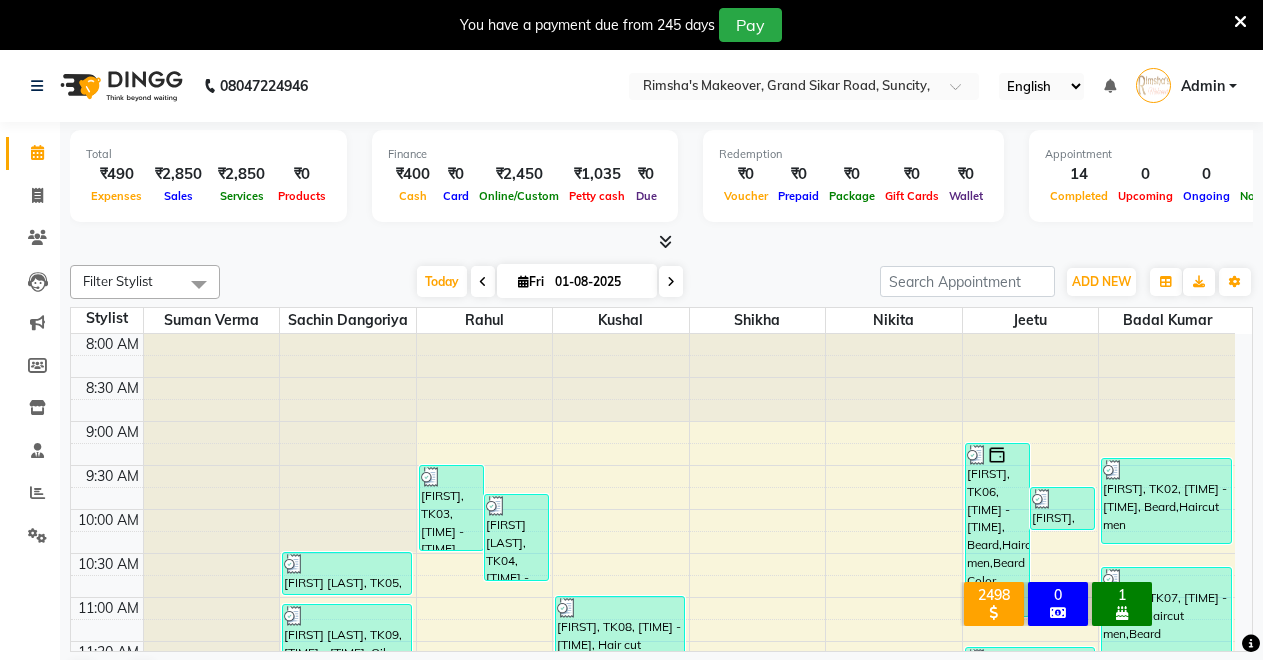 scroll, scrollTop: 49, scrollLeft: 0, axis: vertical 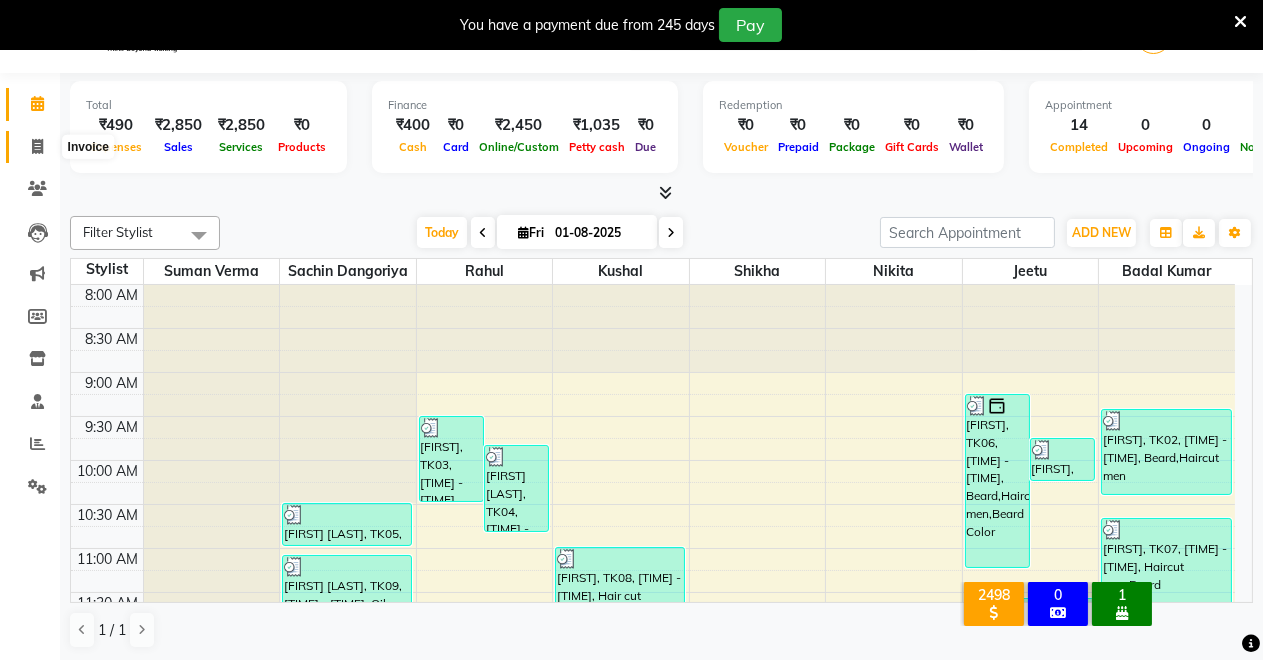 click 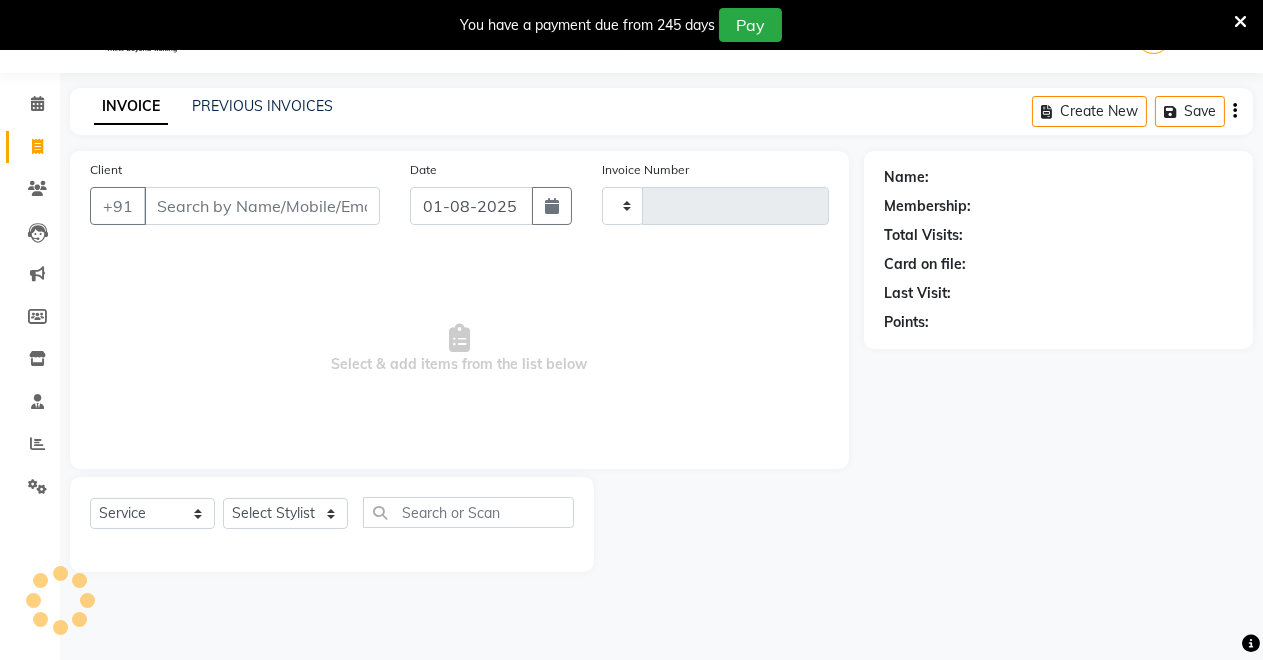 type on "3078" 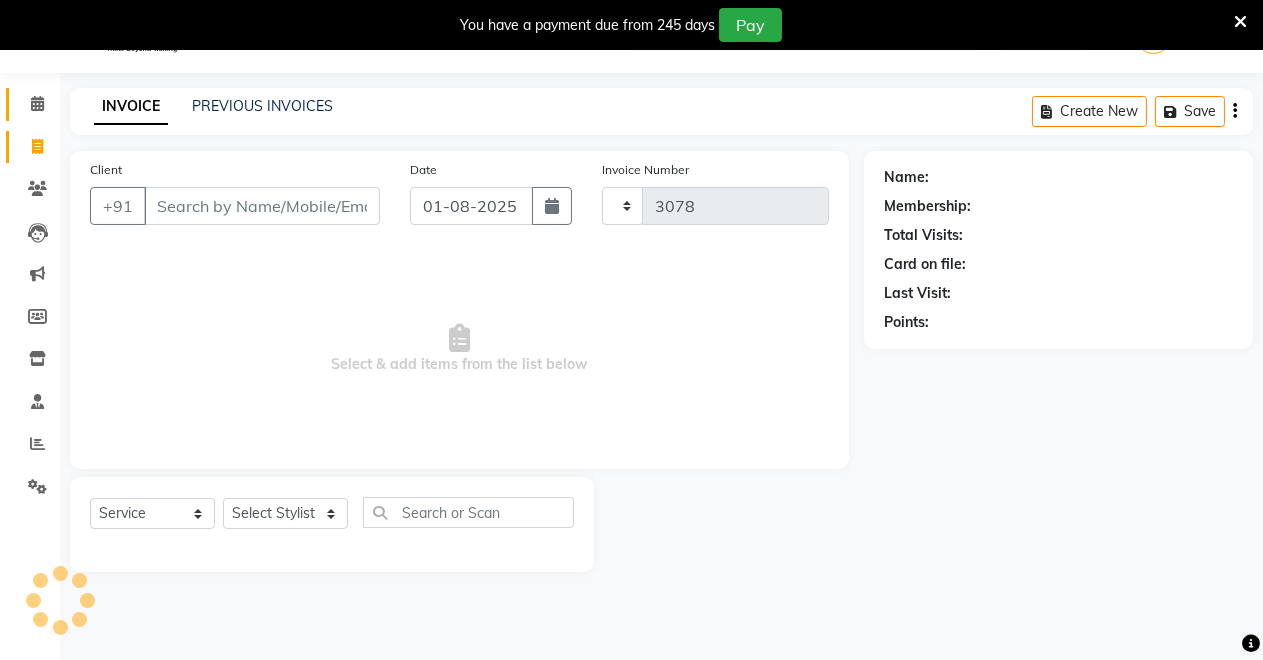 select on "7317" 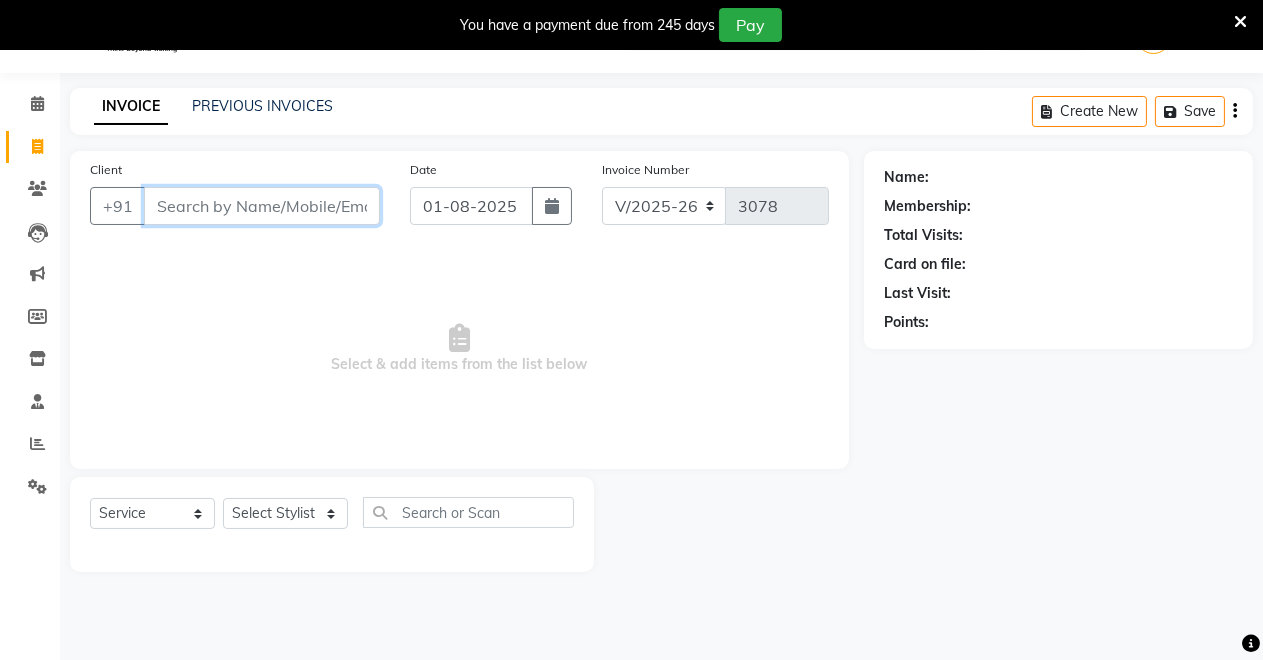 click on "Client" at bounding box center [262, 206] 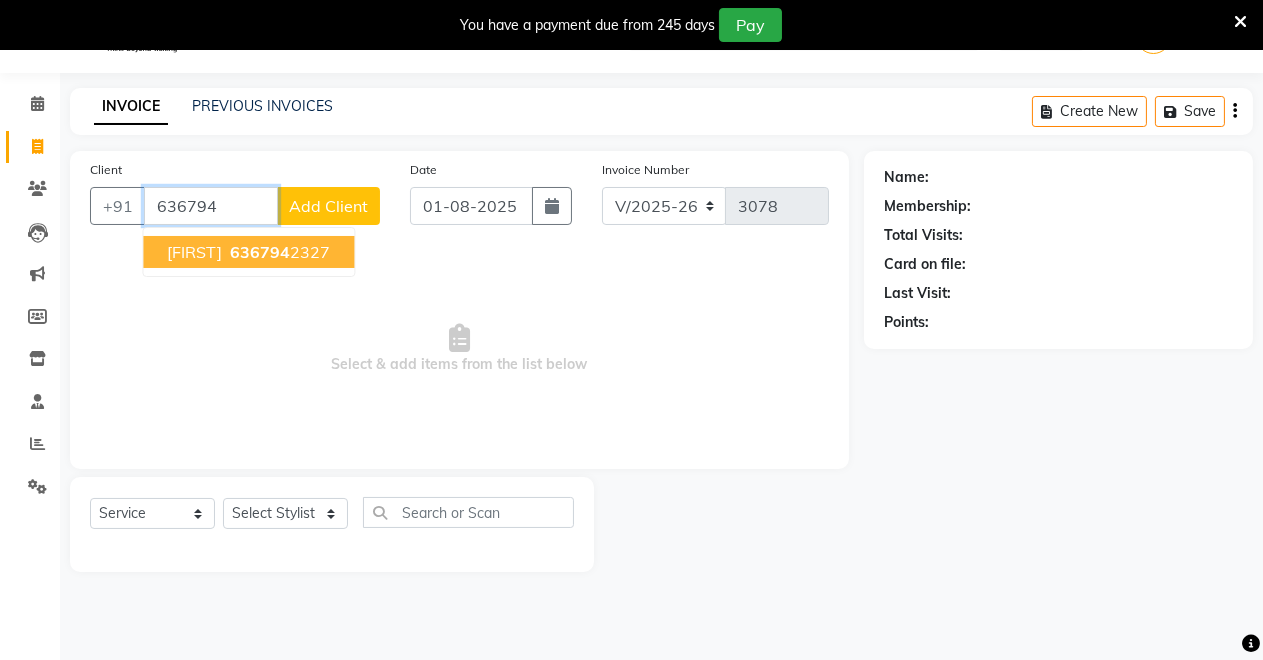 click on "636794" at bounding box center (260, 252) 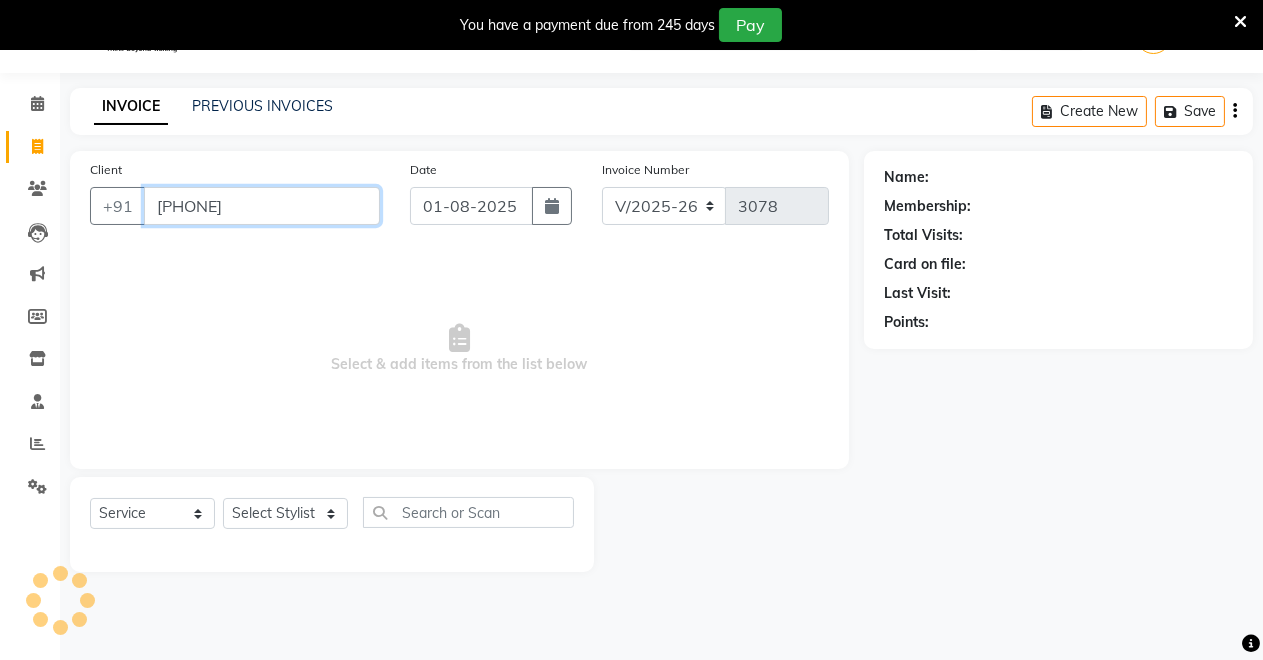 type on "6367942327" 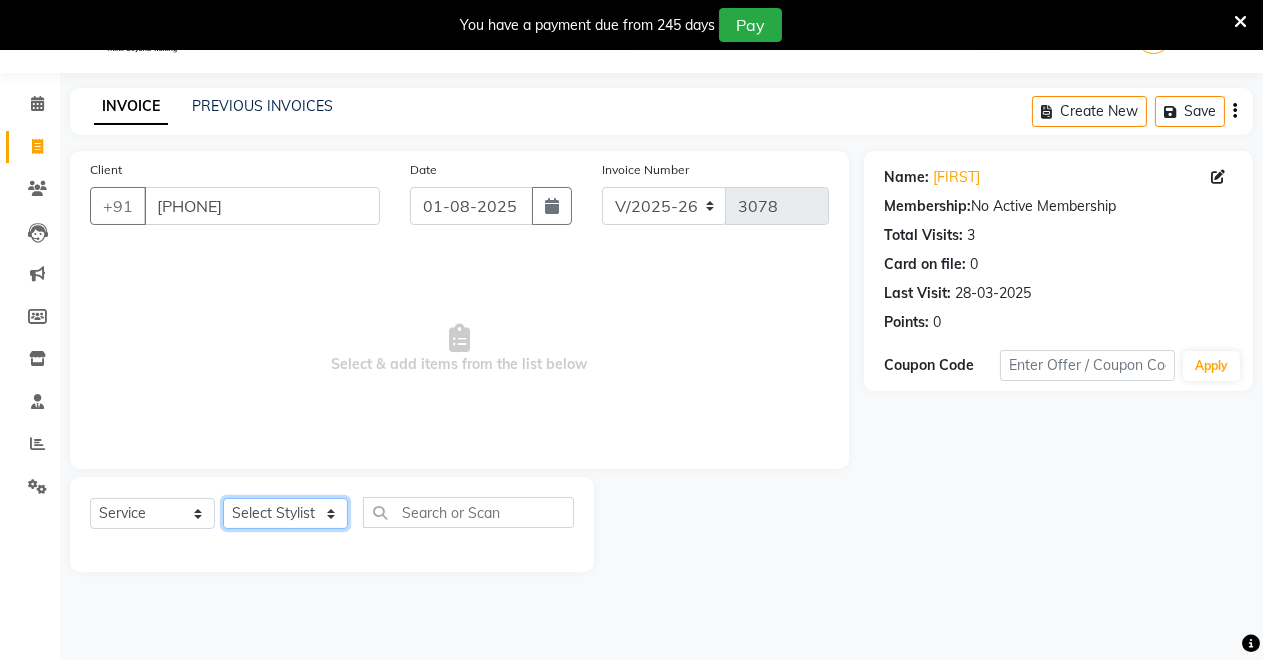 click on "Select Stylist Badal kumar Jeetu Kushal Nikita Rahul Sachin Dangoriya Shikha Suman Verma" 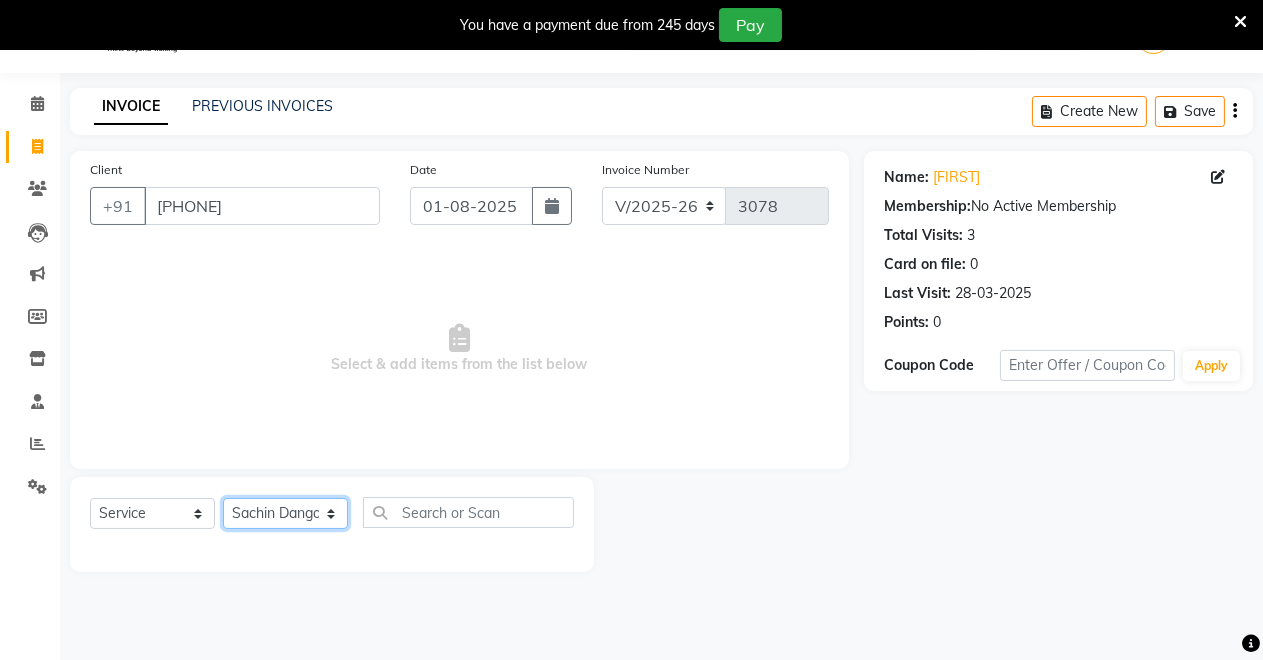 click on "Select Stylist Badal kumar Jeetu Kushal Nikita Rahul Sachin Dangoriya Shikha Suman Verma" 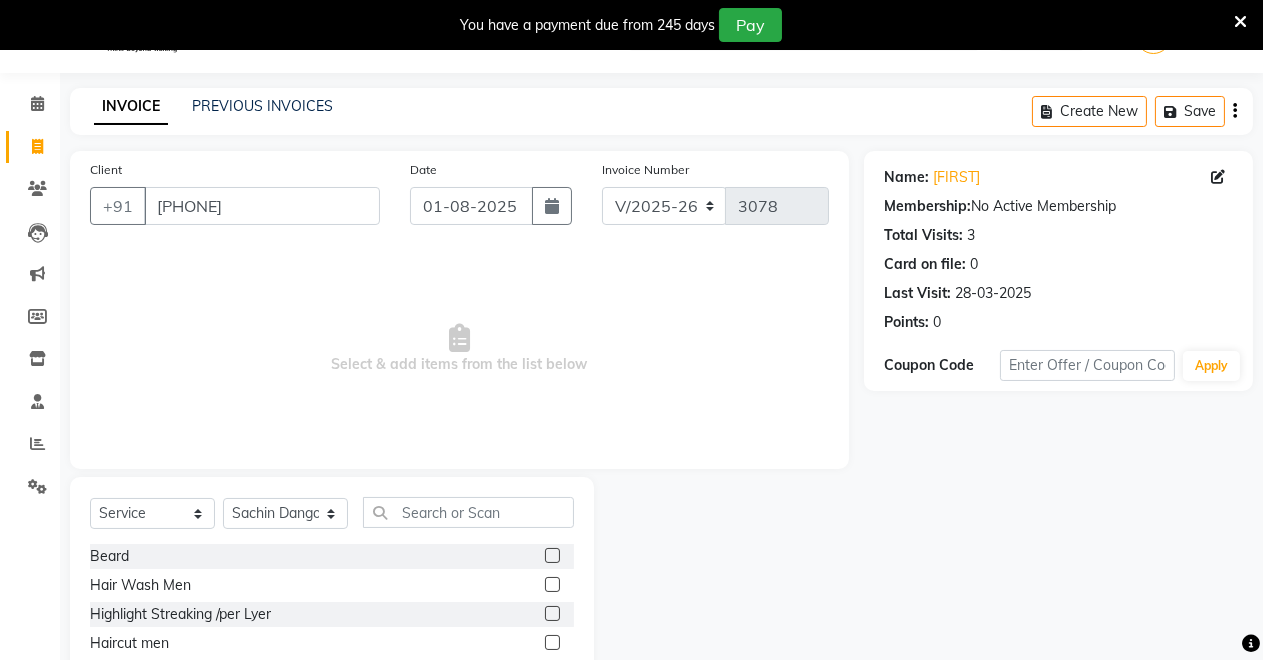 click 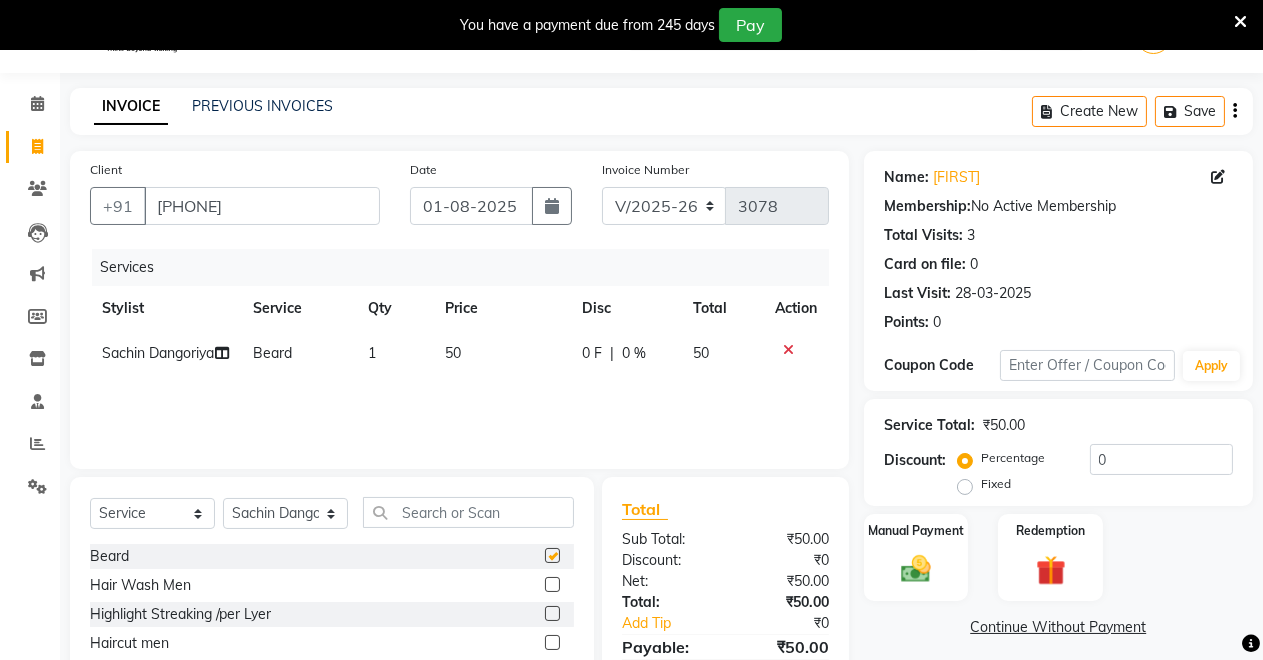 checkbox on "false" 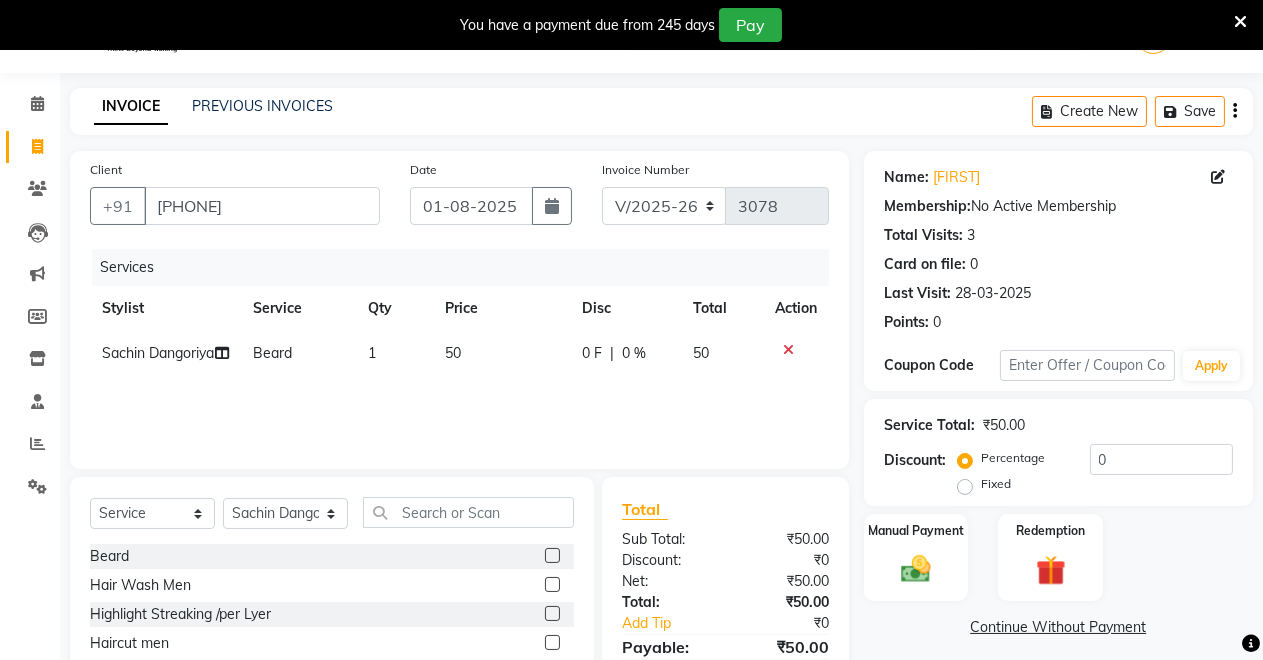 scroll, scrollTop: 191, scrollLeft: 0, axis: vertical 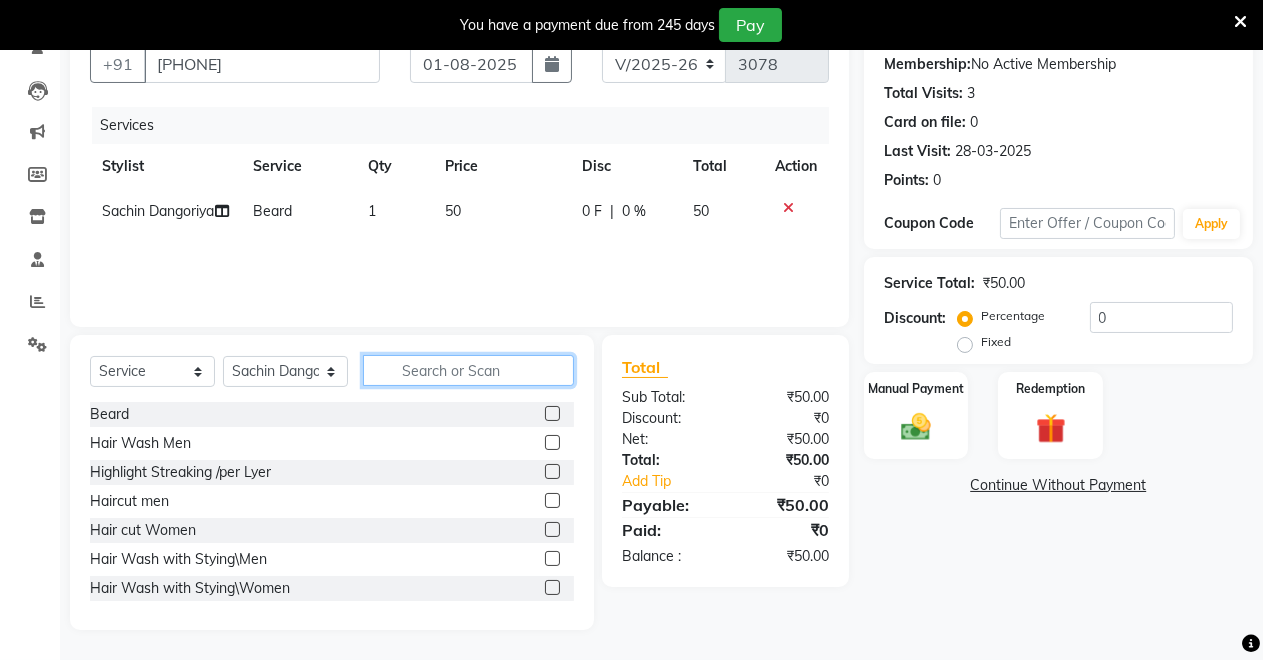 click 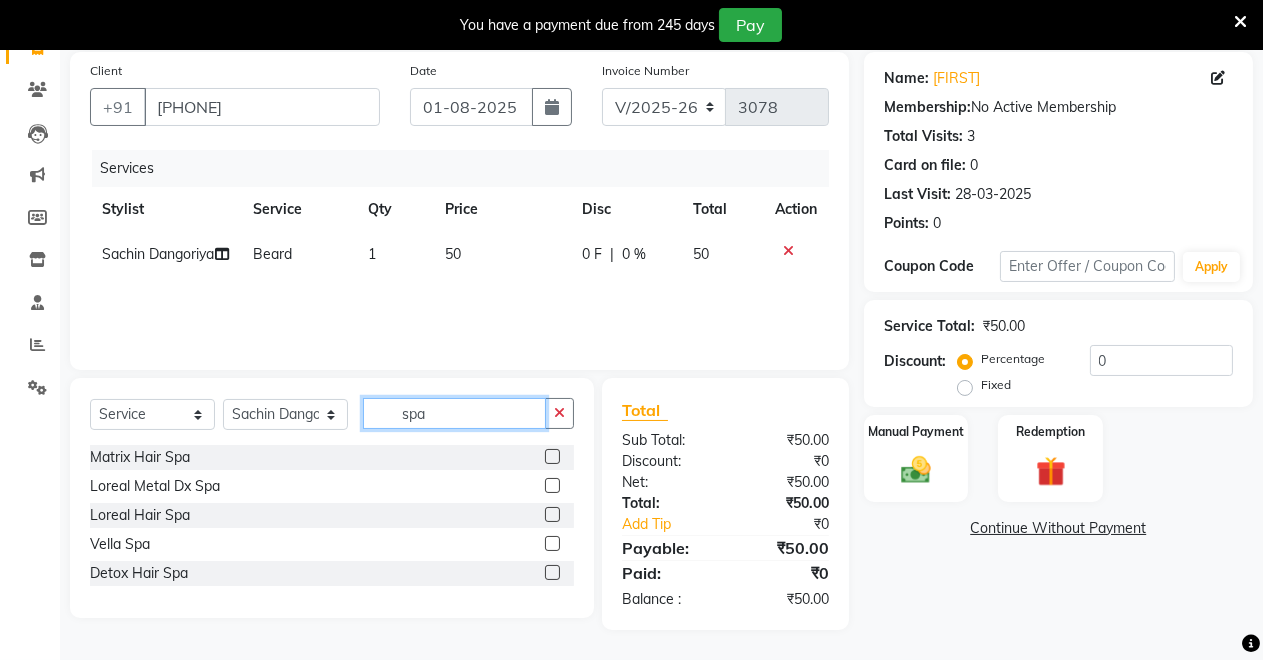 scroll, scrollTop: 147, scrollLeft: 0, axis: vertical 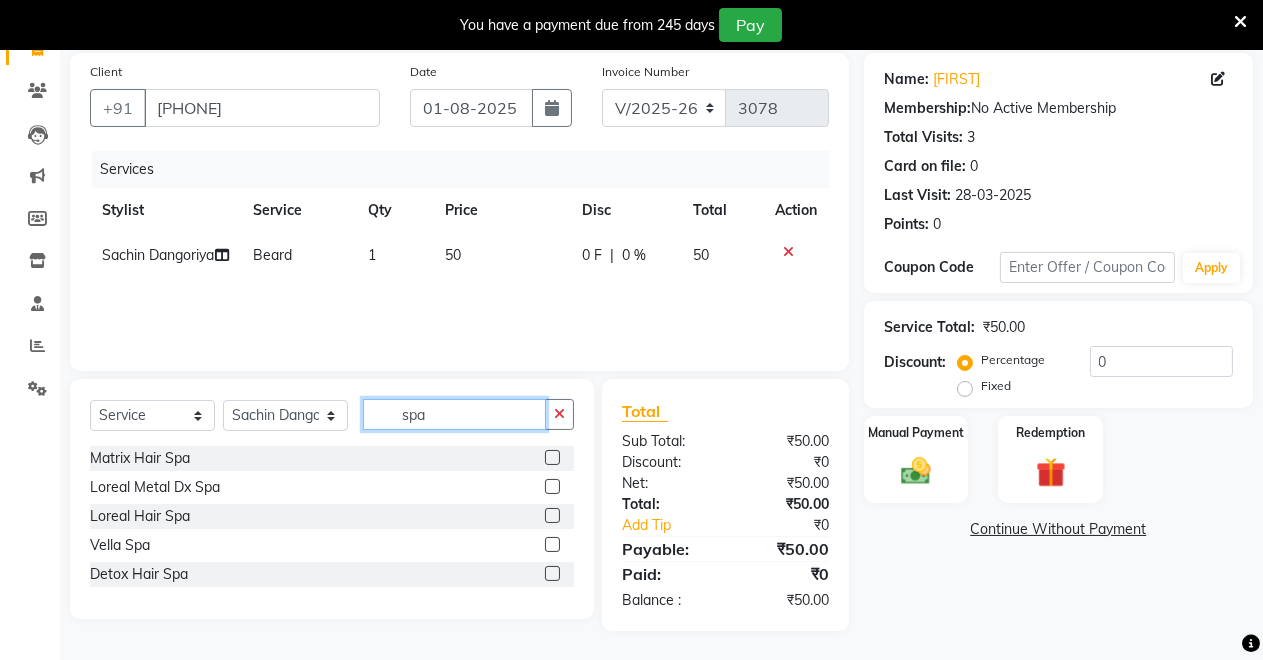 type on "spa" 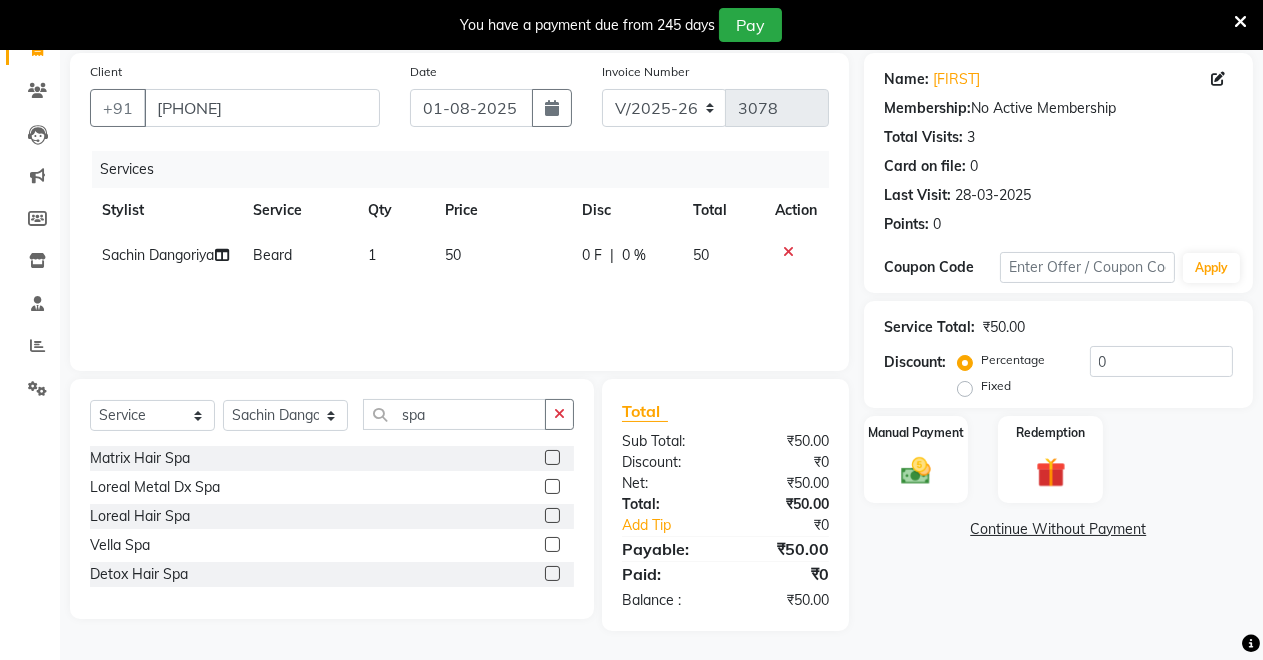 click 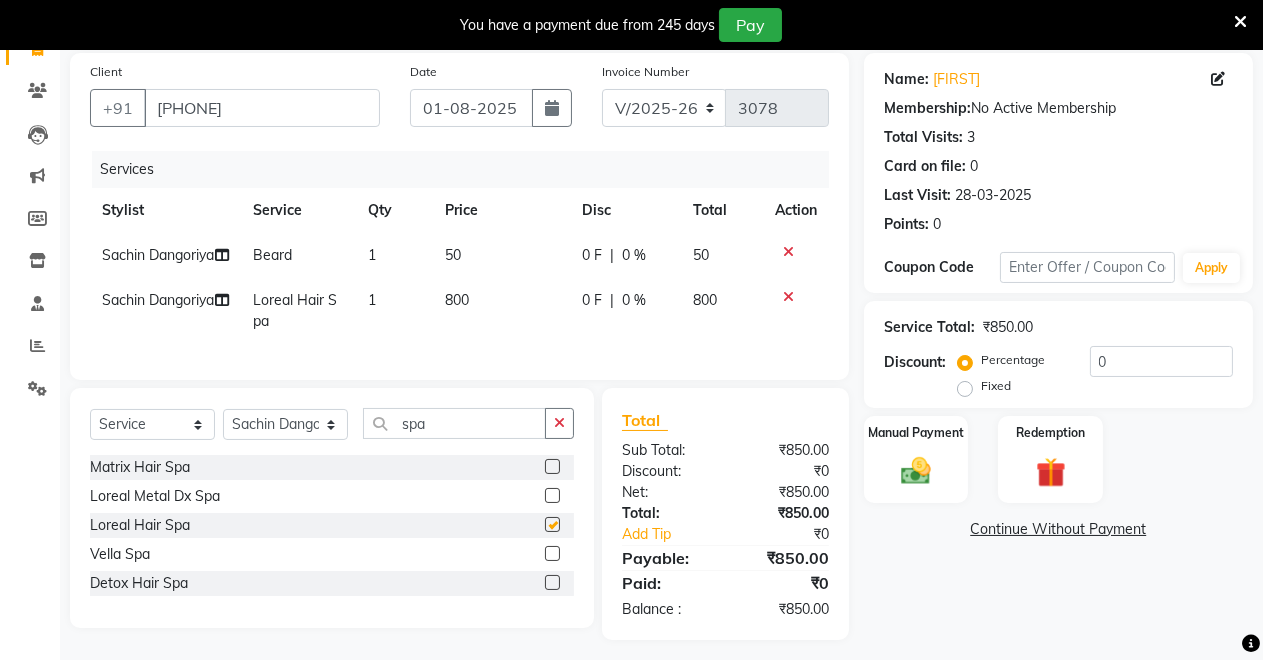 checkbox on "false" 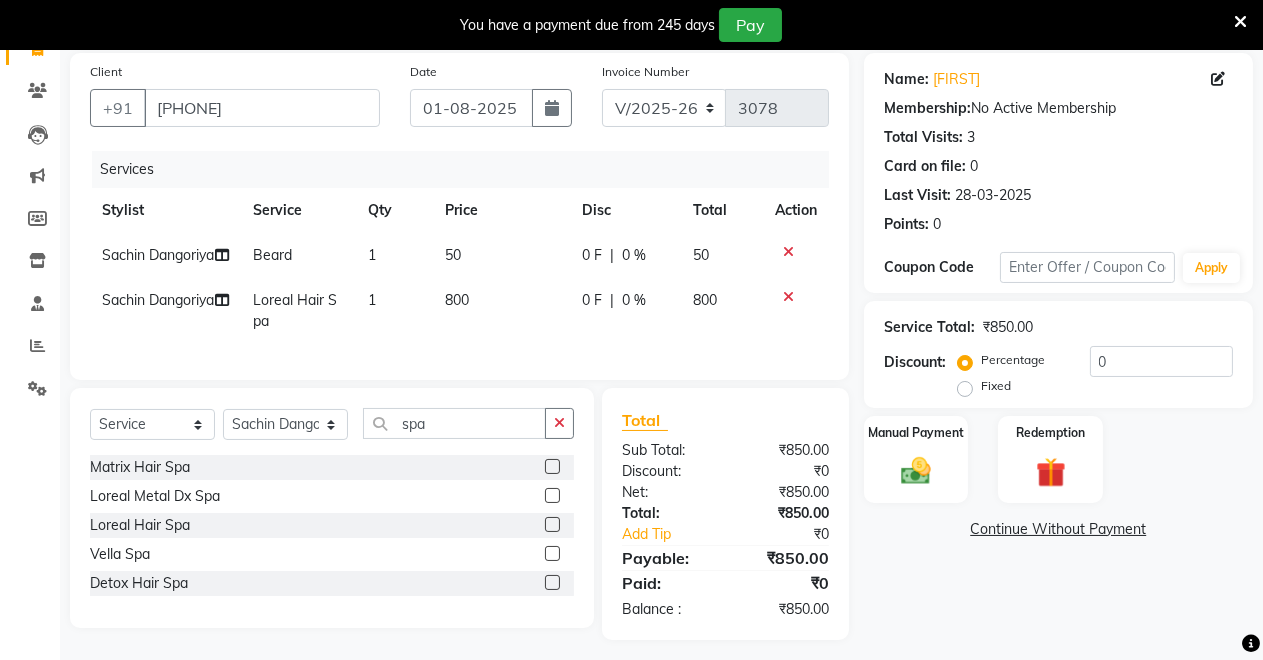 click 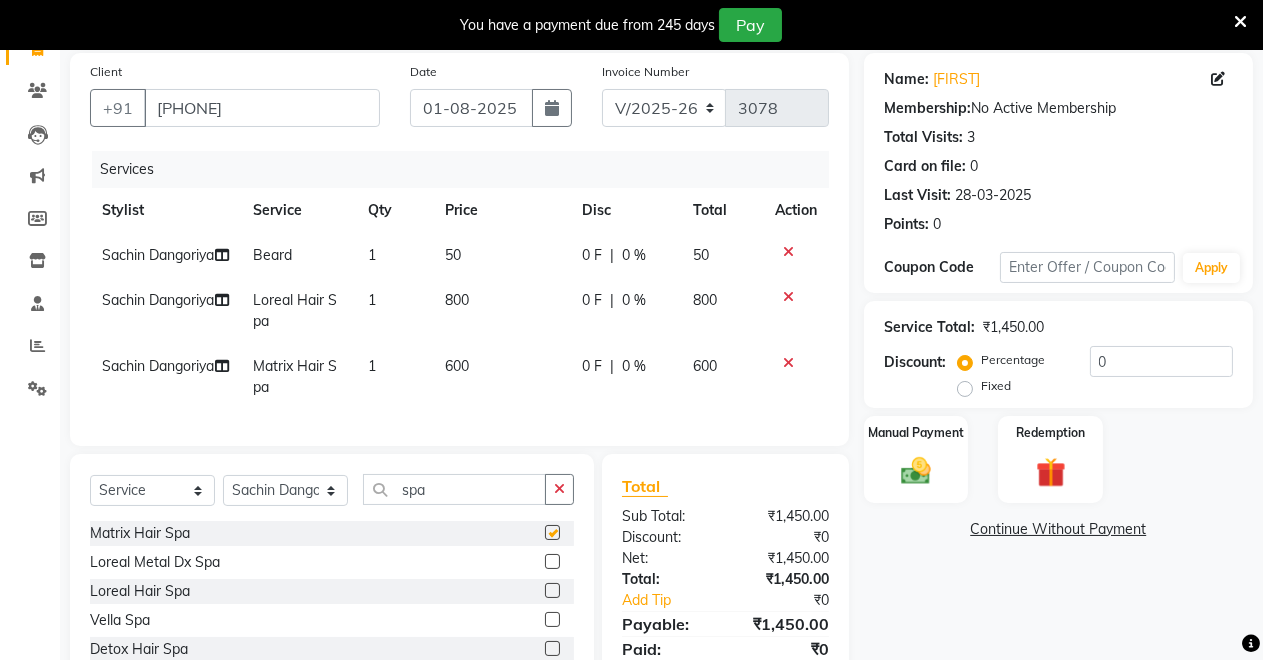 checkbox on "false" 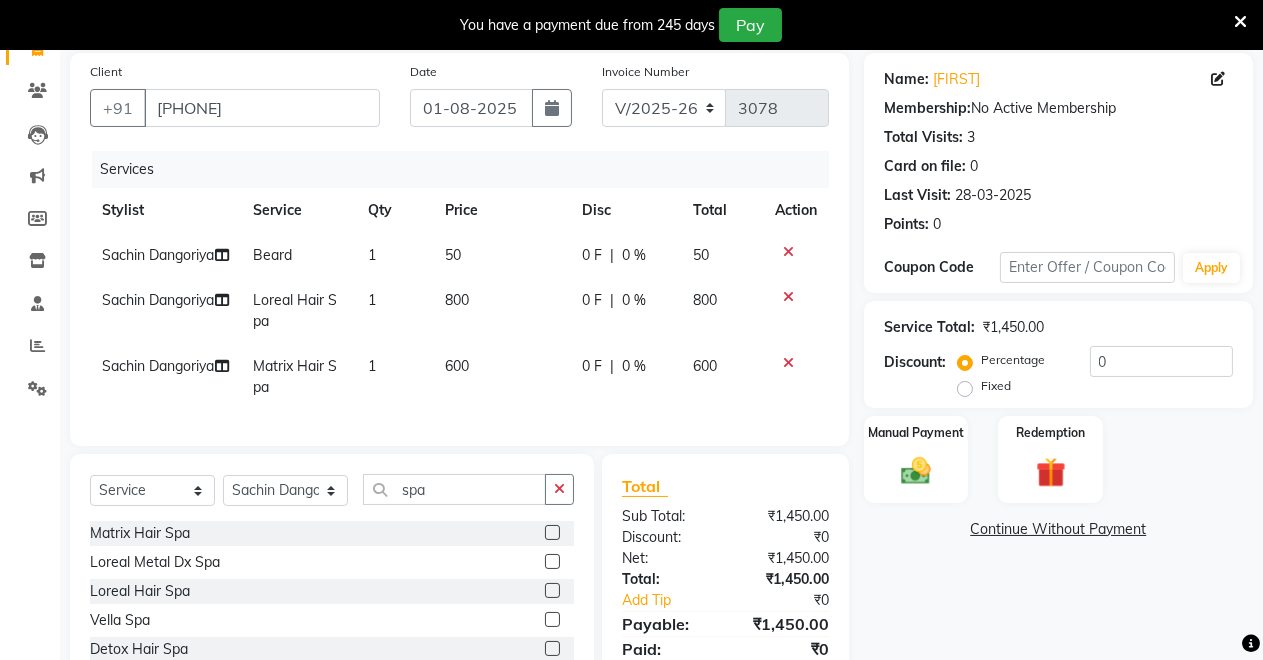 click 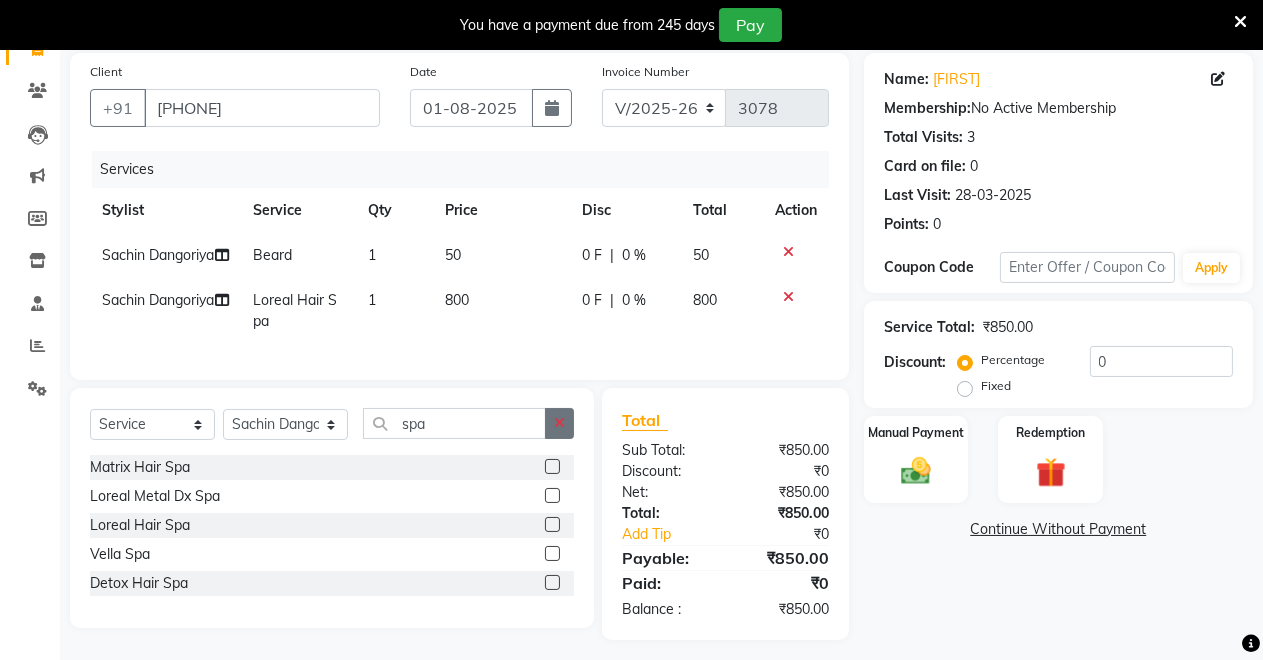 click 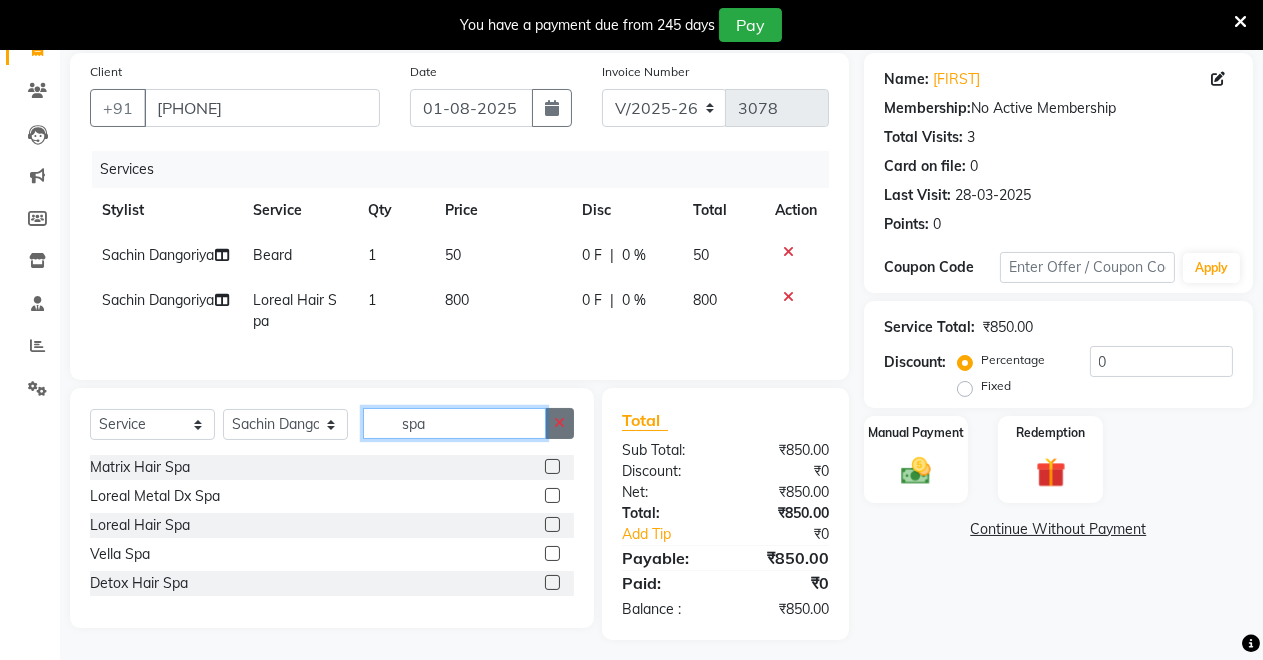 type 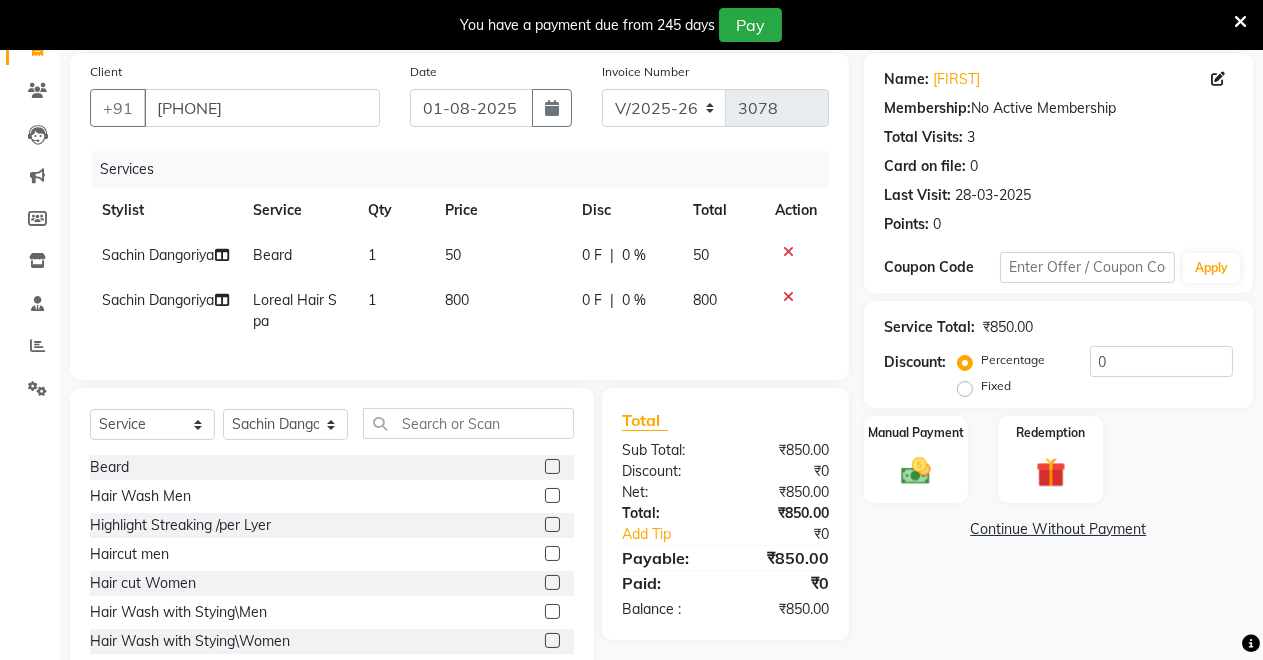 click 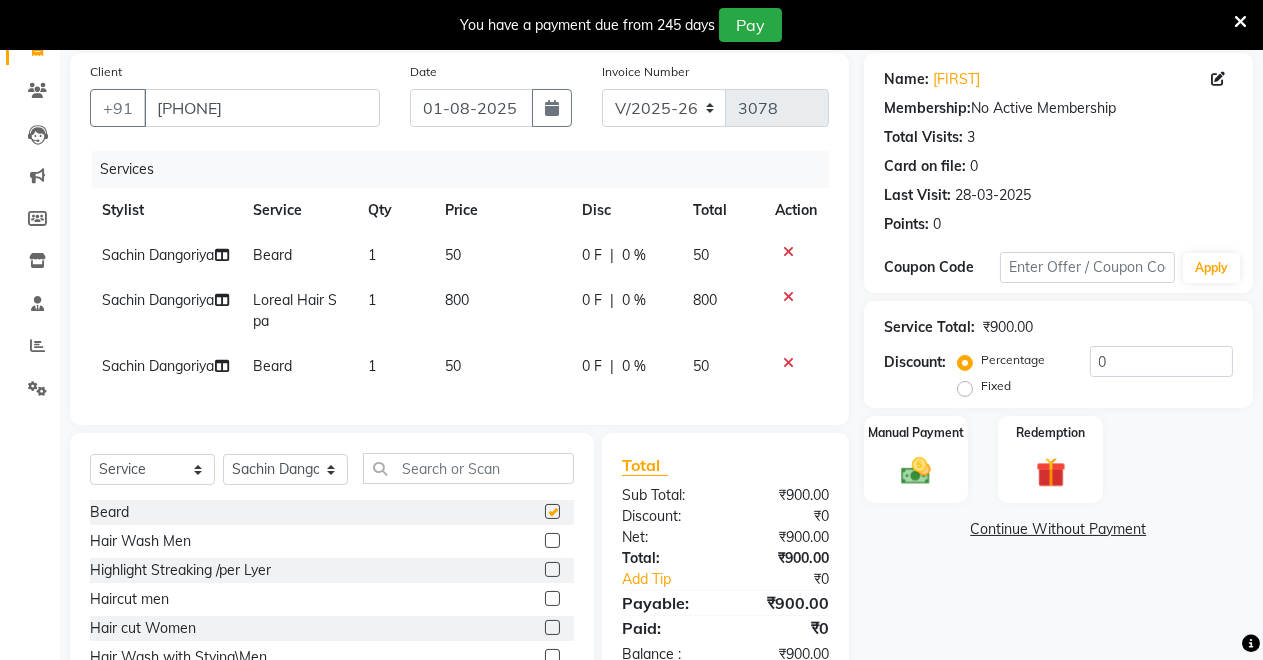 checkbox on "false" 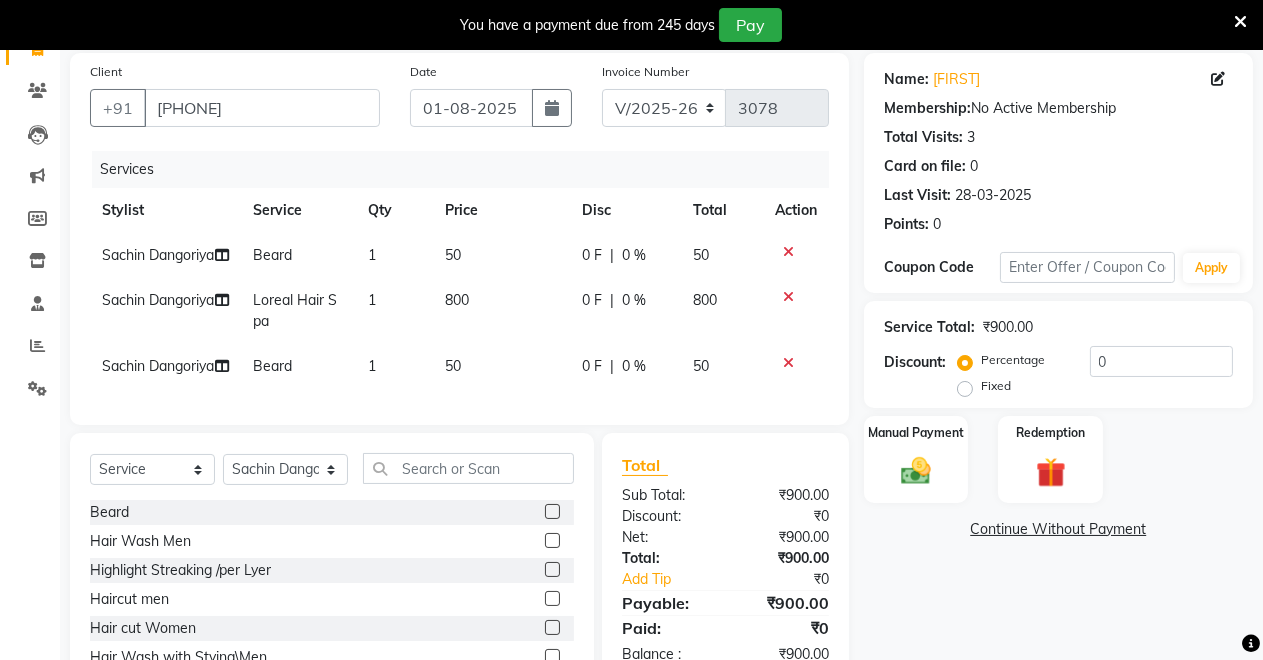 click 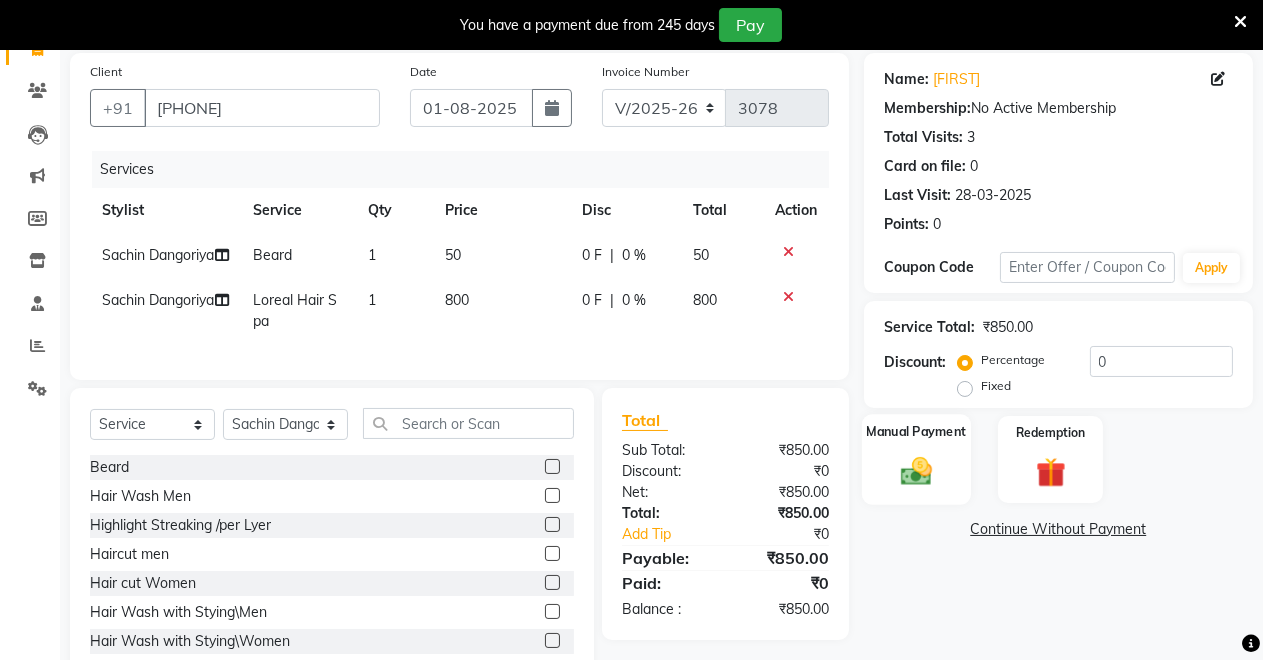 click 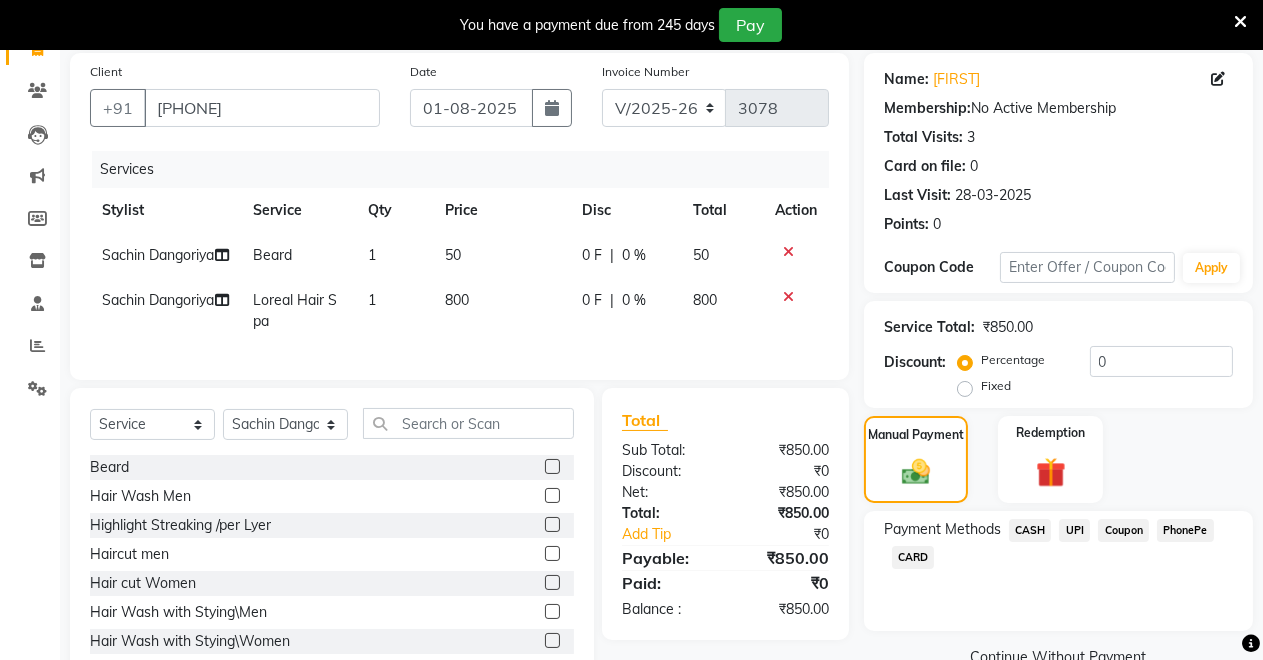 click on "UPI" 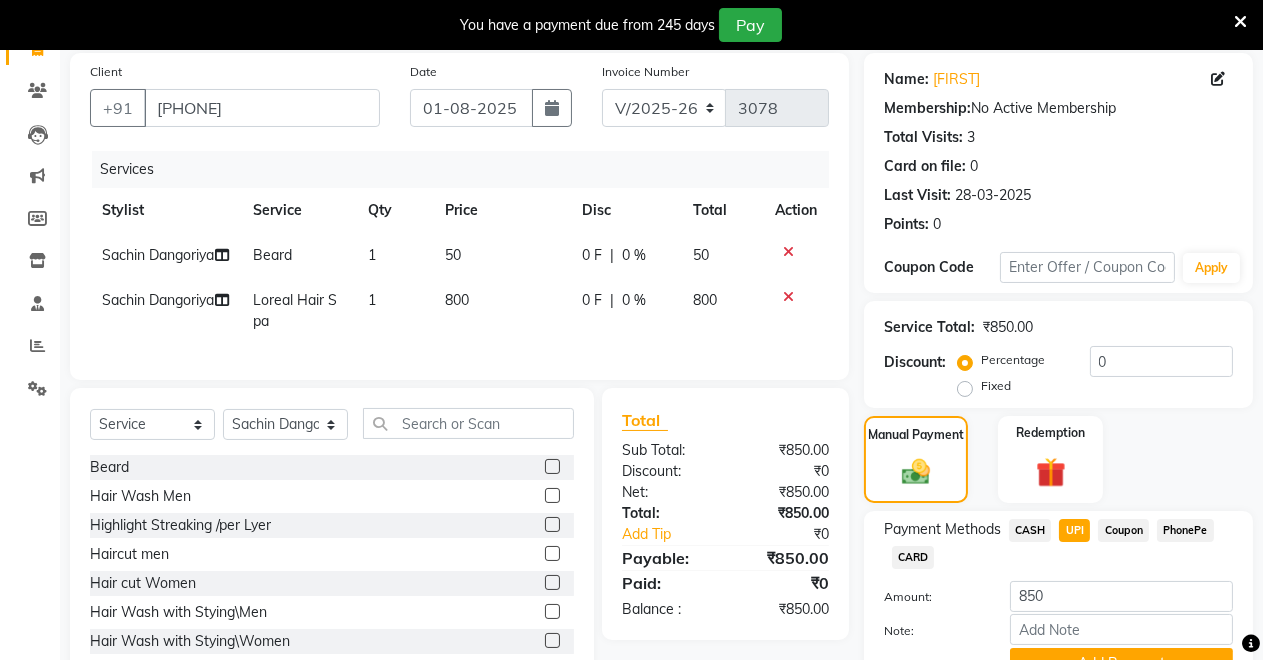 scroll, scrollTop: 245, scrollLeft: 0, axis: vertical 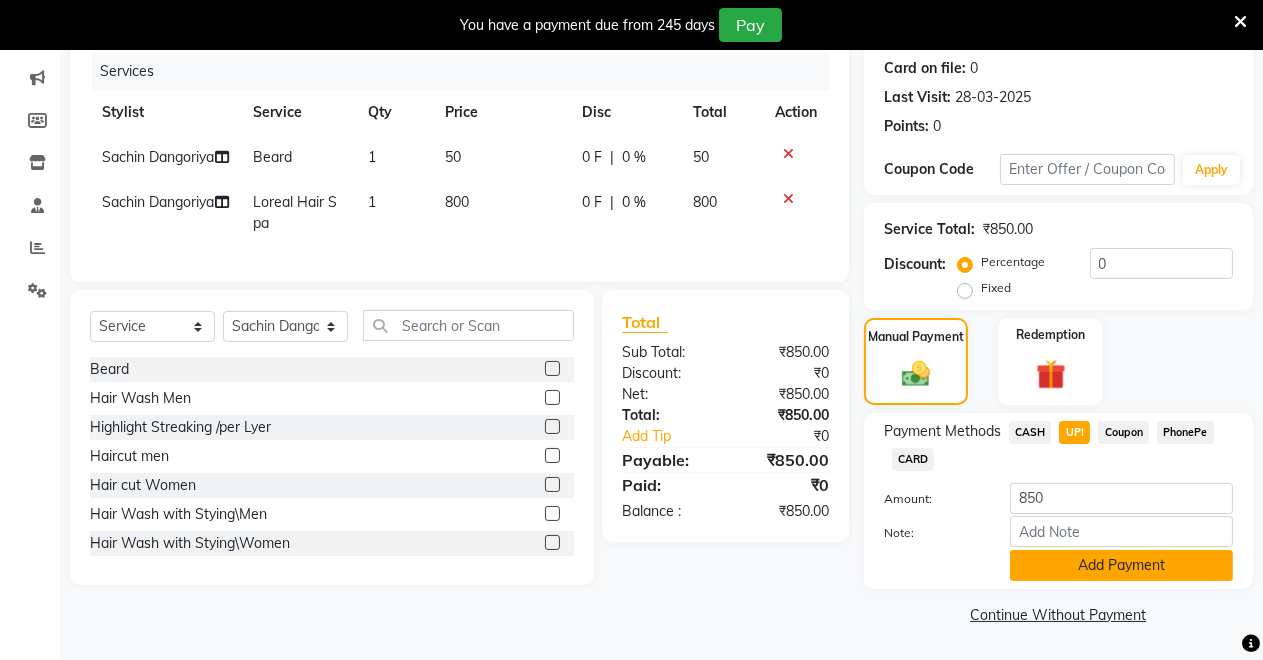 click on "Add Payment" 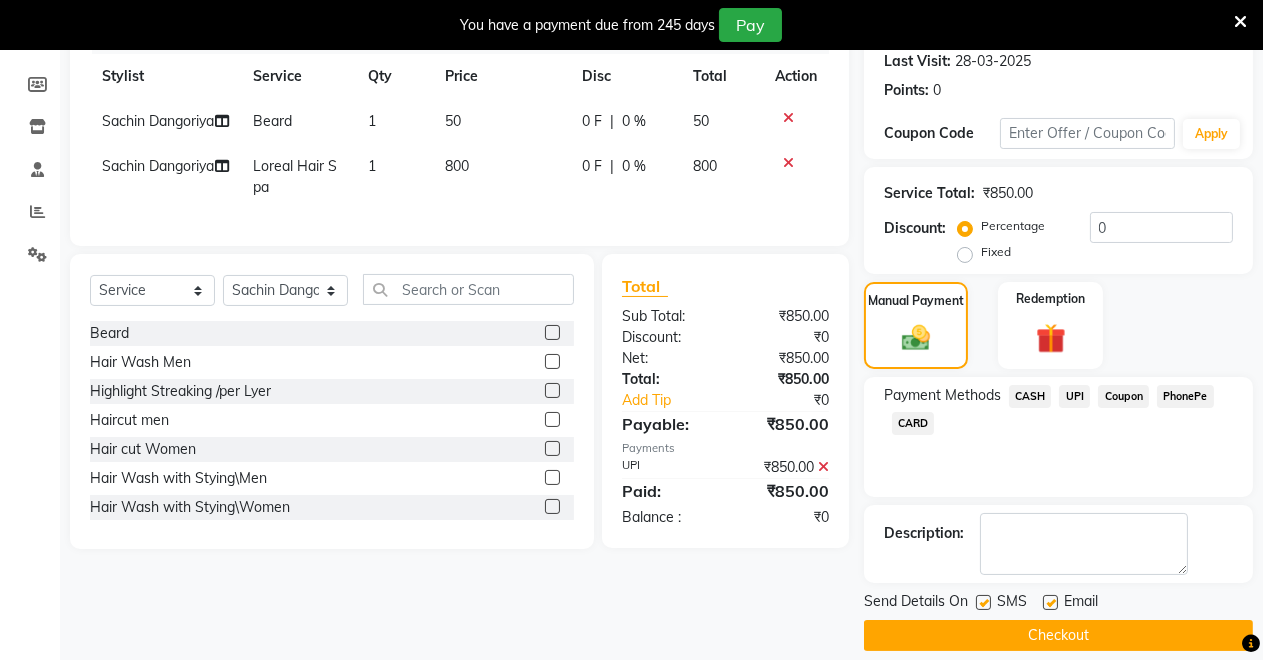 scroll, scrollTop: 302, scrollLeft: 0, axis: vertical 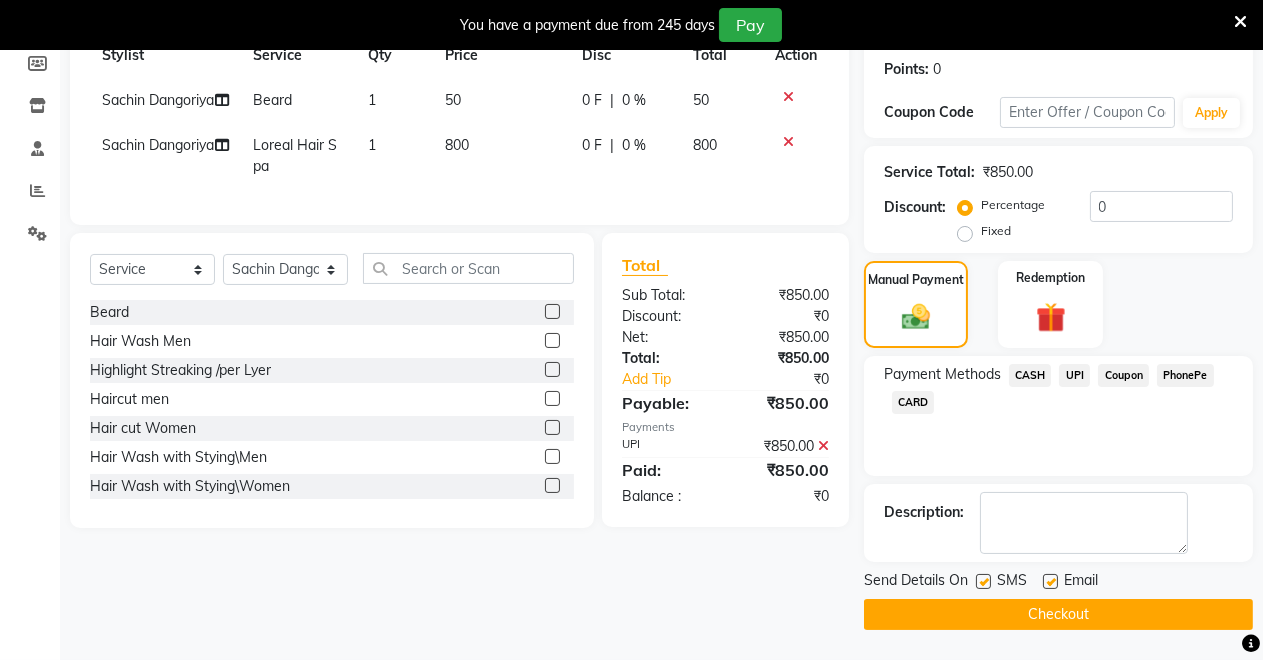 click on "Checkout" 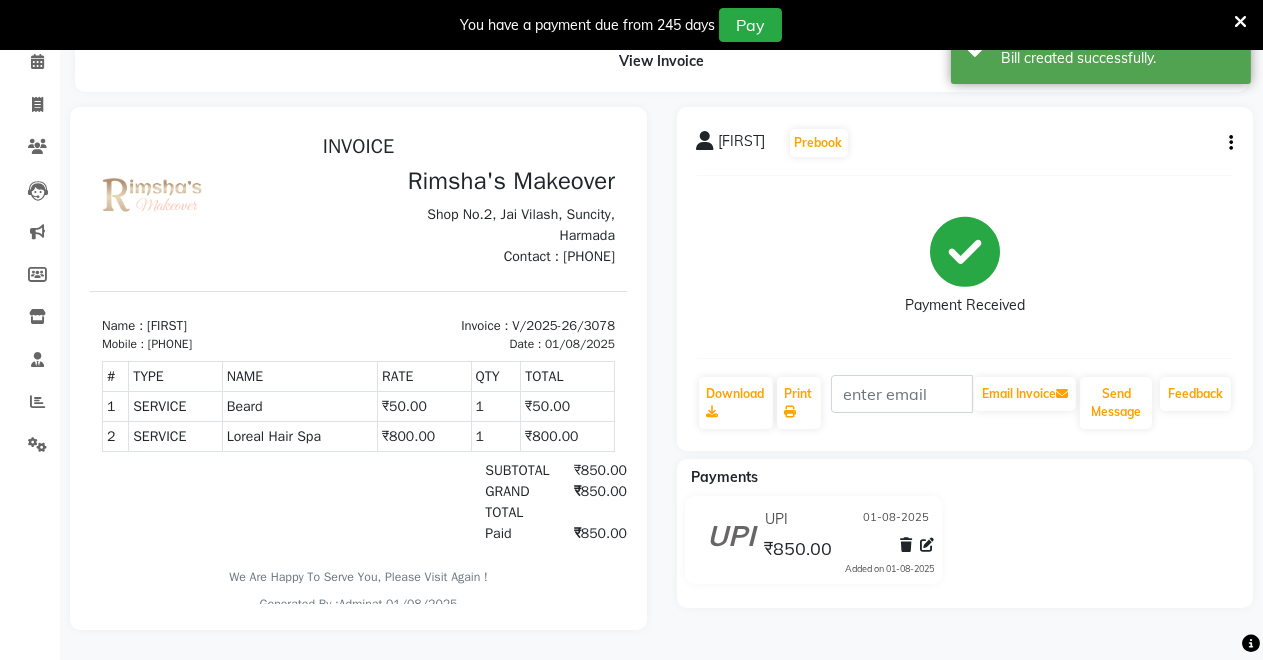 scroll, scrollTop: 0, scrollLeft: 0, axis: both 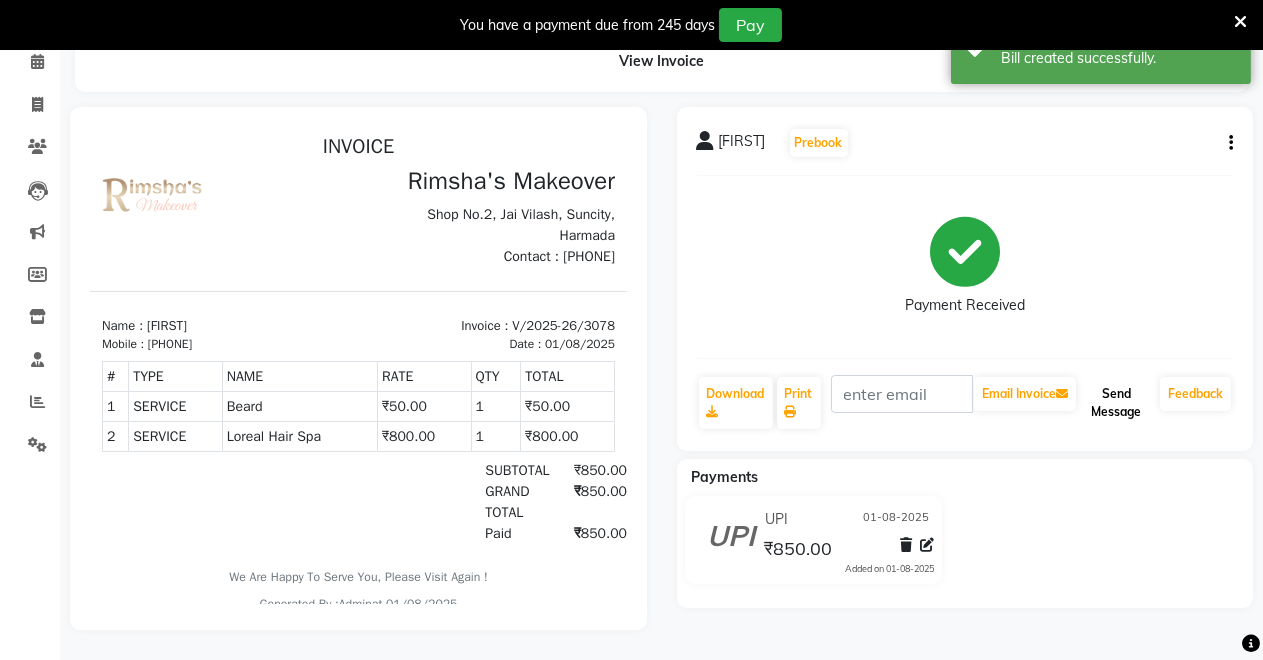 click on "Send Message" 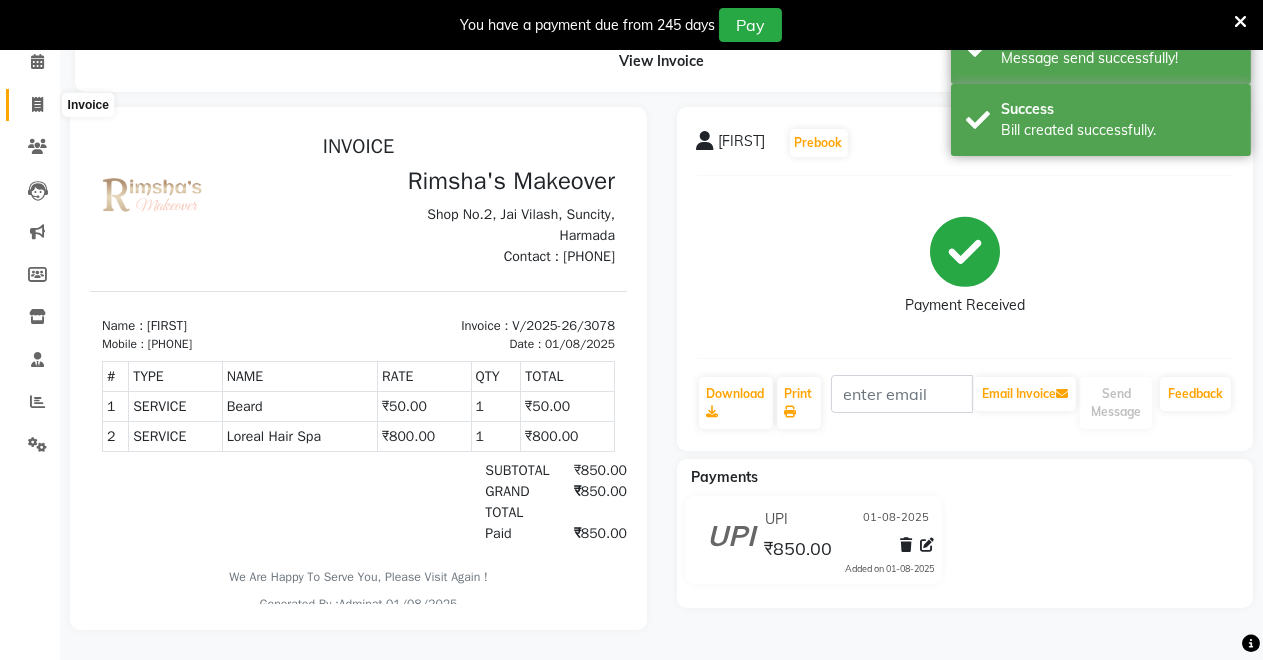 click 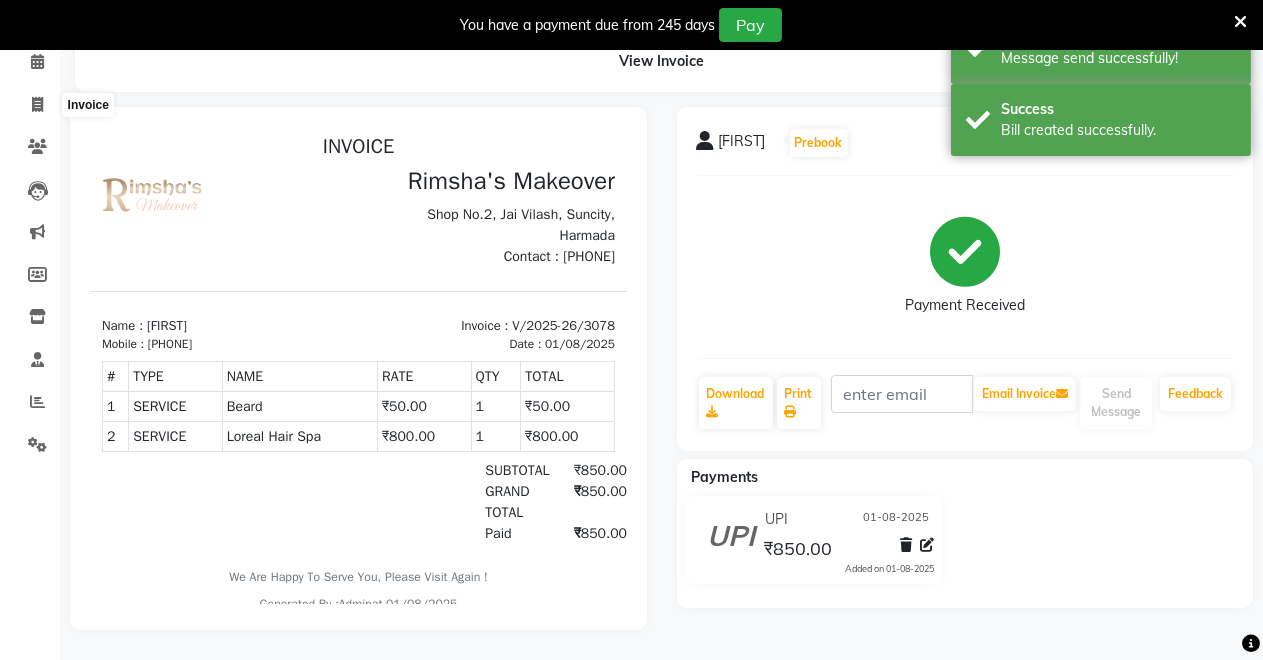 select on "service" 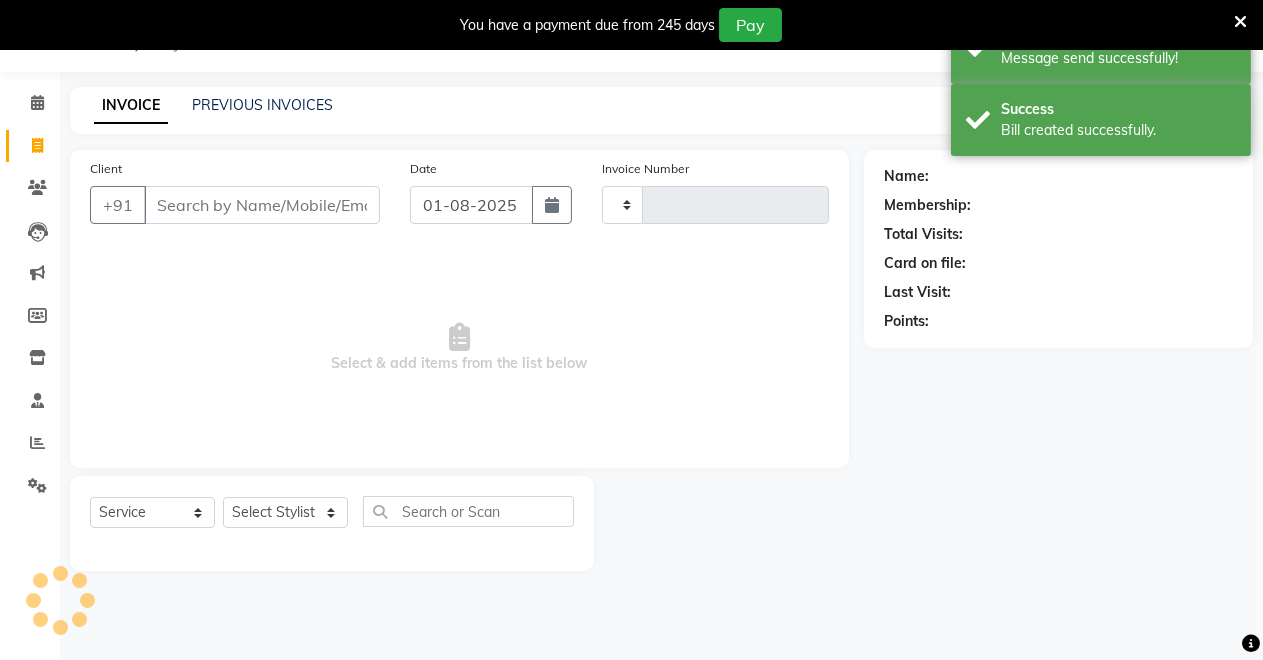 scroll, scrollTop: 49, scrollLeft: 0, axis: vertical 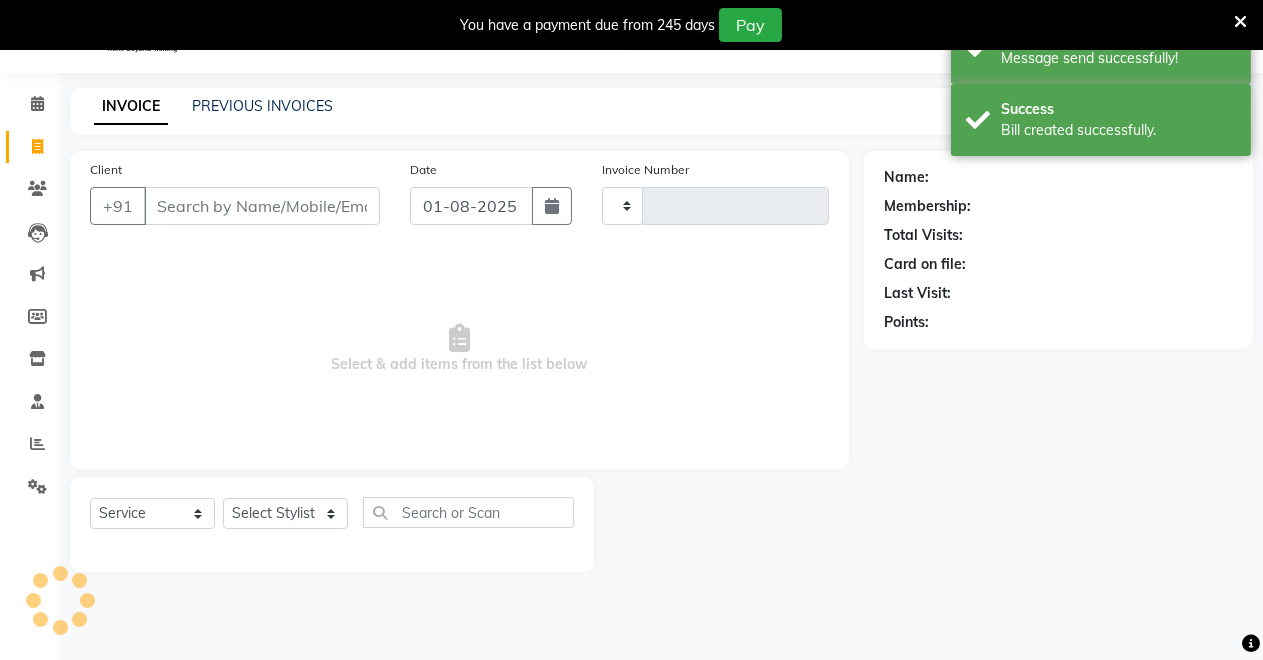 type on "3079" 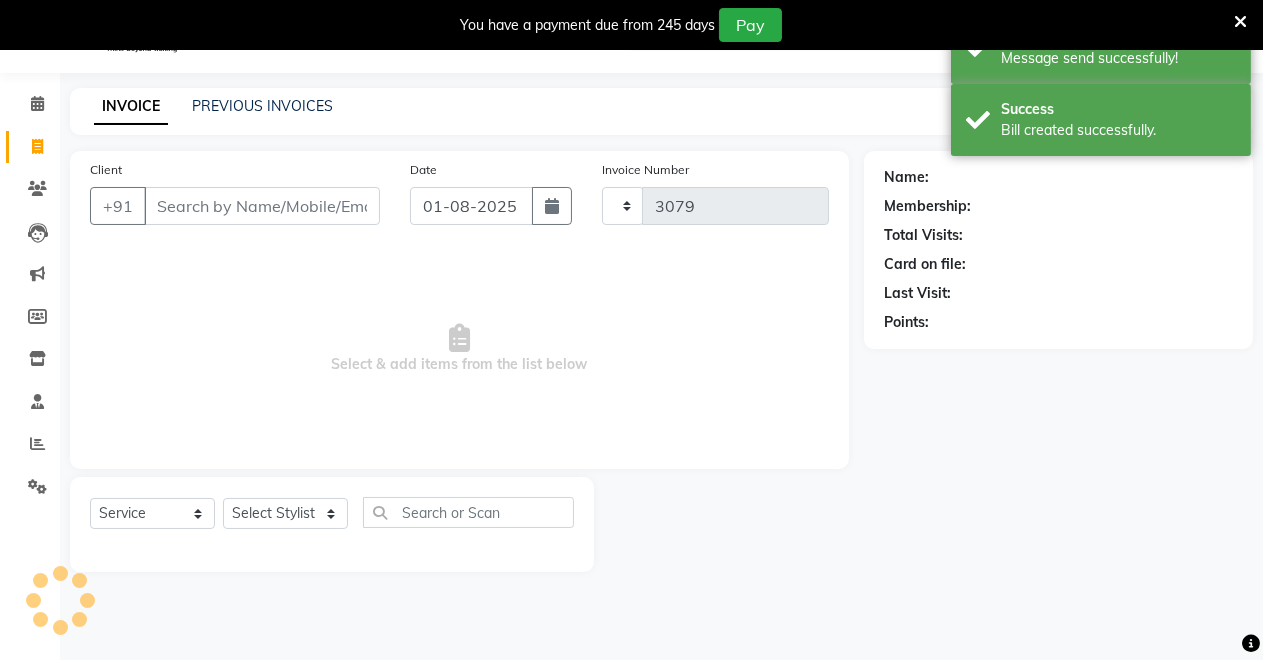 select on "7317" 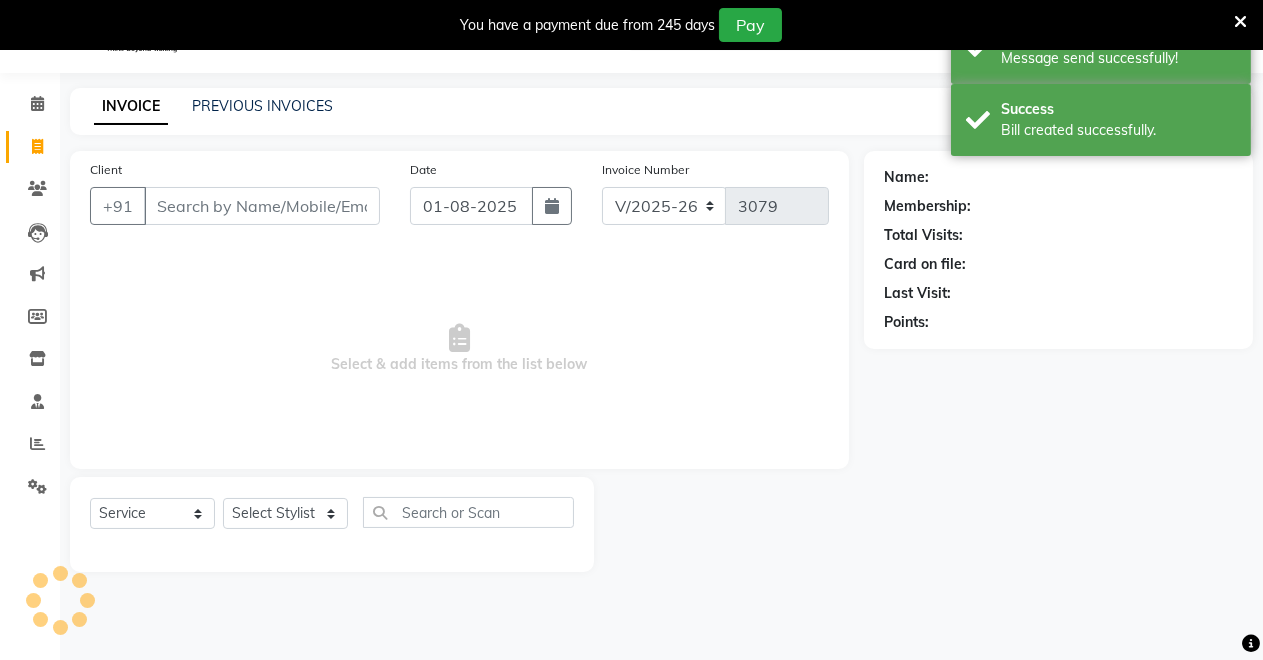 click on "Client" at bounding box center [262, 206] 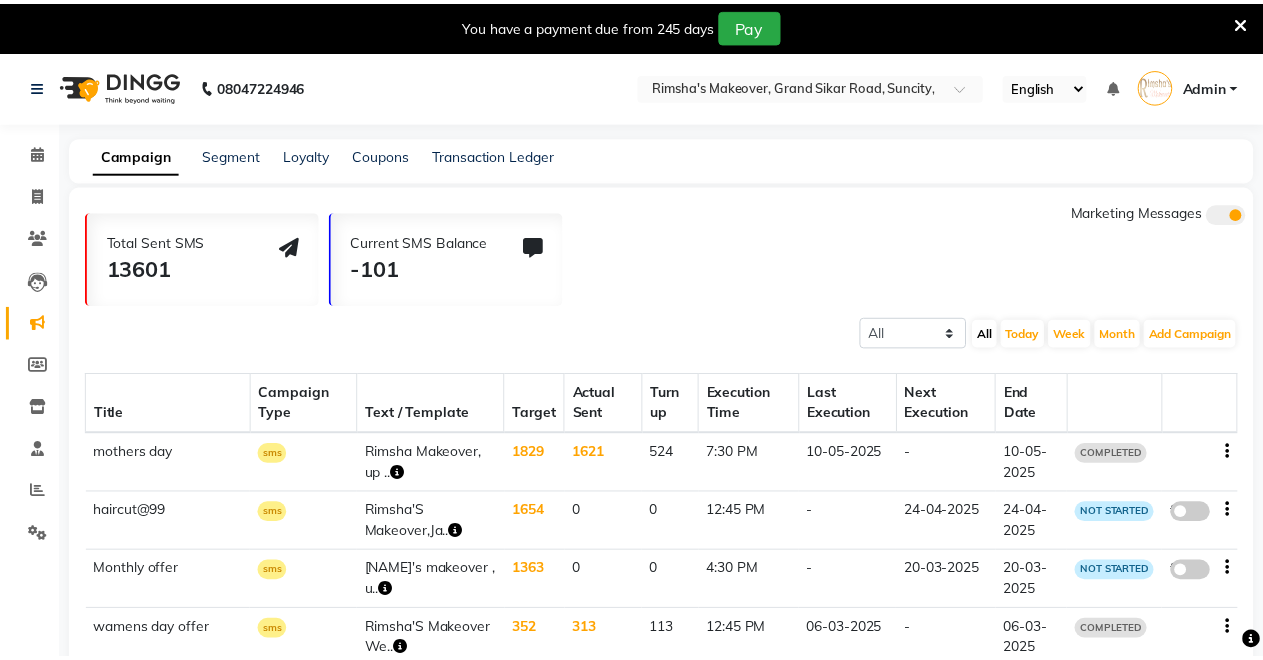 scroll, scrollTop: 0, scrollLeft: 0, axis: both 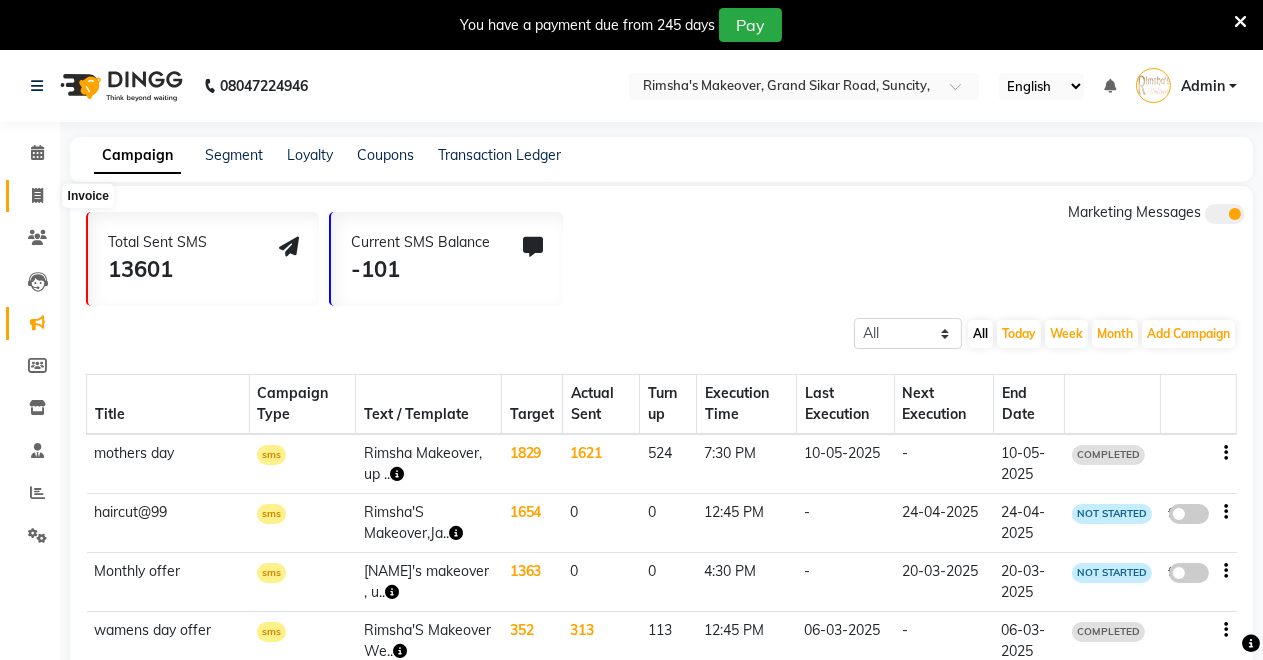 click 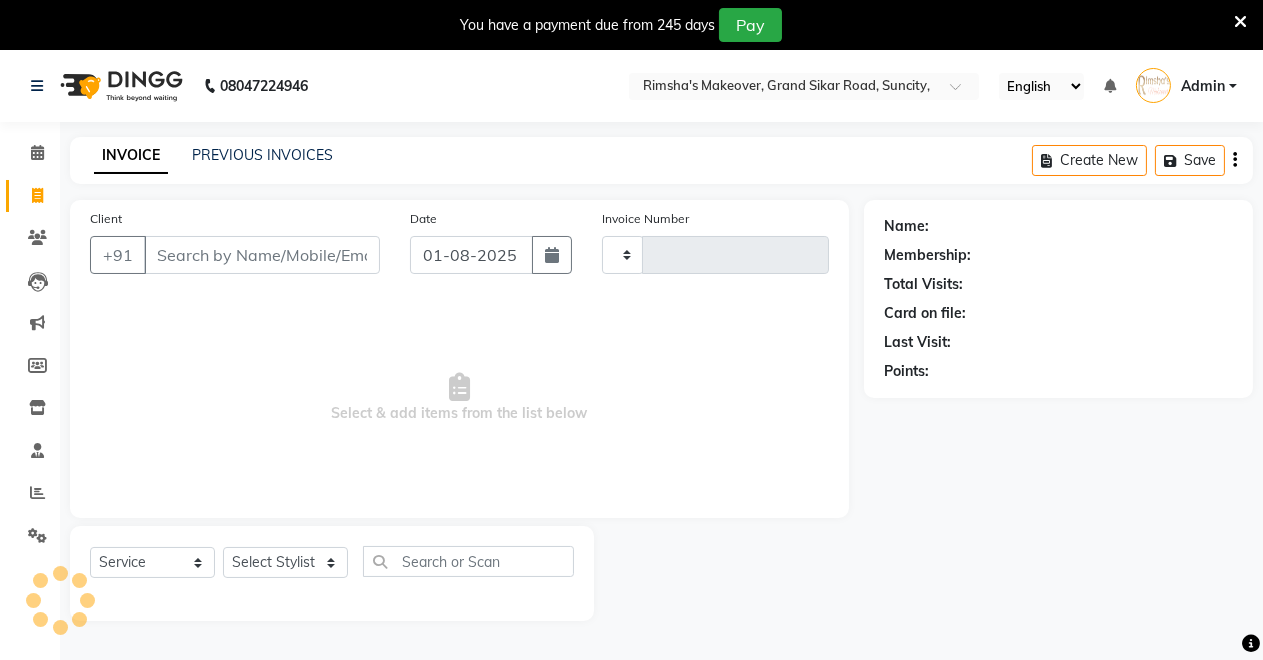 type on "3079" 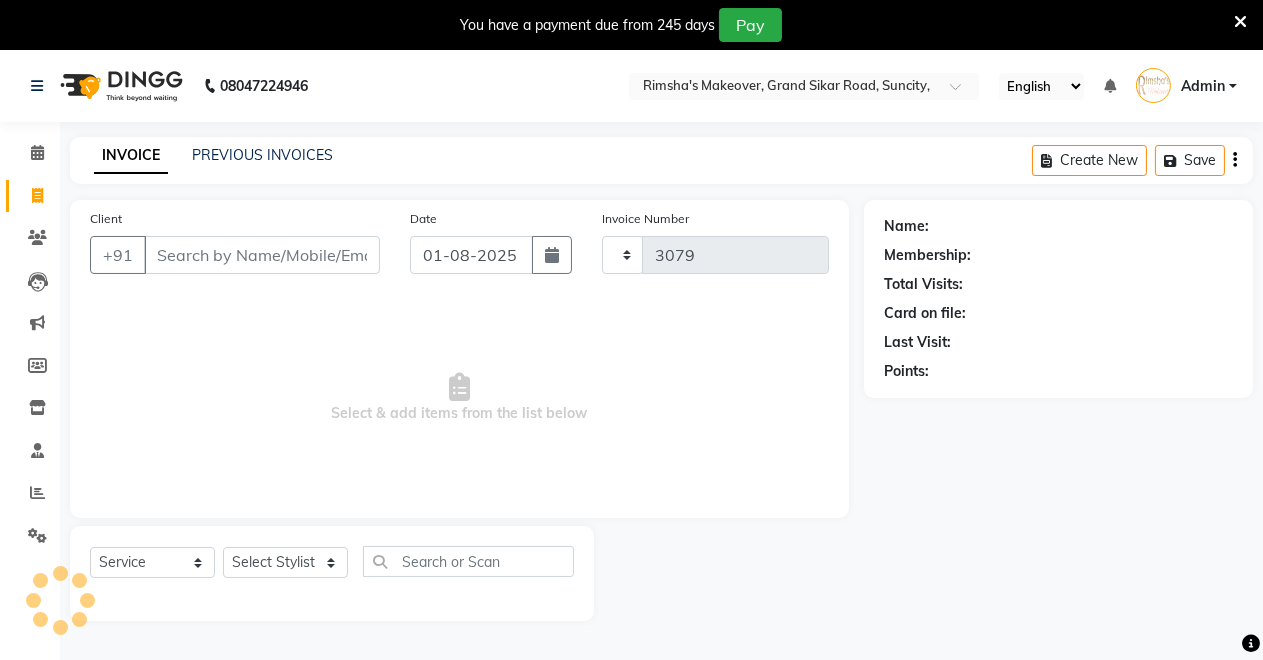 select on "7317" 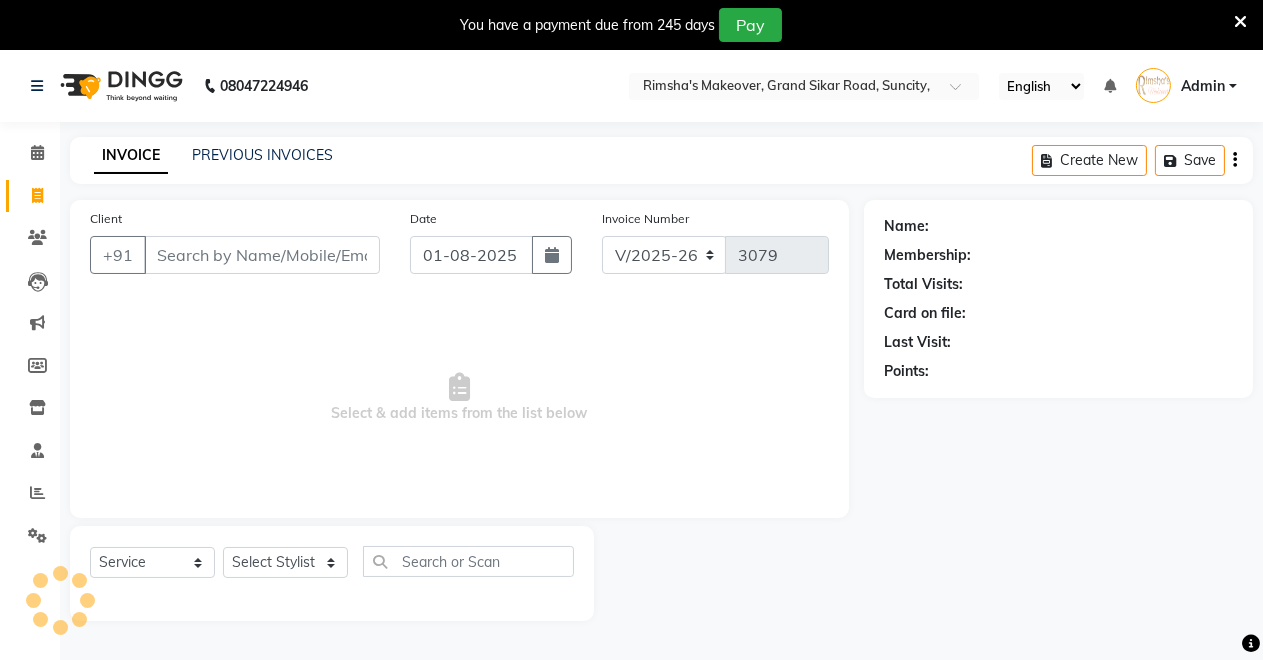 scroll, scrollTop: 49, scrollLeft: 0, axis: vertical 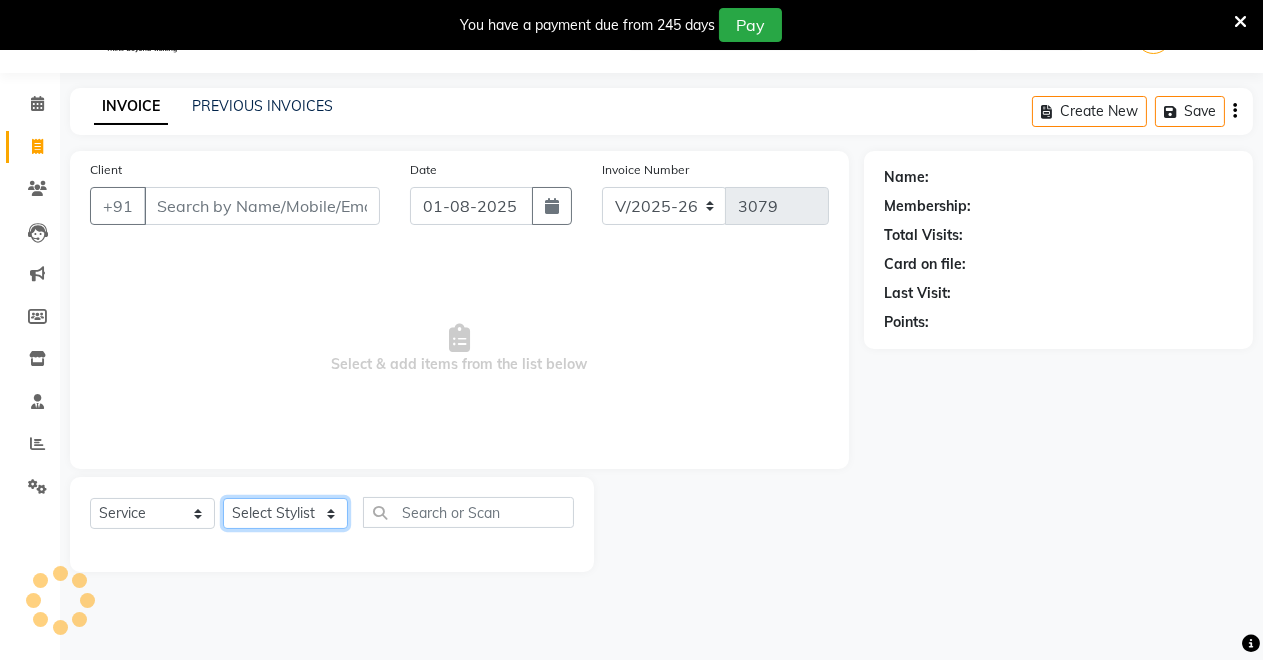 click on "Select Stylist Badal kumar Jeetu Kushal Nikita Rahul Sachin Dangoriya Shikha Suman Verma" 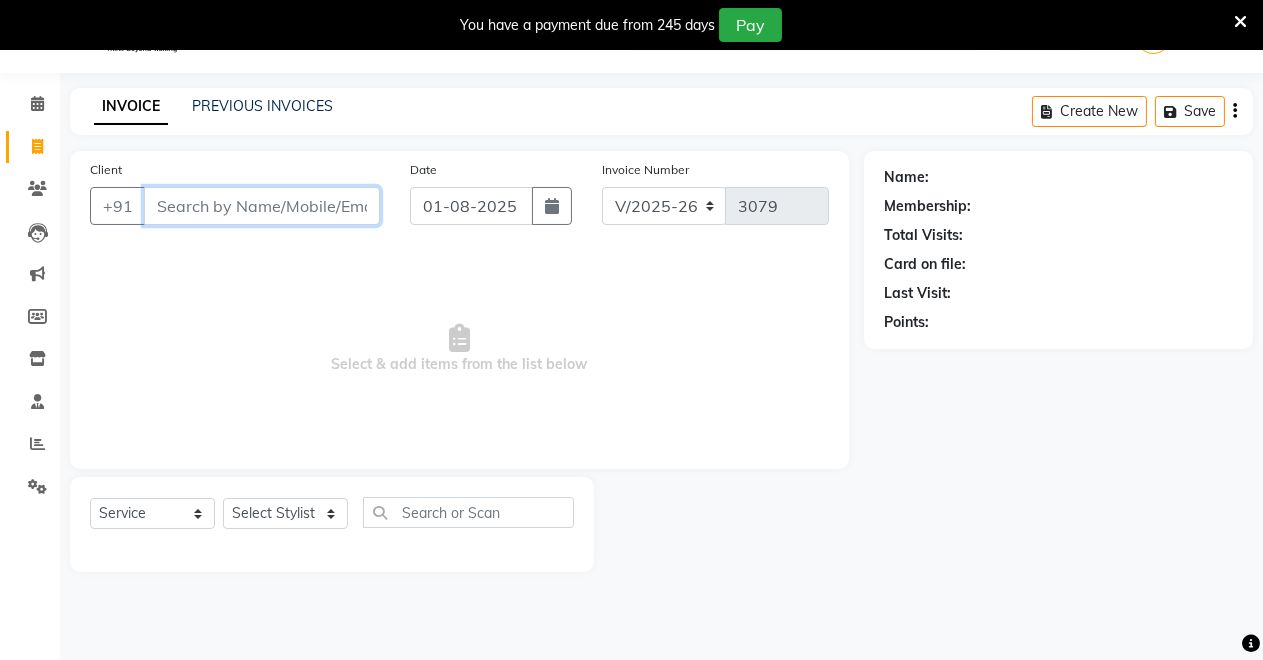click on "Client" at bounding box center (262, 206) 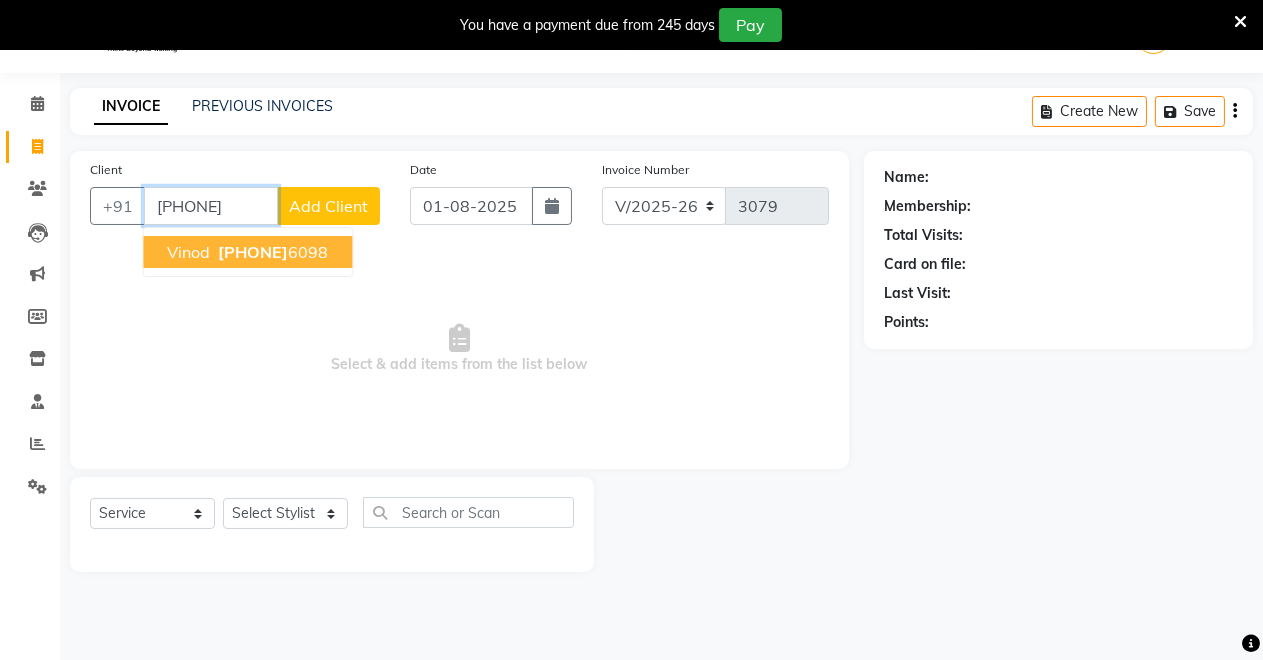 click on "[NAME]   [PHONE]" at bounding box center [247, 252] 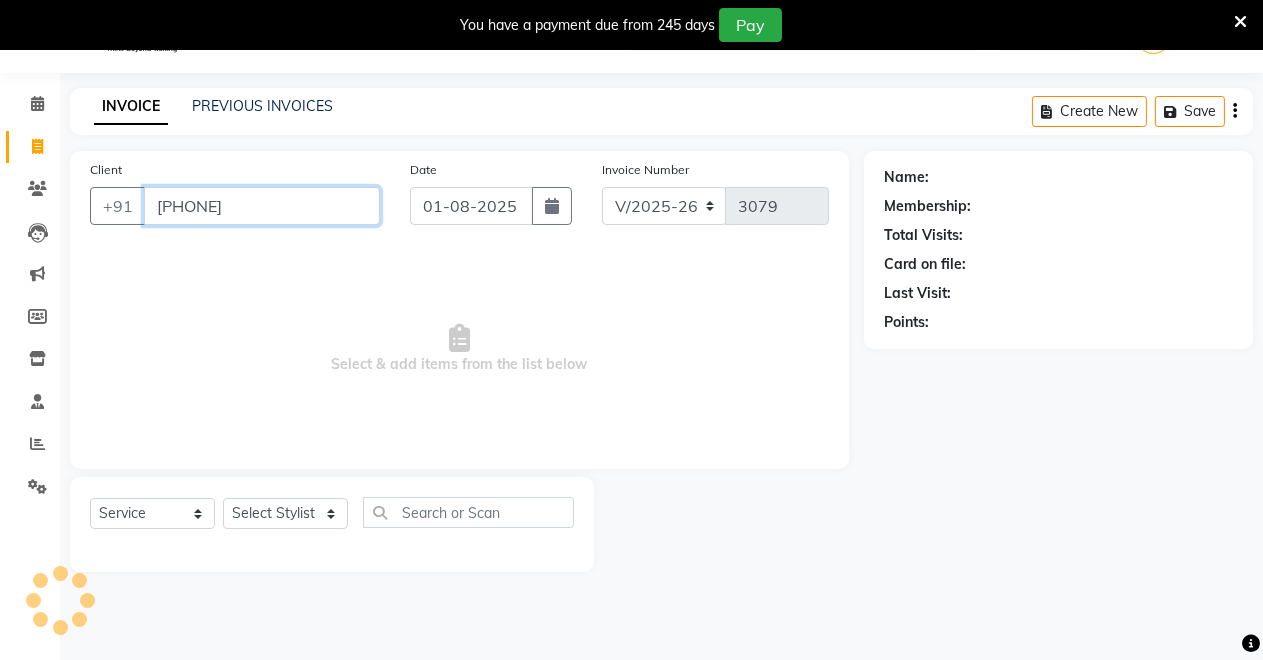 type on "[PHONE]" 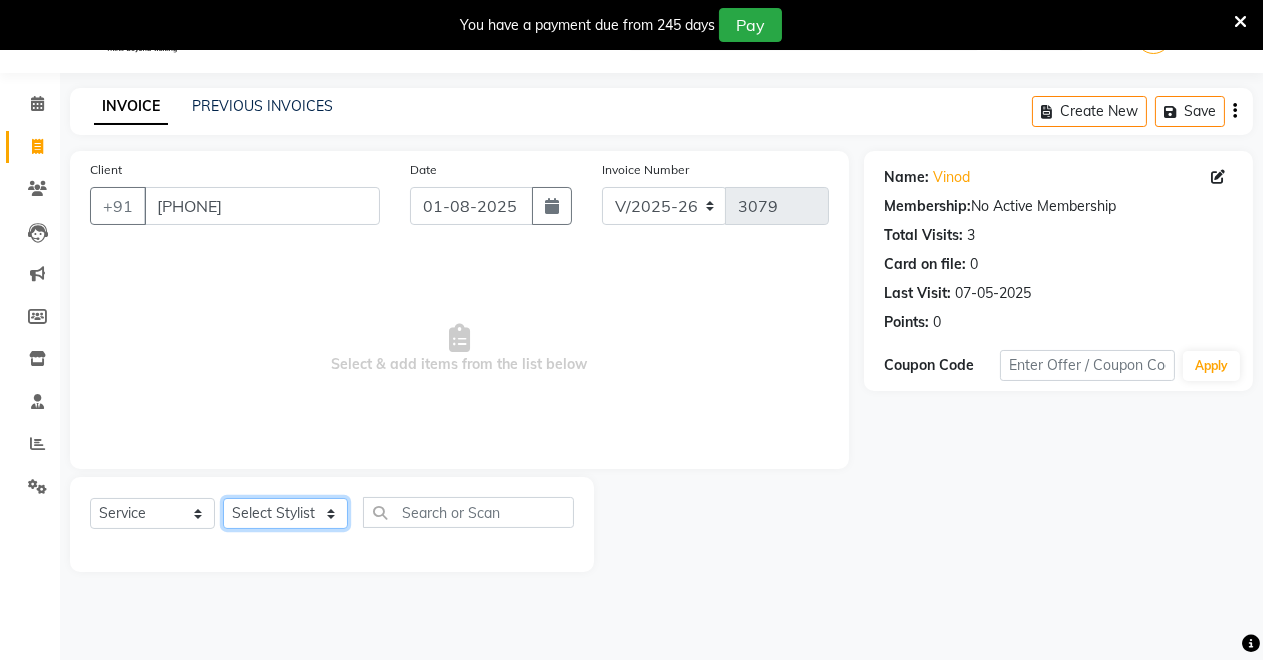 click on "Select Stylist Badal kumar Jeetu Kushal Nikita Rahul Sachin Dangoriya Shikha Suman Verma" 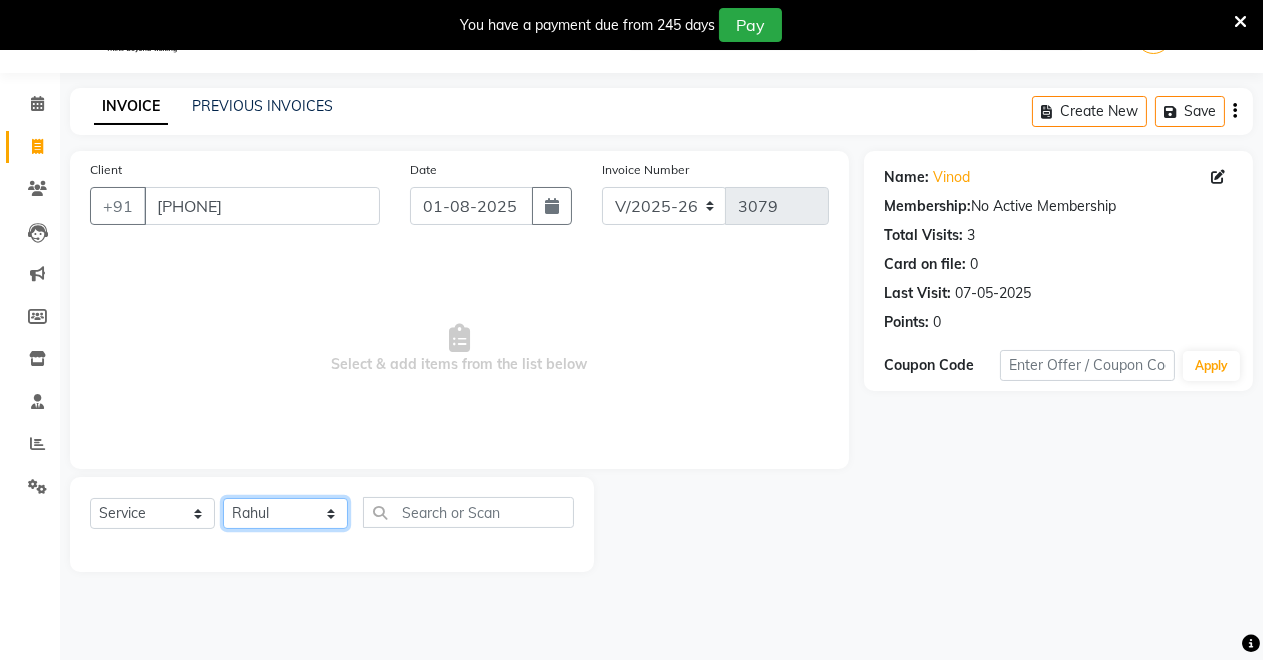 click on "Select Stylist Badal kumar Jeetu Kushal Nikita Rahul Sachin Dangoriya Shikha Suman Verma" 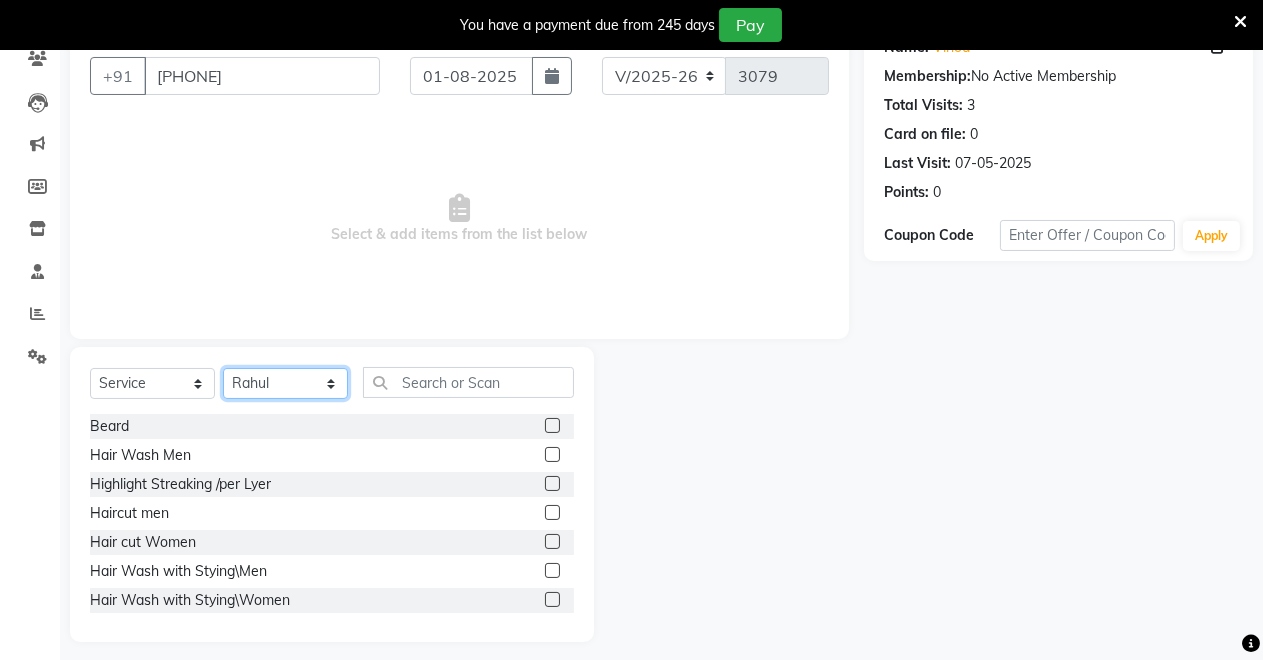 scroll, scrollTop: 191, scrollLeft: 0, axis: vertical 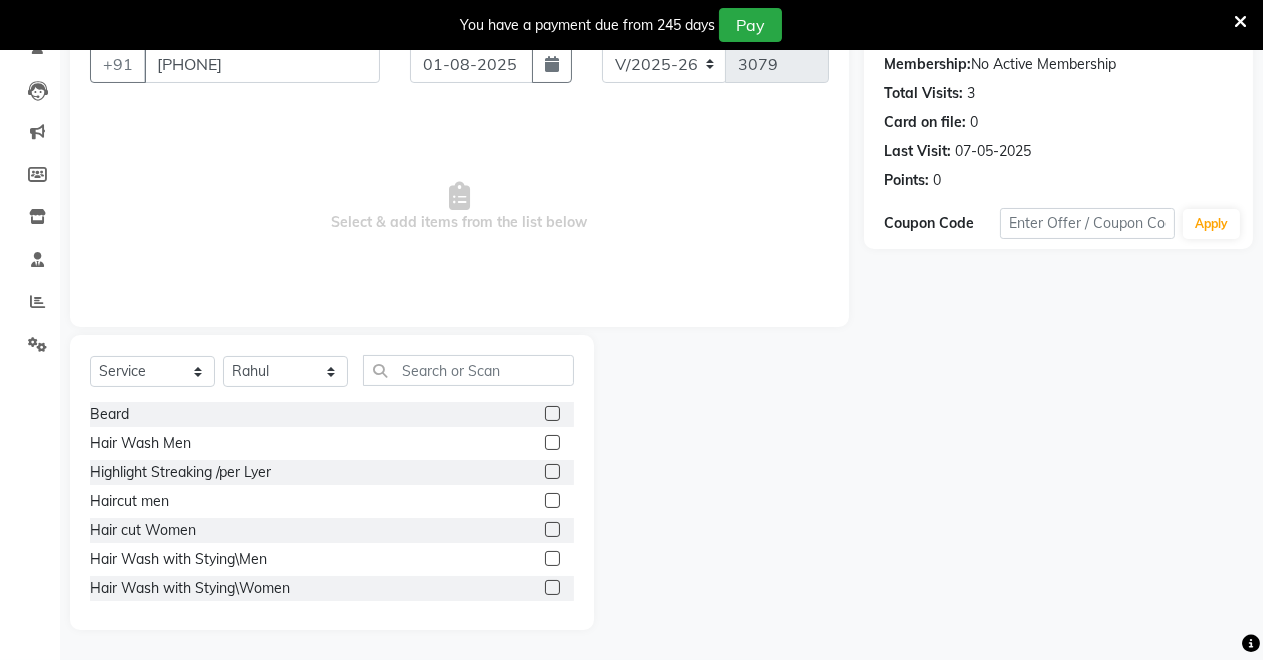 click 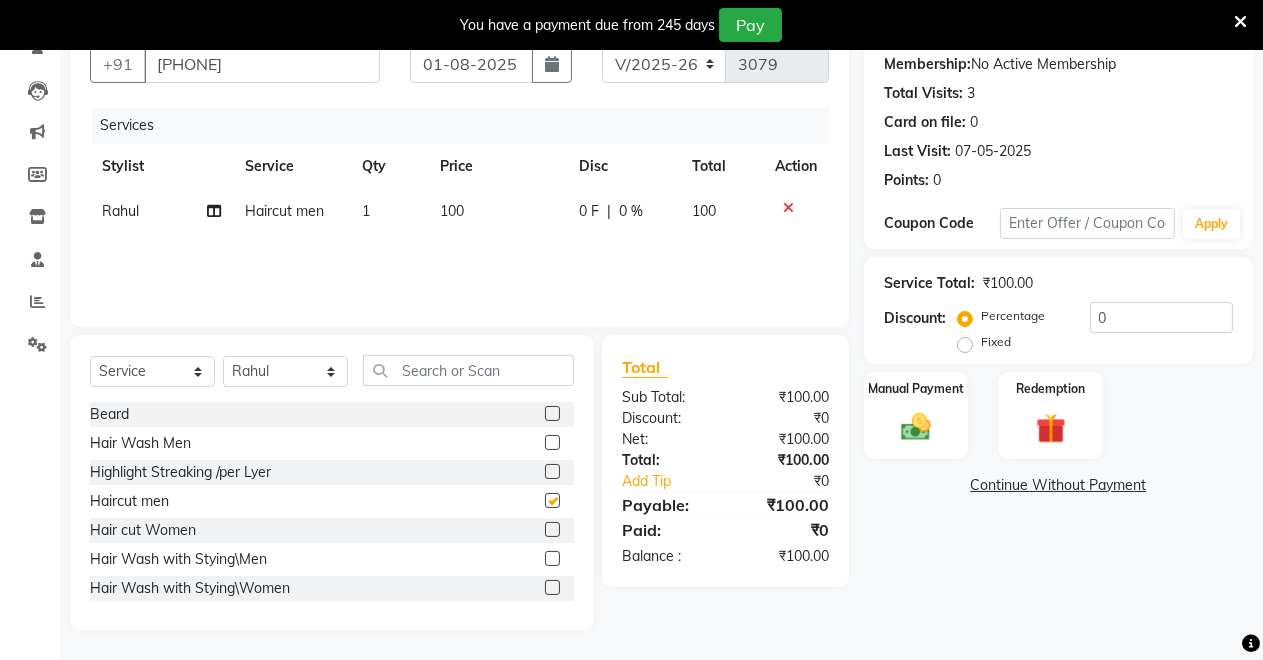 checkbox on "false" 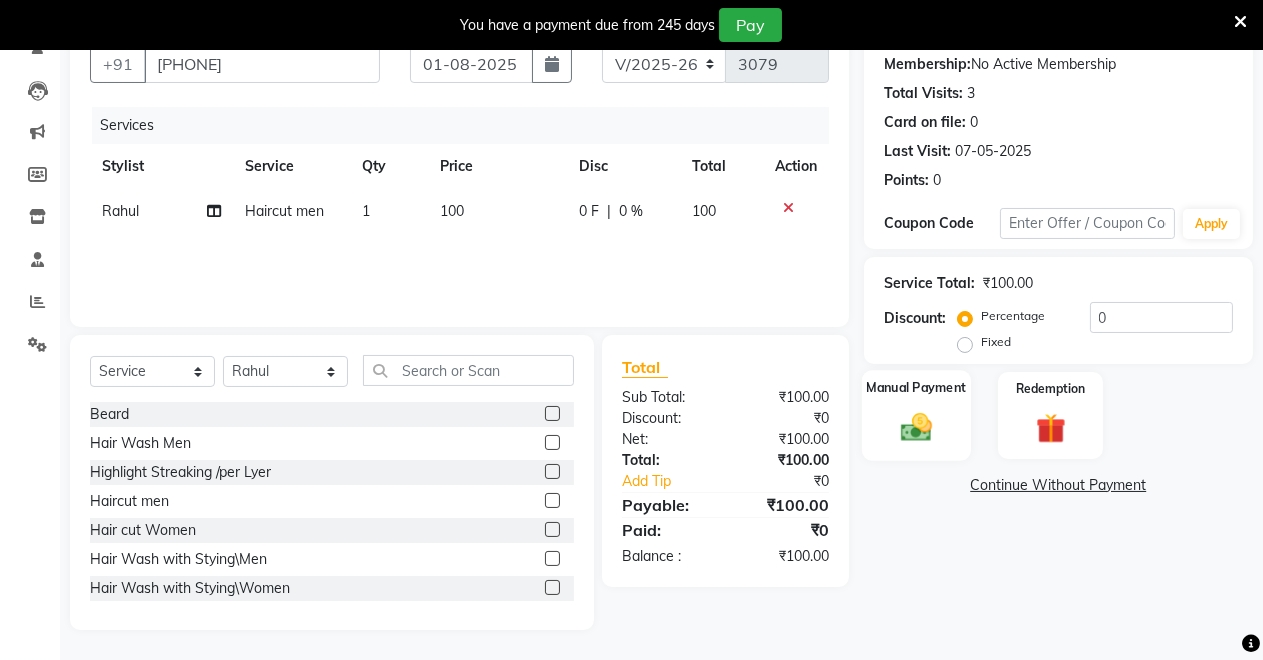 click 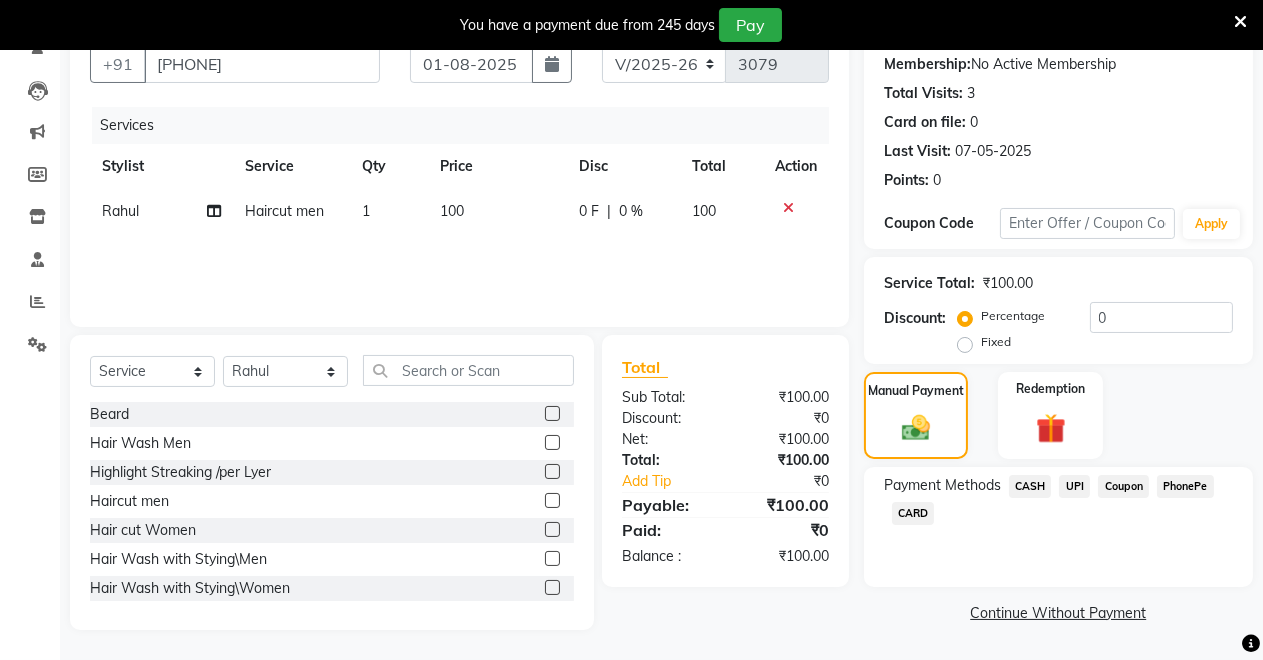 click on "CASH" 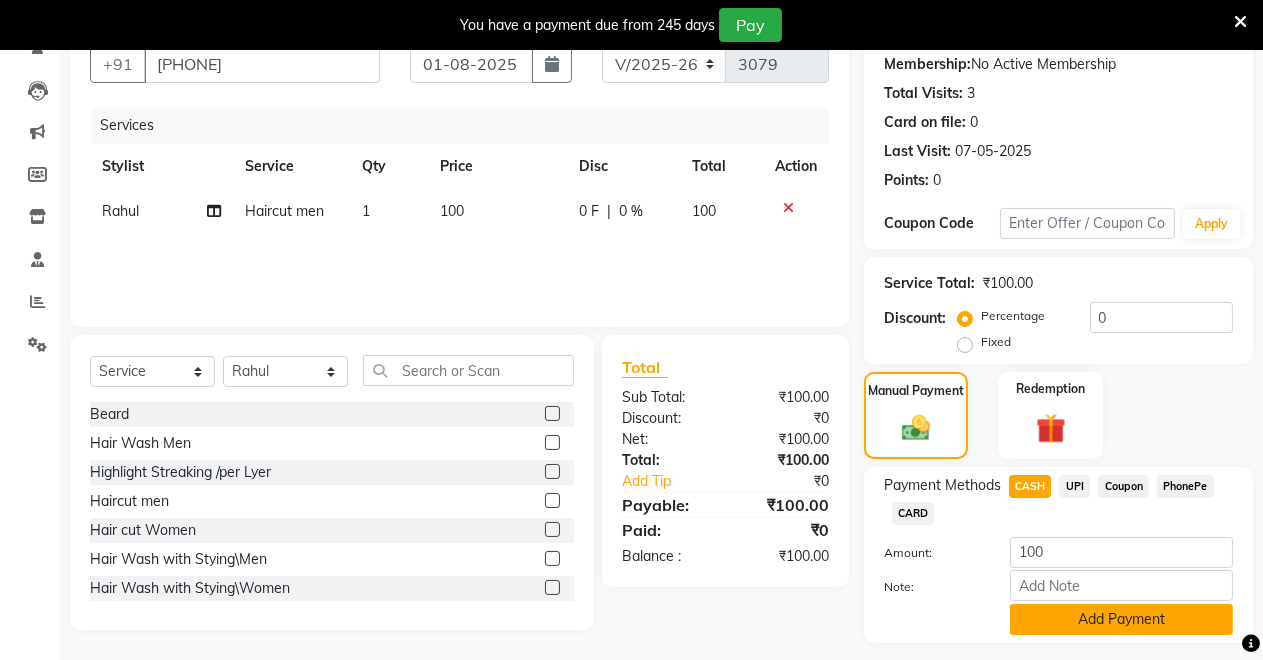 click on "Add Payment" 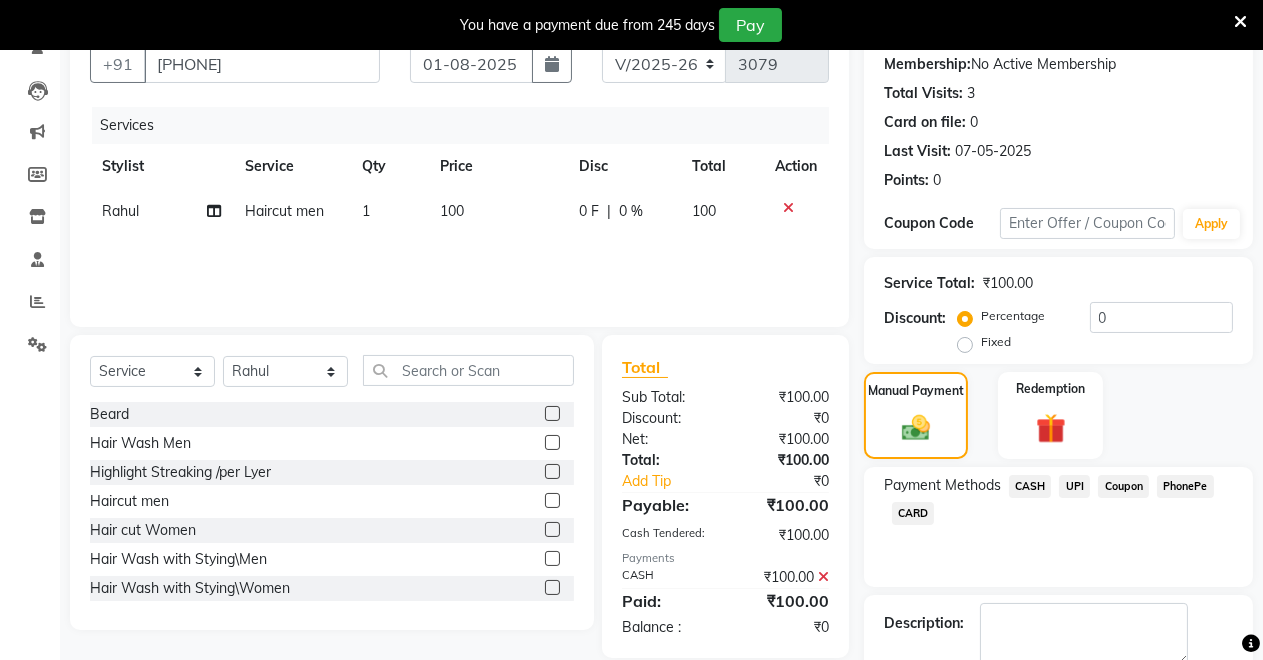 scroll, scrollTop: 302, scrollLeft: 0, axis: vertical 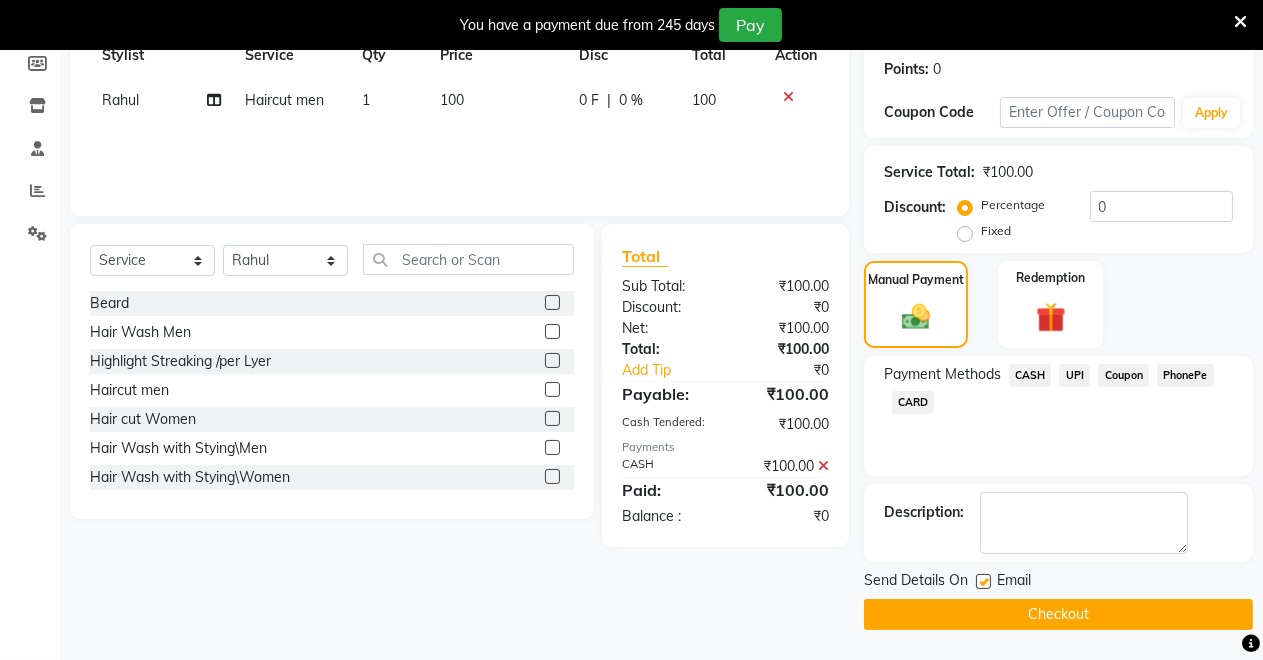 click on "Checkout" 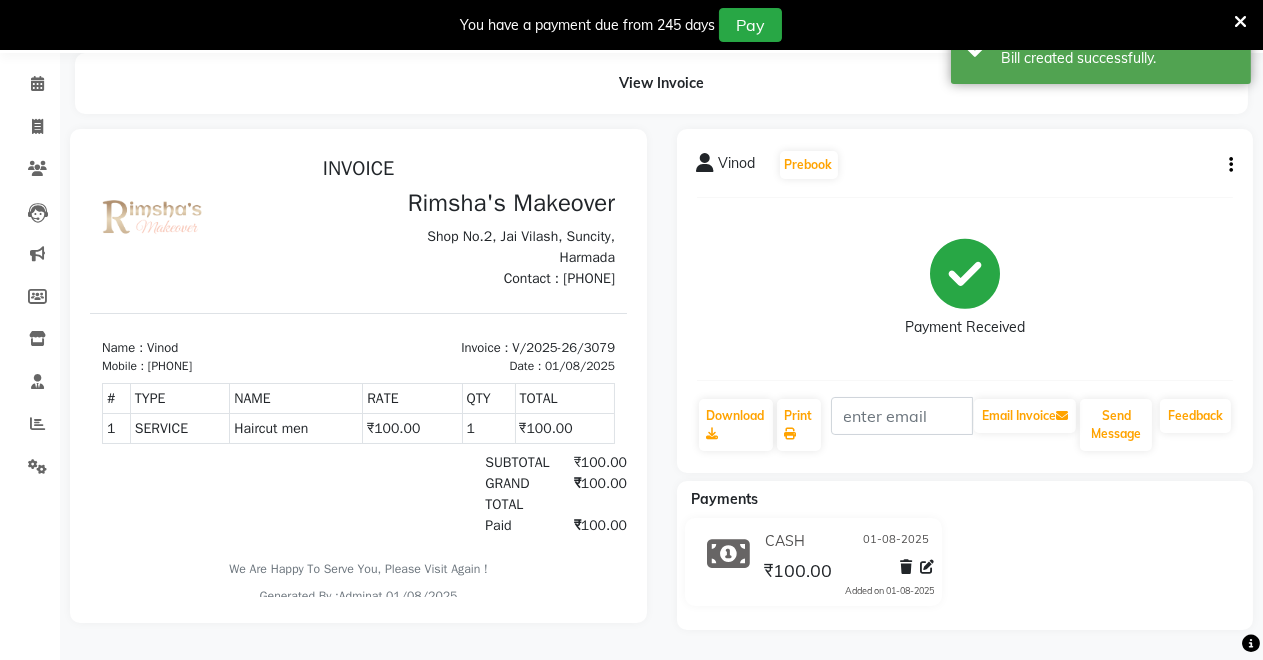 scroll, scrollTop: 0, scrollLeft: 0, axis: both 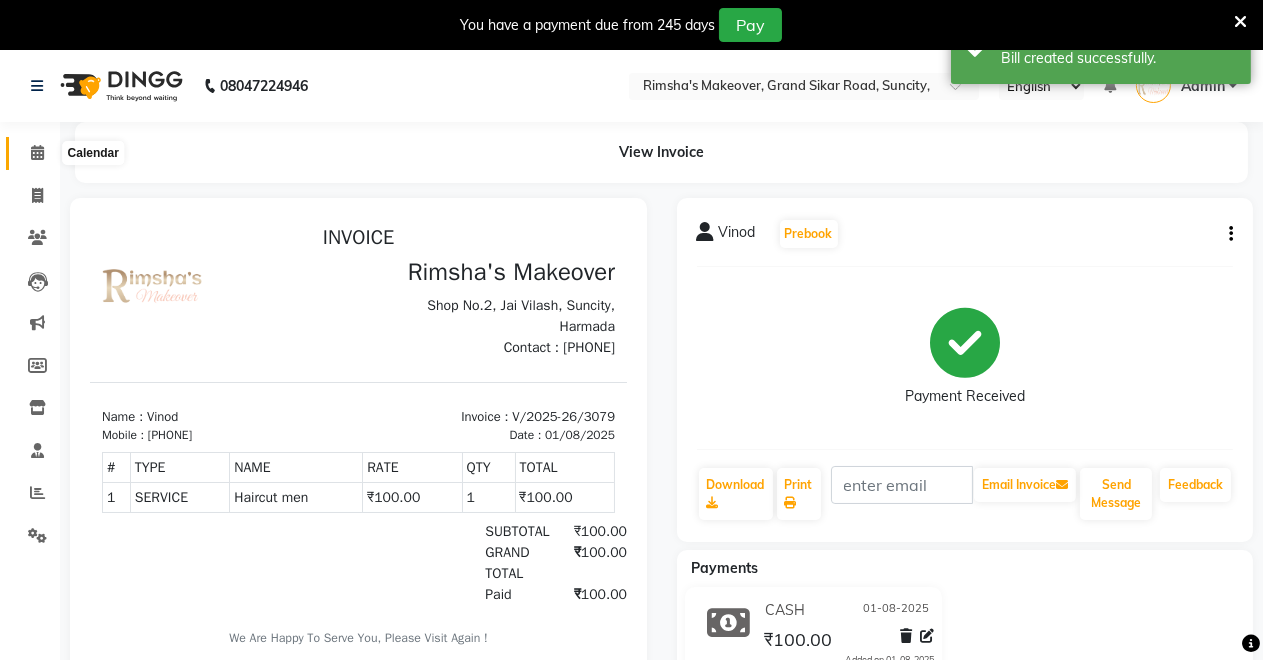 click 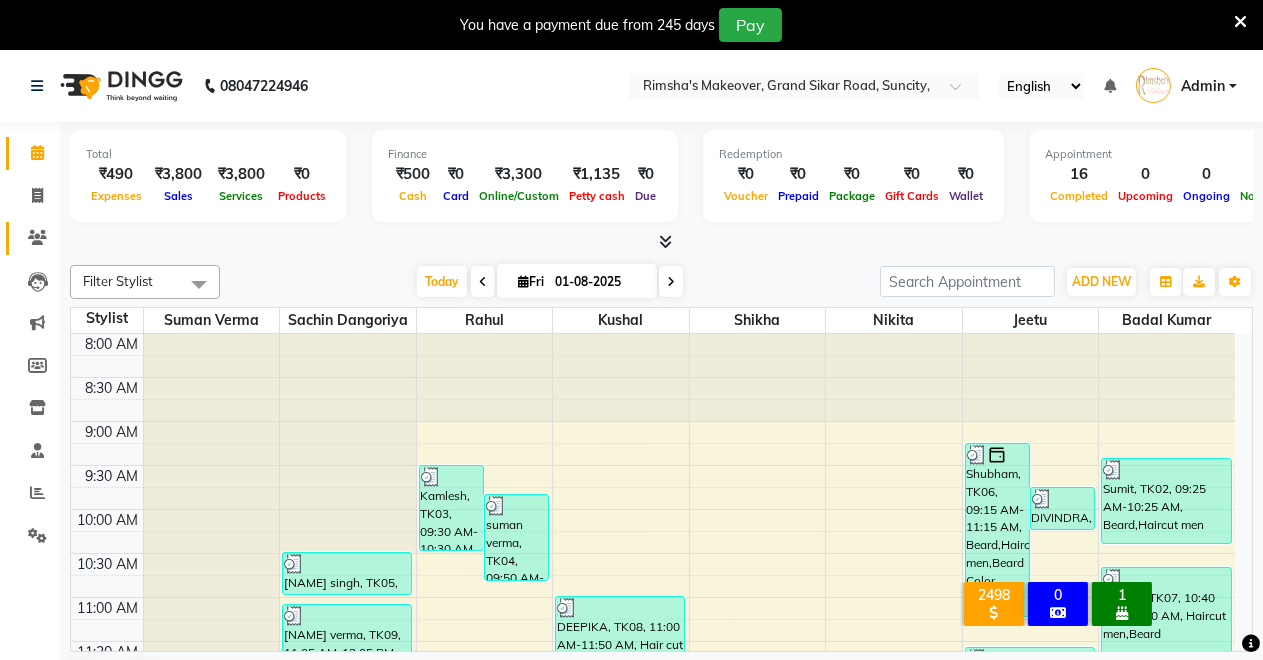 click 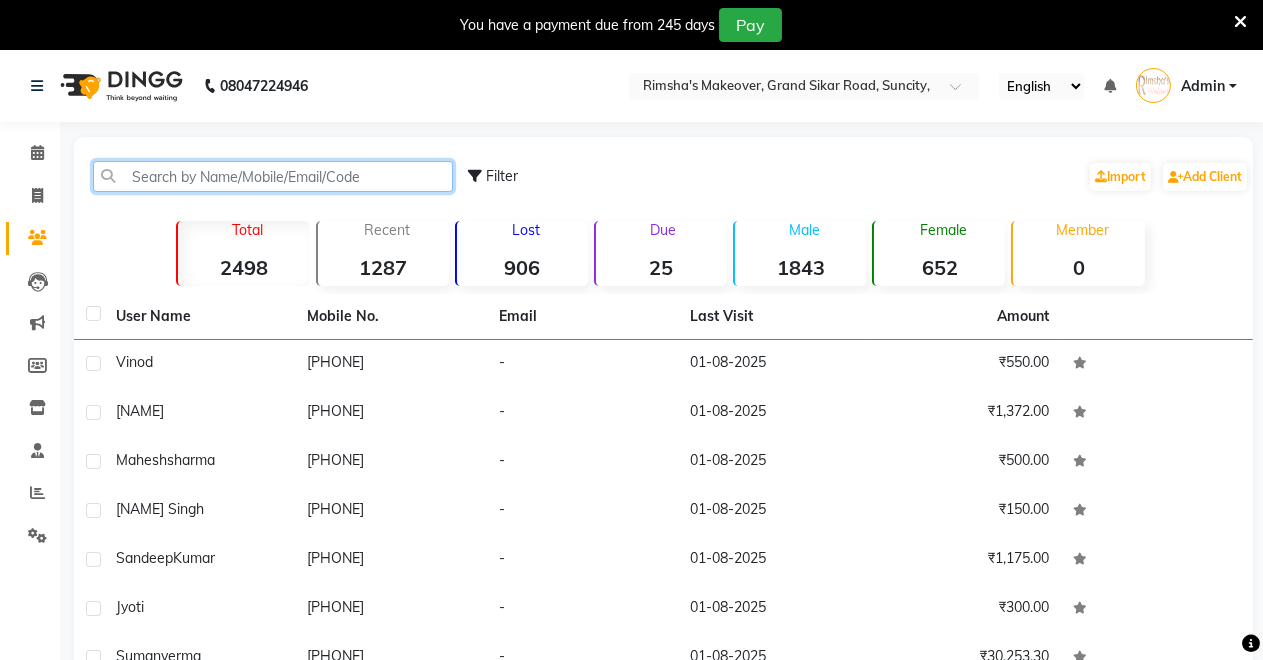 click 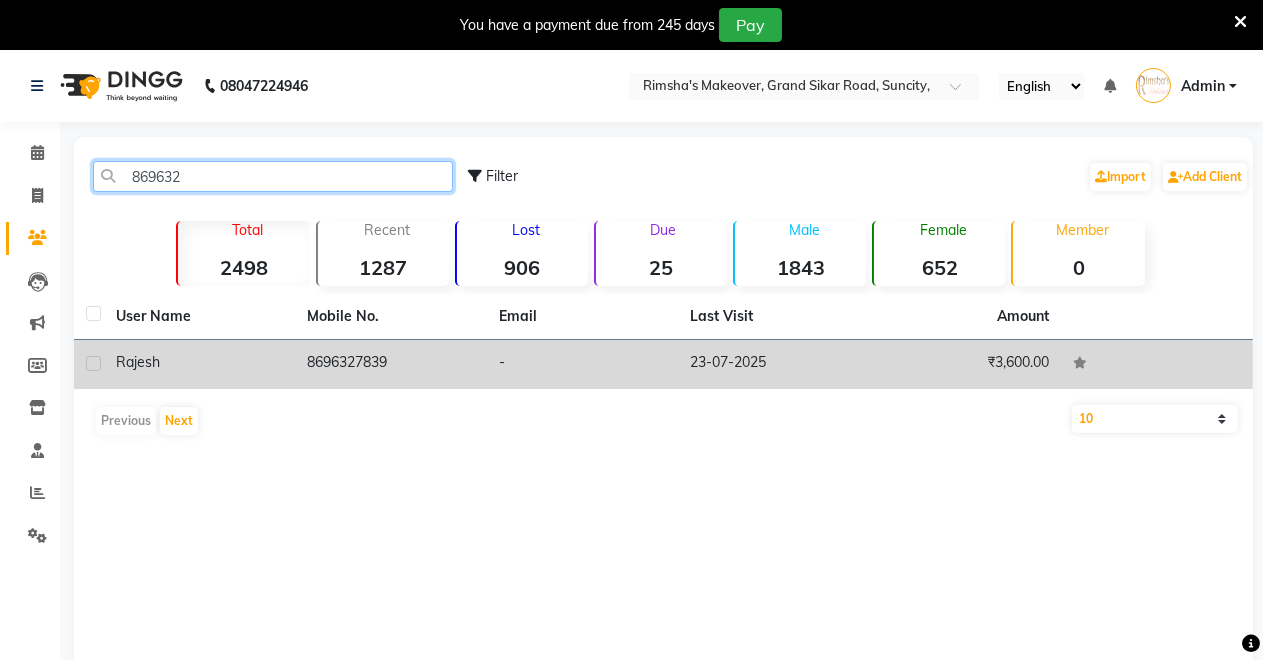 type on "869632" 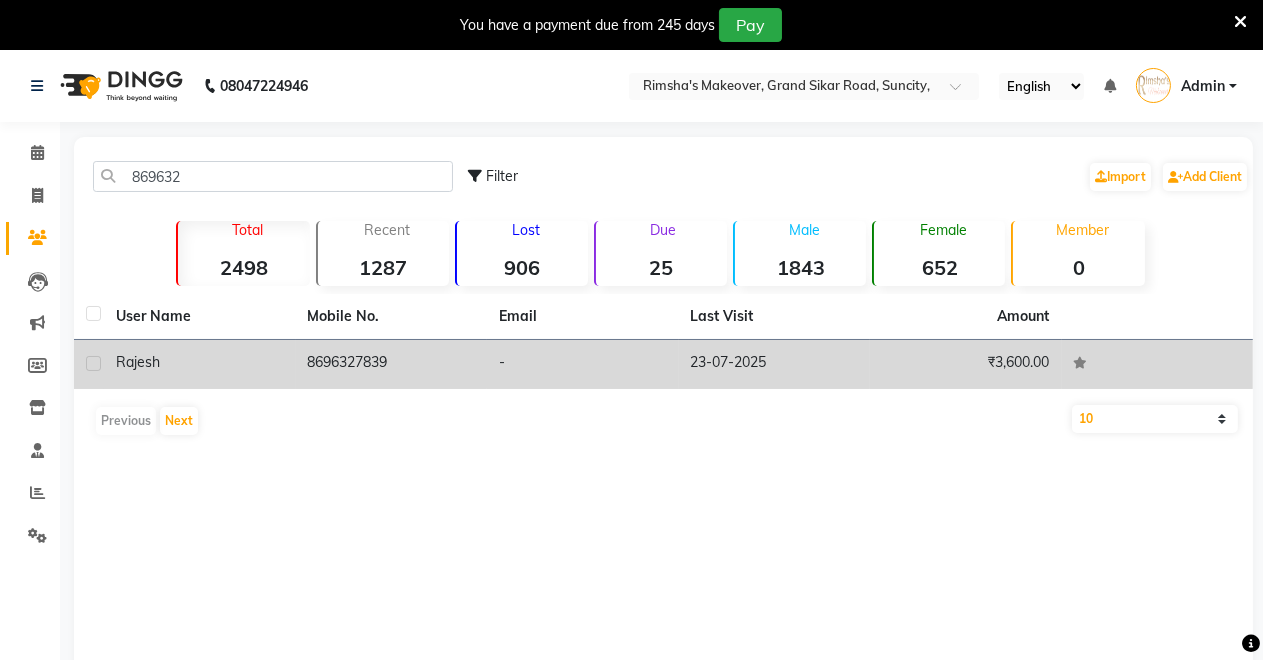 click on "Rajesh" 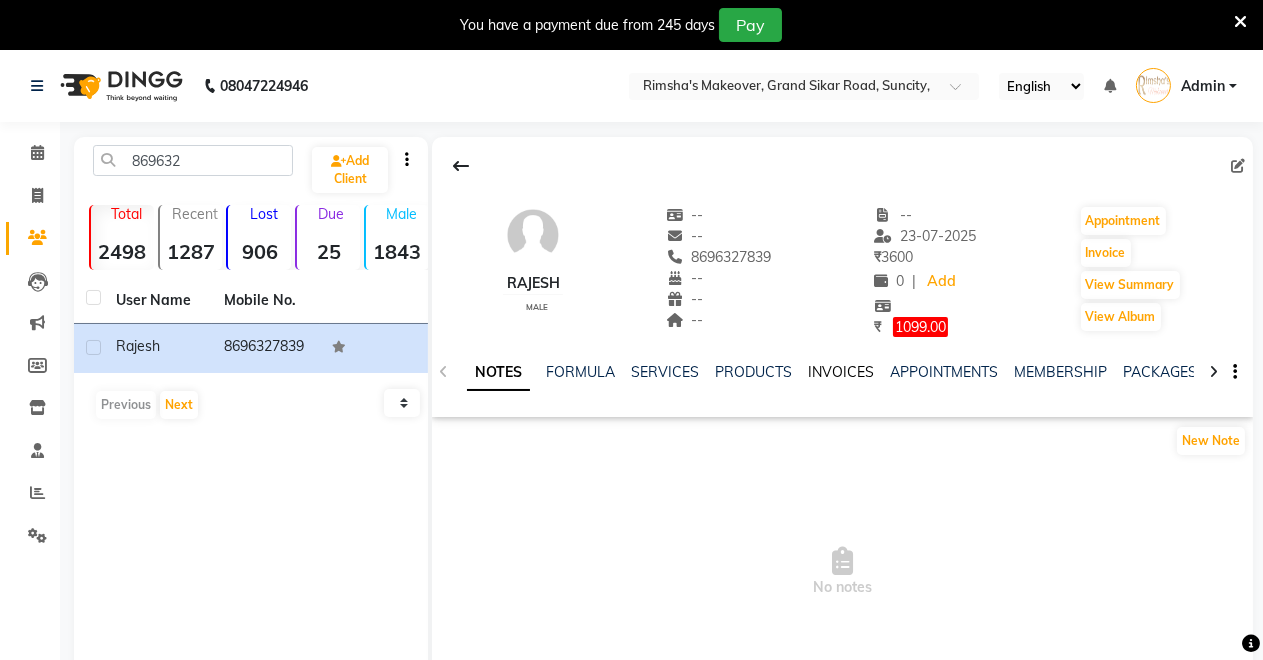 click on "INVOICES" 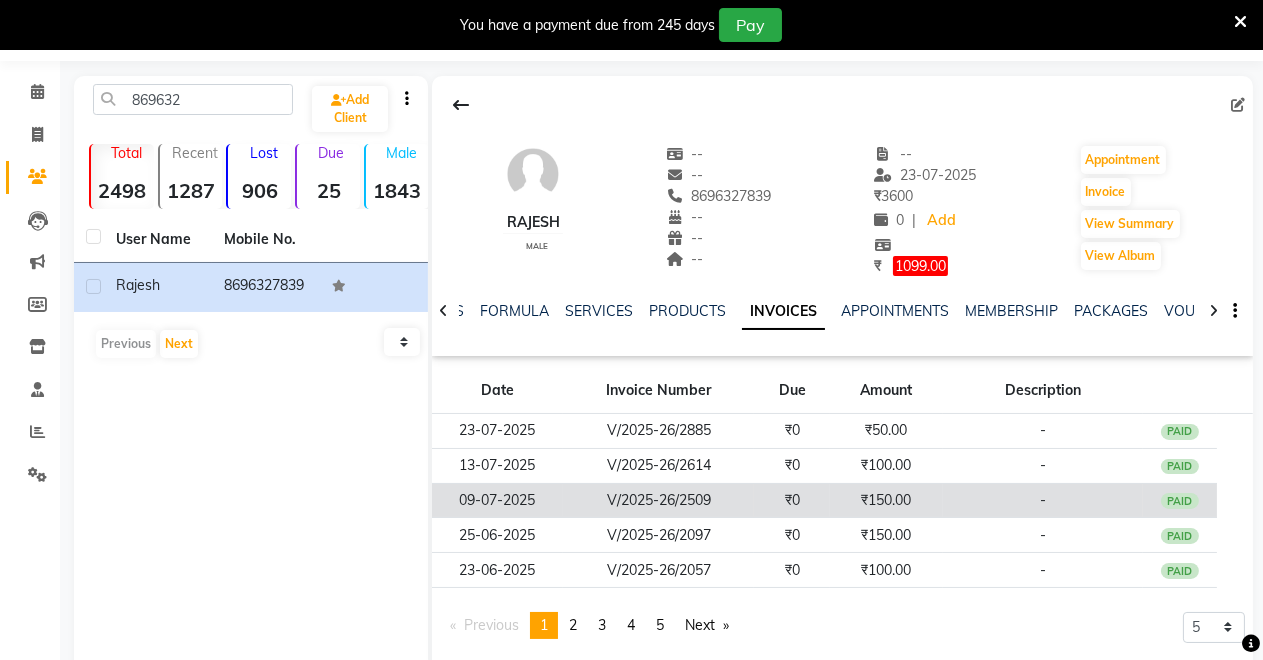 scroll, scrollTop: 107, scrollLeft: 0, axis: vertical 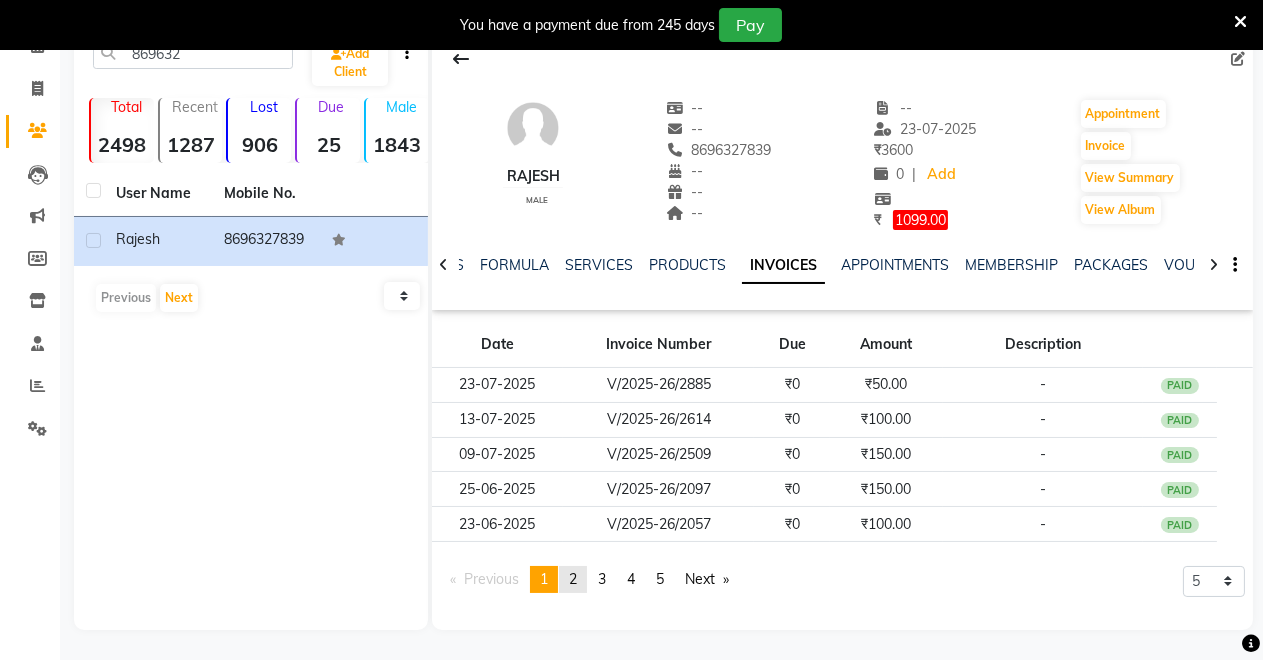 click on "2" 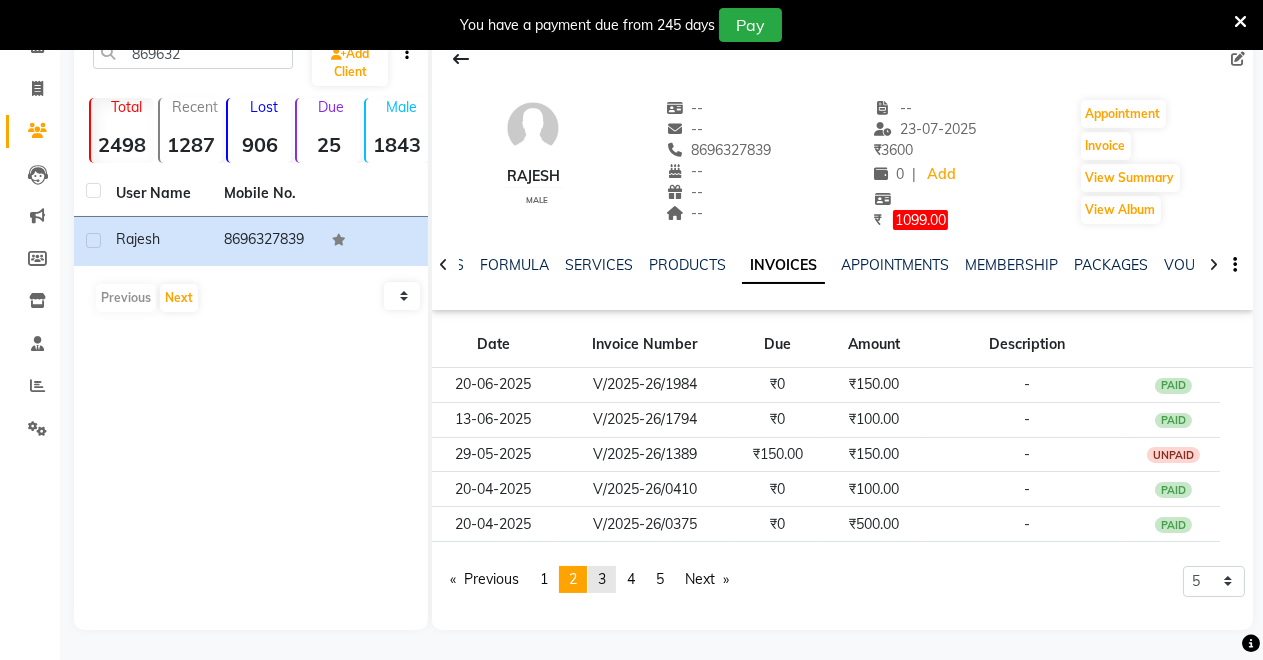 click on "3" 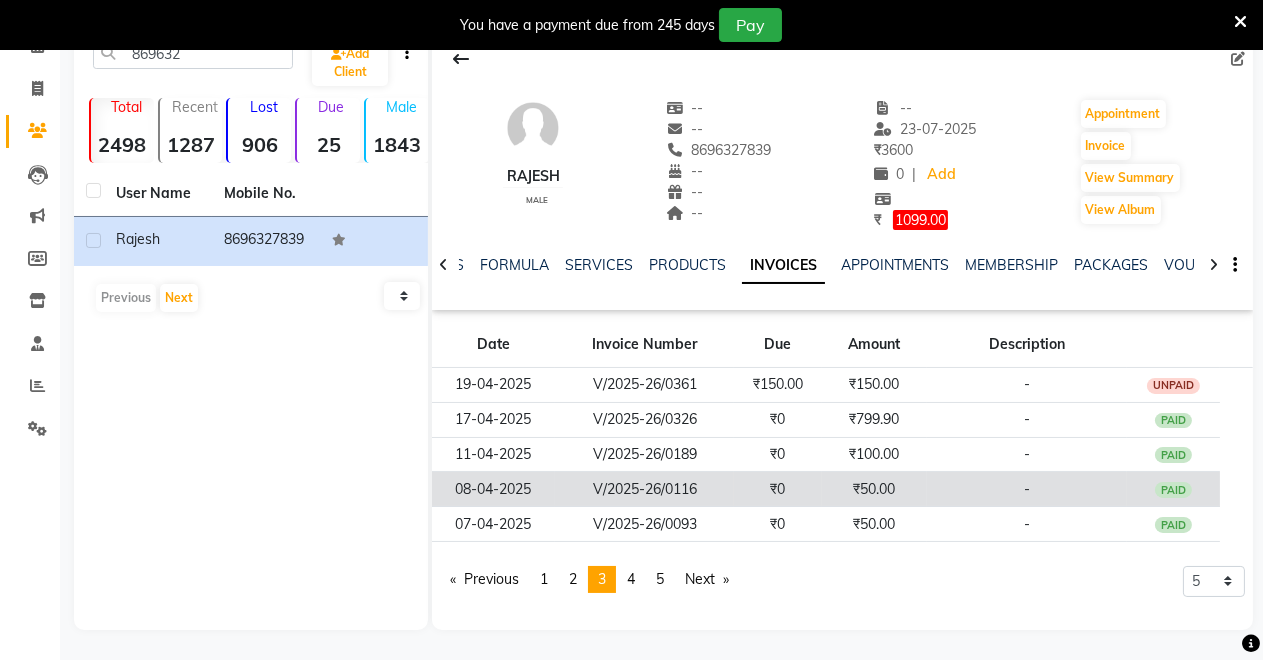 scroll, scrollTop: 0, scrollLeft: 0, axis: both 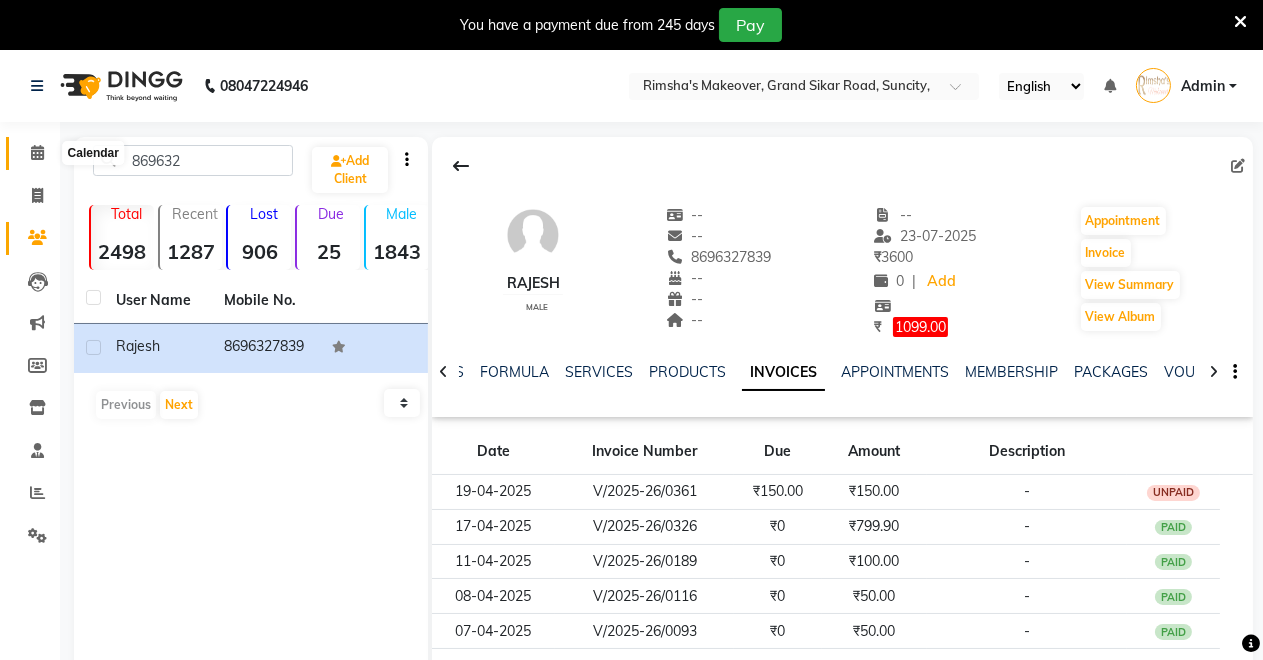 click 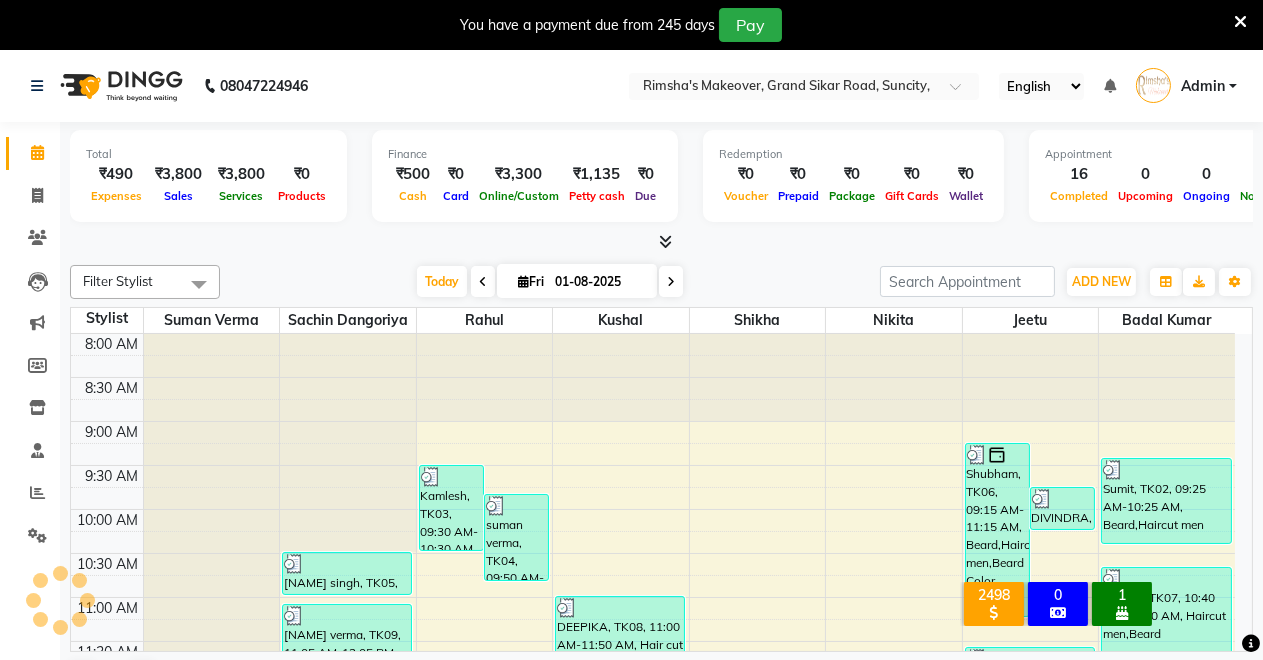 scroll, scrollTop: 0, scrollLeft: 0, axis: both 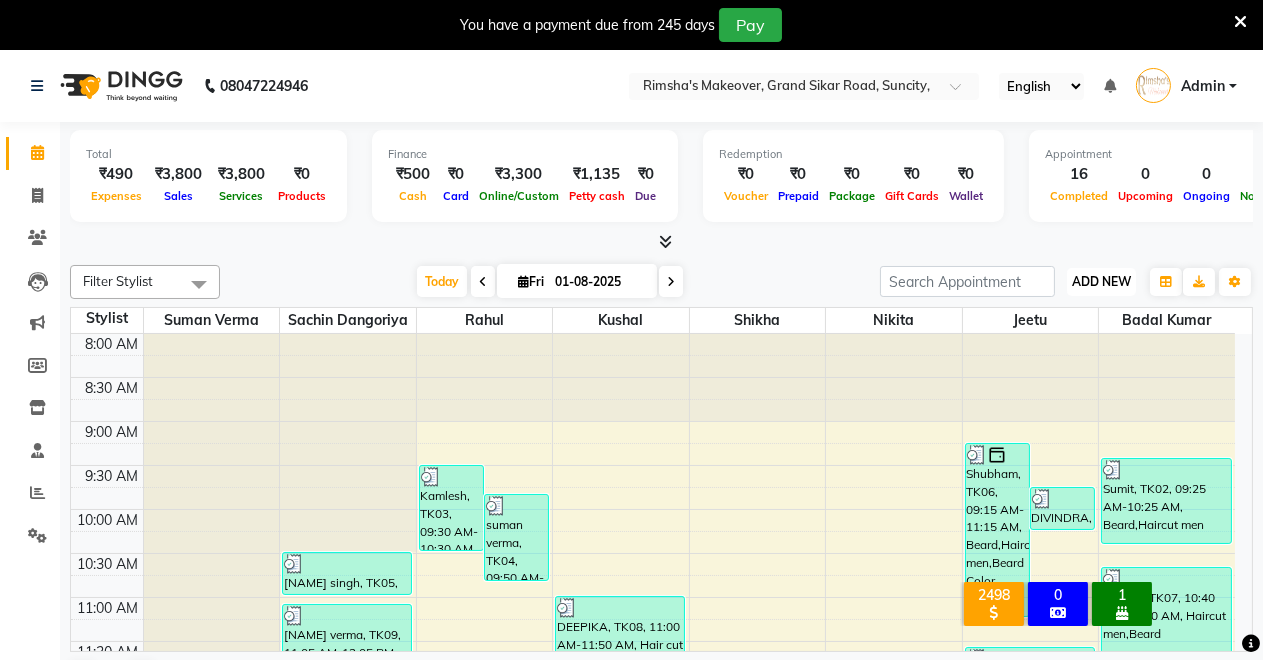 click on "ADD NEW" at bounding box center [1101, 281] 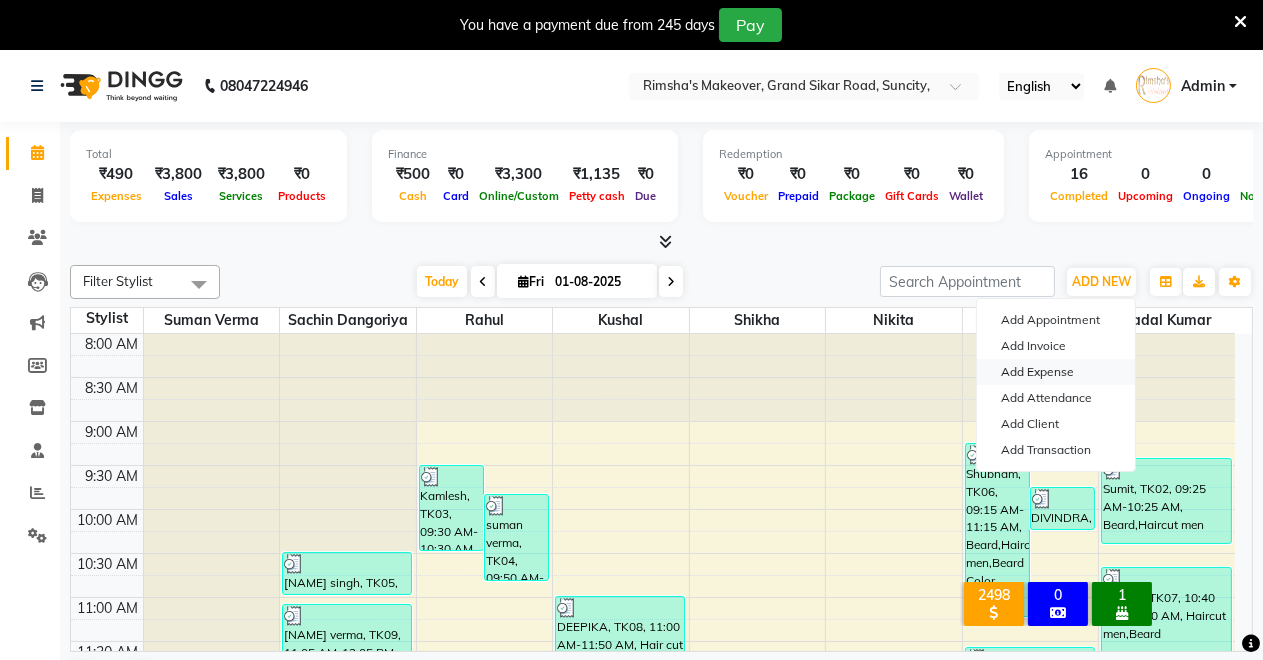 click on "Add Expense" at bounding box center (1056, 372) 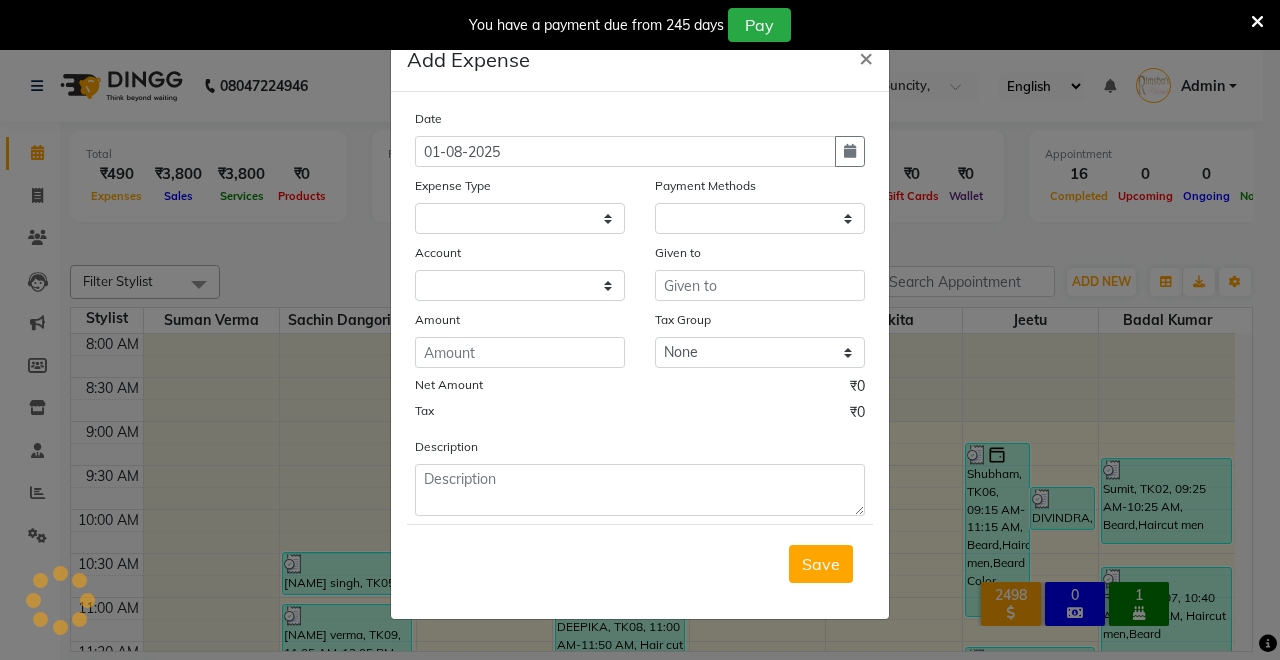 select on "1" 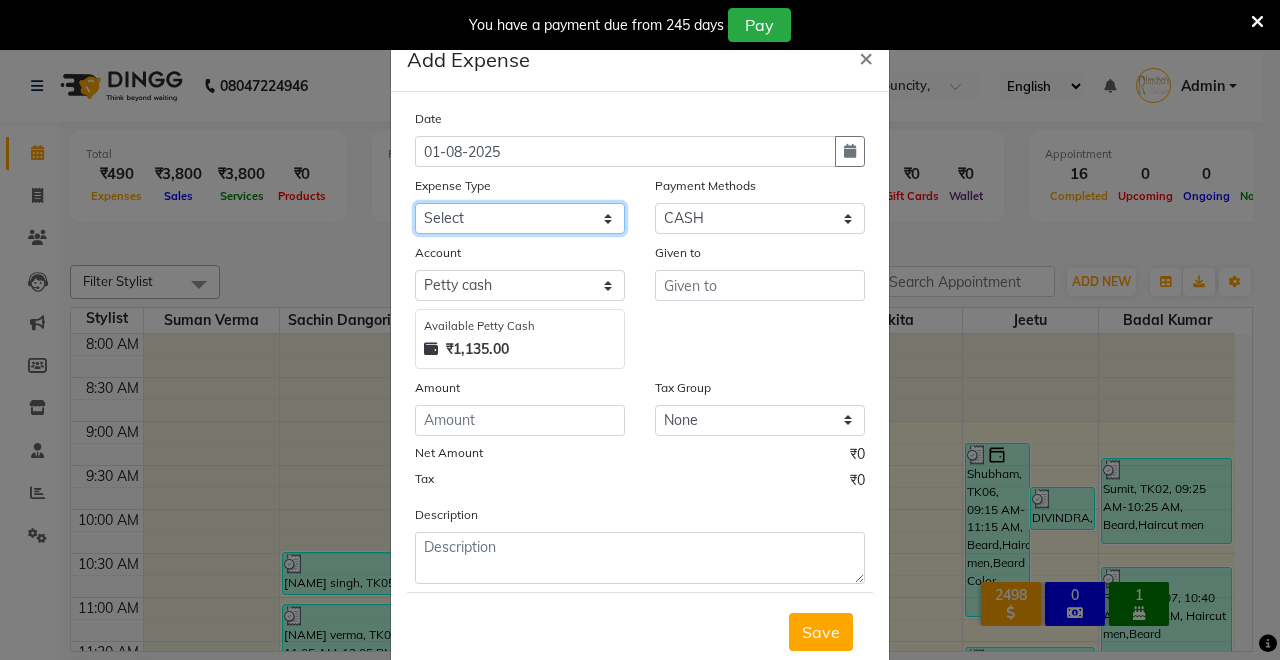 click on "Select Advance Salary Baba Bank Service Charges CLEANING Clinical charges DM SIR DUSTBIN electricity bill Other PAMPHLETS Pandit G Priyanka mam Product Rent Salary SOFA Staff Snacks Tax Tea & Refreshment T SHIRT PRINT Utilities Water Bottle" 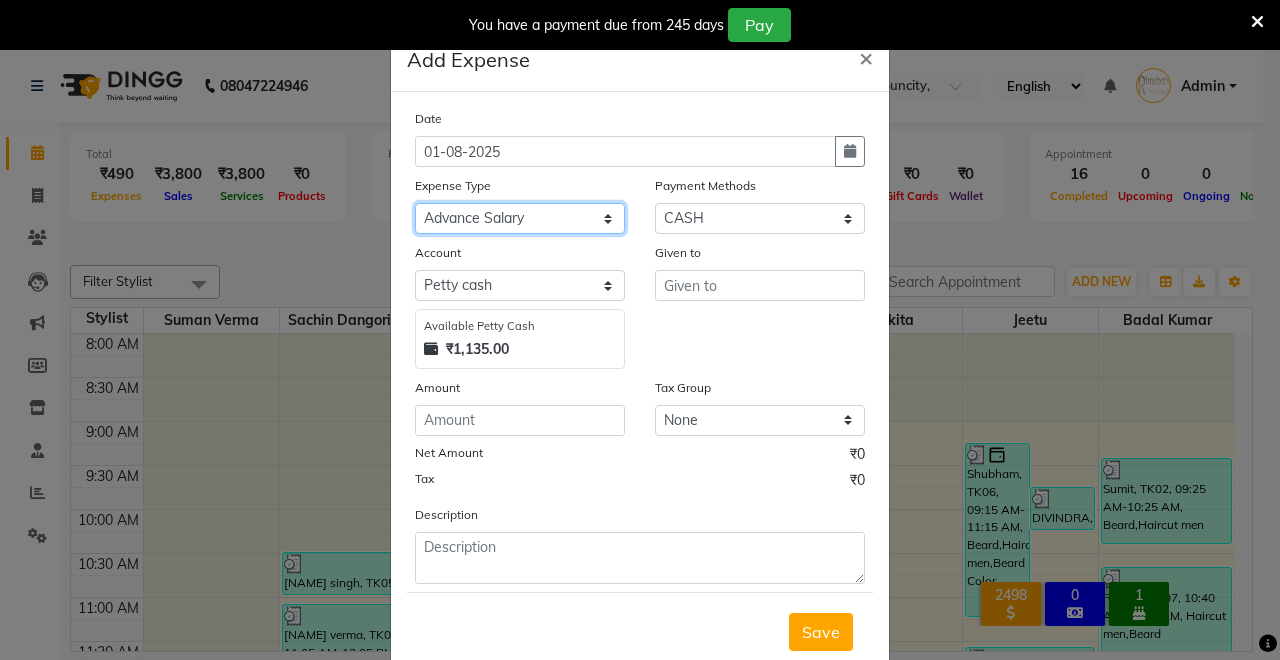click on "Select Advance Salary Baba Bank Service Charges CLEANING Clinical charges DM SIR DUSTBIN electricity bill Other PAMPHLETS Pandit G Priyanka mam Product Rent Salary SOFA Staff Snacks Tax Tea & Refreshment T SHIRT PRINT Utilities Water Bottle" 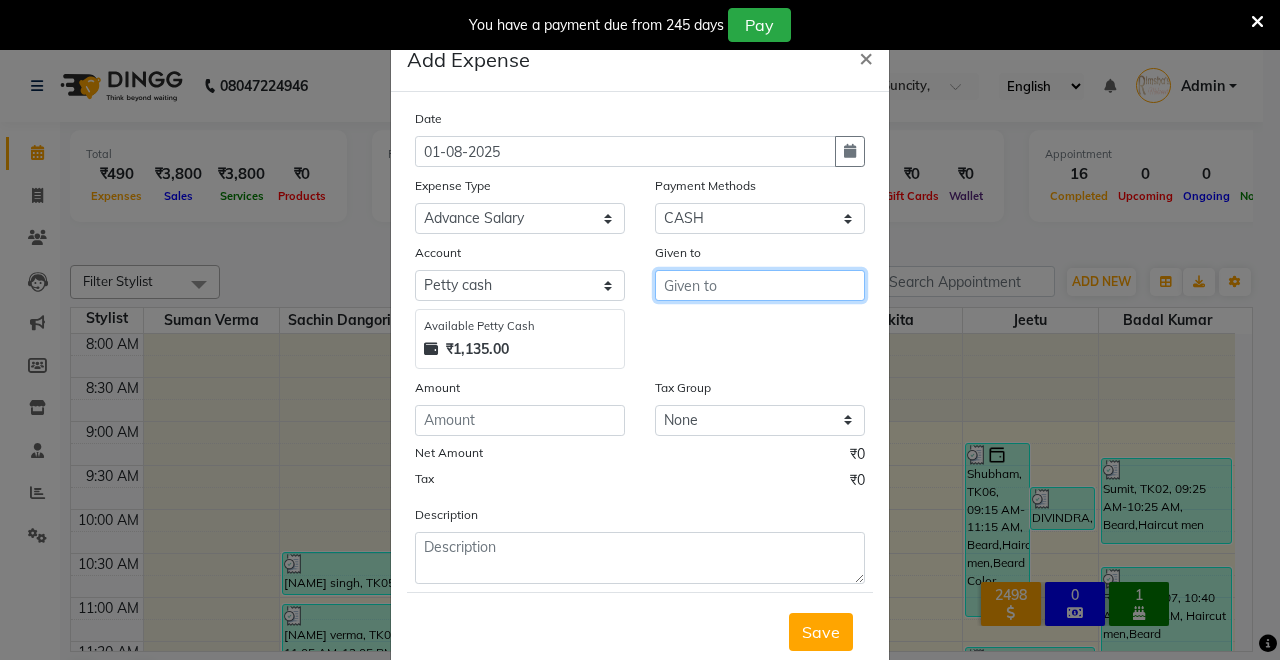click at bounding box center (760, 285) 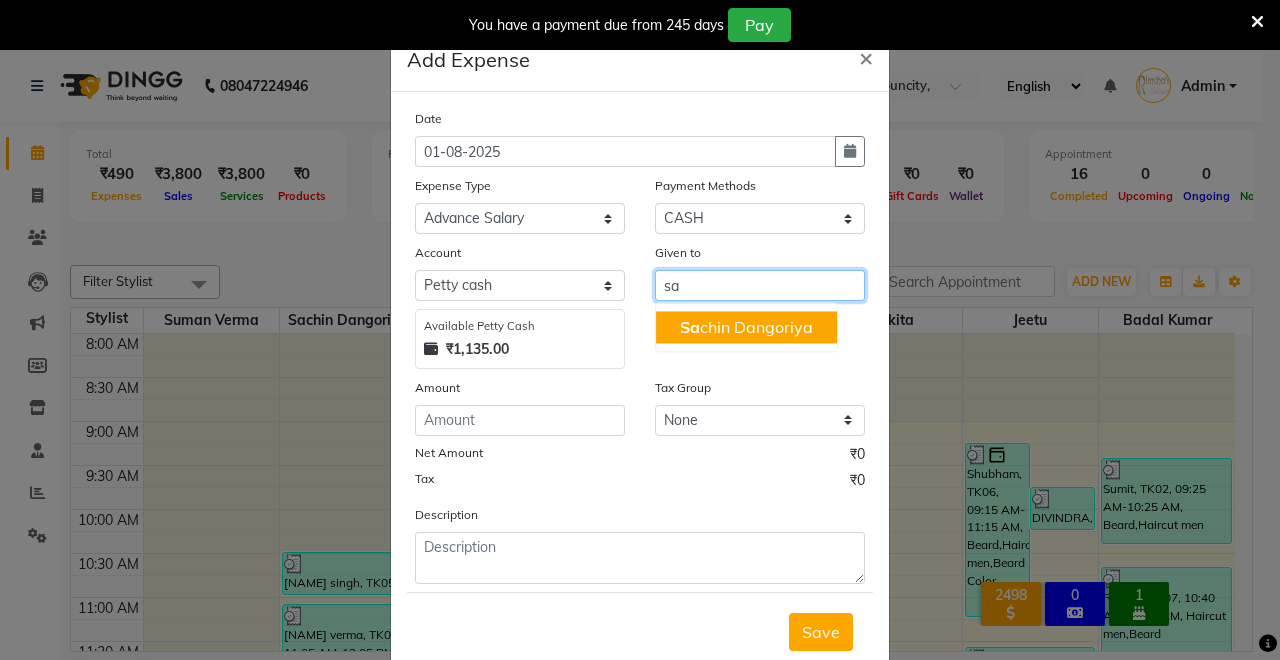 type on "sa" 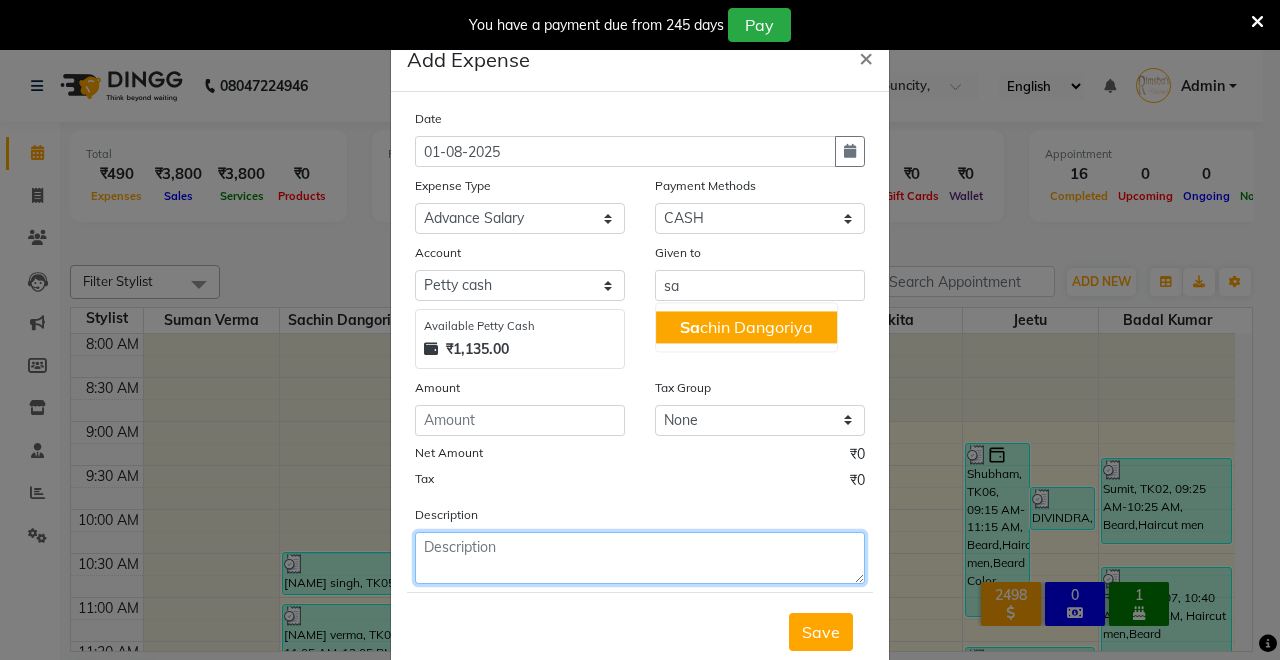 click 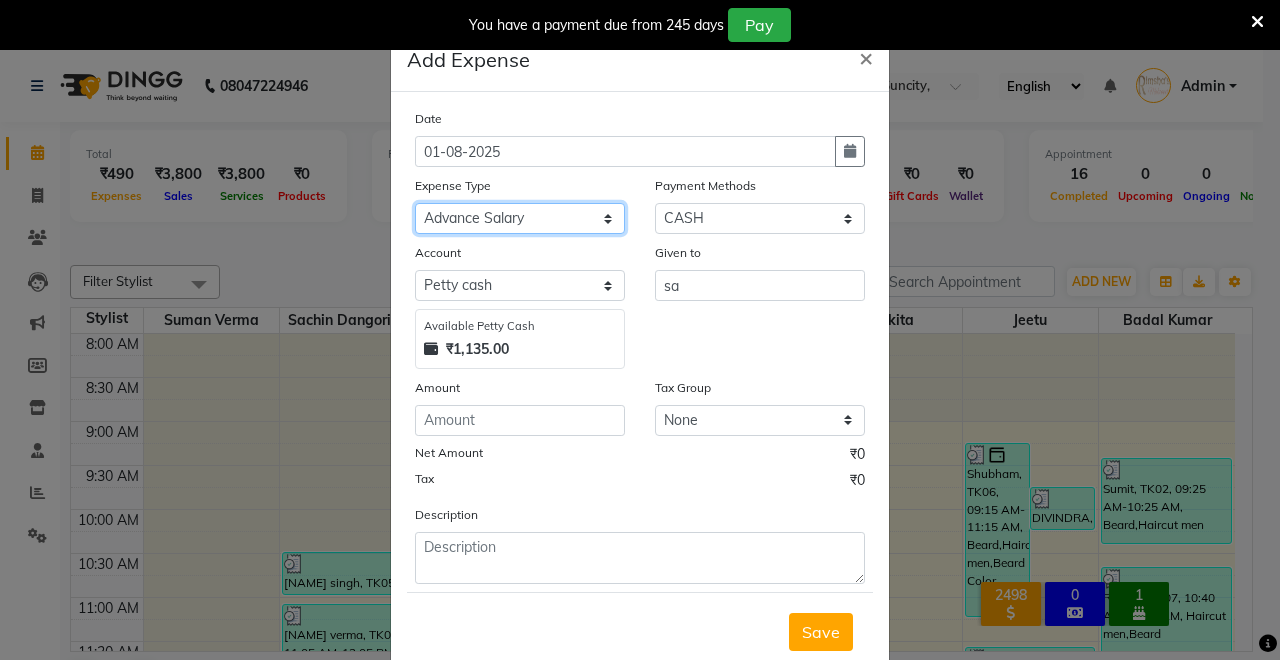 click on "Select Advance Salary Baba Bank Service Charges CLEANING Clinical charges DM SIR DUSTBIN electricity bill Other PAMPHLETS Pandit G Priyanka mam Product Rent Salary SOFA Staff Snacks Tax Tea & Refreshment T SHIRT PRINT Utilities Water Bottle" 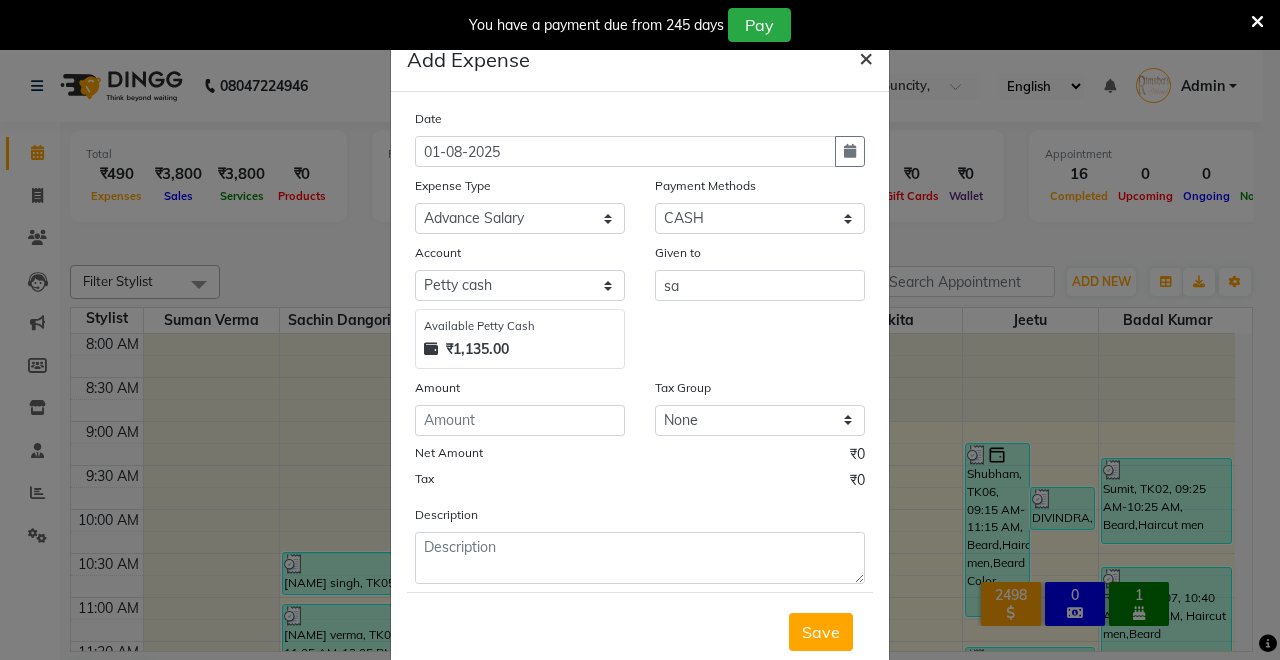 click on "×" 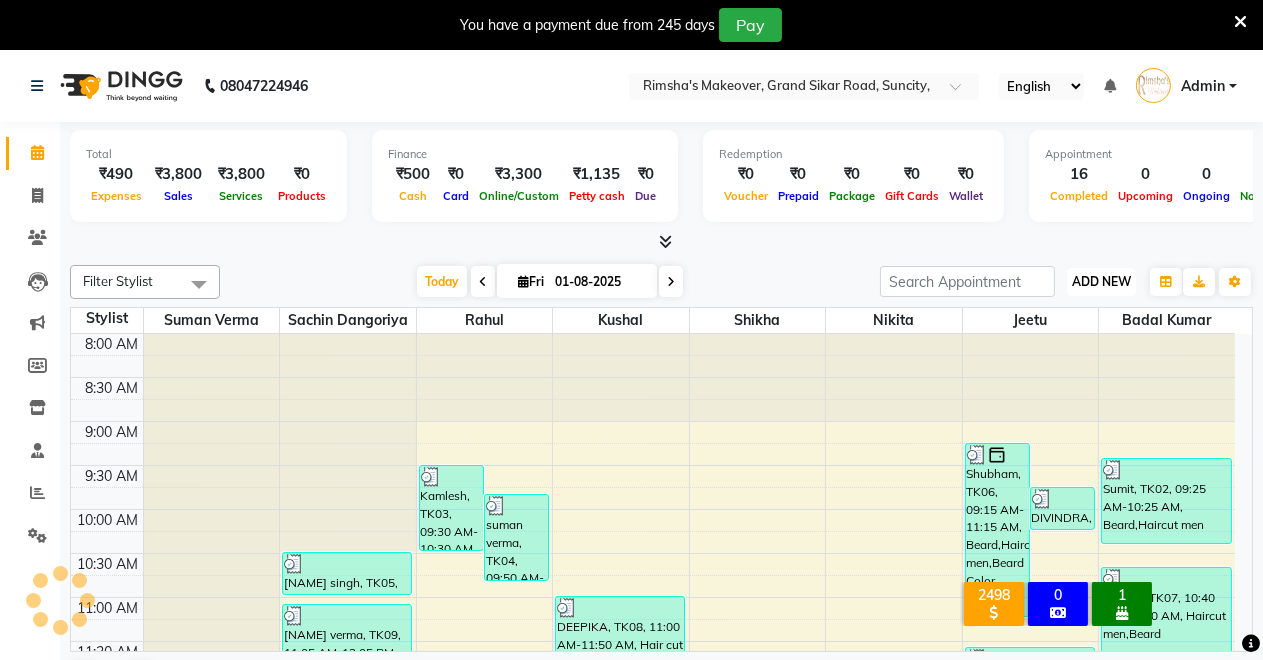 click on "ADD NEW" at bounding box center (1101, 281) 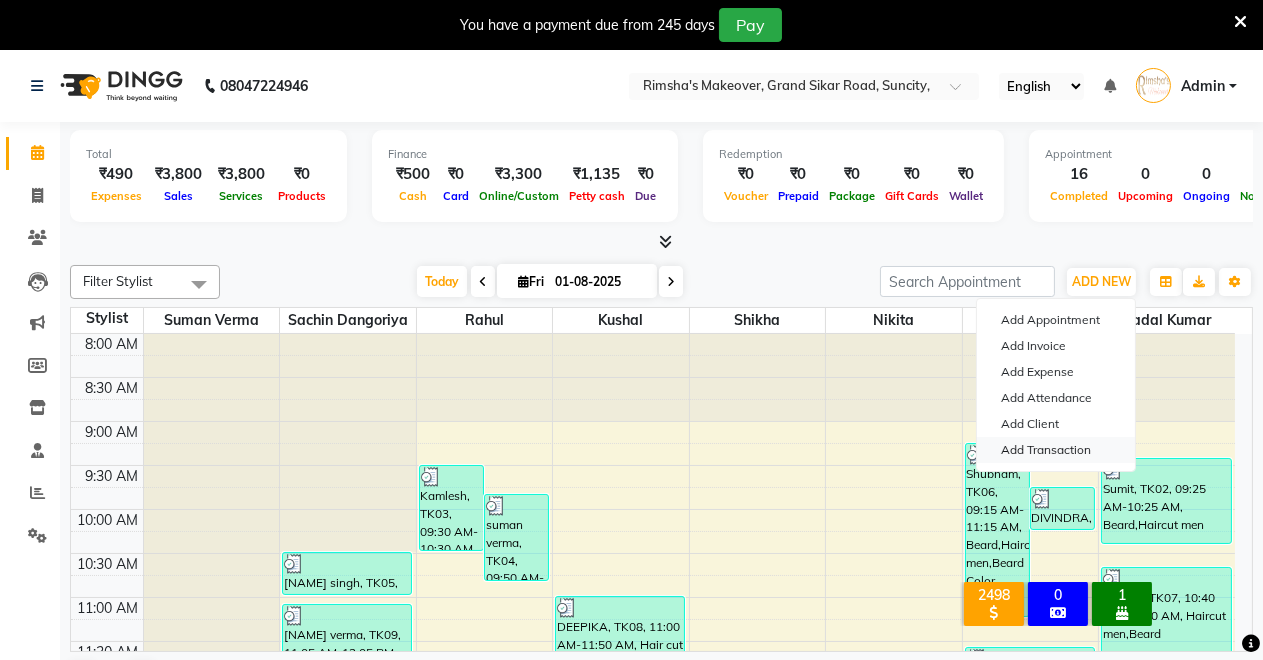 click on "Add Transaction" at bounding box center [1056, 450] 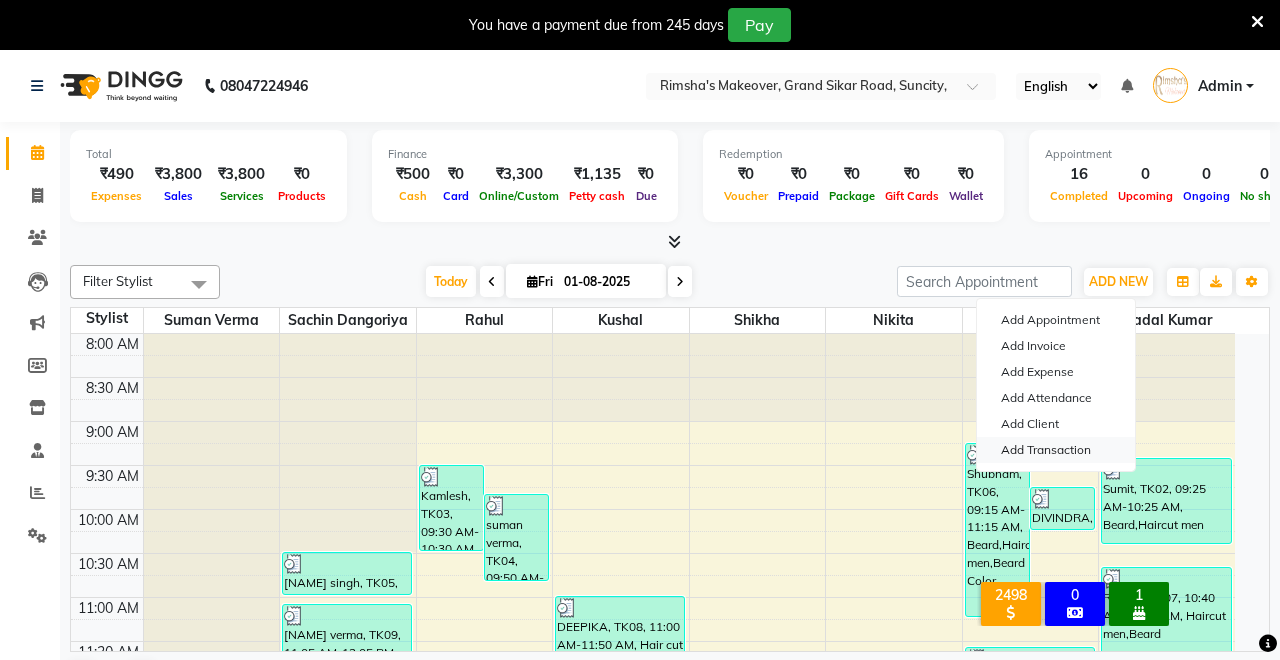 select on "direct" 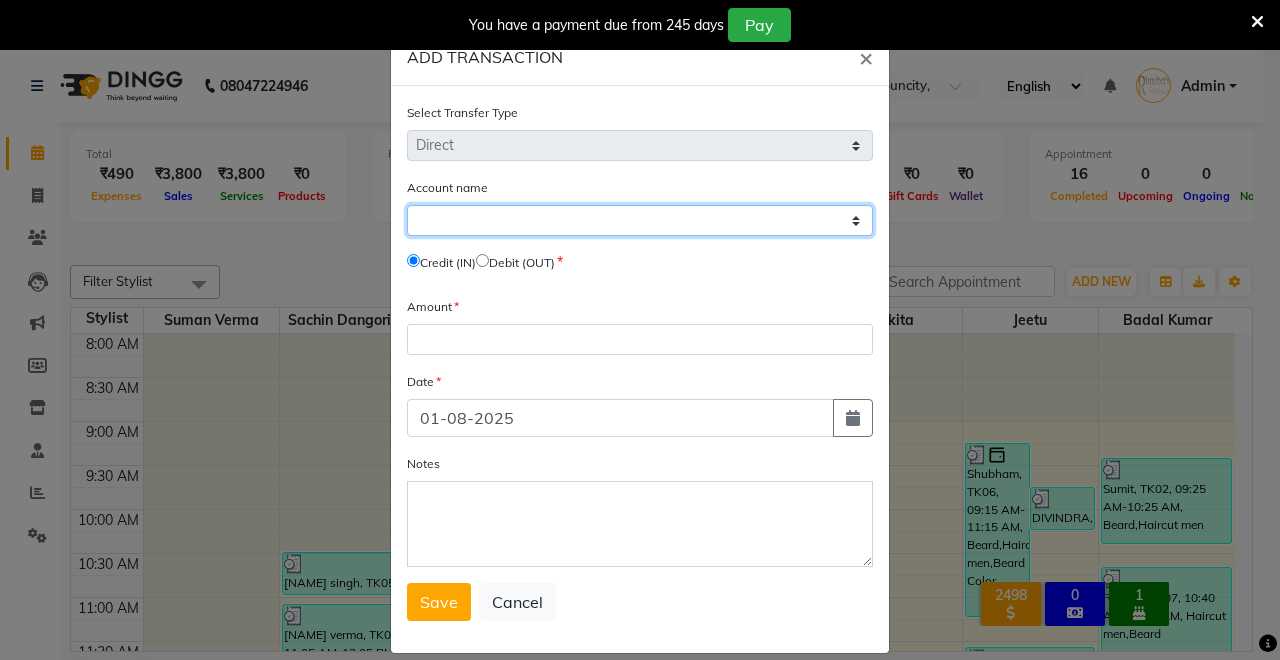 click on "Select Petty Cash Default Account Upi Account" 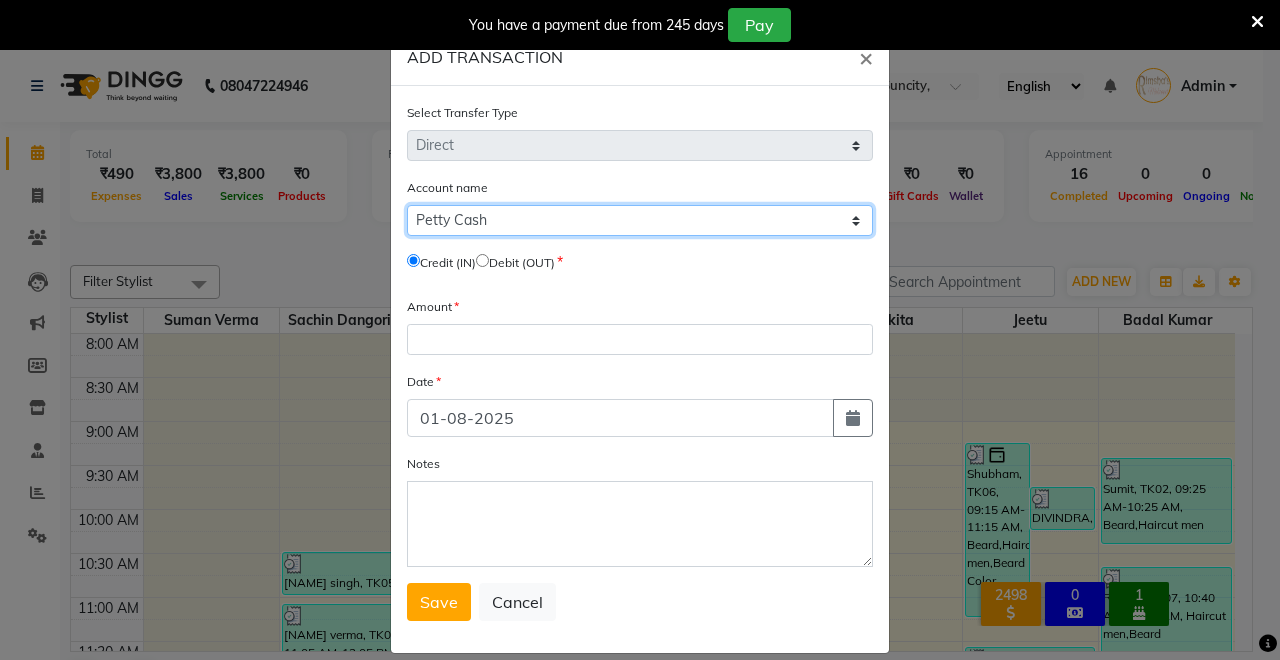 click on "Select Petty Cash Default Account Upi Account" 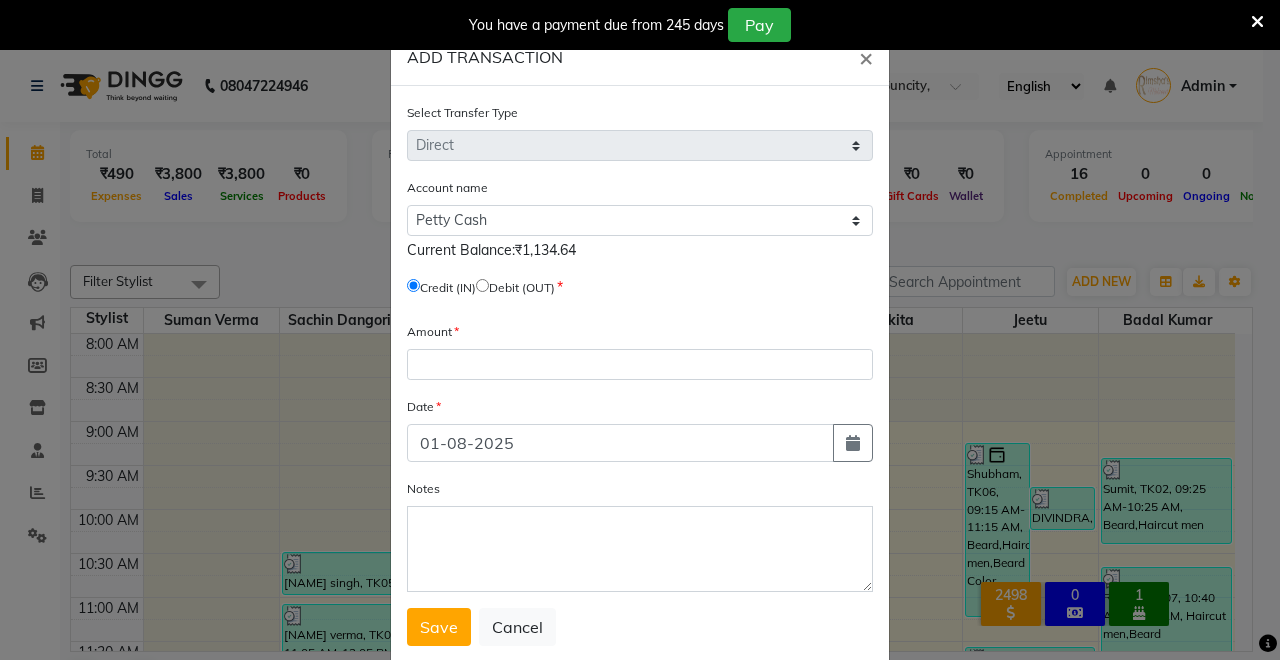 click on "Debit (OUT)" 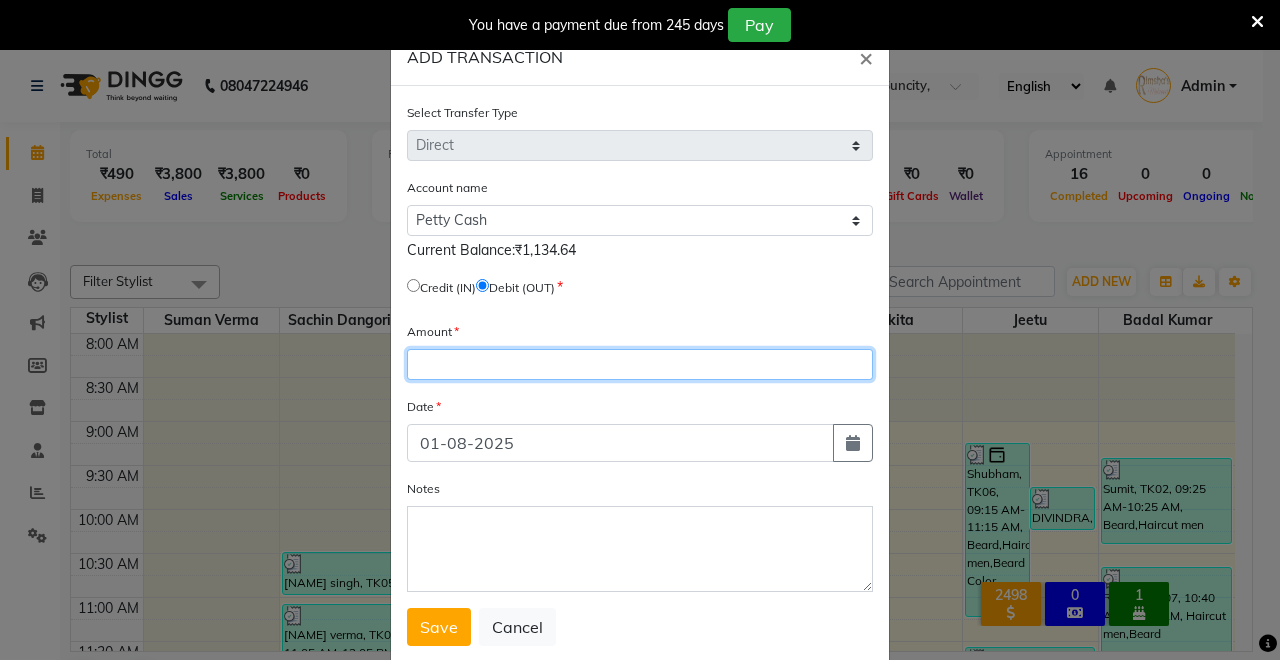 click 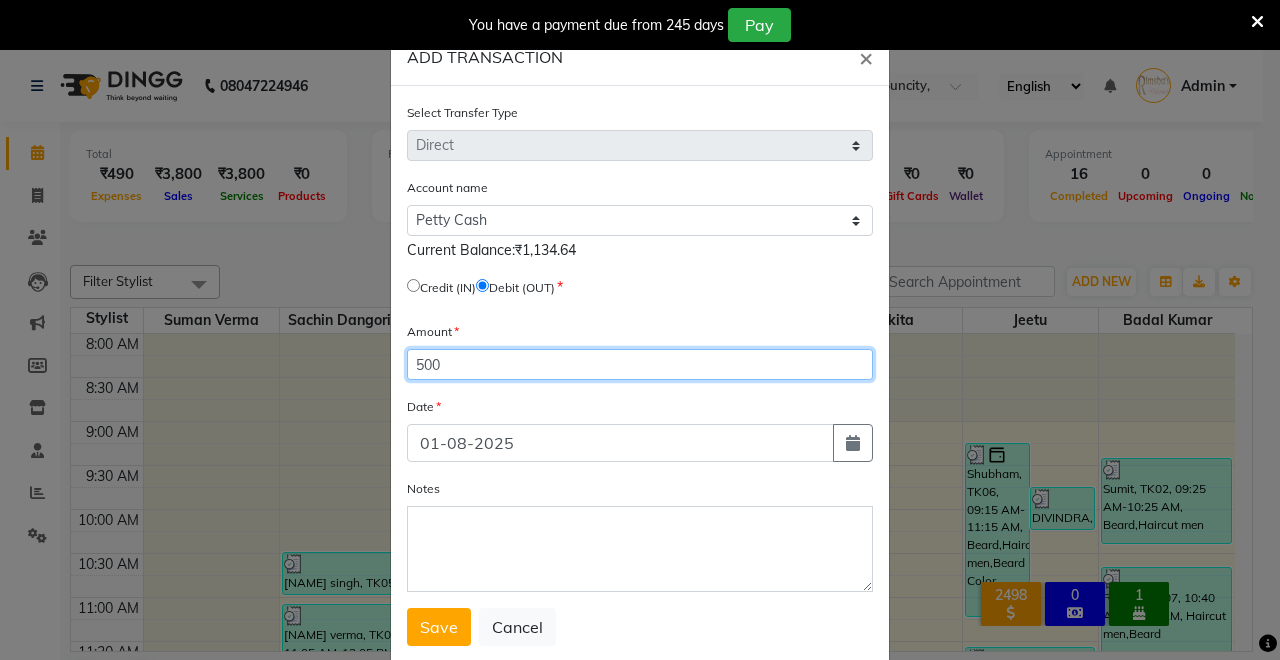 type on "500" 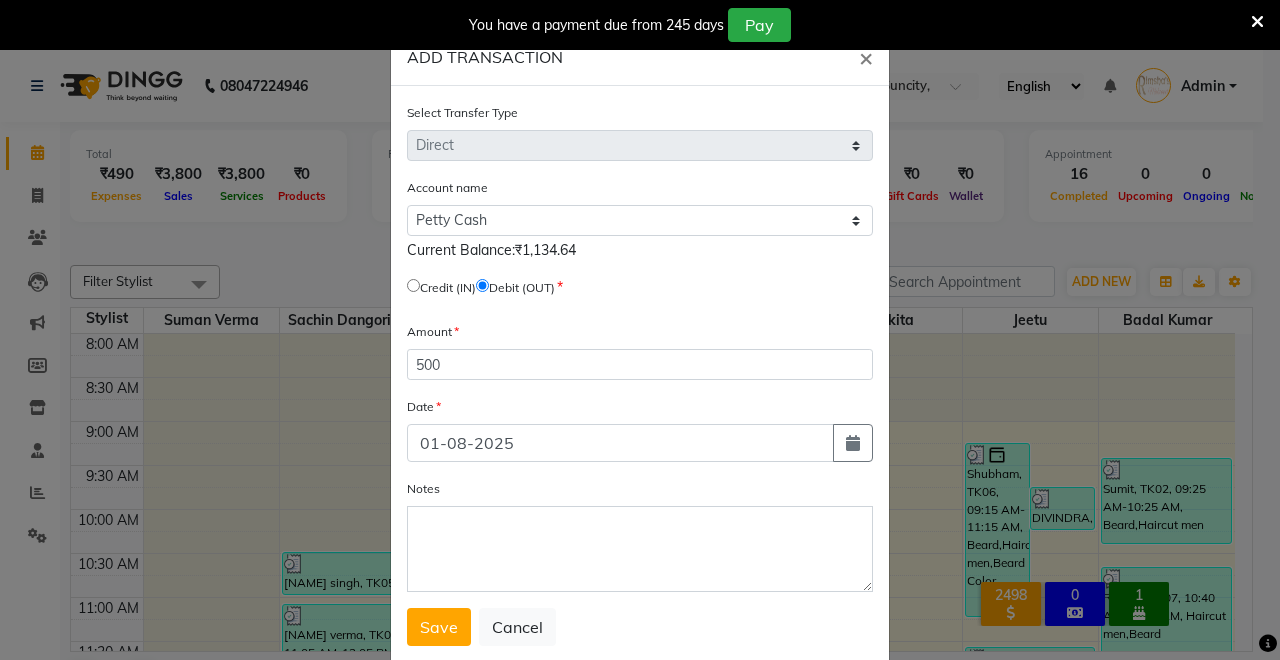 click 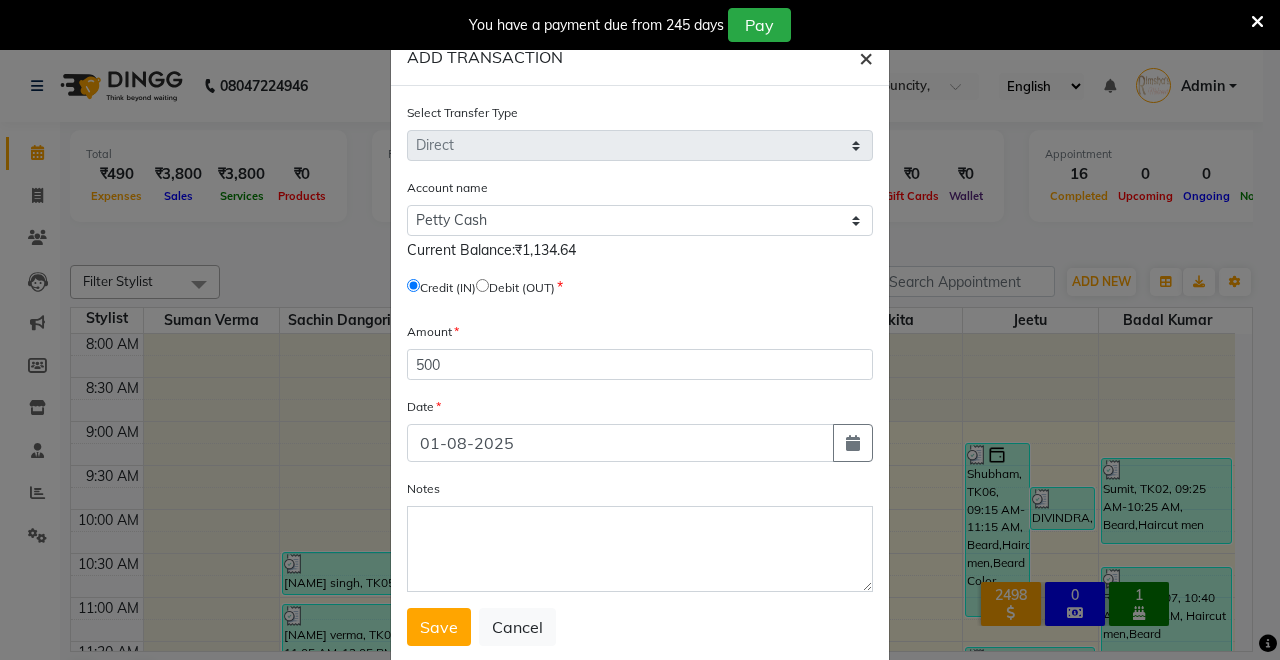 click on "×" 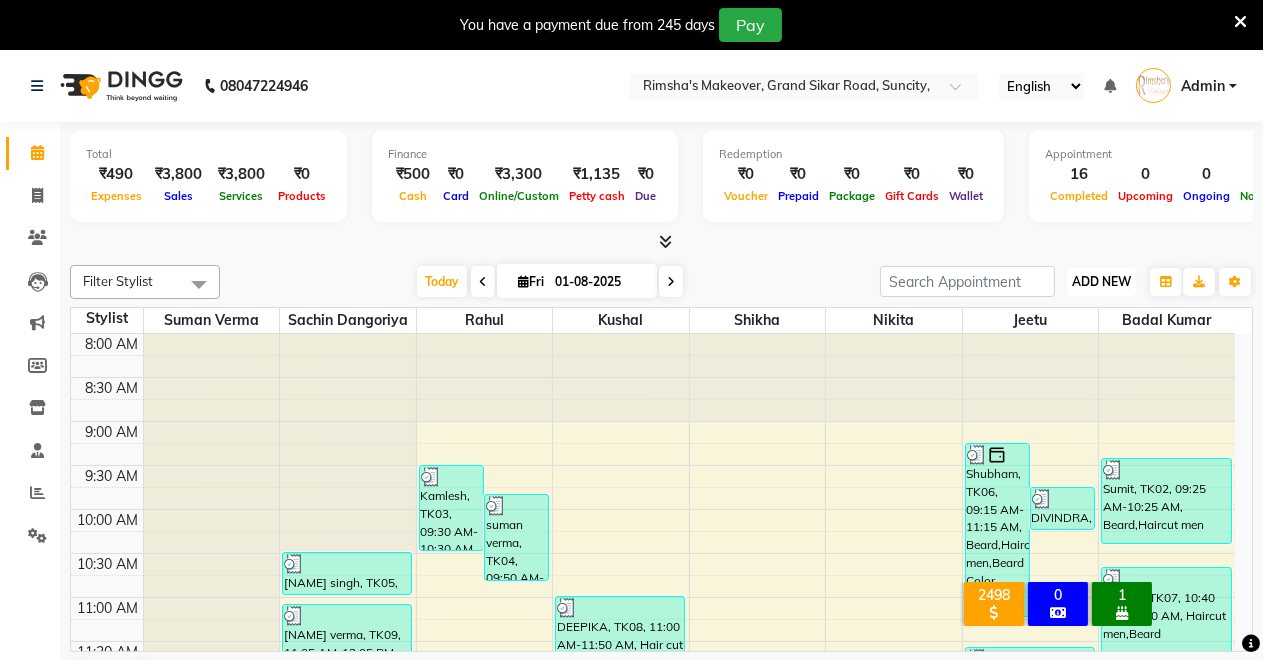 click on "ADD NEW Toggle Dropdown" at bounding box center [1101, 282] 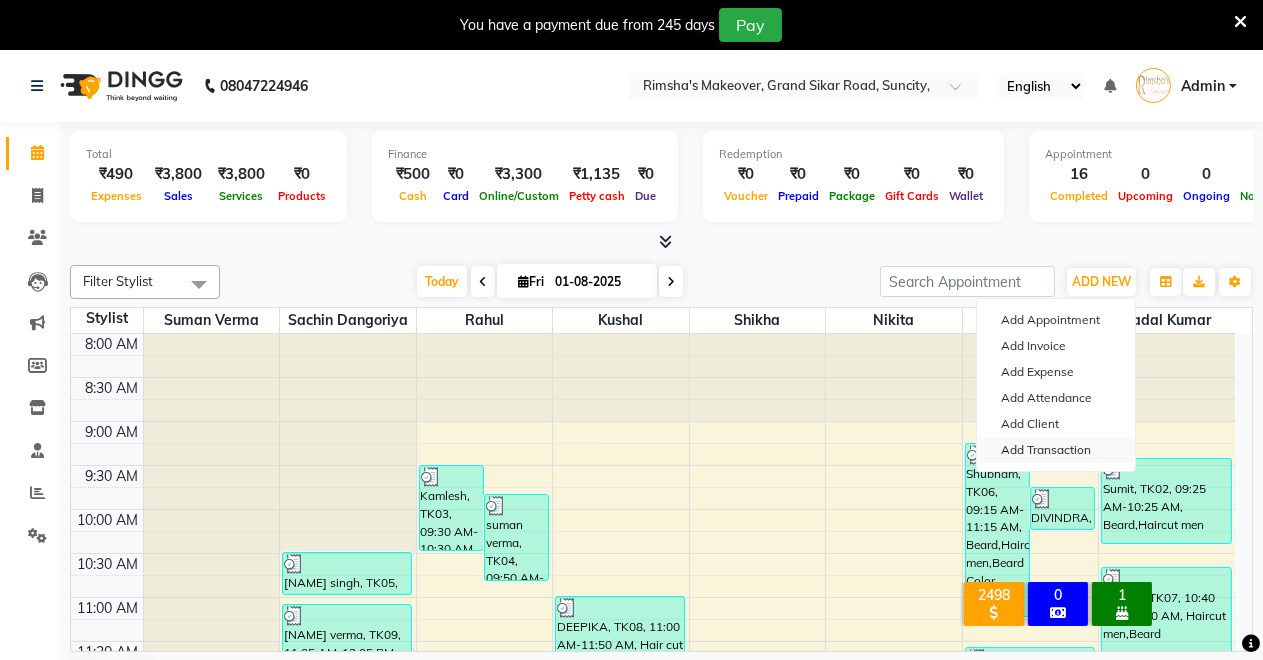 click on "Add Transaction" at bounding box center (1056, 450) 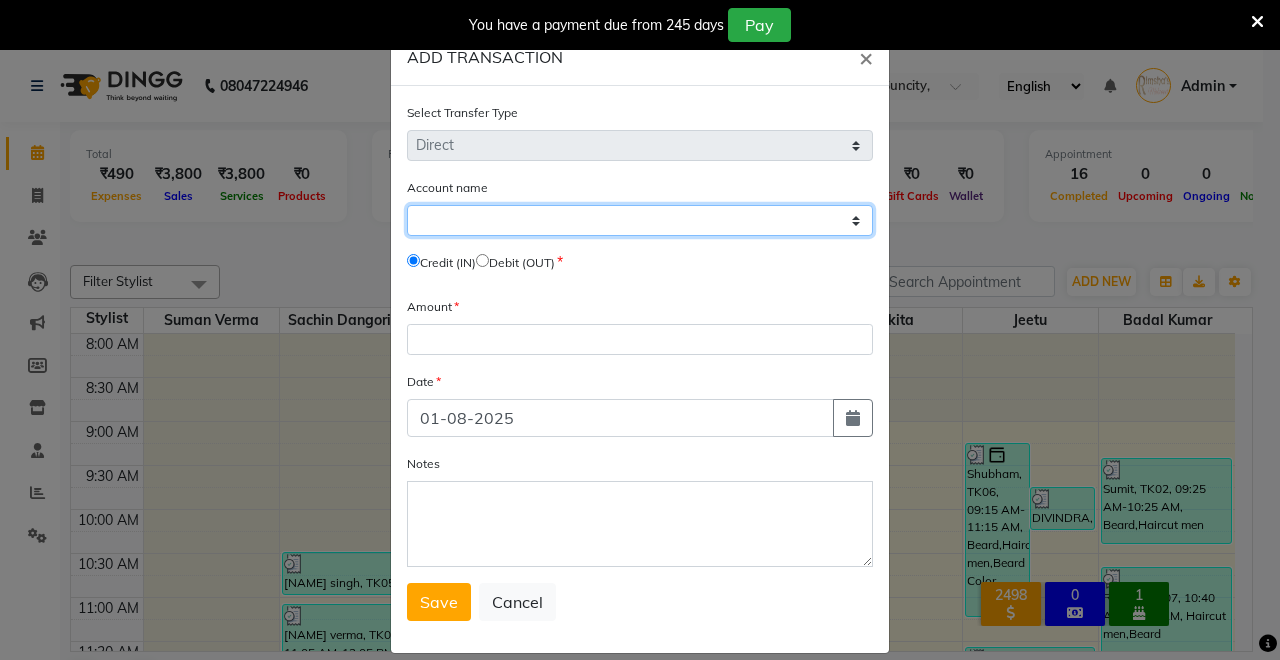 click on "Select Petty Cash Default Account Upi Account" 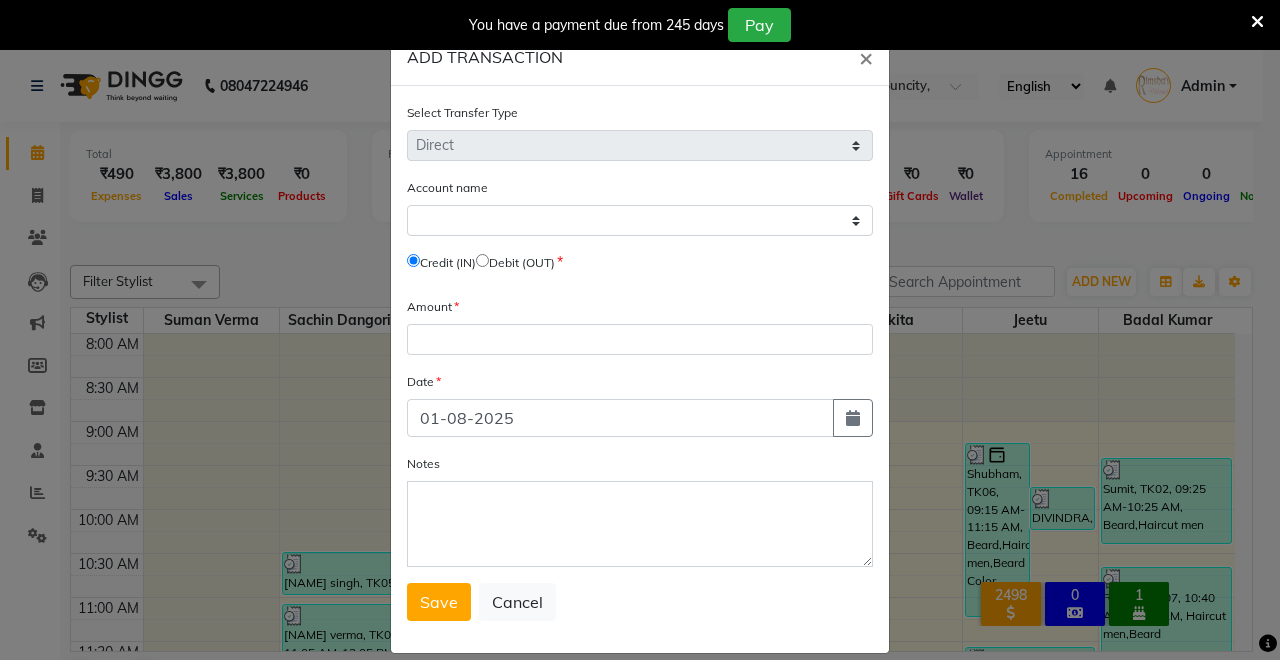 click on "Select Transfer Type Select Direct Internal Account name Select Petty Cash Default Account Upi Account   Credit (IN)     Debit (OUT) Amount Date 01-08-2025 Notes  Save   Cancel" 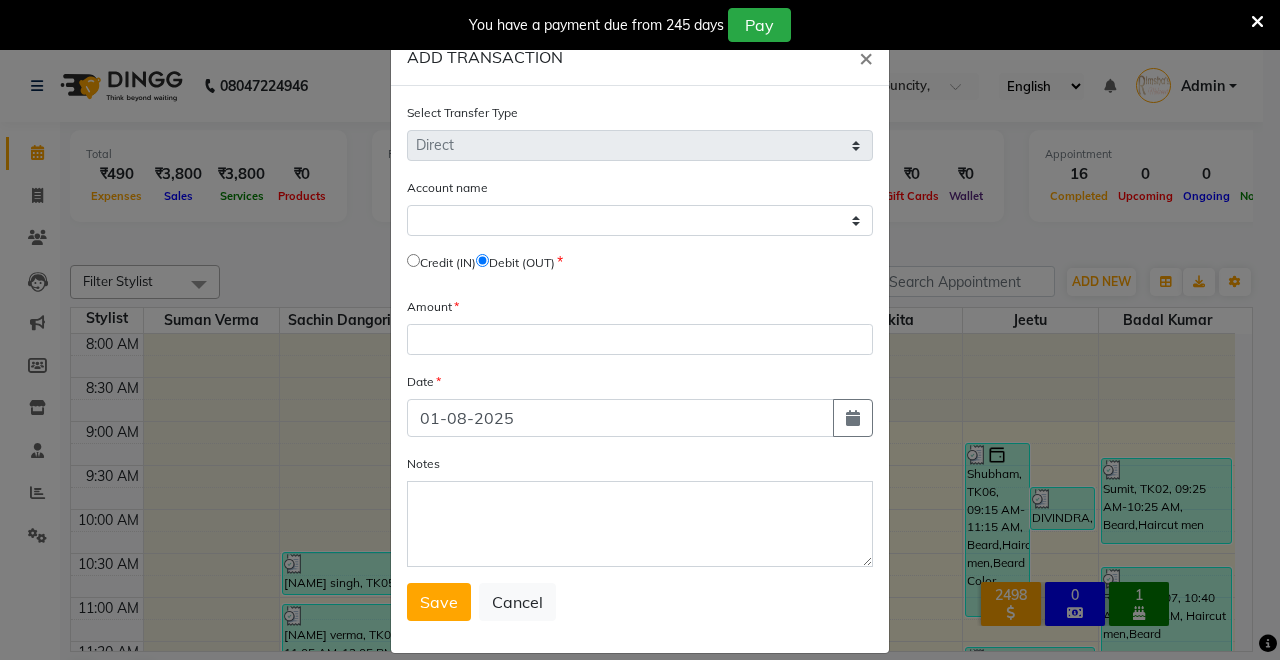 click 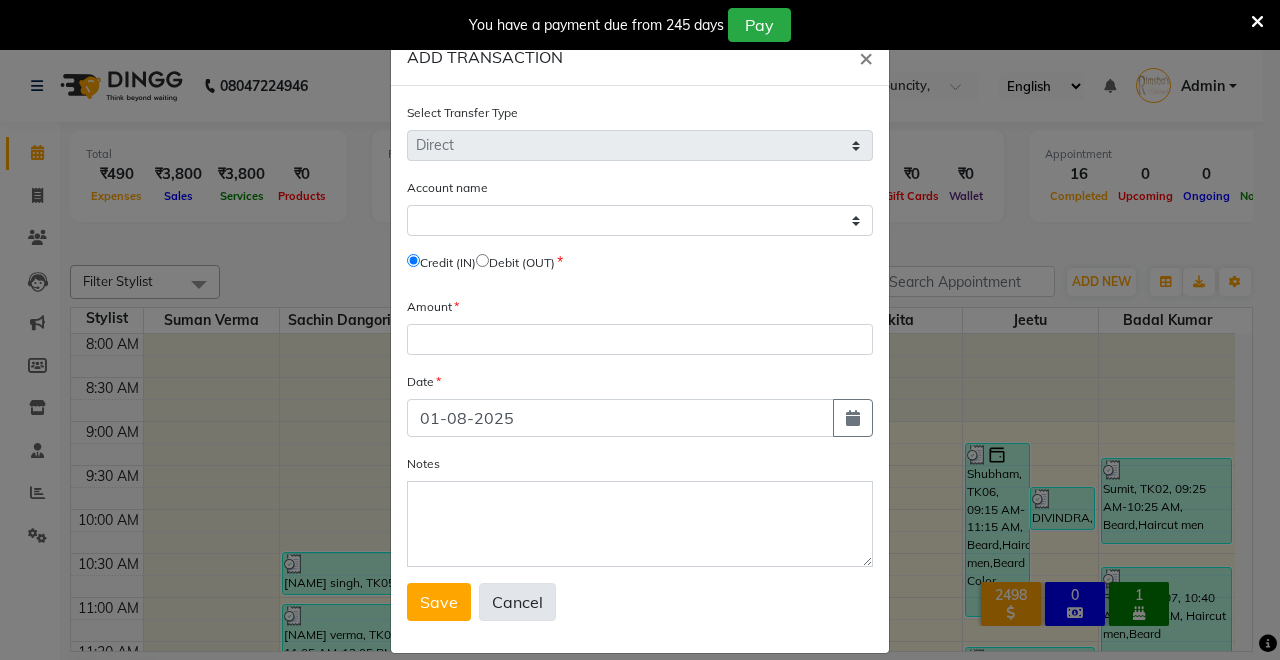 click on "Cancel" 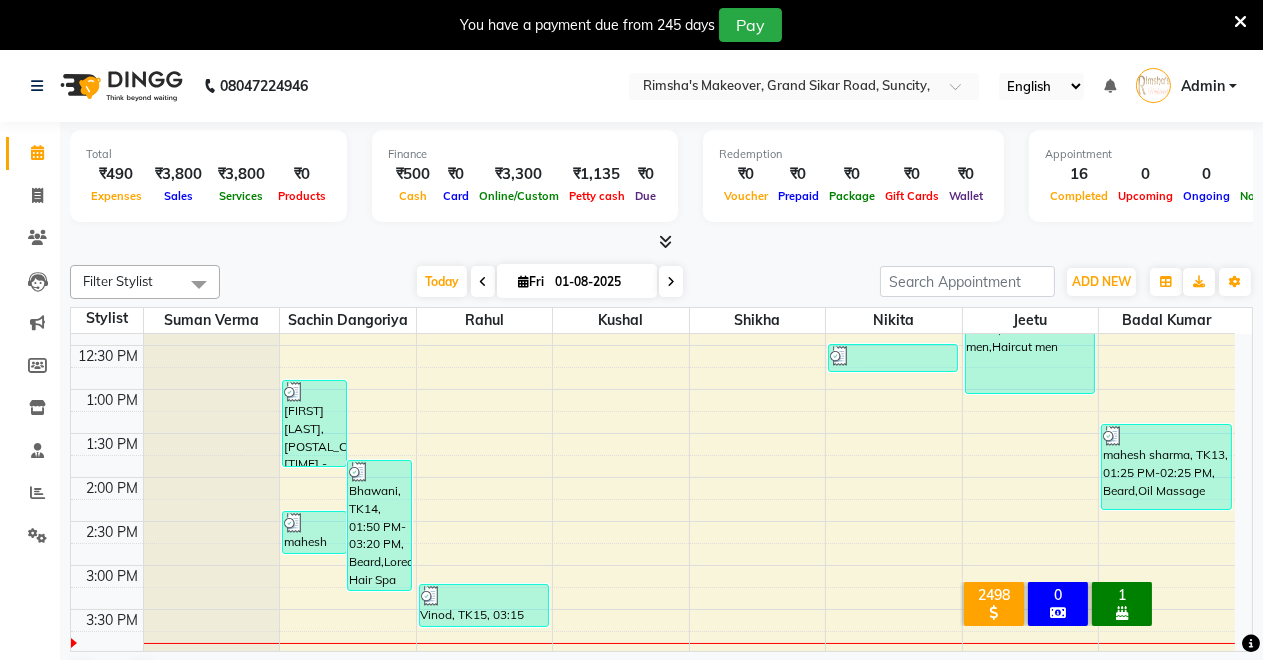 scroll, scrollTop: 0, scrollLeft: 0, axis: both 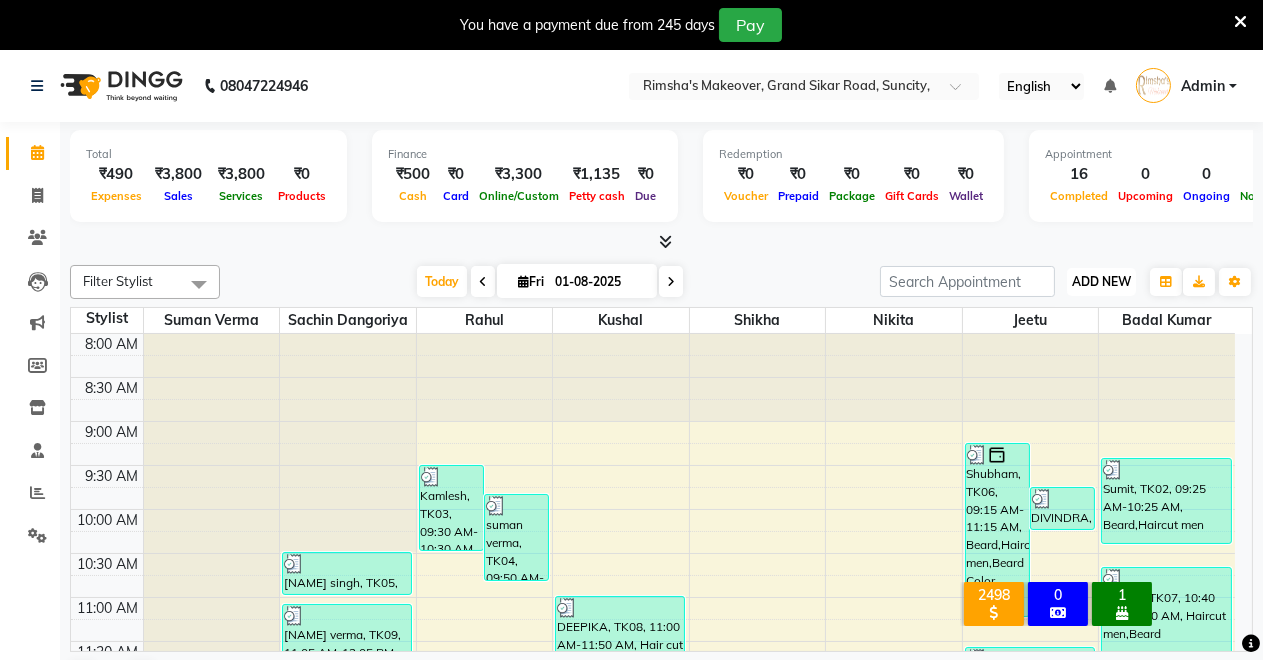 click on "ADD NEW" at bounding box center (1101, 281) 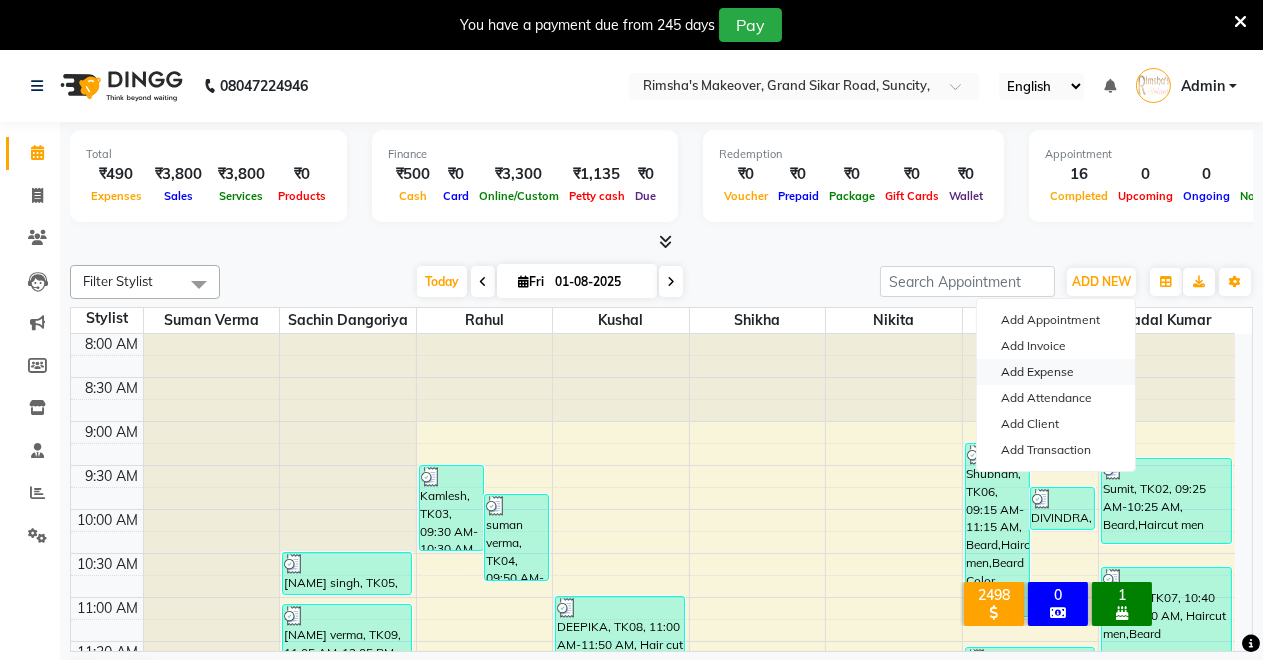 click on "Add Expense" at bounding box center (1056, 372) 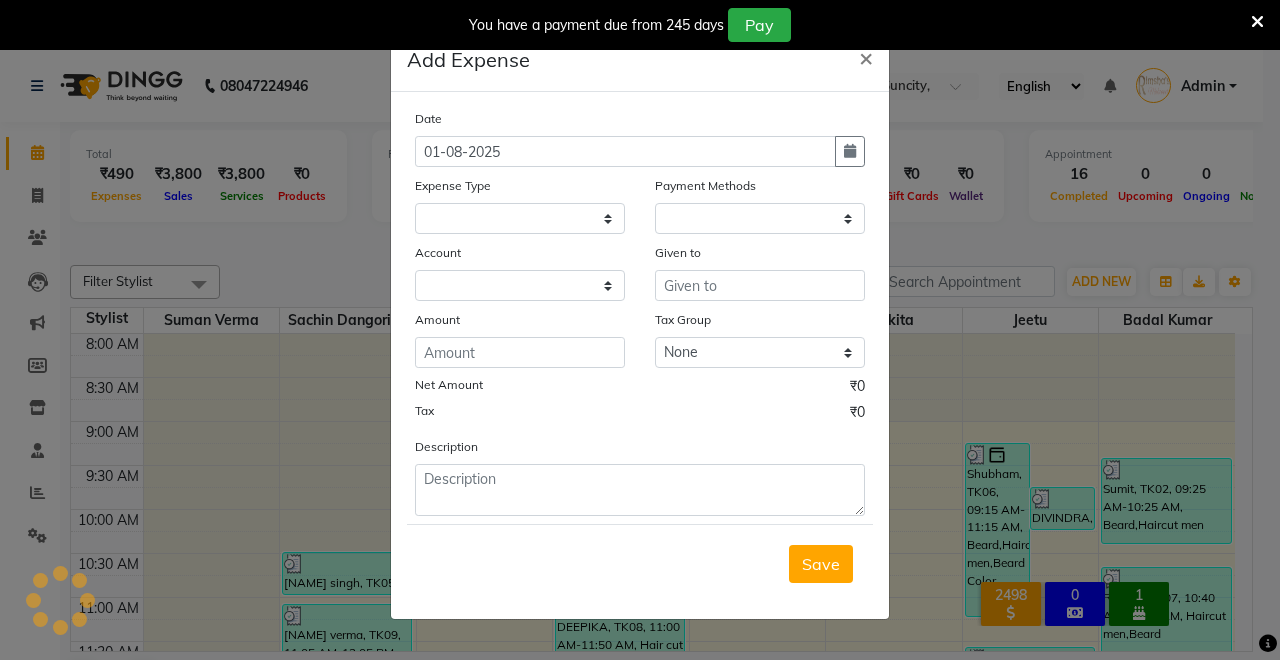 select on "1" 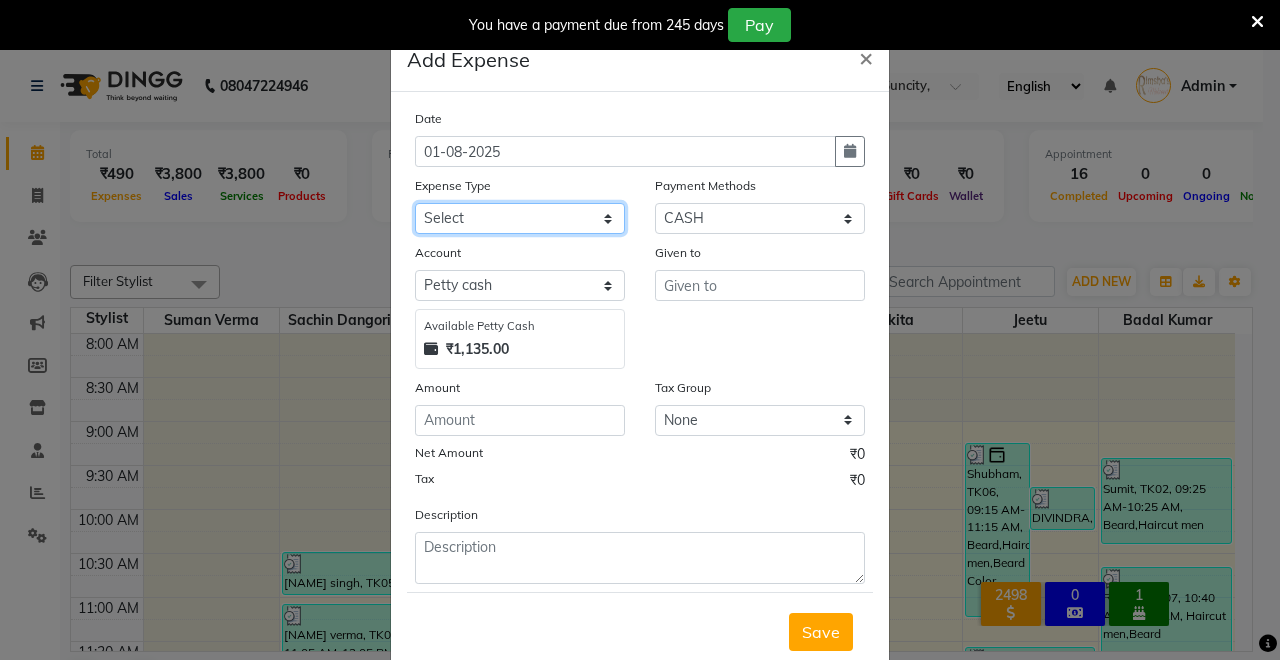 click on "Select Advance Salary Baba Bank Service Charges CLEANING Clinical charges DM SIR DUSTBIN electricity bill Other PAMPHLETS Pandit G Priyanka mam Product Rent Salary SOFA Staff Snacks Tax Tea & Refreshment T SHIRT PRINT Utilities Water Bottle" 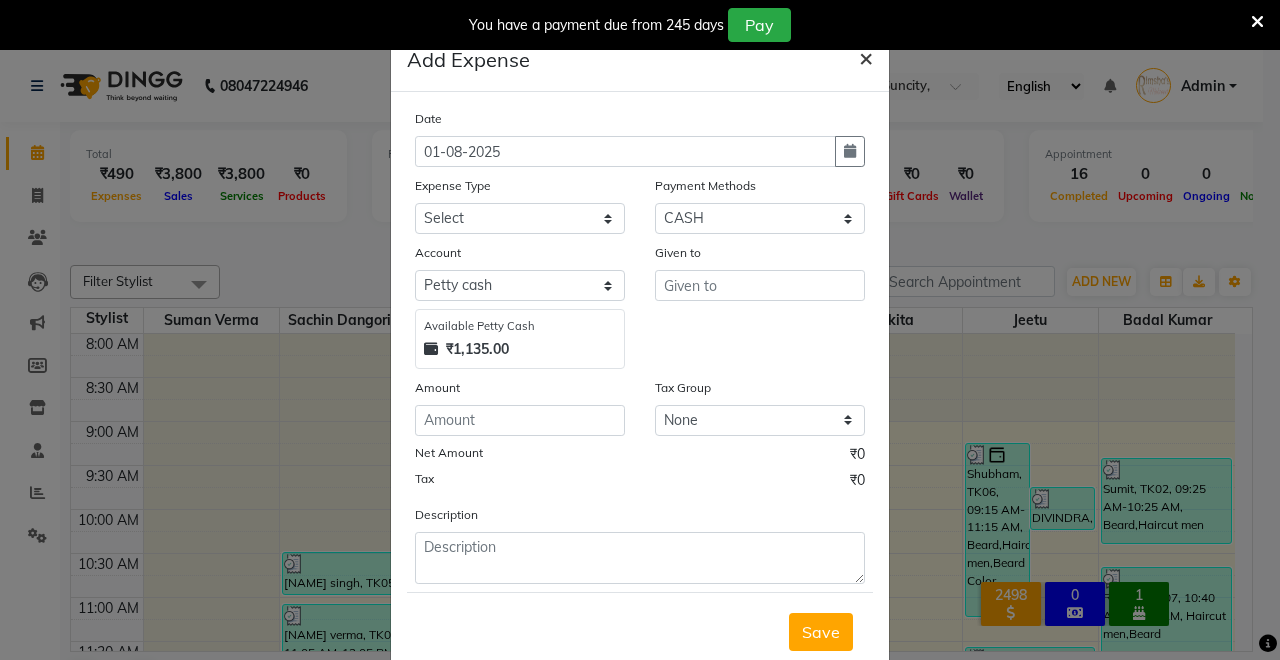 click on "×" 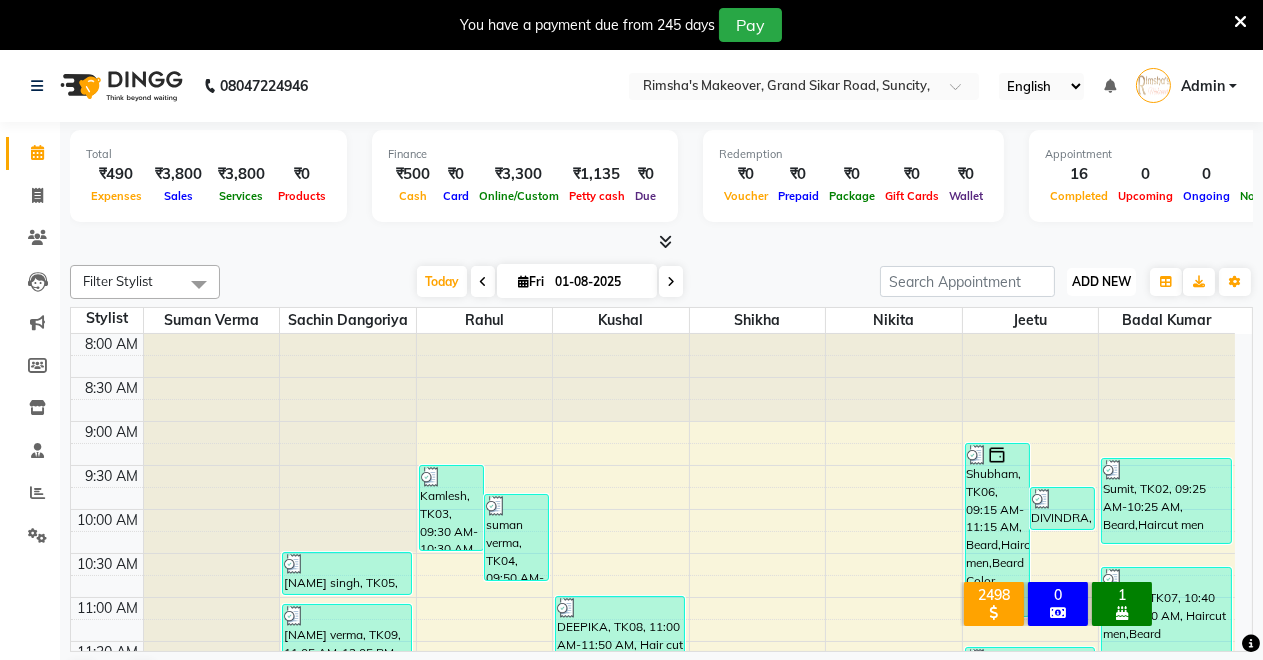 click on "ADD NEW" at bounding box center (1101, 281) 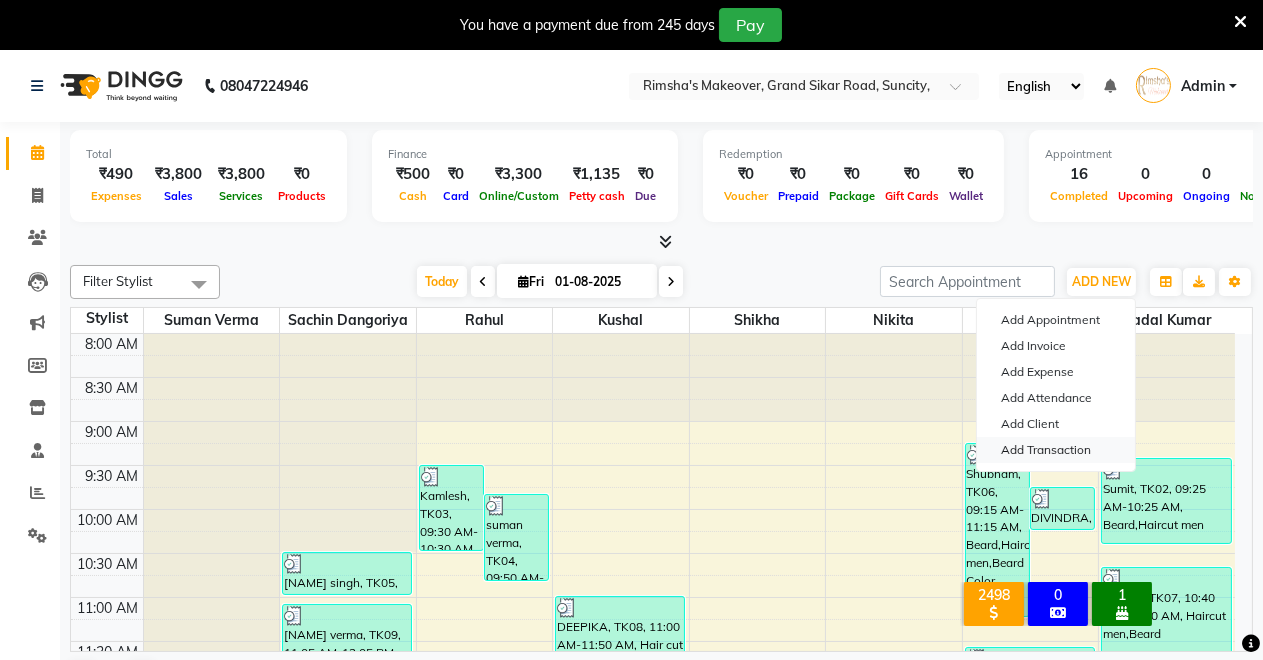 click on "Add Transaction" at bounding box center (1056, 450) 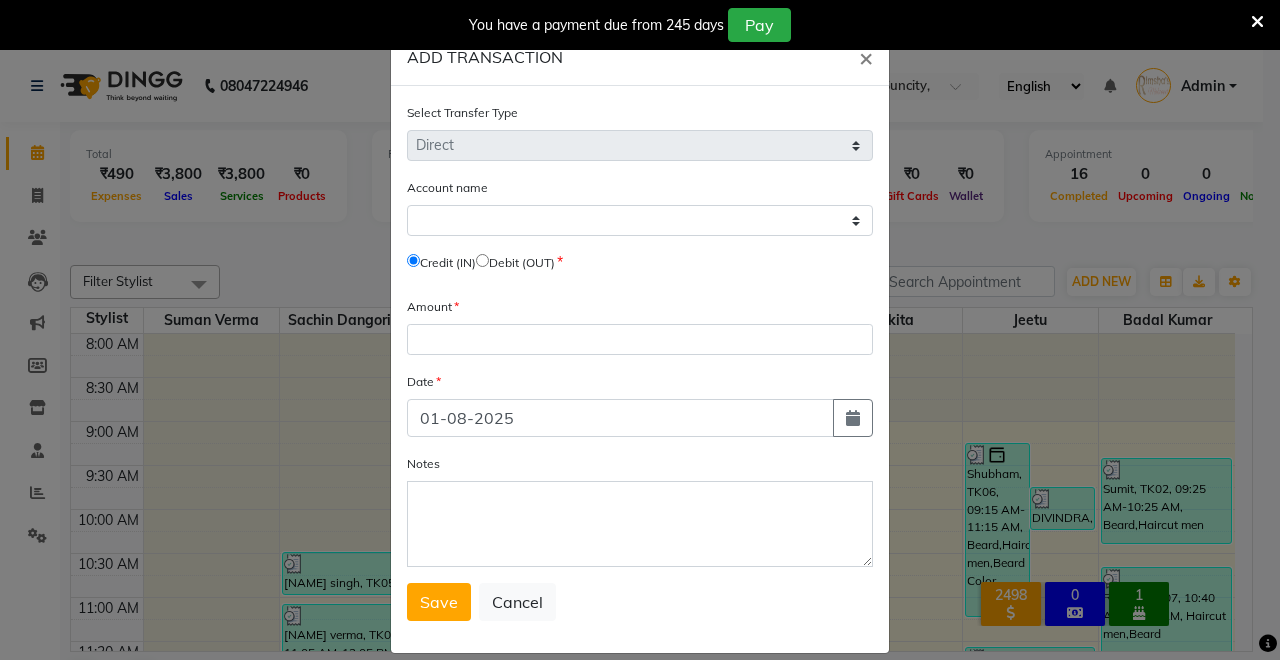 click 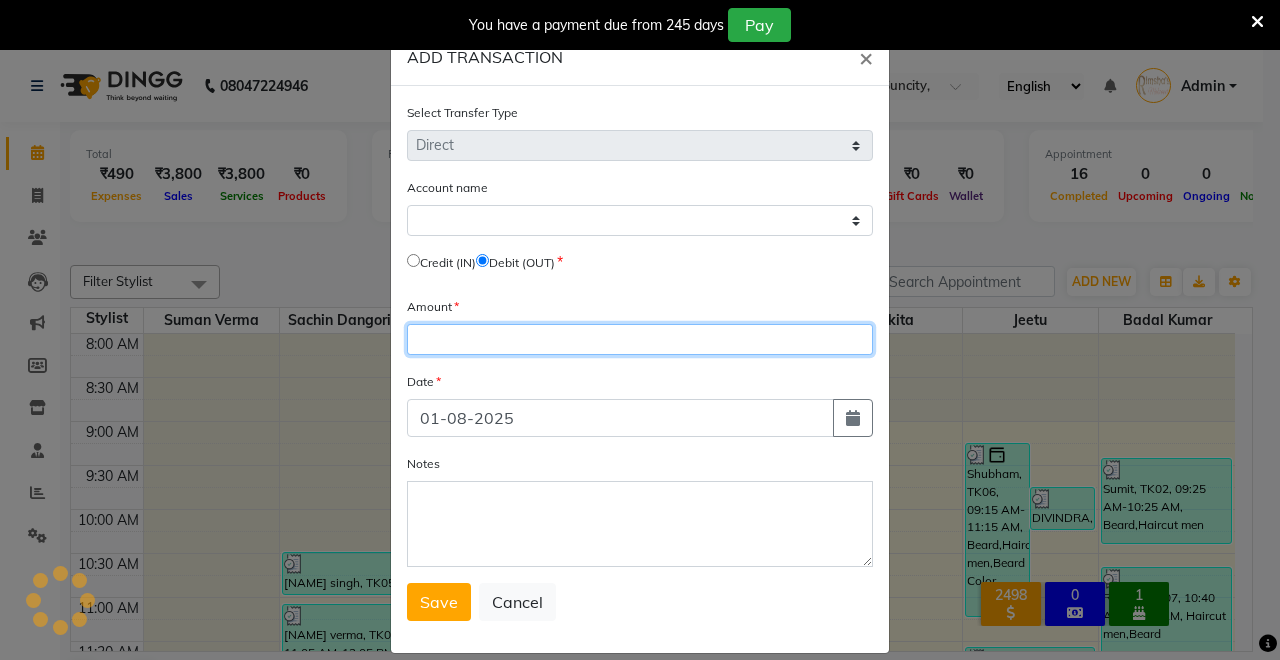 click 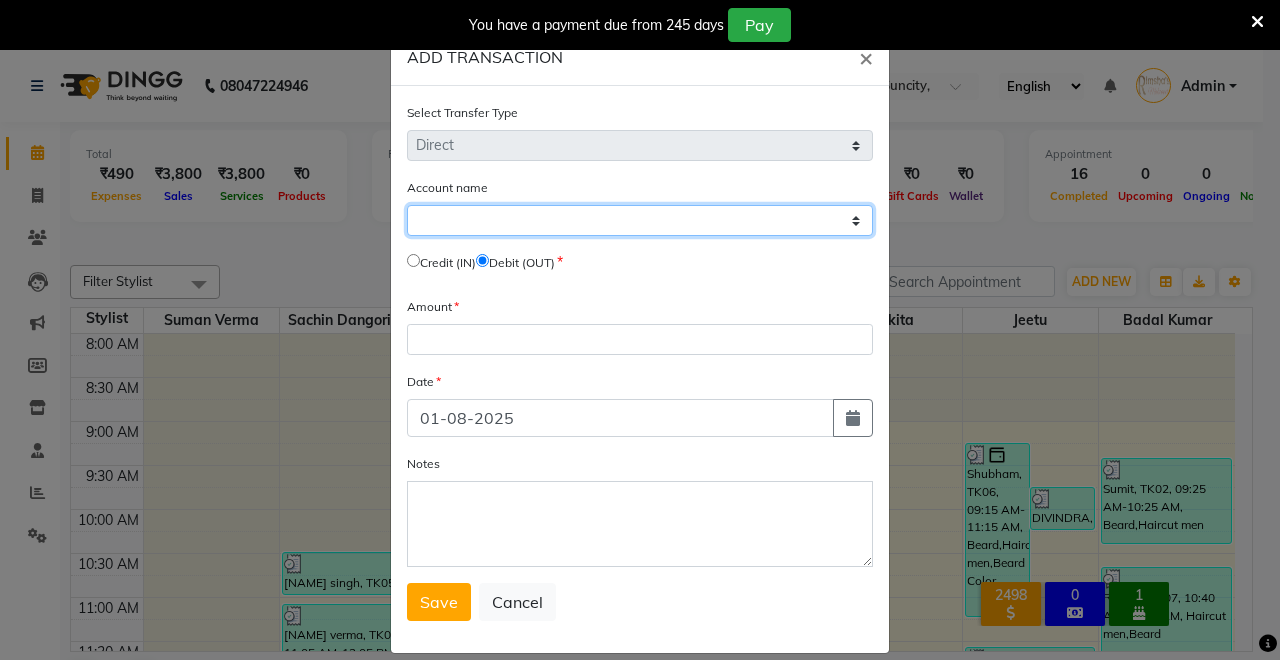 click on "Select Petty Cash Default Account Upi Account" 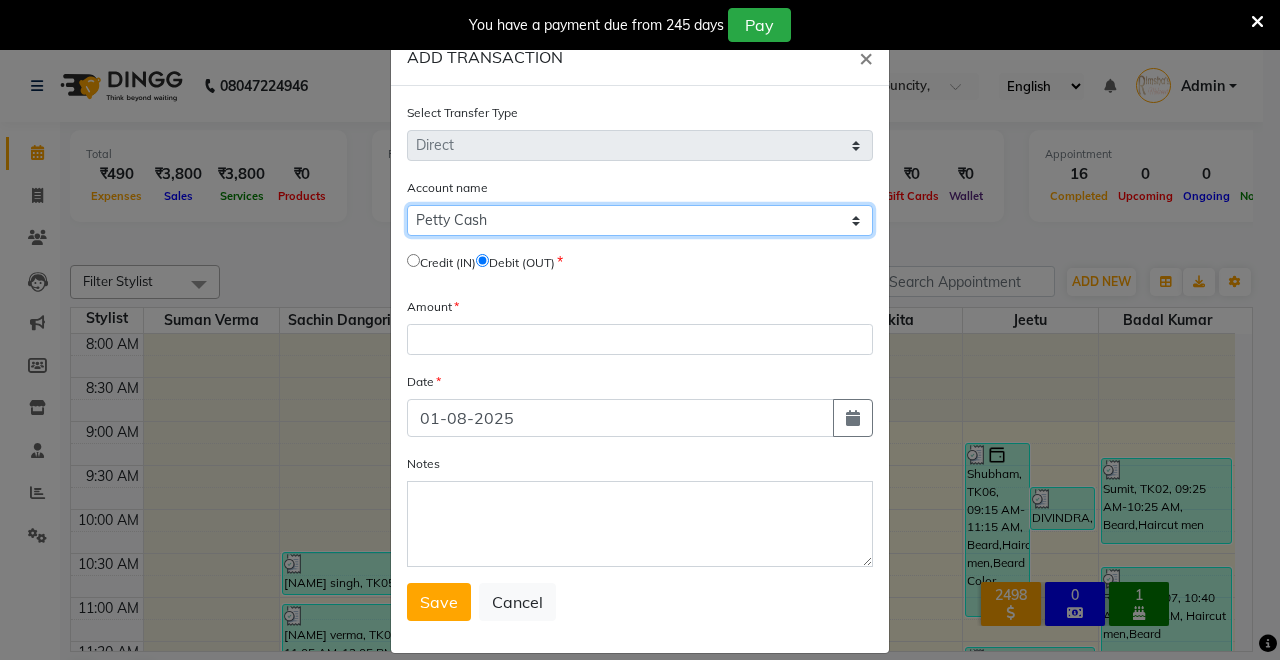 click on "Select Petty Cash Default Account Upi Account" 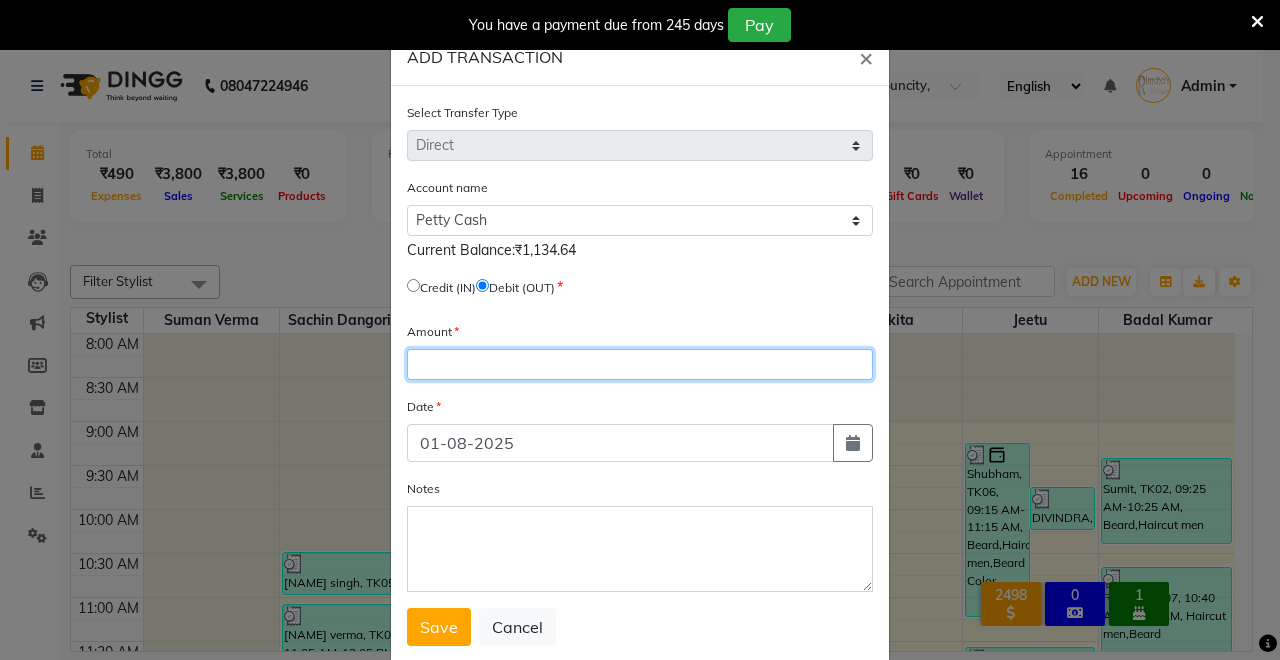 click 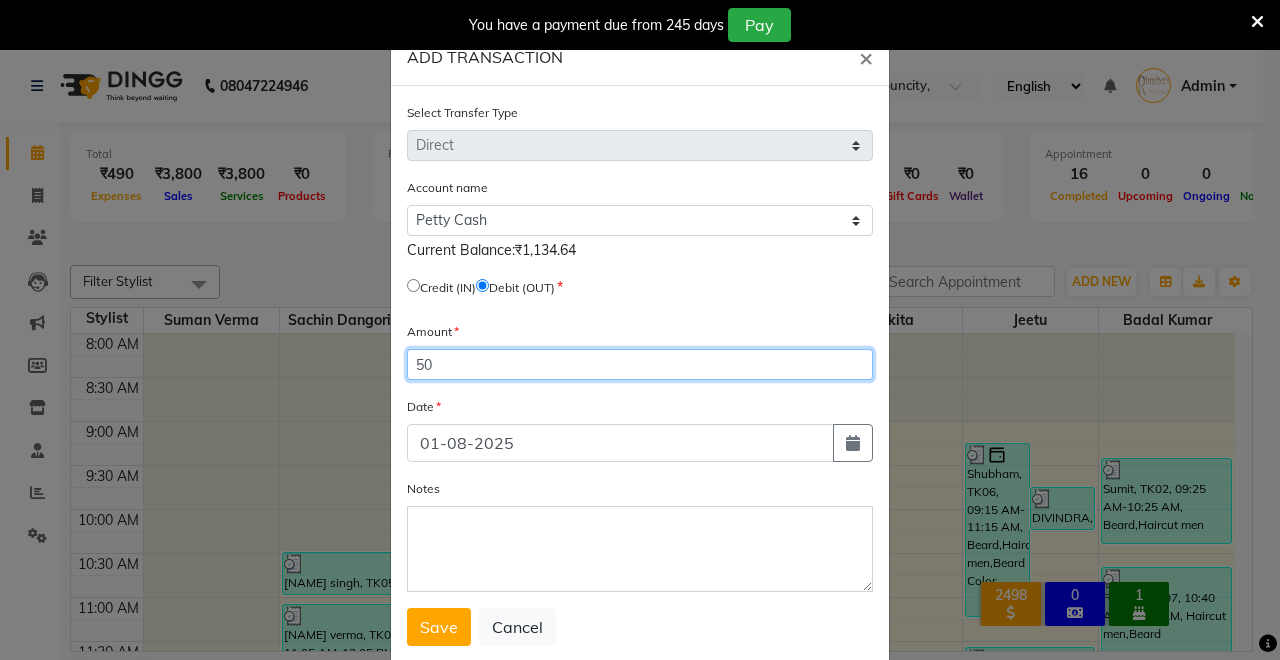 type on "50" 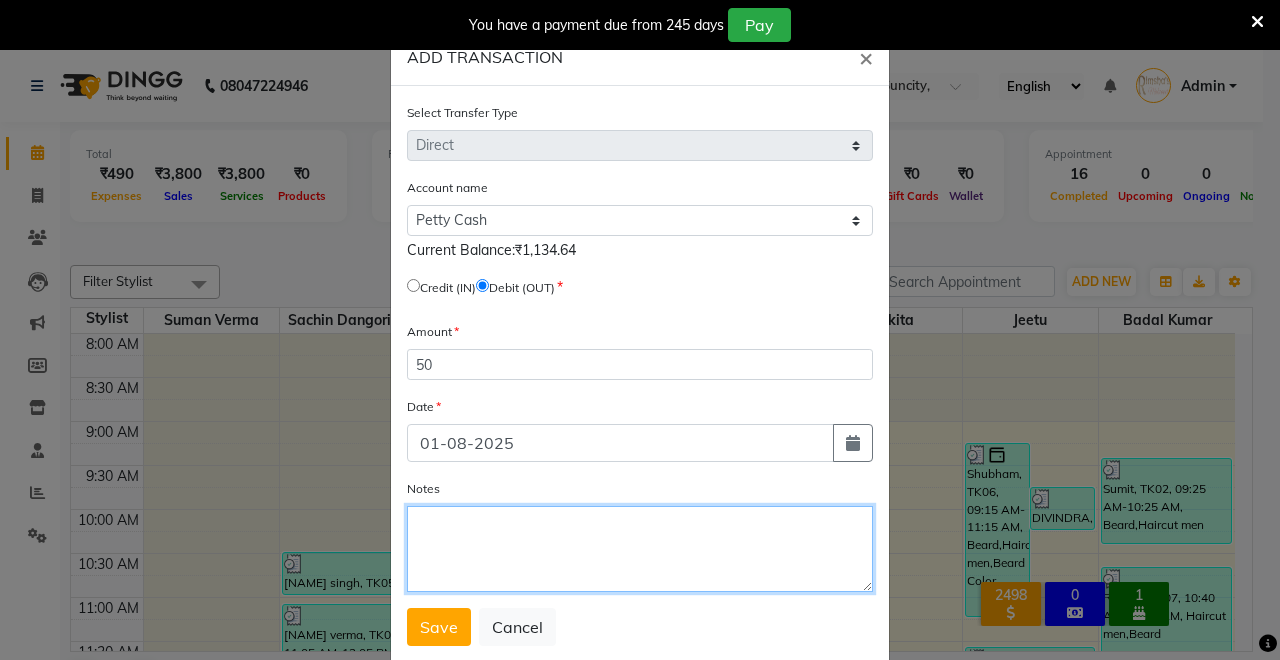 click on "Notes" at bounding box center (640, 549) 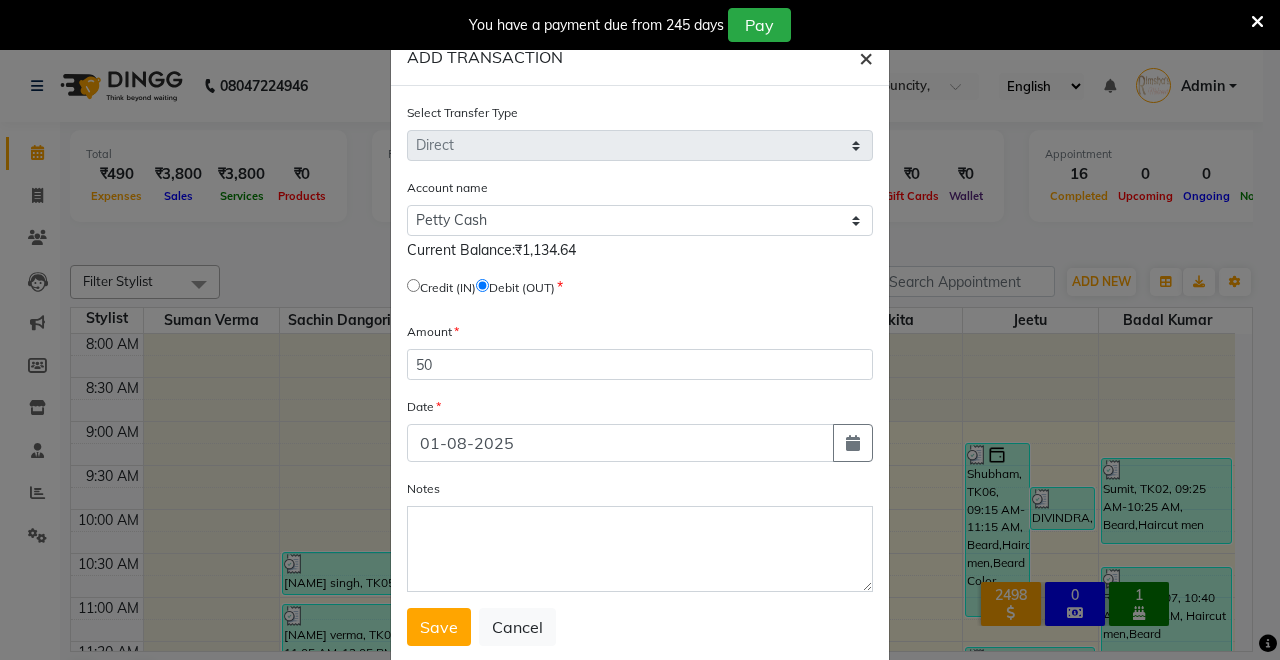 click on "×" 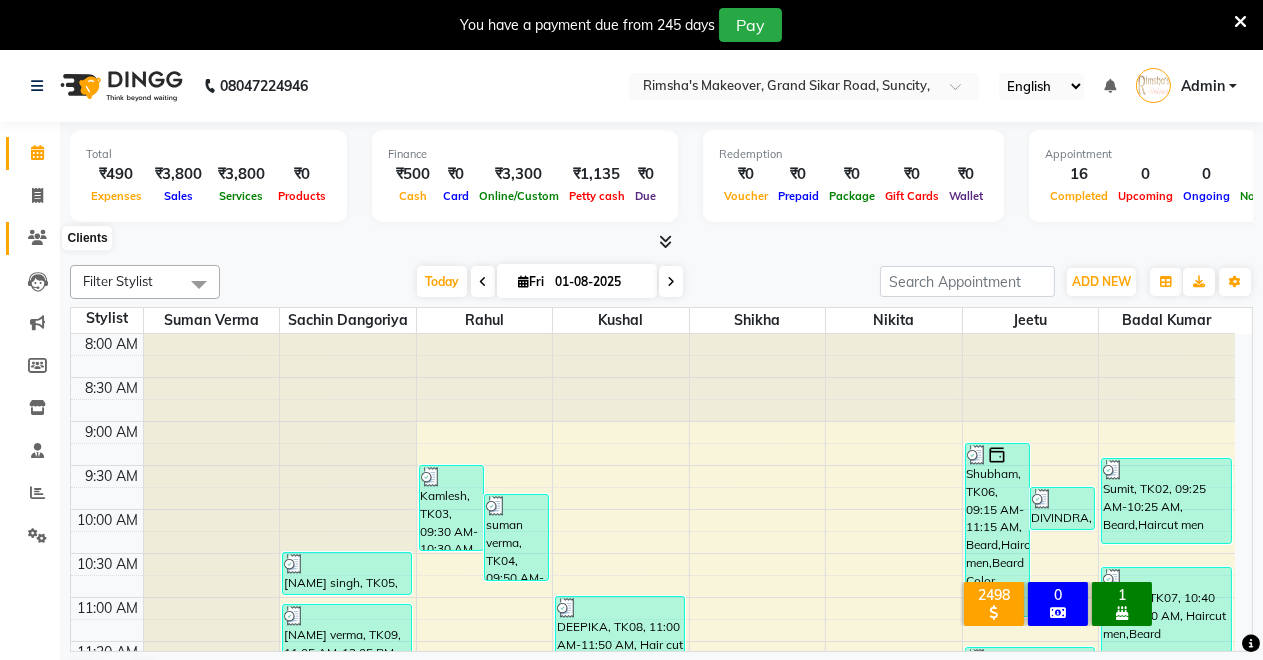 click 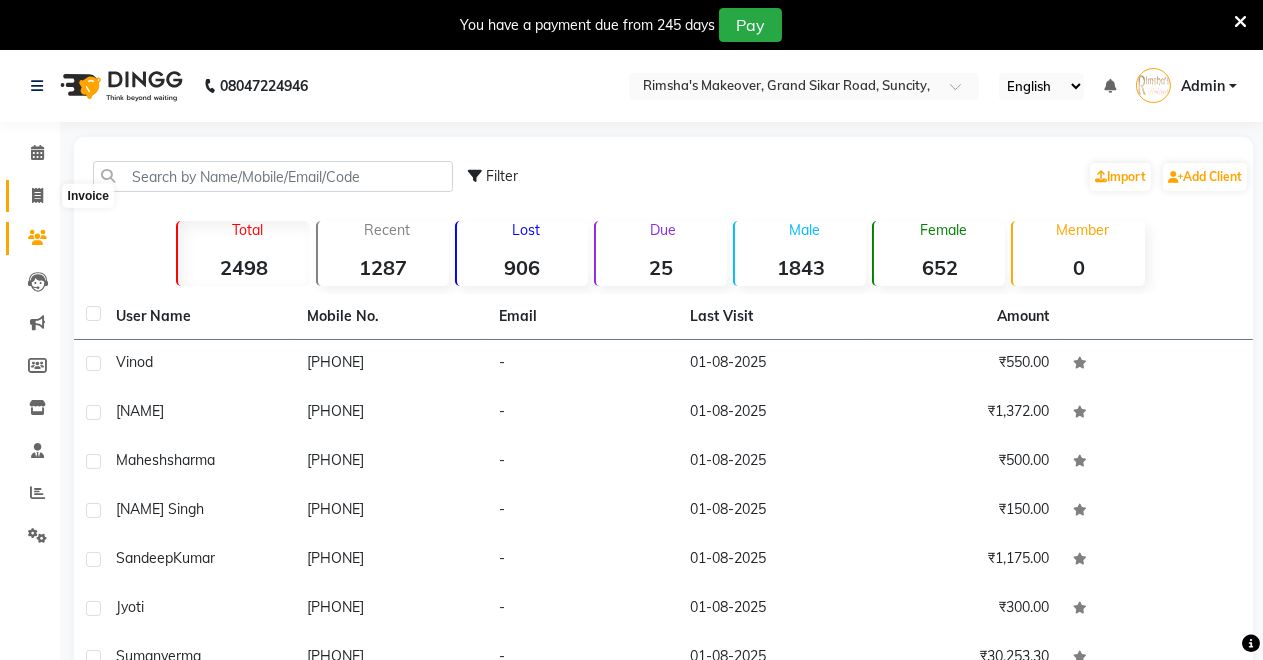 click 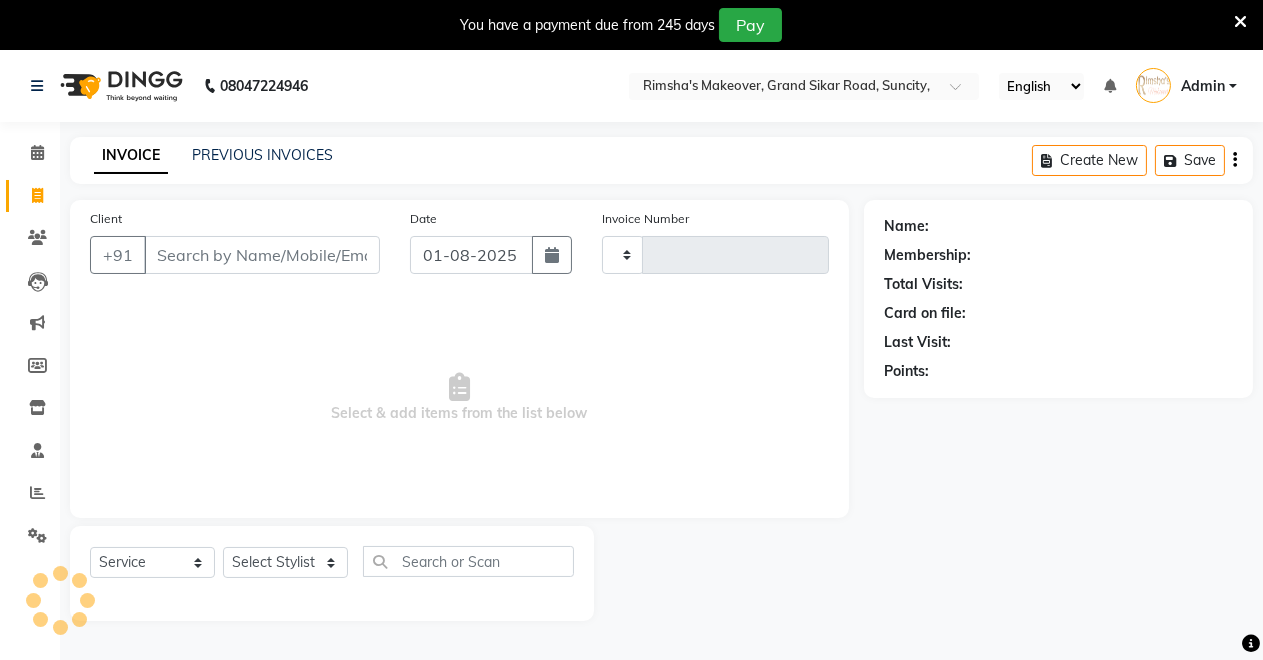 scroll, scrollTop: 49, scrollLeft: 0, axis: vertical 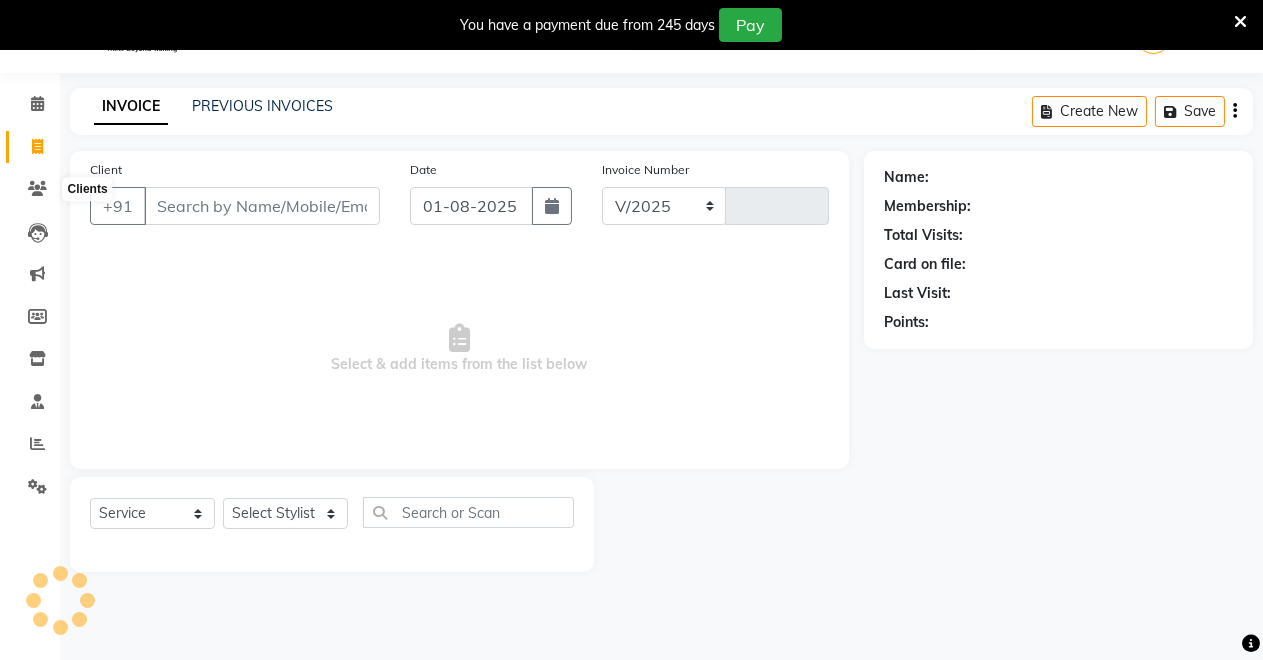 select on "7317" 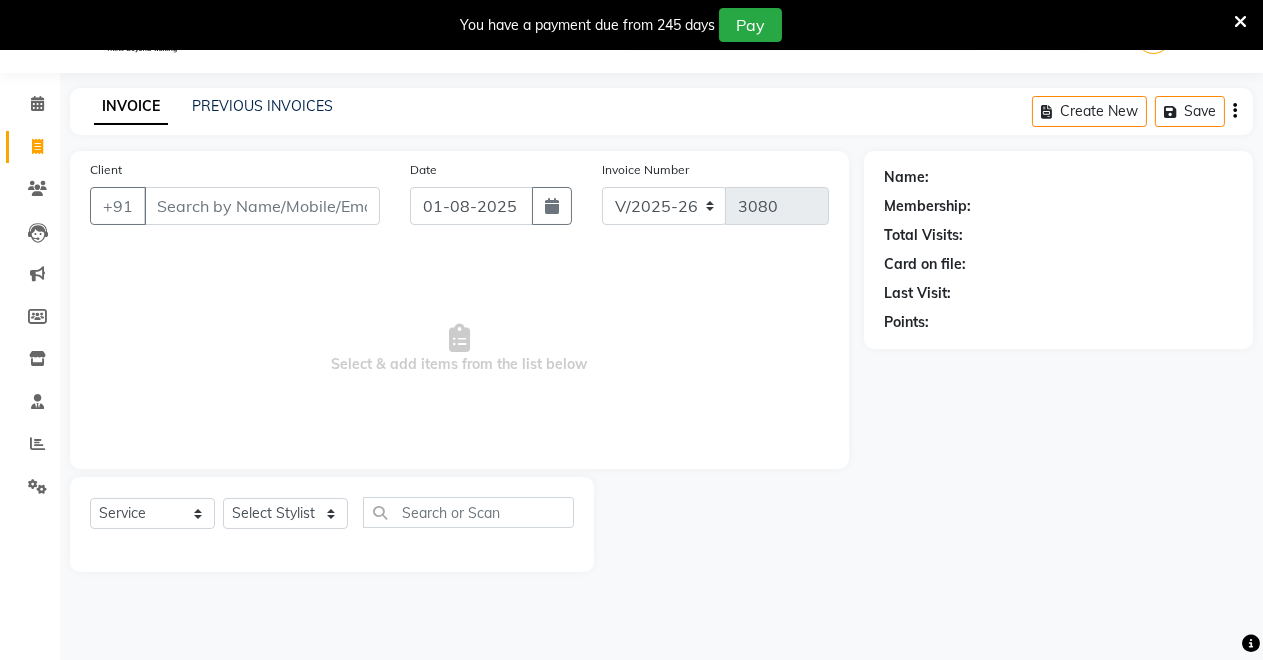click on "Client" at bounding box center (262, 206) 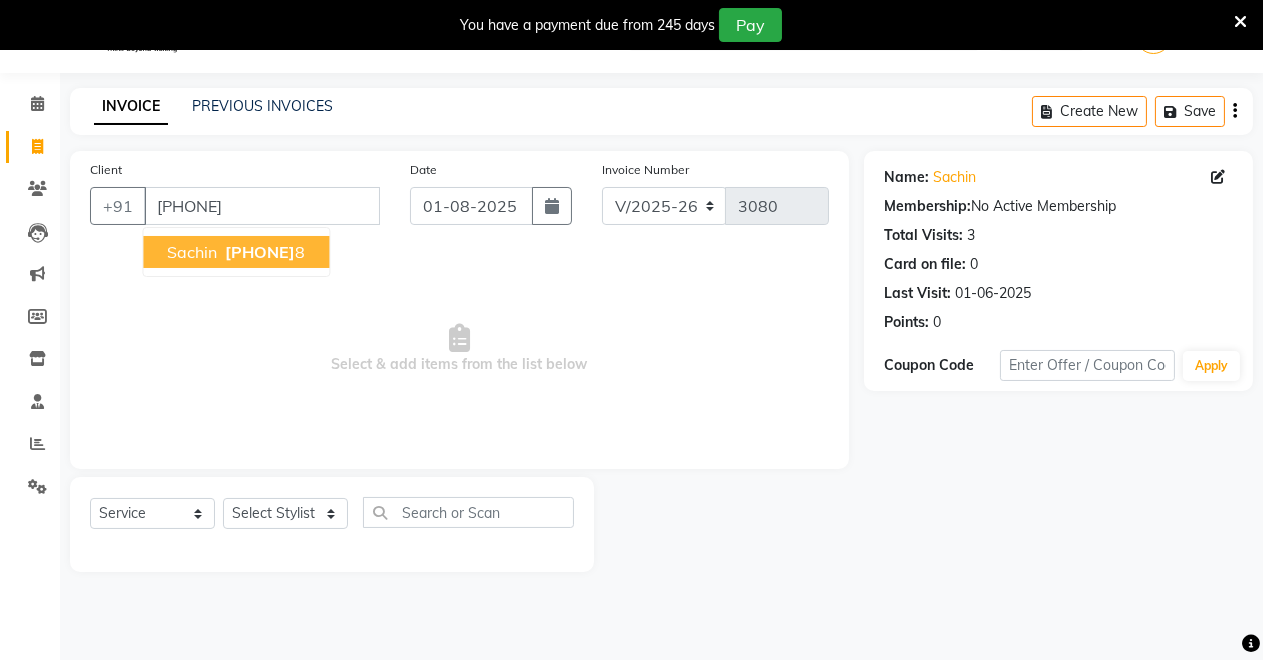 click on "[PHONE]" at bounding box center (260, 252) 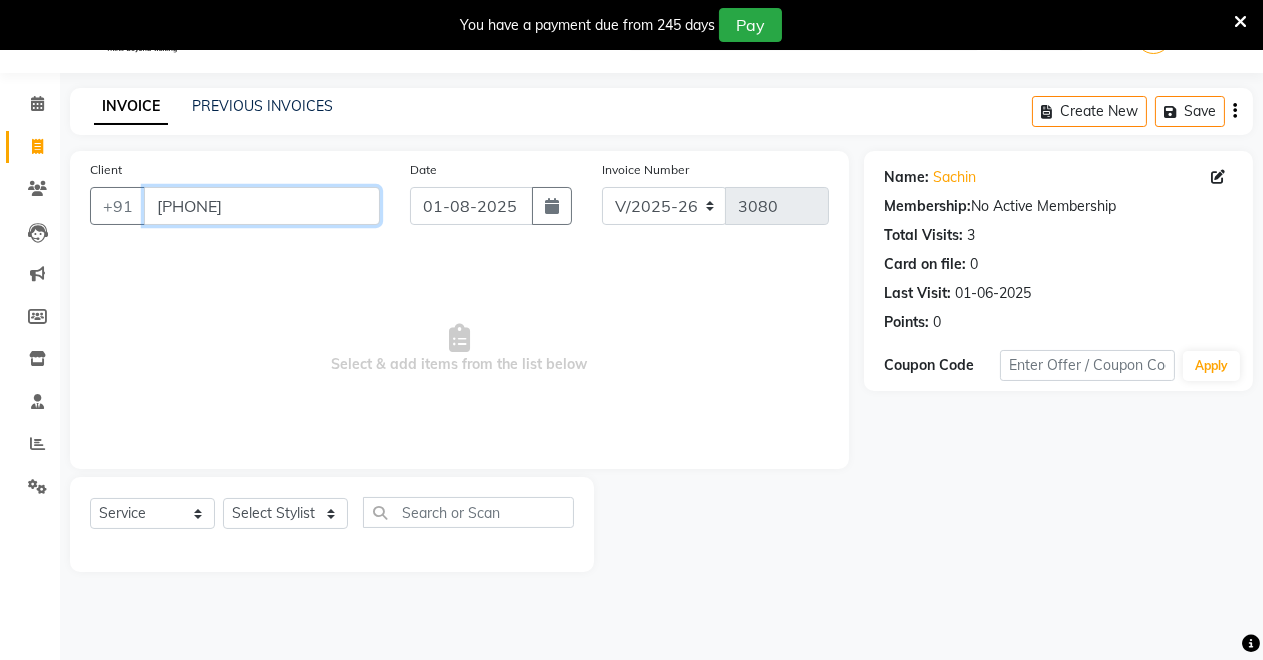click on "[PHONE]" at bounding box center (262, 206) 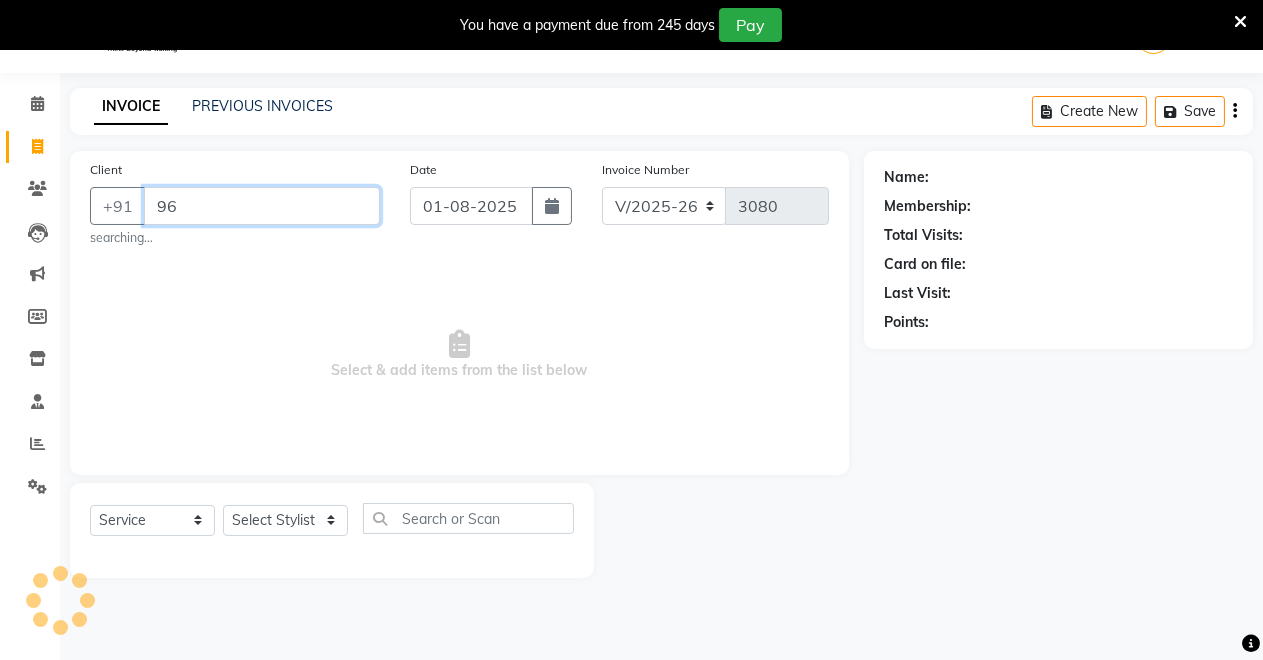 type on "9" 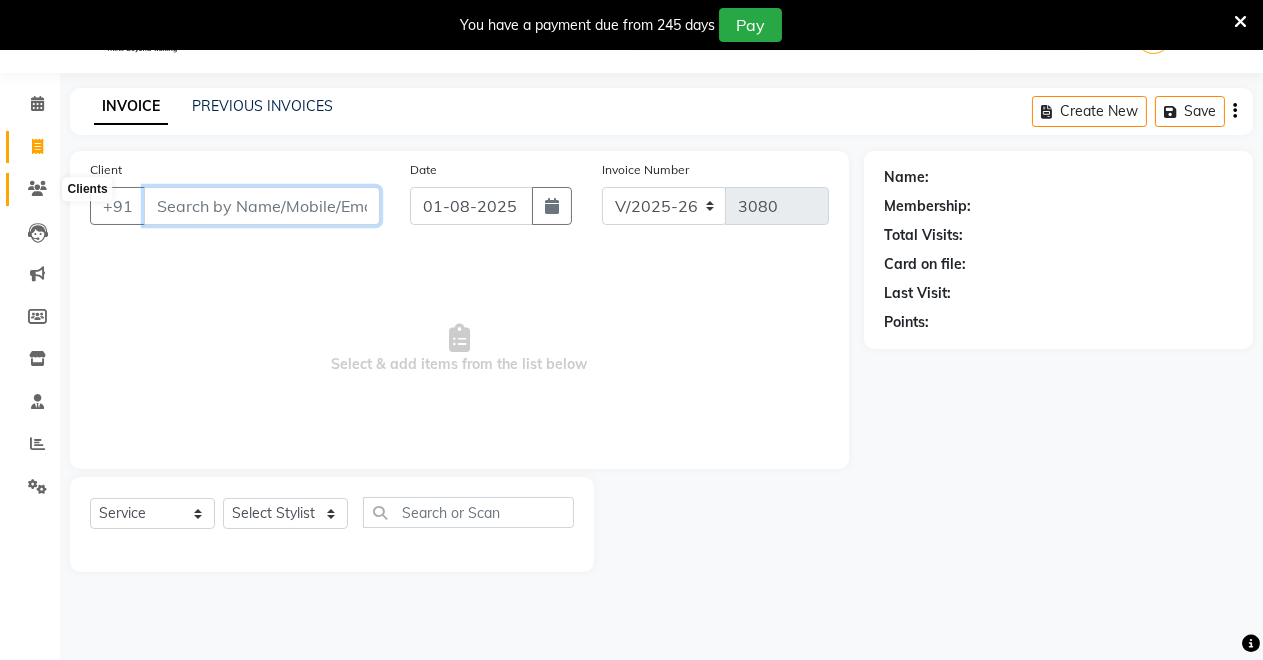 type 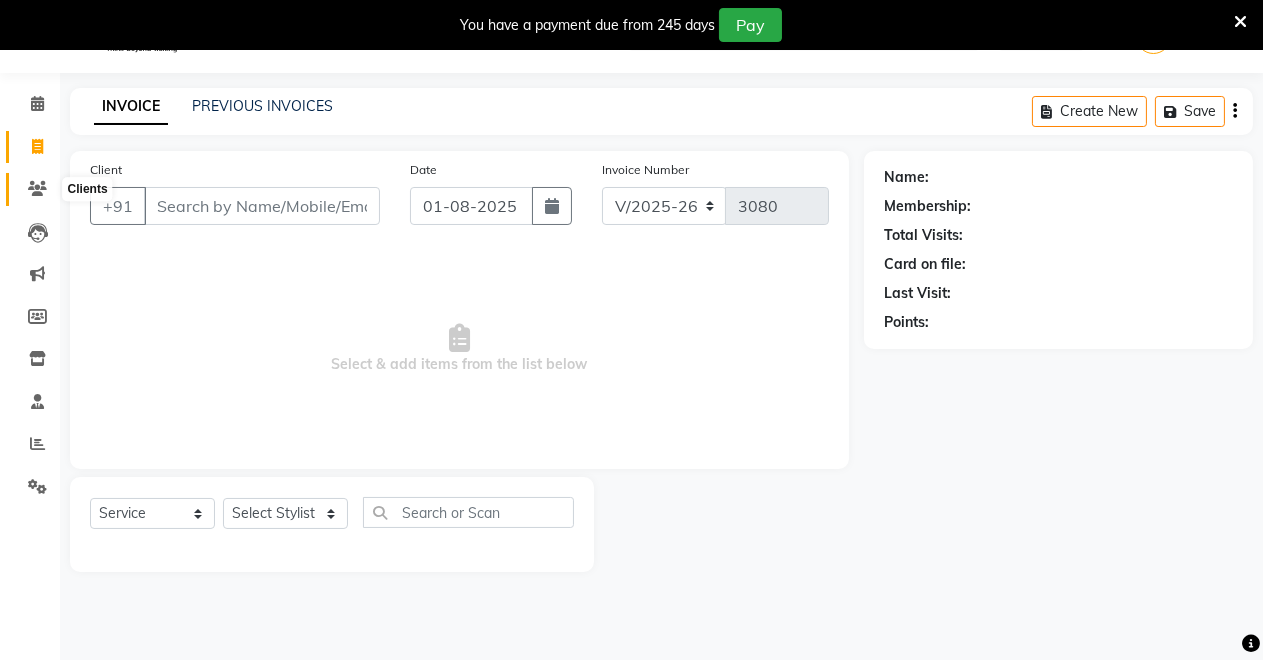 click 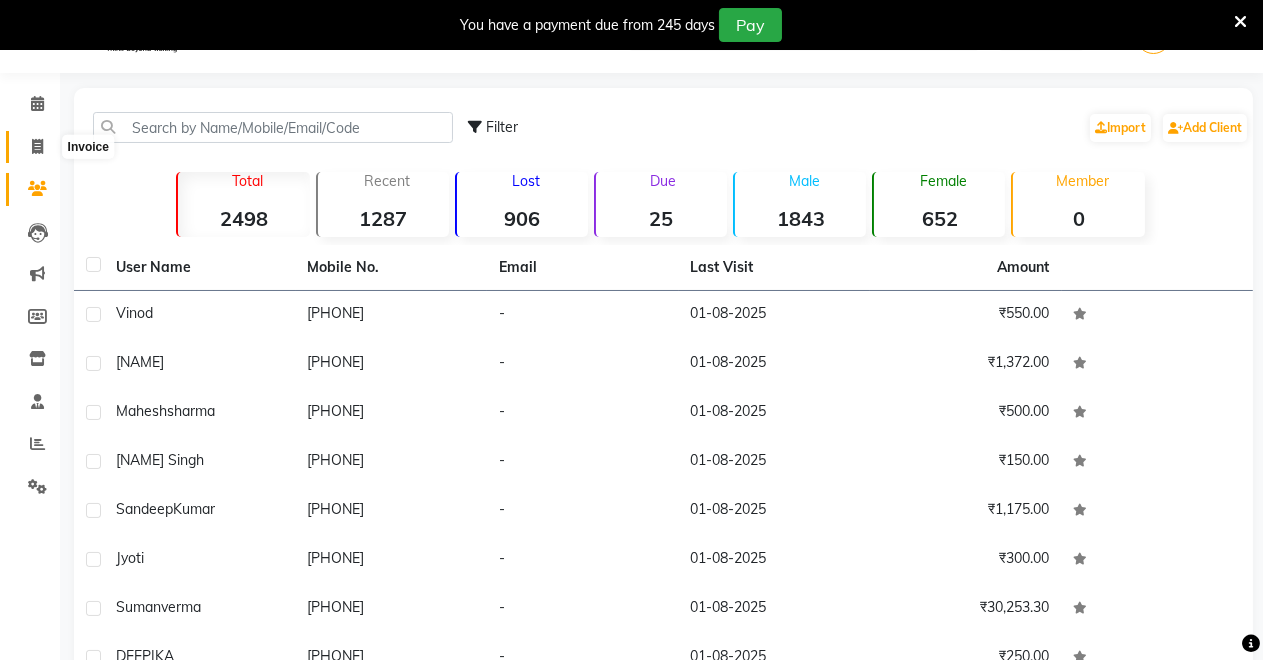 click 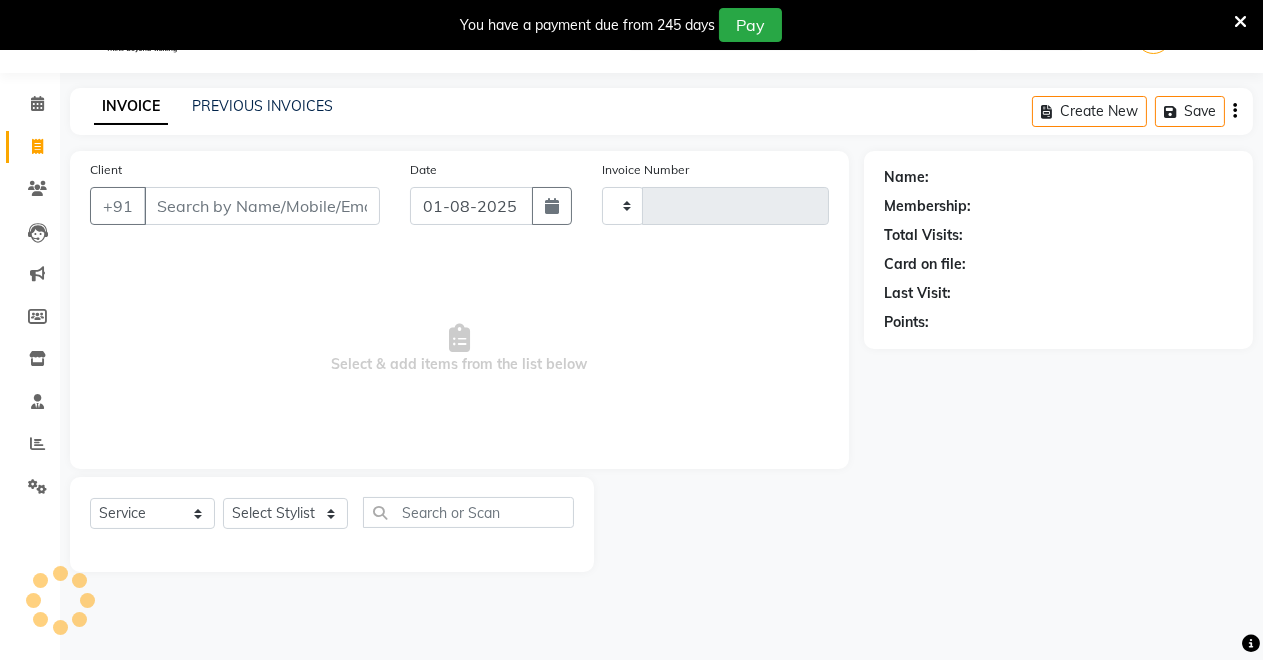 type on "3080" 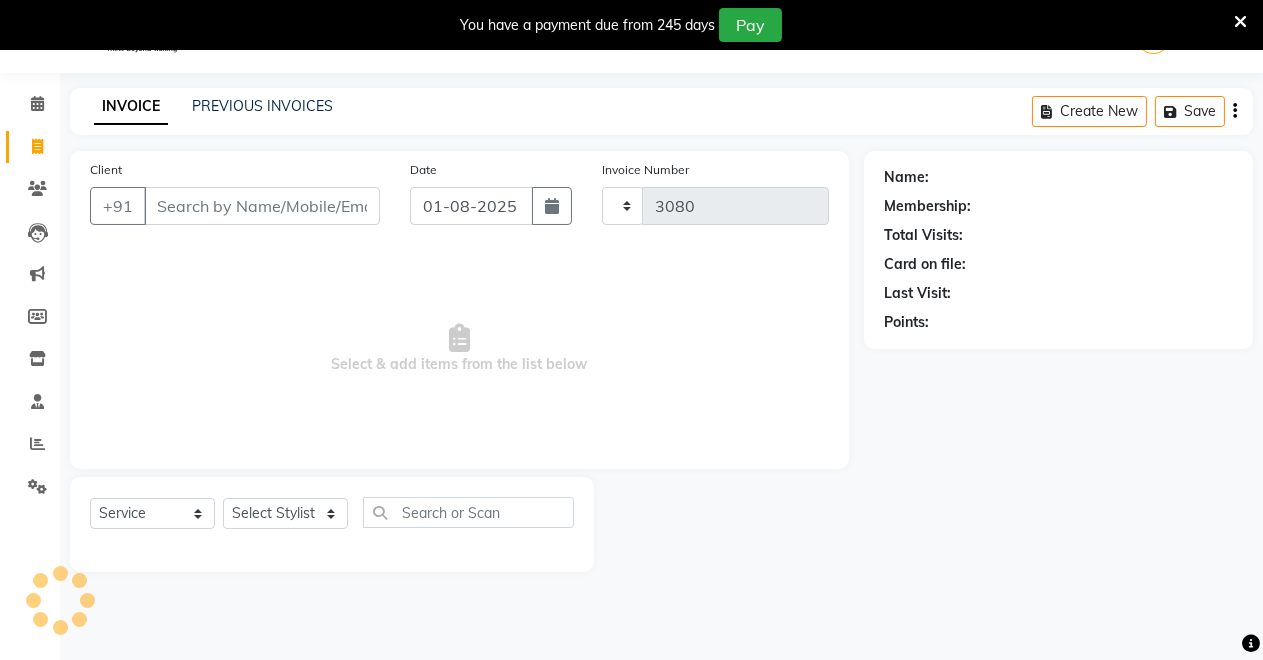 select on "7317" 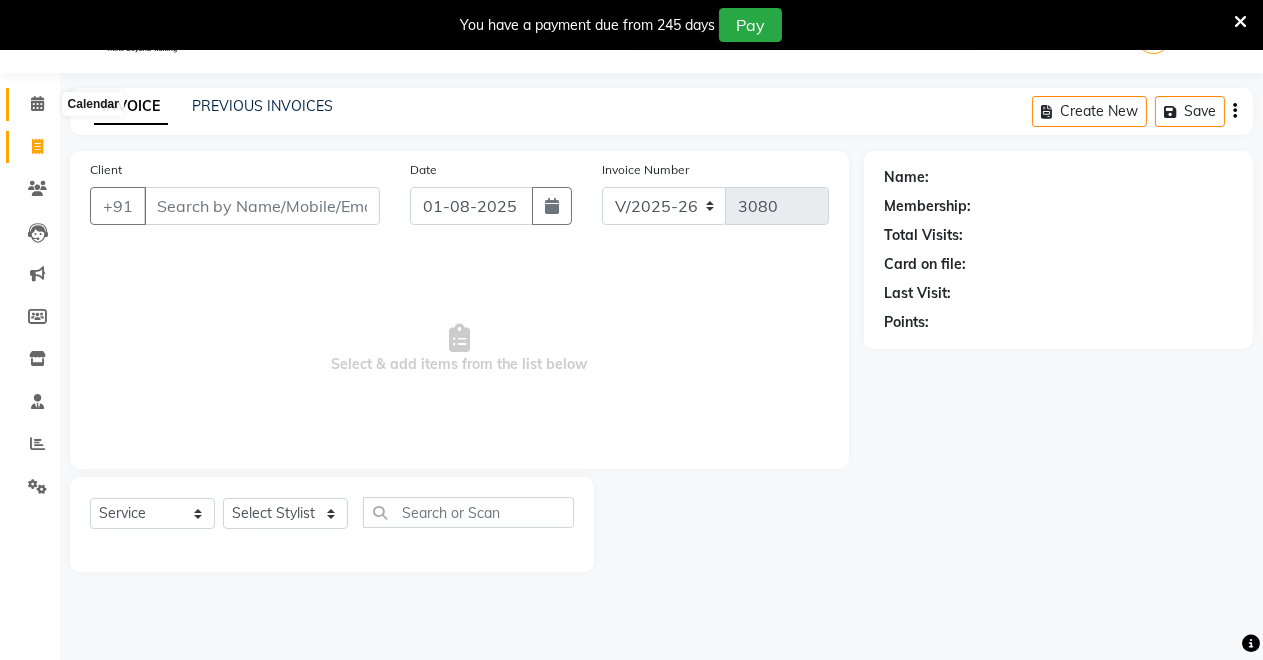 click 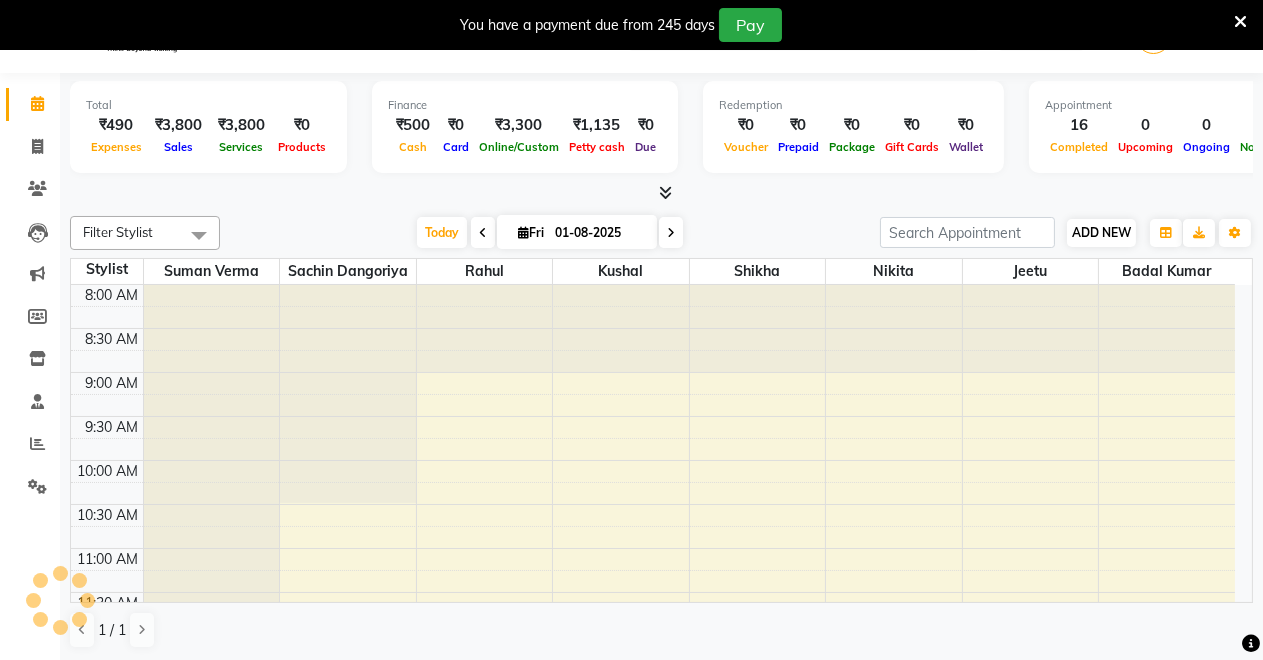 scroll, scrollTop: 0, scrollLeft: 0, axis: both 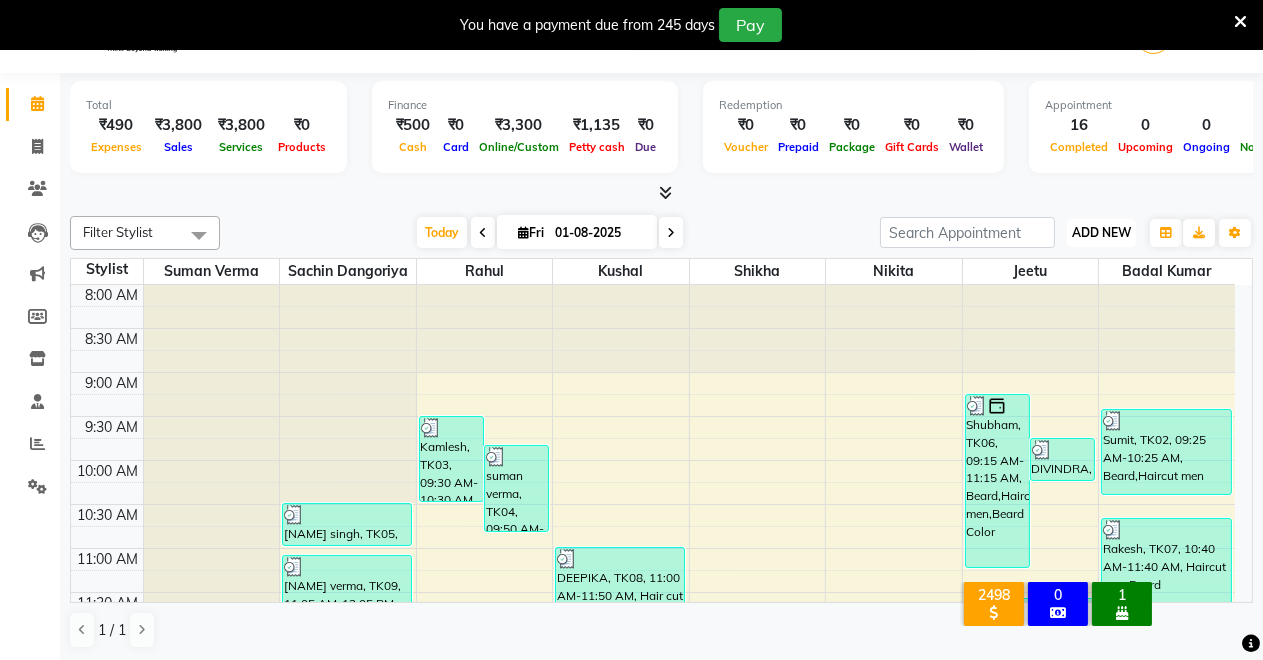 click on "ADD NEW" at bounding box center (1101, 232) 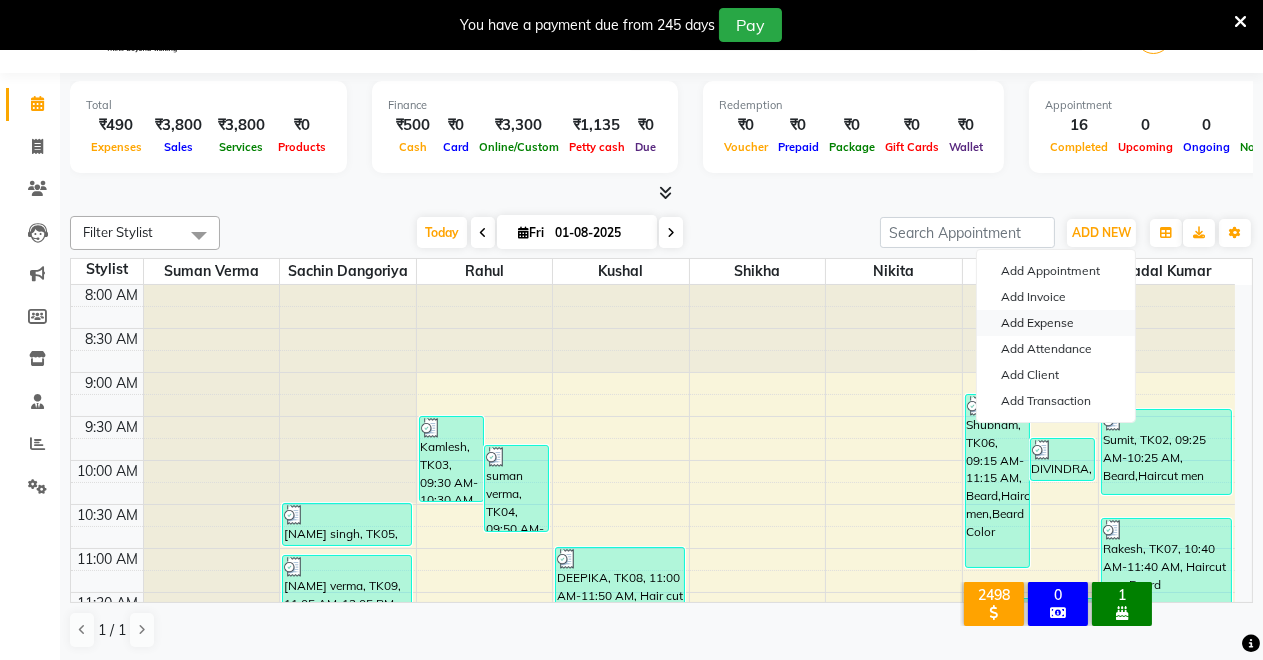 click on "Add Expense" at bounding box center [1056, 323] 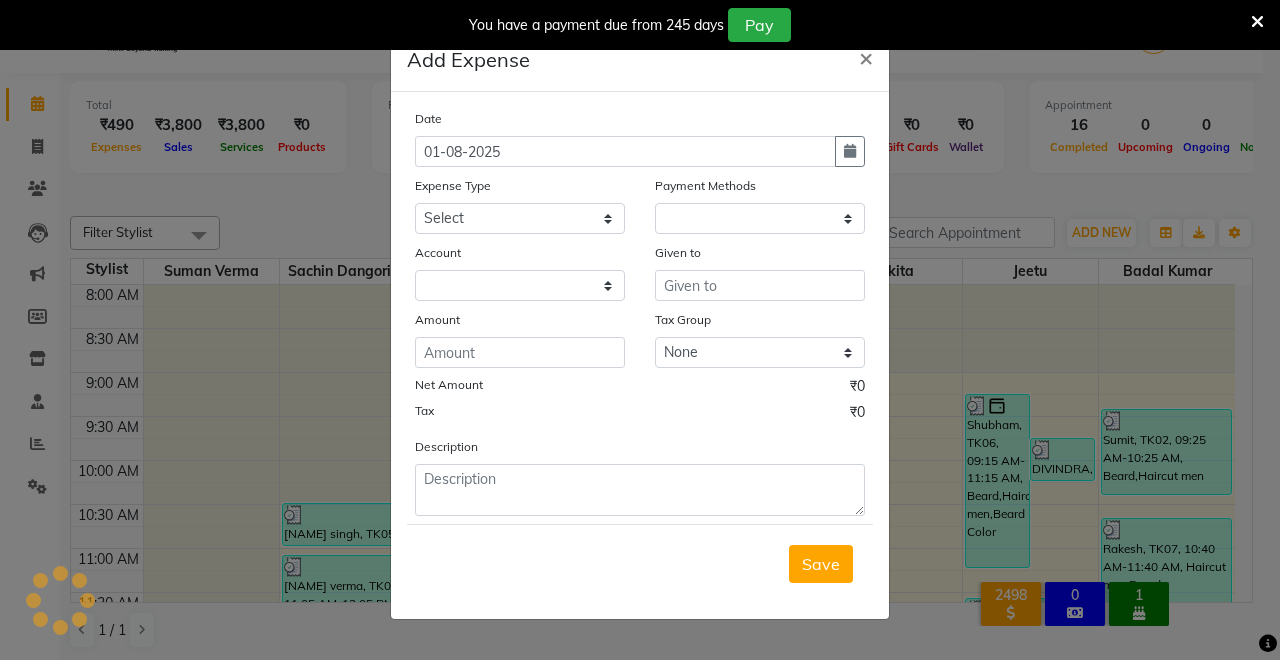 select on "1" 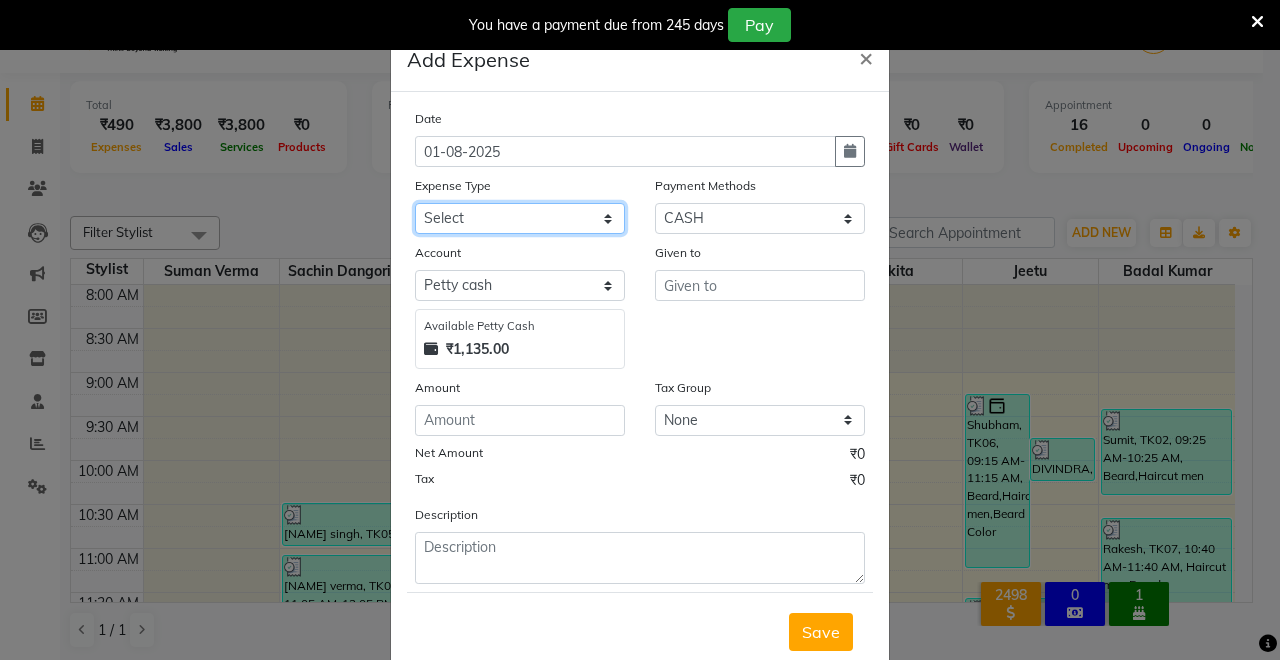 click on "Select Advance Salary Baba Bank Service Charges CLEANING Clinical charges DM SIR DUSTBIN electricity bill Other PAMPHLETS Pandit G Priyanka mam Product Rent Salary SOFA Staff Snacks Tax Tea & Refreshment T SHIRT PRINT Utilities Water Bottle" 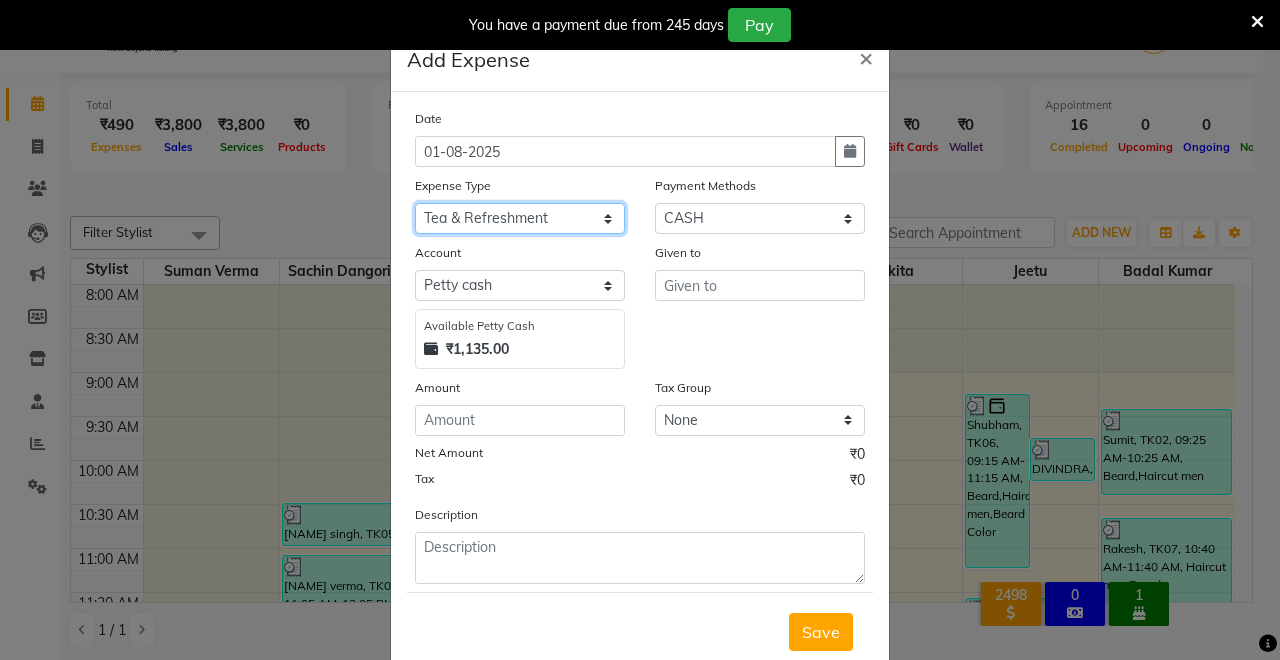 click on "Select Advance Salary Baba Bank Service Charges CLEANING Clinical charges DM SIR DUSTBIN electricity bill Other PAMPHLETS Pandit G Priyanka mam Product Rent Salary SOFA Staff Snacks Tax Tea & Refreshment T SHIRT PRINT Utilities Water Bottle" 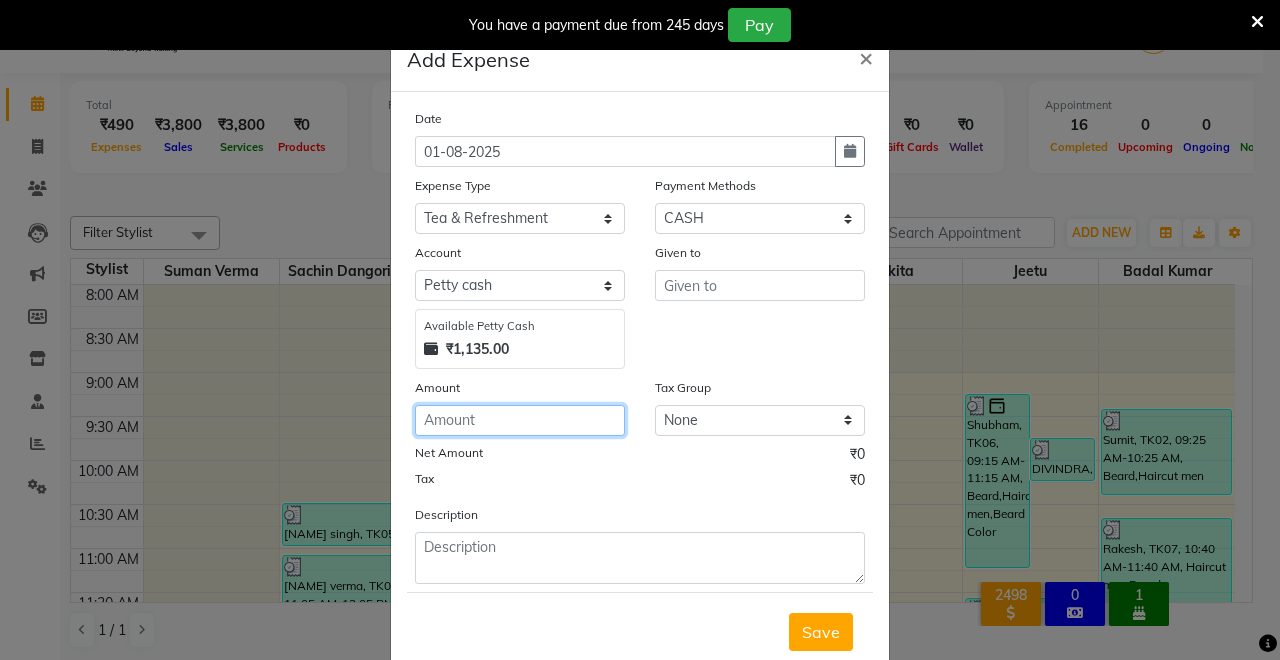 click 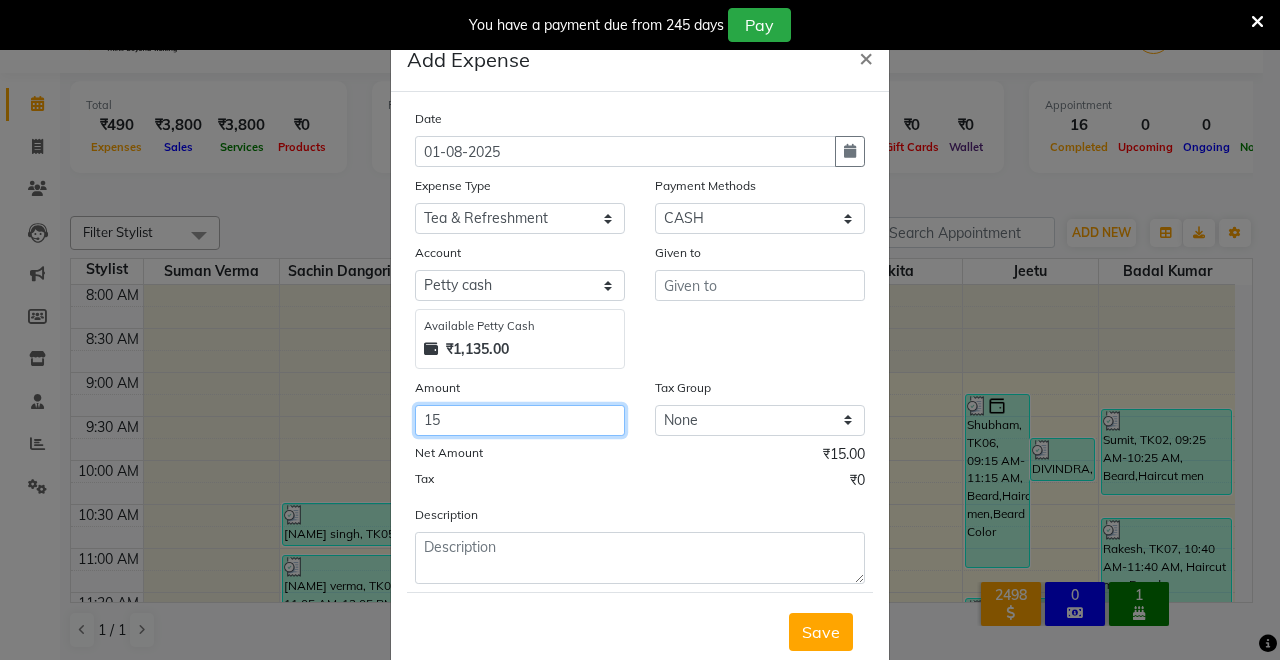 type on "15" 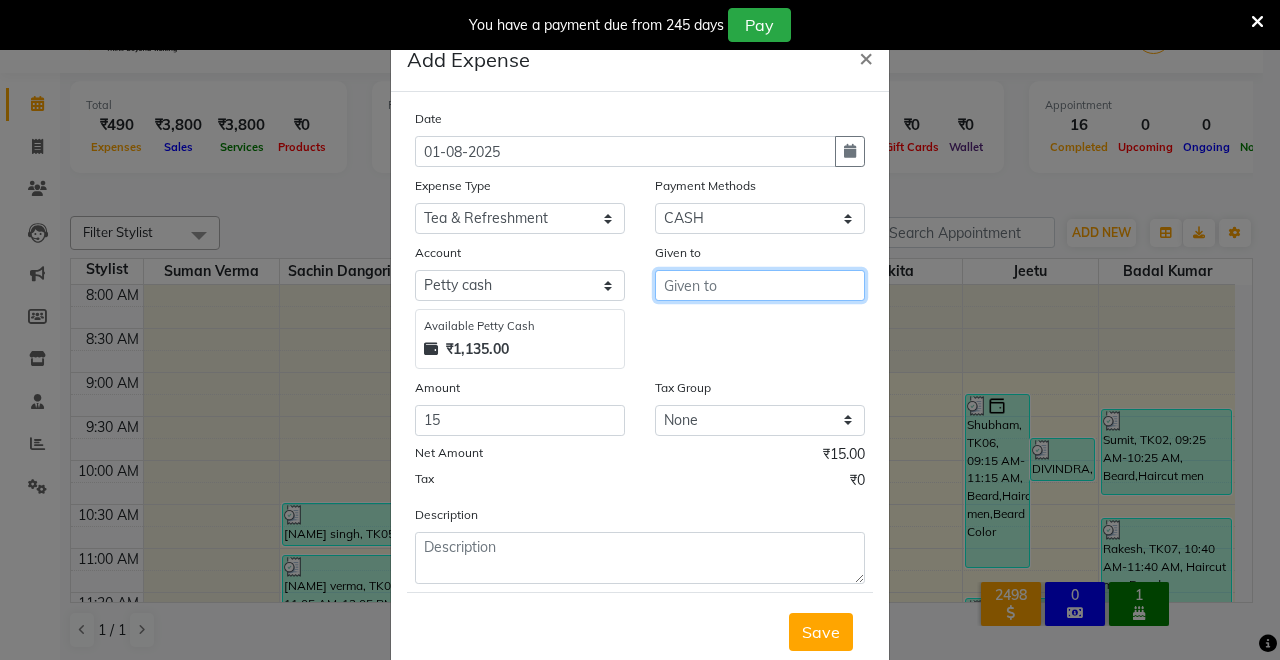 click at bounding box center (760, 285) 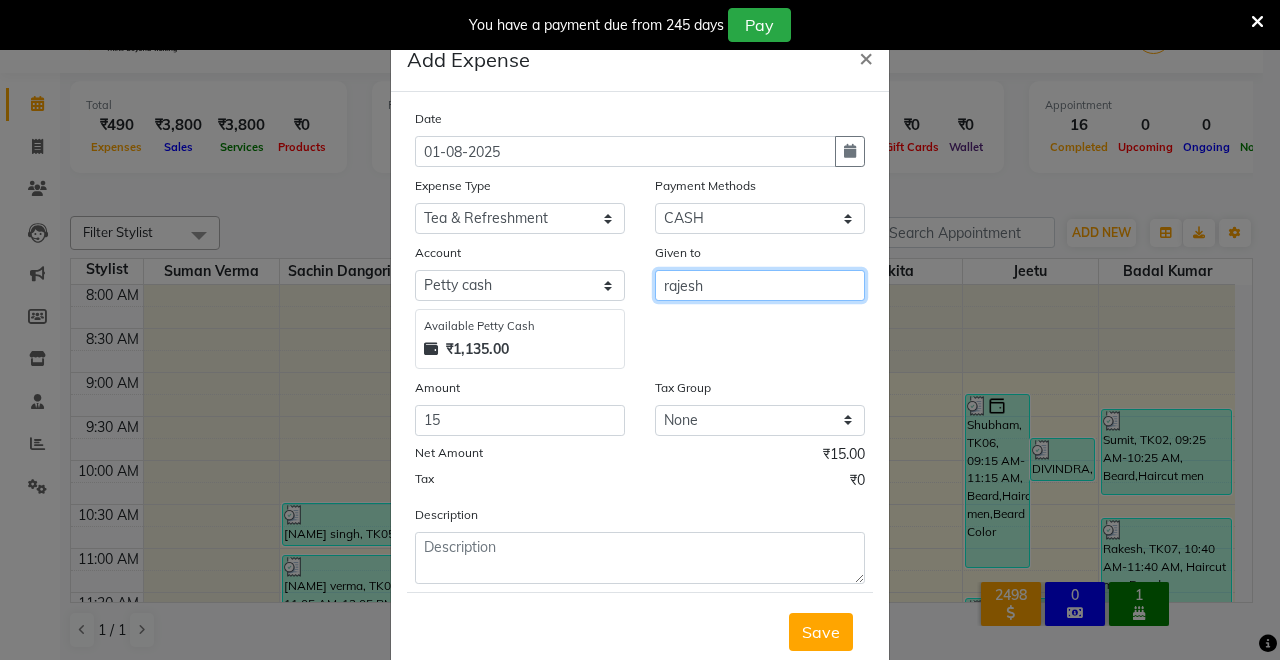 type on "rajesh" 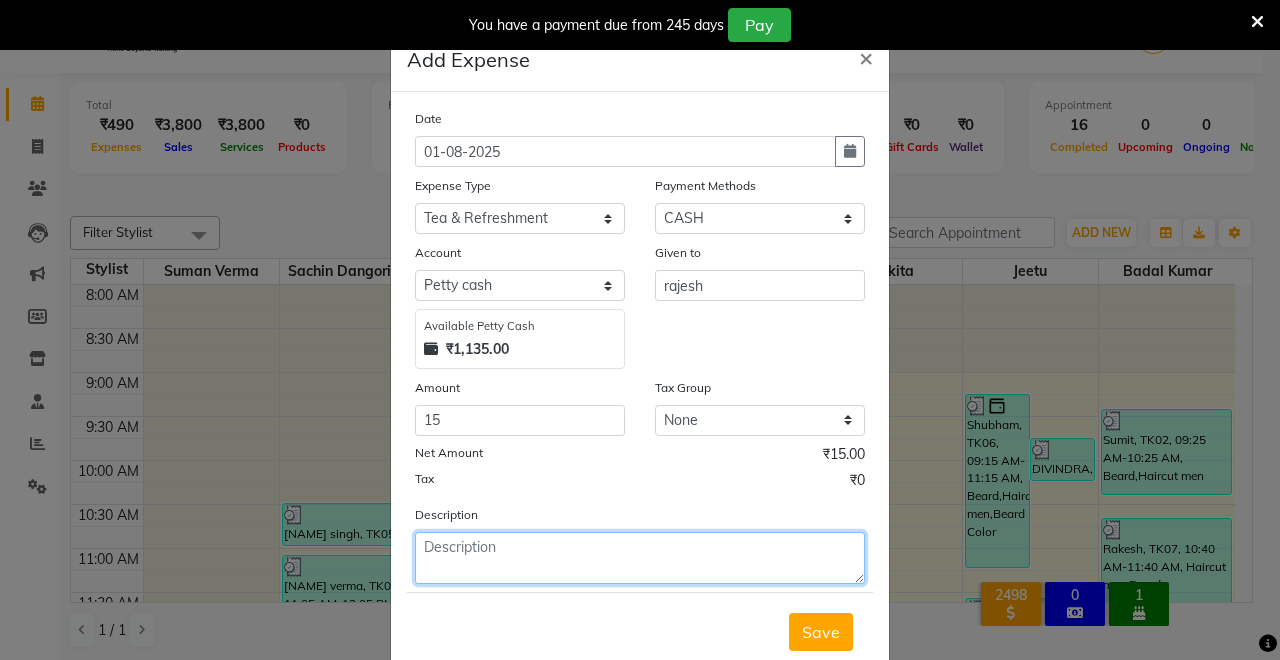 click 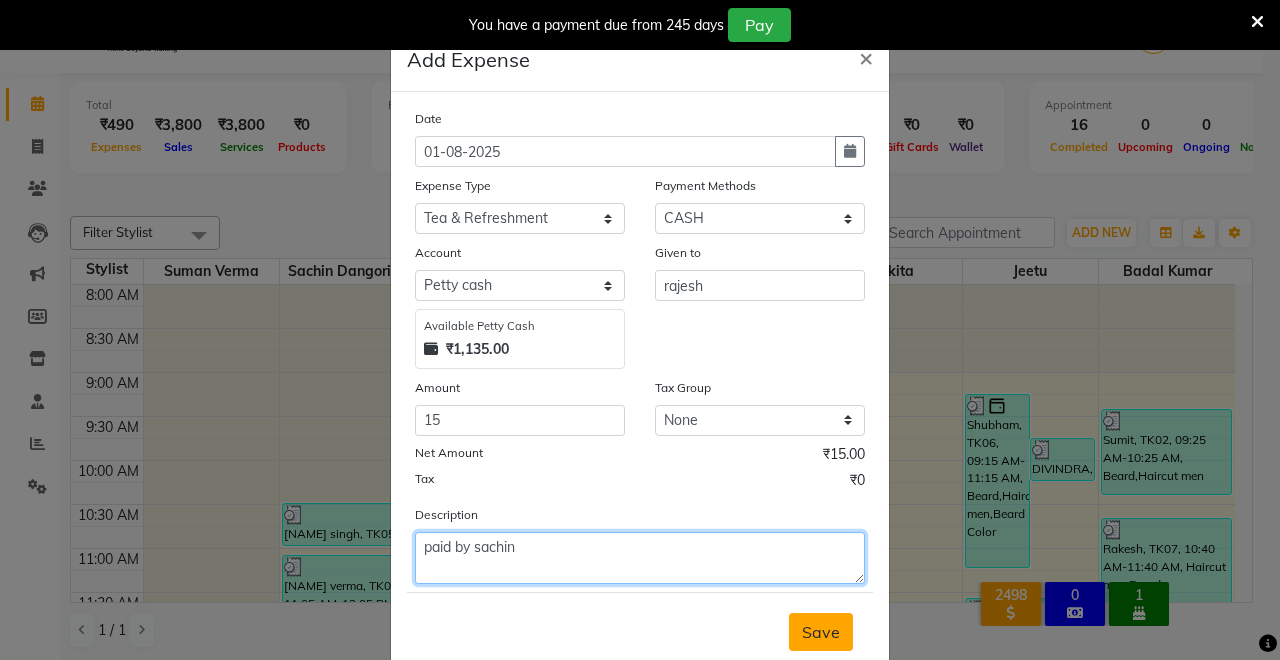 type on "paid by sachin" 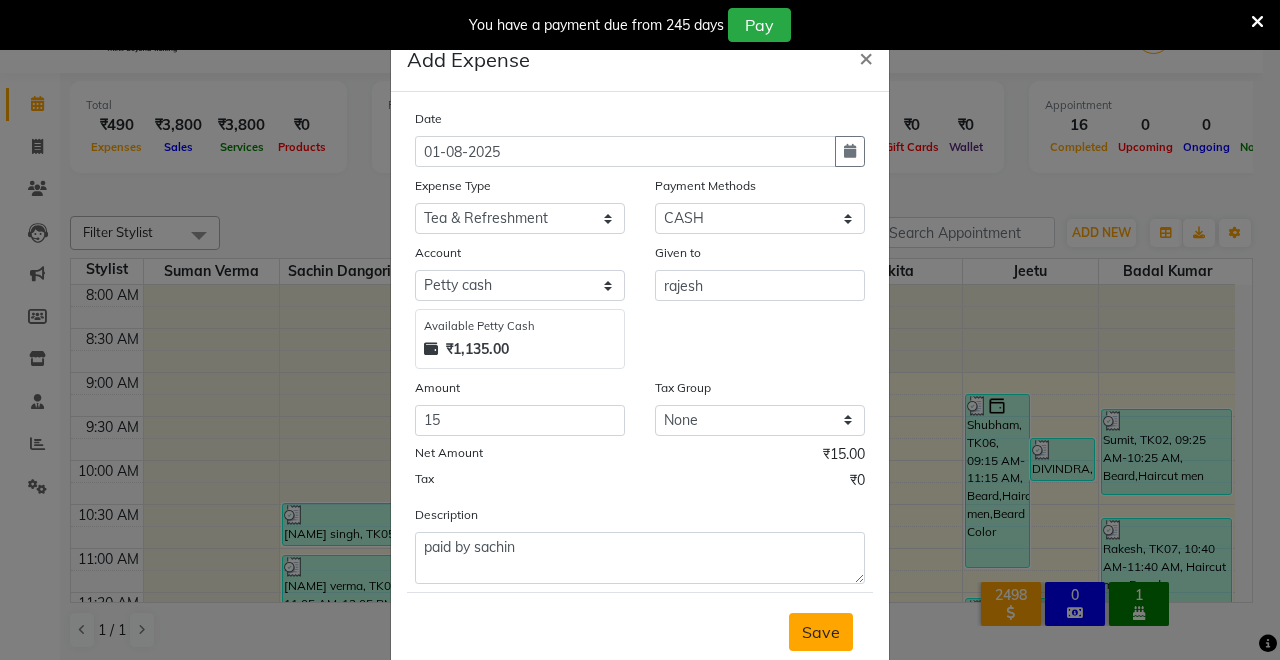 click on "Save" at bounding box center (821, 632) 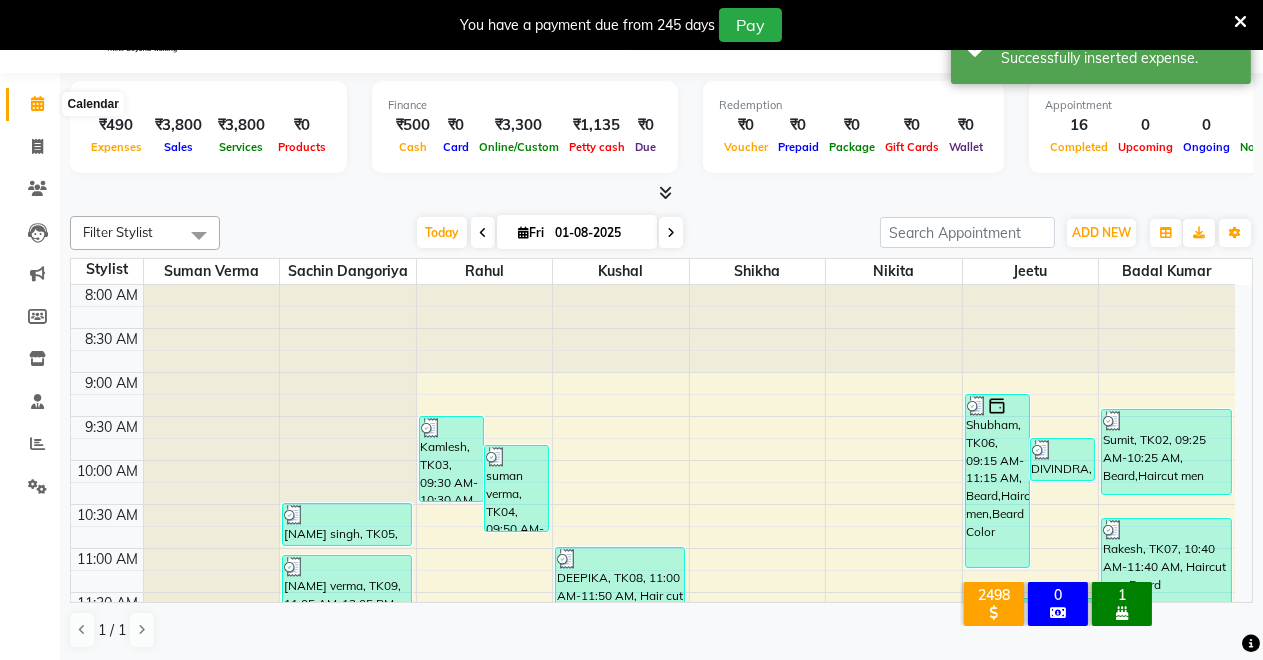 click 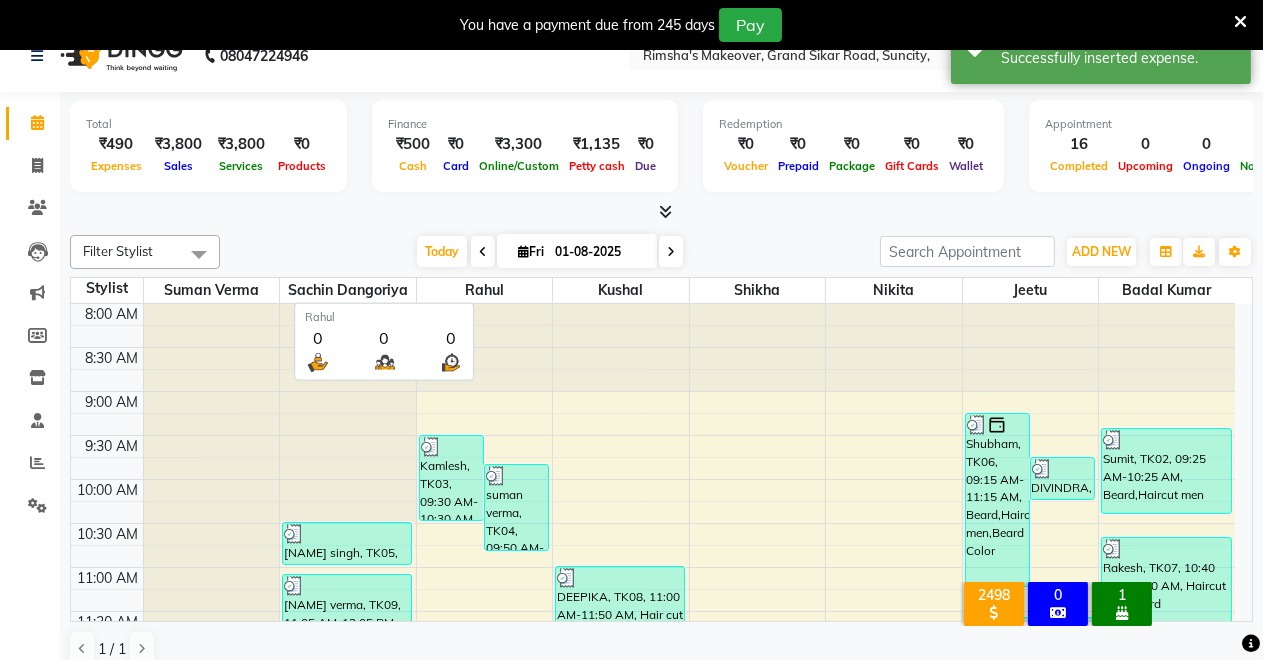 scroll, scrollTop: 0, scrollLeft: 0, axis: both 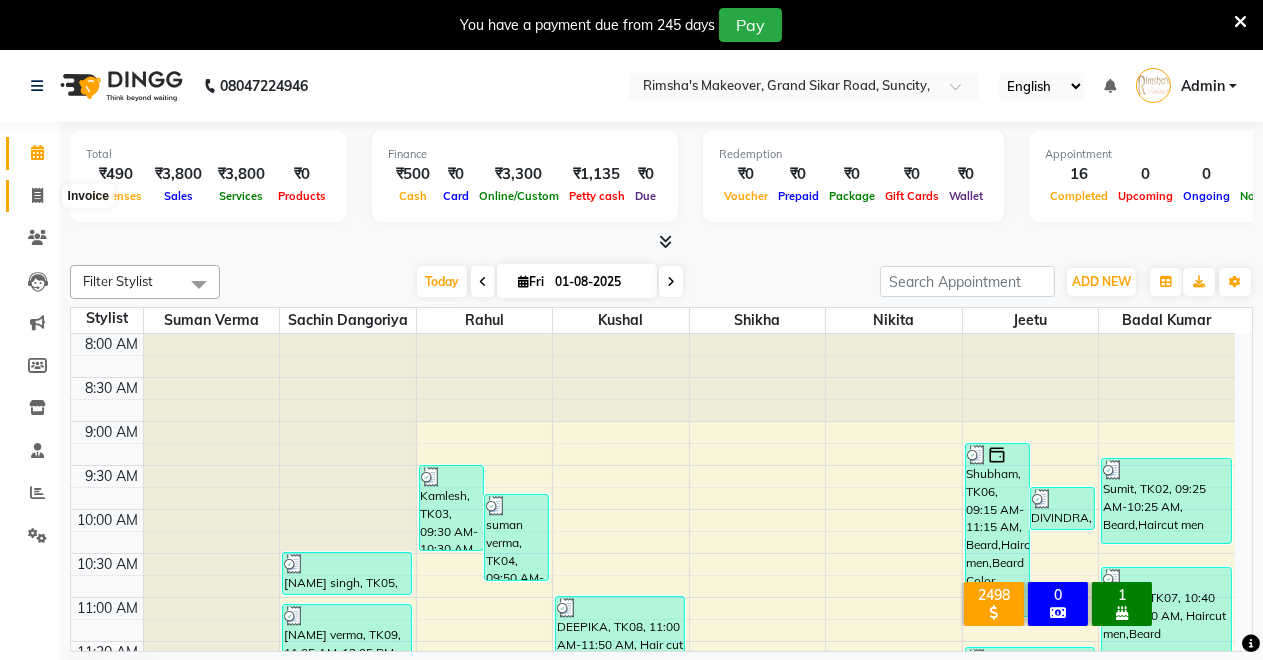 click 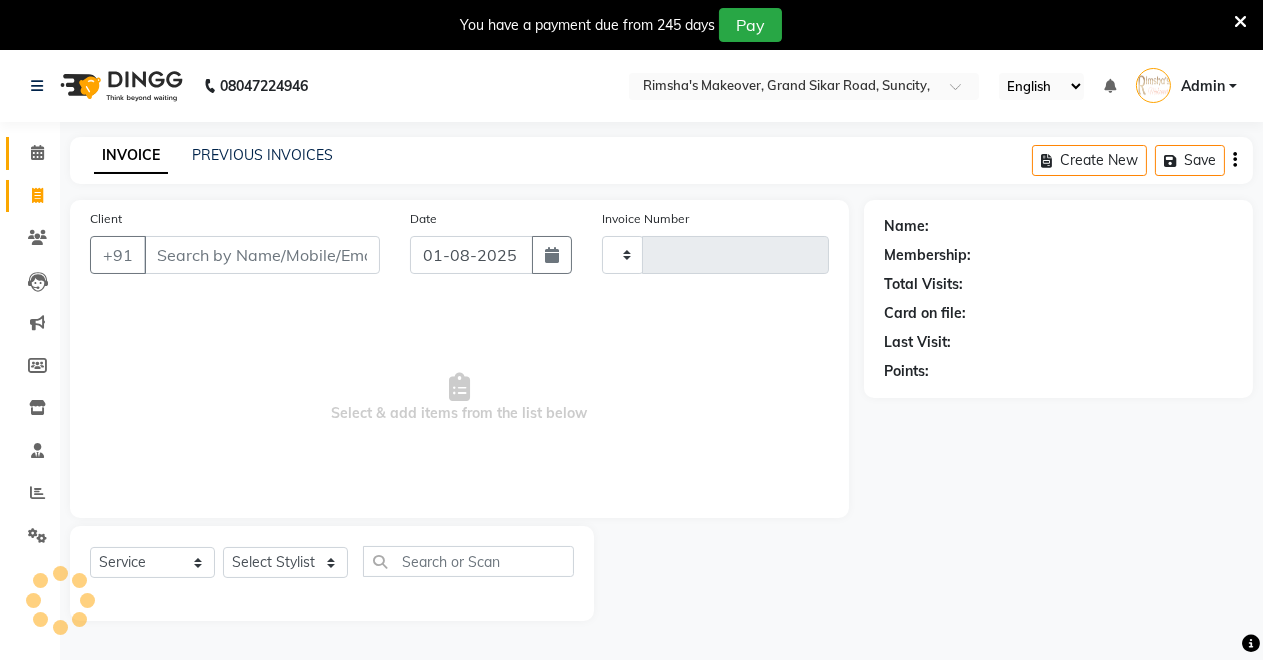 type on "3080" 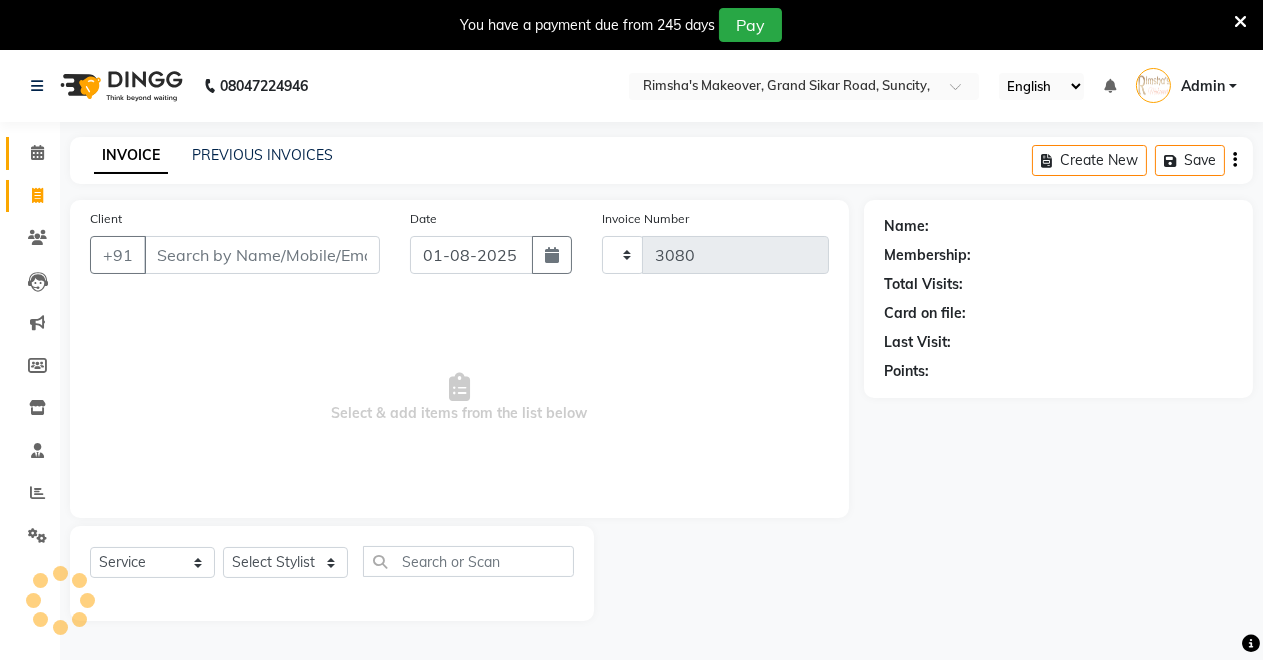 select on "7317" 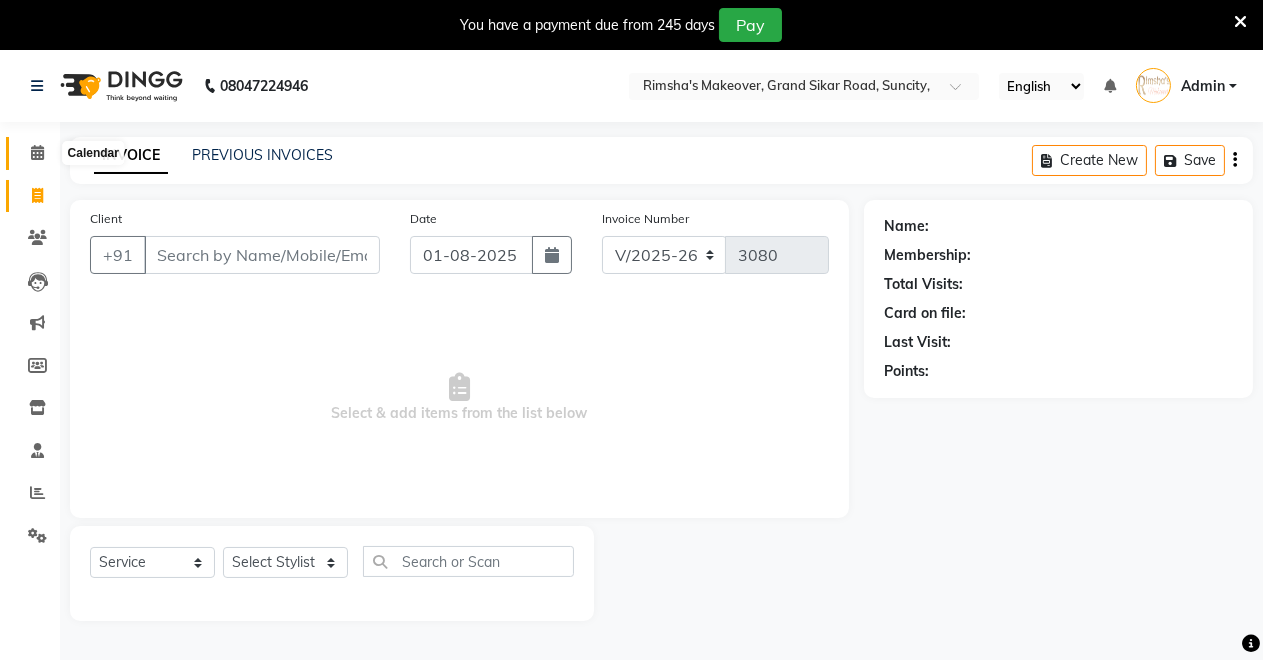 click 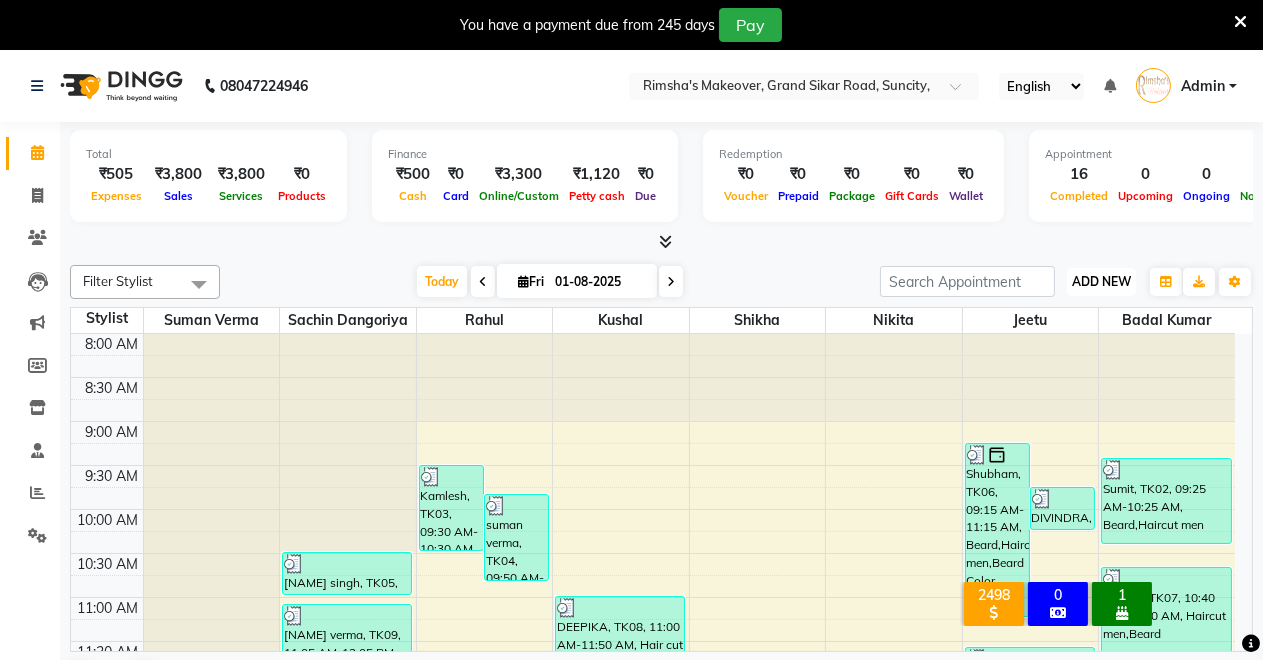 click on "ADD NEW" at bounding box center [1101, 281] 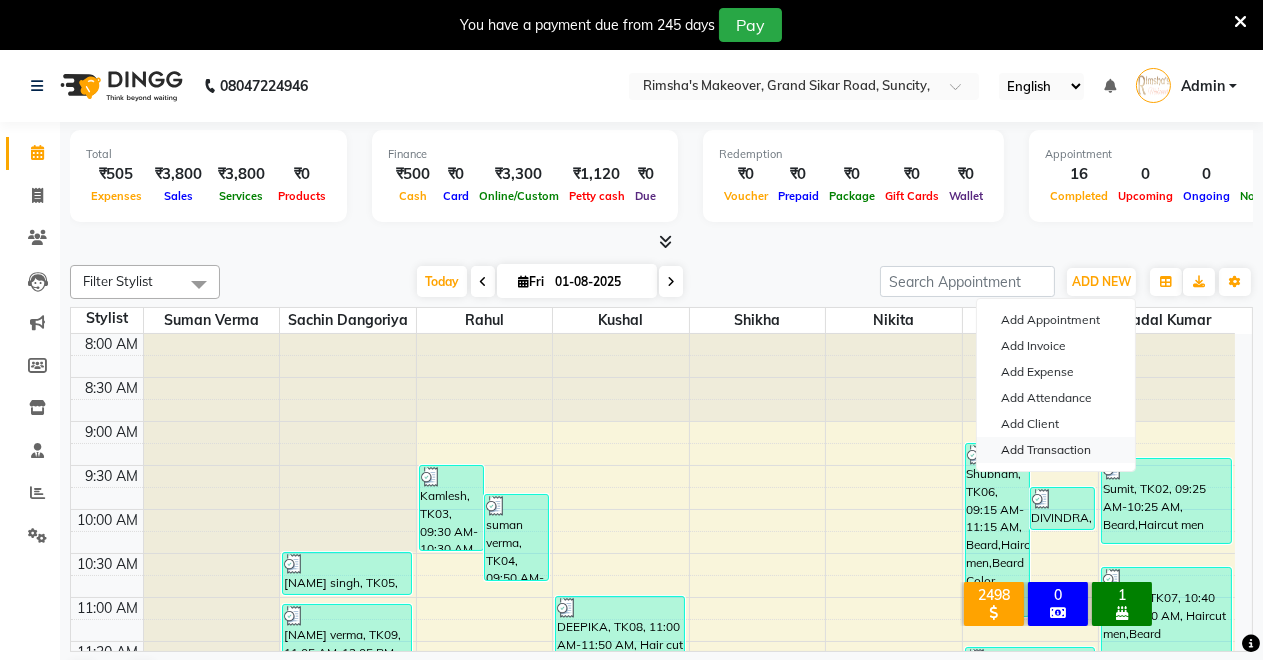 click on "Add Transaction" at bounding box center [1056, 450] 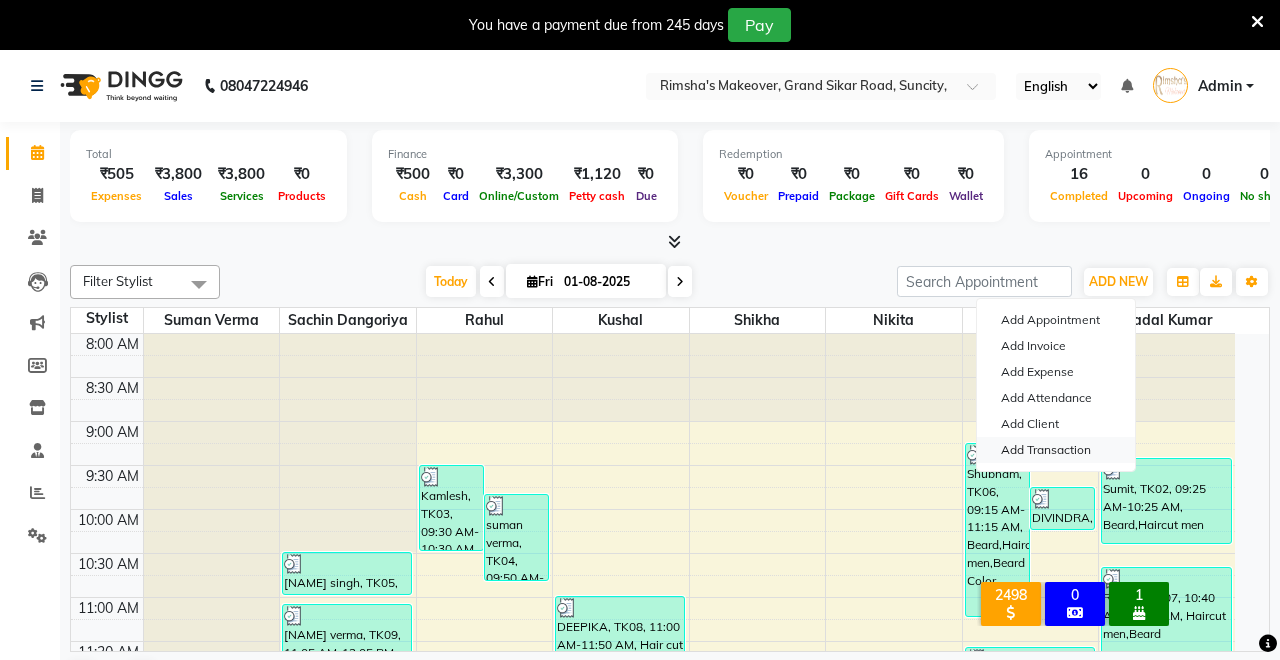 select on "direct" 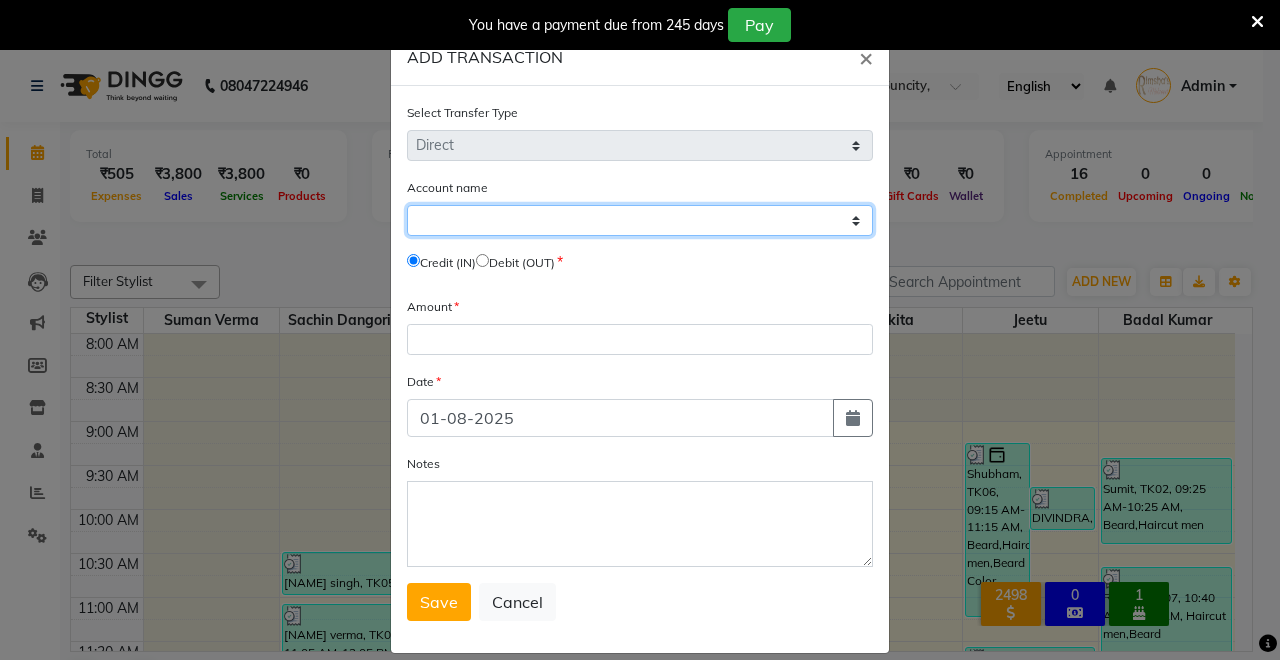 click on "Select Petty Cash Default Account Upi Account" 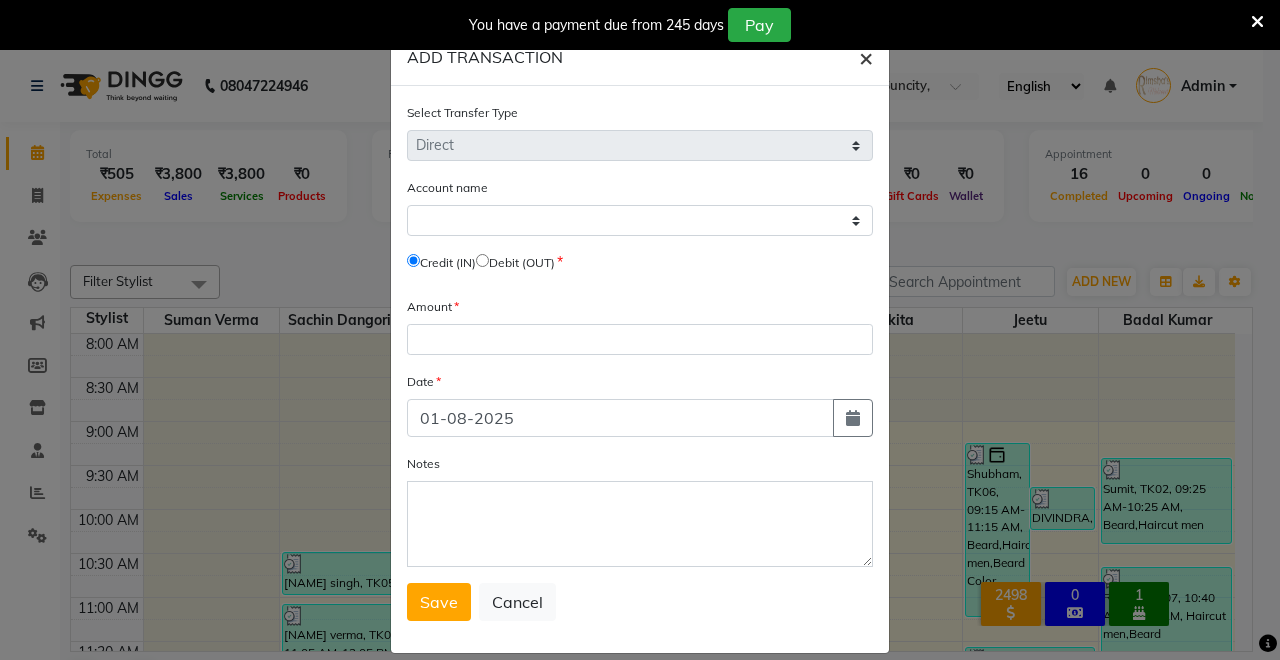 click on "×" 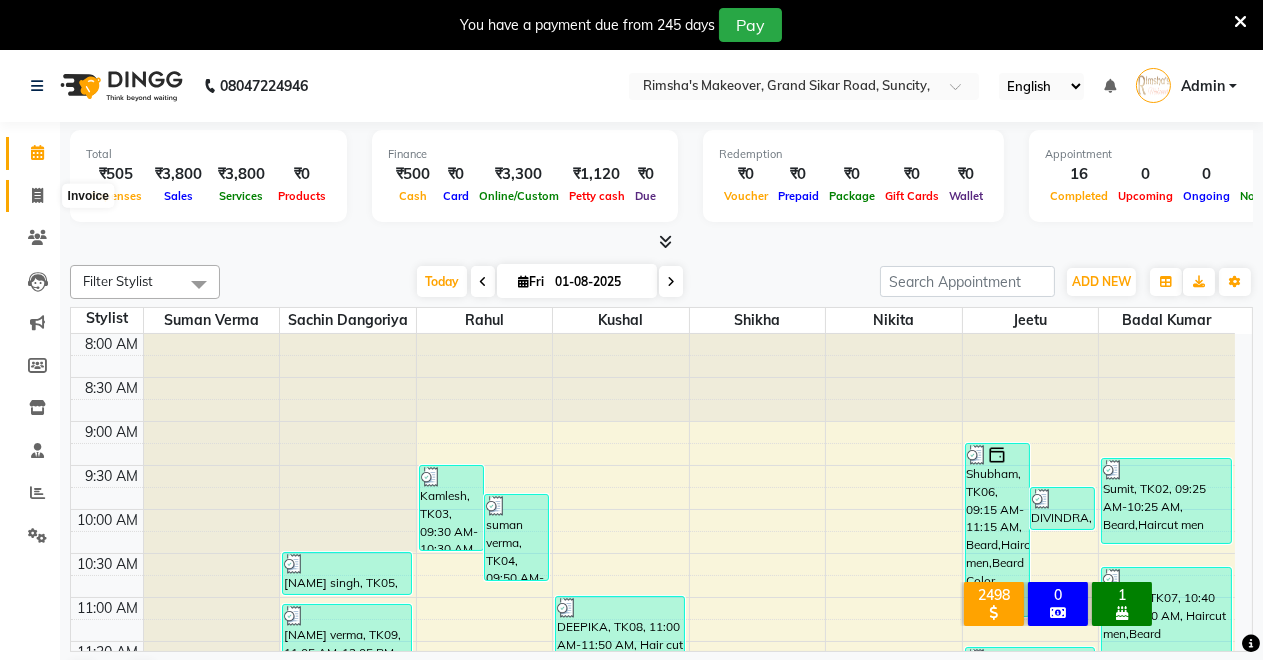 click 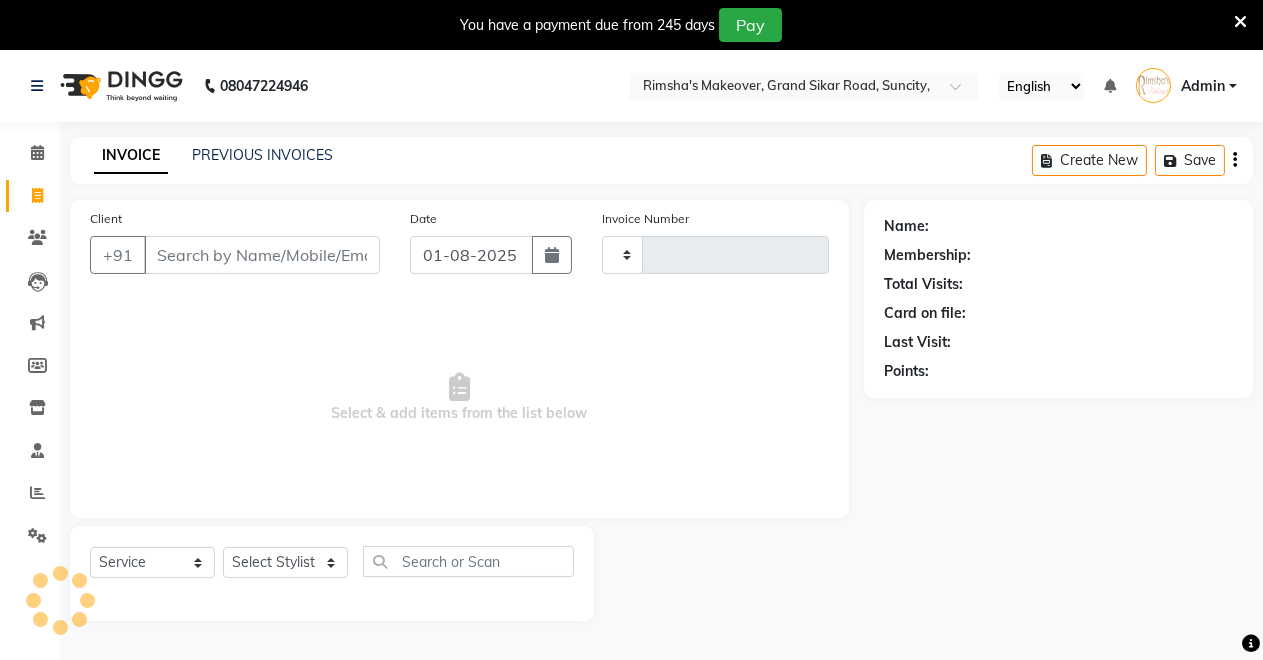 type on "3080" 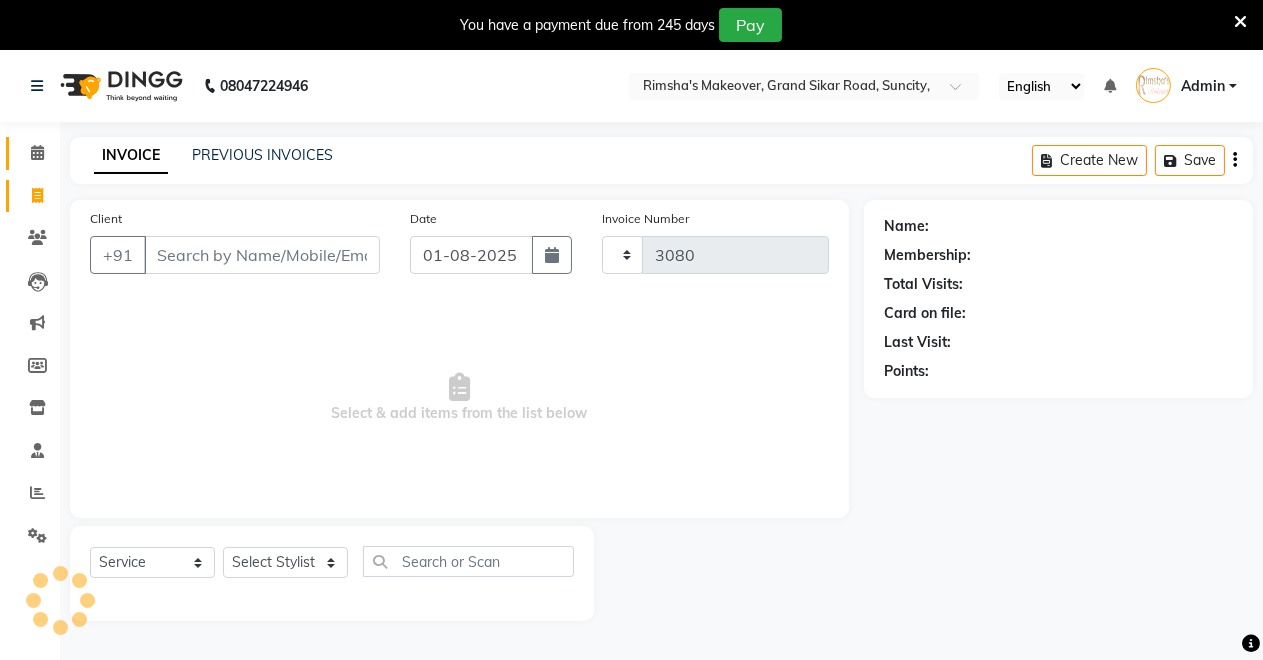 select on "7317" 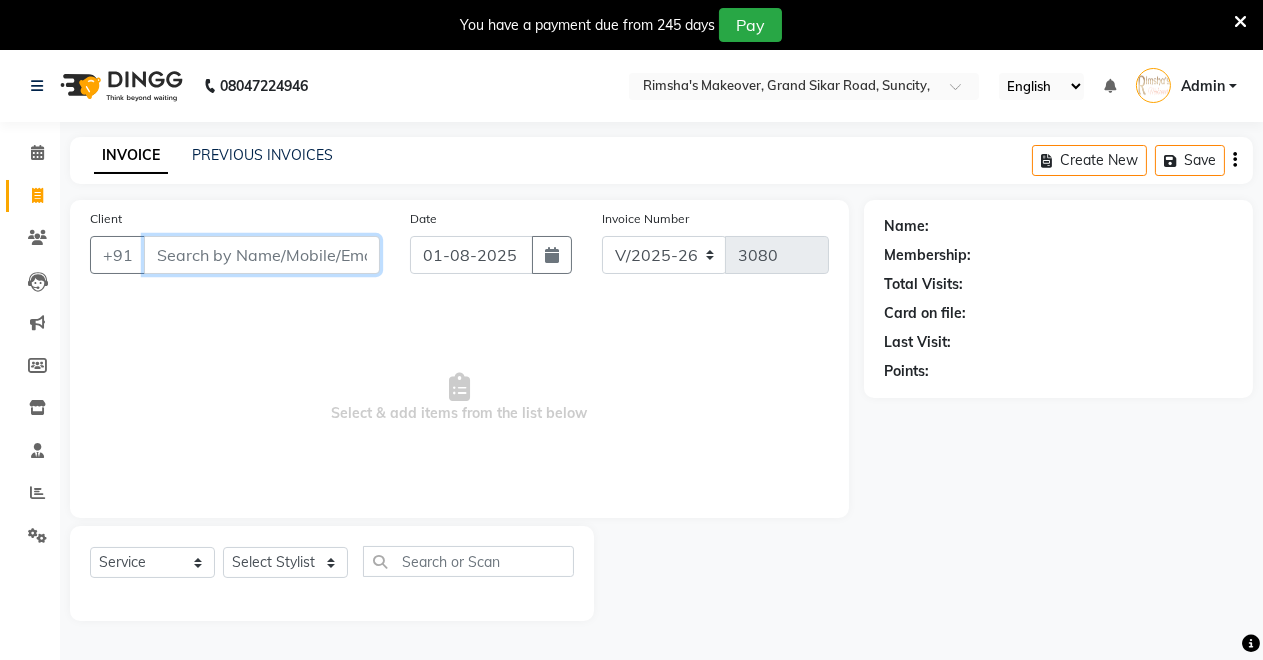 click on "Client" at bounding box center [262, 255] 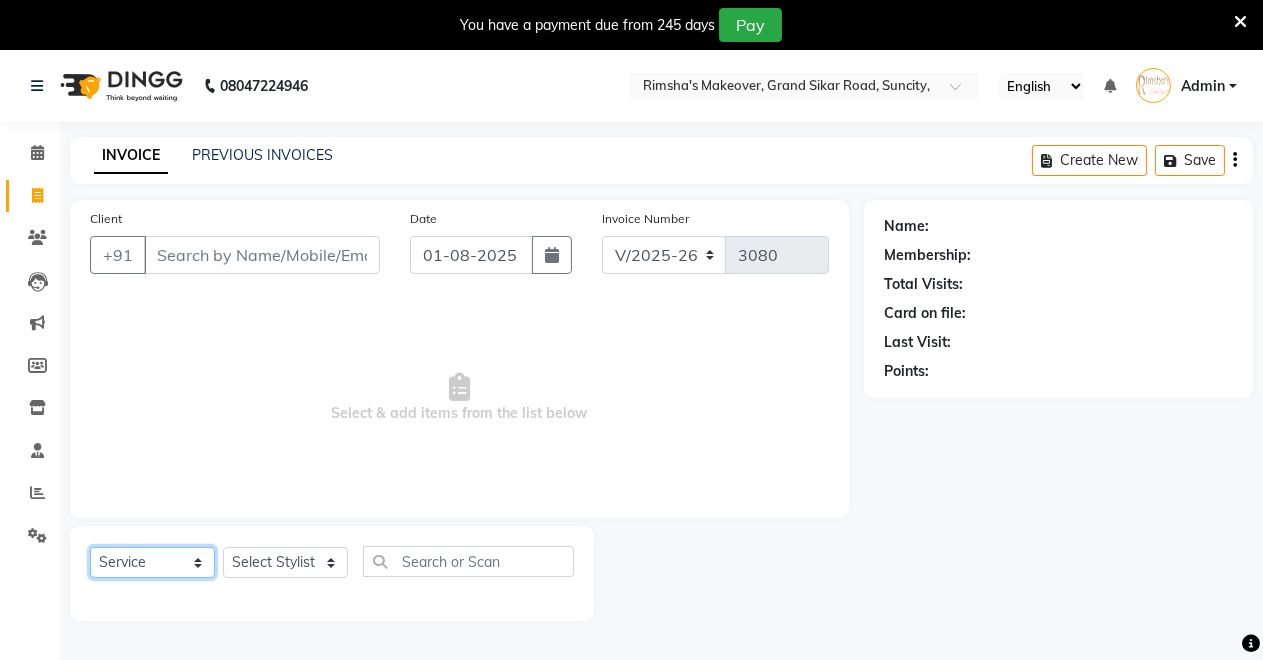 click on "Select  Service  Product  Membership  Package Voucher Prepaid Gift Card" 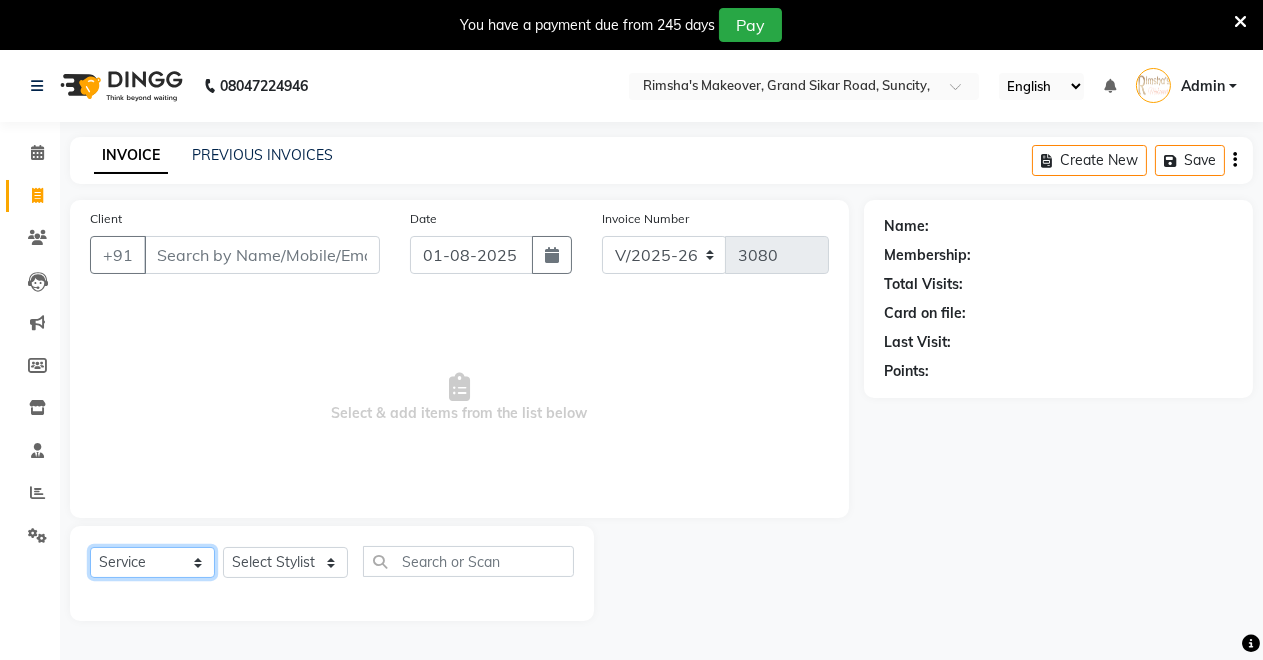 select on "product" 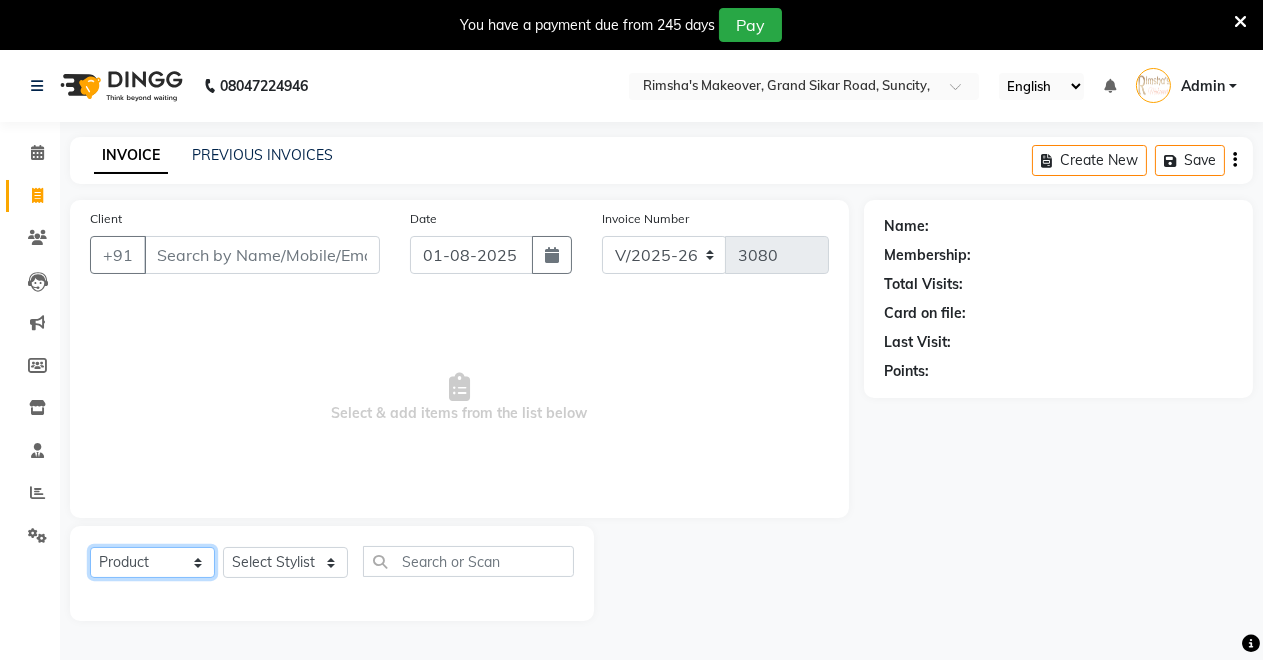 click on "Select  Service  Product  Membership  Package Voucher Prepaid Gift Card" 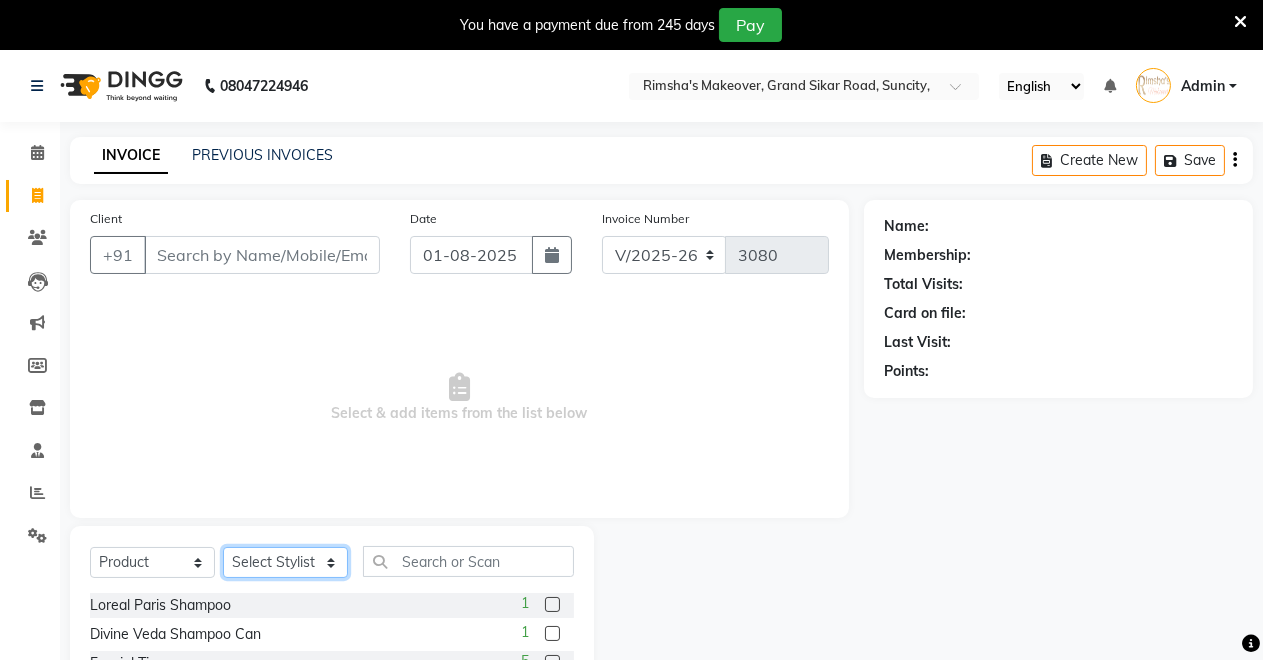 click on "Select Stylist Badal kumar Jeetu Kushal Nikita Rahul Sachin Dangoriya Shikha Suman Verma" 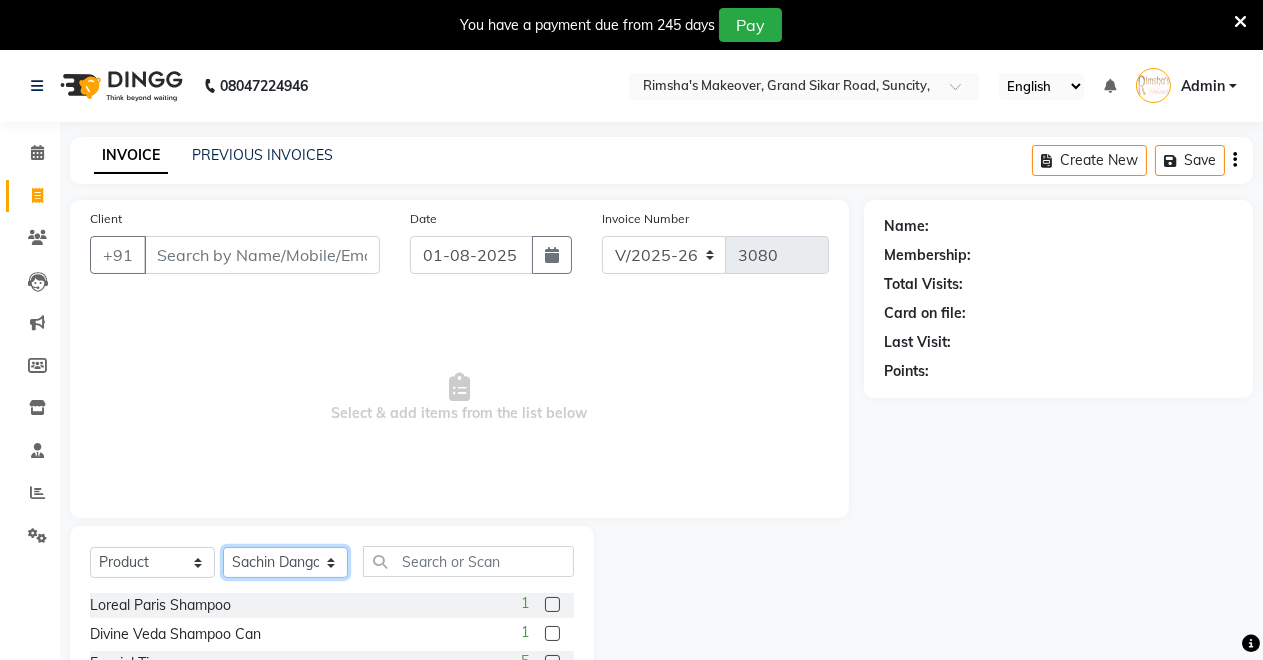 click on "Select Stylist Badal kumar Jeetu Kushal Nikita Rahul Sachin Dangoriya Shikha Suman Verma" 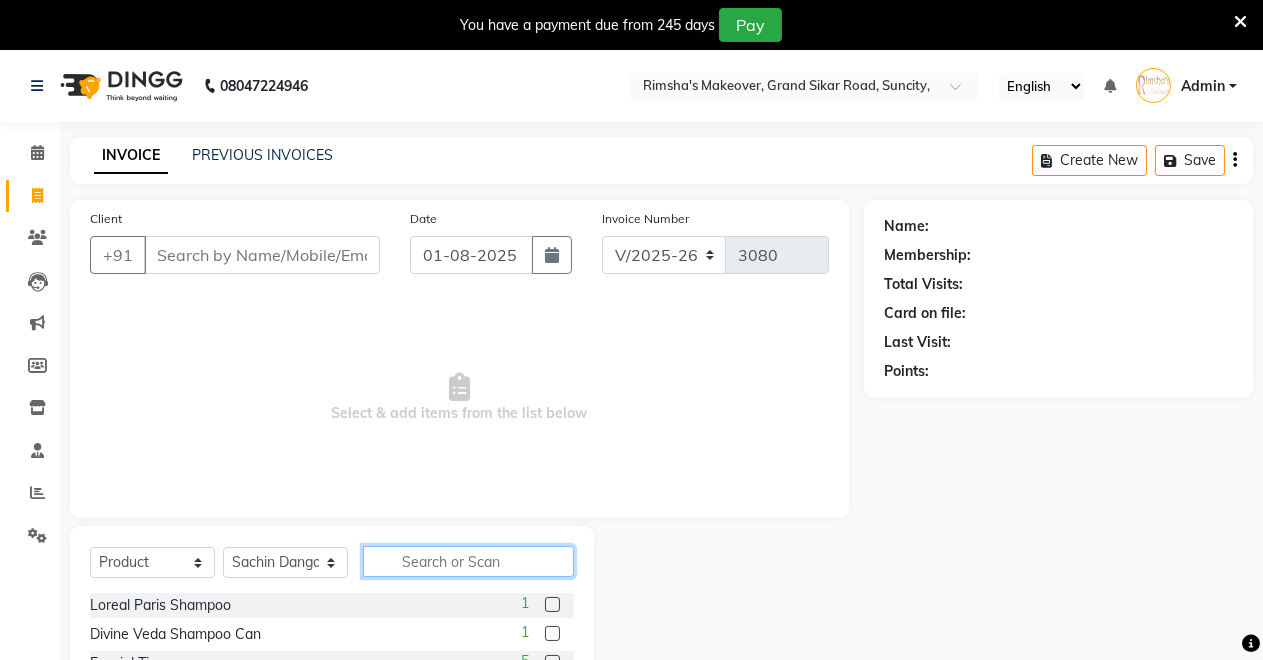 click 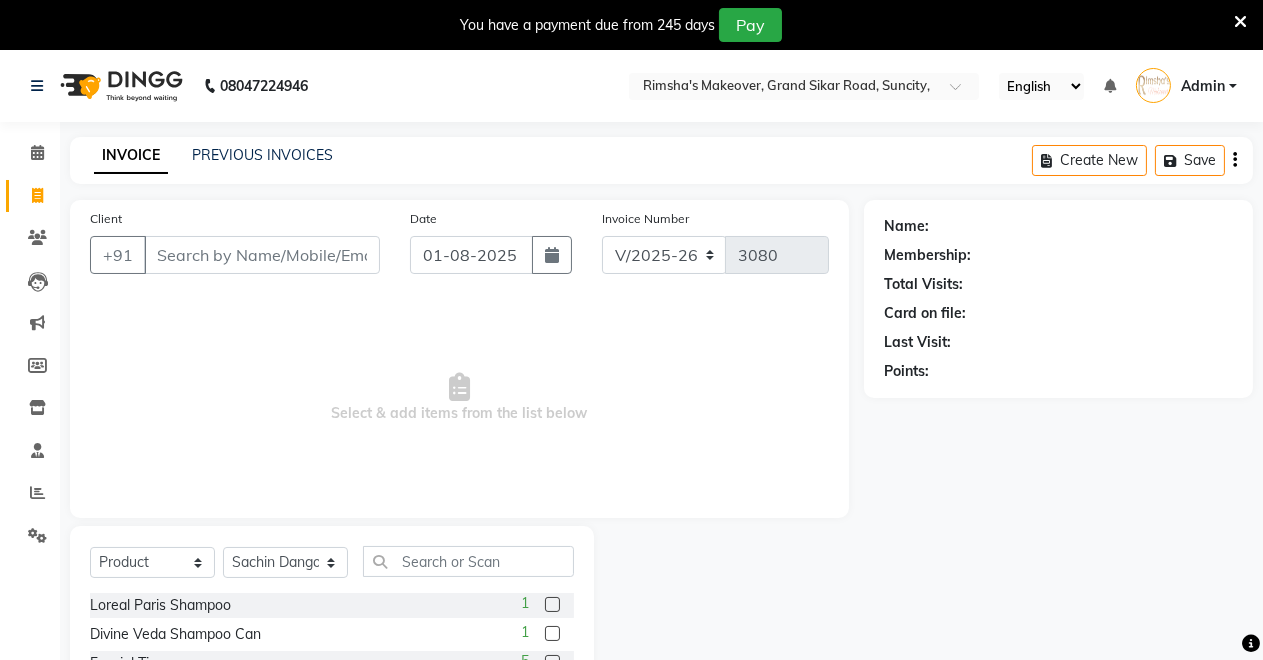 click on "1" 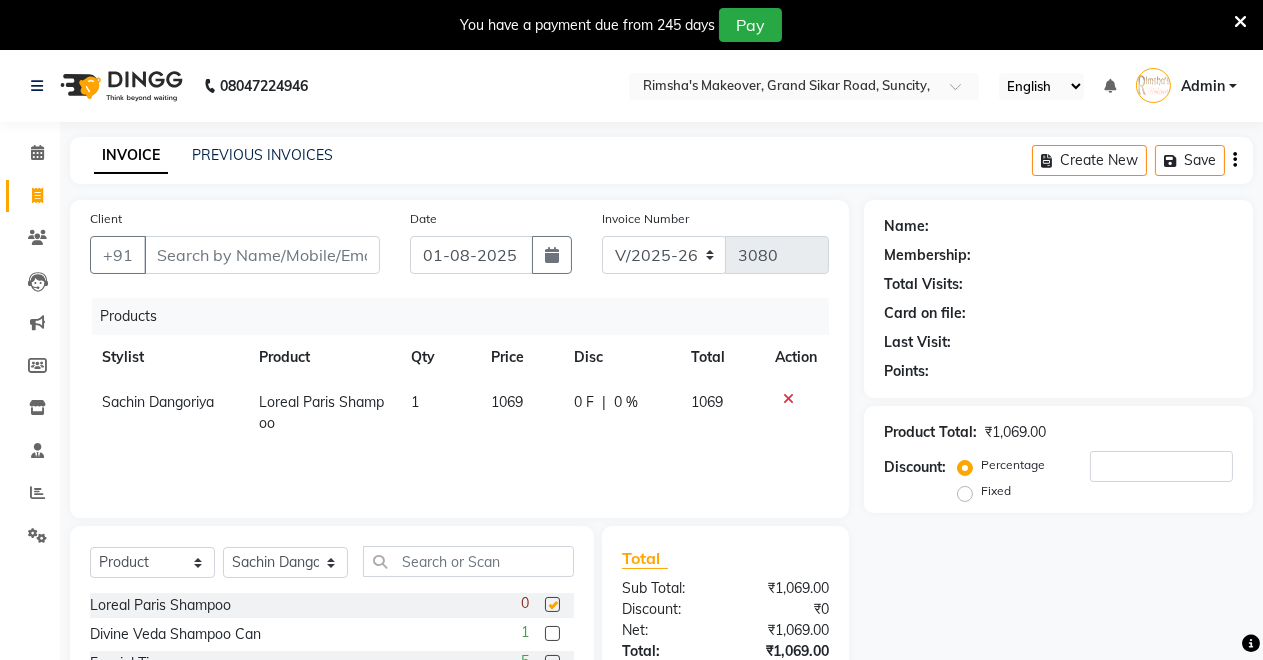 checkbox on "false" 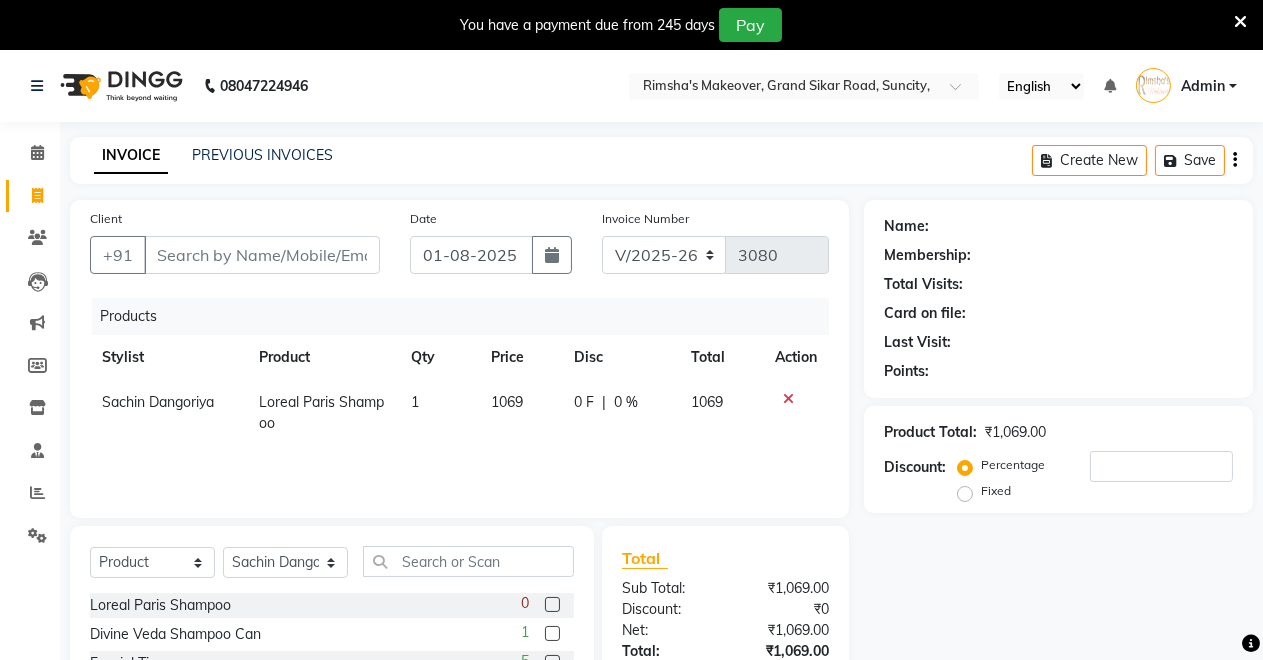 scroll, scrollTop: 191, scrollLeft: 0, axis: vertical 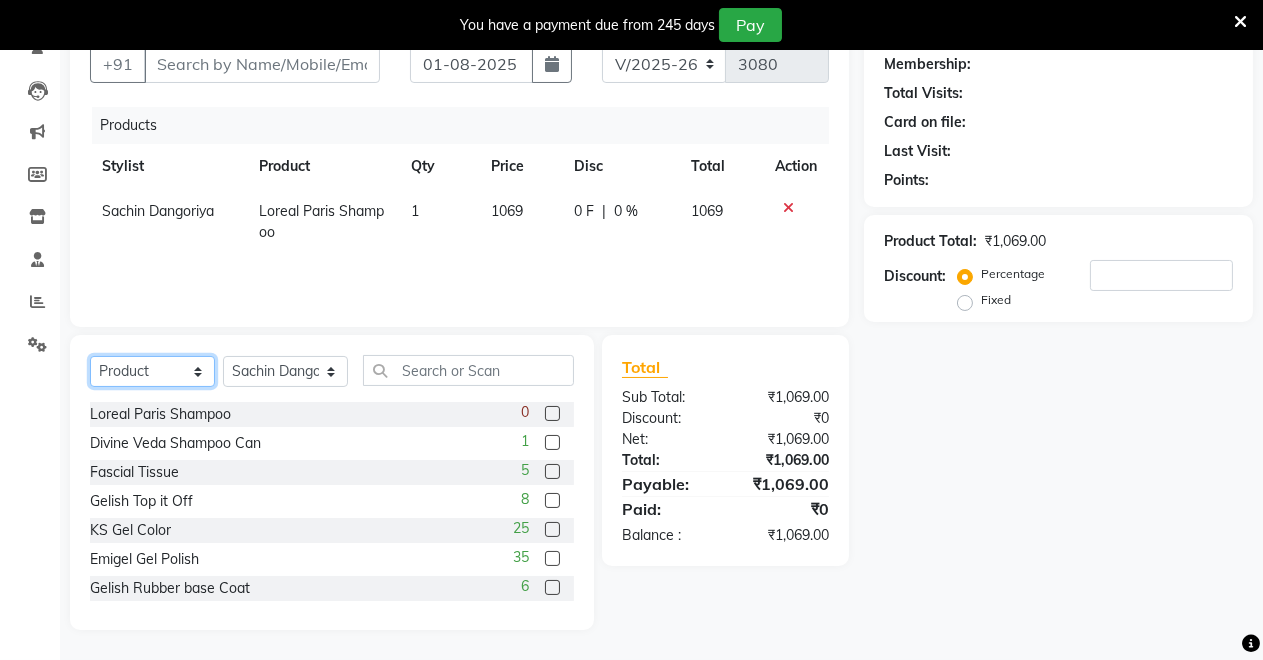 click on "Select  Service  Product  Membership  Package Voucher Prepaid Gift Card" 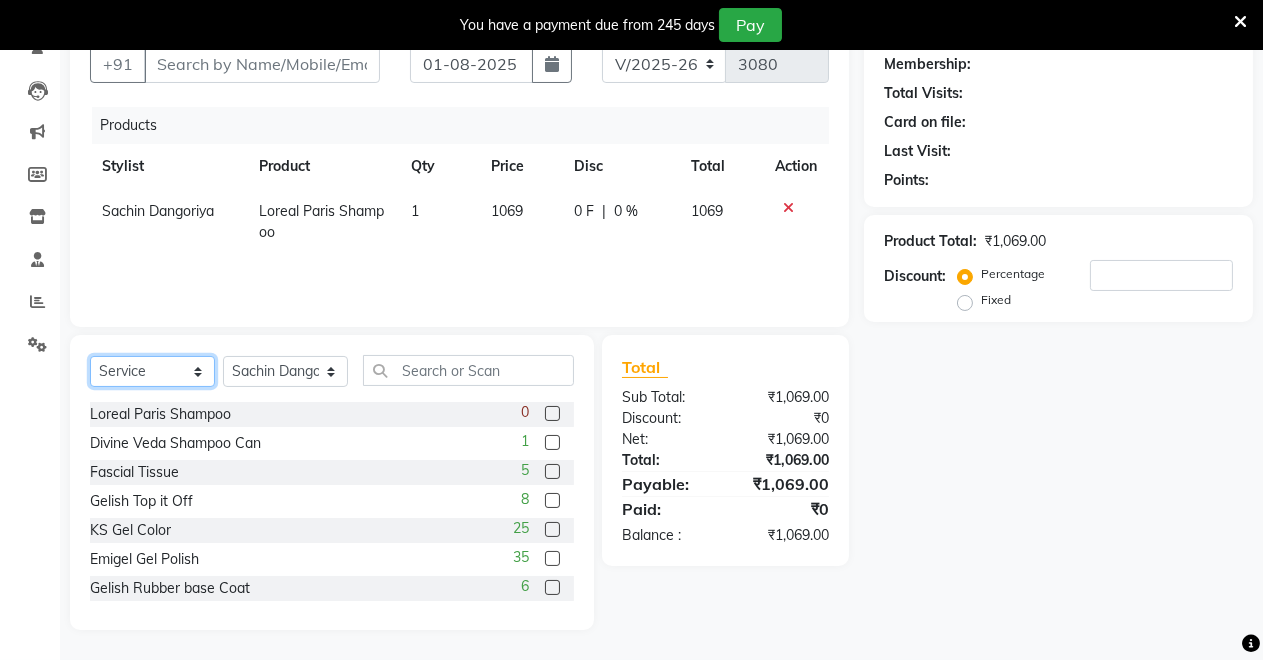 click on "Select  Service  Product  Membership  Package Voucher Prepaid Gift Card" 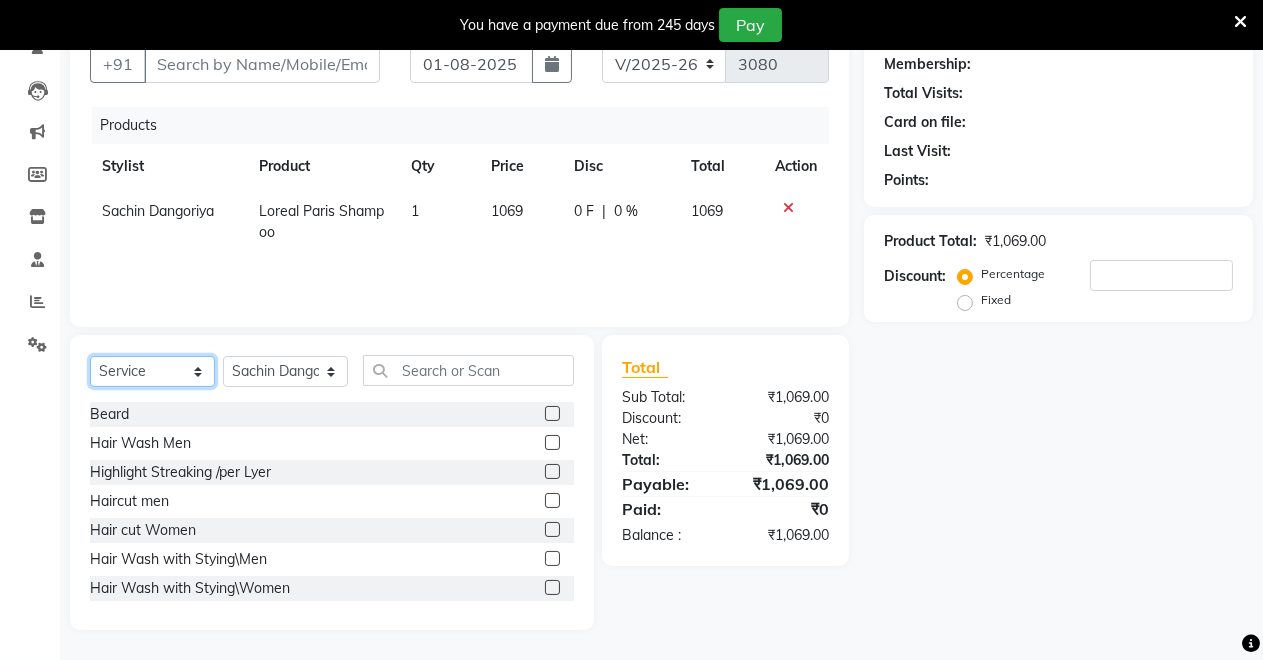 scroll, scrollTop: 0, scrollLeft: 0, axis: both 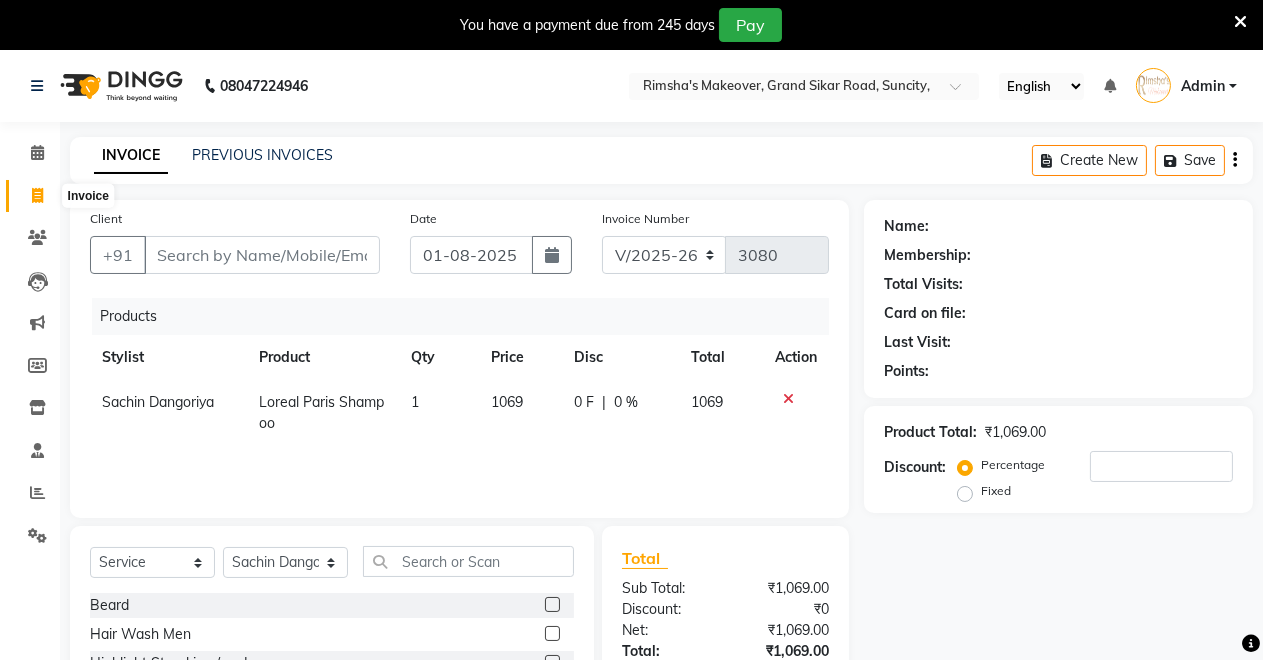 click 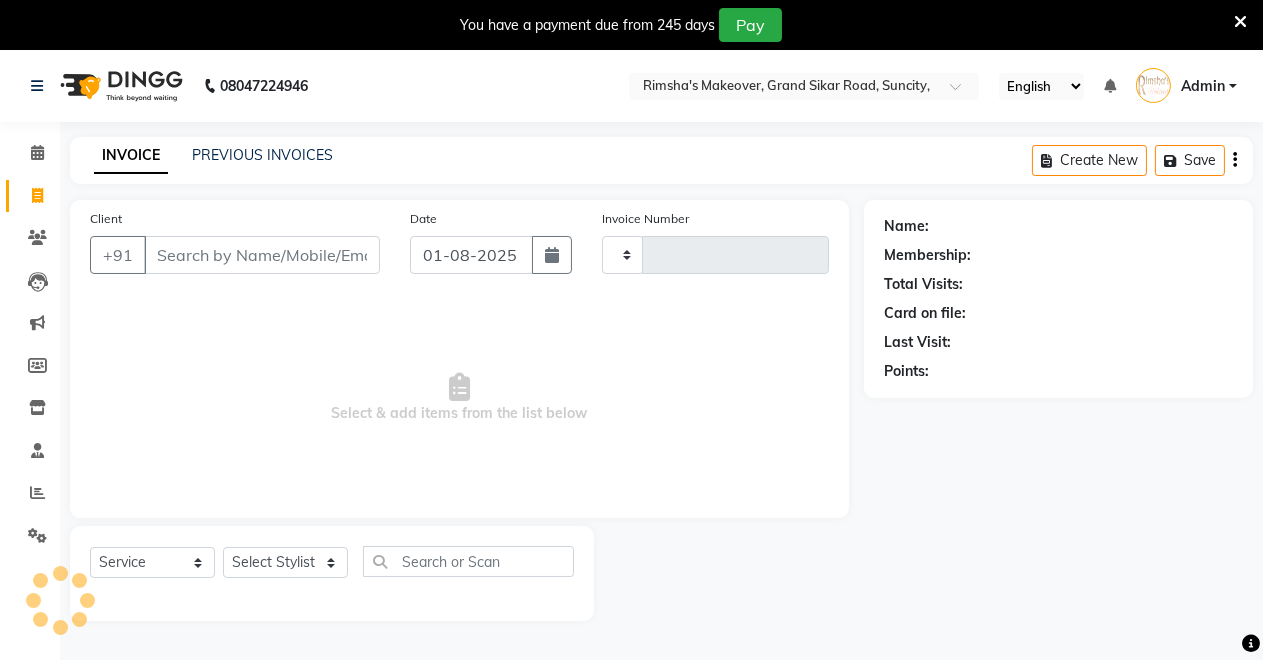 scroll, scrollTop: 49, scrollLeft: 0, axis: vertical 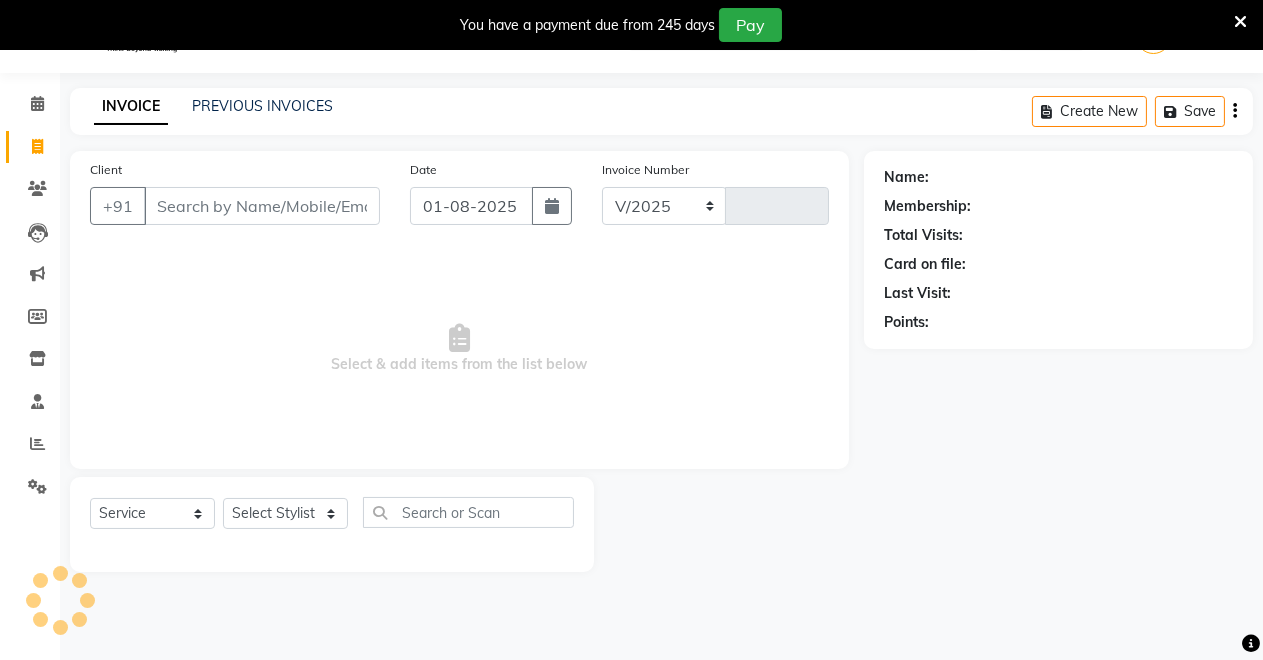 select on "7317" 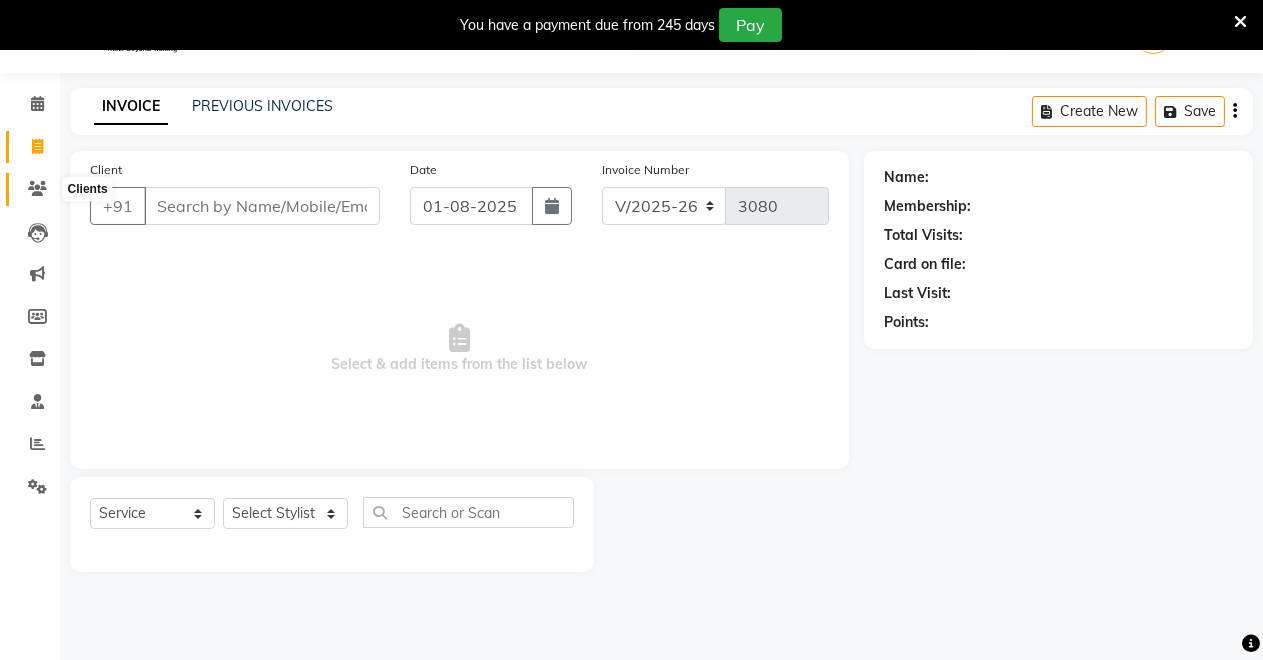 click 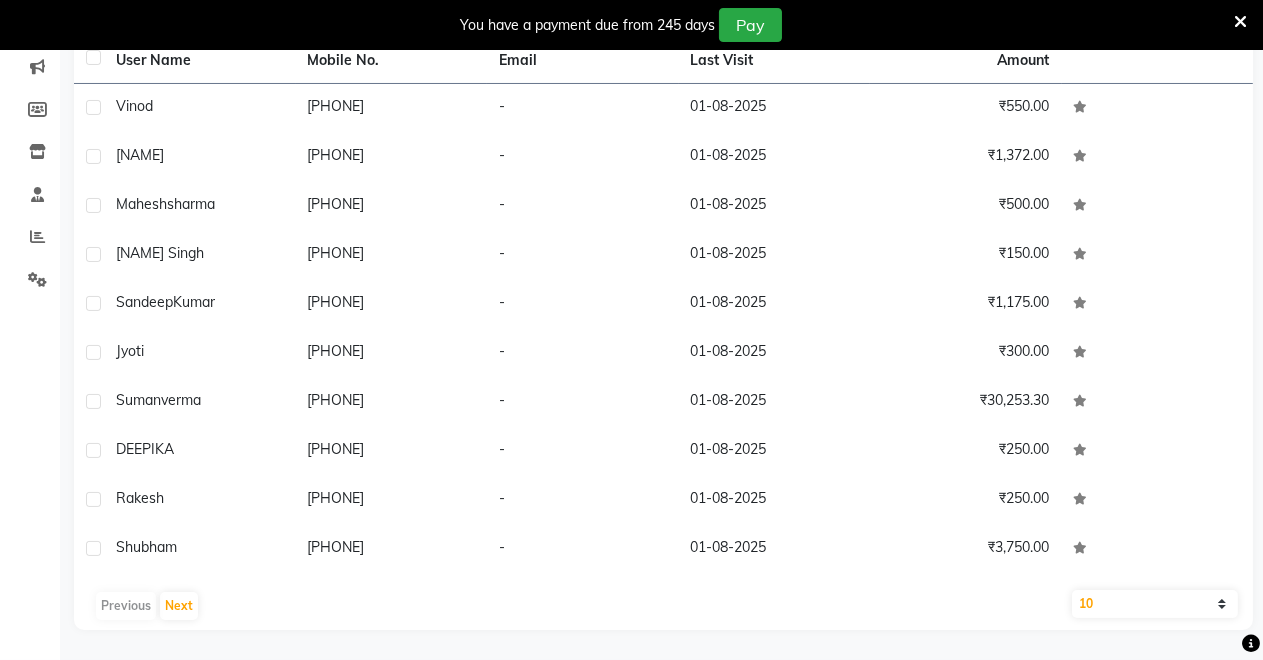 scroll, scrollTop: 0, scrollLeft: 0, axis: both 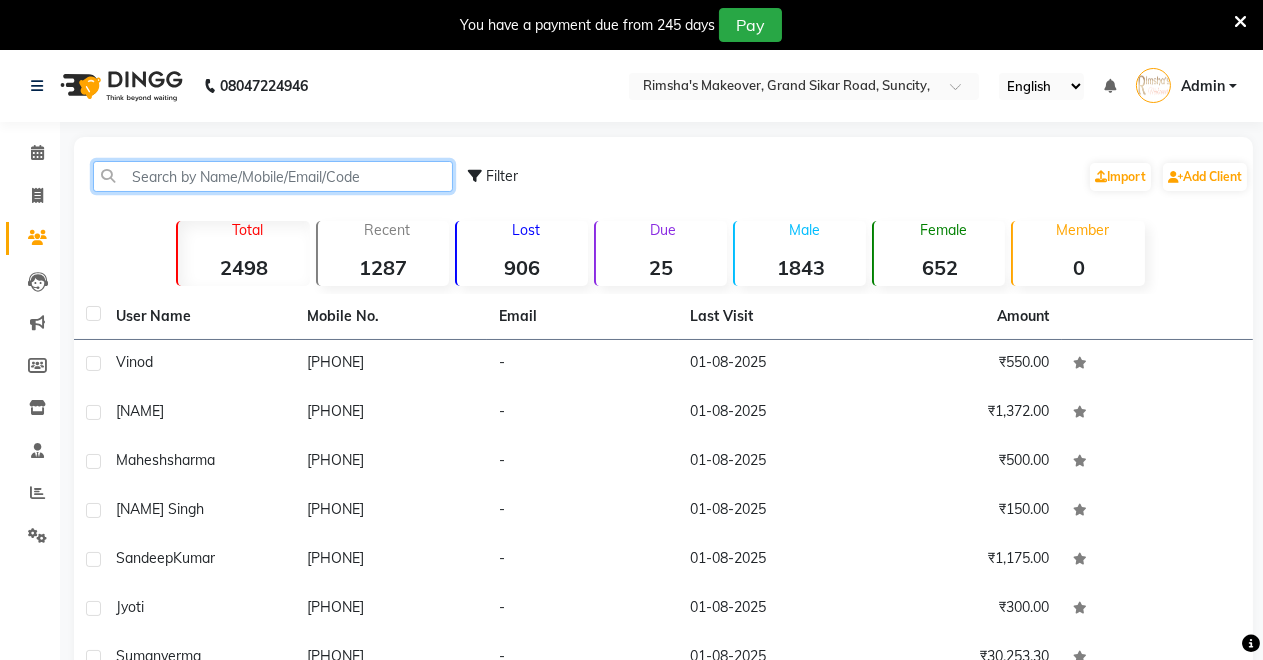 click 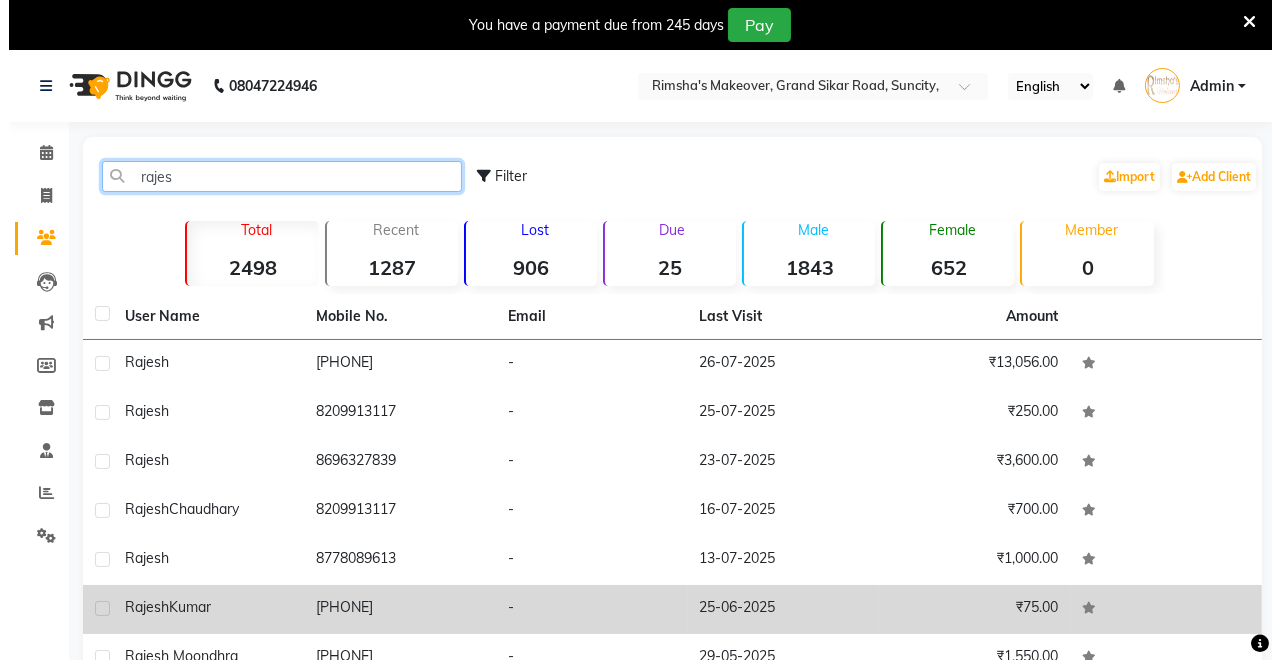 scroll, scrollTop: 256, scrollLeft: 0, axis: vertical 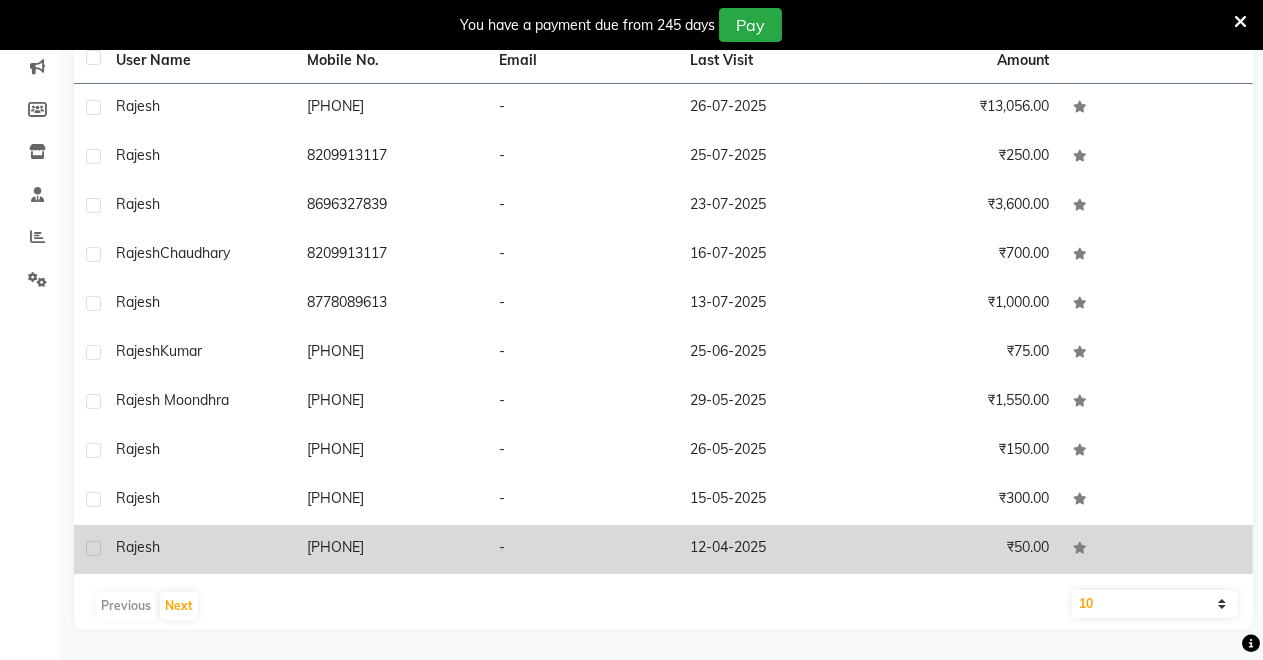 click on "[PHONE]" 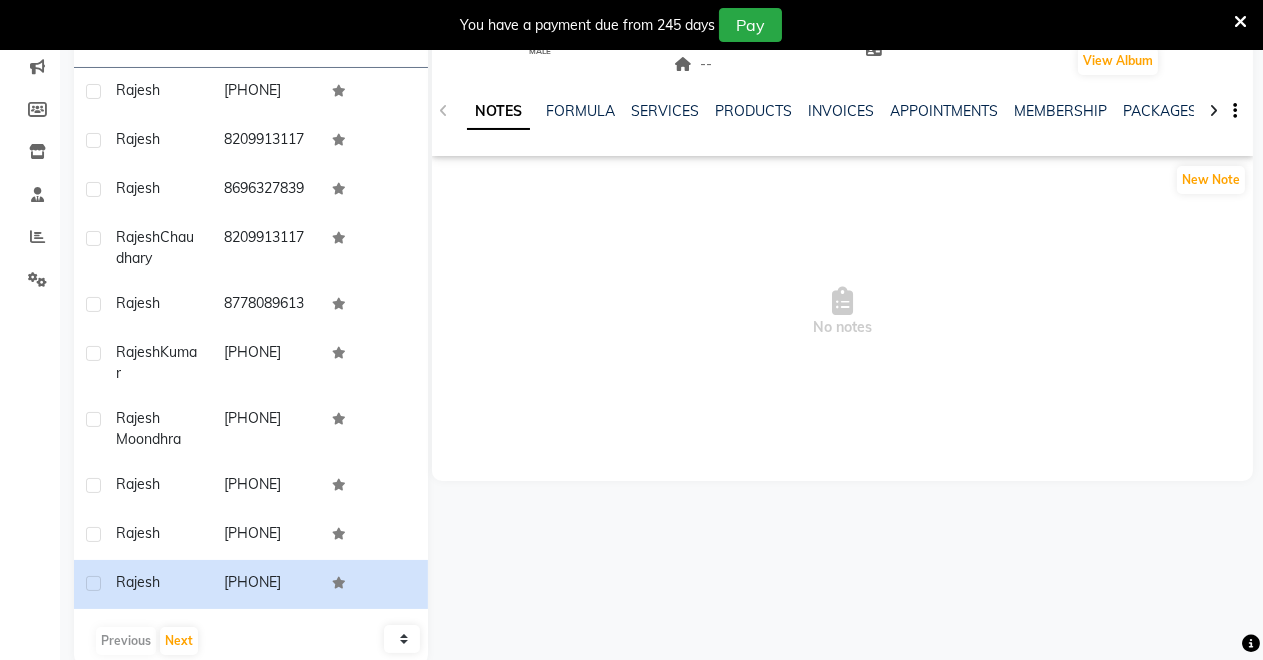 click on "NOTES FORMULA SERVICES PRODUCTS INVOICES APPOINTMENTS MEMBERSHIP PACKAGES VOUCHERS GIFTCARDS POINTS FORMS FAMILY CARDS WALLET" 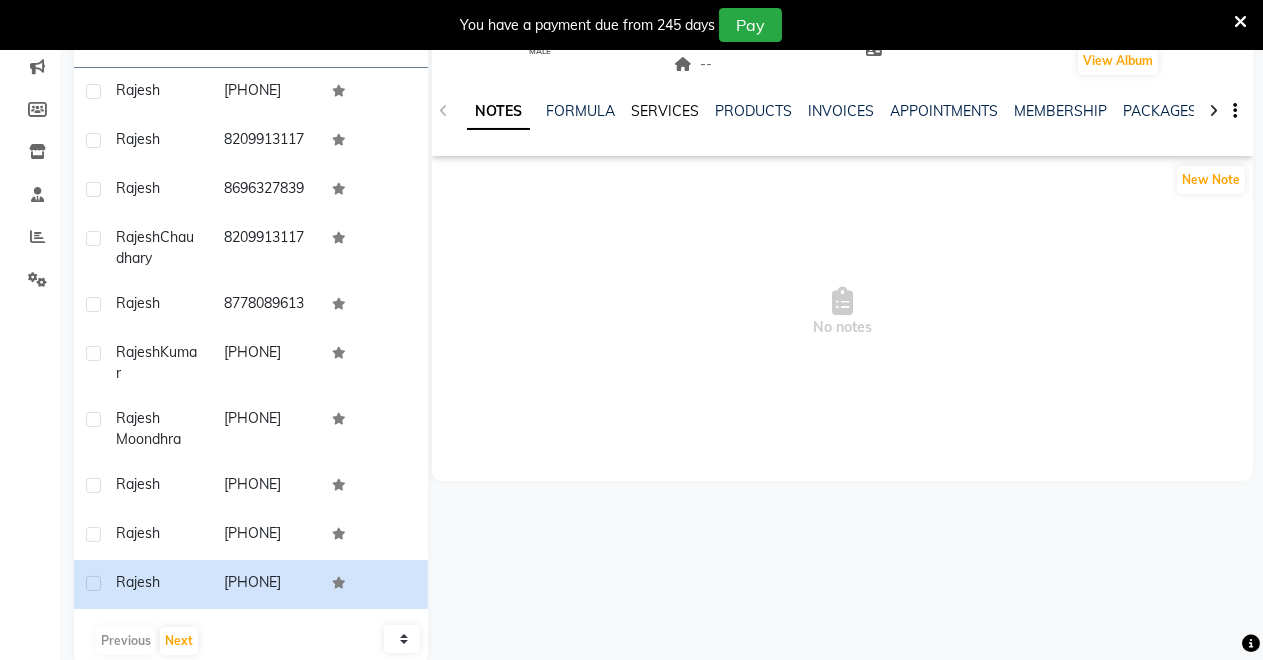 click on "SERVICES" 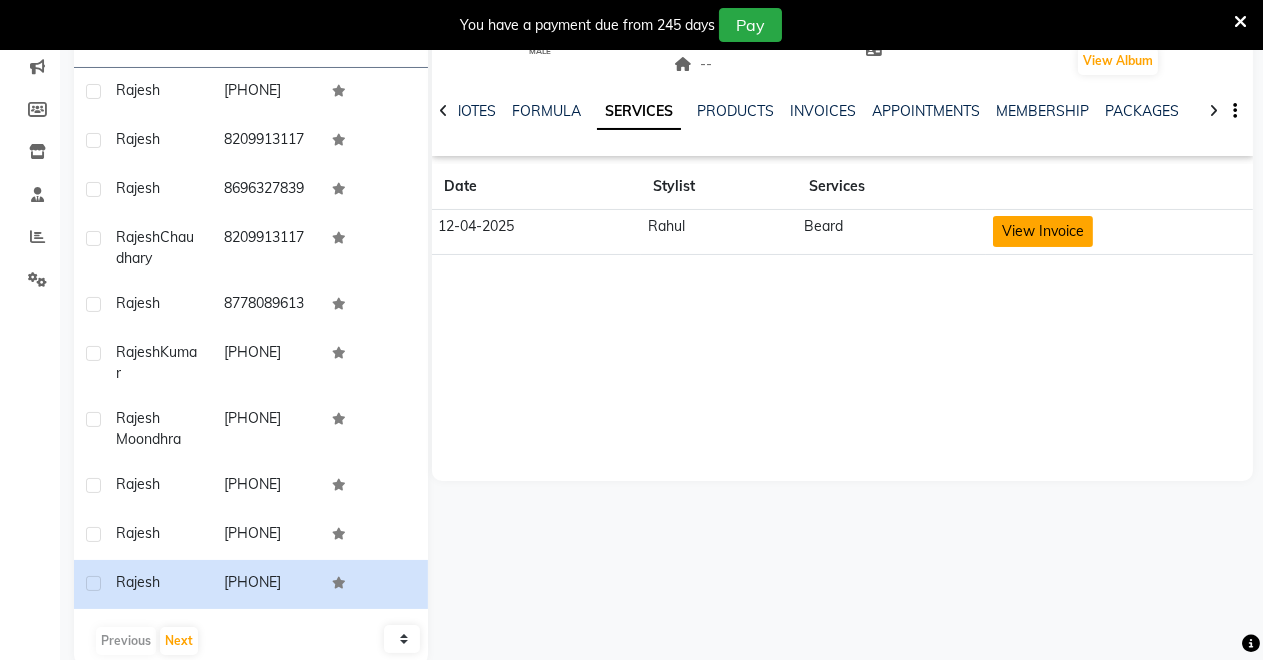 click on "View Invoice" 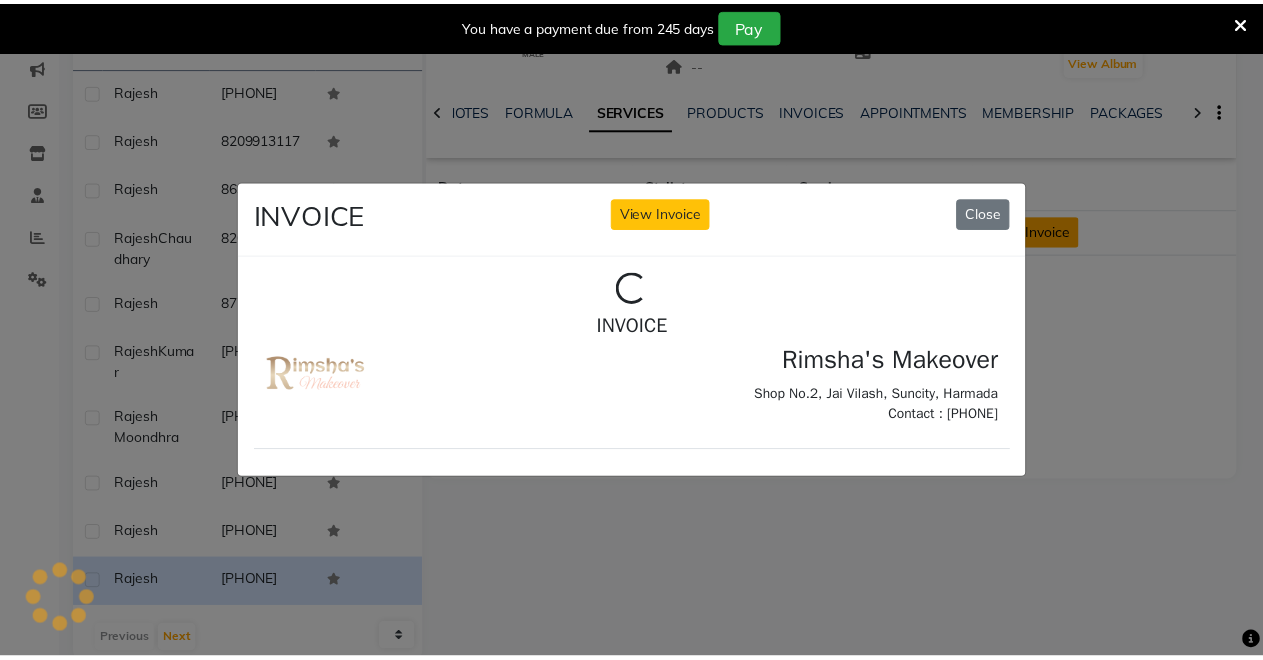 scroll, scrollTop: 0, scrollLeft: 0, axis: both 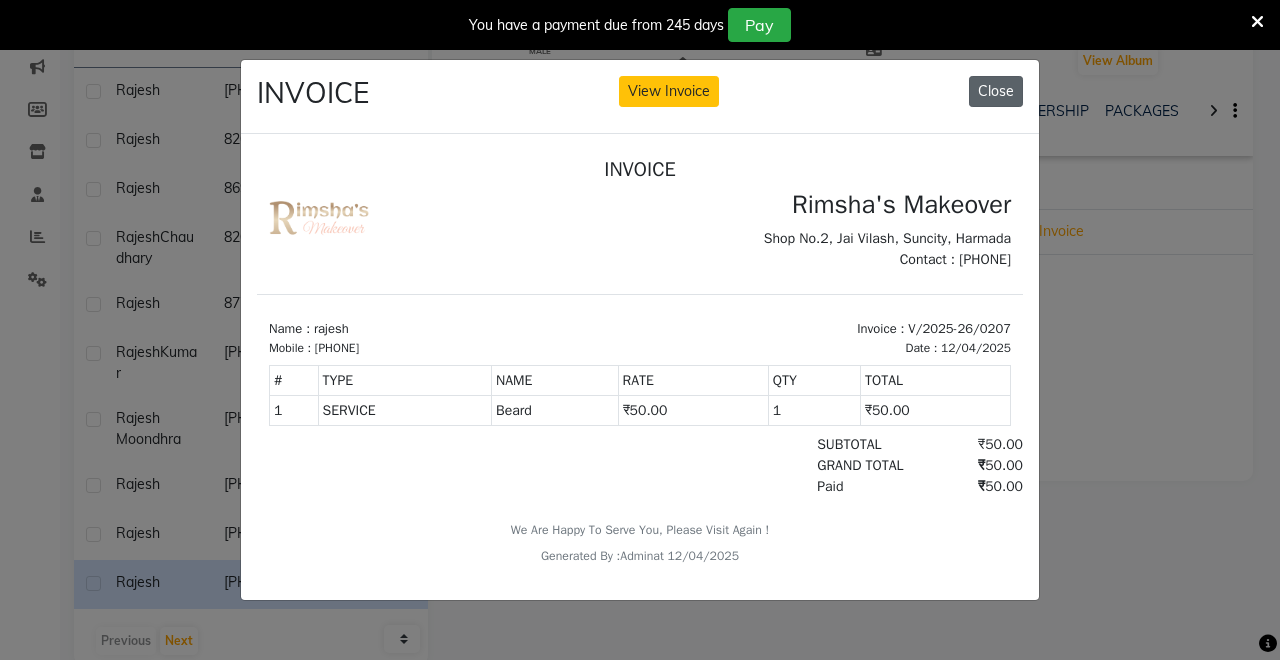click on "Close" 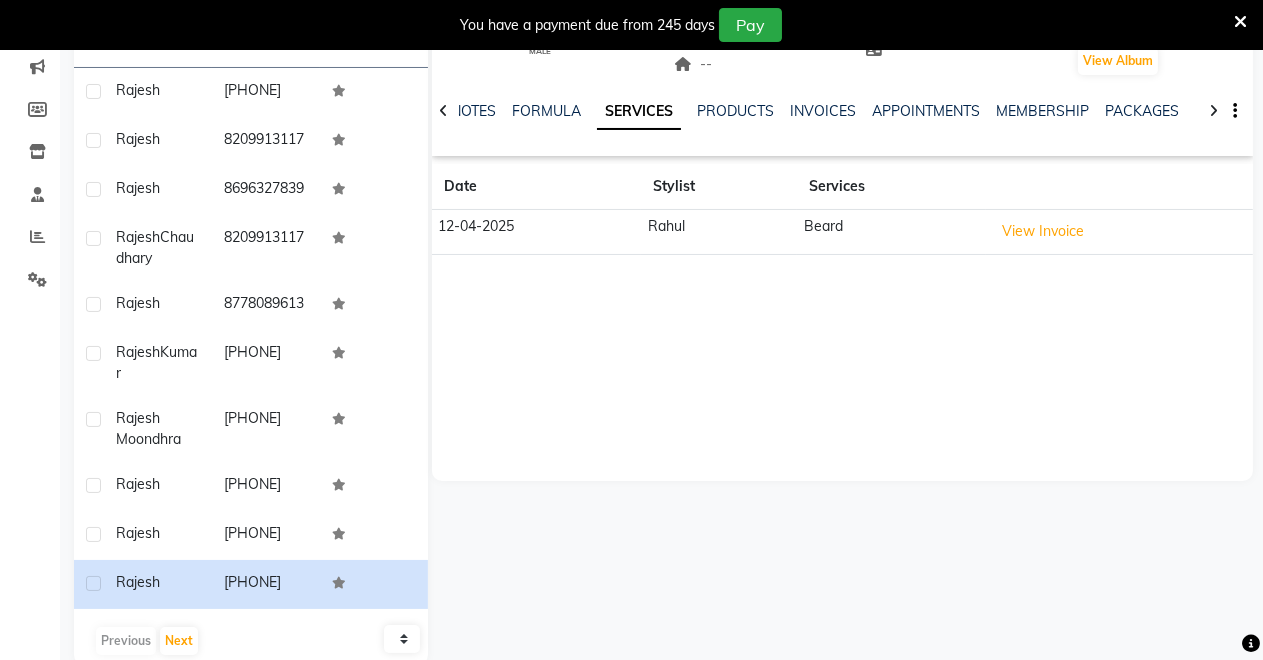 click at bounding box center (1240, 22) 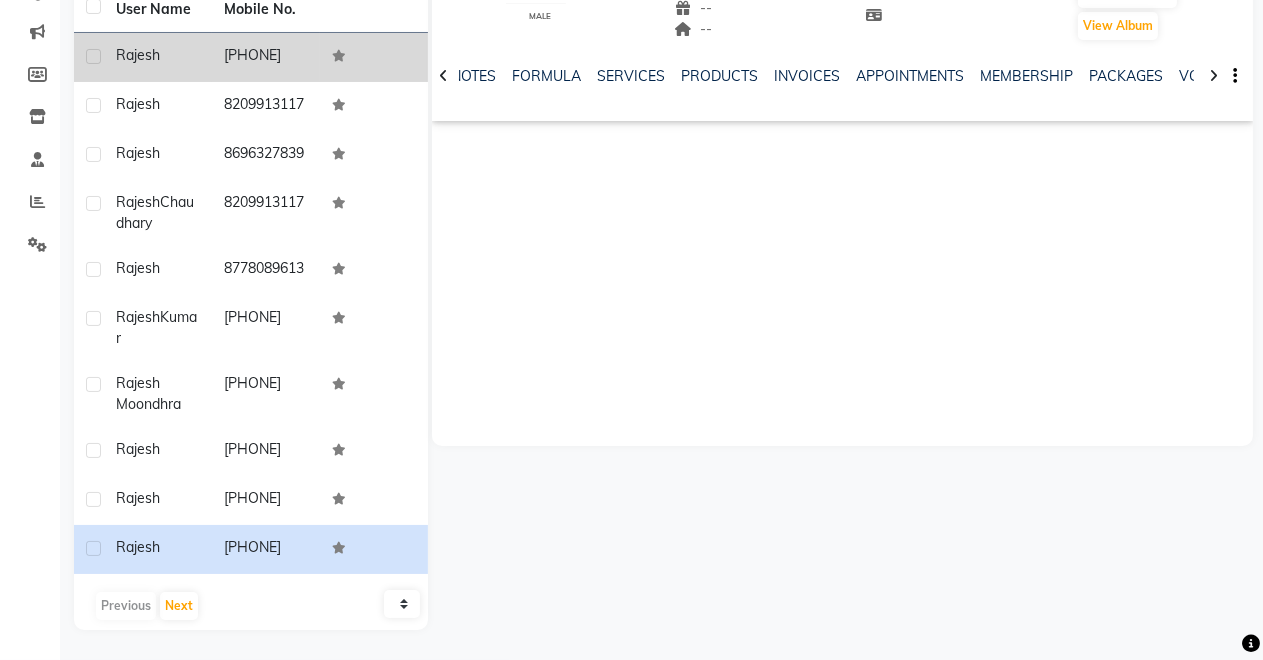 scroll, scrollTop: 0, scrollLeft: 0, axis: both 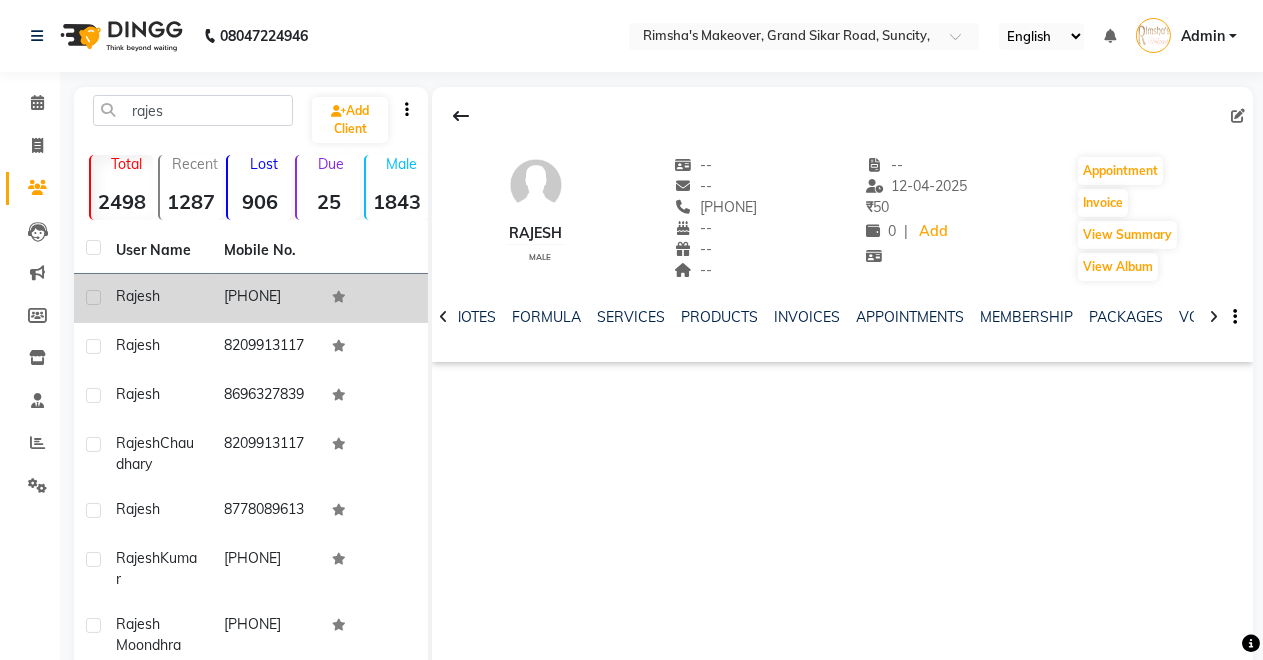click on "Rajesh" 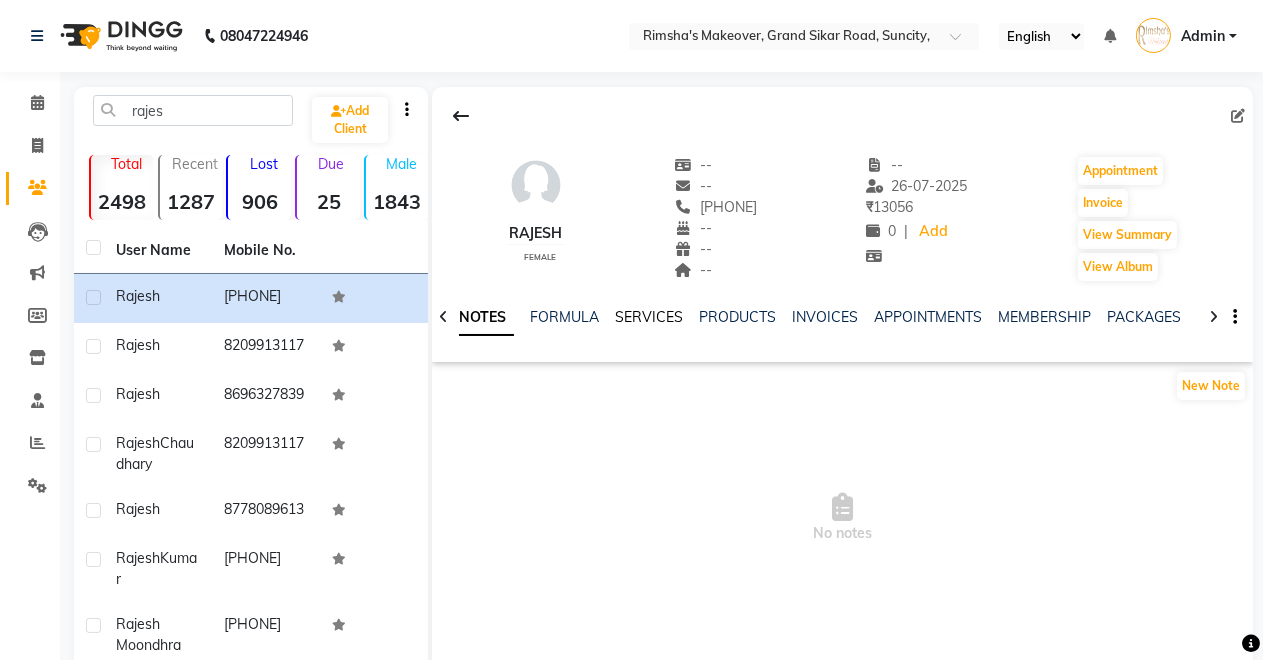 click on "SERVICES" 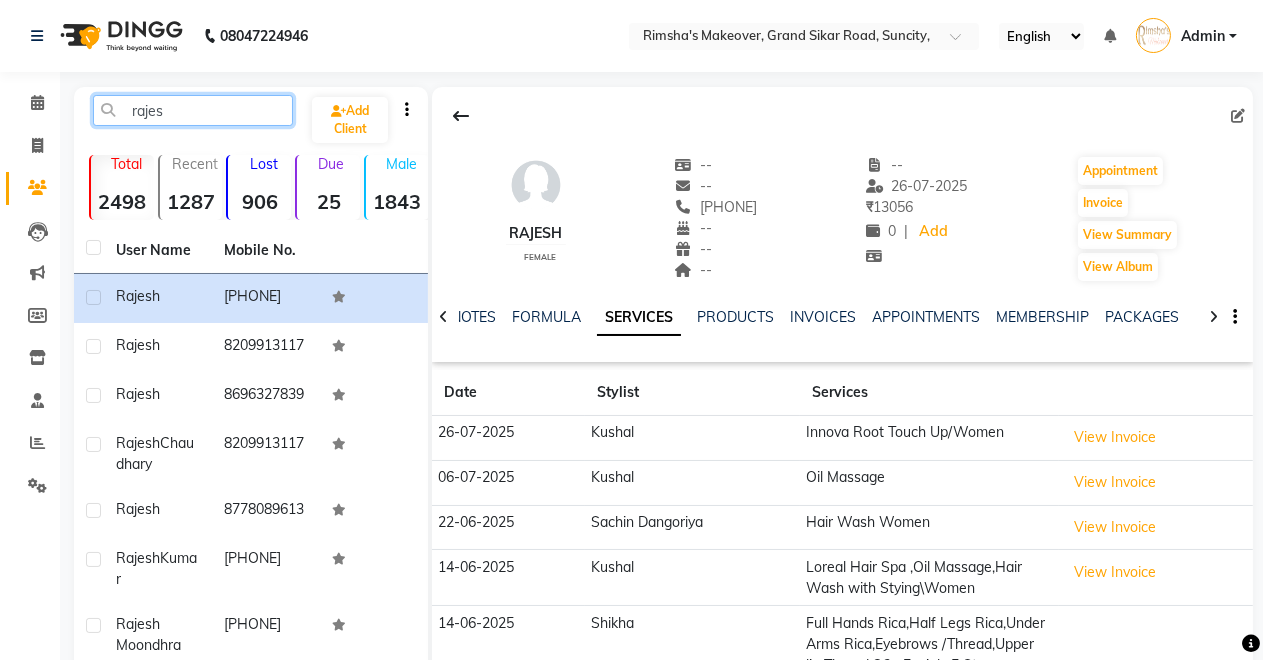 click on "rajes" 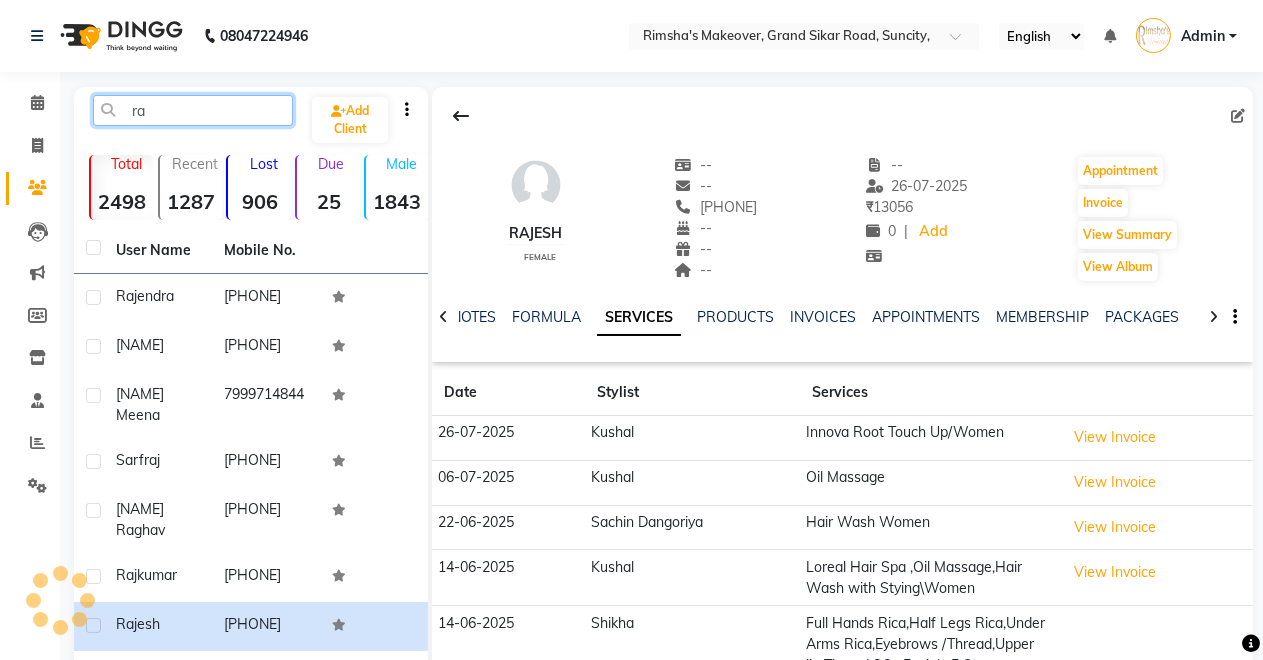 type on "r" 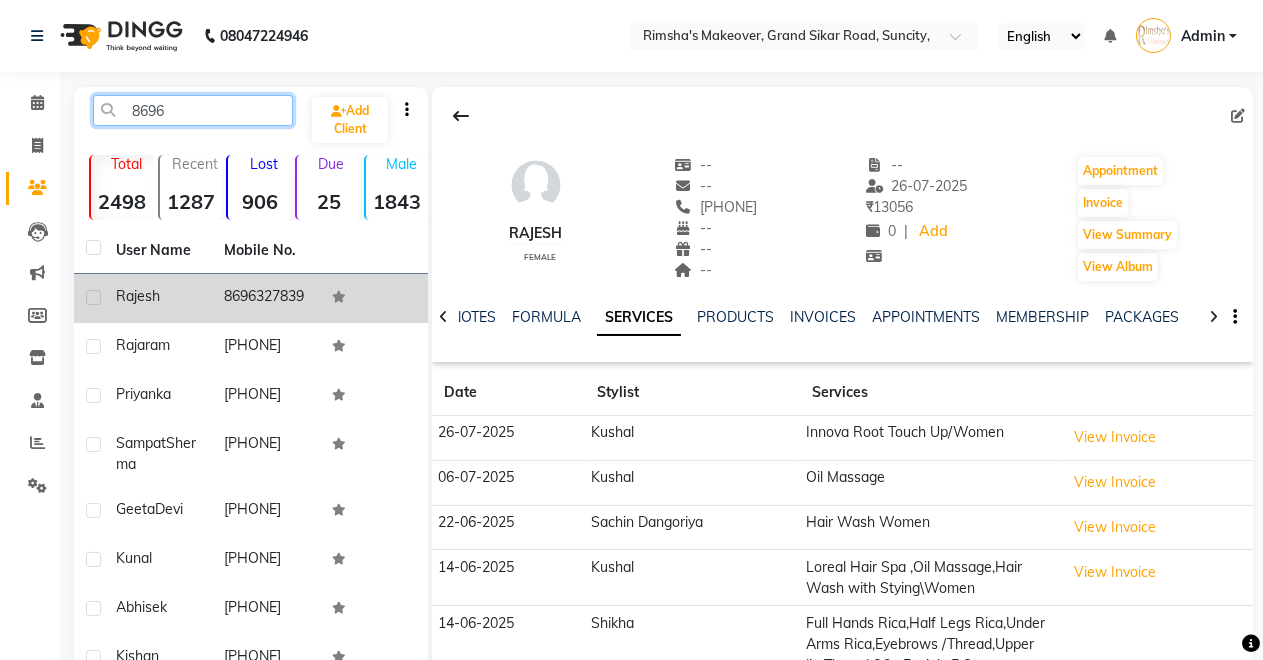type on "8696" 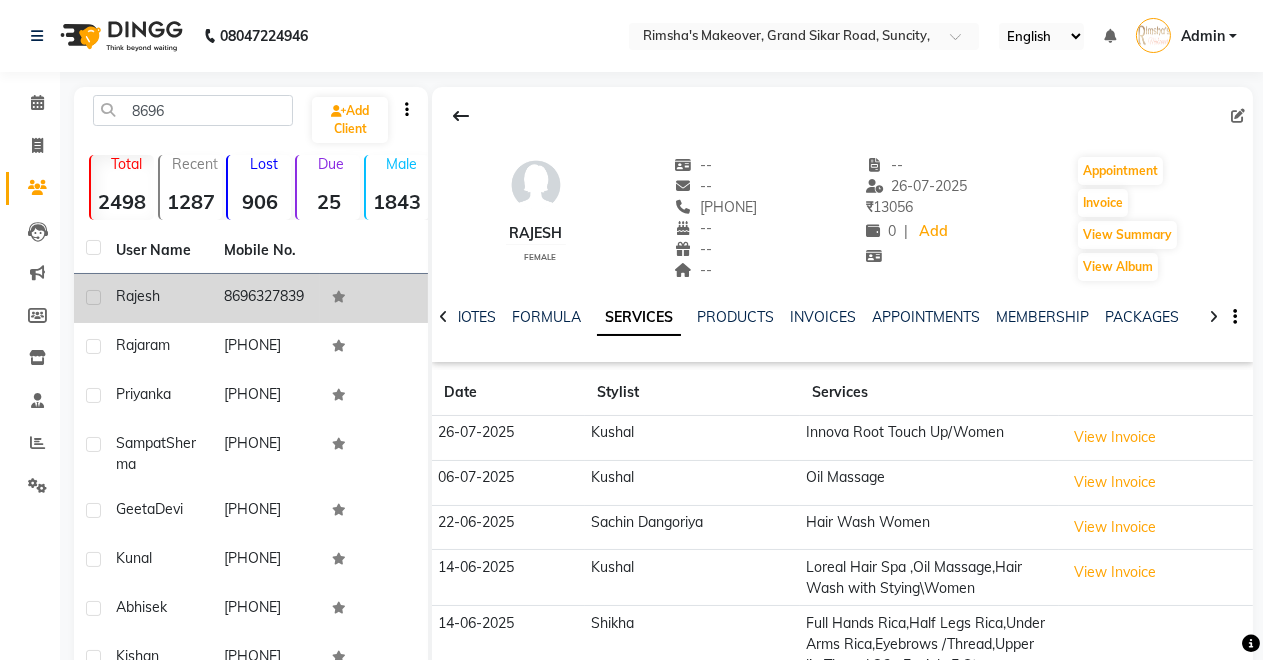 click on "8696327839" 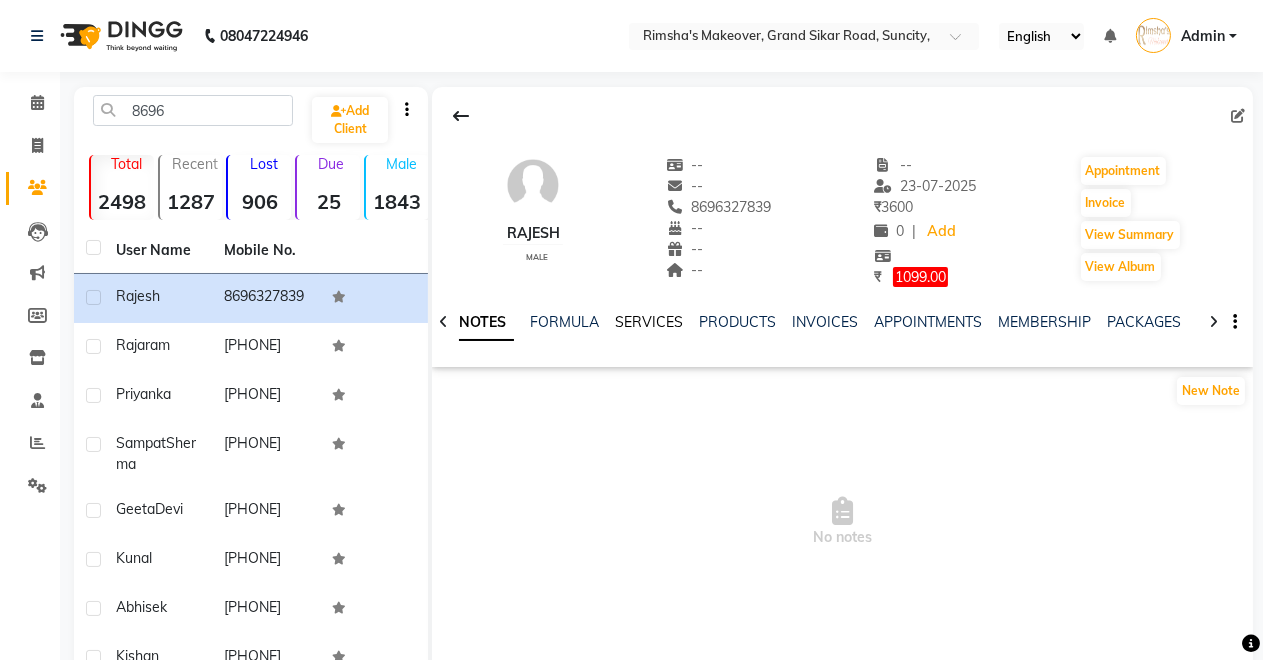 click on "SERVICES" 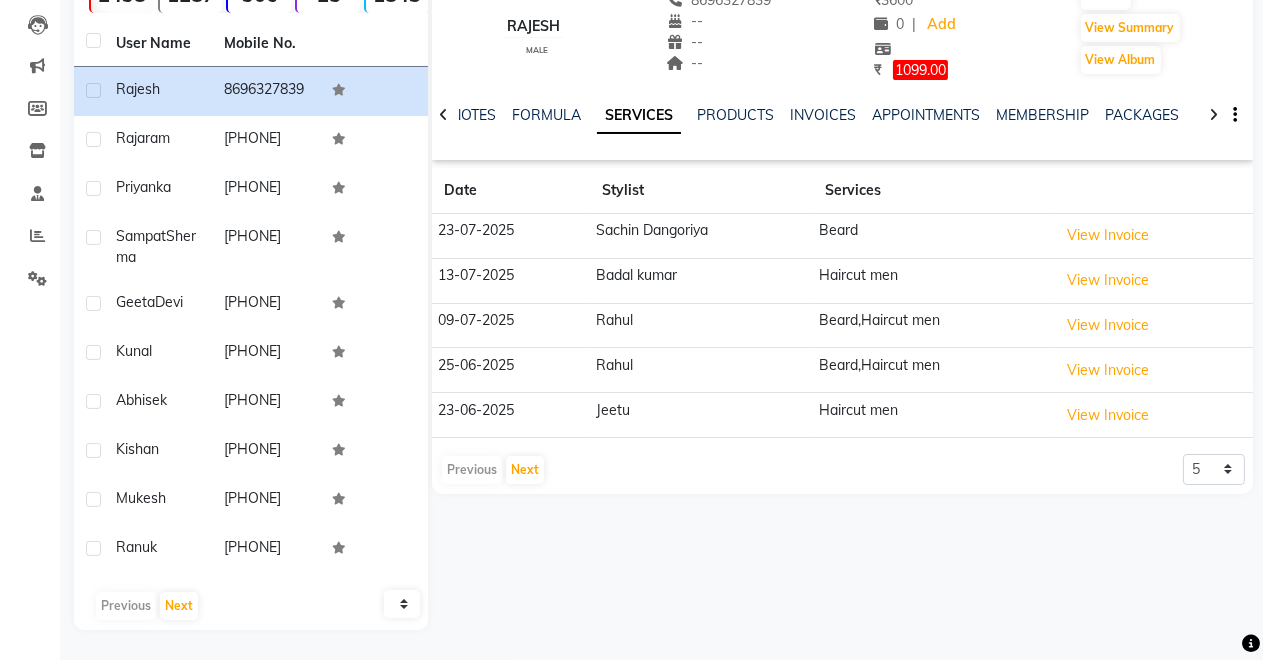scroll, scrollTop: 26, scrollLeft: 0, axis: vertical 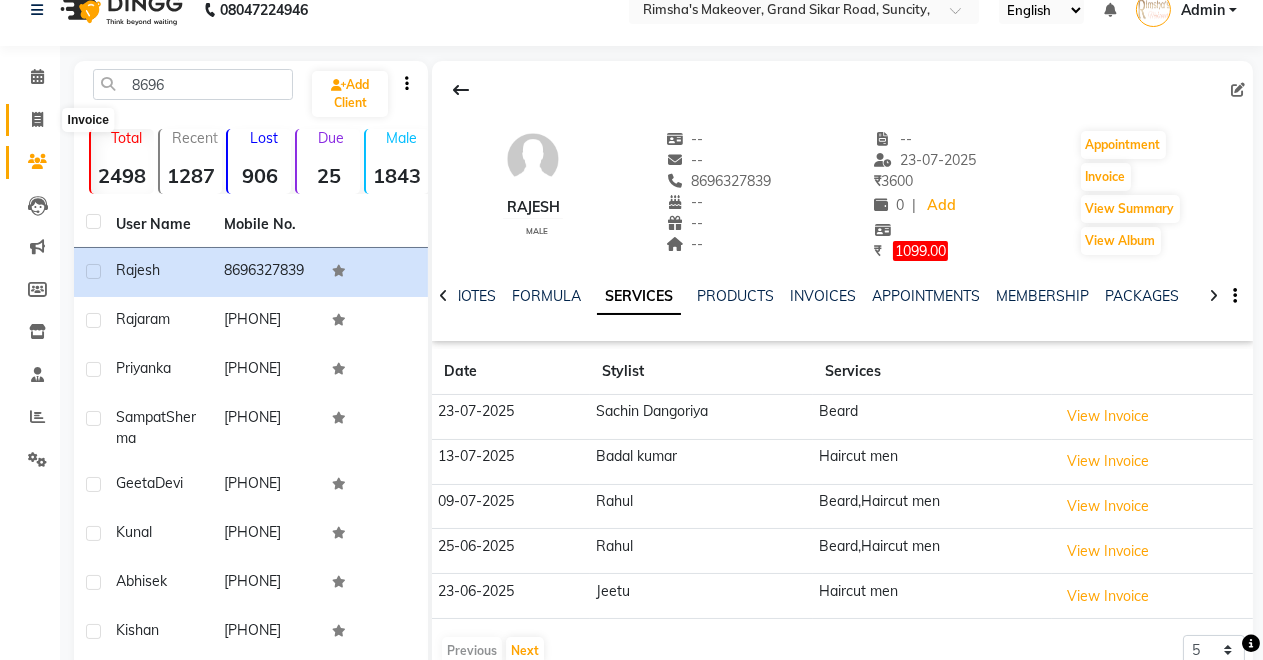 click 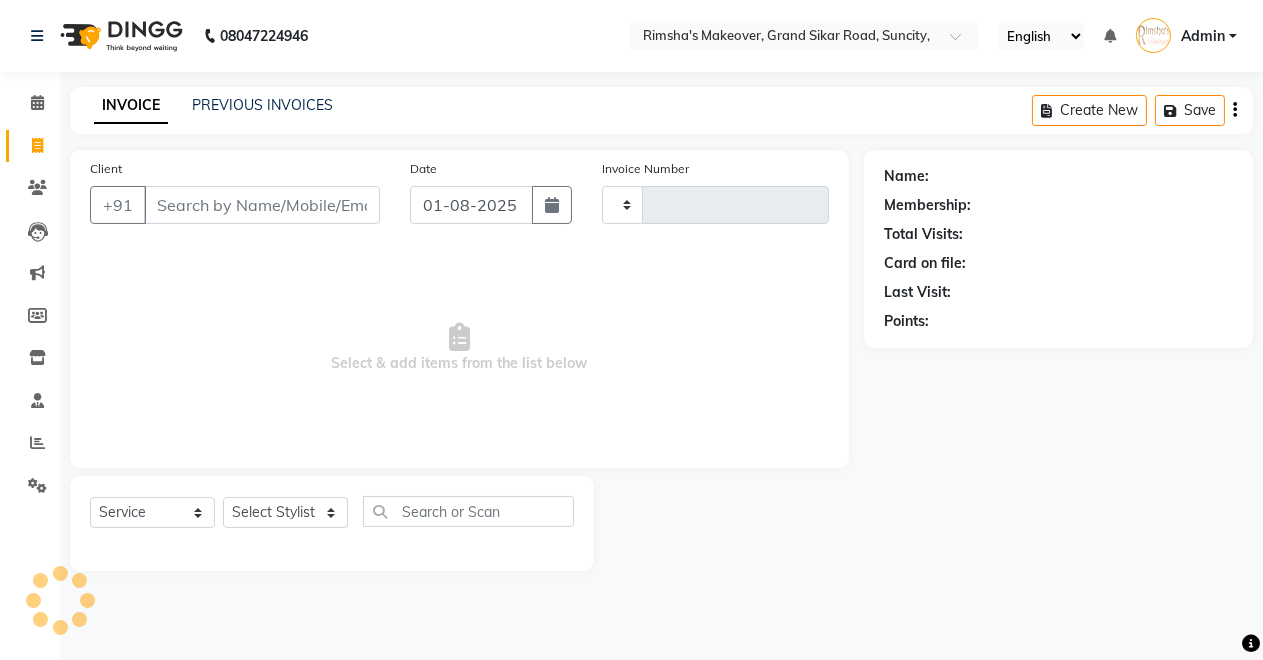 type on "3080" 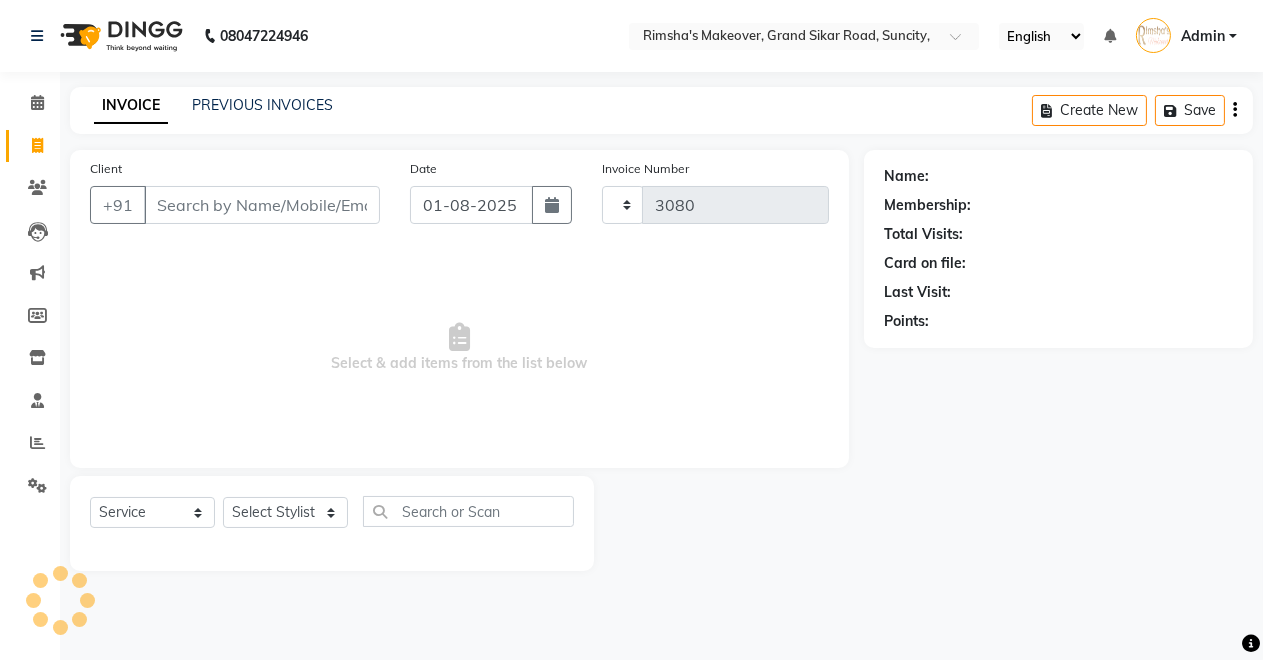 scroll, scrollTop: 0, scrollLeft: 0, axis: both 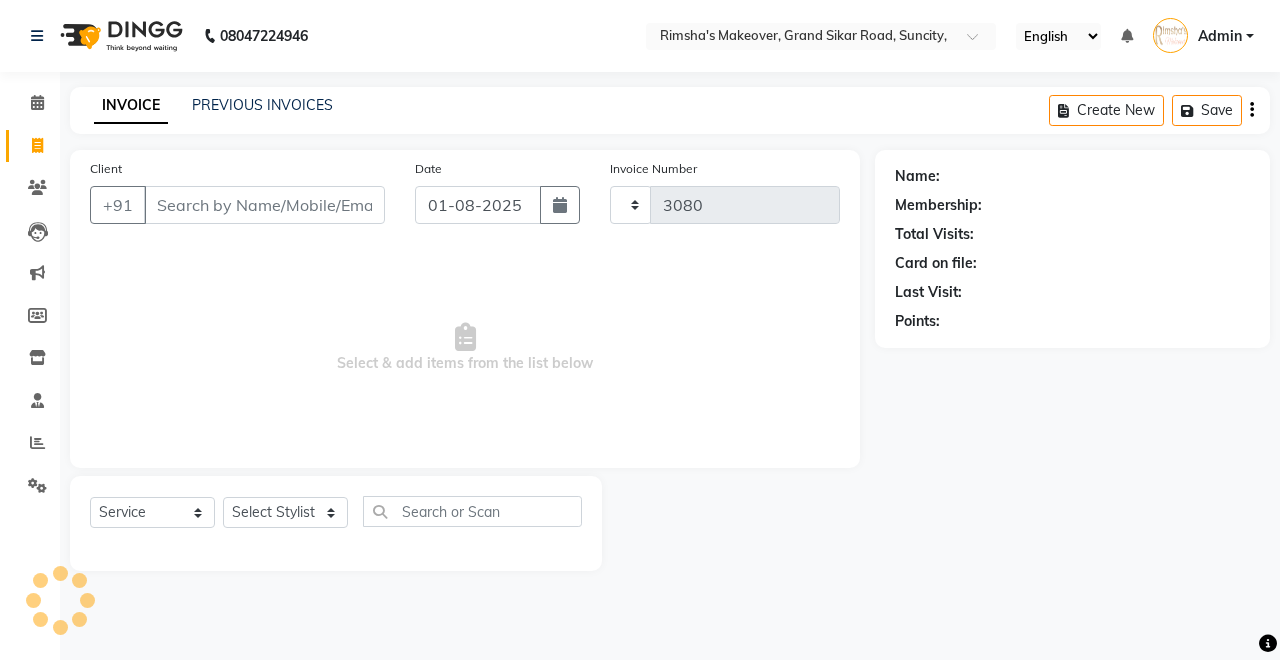 select on "7317" 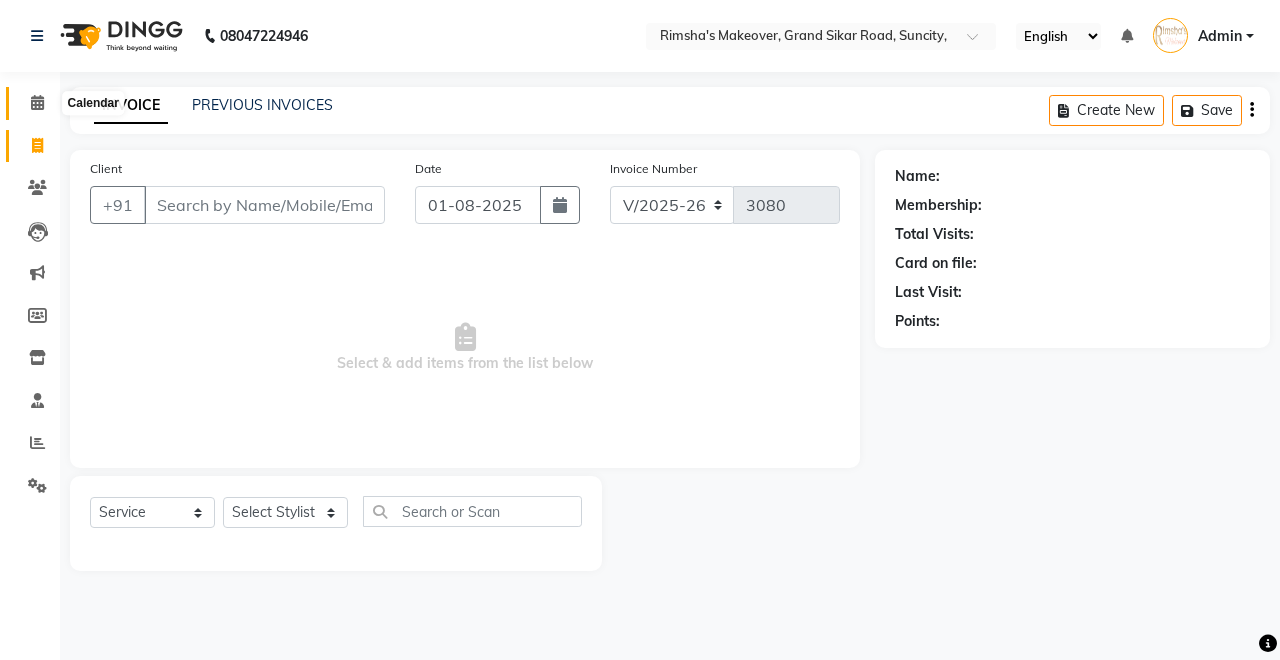 click 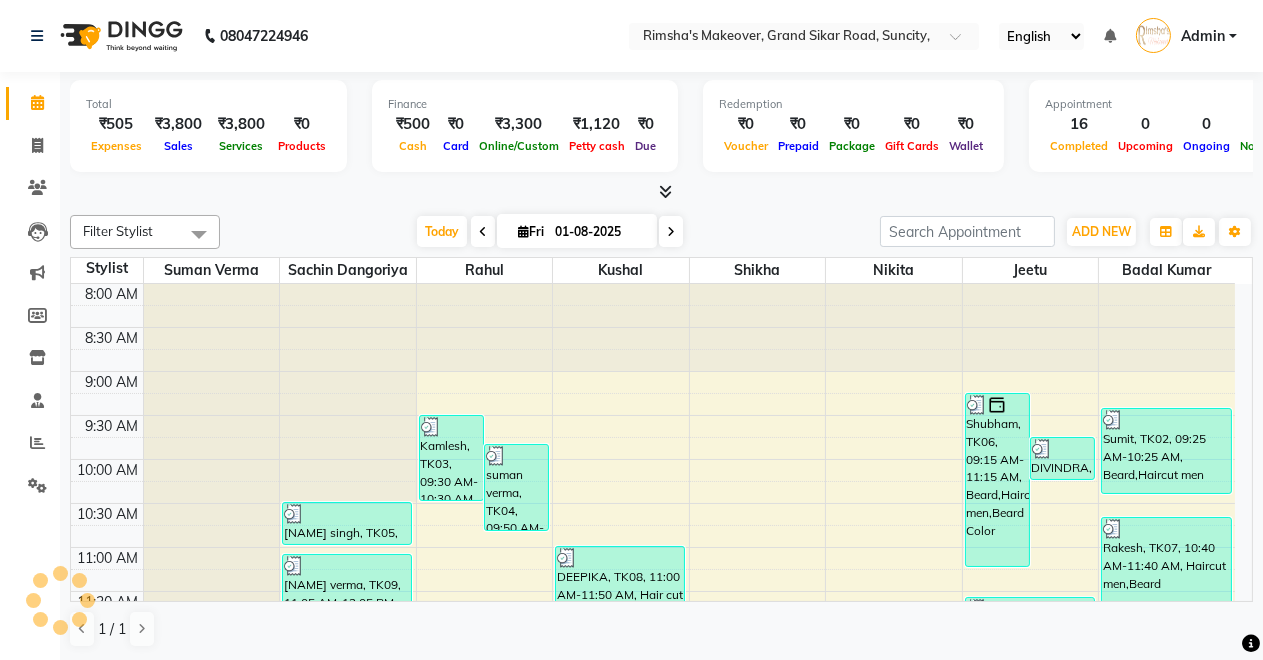 scroll, scrollTop: 701, scrollLeft: 0, axis: vertical 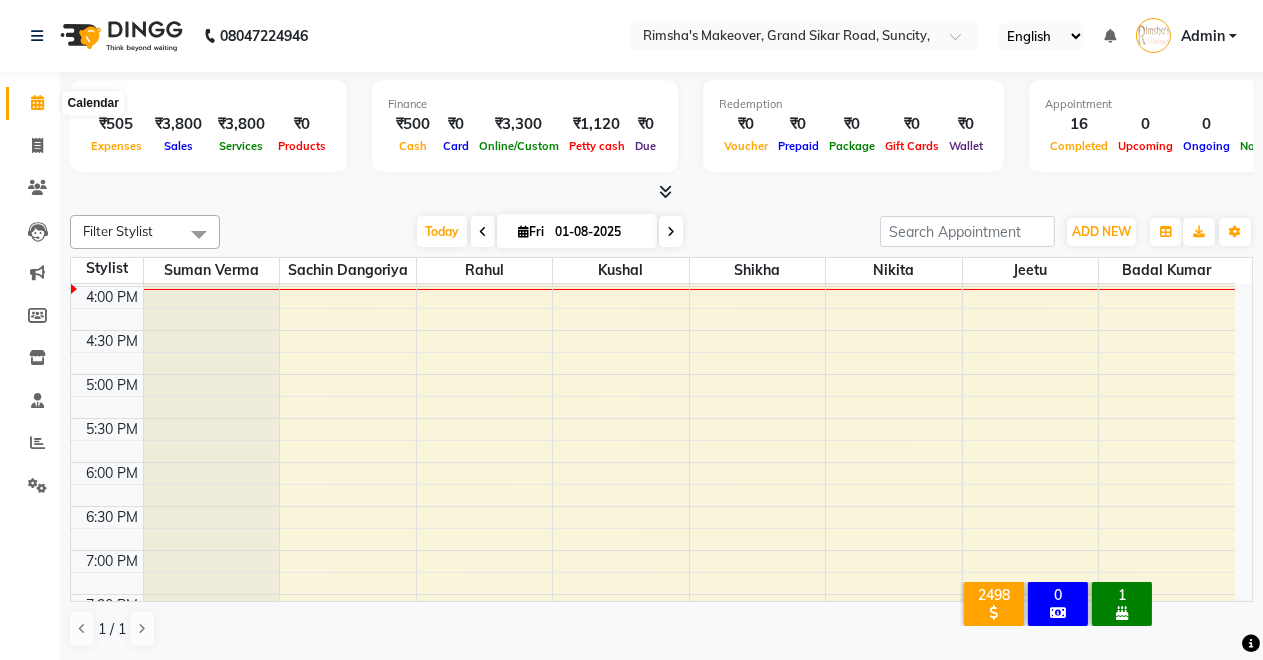 click 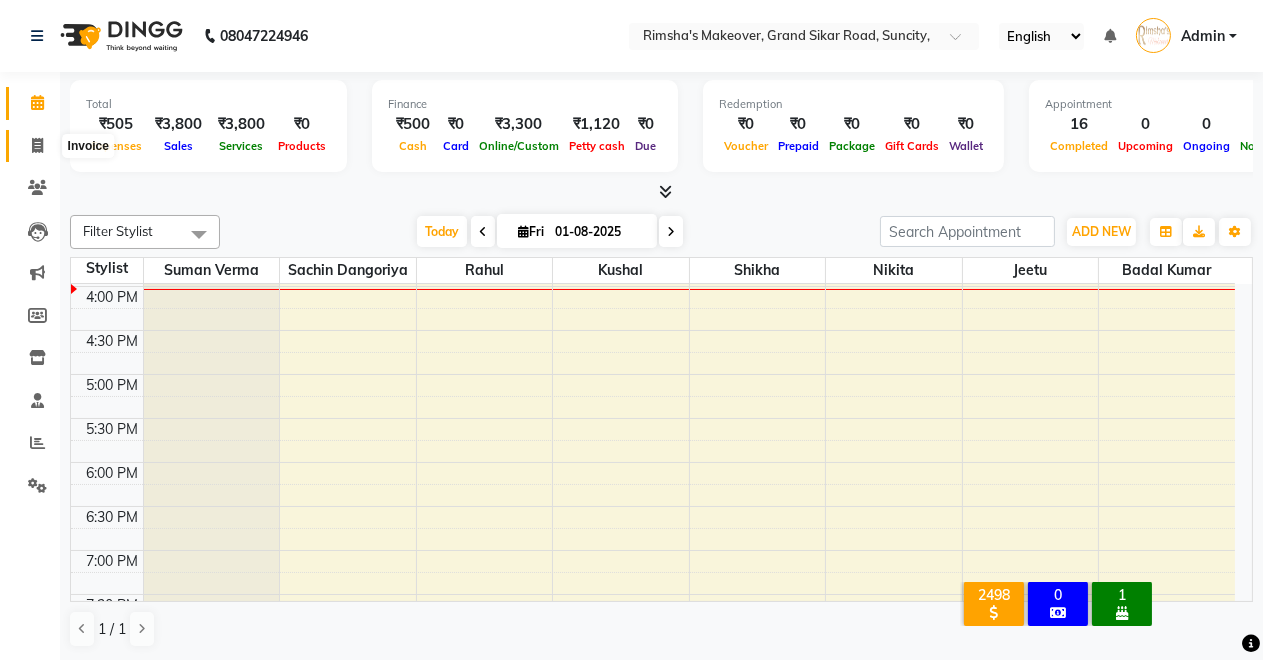 click 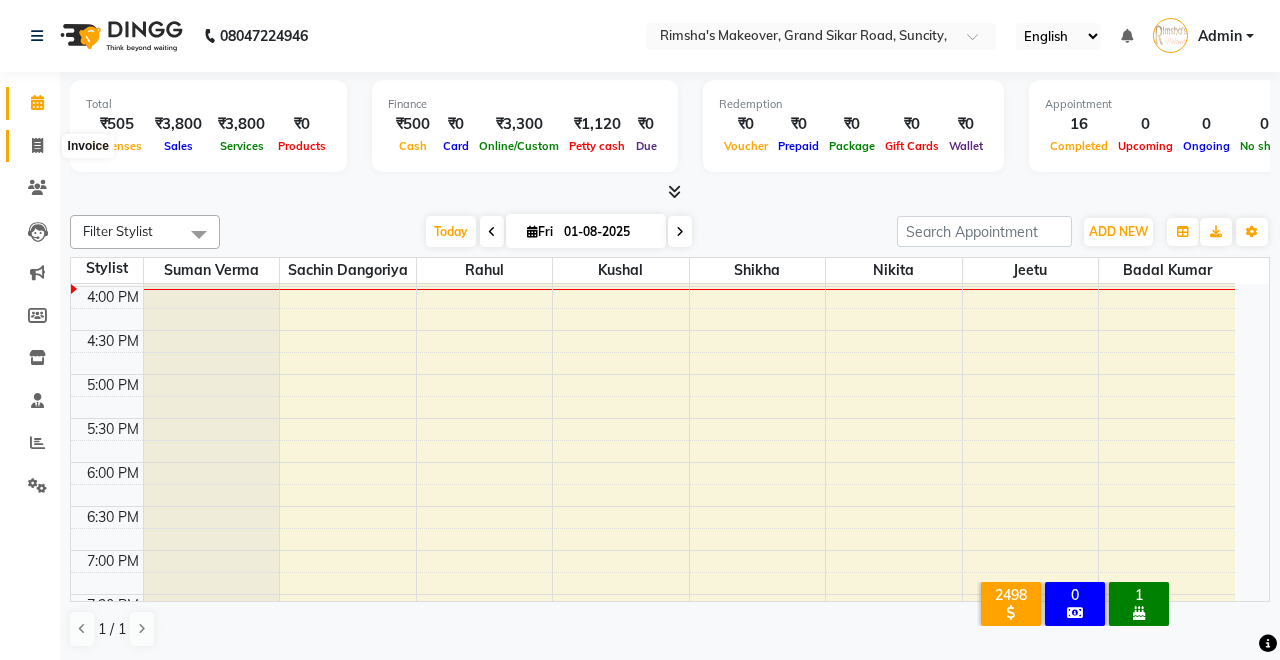select on "7317" 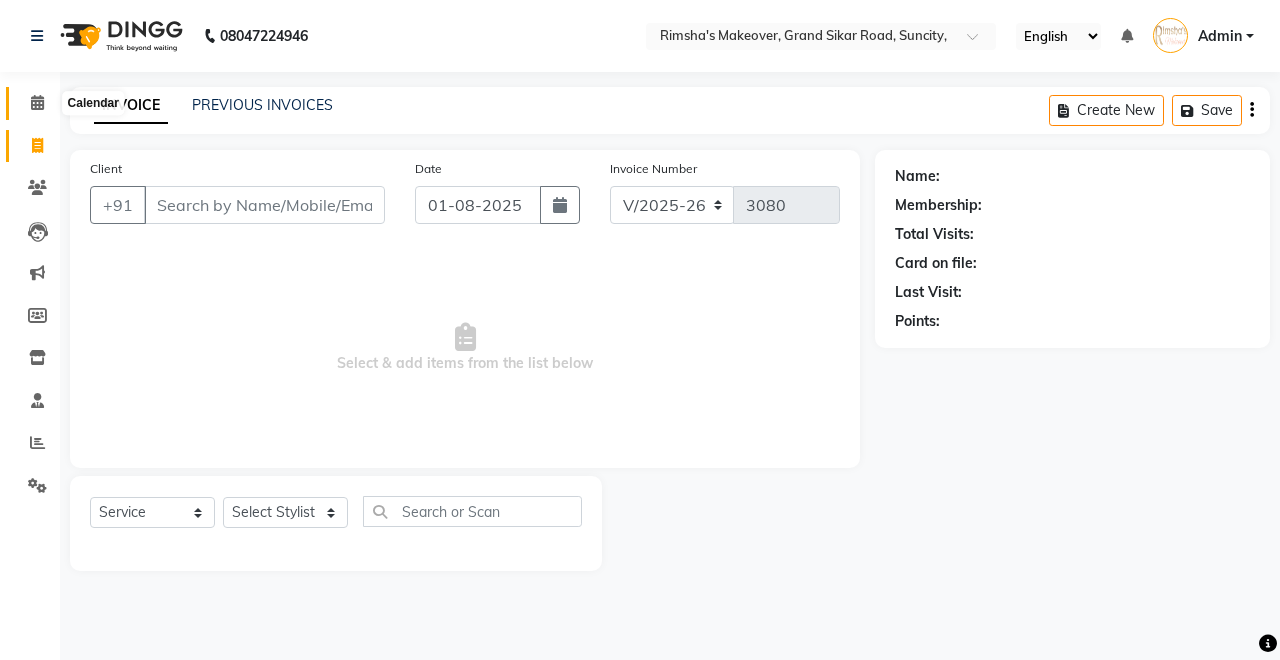 click 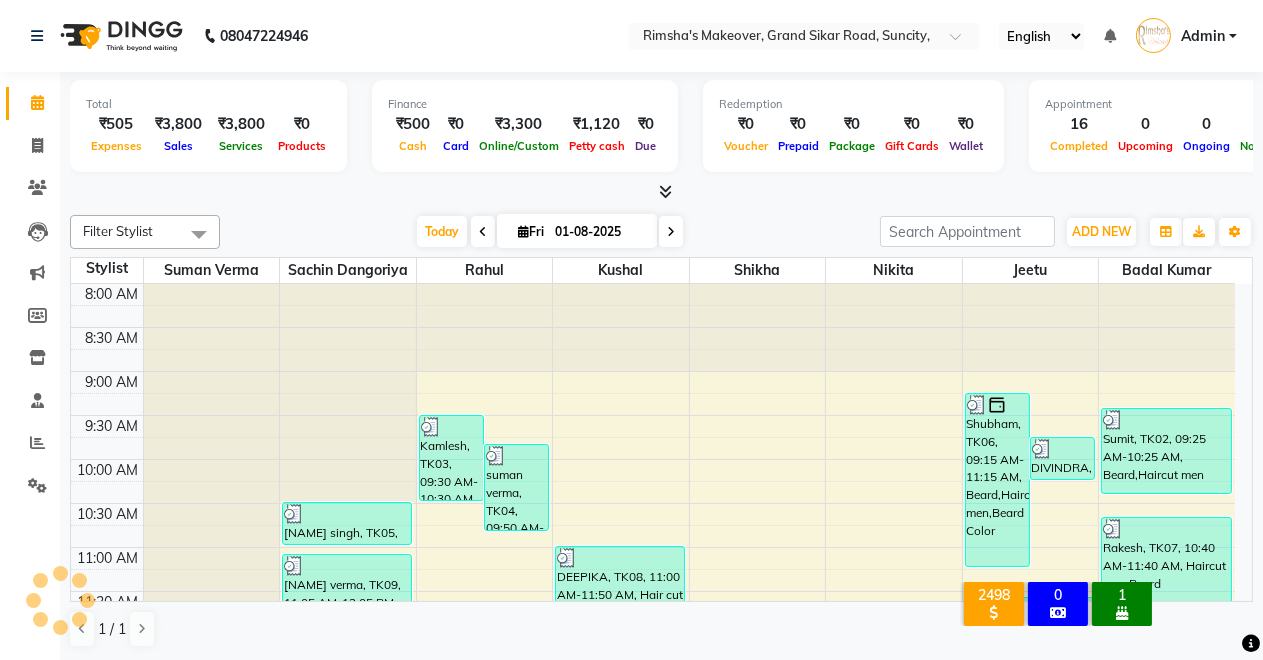 scroll, scrollTop: 0, scrollLeft: 0, axis: both 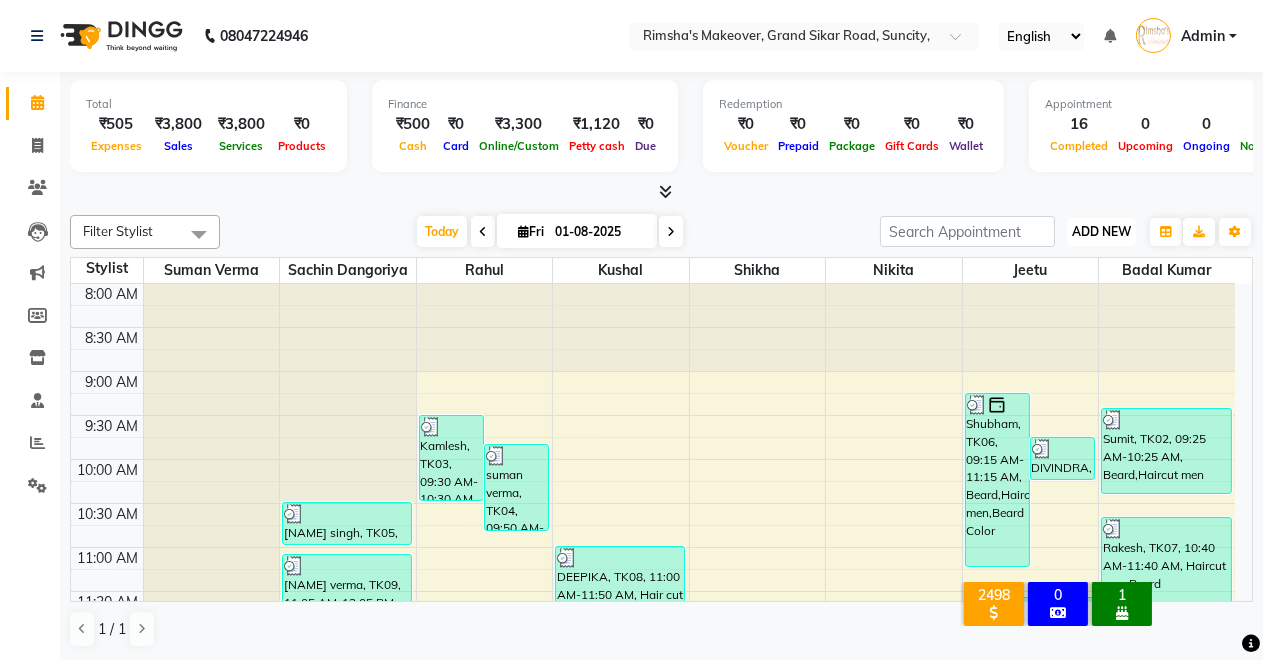 click on "ADD NEW" at bounding box center (1101, 231) 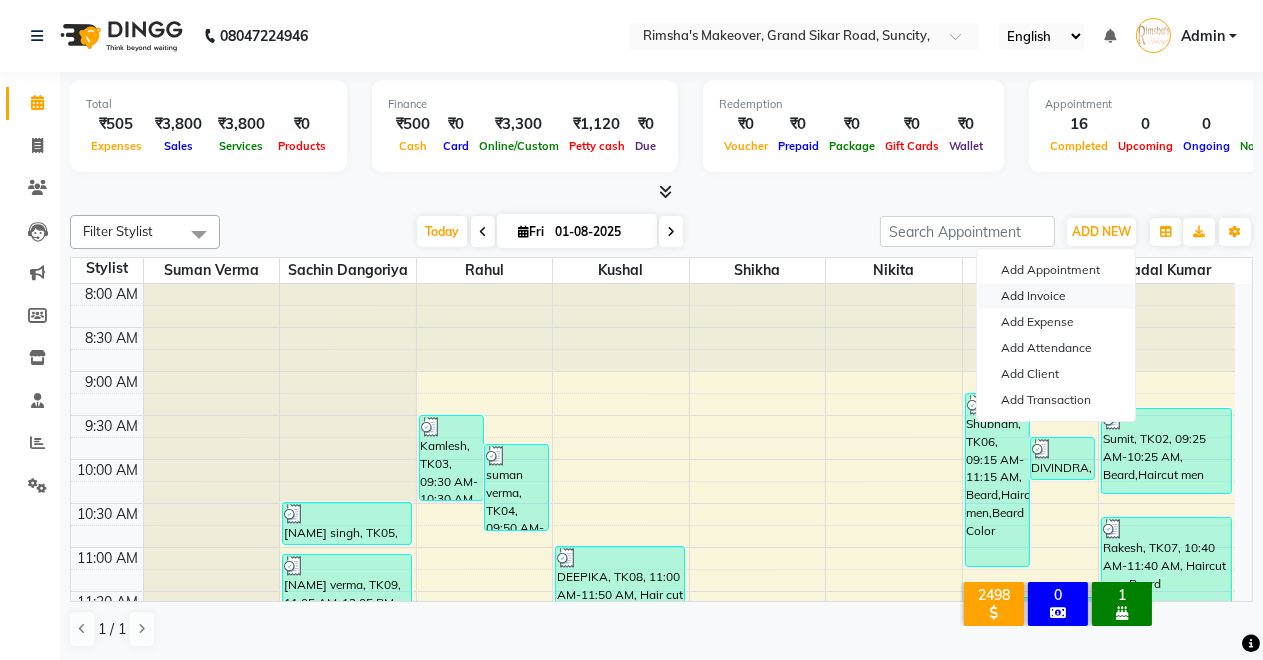 click on "Add Invoice" at bounding box center (1056, 296) 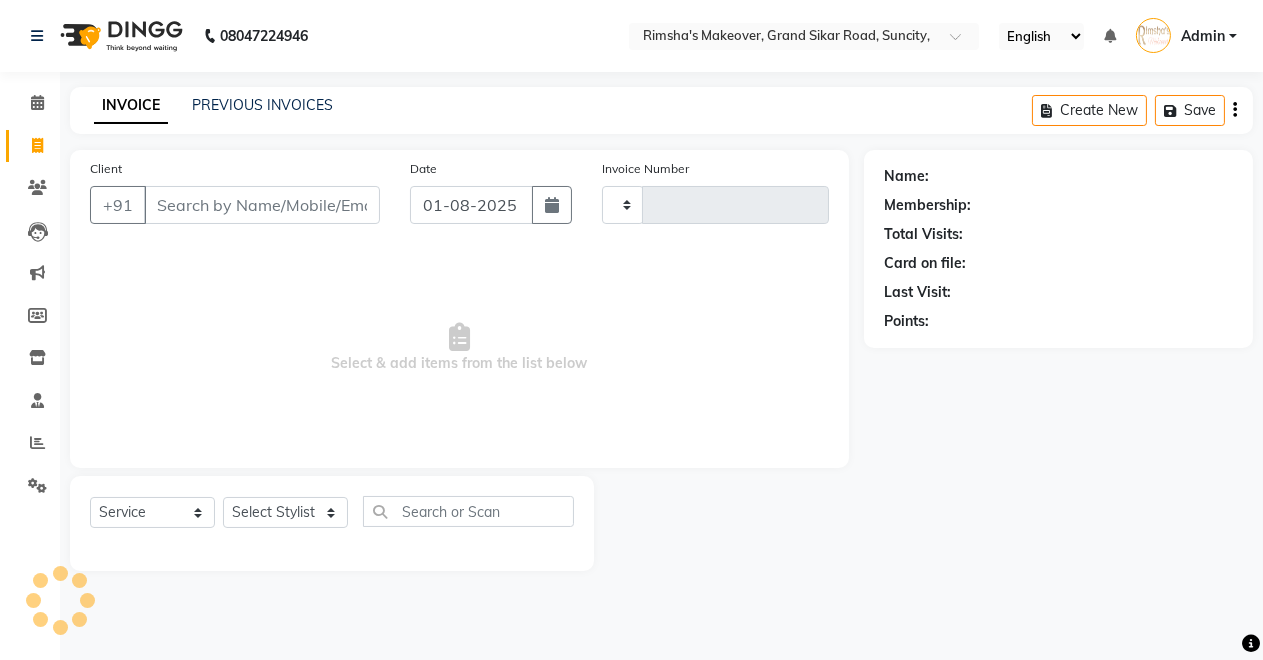type on "3080" 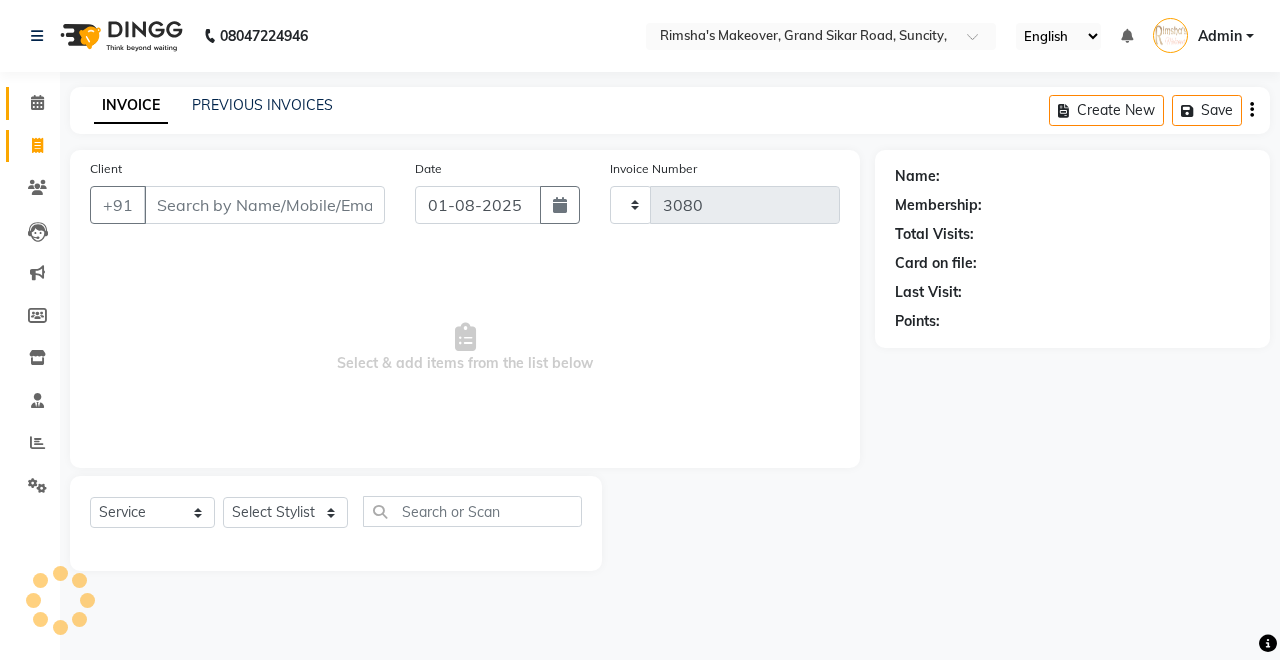 select on "7317" 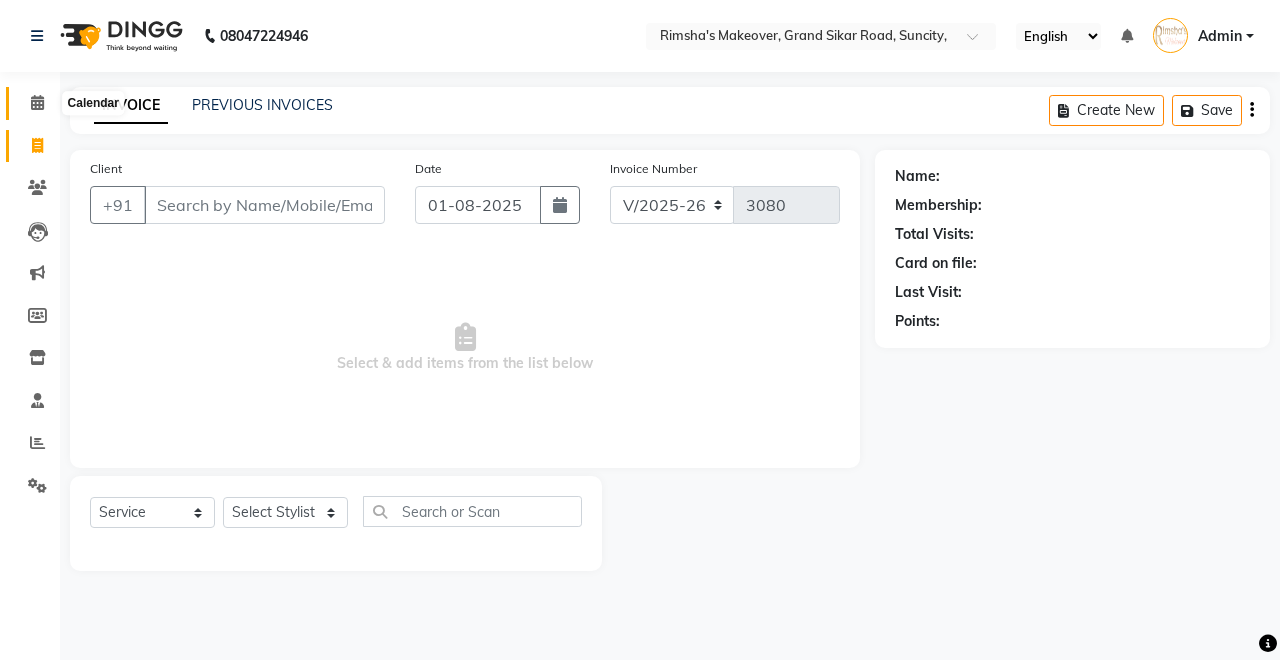 click 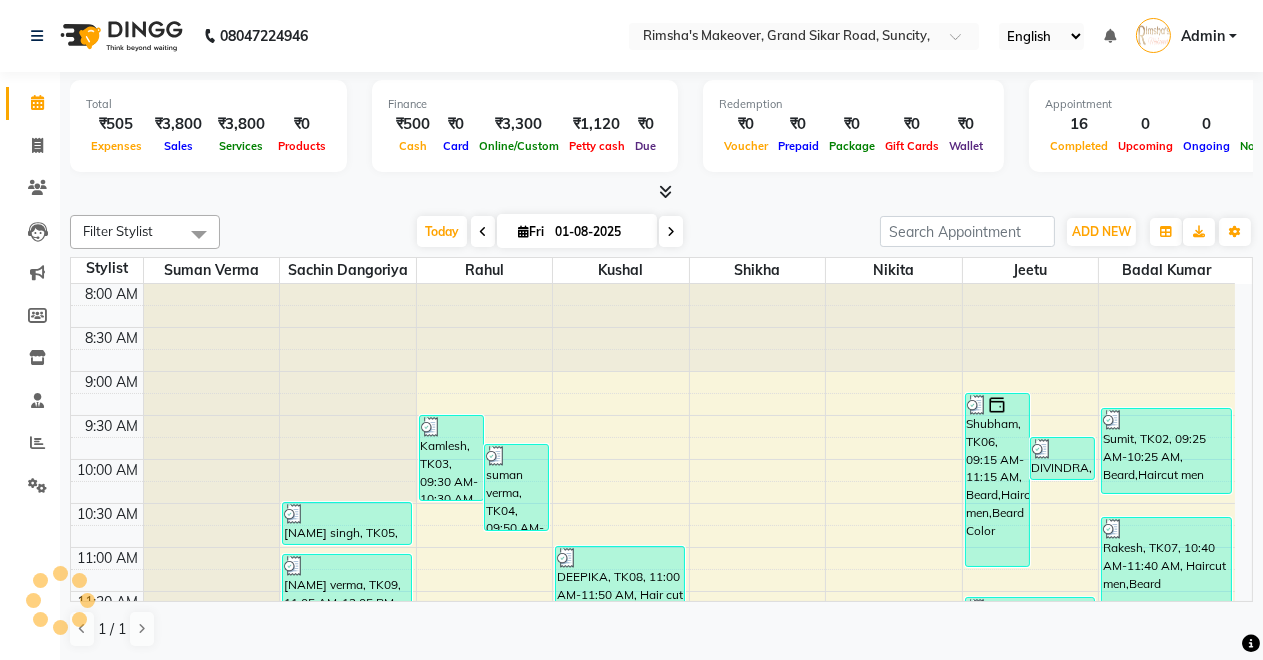 scroll, scrollTop: 701, scrollLeft: 0, axis: vertical 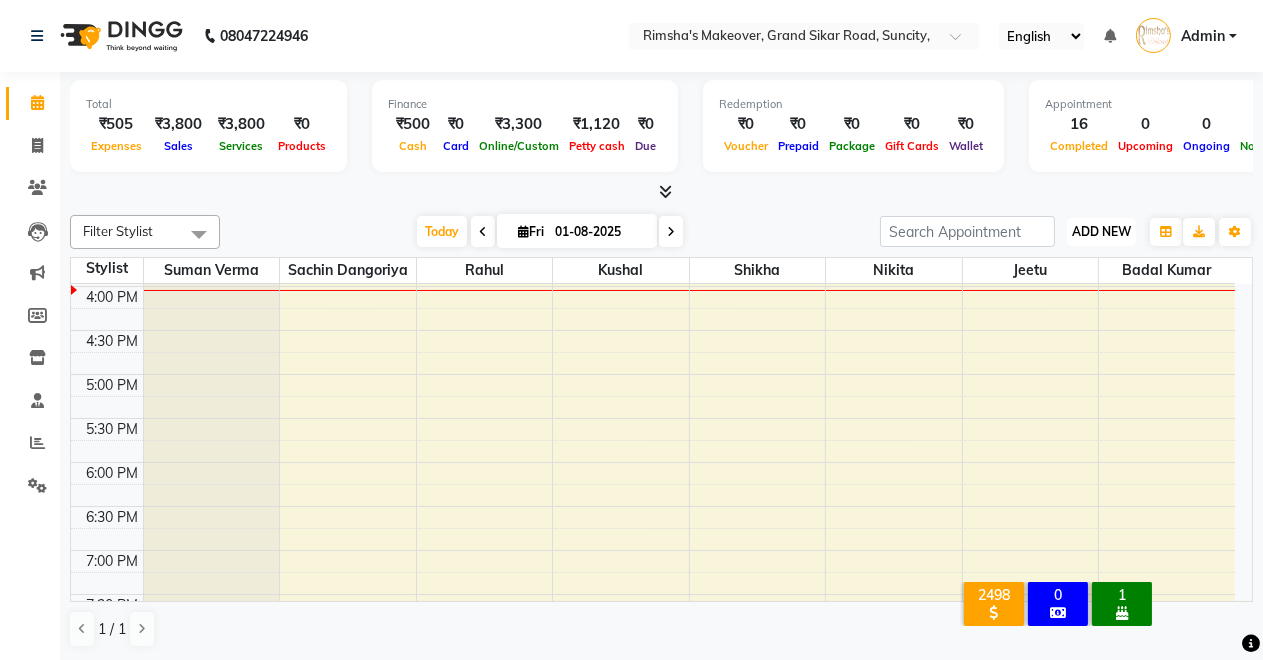click on "ADD NEW" at bounding box center [1101, 231] 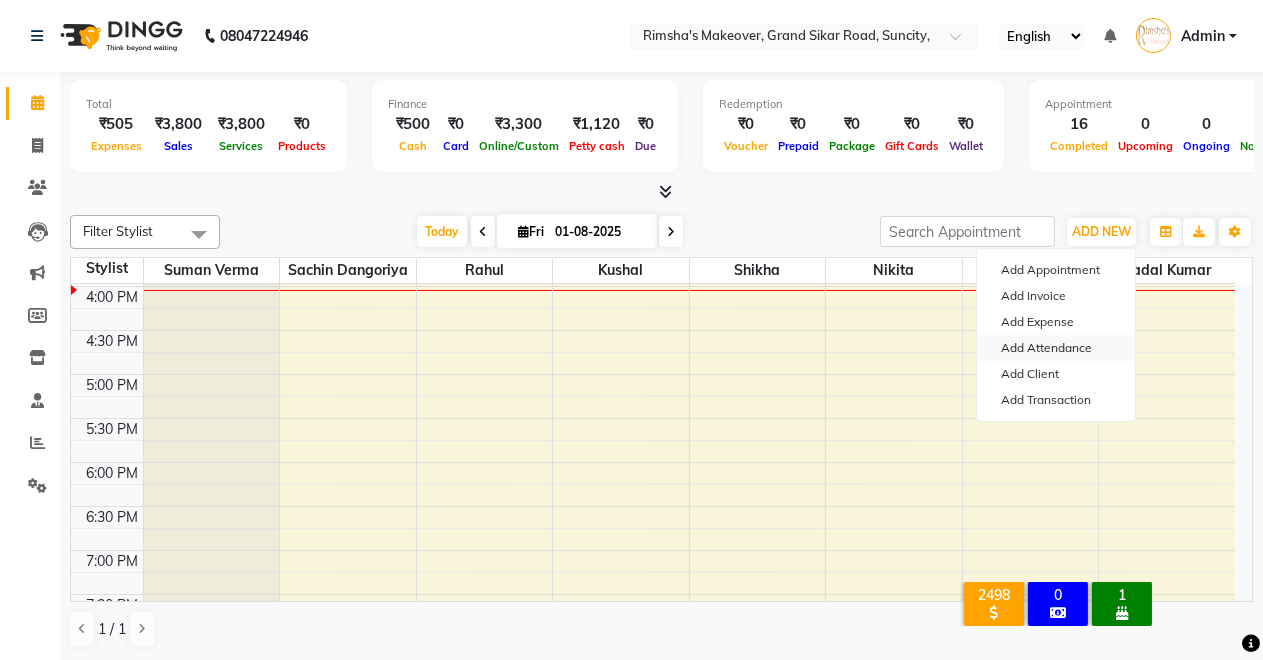 click on "Add Attendance" at bounding box center [1056, 348] 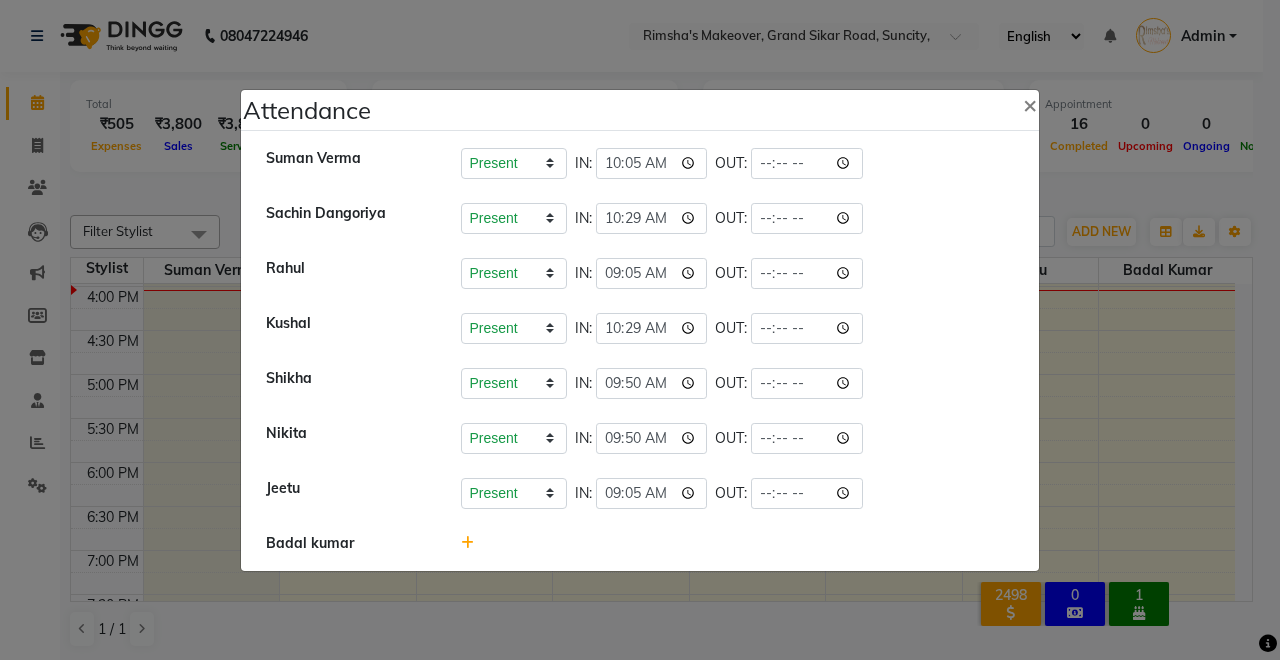 click 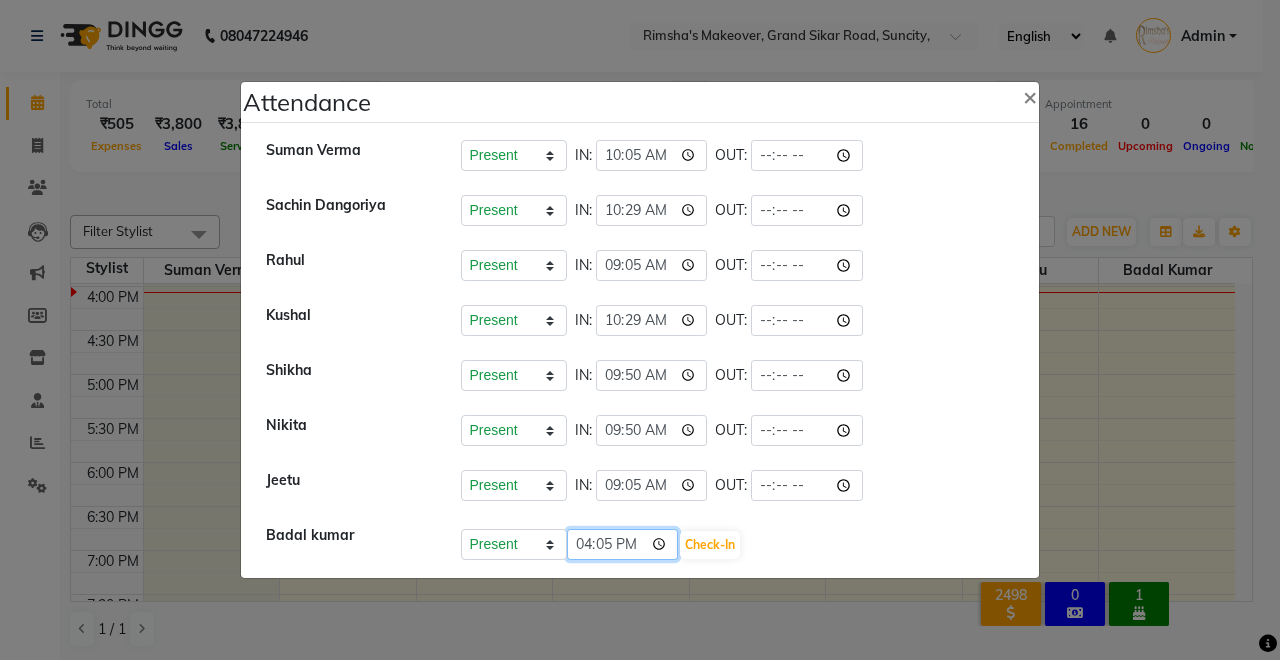 drag, startPoint x: 595, startPoint y: 536, endPoint x: 583, endPoint y: 536, distance: 12 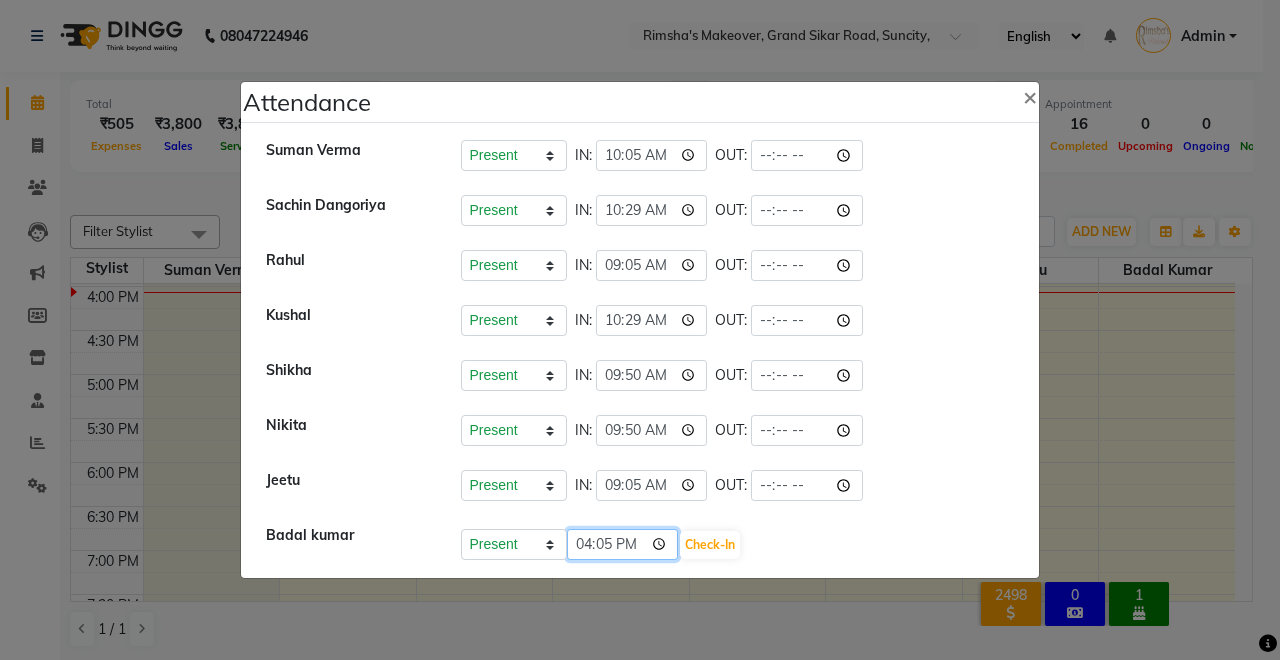 type 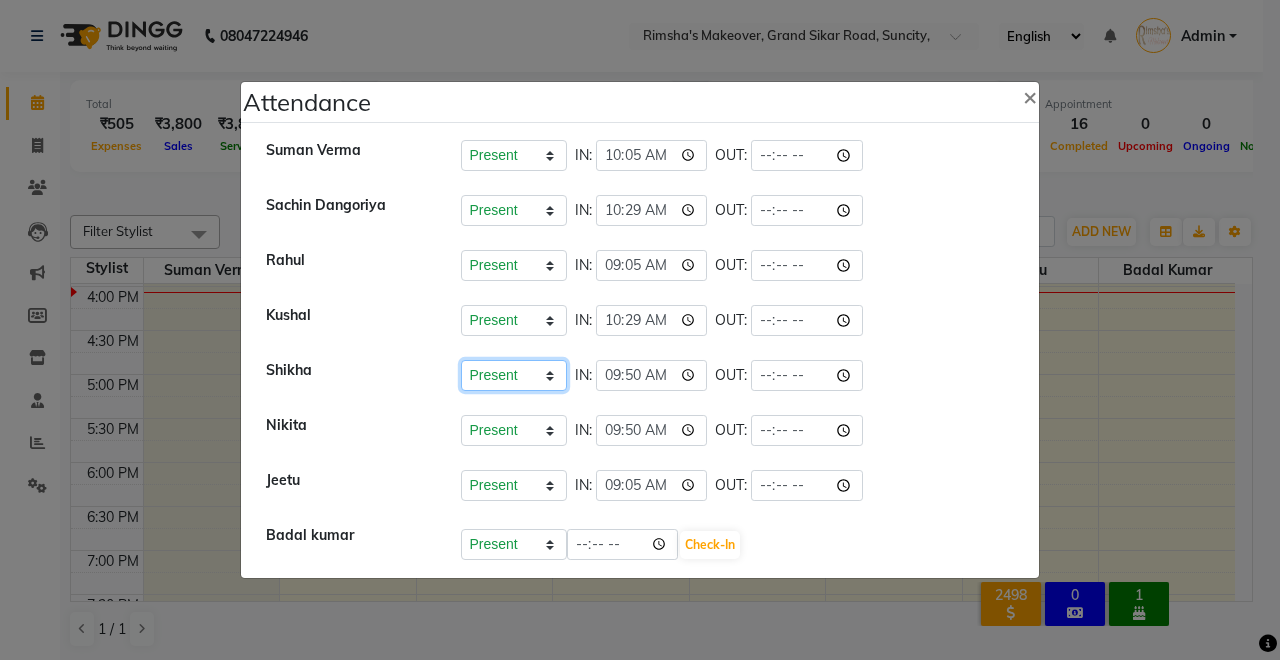 click on "Present   Absent   Late   Half Day   Weekly Off" 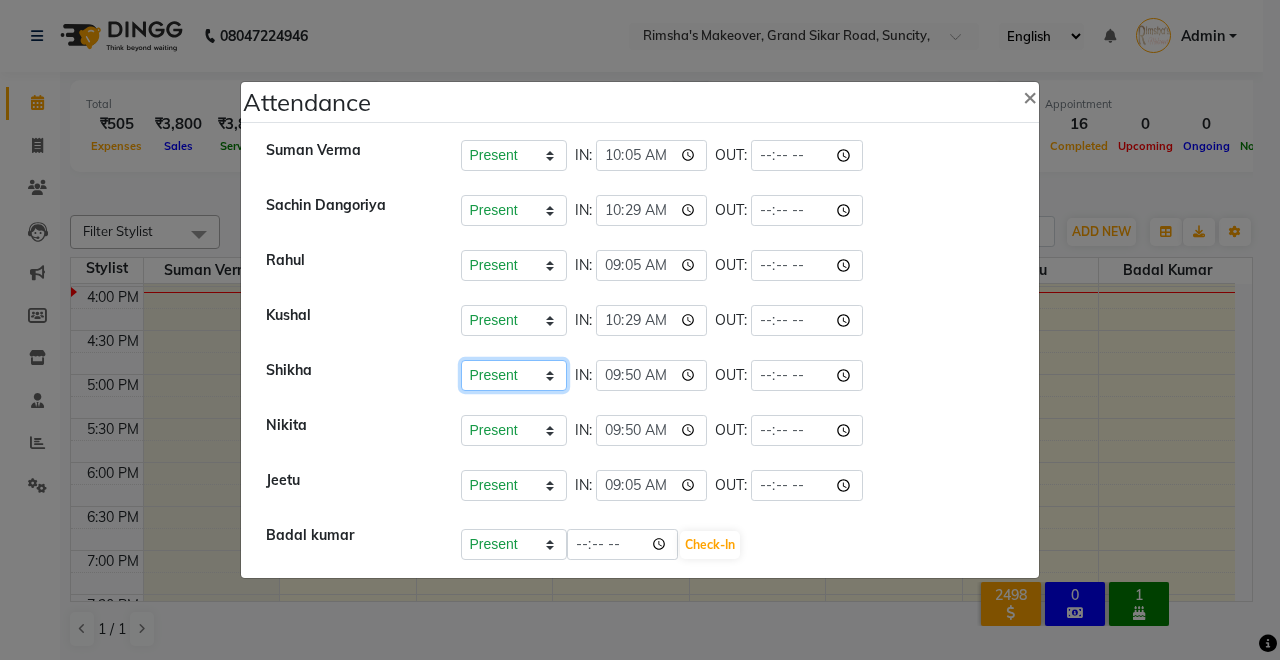 select on "H" 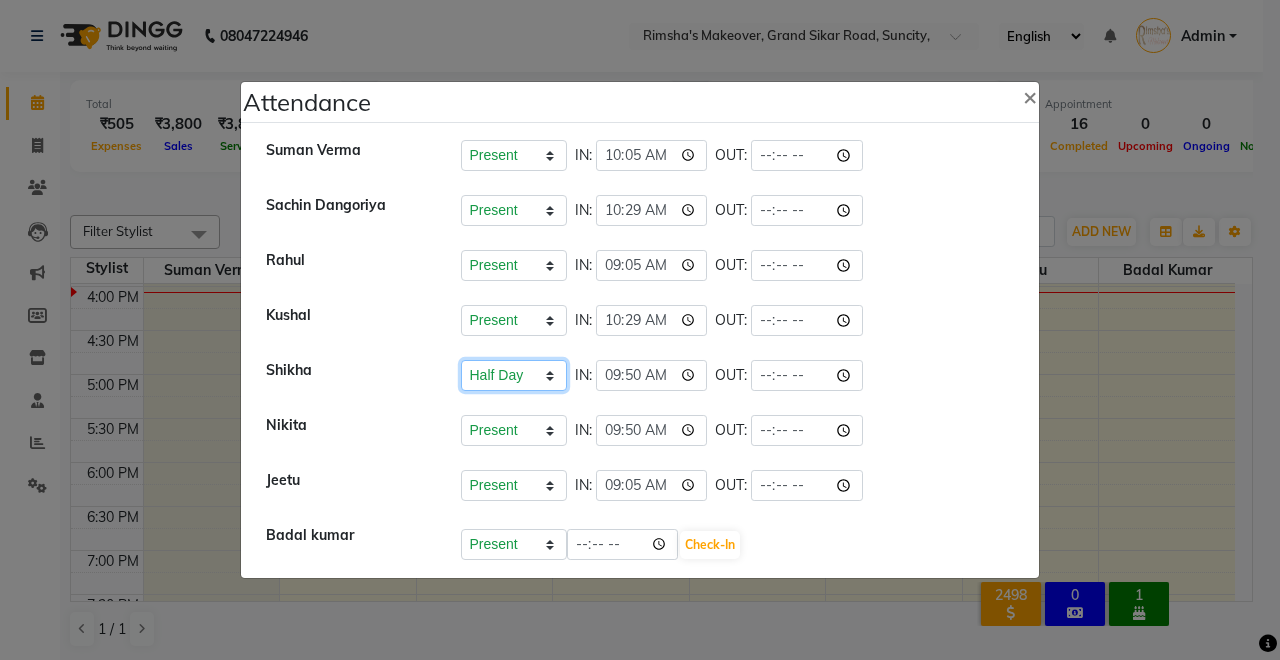 click on "Present   Absent   Late   Half Day   Weekly Off" 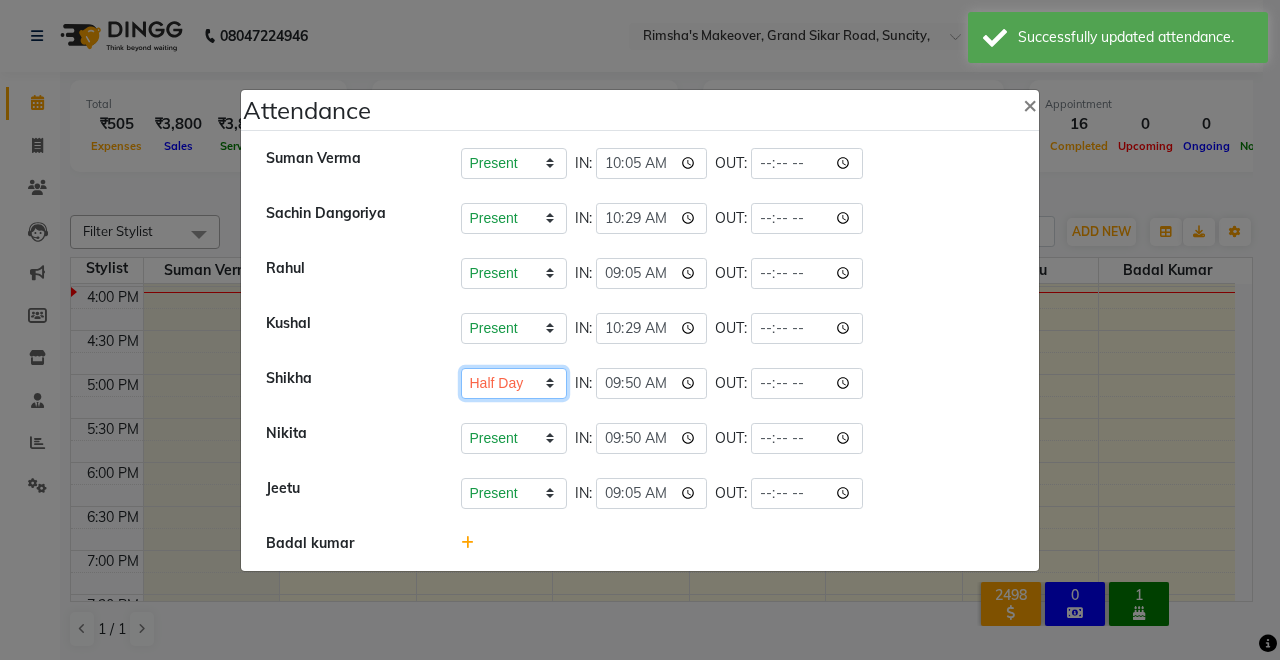 click on "Present   Absent   Late   Half Day   Weekly Off" 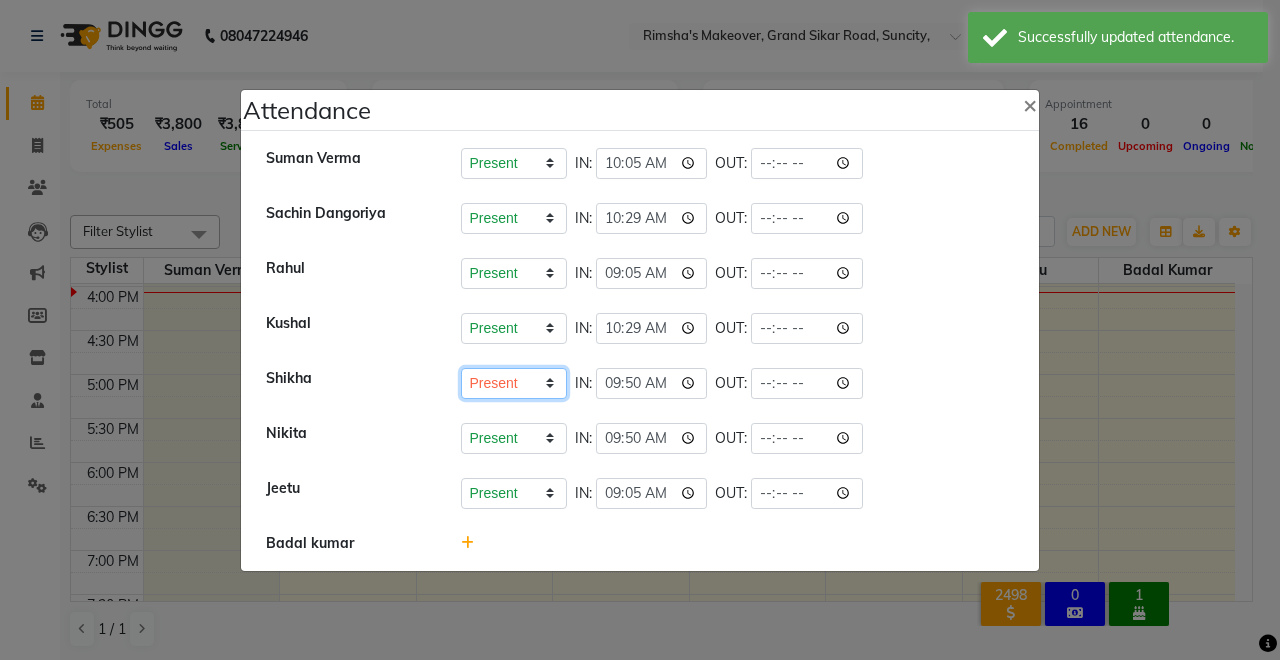 click on "Present   Absent   Late   Half Day   Weekly Off" 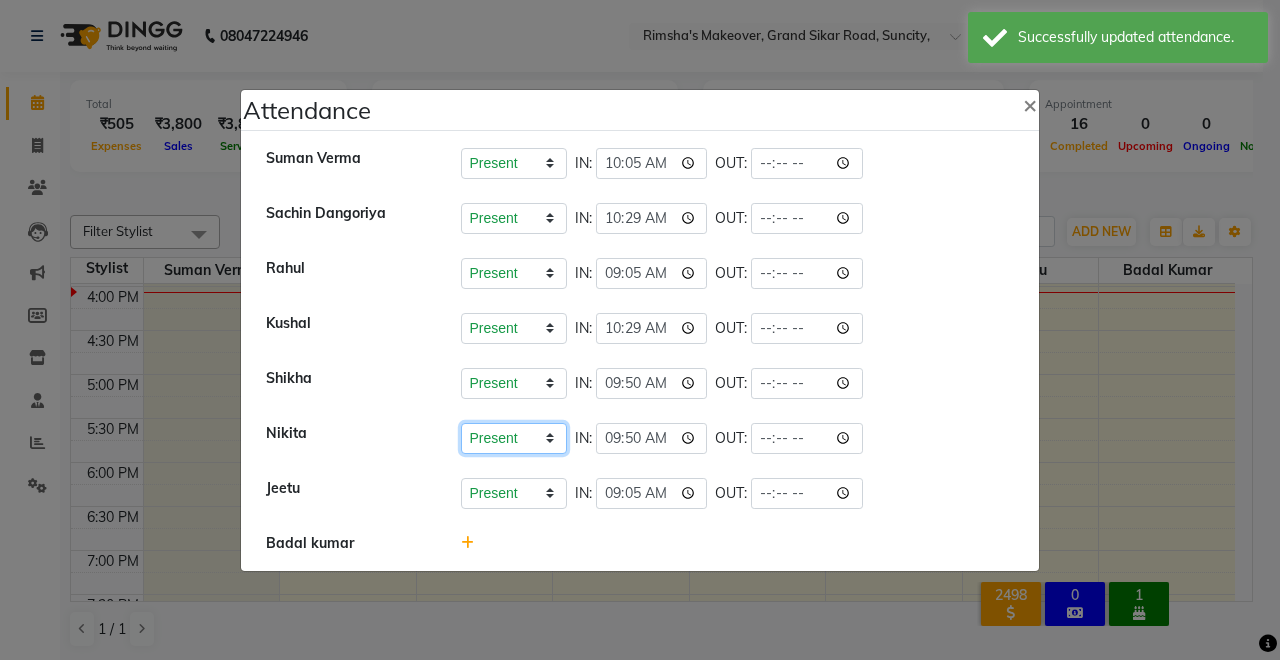 click on "Present   Absent   Late   Half Day   Weekly Off" 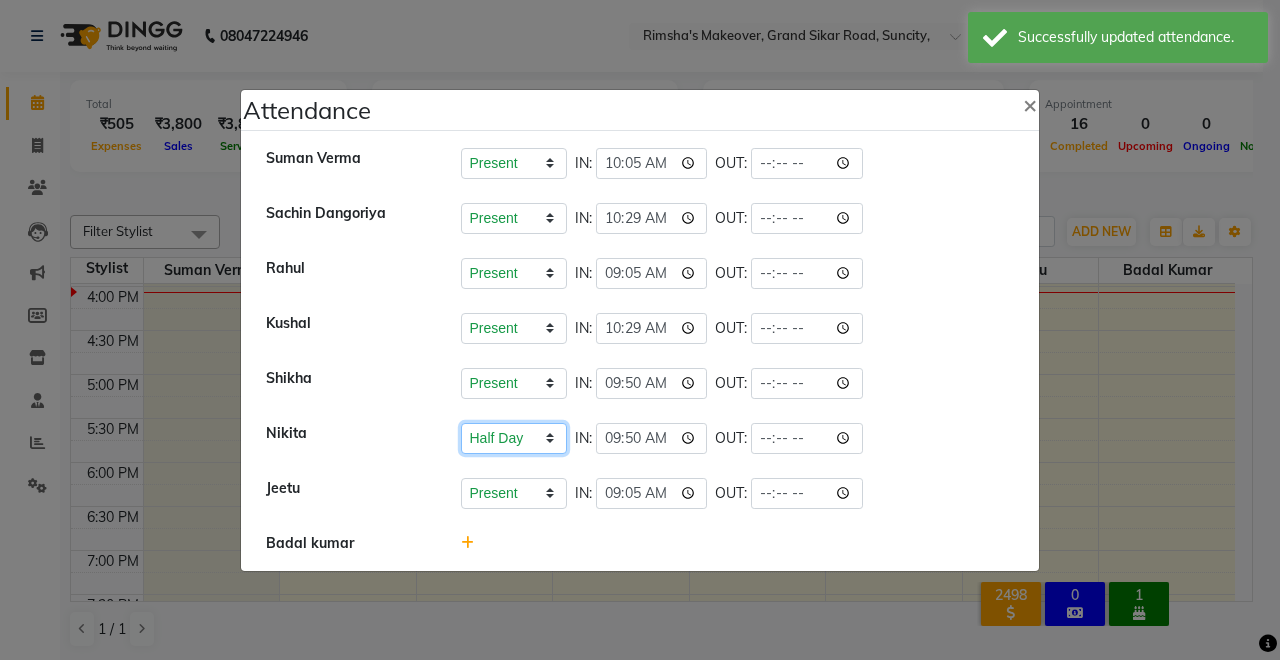 click on "Present   Absent   Late   Half Day   Weekly Off" 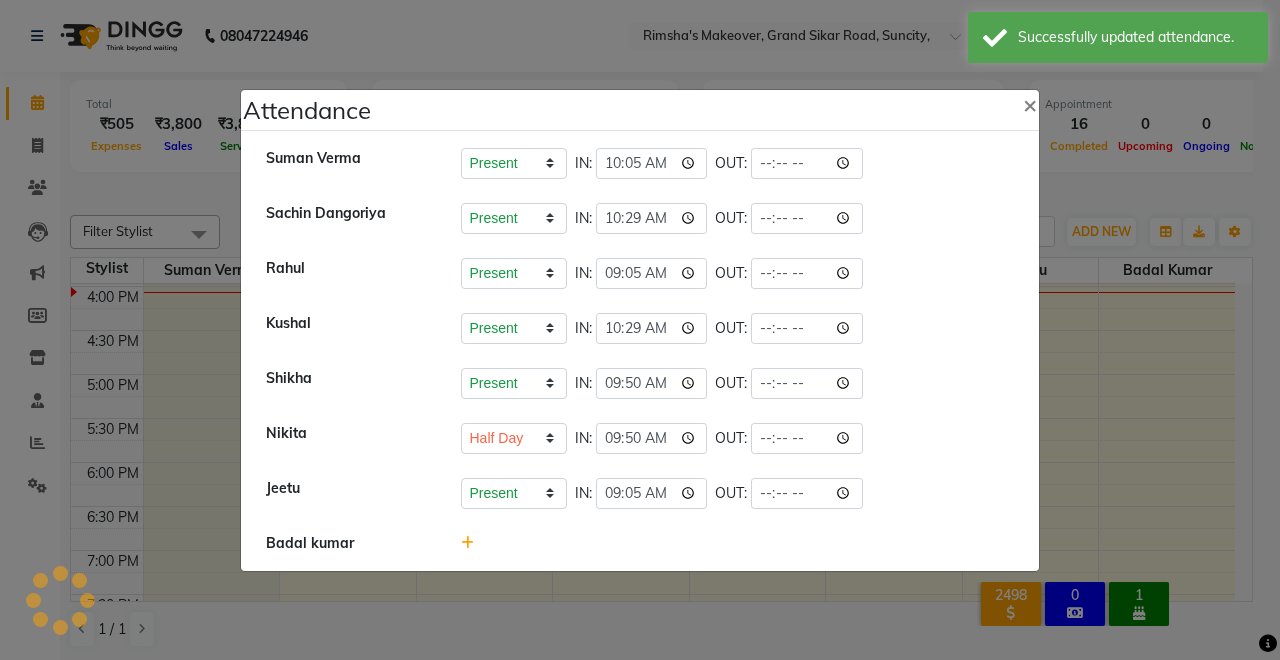select on "H" 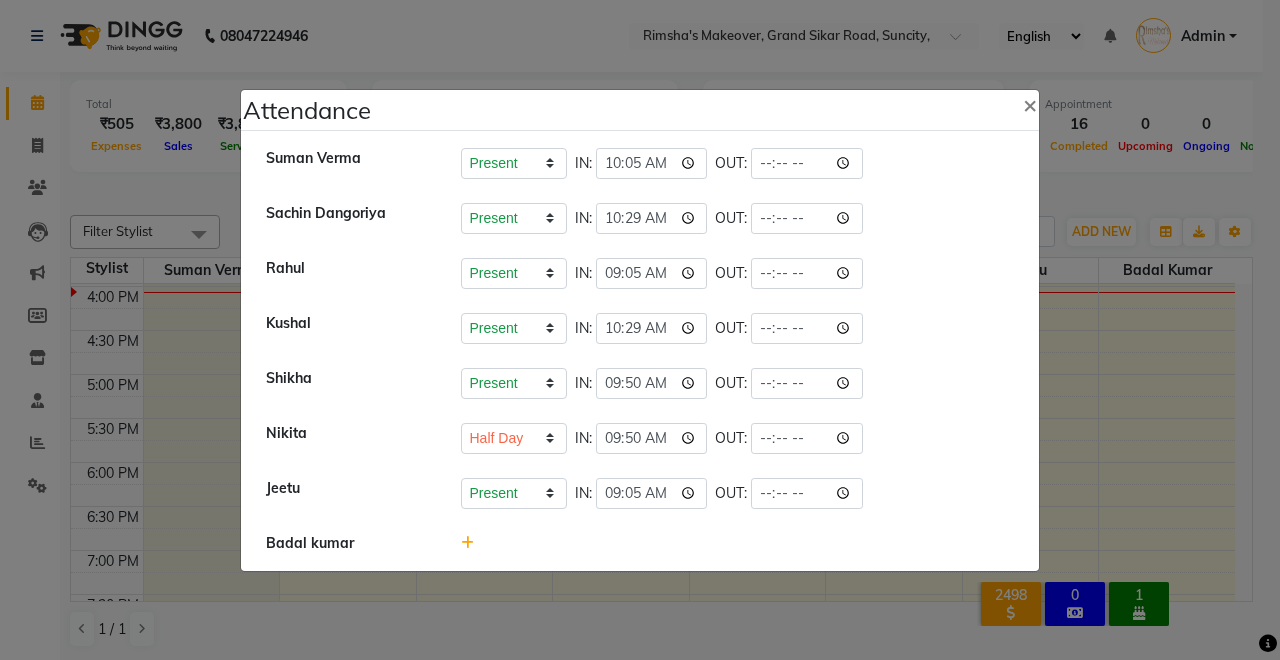 click 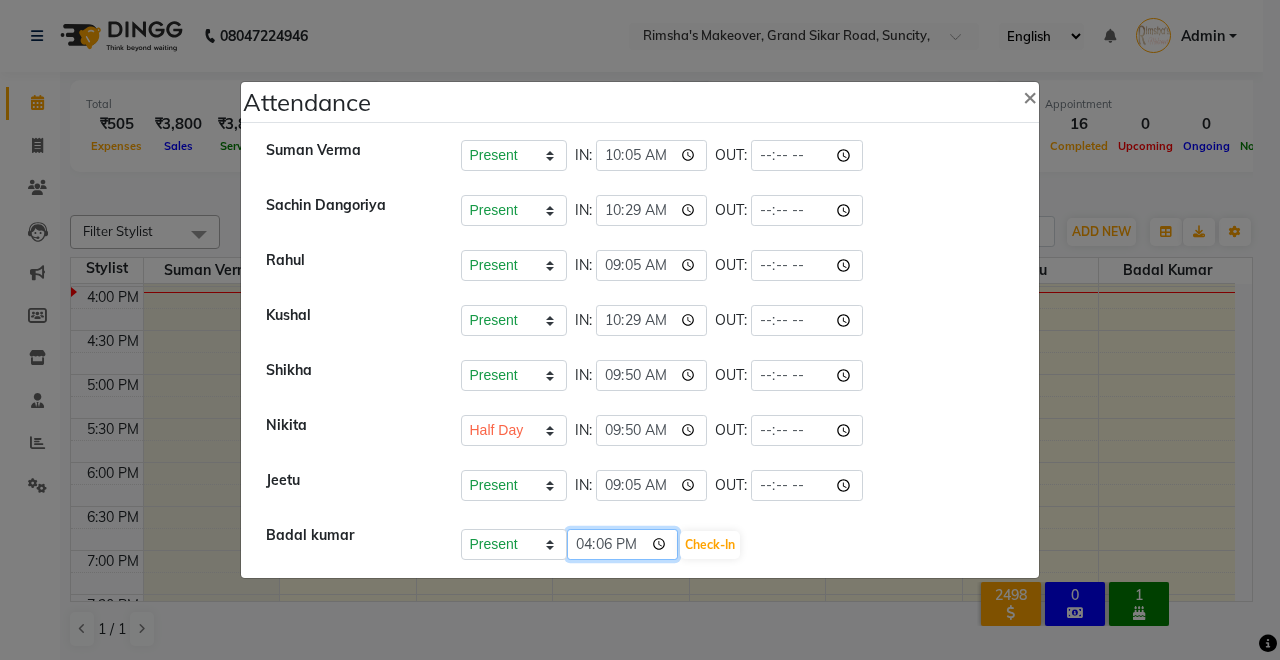 click on "16:06" 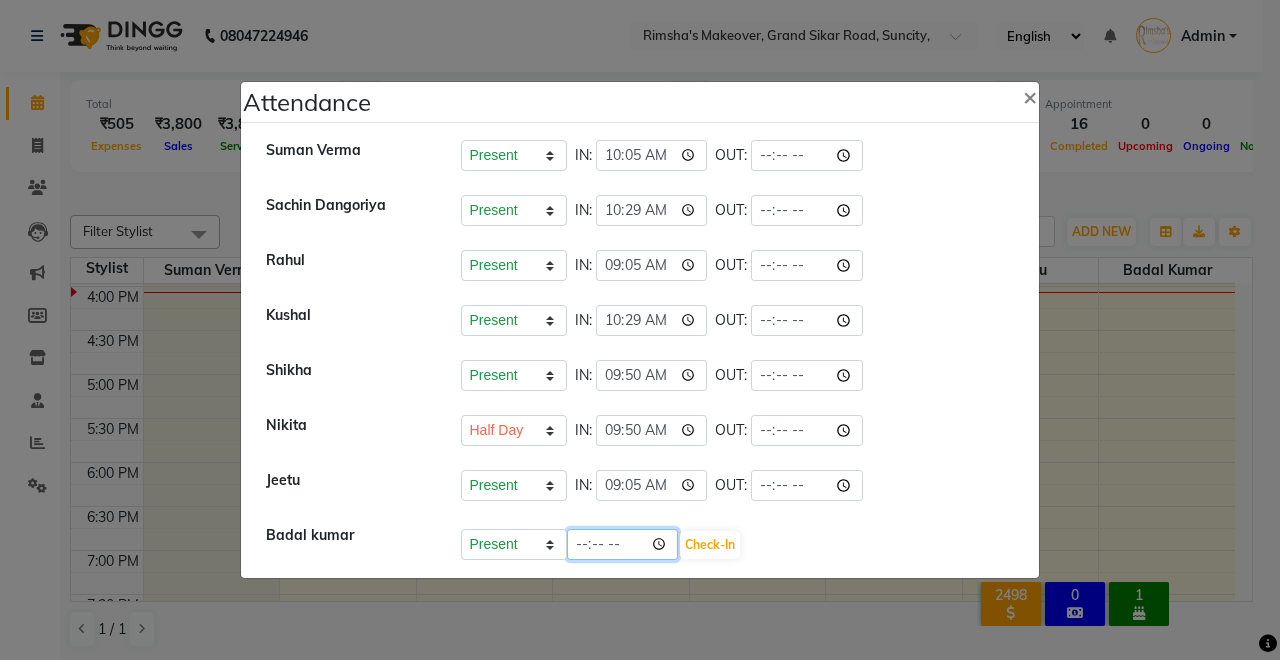 type on "21:06" 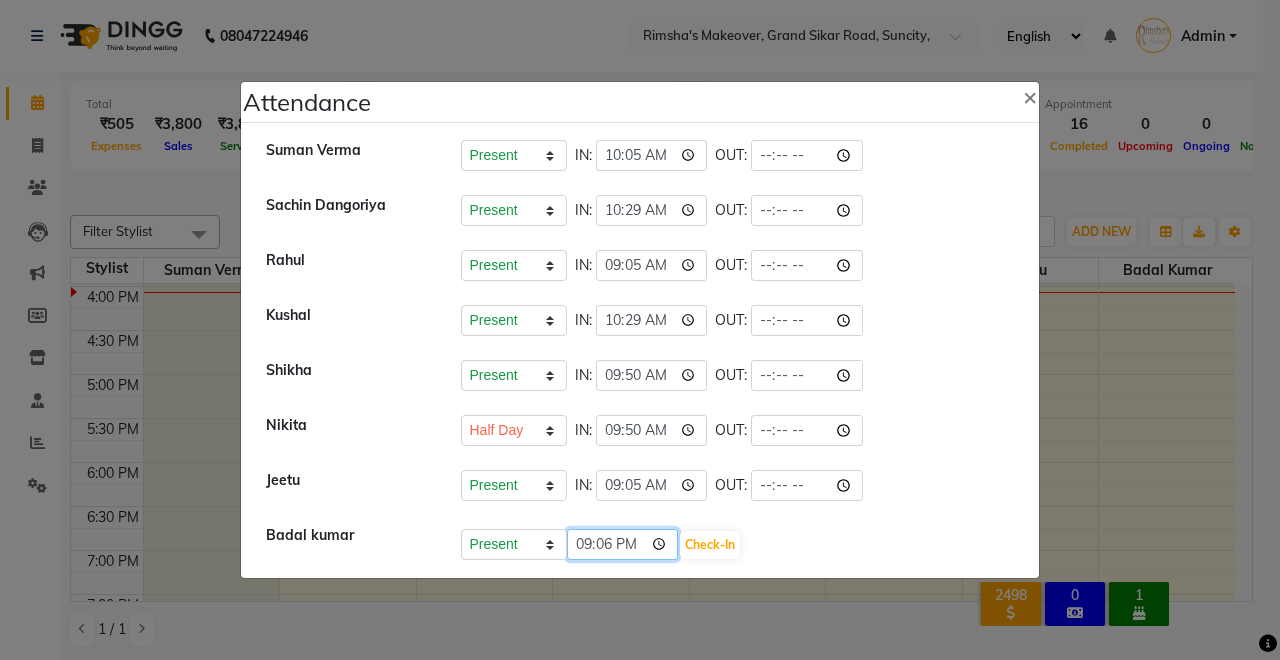 click on "21:06" 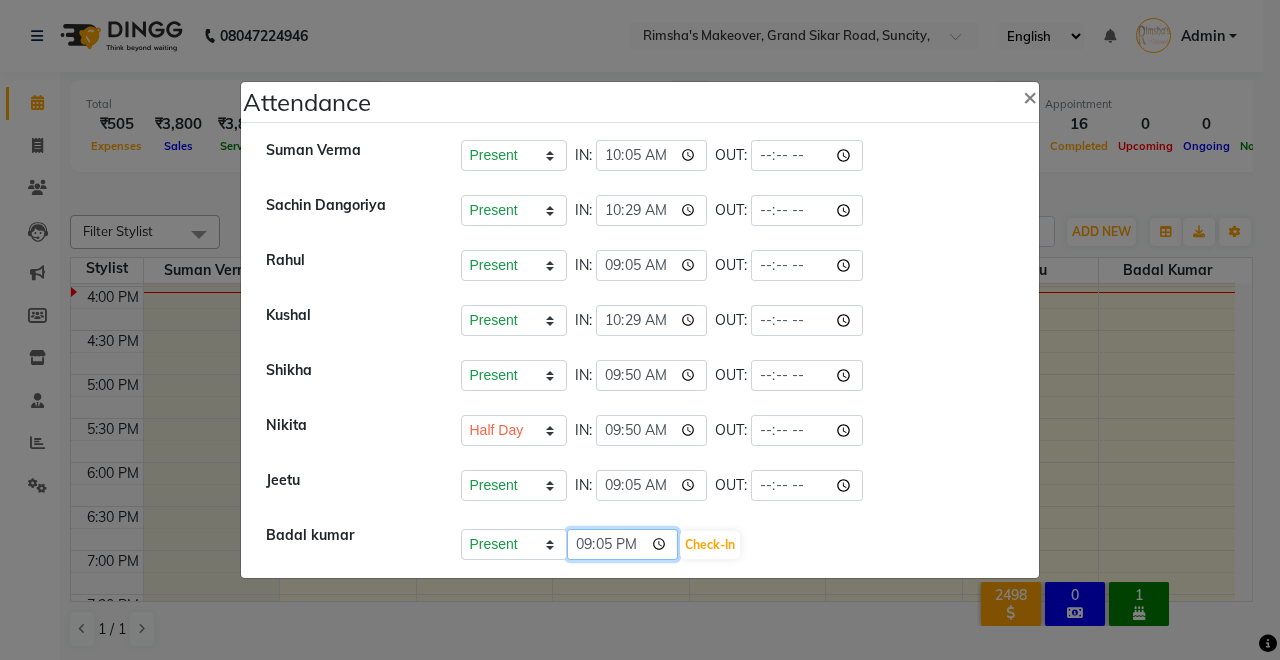 type on "21:50" 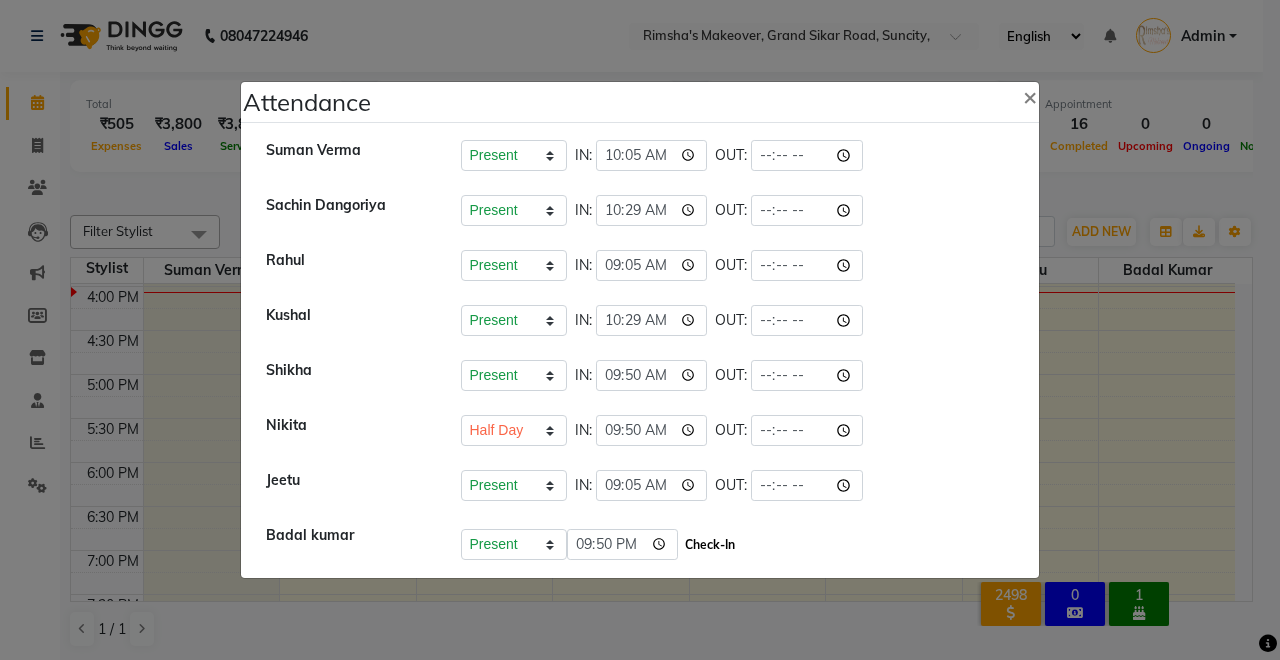 click on "Check-In" 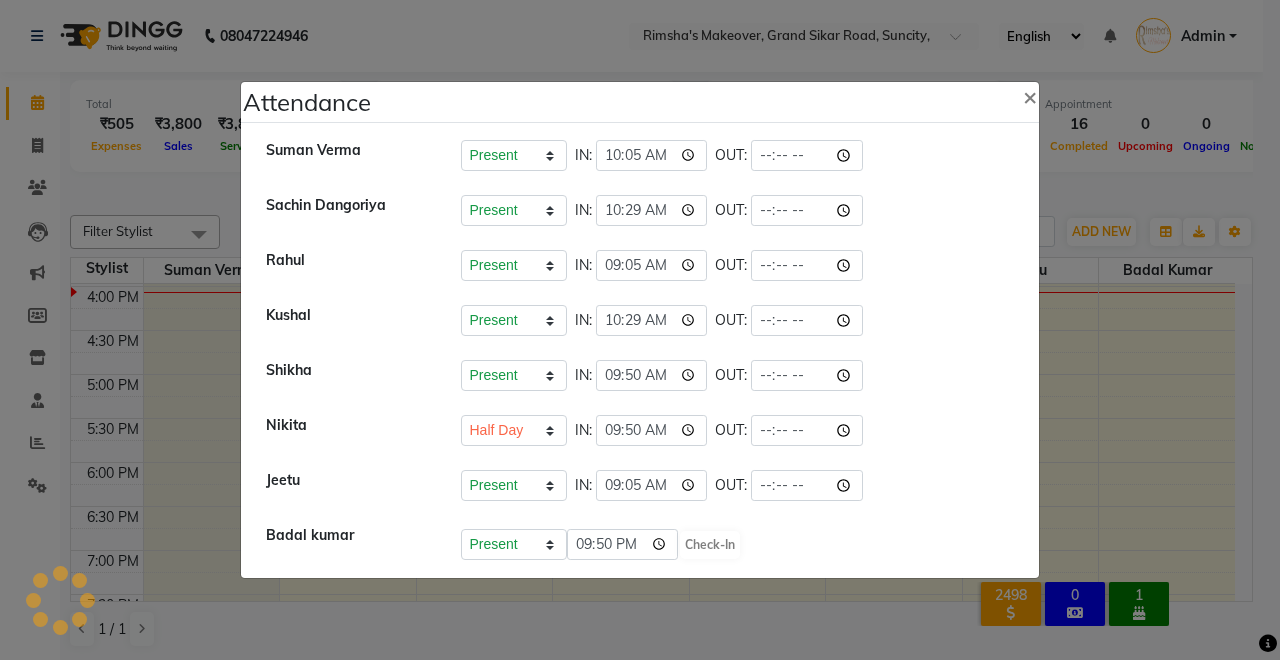 select on "H" 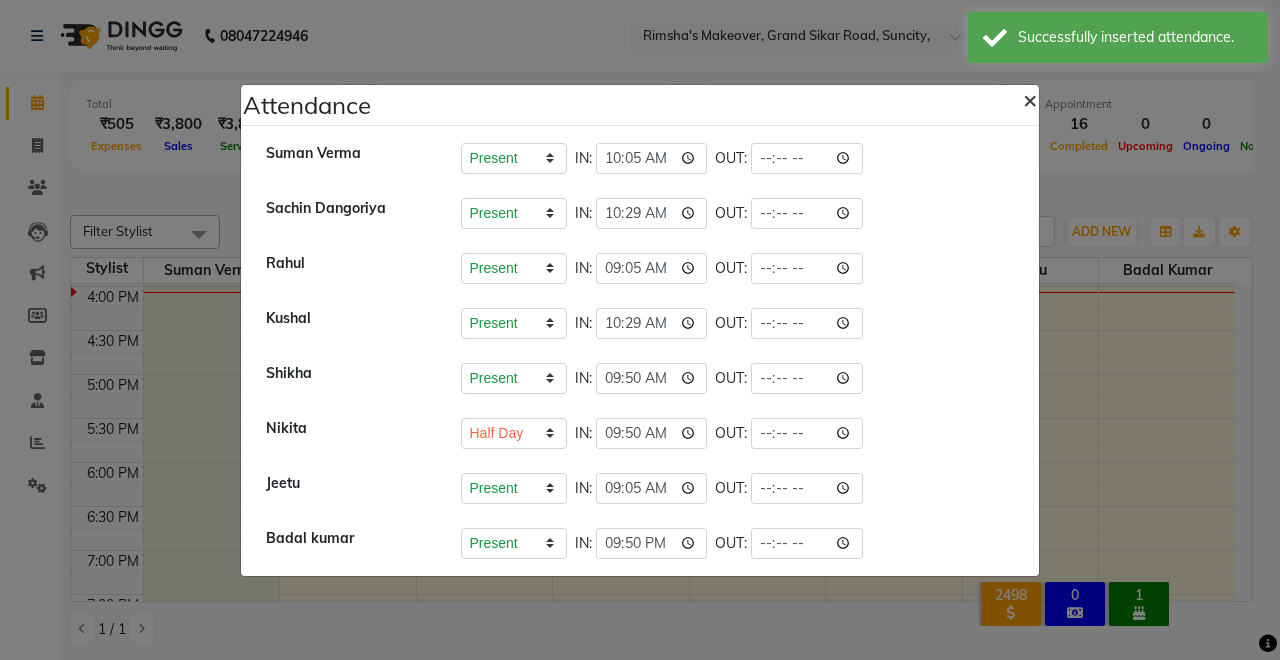 click on "×" 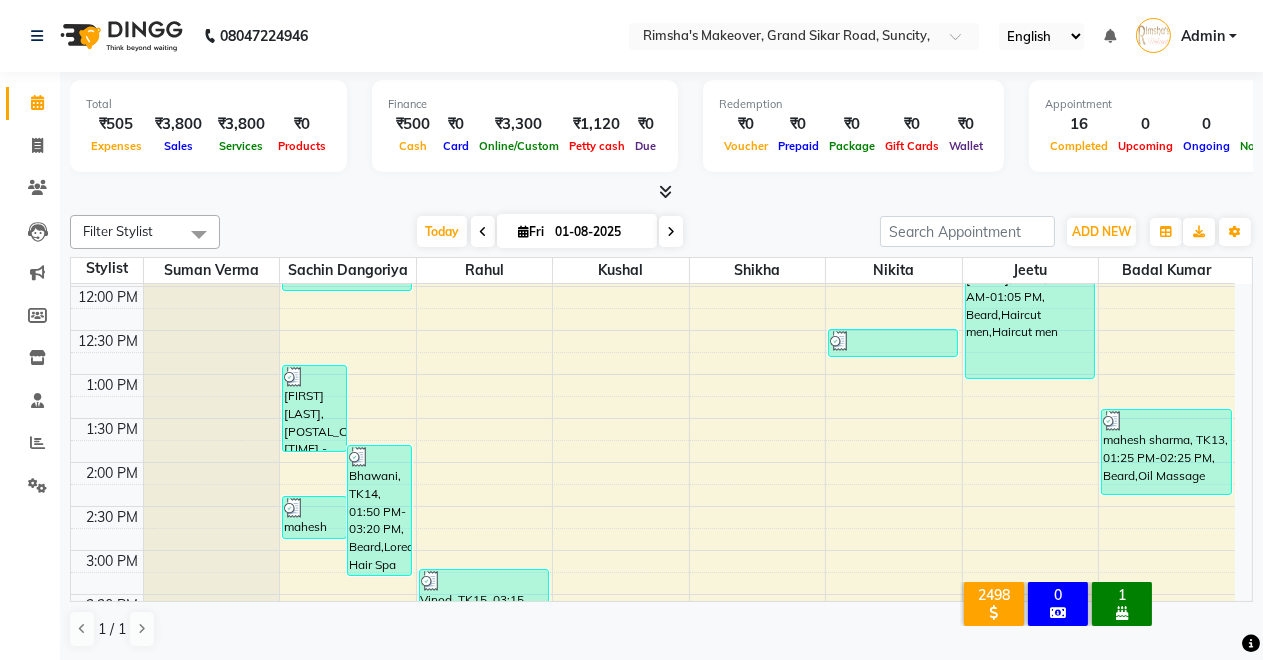 scroll, scrollTop: 0, scrollLeft: 0, axis: both 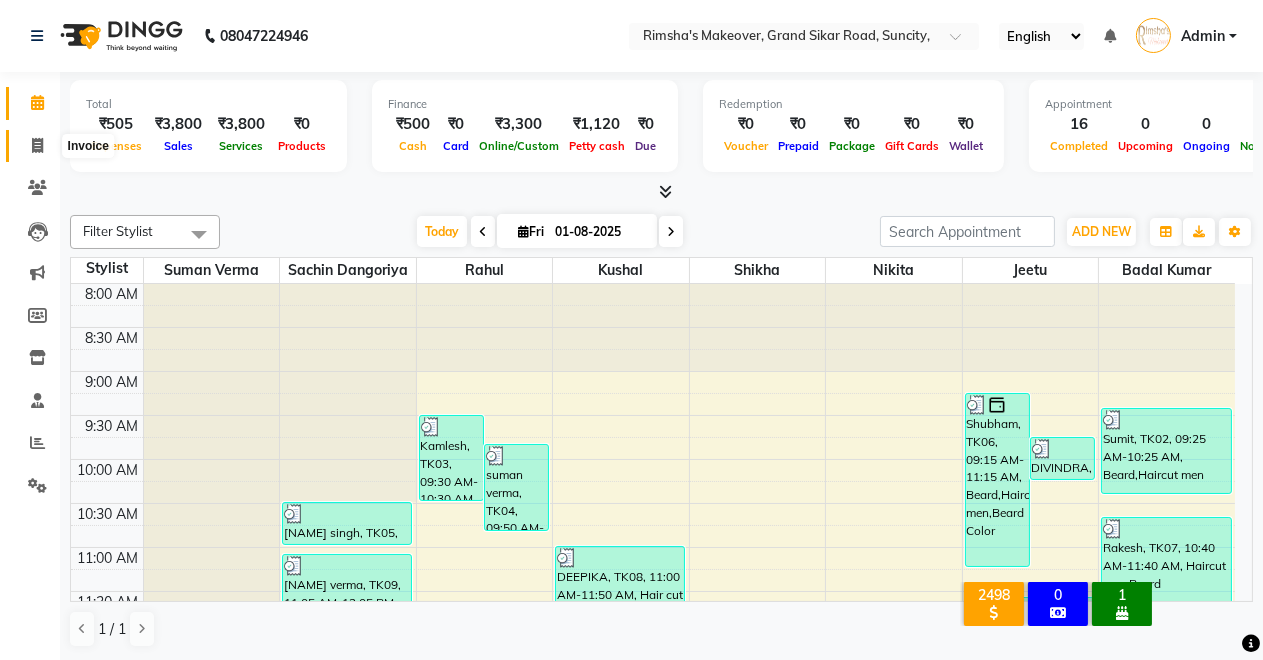 click 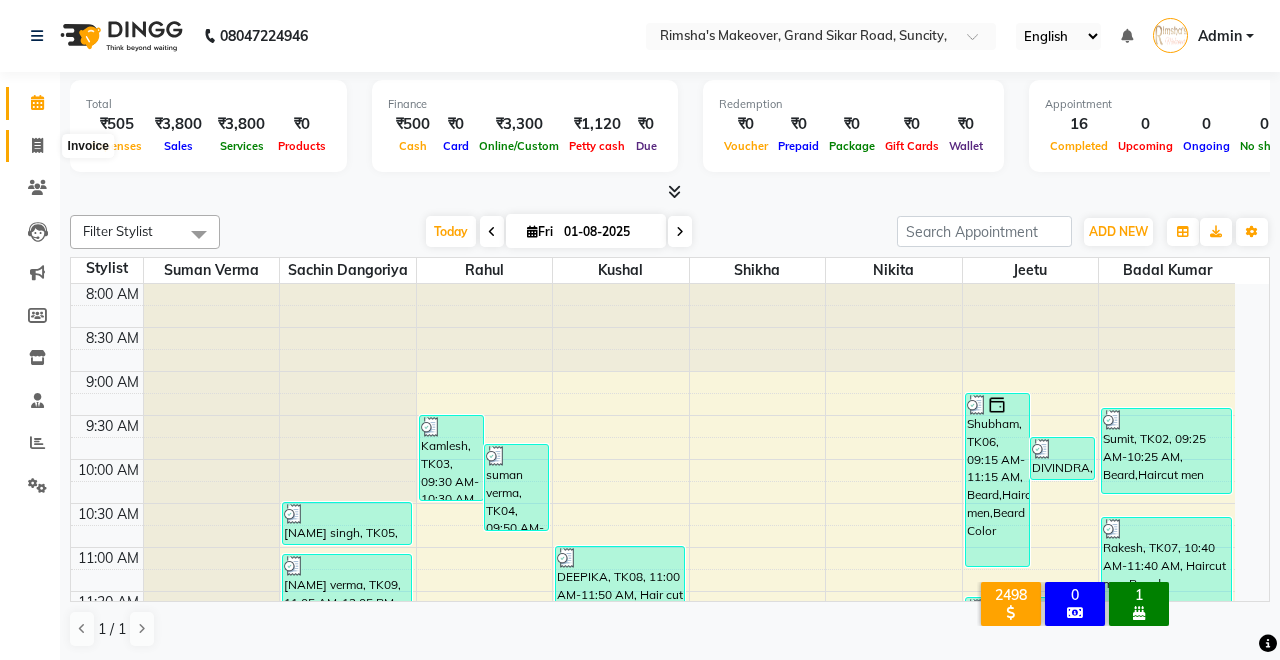 select on "service" 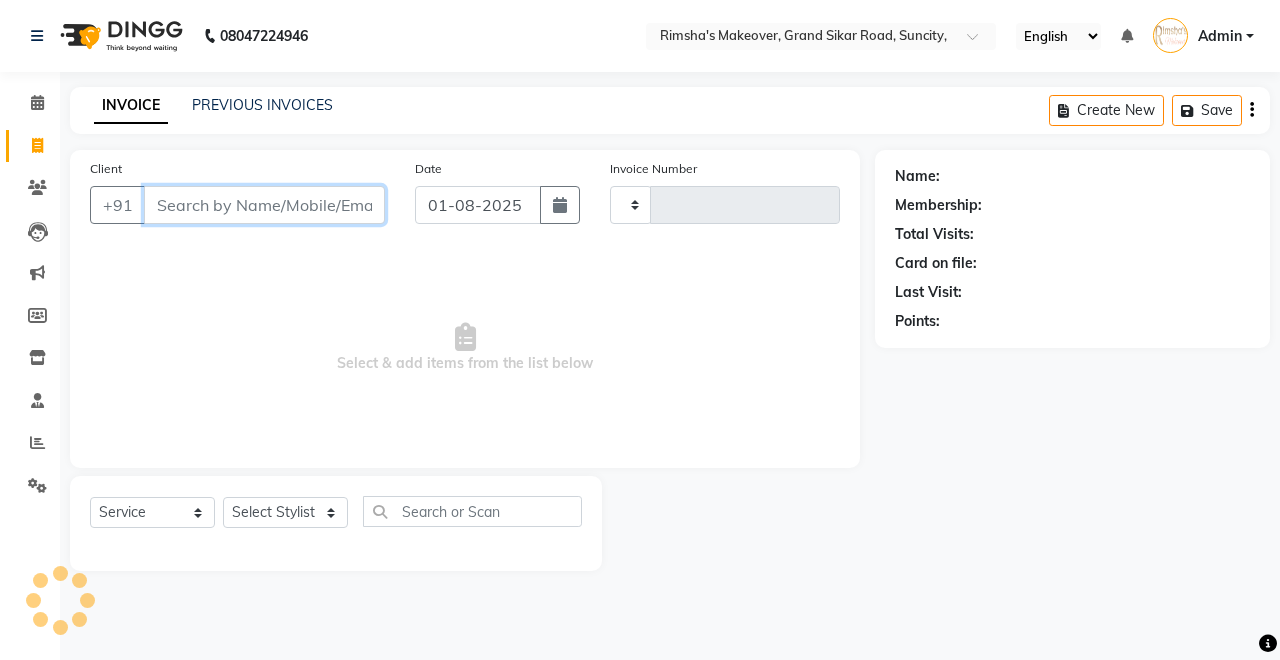 click on "Client" at bounding box center (264, 205) 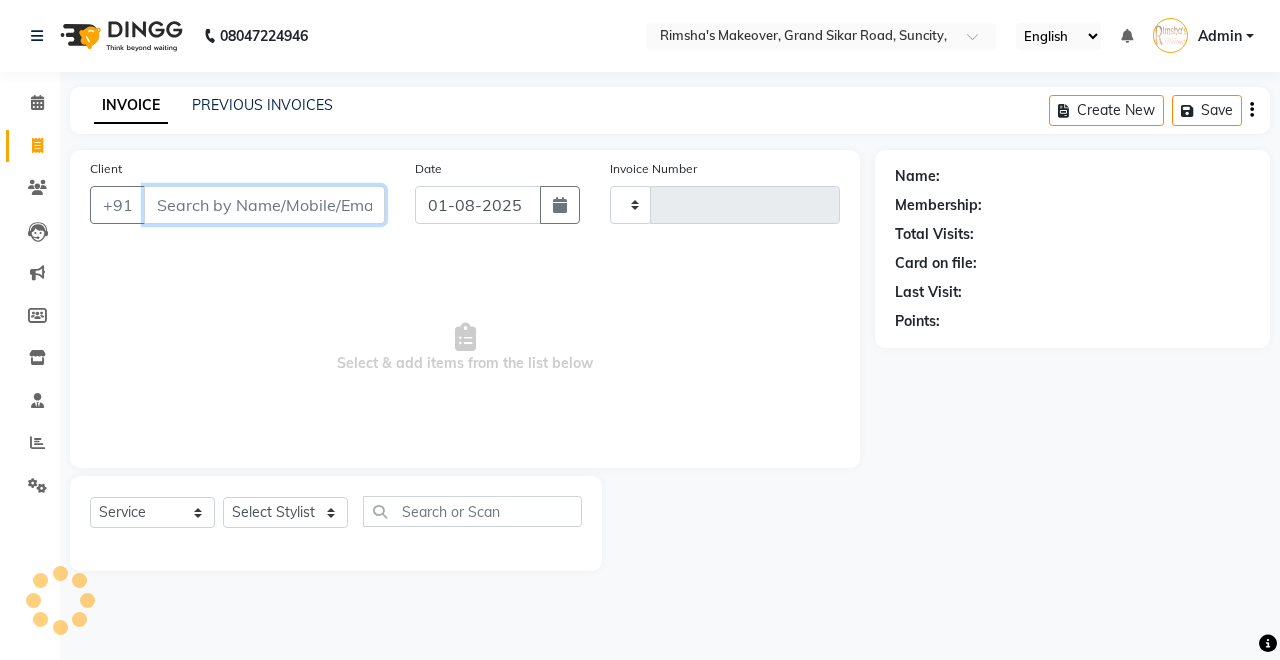 type on "3080" 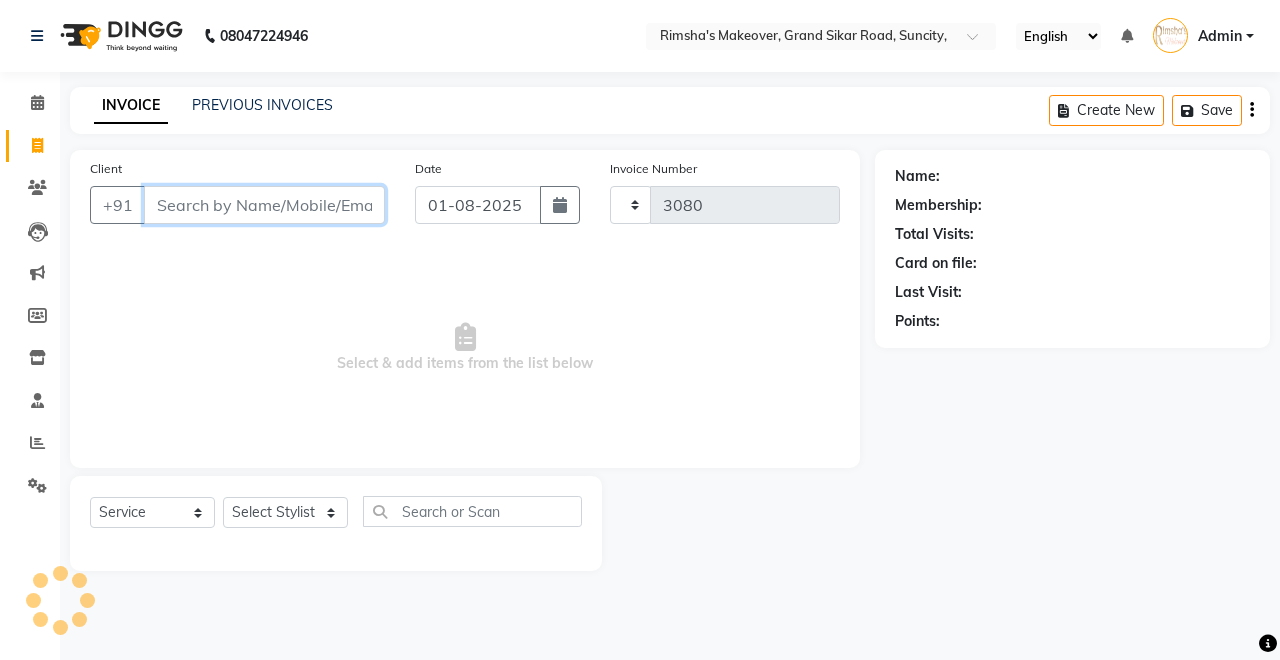 select on "7317" 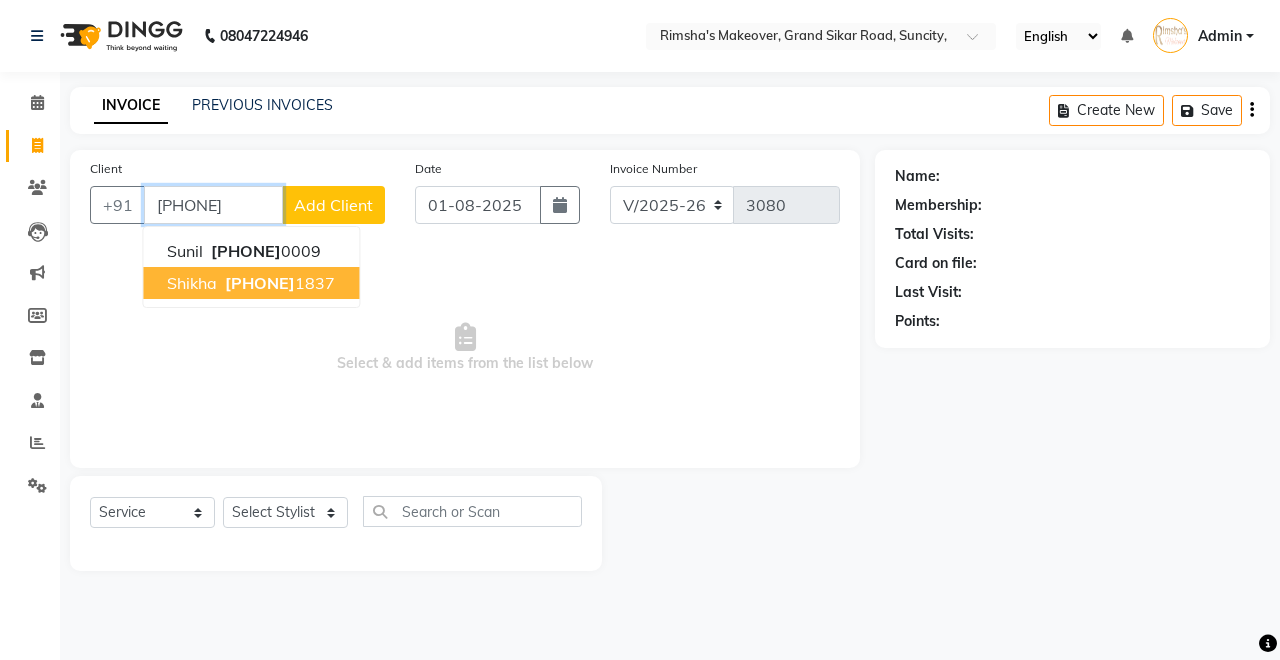 click on "shikha" at bounding box center [192, 283] 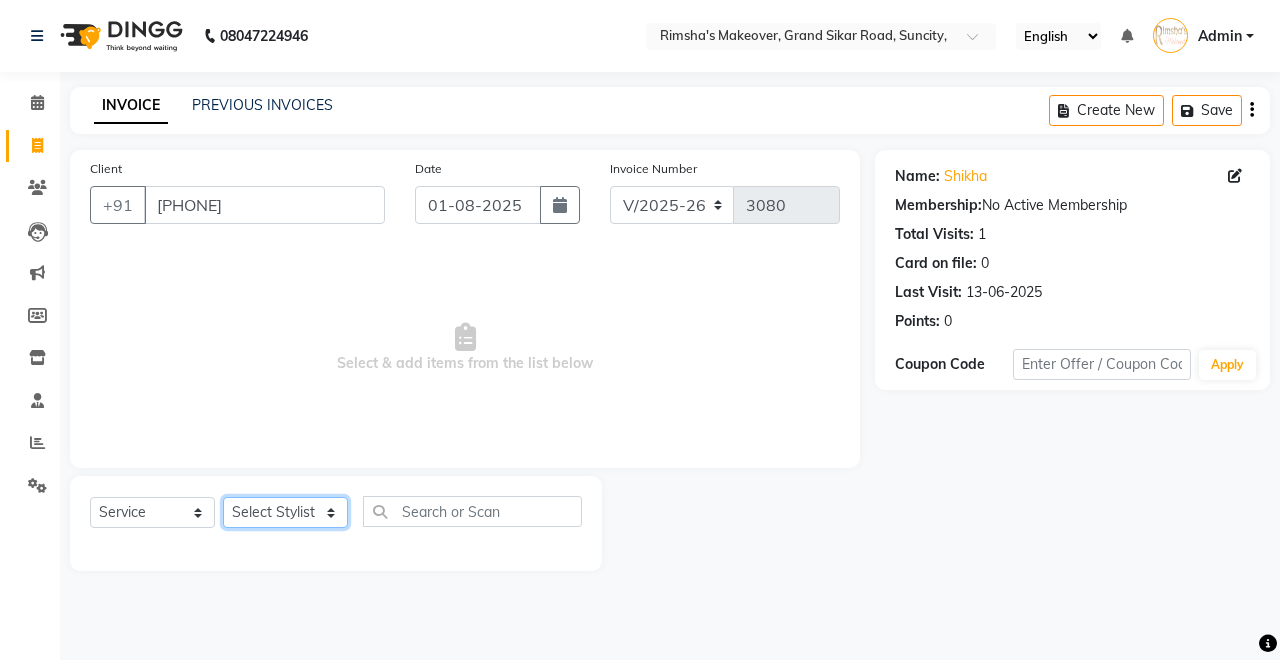 click on "Select Stylist Badal kumar Jeetu Kushal Nikita Rahul Sachin Dangoriya Shikha Suman Verma" 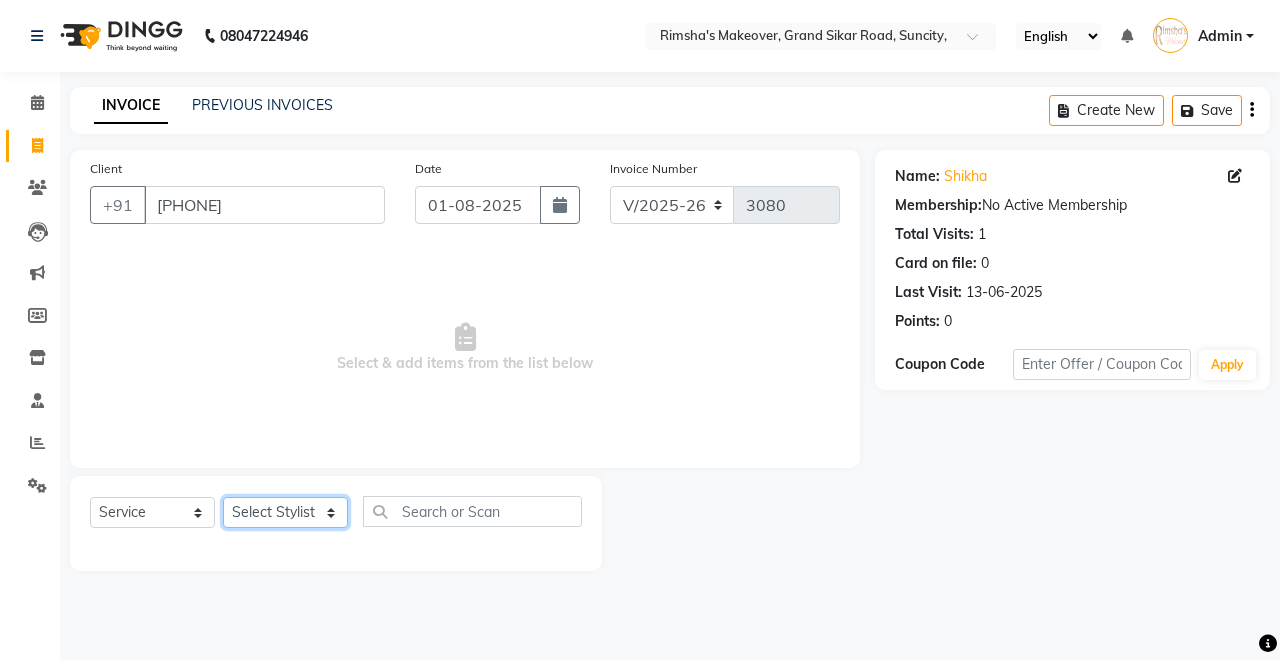 select on "77364" 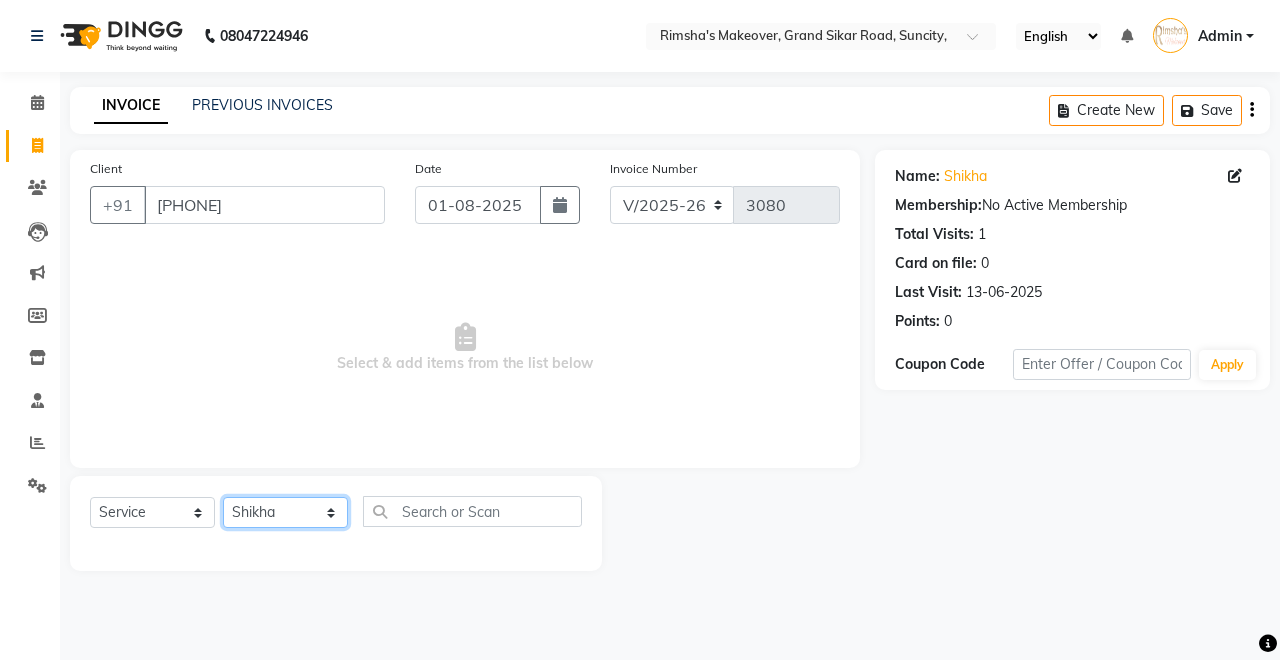 click on "Select Stylist Badal kumar Jeetu Kushal Nikita Rahul Sachin Dangoriya Shikha Suman Verma" 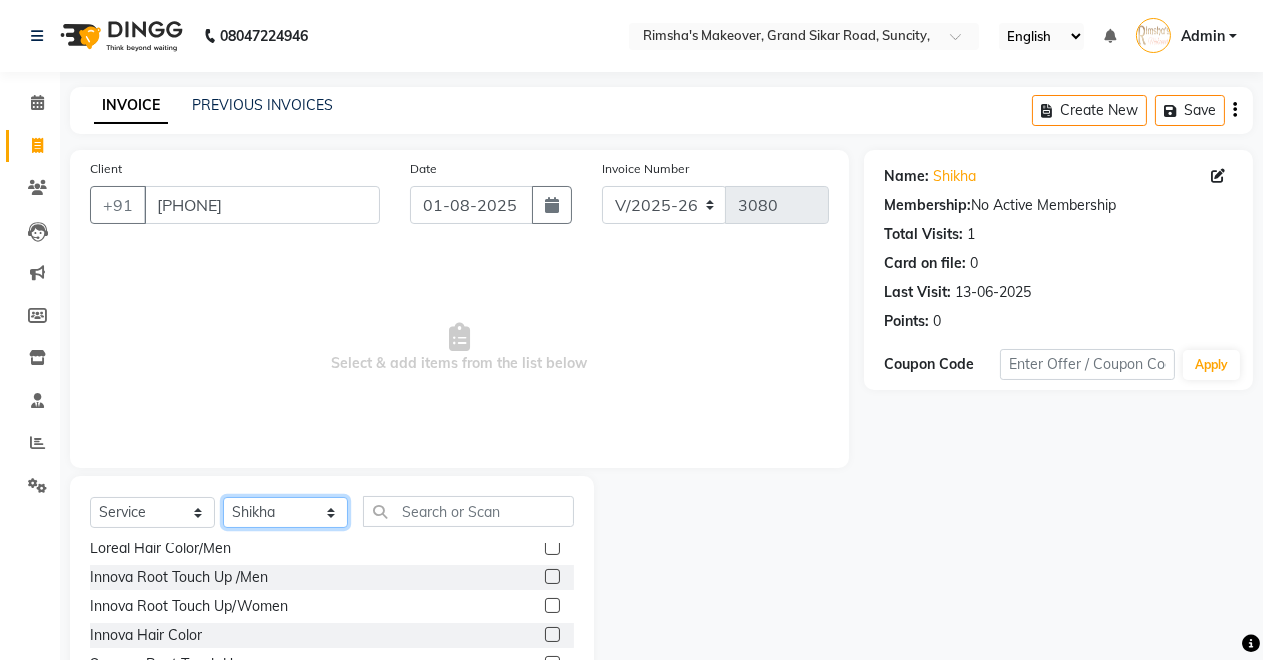 scroll, scrollTop: 333, scrollLeft: 0, axis: vertical 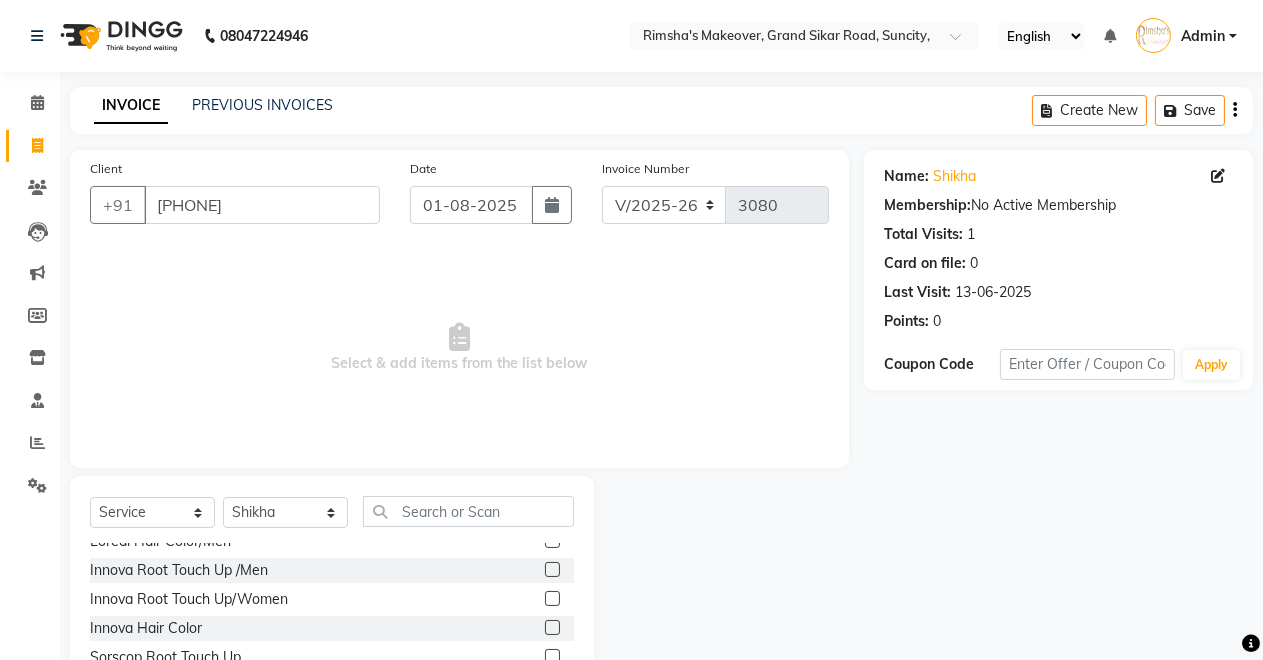 click 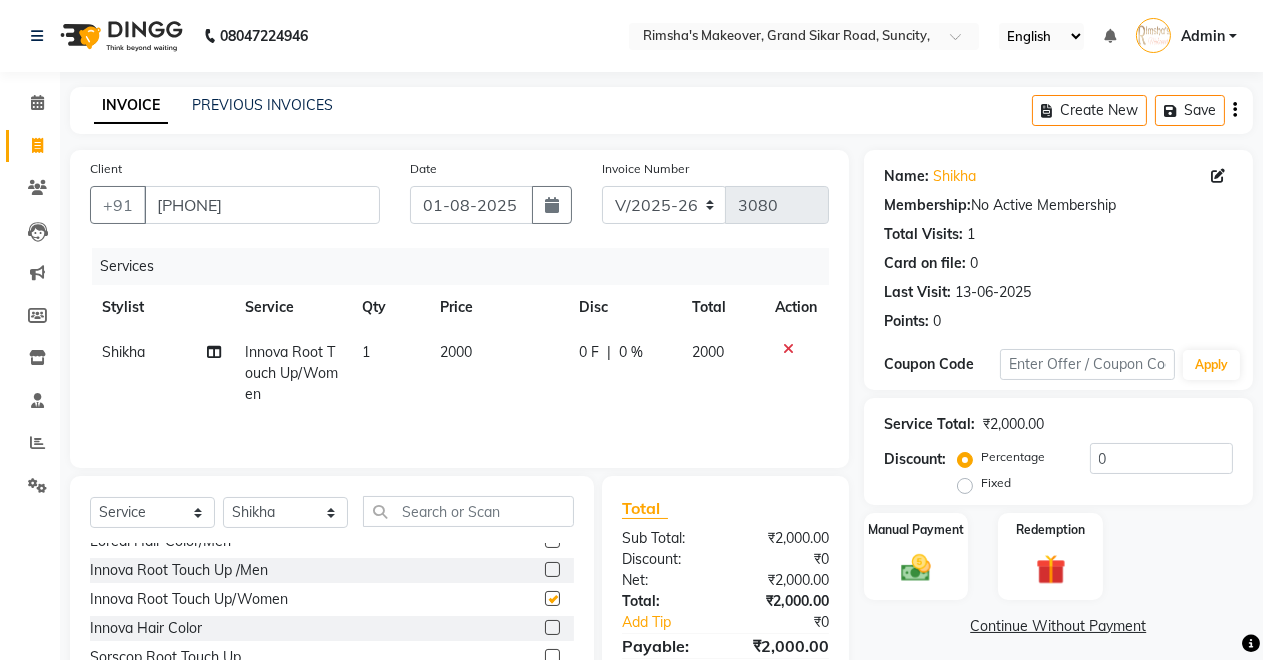 checkbox on "false" 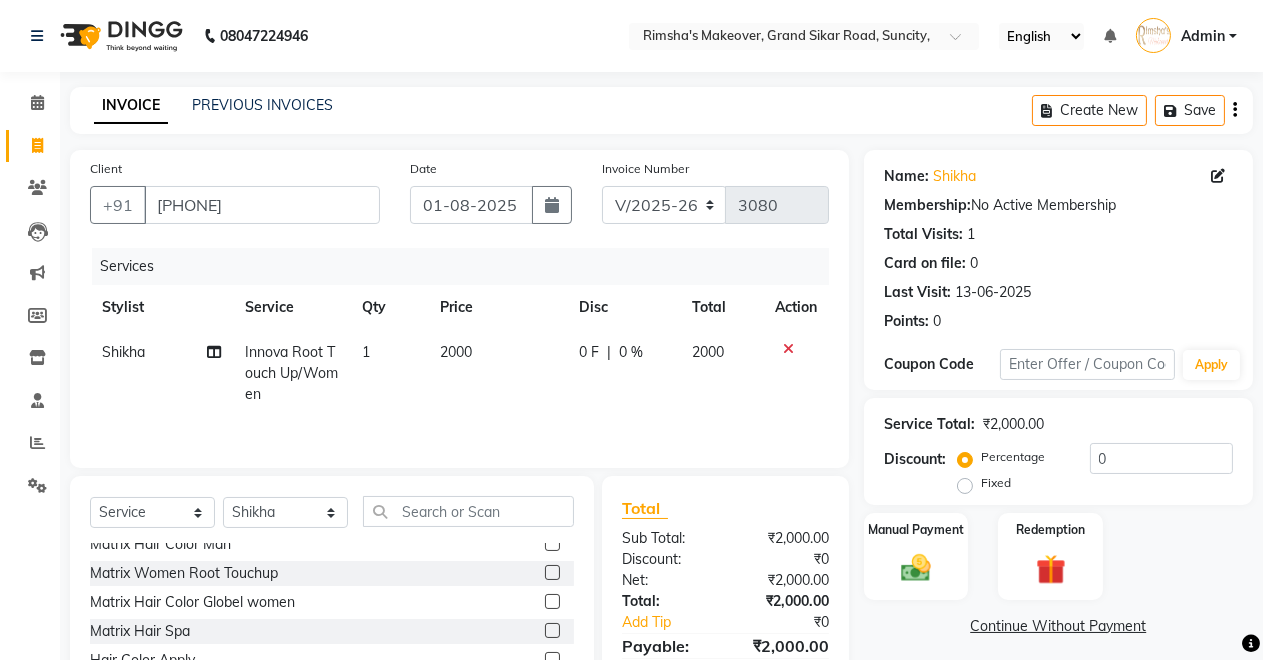 scroll, scrollTop: 1000, scrollLeft: 0, axis: vertical 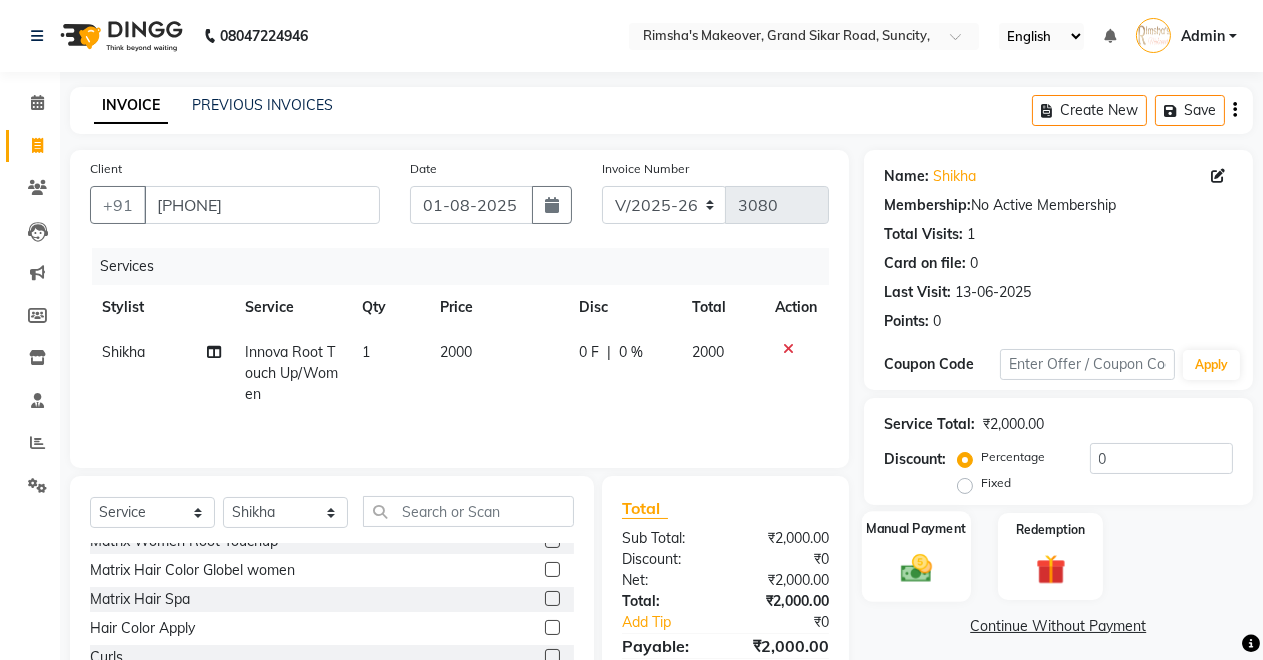 click on "Manual Payment" 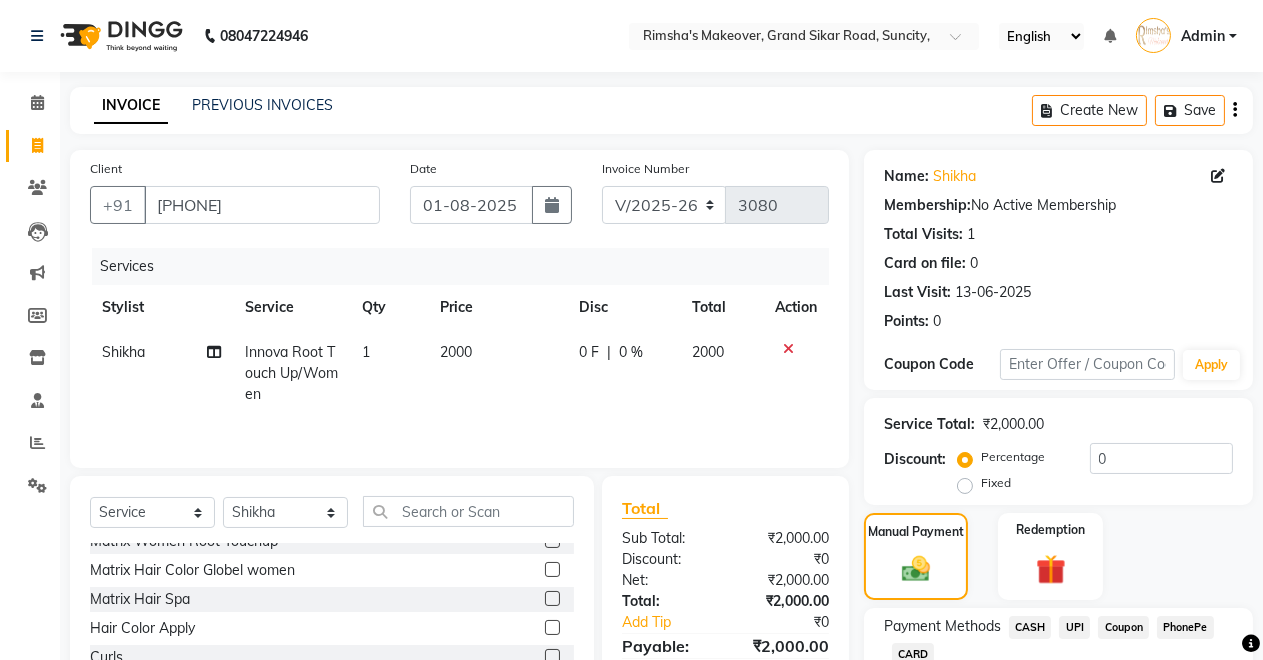 scroll, scrollTop: 143, scrollLeft: 0, axis: vertical 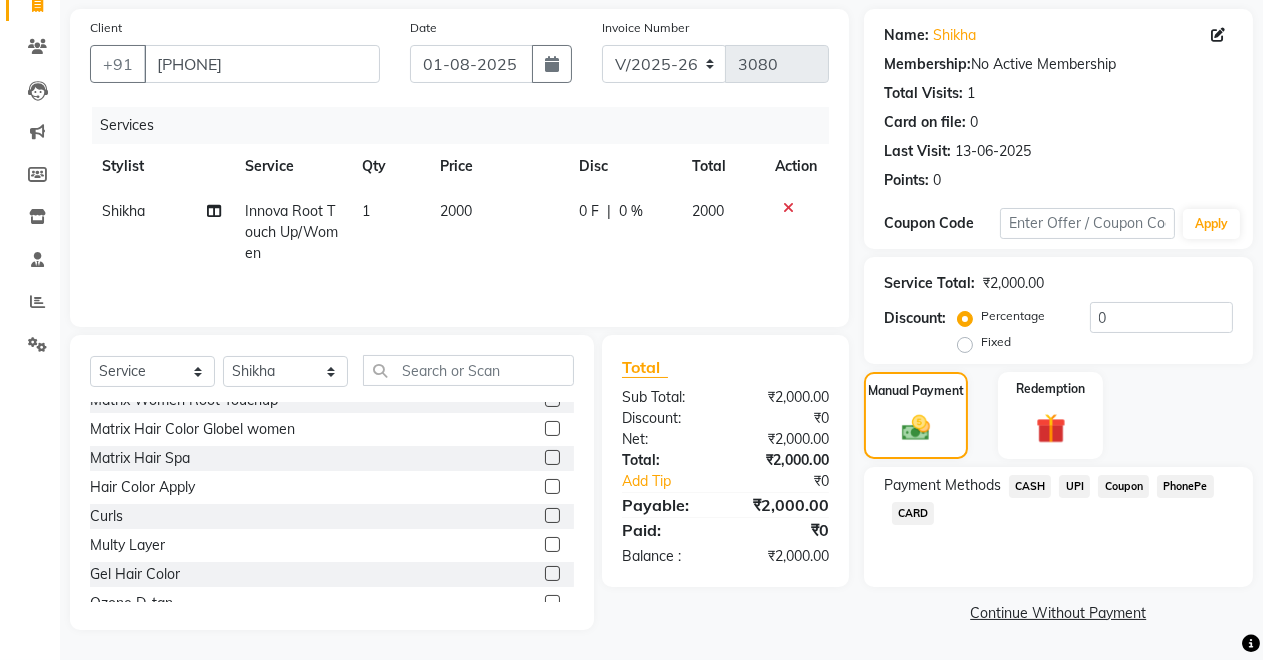 click on "Continue Without Payment" 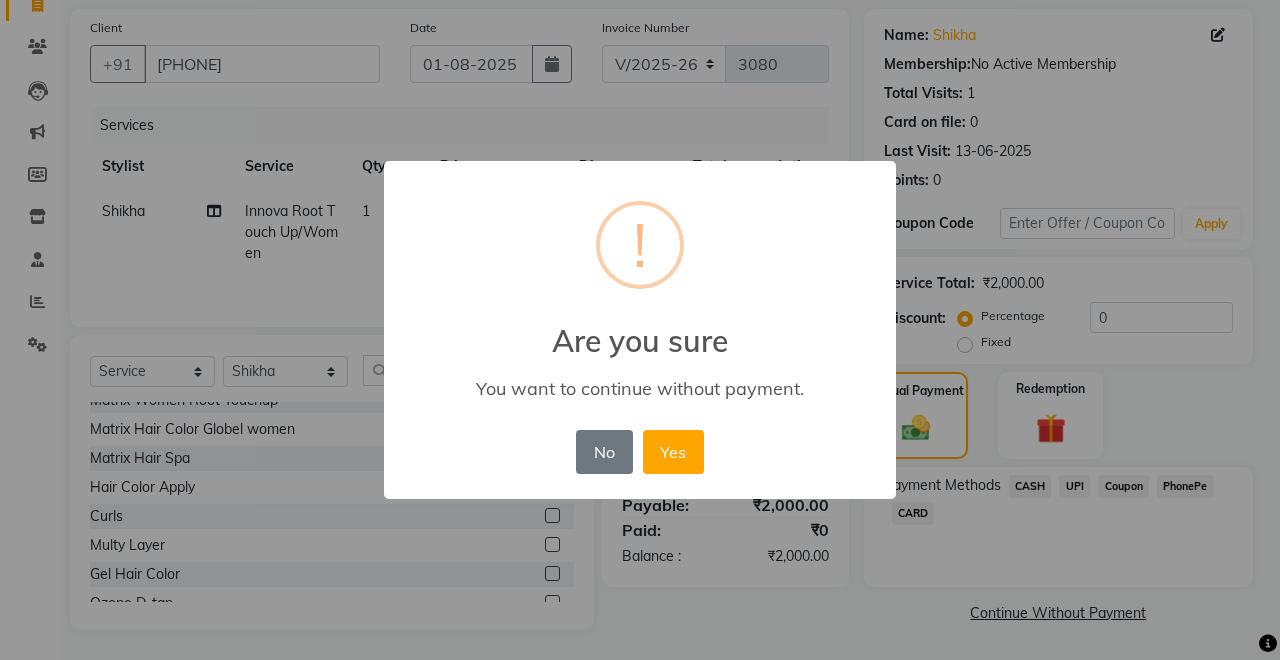 click on "× ! Are you sure You want to continue without payment. No No Yes" at bounding box center (640, 330) 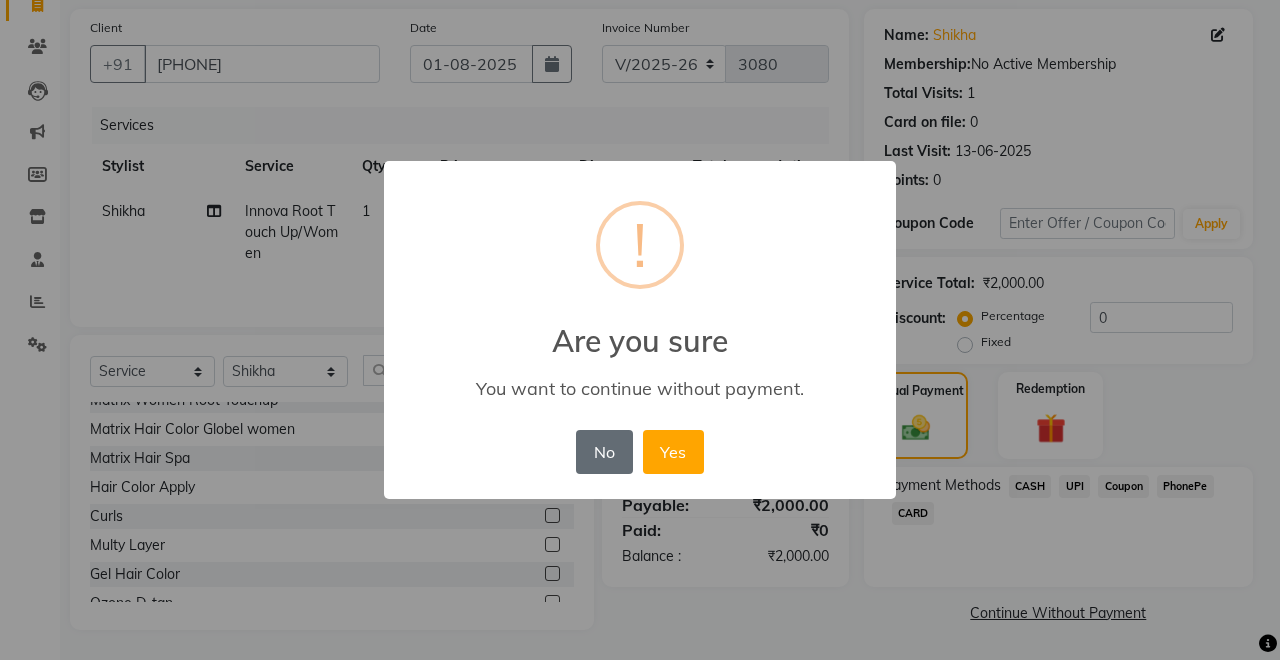 click on "No" at bounding box center (604, 452) 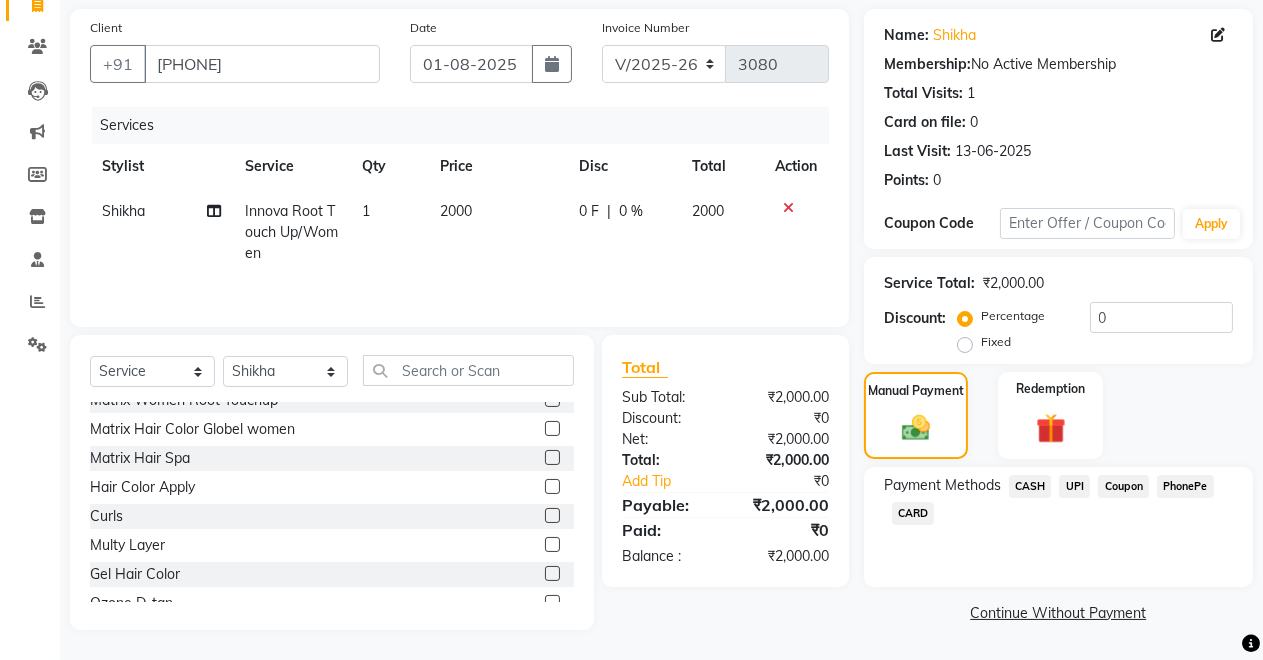 scroll, scrollTop: 0, scrollLeft: 0, axis: both 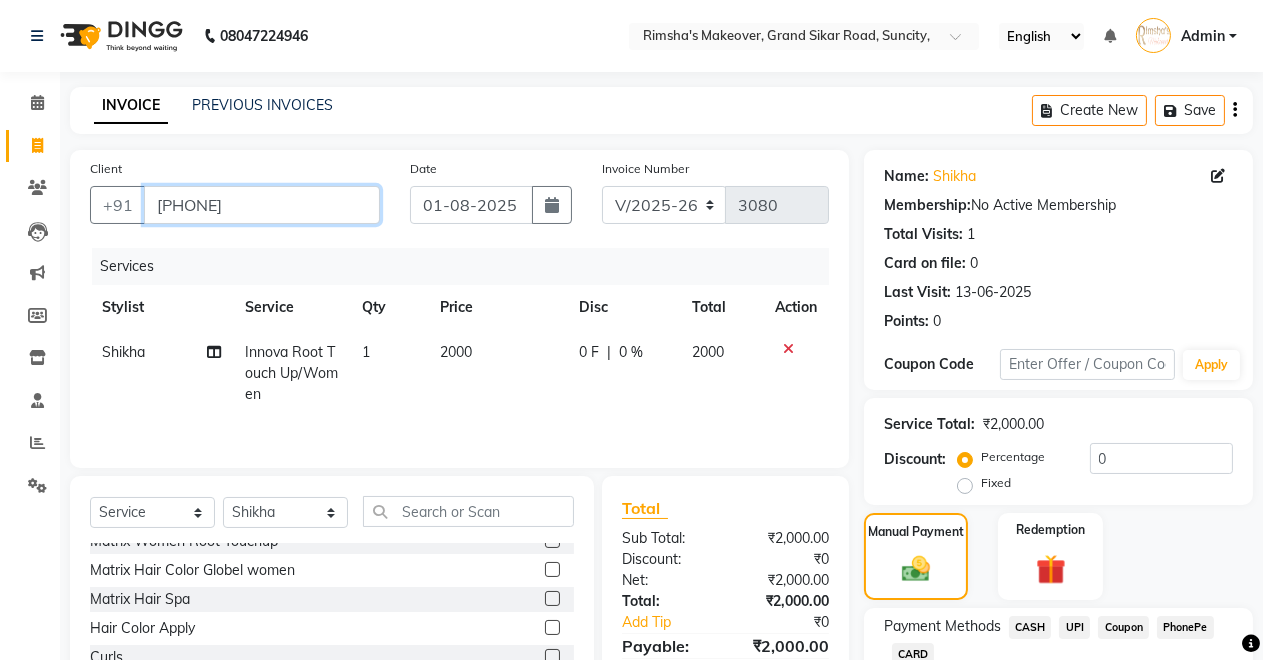 click on "[PHONE]" at bounding box center (262, 205) 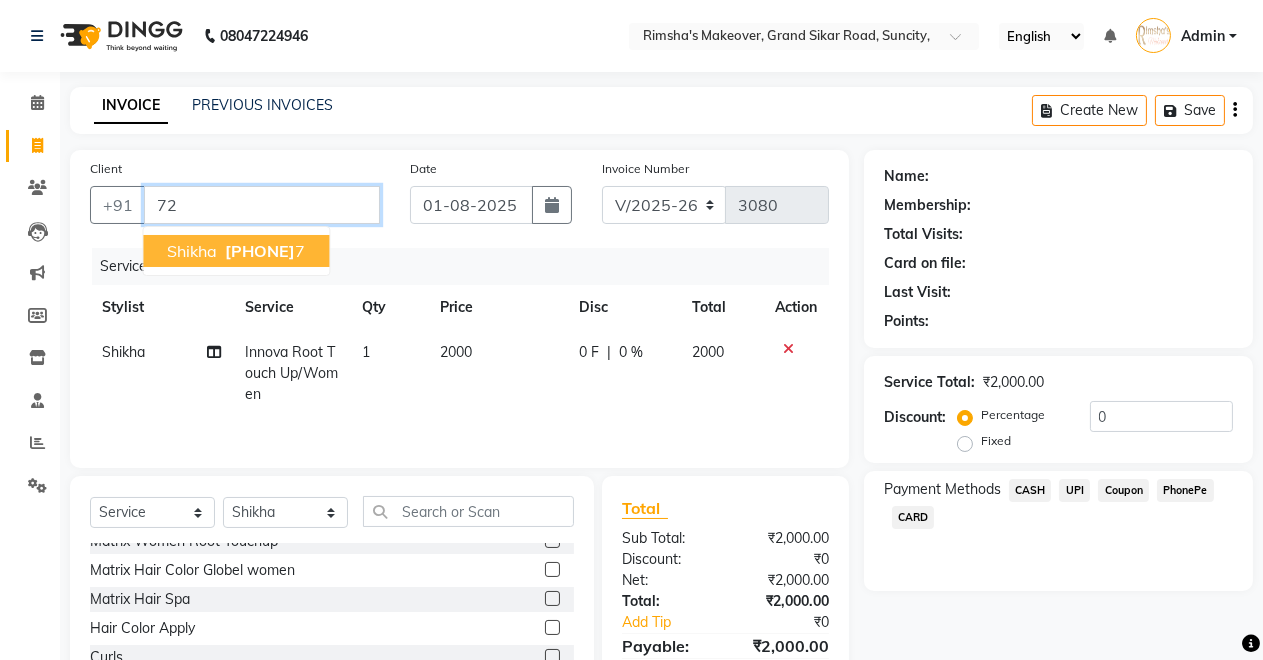type on "7" 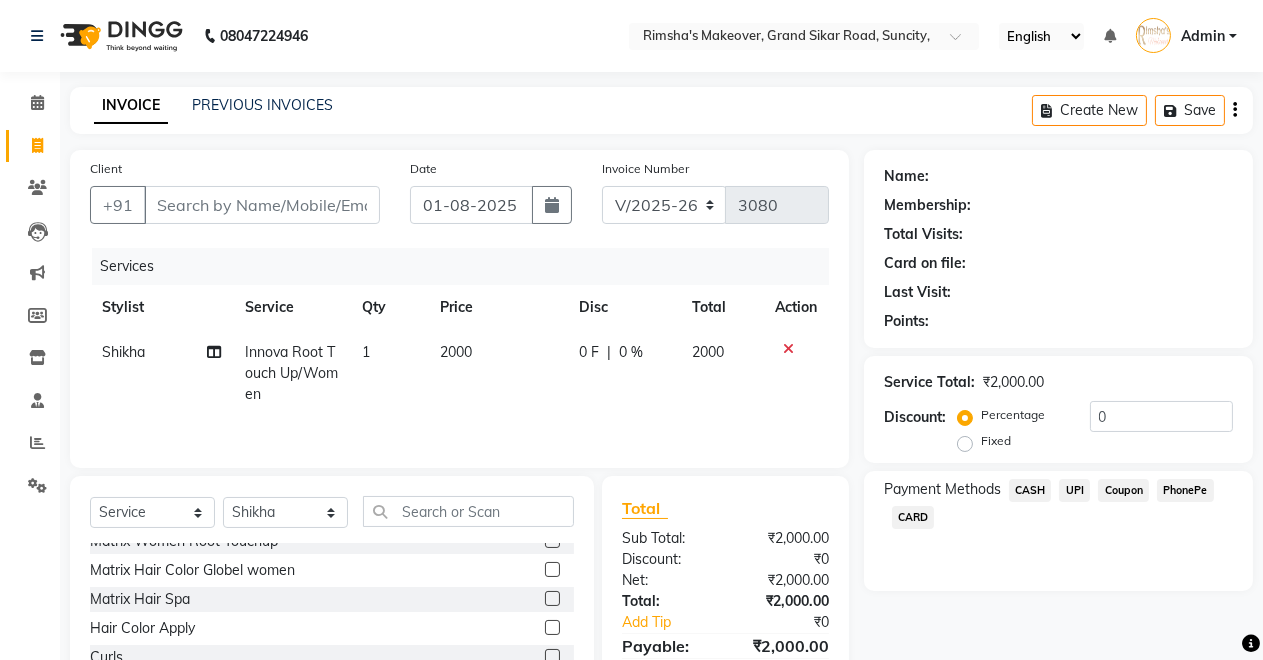 click 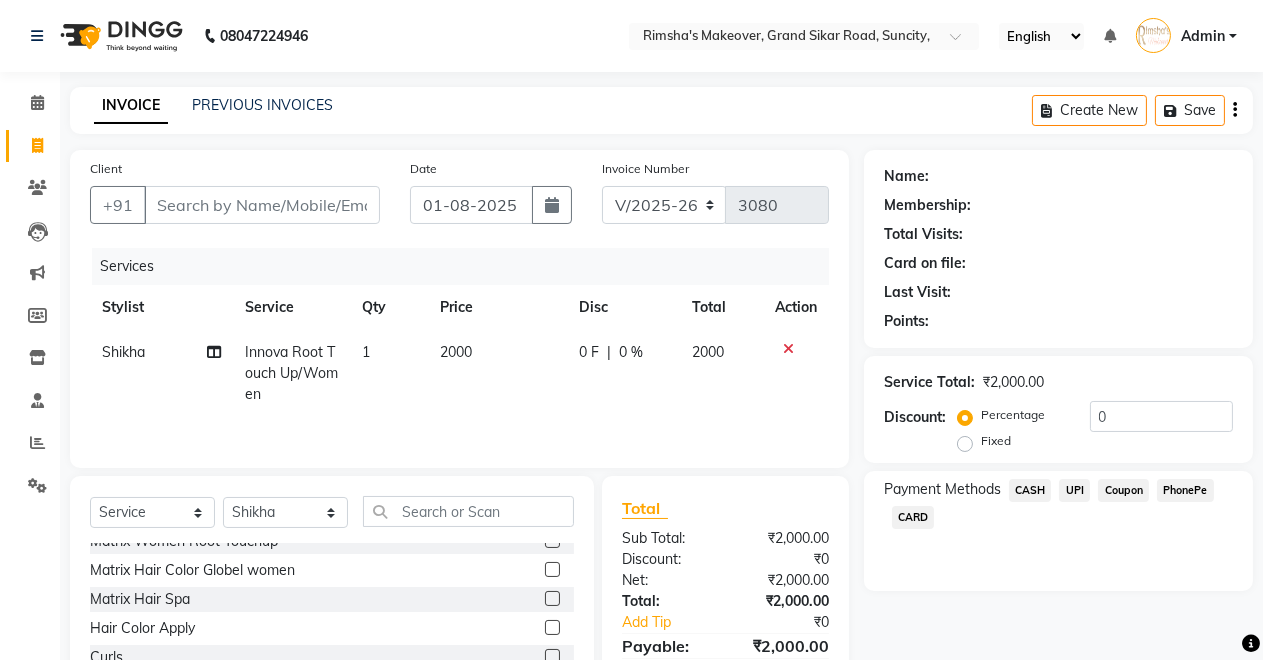 click 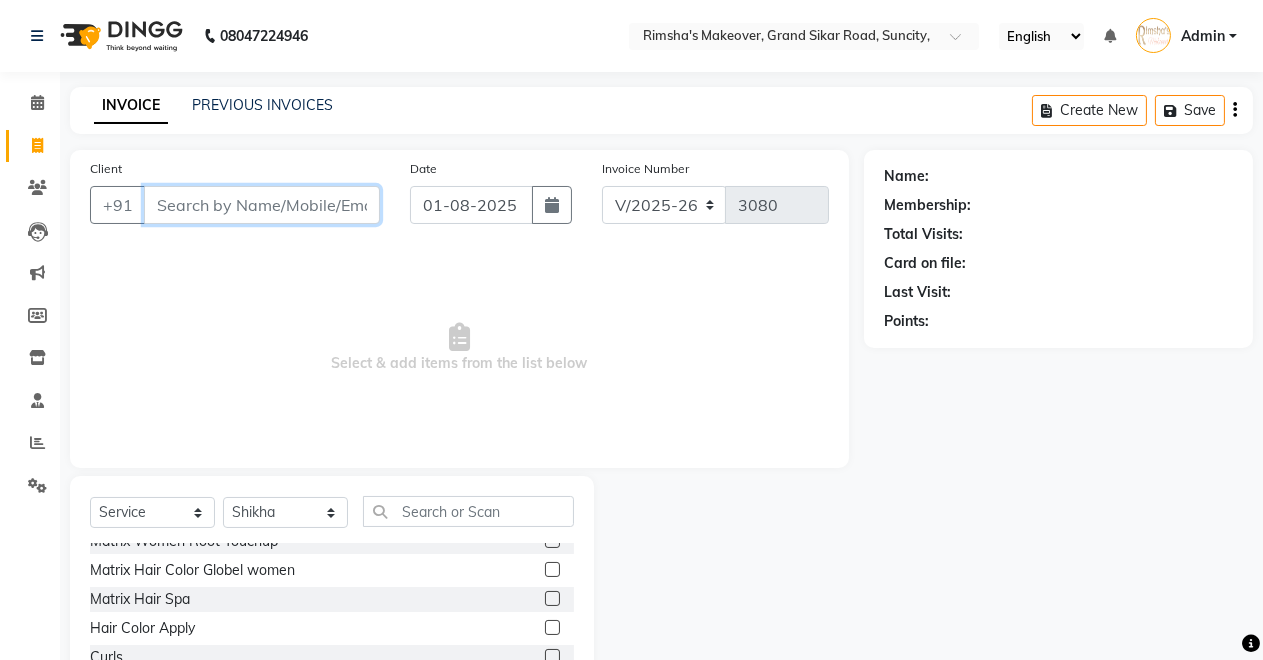 click on "Client" at bounding box center [262, 205] 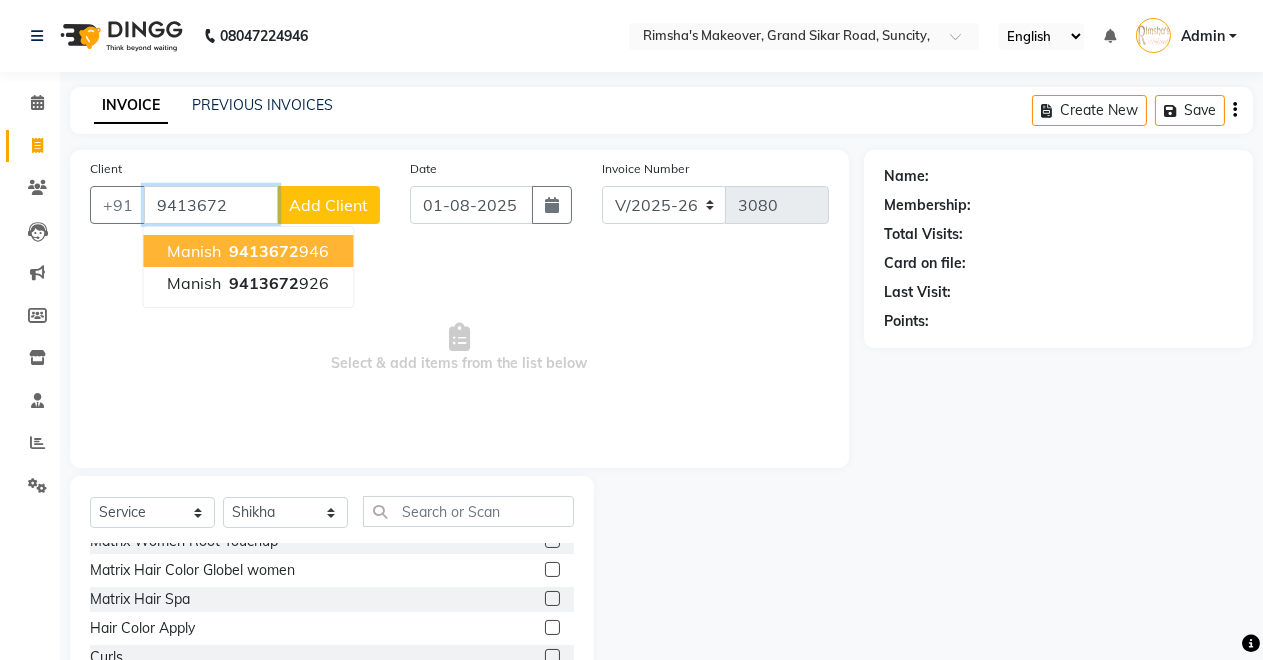 click on "9413672" at bounding box center [264, 251] 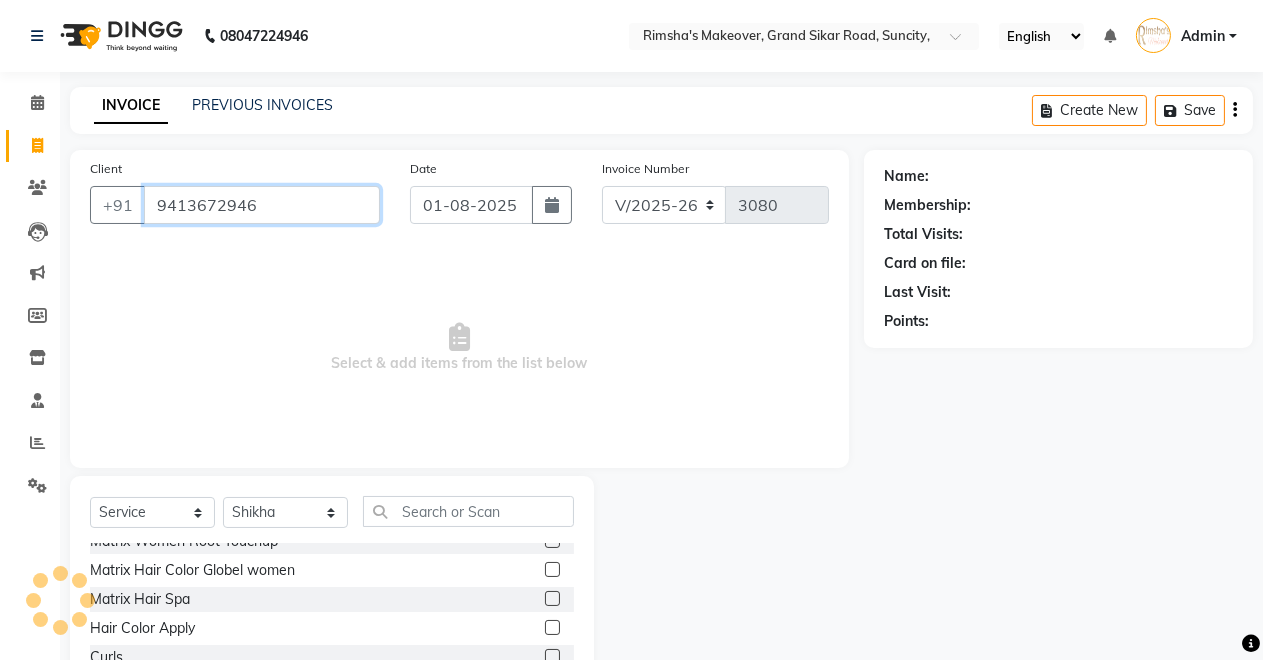 type on "9413672946" 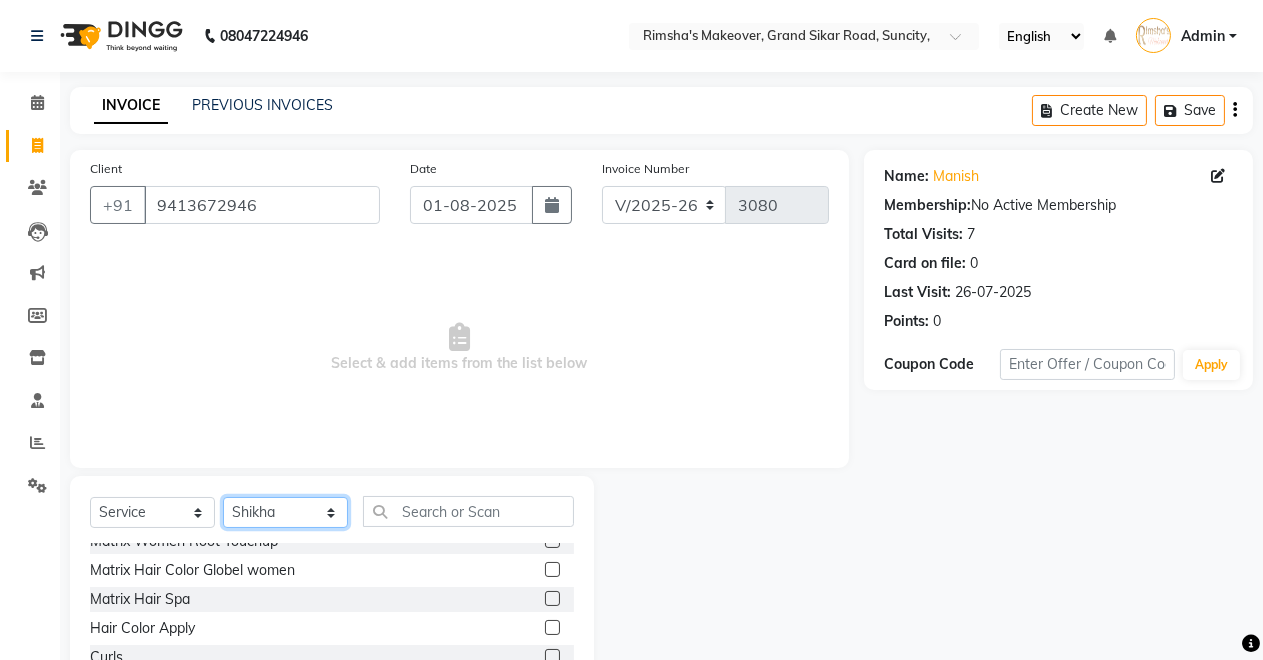 click on "Select Stylist Badal kumar Jeetu Kushal Nikita Rahul Sachin Dangoriya Shikha Suman Verma" 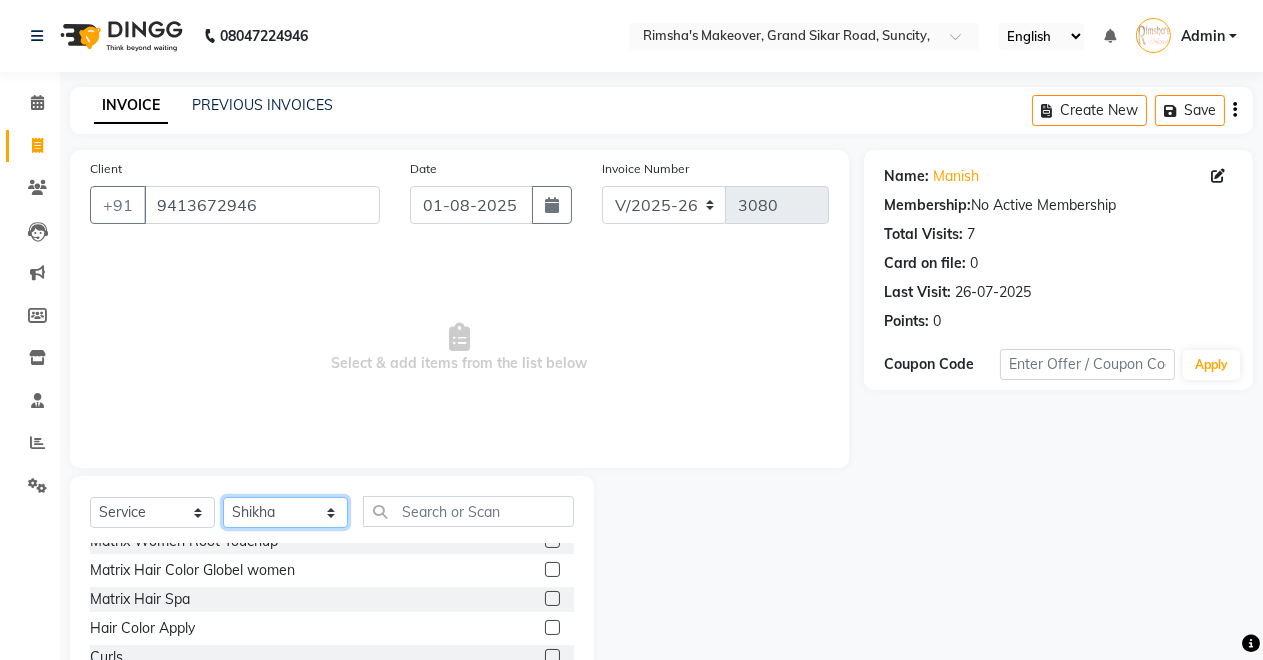 select on "84062" 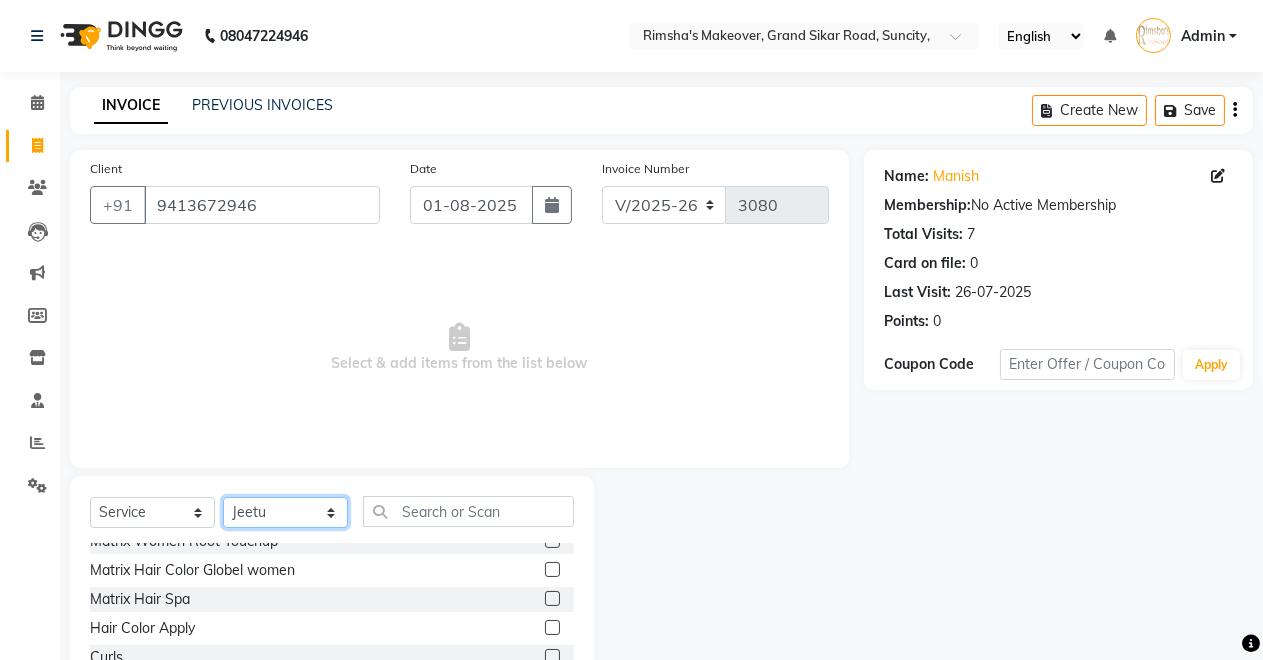 click on "Select Stylist Badal kumar Jeetu Kushal Nikita Rahul Sachin Dangoriya Shikha Suman Verma" 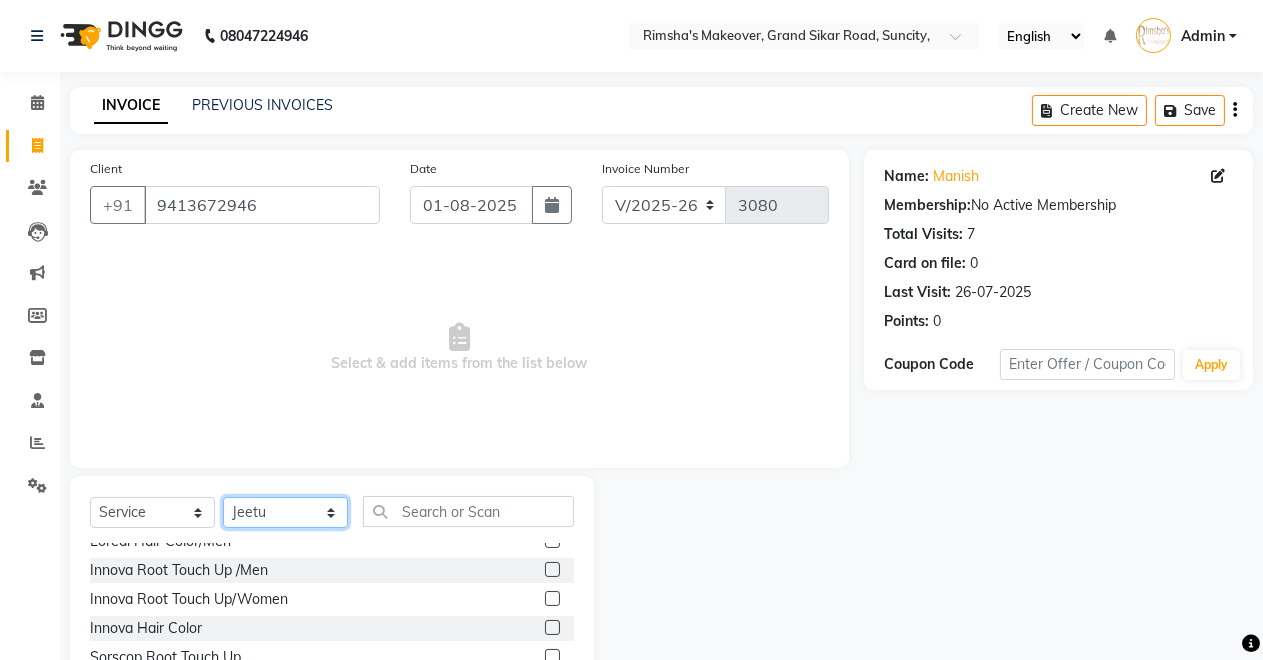 scroll, scrollTop: 0, scrollLeft: 0, axis: both 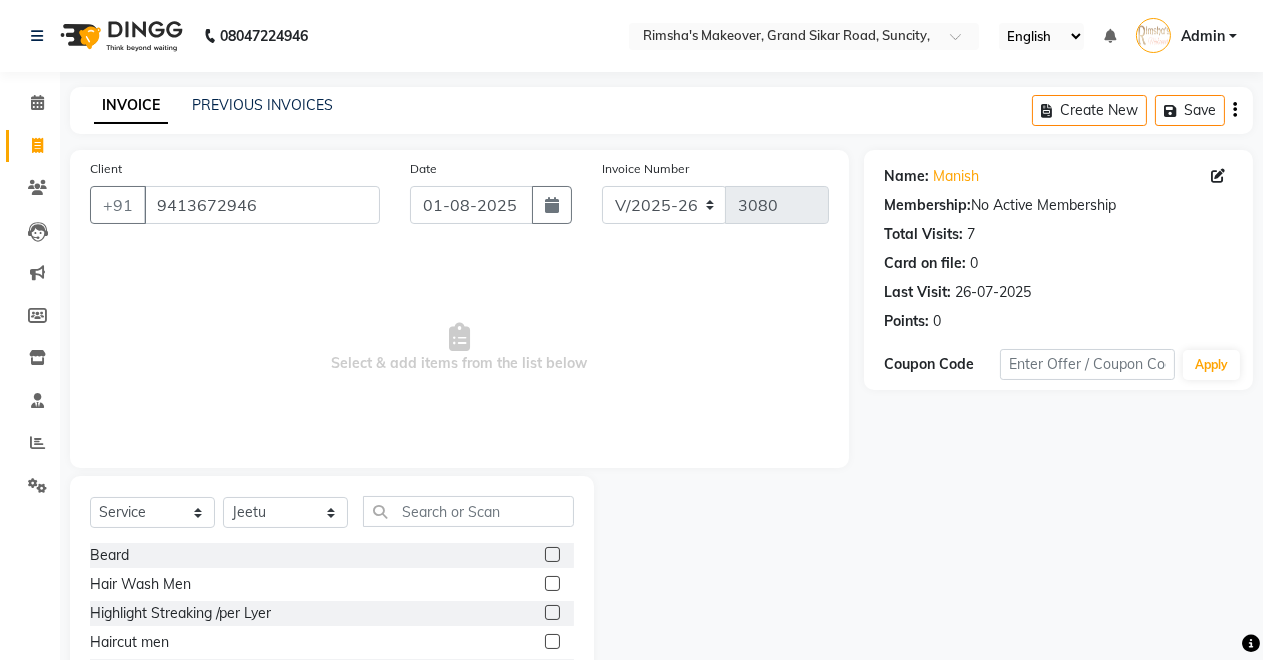 click 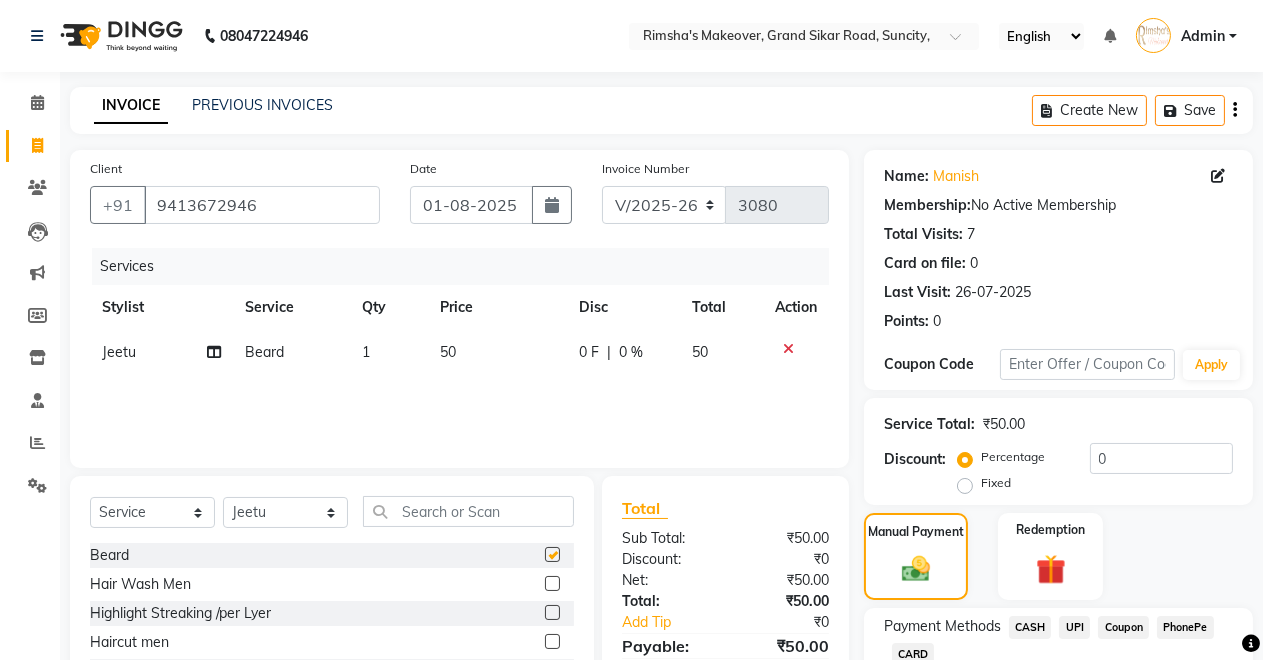checkbox on "false" 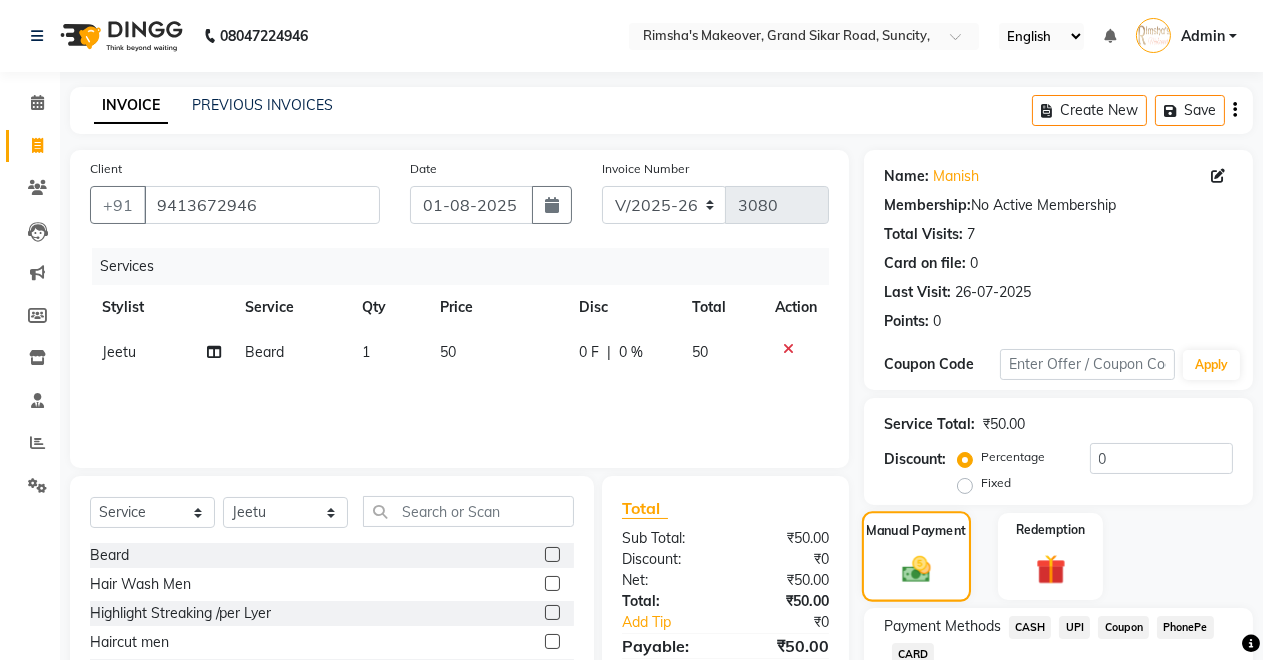 click on "Manual Payment" 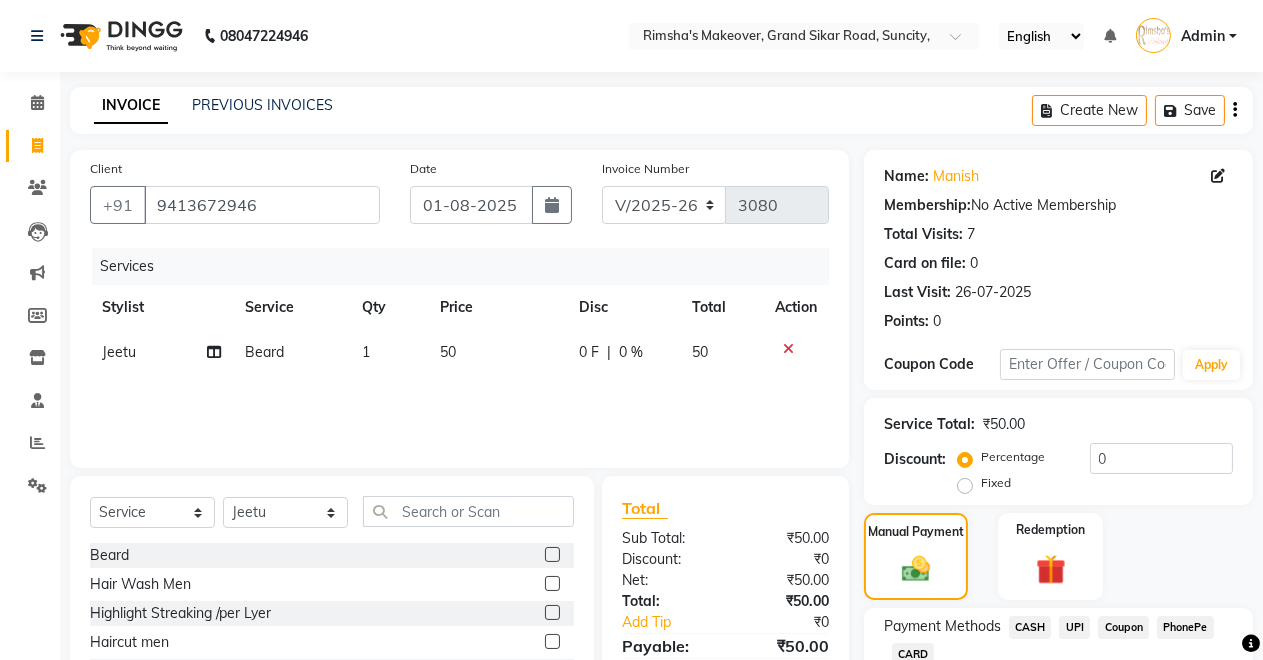 scroll, scrollTop: 141, scrollLeft: 0, axis: vertical 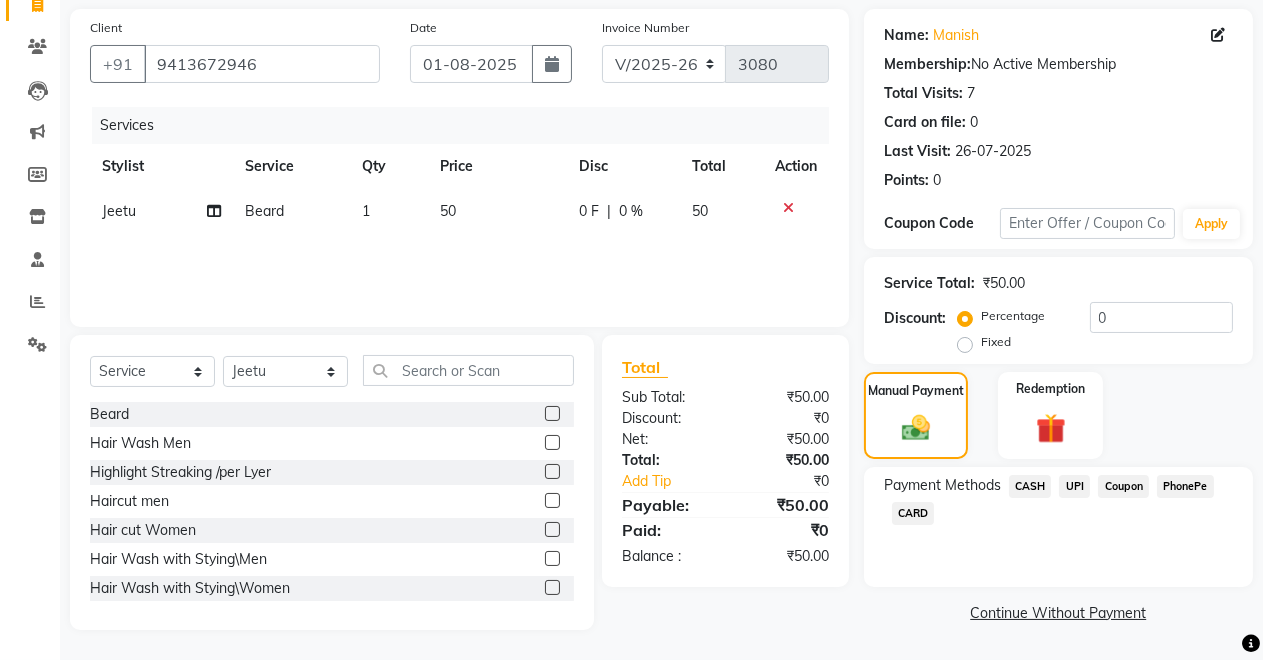 click on "UPI" 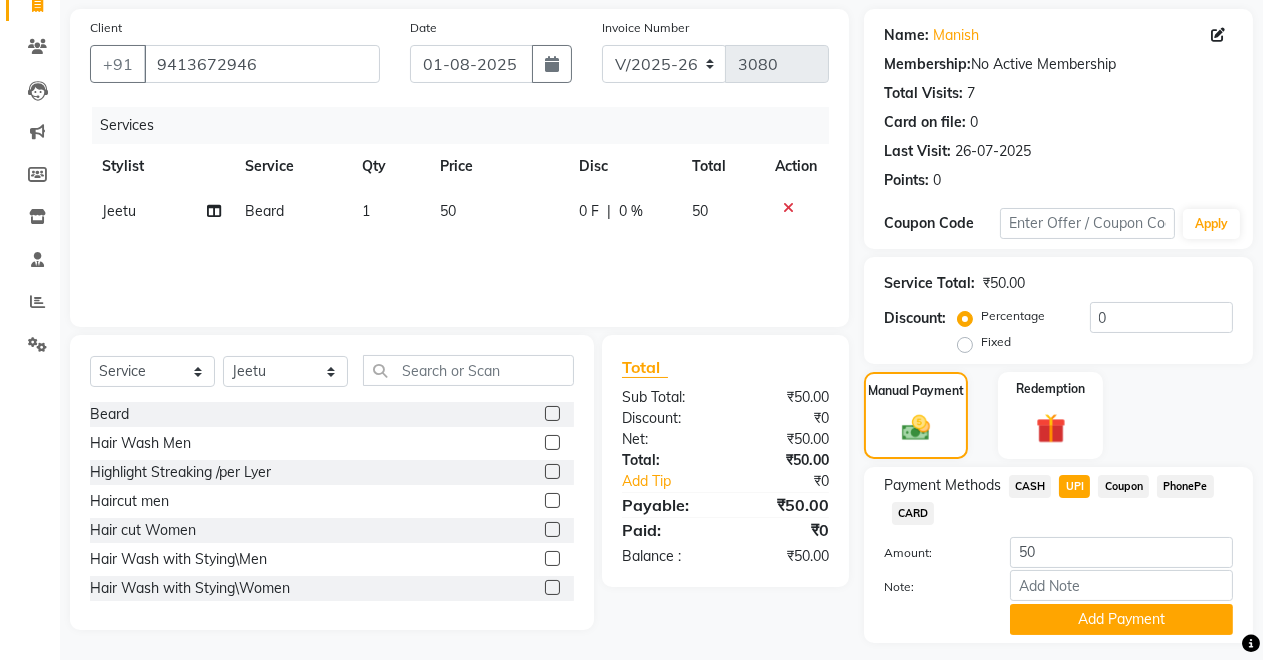 scroll, scrollTop: 194, scrollLeft: 0, axis: vertical 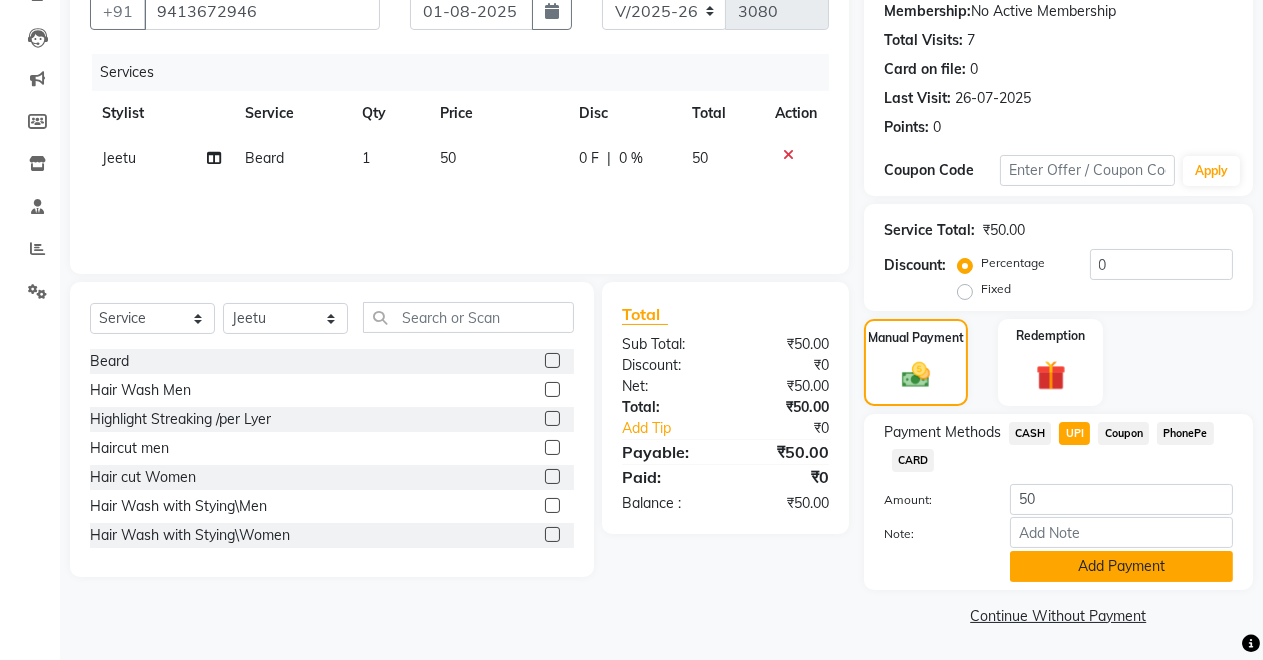click on "Add Payment" 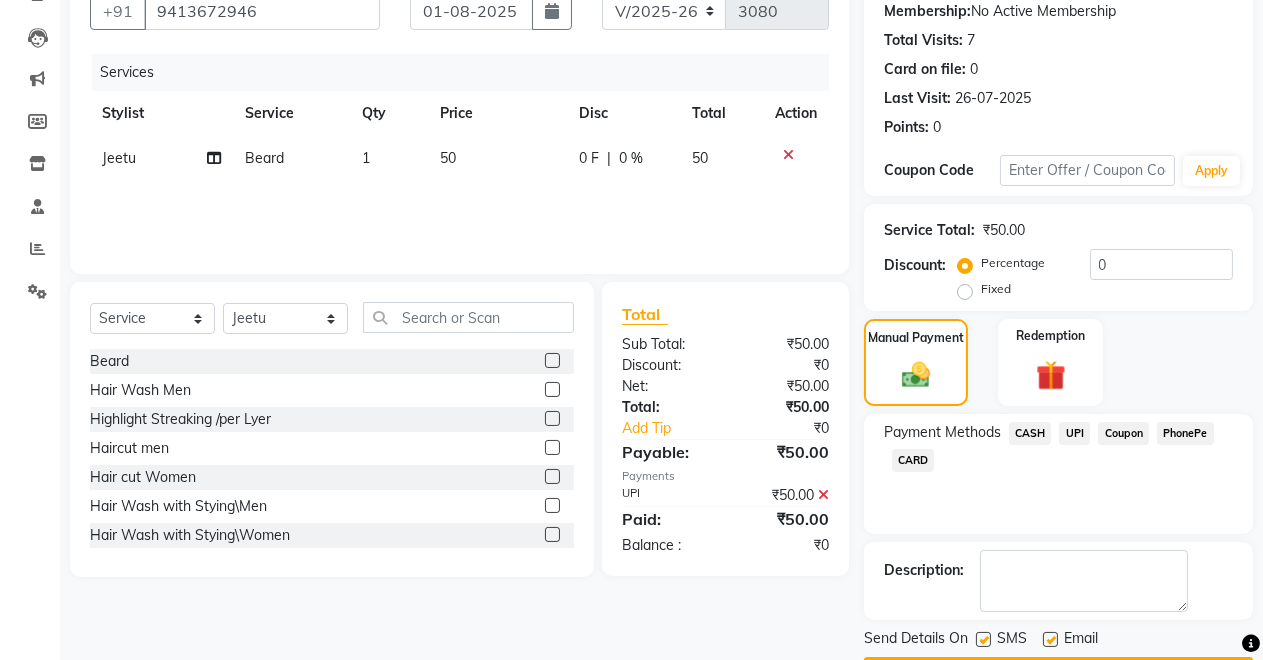scroll, scrollTop: 251, scrollLeft: 0, axis: vertical 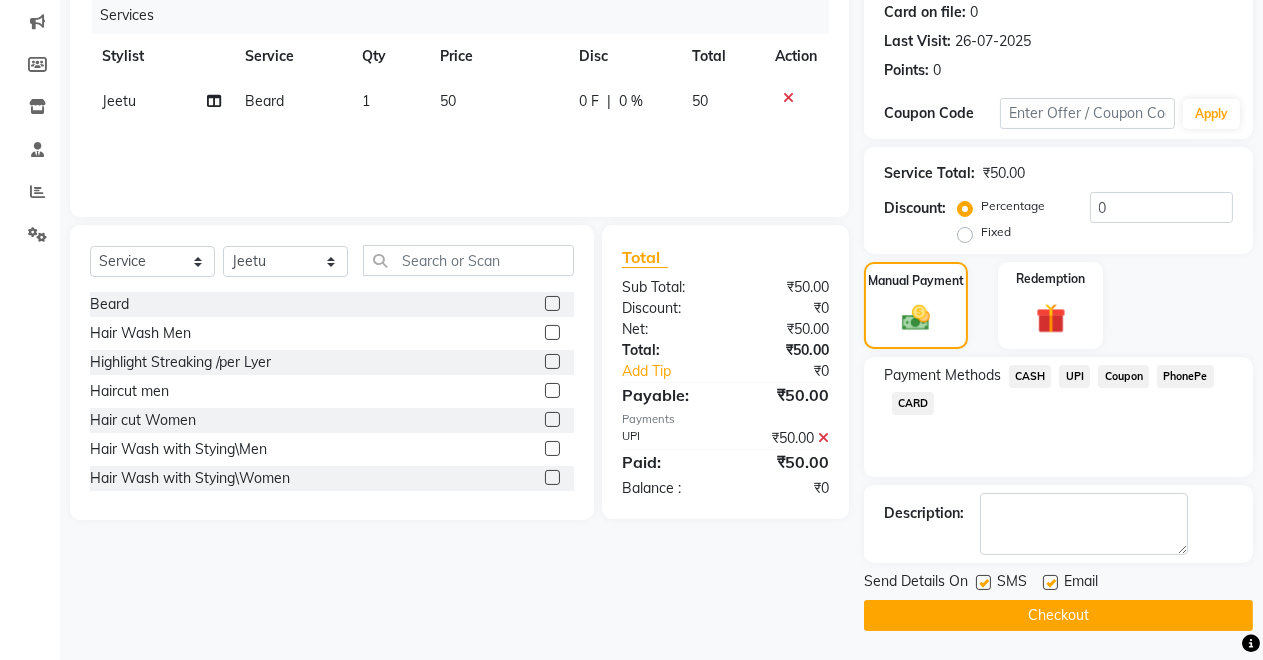 click on "Checkout" 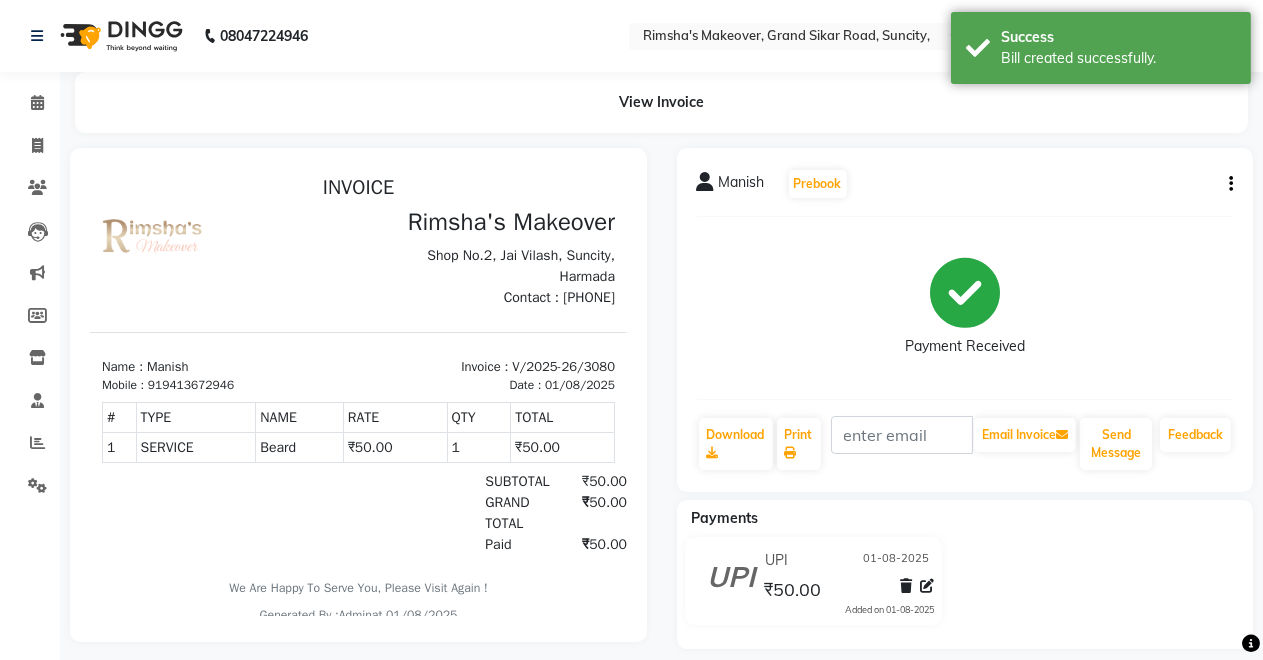 scroll, scrollTop: 0, scrollLeft: 0, axis: both 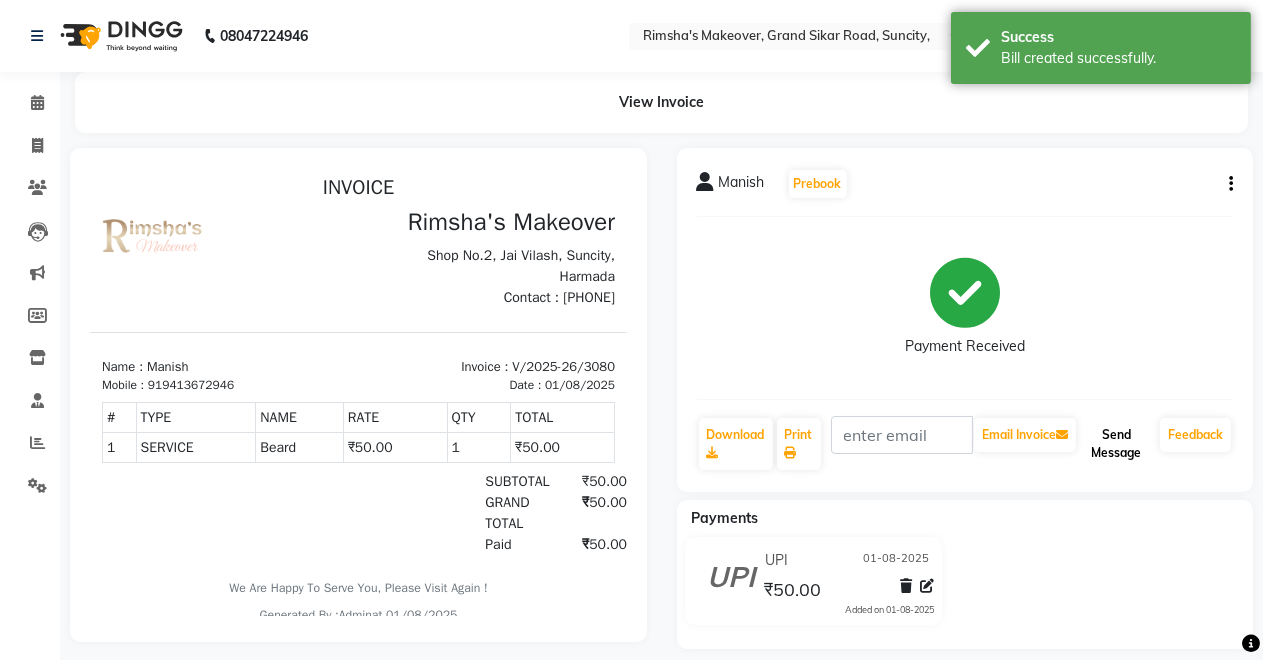 click on "Send Message" 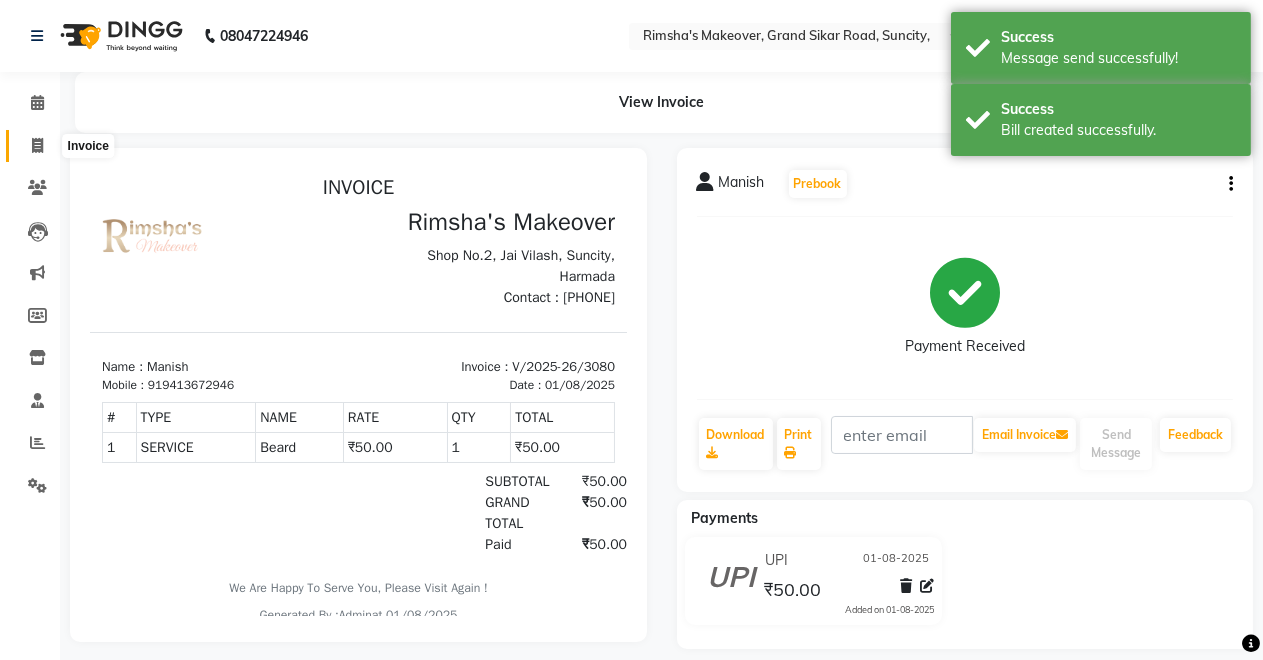 click 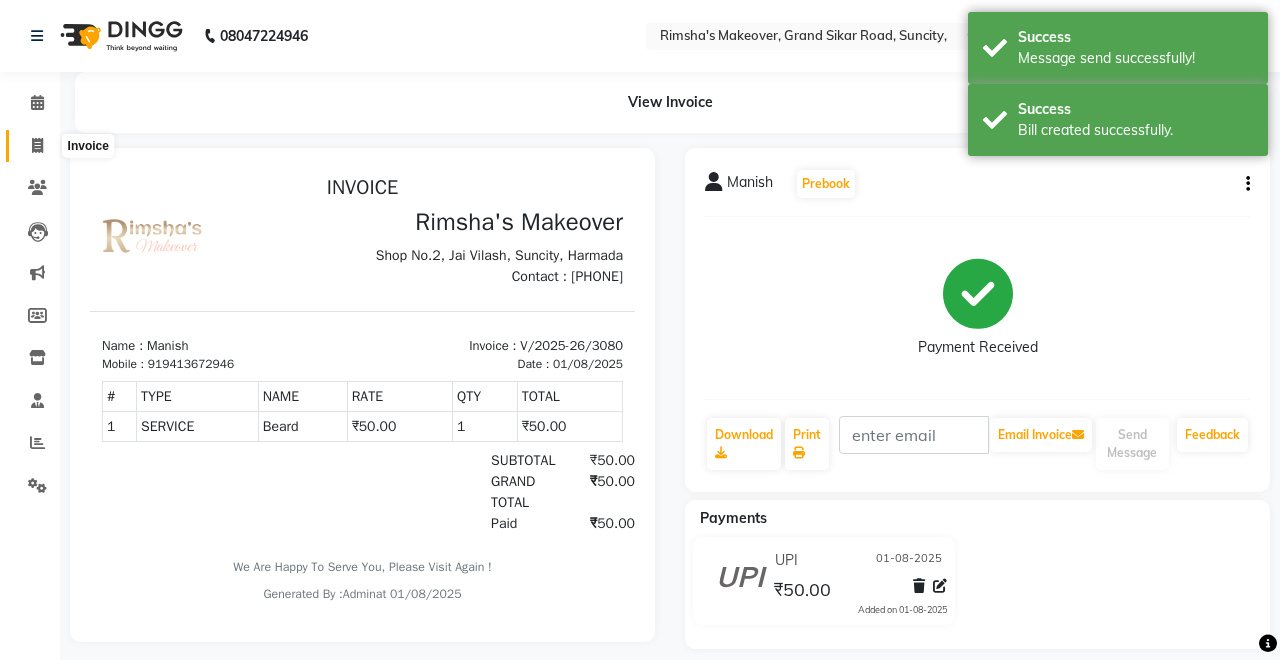 select on "service" 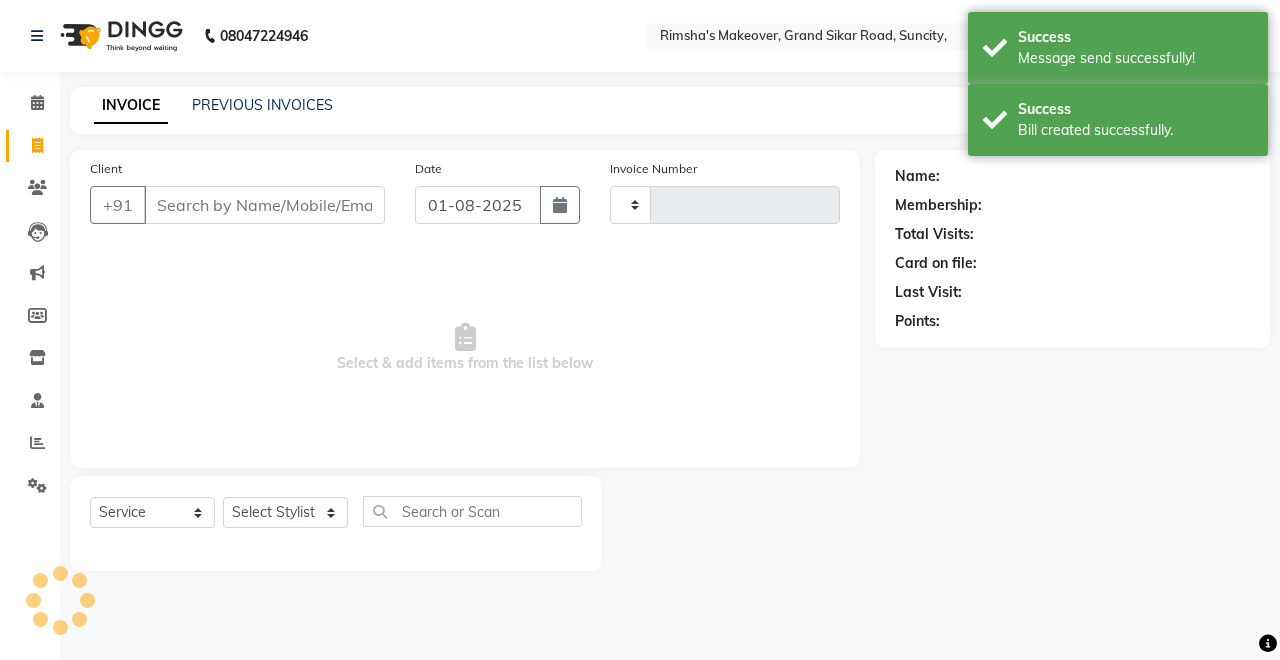 drag, startPoint x: 272, startPoint y: 204, endPoint x: 278, endPoint y: 195, distance: 10.816654 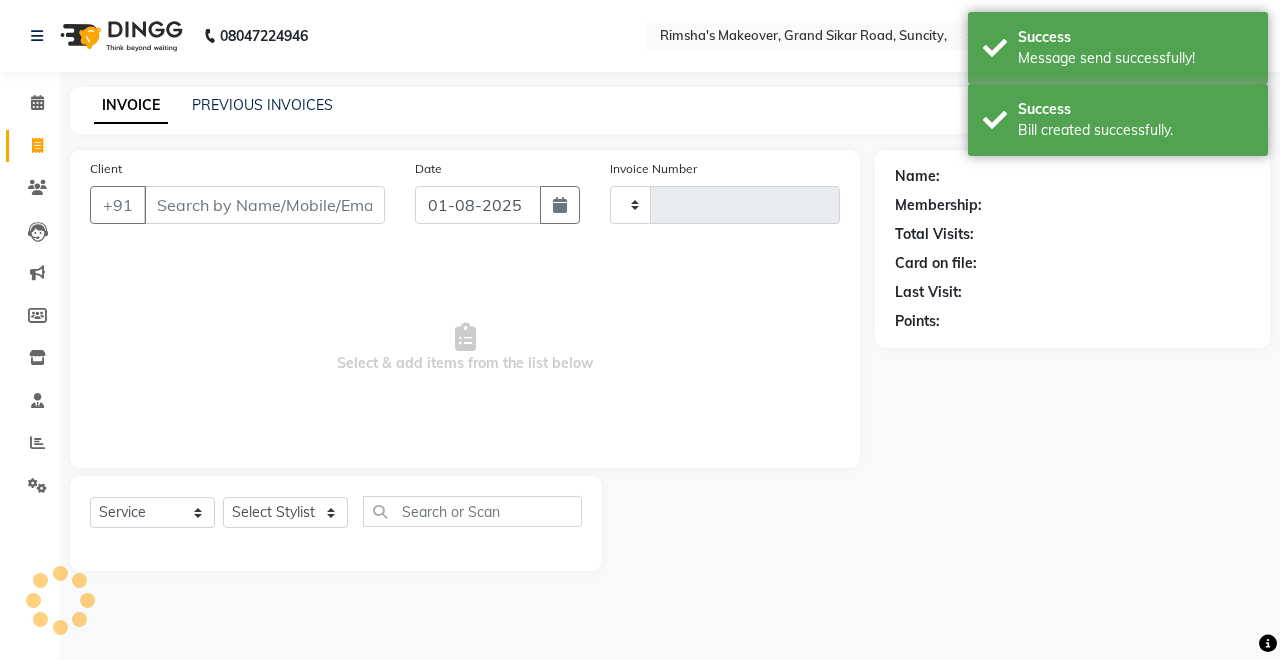 click on "Client" at bounding box center [264, 205] 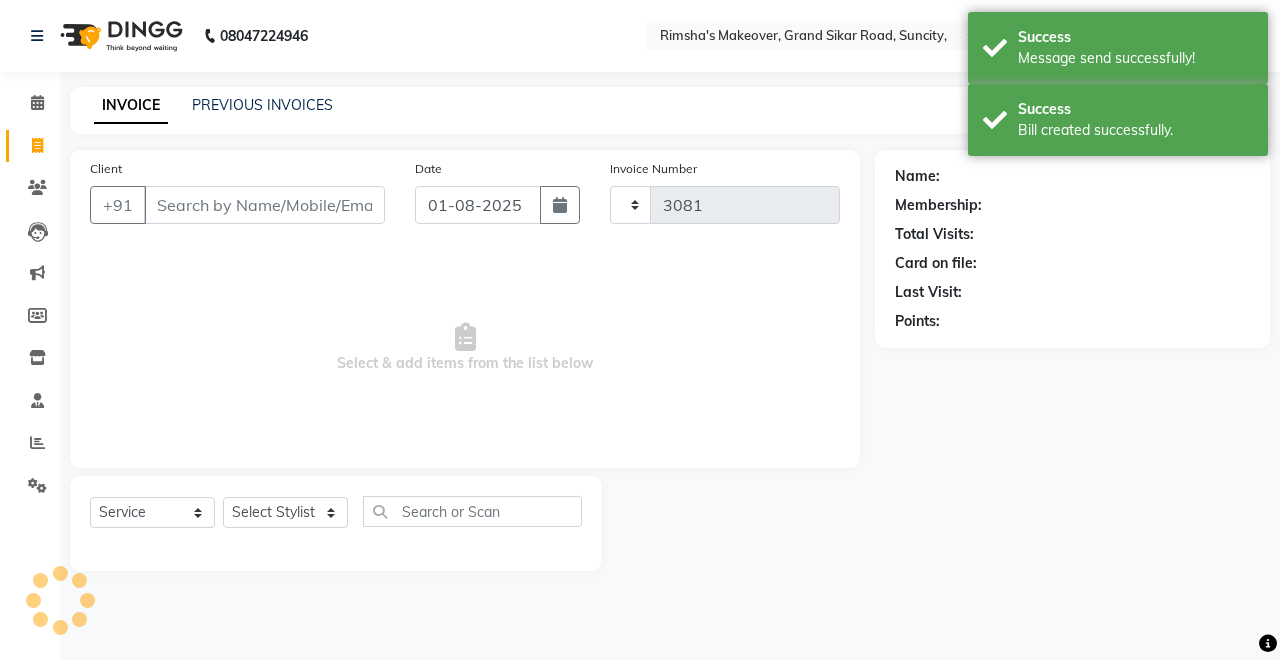 select on "7317" 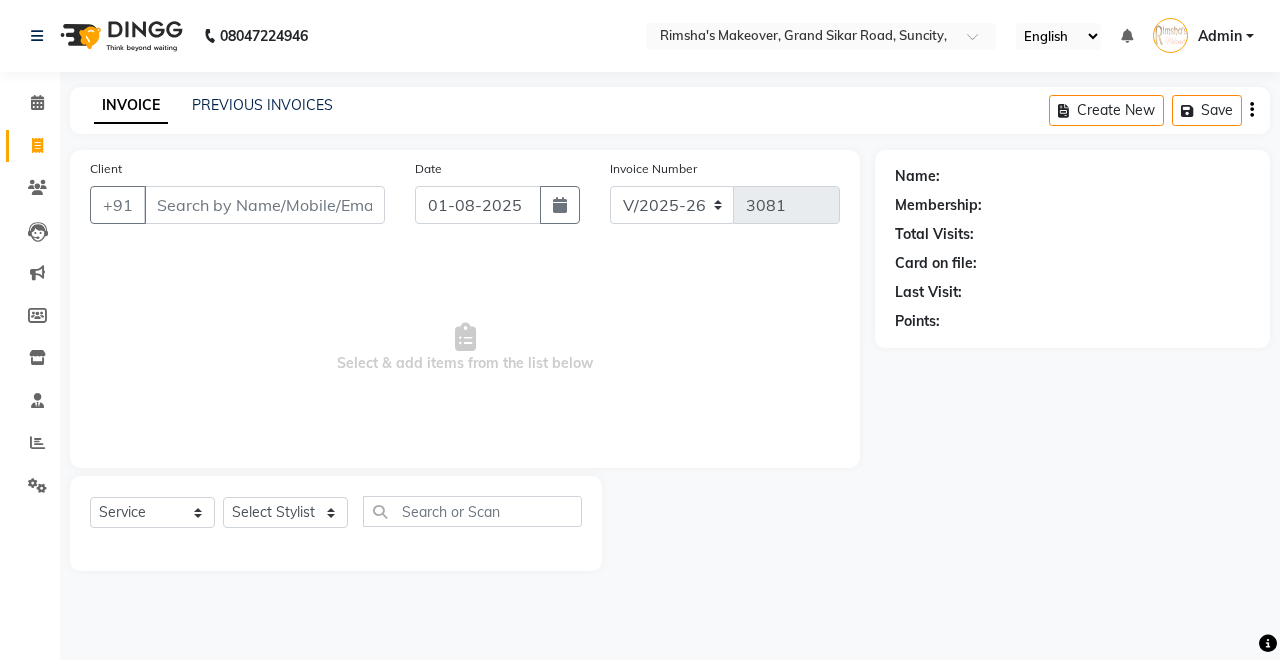 drag, startPoint x: 0, startPoint y: 702, endPoint x: 616, endPoint y: 394, distance: 688.7089 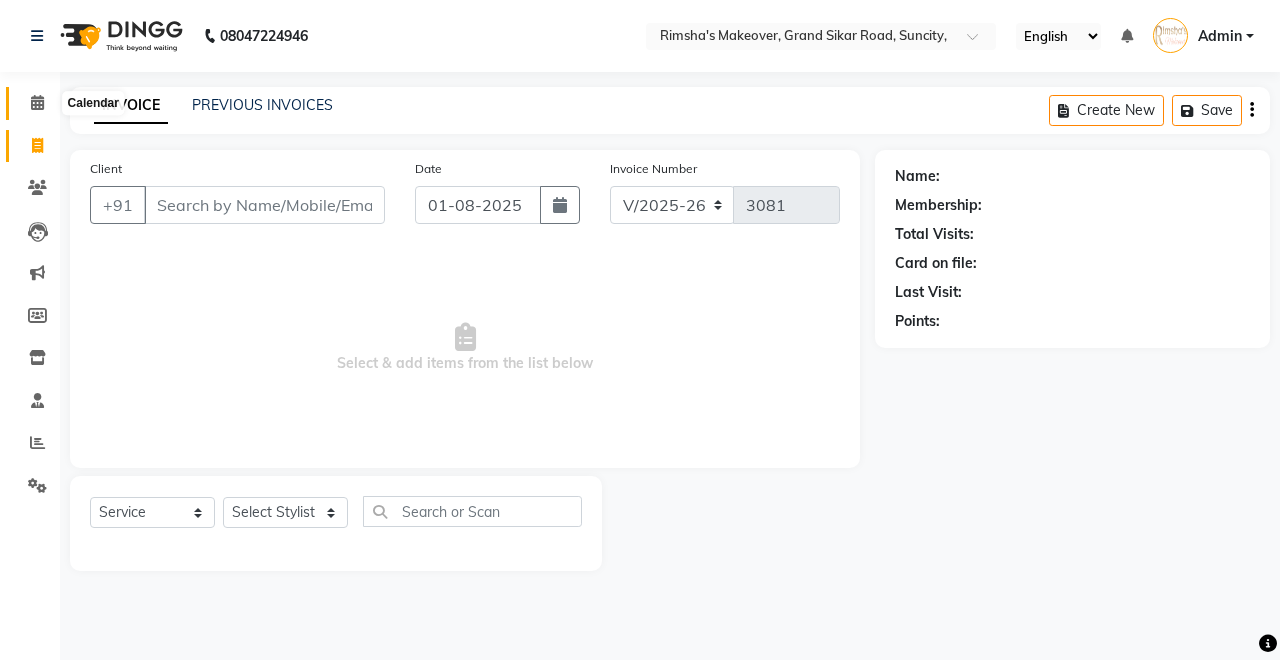 click 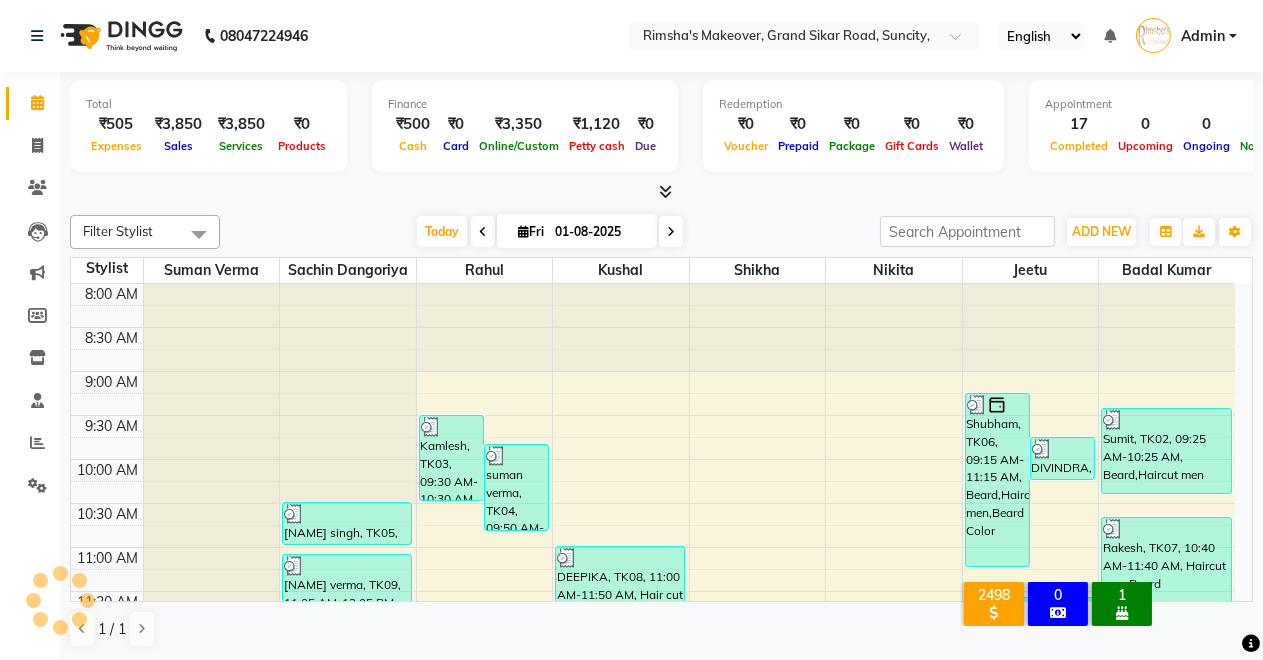 scroll, scrollTop: 701, scrollLeft: 0, axis: vertical 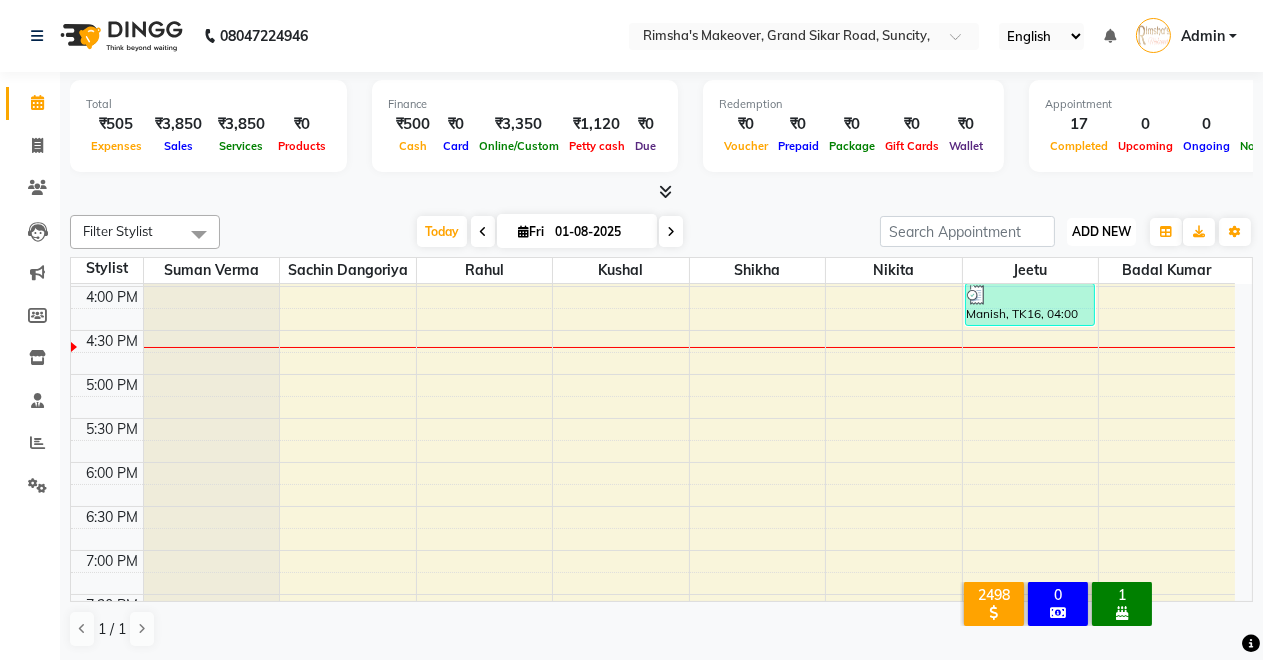 click on "ADD NEW Toggle Dropdown" at bounding box center (1101, 232) 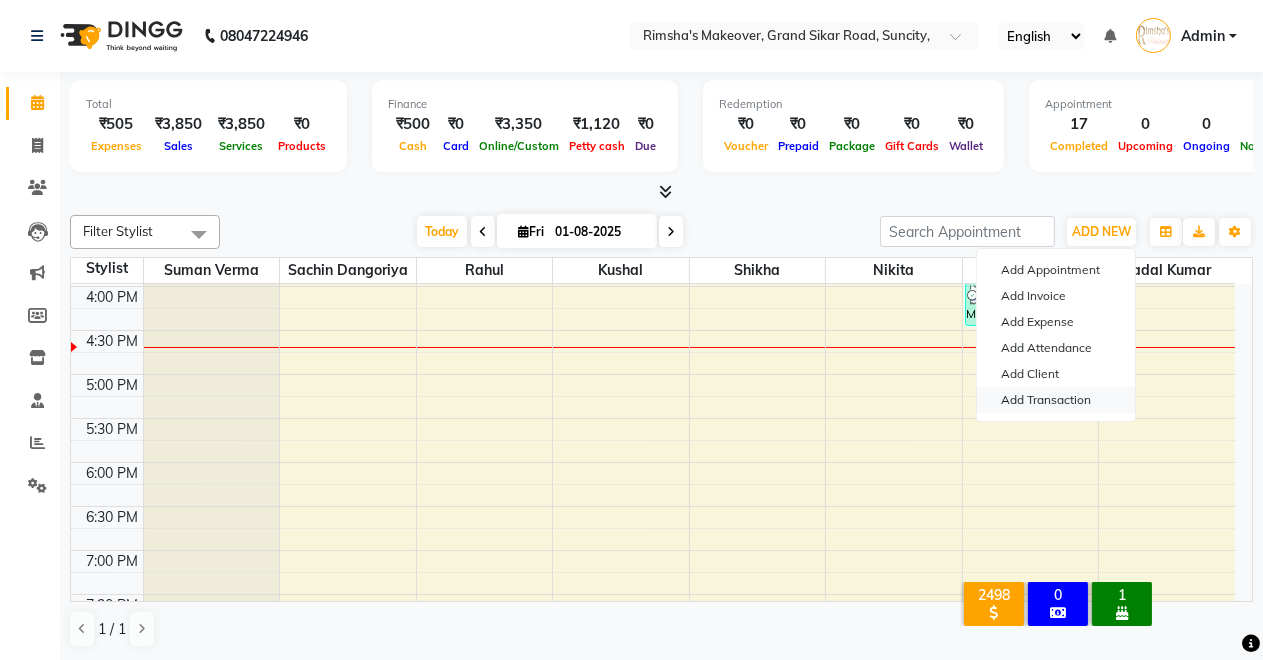 click on "Add Transaction" at bounding box center [1056, 400] 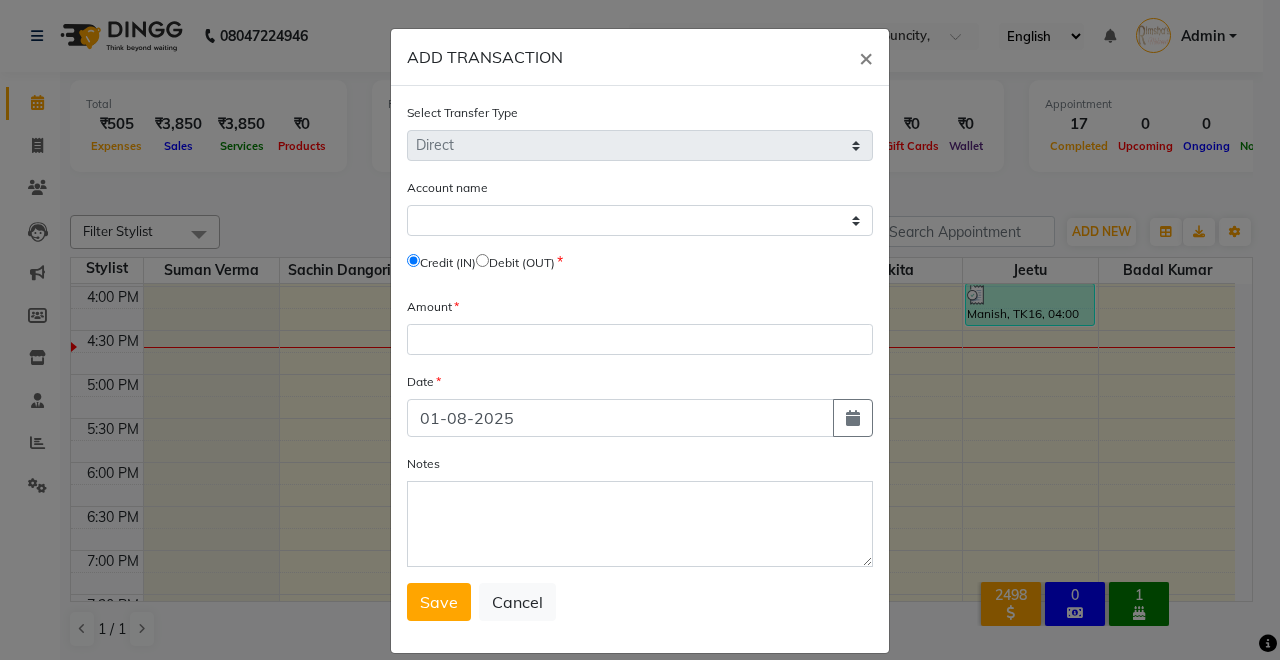 click on "ADD TRANSACTION × Select Transfer Type Select Direct Internal Account name Select Petty Cash Default Account Upi Account   Credit (IN)    Debit (OUT) Amount Date 01-08-2025 Notes  Save   Cancel" 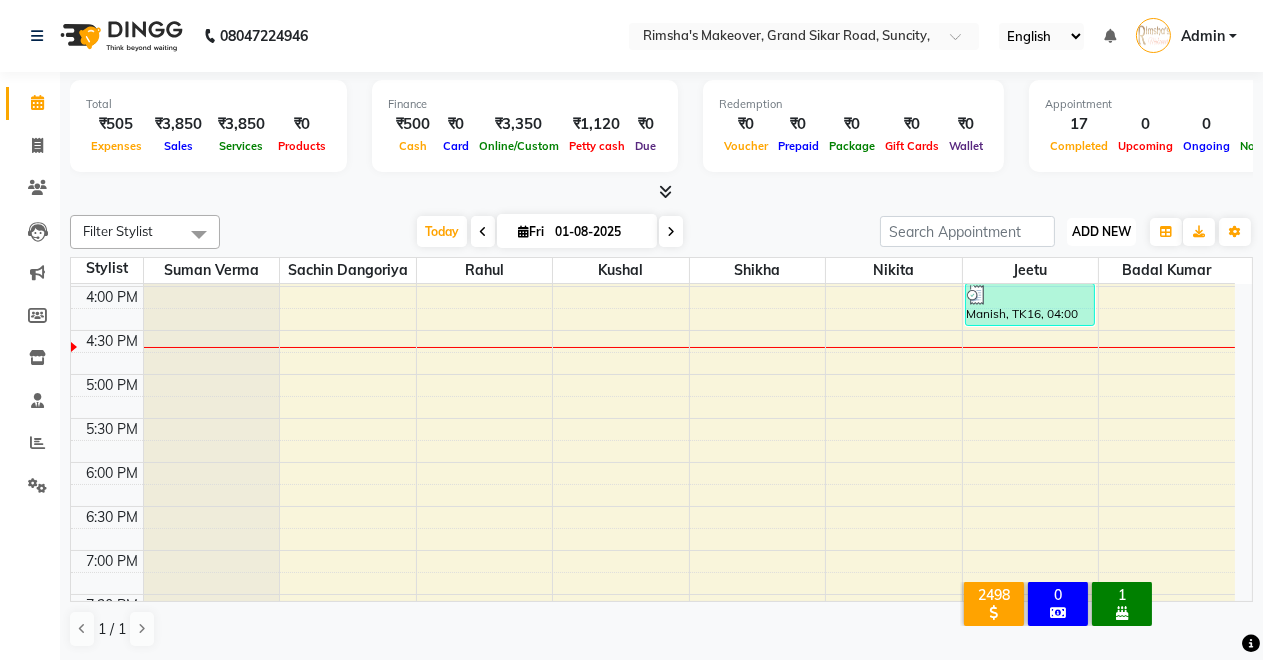 click on "ADD NEW" at bounding box center (1101, 231) 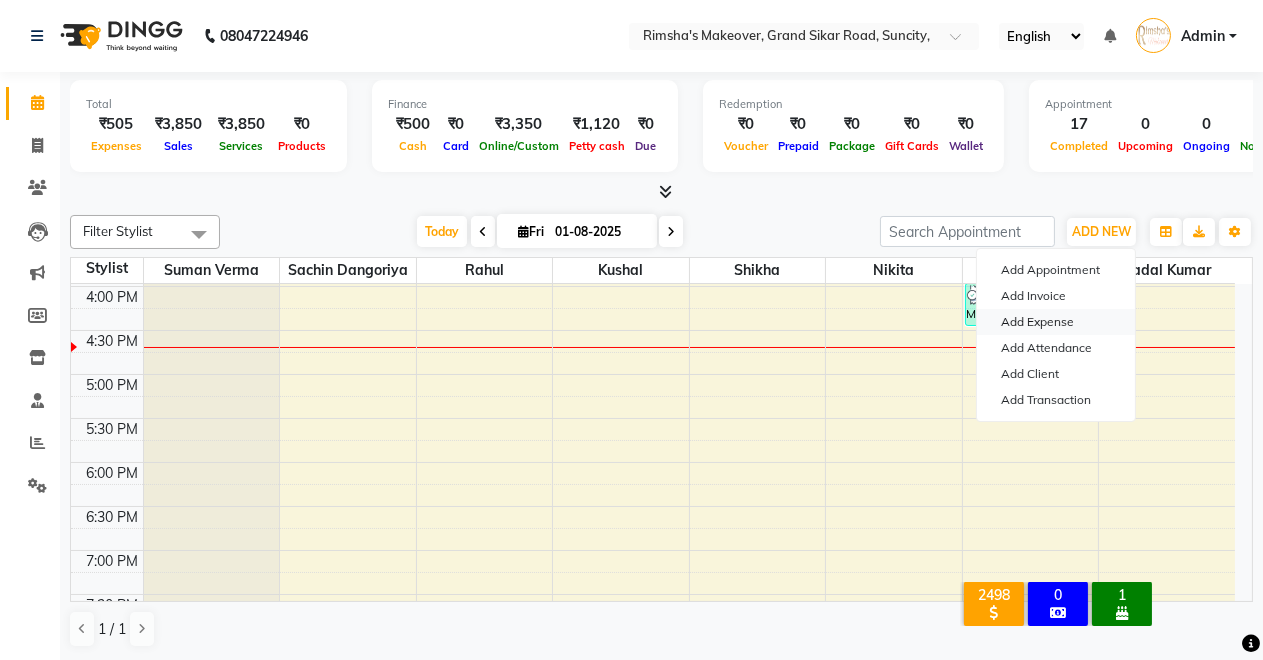 click on "Add Expense" at bounding box center (1056, 322) 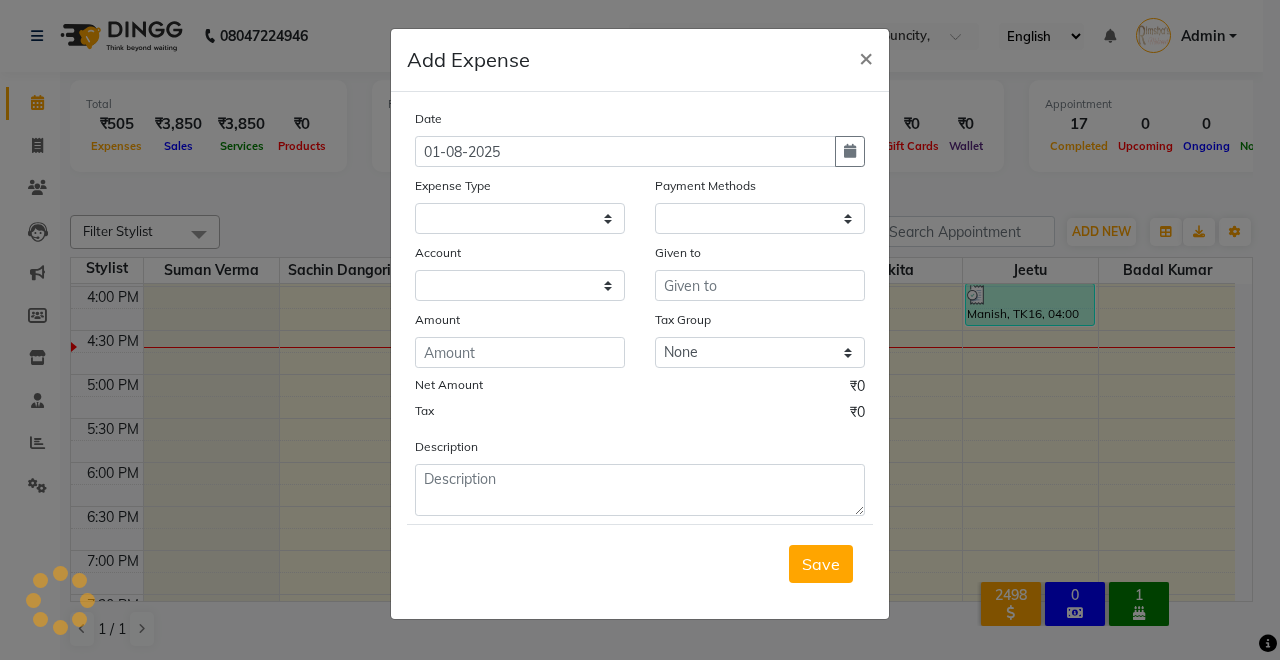 select on "1" 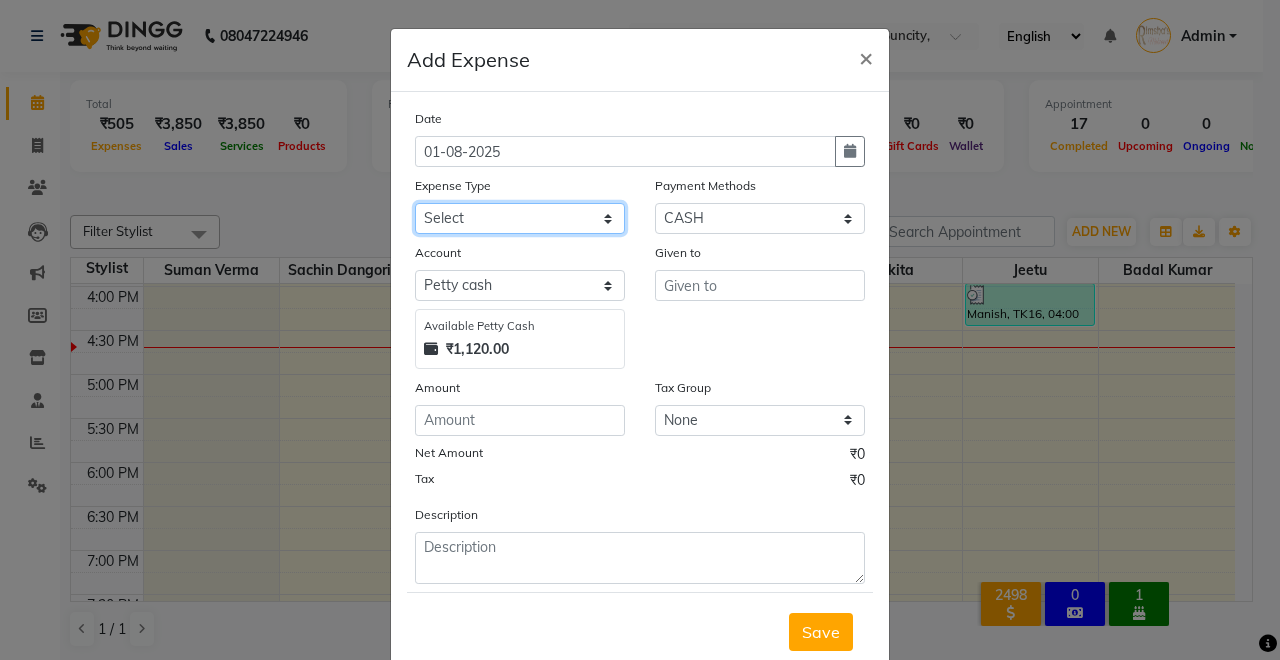 click on "Select Advance Salary Baba Bank Service Charges CLEANING Clinical charges DM SIR DUSTBIN electricity bill Other PAMPHLETS Pandit G Priyanka mam Product Rent Salary SOFA Staff Snacks Tax Tea & Refreshment T SHIRT PRINT Utilities Water Bottle" 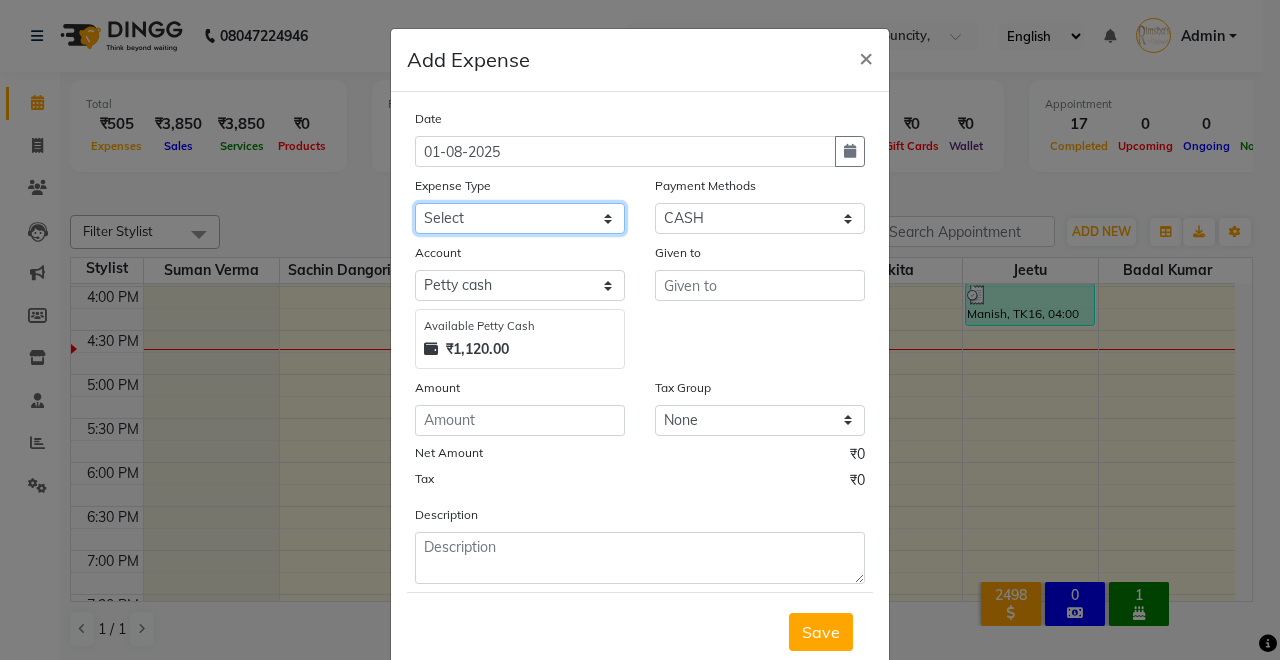 select on "19381" 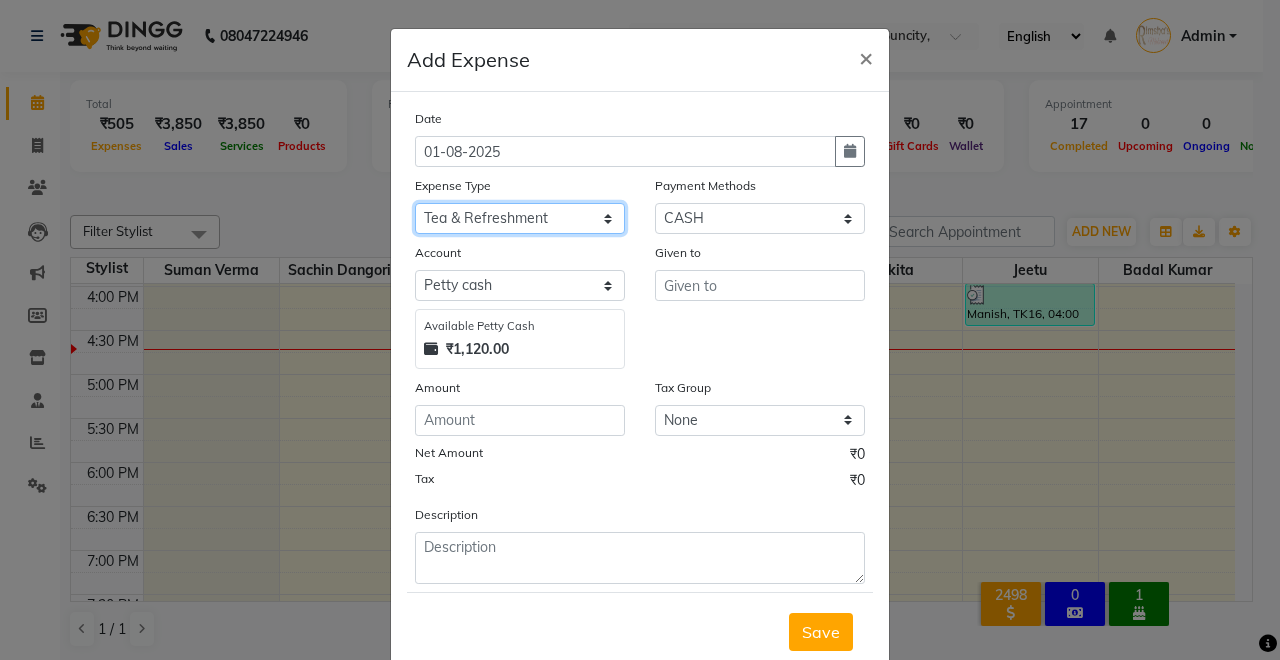 click on "Select Advance Salary Baba Bank Service Charges CLEANING Clinical charges DM SIR DUSTBIN electricity bill Other PAMPHLETS Pandit G Priyanka mam Product Rent Salary SOFA Staff Snacks Tax Tea & Refreshment T SHIRT PRINT Utilities Water Bottle" 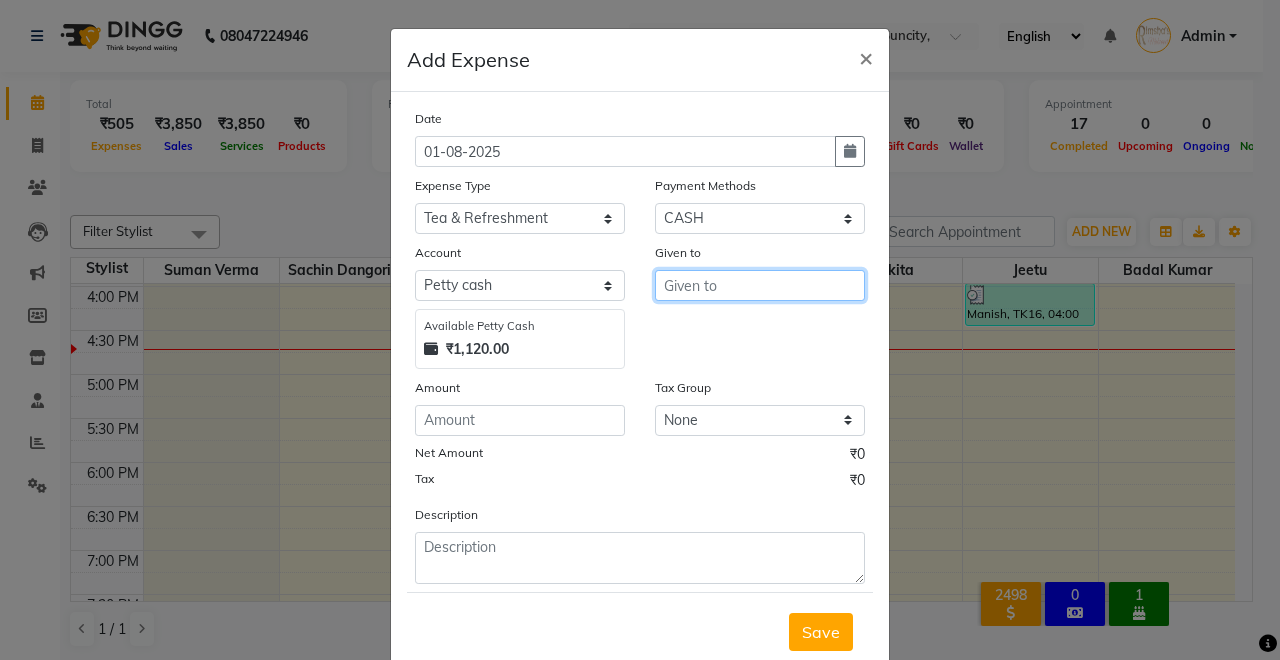 click at bounding box center (760, 285) 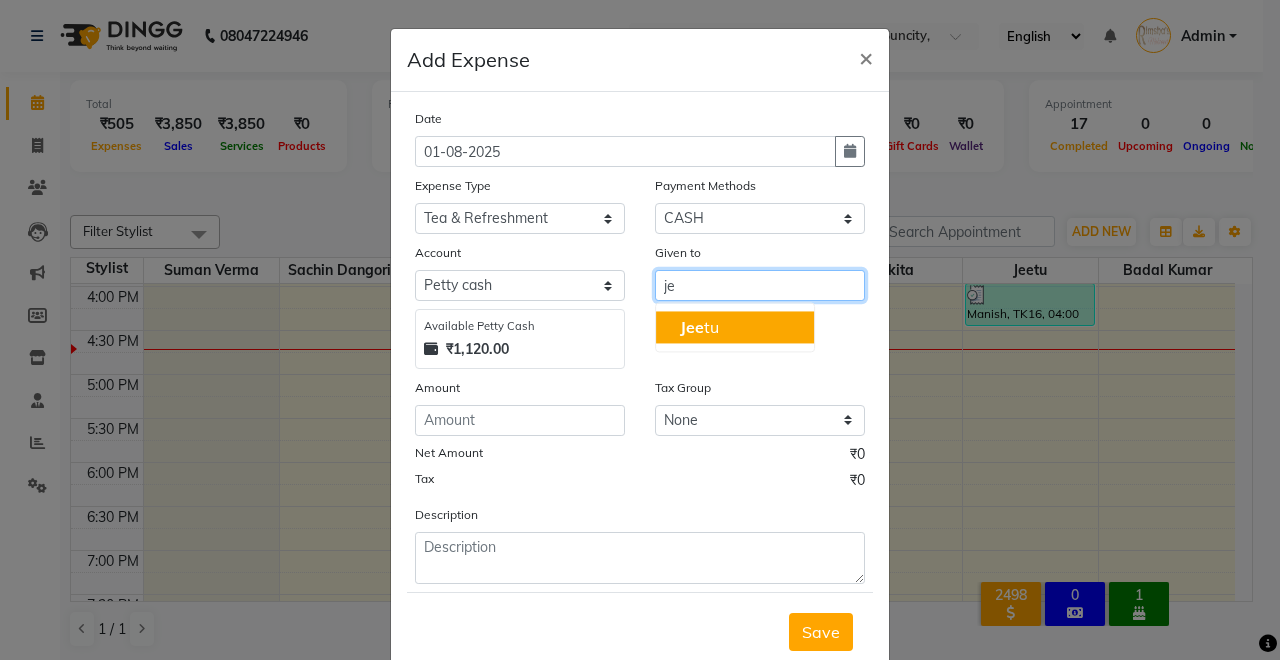 type on "j" 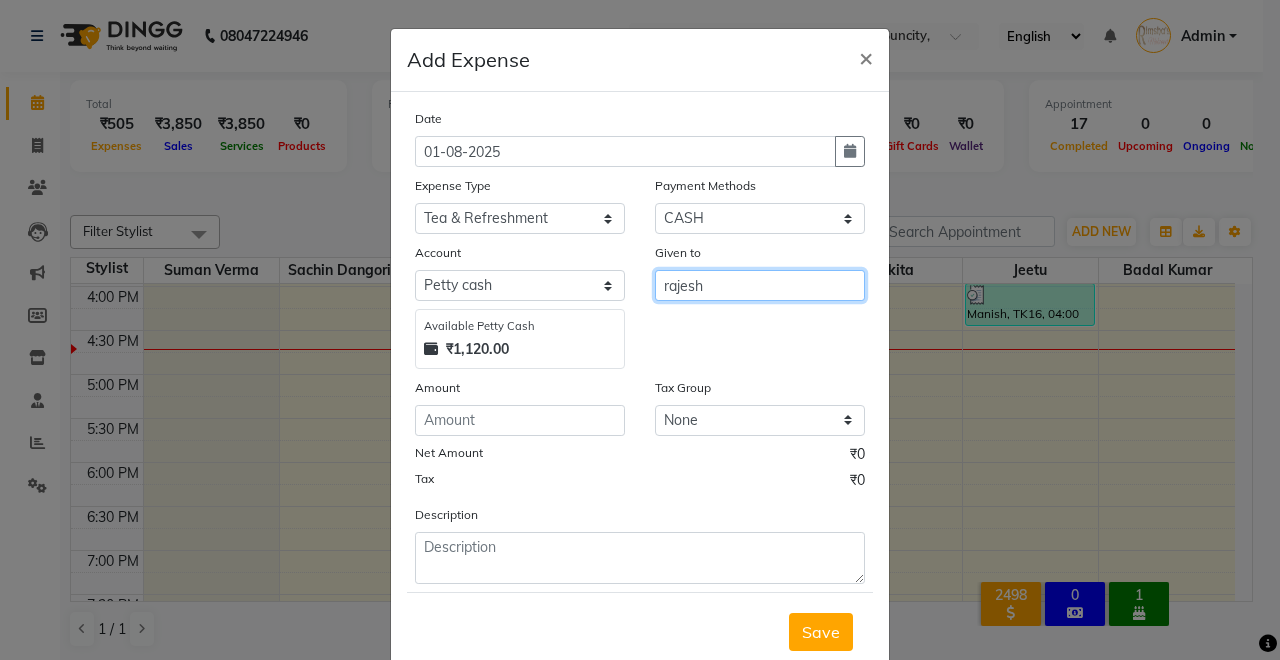 type on "rajesh" 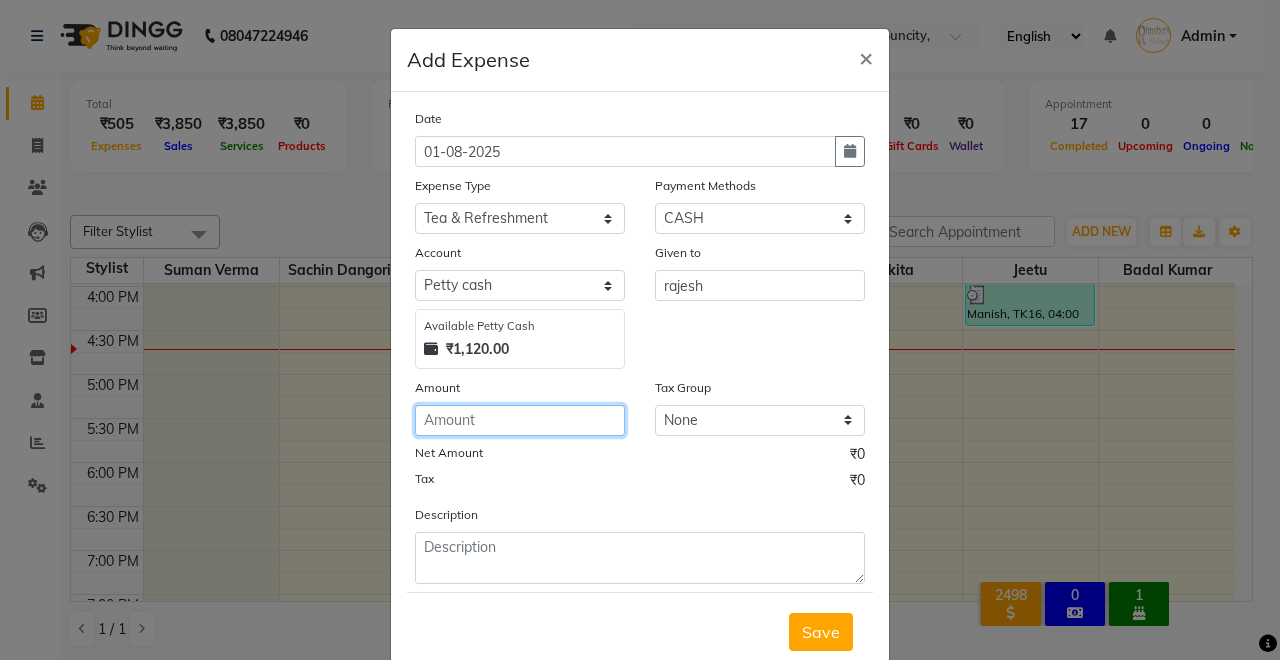 click 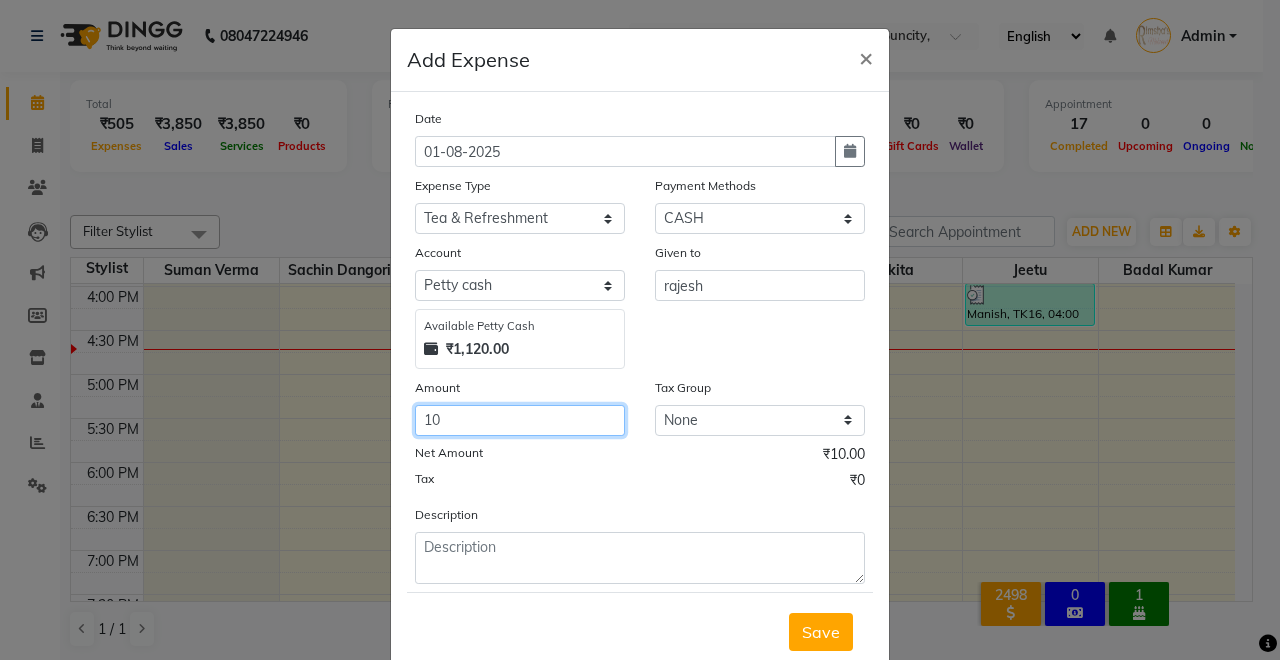 type on "10" 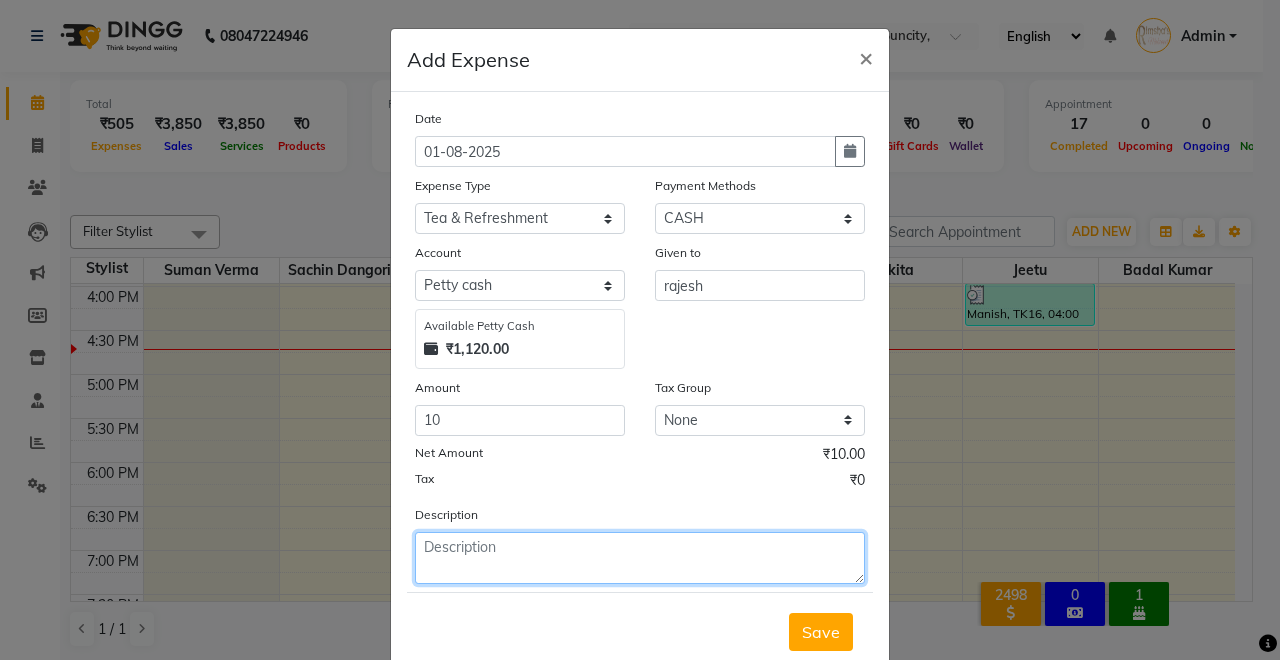 click 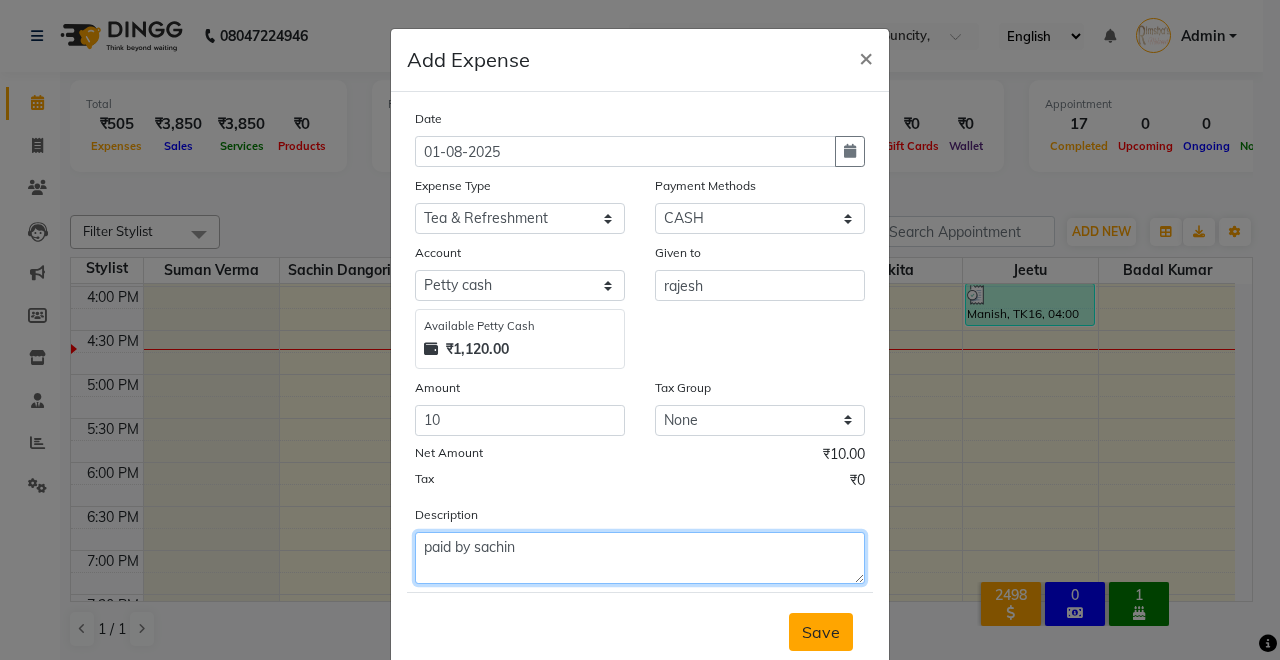 type on "paid by sachin" 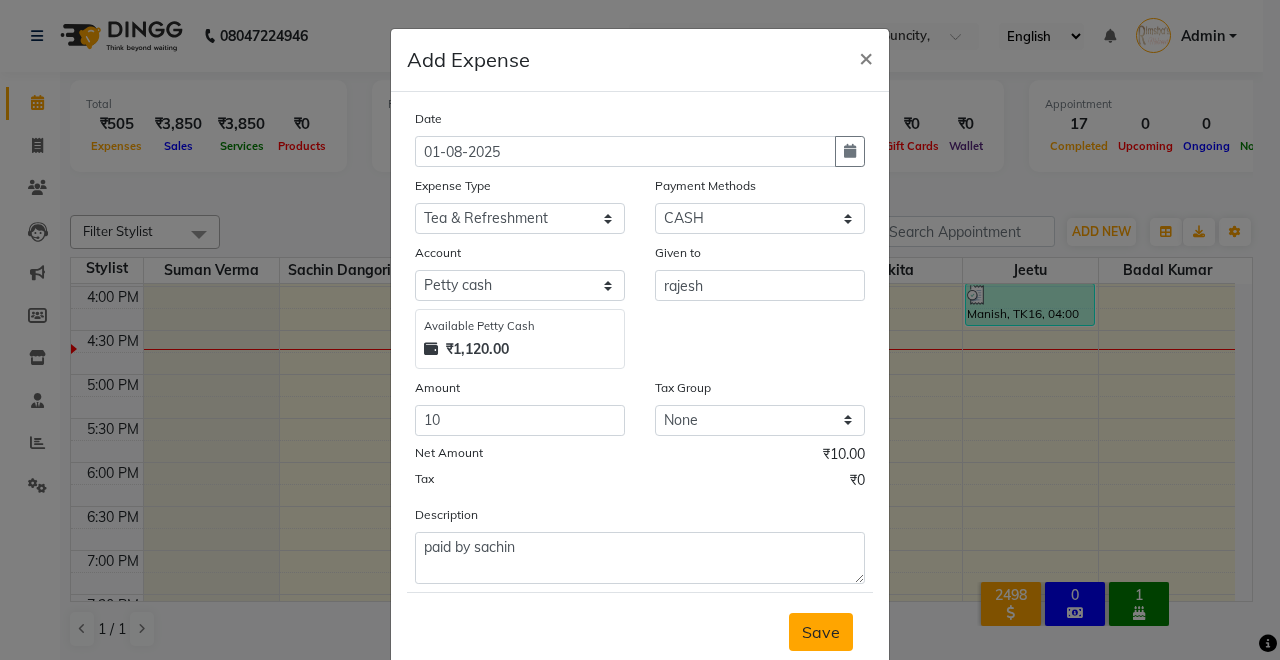 click on "Save" at bounding box center [821, 632] 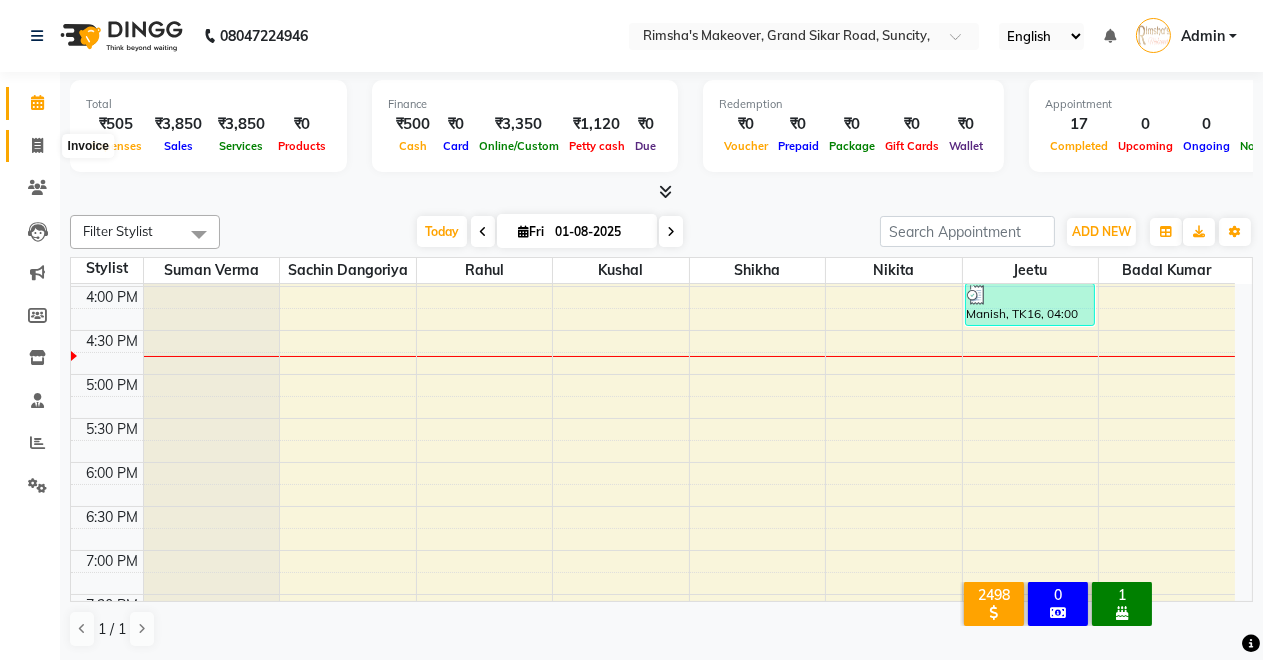 click 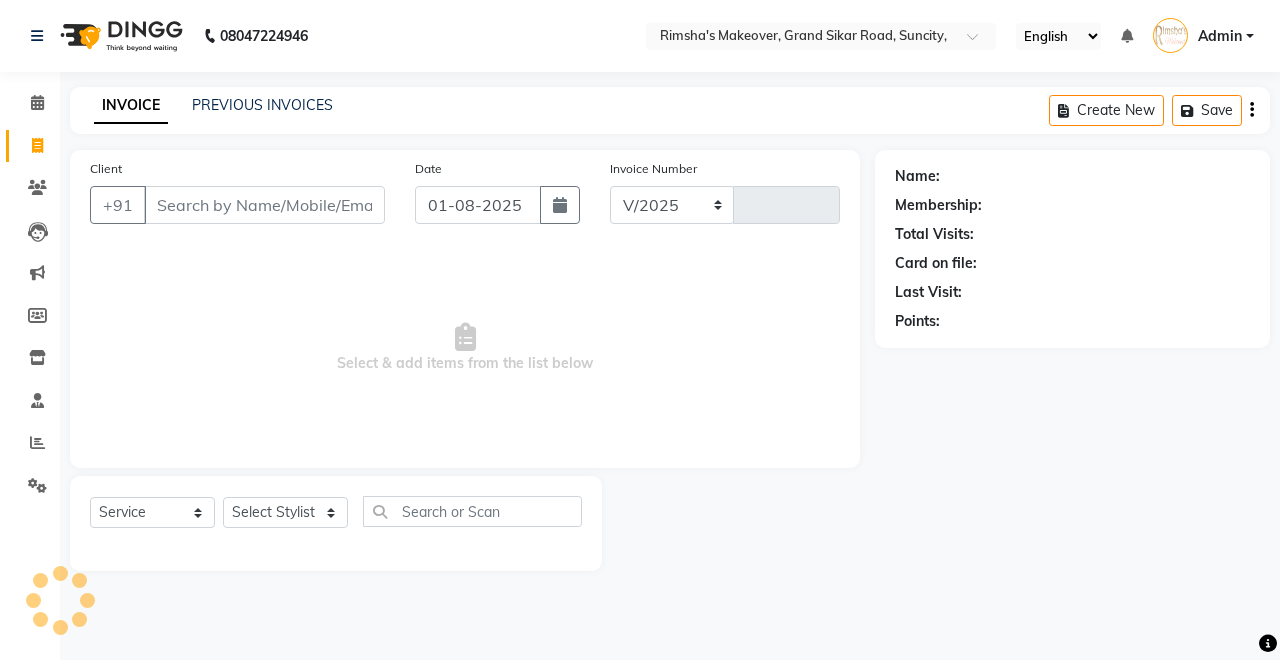 select on "7317" 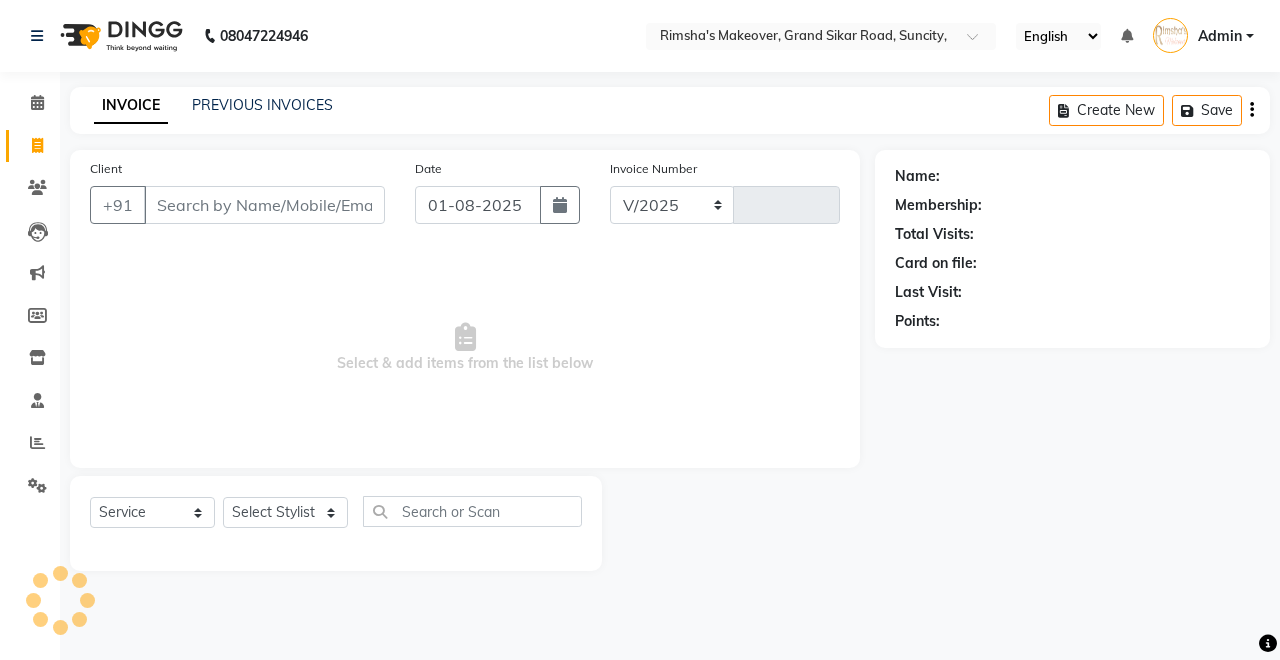 type on "3081" 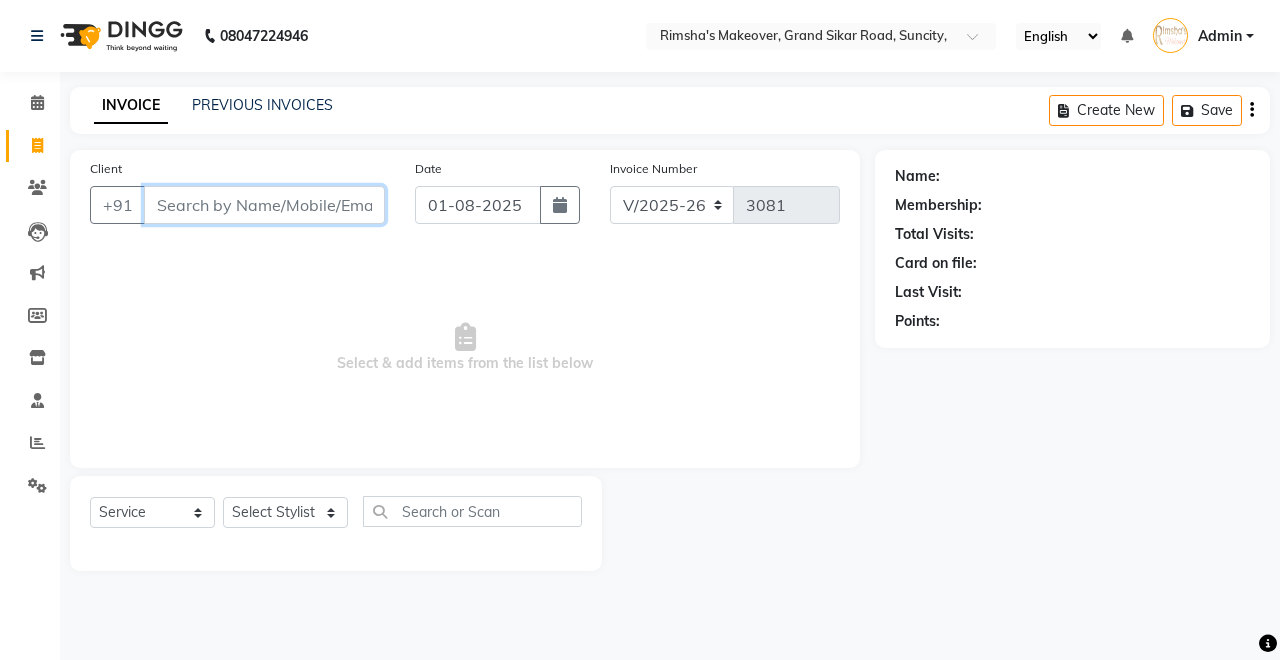 click on "Client" at bounding box center [264, 205] 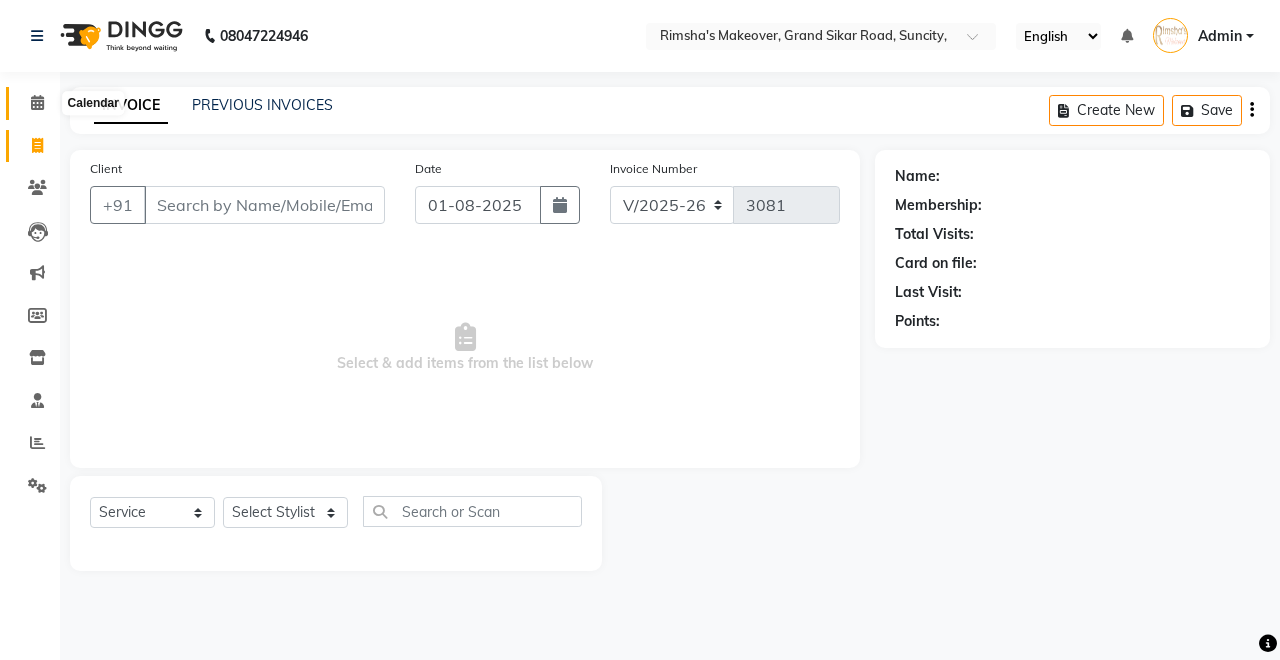 click 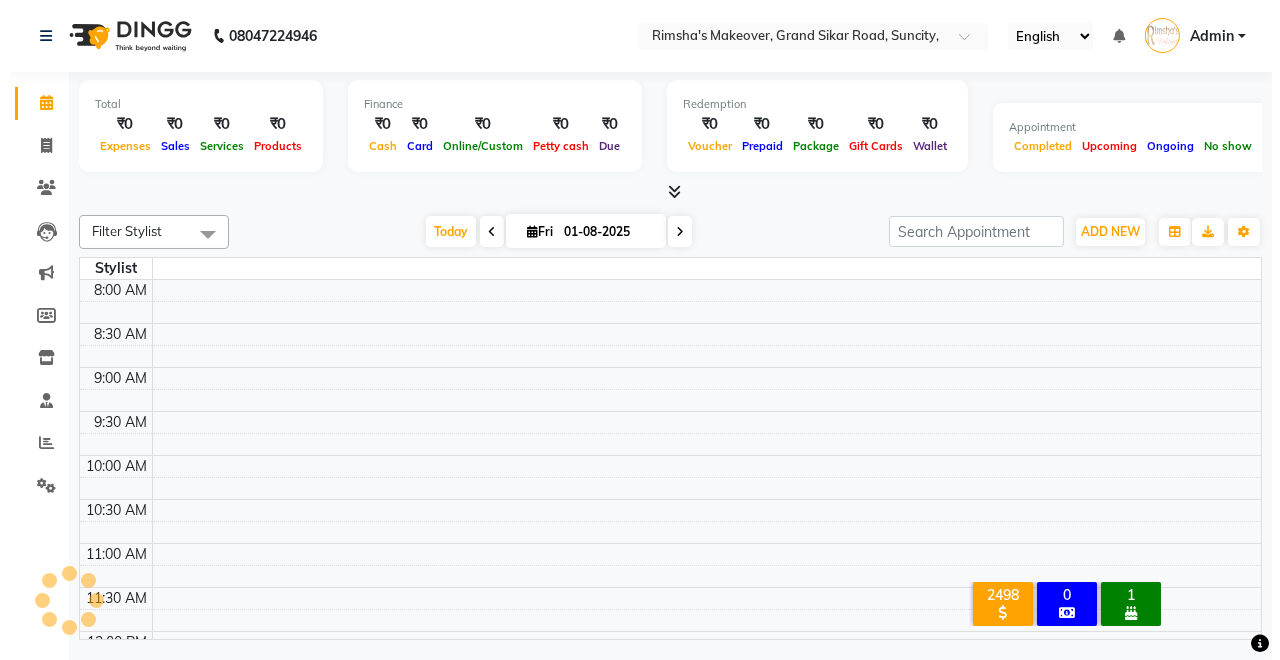 scroll, scrollTop: 0, scrollLeft: 0, axis: both 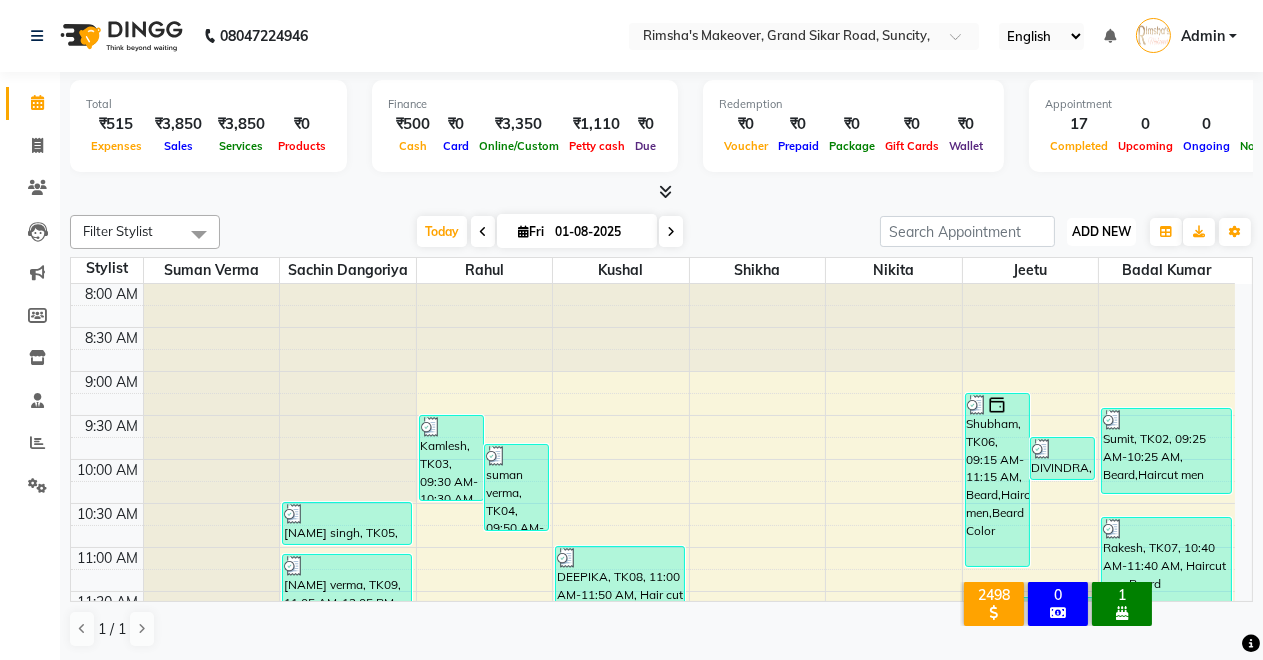 click on "ADD NEW" at bounding box center (1101, 231) 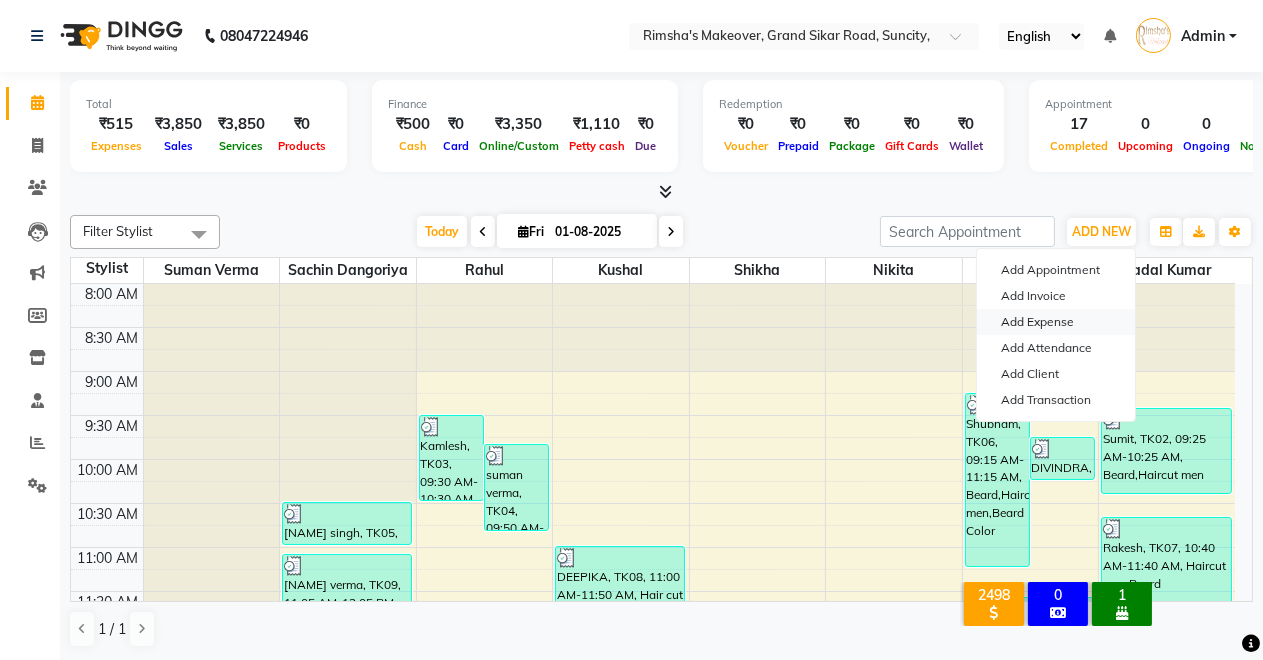 click on "Add Expense" at bounding box center [1056, 322] 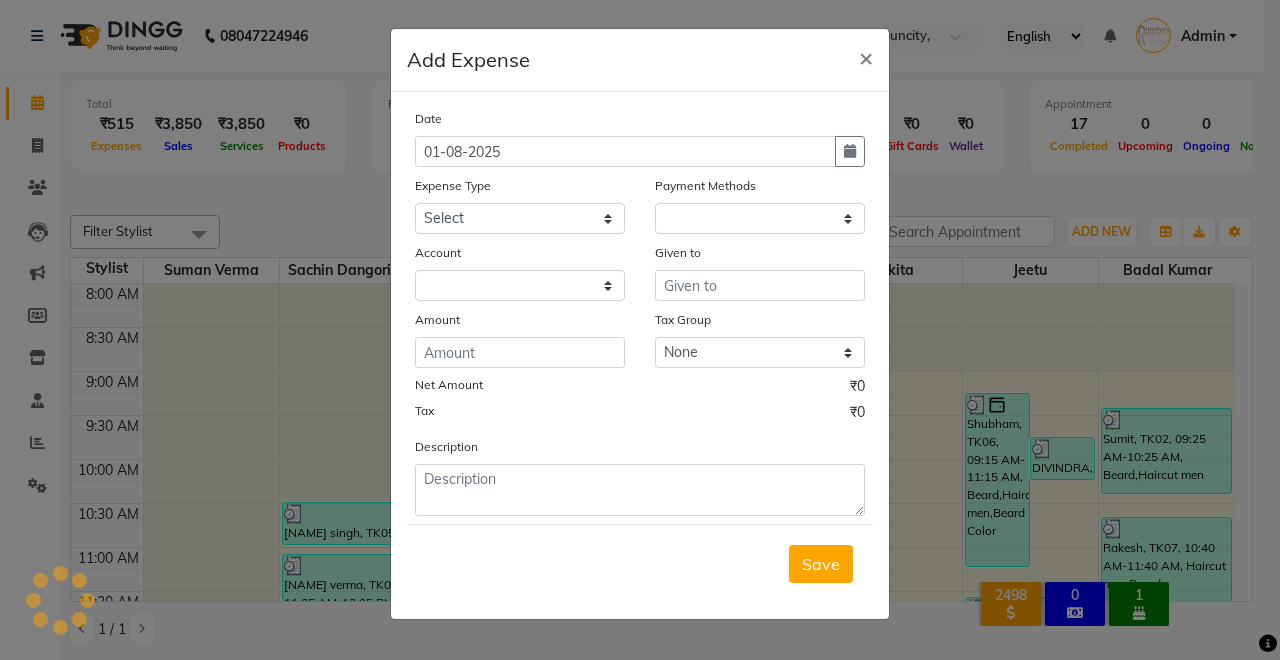 select on "1" 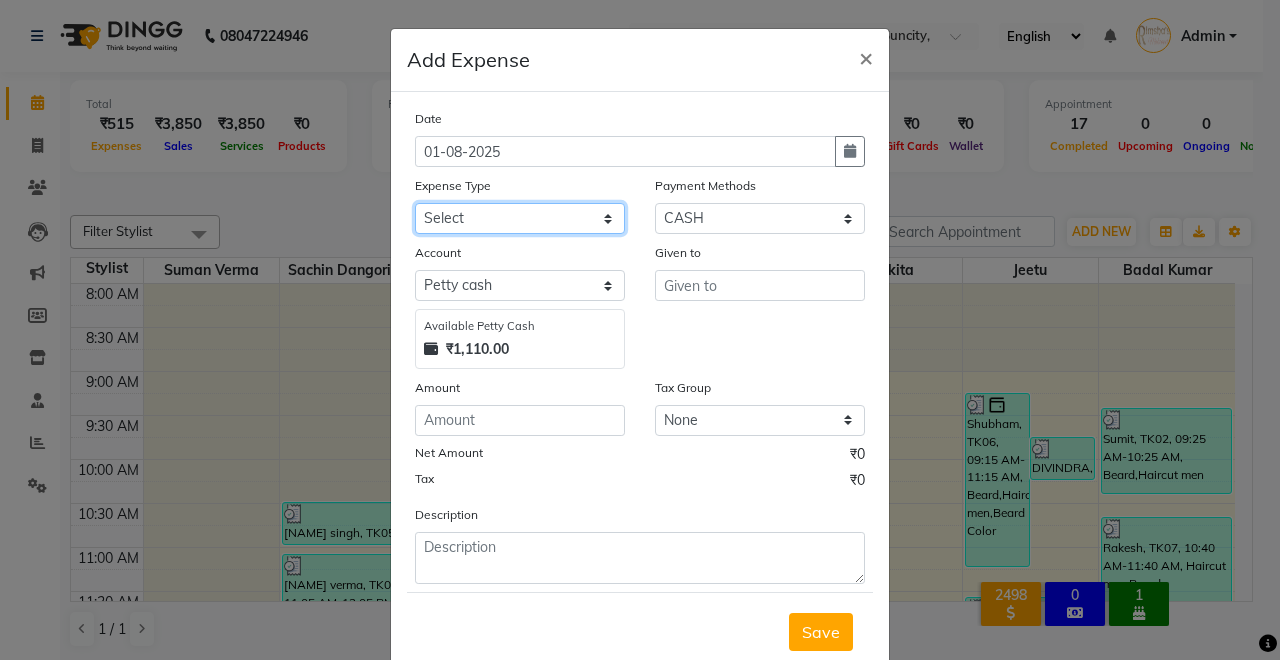 click on "Select Advance Salary Baba Bank Service Charges CLEANING Clinical charges DM SIR DUSTBIN electricity bill Other PAMPHLETS Pandit G Priyanka mam Product Rent Salary SOFA Staff Snacks Tax Tea & Refreshment T SHIRT PRINT Utilities Water Bottle" 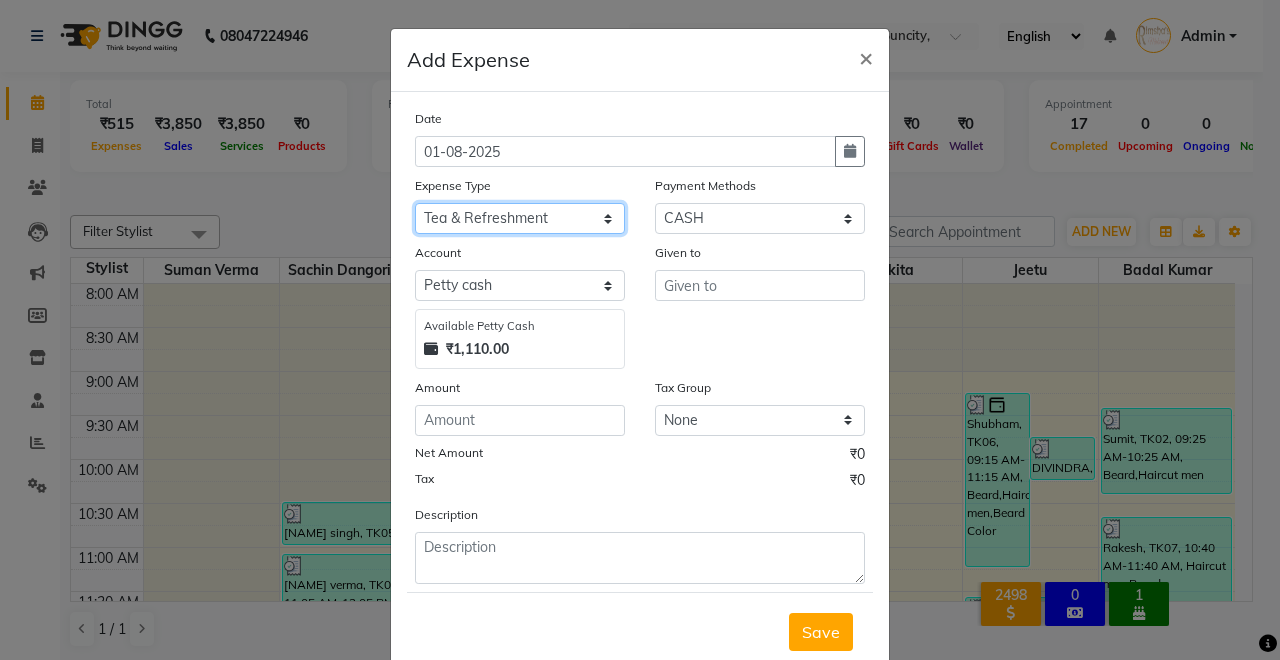 click on "Select Advance Salary Baba Bank Service Charges CLEANING Clinical charges DM SIR DUSTBIN electricity bill Other PAMPHLETS Pandit G Priyanka mam Product Rent Salary SOFA Staff Snacks Tax Tea & Refreshment T SHIRT PRINT Utilities Water Bottle" 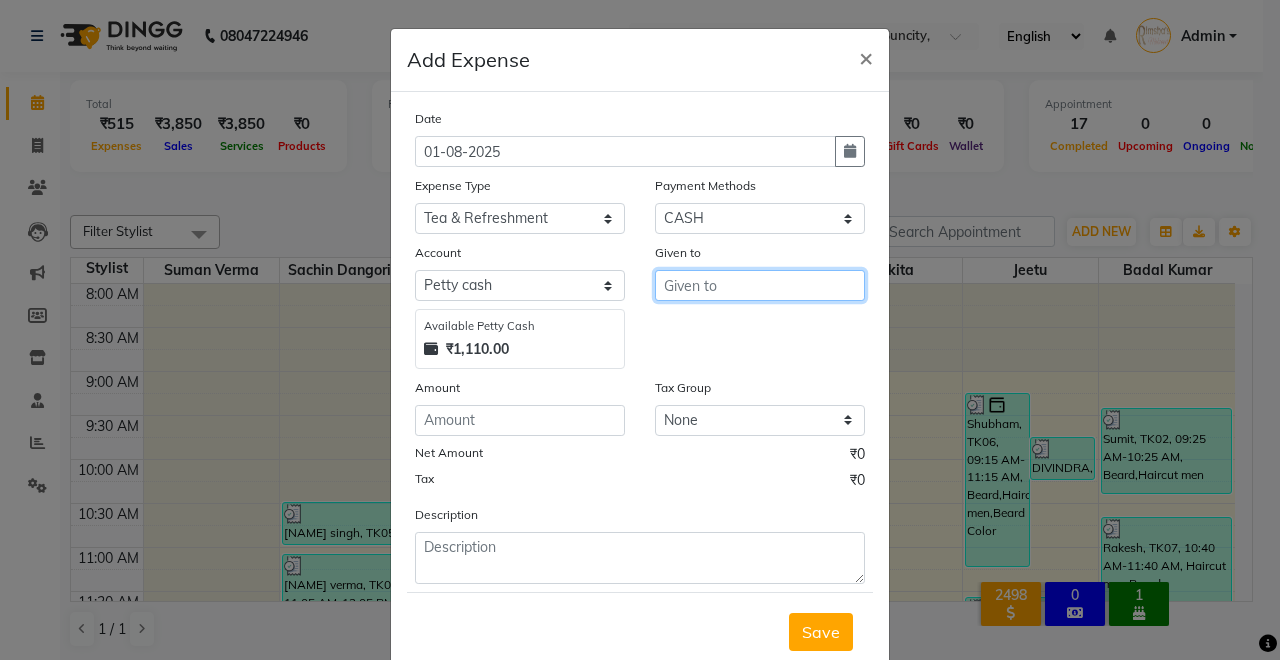 click at bounding box center (760, 285) 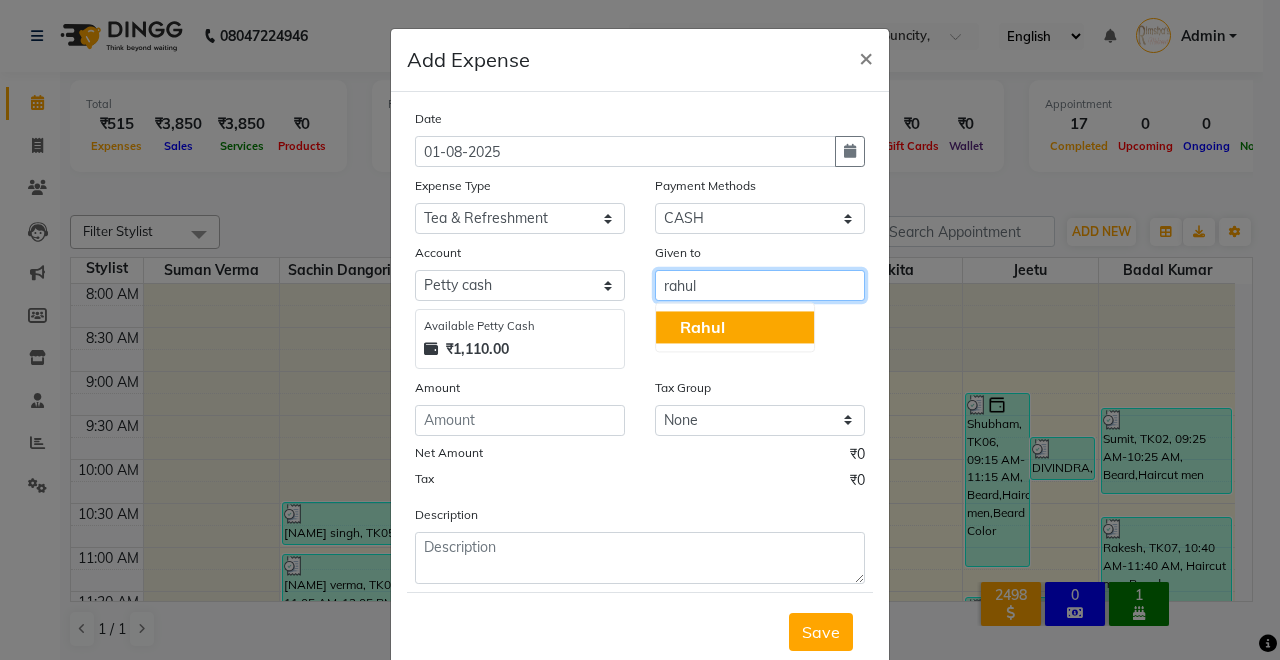 click on "Rahul" at bounding box center [735, 327] 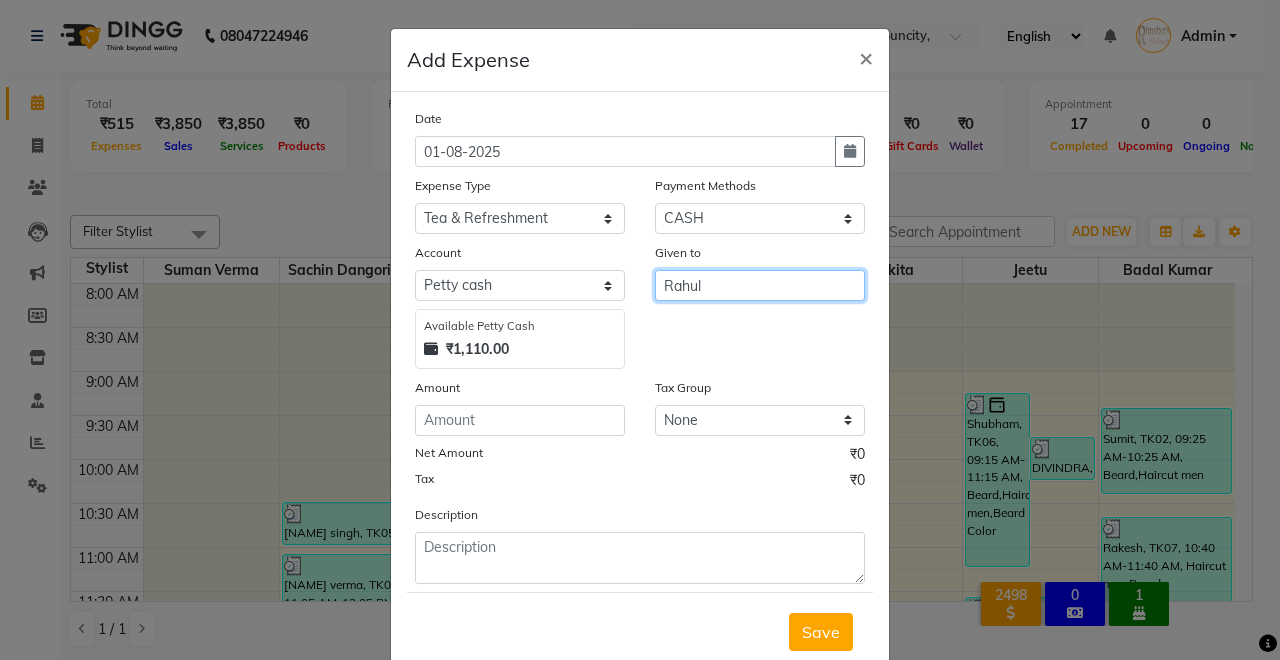 type on "Rahul" 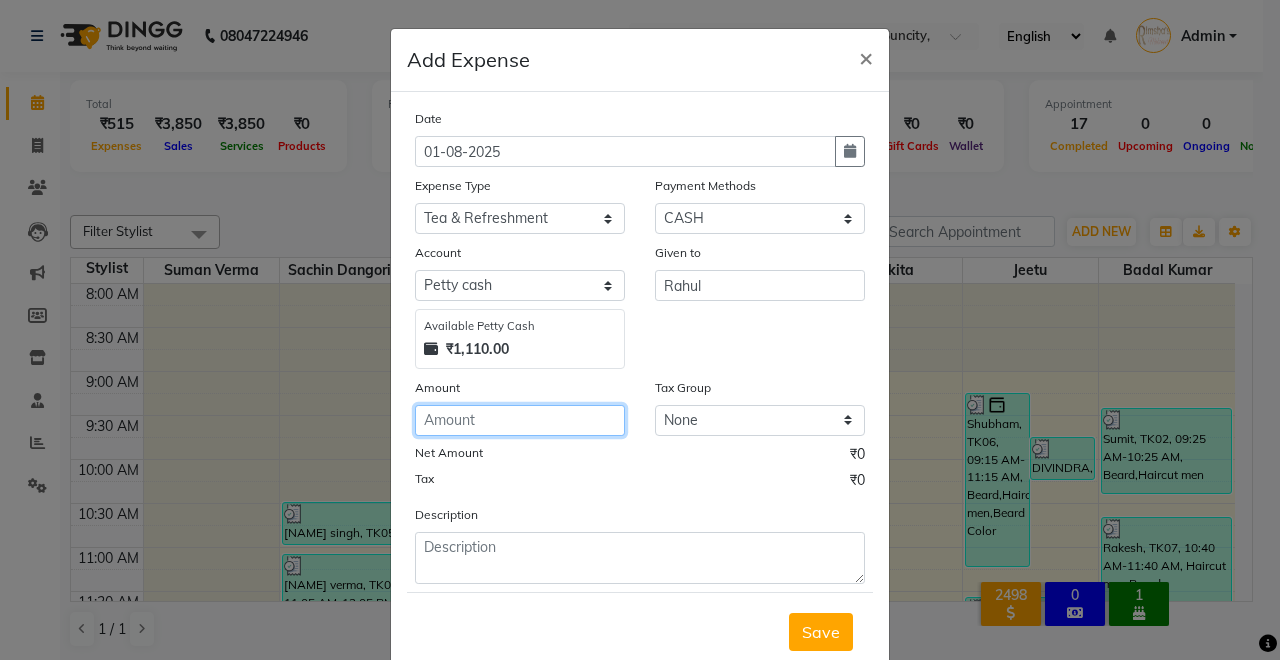 click 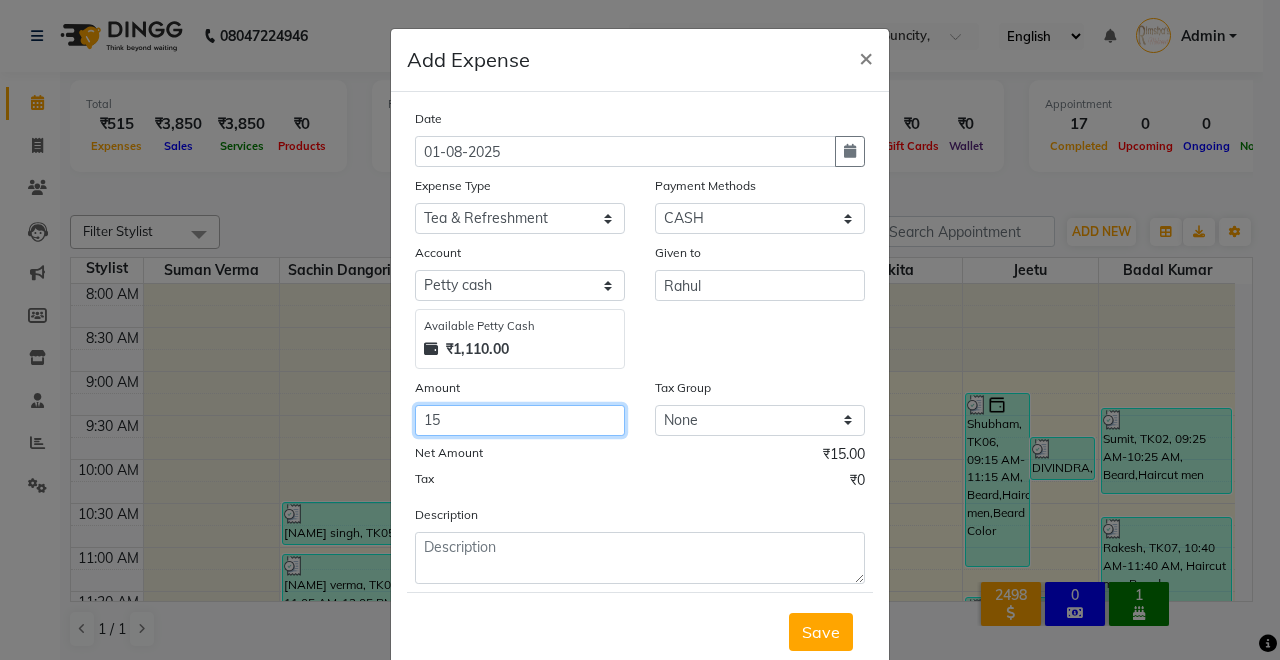 type on "15" 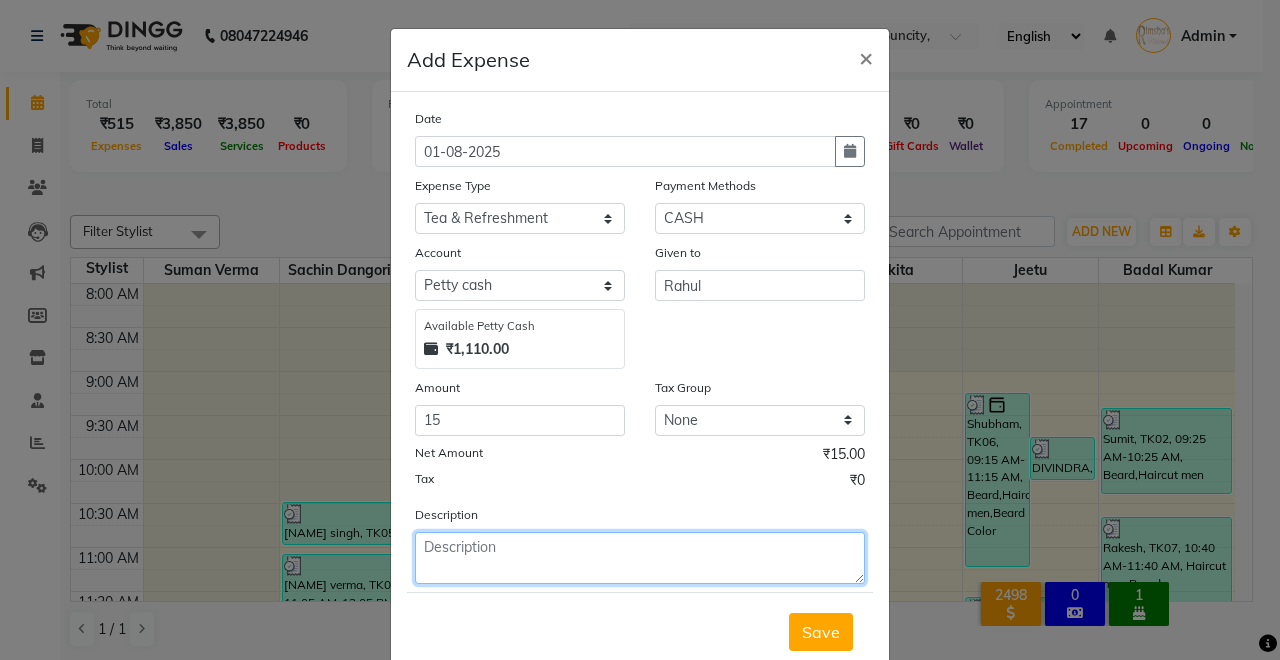 drag, startPoint x: 628, startPoint y: 554, endPoint x: 687, endPoint y: 616, distance: 85.58621 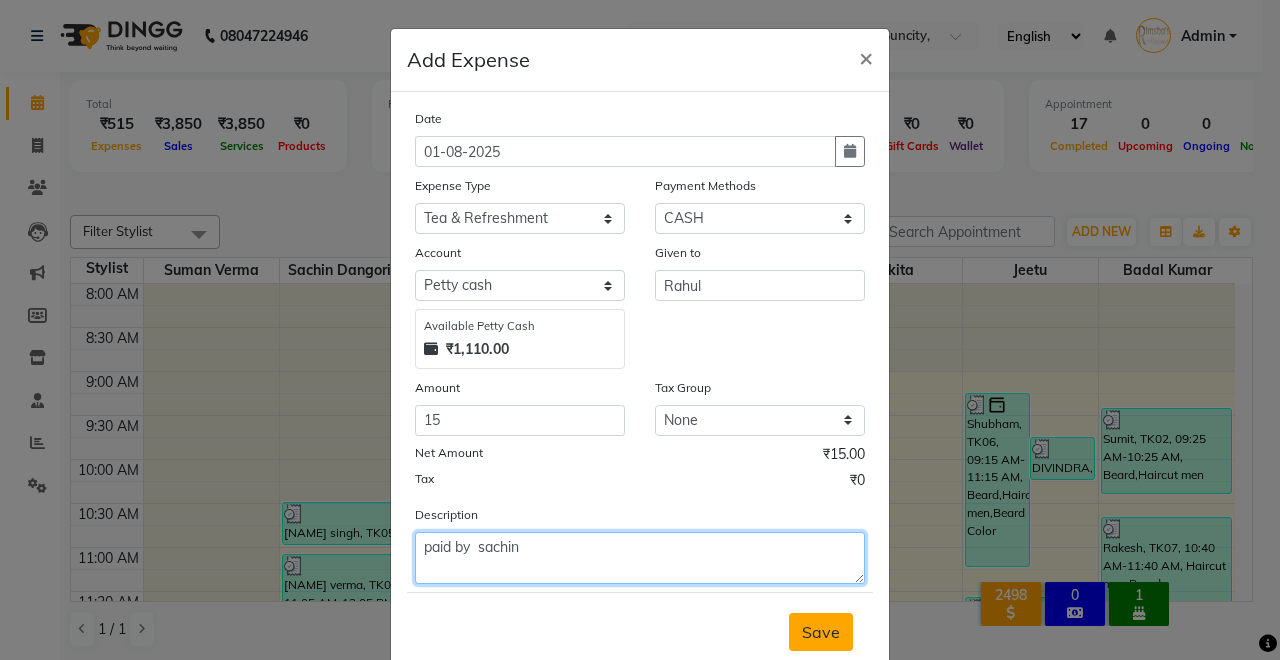 type on "paid by  sachin" 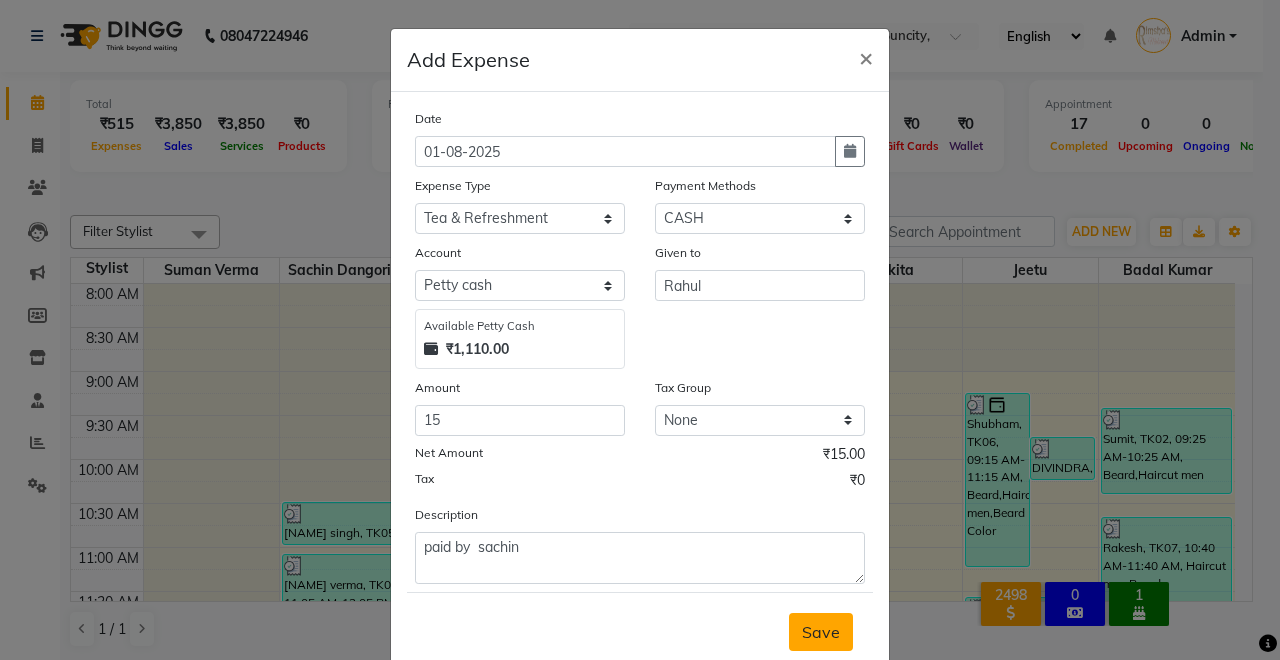 click on "Save" at bounding box center [821, 632] 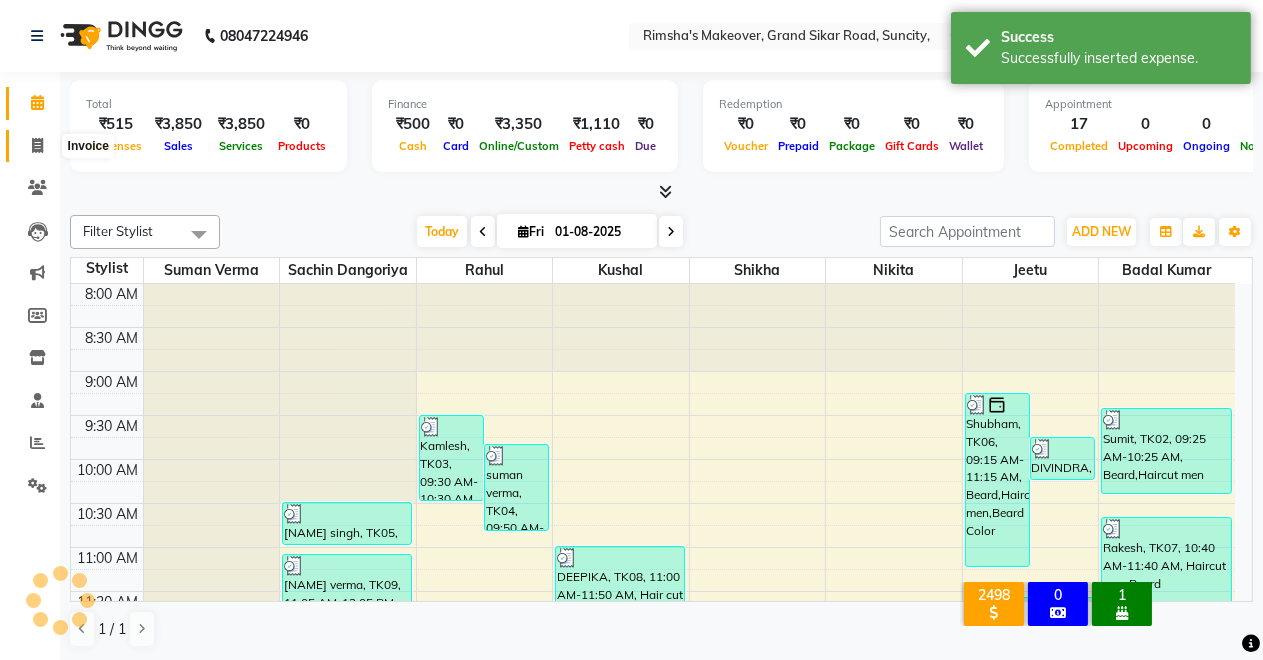click 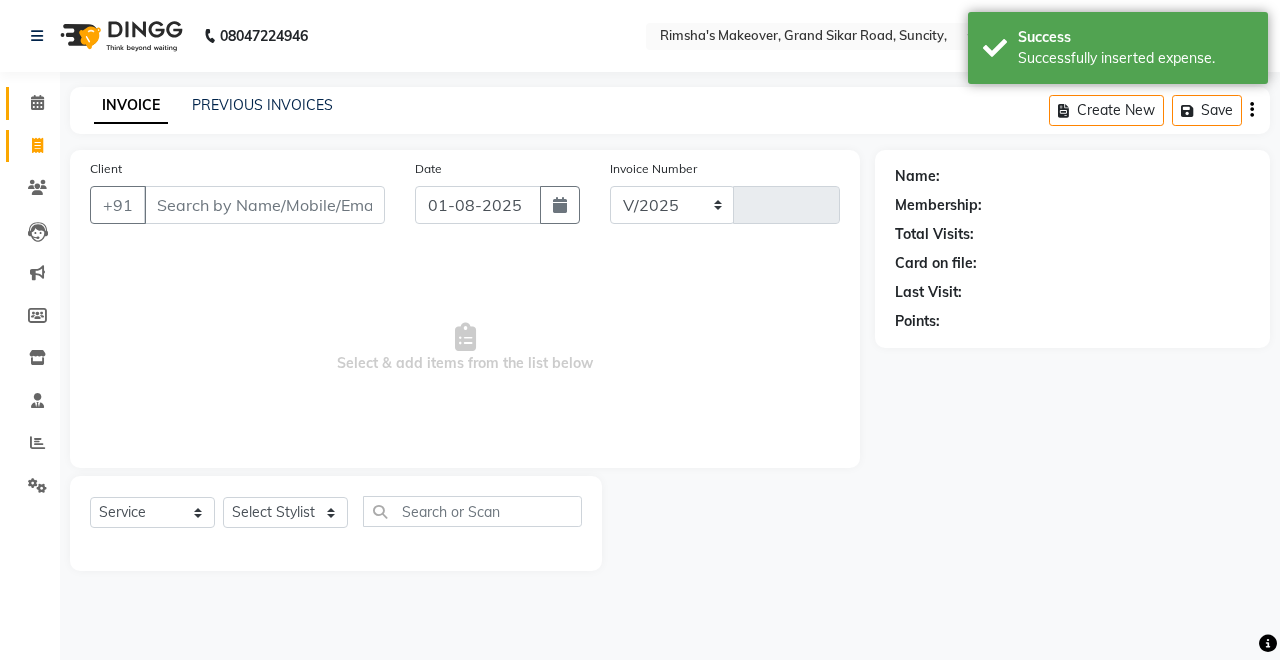 select on "7317" 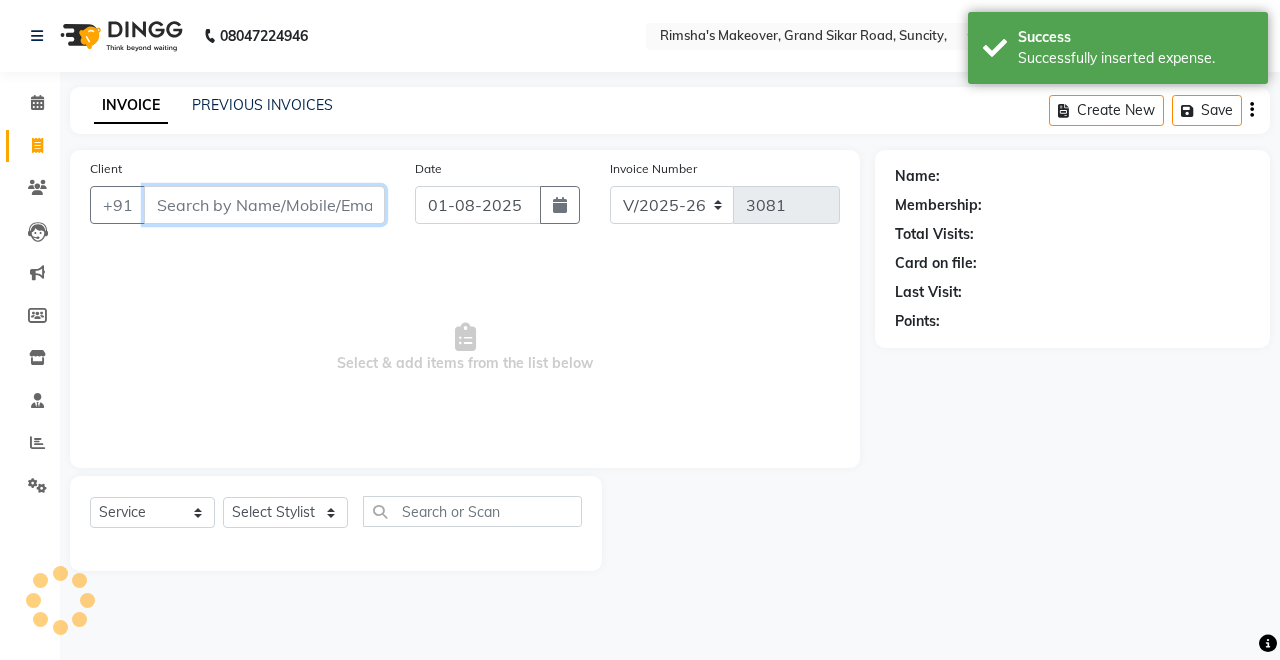 click on "Client" at bounding box center (264, 205) 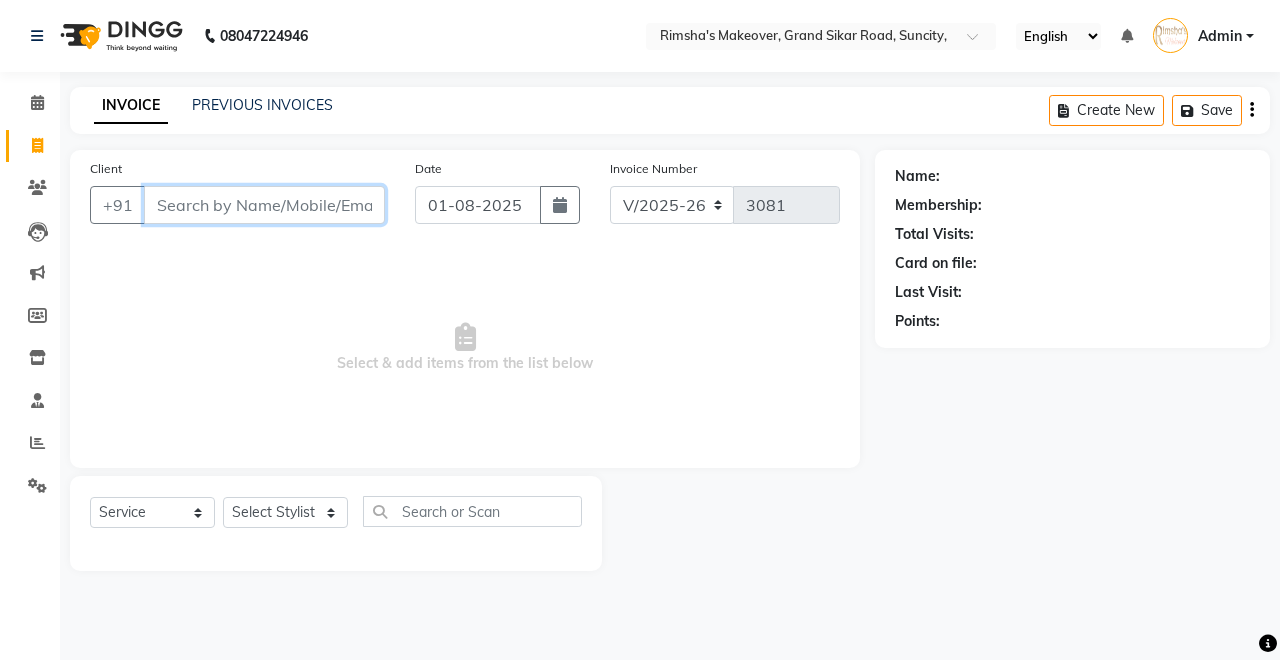 click on "Client" at bounding box center [264, 205] 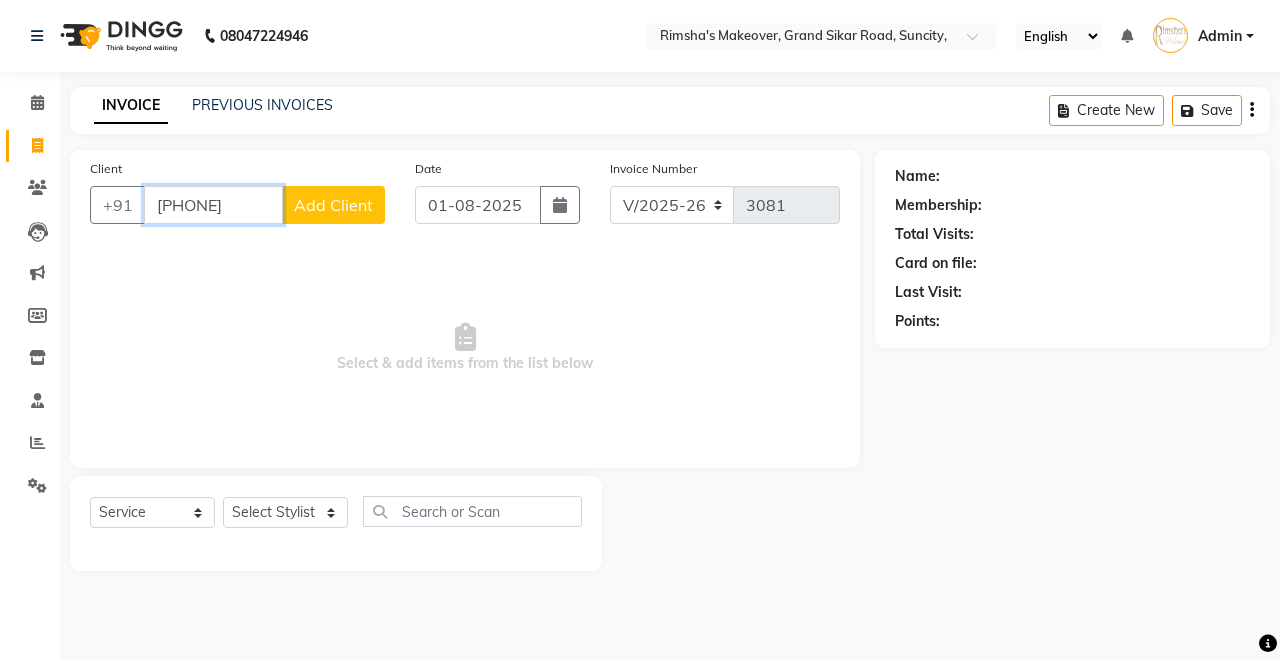 type on "[PHONE]" 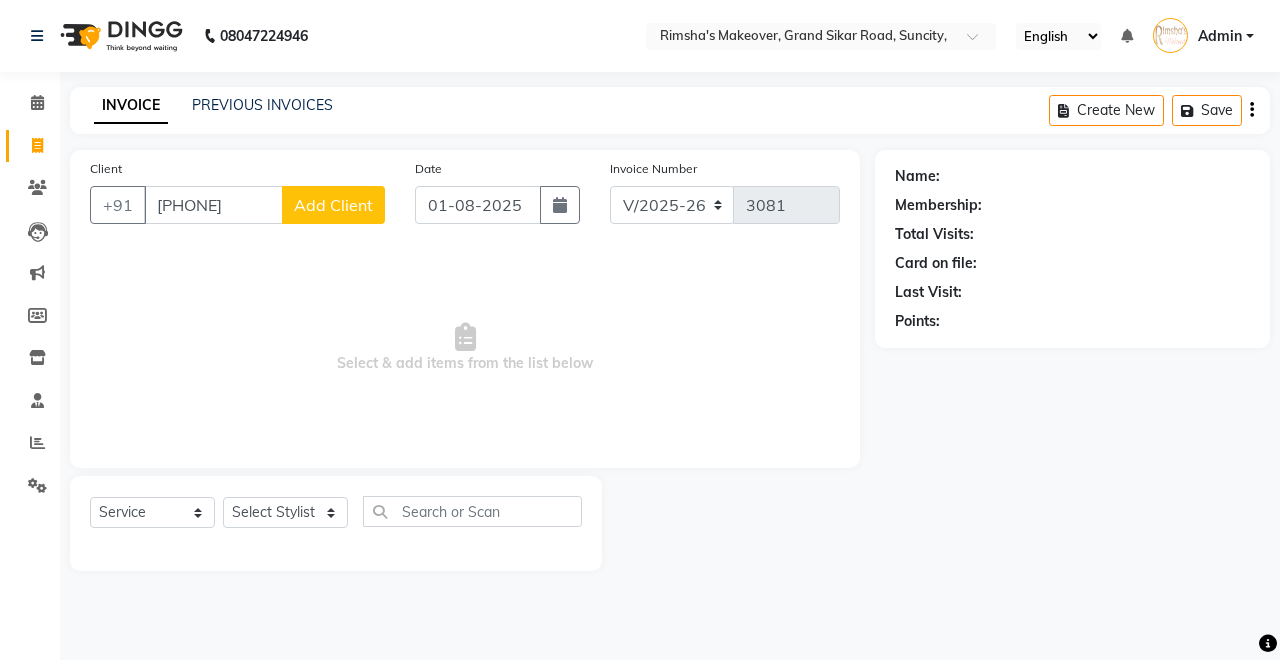 click on "Add Client" 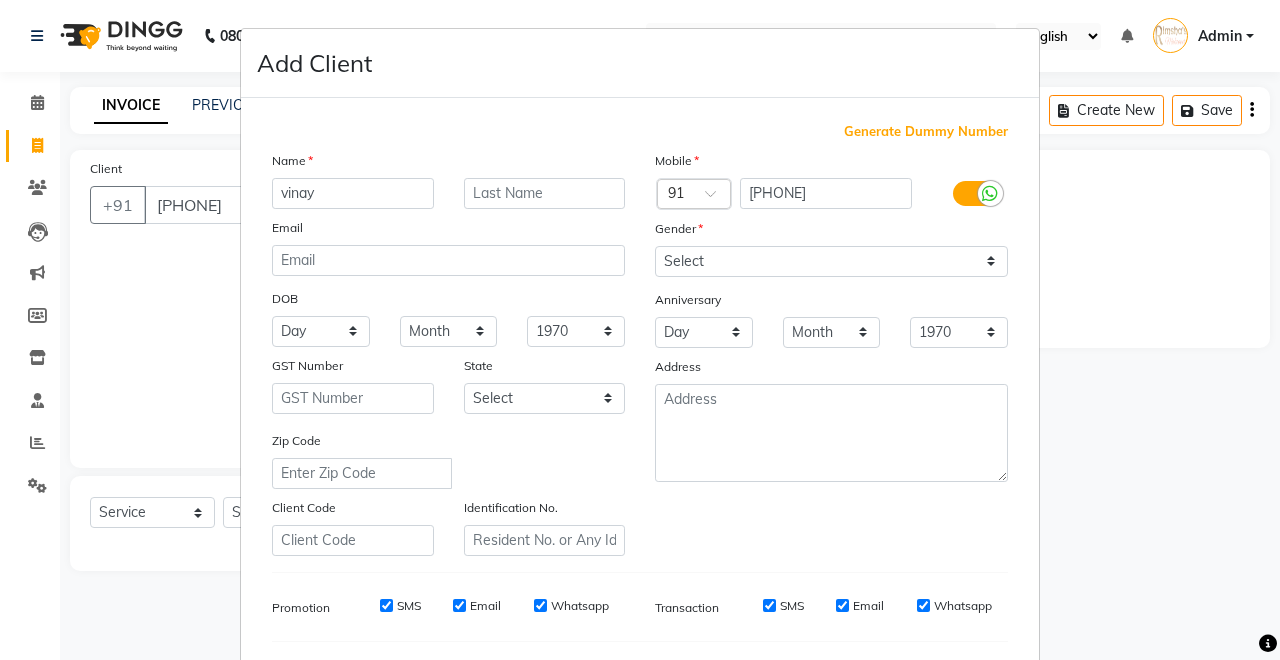 type on "vinay" 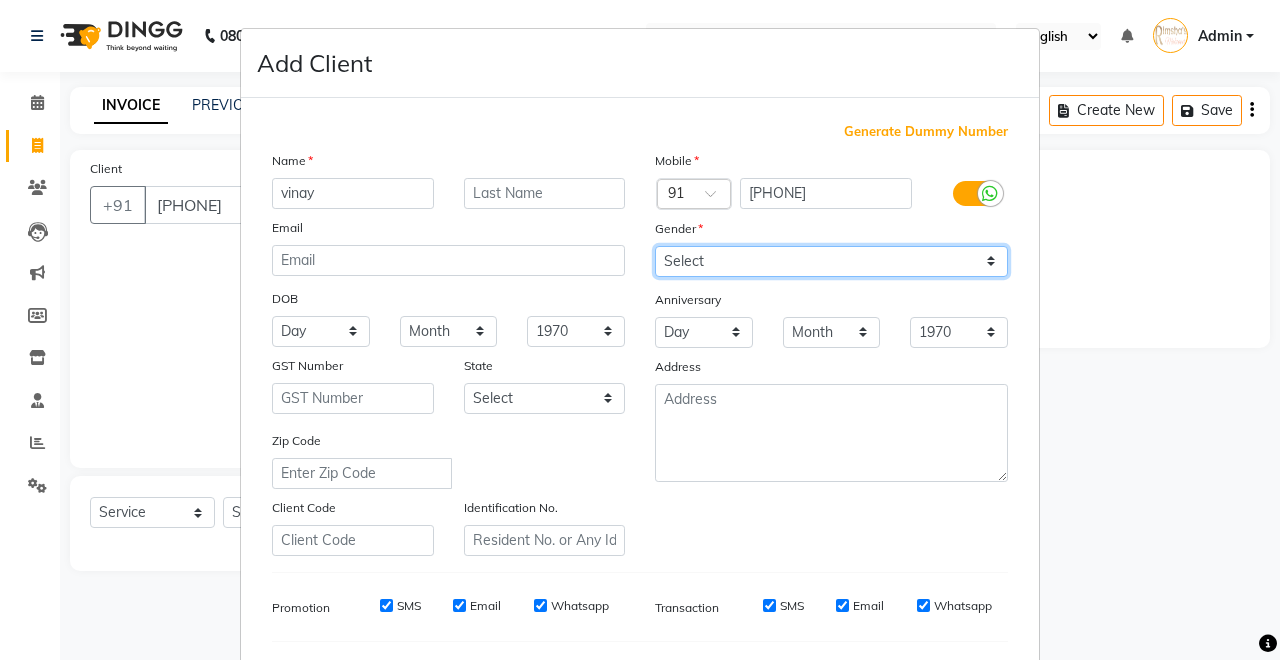 click on "Select Male Female Other Prefer Not To Say" at bounding box center (831, 261) 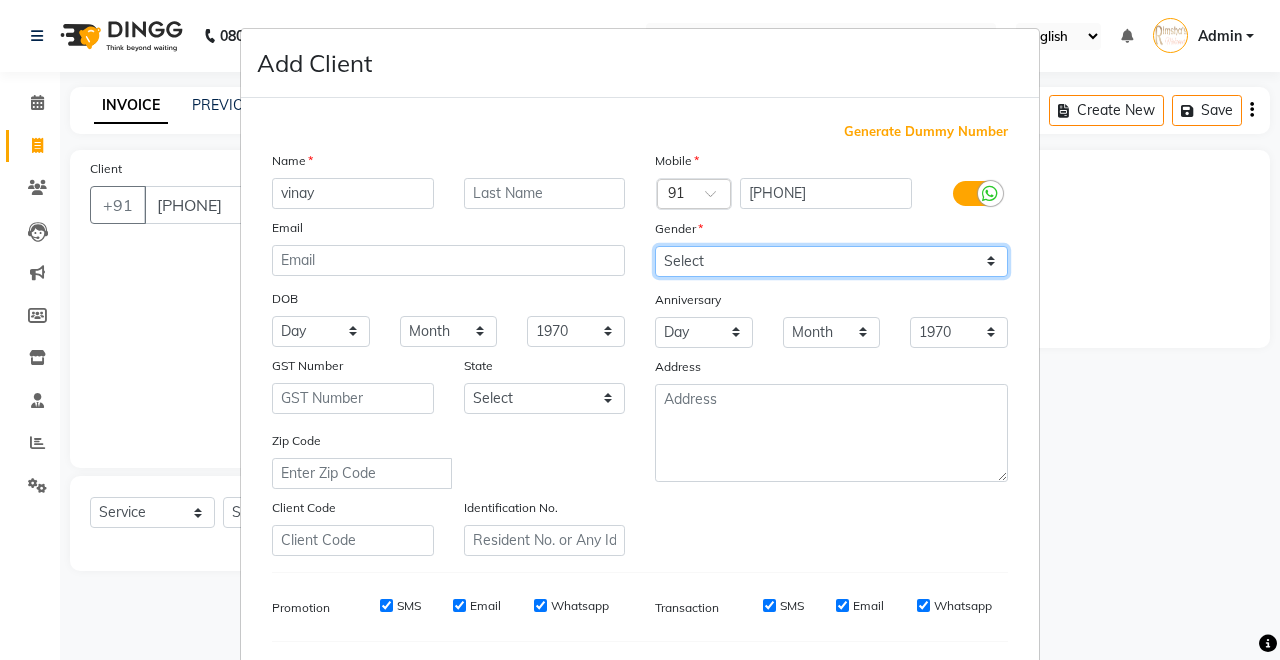 select on "male" 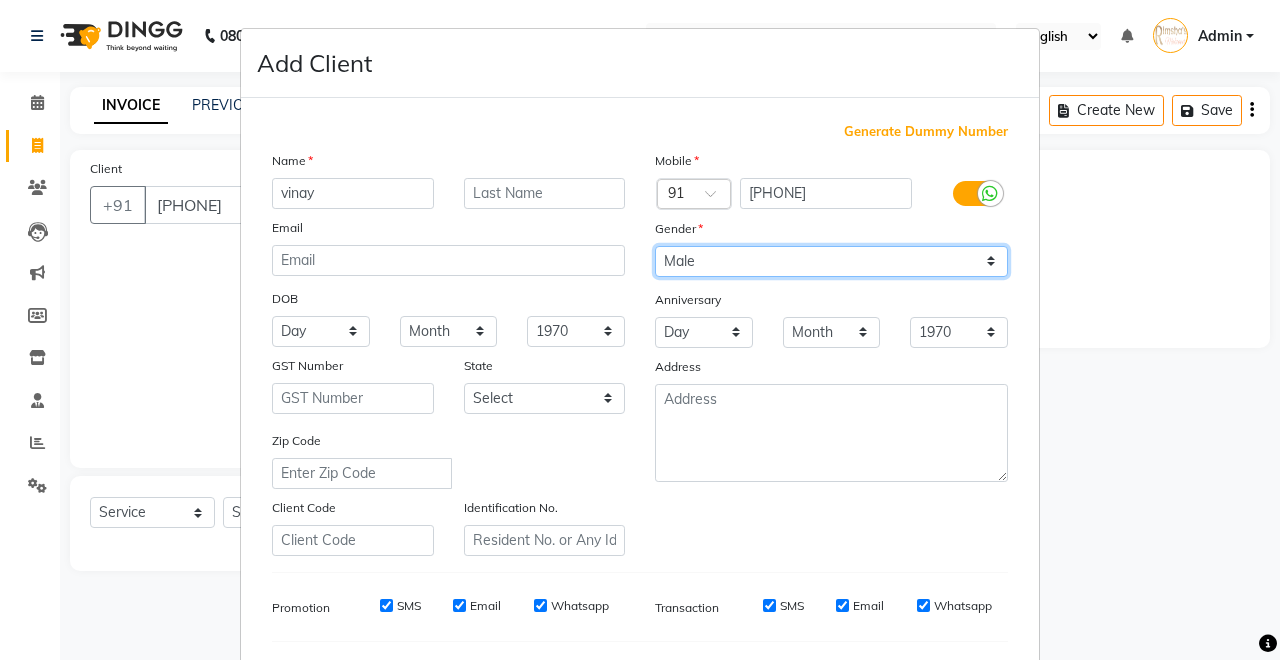 click on "Select Male Female Other Prefer Not To Say" at bounding box center (831, 261) 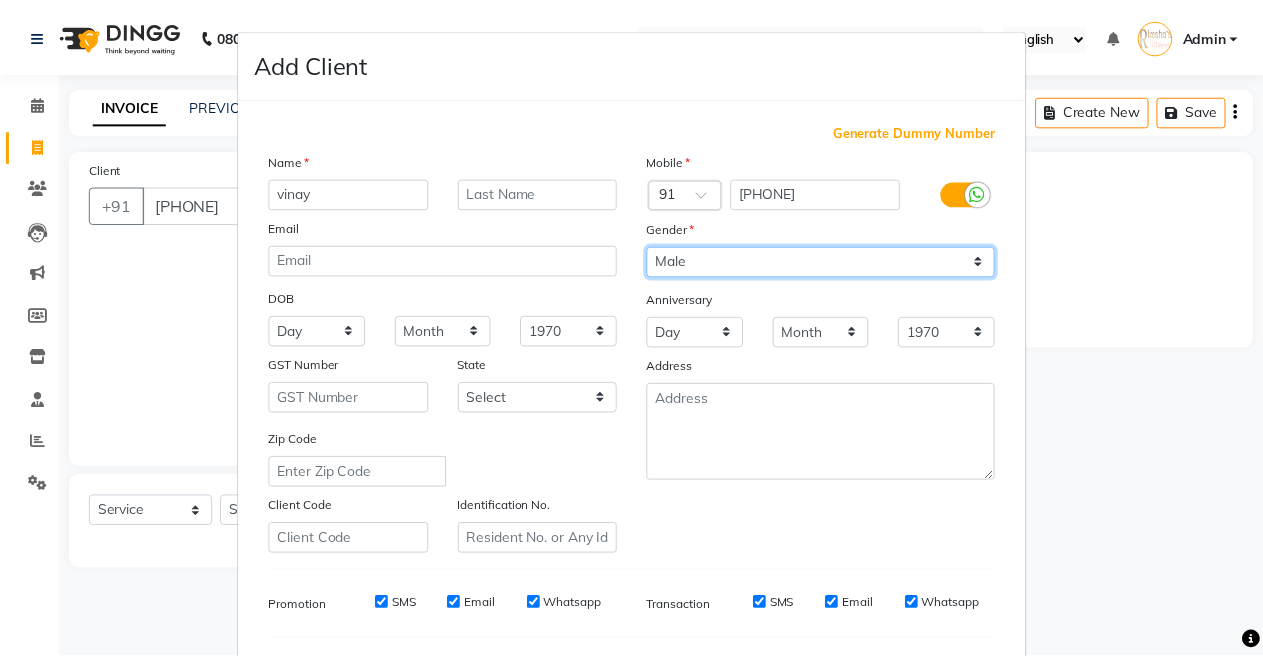 scroll, scrollTop: 259, scrollLeft: 0, axis: vertical 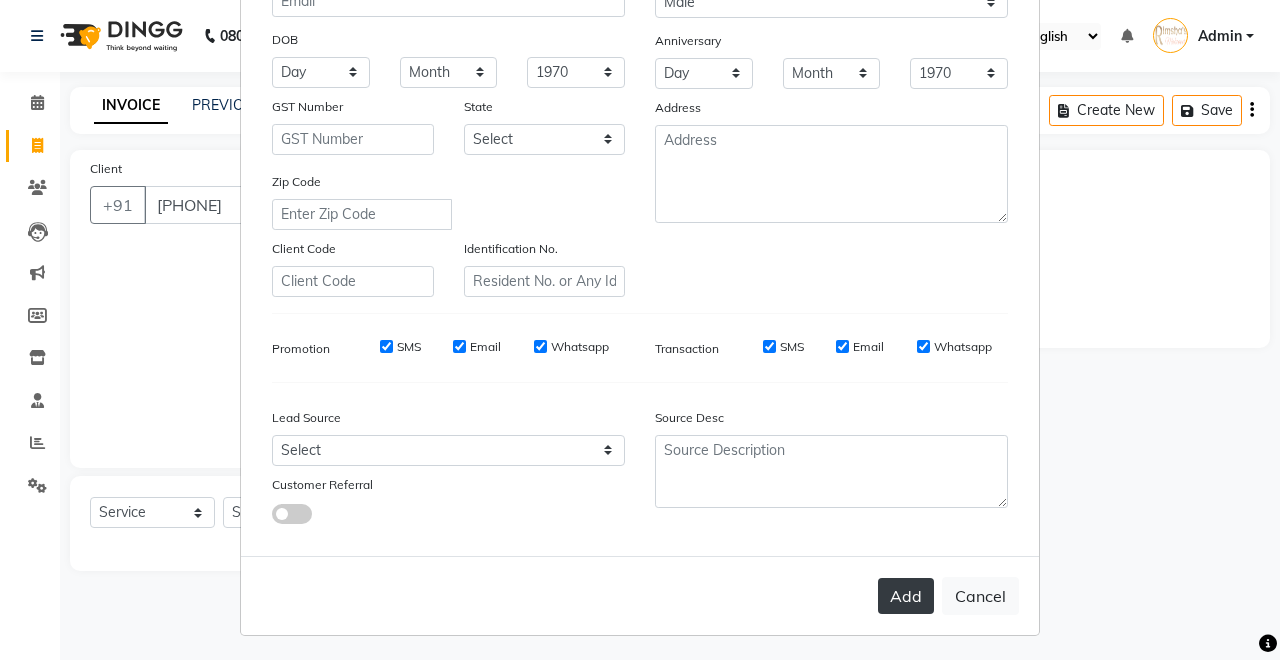 click on "Add" at bounding box center (906, 596) 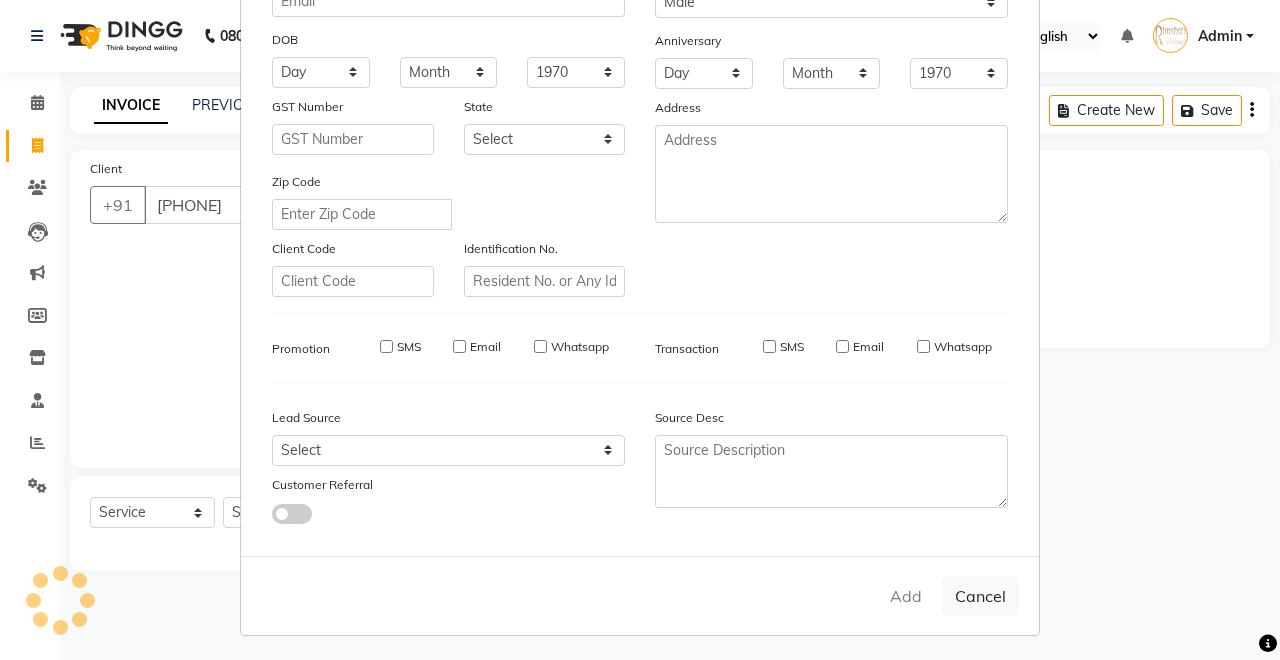 type 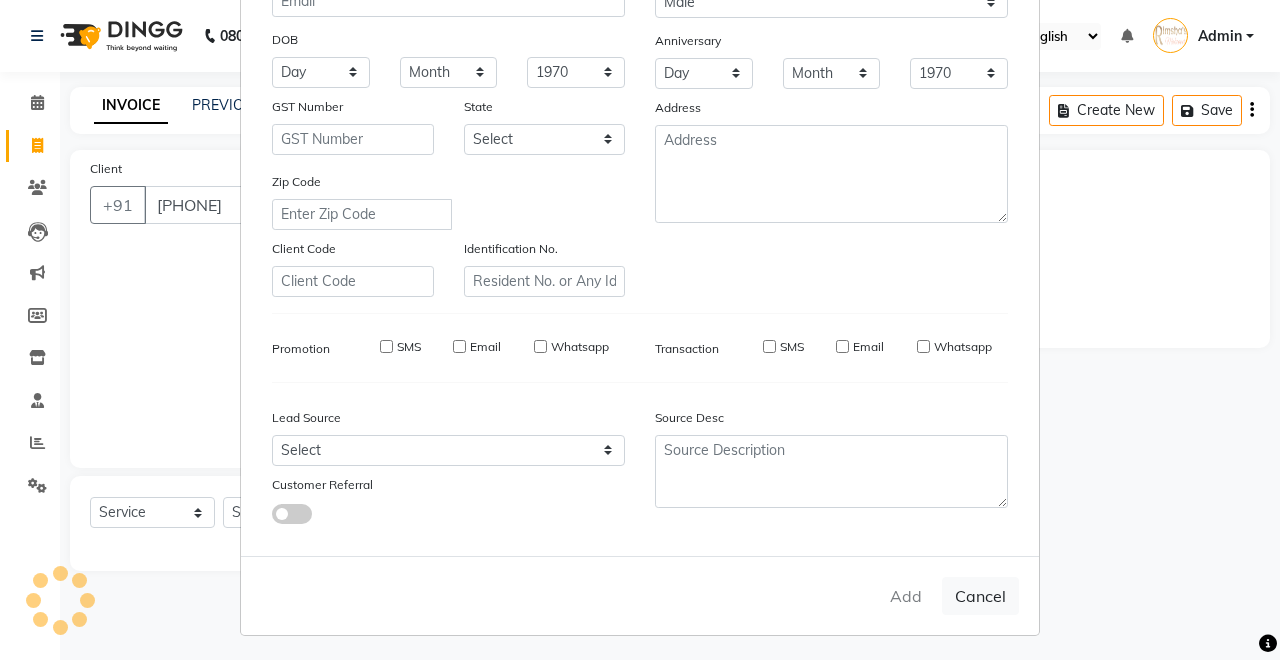 select 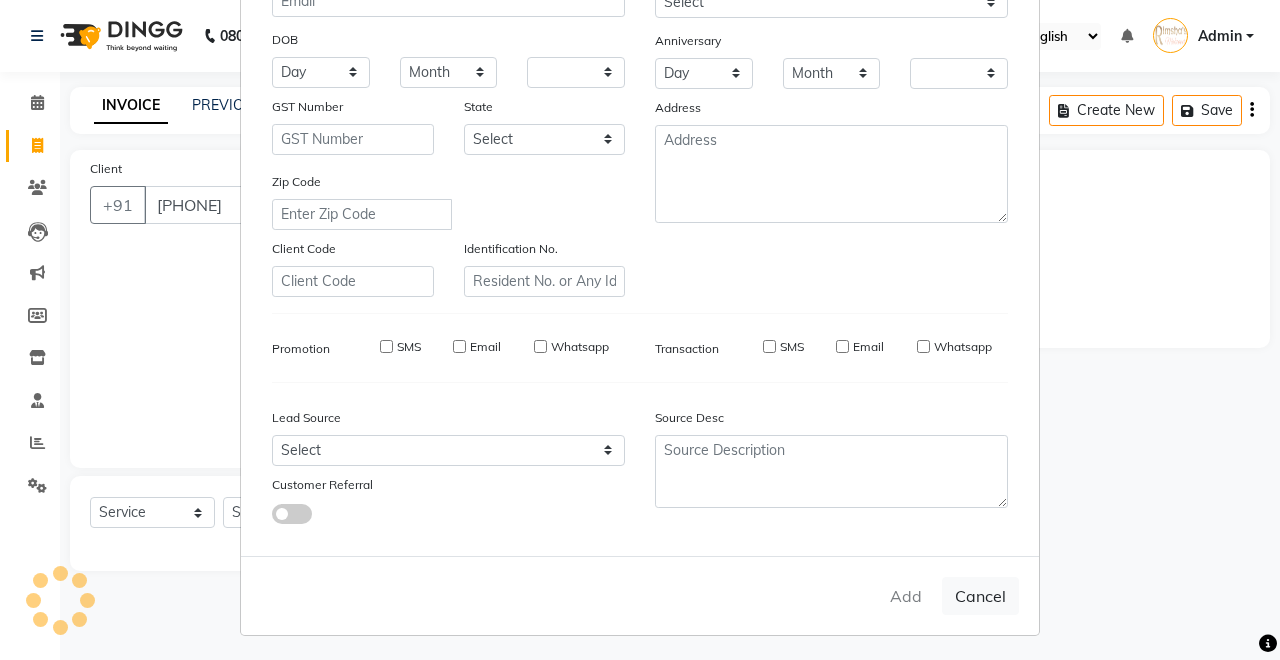 checkbox on "false" 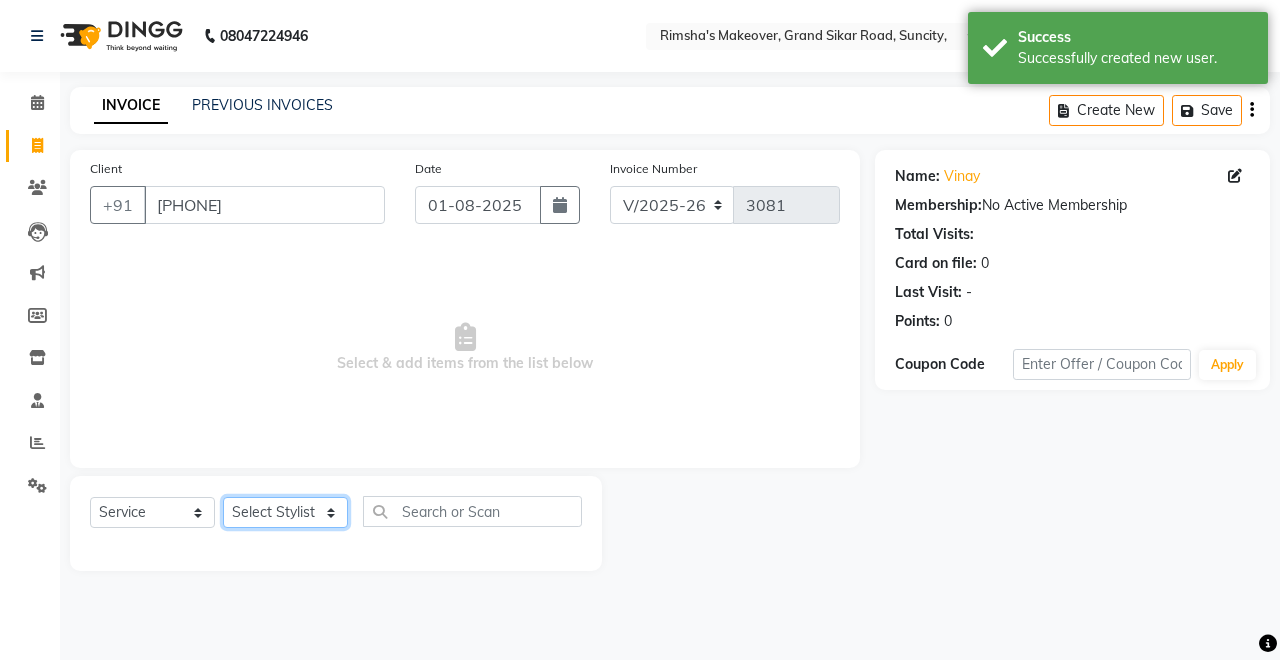 click on "Select Stylist Badal kumar Jeetu Kushal Nikita Rahul Sachin Dangoriya Shikha Suman Verma" 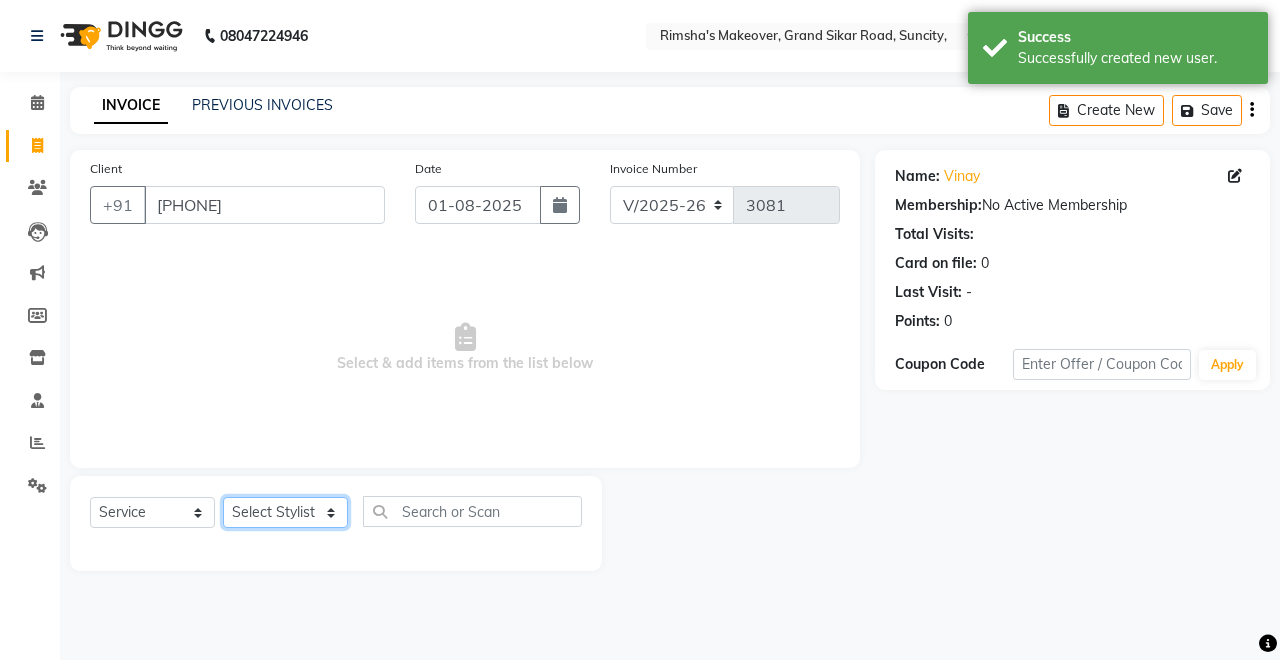 select on "85198" 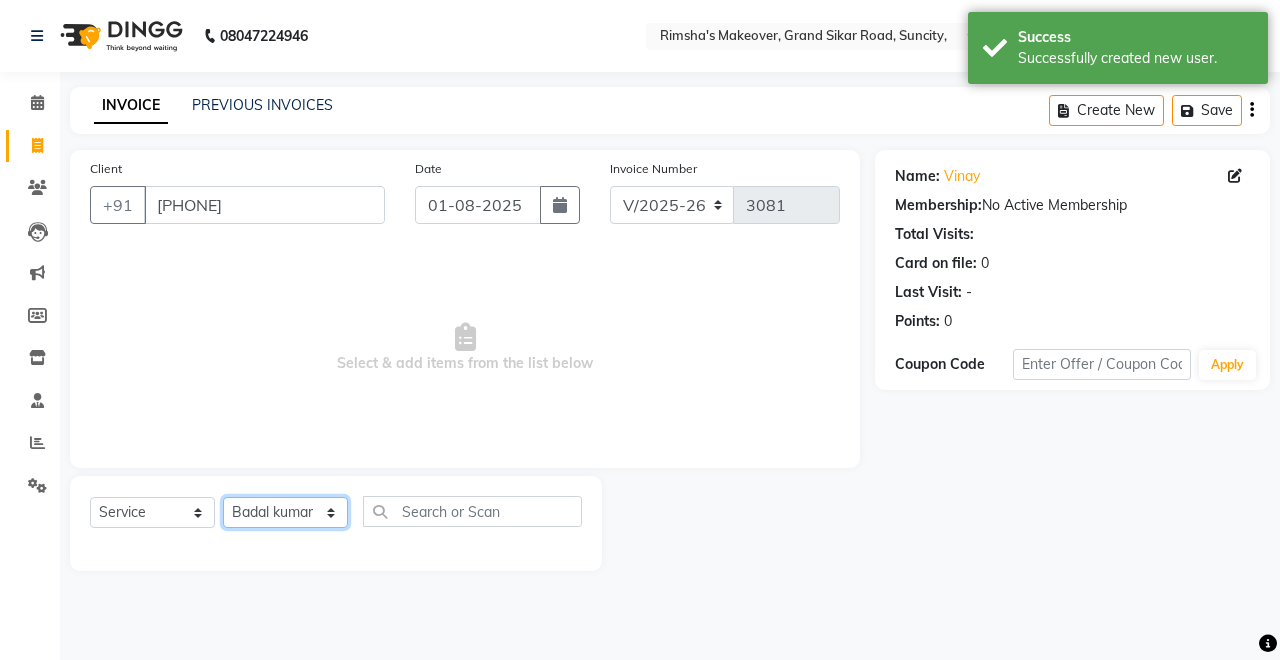 click on "Select Stylist Badal kumar Jeetu Kushal Nikita Rahul Sachin Dangoriya Shikha Suman Verma" 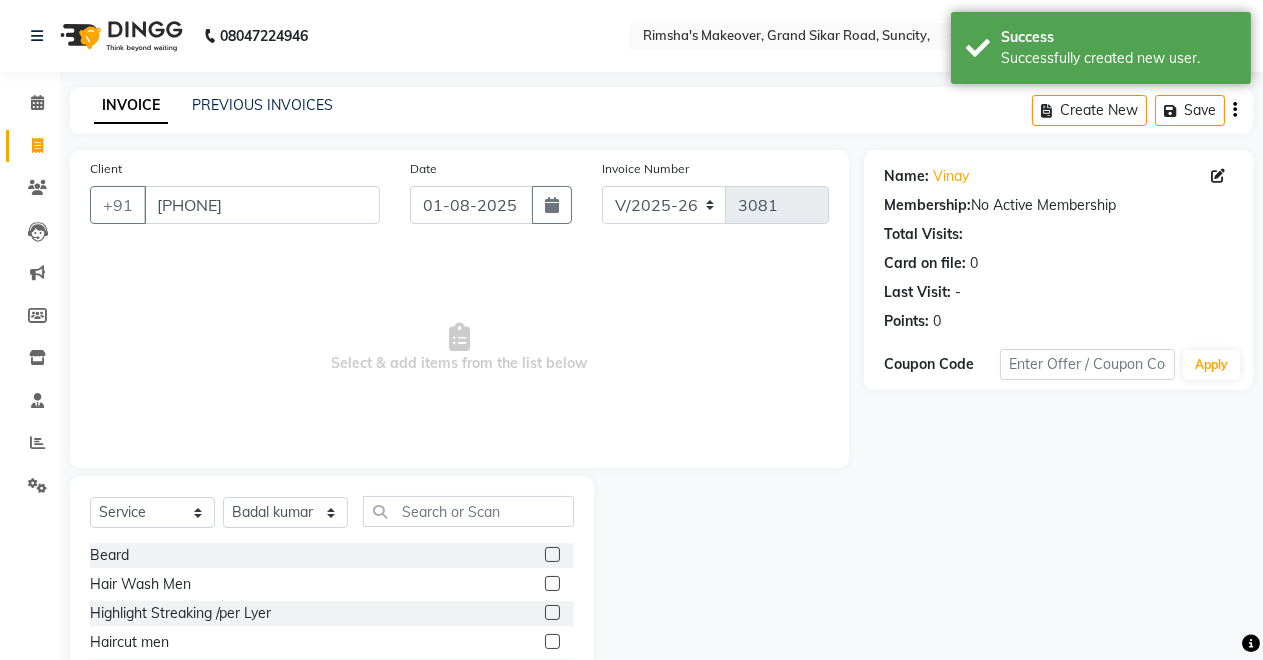 click 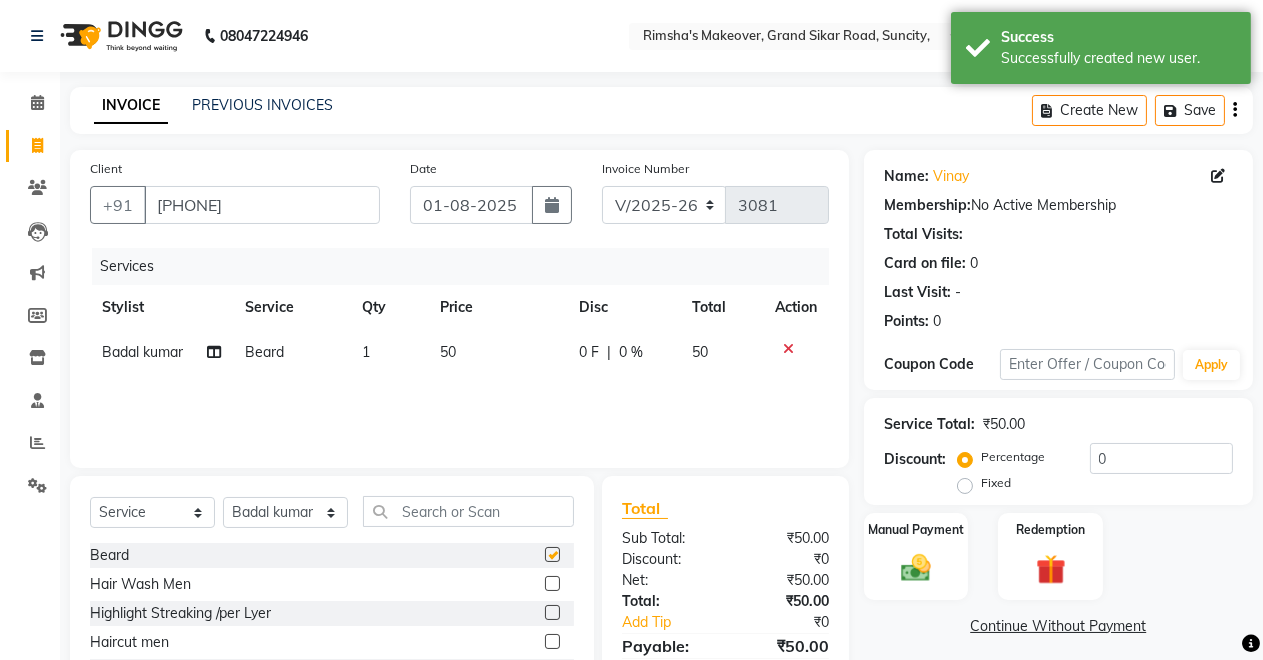 checkbox on "false" 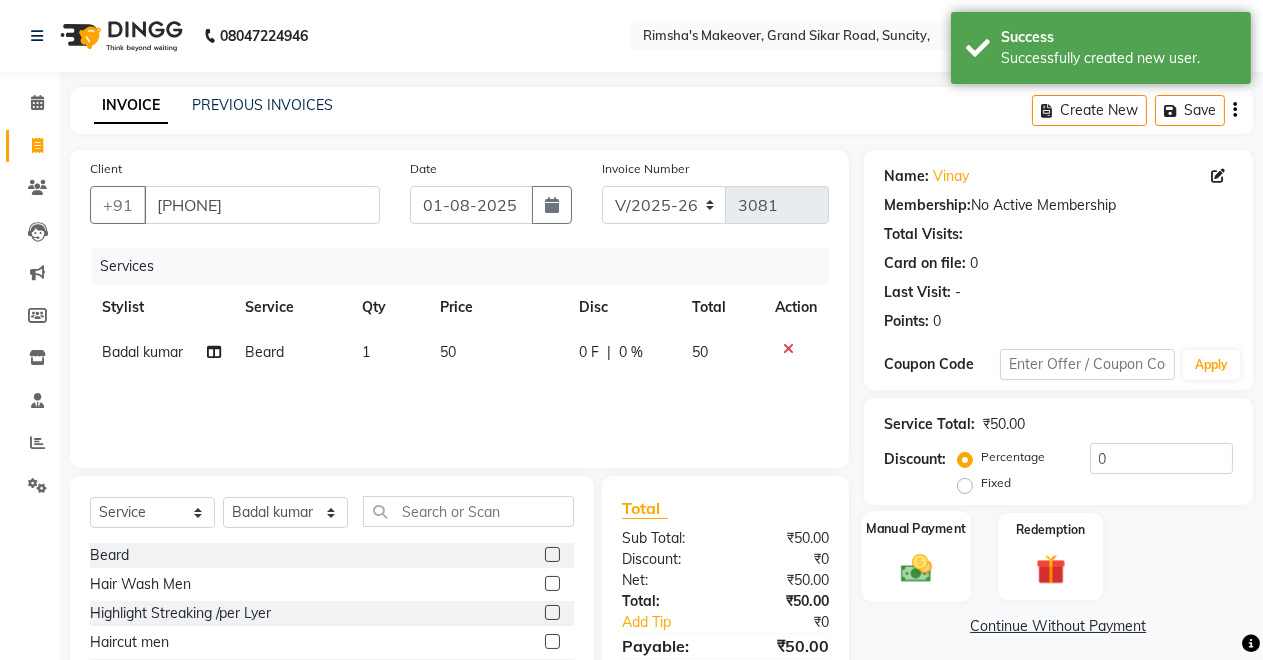 click 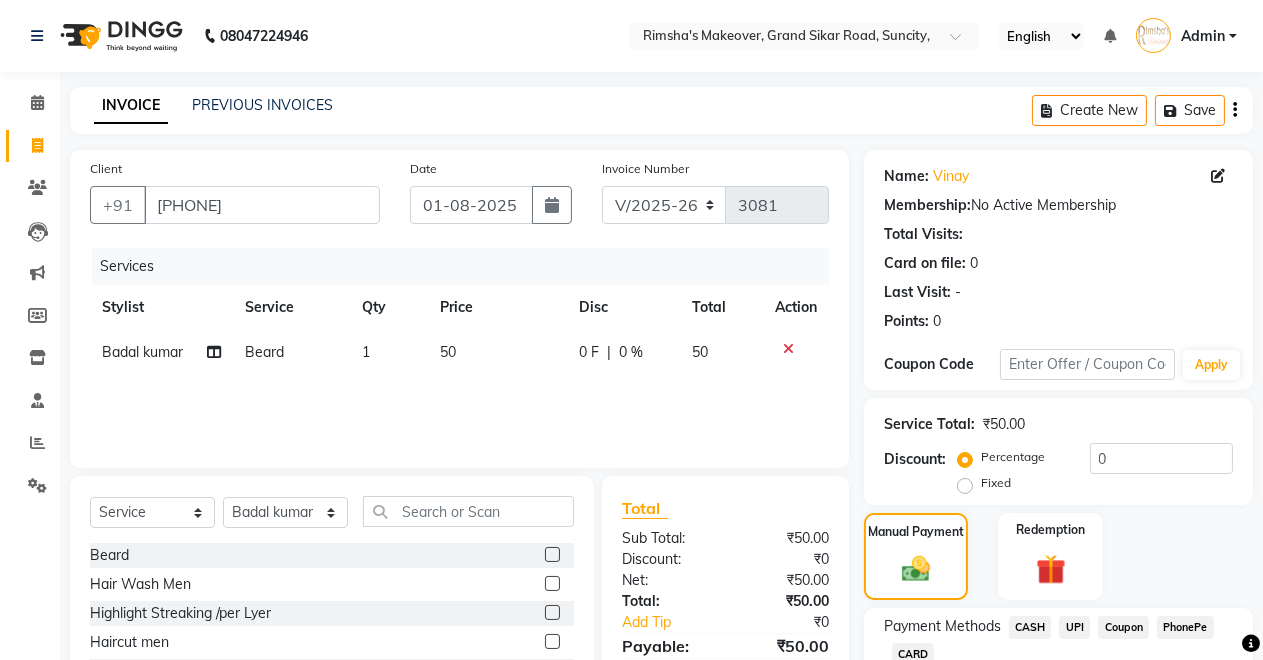 click on "UPI" 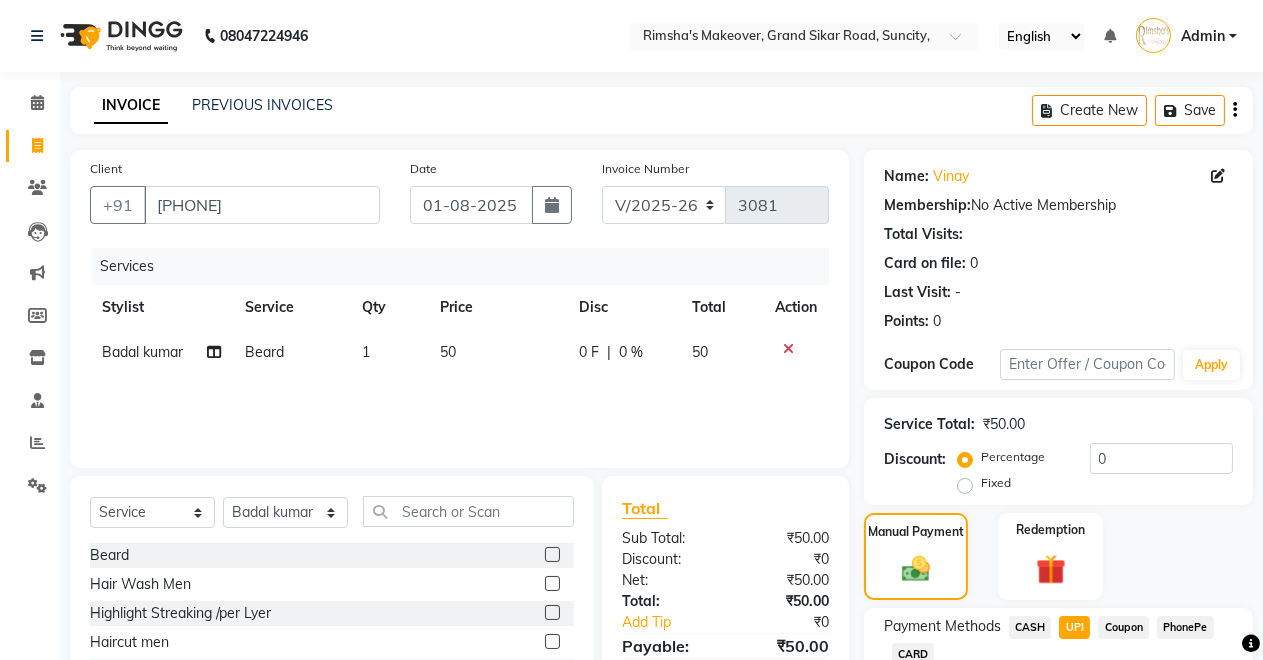scroll, scrollTop: 194, scrollLeft: 0, axis: vertical 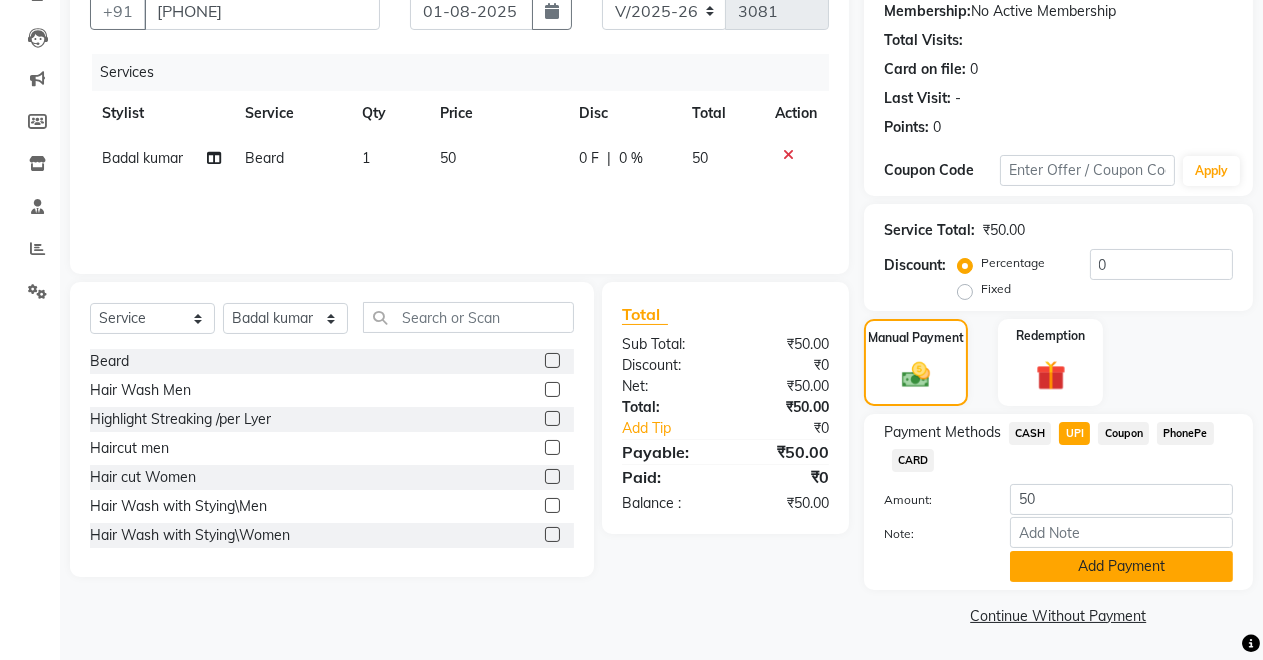 click on "Add Payment" 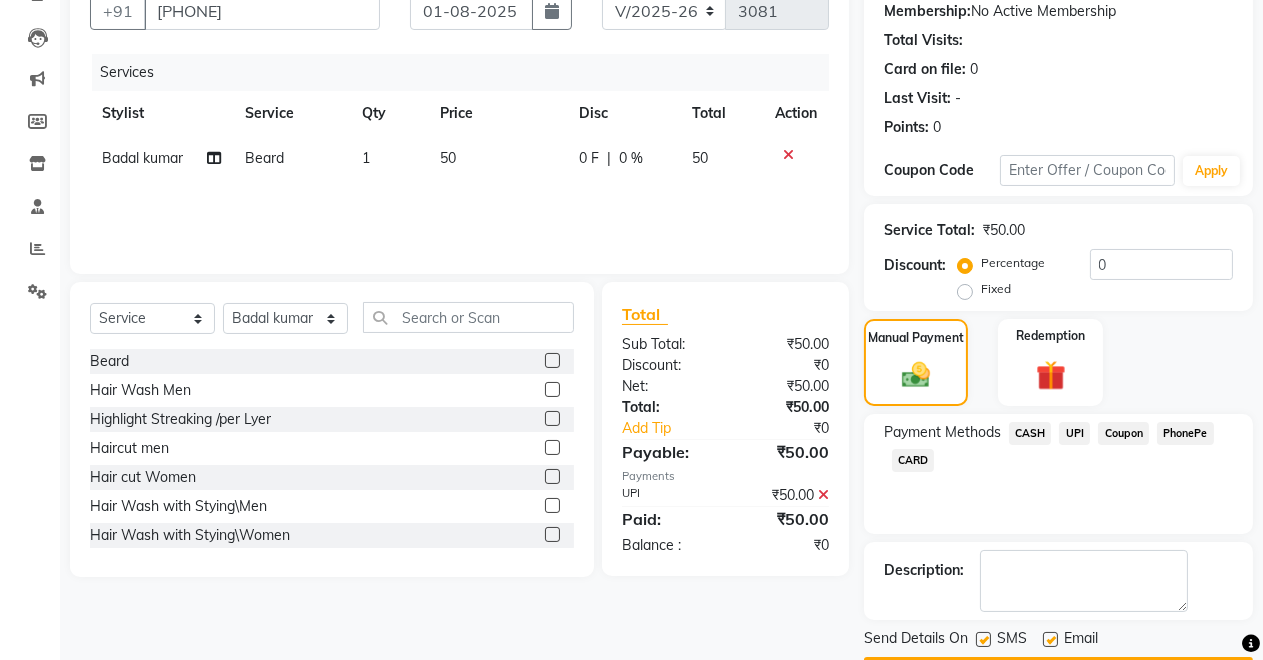 scroll, scrollTop: 251, scrollLeft: 0, axis: vertical 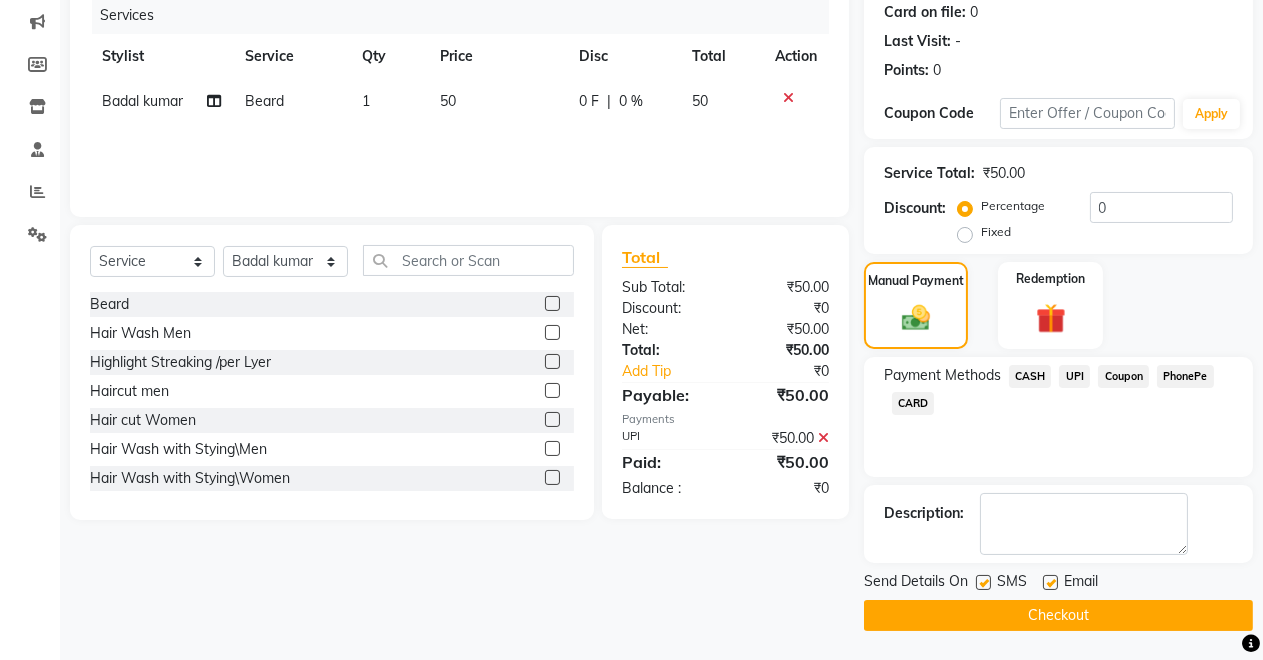 click on "Checkout" 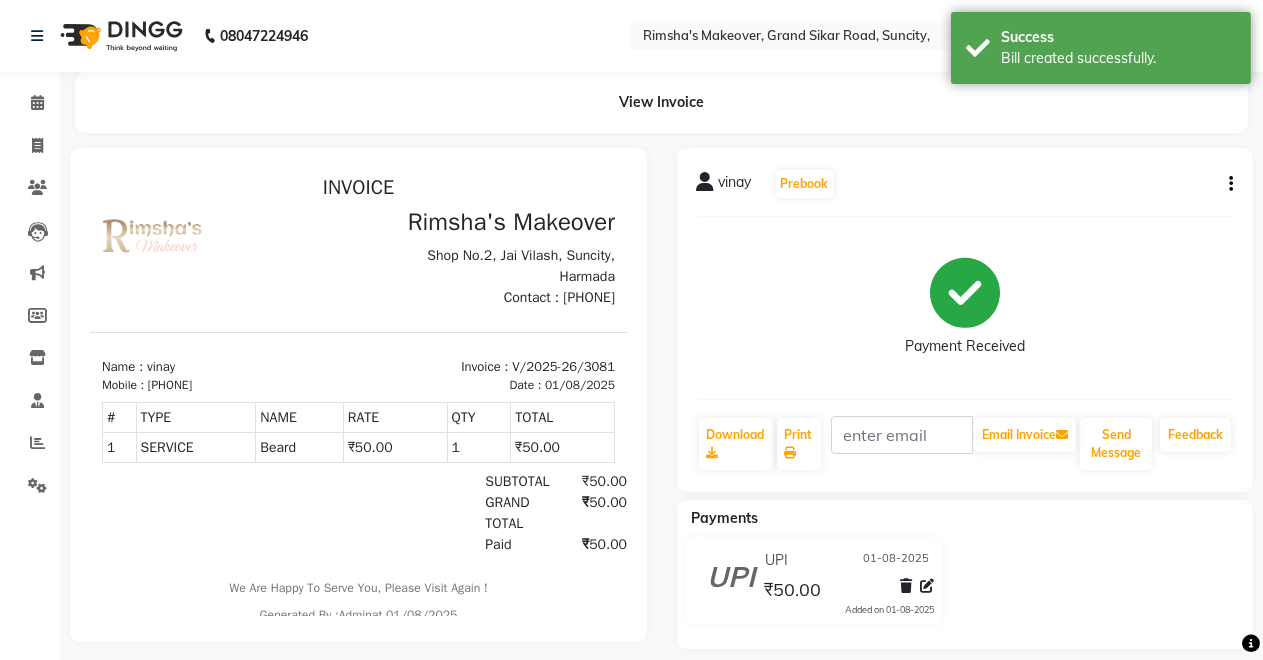 scroll, scrollTop: 0, scrollLeft: 0, axis: both 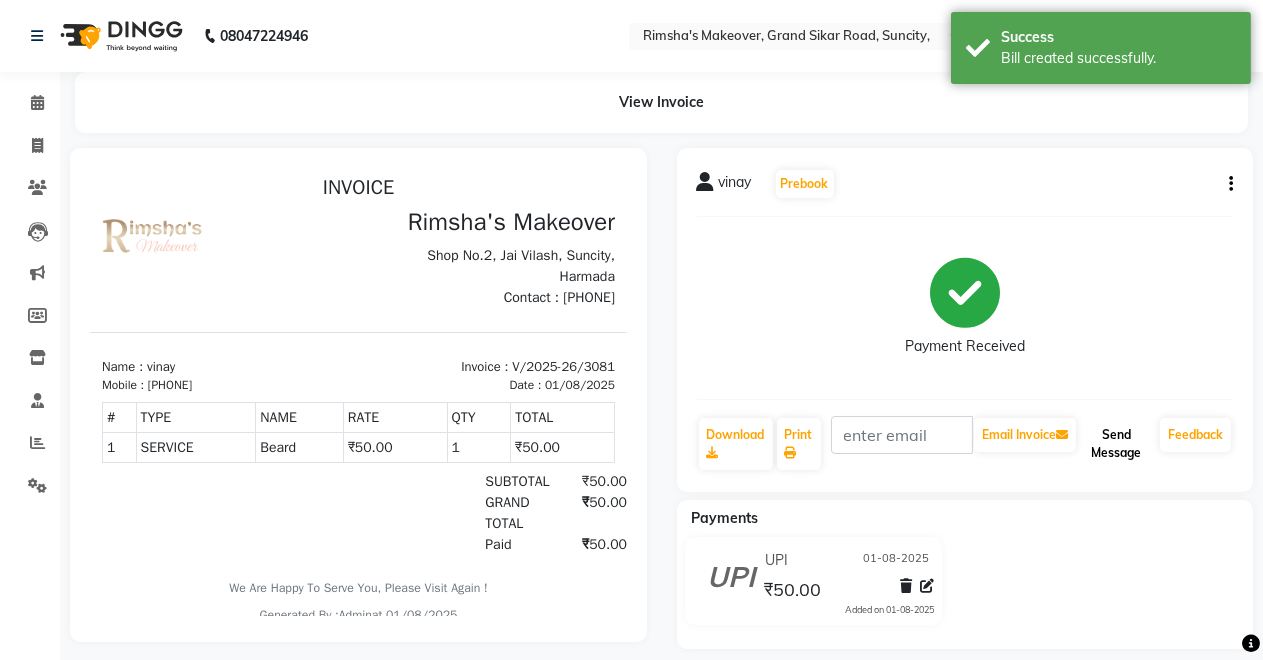 click on "Send Message" 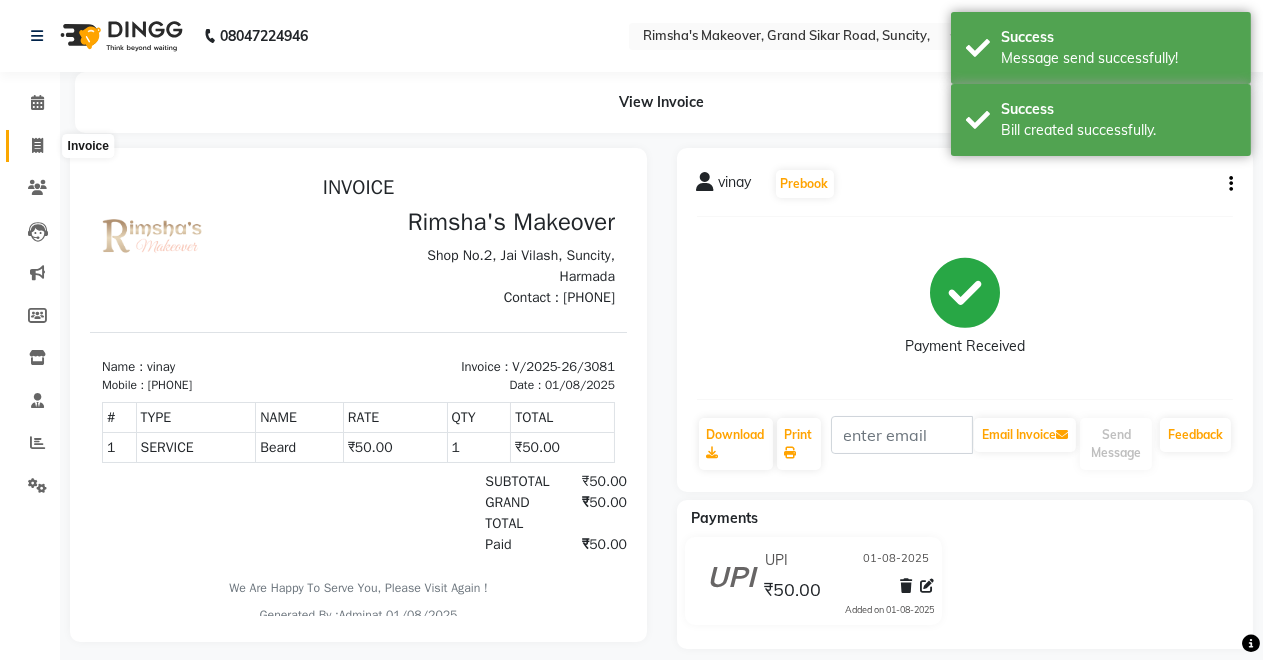 click 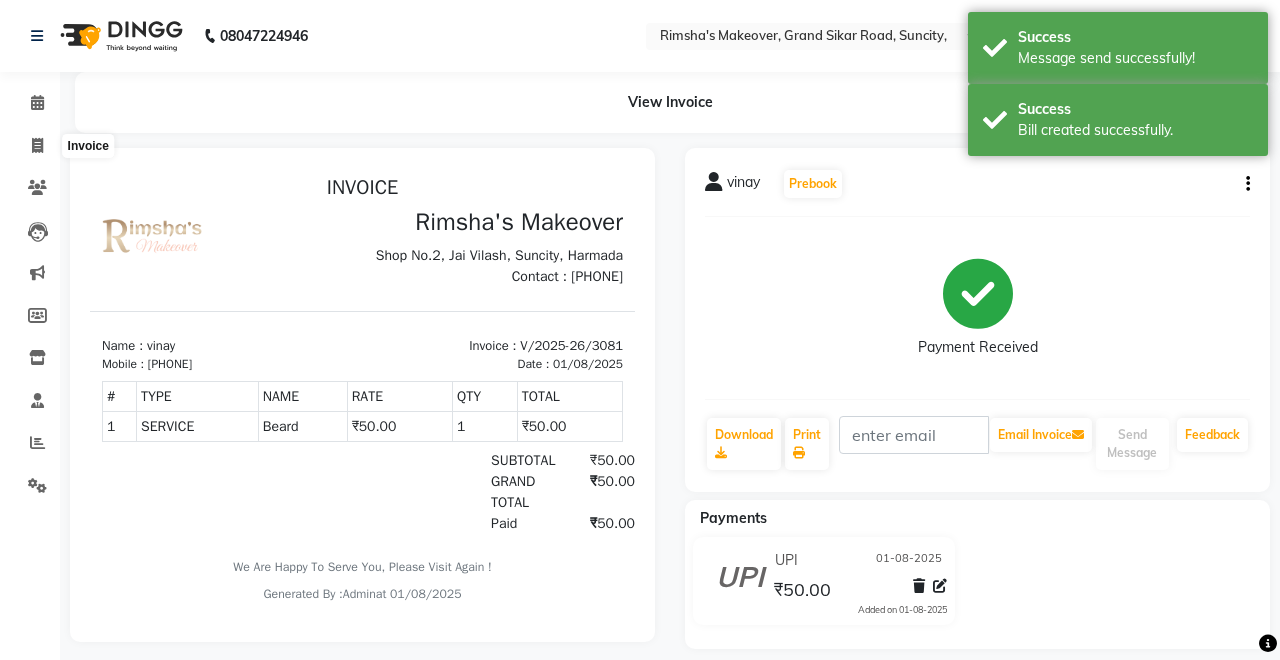 select on "service" 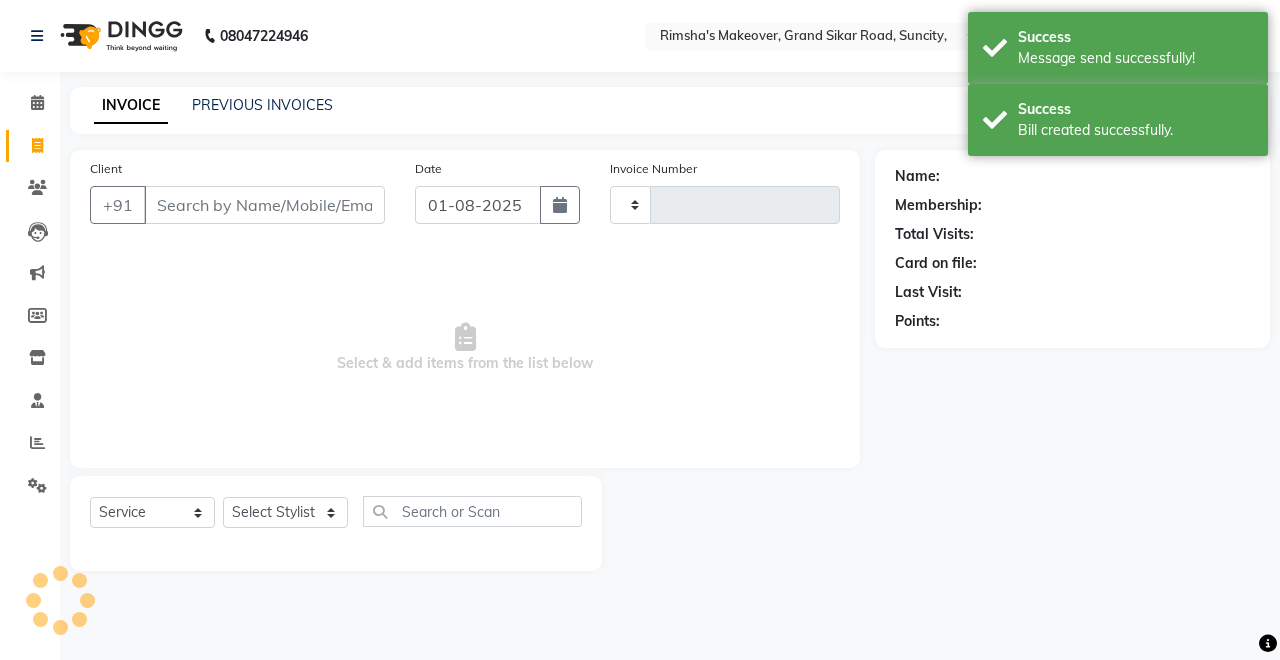 type on "3082" 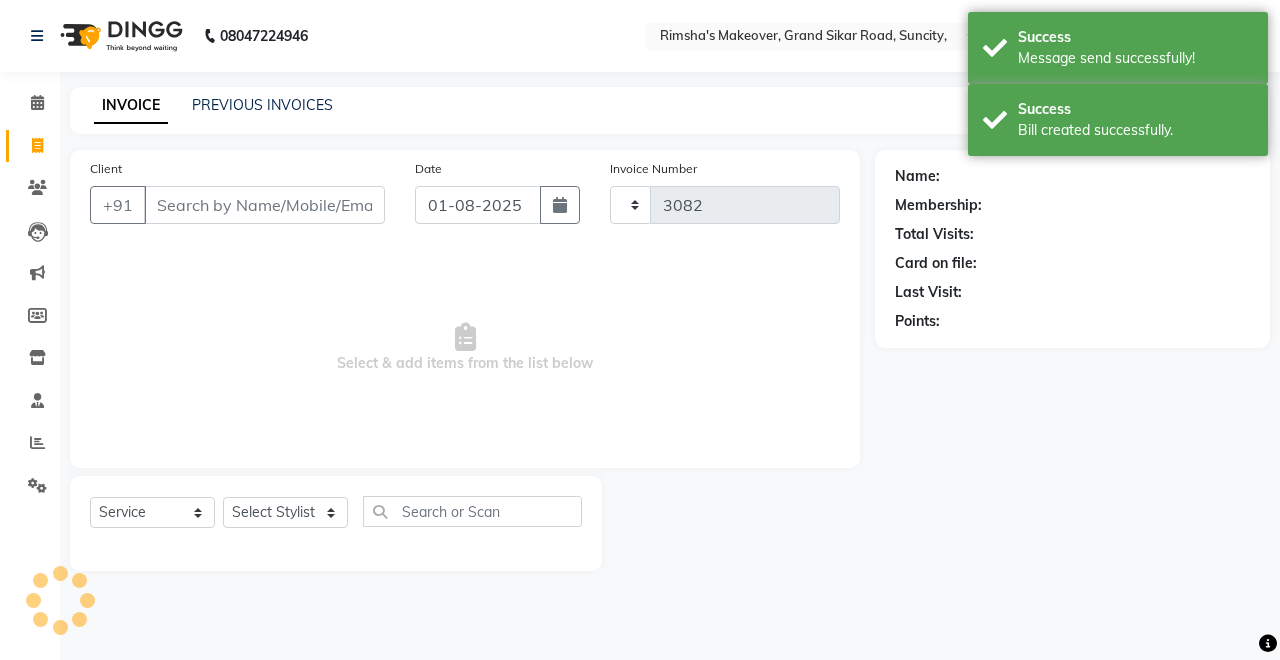 select on "7317" 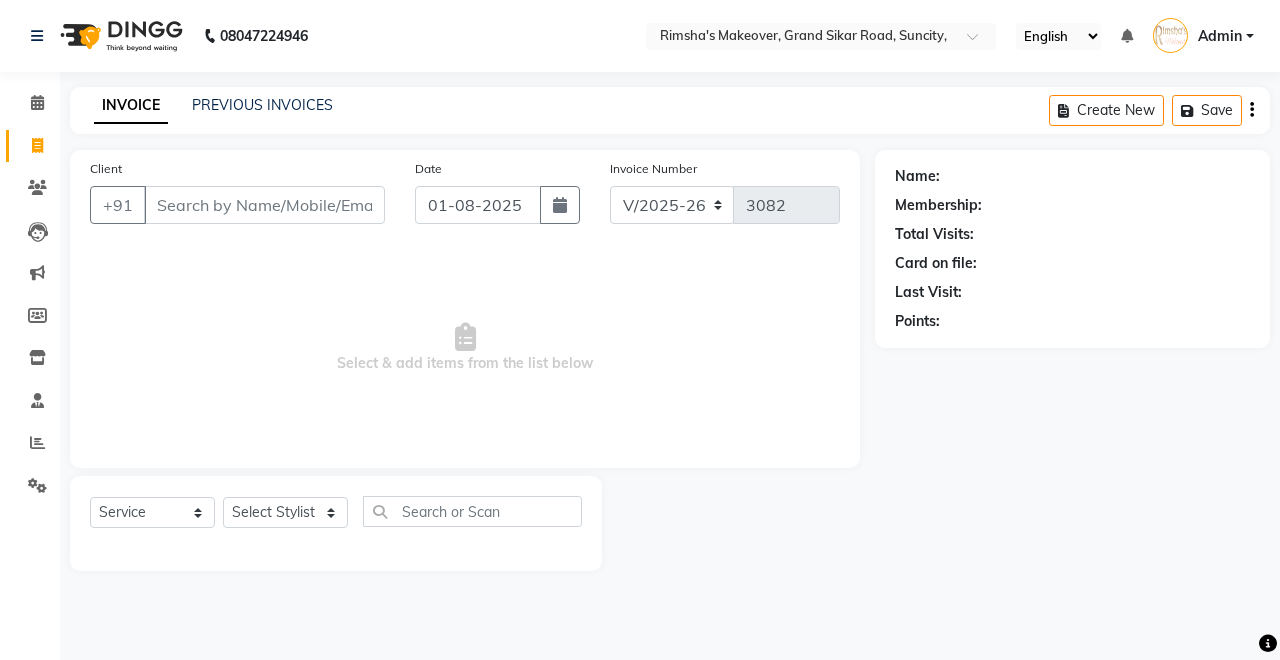 click on "Client" at bounding box center [264, 205] 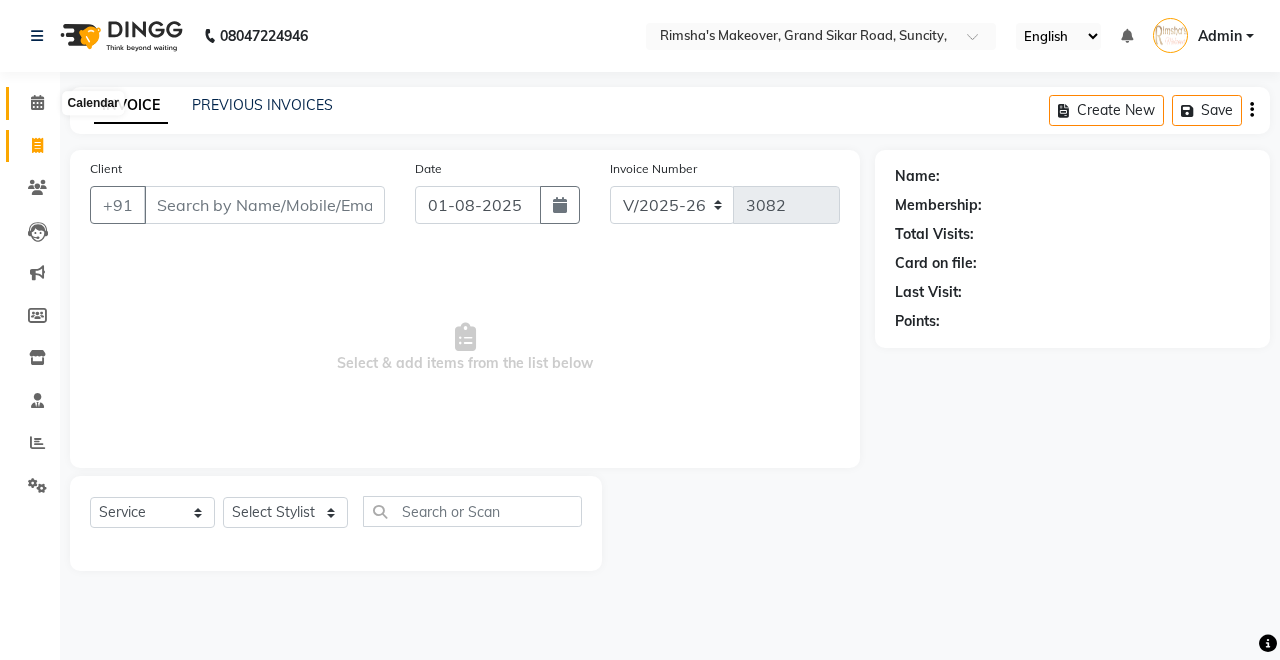 click 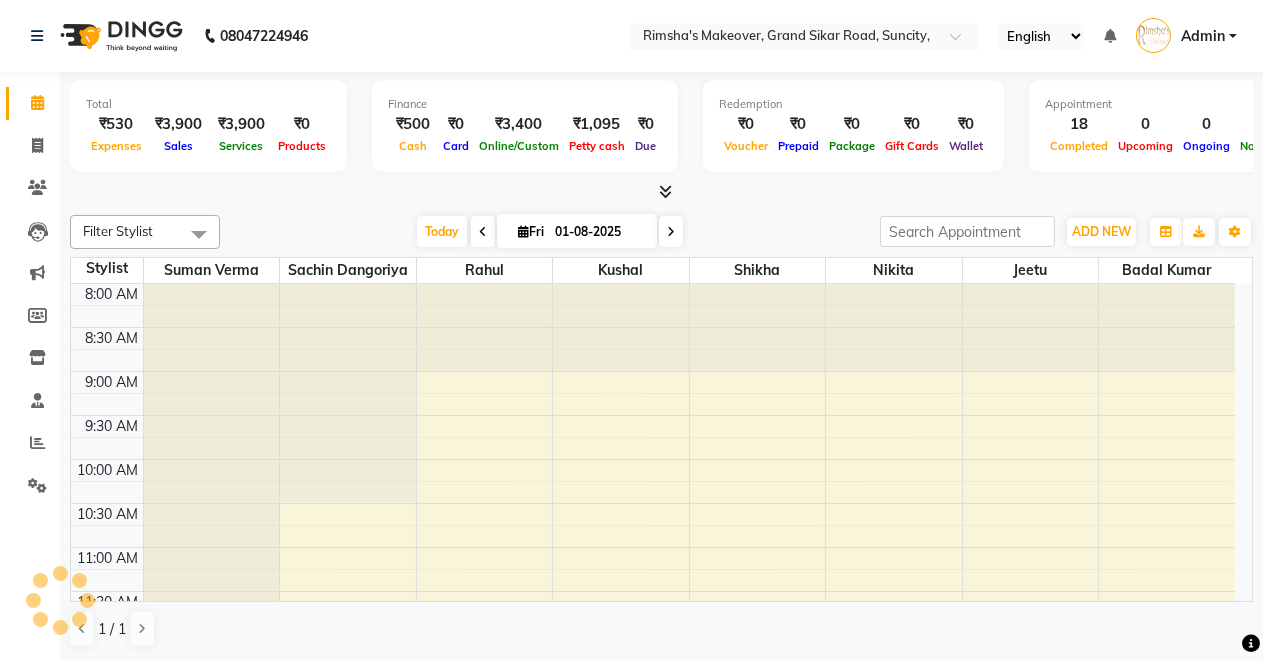 scroll, scrollTop: 0, scrollLeft: 0, axis: both 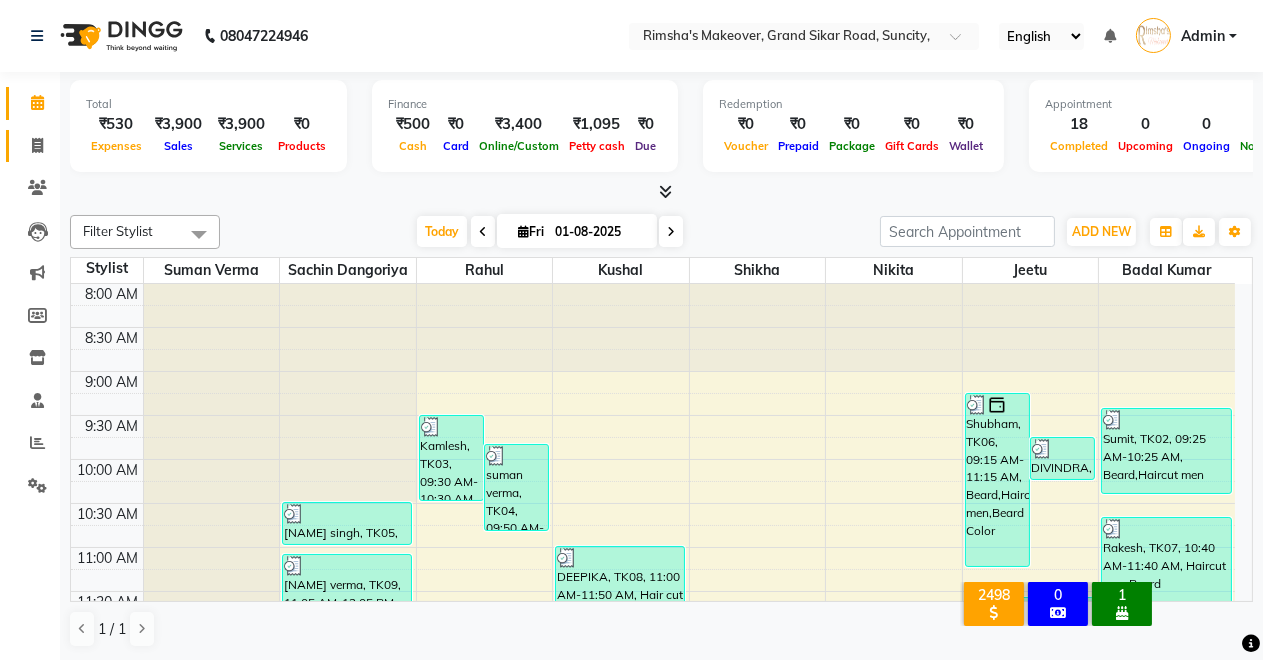 click on "Invoice" 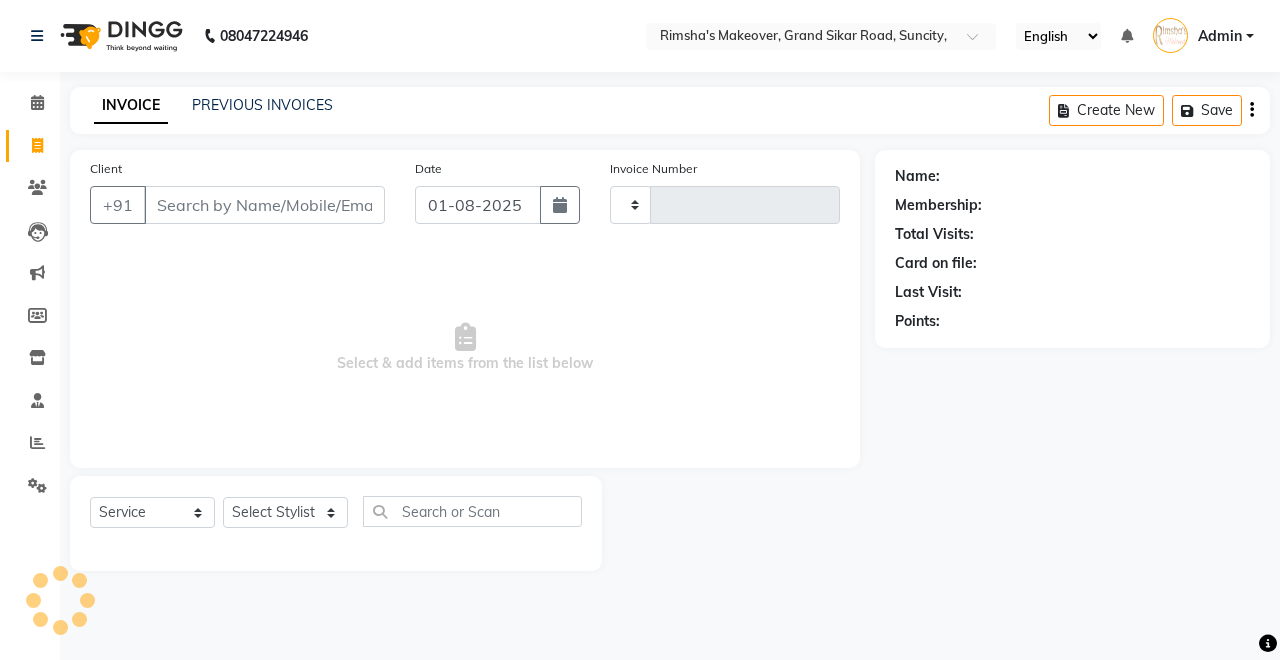 type on "3082" 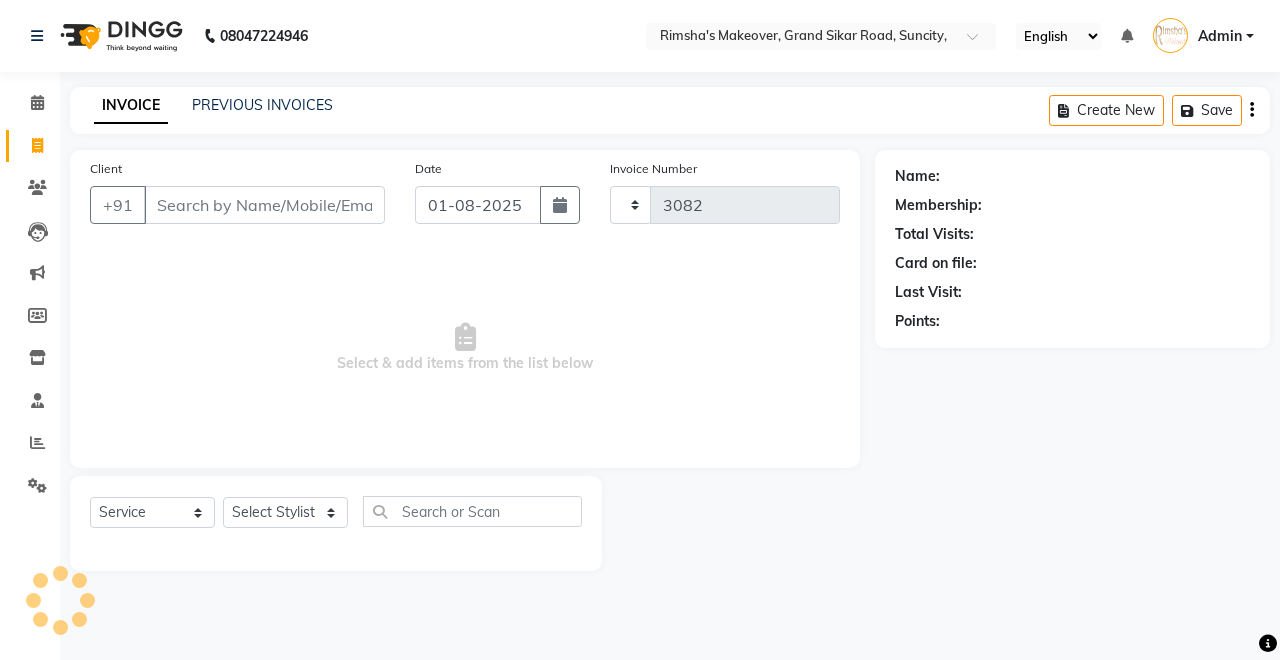 select on "7317" 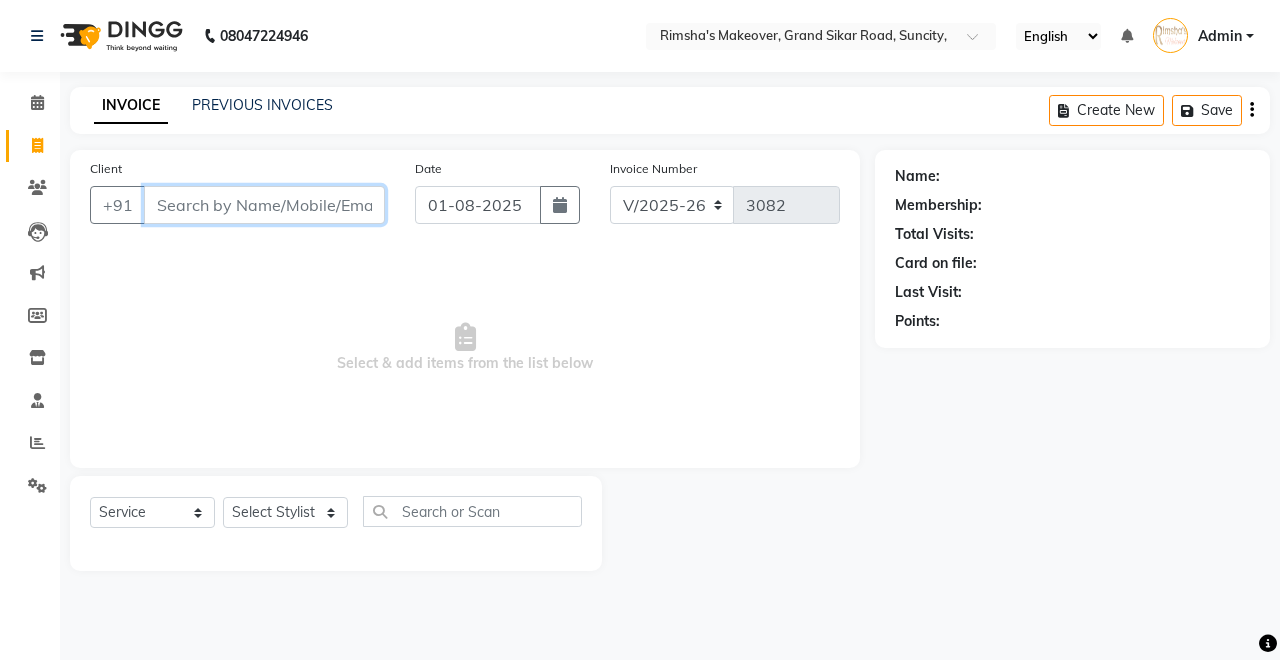 drag, startPoint x: 266, startPoint y: 205, endPoint x: 356, endPoint y: 218, distance: 90.934044 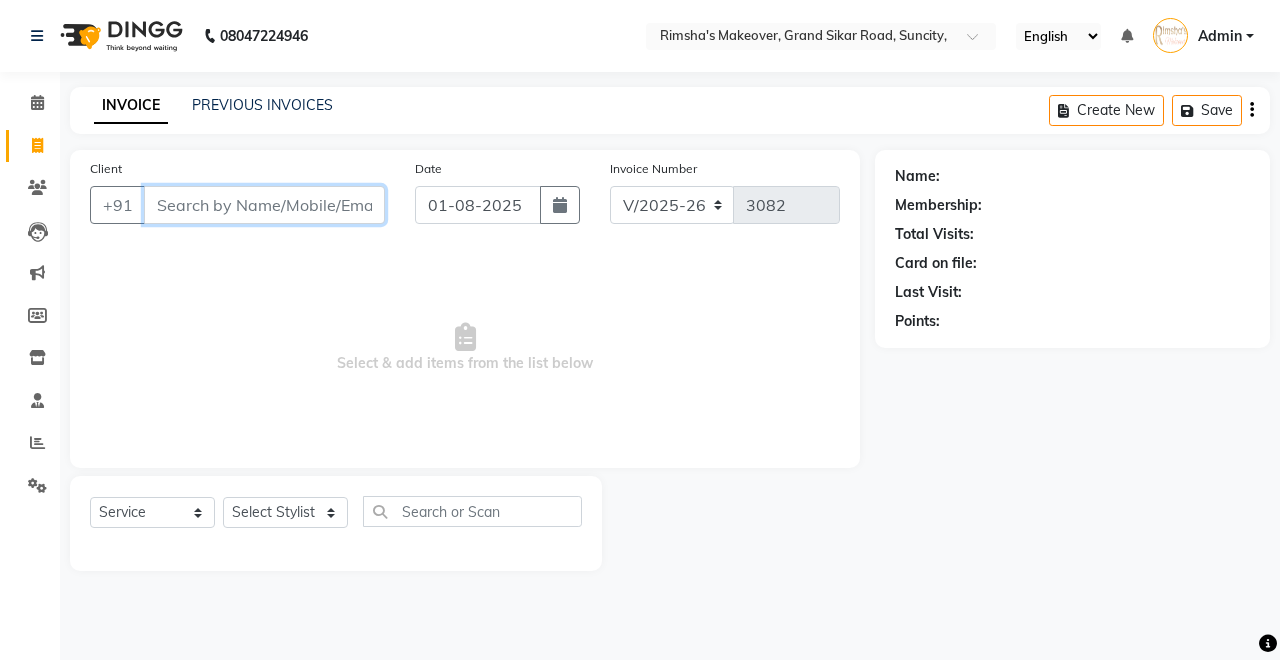 click on "Client" at bounding box center [264, 205] 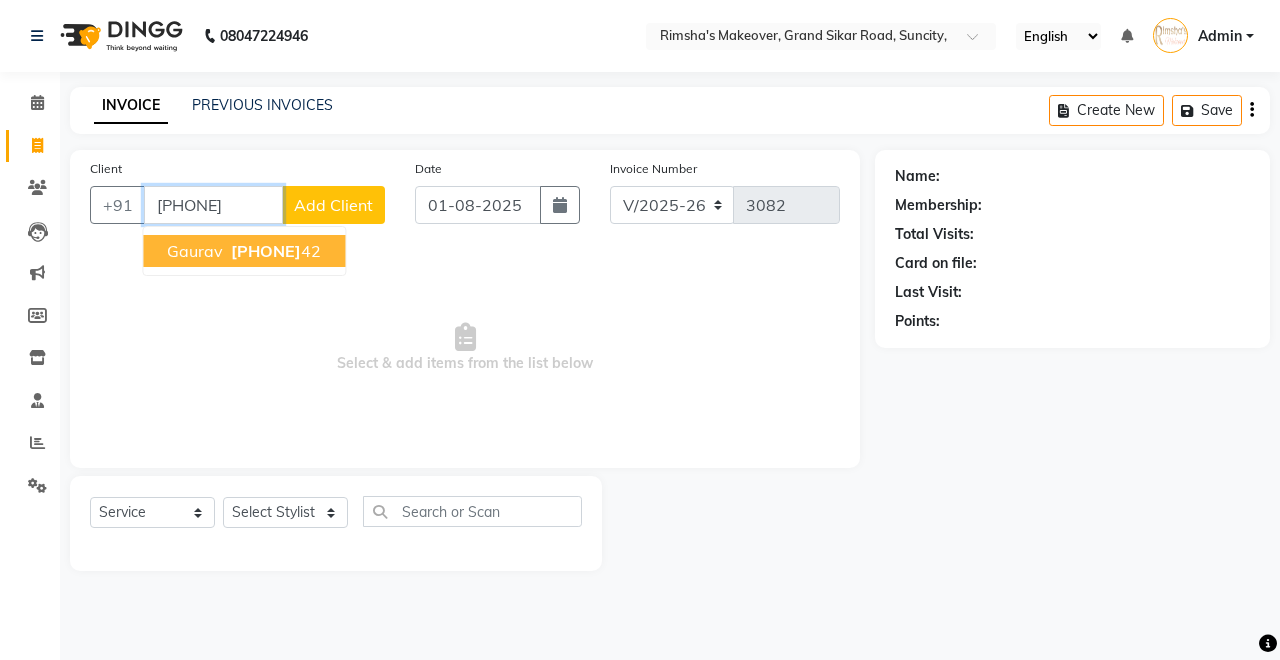 click on "Gaurav" at bounding box center [195, 251] 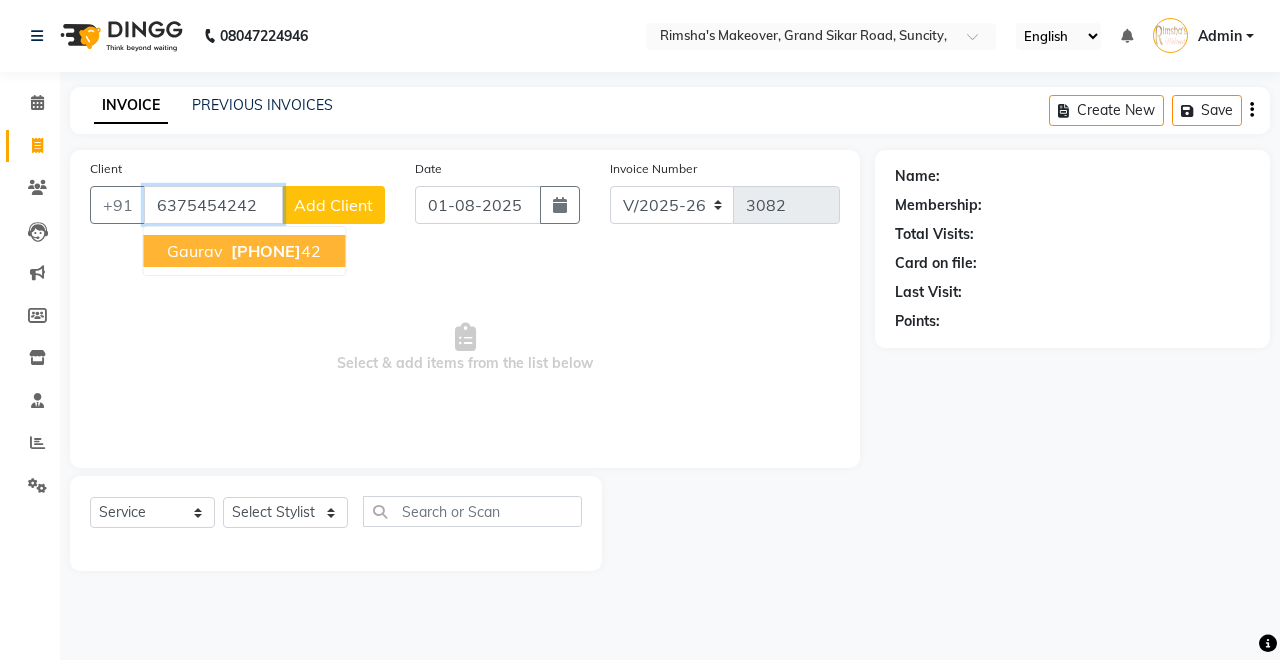 type on "6375454242" 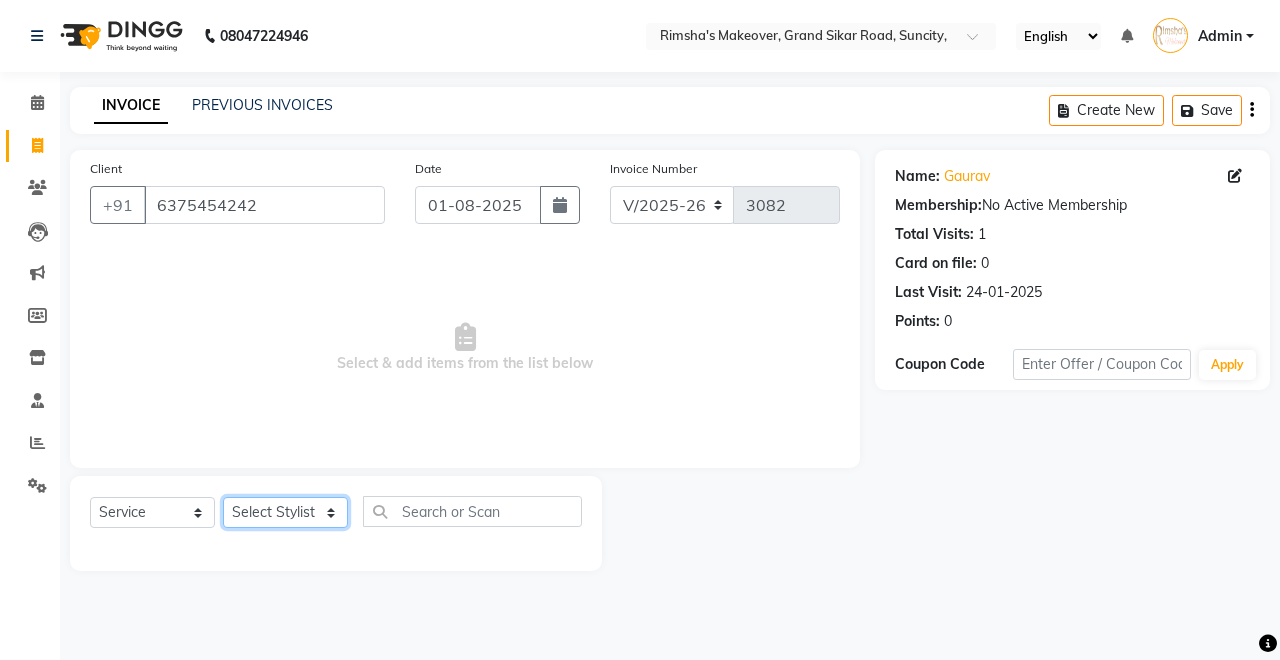 click on "Select Stylist Badal kumar Jeetu Kushal Nikita Rahul Sachin Dangoriya Shikha Suman Verma" 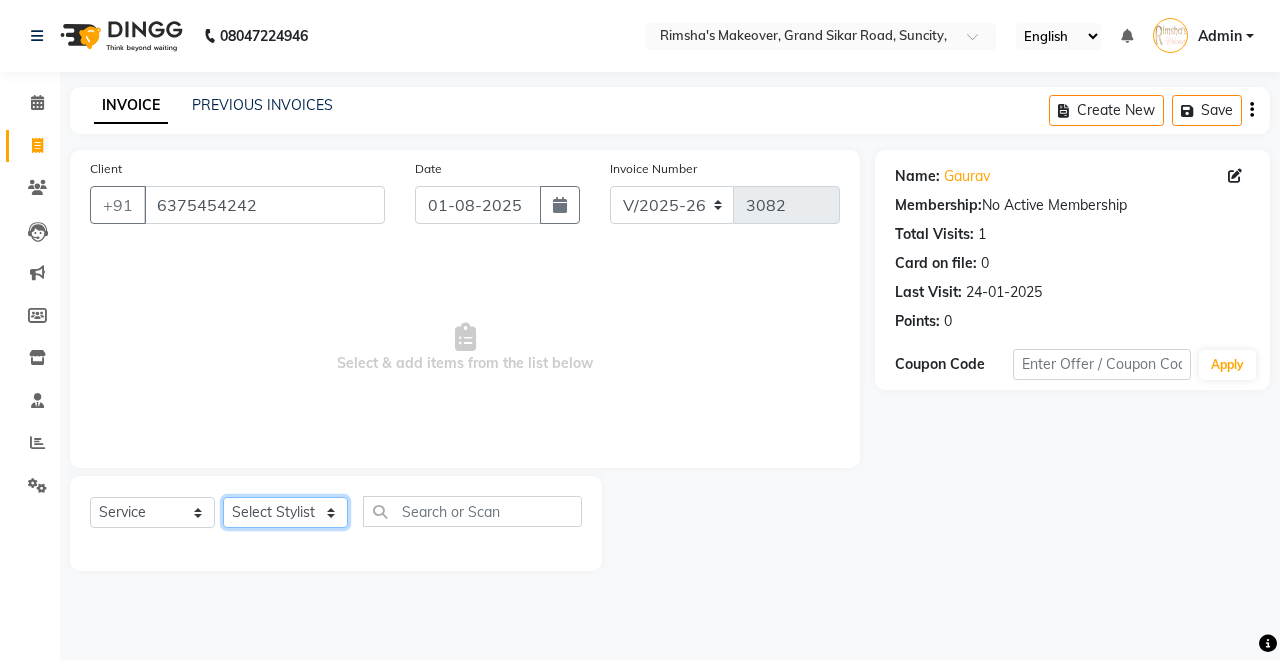 select on "84062" 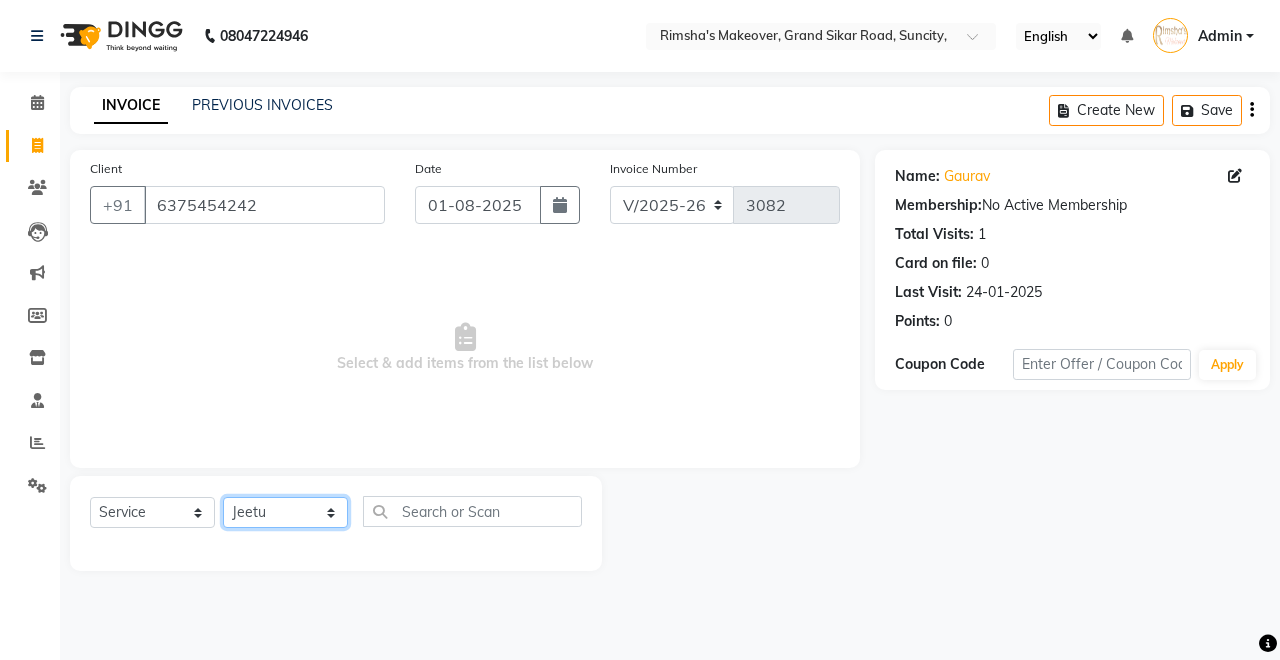 click on "Select Stylist Badal kumar Jeetu Kushal Nikita Rahul Sachin Dangoriya Shikha Suman Verma" 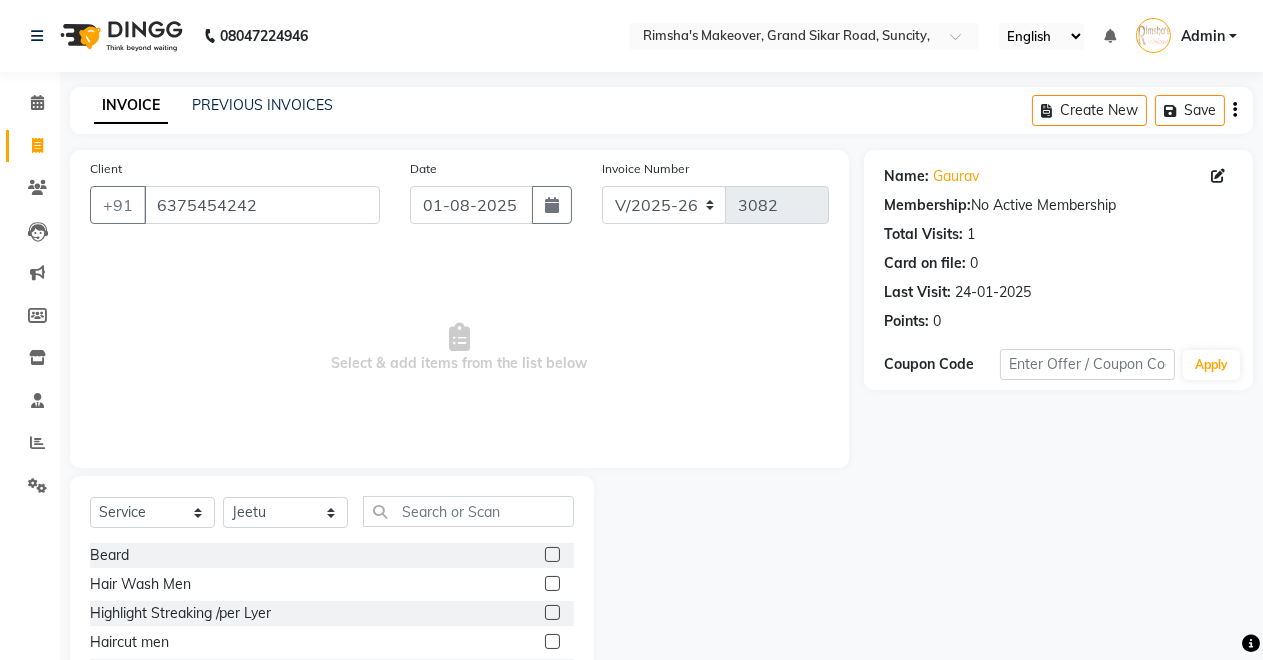 click 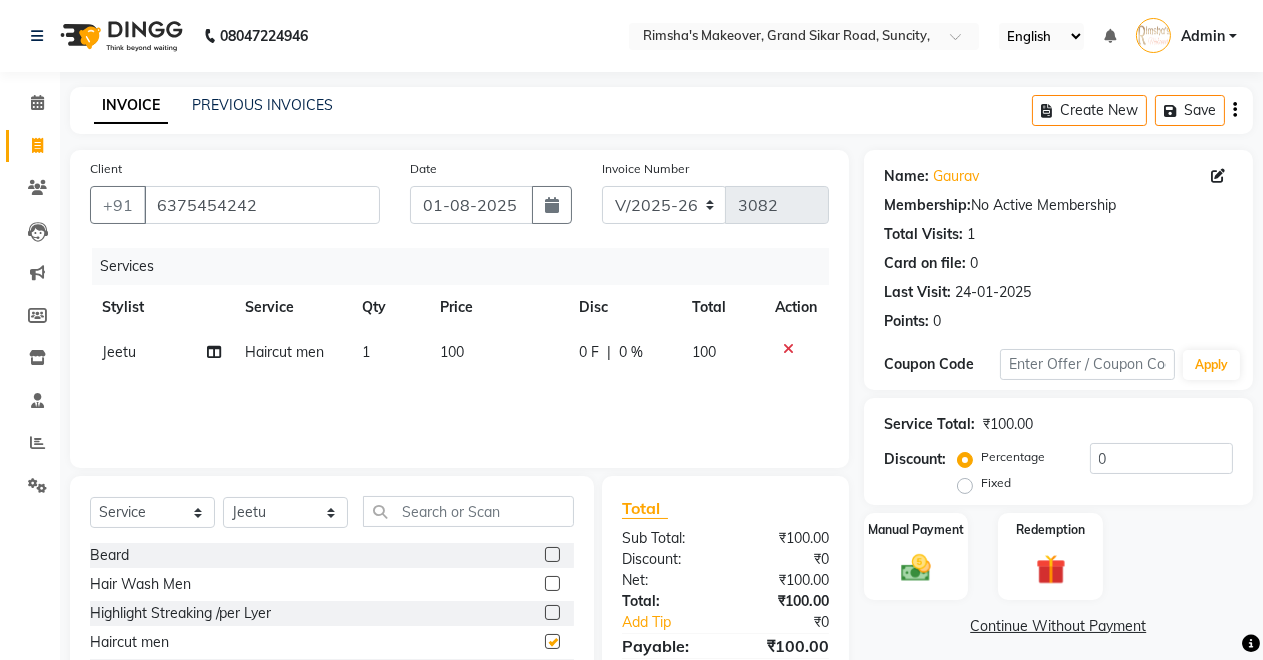 checkbox on "false" 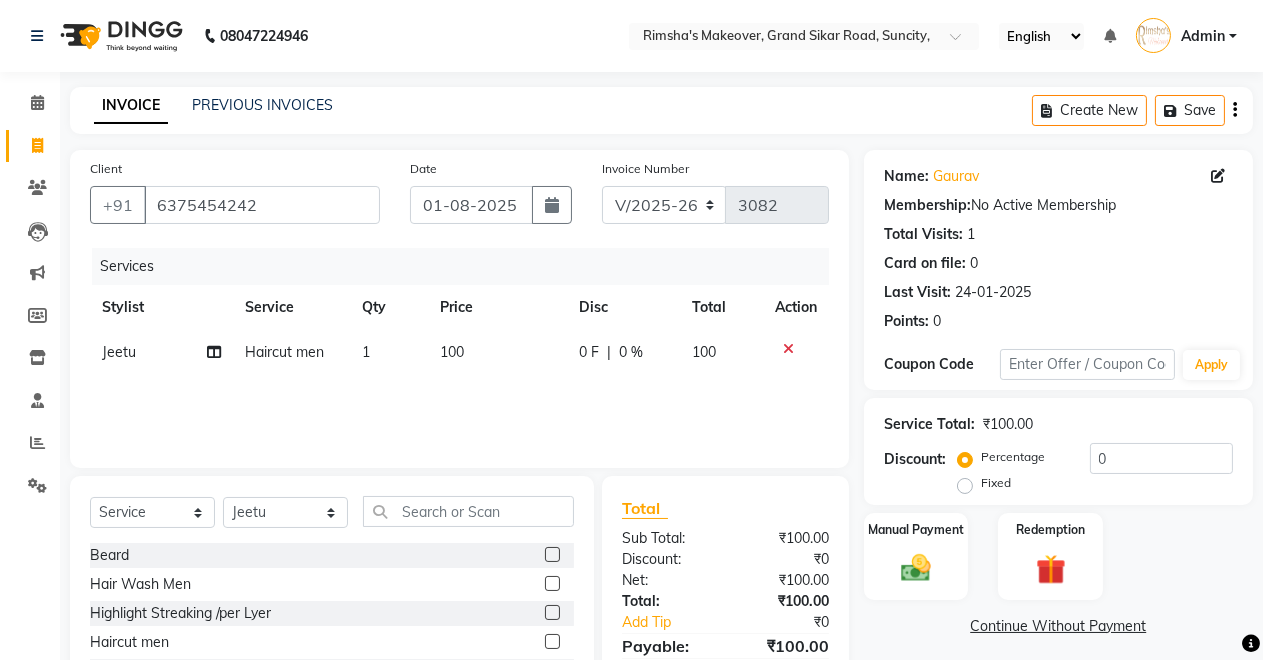 scroll, scrollTop: 141, scrollLeft: 0, axis: vertical 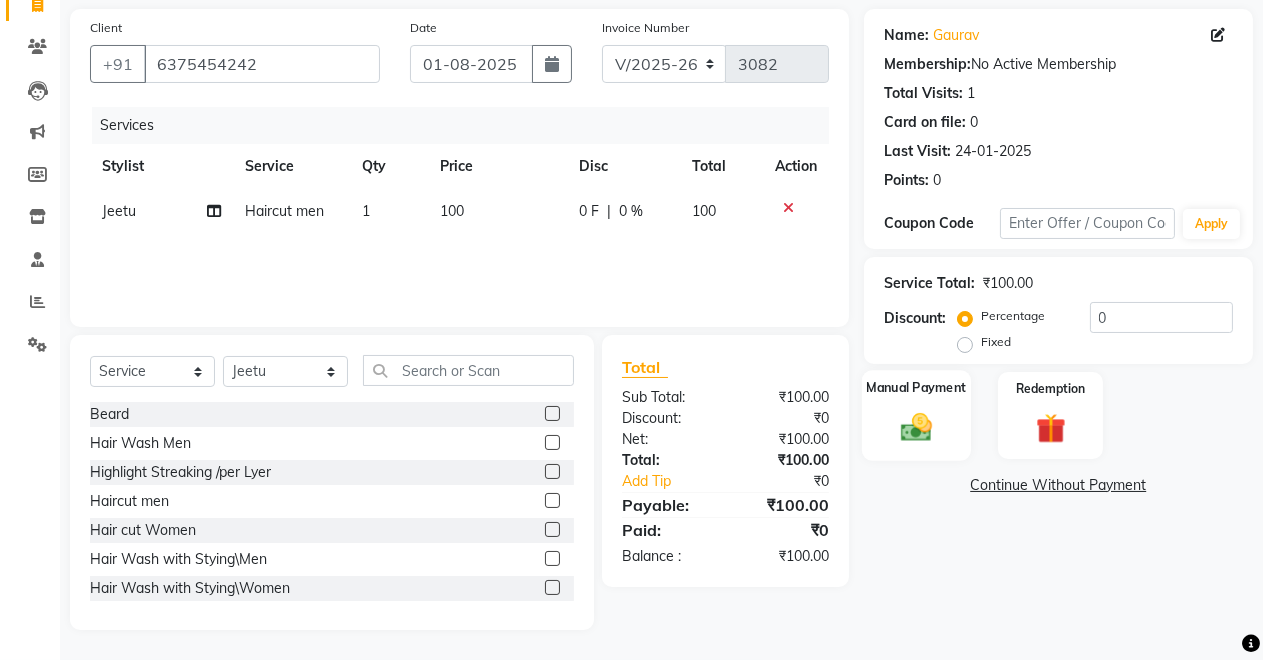 click 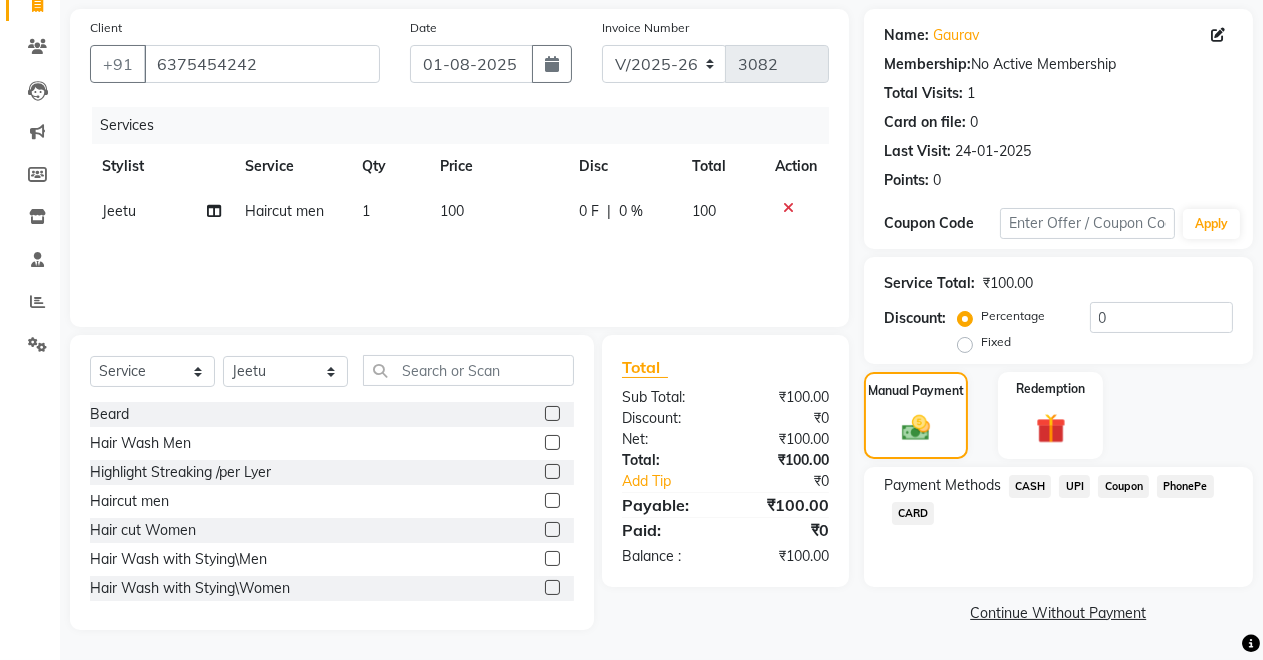 click on "CASH" 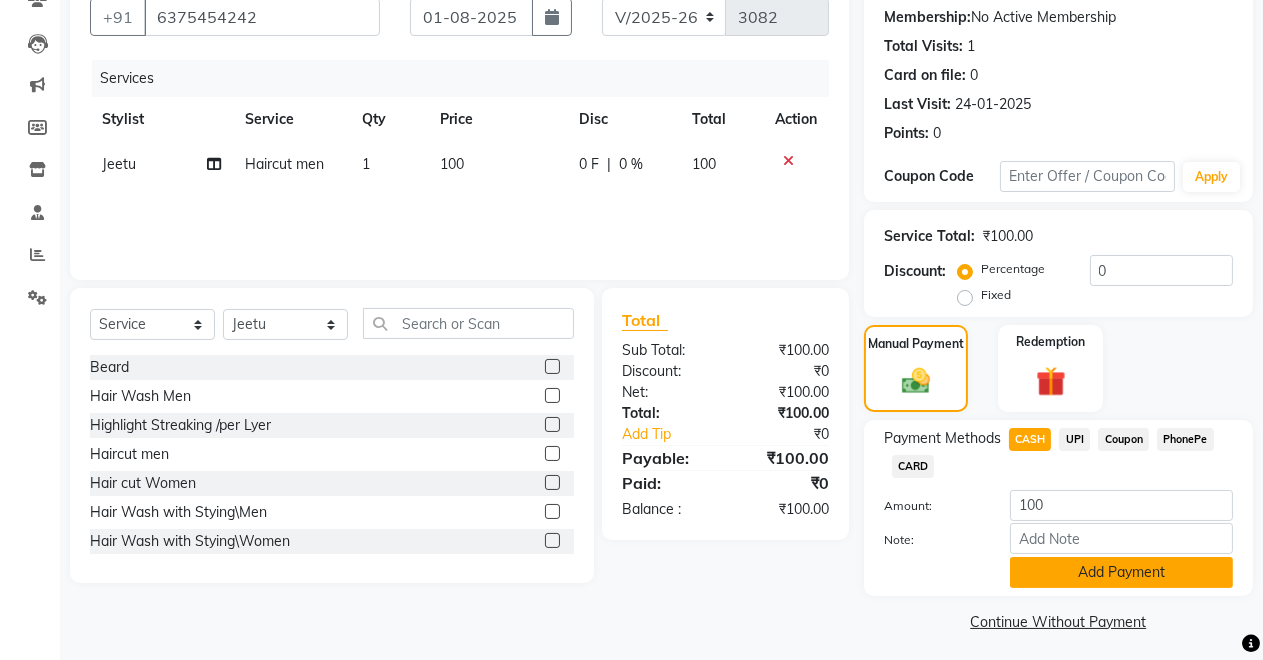 scroll, scrollTop: 194, scrollLeft: 0, axis: vertical 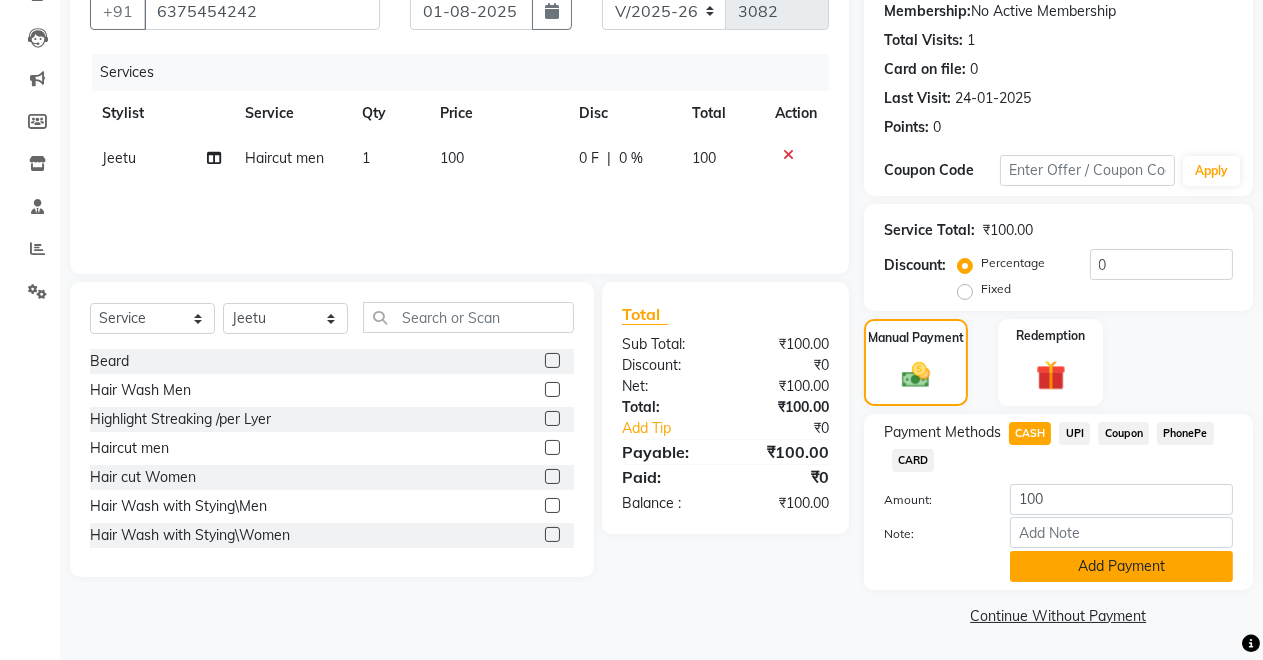 click on "Add Payment" 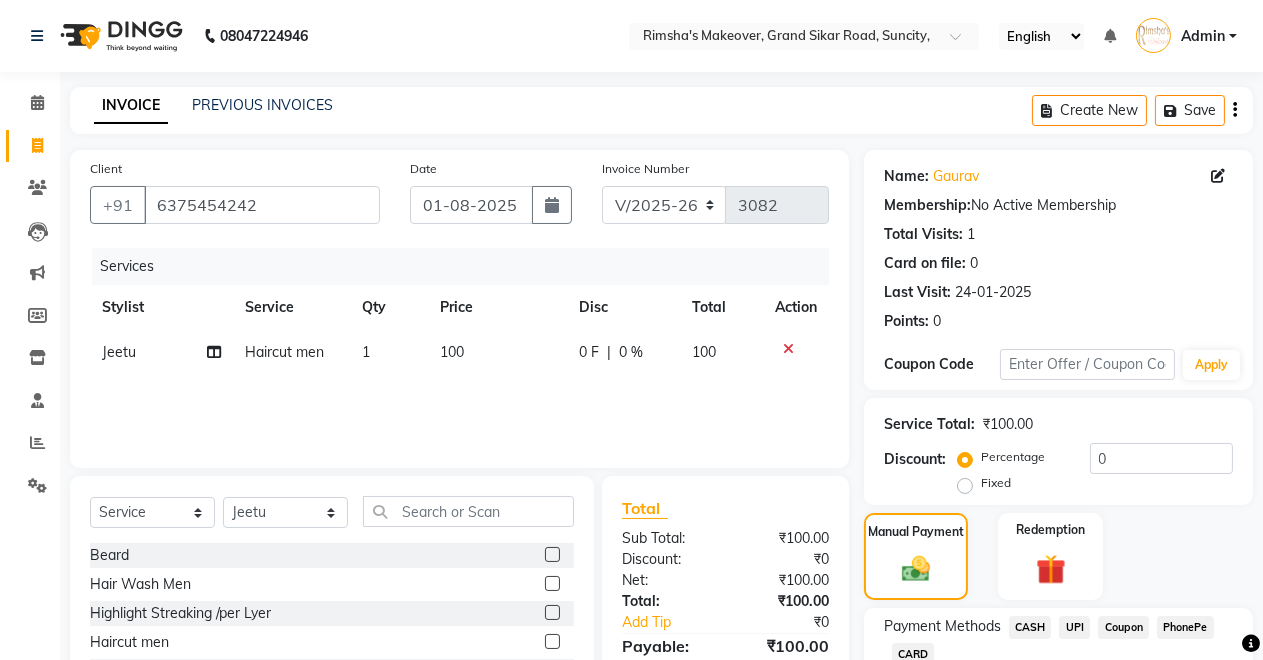 scroll, scrollTop: 251, scrollLeft: 0, axis: vertical 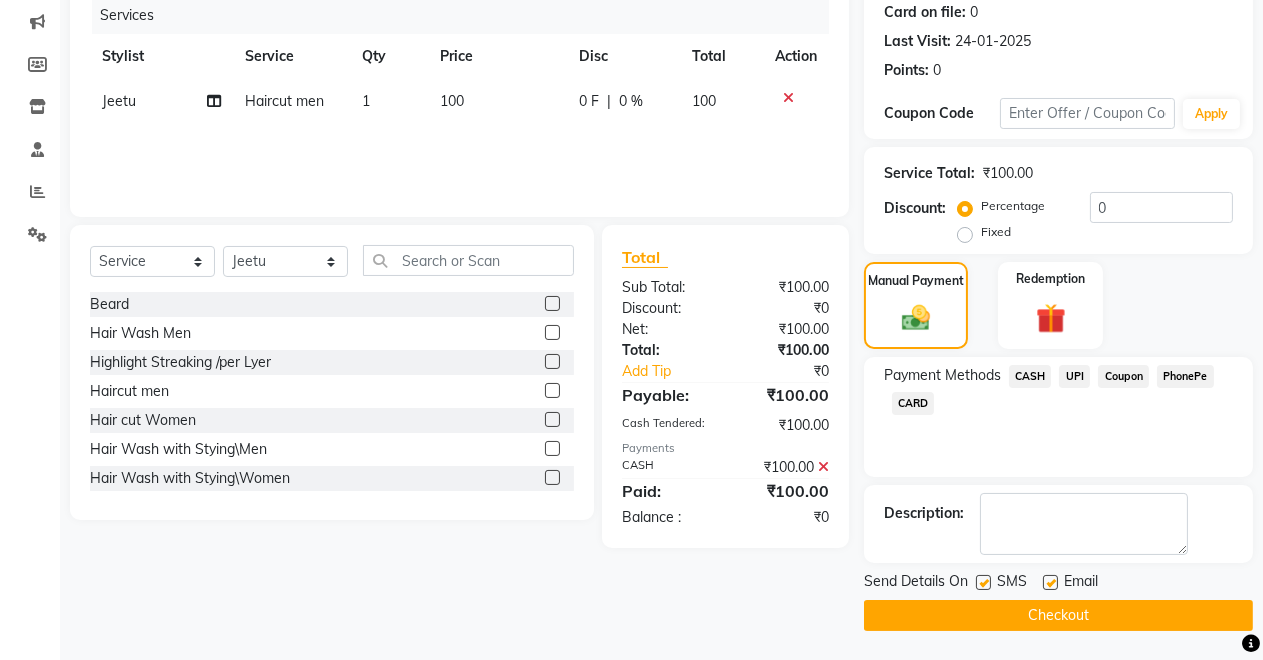 click on "Checkout" 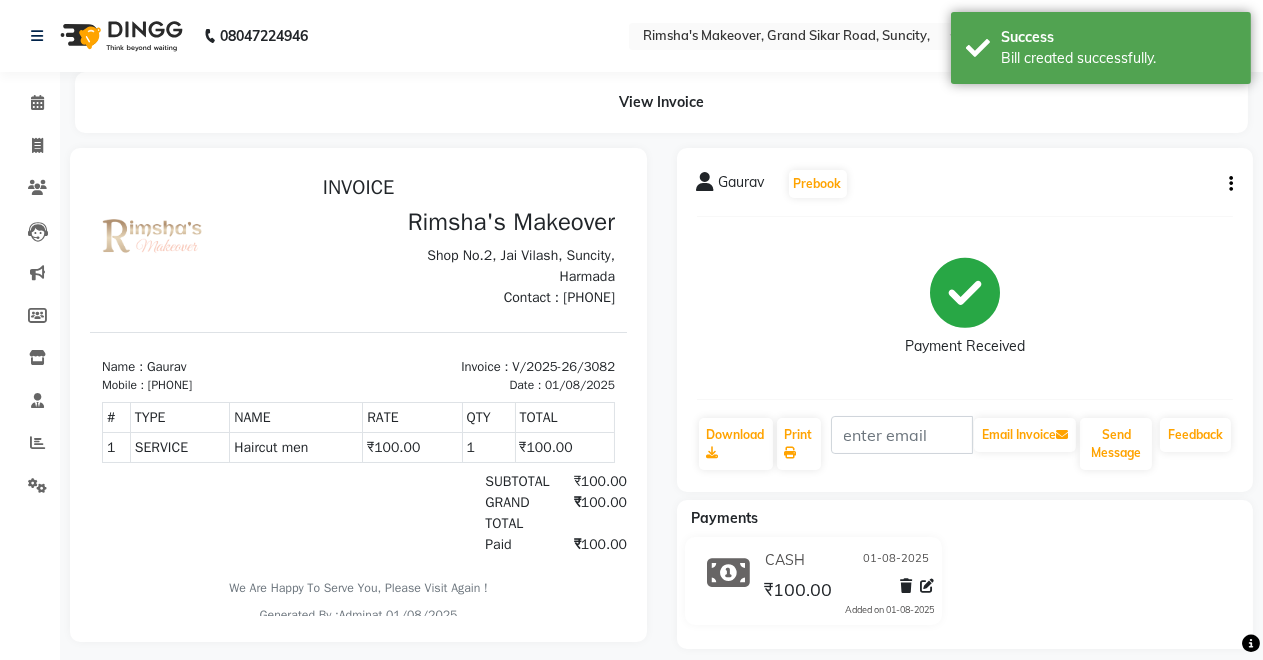 scroll, scrollTop: 0, scrollLeft: 0, axis: both 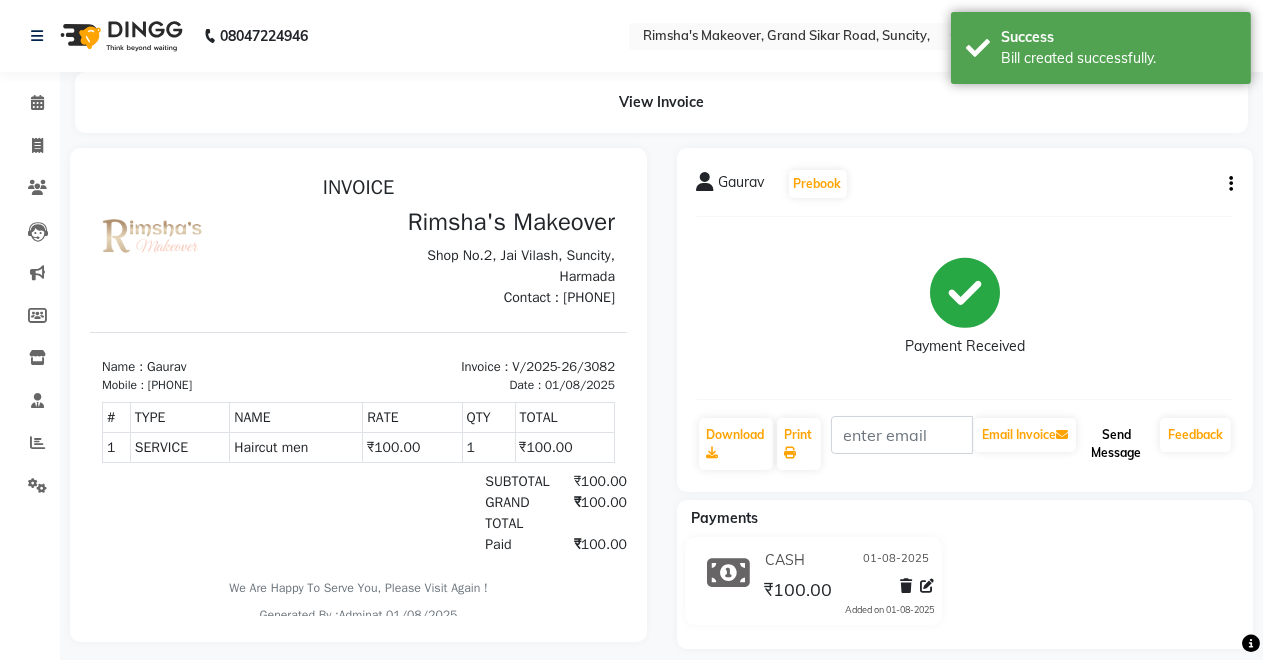 click on "Send Message" 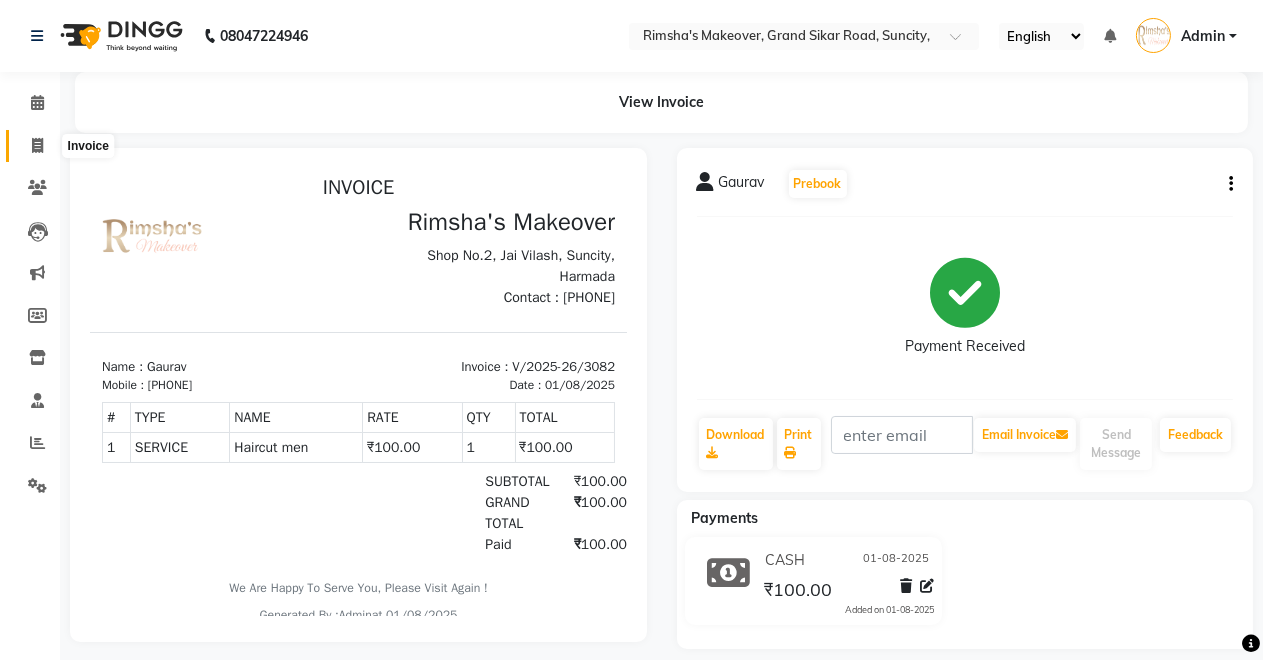 click 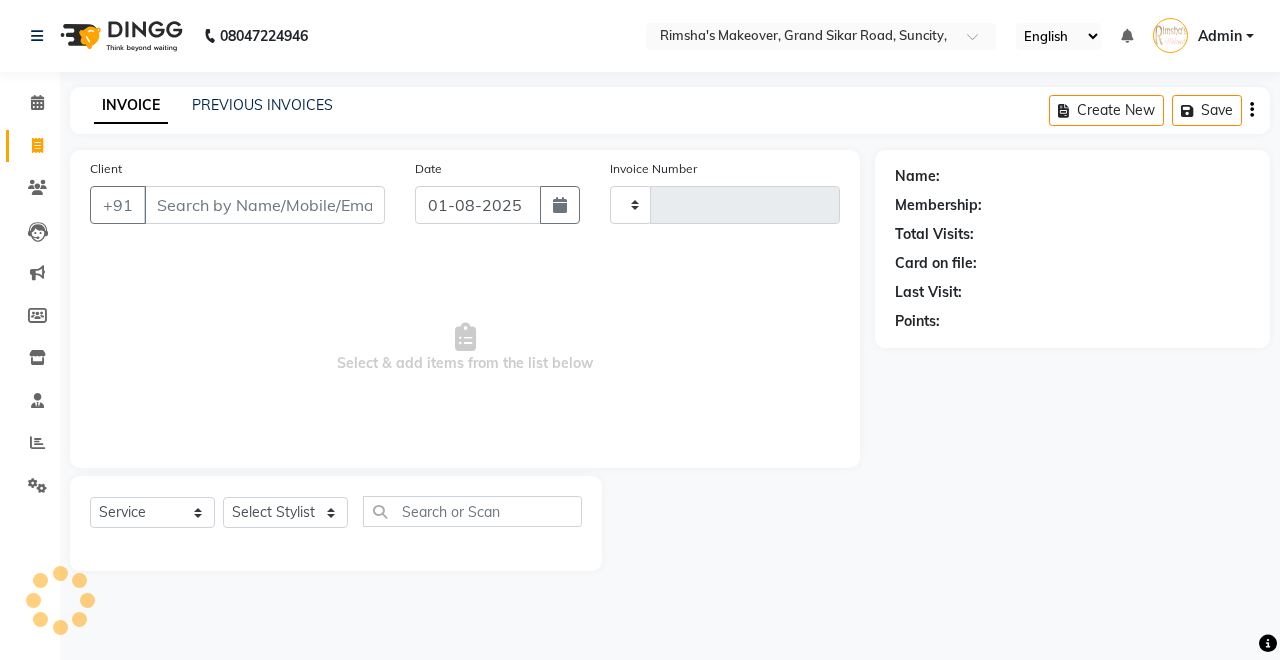 type on "3083" 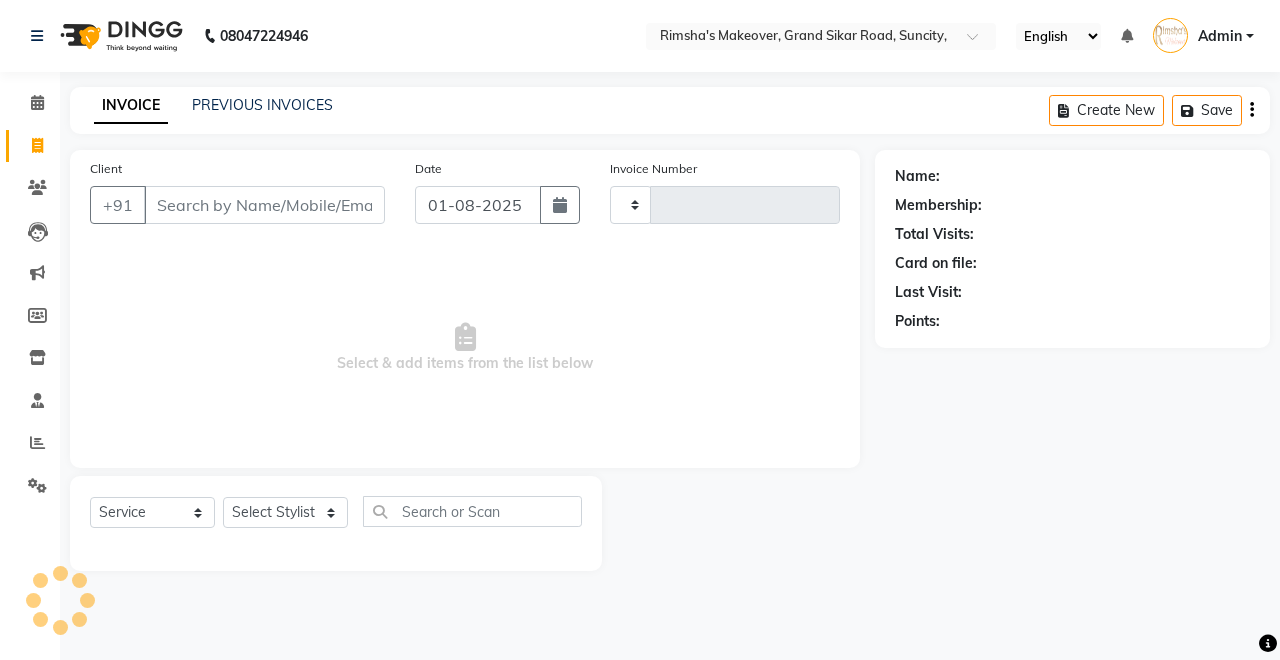 select on "7317" 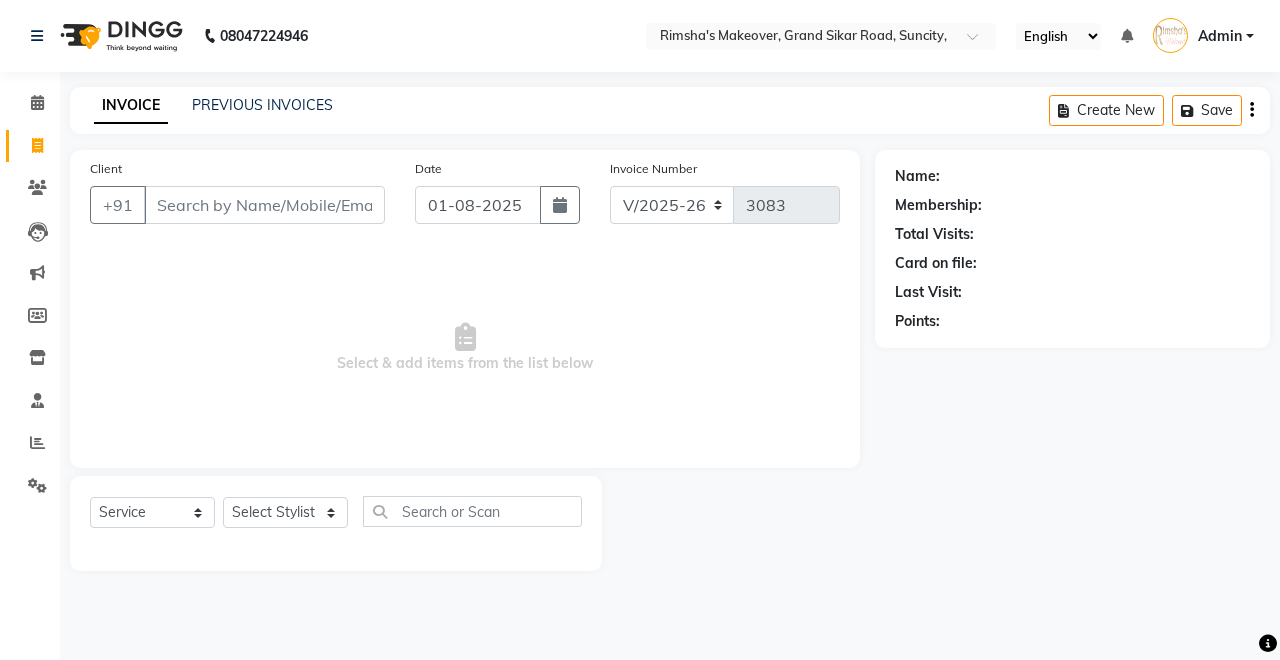 click on "Client" at bounding box center (264, 205) 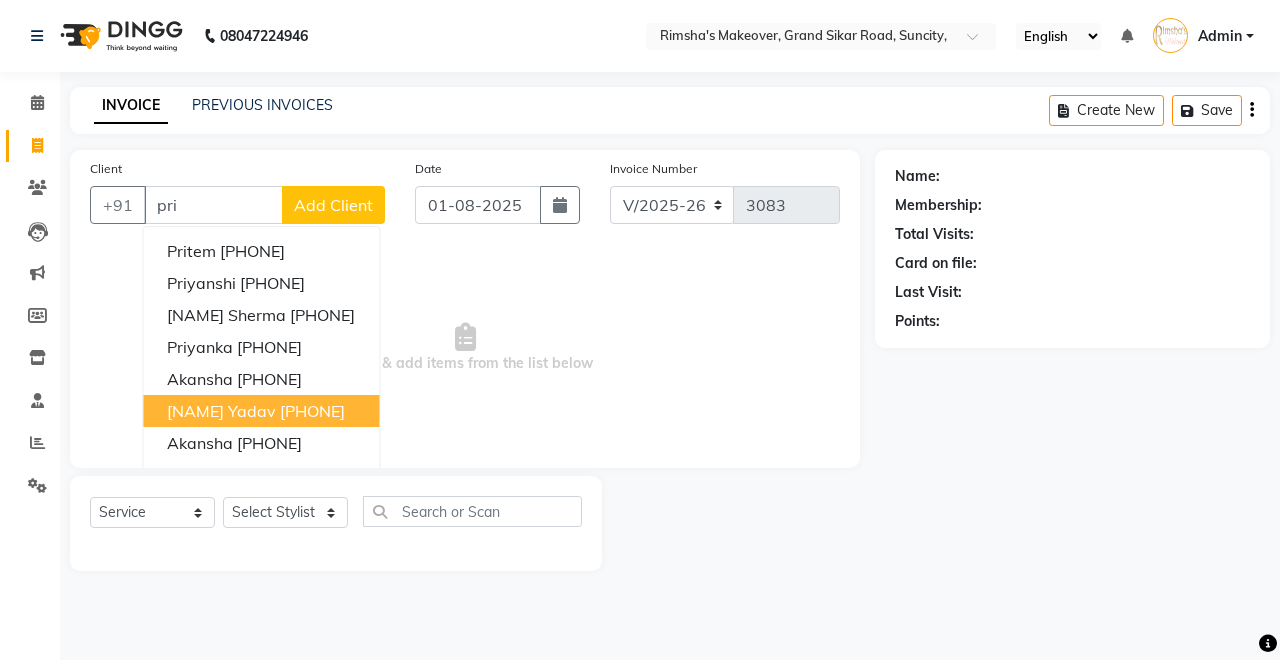click on "[NAME] Yadav  [PHONE]" at bounding box center (261, 411) 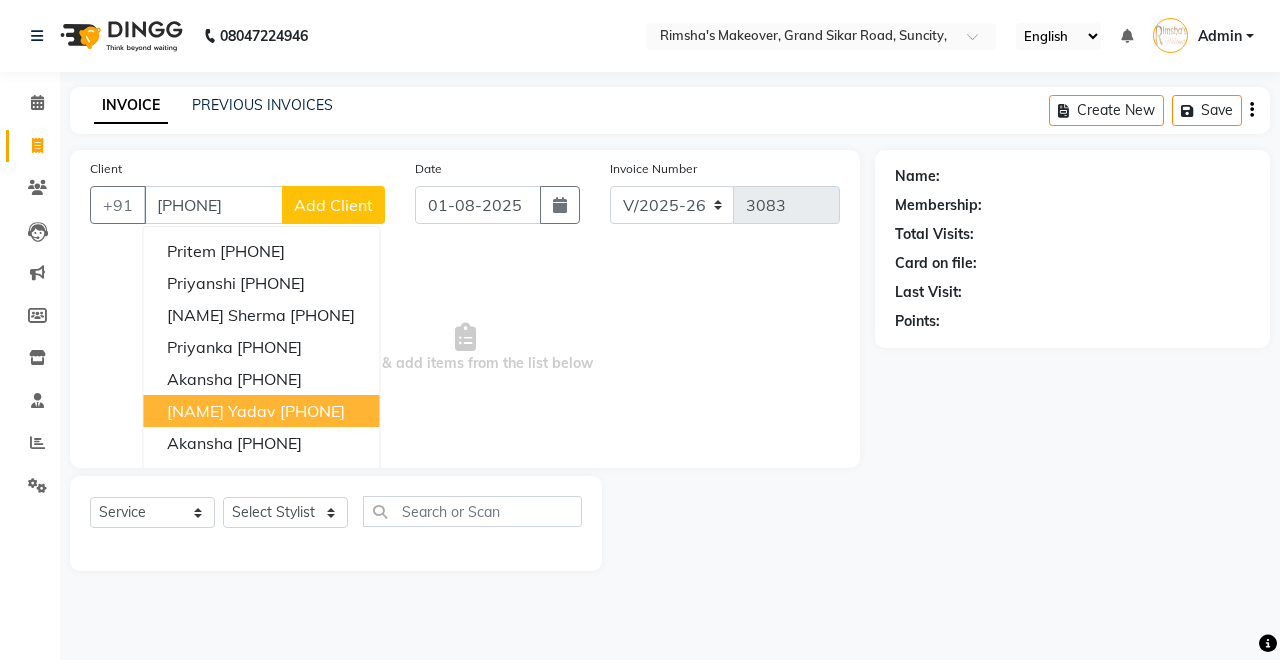 type on "[PHONE]" 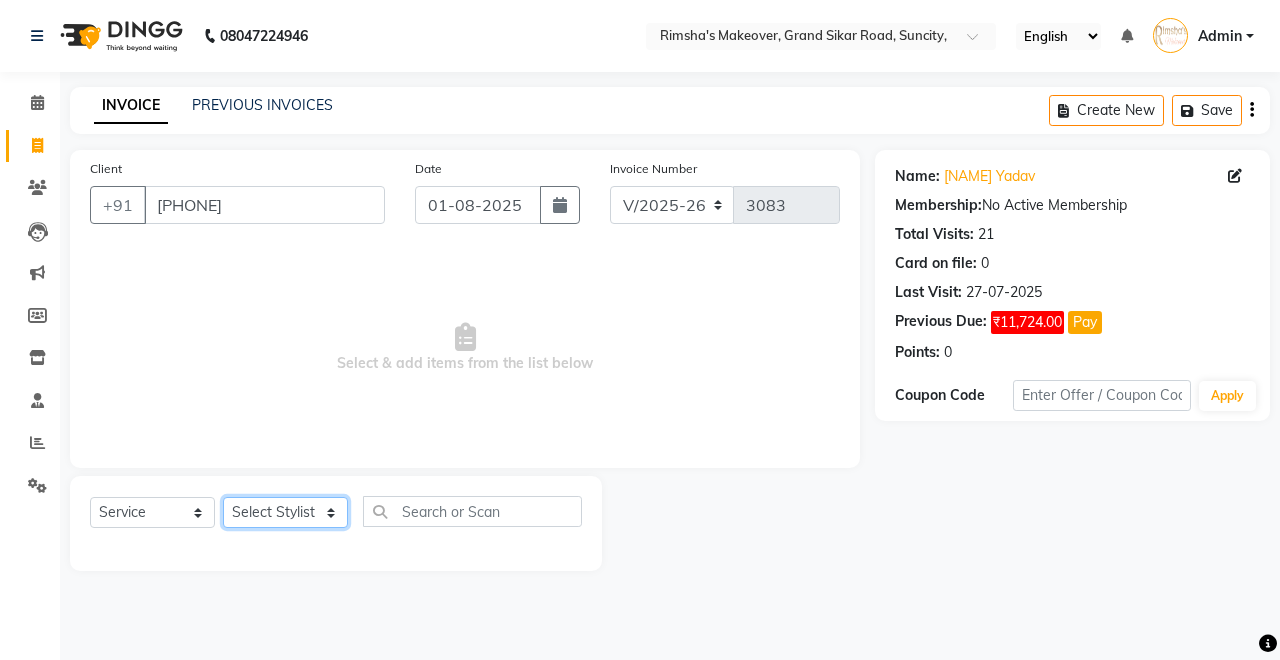 click on "Select Stylist Badal kumar Jeetu Kushal Nikita Rahul Sachin Dangoriya Shikha Suman Verma" 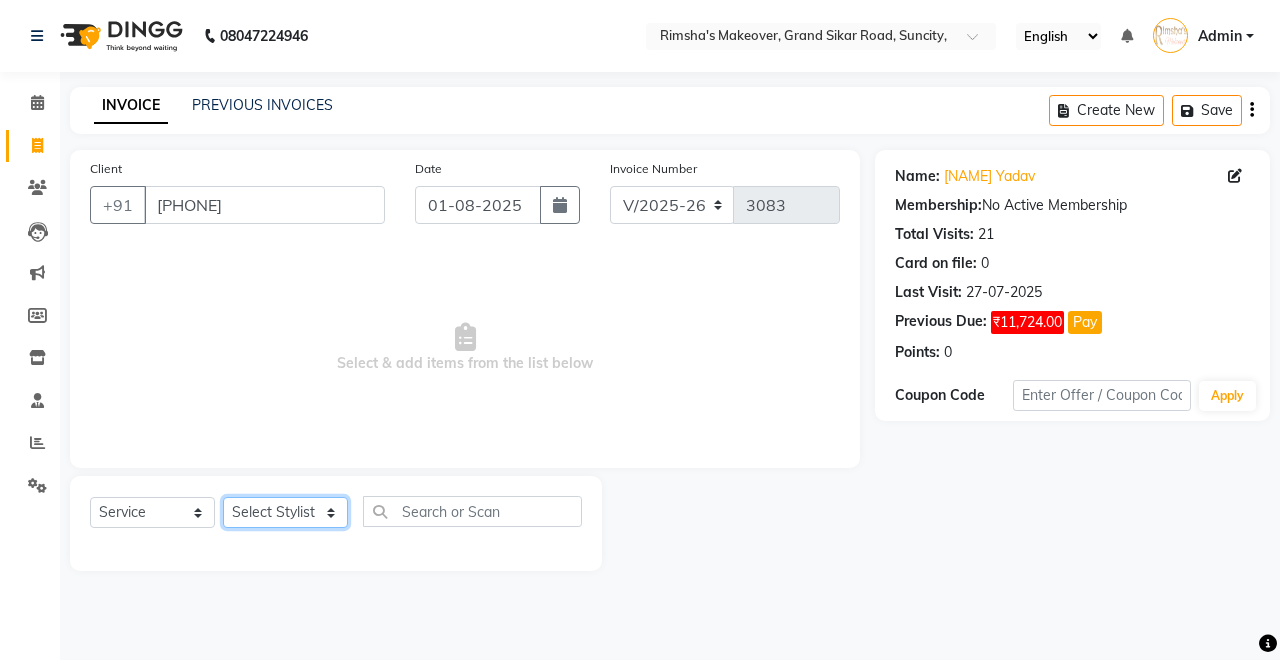 select on "77364" 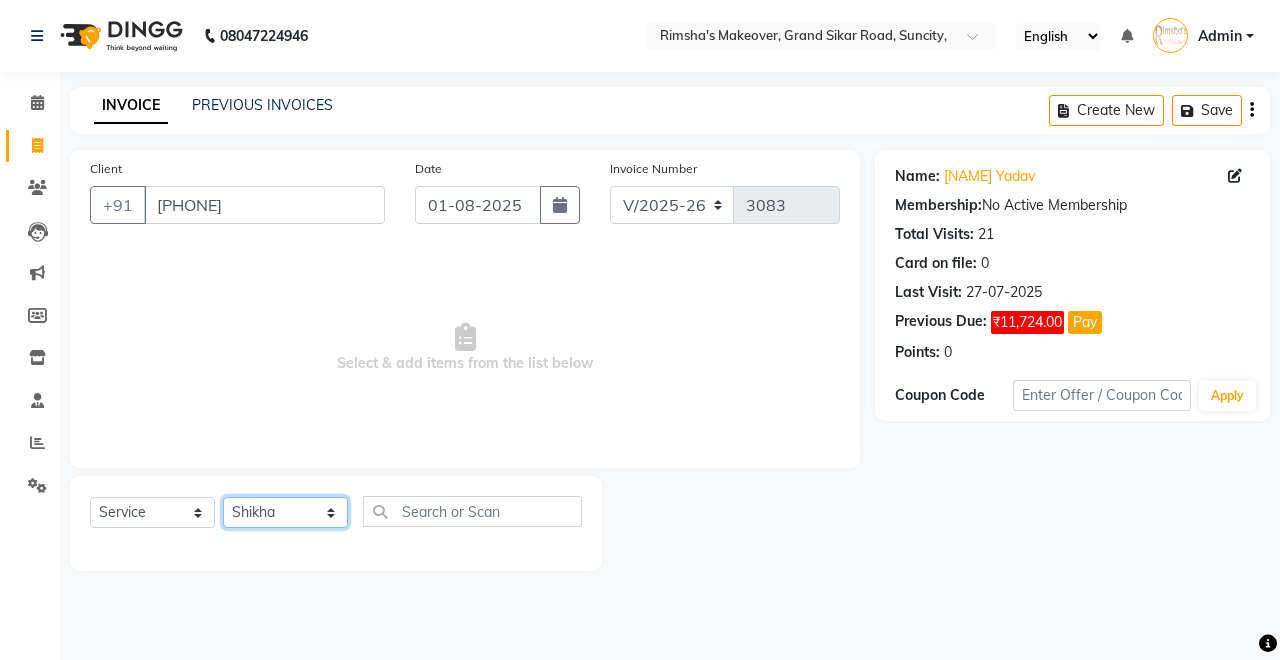 click on "Select Stylist Badal kumar Jeetu Kushal Nikita Rahul Sachin Dangoriya Shikha Suman Verma" 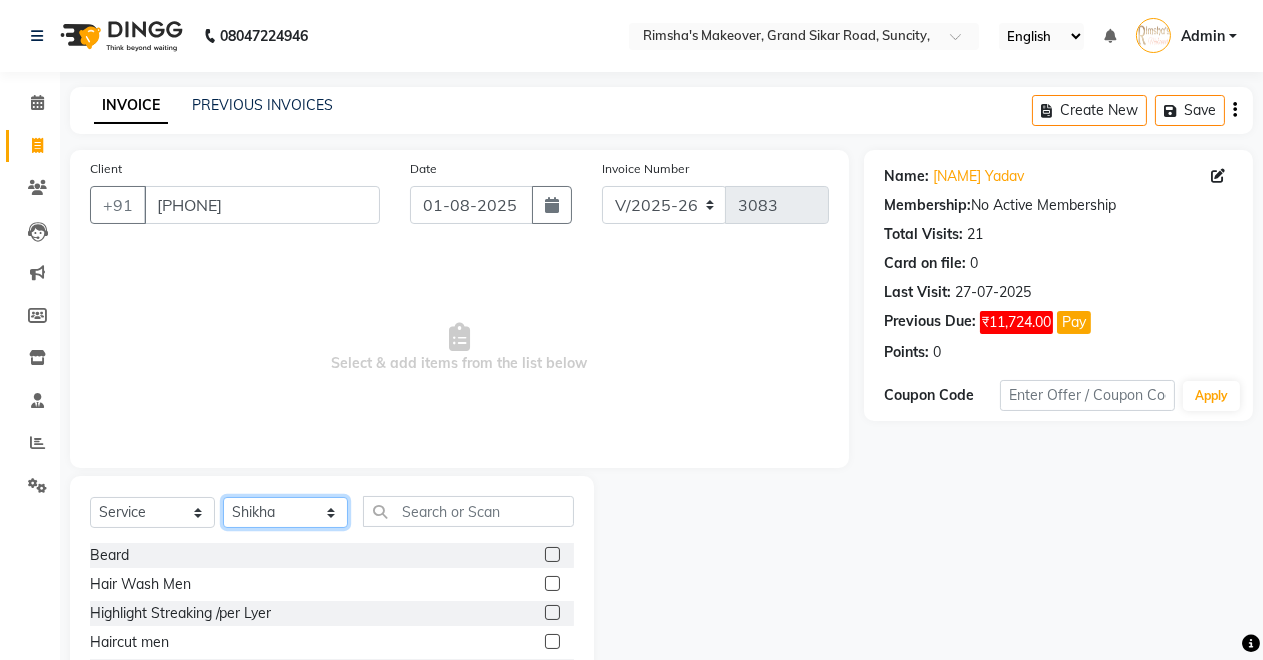 scroll, scrollTop: 141, scrollLeft: 0, axis: vertical 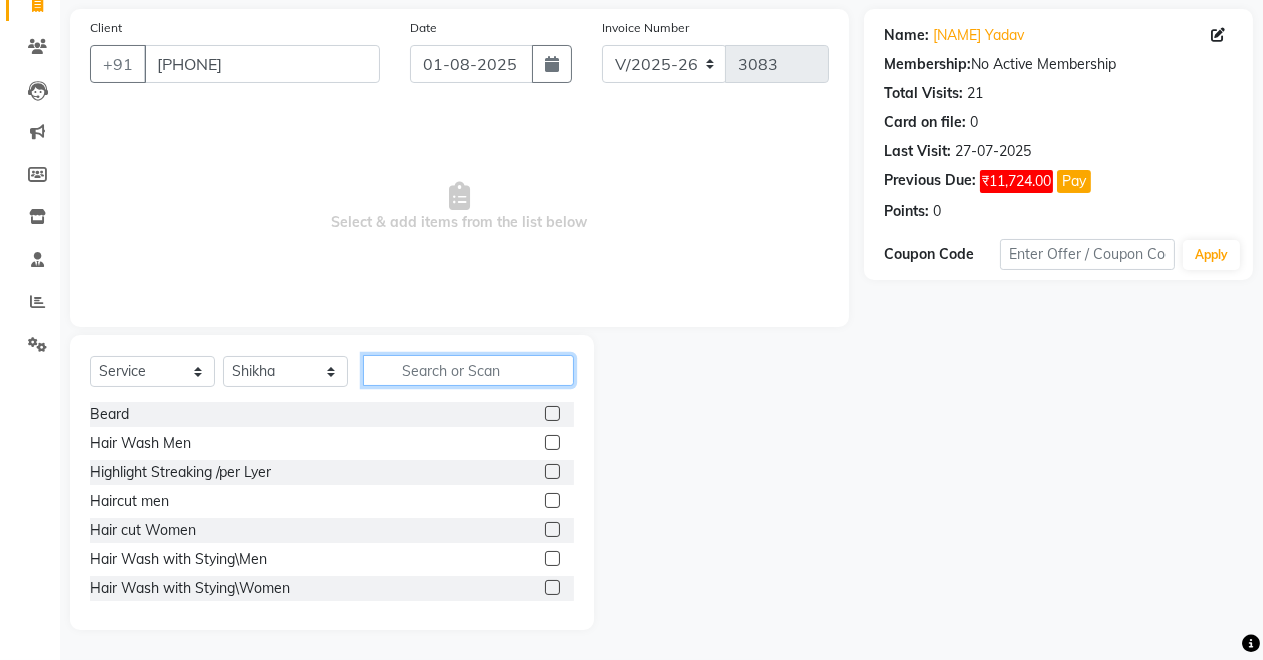 click 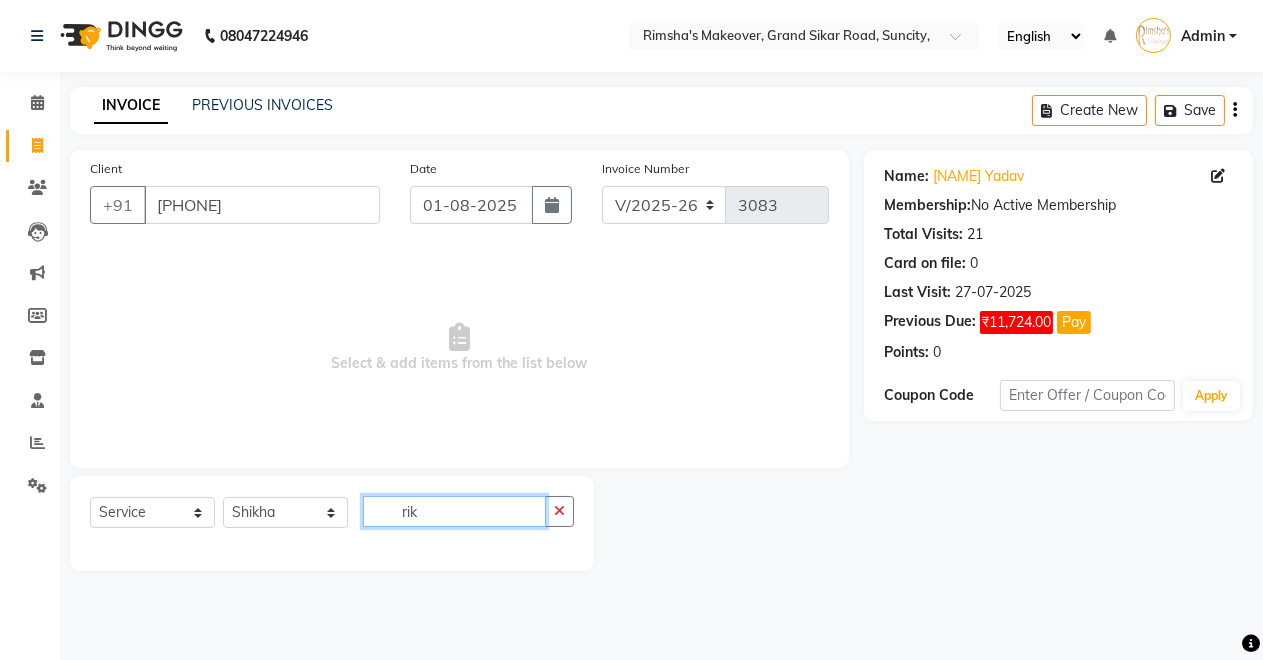 scroll, scrollTop: 0, scrollLeft: 0, axis: both 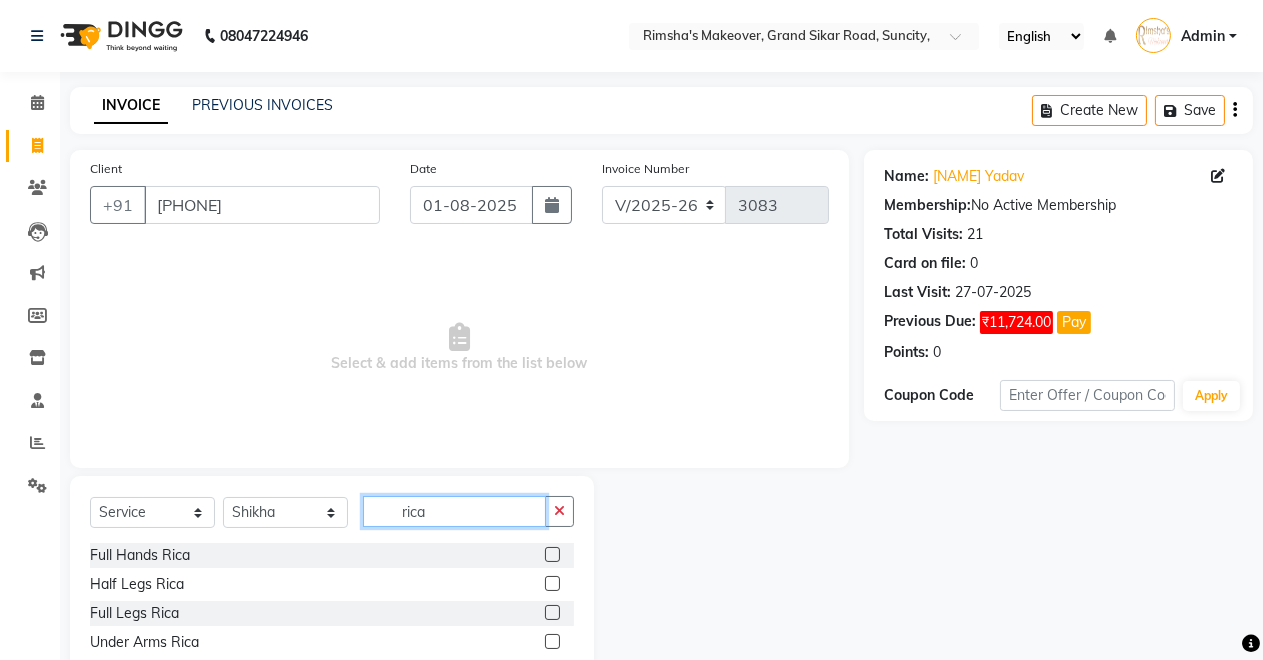 type on "rica" 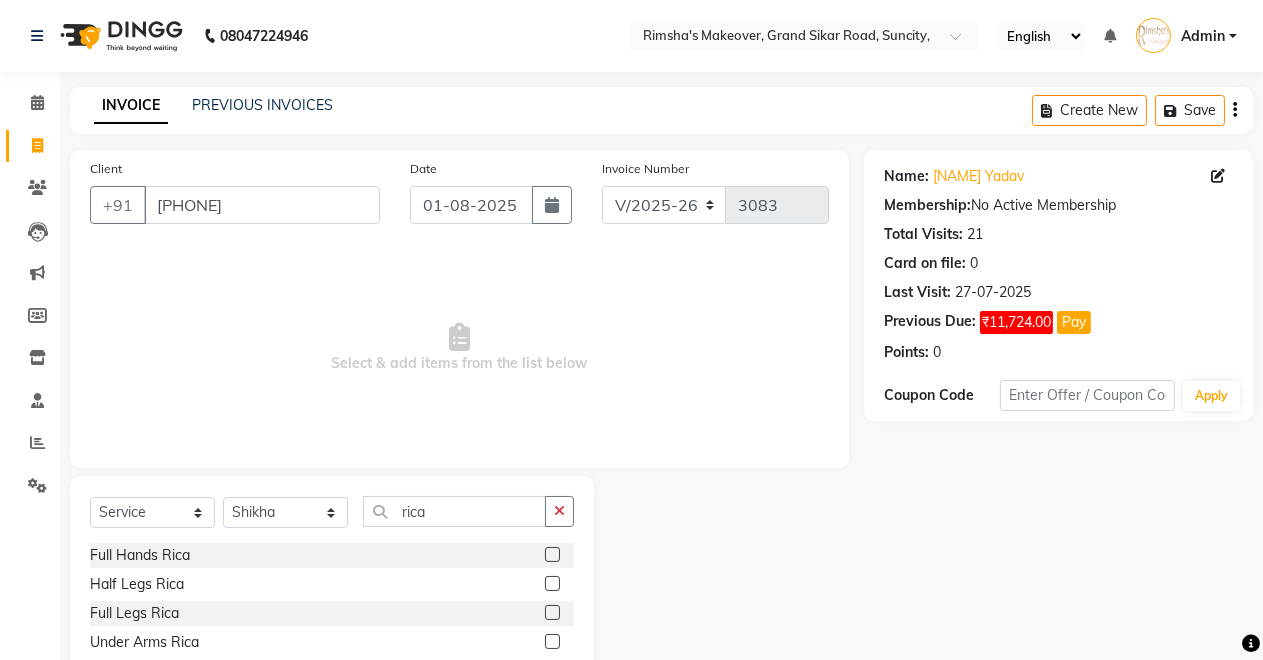 click 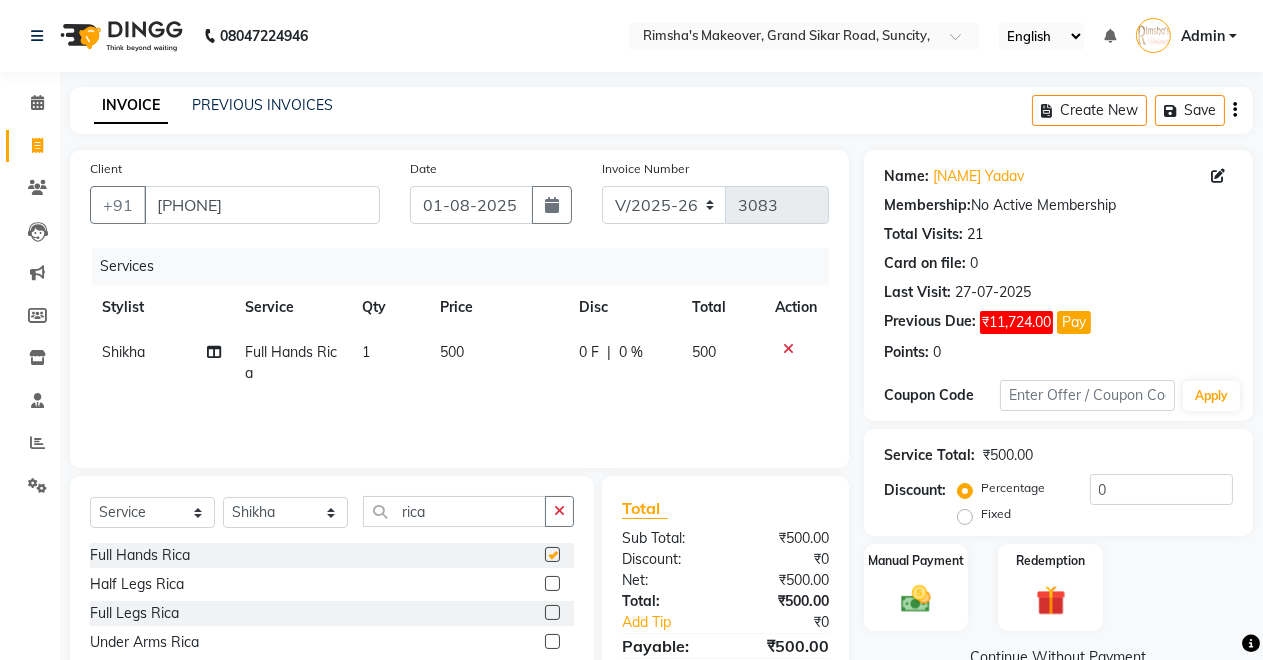 checkbox on "false" 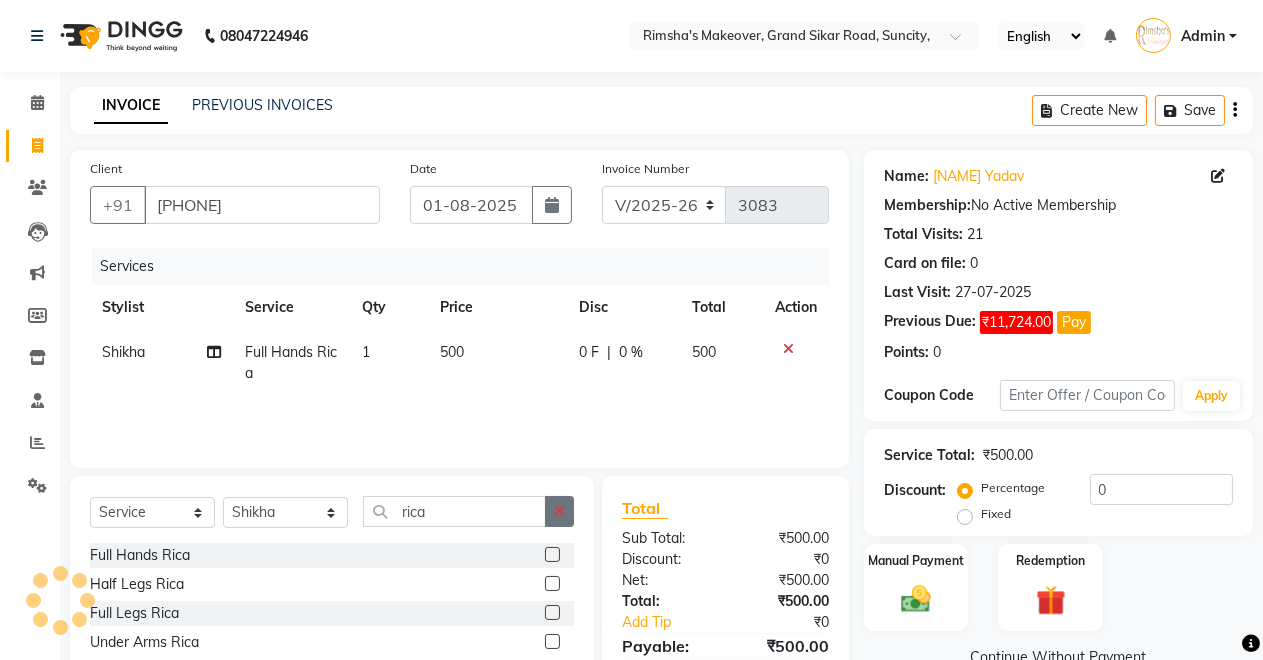 click 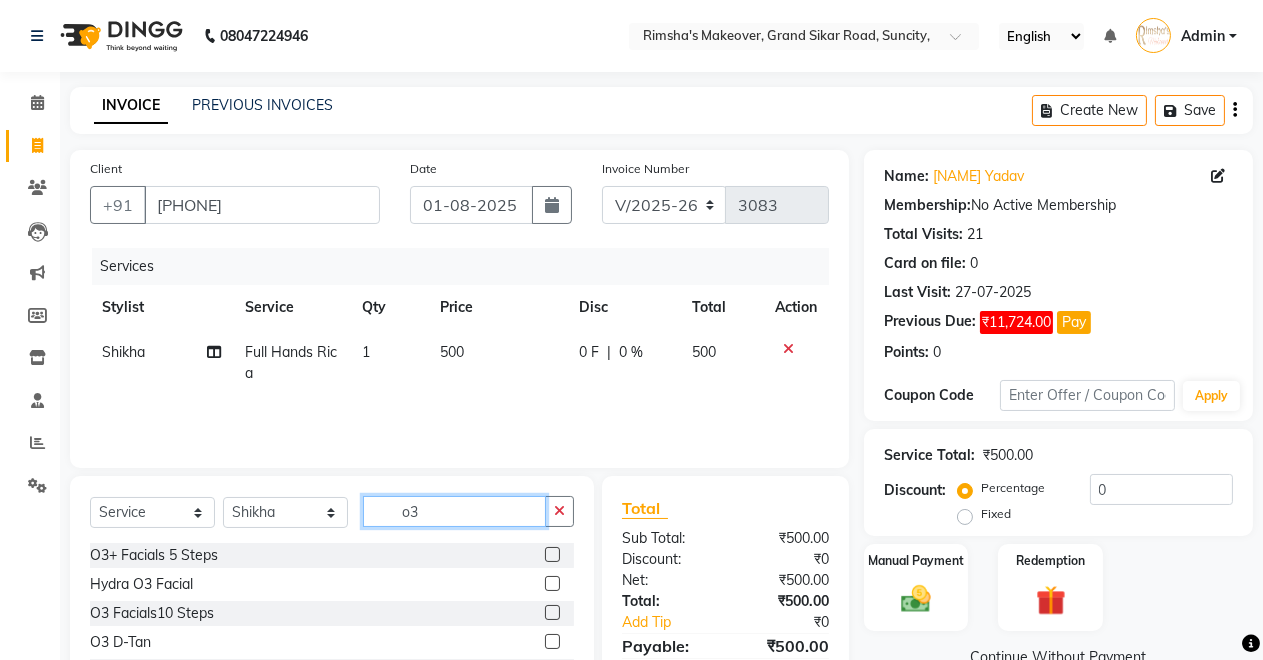 type on "o3" 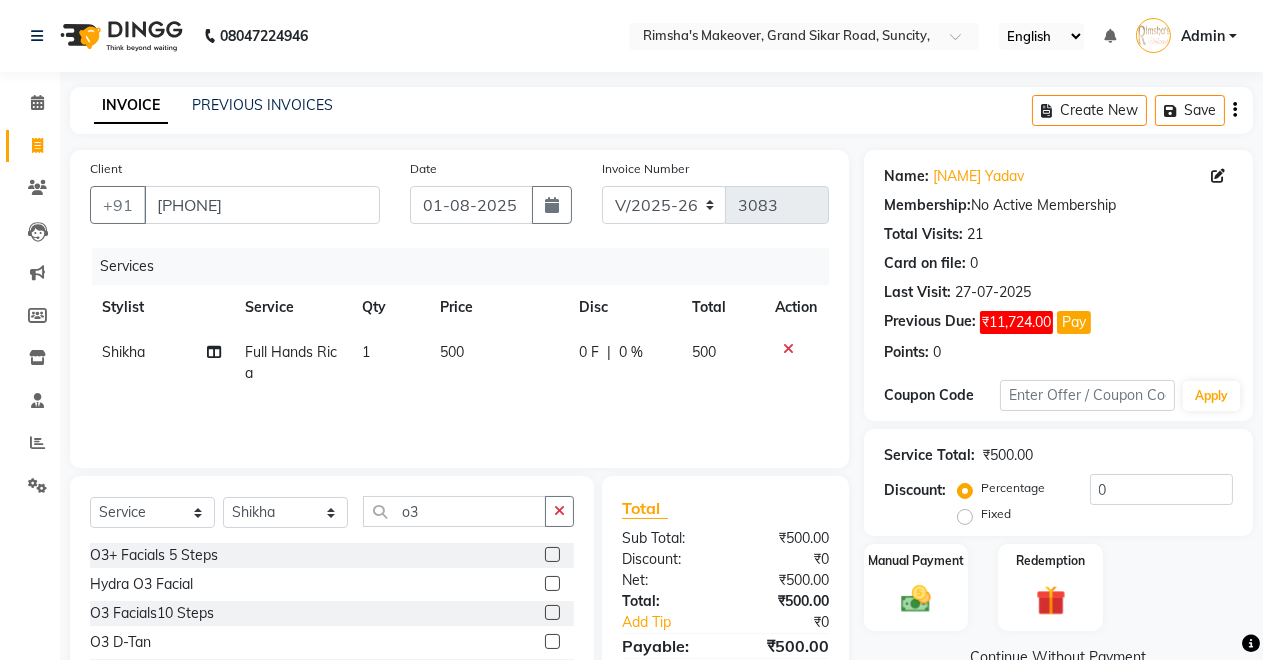 click 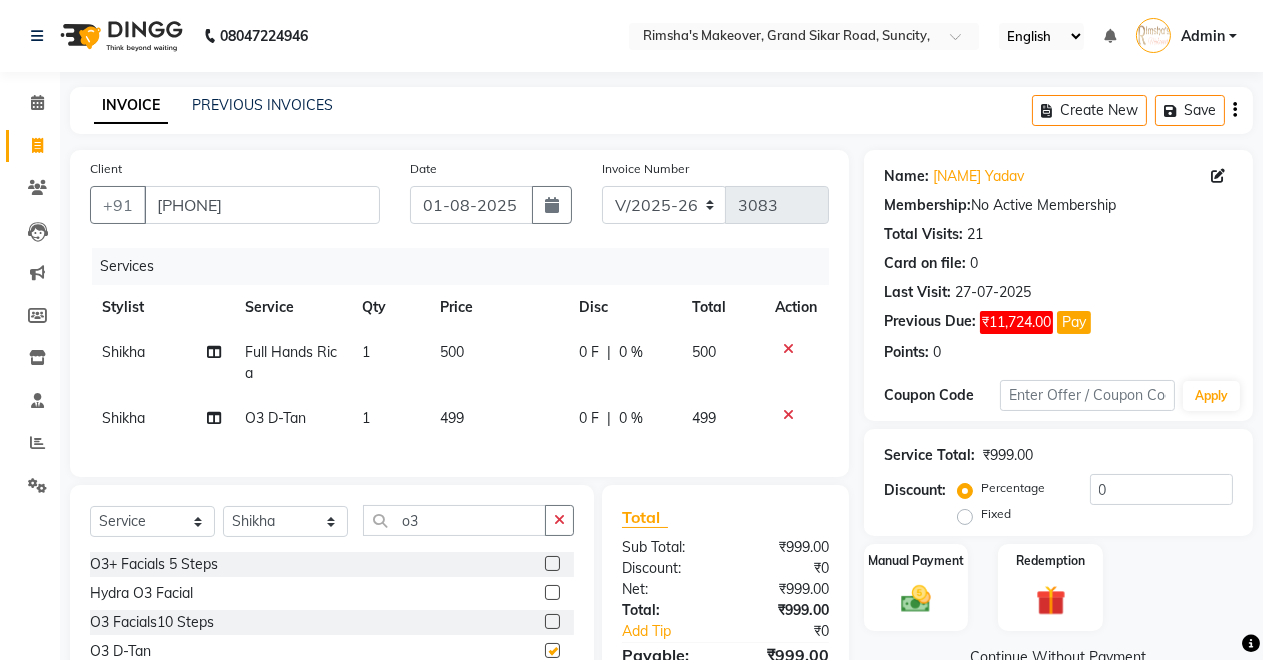 checkbox on "false" 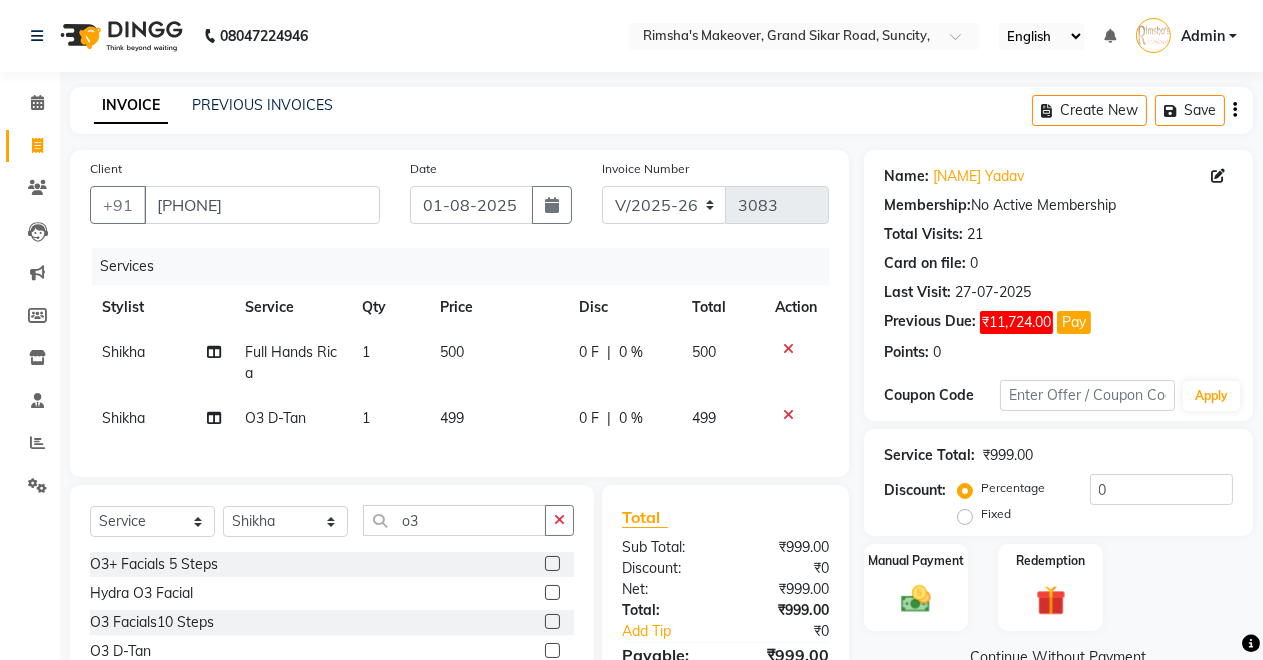 click 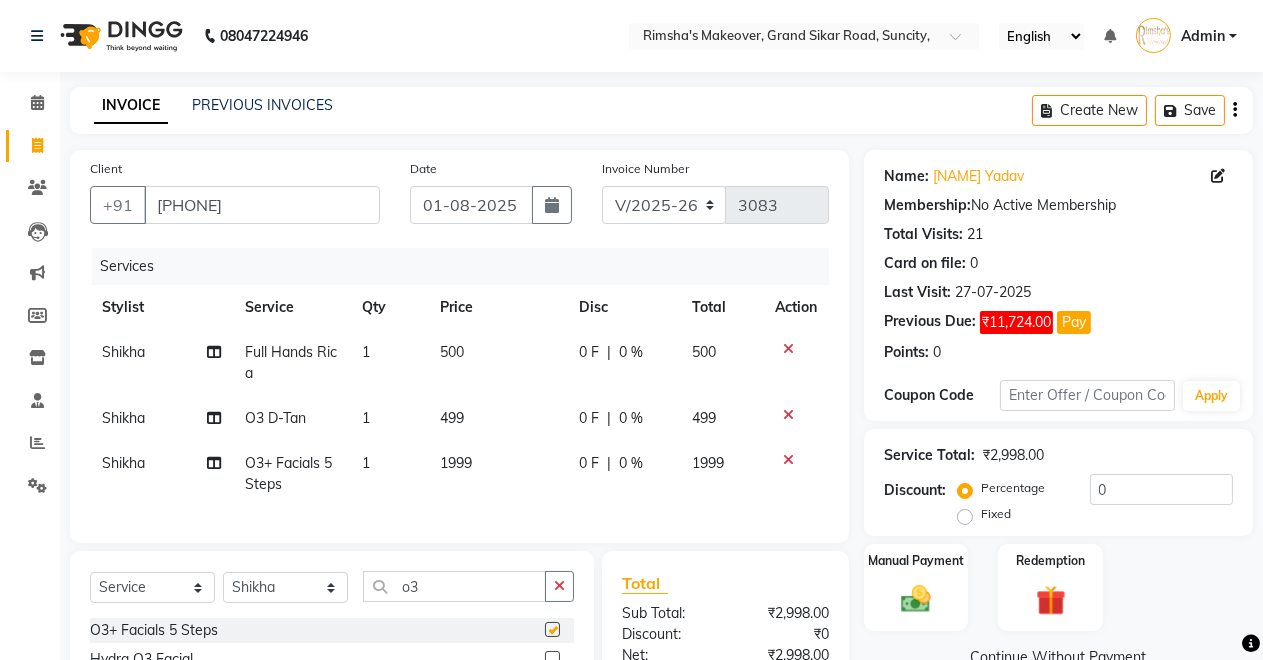 checkbox on "false" 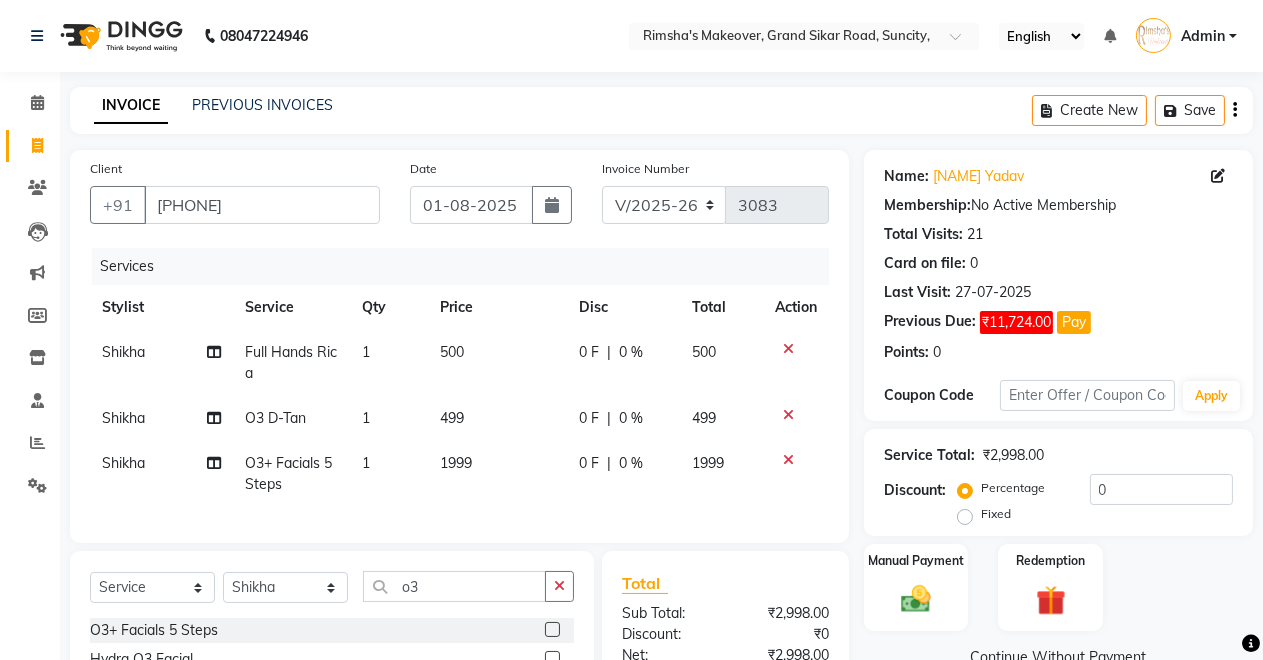 scroll, scrollTop: 189, scrollLeft: 0, axis: vertical 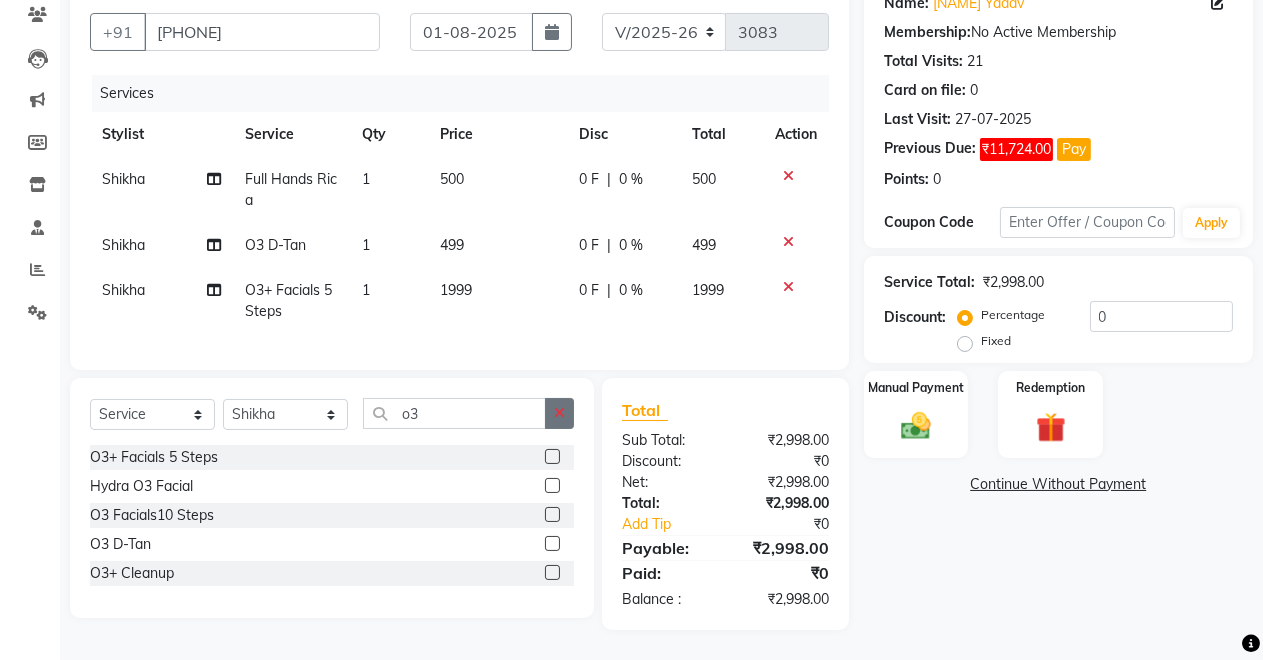 click 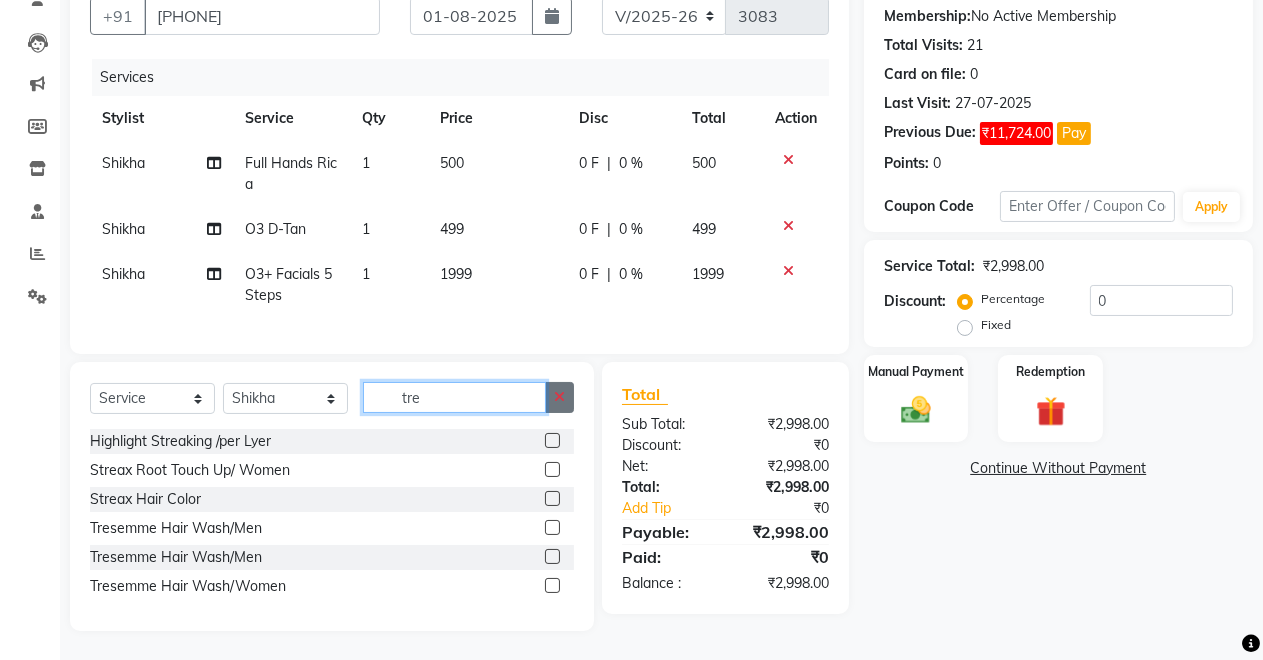 type on "tre" 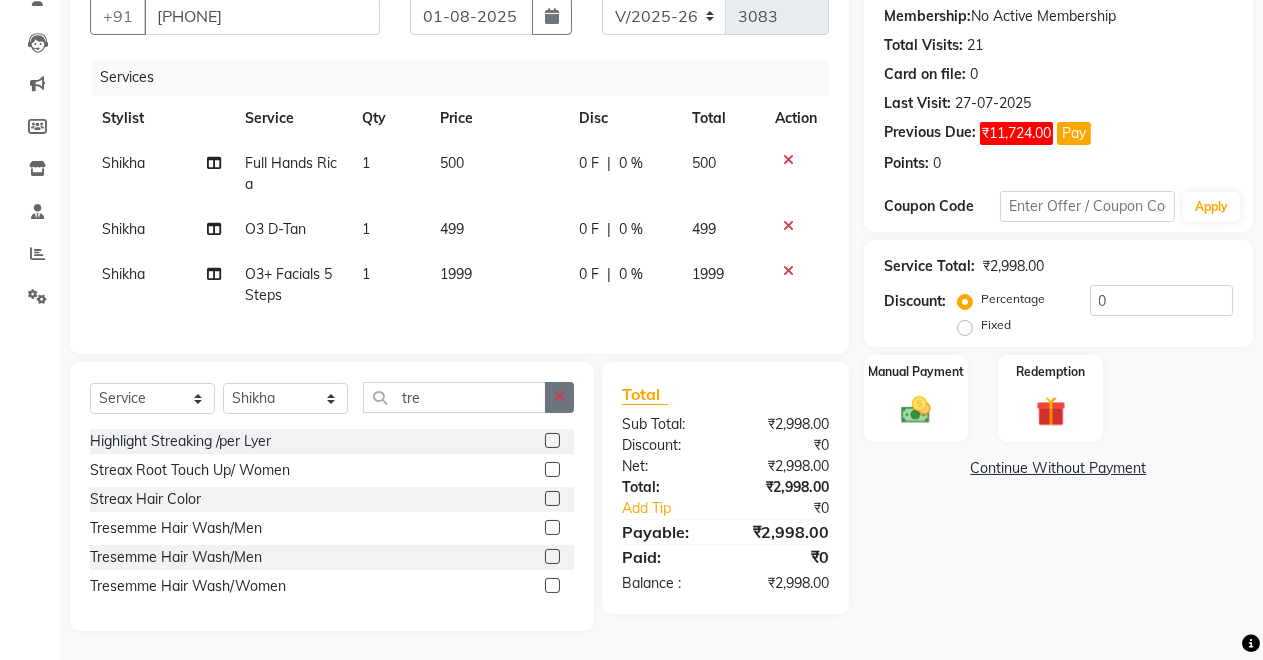 click 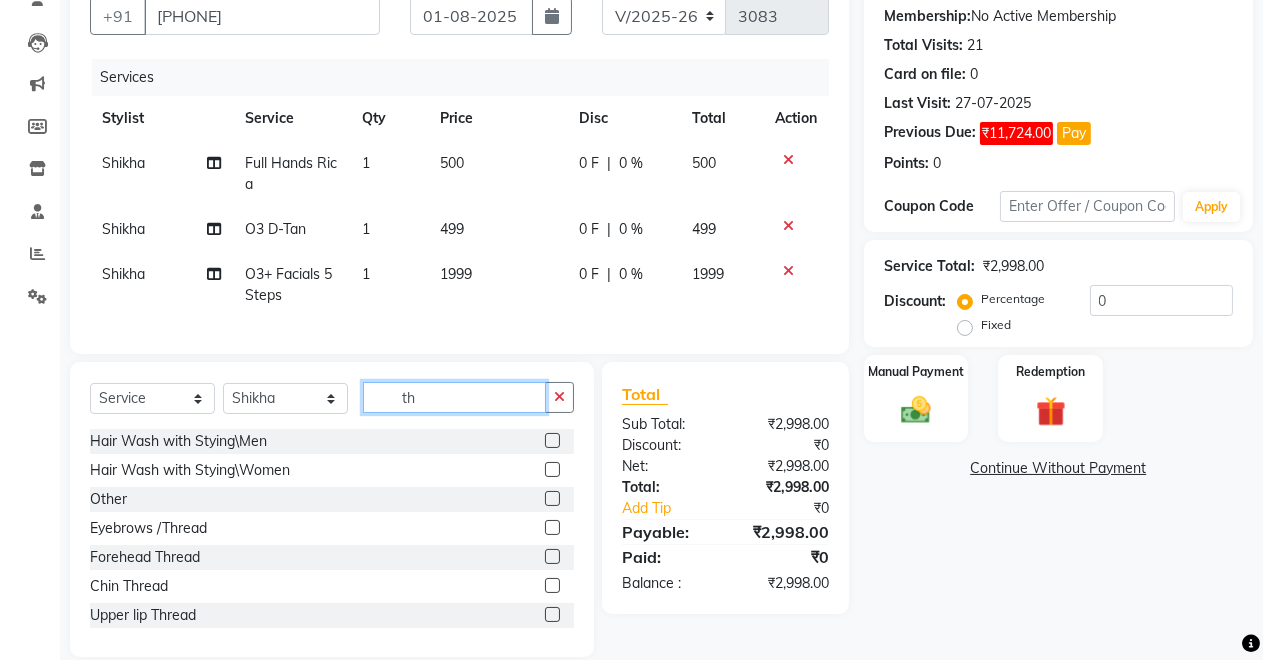 type on "th" 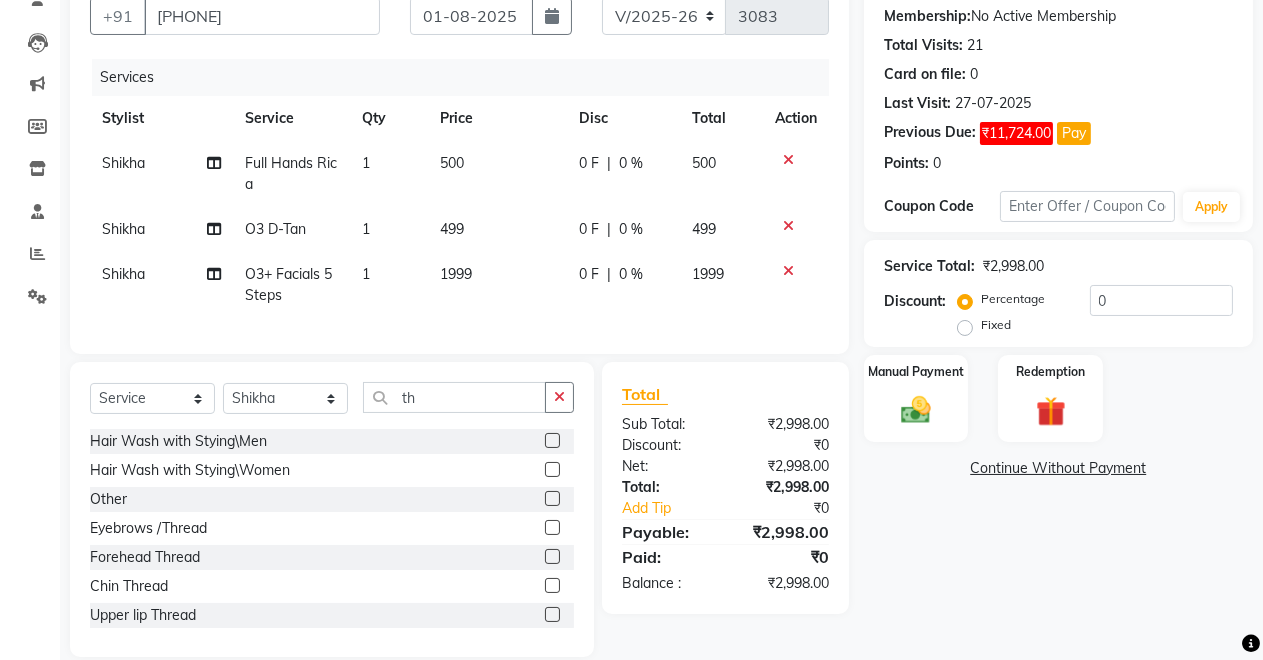 click 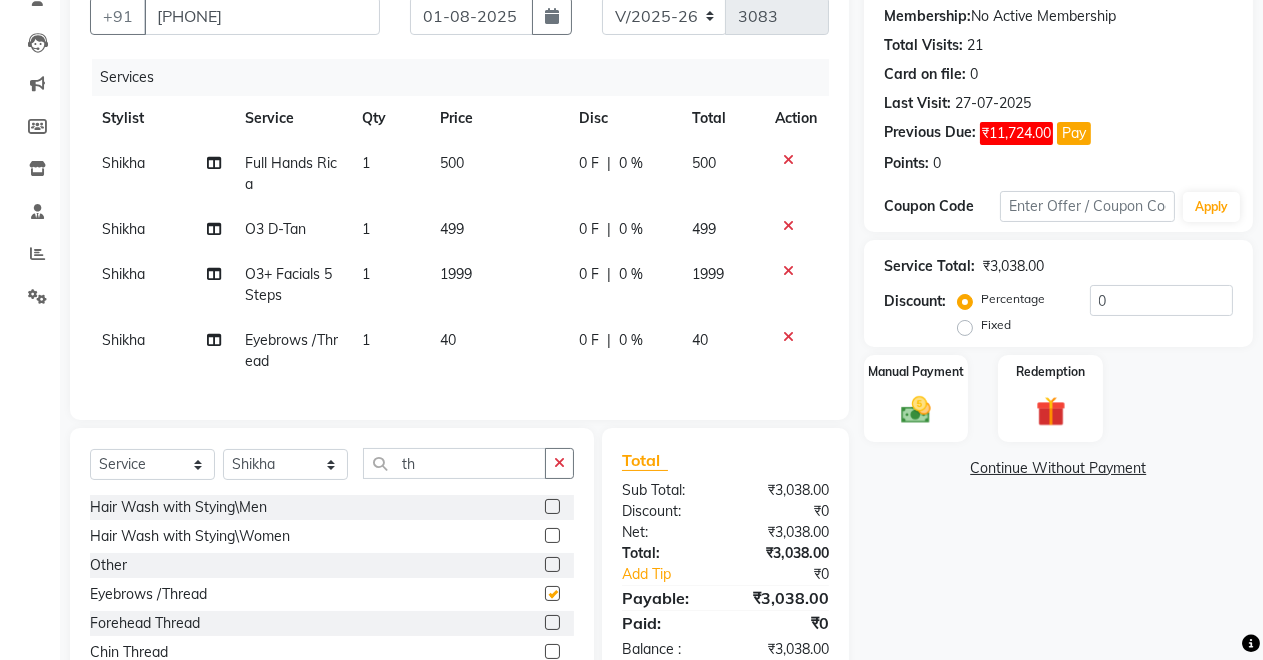 checkbox on "false" 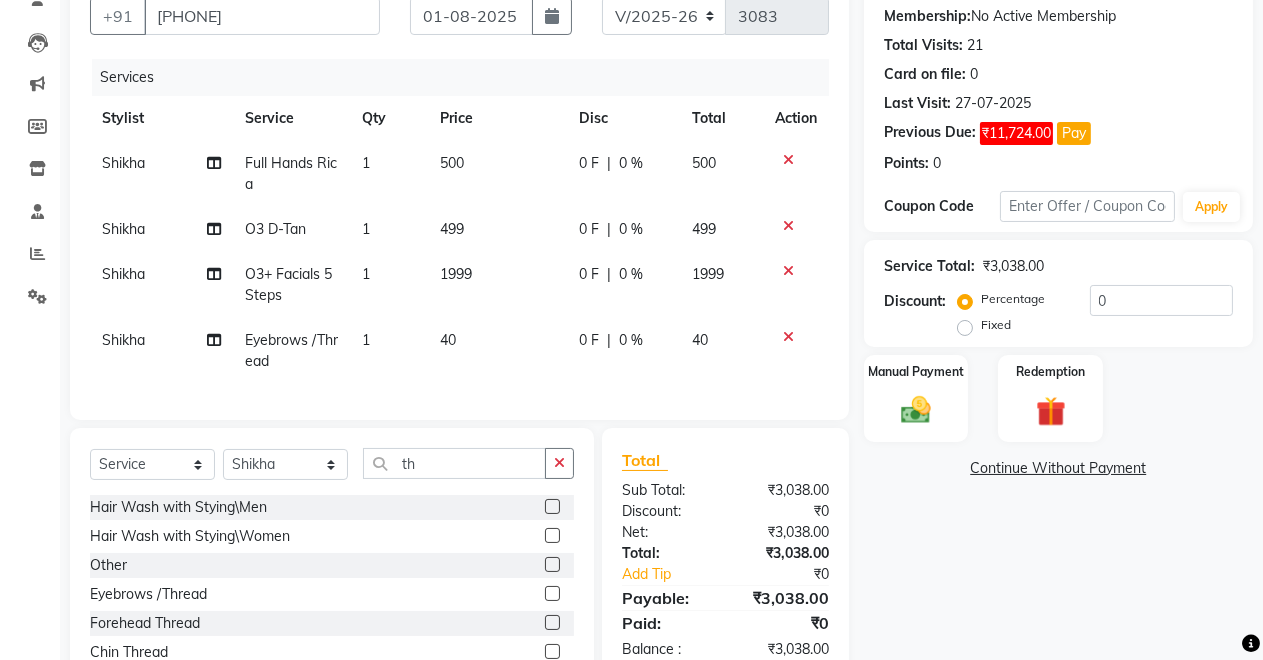 click on "Select  Service  Product  Membership  Package Voucher Prepaid Gift Card  Select Stylist [NAME] [NAME] [NAME] [NAME] [NAME] [NAME] [NAME] [NAME] th Hair Wash with Stying\Men  Hair Wash with Stying\Women  Other  Eyebrows /Thread  Forehead Thread  Chin Thread  Upper lip Thread  Rebounding/Keratin/Smoothning Shoulder Length  Nanoplastia Shoulder Length  Mehndi Wrist Both Hands   Mehndi Bangles Both Hands" 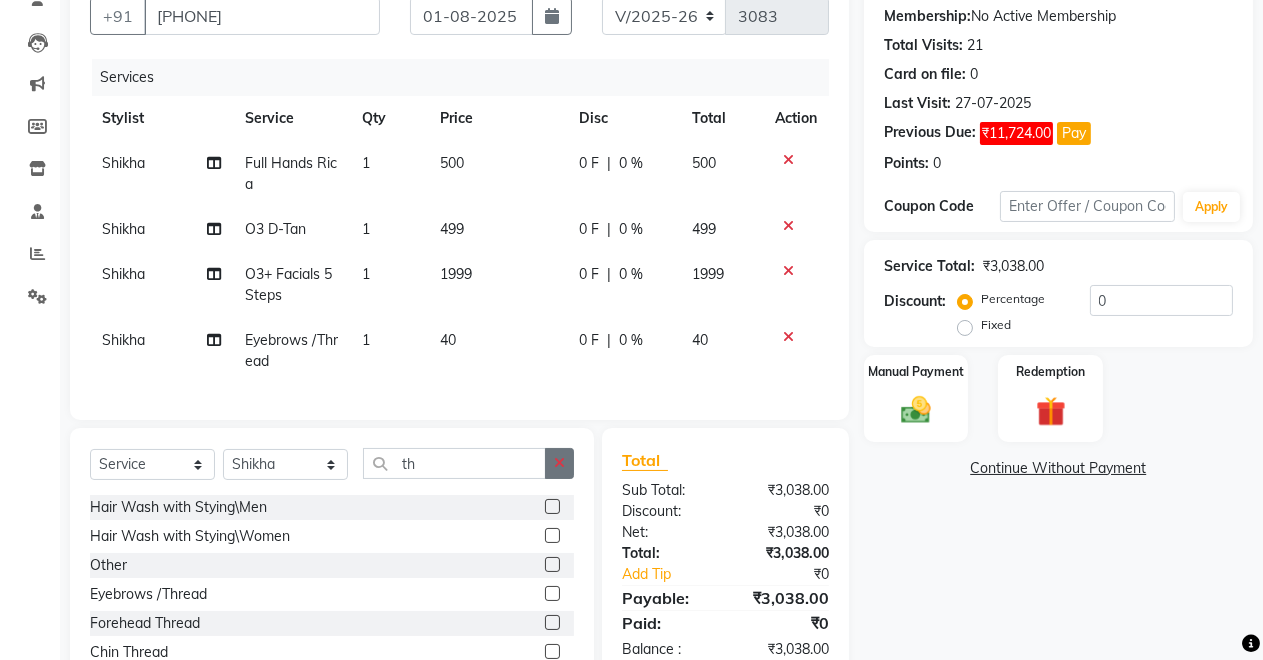click 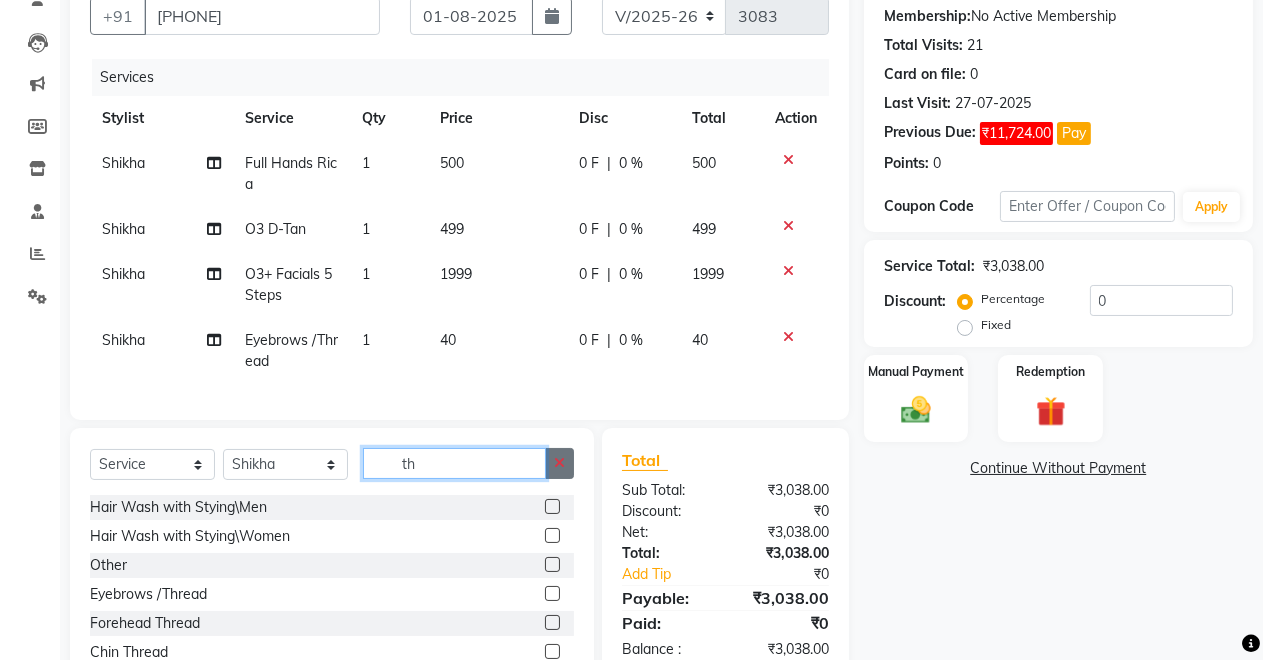type 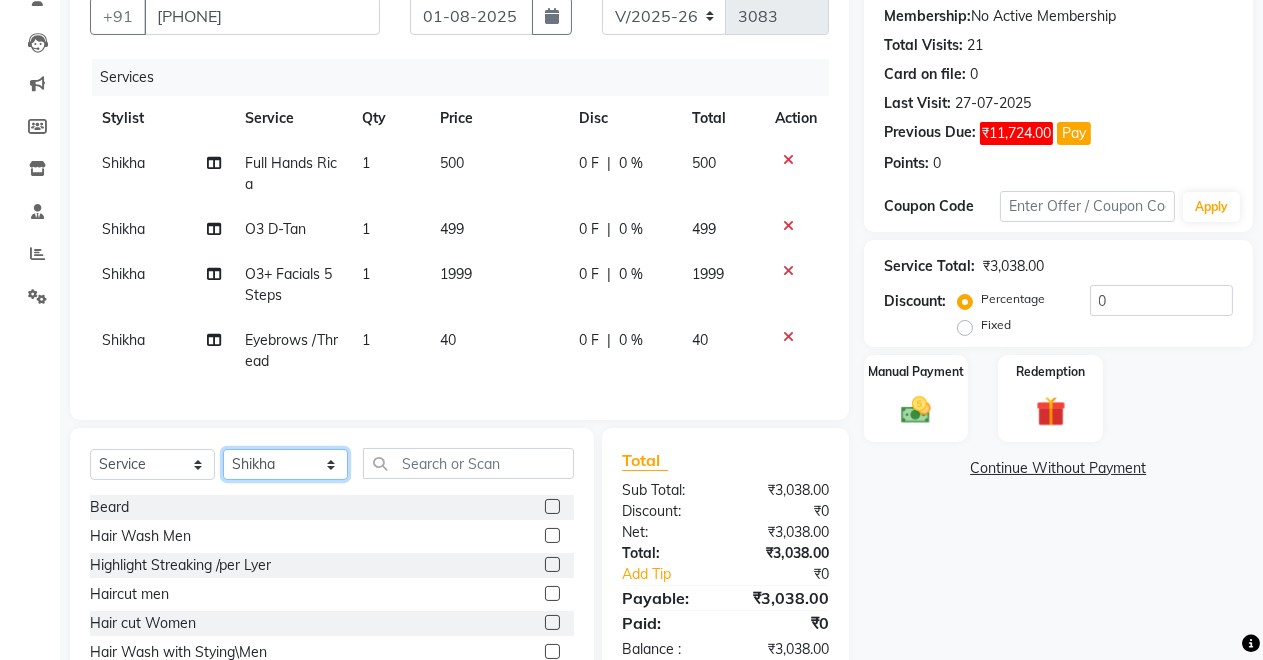 click on "Select Stylist Badal kumar Jeetu Kushal Nikita Rahul Sachin Dangoriya Shikha Suman Verma" 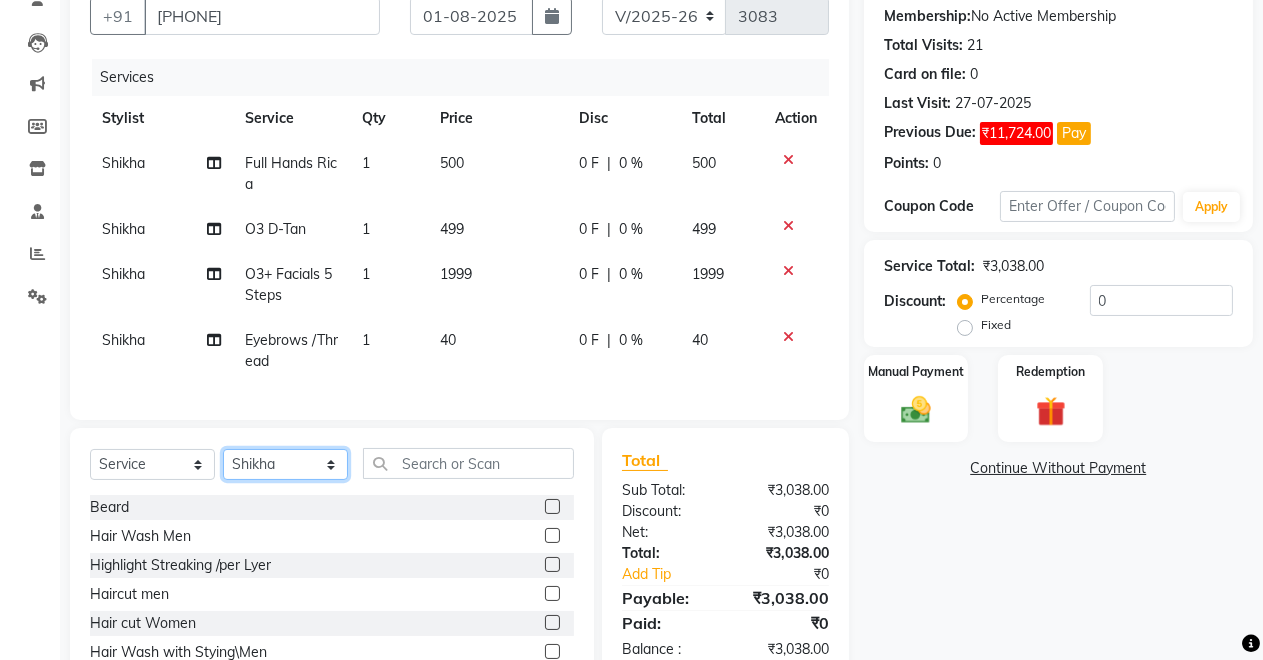 select on "75199" 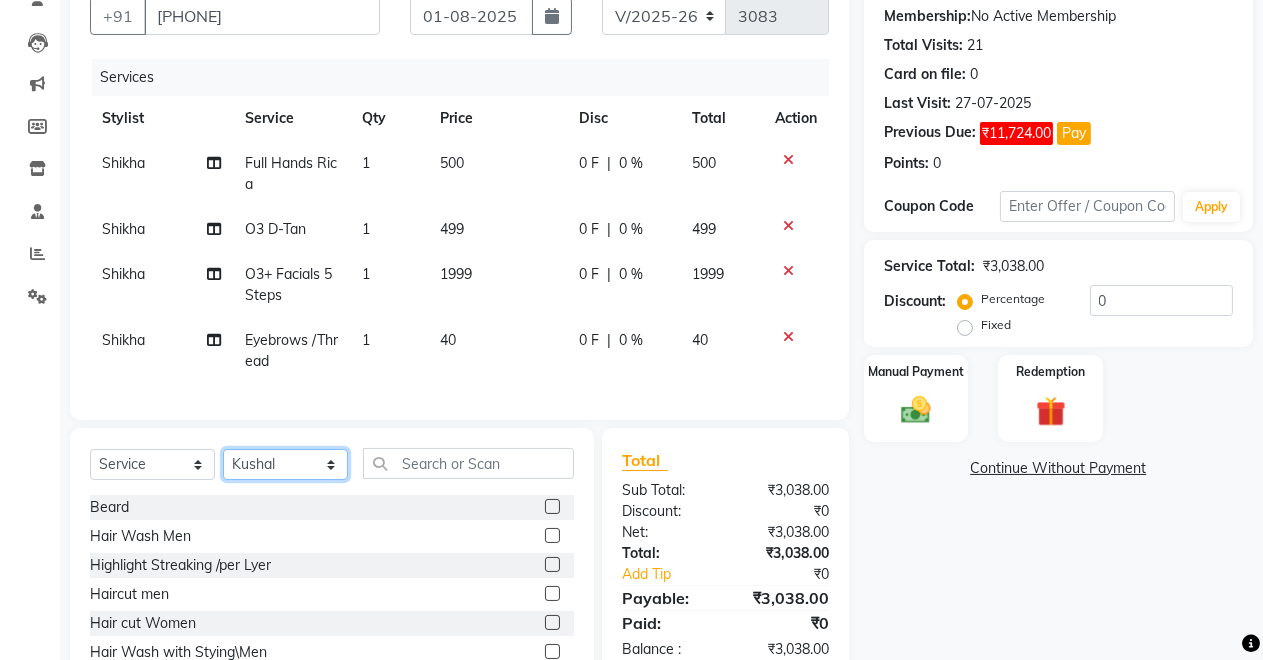 click on "Select Stylist Badal kumar Jeetu Kushal Nikita Rahul Sachin Dangoriya Shikha Suman Verma" 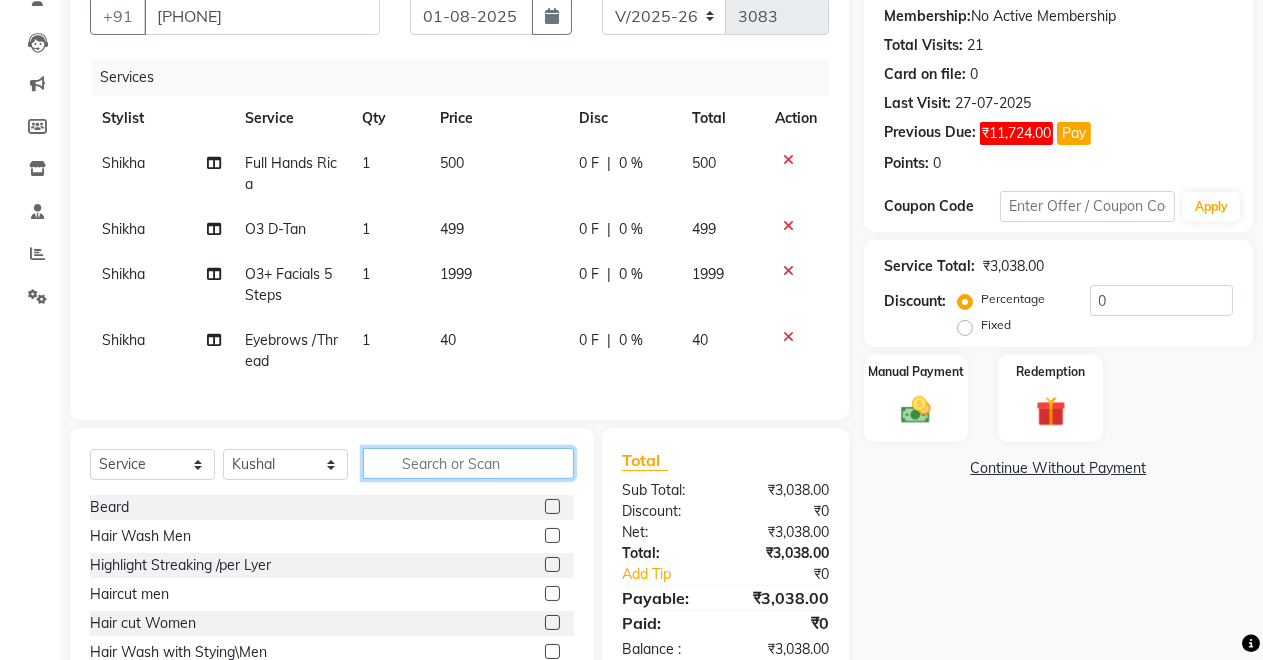 click 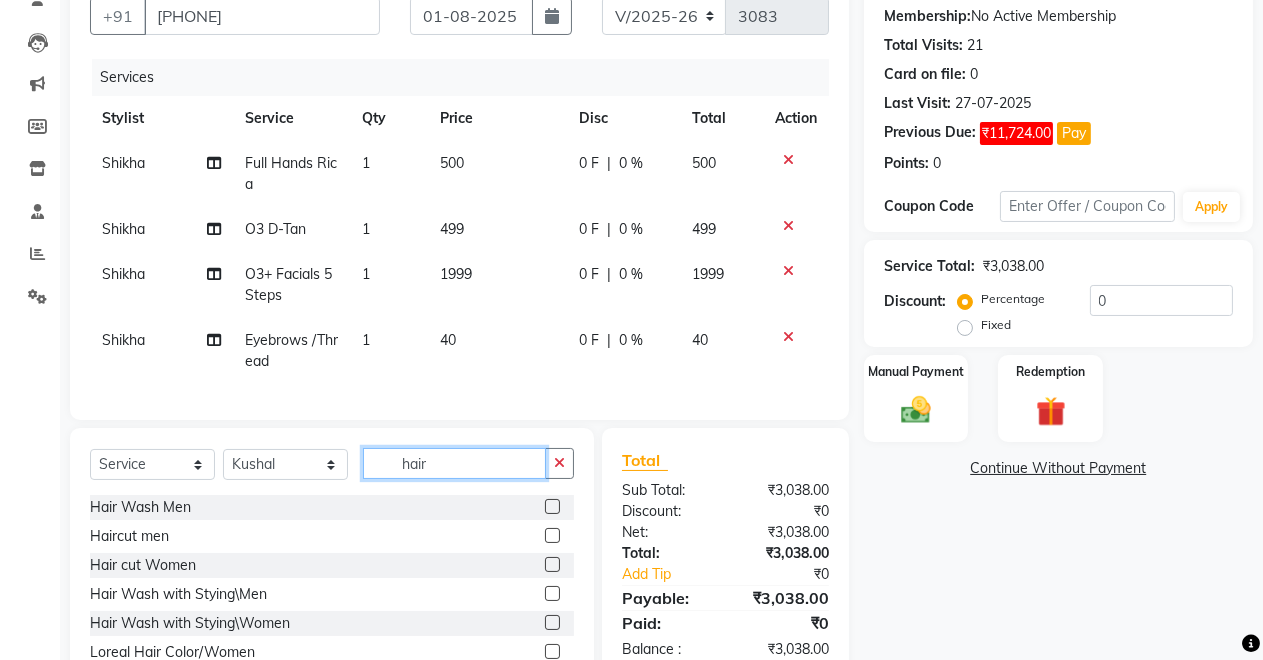 type on "hair" 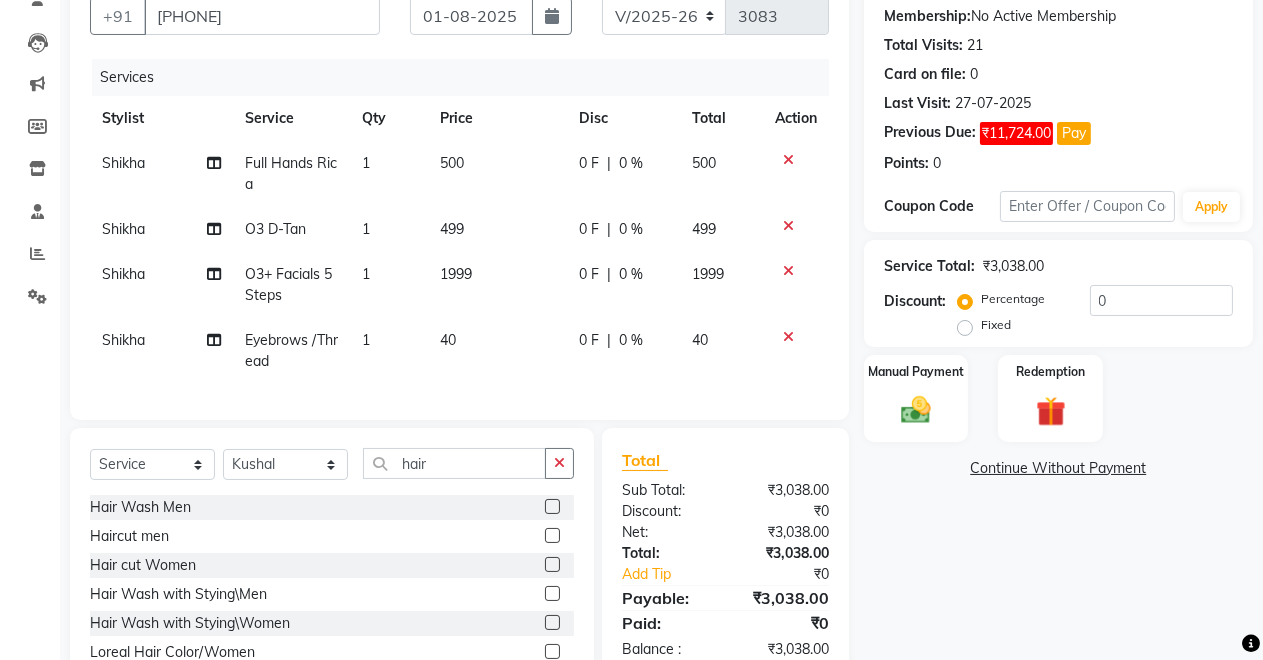 click 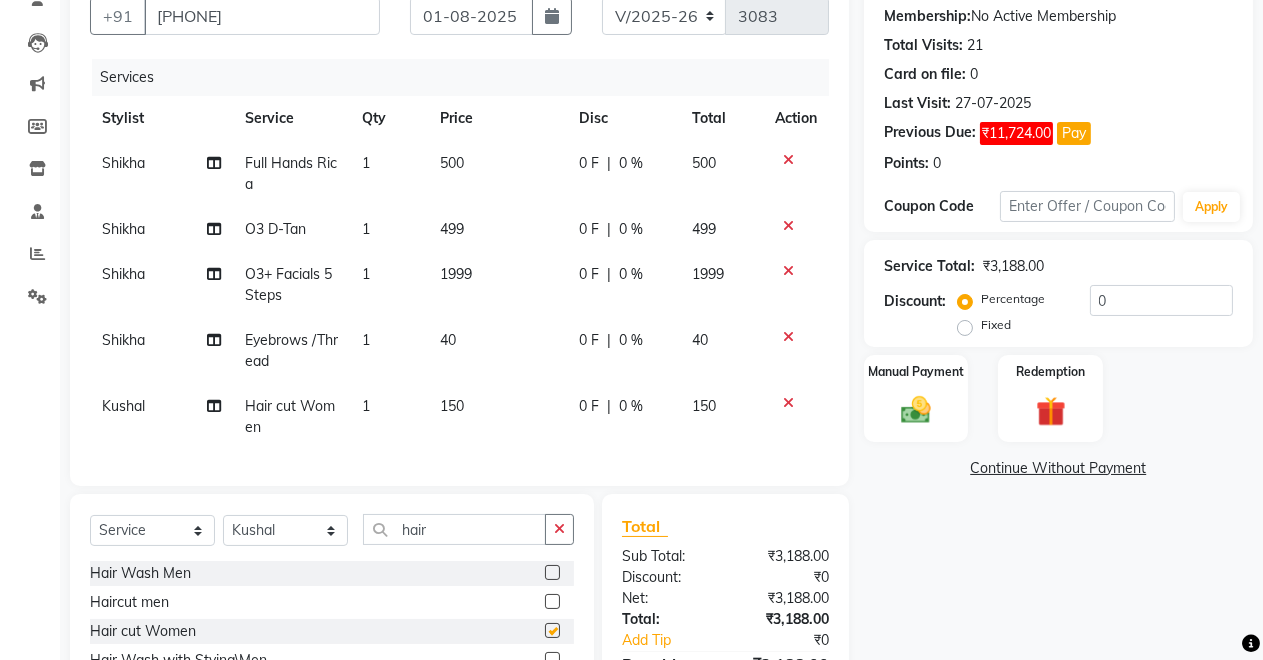 checkbox on "false" 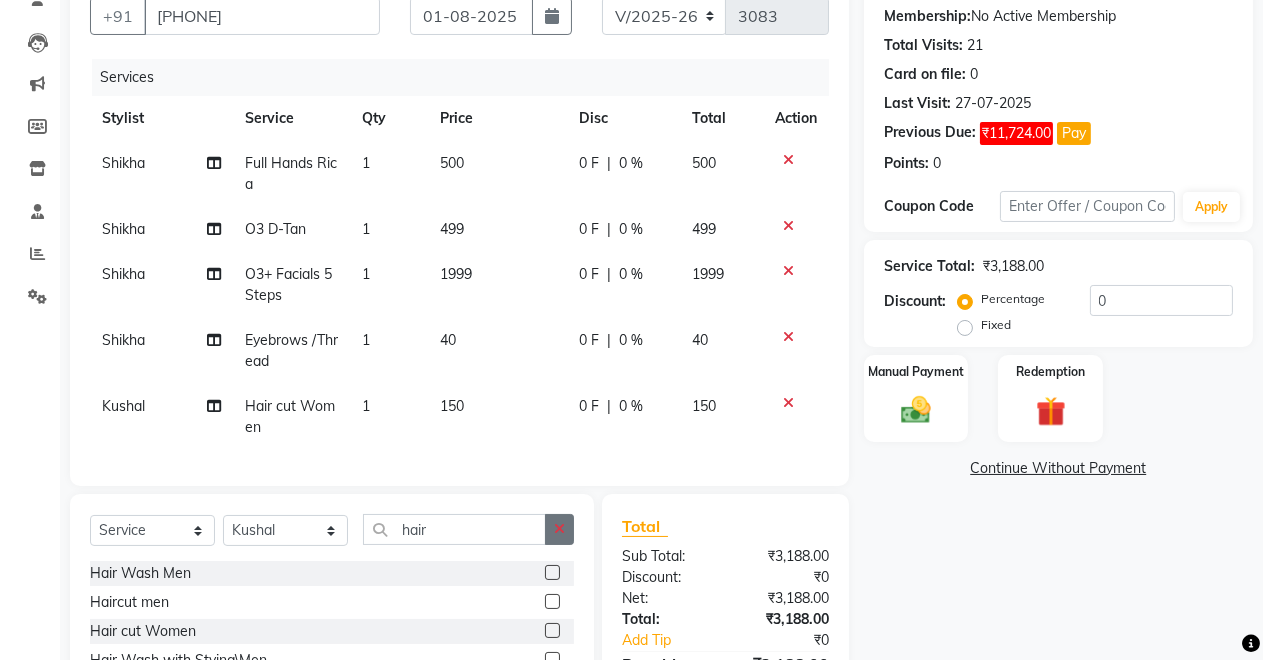 click 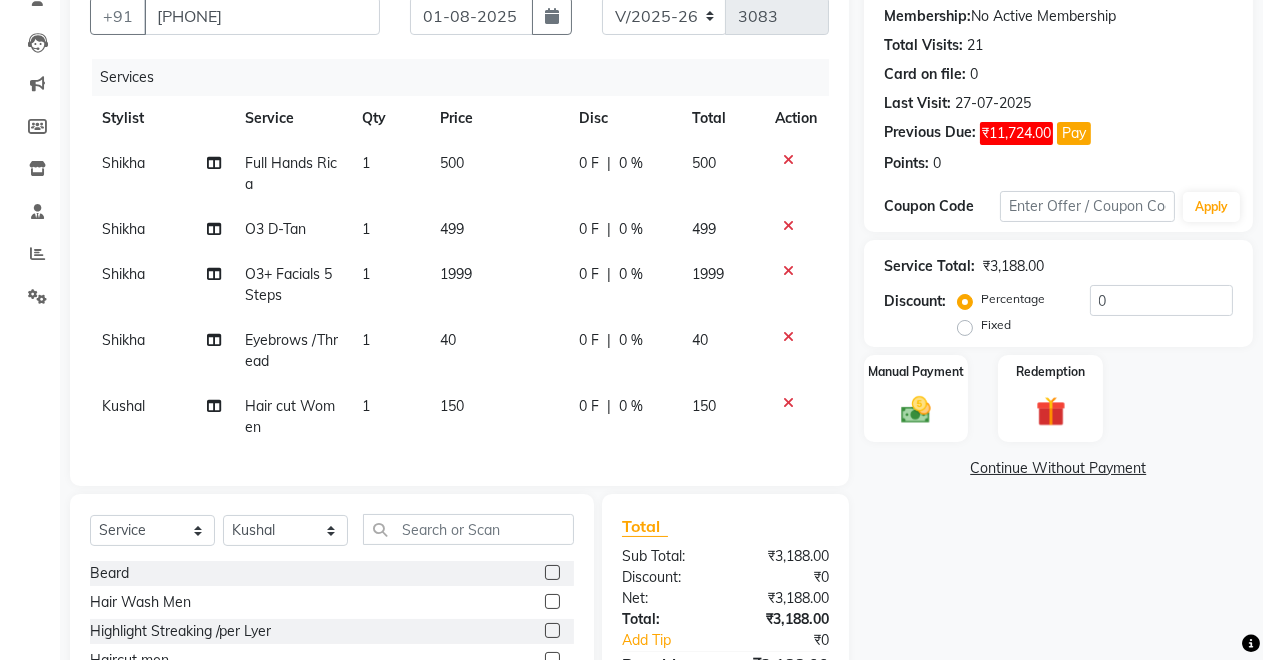 click 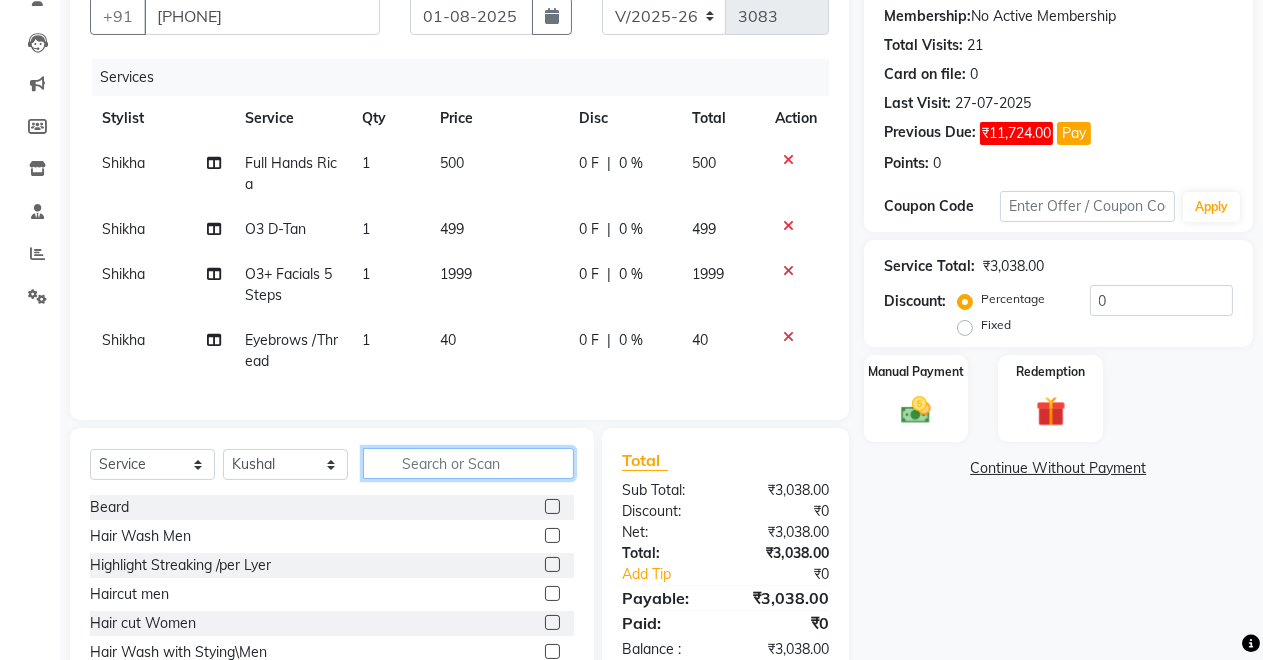 click 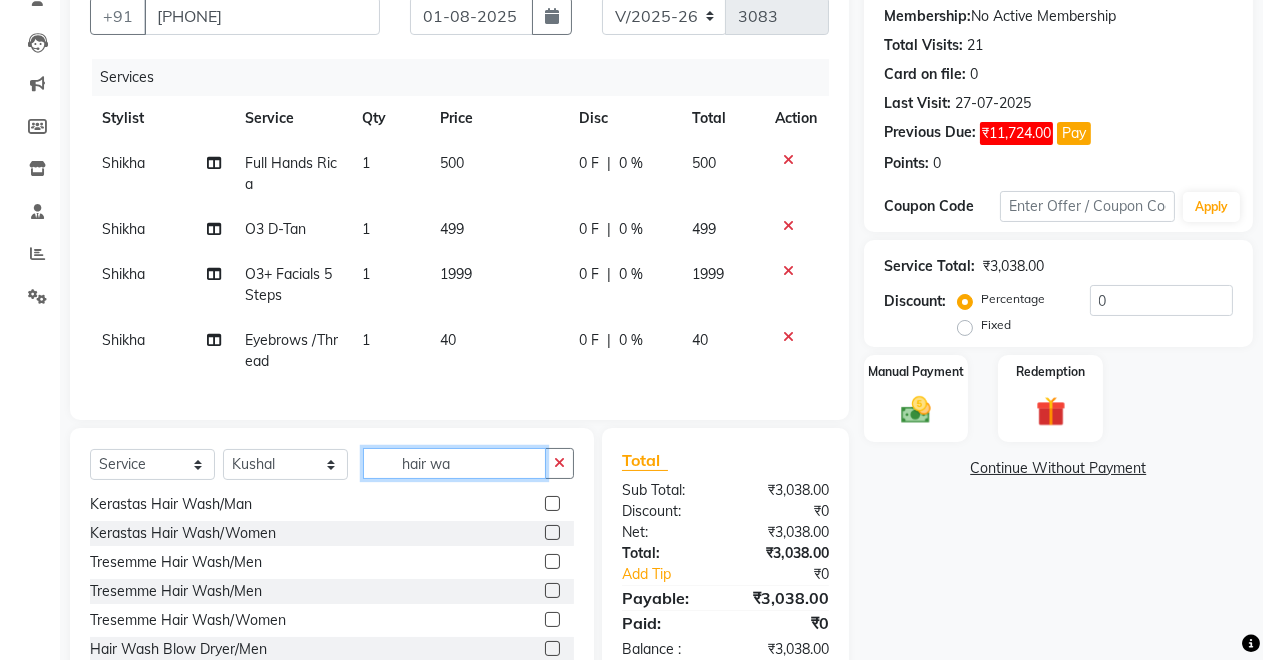 scroll, scrollTop: 234, scrollLeft: 0, axis: vertical 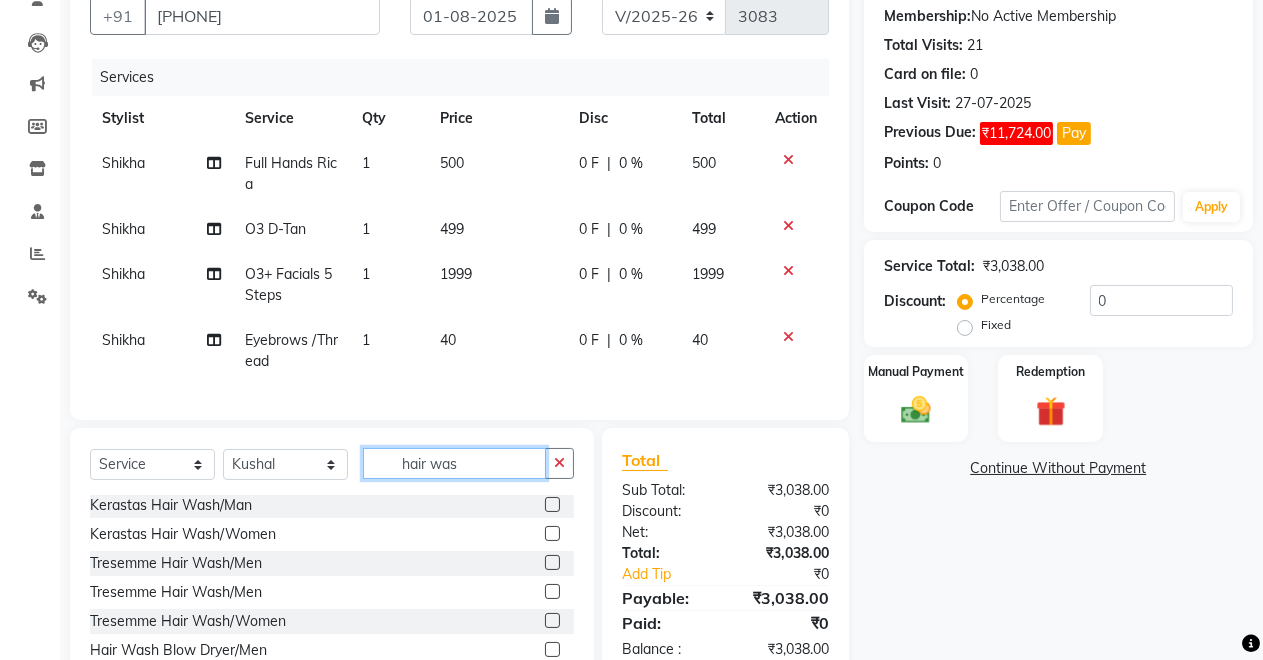 type on "hair was" 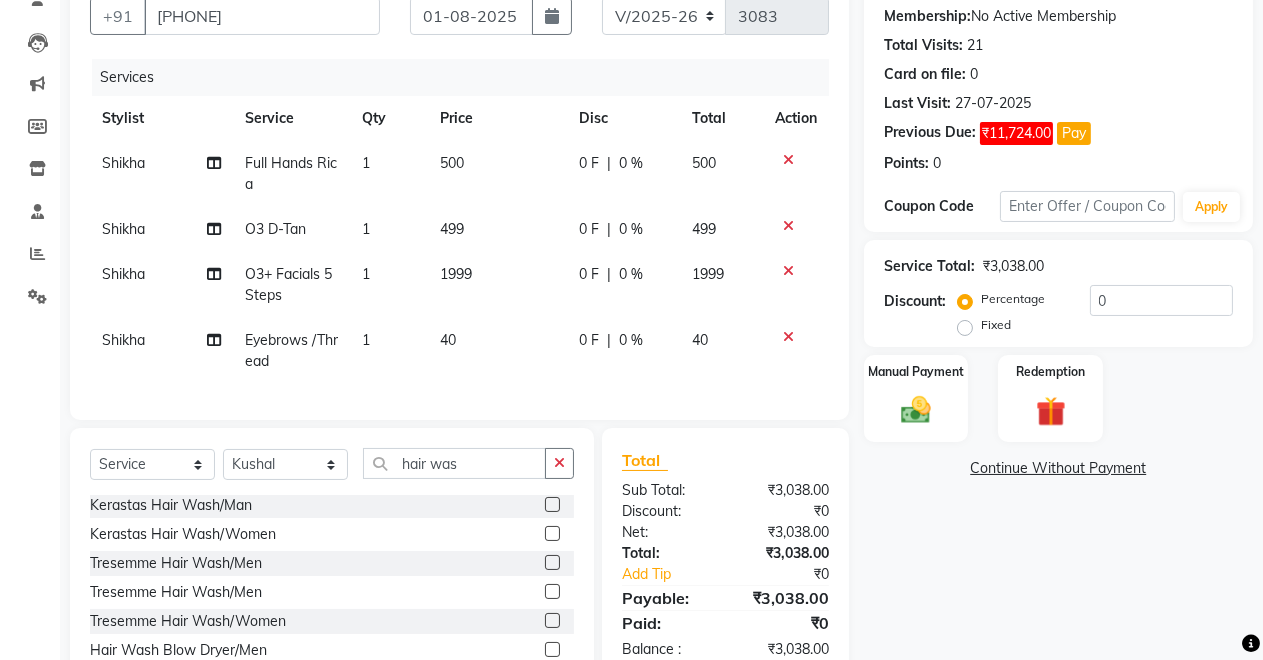 click 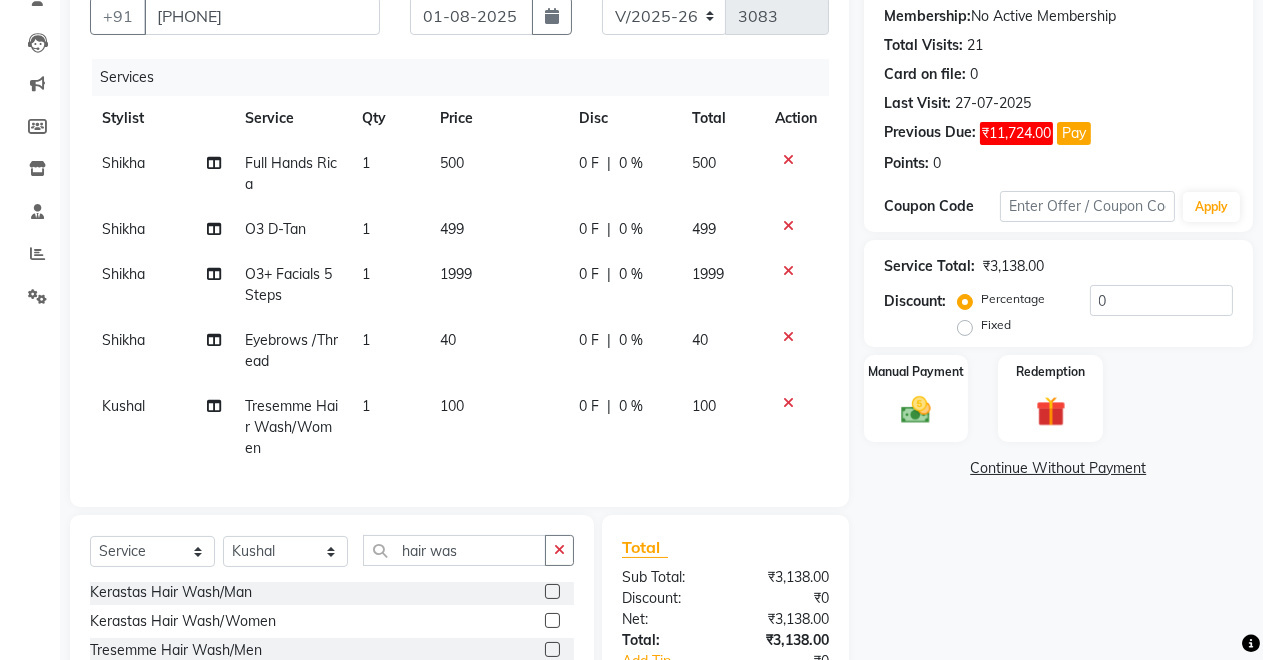 checkbox on "false" 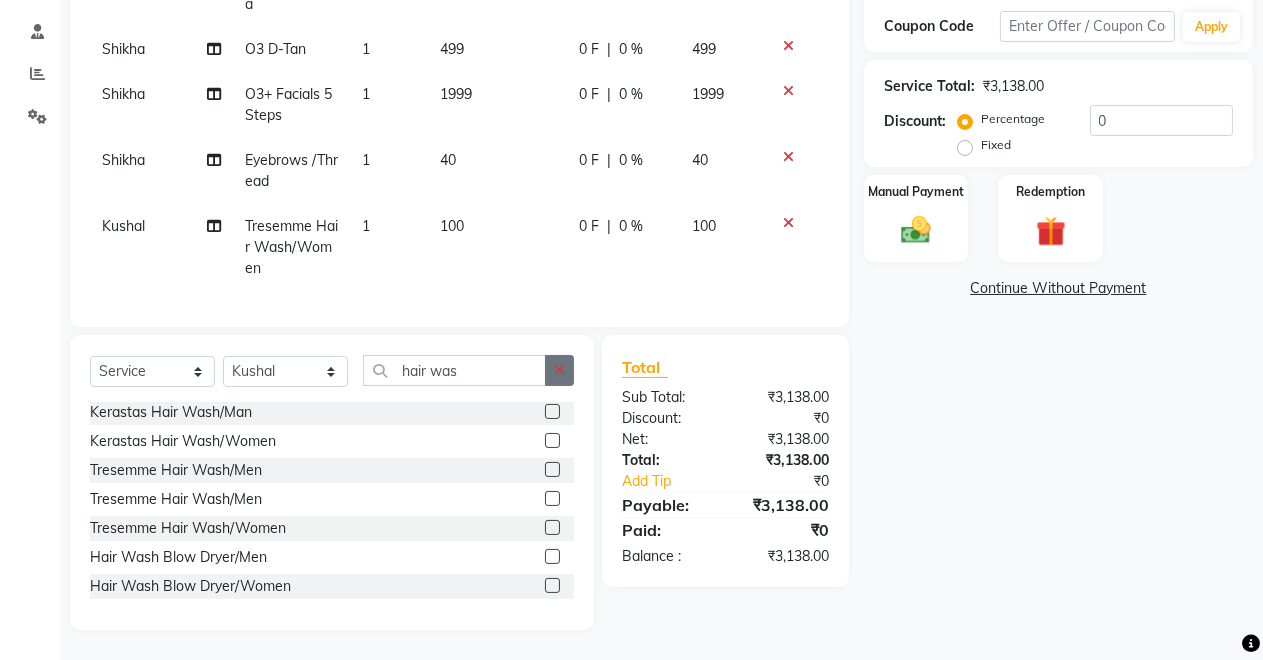 click 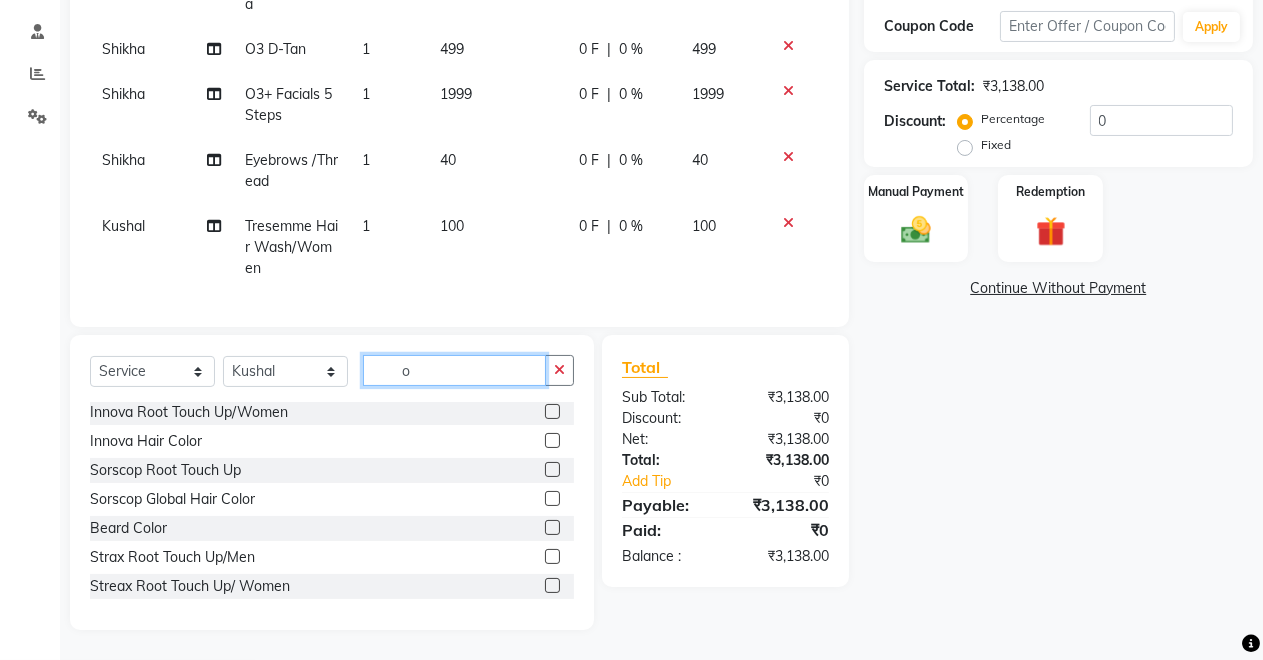 scroll, scrollTop: 89, scrollLeft: 0, axis: vertical 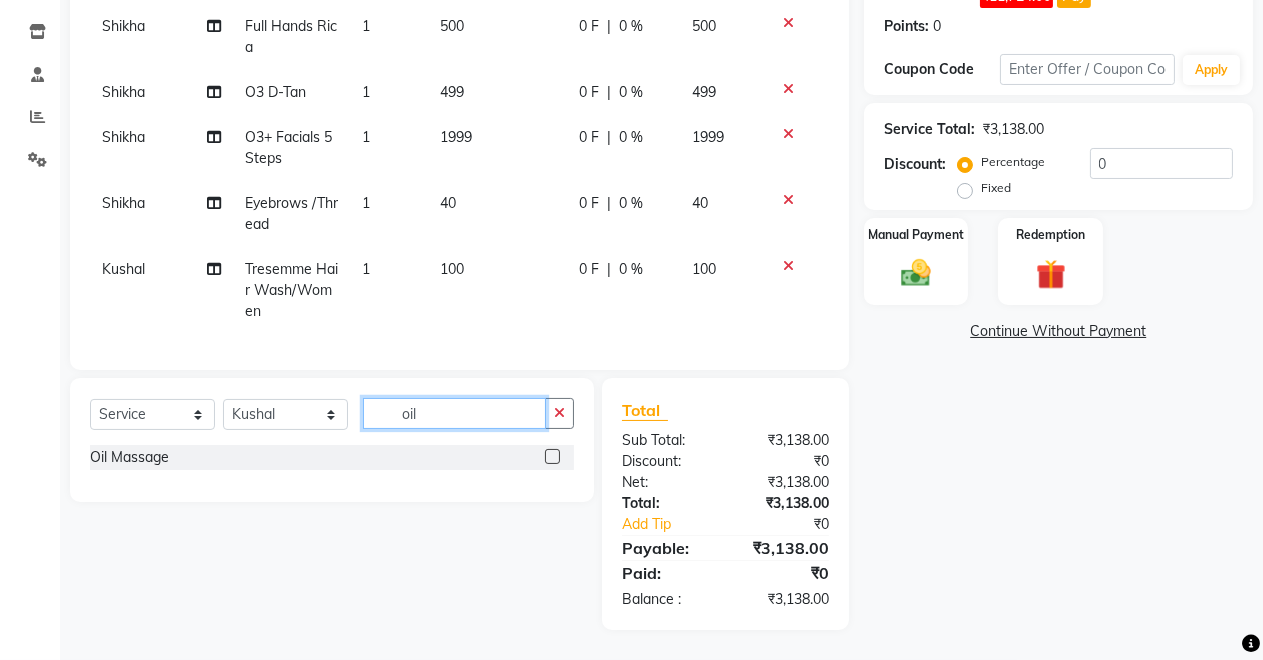 type on "oil" 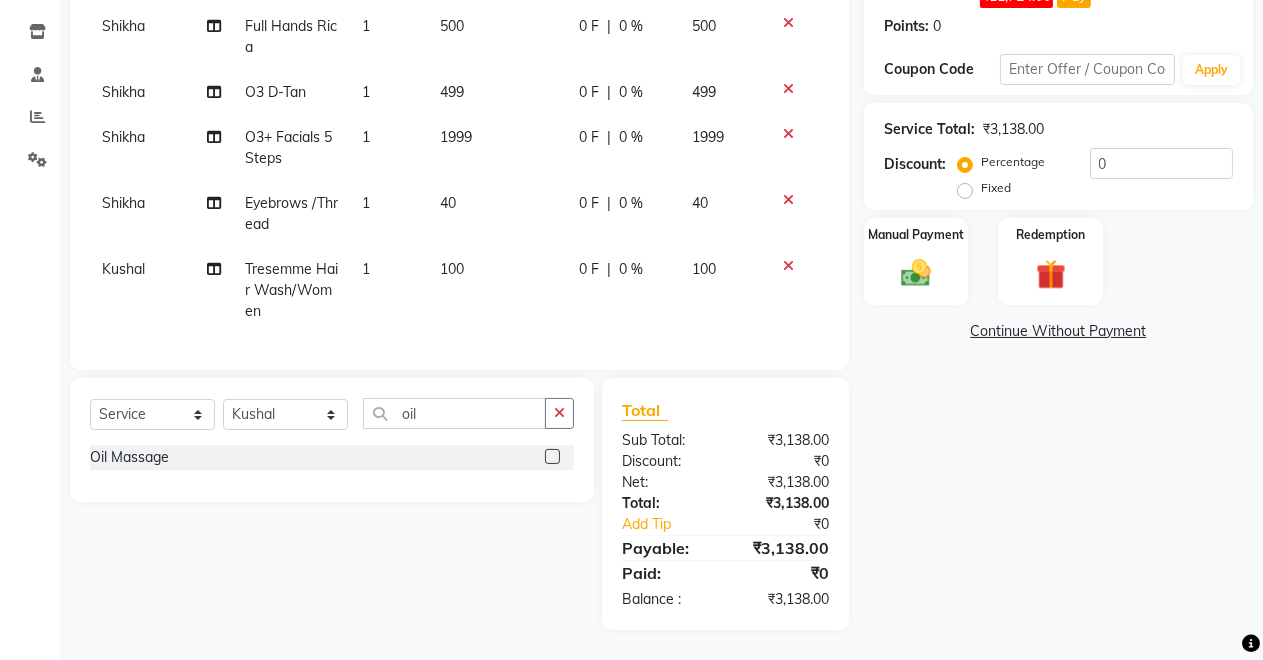 click 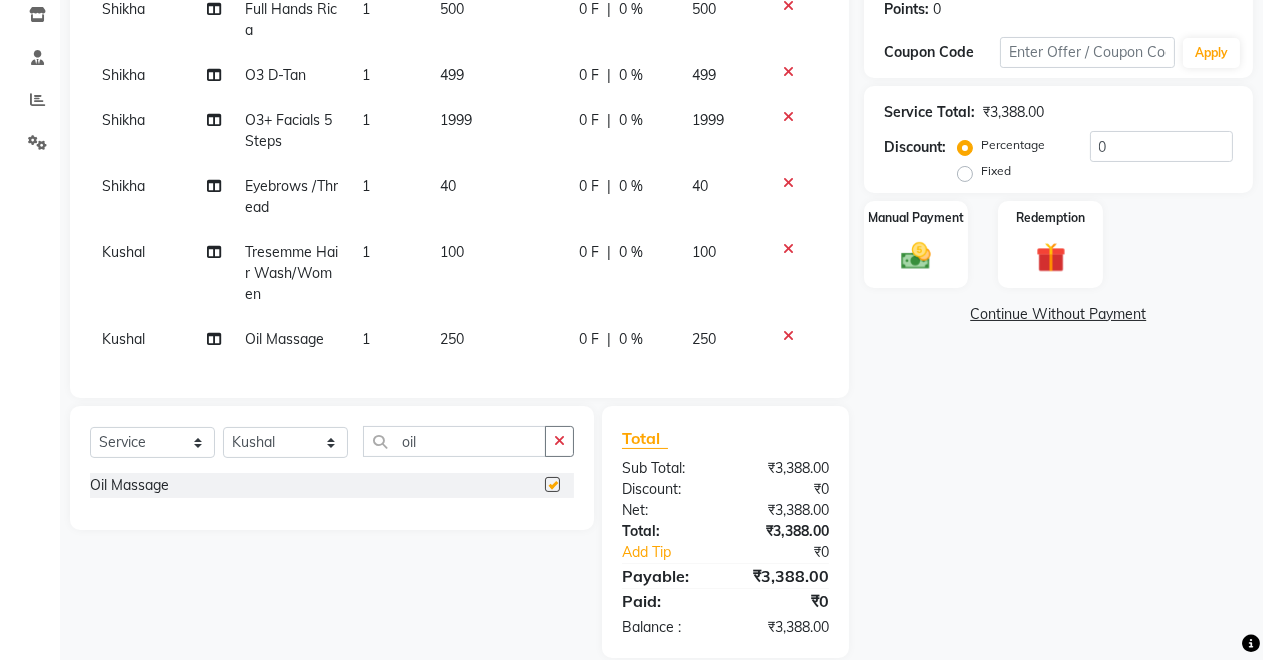 checkbox on "false" 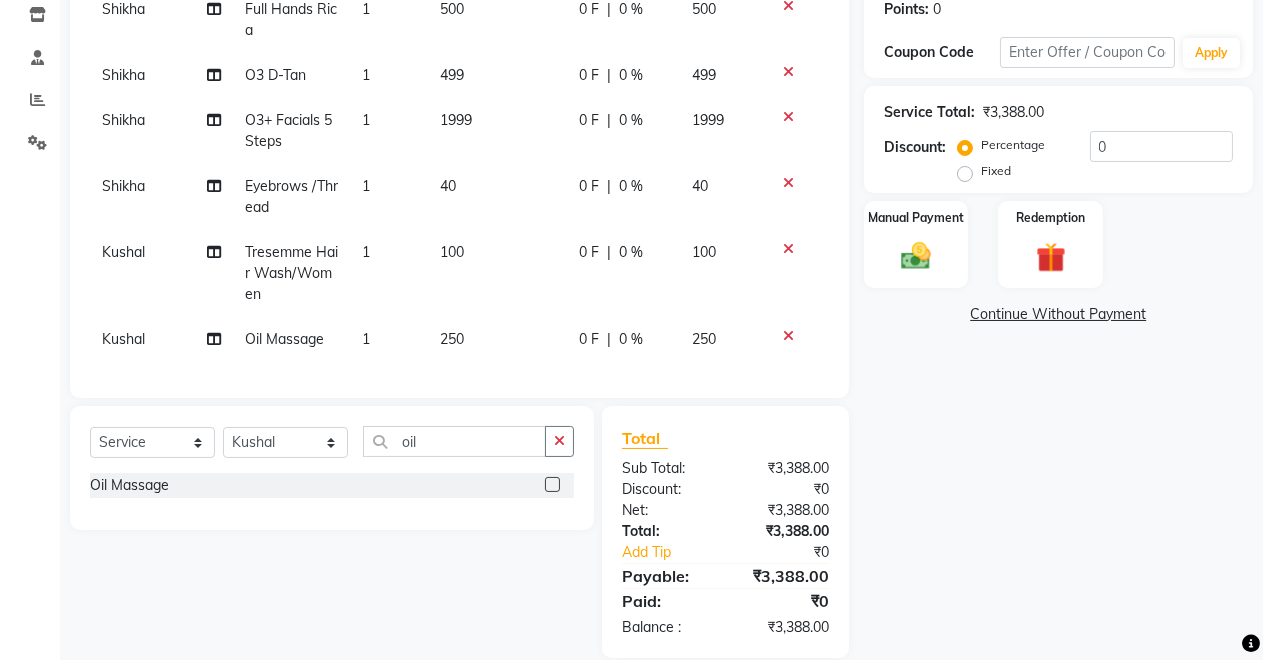click on "Continue Without Payment" 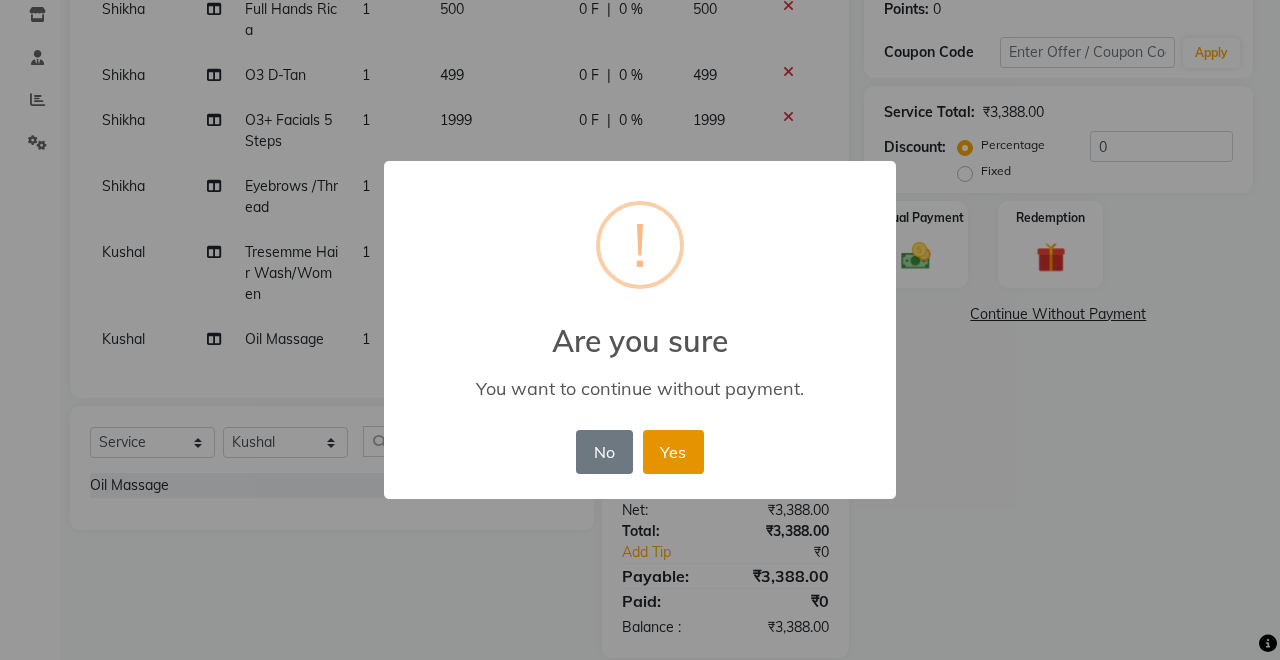 click on "Yes" at bounding box center (673, 452) 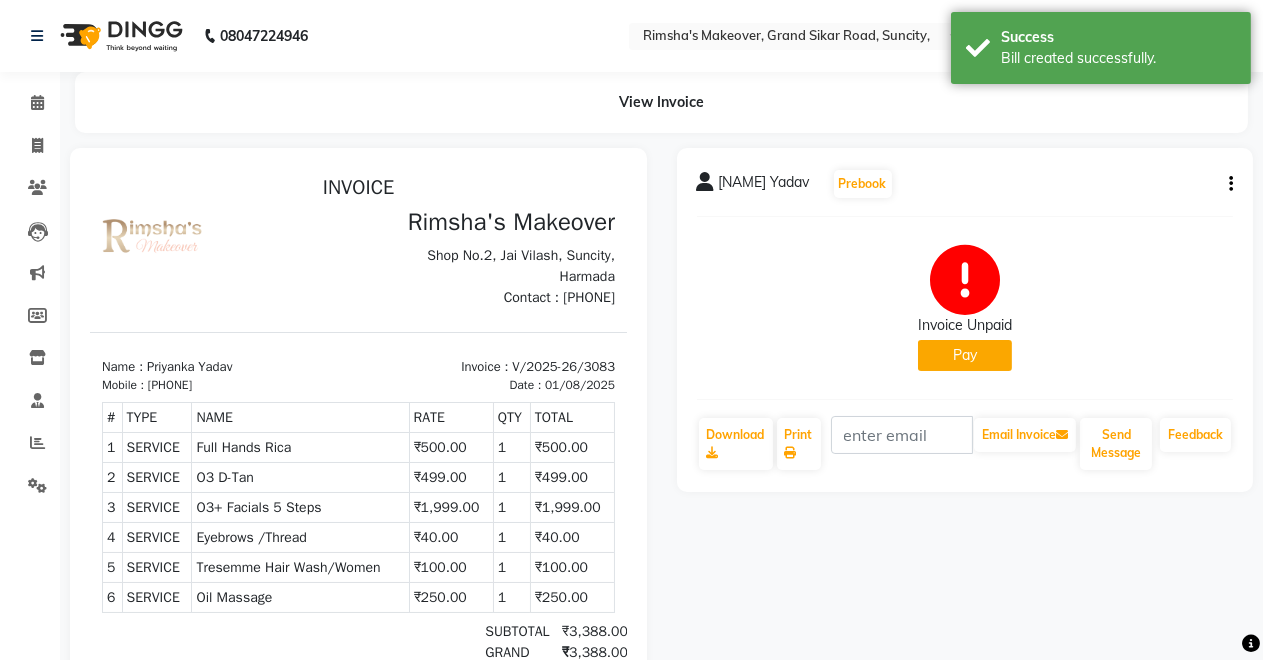 scroll, scrollTop: 0, scrollLeft: 0, axis: both 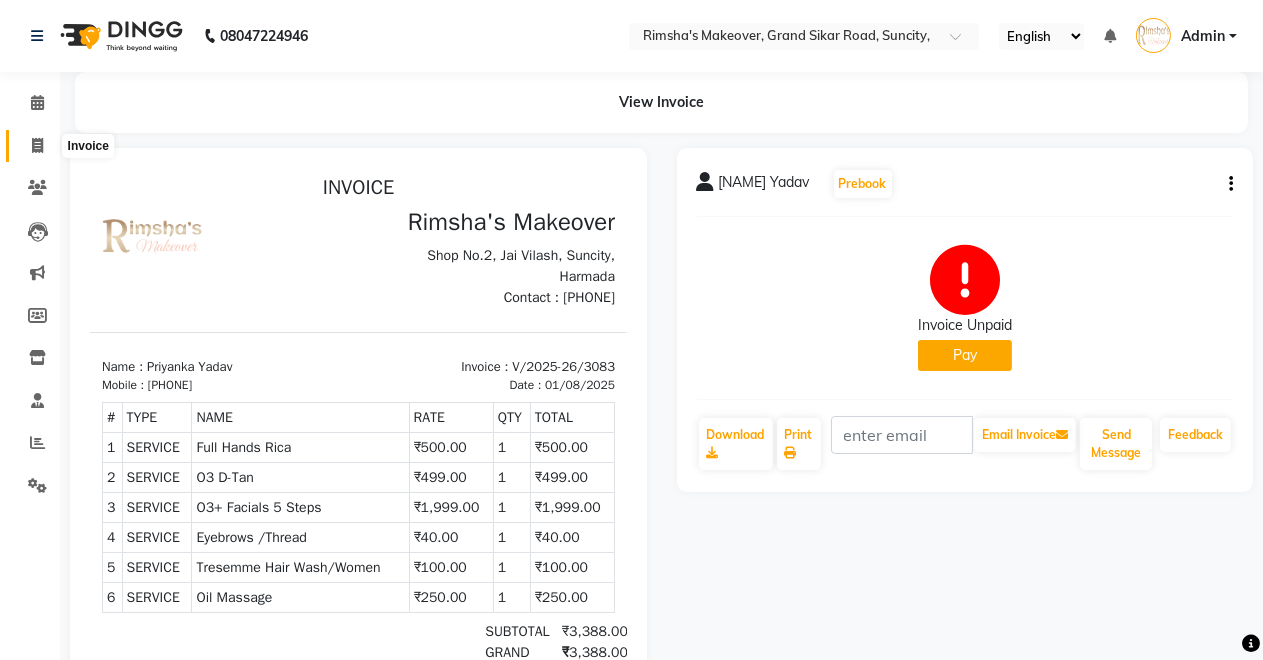 click 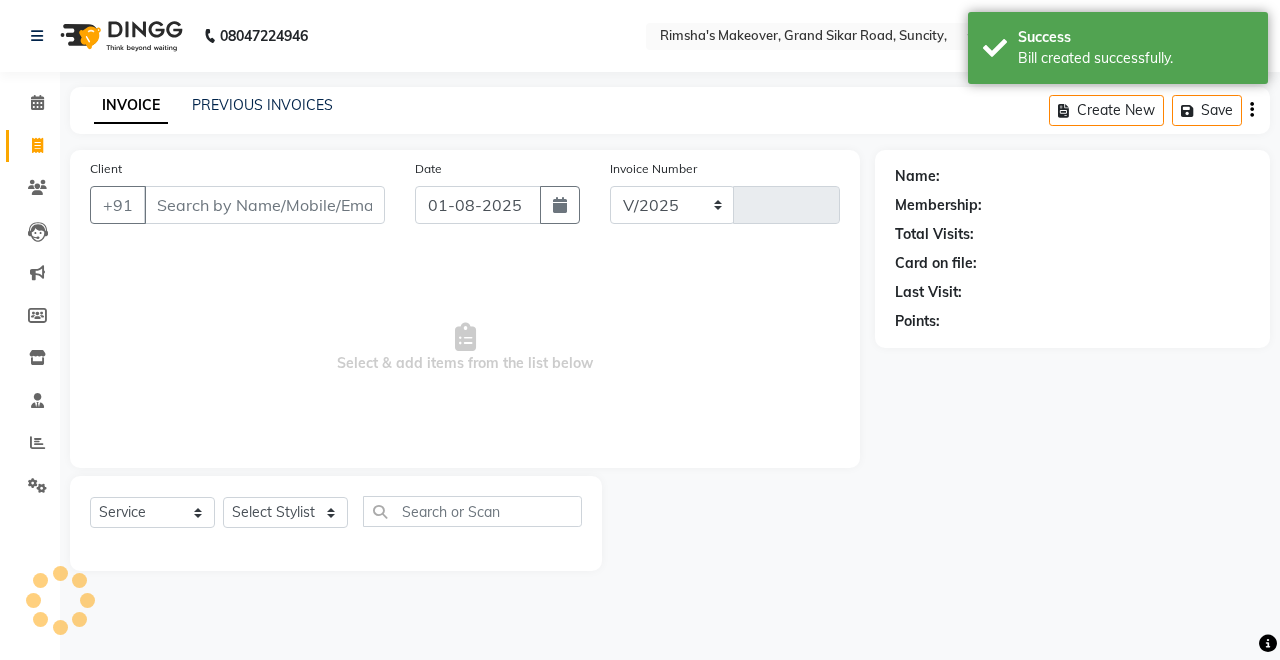 select on "7317" 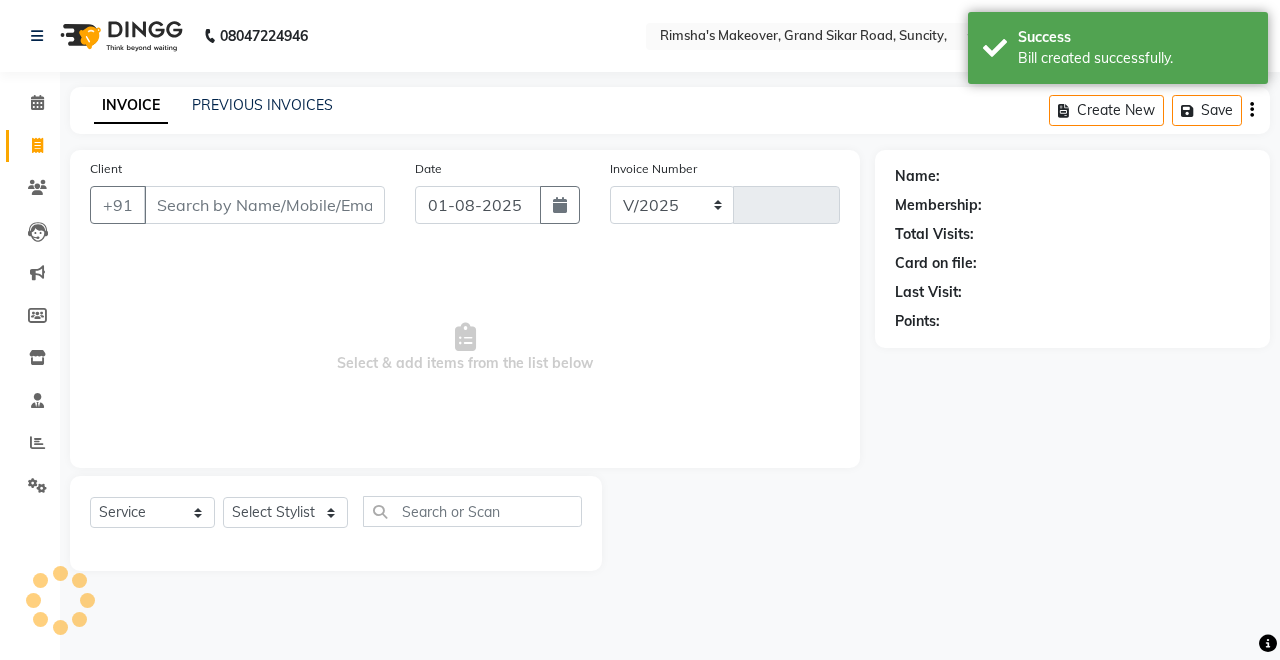 type on "3084" 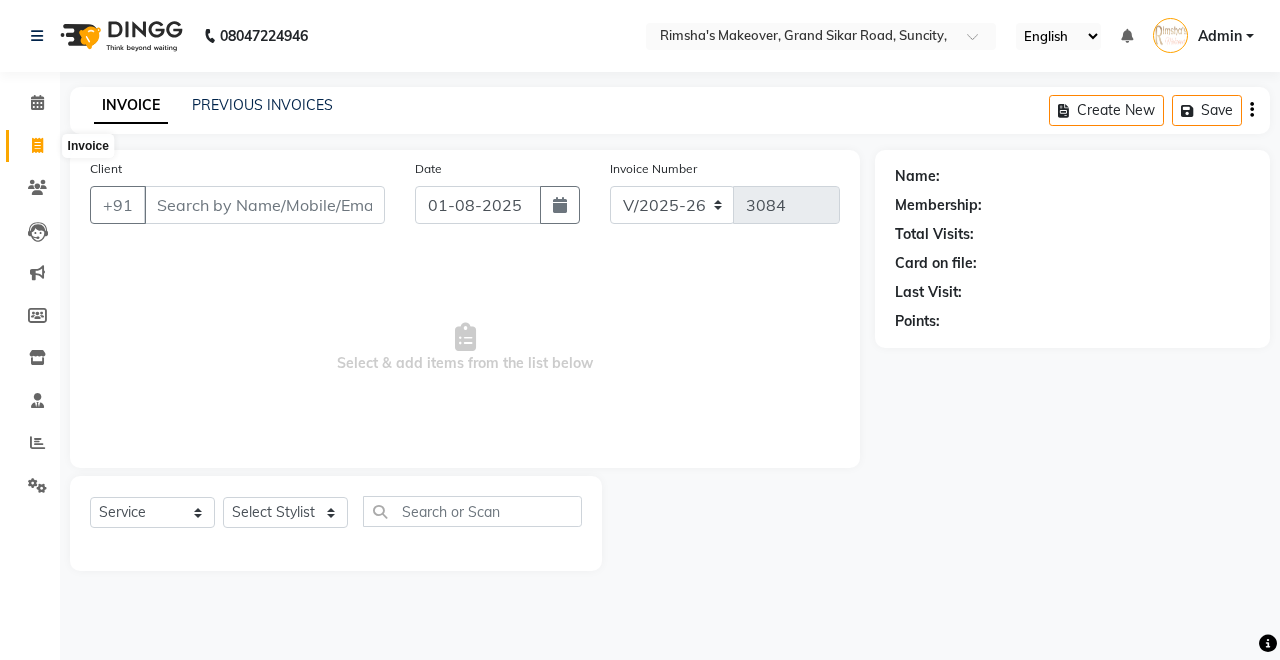 click 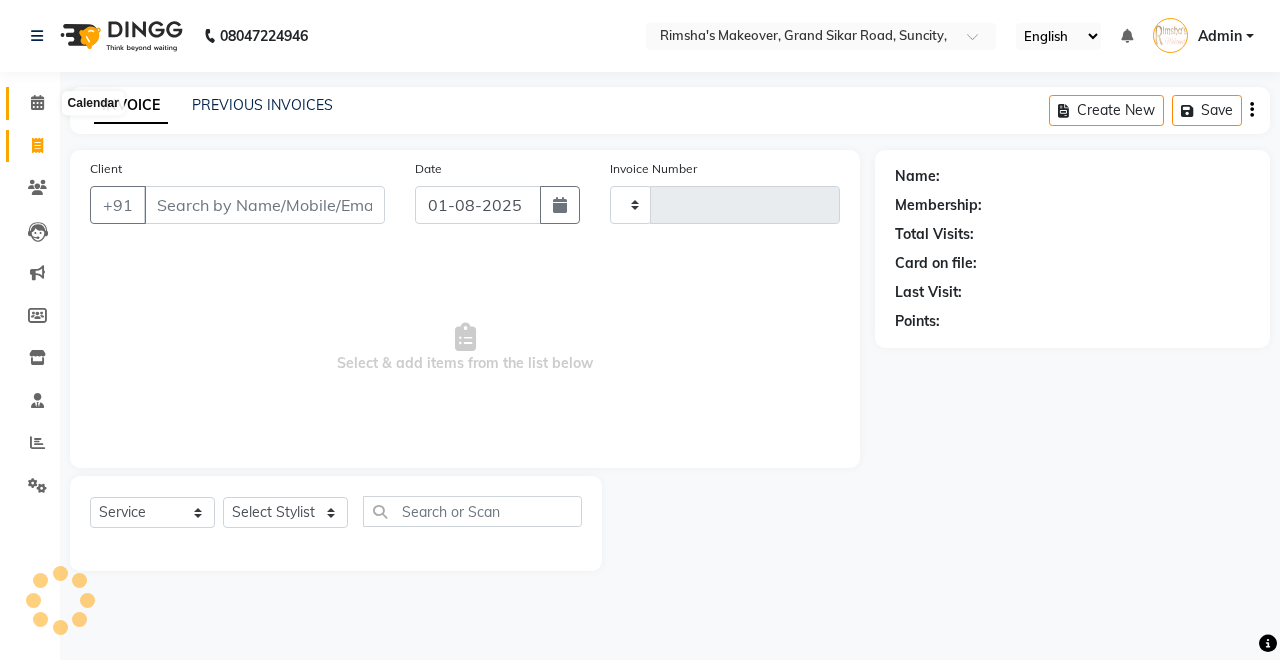 type on "3084" 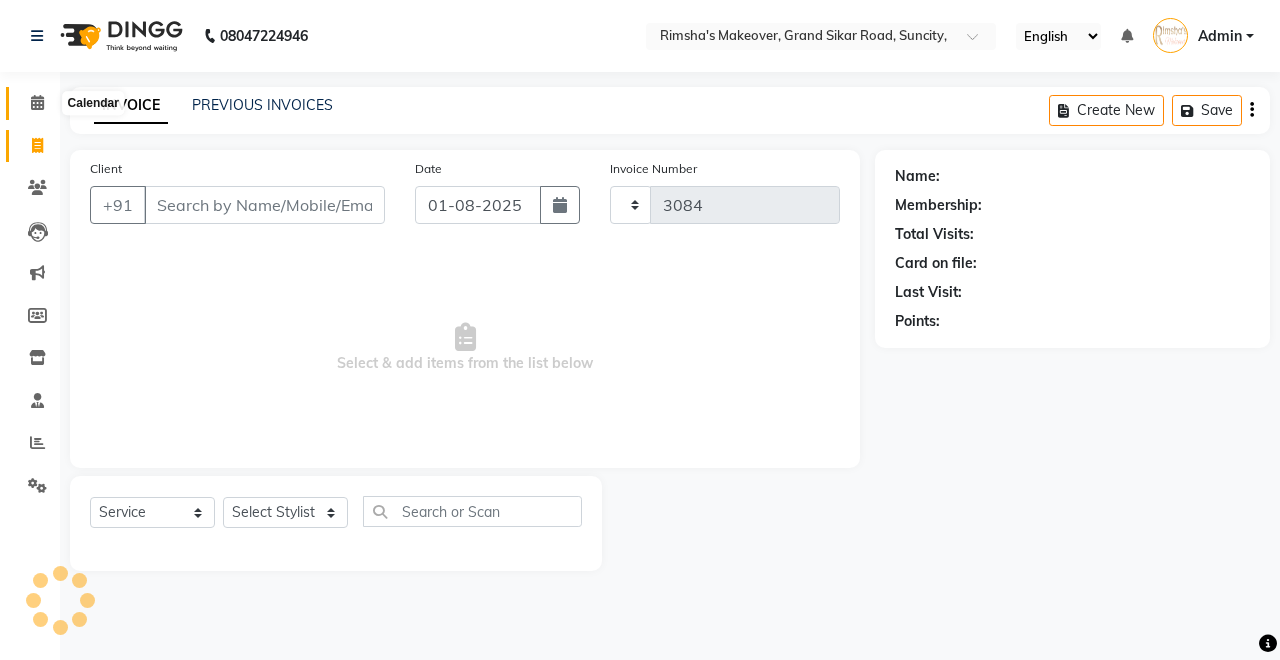 select on "7317" 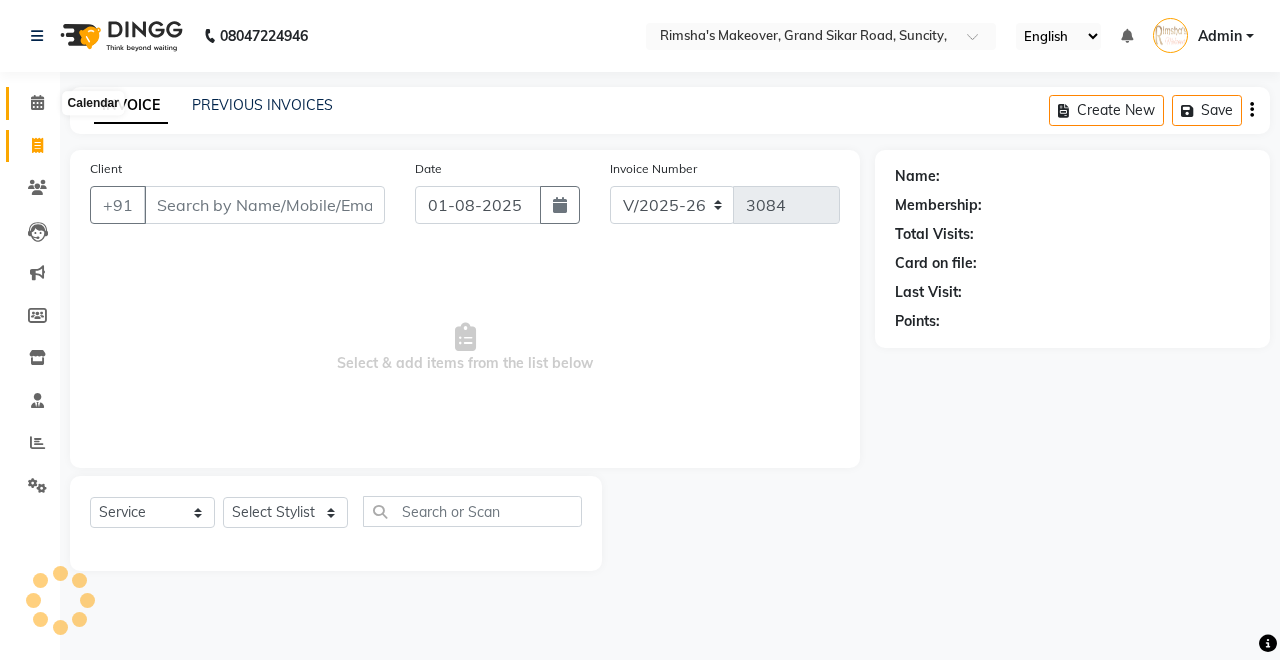 click 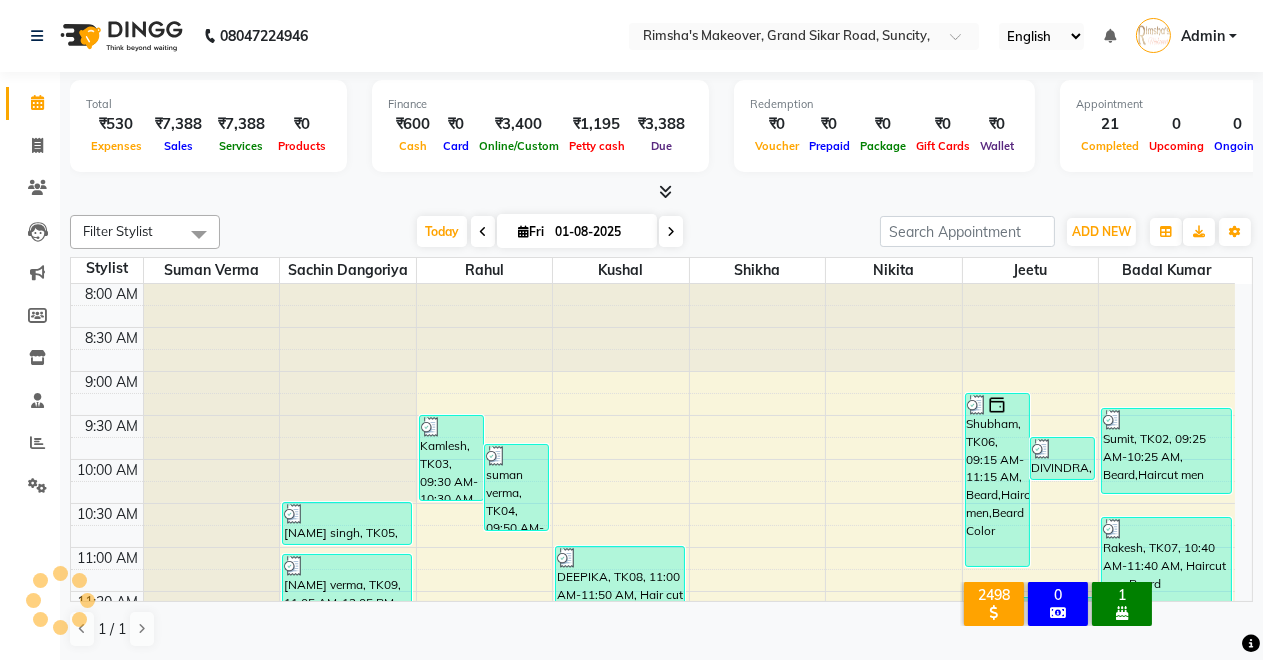scroll, scrollTop: 0, scrollLeft: 0, axis: both 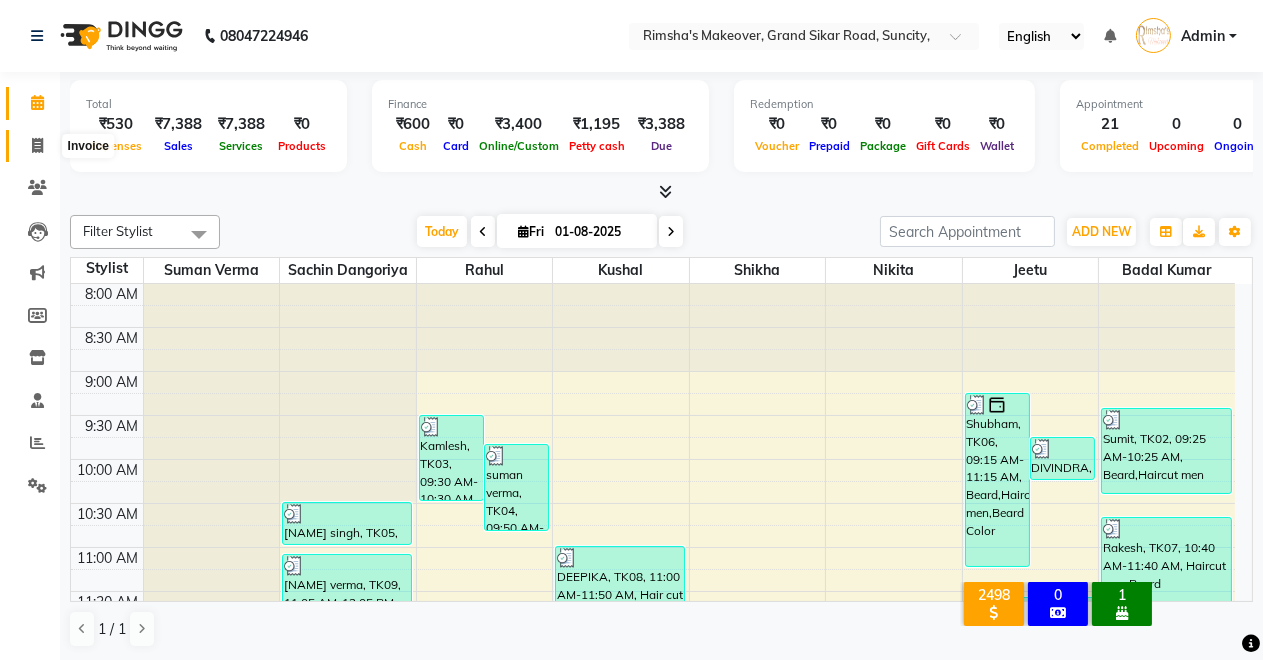click 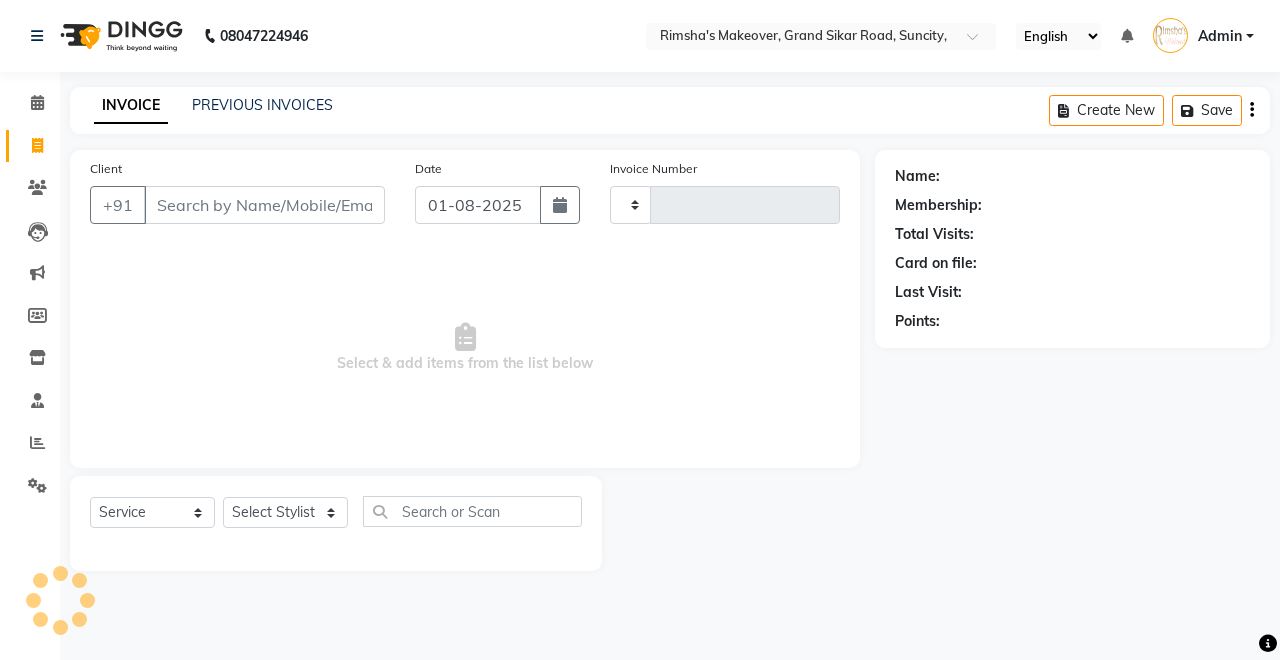 type on "3084" 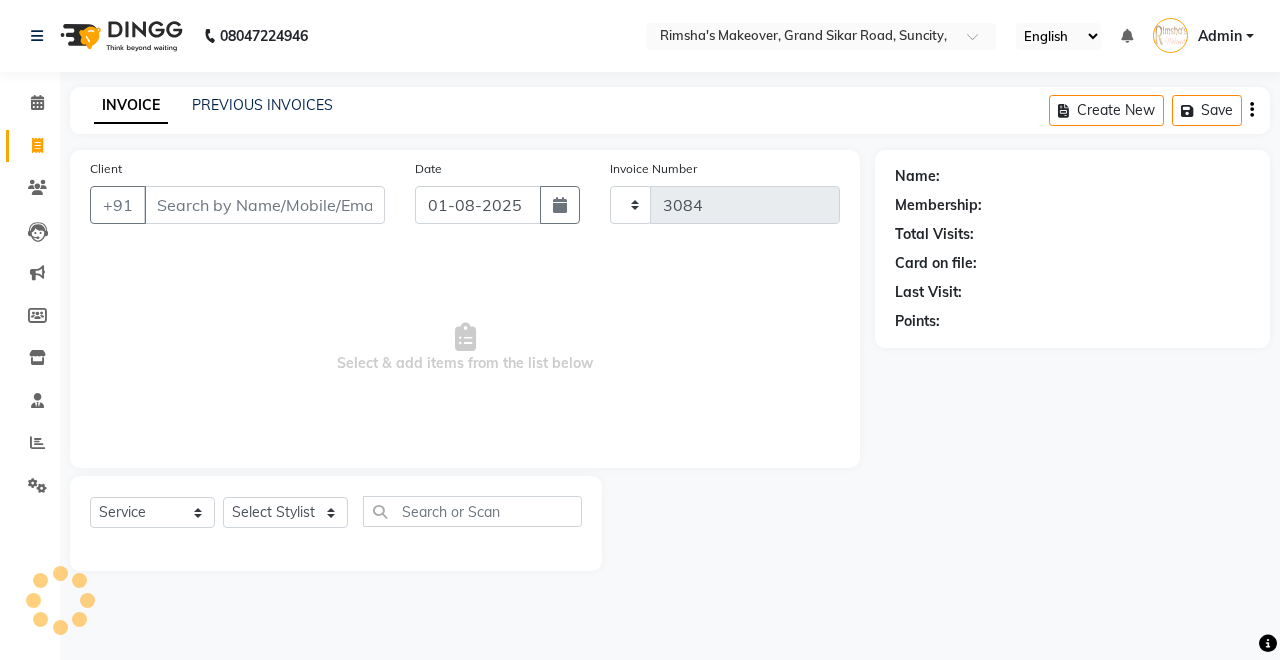 select on "7317" 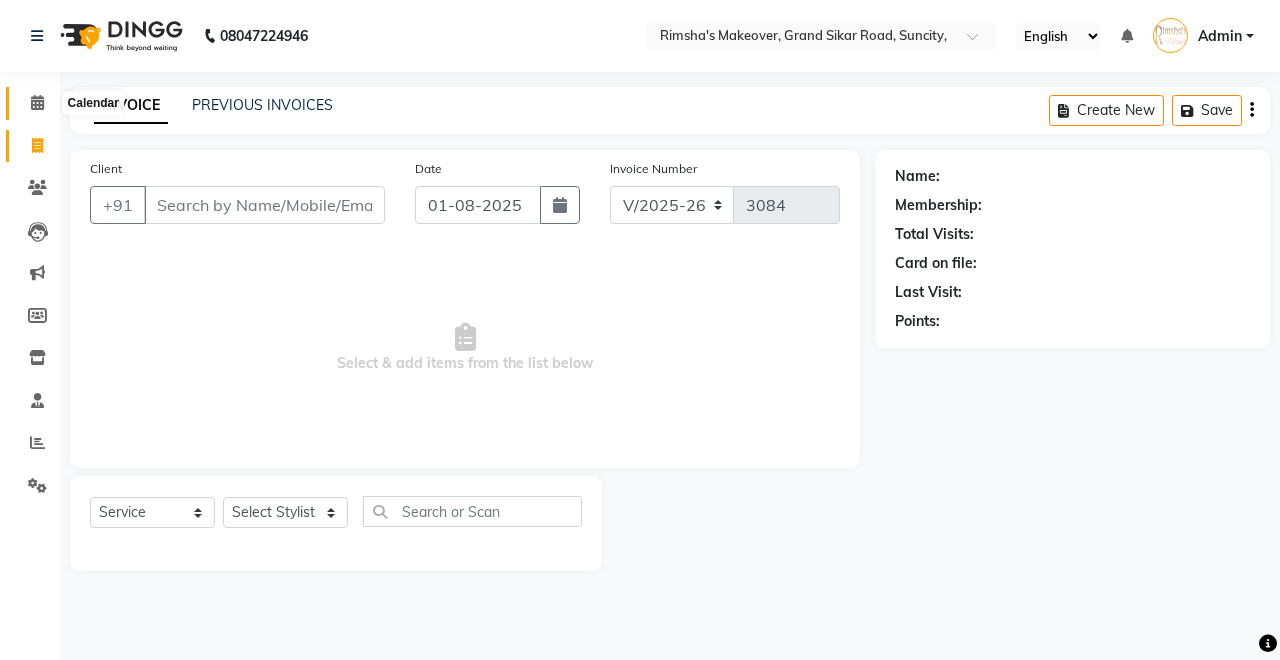 click 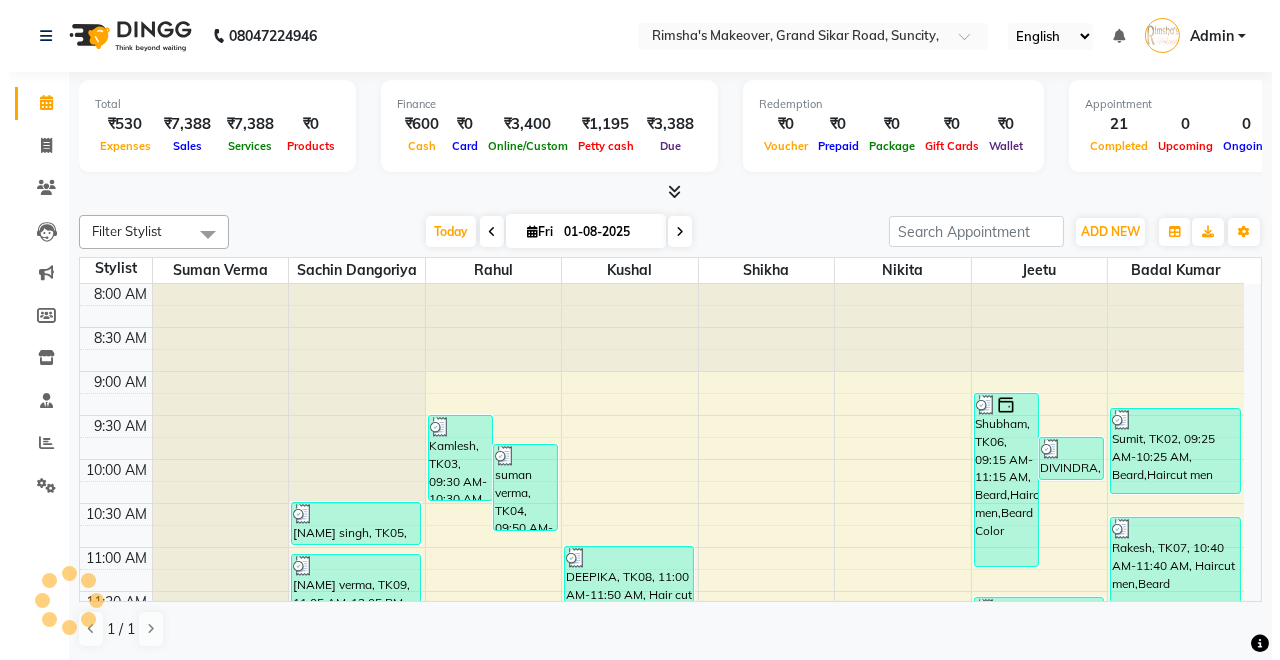 scroll, scrollTop: 0, scrollLeft: 0, axis: both 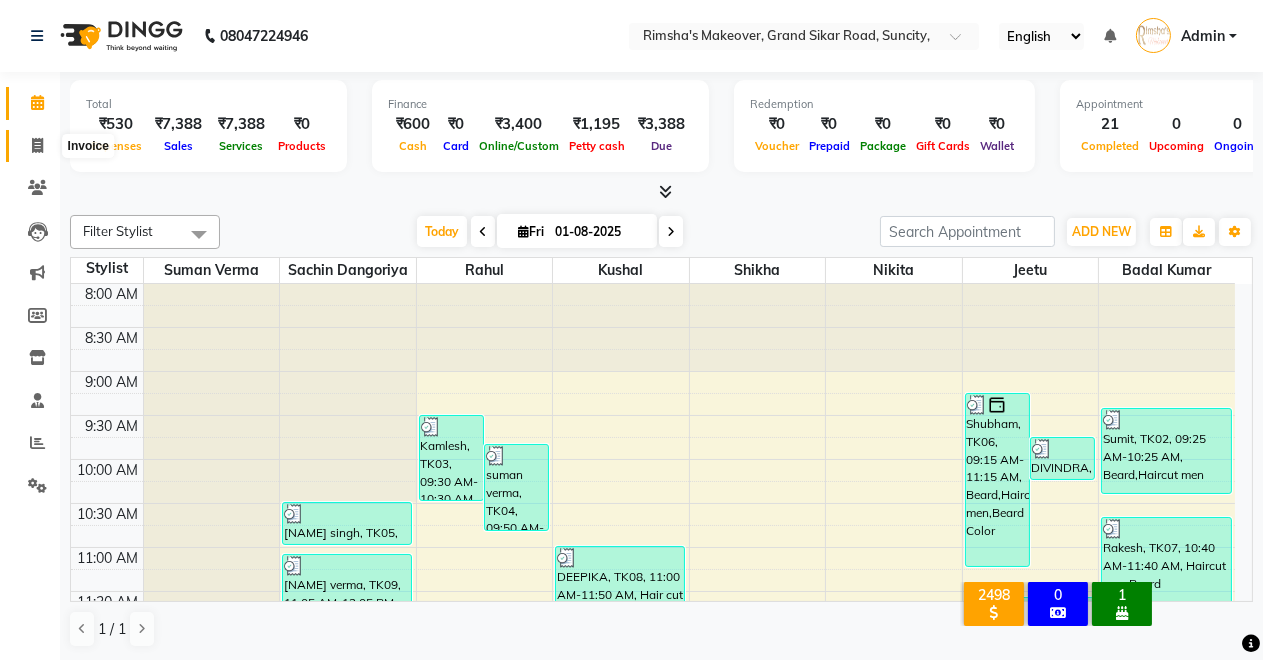 click 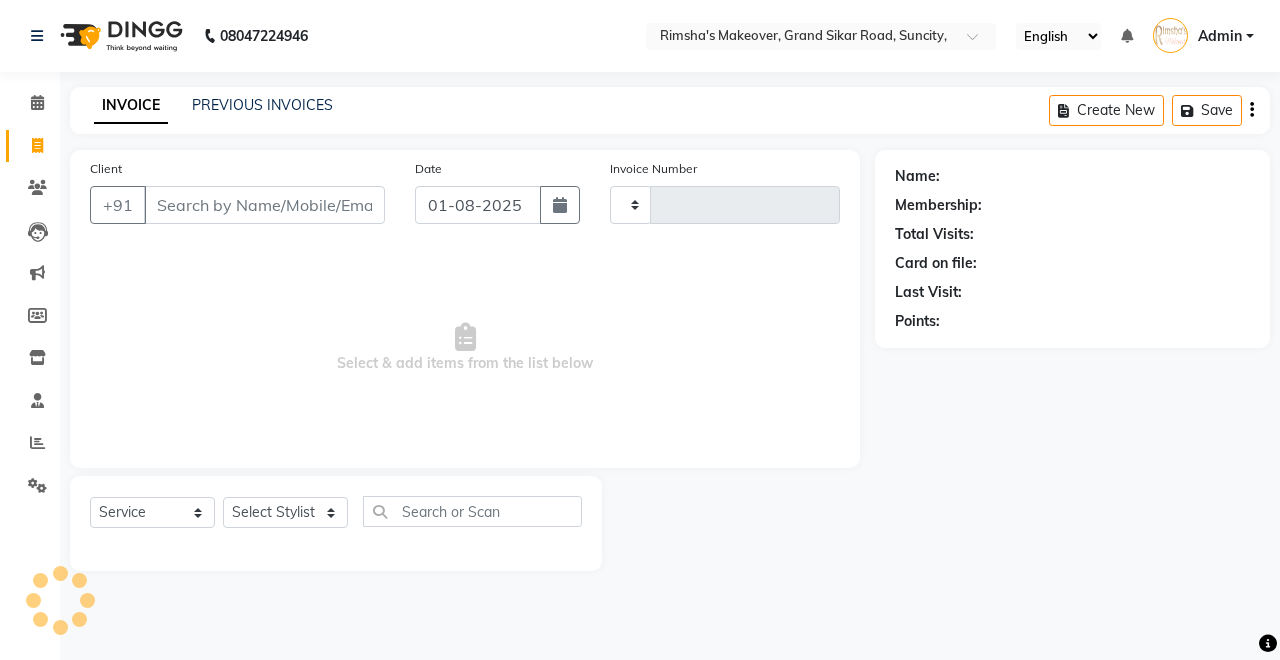type on "3084" 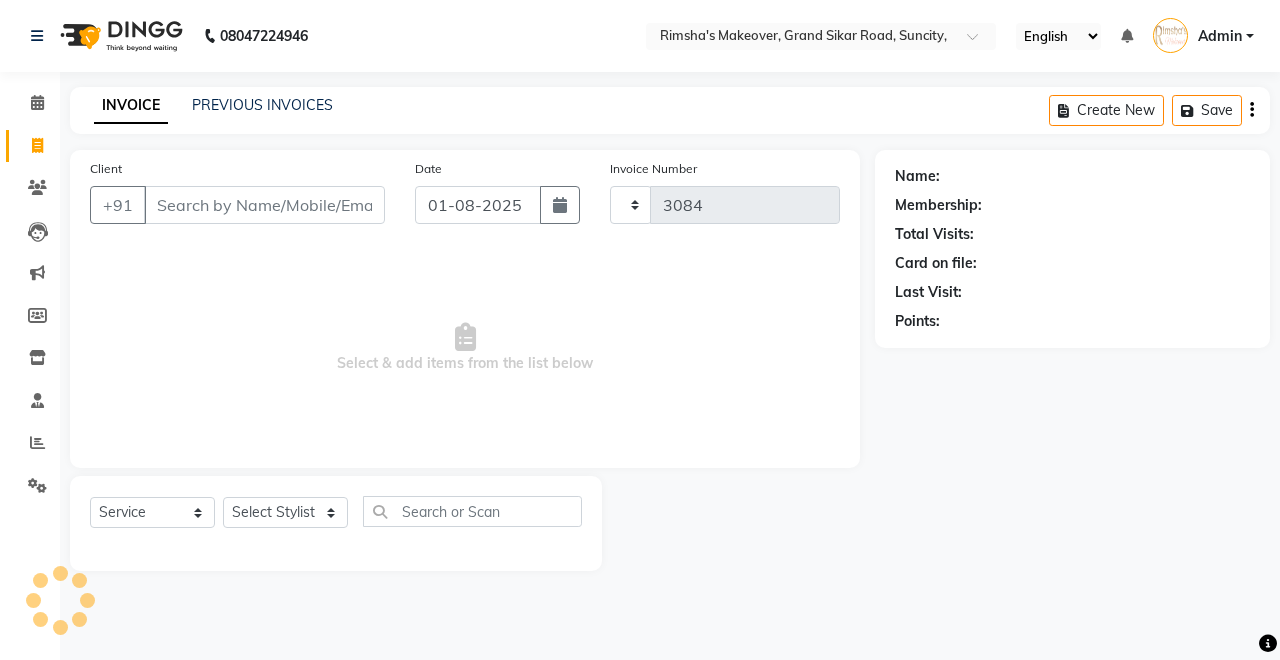 select on "7317" 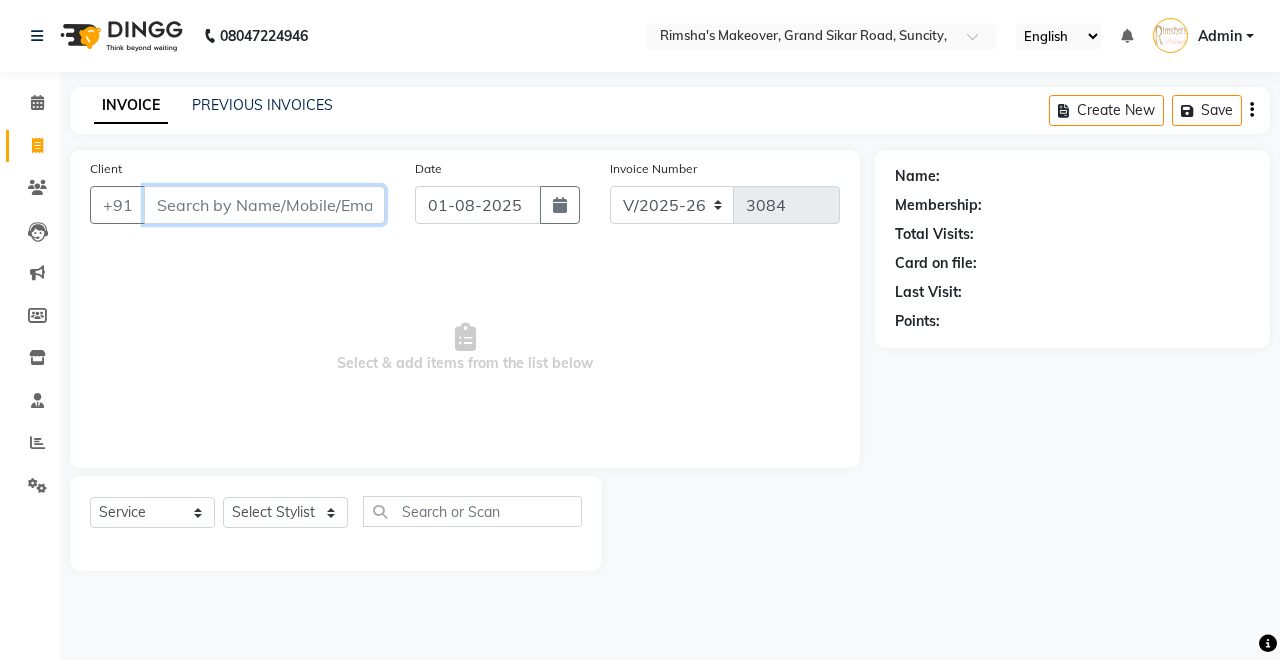 click on "Client" at bounding box center [264, 205] 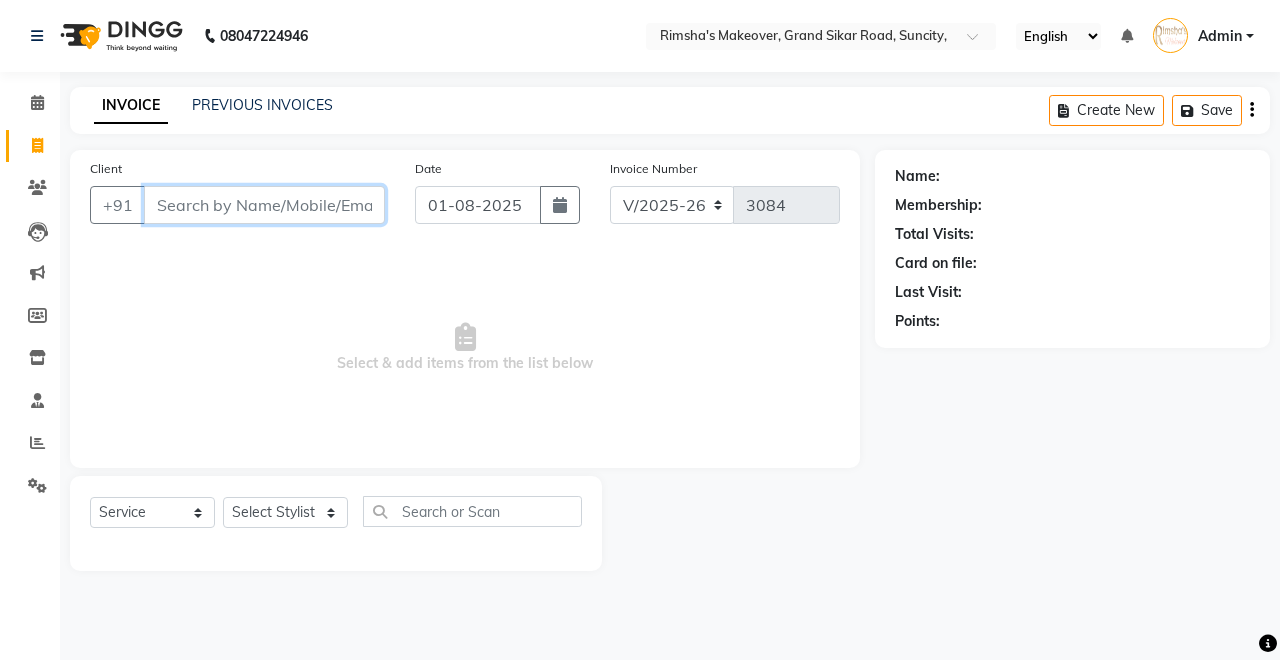 click on "Client" at bounding box center [264, 205] 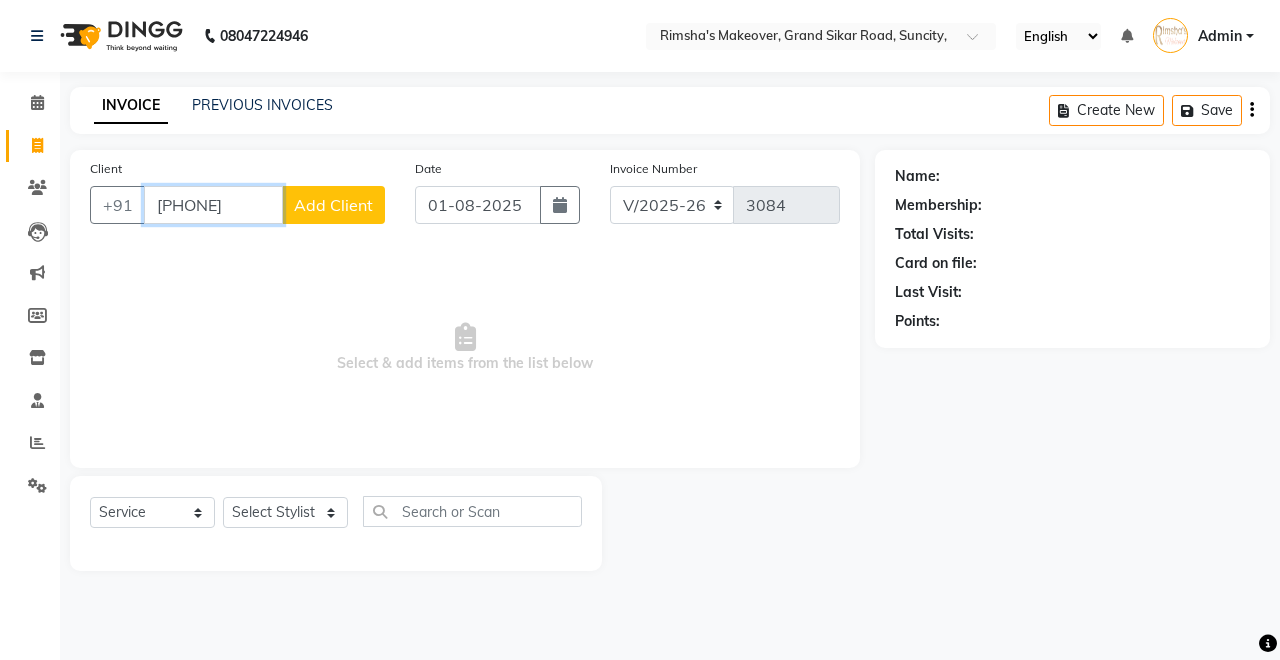 type on "[PHONE]" 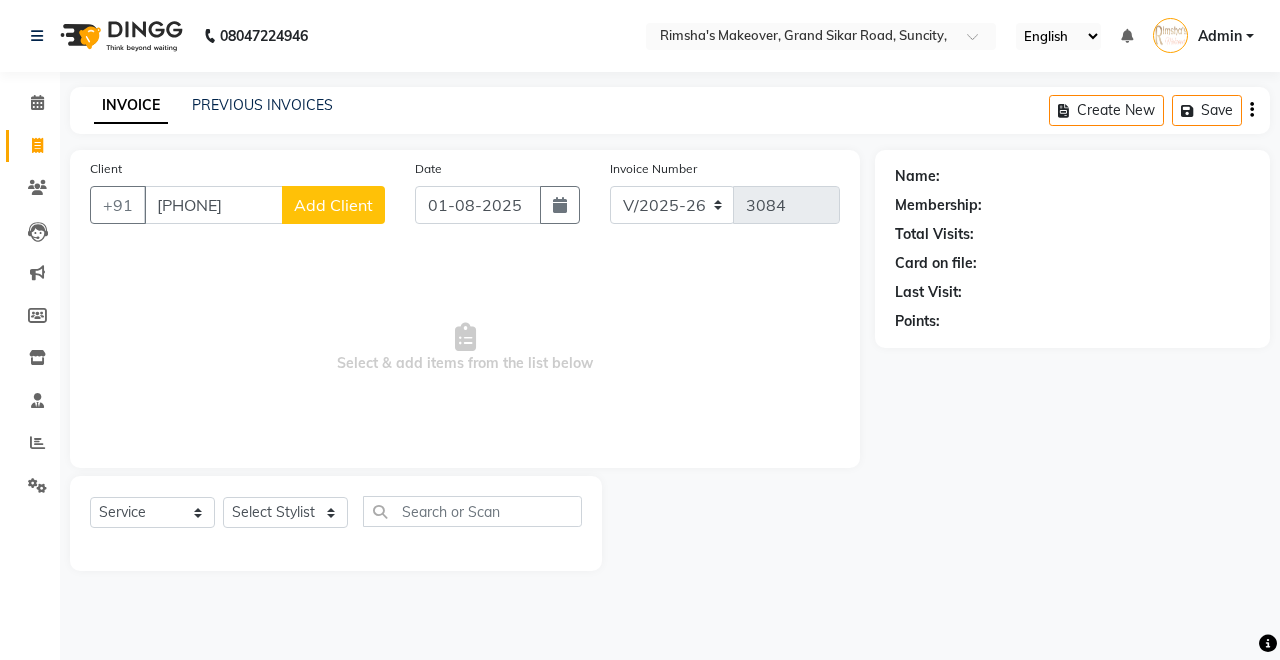 click on "Add Client" 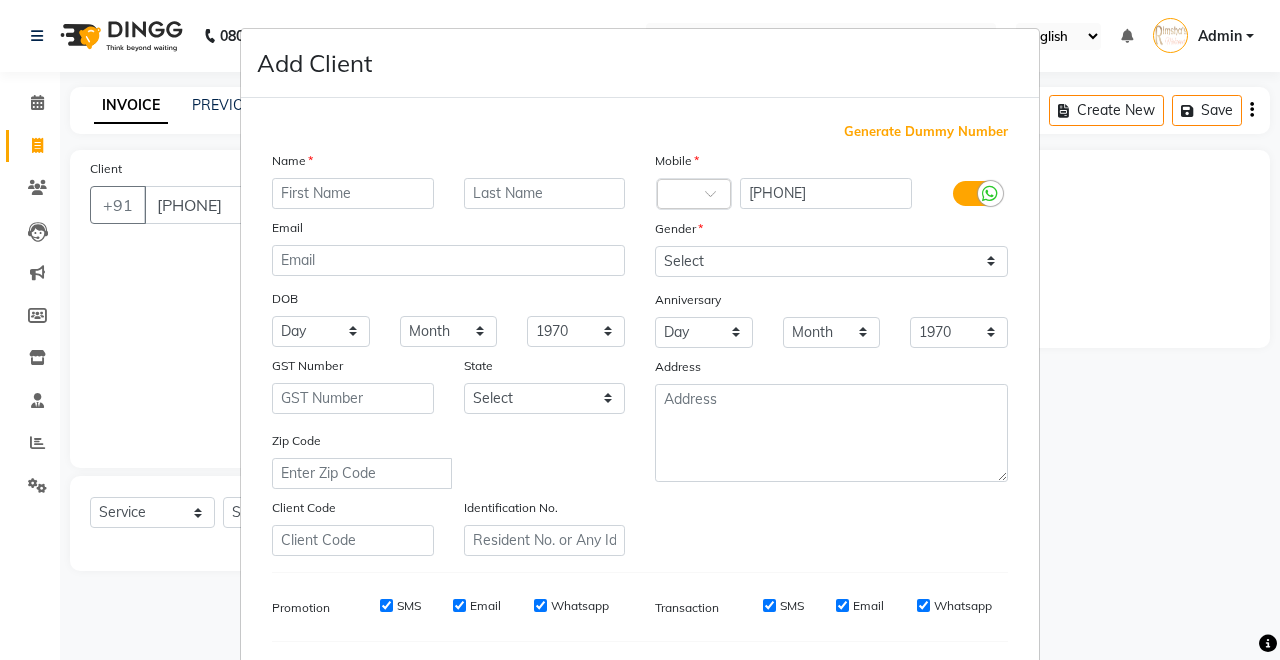 click at bounding box center (353, 193) 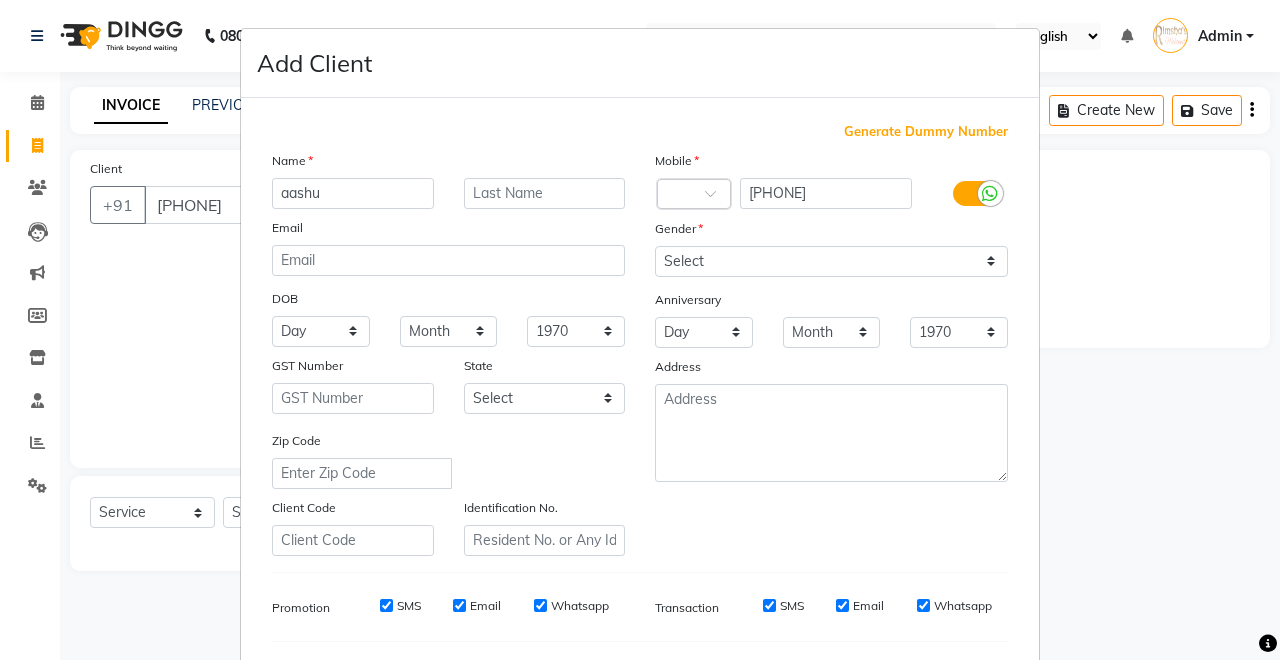 type on "aashu" 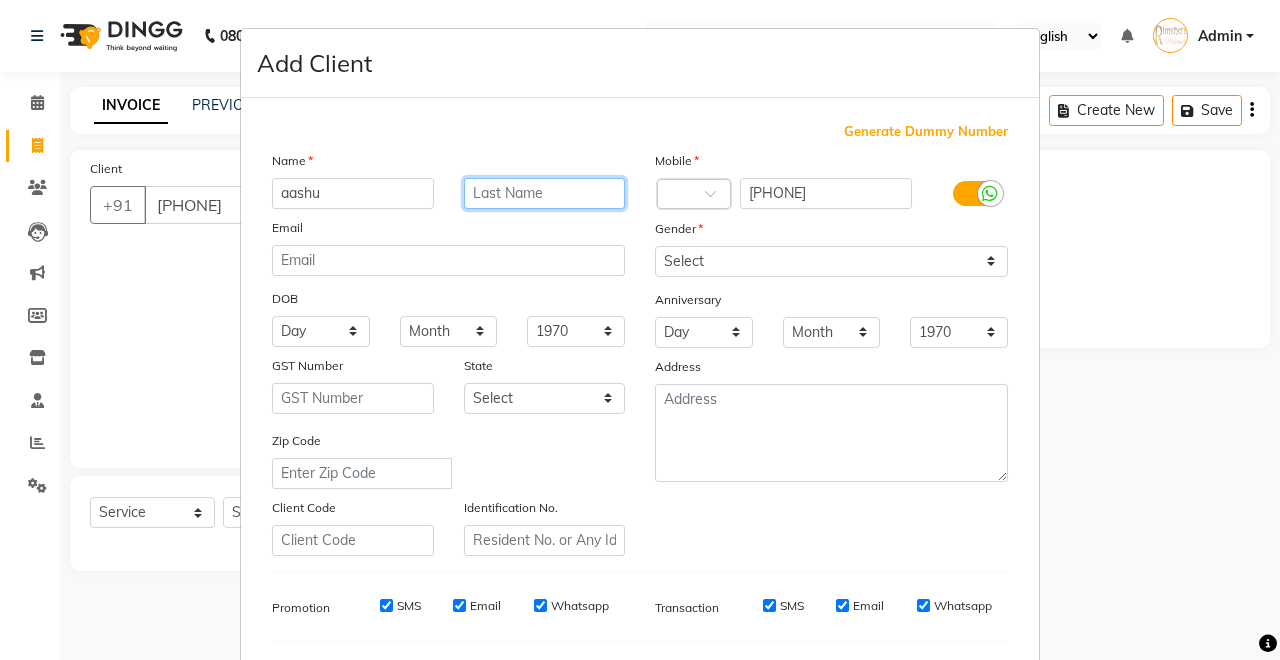 click at bounding box center [545, 193] 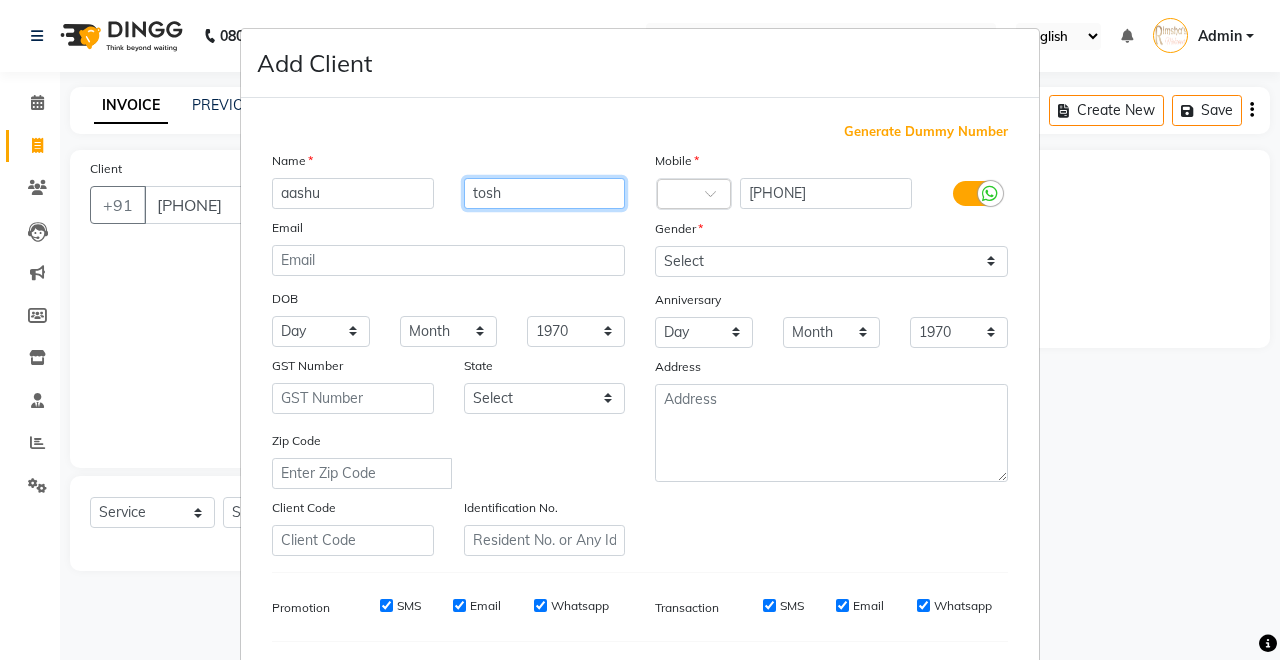 type on "tosh" 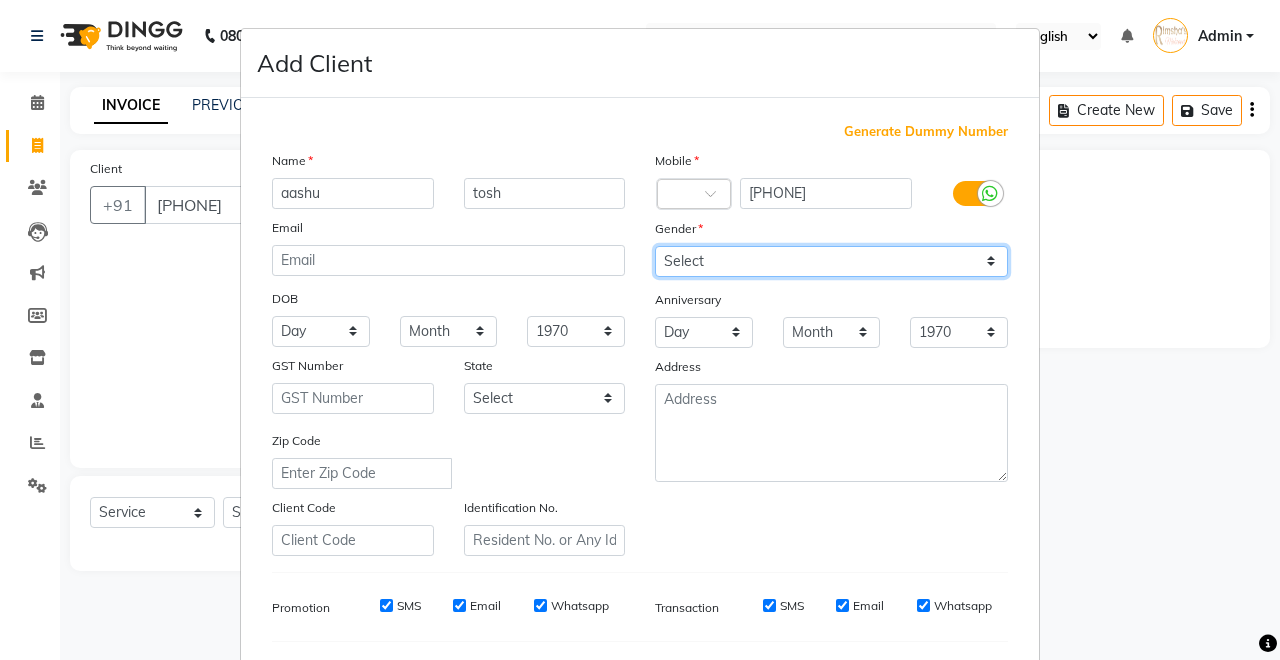 click on "Select Male Female Other Prefer Not To Say" at bounding box center [831, 261] 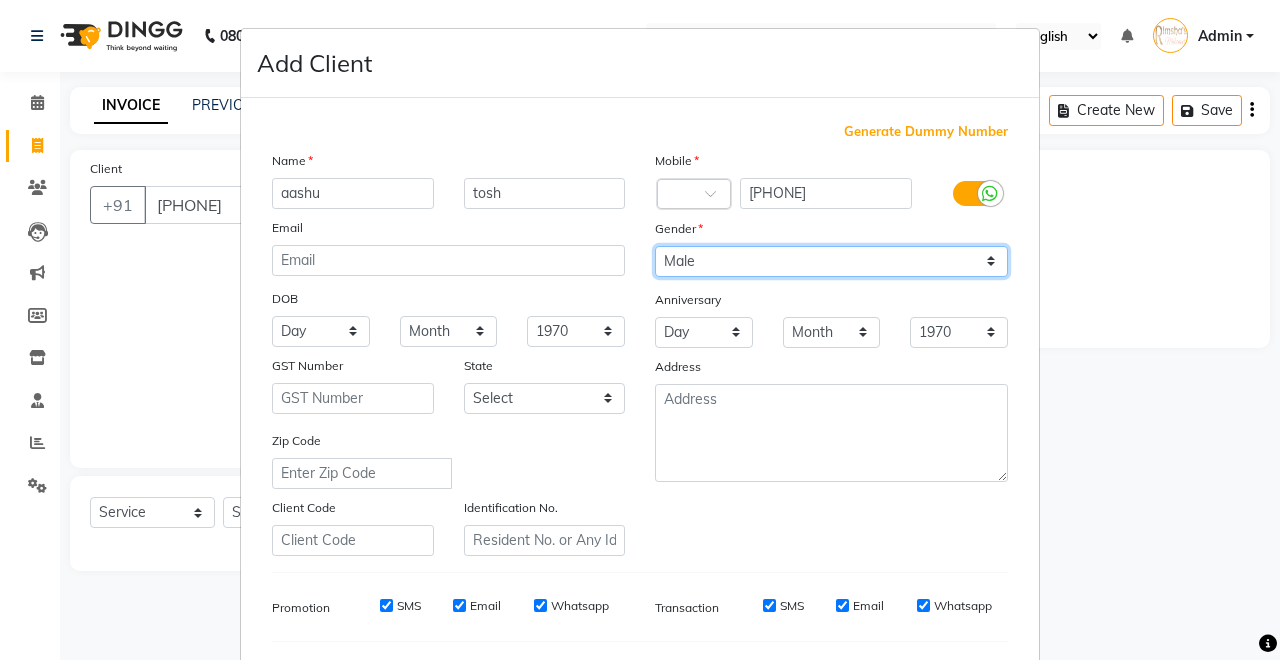 click on "Select Male Female Other Prefer Not To Say" at bounding box center [831, 261] 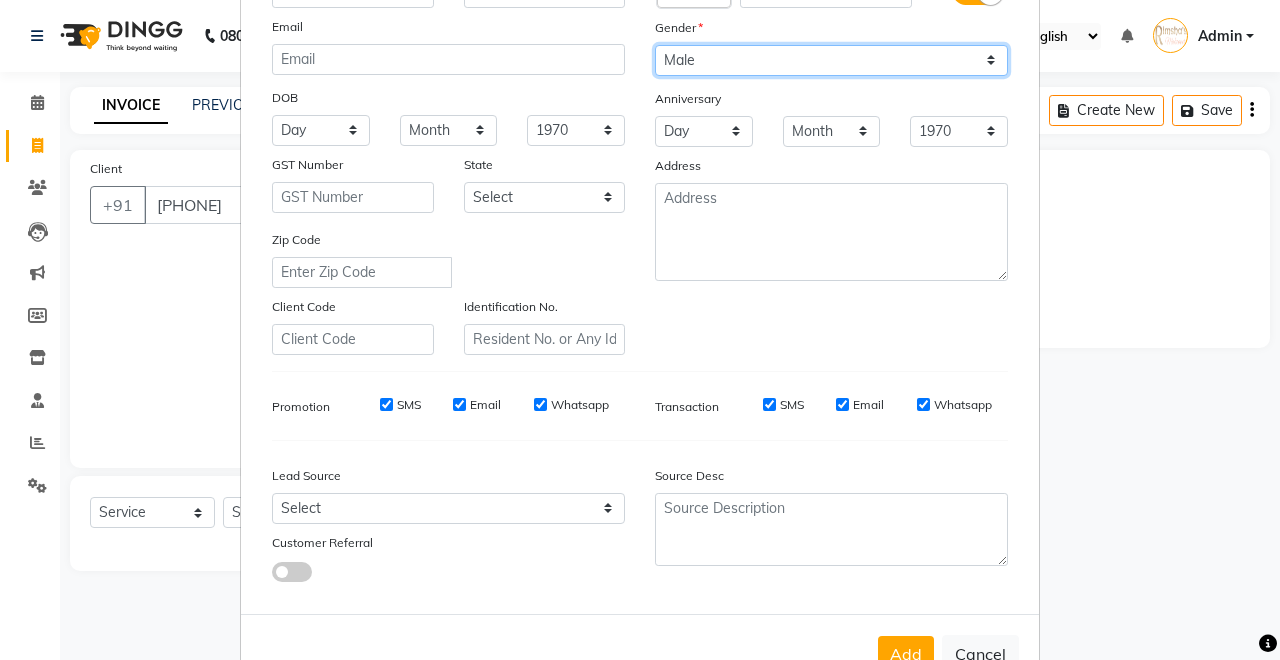 scroll, scrollTop: 259, scrollLeft: 0, axis: vertical 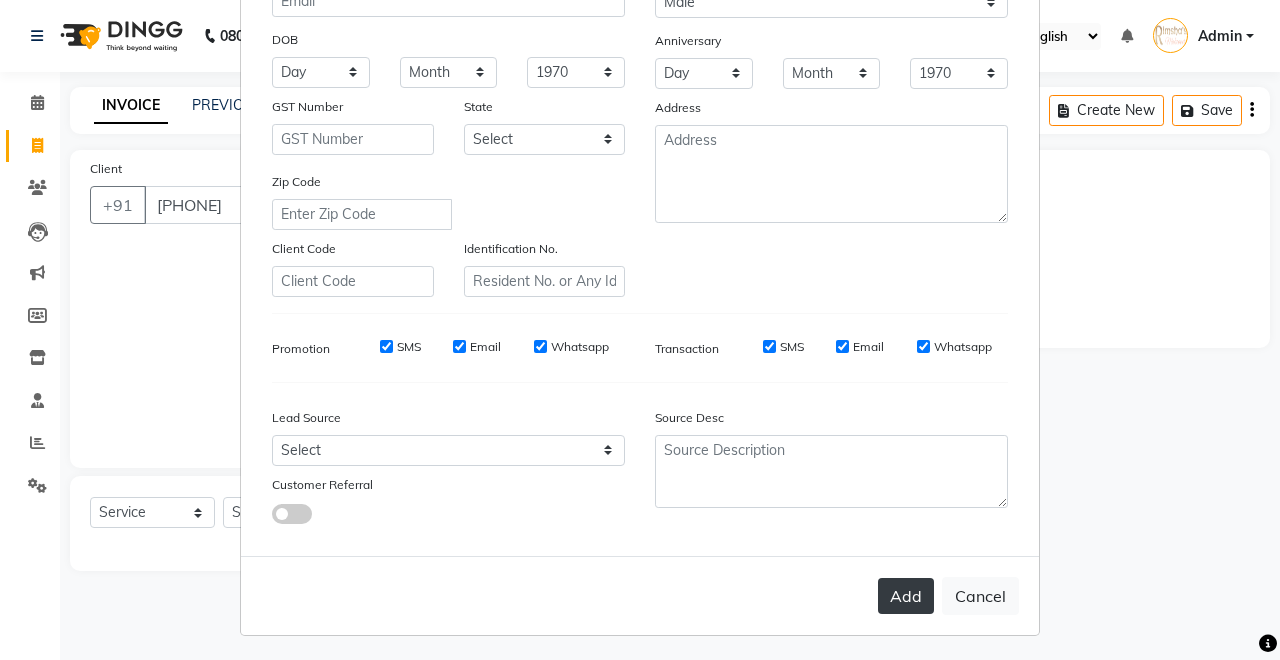 click on "Add" at bounding box center (906, 596) 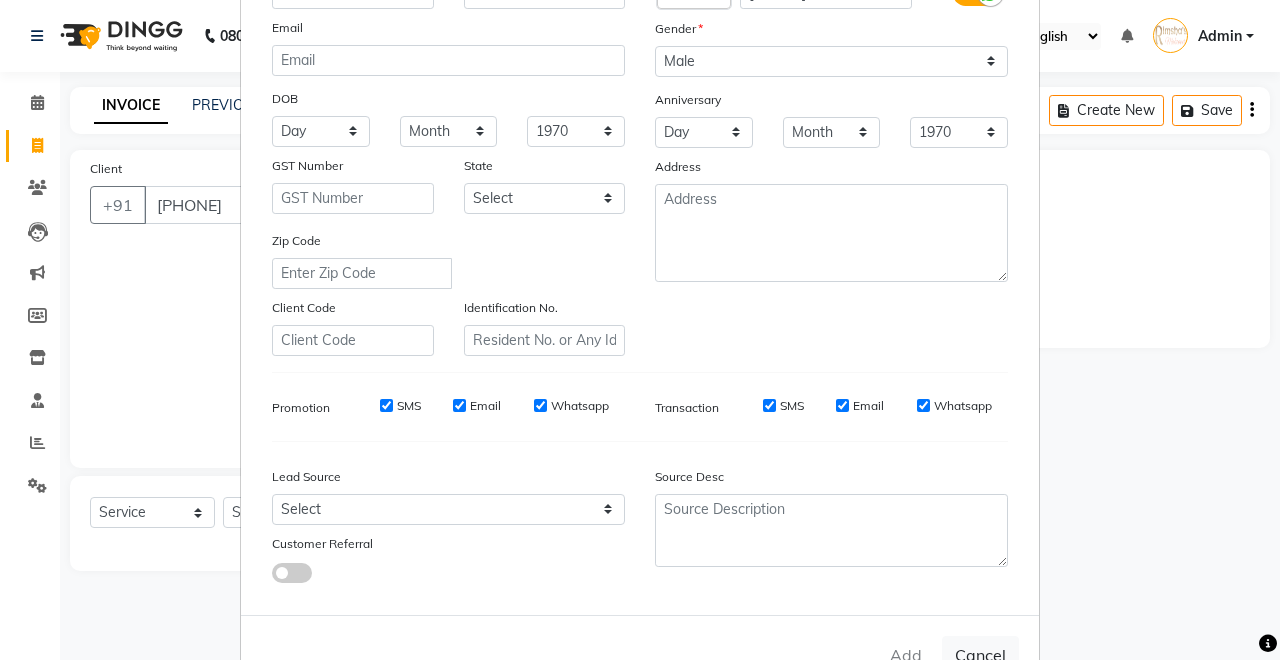 scroll, scrollTop: 259, scrollLeft: 0, axis: vertical 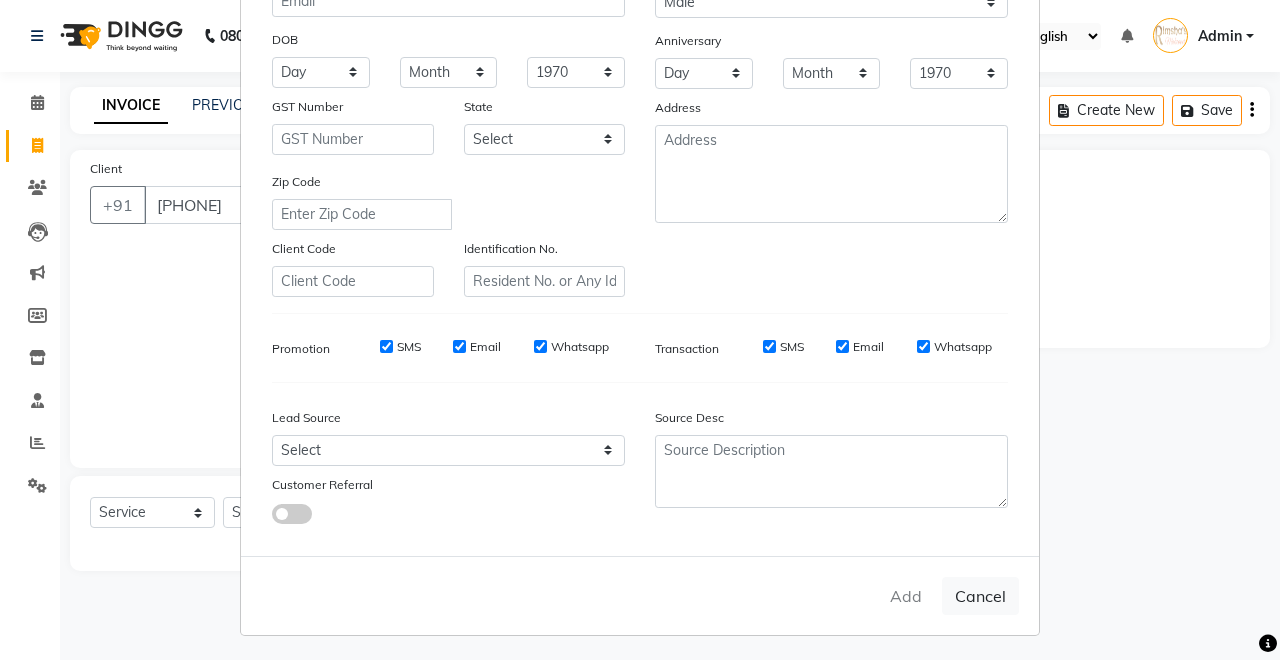 click on "Add   Cancel" at bounding box center (640, 595) 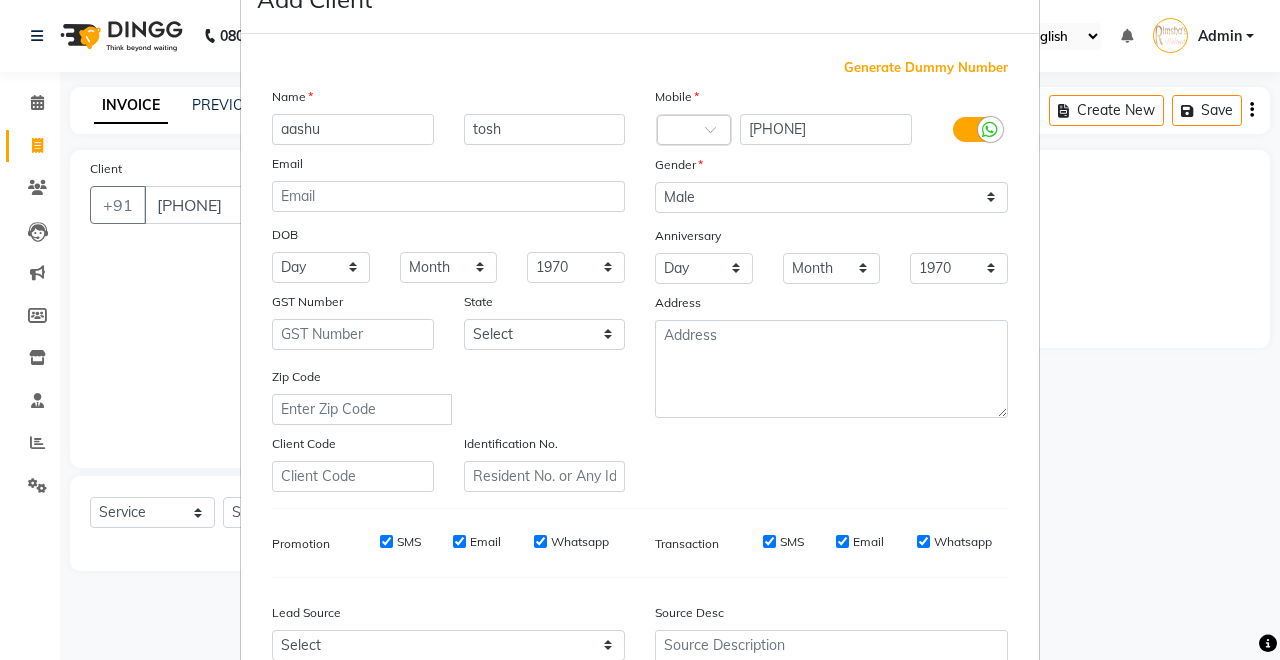 scroll, scrollTop: 0, scrollLeft: 0, axis: both 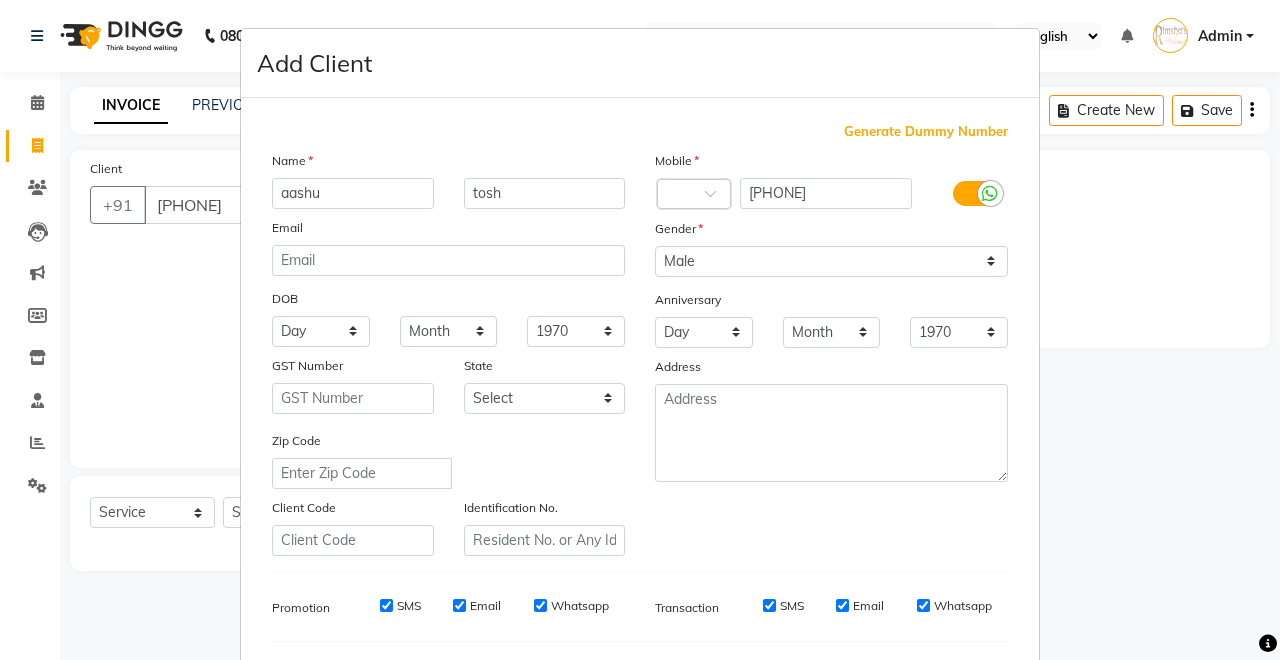 click on "Add Client Generate Dummy Number Name aashu tosh Email DOB Day 01 02 03 04 05 06 07 08 09 10 11 12 13 14 15 16 17 18 19 20 21 22 23 24 25 26 27 28 29 30 31 Month January February March April May June July August September October November December 1940 1941 1942 1943 1944 1945 1946 1947 1948 1949 1950 1951 1952 1953 1954 1955 1956 1957 1958 1959 1960 1961 1962 1963 1964 1965 1966 1967 1968 1969 1970 1971 1972 1973 1974 1975 1976 1977 1978 1979 1980 1981 1982 1983 1984 1985 1986 1987 1988 1989 1990 1991 1992 1993 1994 1995 1996 1997 1998 1999 2000 2001 2002 2003 2004 2005 2006 2007 2008 2009 2010 2011 2012 2013 2014 2015 2016 2017 2018 2019 2020 2021 2022 2023 2024 GST Number State Select Andaman and Nicobar Islands Andhra Pradesh Arunachal Pradesh Assam Bihar Chandigarh Chhattisgarh Dadra and Nagar Haveli Daman and Diu Delhi Goa Gujarat Haryana Himachal Pradesh Jammu and Kashmir Jharkhand Karnataka Kerala Lakshadweep Madhya Pradesh Maharashtra Manipur Meghalaya Mizoram Nagaland Odisha Pondicherry Punjab × 01" at bounding box center [640, 330] 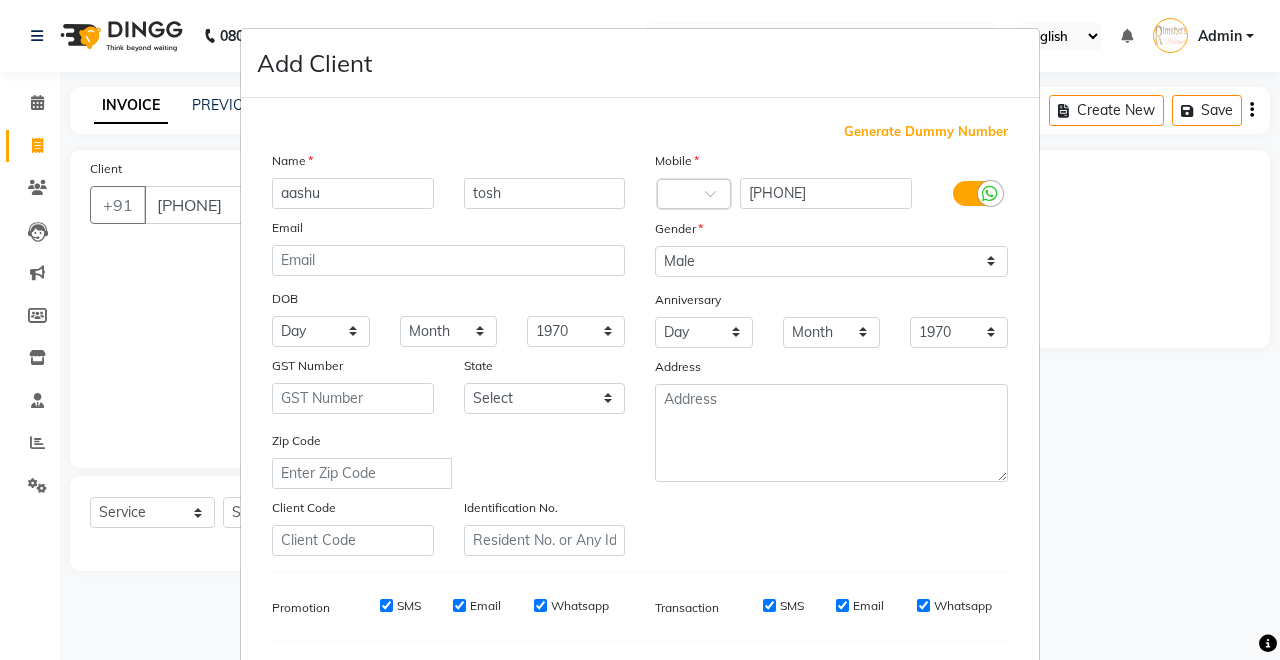 scroll, scrollTop: 259, scrollLeft: 0, axis: vertical 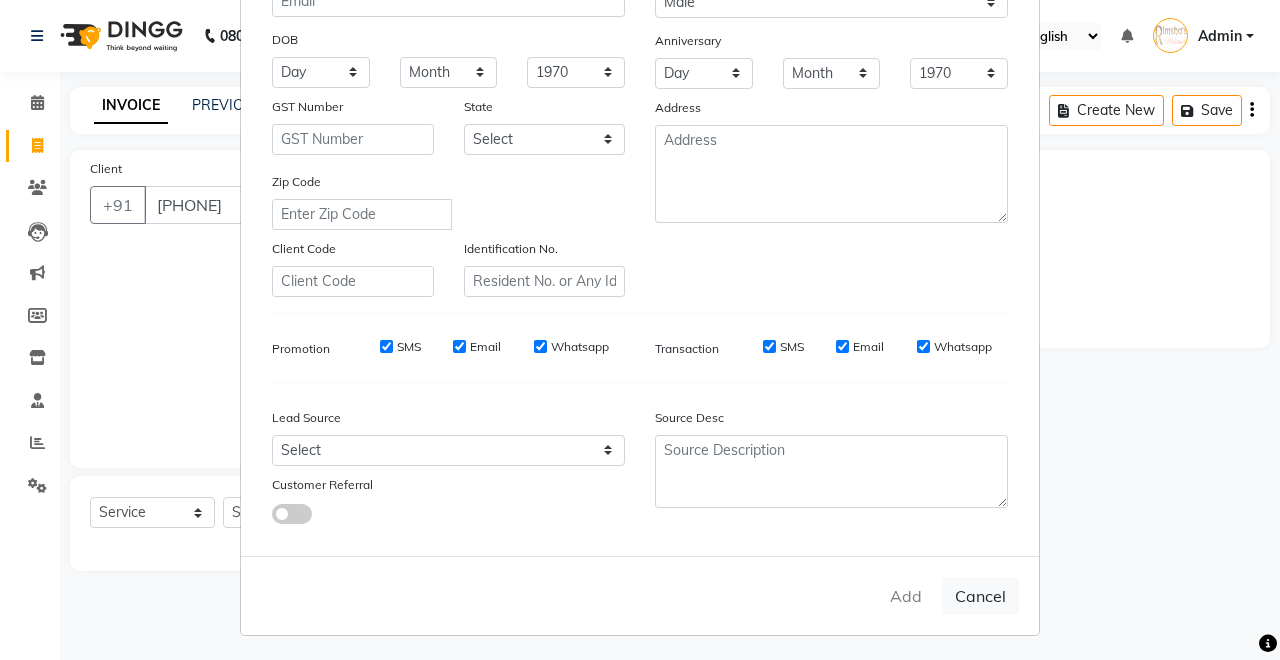 click on "Add Client Generate Dummy Number Name aashu tosh Email DOB Day 01 02 03 04 05 06 07 08 09 10 11 12 13 14 15 16 17 18 19 20 21 22 23 24 25 26 27 28 29 30 31 Month January February March April May June July August September October November December 1940 1941 1942 1943 1944 1945 1946 1947 1948 1949 1950 1951 1952 1953 1954 1955 1956 1957 1958 1959 1960 1961 1962 1963 1964 1965 1966 1967 1968 1969 1970 1971 1972 1973 1974 1975 1976 1977 1978 1979 1980 1981 1982 1983 1984 1985 1986 1987 1988 1989 1990 1991 1992 1993 1994 1995 1996 1997 1998 1999 2000 2001 2002 2003 2004 2005 2006 2007 2008 2009 2010 2011 2012 2013 2014 2015 2016 2017 2018 2019 2020 2021 2022 2023 2024 GST Number State Select Andaman and Nicobar Islands Andhra Pradesh Arunachal Pradesh Assam Bihar Chandigarh Chhattisgarh Dadra and Nagar Haveli Daman and Diu Delhi Goa Gujarat Haryana Himachal Pradesh Jammu and Kashmir Jharkhand Karnataka Kerala Lakshadweep Madhya Pradesh Maharashtra Manipur Meghalaya Mizoram Nagaland Odisha Pondicherry Punjab × 01" at bounding box center (640, 330) 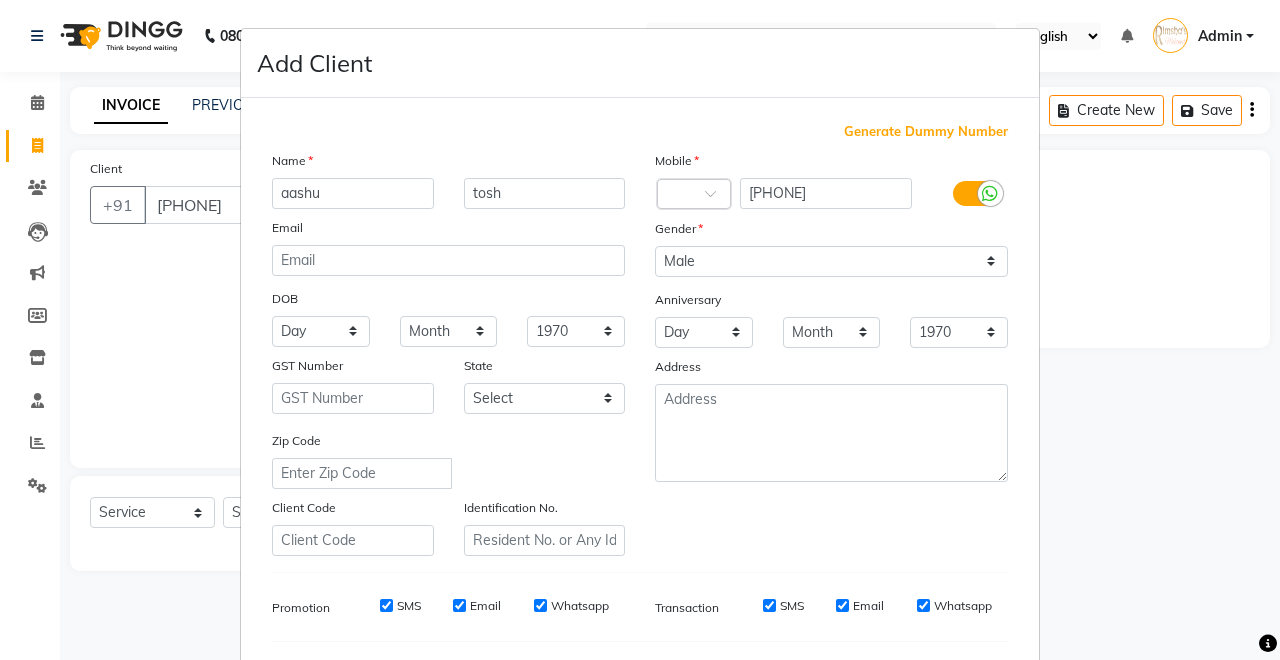 scroll, scrollTop: 259, scrollLeft: 0, axis: vertical 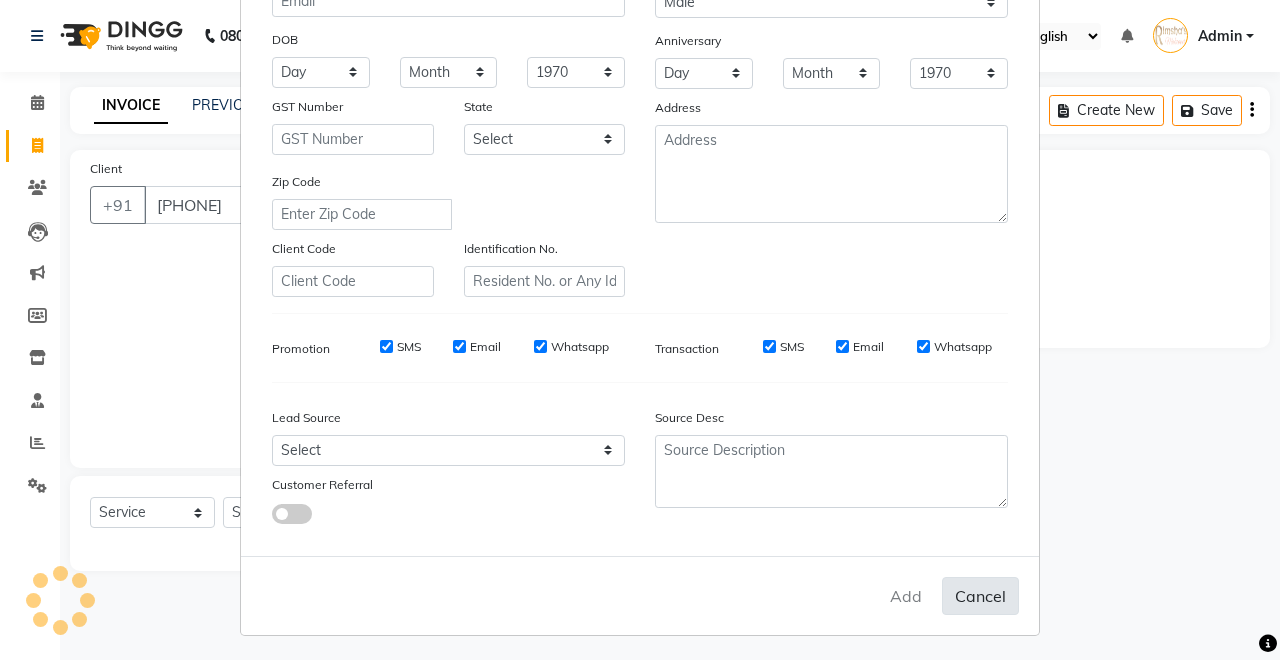 click on "Cancel" at bounding box center (980, 596) 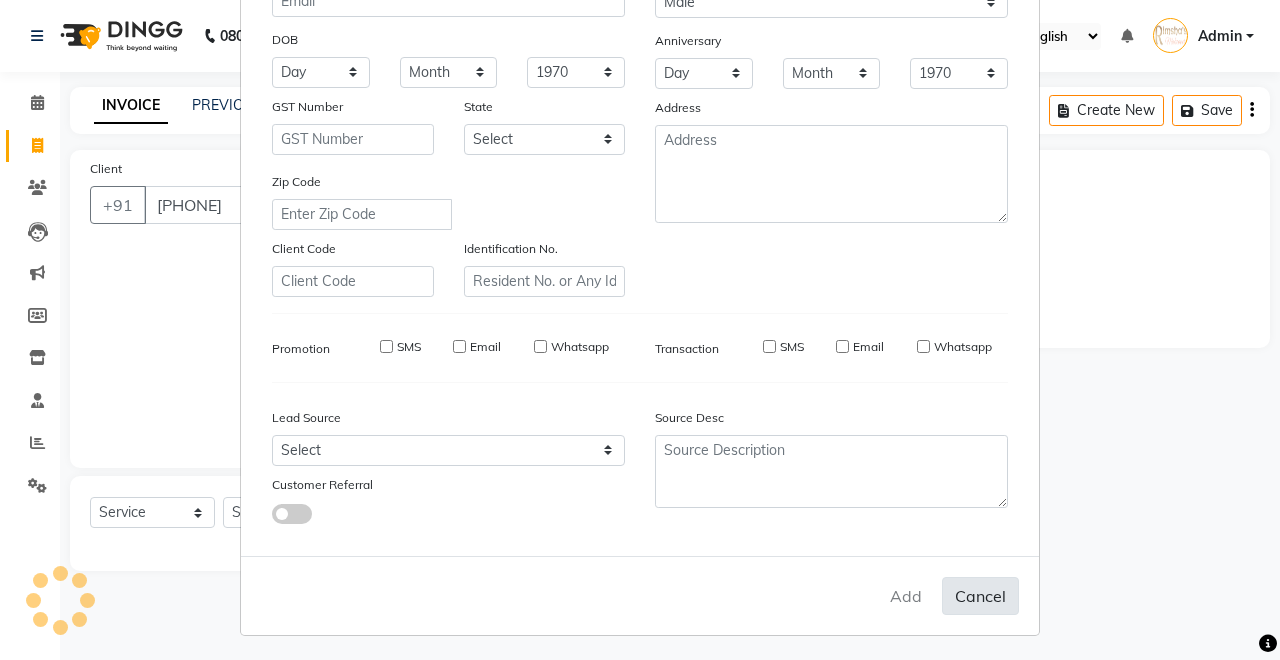 type 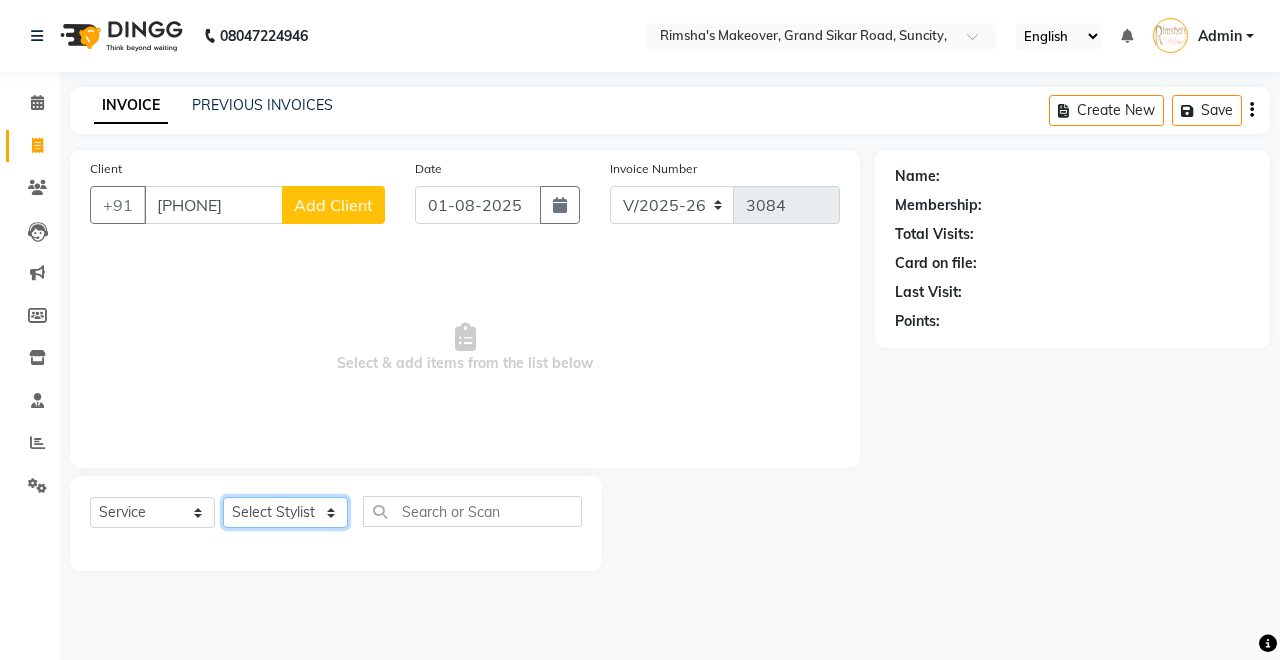 click on "Select Stylist Badal kumar Jeetu Kushal Nikita Rahul Sachin Dangoriya Shikha Suman Verma" 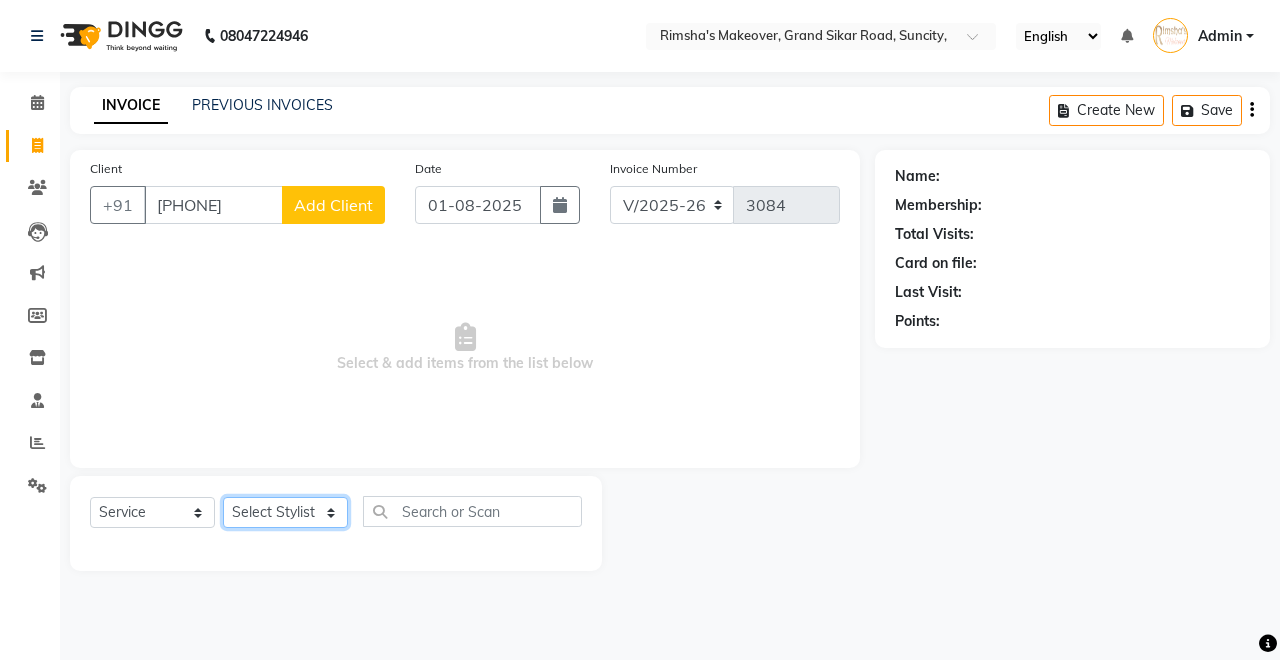 select on "85198" 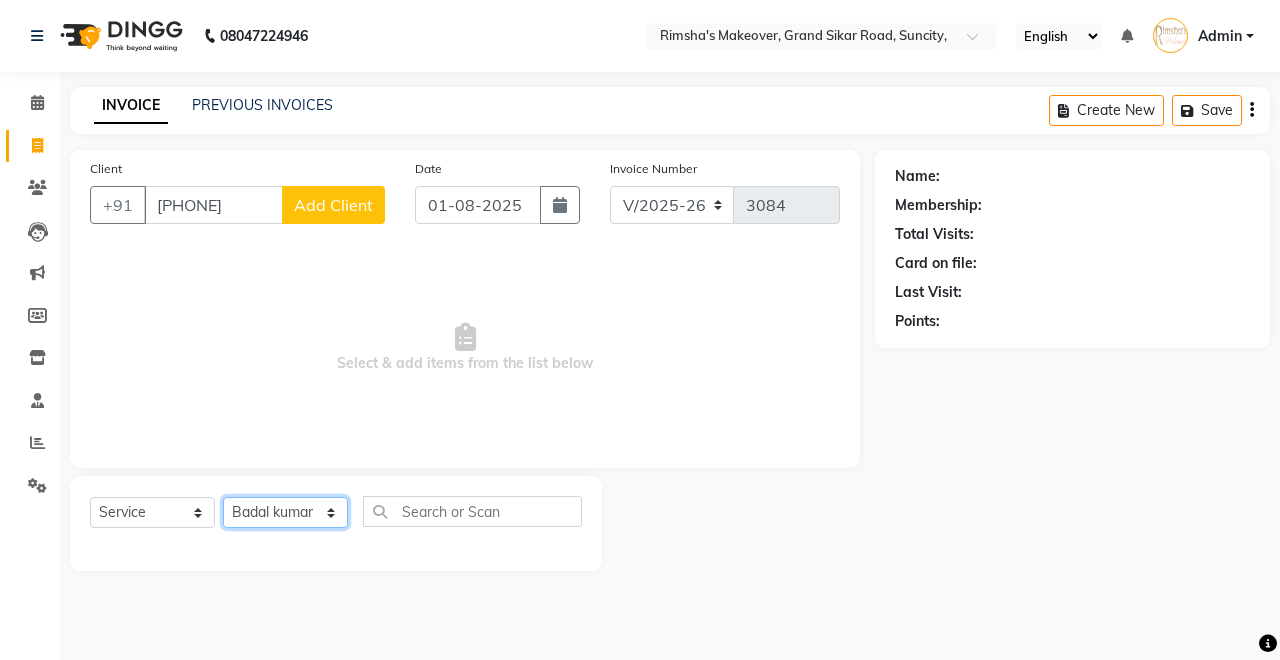 click on "Select Stylist Badal kumar Jeetu Kushal Nikita Rahul Sachin Dangoriya Shikha Suman Verma" 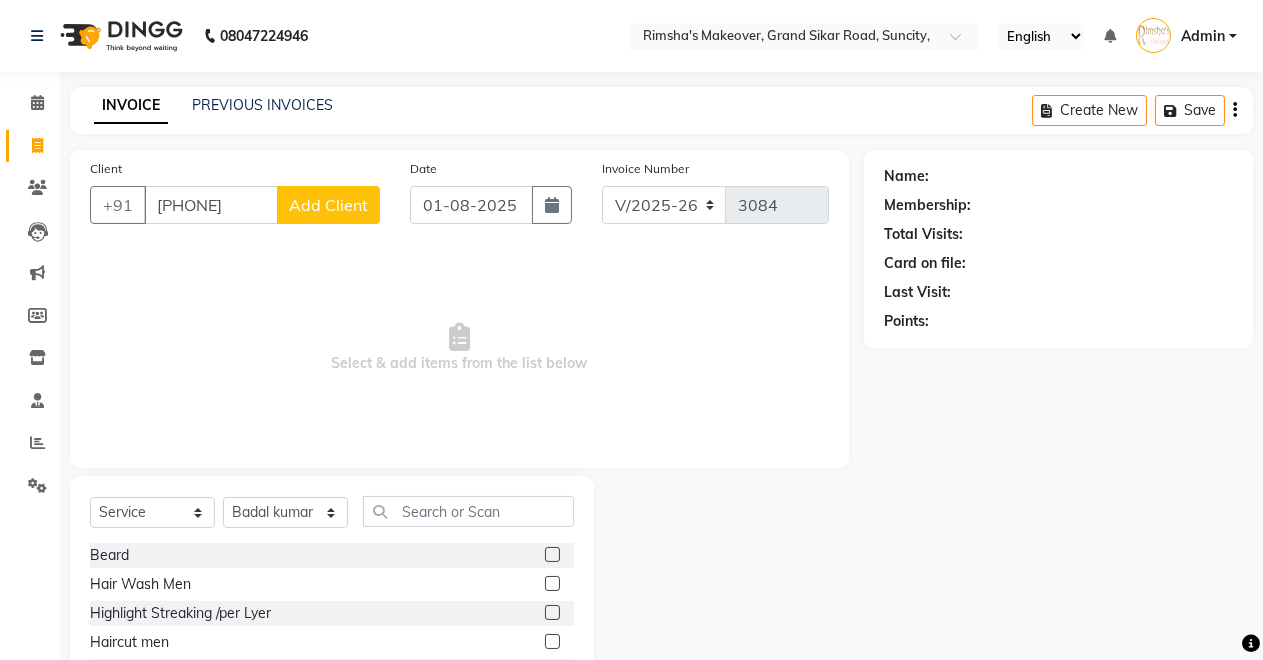 click 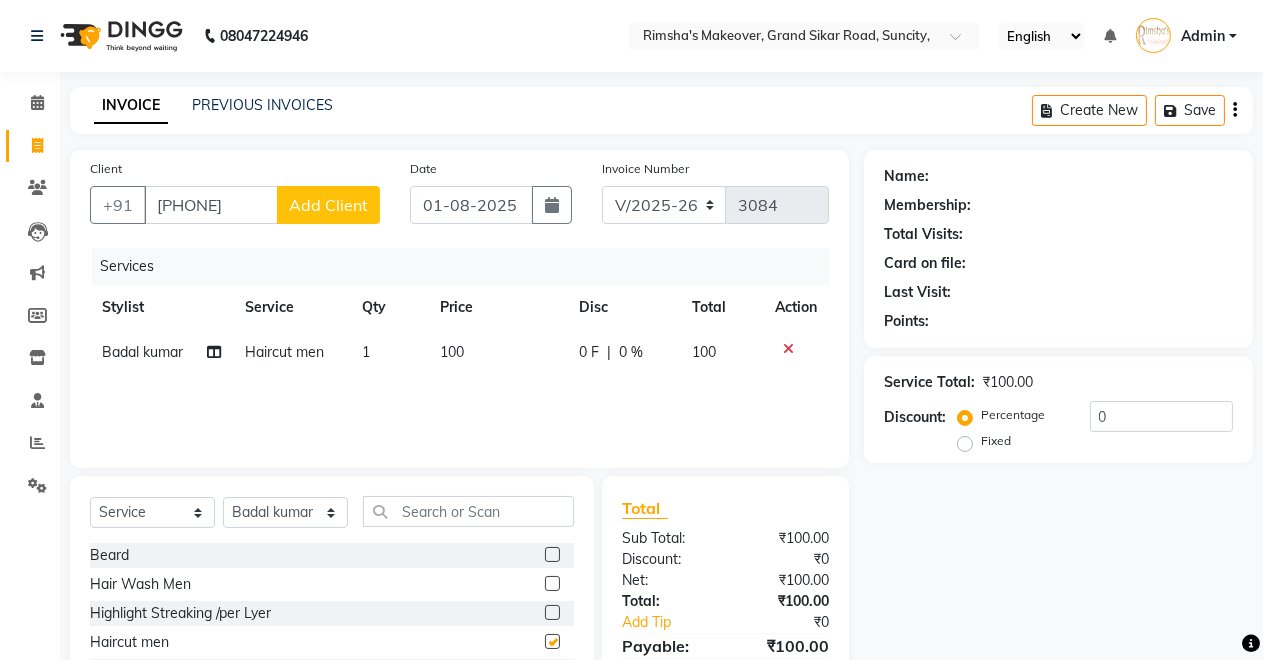 checkbox on "false" 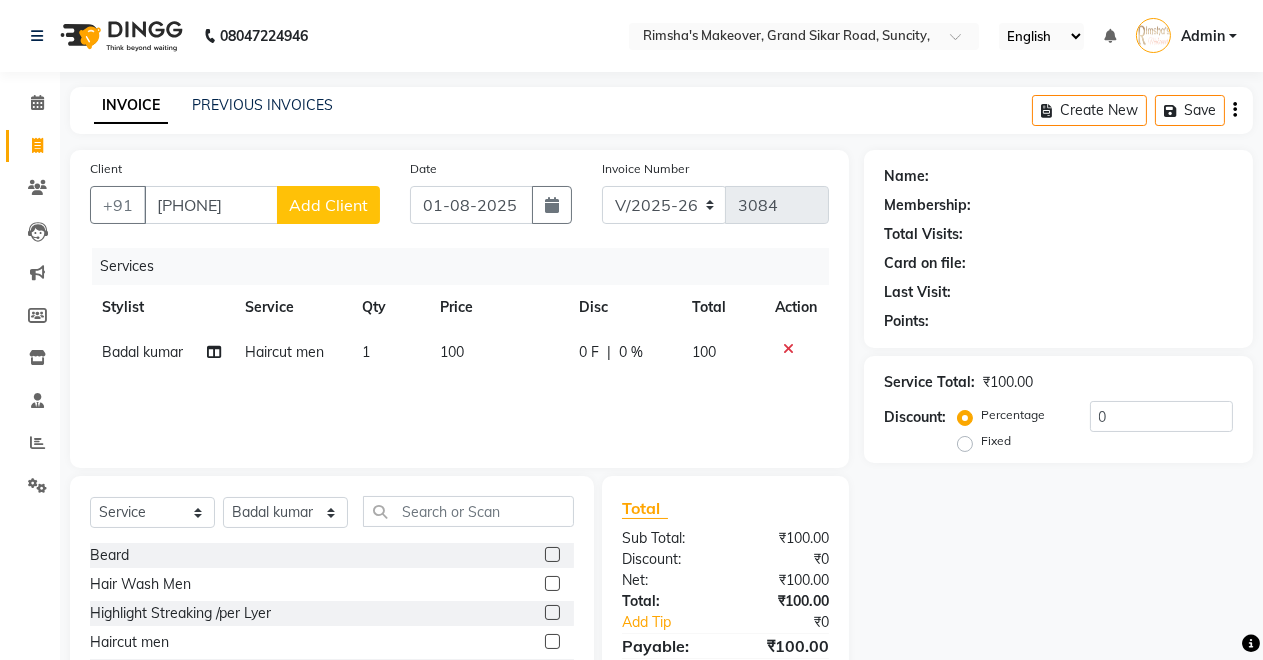 click on "Add Client" 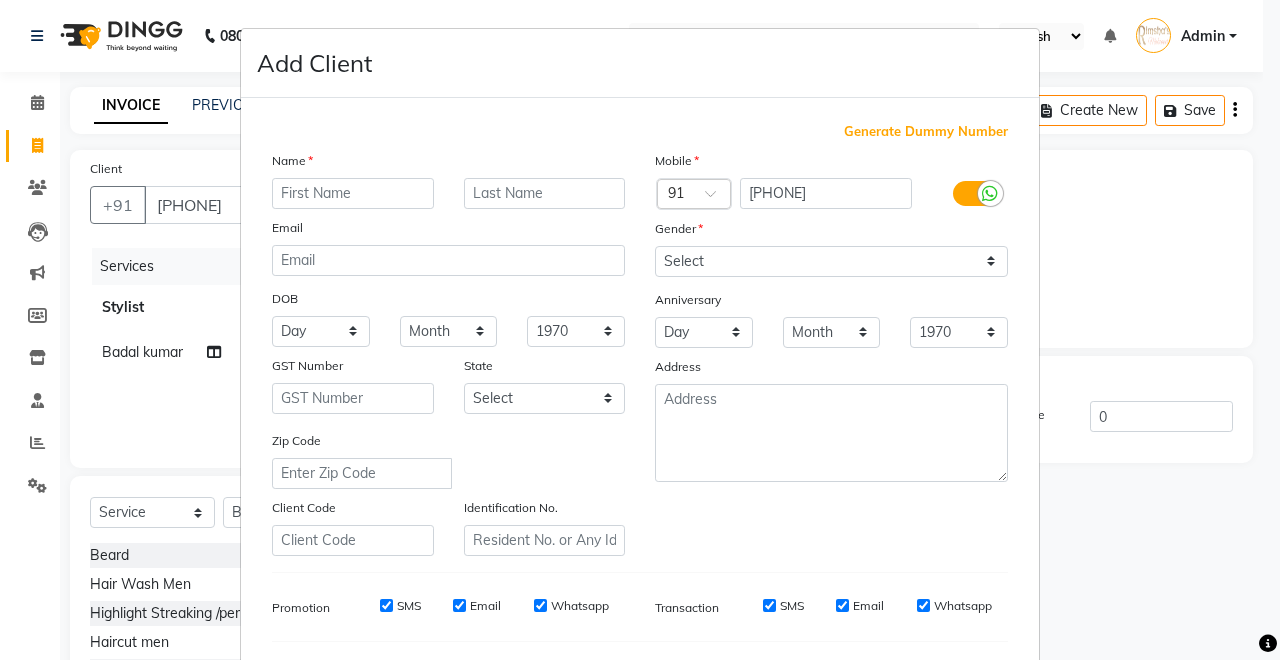 click at bounding box center [353, 193] 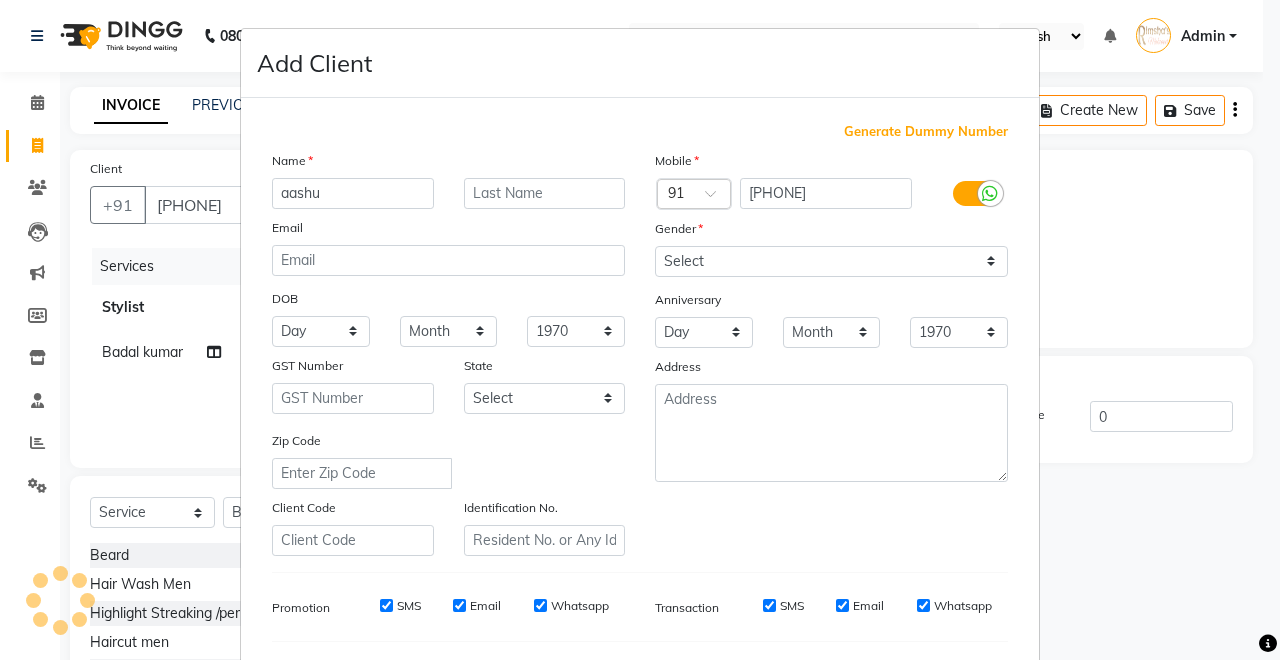 type on "aashu" 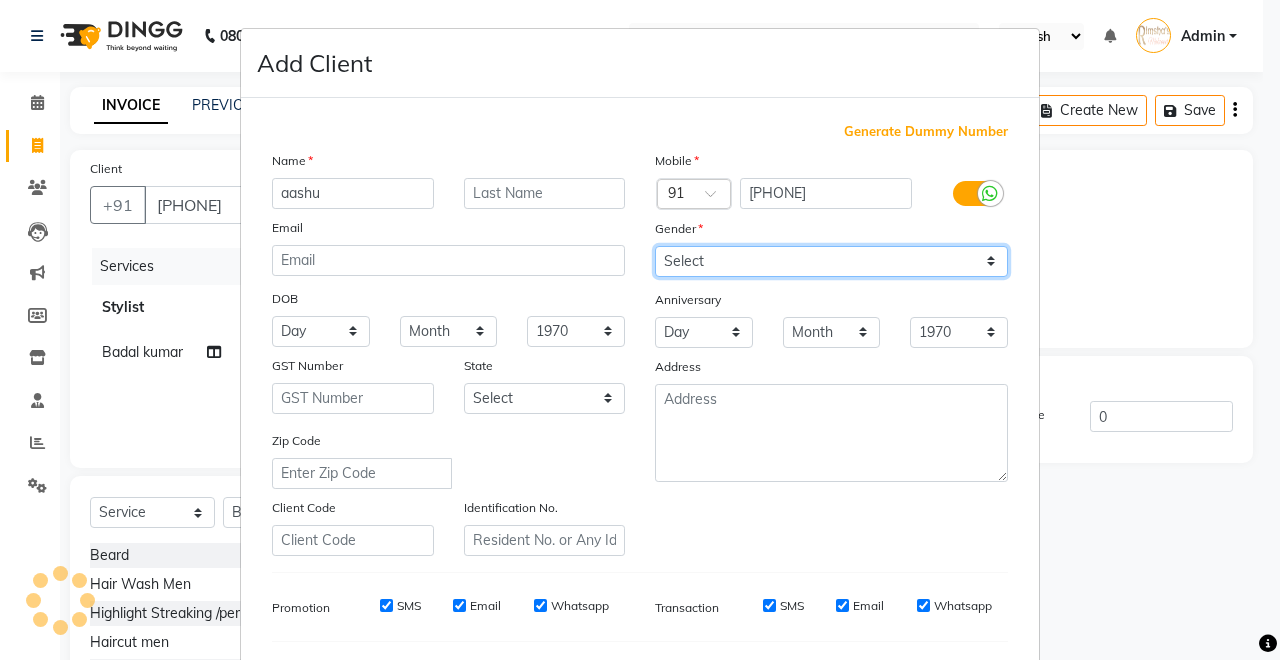 click on "Select Male Female Other Prefer Not To Say" at bounding box center (831, 261) 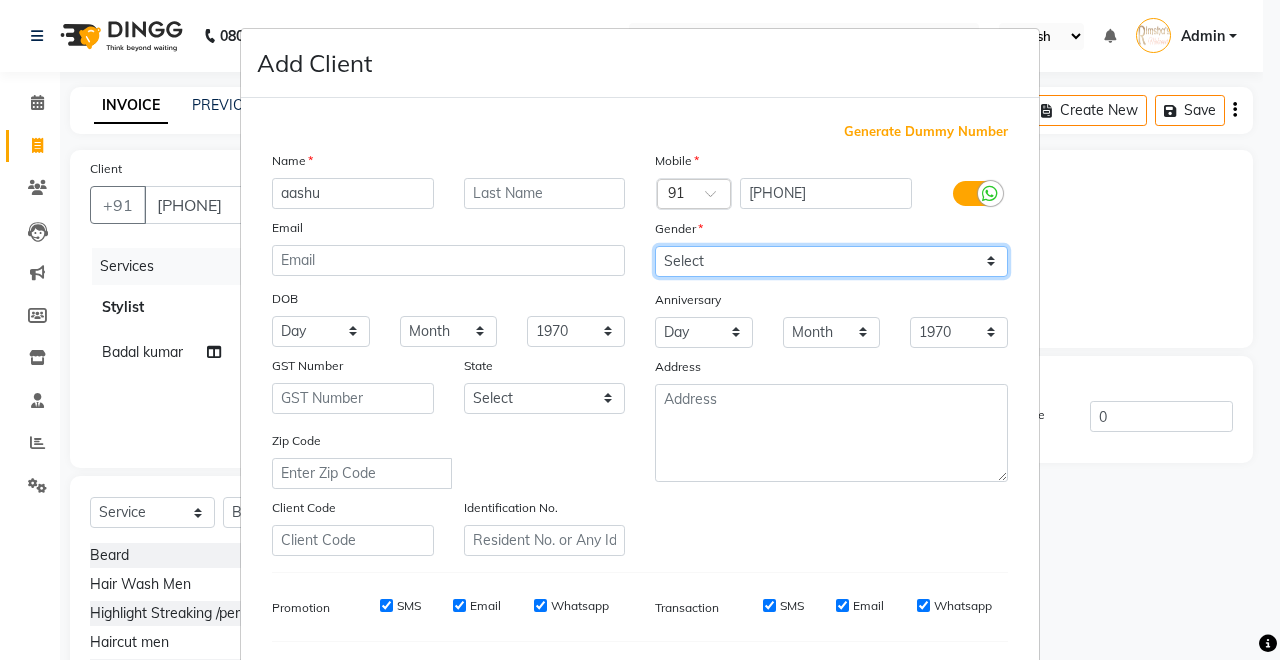 select on "male" 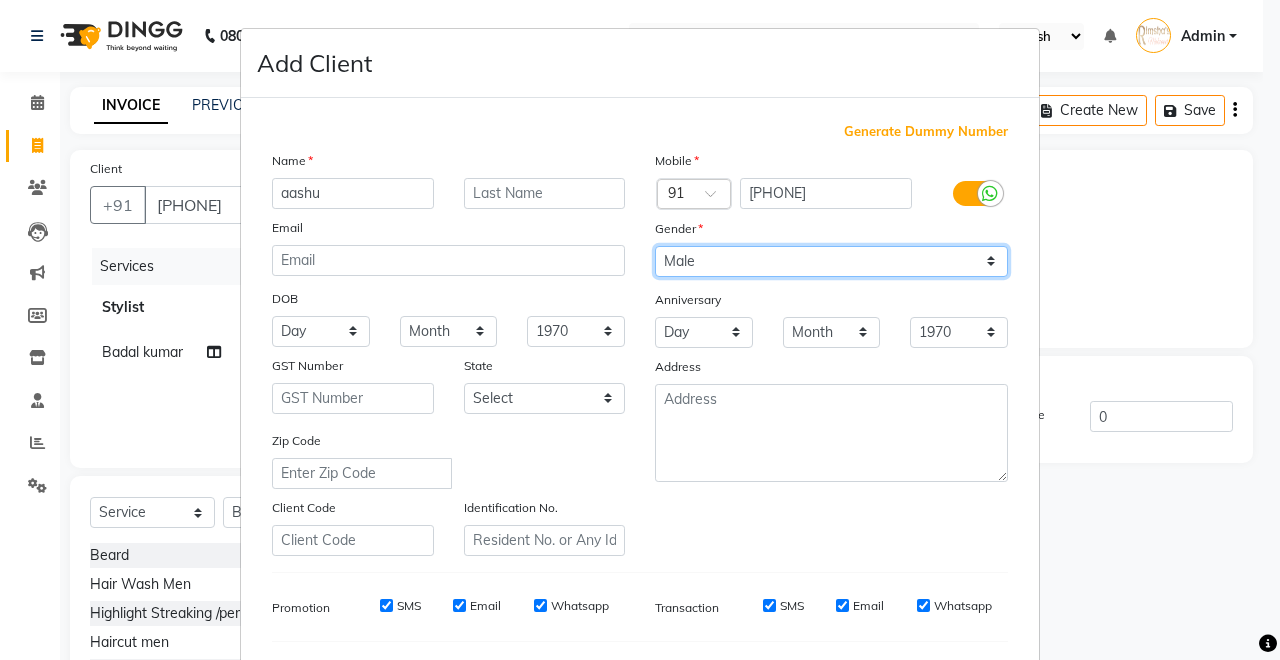 click on "Select Male Female Other Prefer Not To Say" at bounding box center (831, 261) 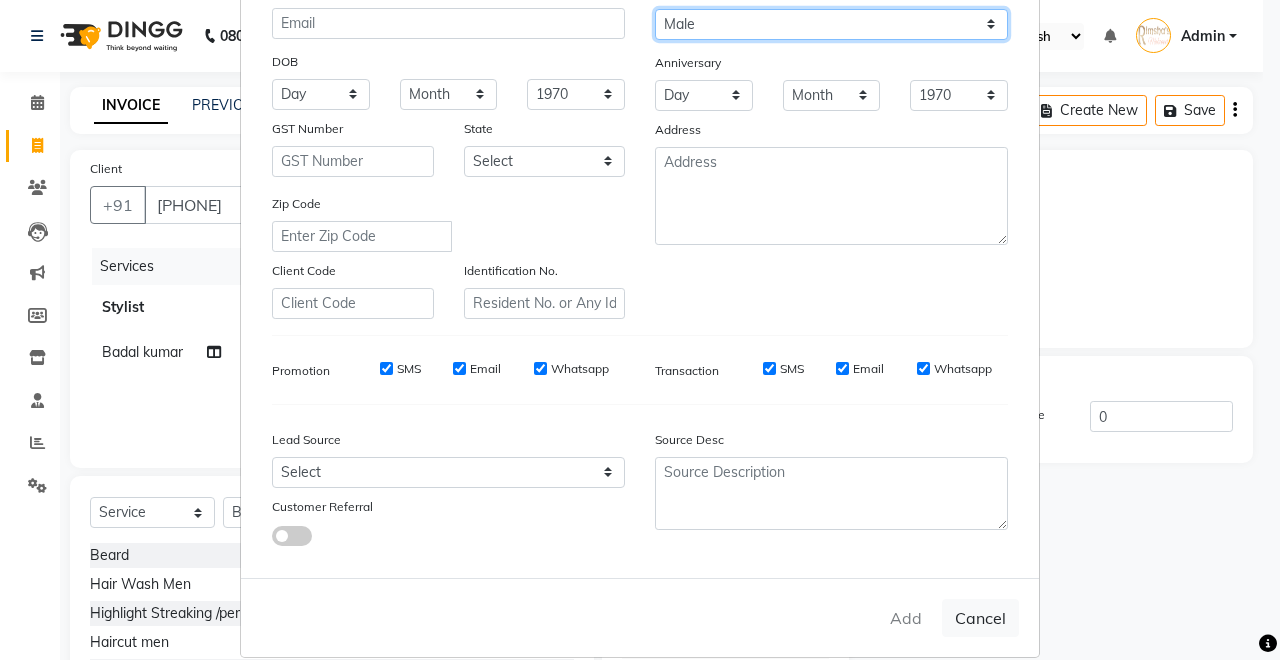 scroll, scrollTop: 259, scrollLeft: 0, axis: vertical 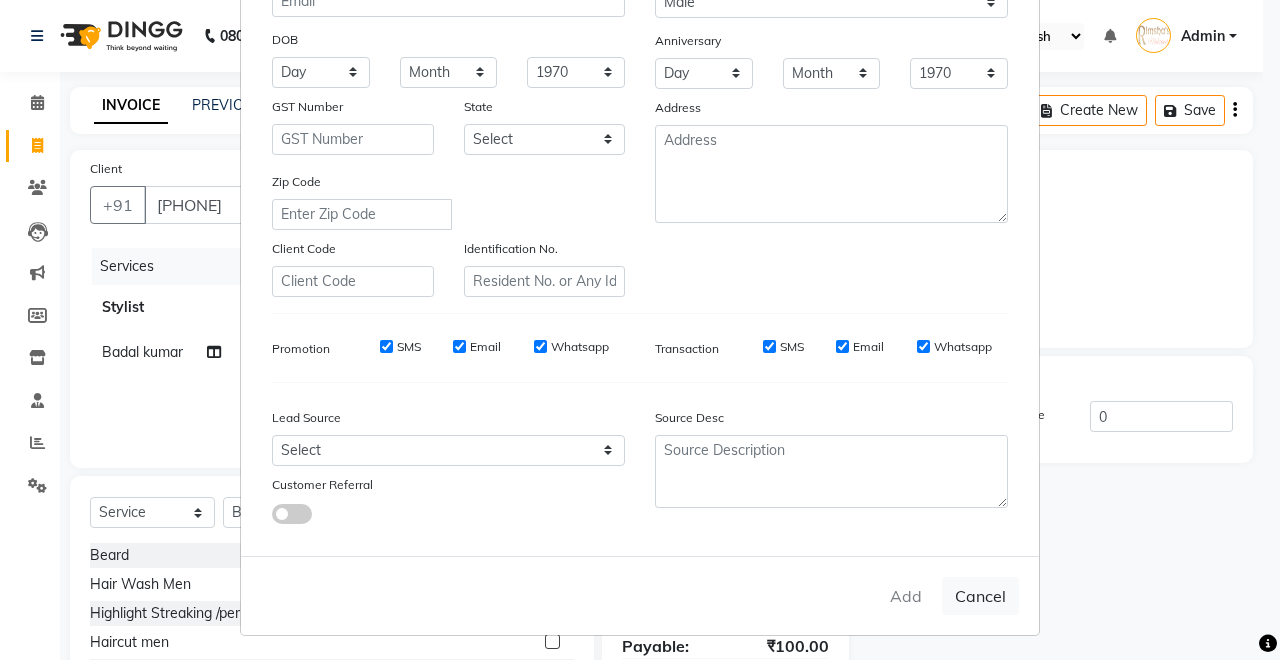 click on "Add   Cancel" at bounding box center [640, 595] 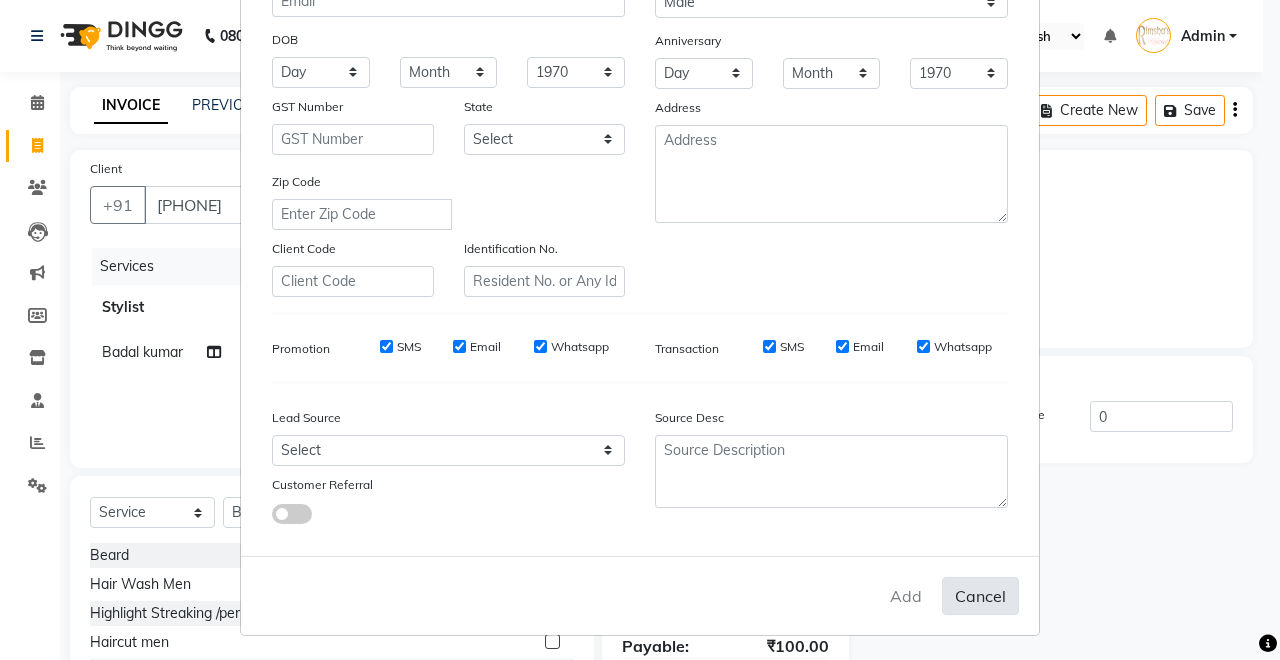 click on "Cancel" at bounding box center [980, 596] 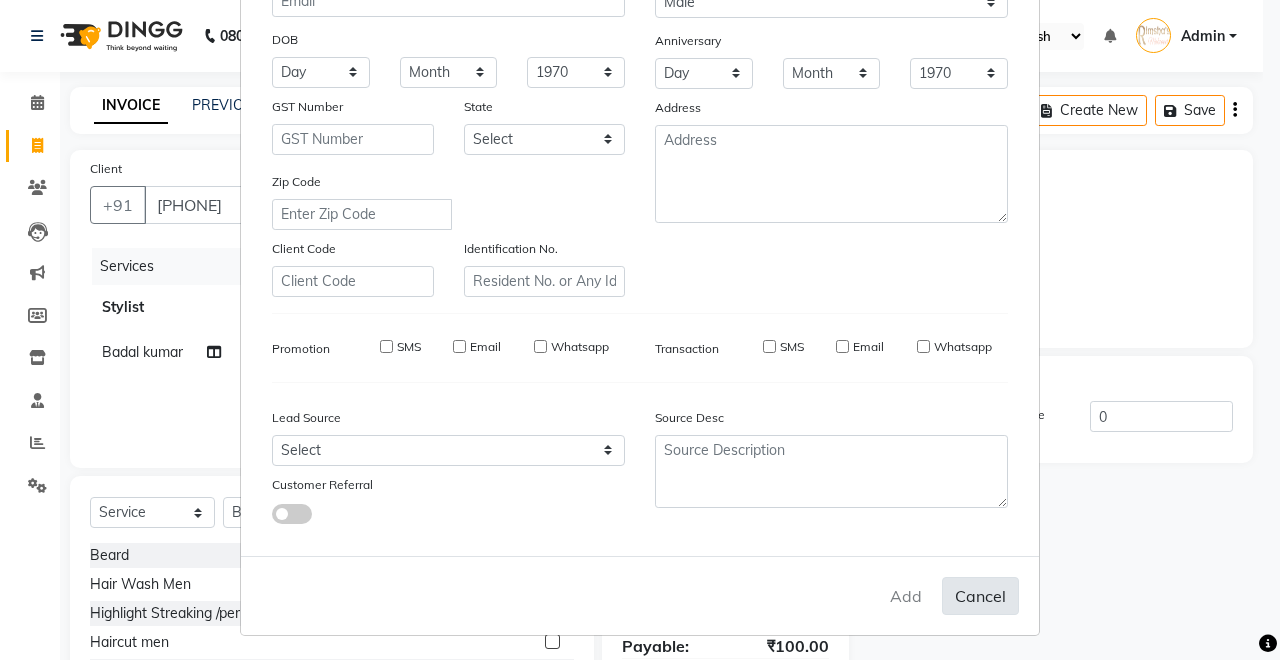 type 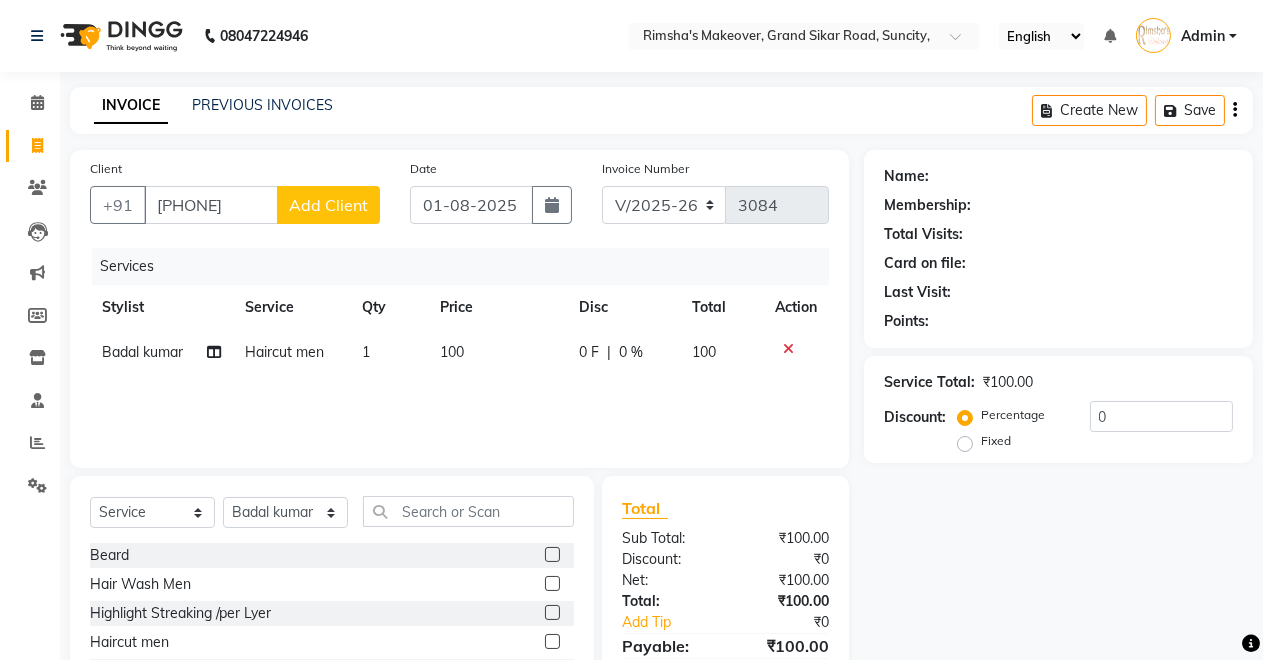 click on "Add Client" 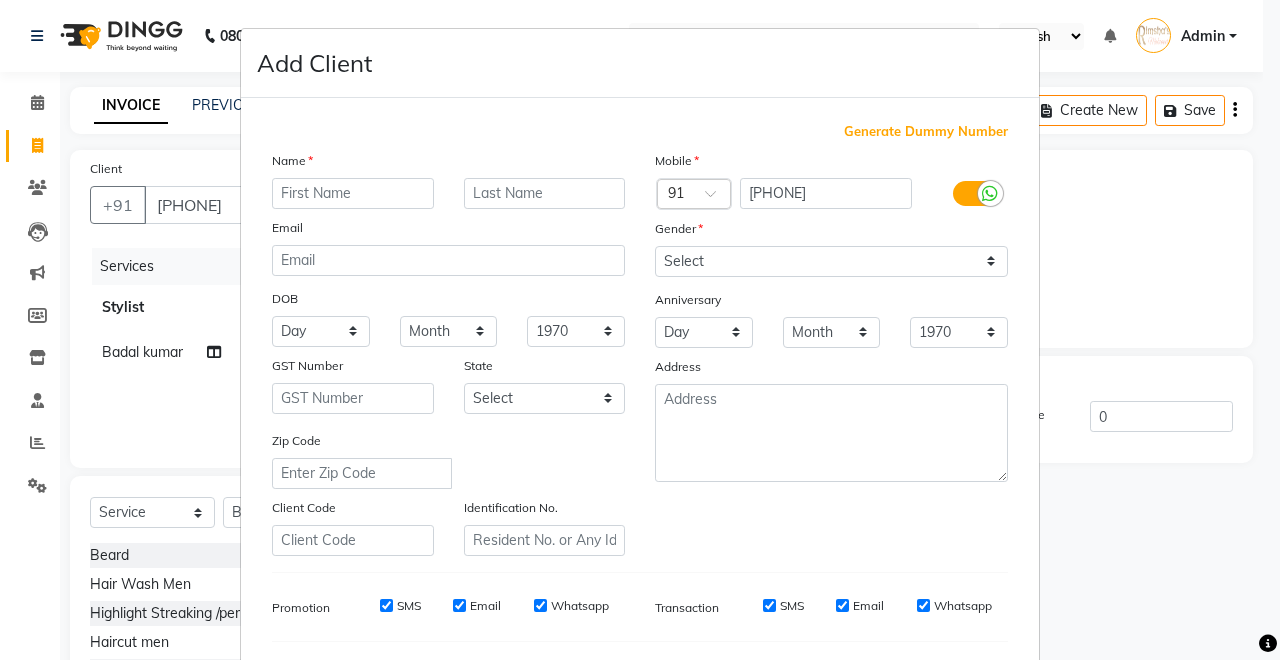 click at bounding box center (353, 193) 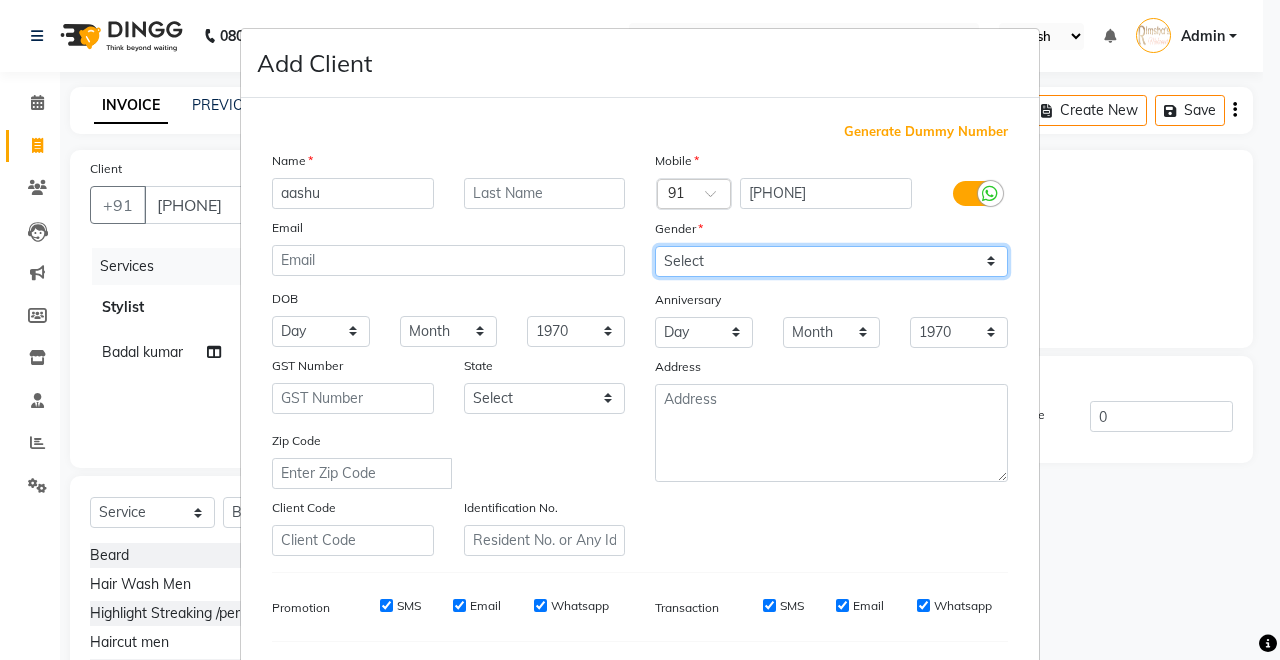 click on "Select Male Female Other Prefer Not To Say" at bounding box center [831, 261] 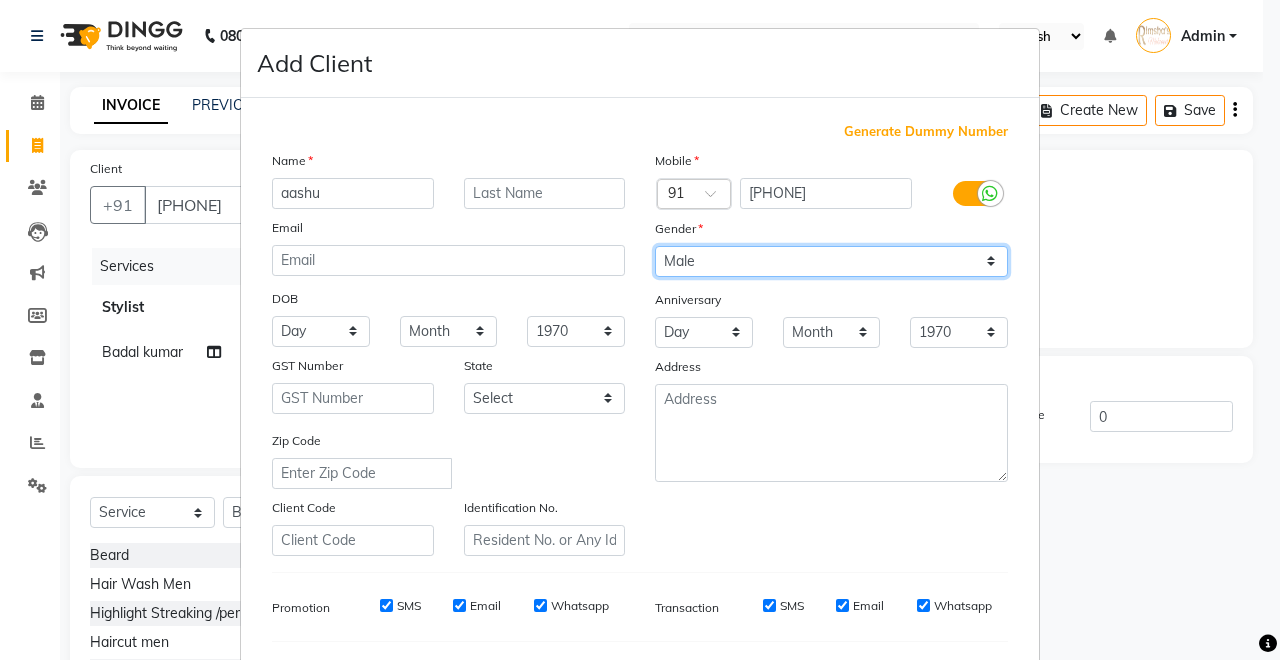 click on "Select Male Female Other Prefer Not To Say" at bounding box center (831, 261) 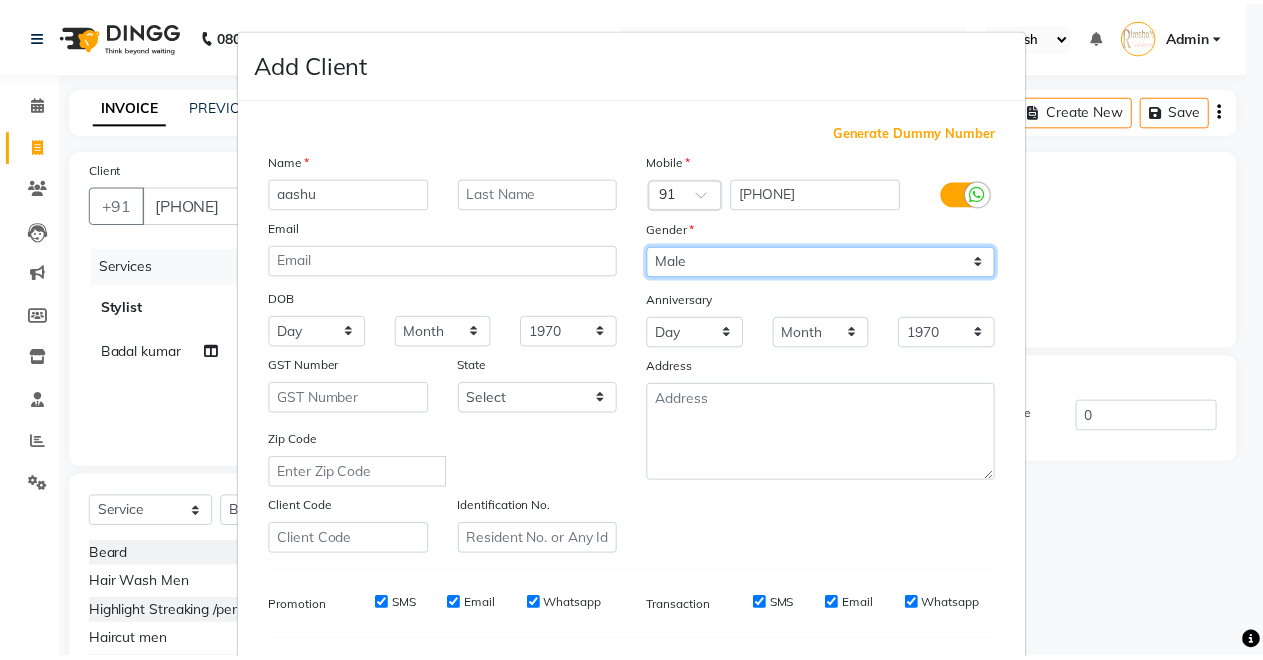 scroll, scrollTop: 259, scrollLeft: 0, axis: vertical 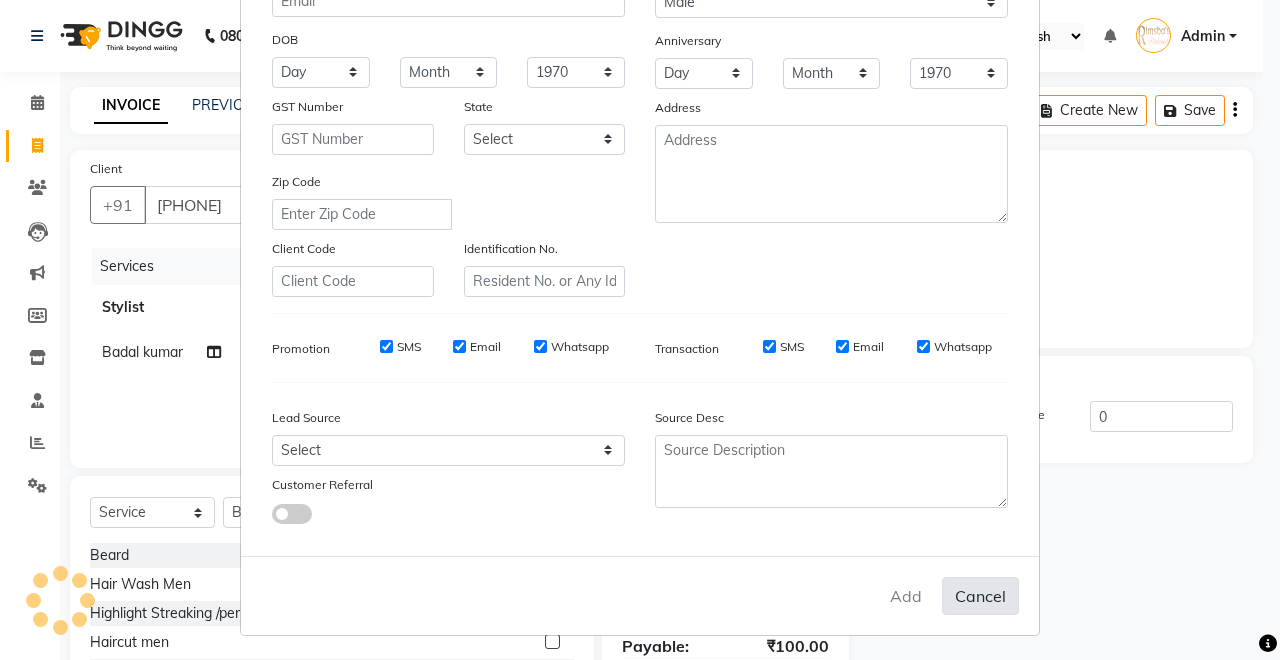 click on "Cancel" at bounding box center [980, 596] 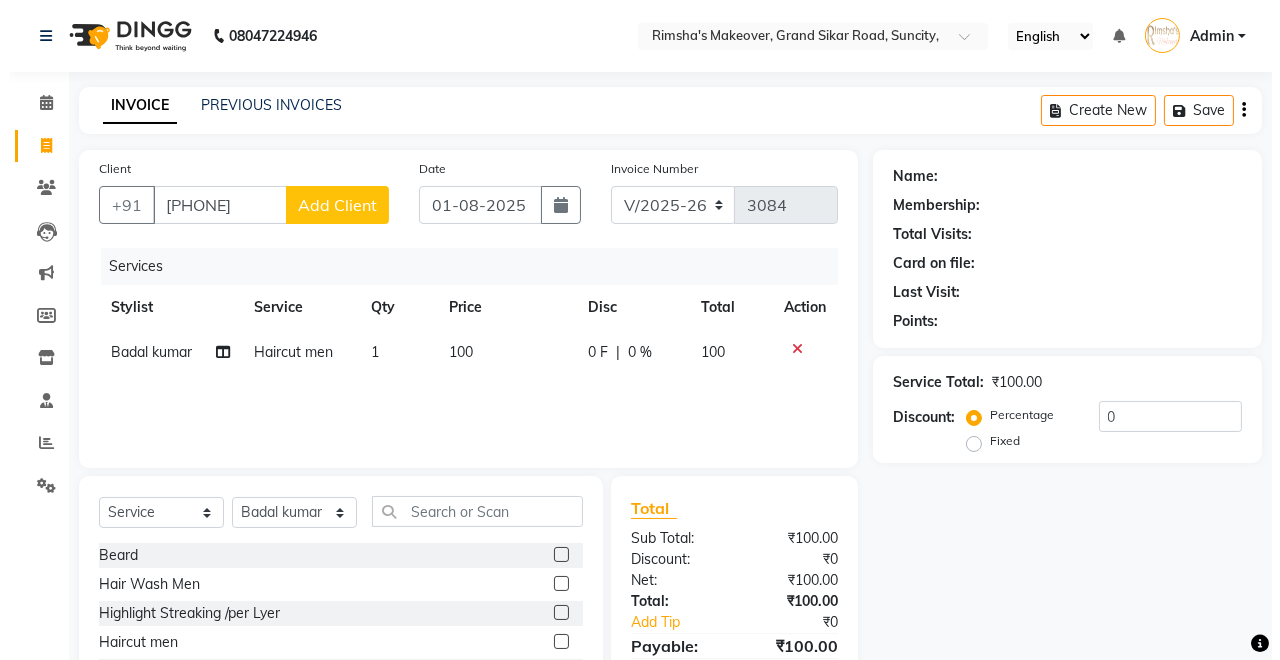 scroll, scrollTop: 141, scrollLeft: 0, axis: vertical 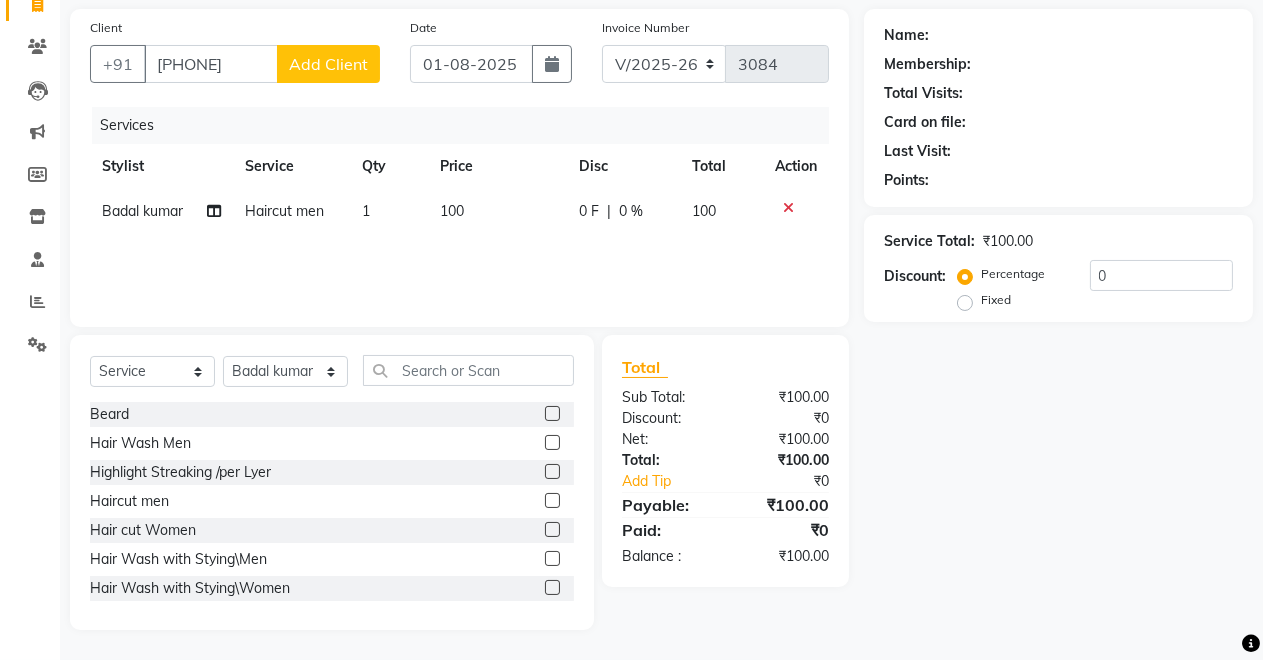 click on "Add Client" 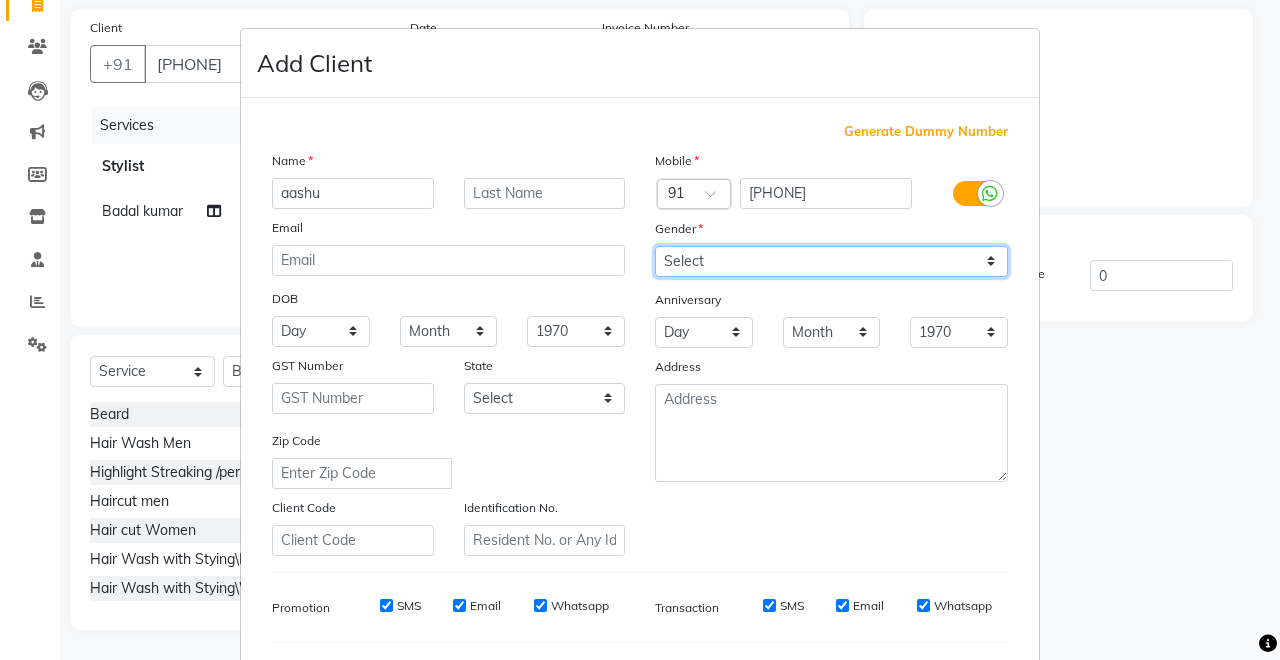 click on "Select Male Female Other Prefer Not To Say" at bounding box center [831, 261] 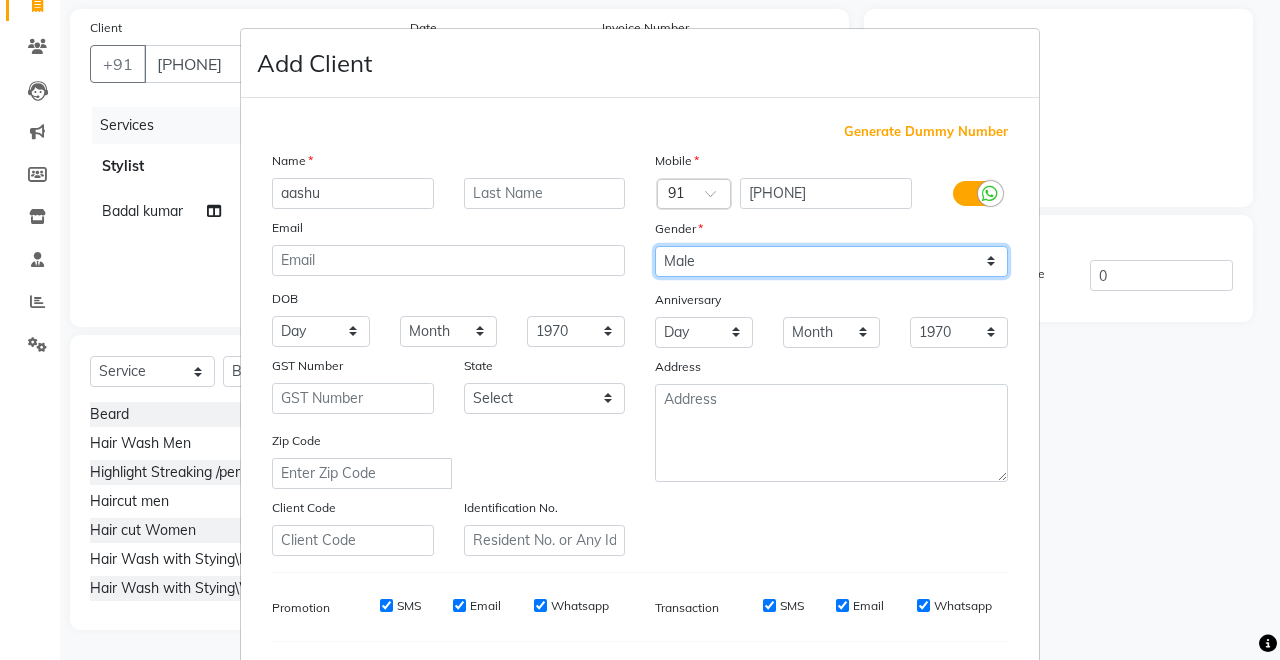 click on "Select Male Female Other Prefer Not To Say" at bounding box center (831, 261) 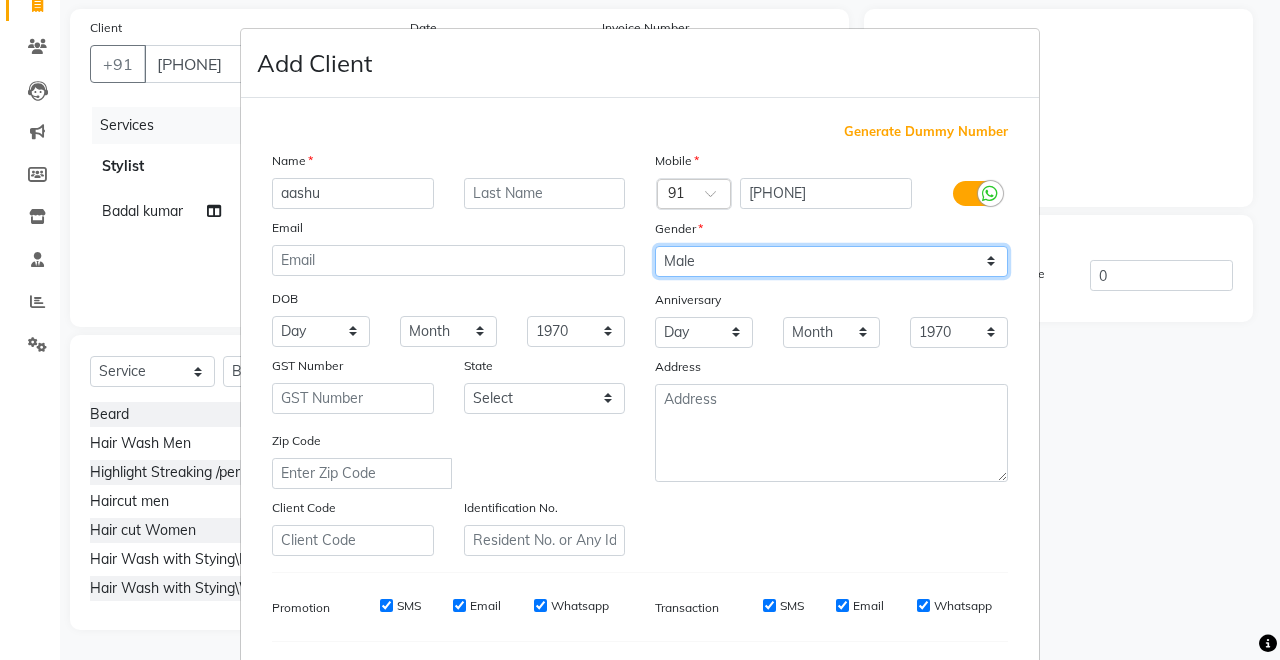 scroll, scrollTop: 259, scrollLeft: 0, axis: vertical 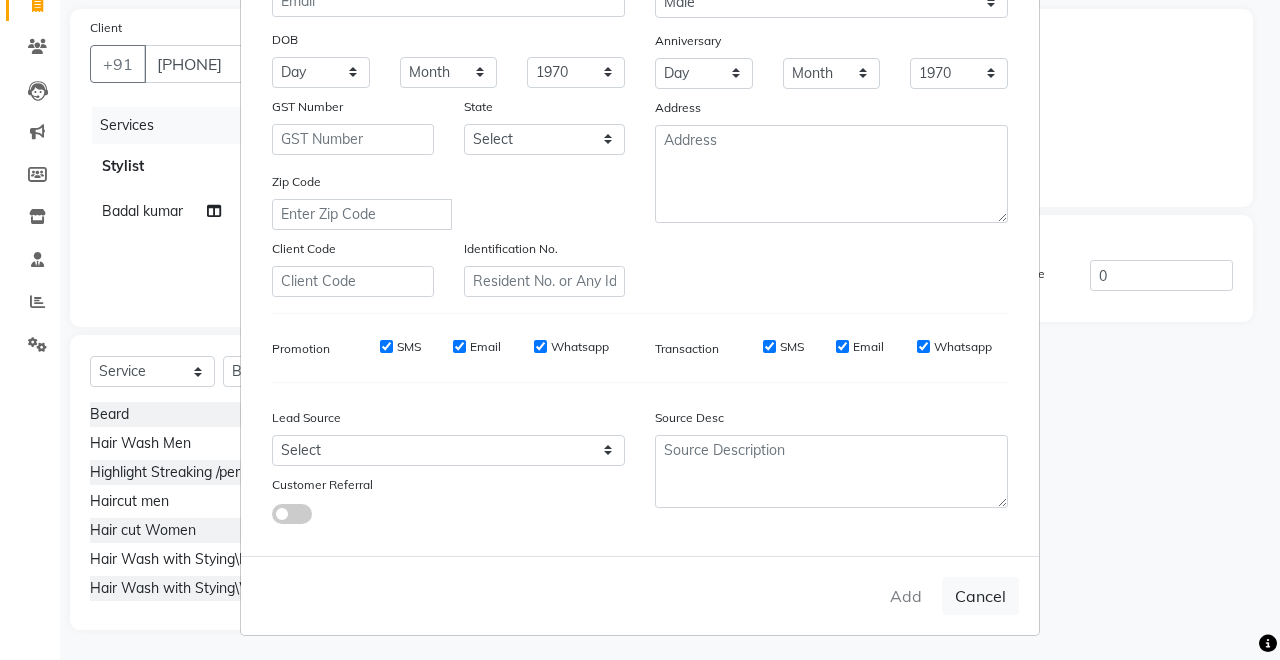 click on "Source Desc" at bounding box center (736, 421) 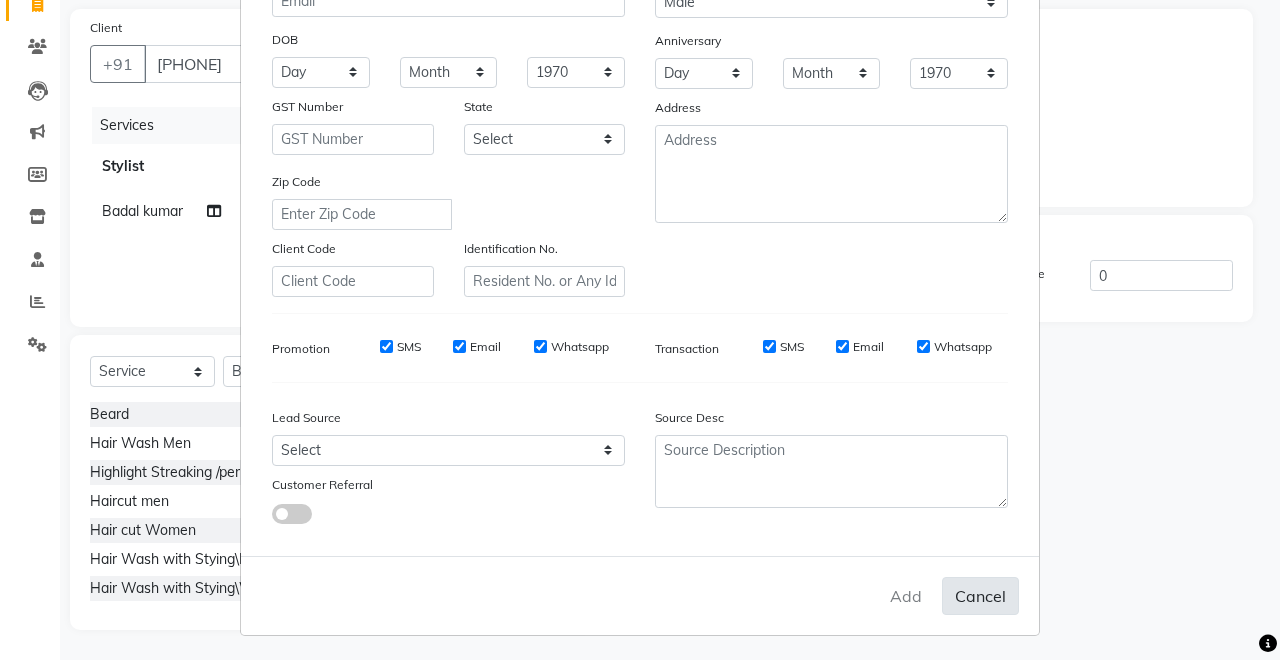 click on "Cancel" at bounding box center (980, 596) 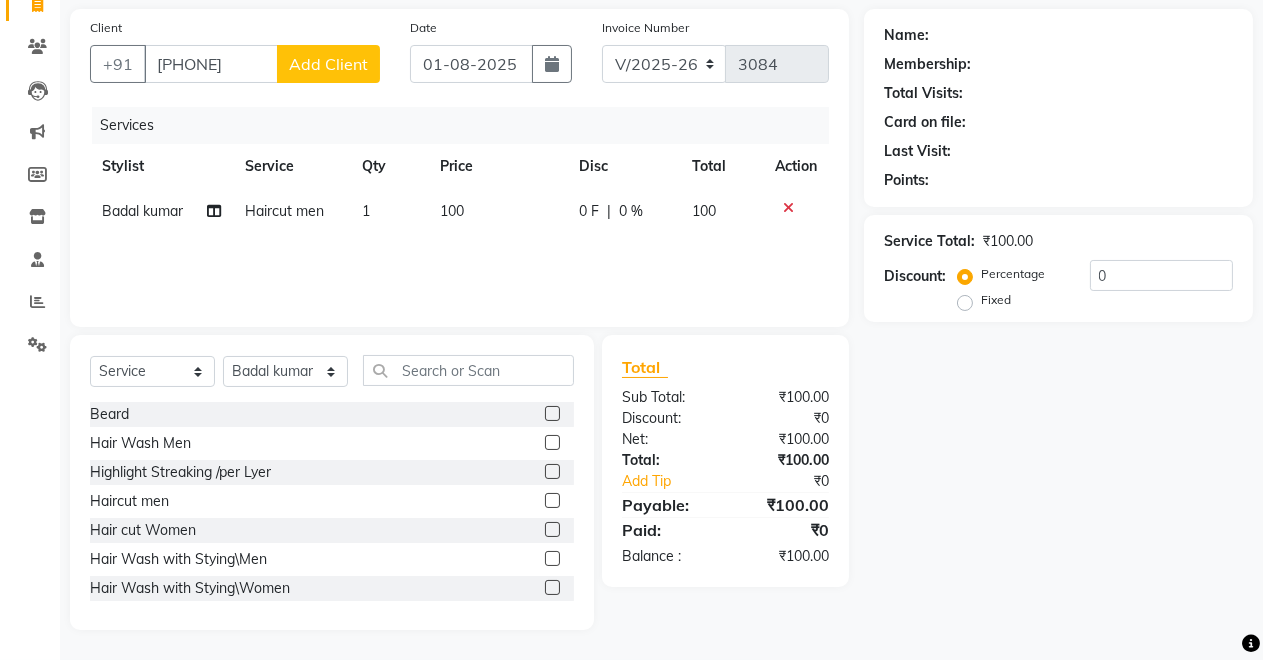 click on "Add Client" 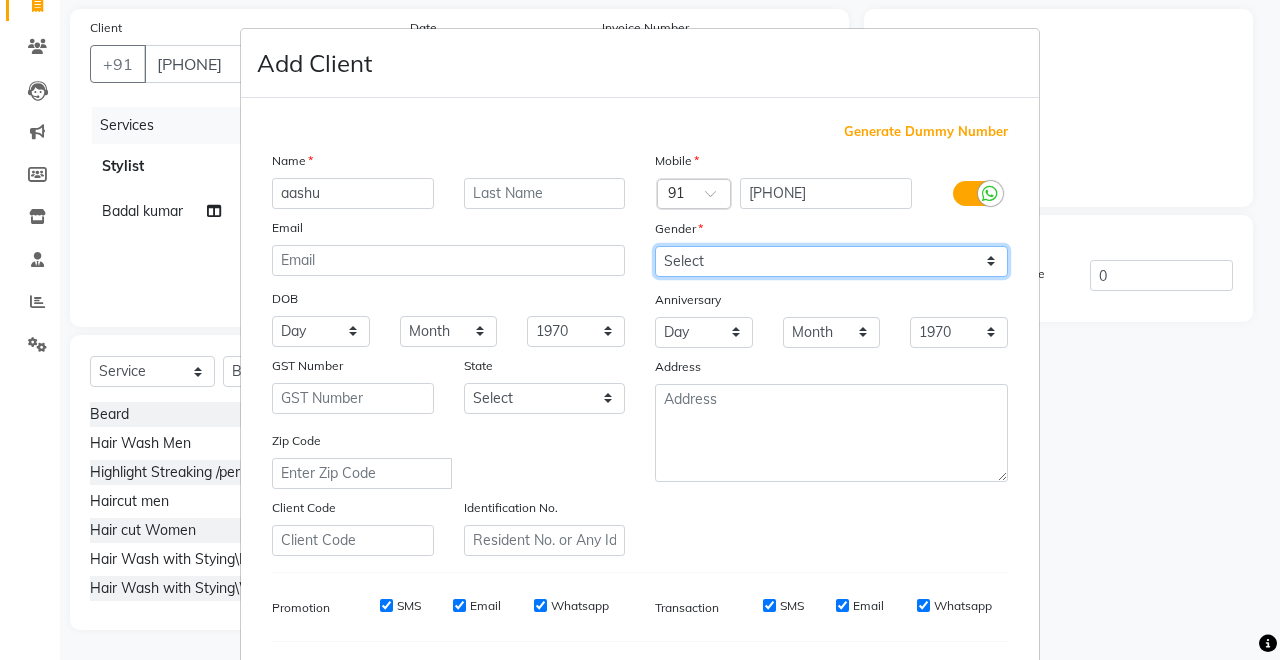 click on "Select Male Female Other Prefer Not To Say" at bounding box center [831, 261] 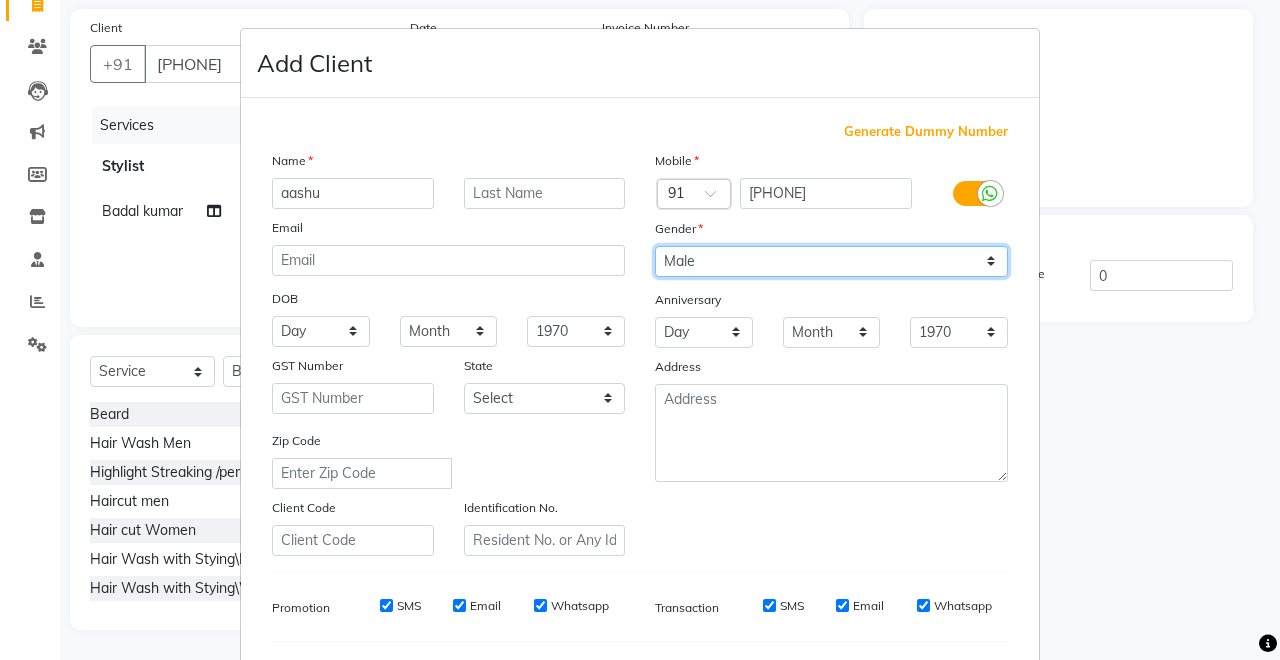 click on "Select Male Female Other Prefer Not To Say" at bounding box center (831, 261) 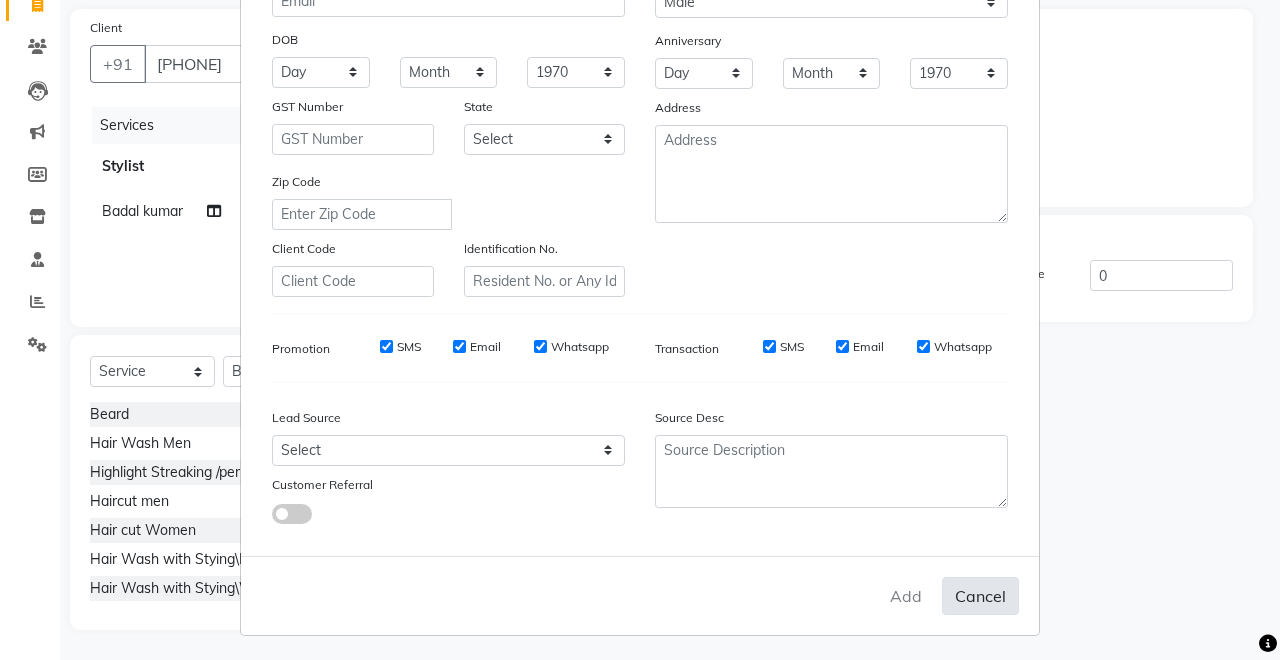 click on "Cancel" at bounding box center (980, 596) 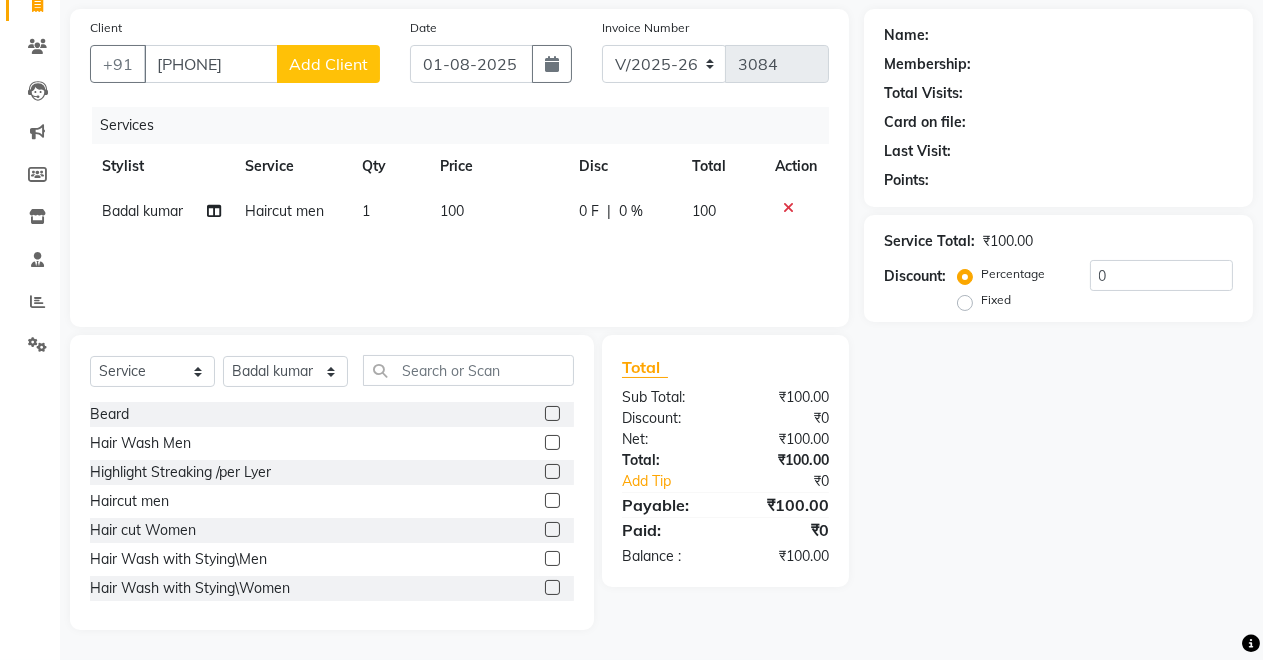 click on "Services Stylist Service Qty Price Disc Total Action Badal kumar Haircut men 1 100 0 F | 0 % 100" 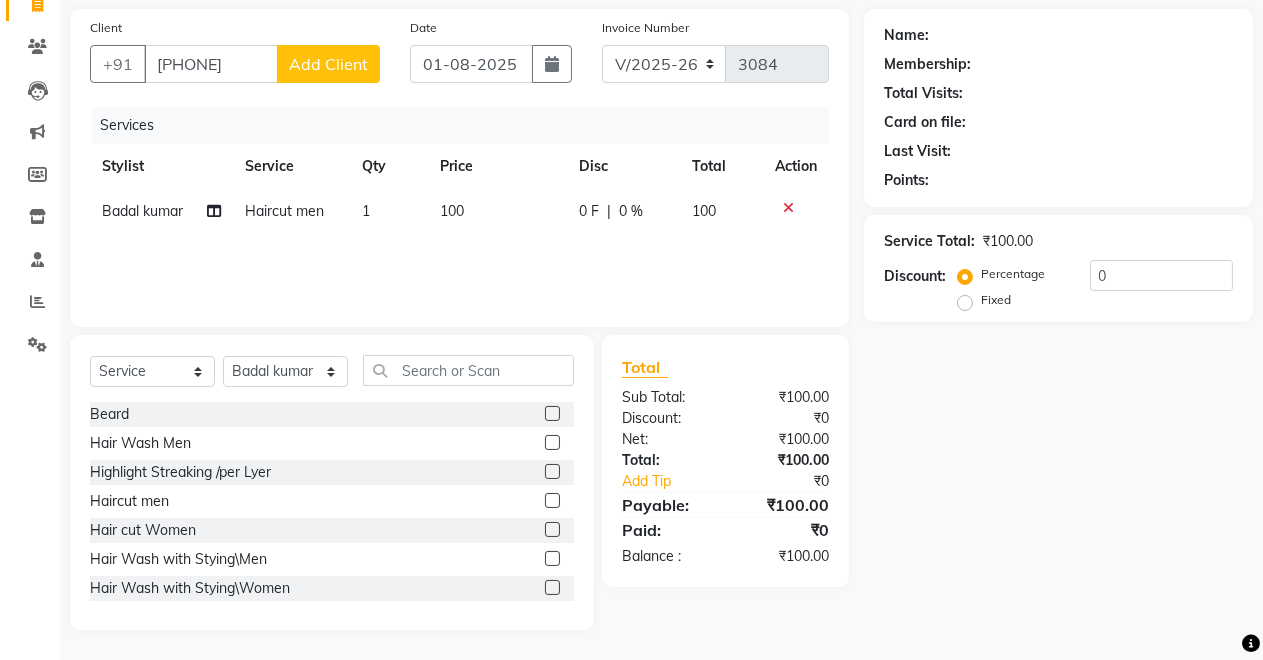 click on "Add Client" 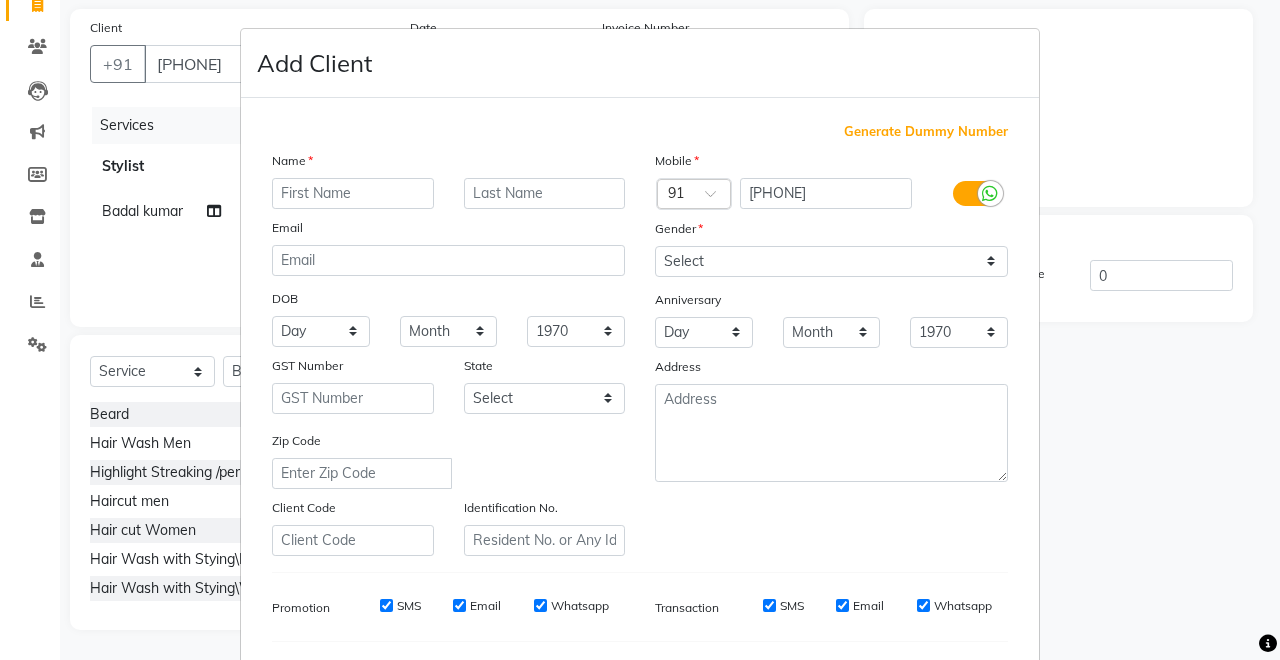 click at bounding box center (353, 193) 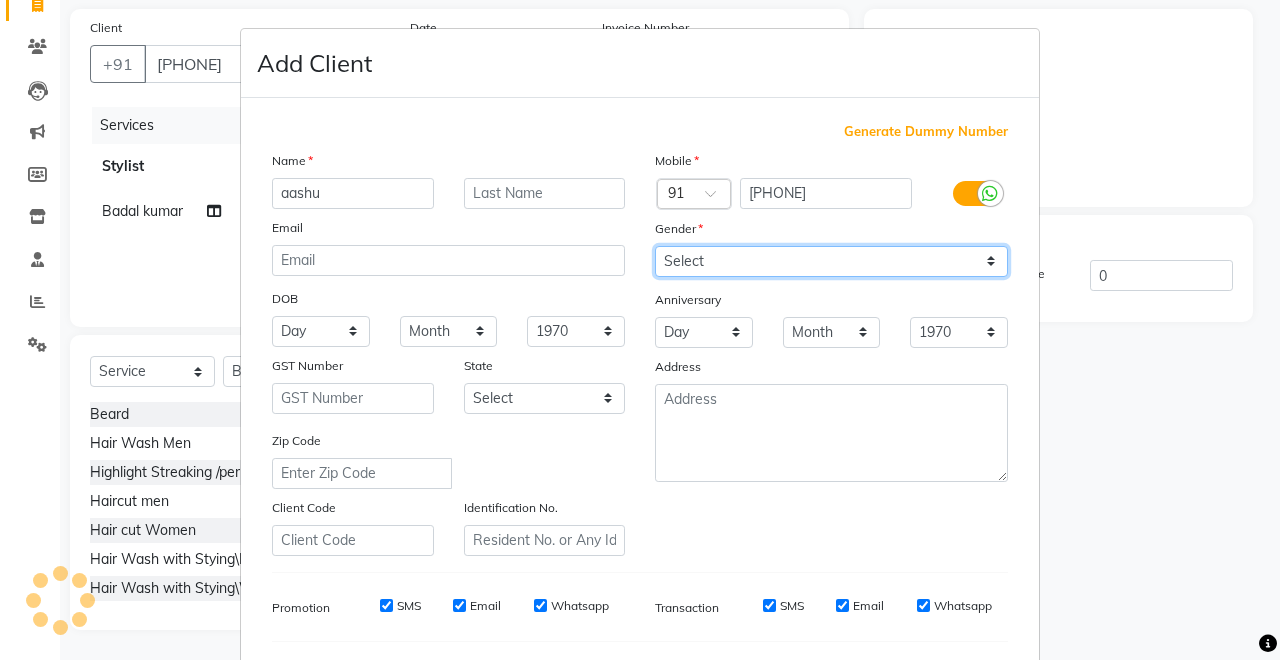 click on "Select Male Female Other Prefer Not To Say" at bounding box center [831, 261] 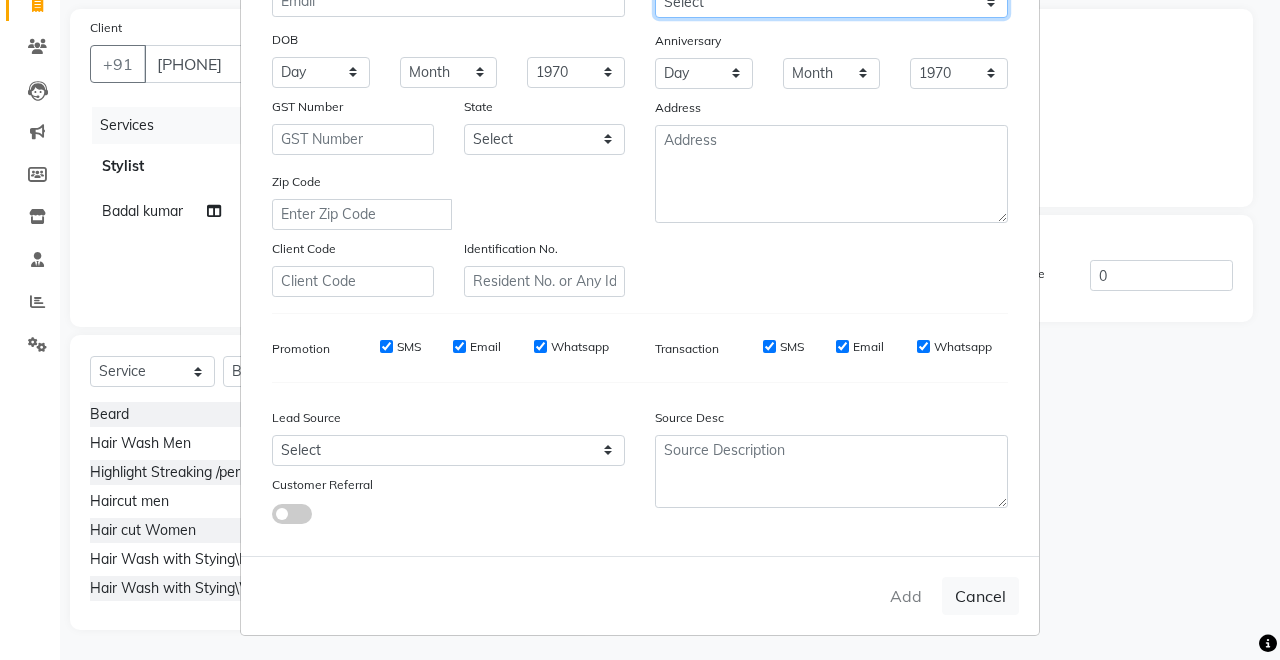 scroll, scrollTop: 0, scrollLeft: 0, axis: both 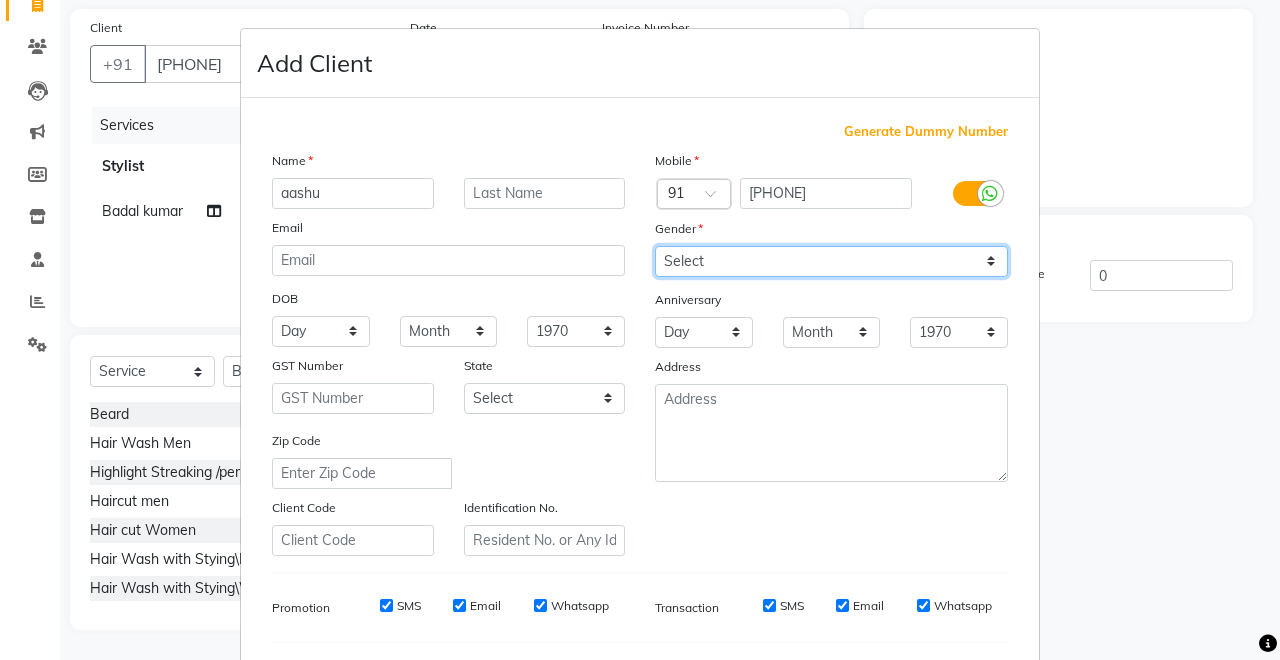 click on "Select Male Female Other Prefer Not To Say" at bounding box center [831, 261] 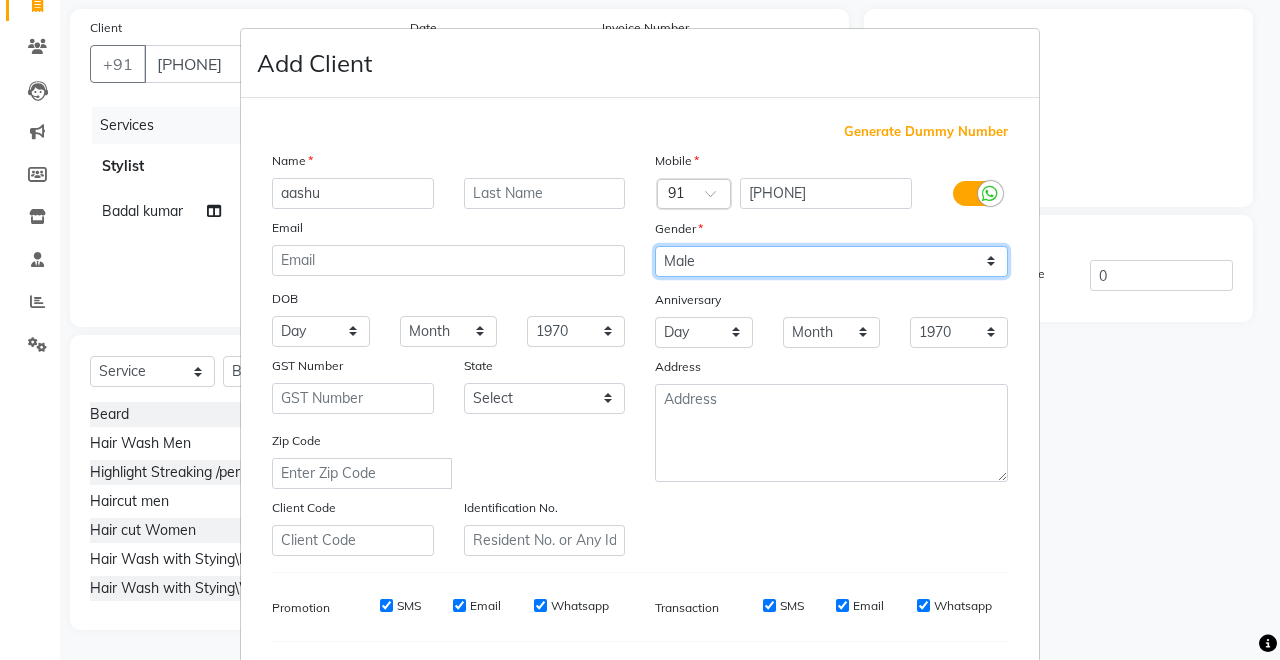 click on "Select Male Female Other Prefer Not To Say" at bounding box center [831, 261] 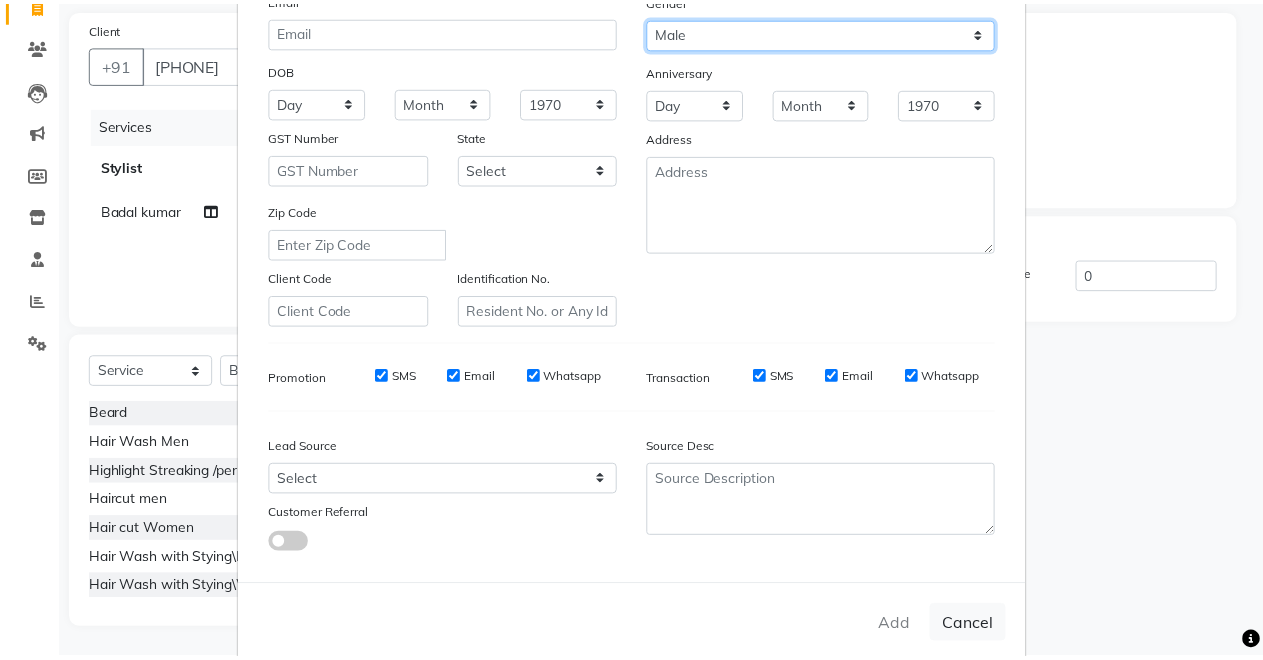 scroll, scrollTop: 259, scrollLeft: 0, axis: vertical 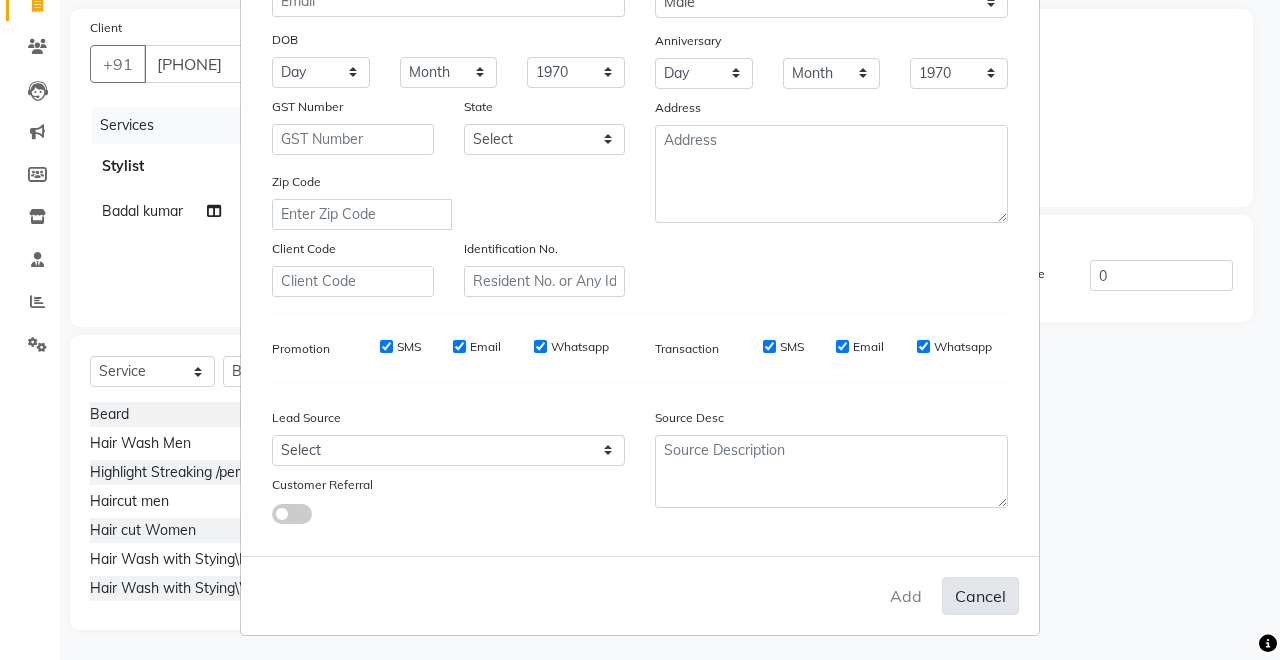 drag, startPoint x: 971, startPoint y: 583, endPoint x: 971, endPoint y: 594, distance: 11 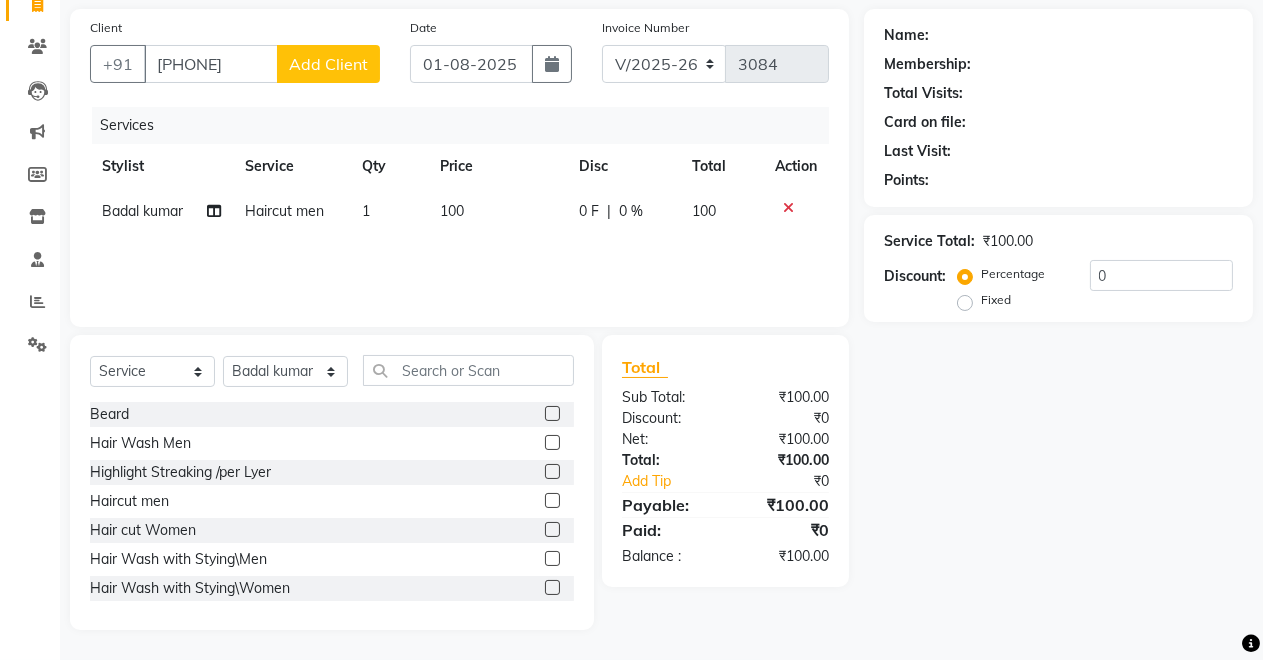 scroll, scrollTop: 0, scrollLeft: 0, axis: both 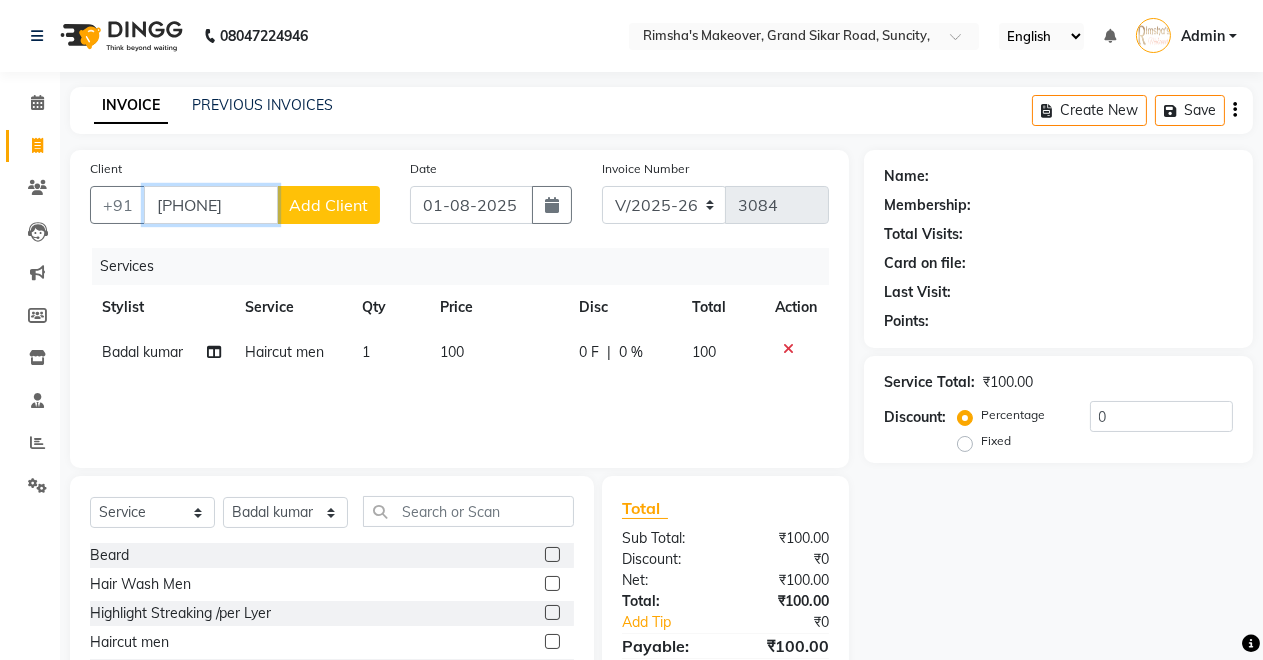 click on "[PHONE]" at bounding box center (211, 205) 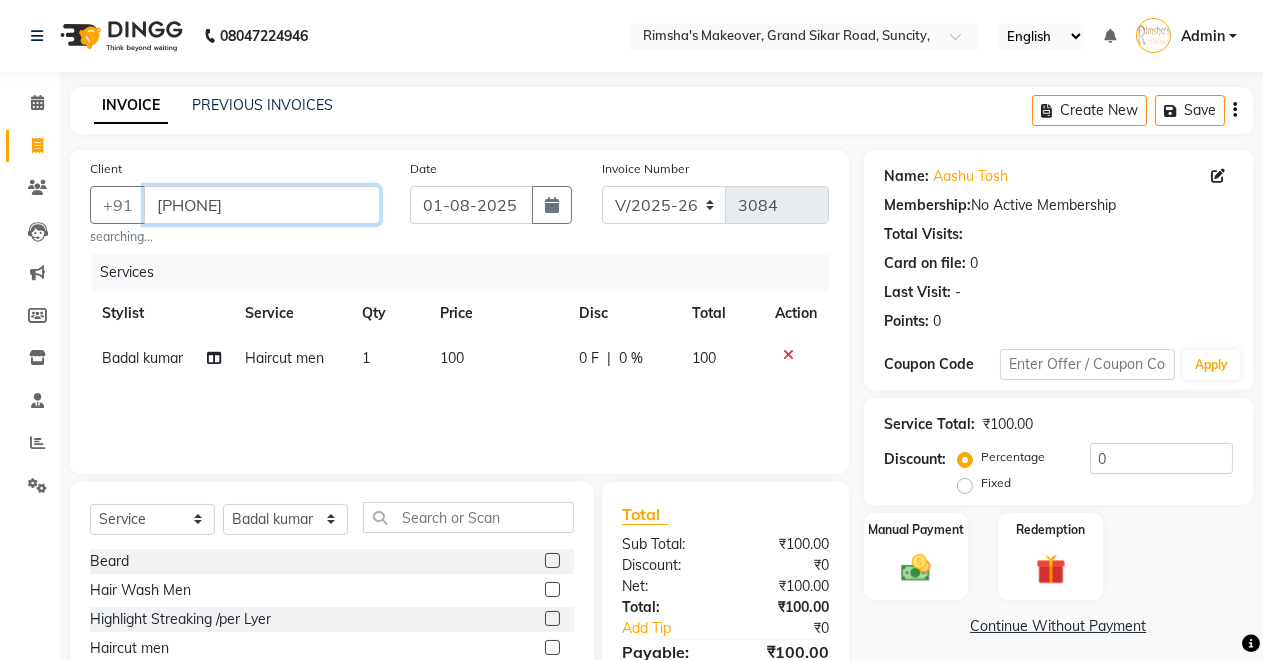 click on "[PHONE]" at bounding box center (262, 205) 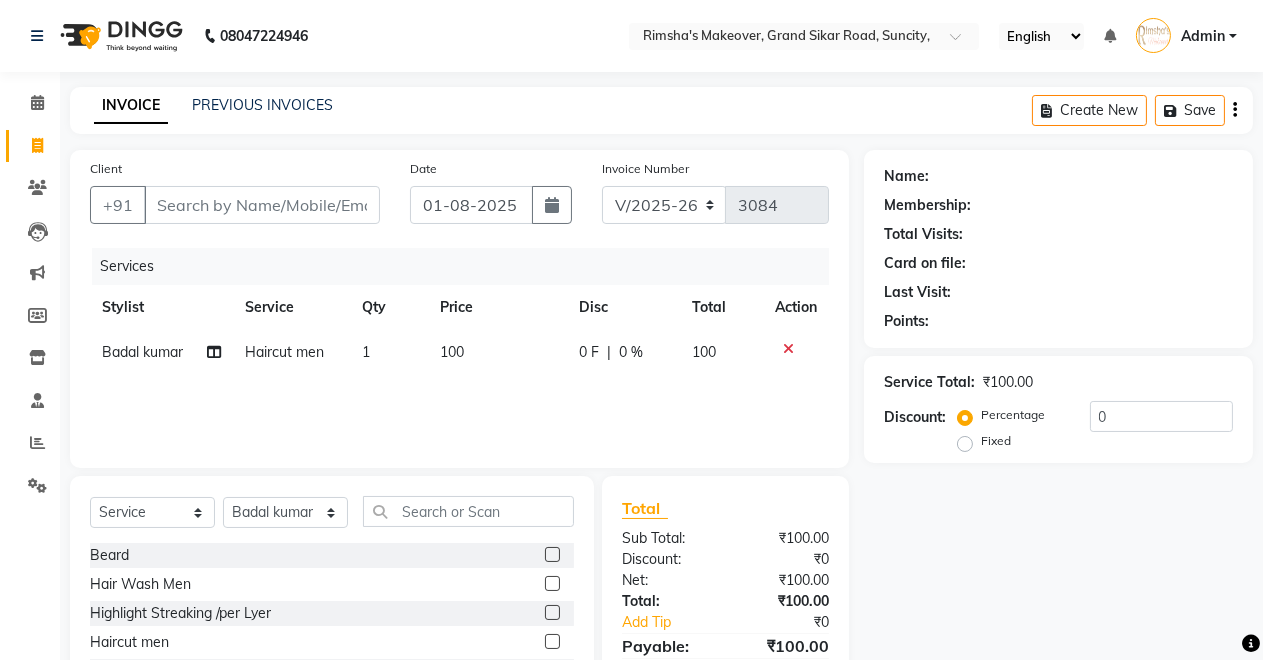 click on "Calendar  Invoice  Clients  Leads   Marketing  Members  Inventory  Staff  Reports  Settings Completed InProgress Upcoming Dropped Tentative Check-In Confirm Bookings Generate Report Segments Page Builder" 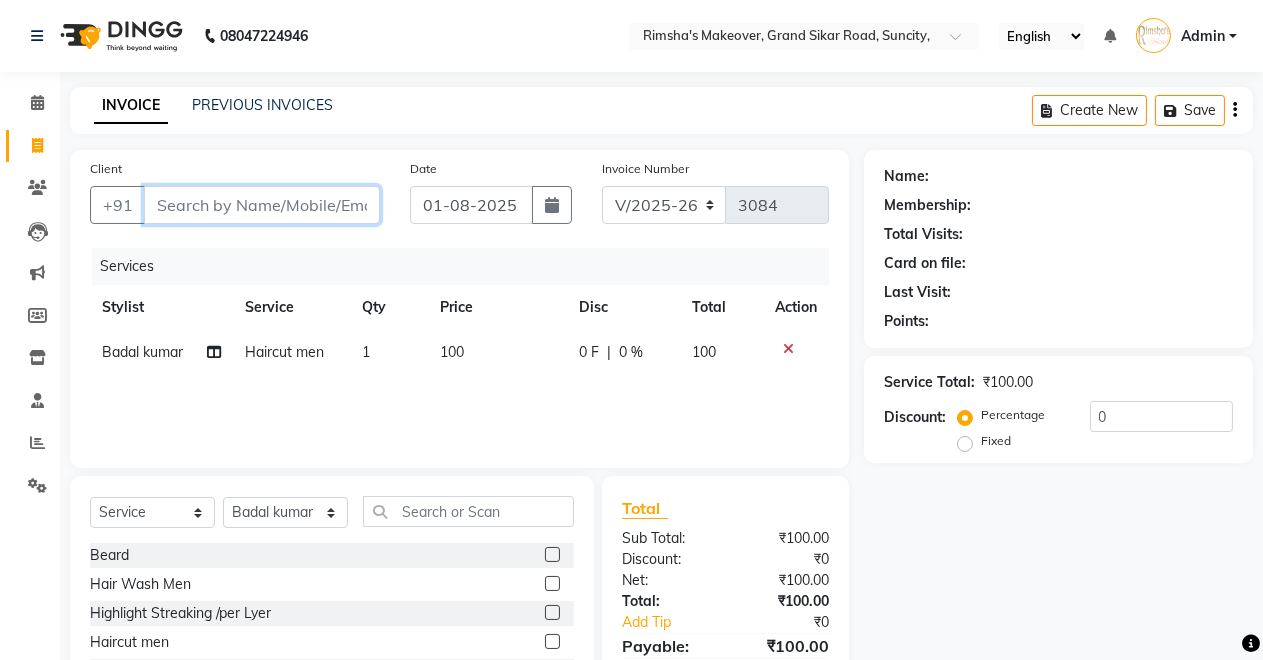 drag, startPoint x: 176, startPoint y: 206, endPoint x: 188, endPoint y: 208, distance: 12.165525 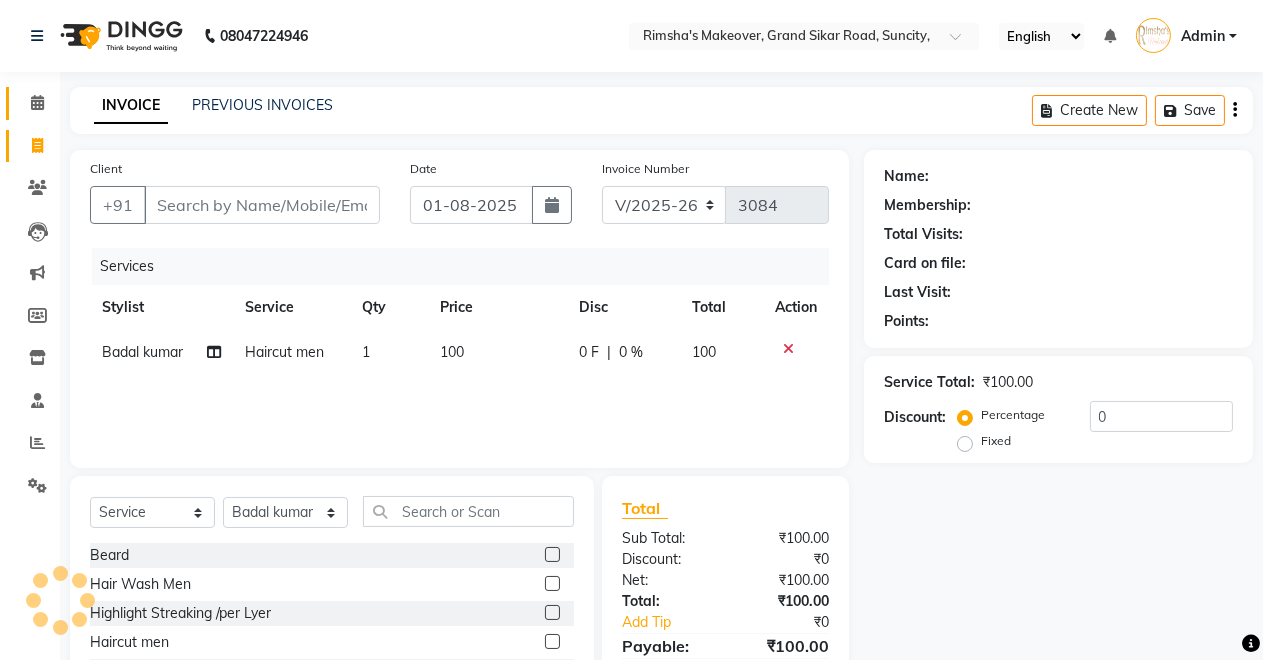 click 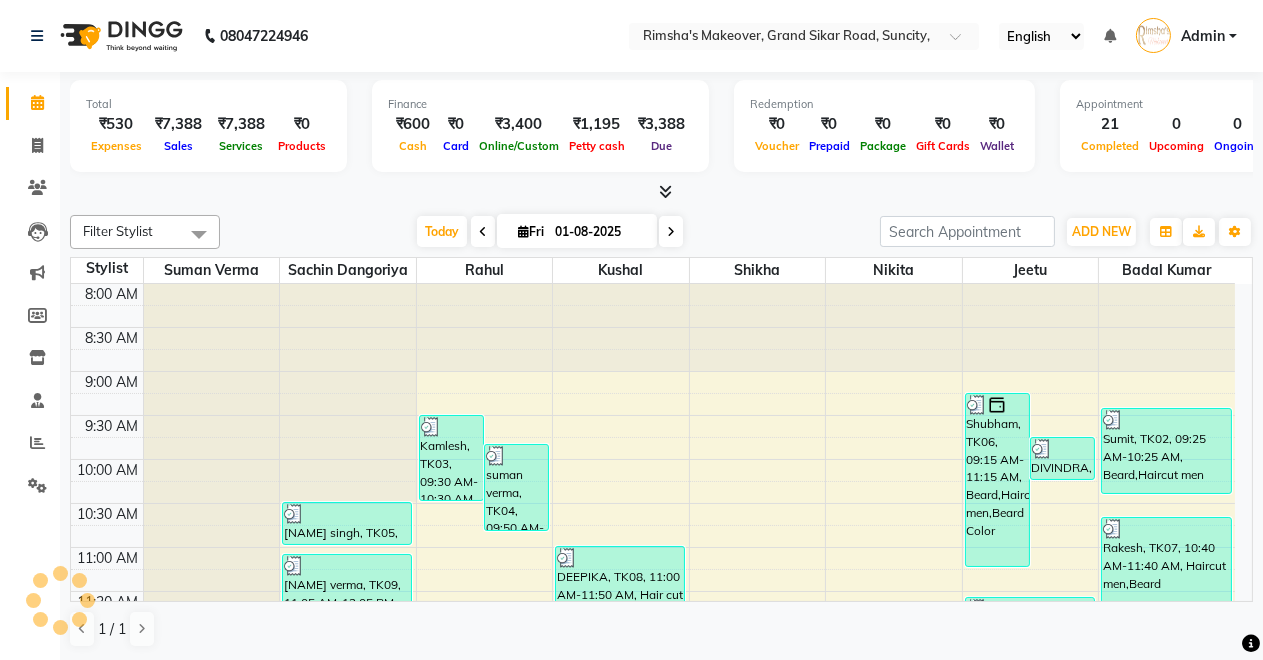 scroll, scrollTop: 0, scrollLeft: 0, axis: both 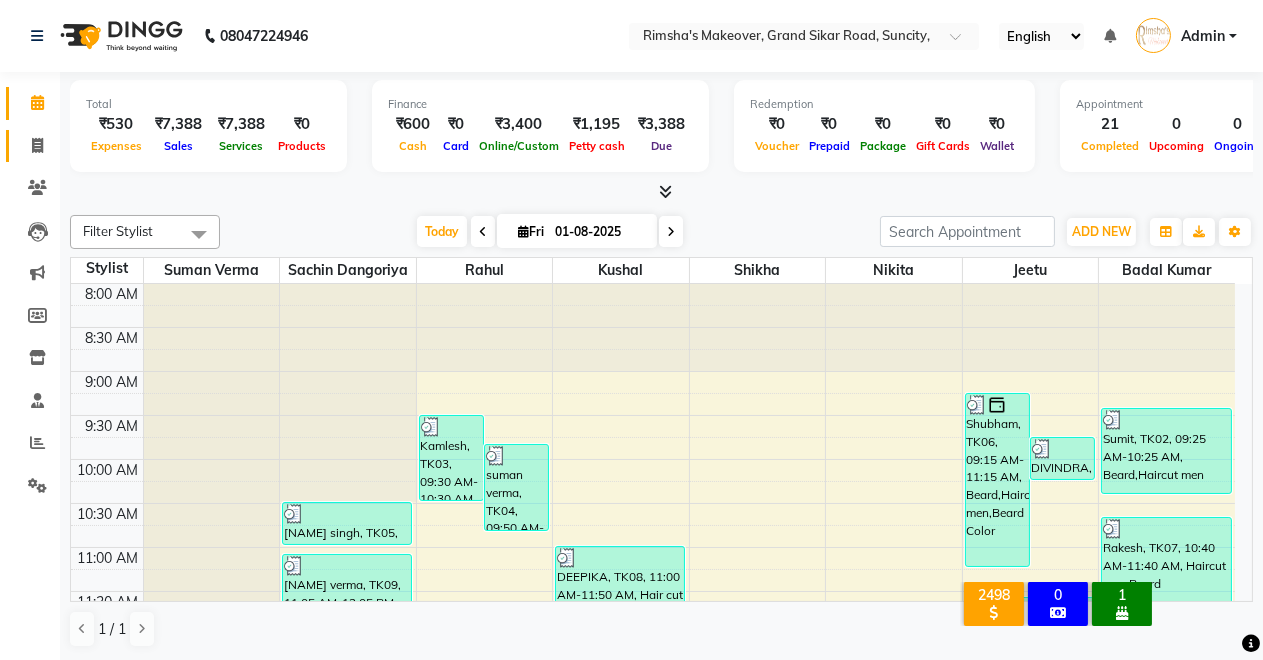 click on "Invoice" 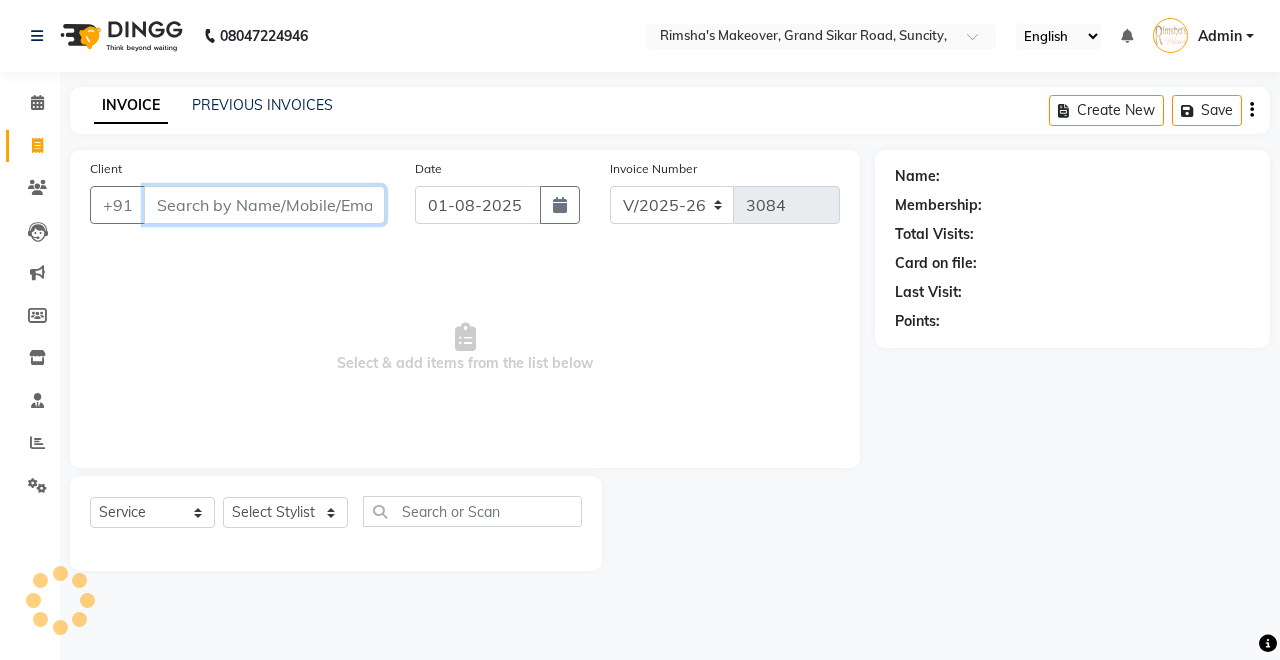 drag, startPoint x: 267, startPoint y: 202, endPoint x: 279, endPoint y: 202, distance: 12 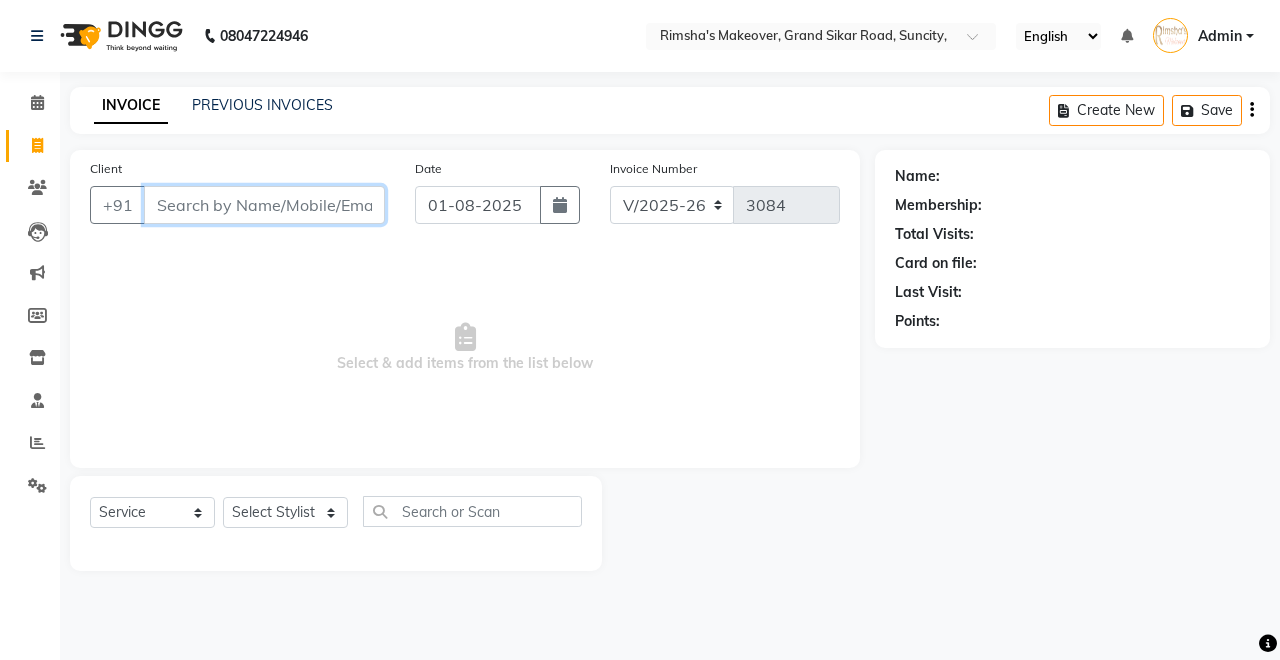 click on "Client" at bounding box center (264, 205) 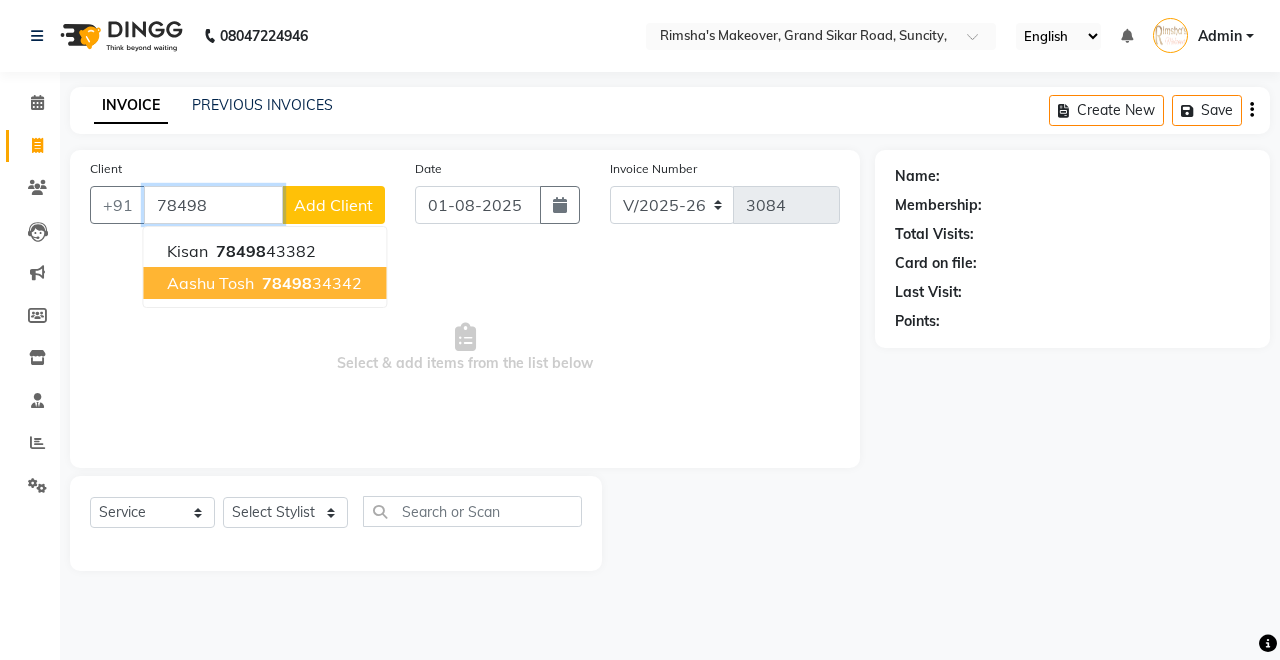 click on "aashu tosh" at bounding box center (210, 283) 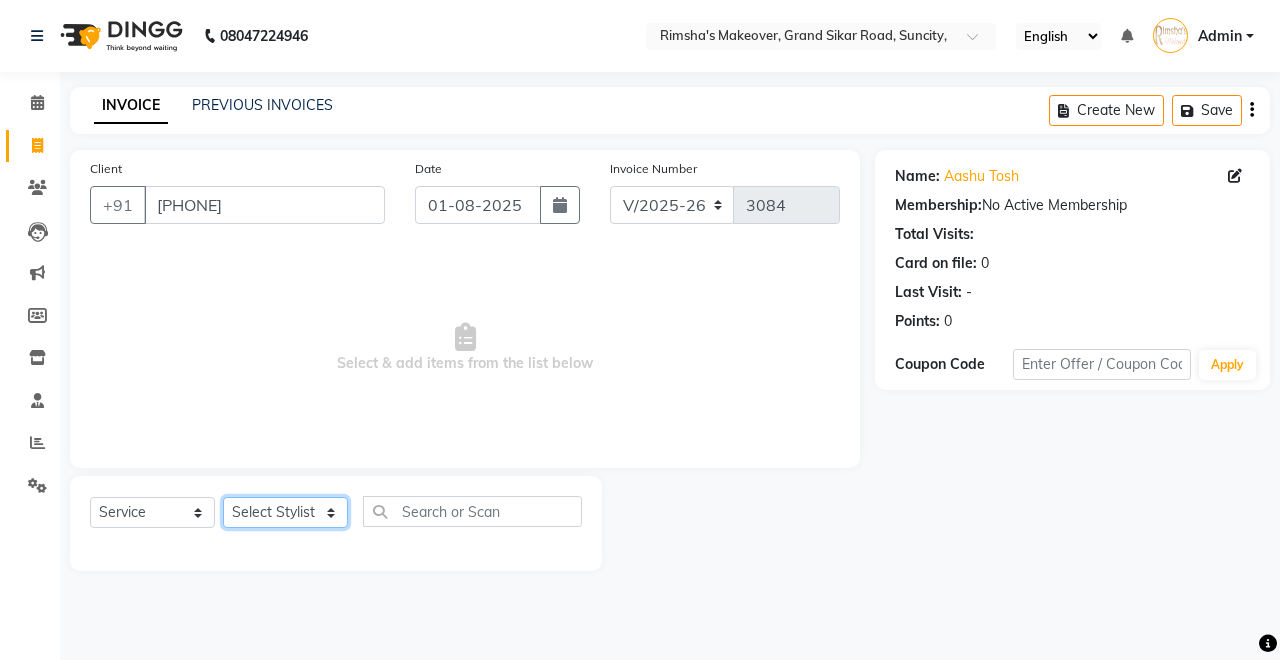 click on "Select Stylist Badal kumar Jeetu Kushal Nikita Rahul Sachin Dangoriya Shikha Suman Verma" 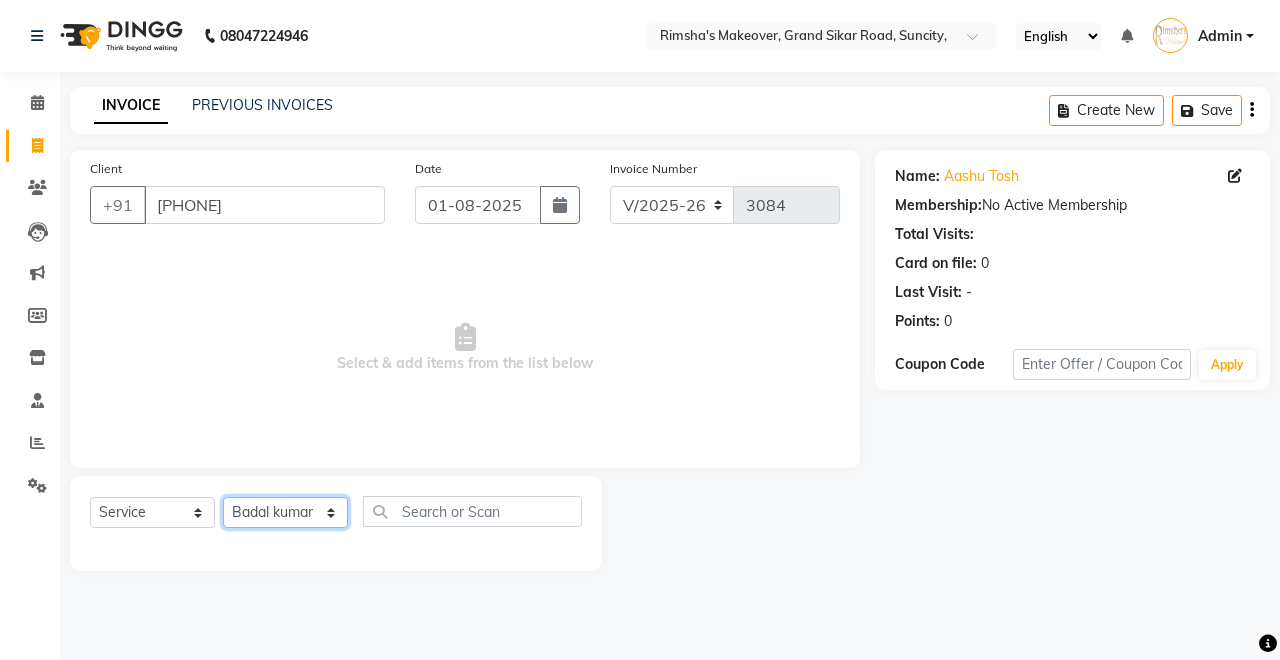 click on "Select Stylist Badal kumar Jeetu Kushal Nikita Rahul Sachin Dangoriya Shikha Suman Verma" 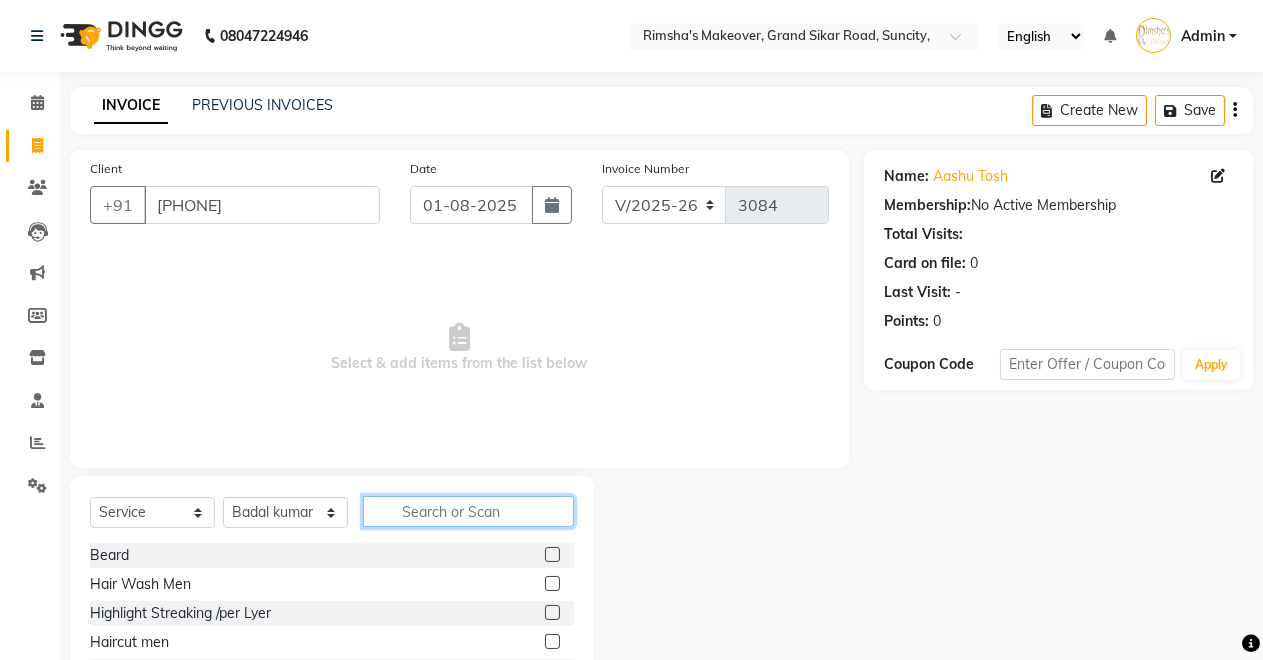 click 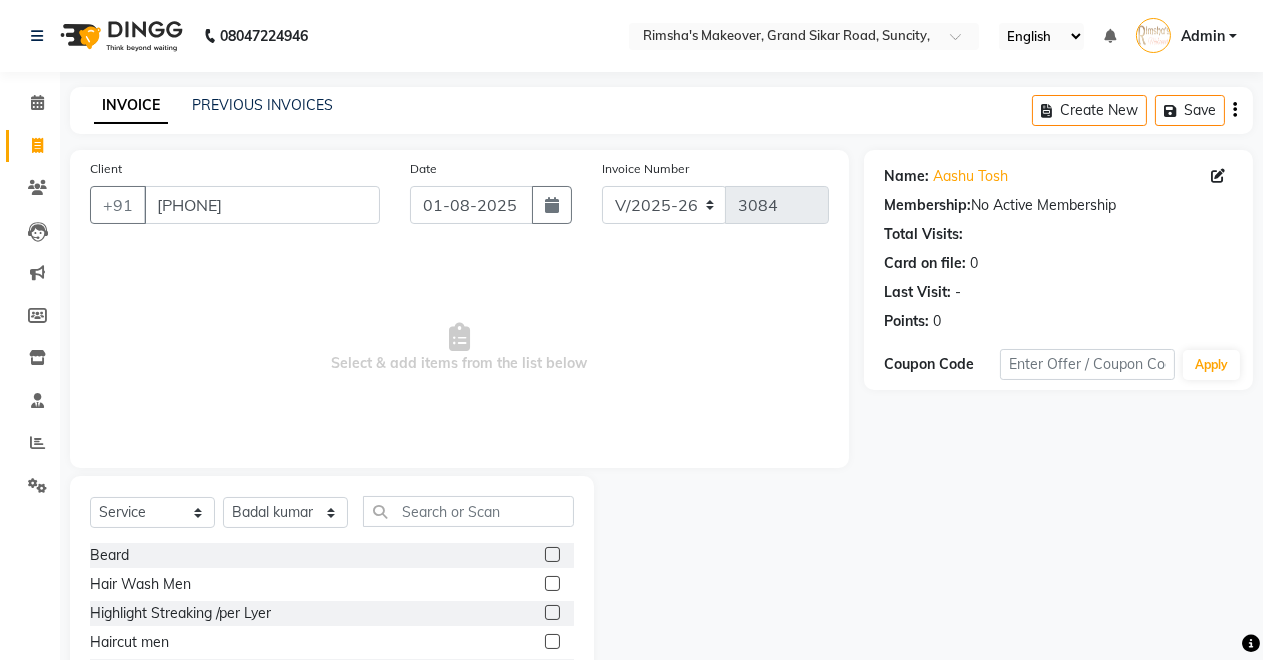 click 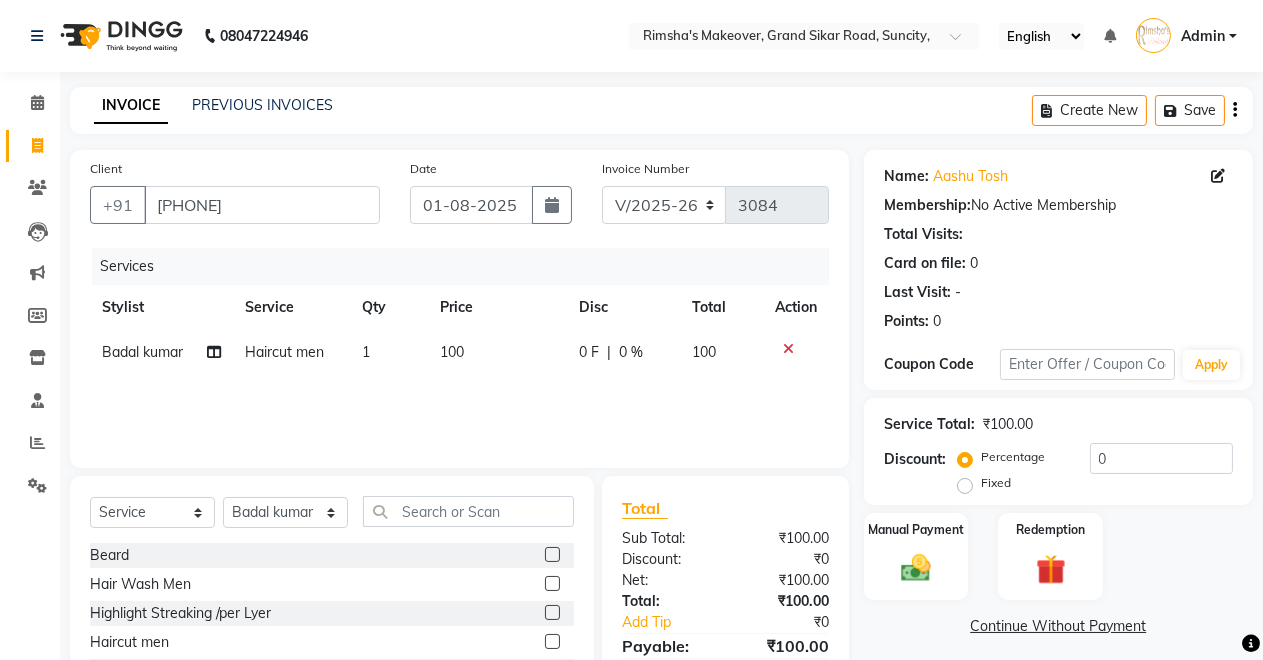 scroll, scrollTop: 141, scrollLeft: 0, axis: vertical 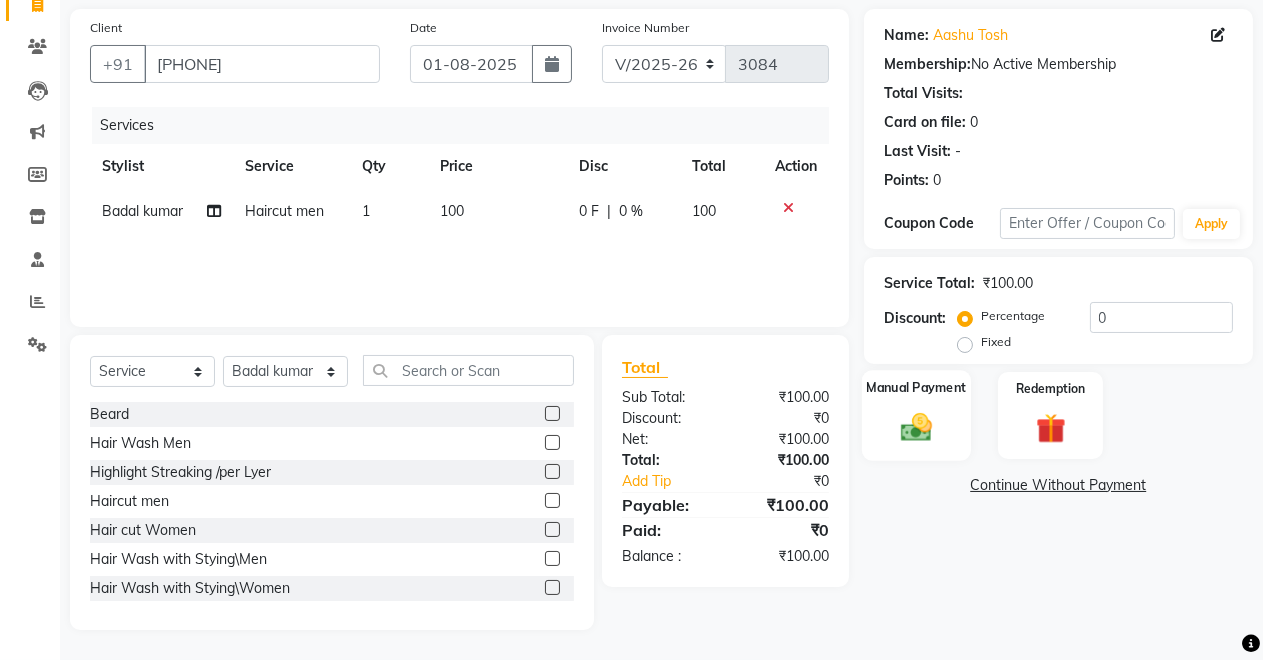 click on "Manual Payment" 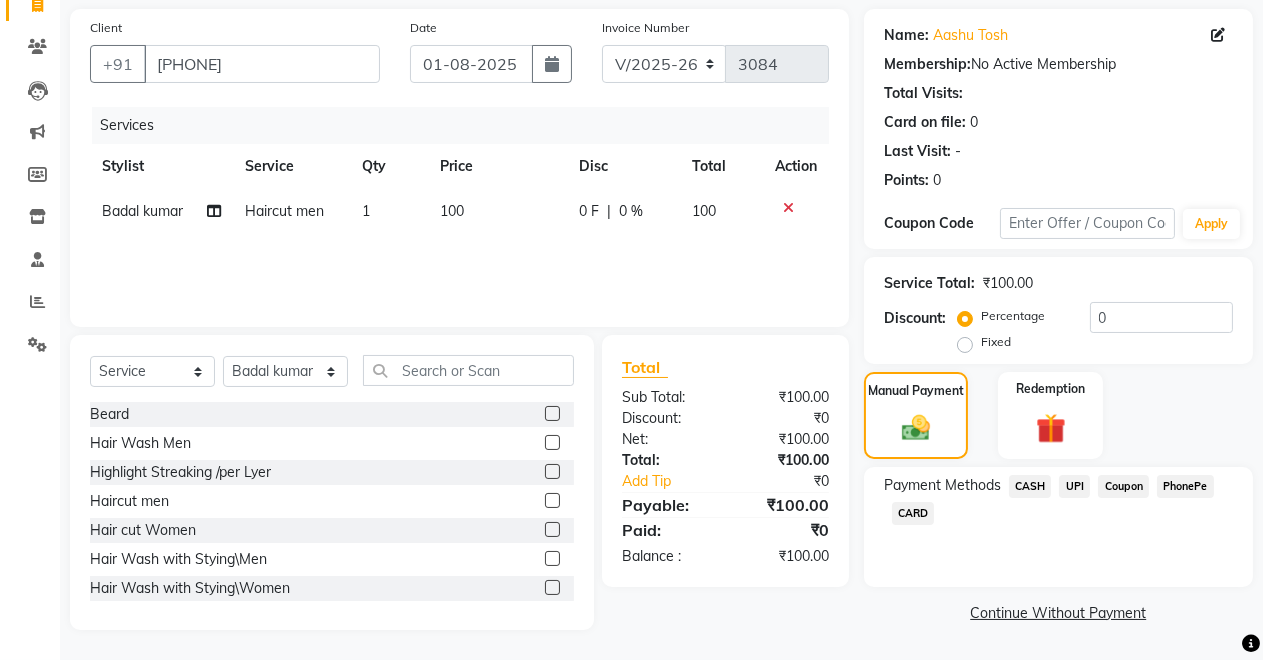 click on "UPI" 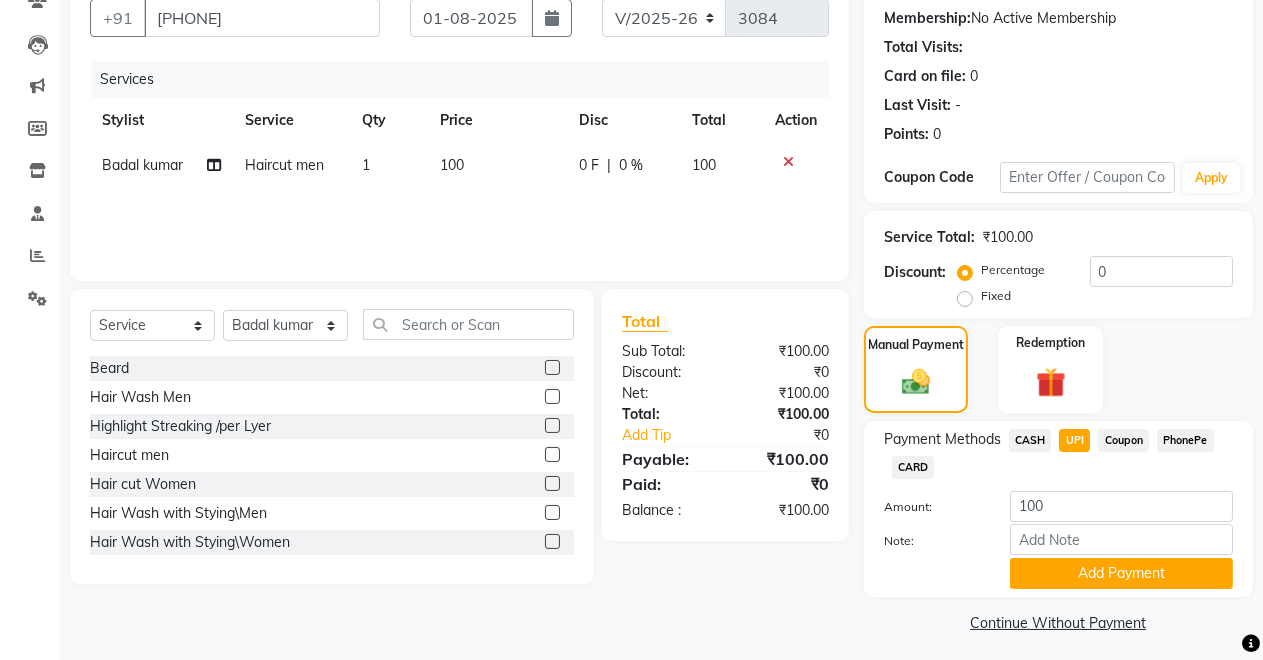 scroll, scrollTop: 194, scrollLeft: 0, axis: vertical 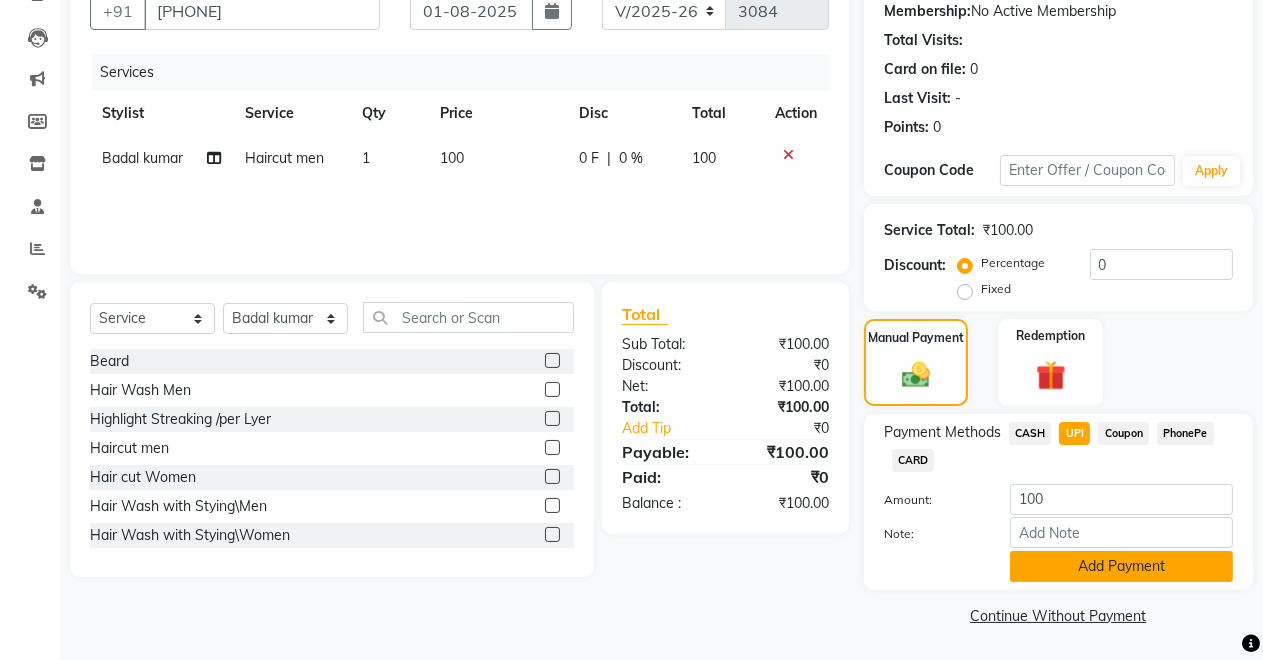 click on "Add Payment" 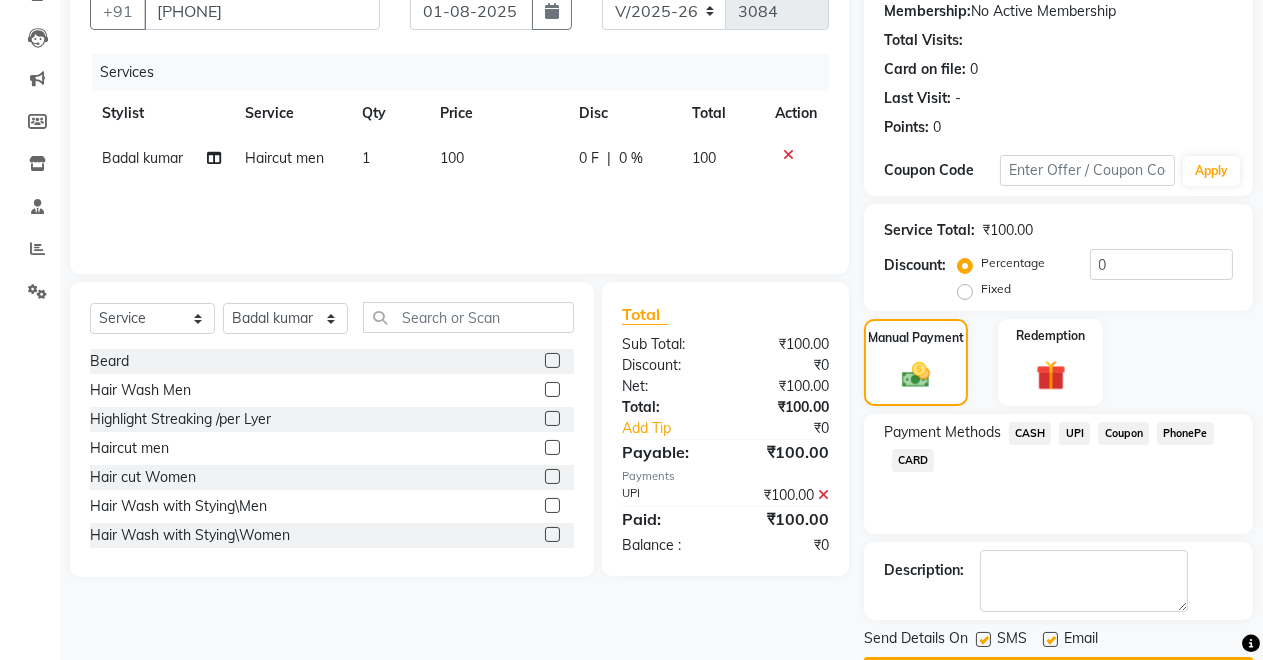 scroll, scrollTop: 251, scrollLeft: 0, axis: vertical 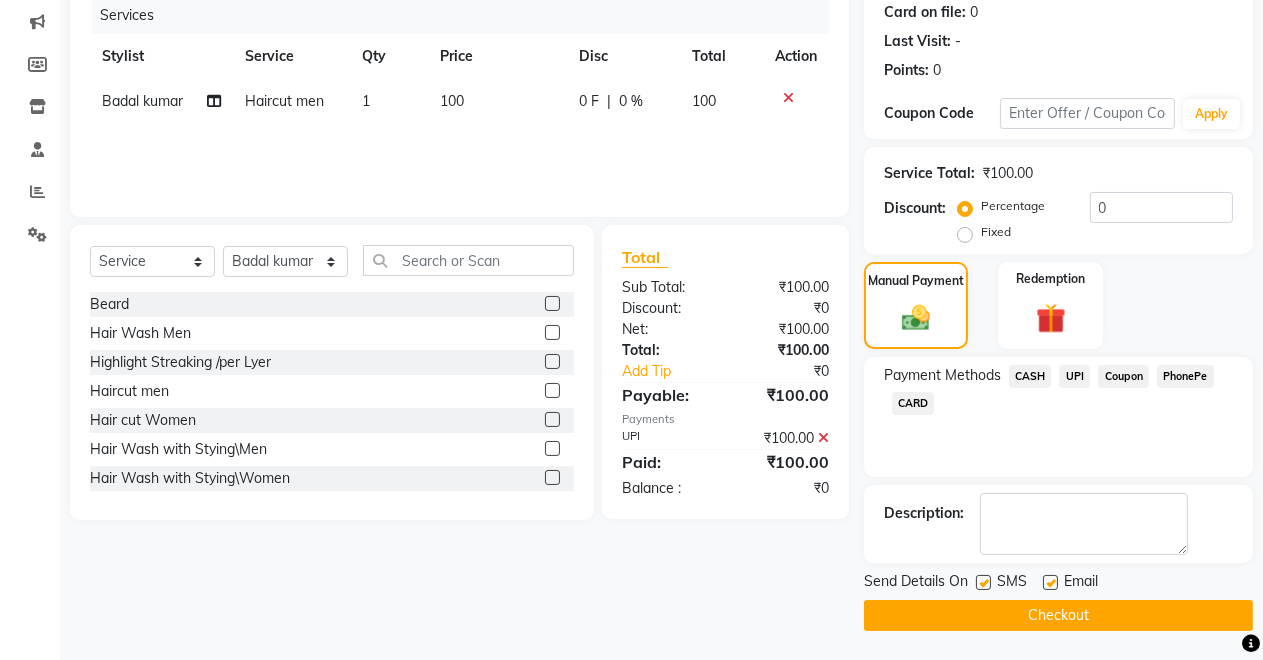 click on "Checkout" 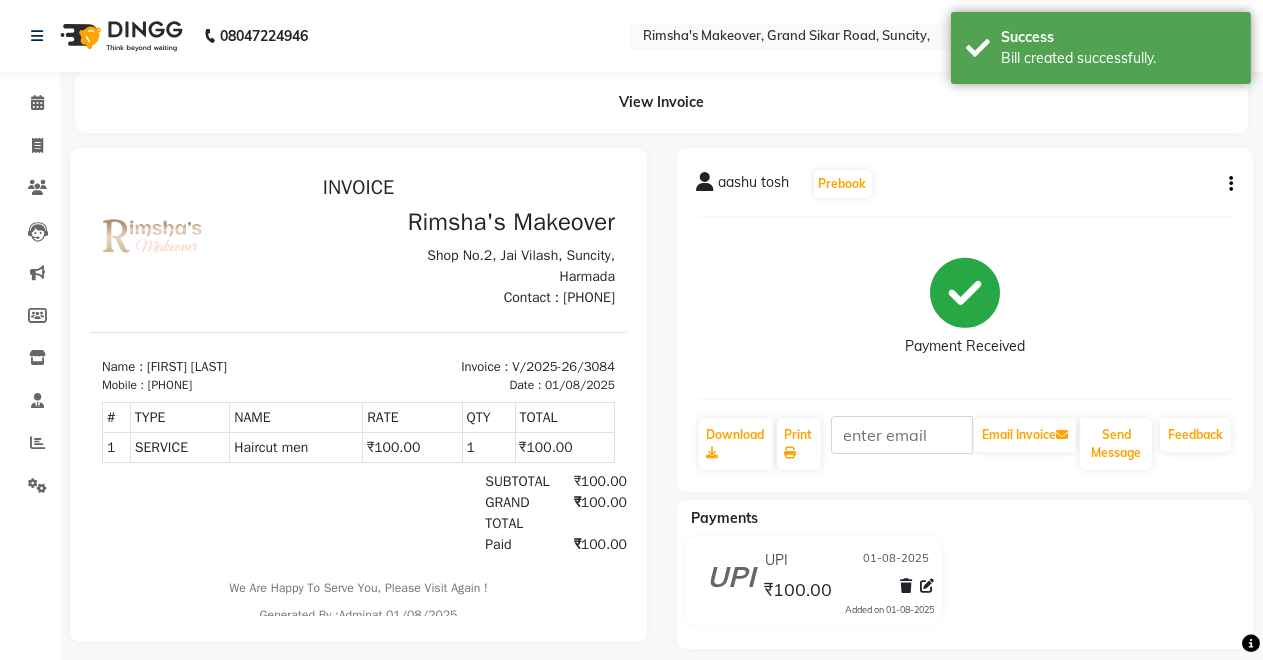 scroll, scrollTop: 0, scrollLeft: 0, axis: both 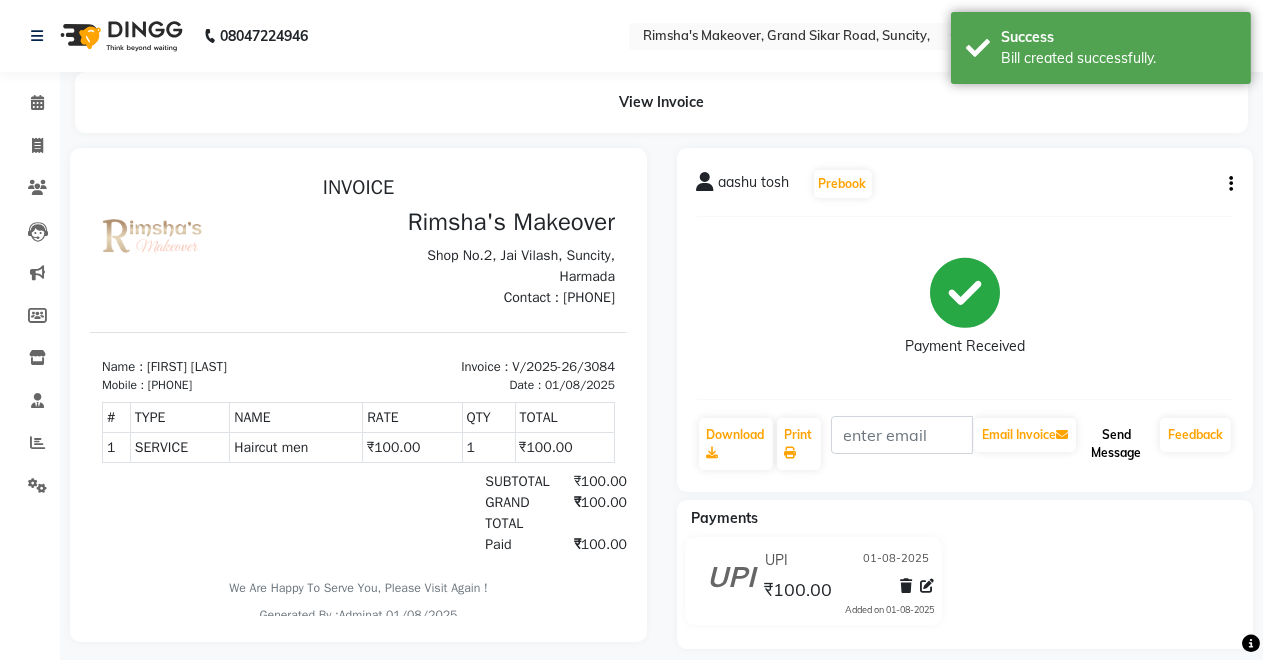 click on "Send Message" 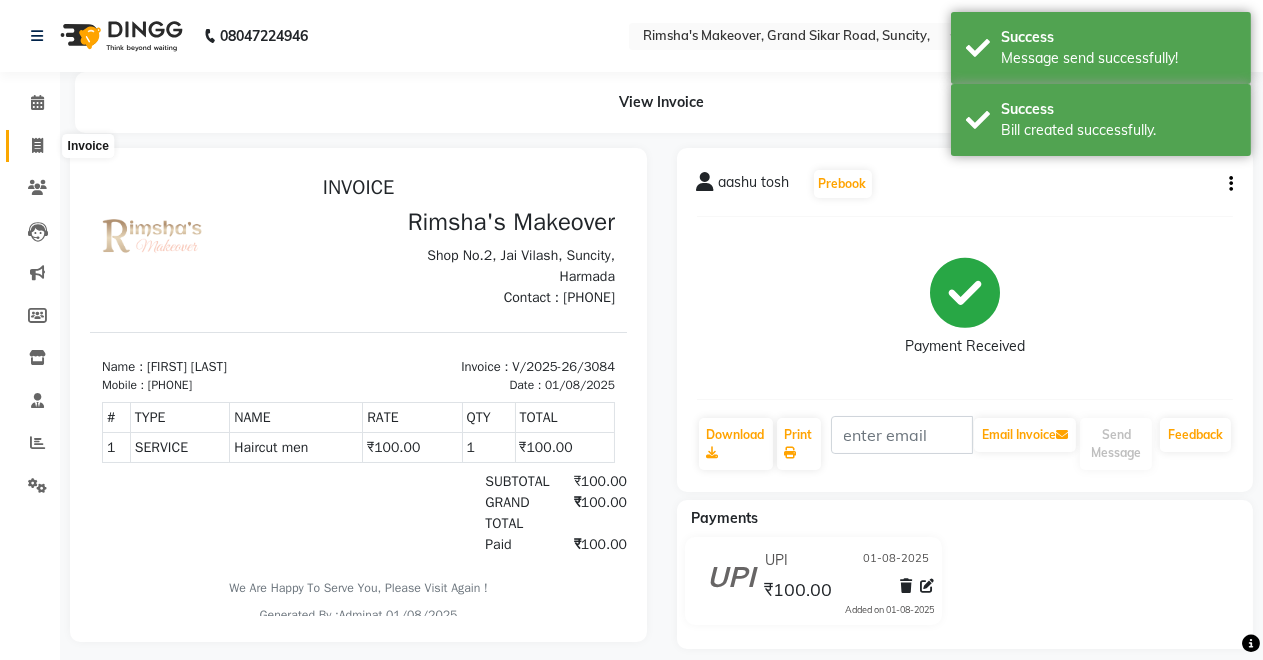 click 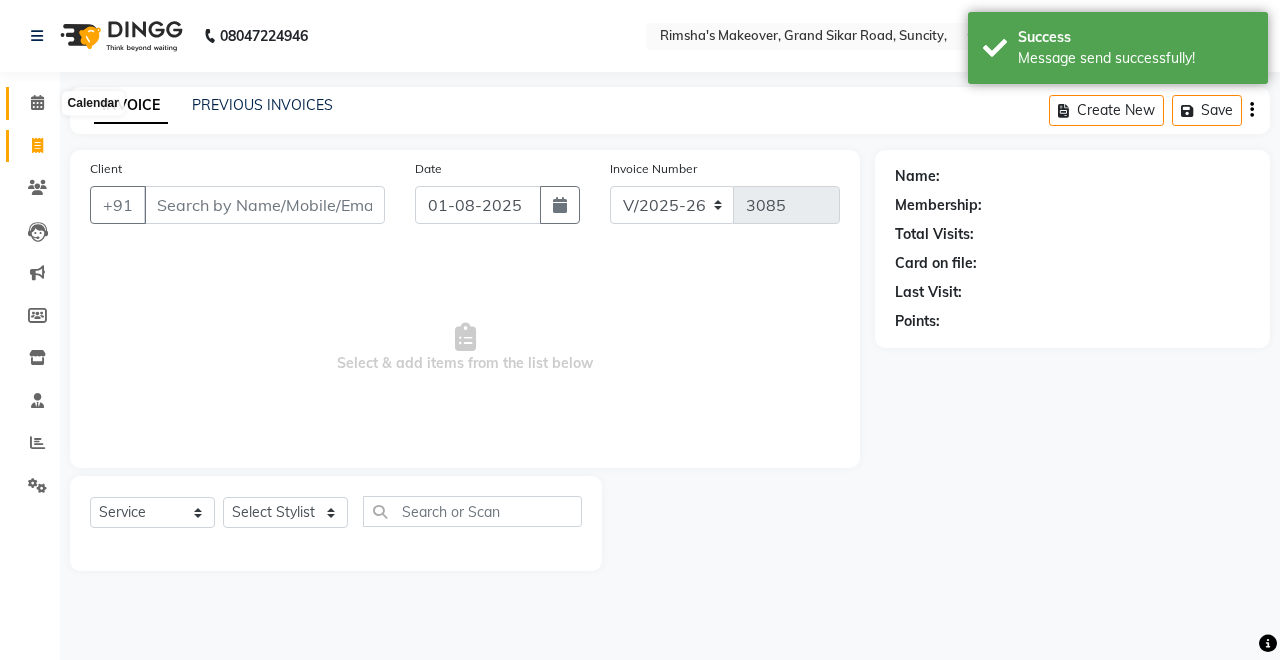 click 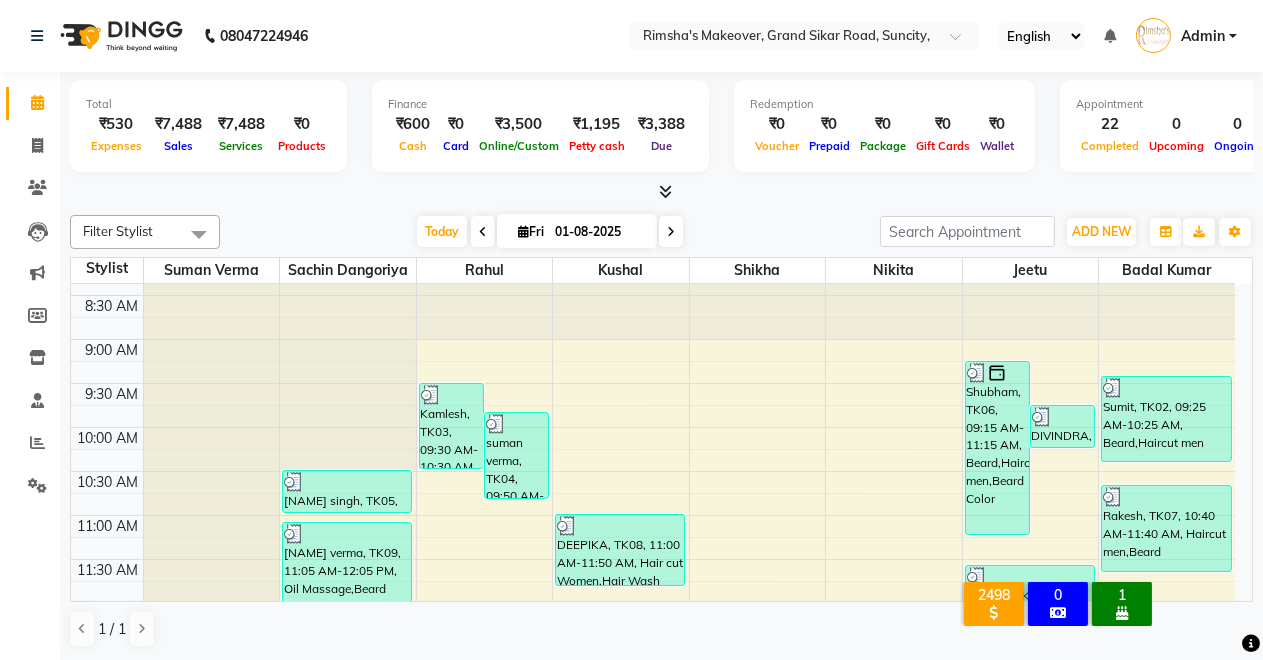 scroll, scrollTop: 0, scrollLeft: 0, axis: both 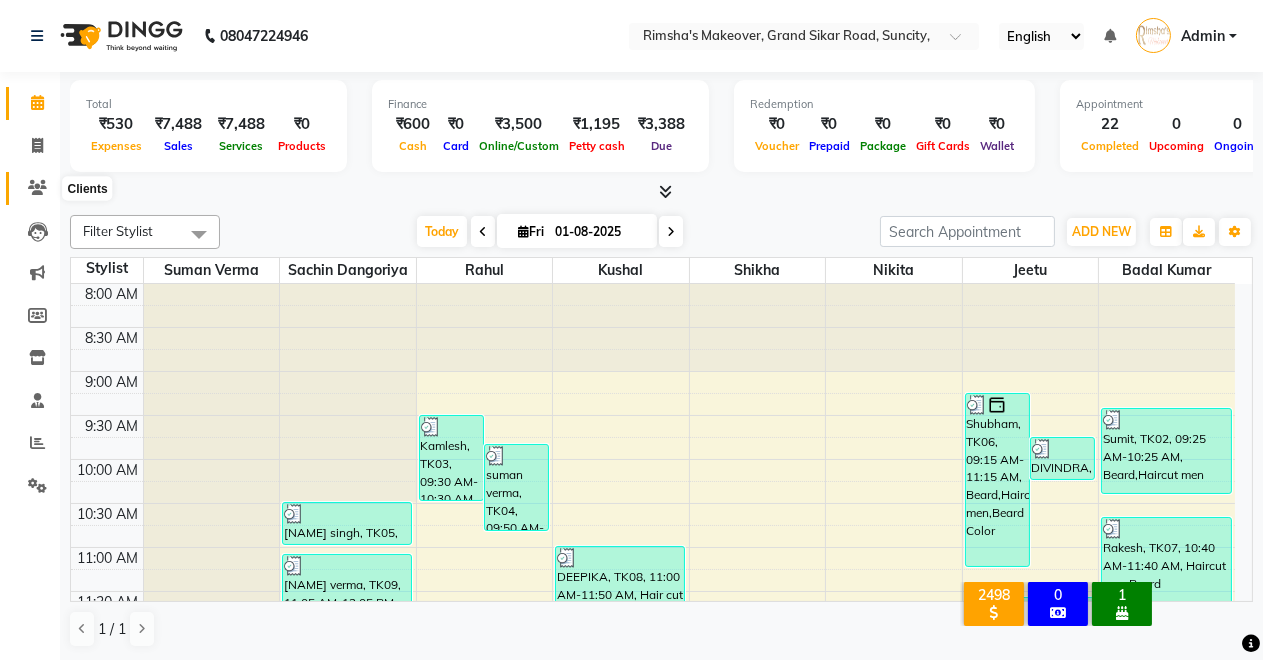 click 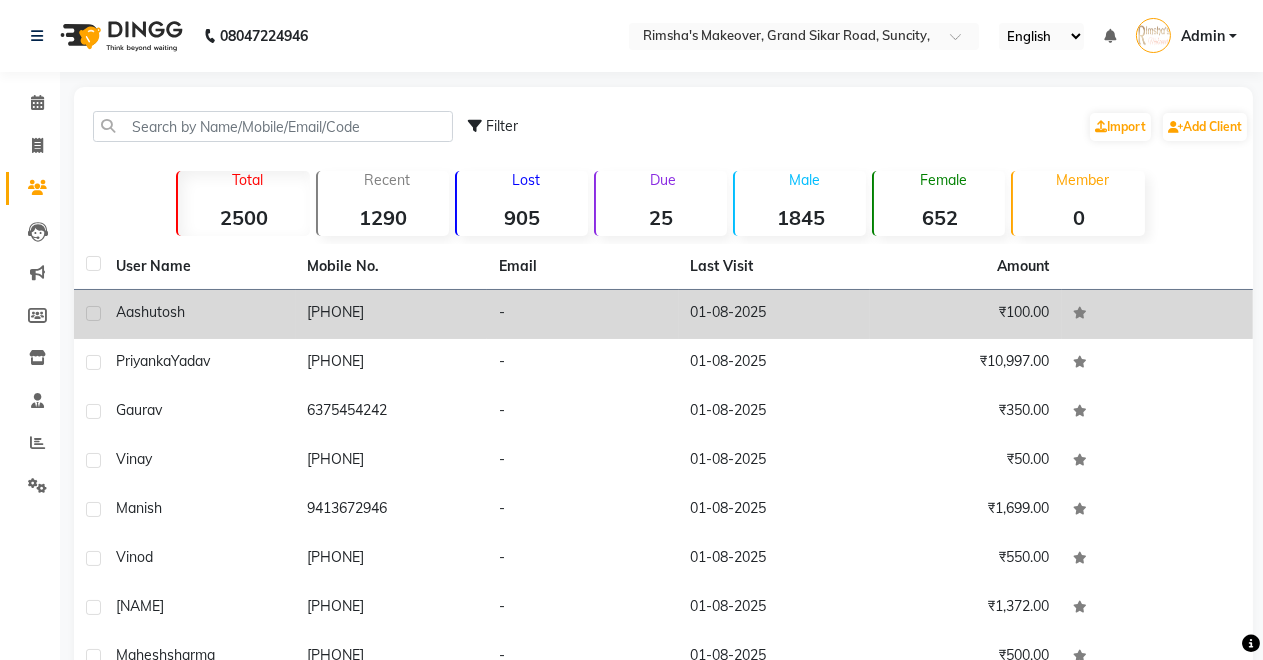 click on "01-08-2025" 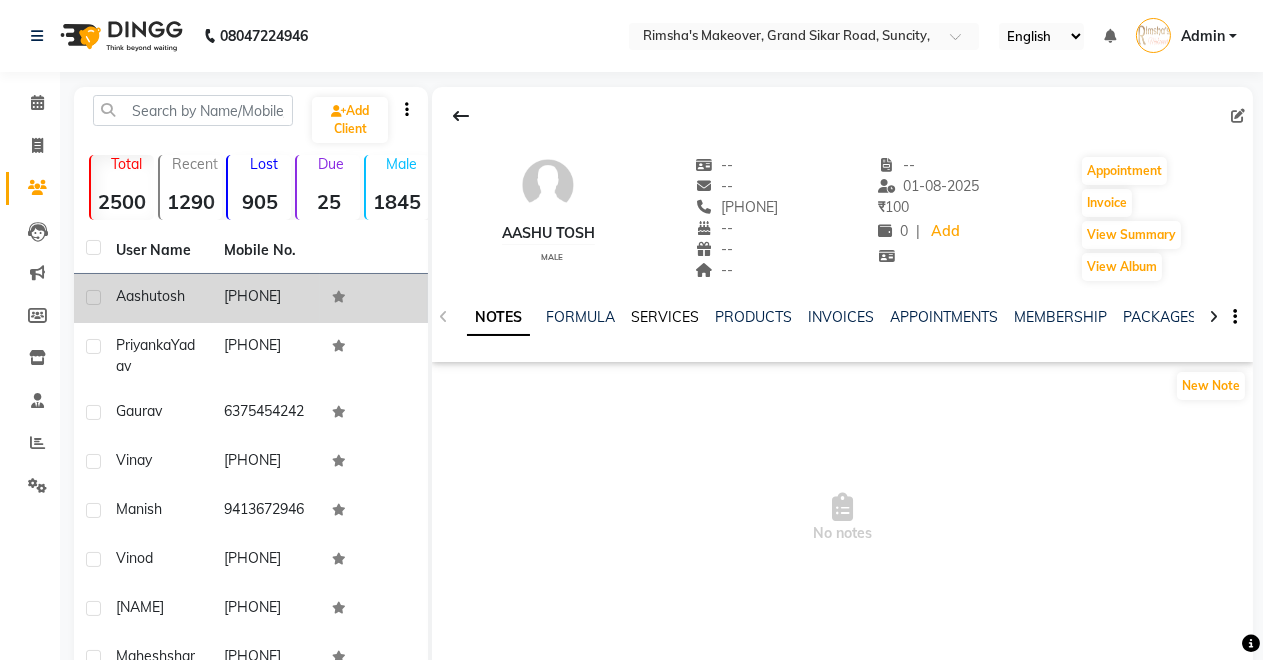 click on "SERVICES" 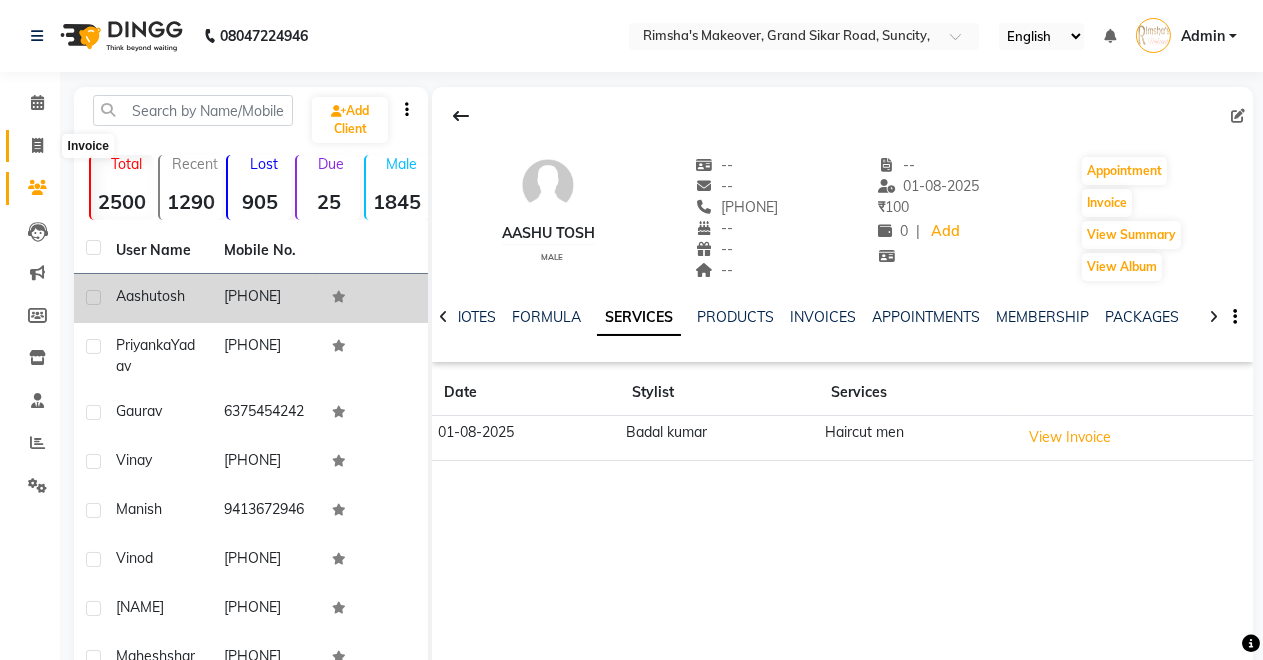 click 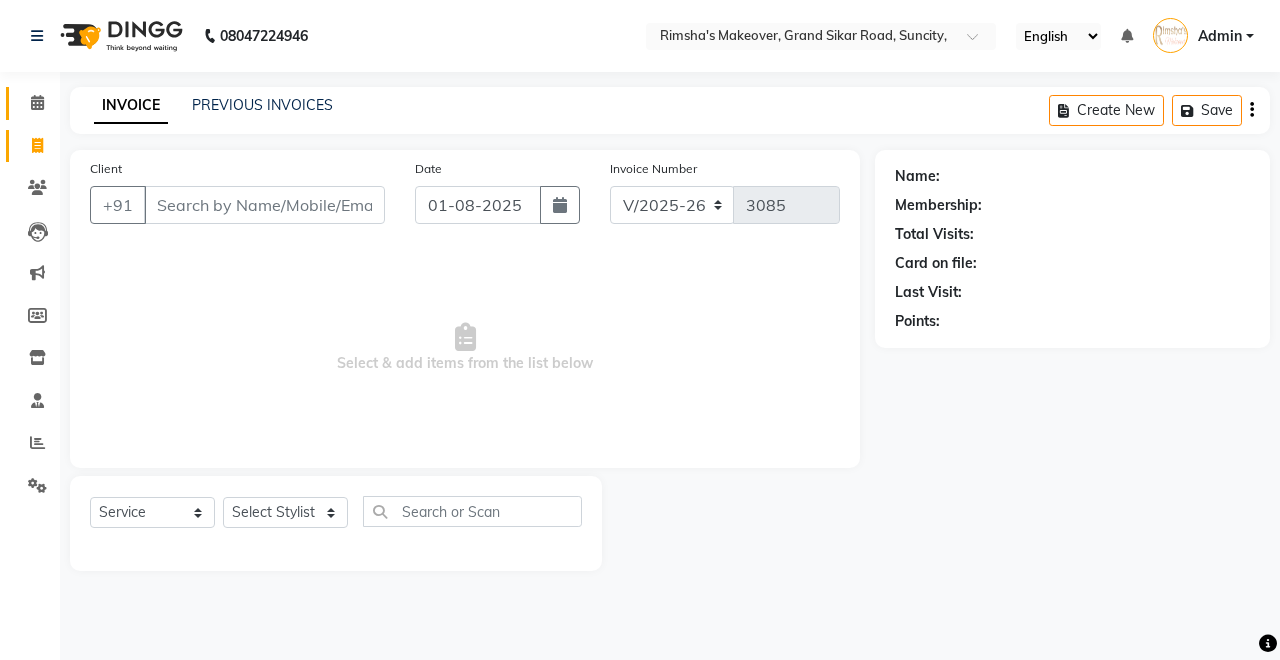 click 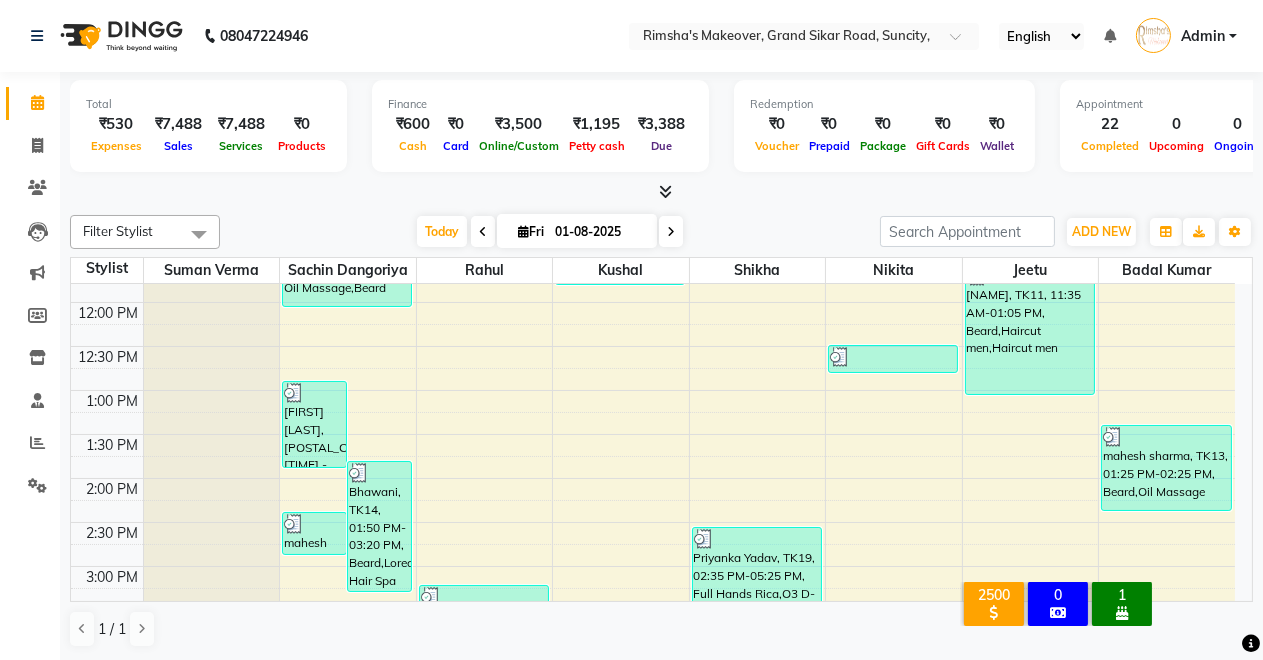 scroll, scrollTop: 0, scrollLeft: 0, axis: both 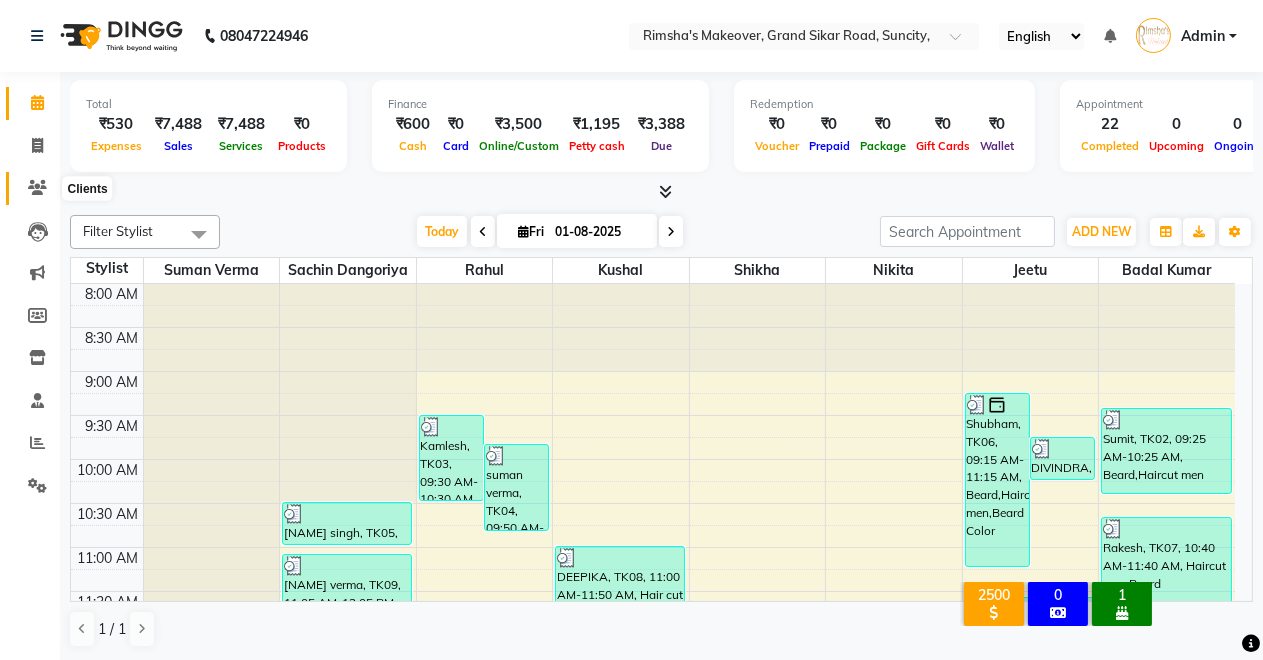 click 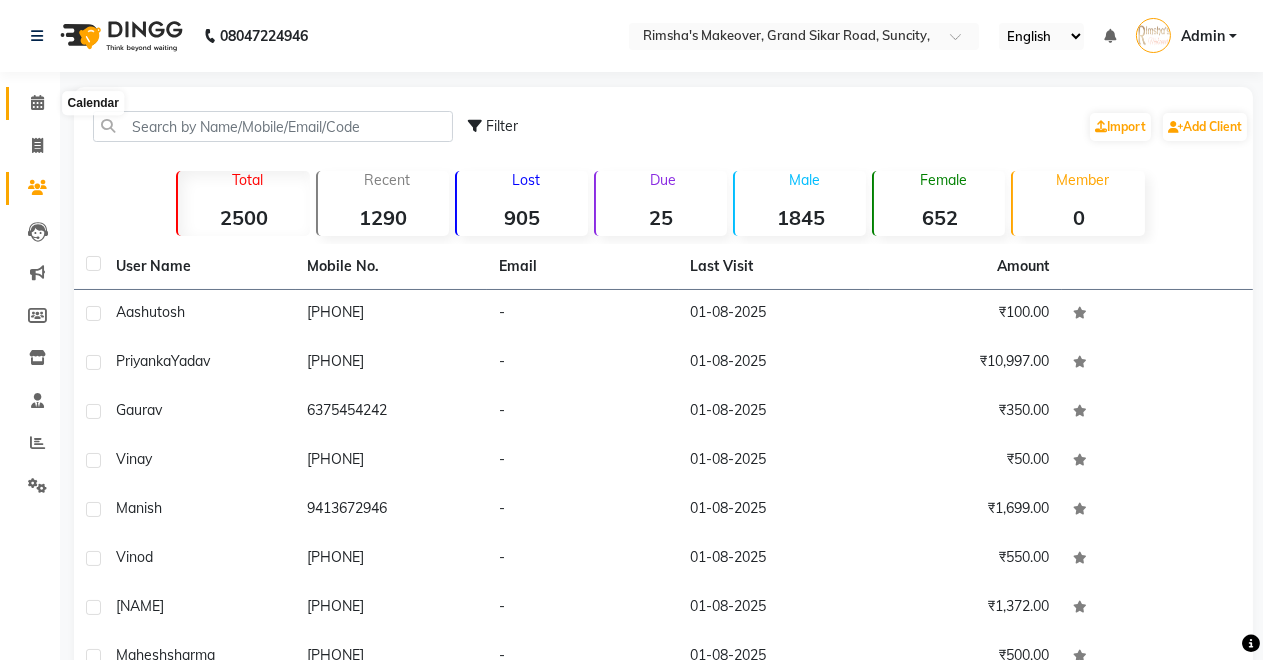 click 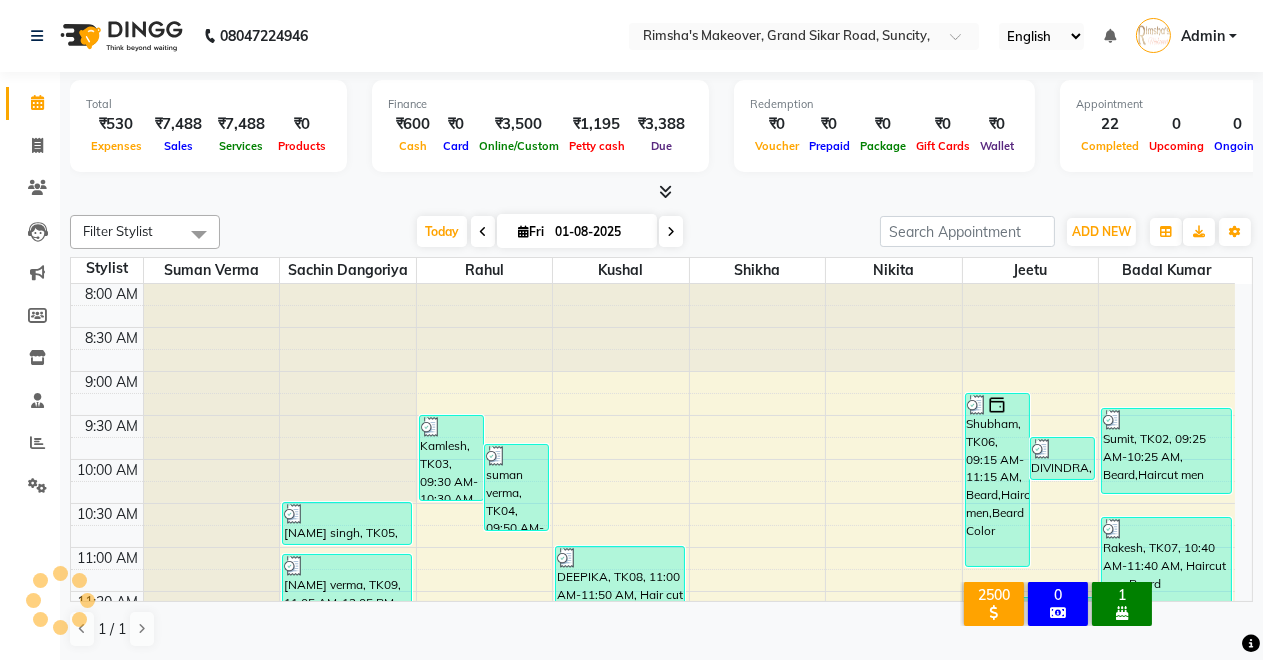 scroll, scrollTop: 0, scrollLeft: 0, axis: both 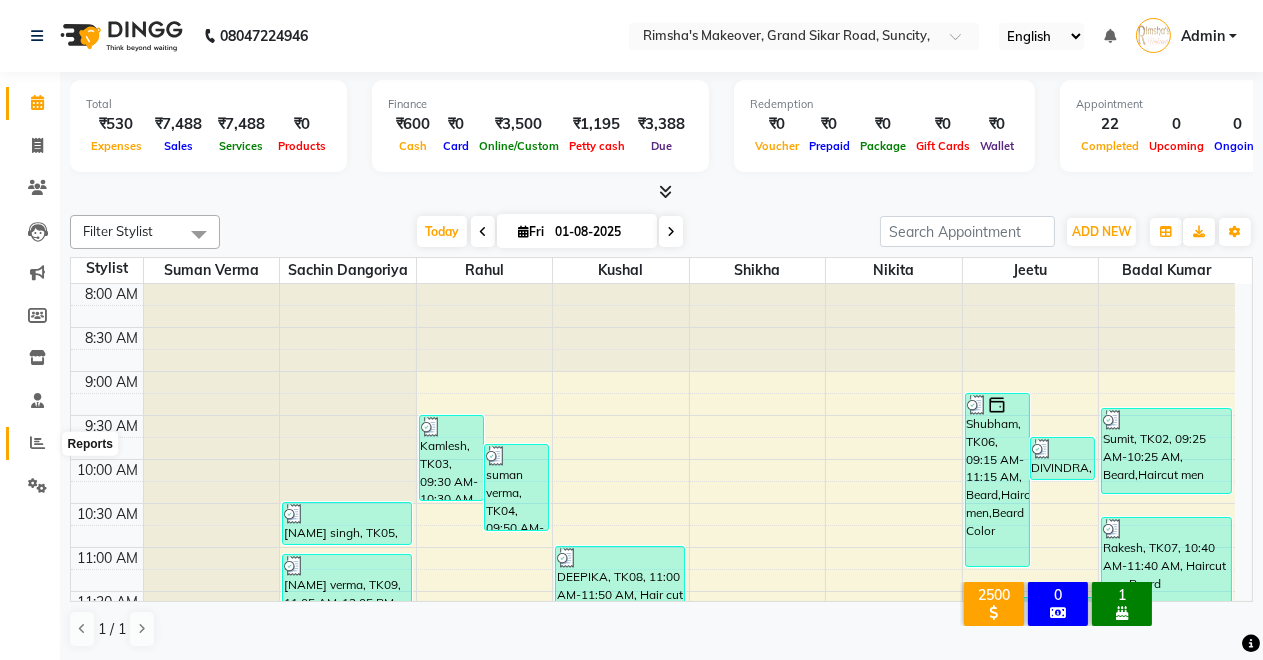 click 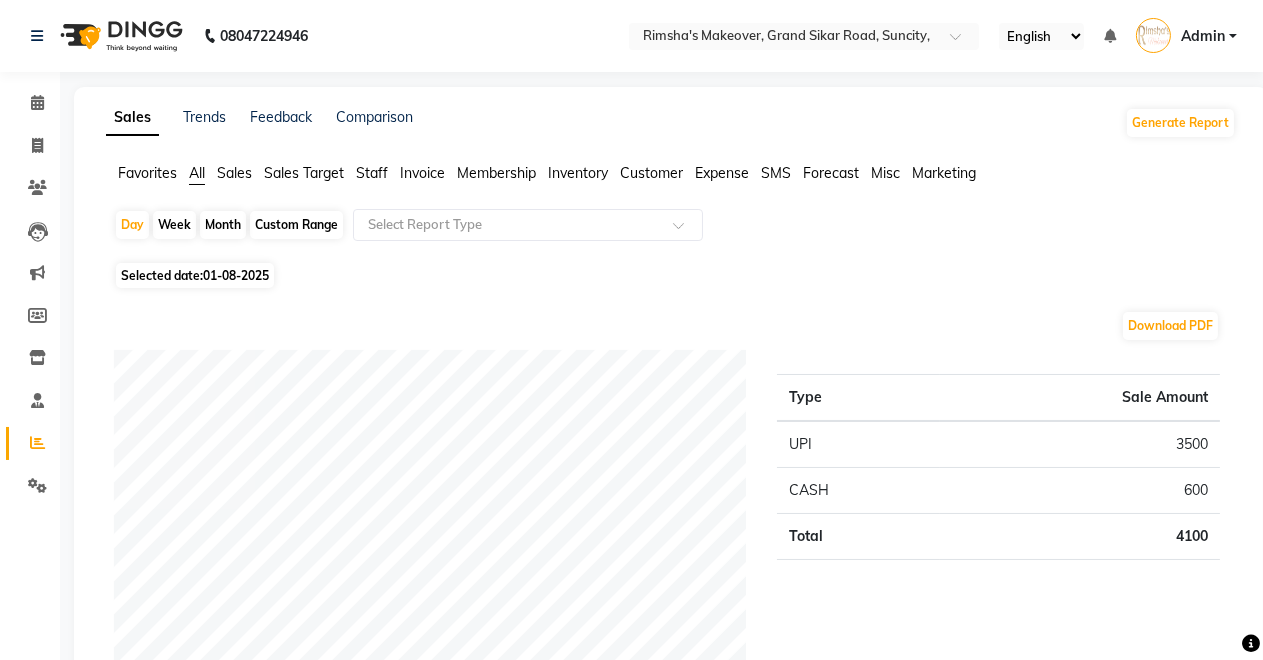 click on "Expense" 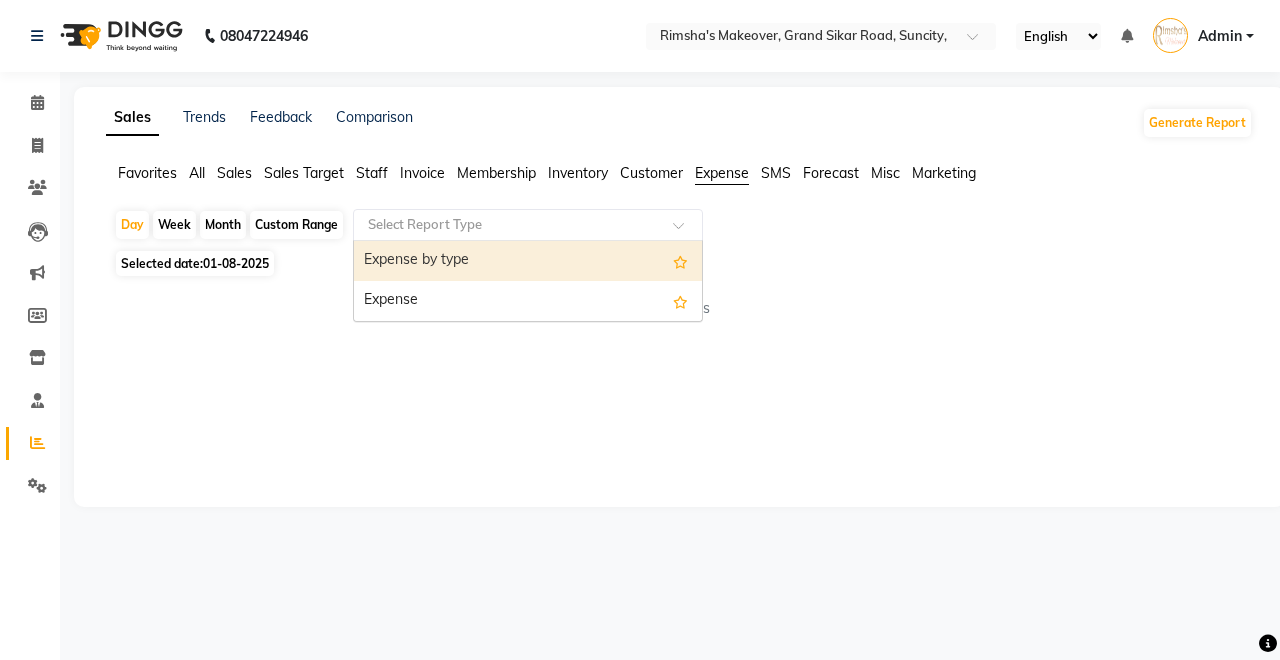 click 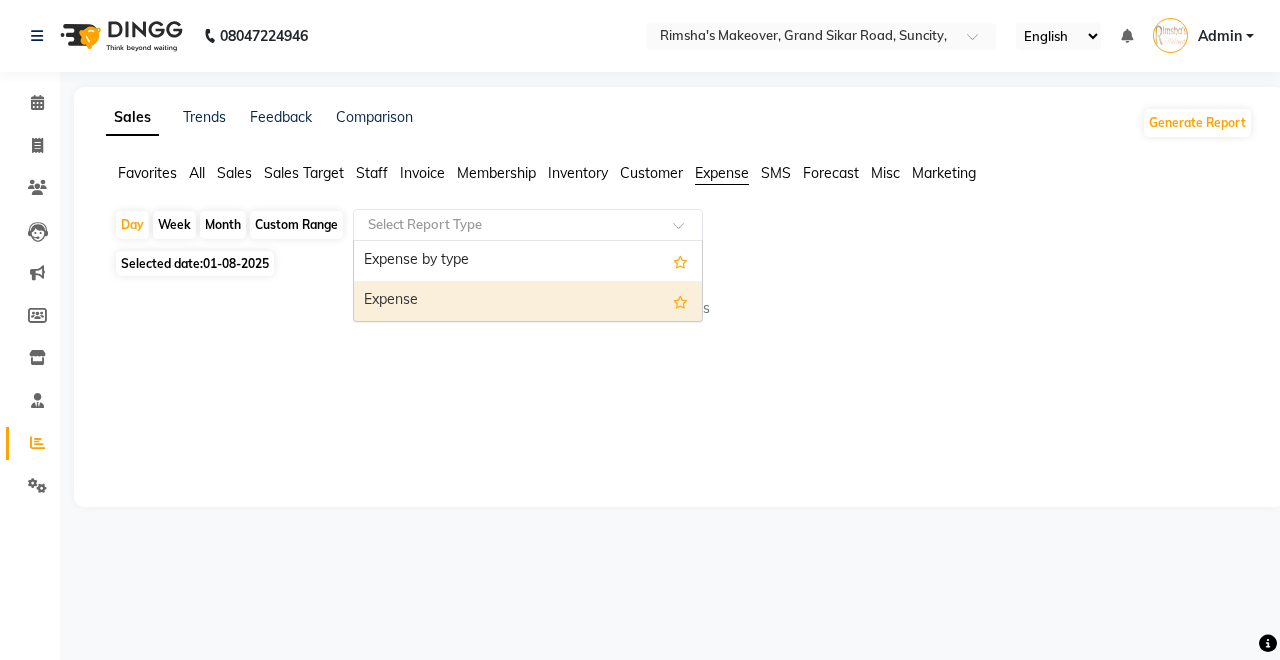 click on "Expense" at bounding box center (528, 301) 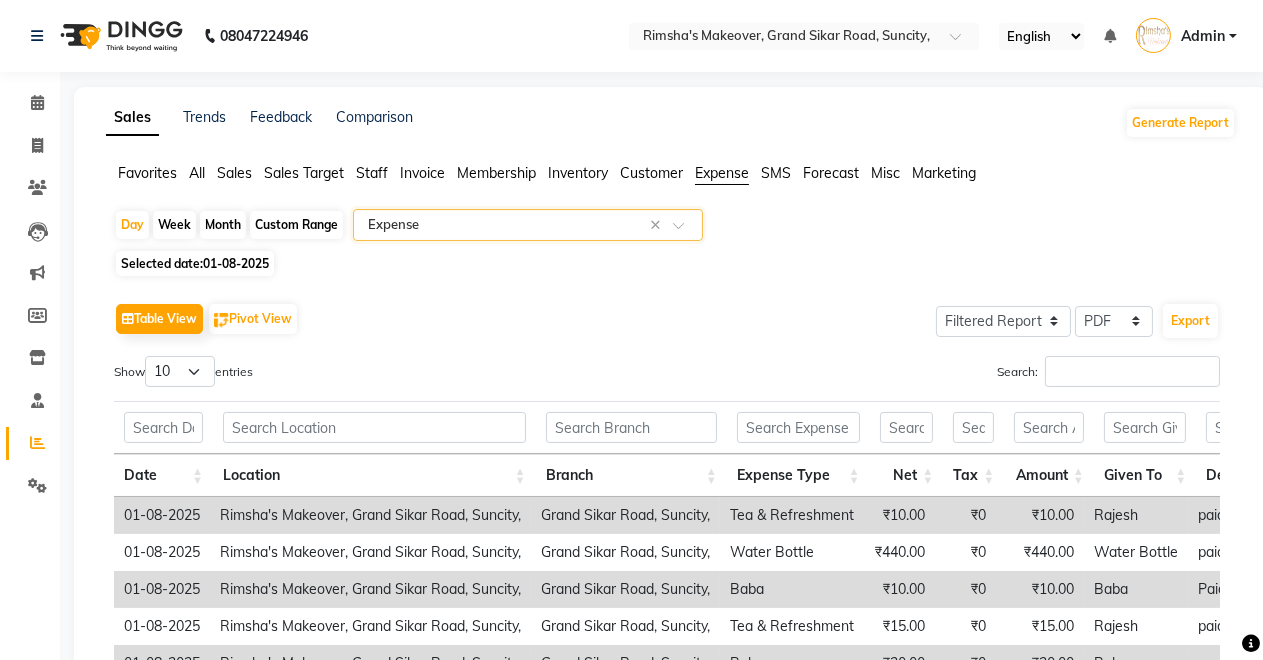 scroll, scrollTop: 280, scrollLeft: 0, axis: vertical 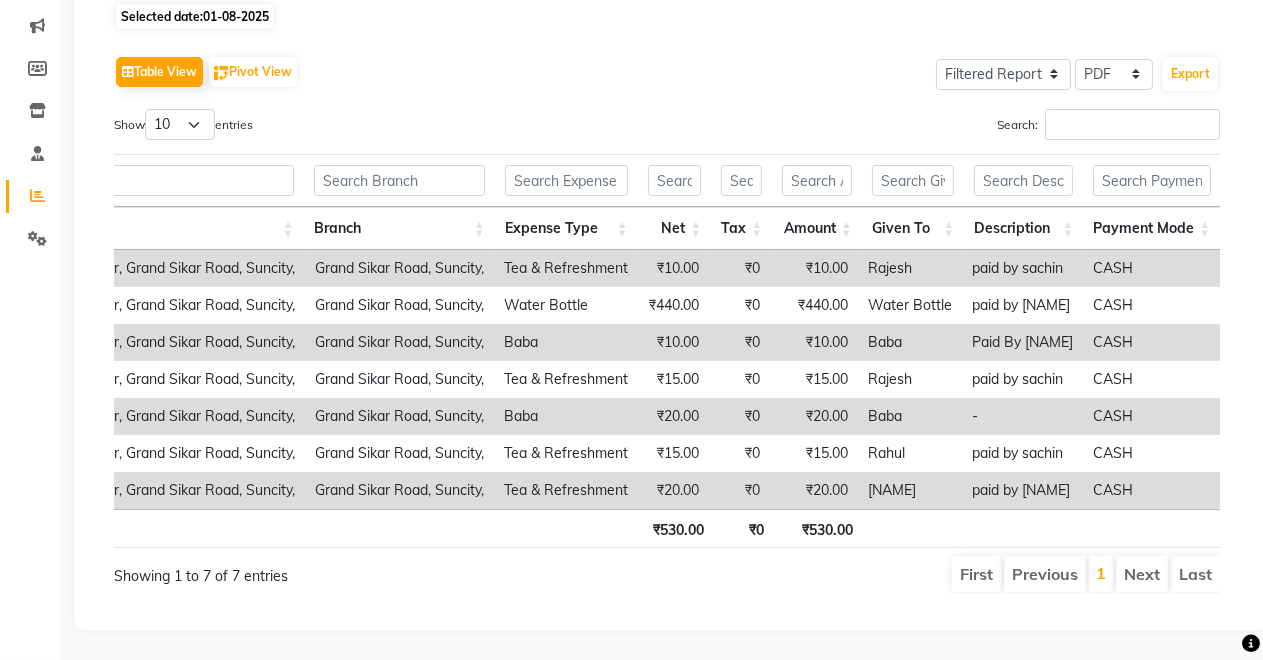 click on "-" at bounding box center [1022, 416] 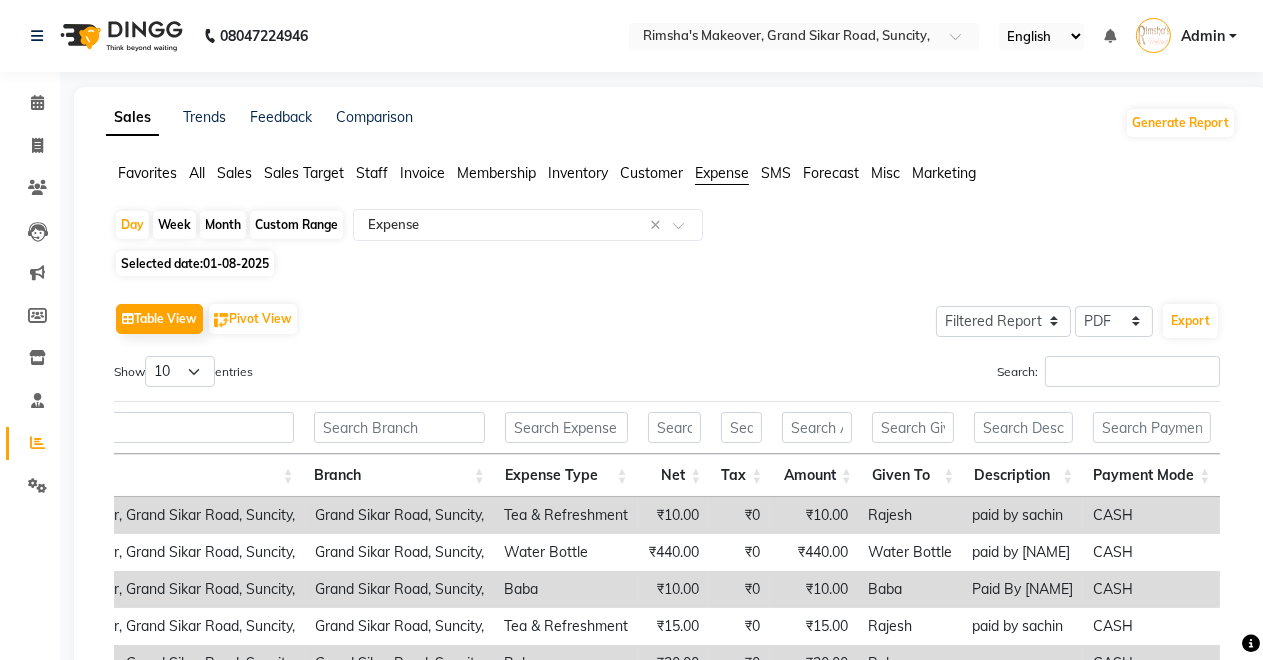 scroll, scrollTop: 280, scrollLeft: 0, axis: vertical 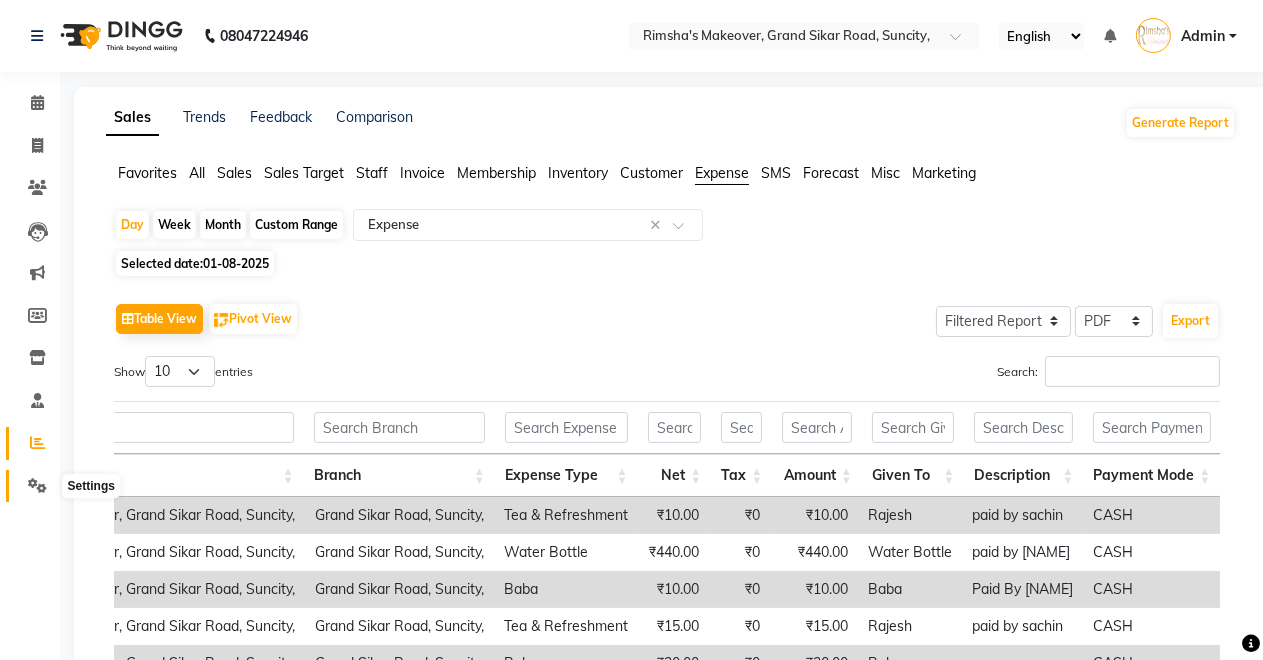 click 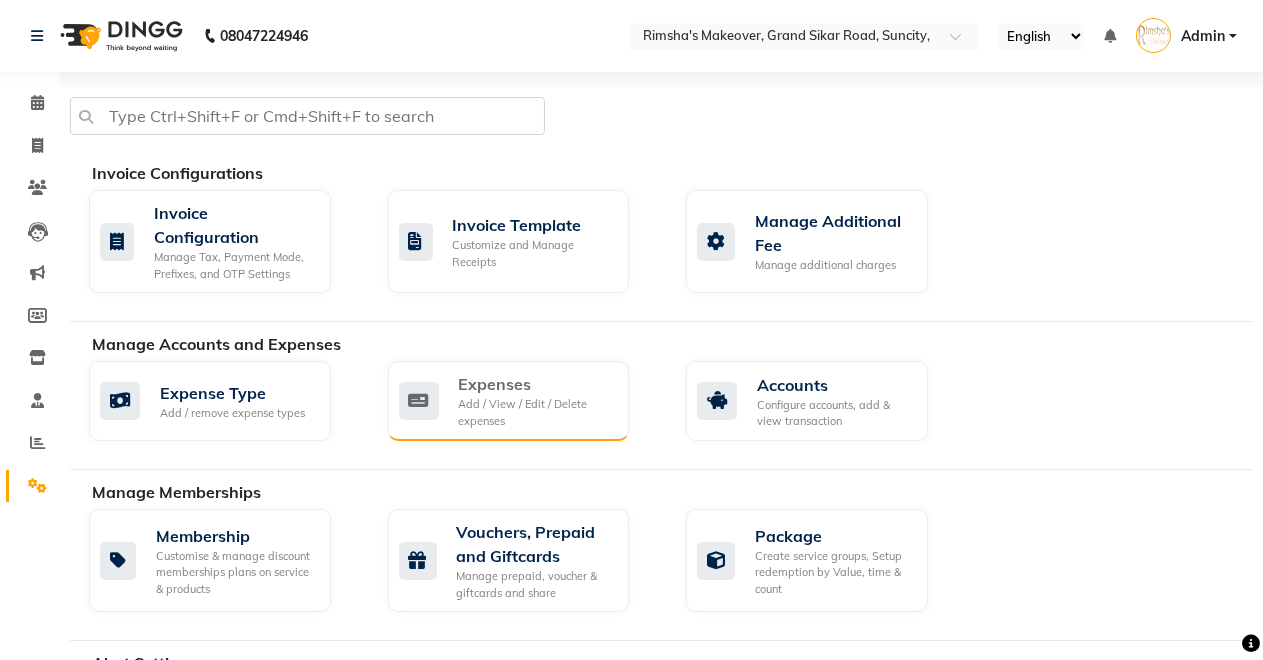 click on "Expenses Add / View / Edit / Delete expenses" 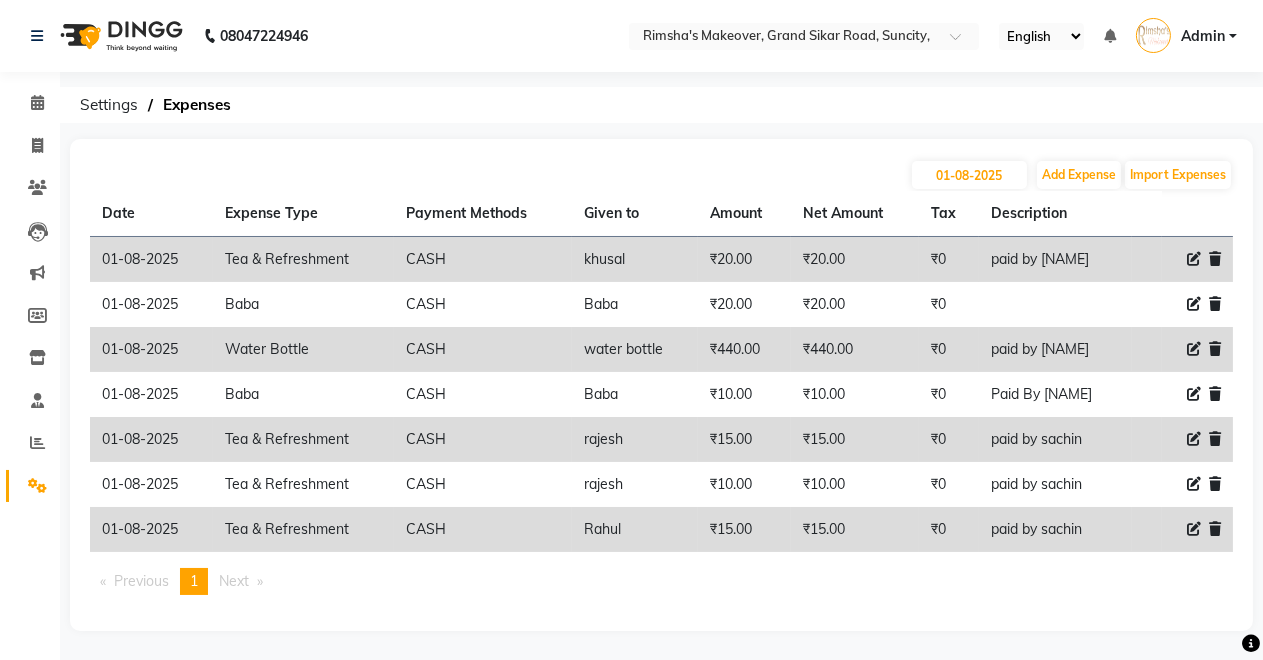 click 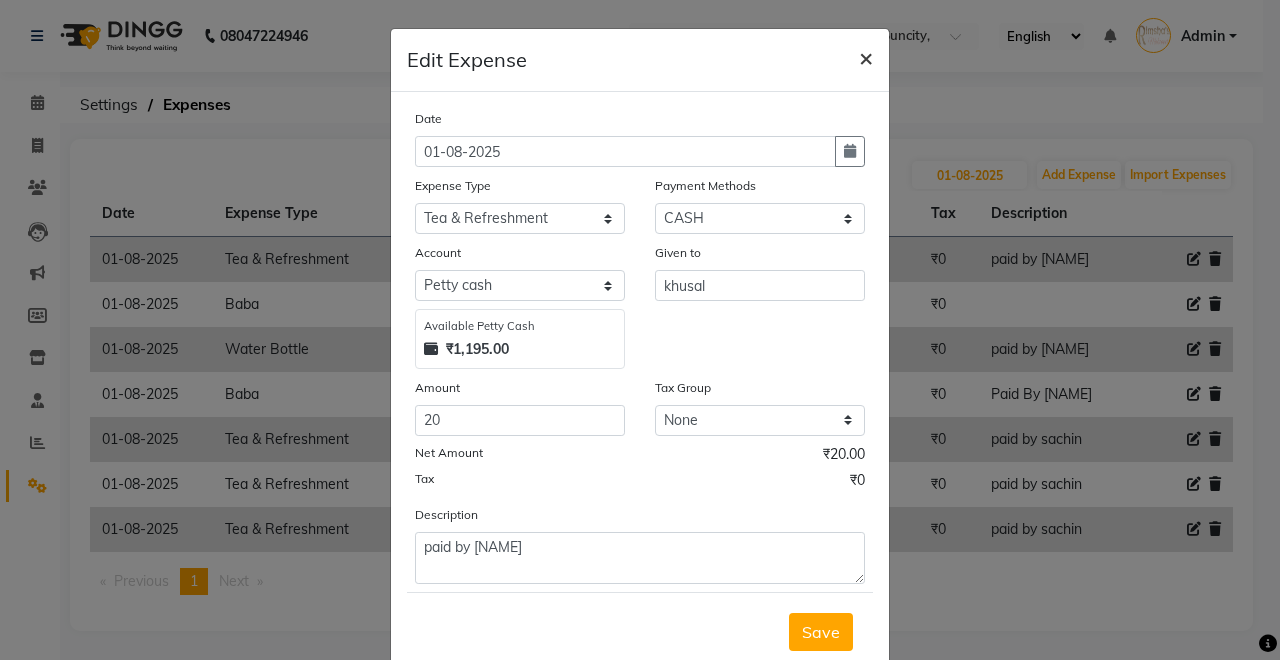 click on "×" 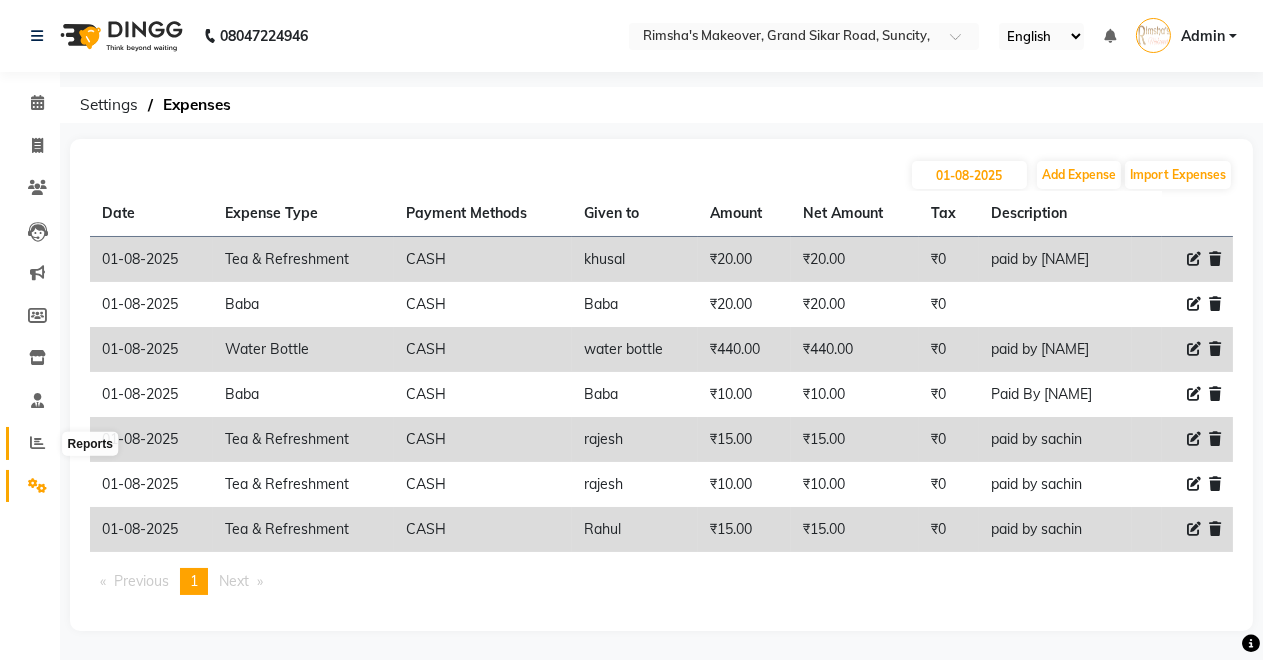 click 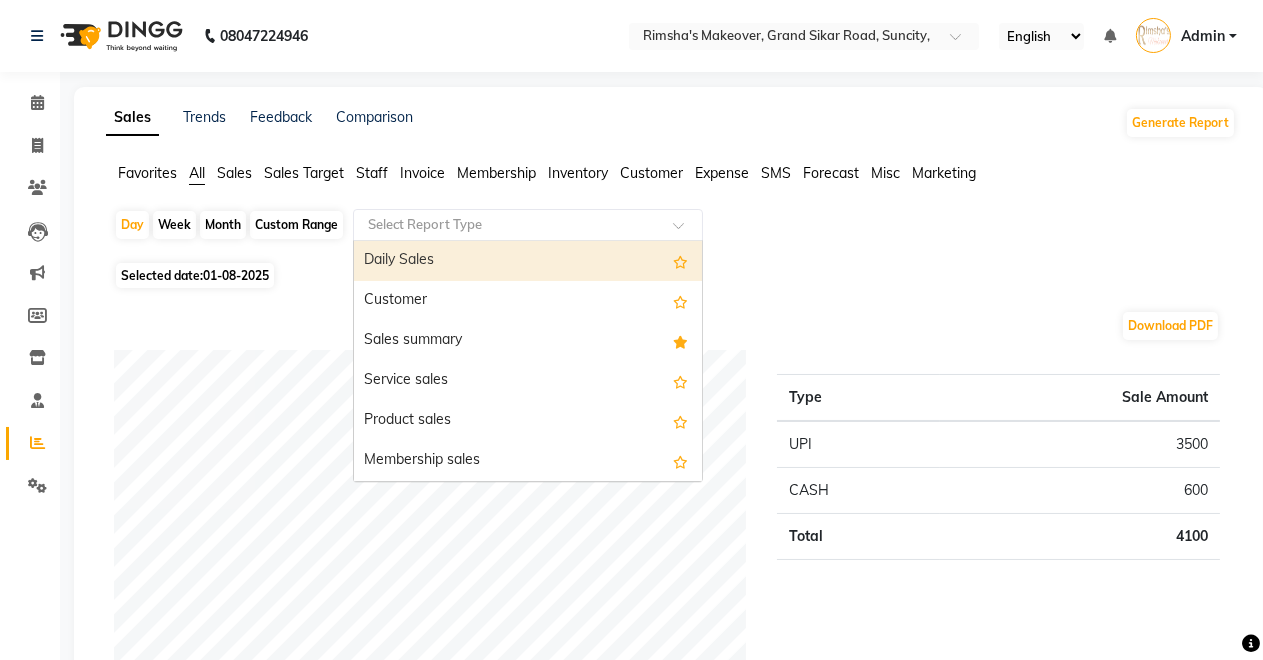 click 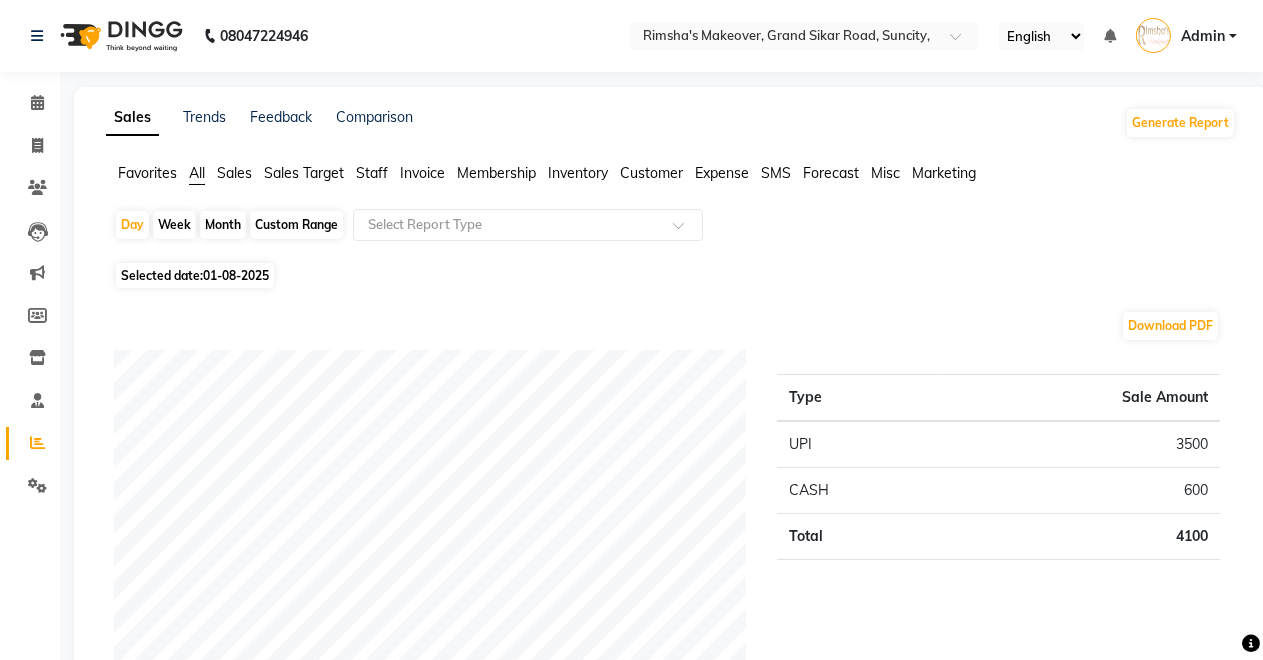 drag, startPoint x: 713, startPoint y: 185, endPoint x: 713, endPoint y: 173, distance: 12 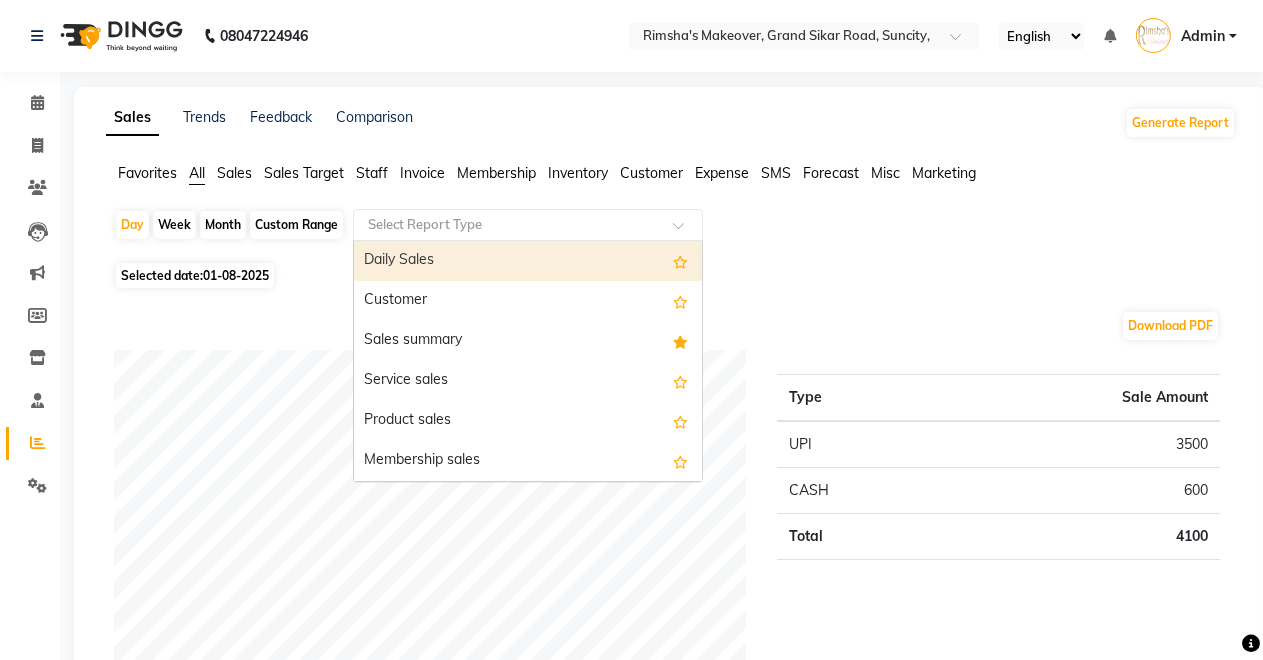 click 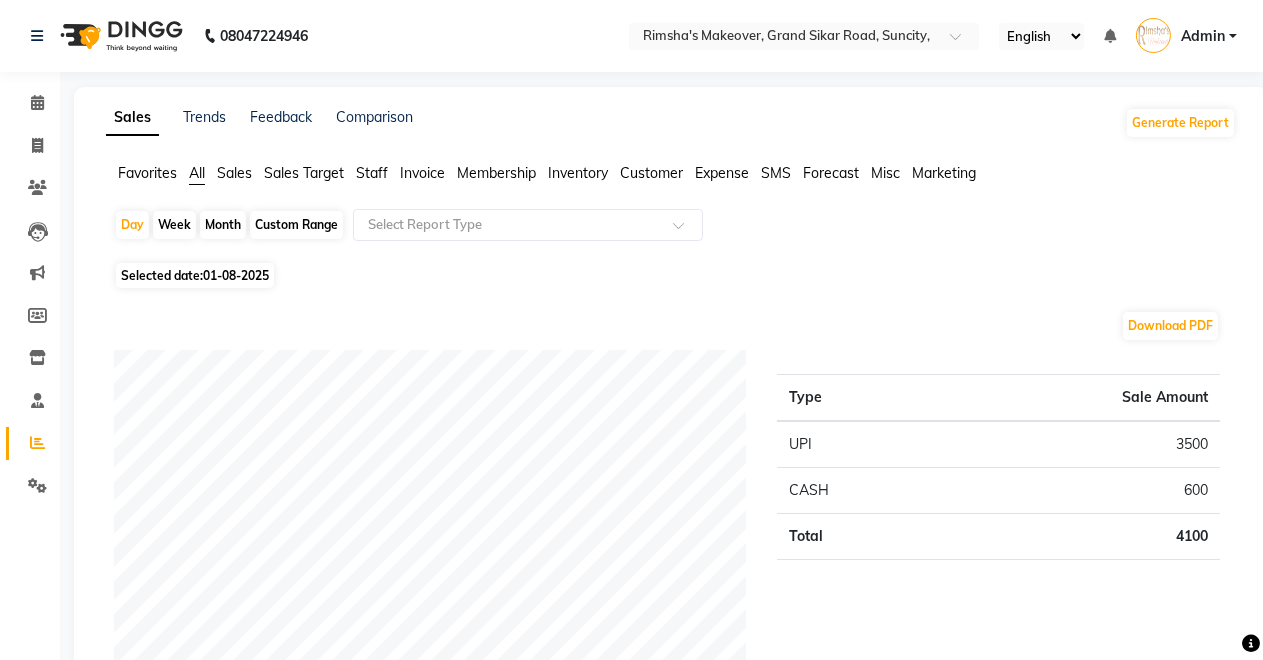 click on "Expense" 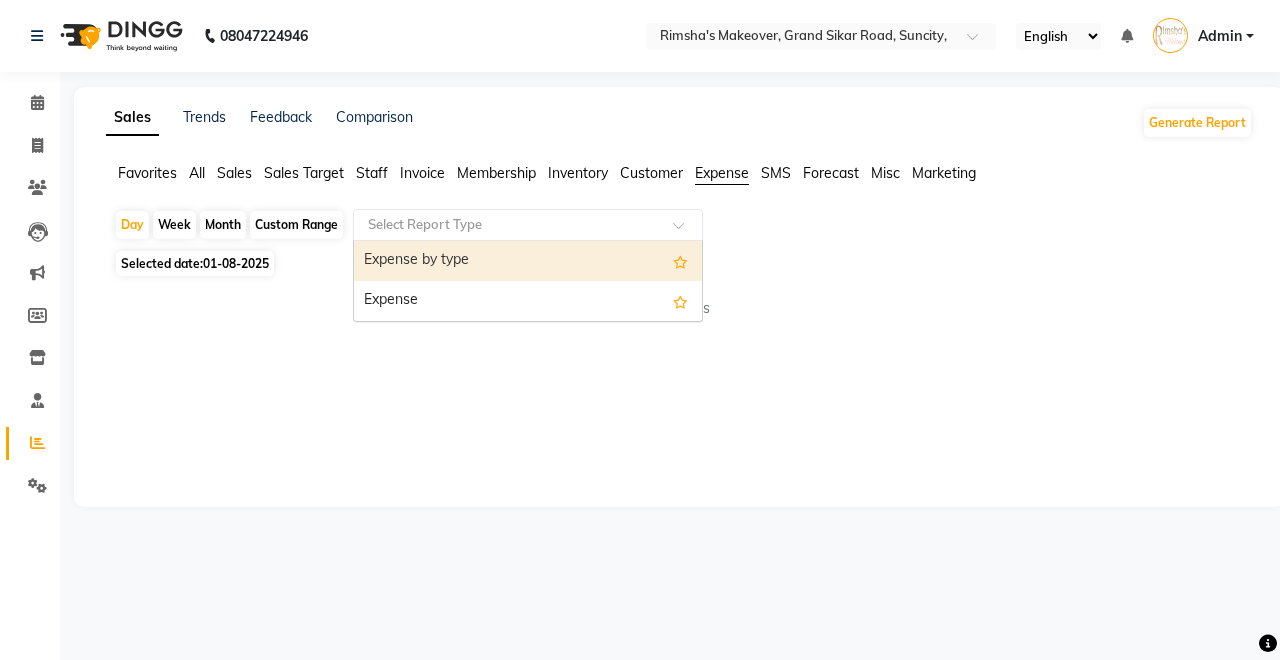 click 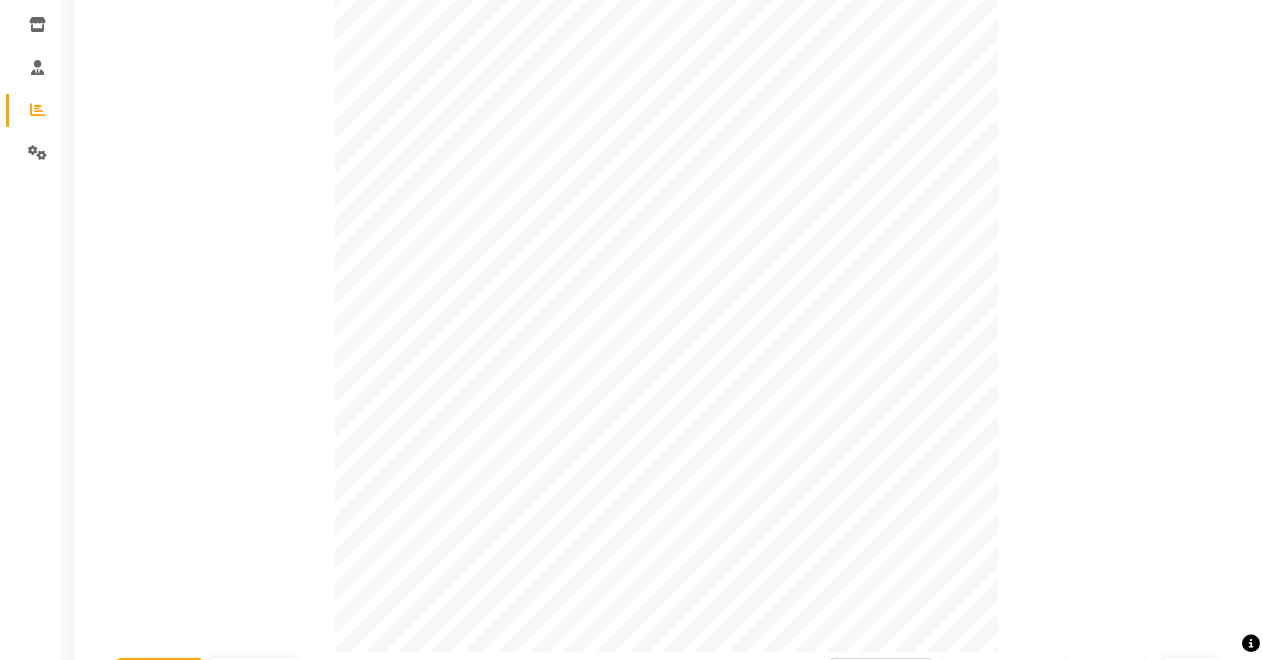 scroll, scrollTop: 0, scrollLeft: 0, axis: both 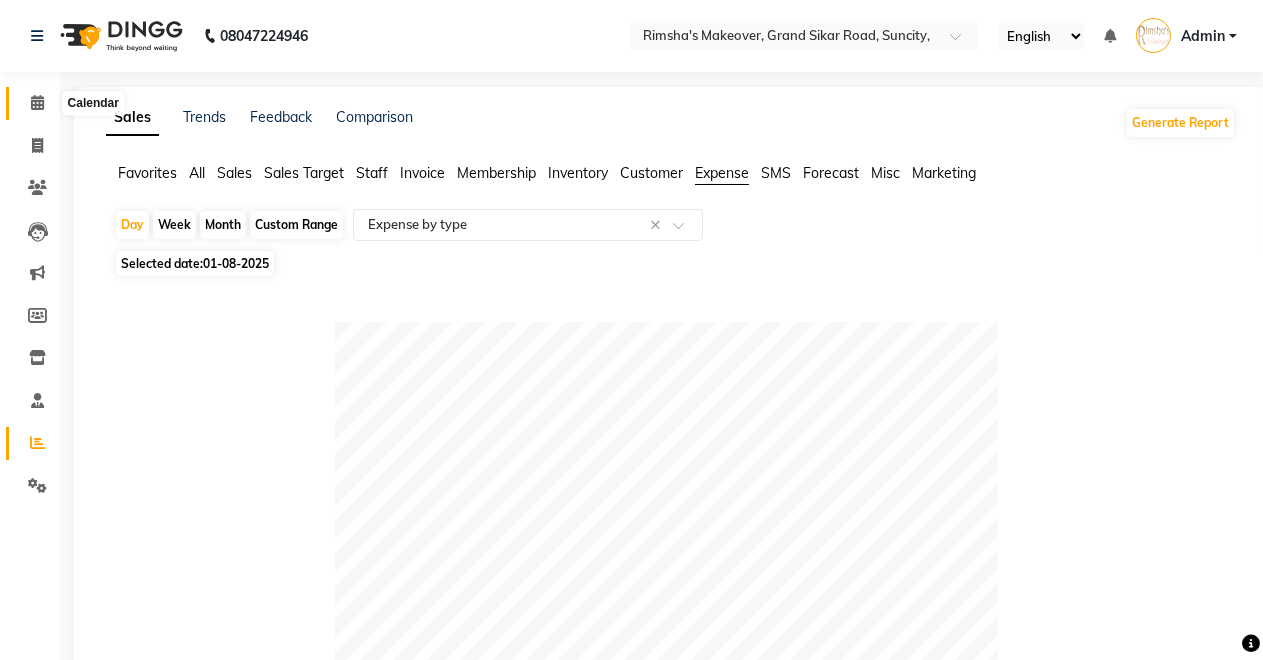 click 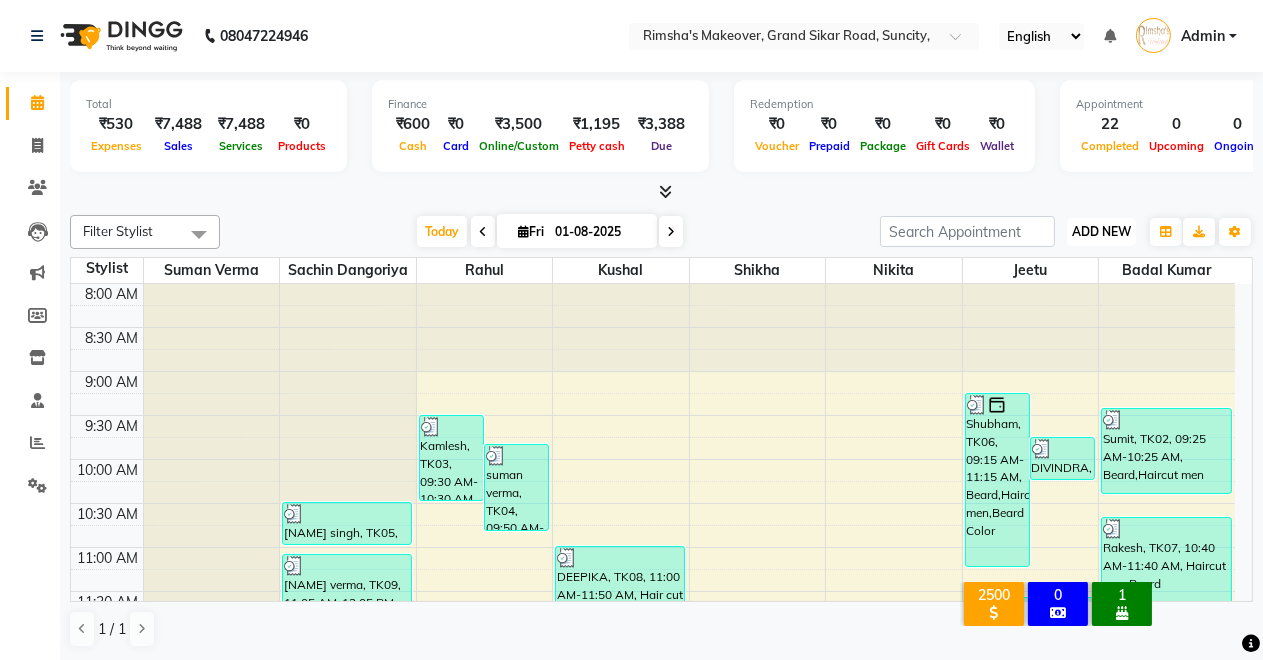 click on "ADD NEW" at bounding box center (1101, 231) 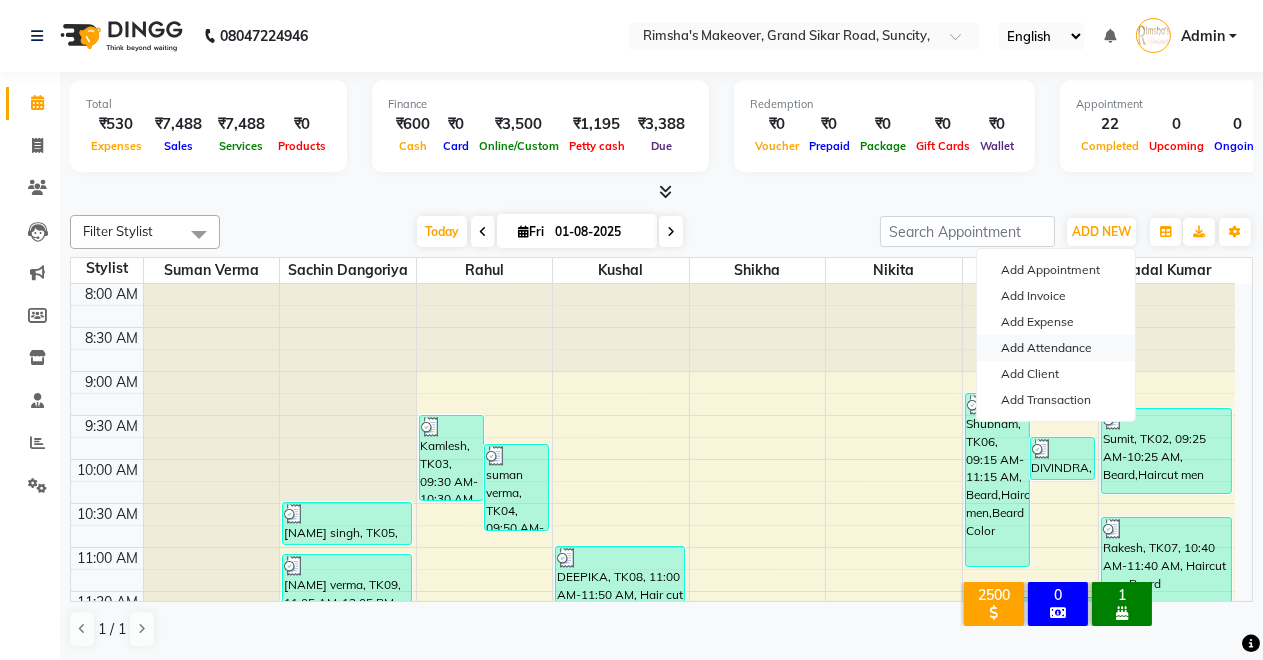 click on "Add Attendance" at bounding box center (1056, 348) 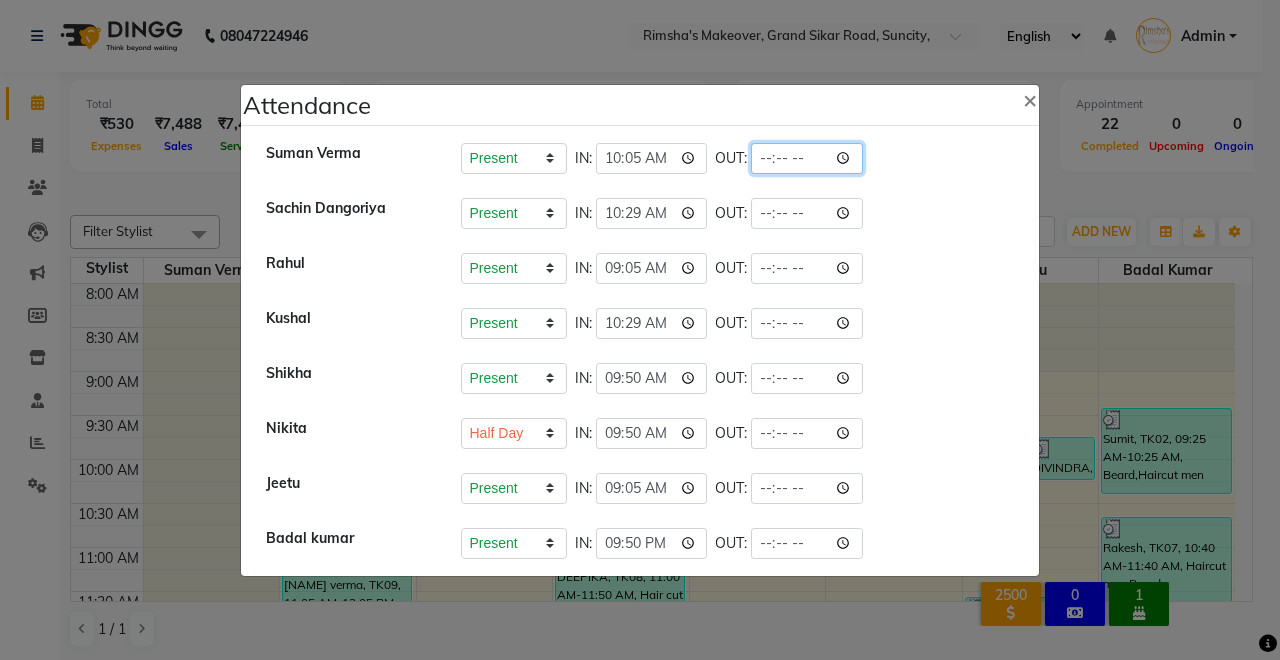 click 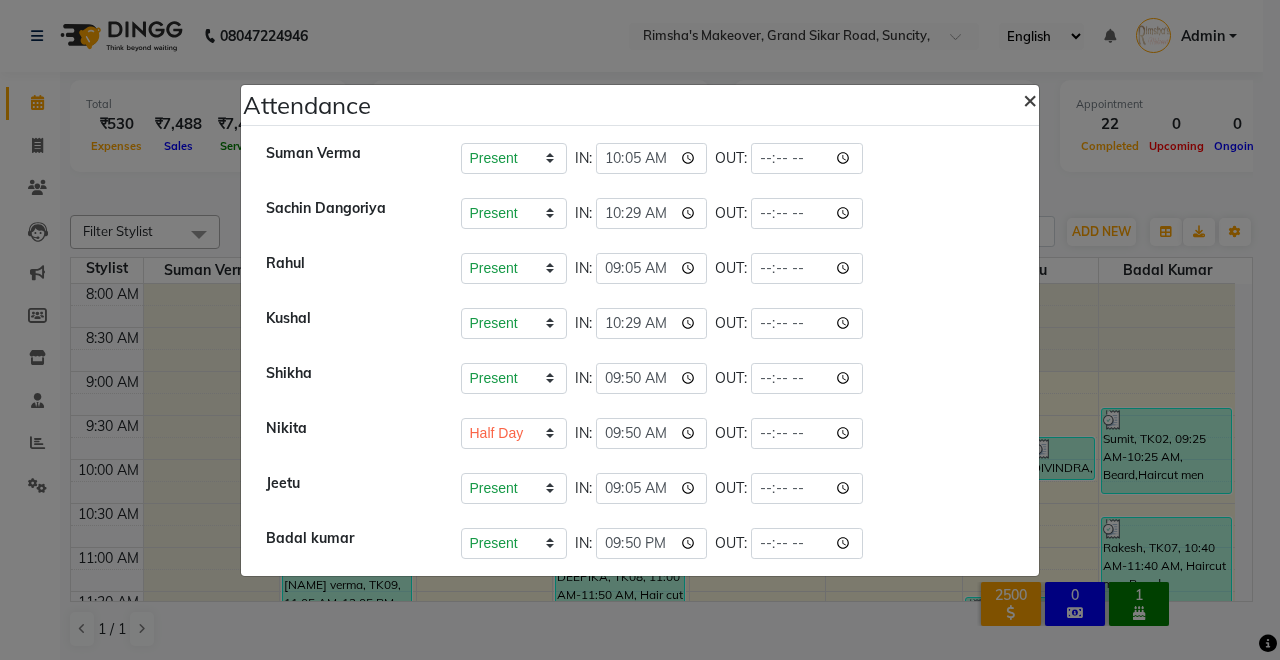 click on "×" 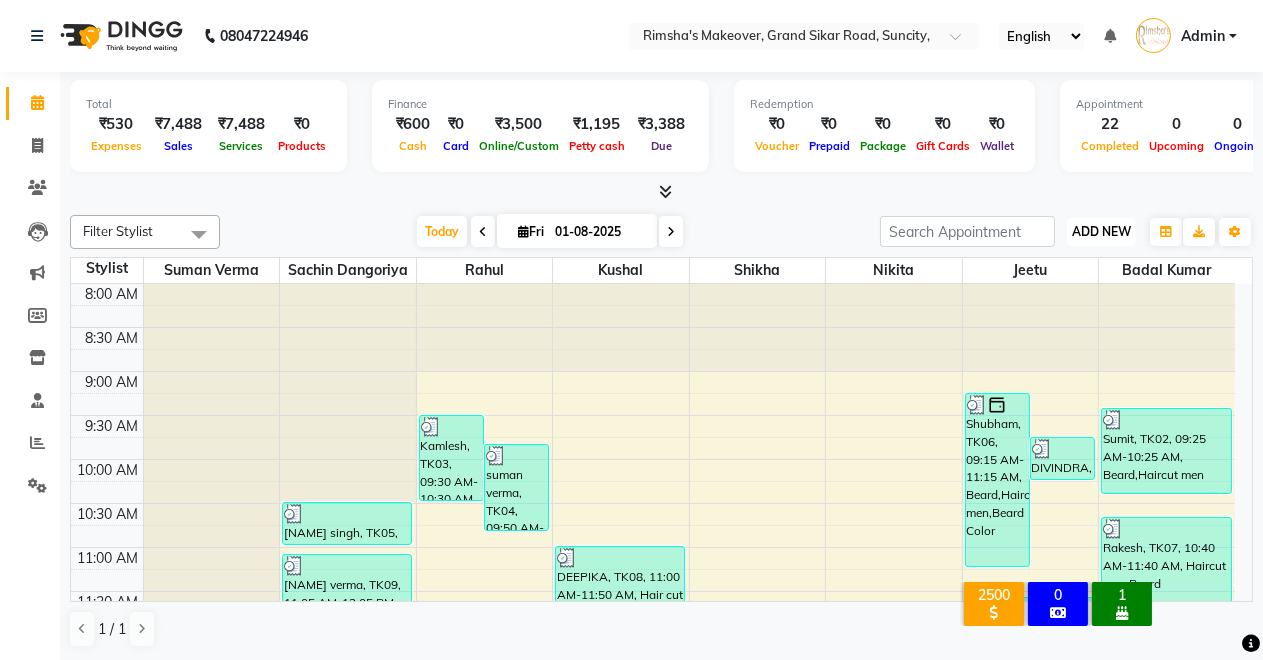 drag, startPoint x: 534, startPoint y: 614, endPoint x: 1098, endPoint y: 237, distance: 678.39886 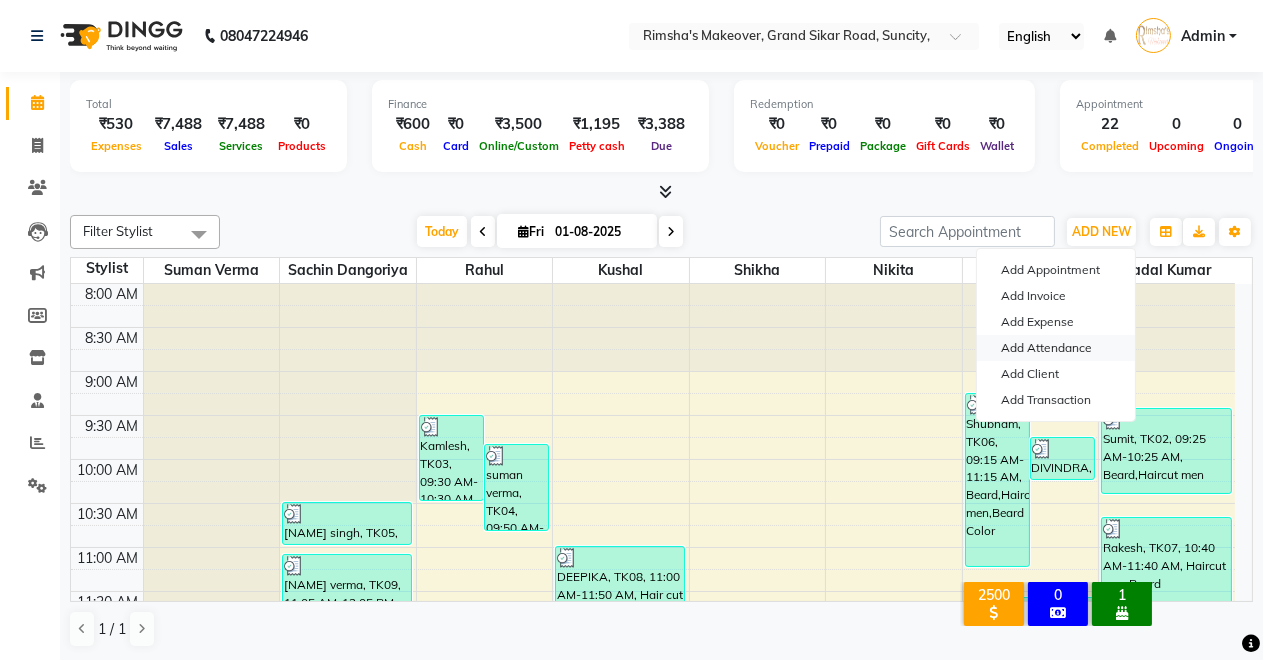 click on "Add Attendance" at bounding box center (1056, 348) 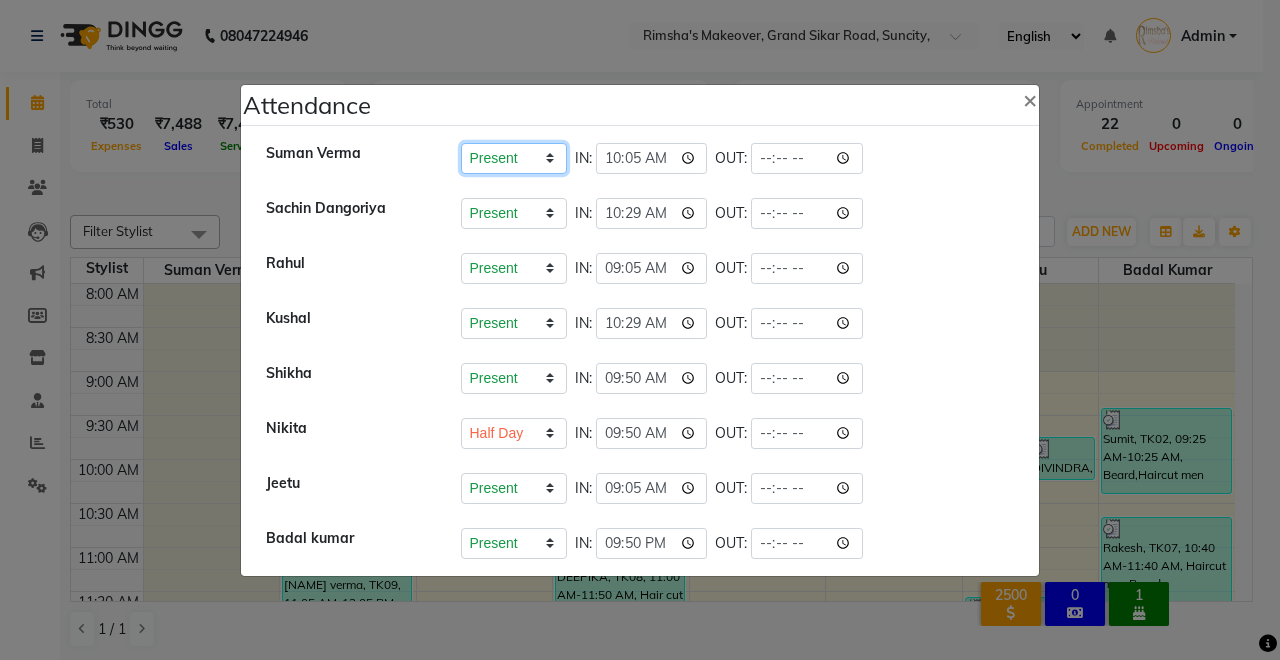 click on "Present   Absent   Late   Half Day   Weekly Off" 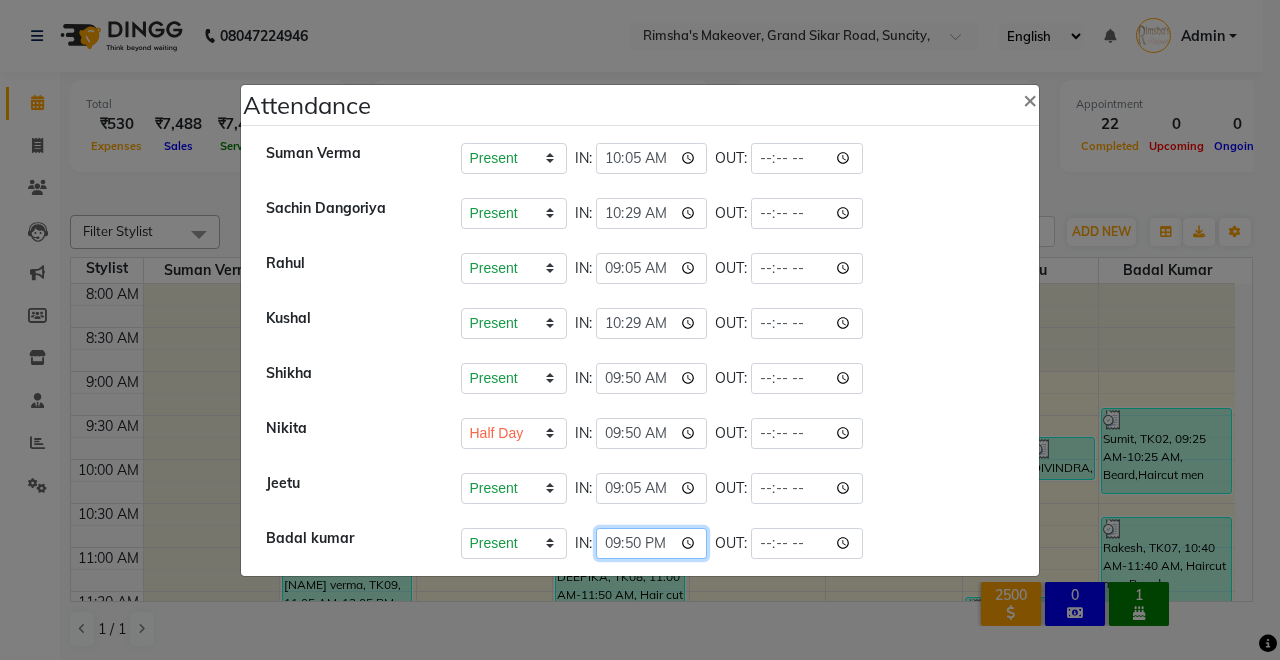 click on "21:50" 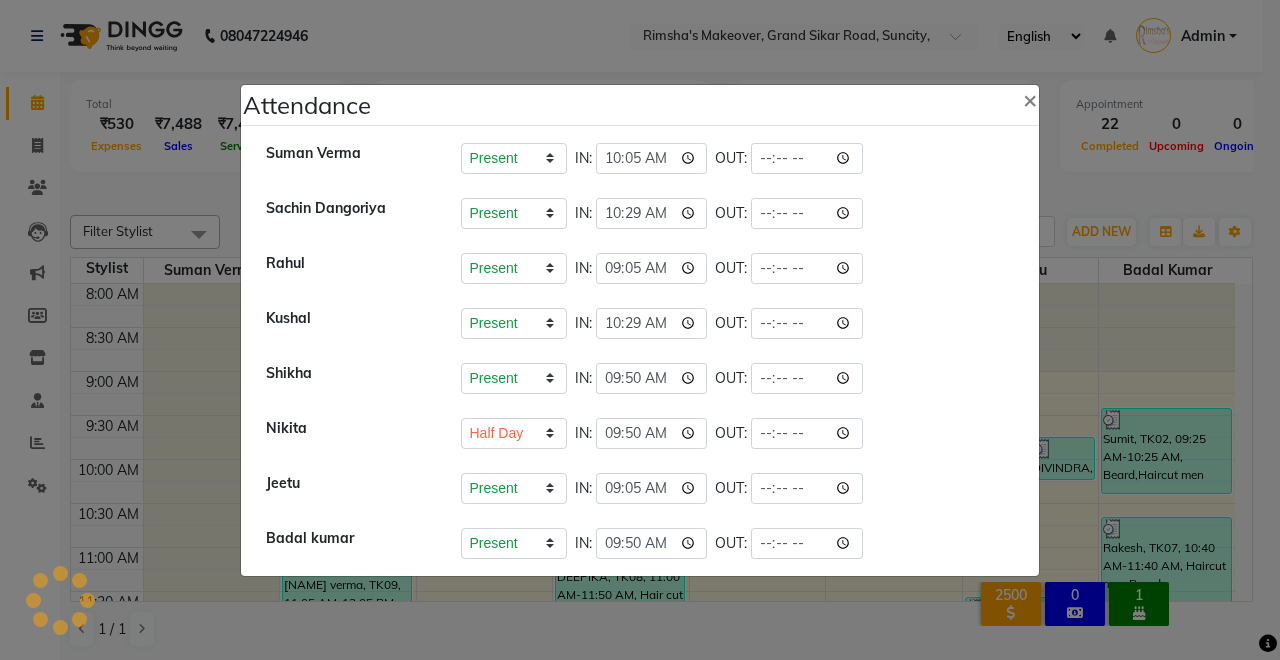 click on "[NAME]   Present   Absent   Late   Half Day   Weekly Off  IN:  09:50 OUT:" 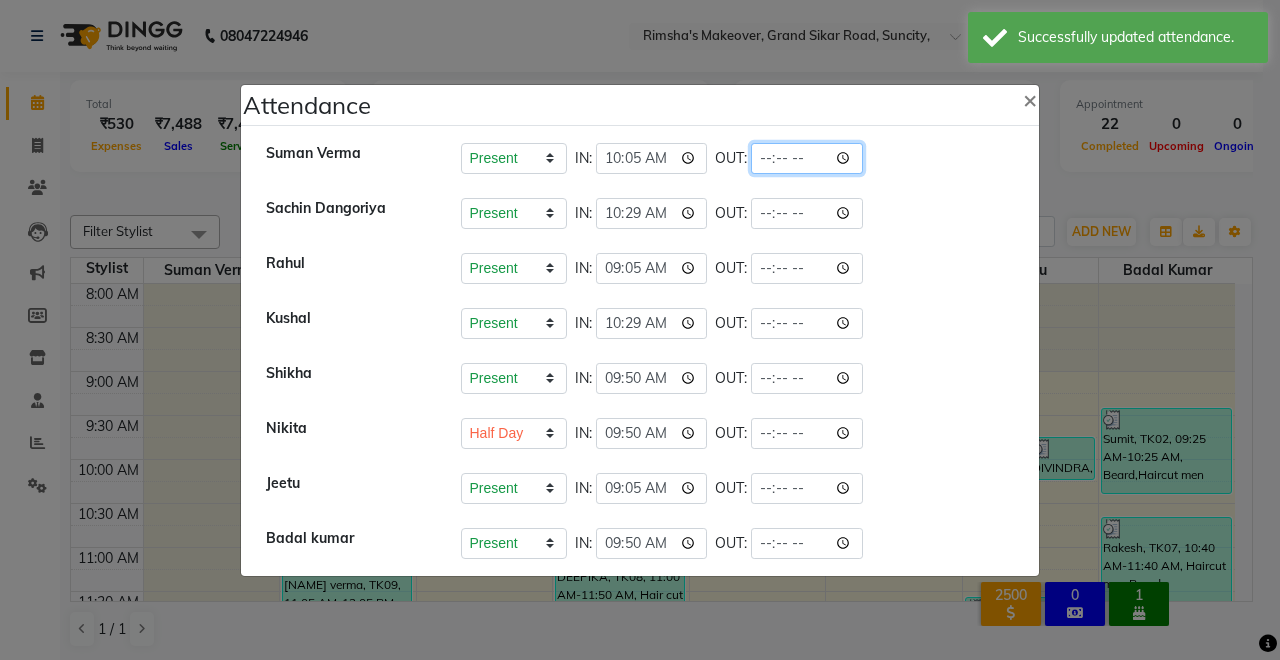 click 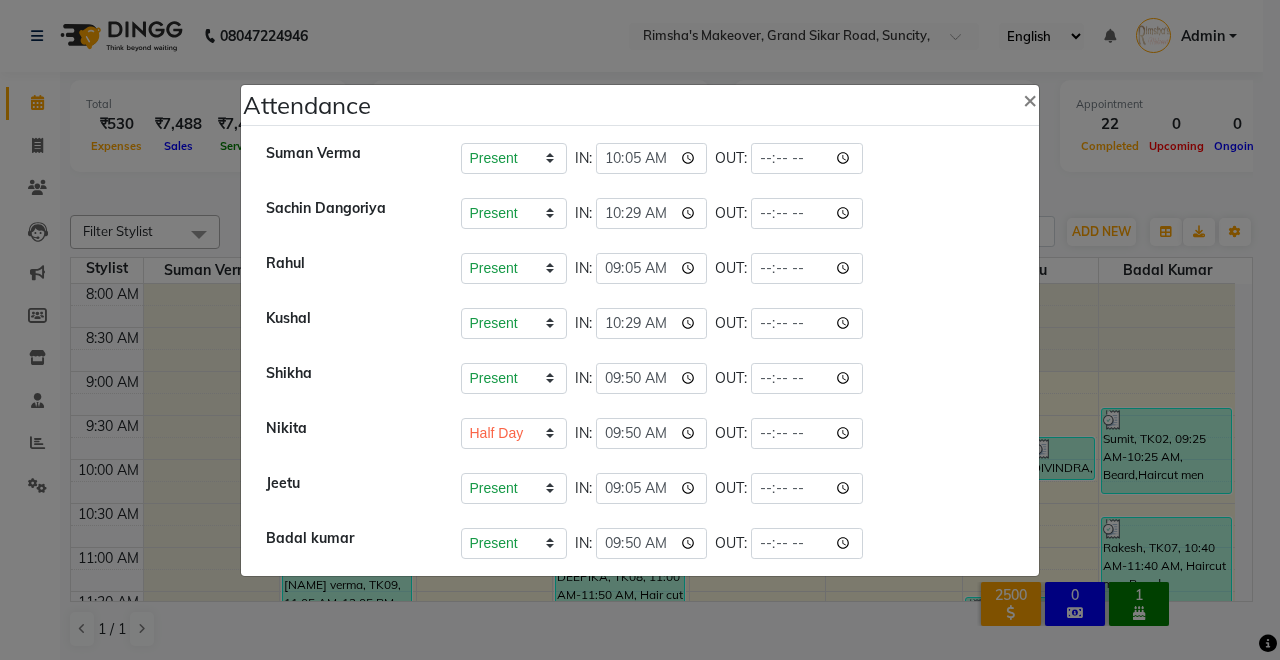 click on "Present   Absent   Late   Half Day   Weekly Off  IN:  10:29 OUT:" 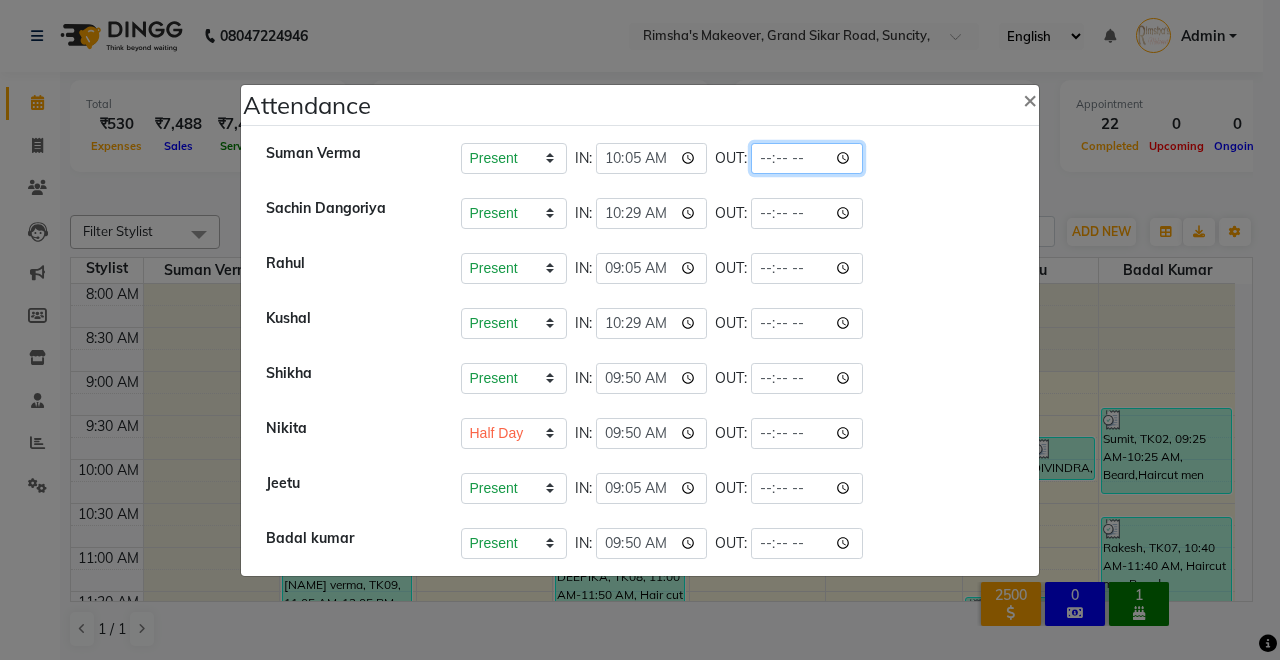 click 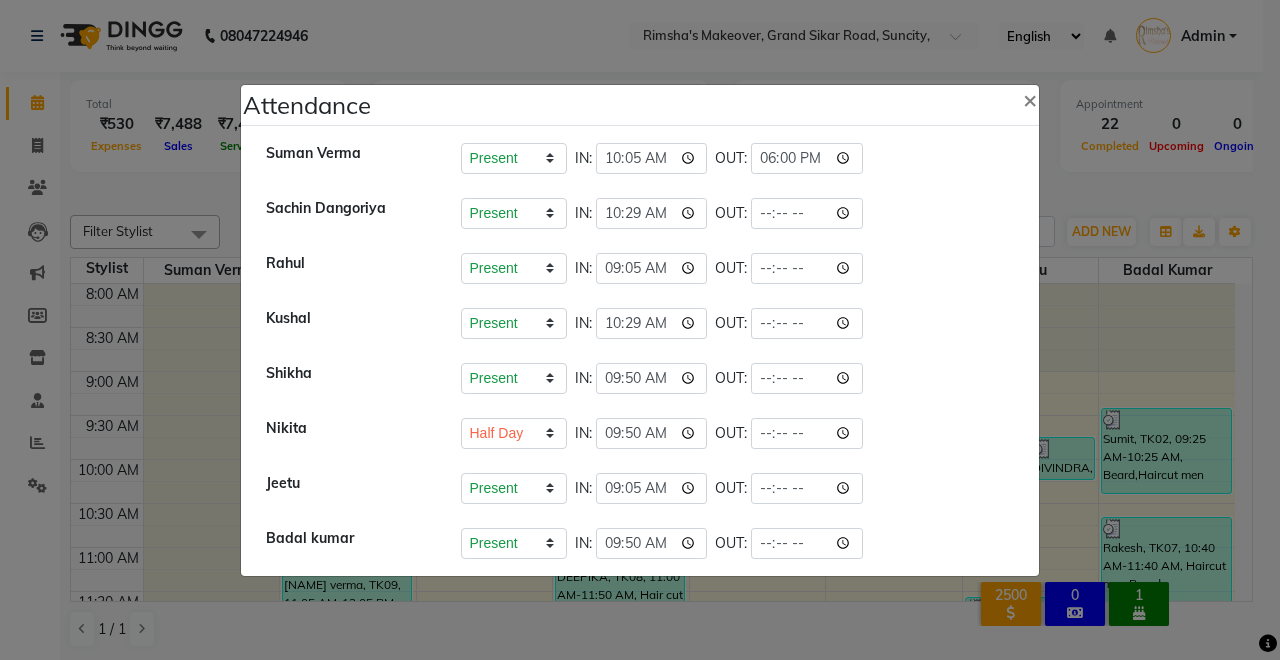 click on "Present   Absent   Late   Half Day   Weekly Off  IN:  09:50 OUT:" 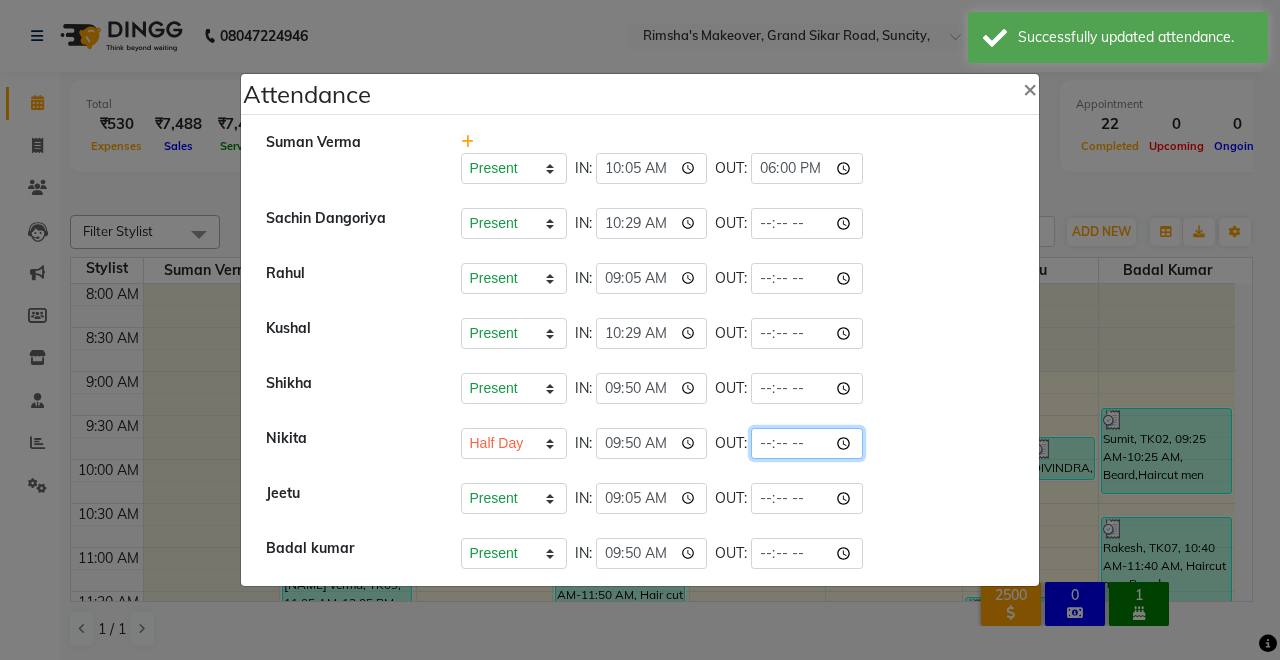 click 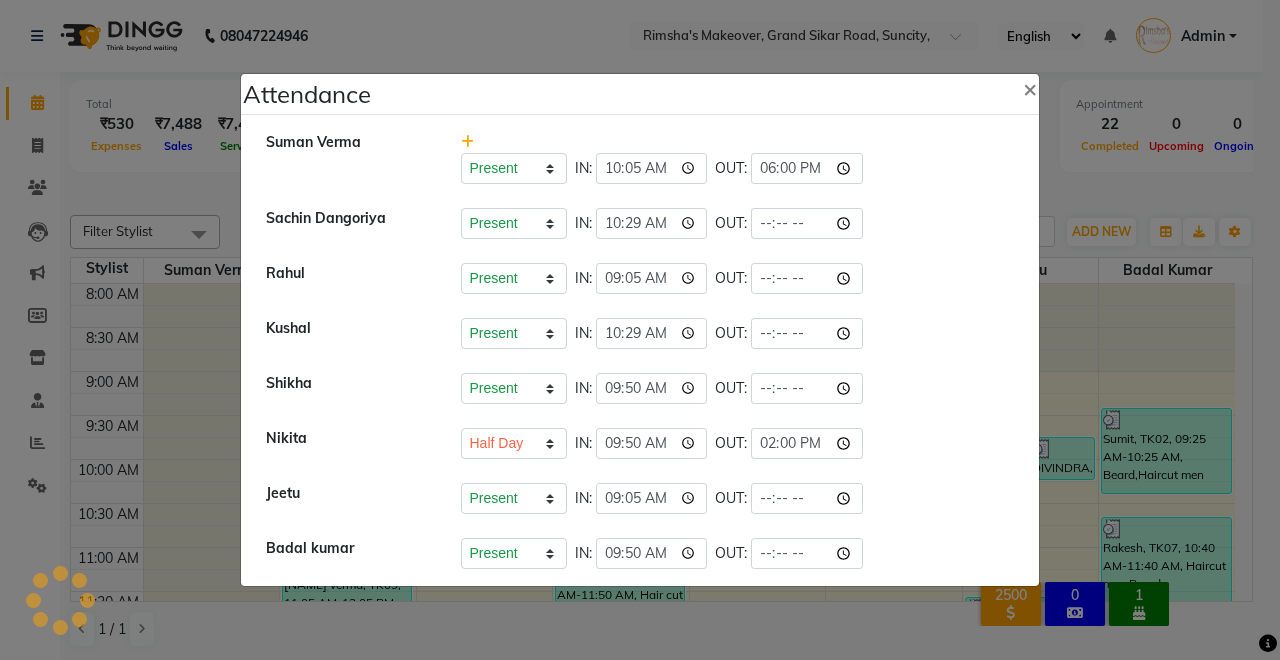 click on "[NAME]   Present   Absent   Late   Half Day   Weekly Off  IN:  09:50 OUT:" 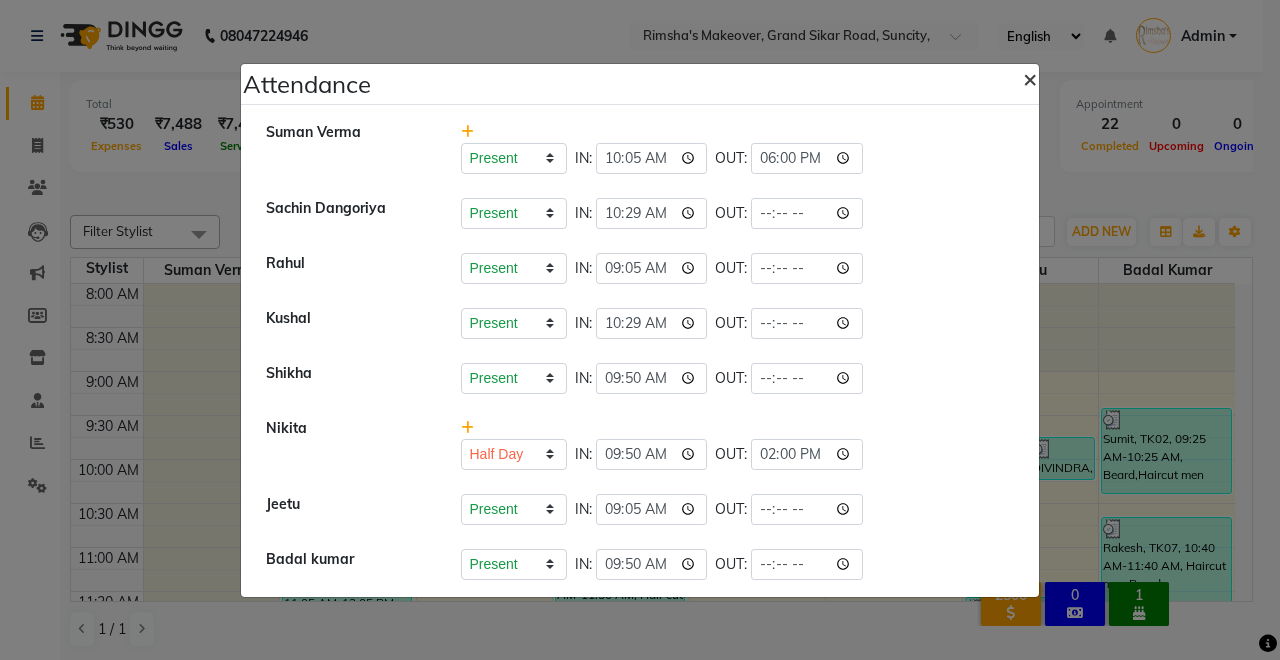 click on "×" 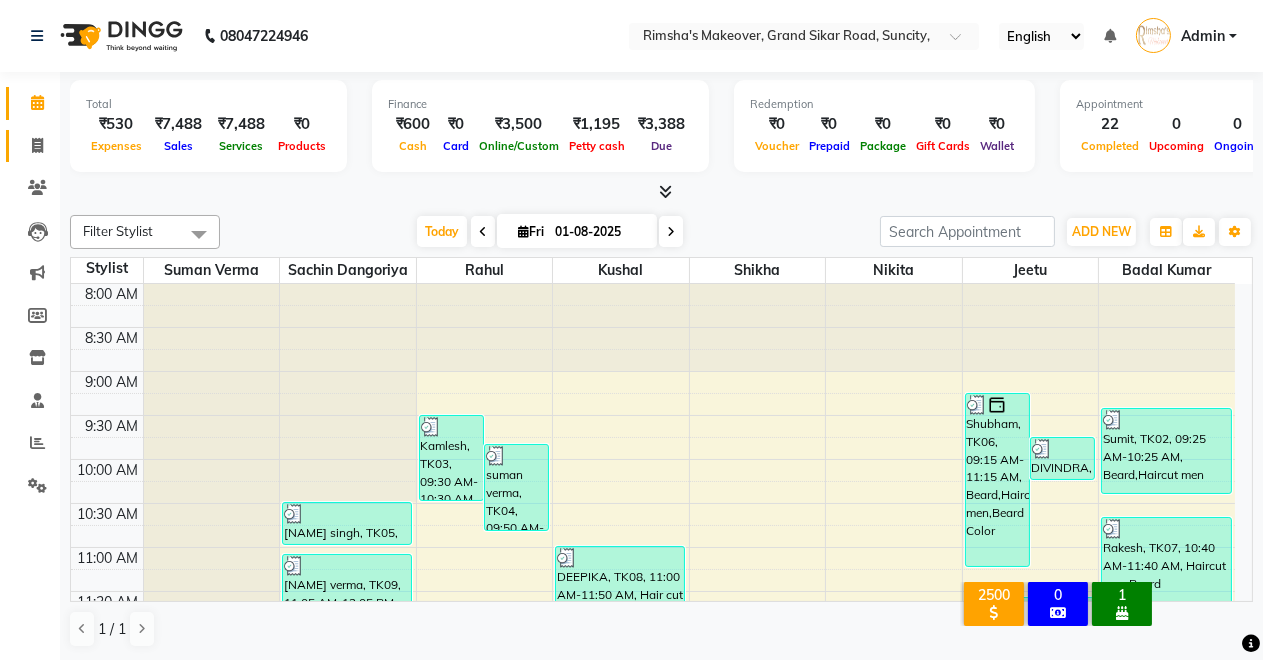 click on "Invoice" 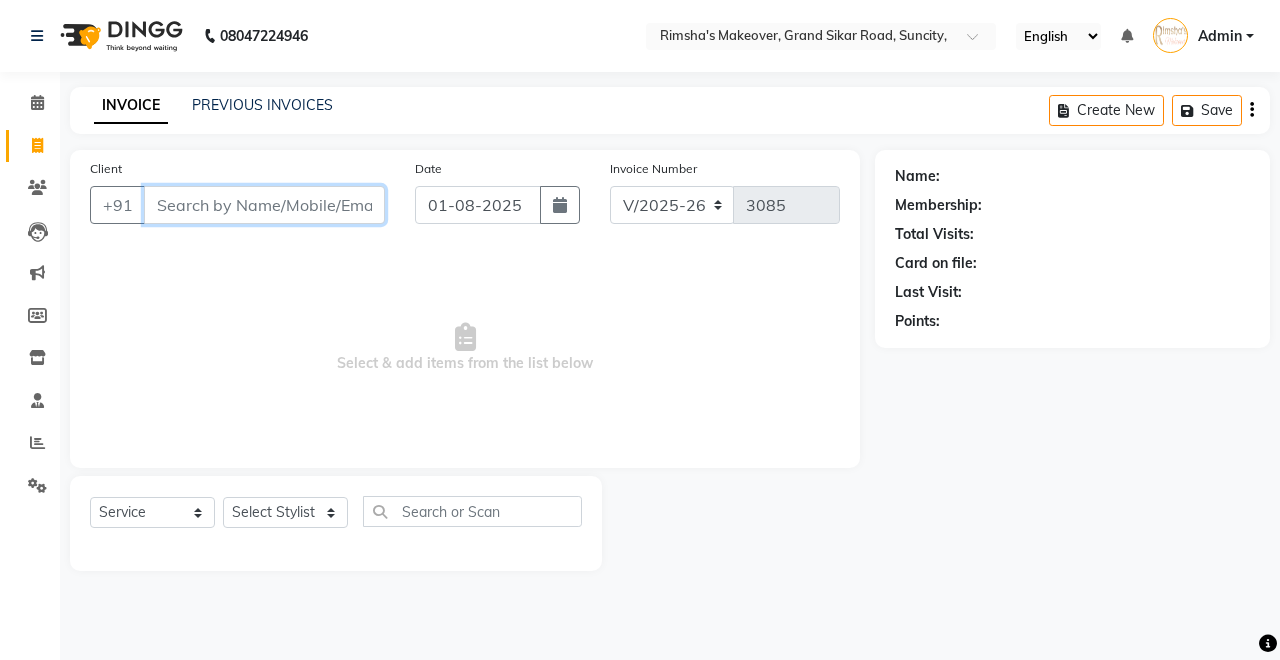 click on "Client" at bounding box center [264, 205] 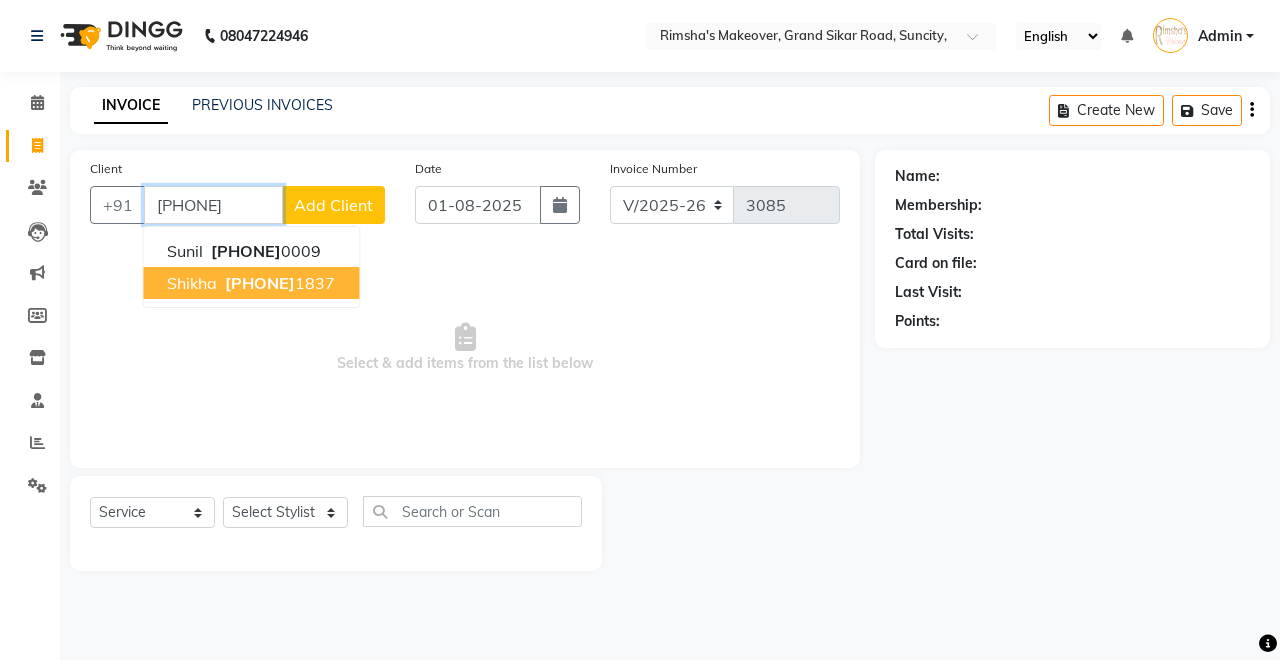 click on "[PHONE]" at bounding box center [260, 283] 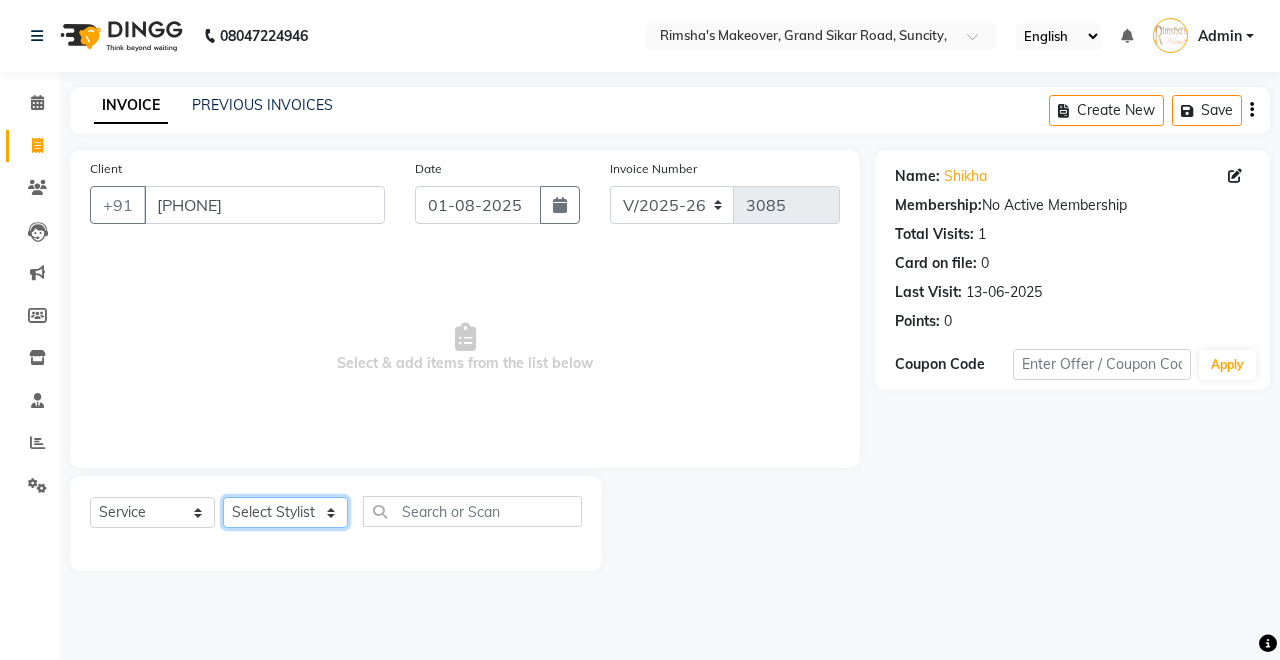 click on "Select Stylist Badal kumar Jeetu Kushal Nikita Rahul Sachin Dangoriya Shikha Suman Verma" 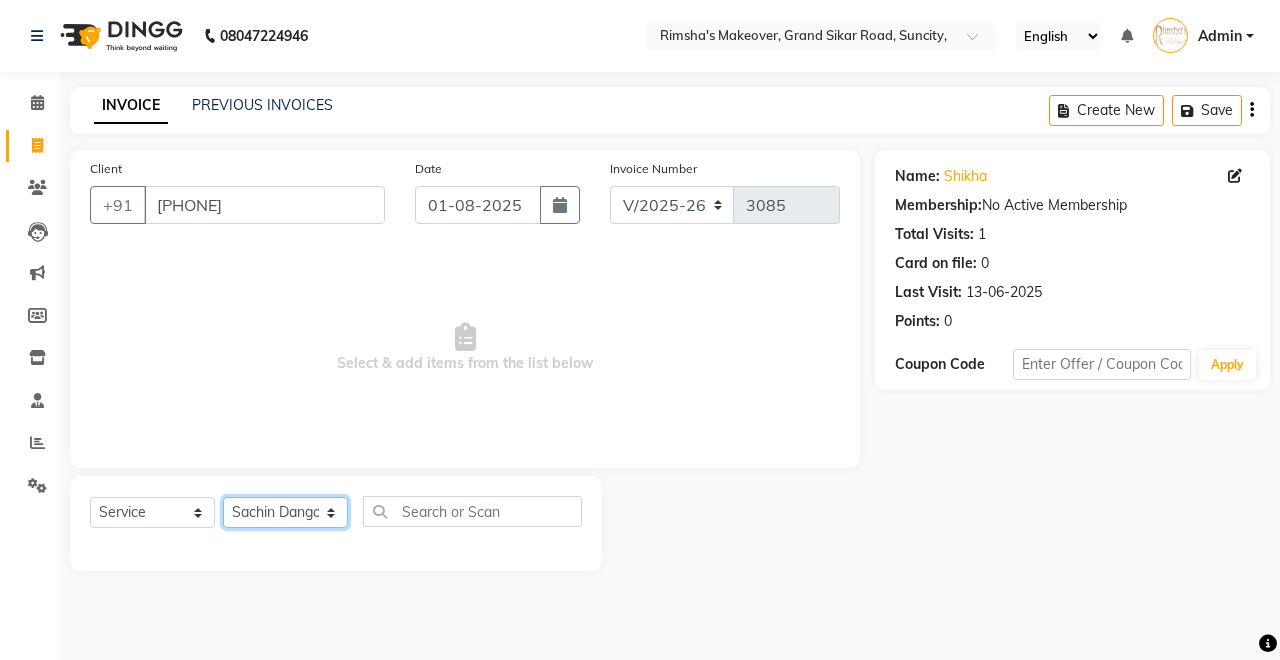 click on "Select Stylist Badal kumar Jeetu Kushal Nikita Rahul Sachin Dangoriya Shikha Suman Verma" 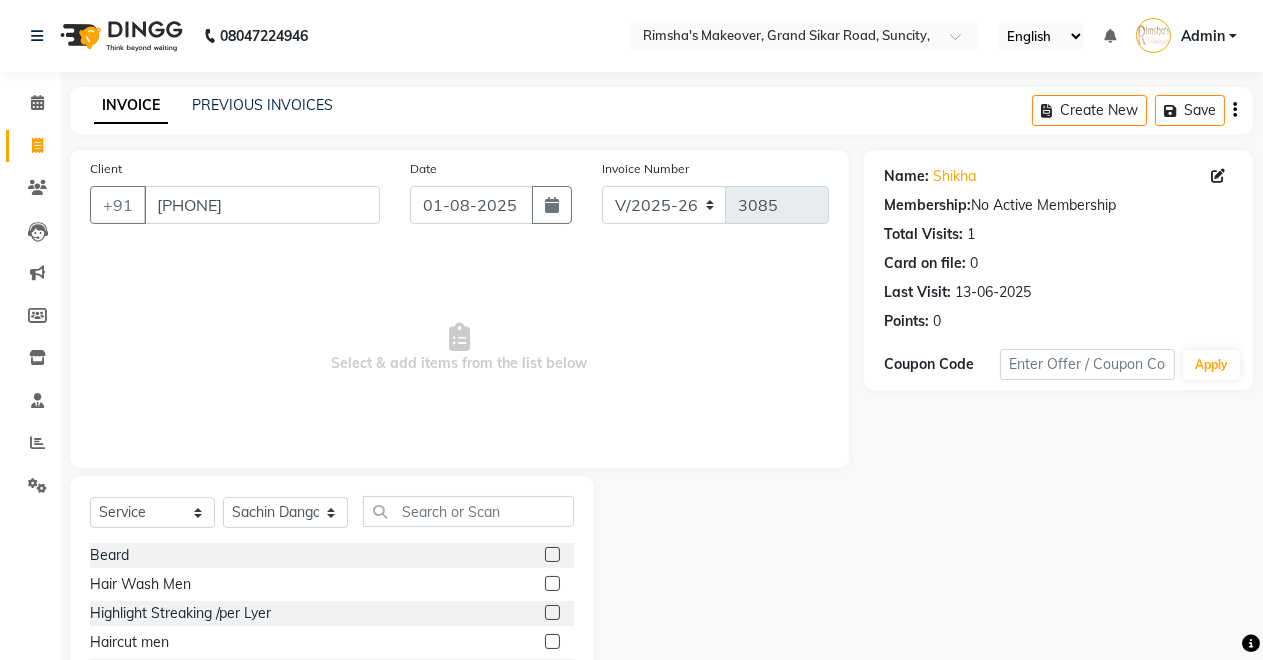click 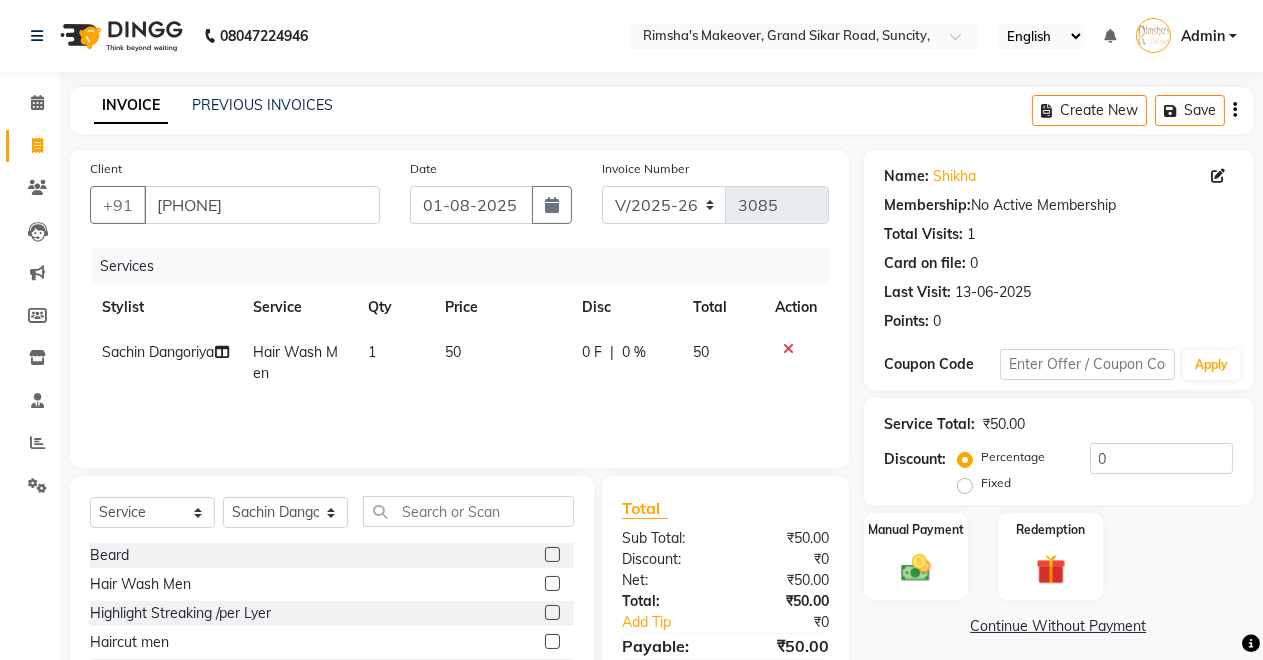 drag, startPoint x: 537, startPoint y: 639, endPoint x: 528, endPoint y: 634, distance: 10.29563 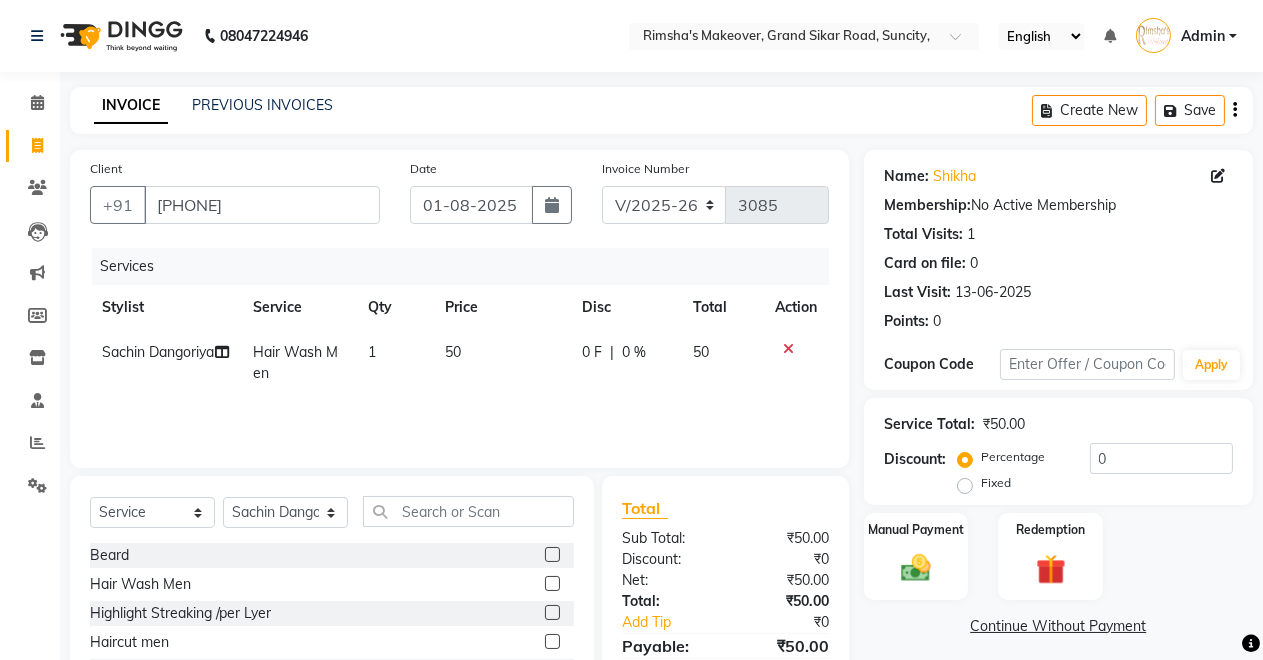 click at bounding box center (551, 642) 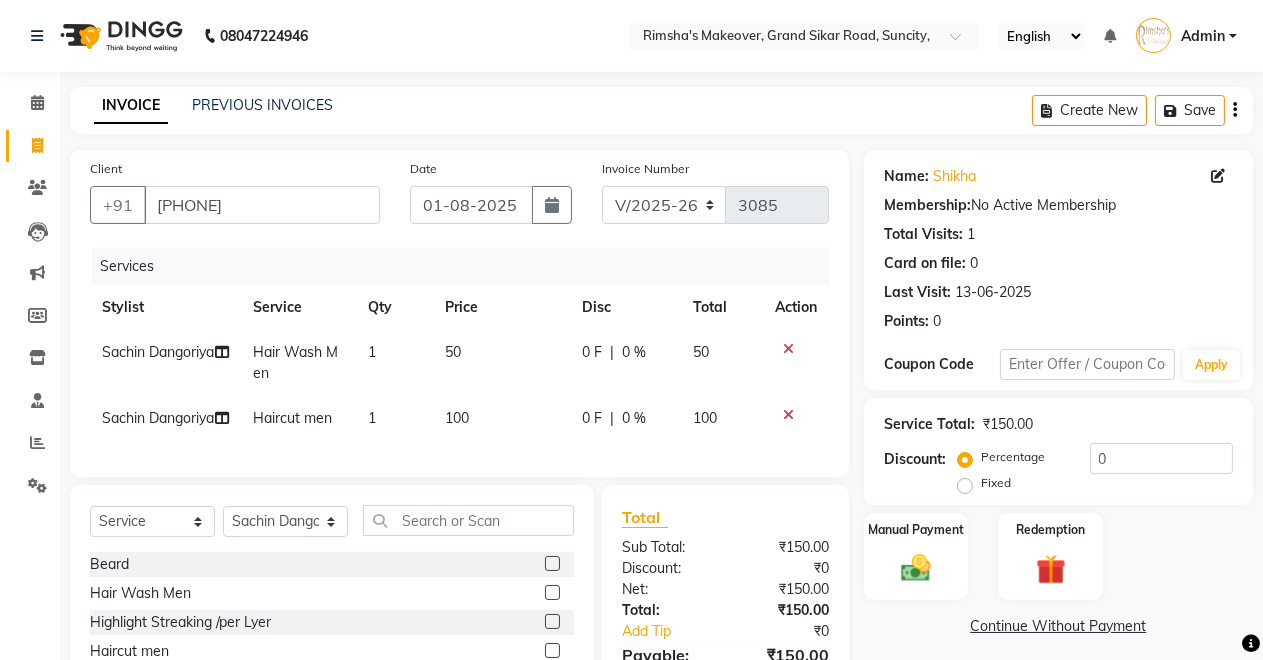 scroll, scrollTop: 187, scrollLeft: 0, axis: vertical 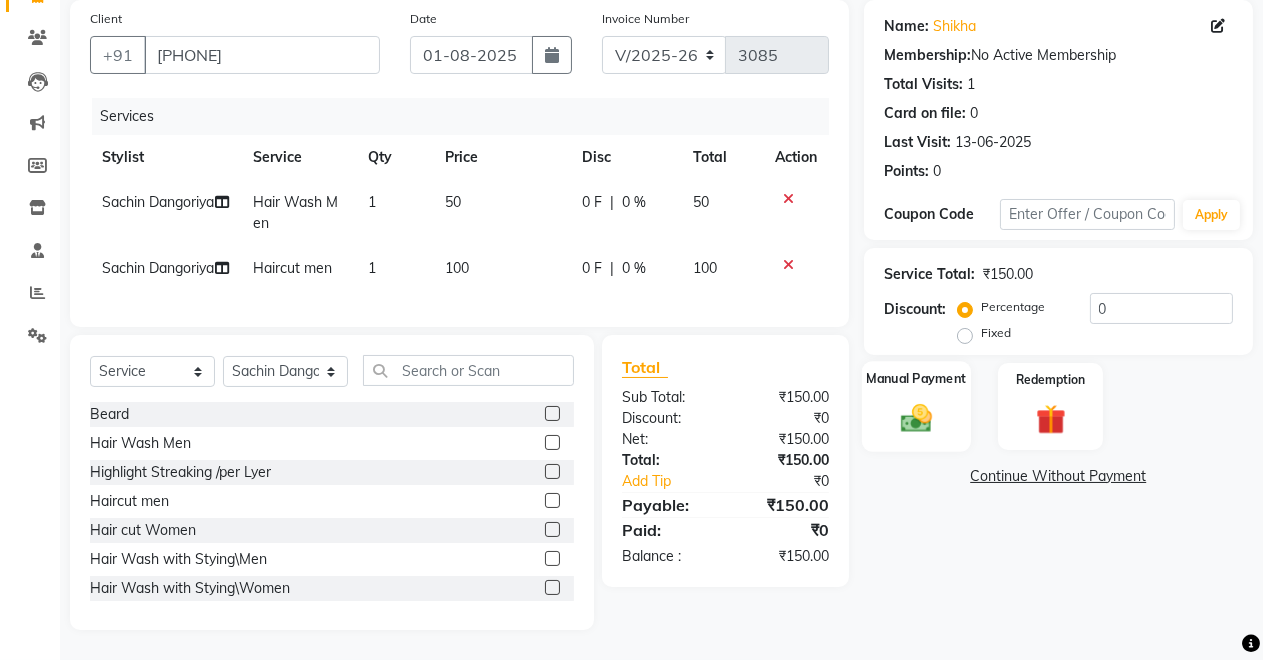 click on "Manual Payment" 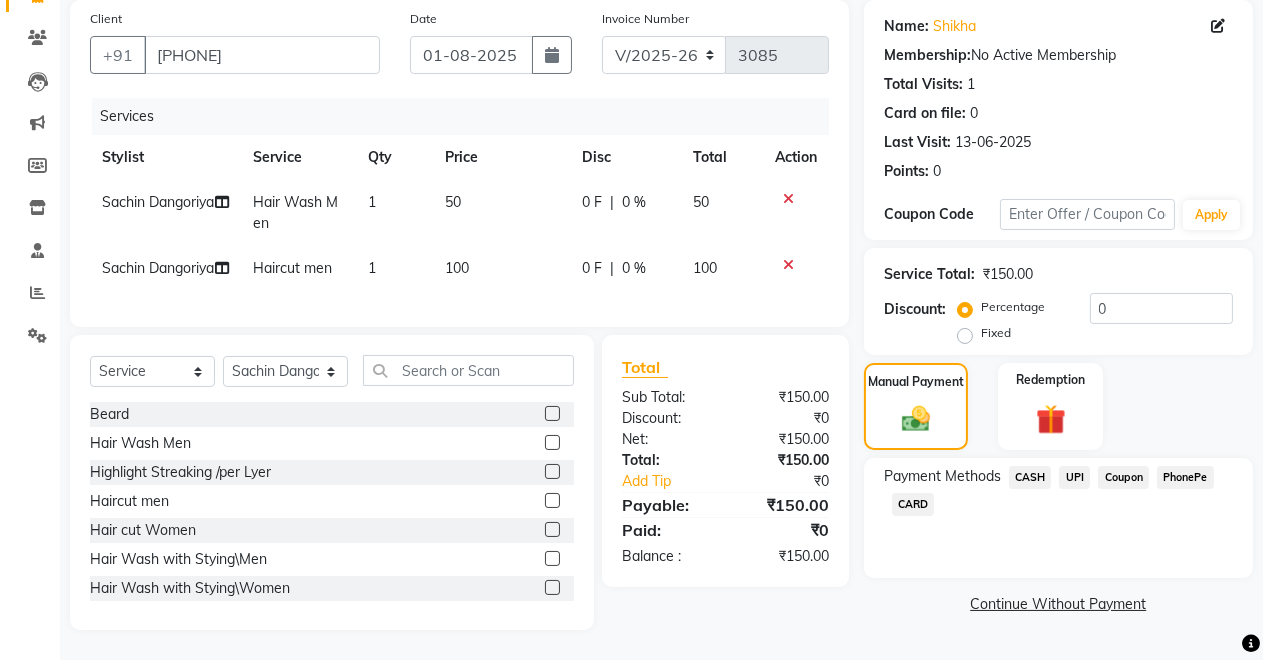 click on "UPI" 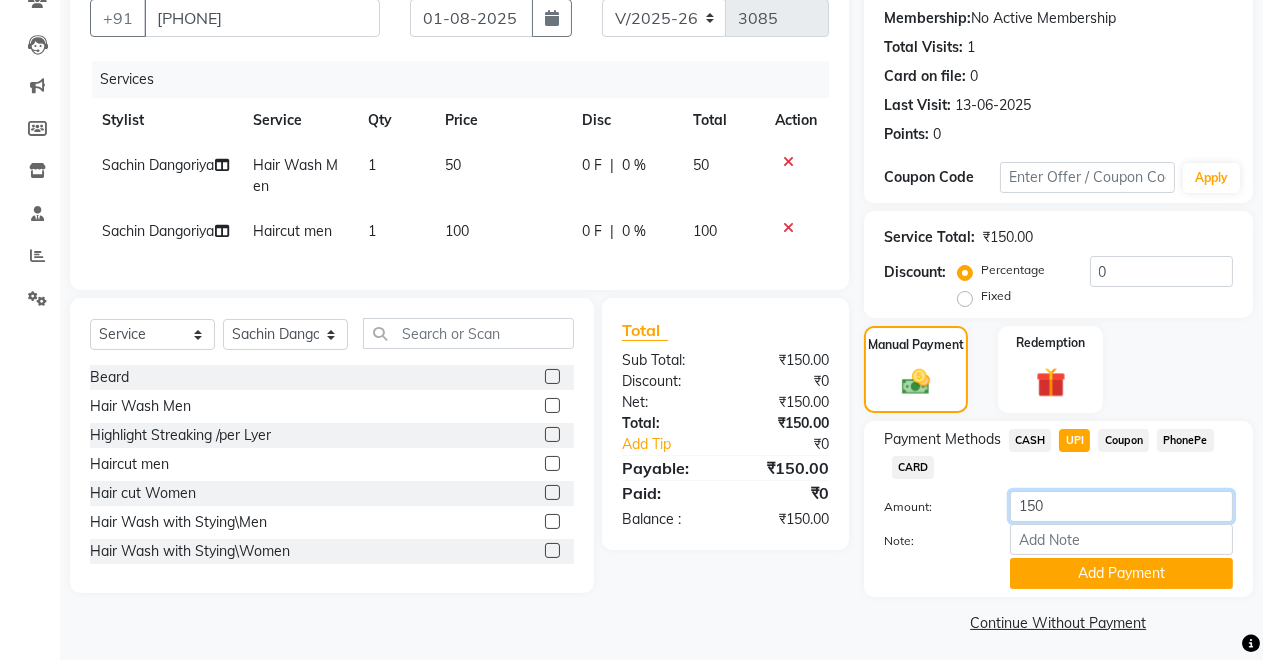 click on "150" 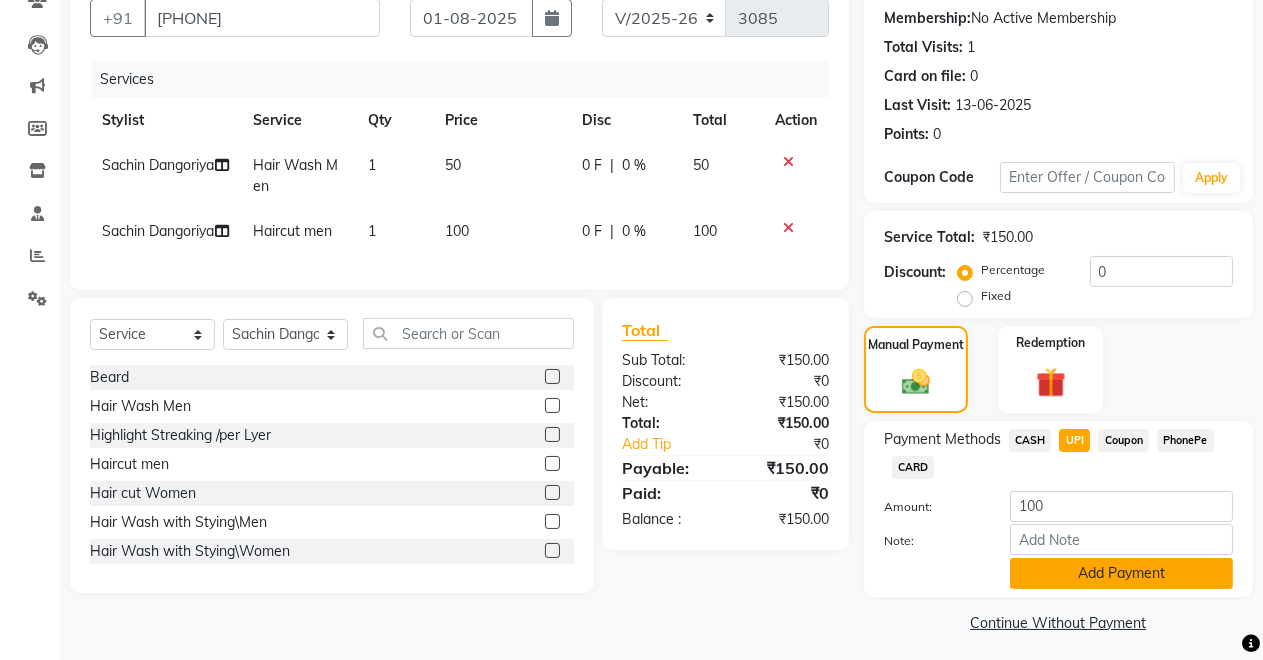 click on "Add Payment" 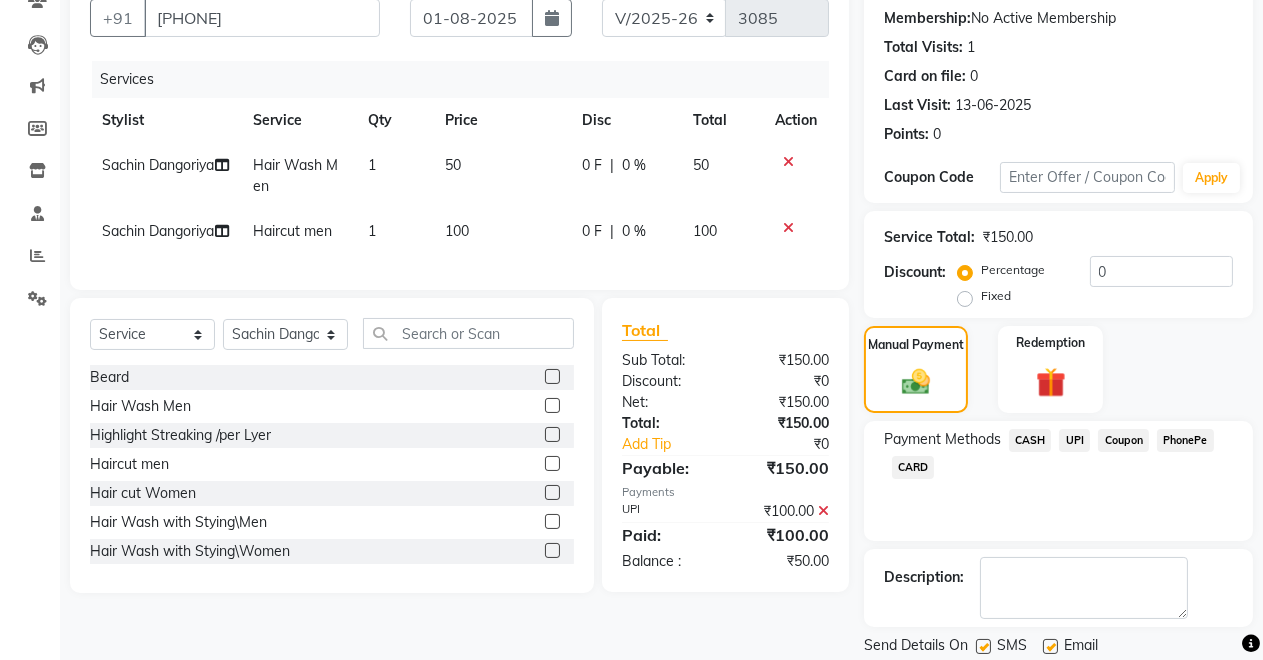 click on "CASH" 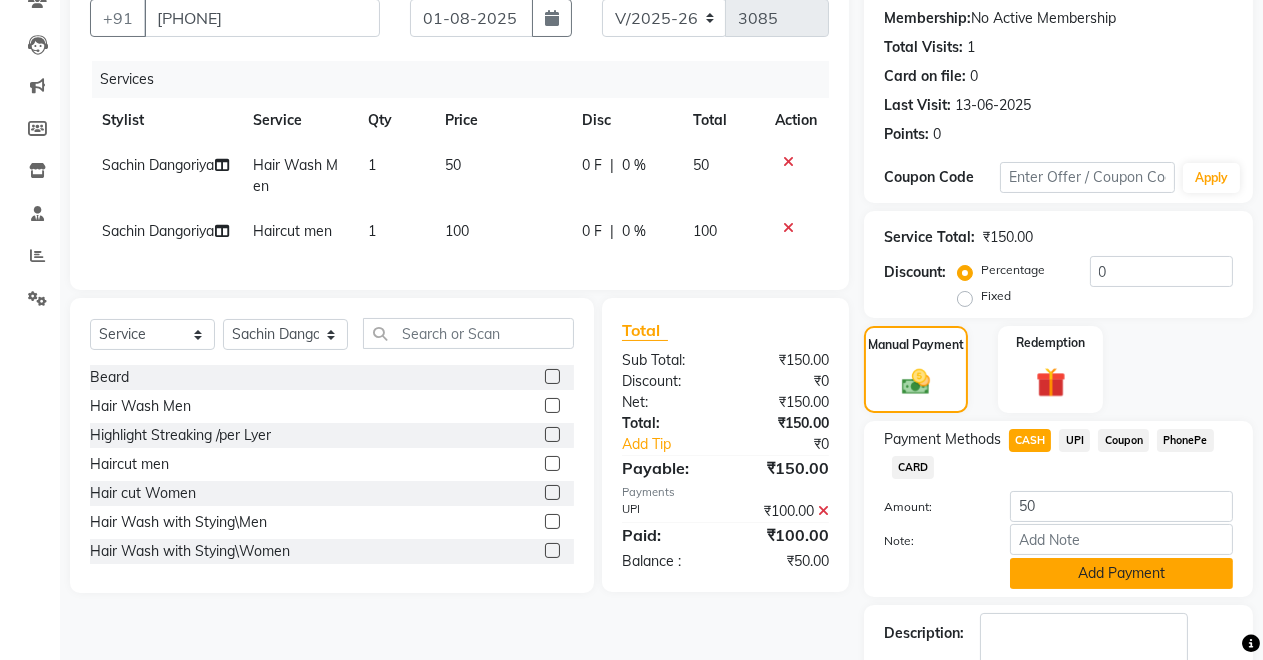 click on "Add Payment" 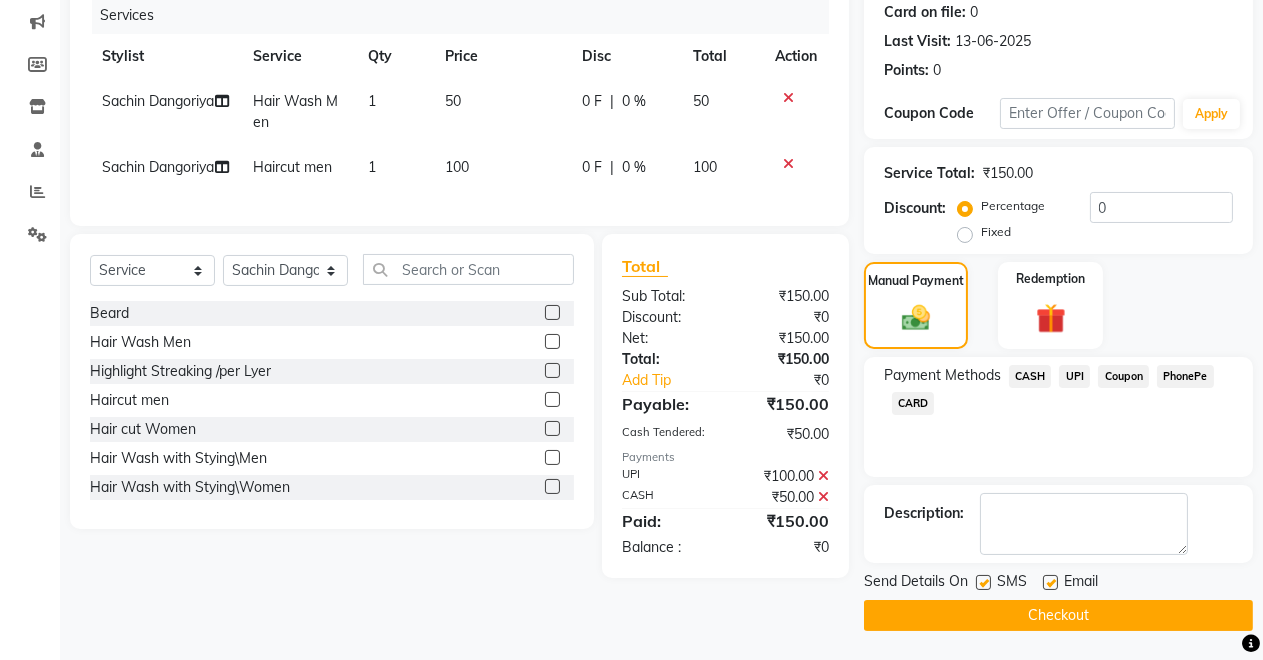 scroll, scrollTop: 0, scrollLeft: 0, axis: both 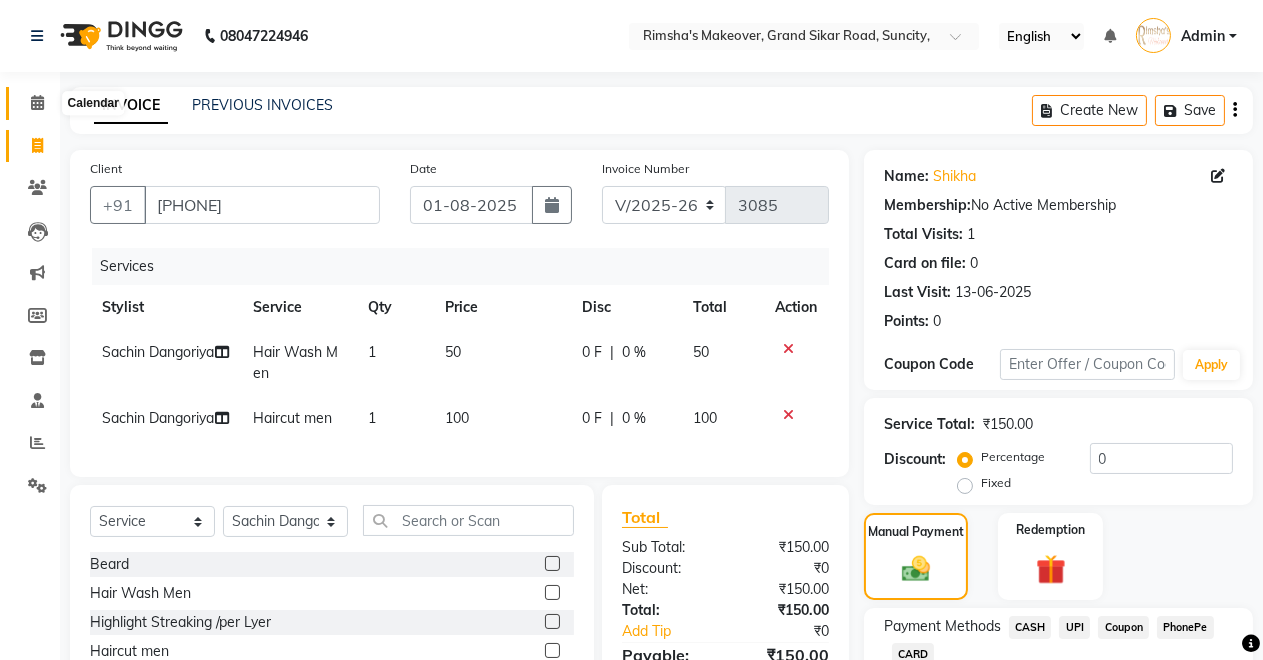 click 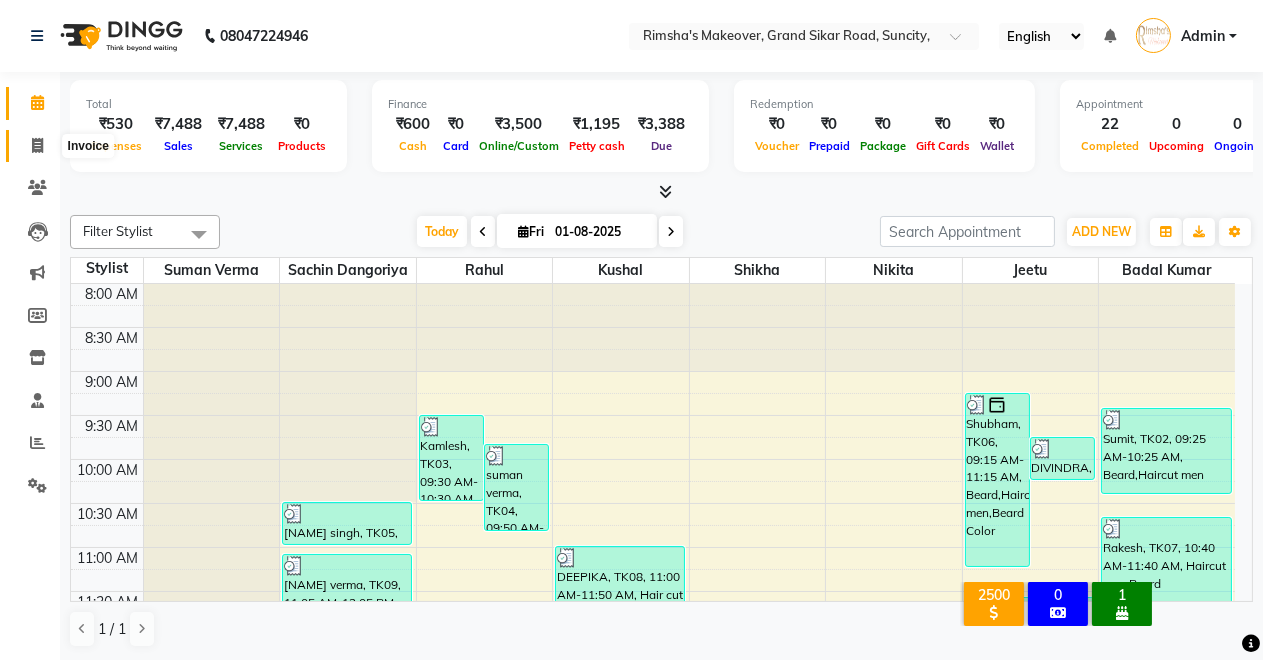 click 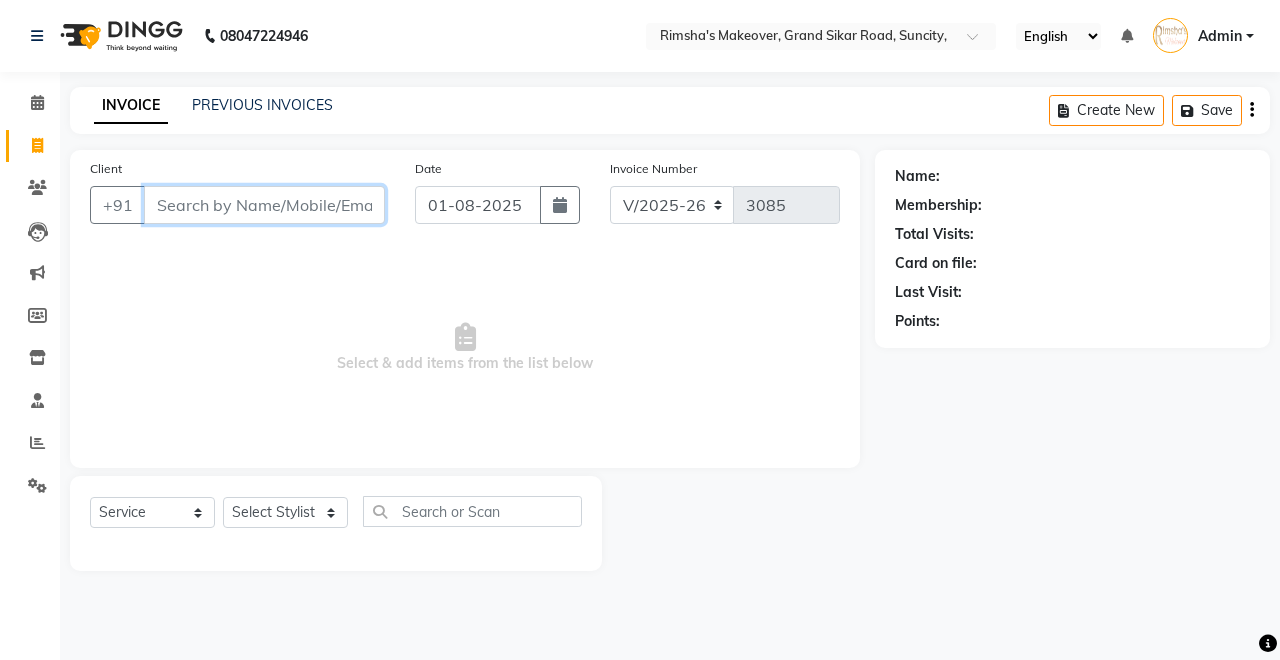 click on "Client" at bounding box center [264, 205] 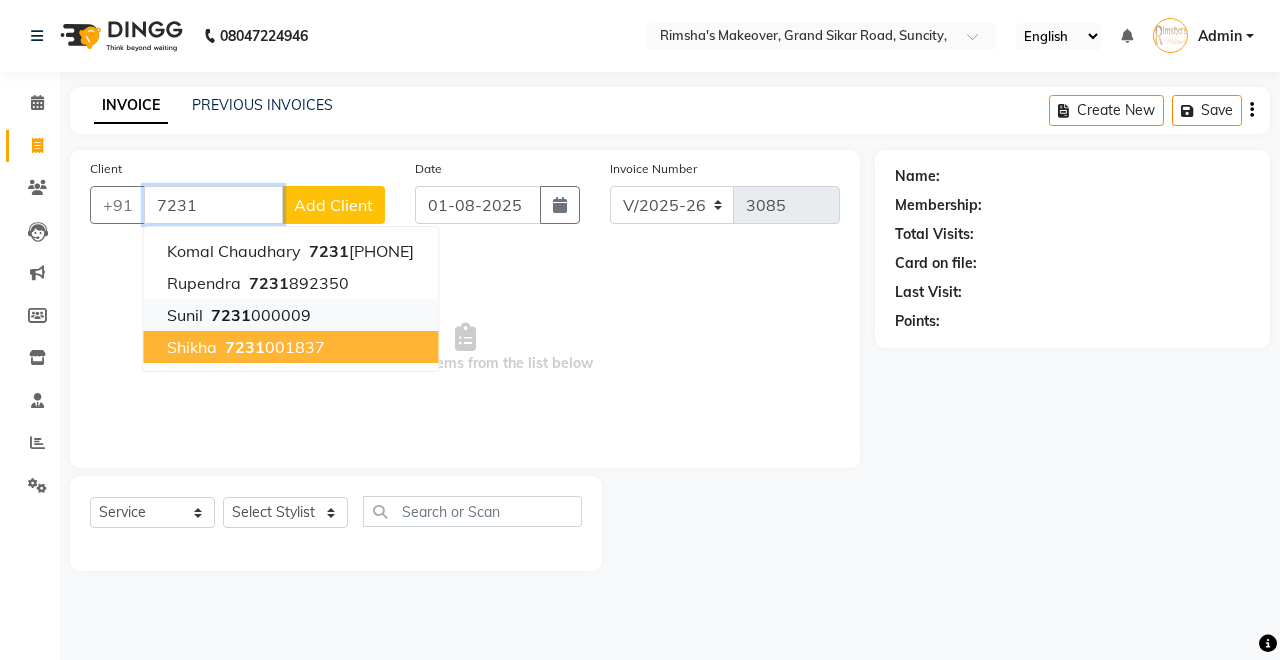 click on "[NAME]   [PHONE] [NAME]   [PHONE] [NAME]   [PHONE] [NAME]   [PHONE] [NAME]   [PHONE] [NAME]   [PHONE] [NAME]   [PHONE]" at bounding box center [290, 299] 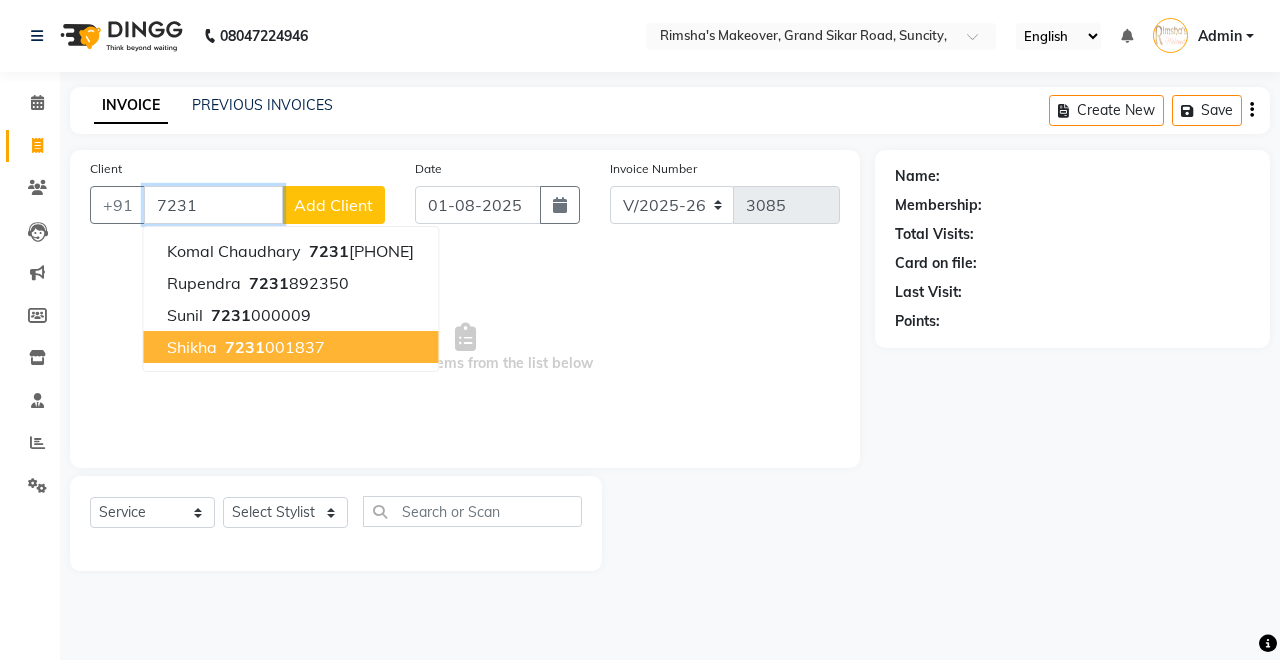 click on "7231" at bounding box center (245, 347) 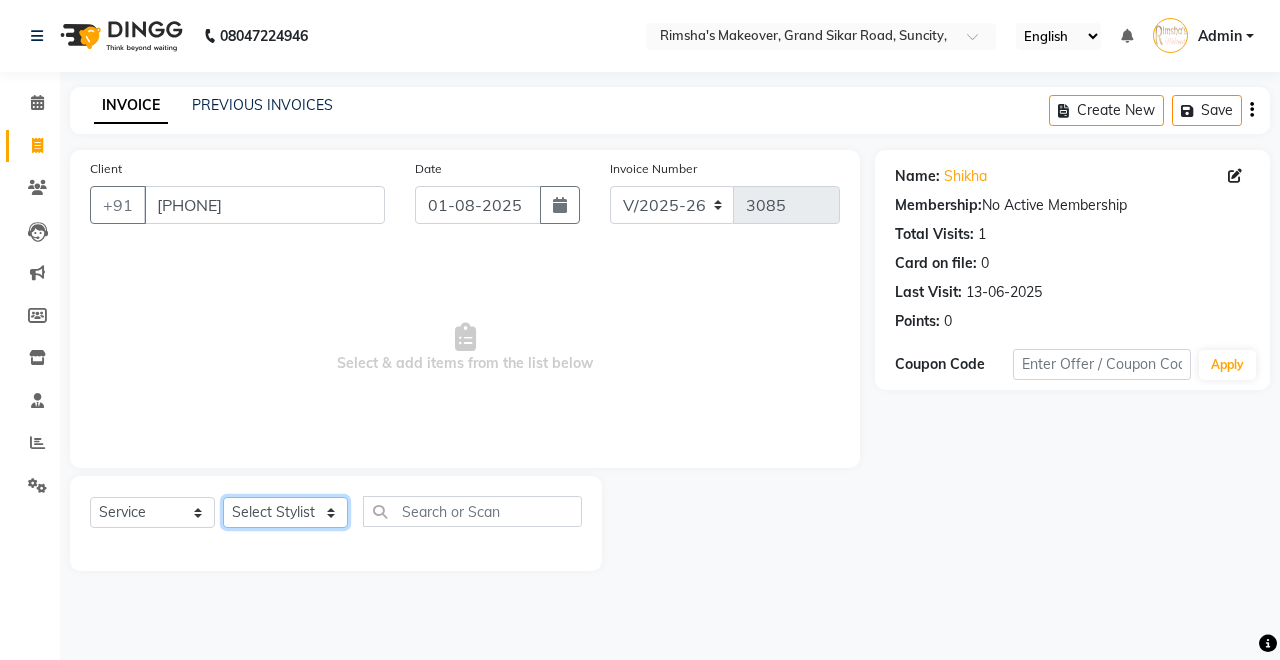 click on "Select Stylist Badal kumar Jeetu Kushal Nikita Rahul Sachin Dangoriya Shikha Suman Verma" 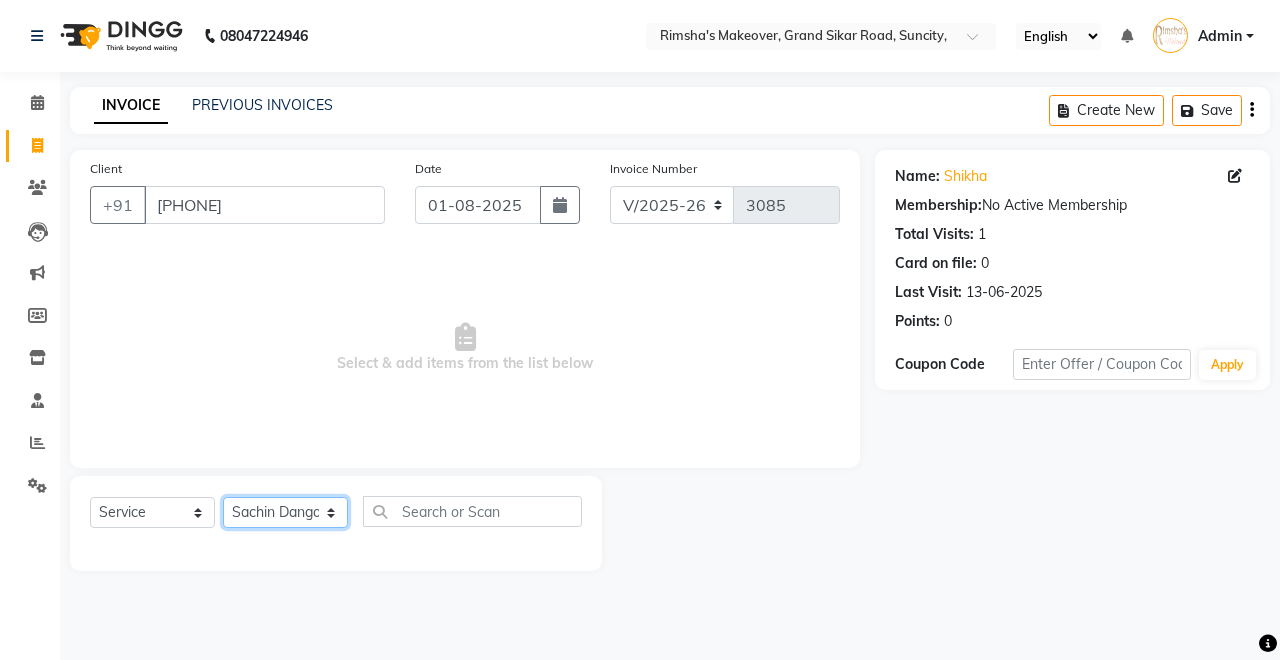 click on "Select Stylist Badal kumar Jeetu Kushal Nikita Rahul Sachin Dangoriya Shikha Suman Verma" 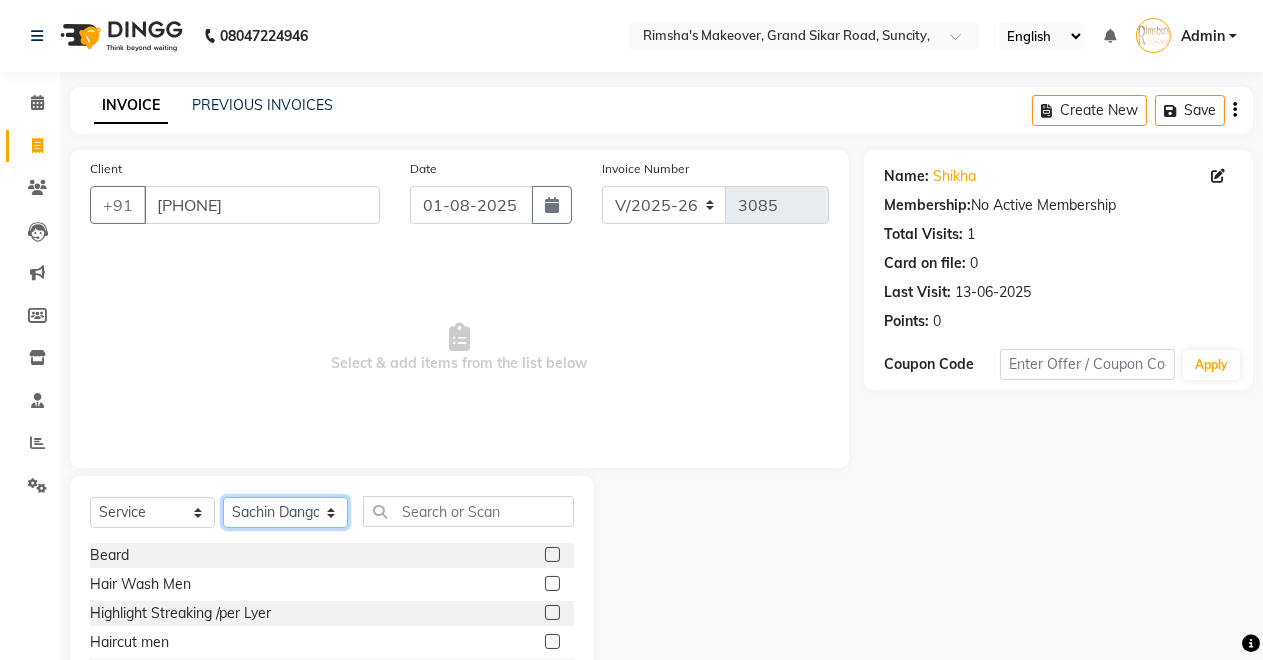 scroll, scrollTop: 141, scrollLeft: 0, axis: vertical 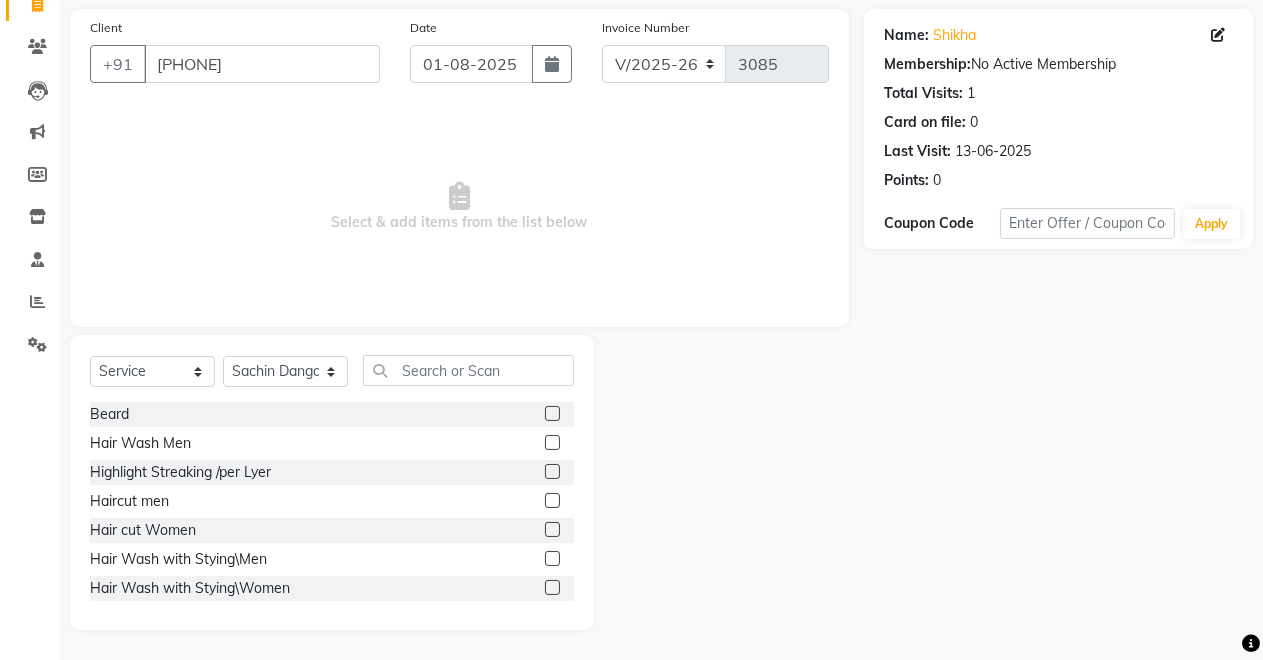 click 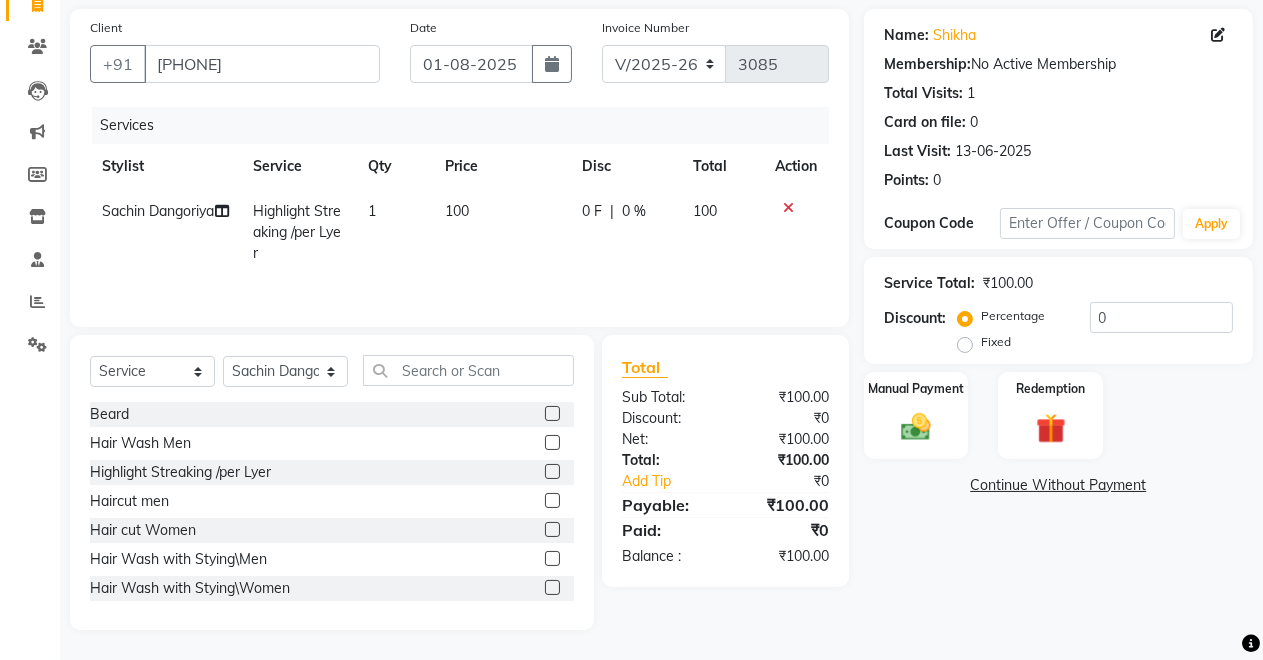click 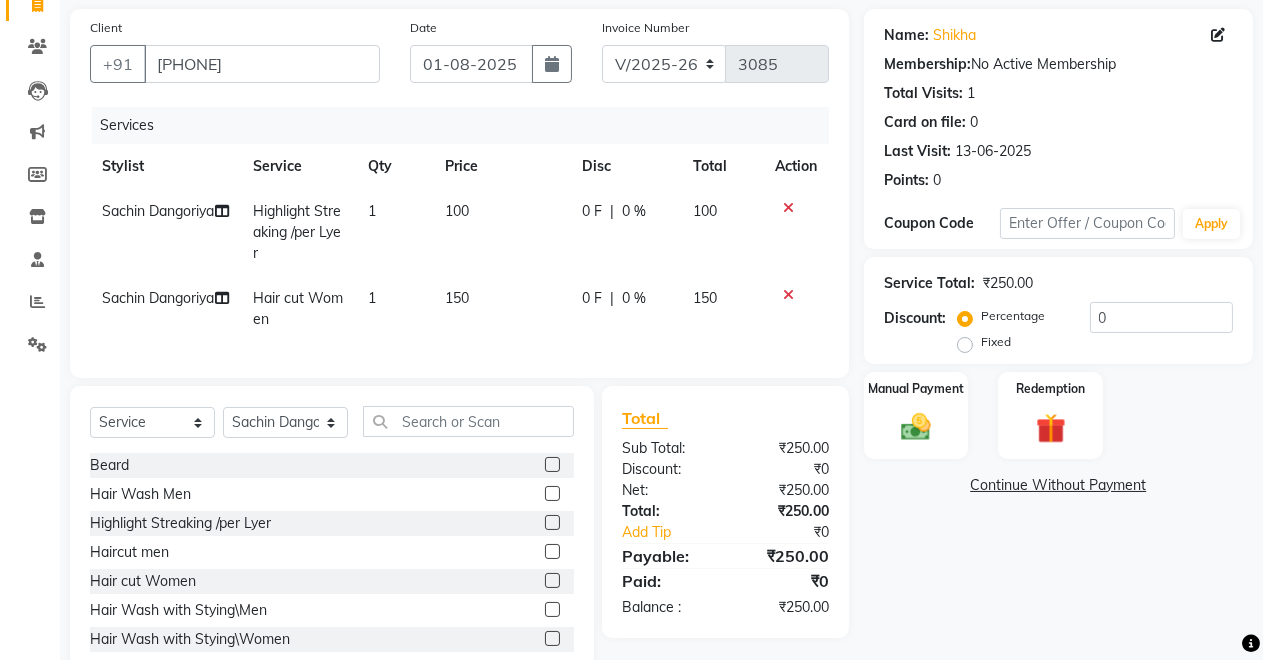 click 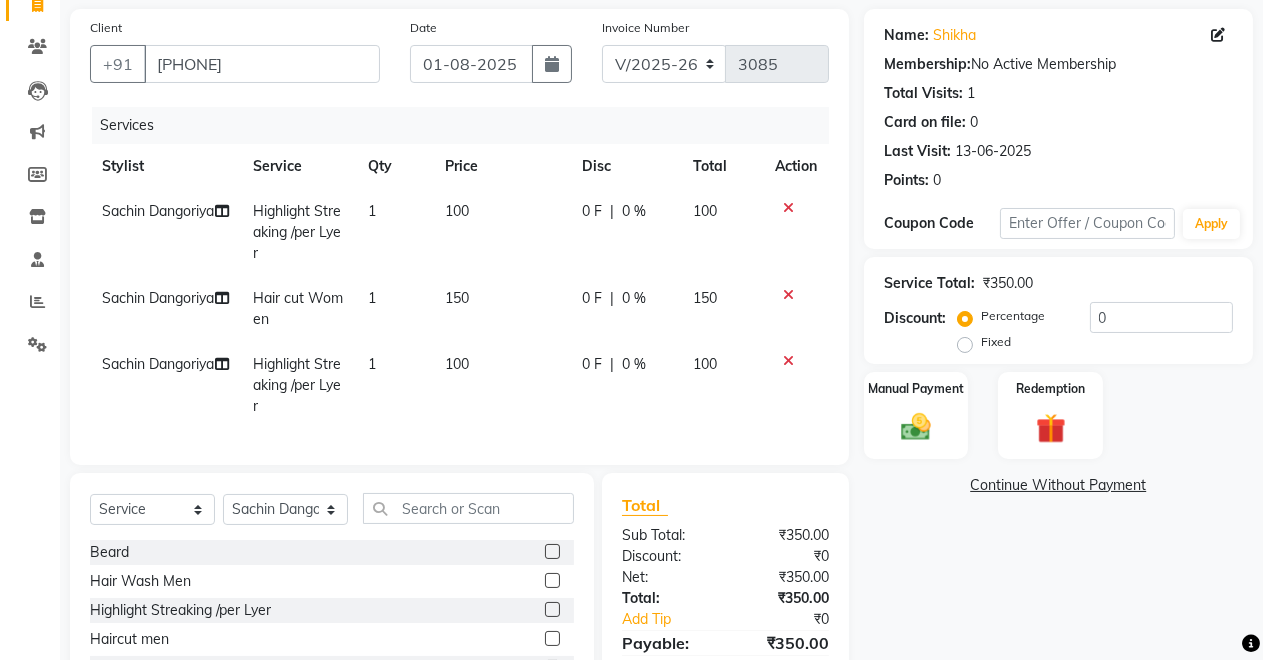 click on "1" 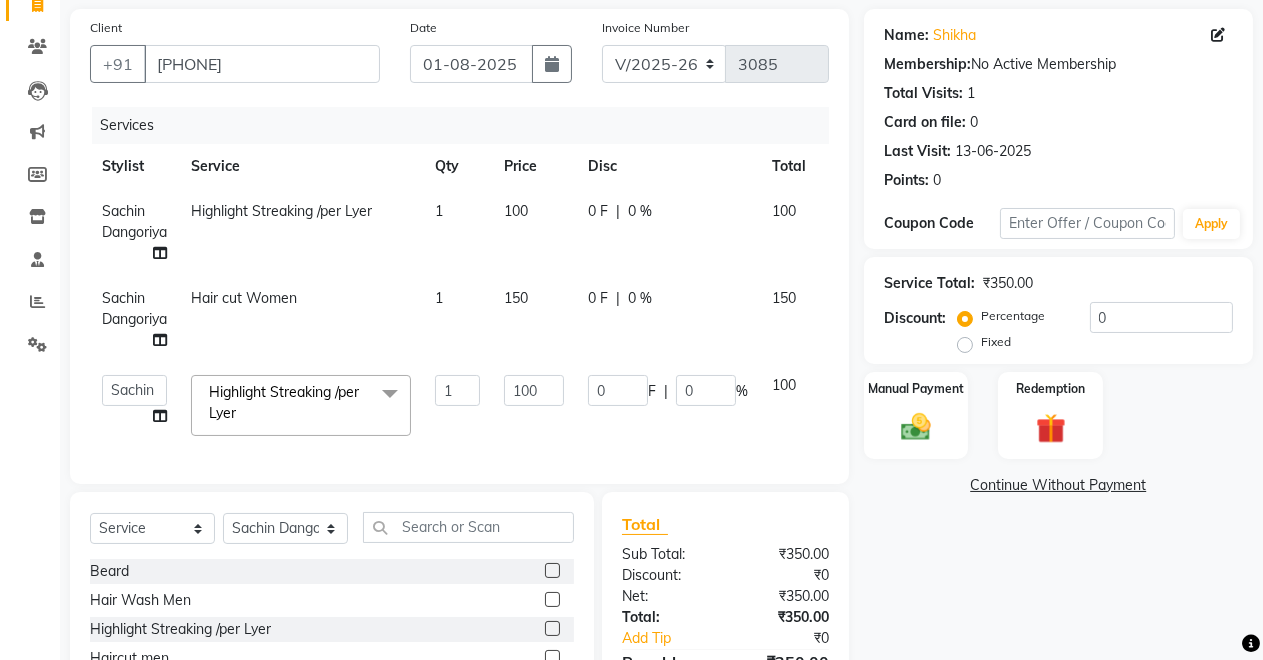 click on "1" 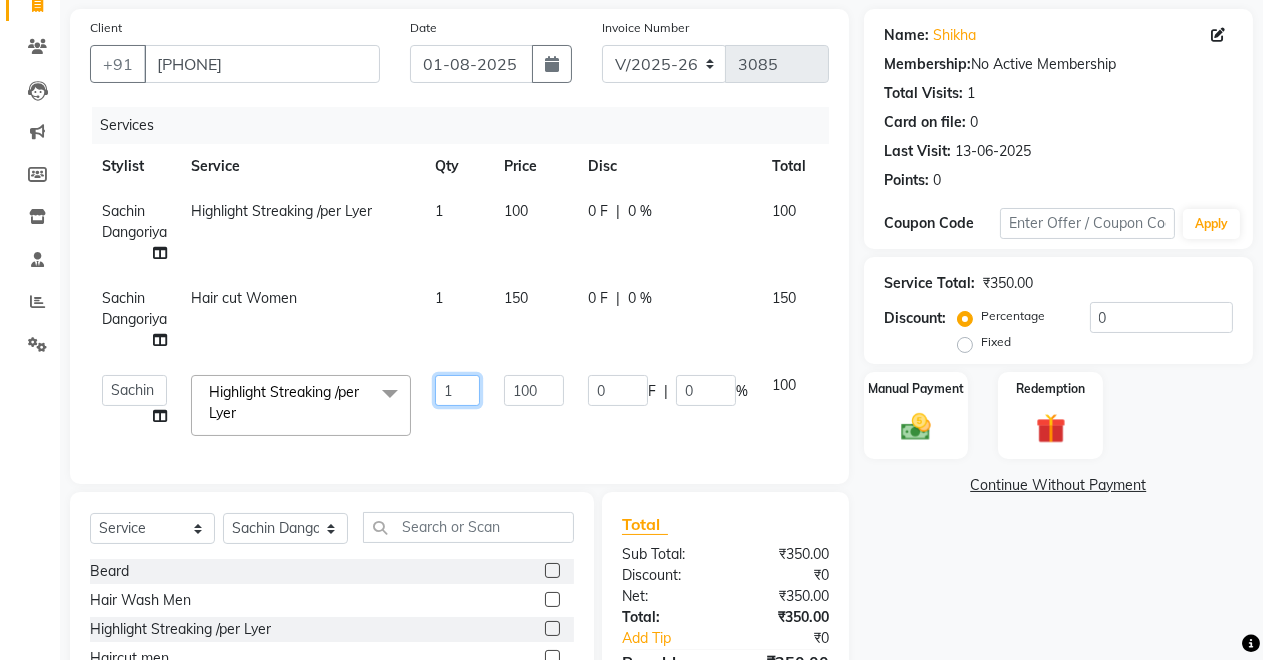 drag, startPoint x: 462, startPoint y: 380, endPoint x: 462, endPoint y: 392, distance: 12 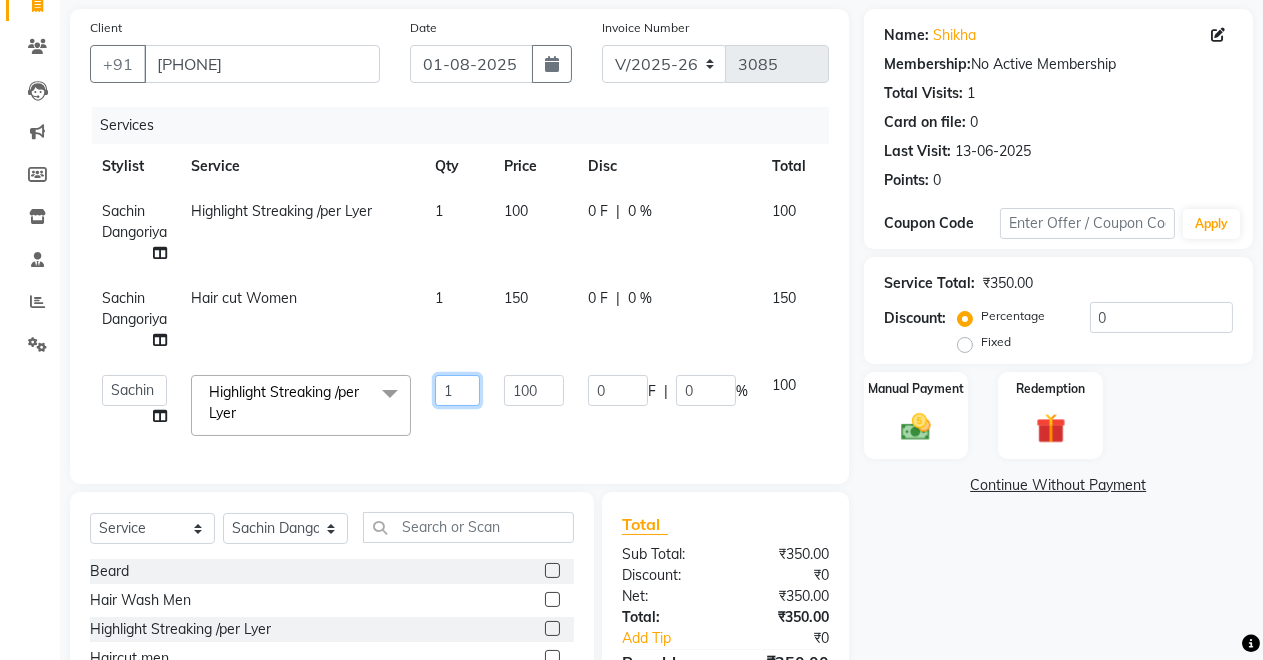 click on "1" 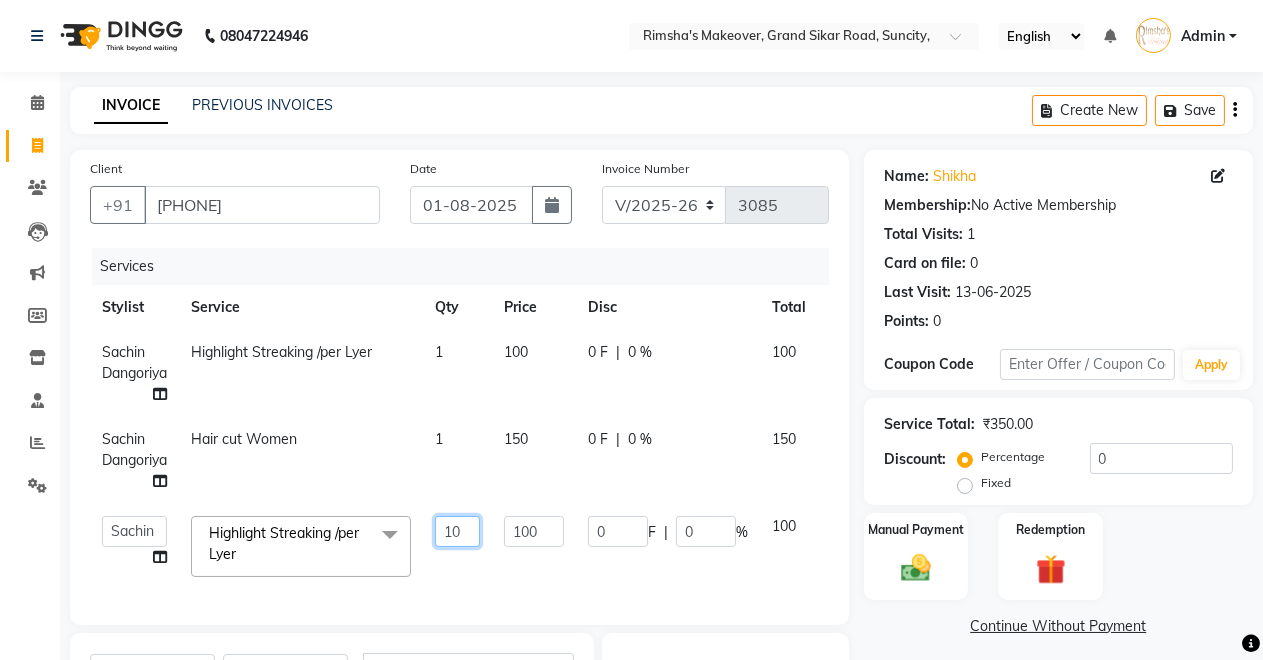 scroll, scrollTop: 314, scrollLeft: 0, axis: vertical 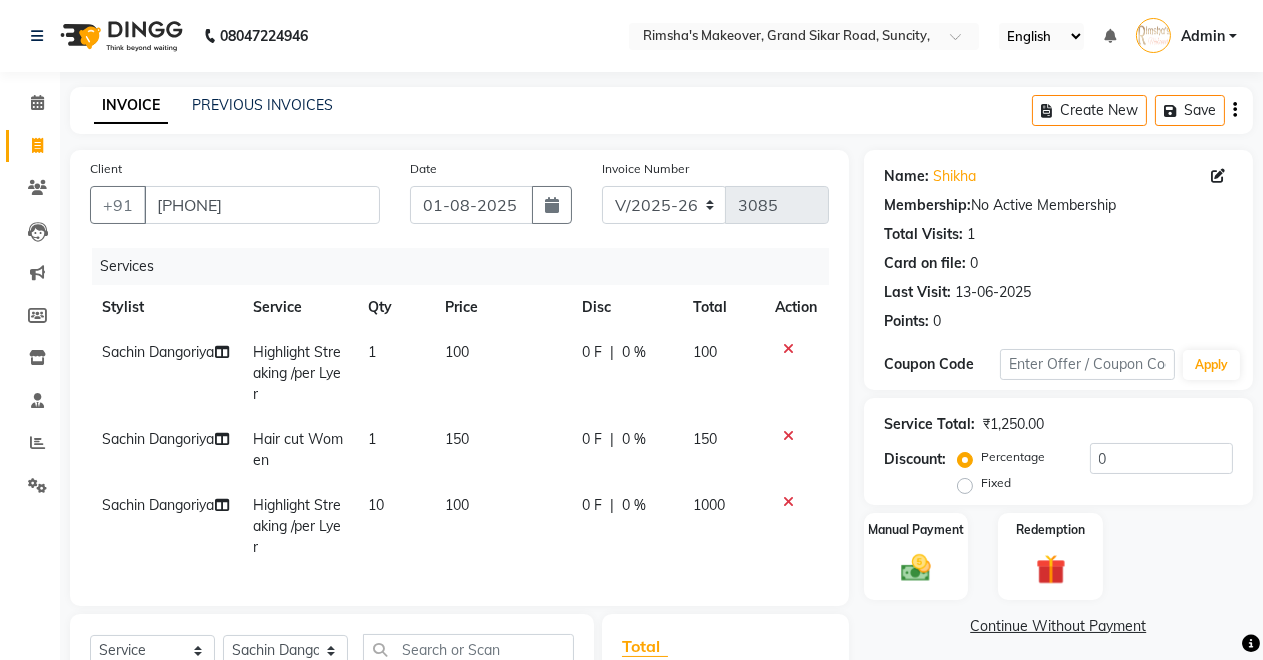 click 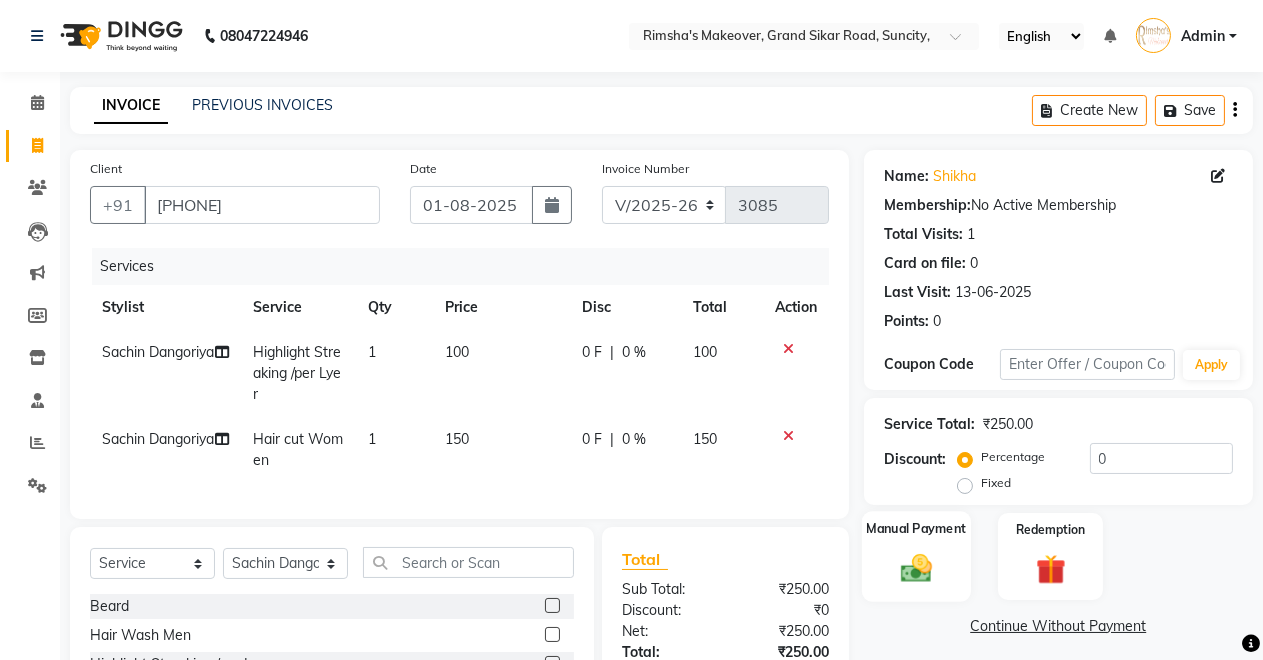 click on "Manual Payment" 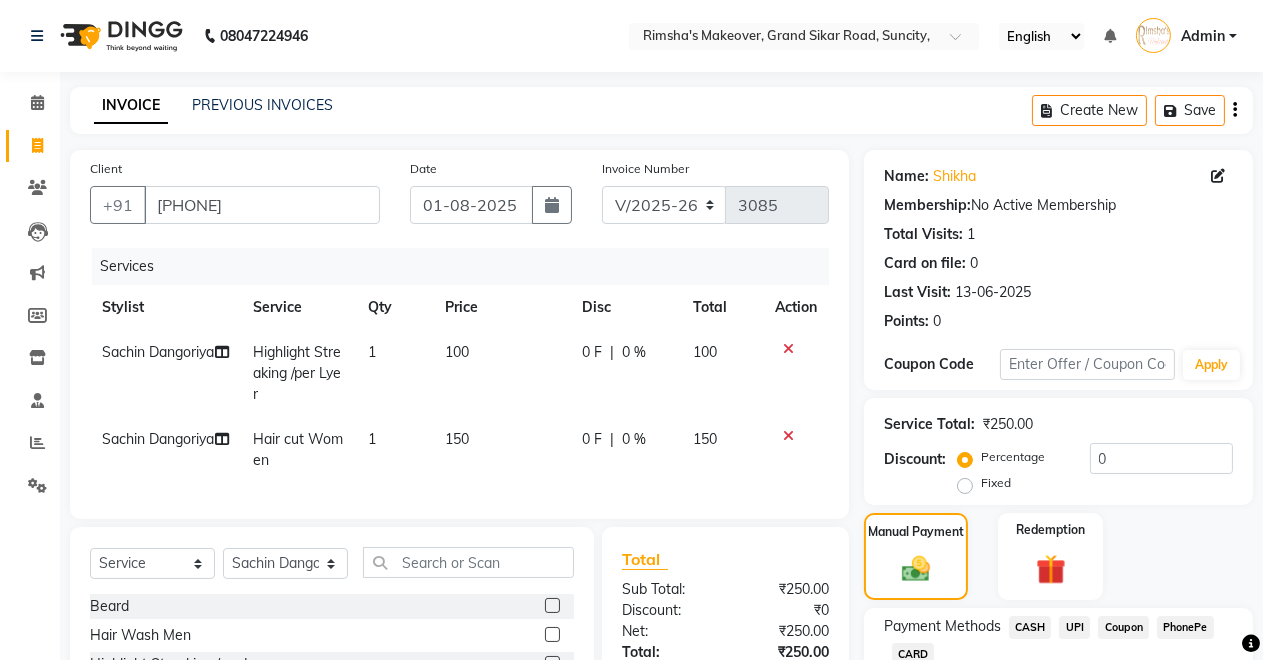 click on "UPI" 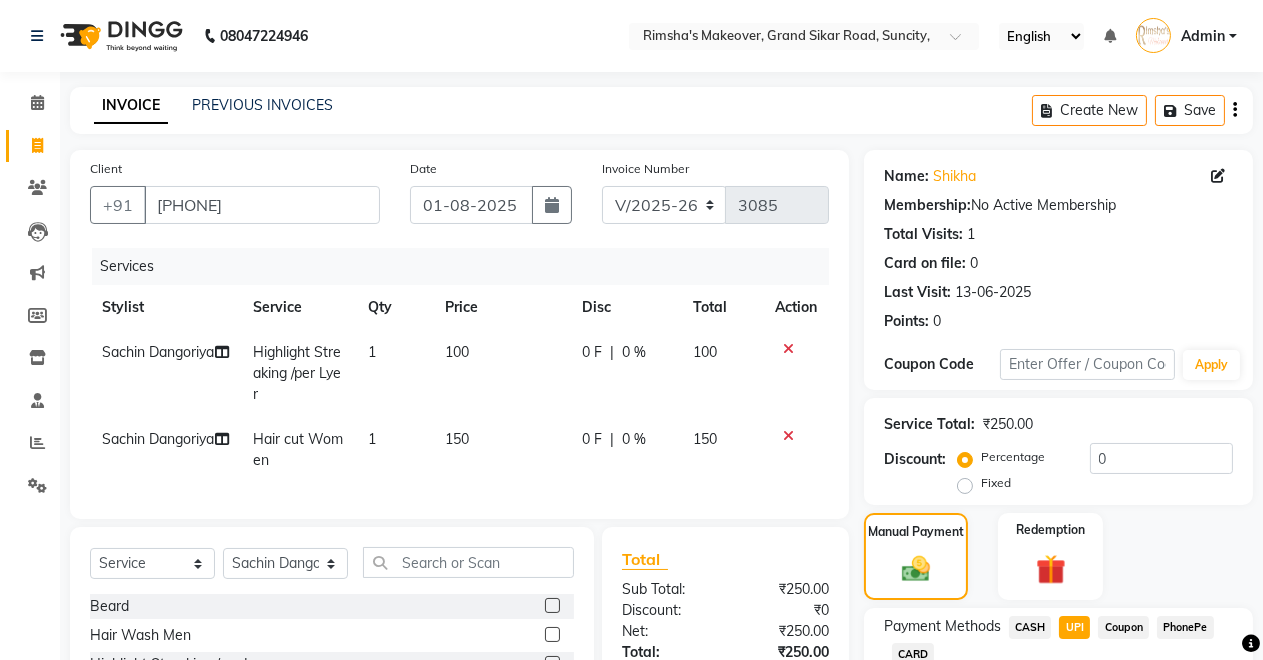 scroll, scrollTop: 208, scrollLeft: 0, axis: vertical 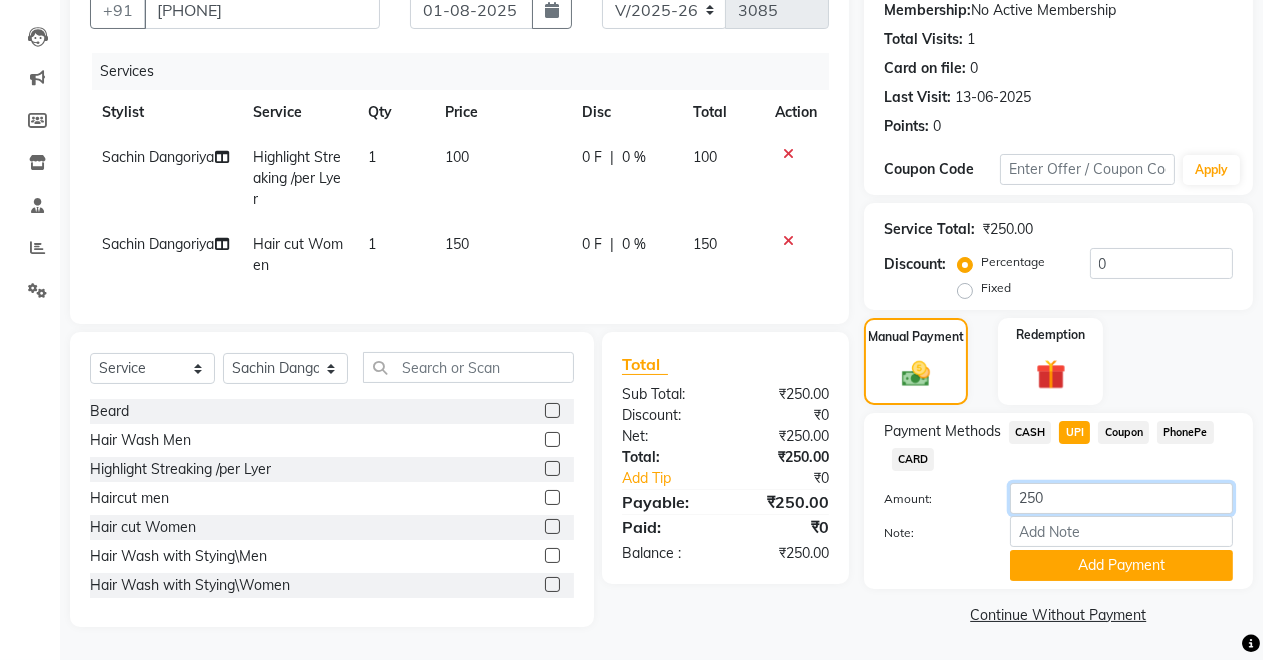 click on "250" 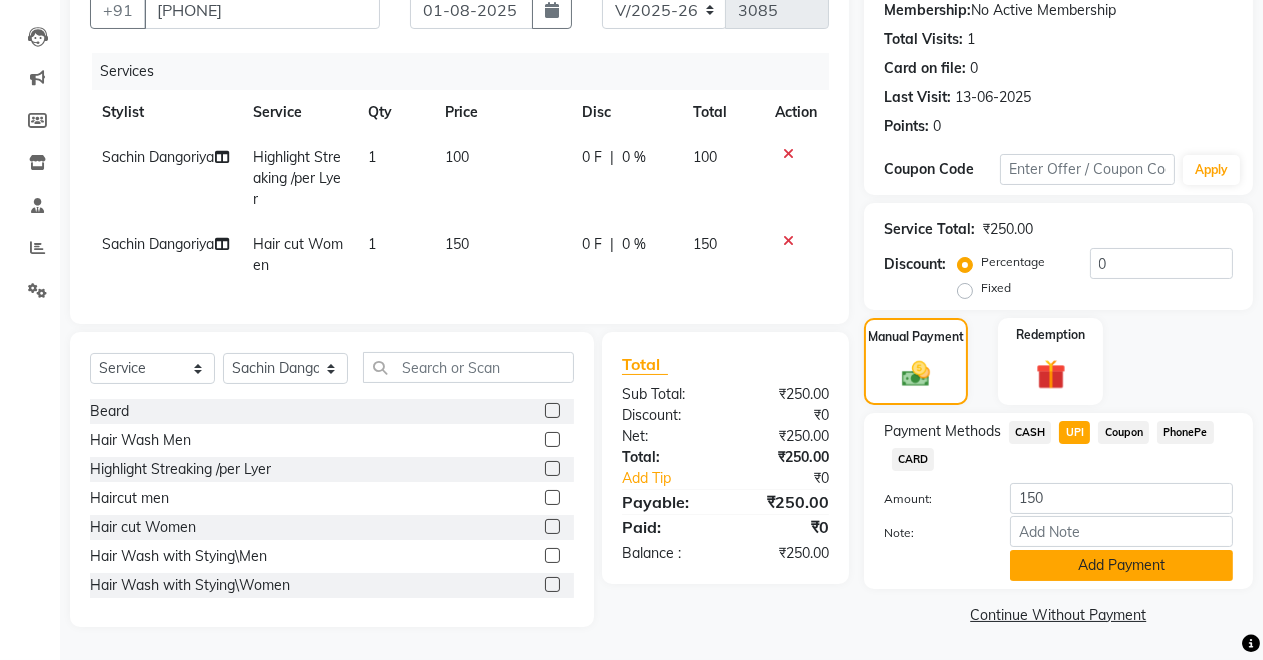 click on "Add Payment" 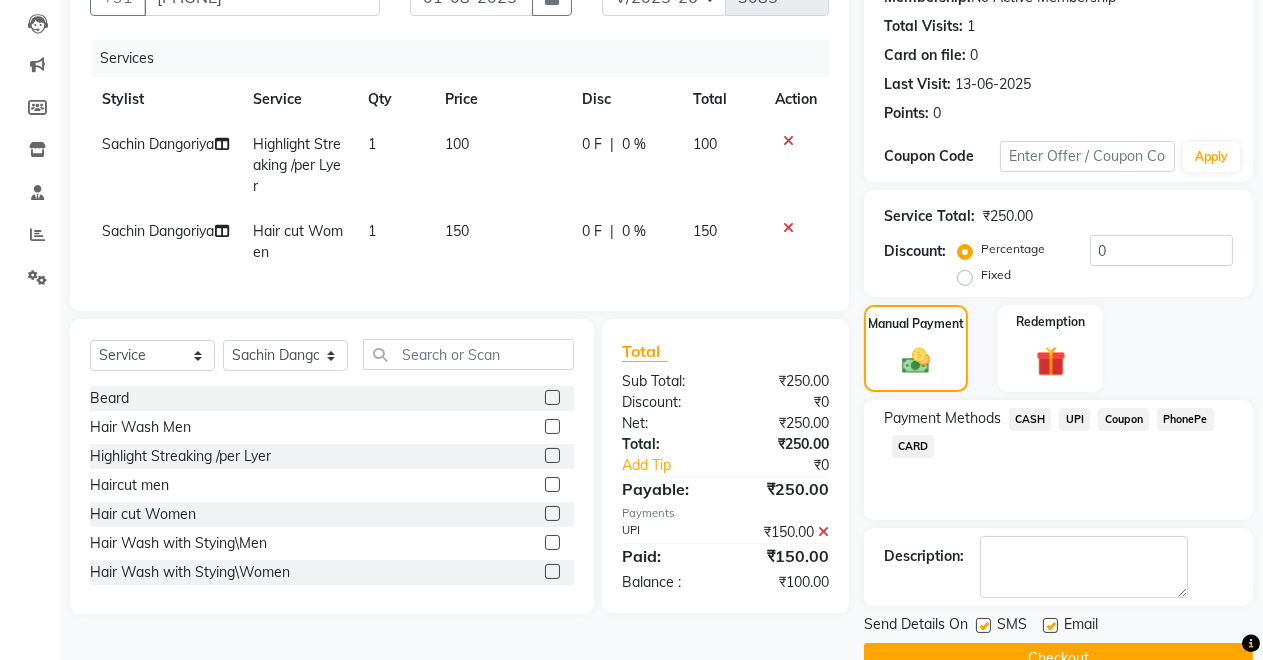 scroll, scrollTop: 251, scrollLeft: 0, axis: vertical 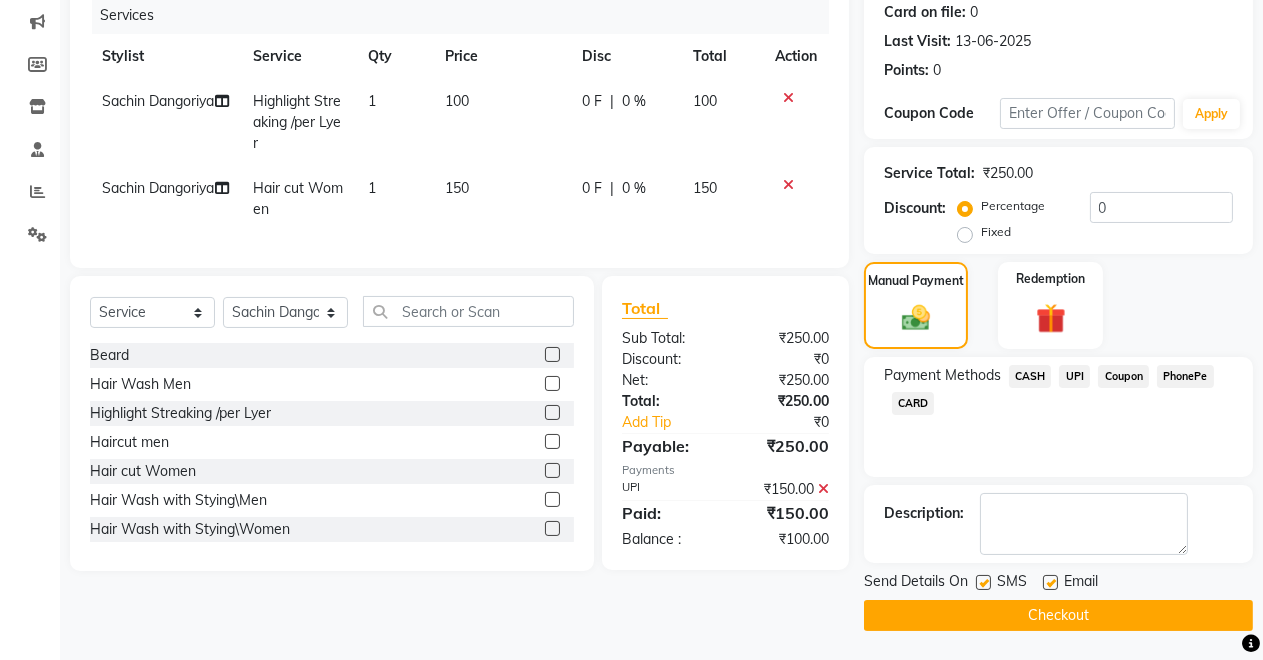 click on "CASH" 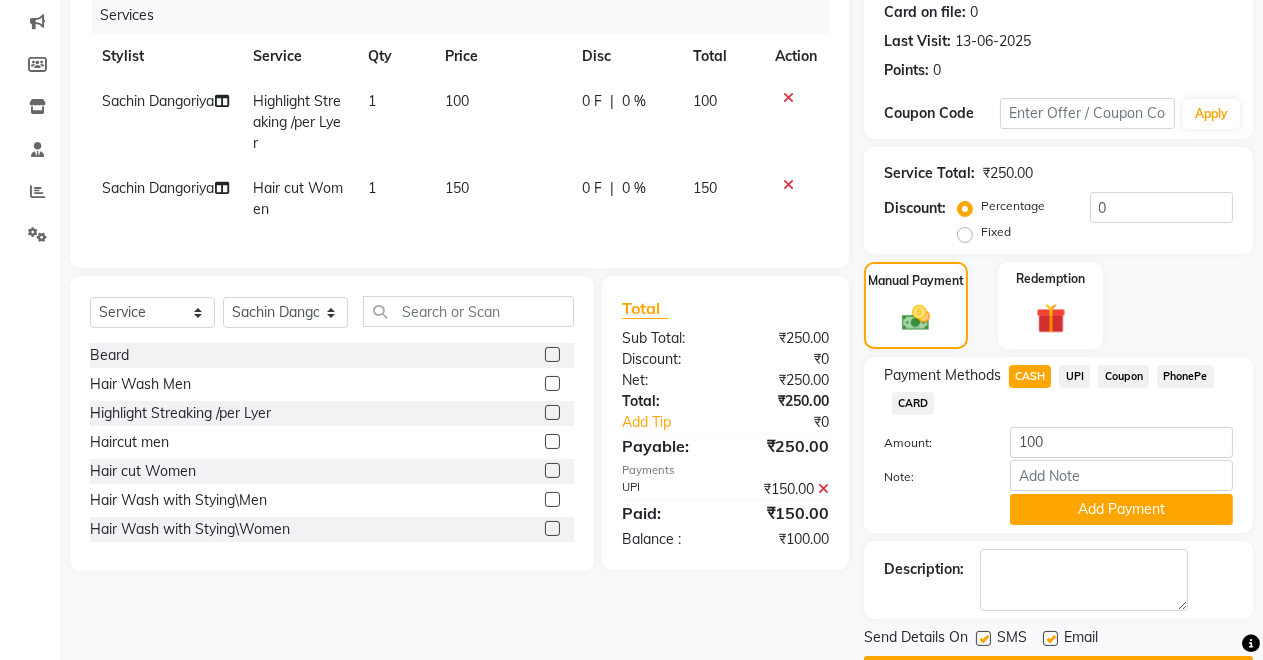 scroll, scrollTop: 0, scrollLeft: 0, axis: both 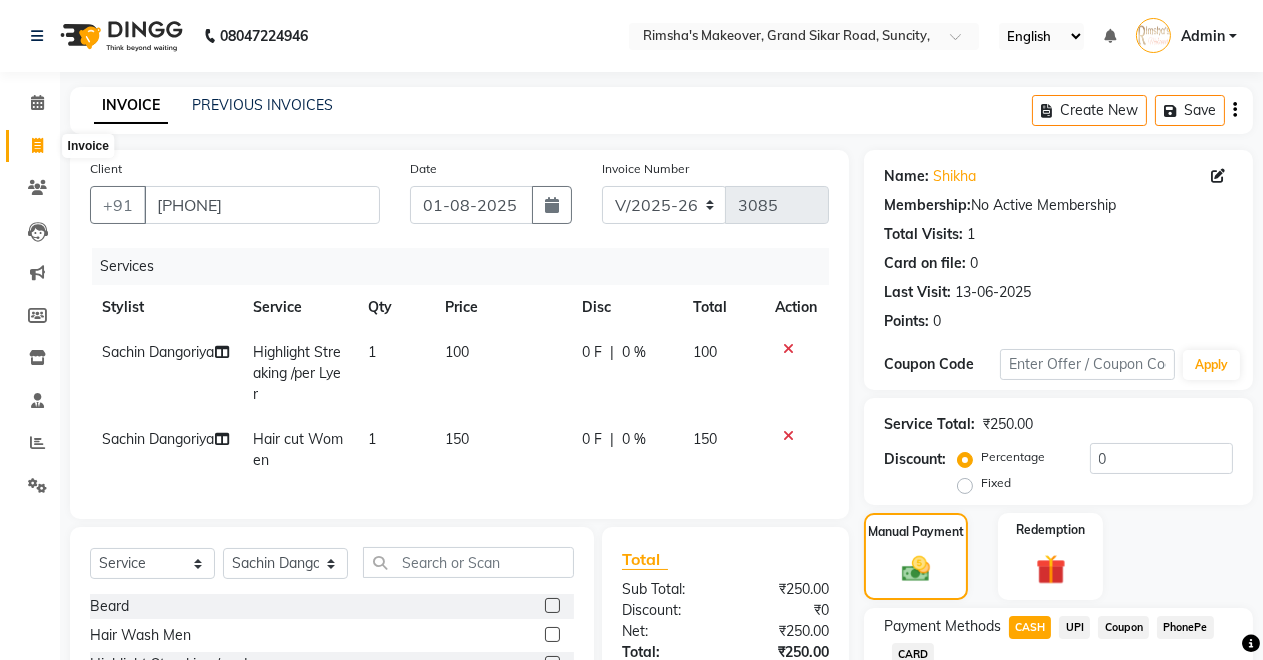 click 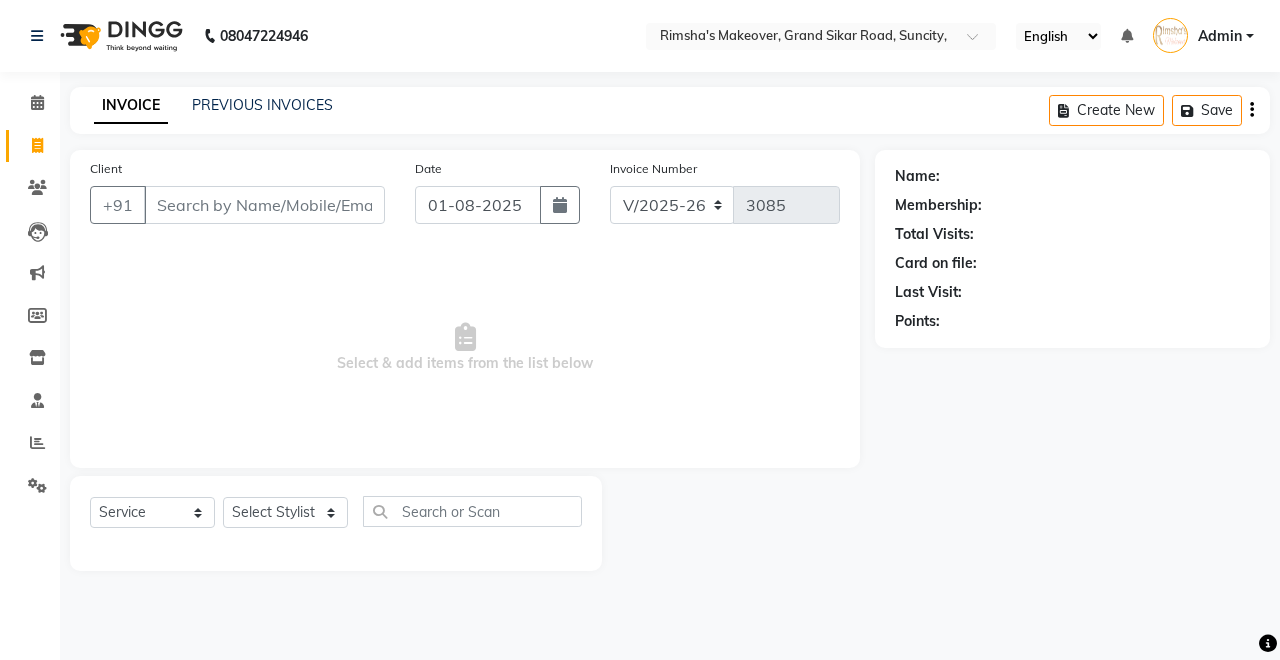 click on "Client" at bounding box center [264, 205] 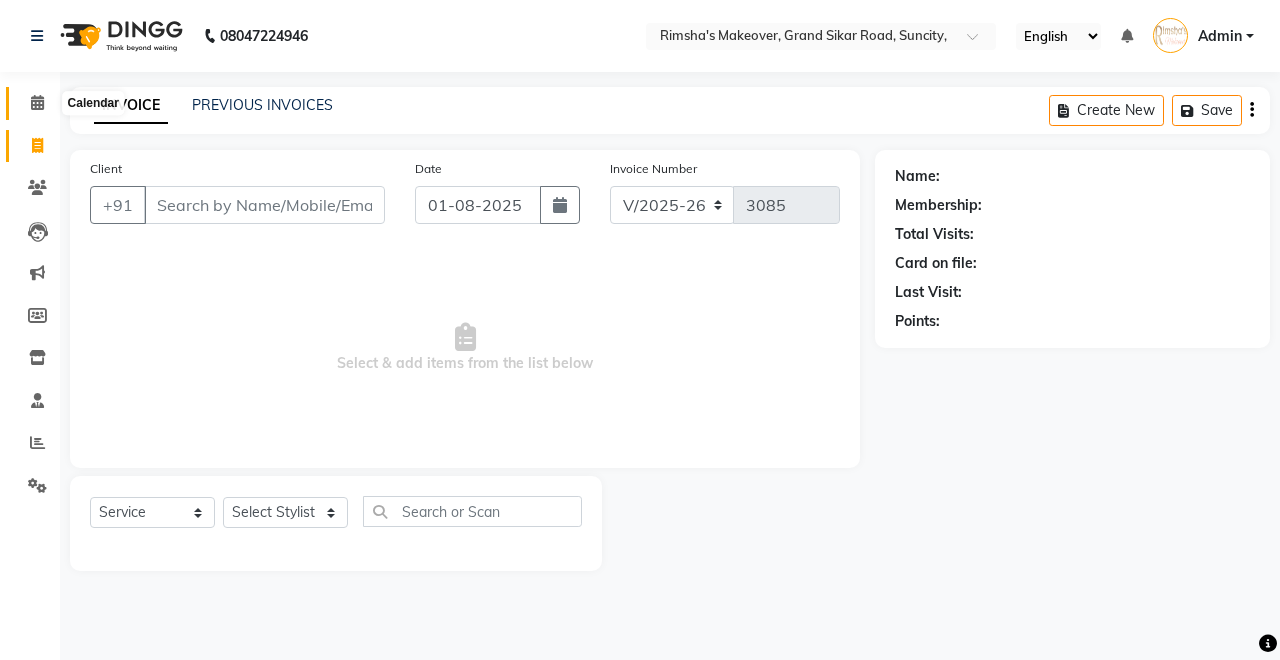 click 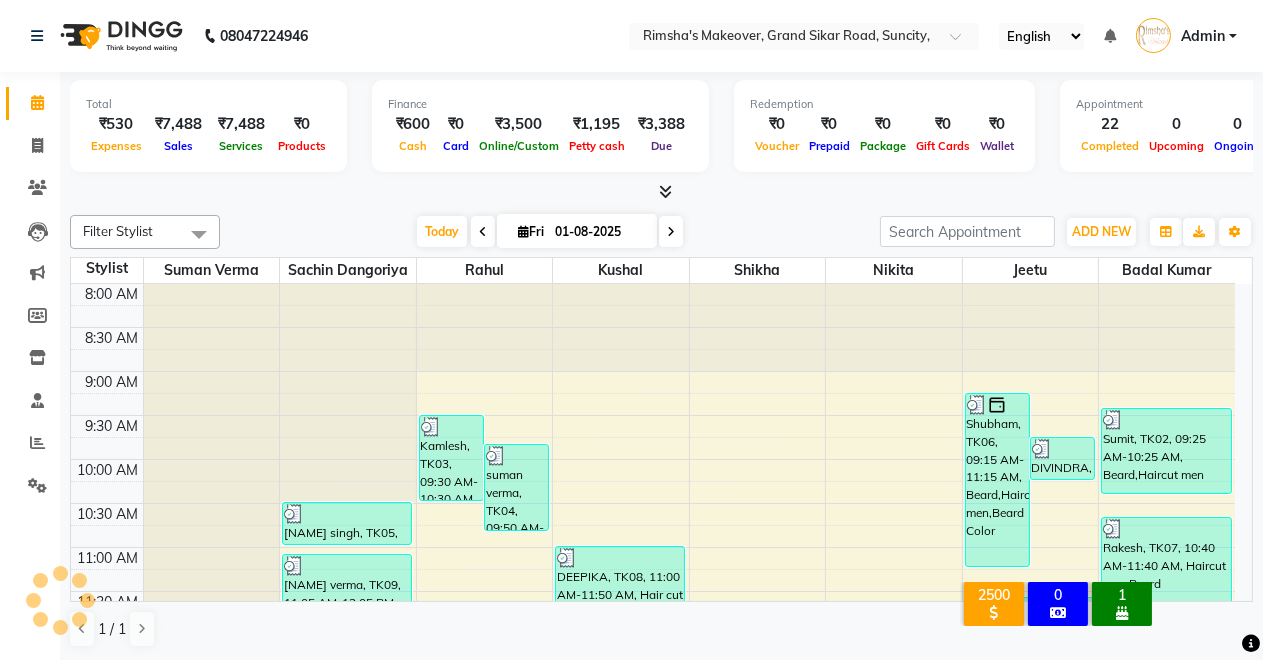 scroll, scrollTop: 0, scrollLeft: 0, axis: both 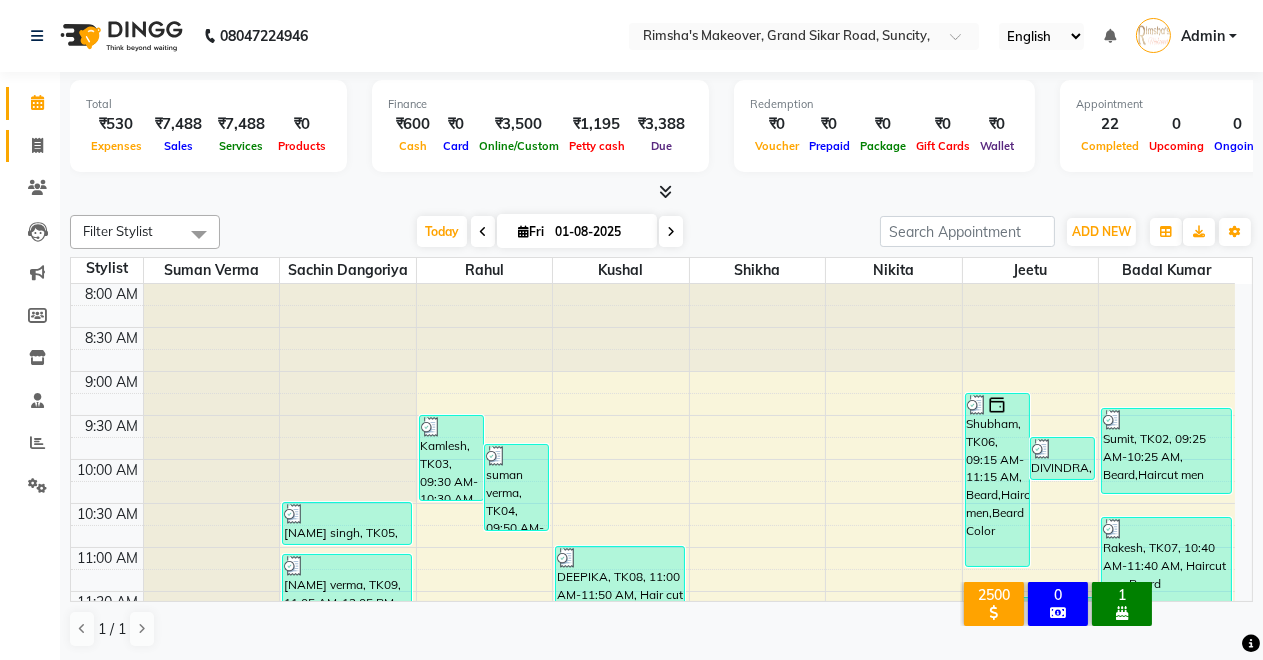 click 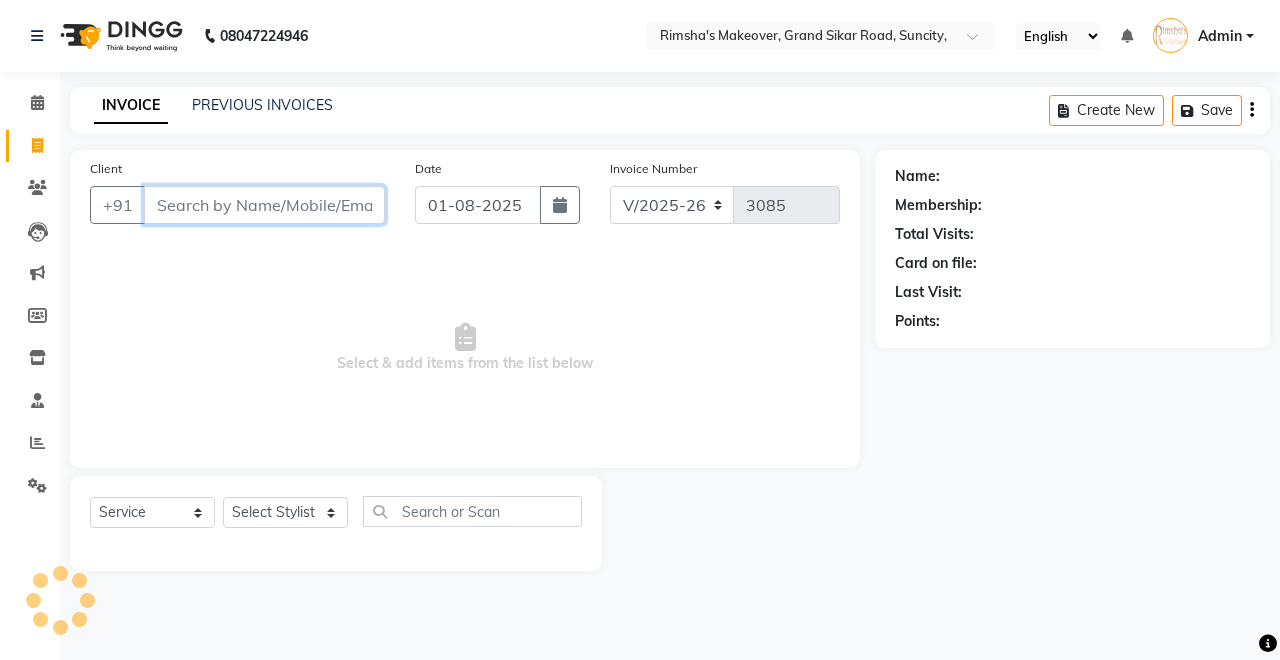 click on "Client" at bounding box center (264, 205) 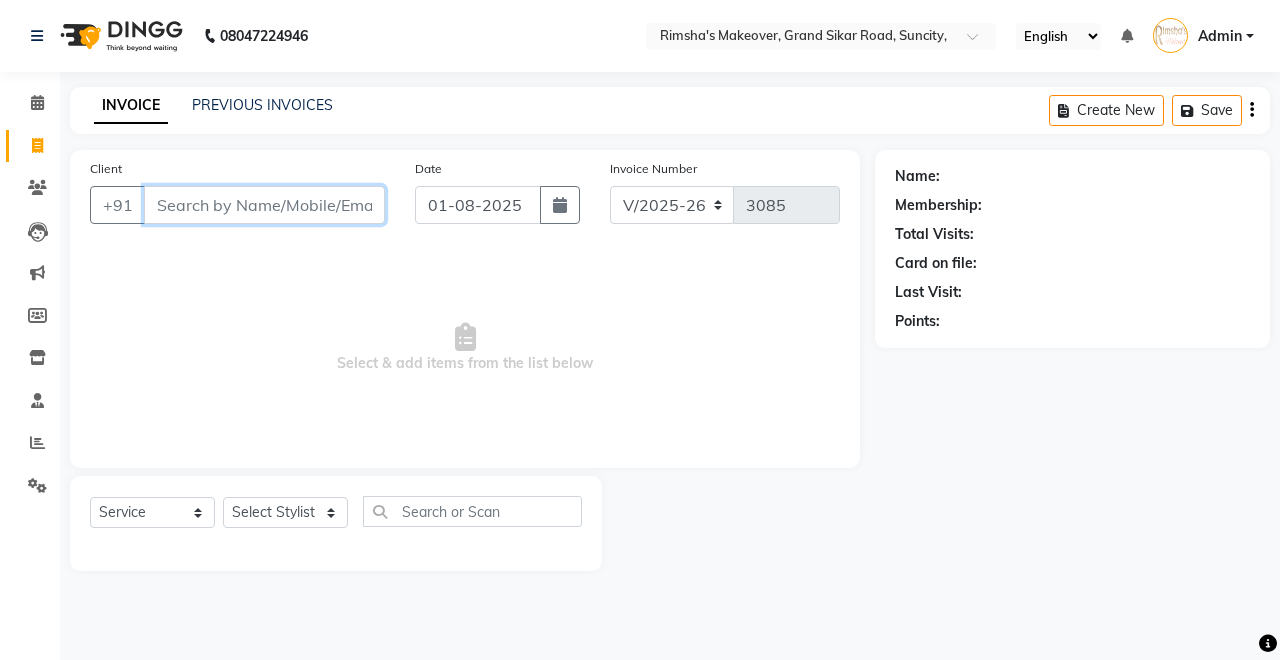 click on "Client" at bounding box center [264, 205] 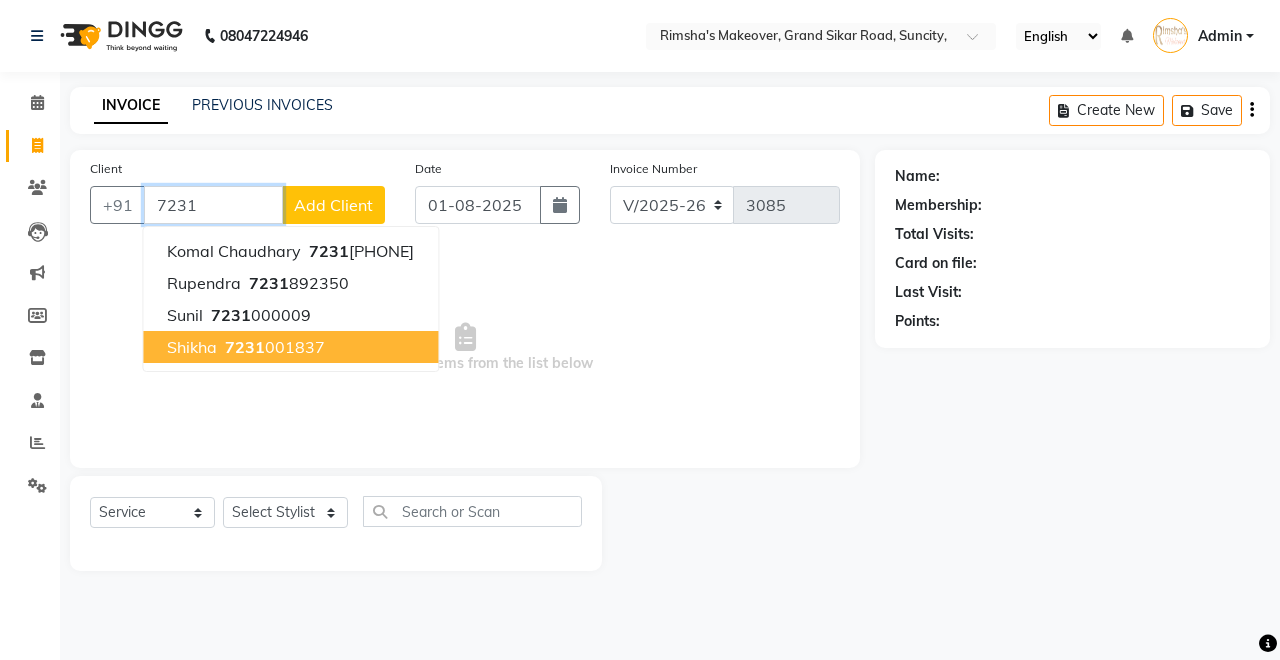 click on "shikha   [PHONE]" at bounding box center (290, 347) 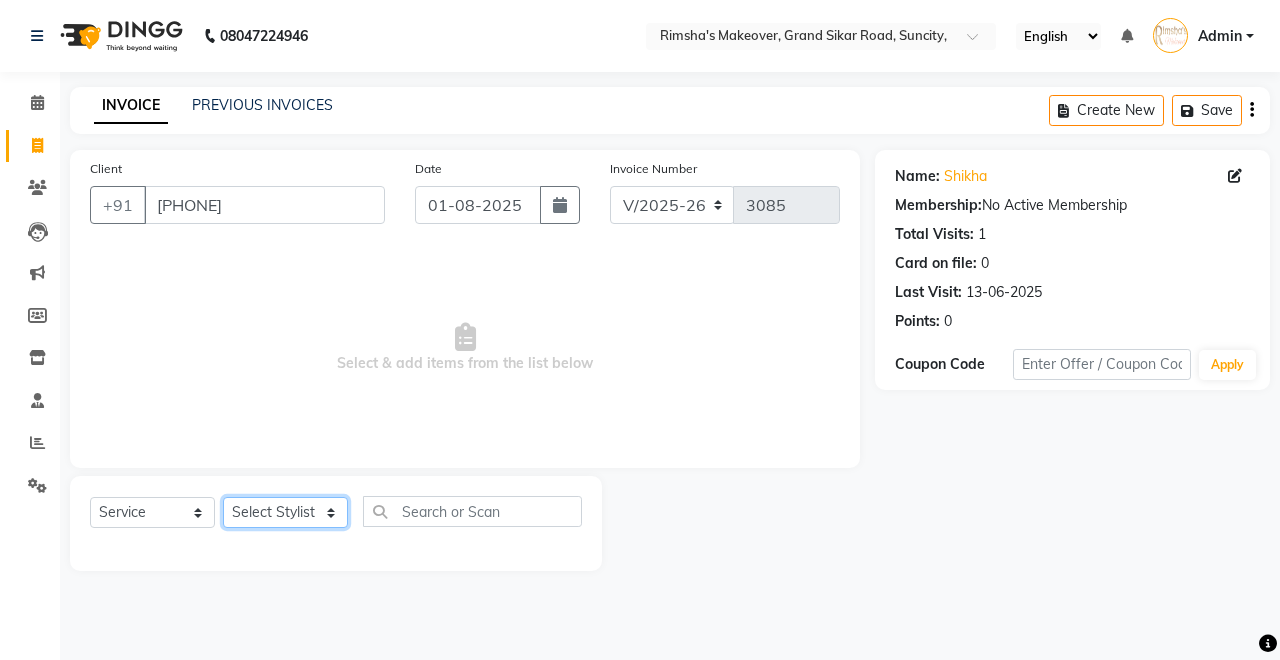 click on "Select Stylist Badal kumar Jeetu Kushal Nikita Rahul Sachin Dangoriya Shikha Suman Verma" 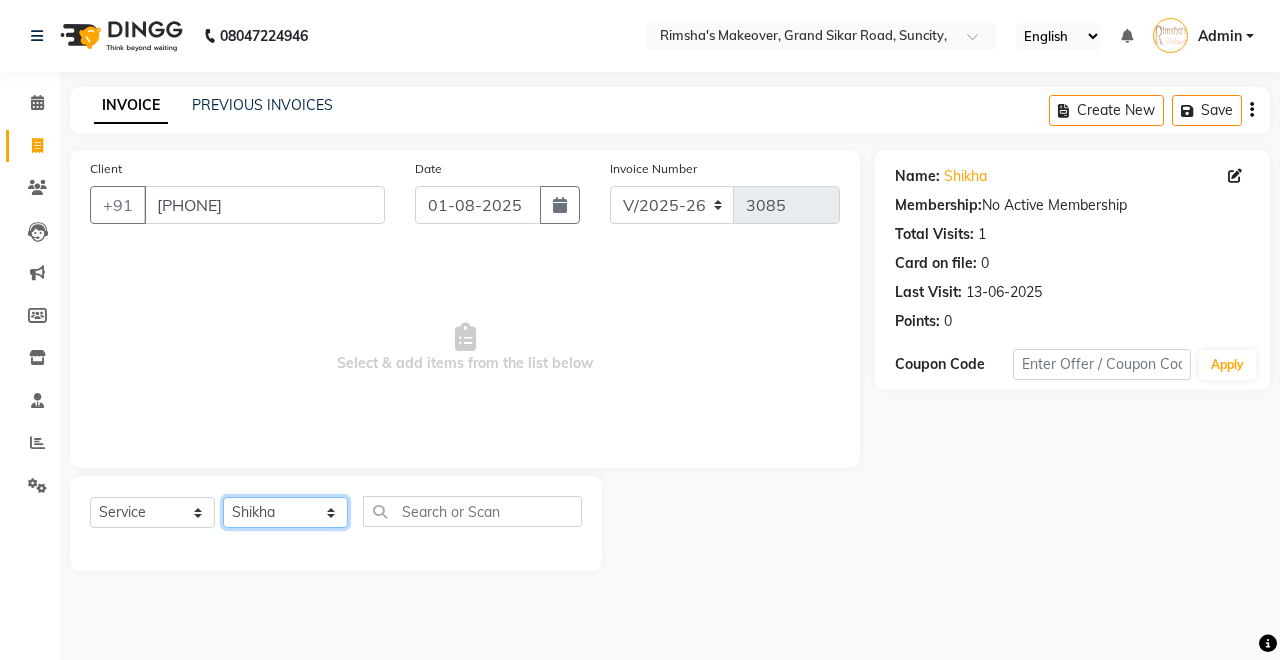 click on "Select Stylist Badal kumar Jeetu Kushal Nikita Rahul Sachin Dangoriya Shikha Suman Verma" 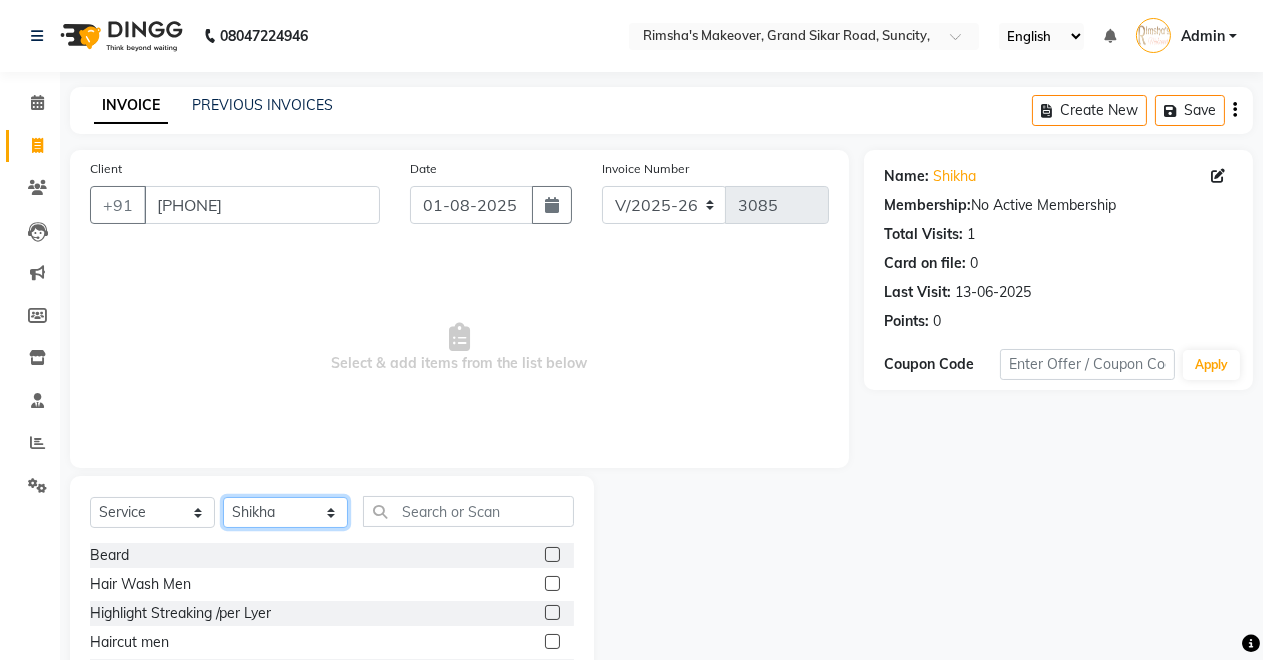 scroll, scrollTop: 333, scrollLeft: 0, axis: vertical 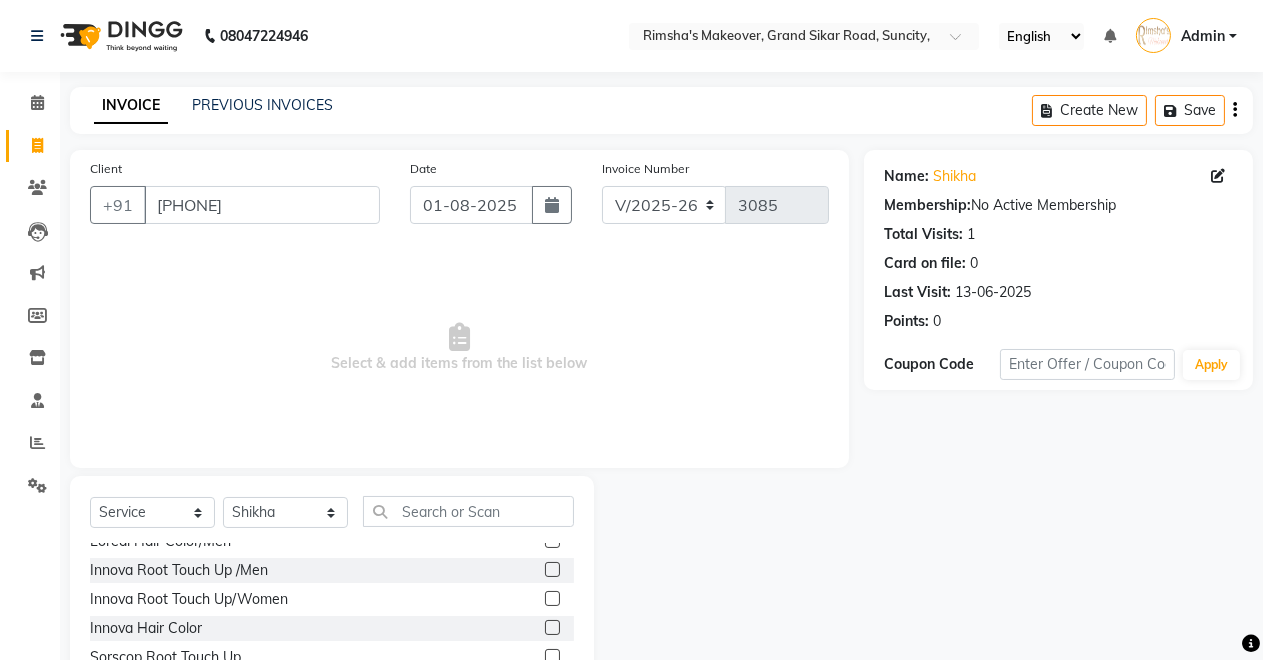 click 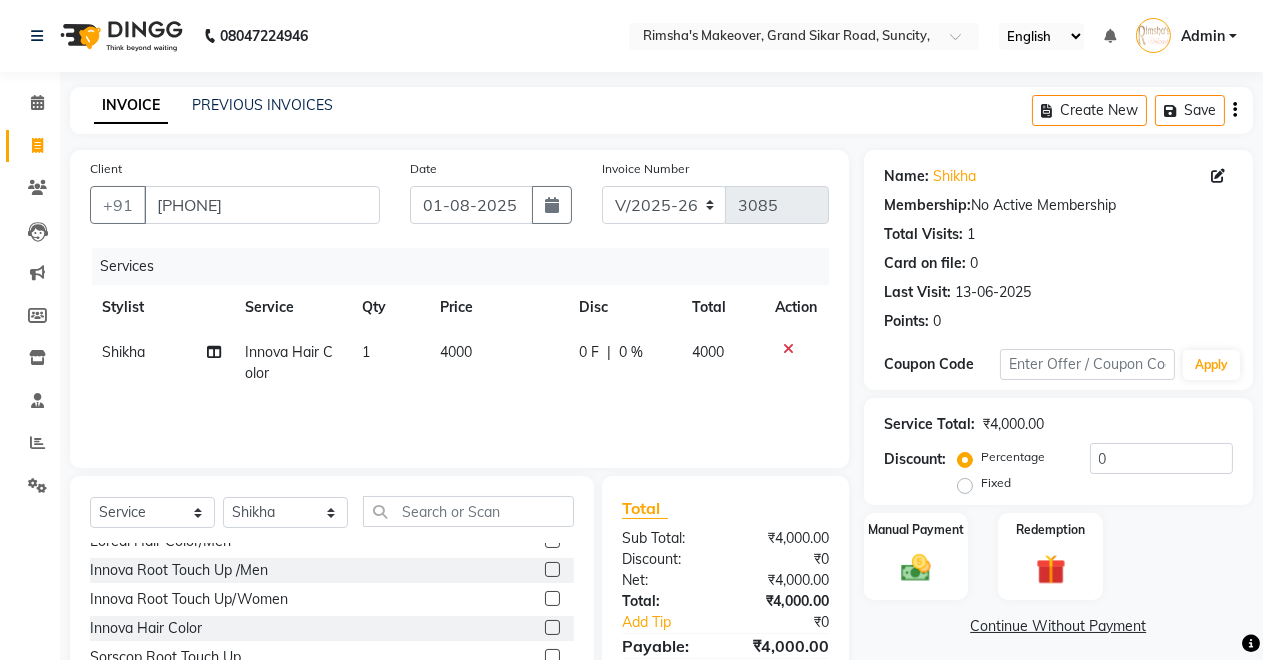 click 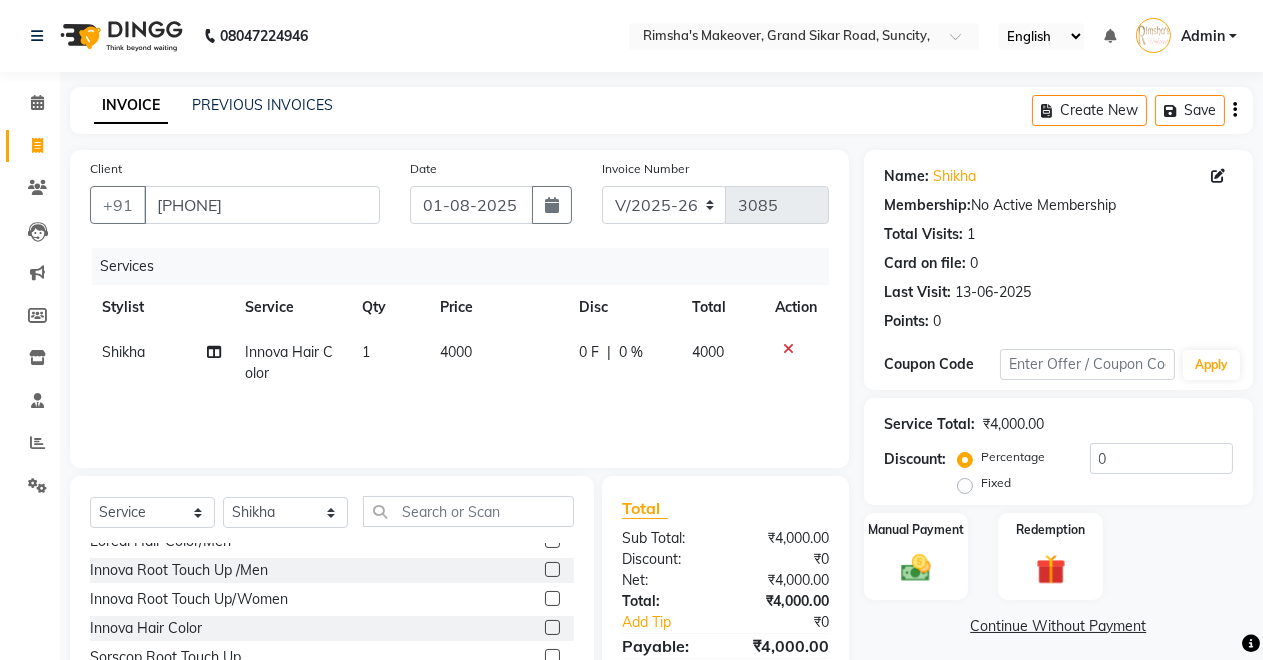 click at bounding box center [551, 570] 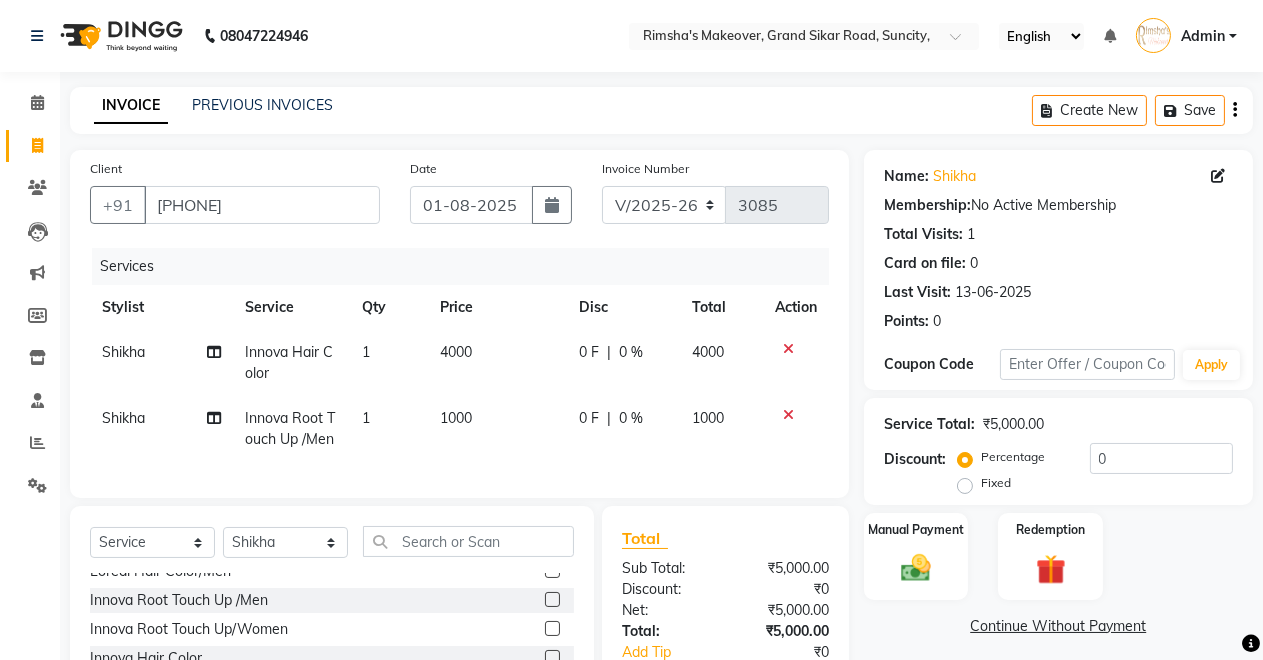 click on "0 %" 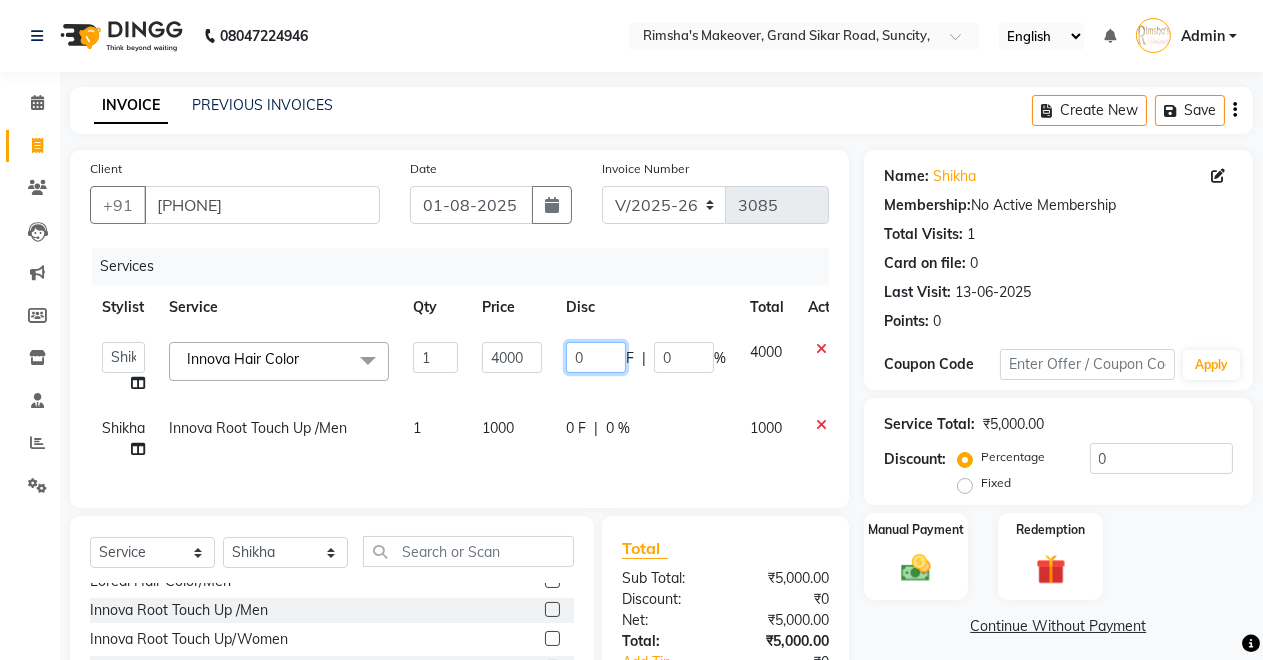 click on "0" 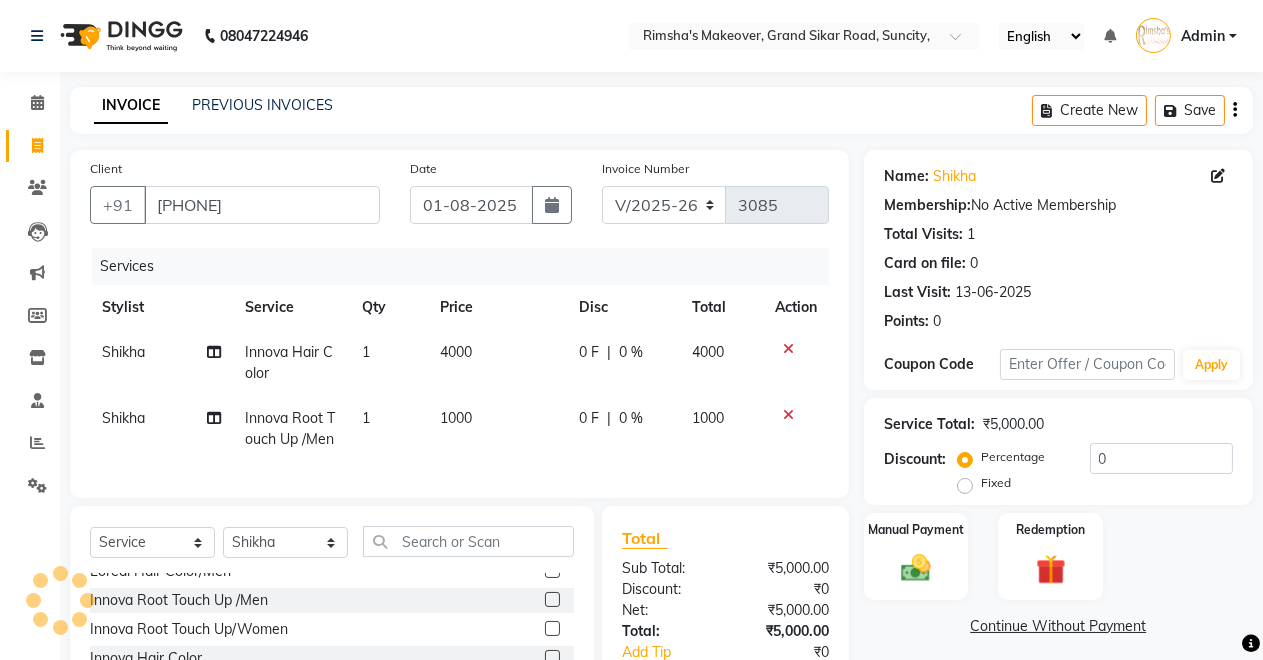click on "Disc" 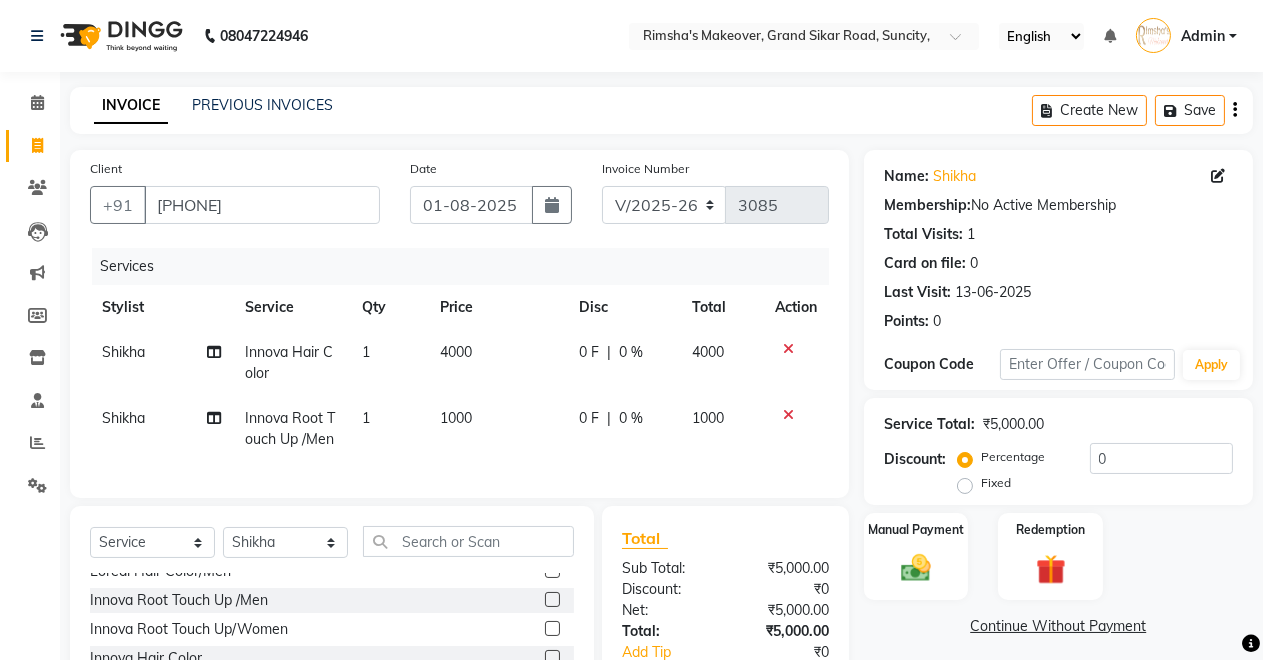 click on "0 %" 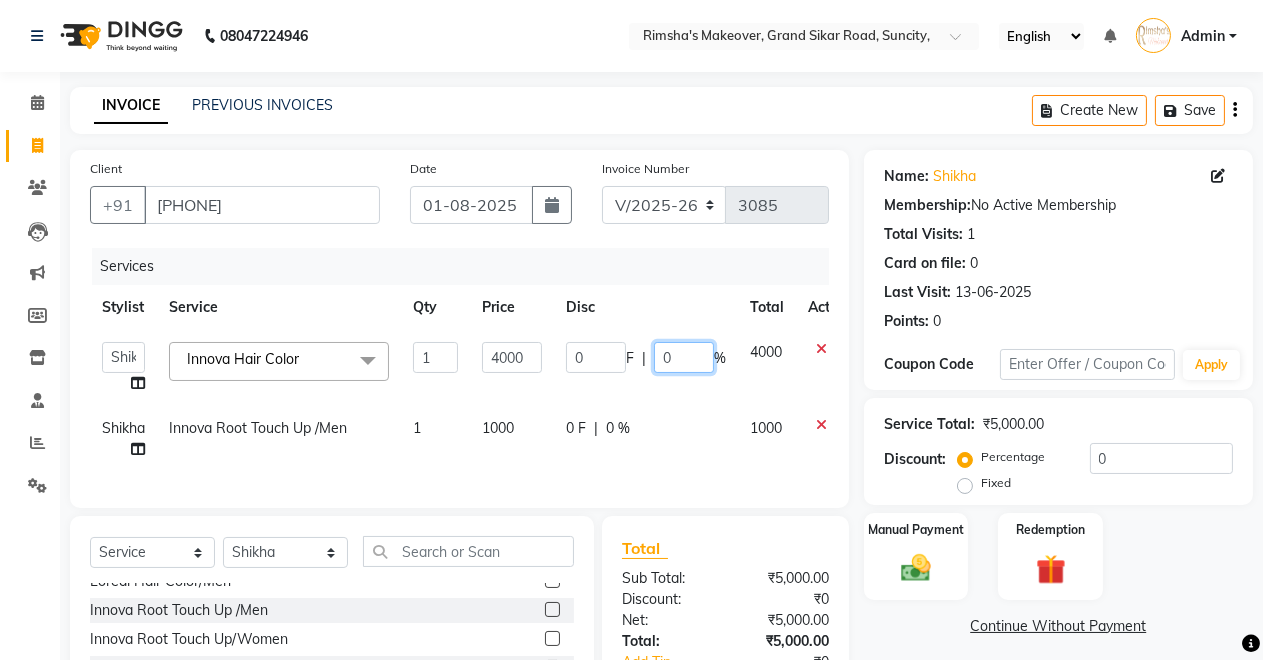 click on "0" 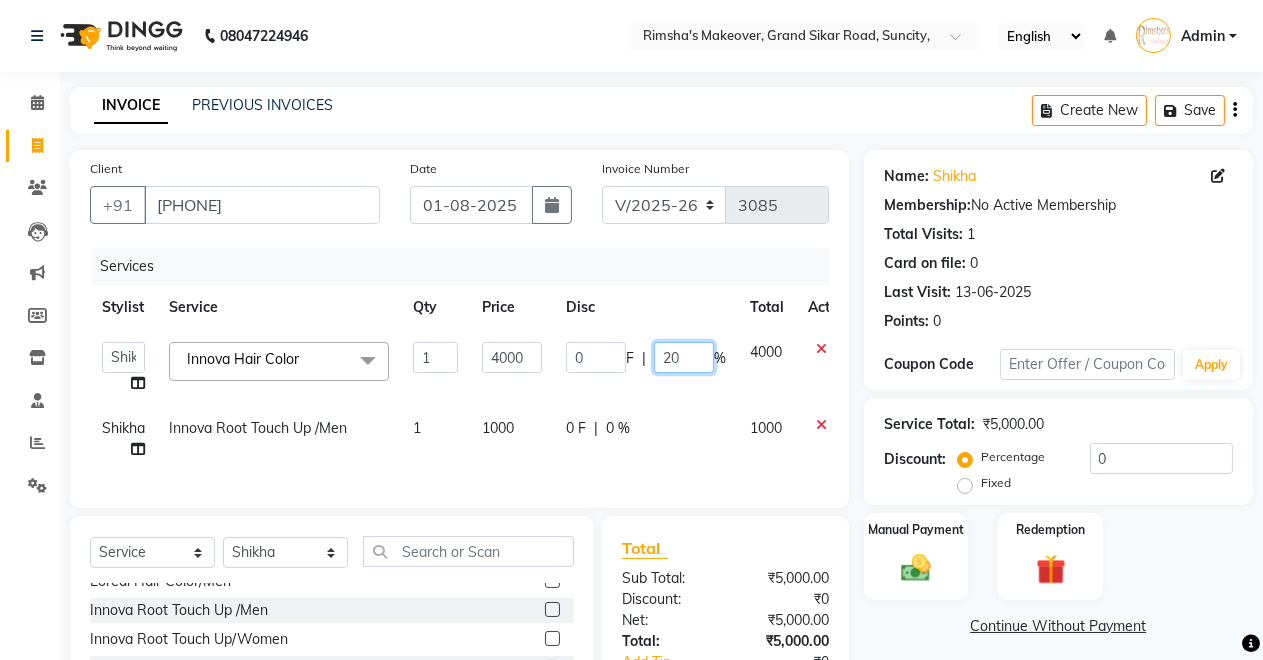 scroll, scrollTop: 198, scrollLeft: 0, axis: vertical 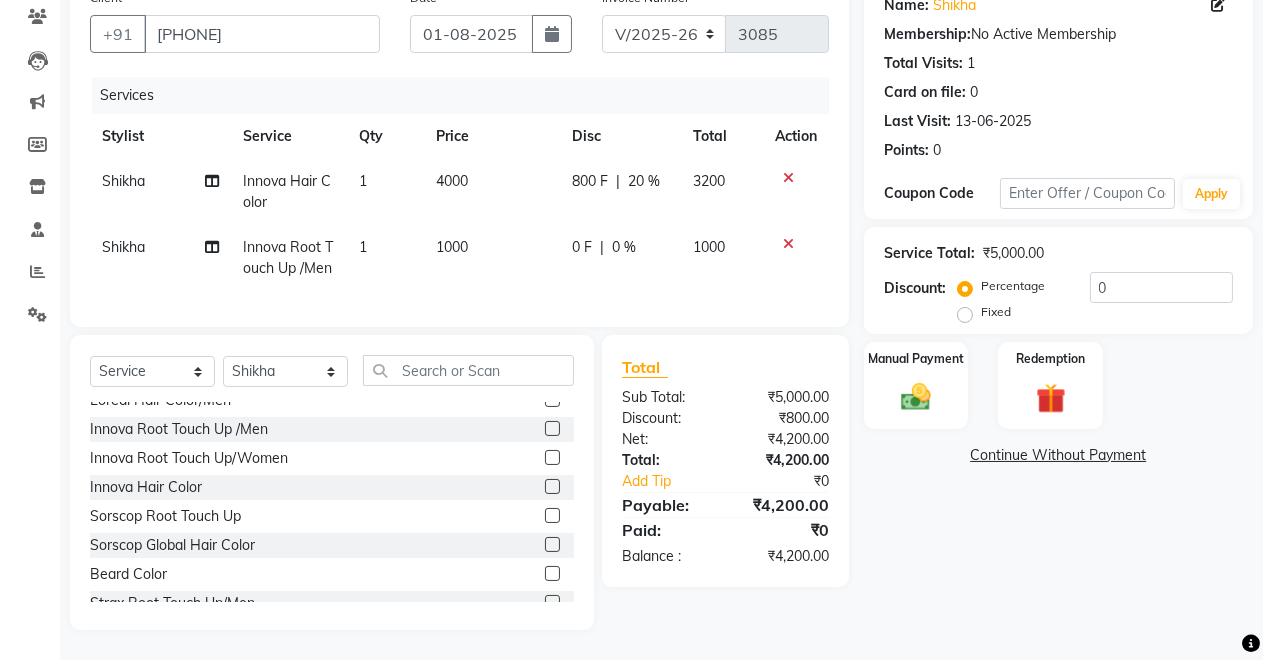 click on "Disc" 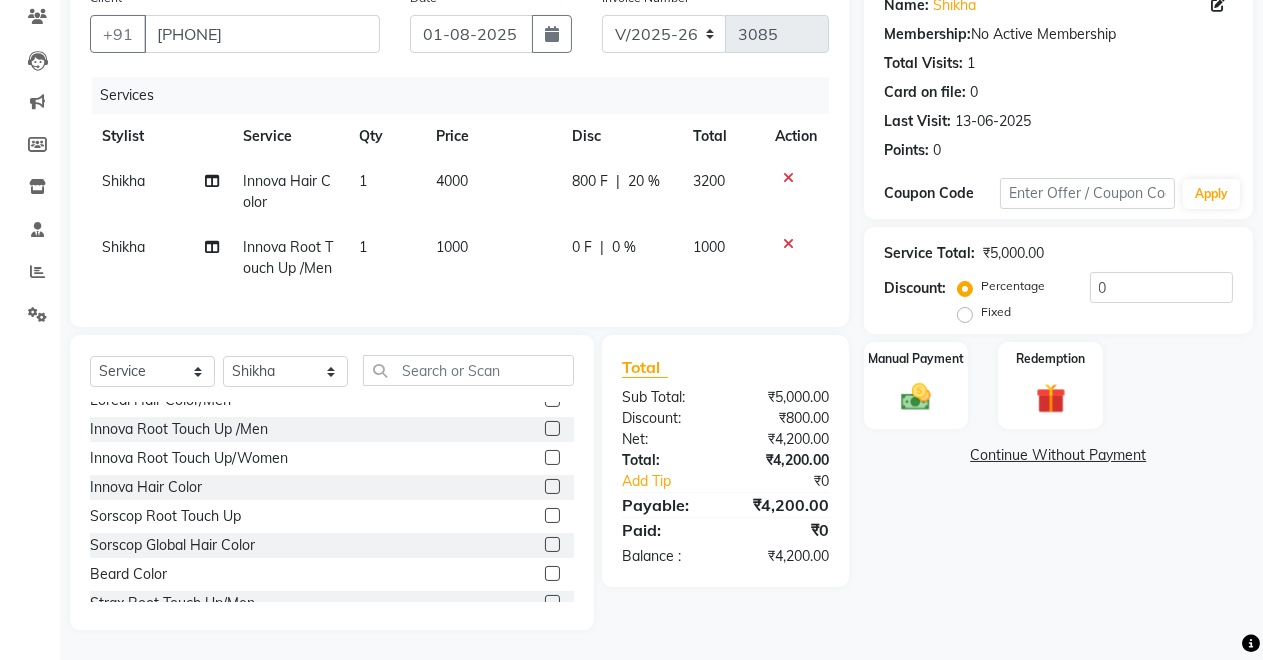 click on "Disc" 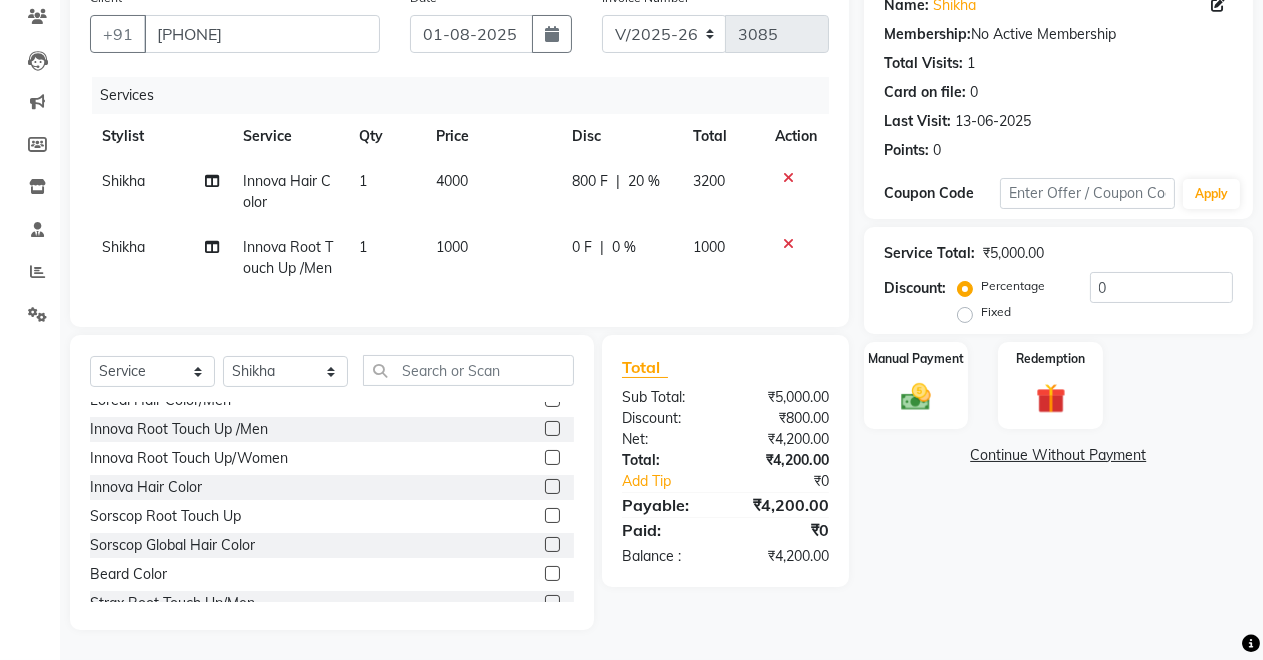 click on "20 %" 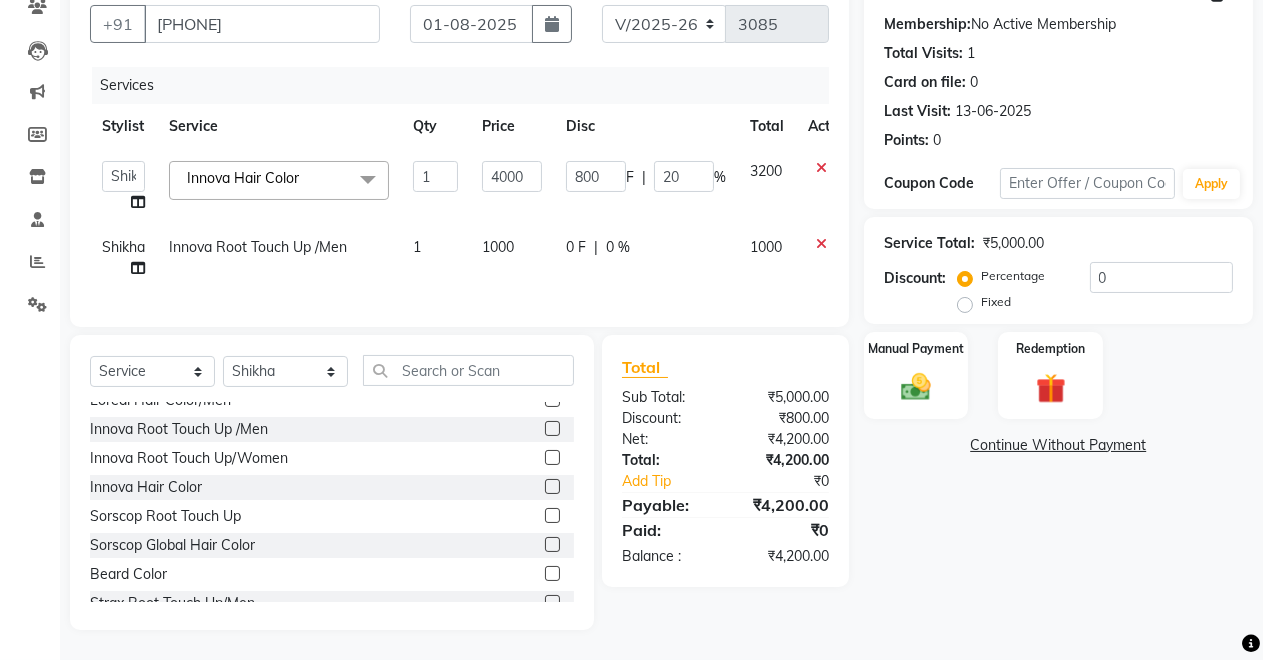 scroll, scrollTop: 198, scrollLeft: 0, axis: vertical 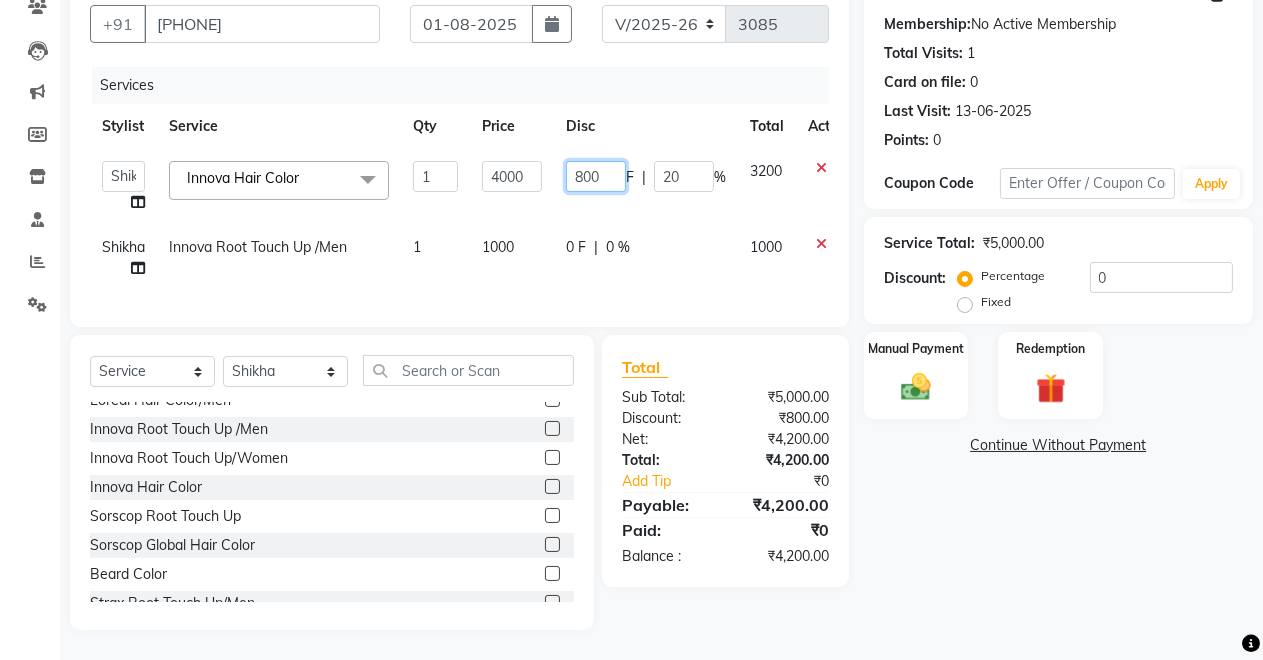 click on "800" 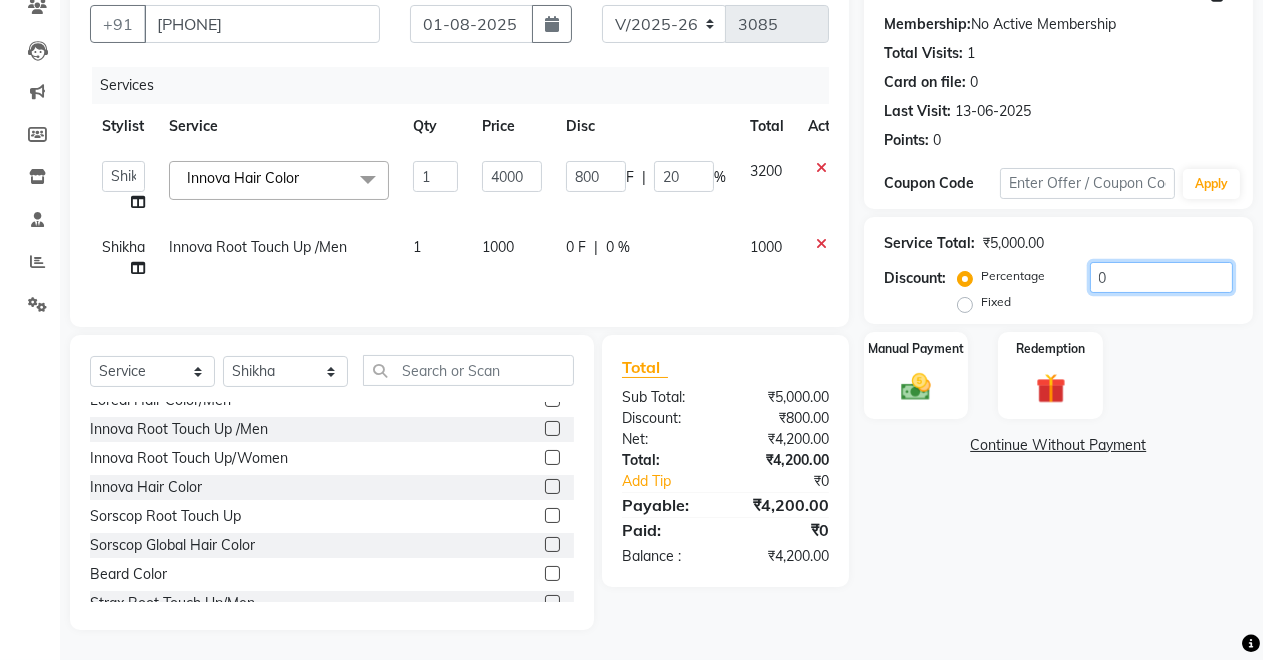 click on "0" 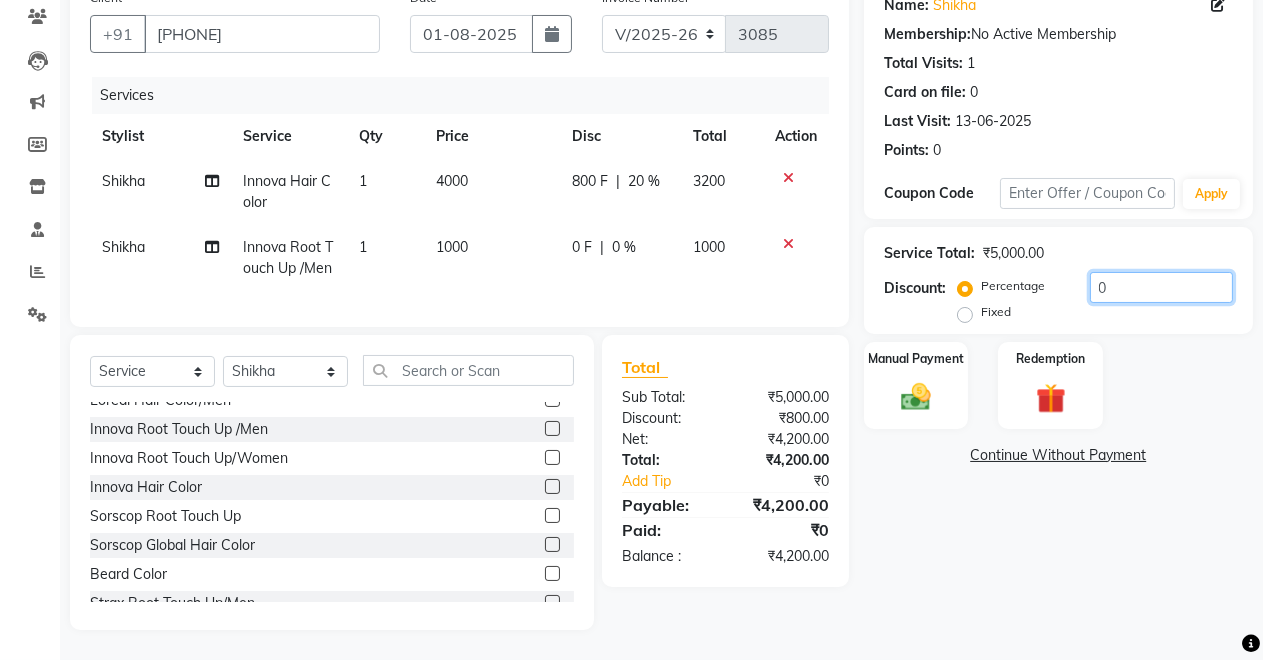 scroll, scrollTop: 187, scrollLeft: 0, axis: vertical 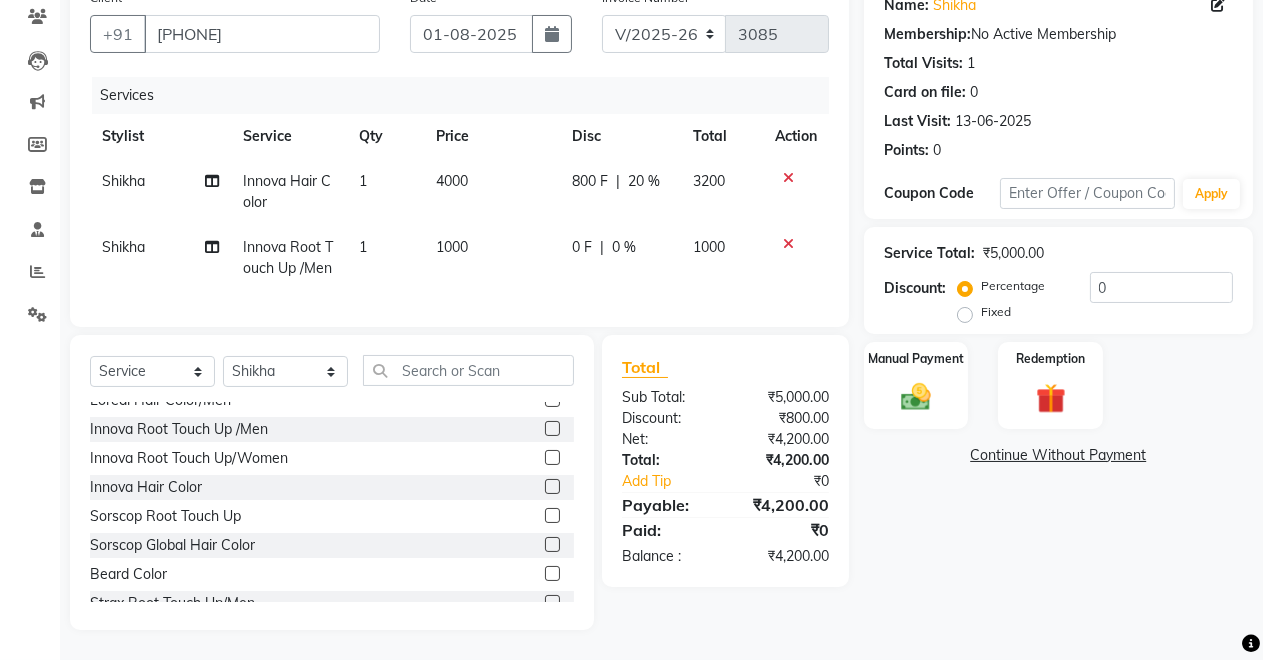 click 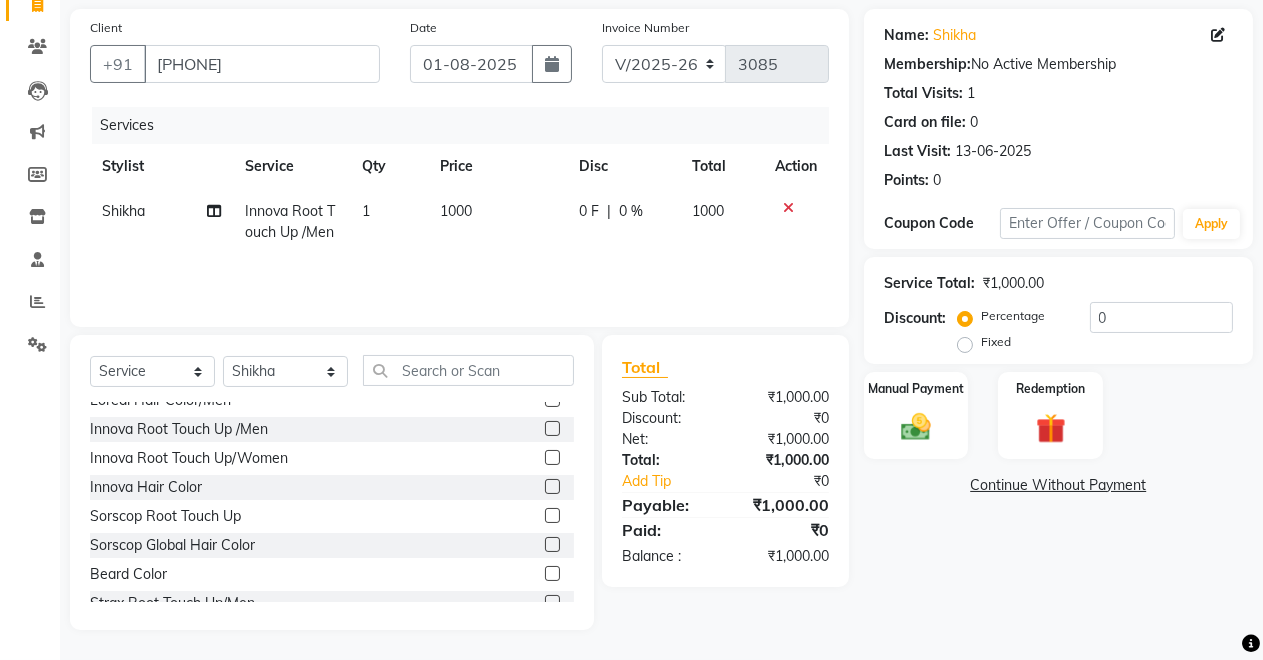 scroll, scrollTop: 141, scrollLeft: 0, axis: vertical 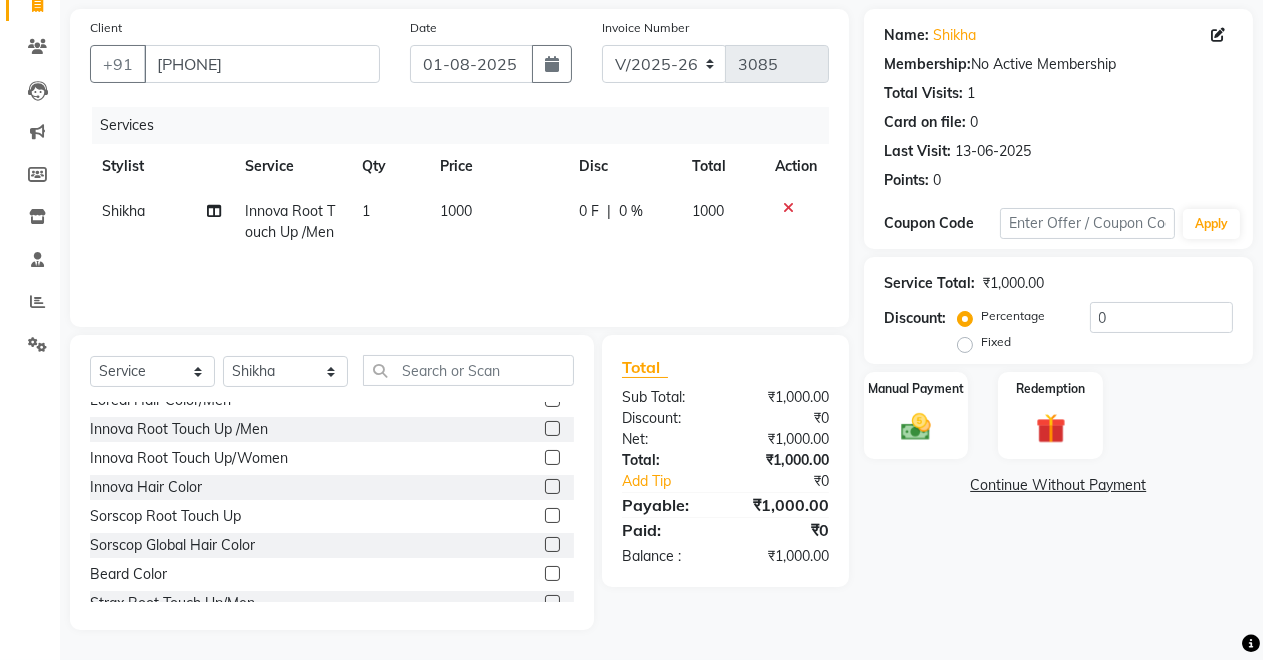 click 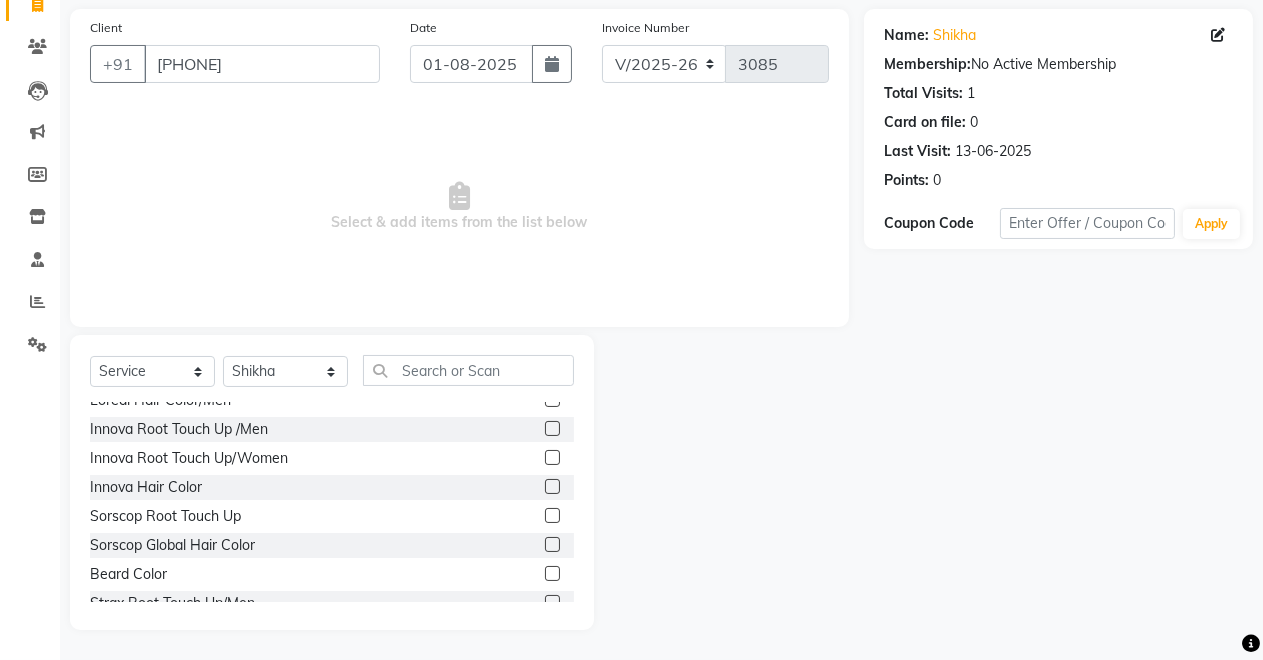 scroll, scrollTop: 0, scrollLeft: 0, axis: both 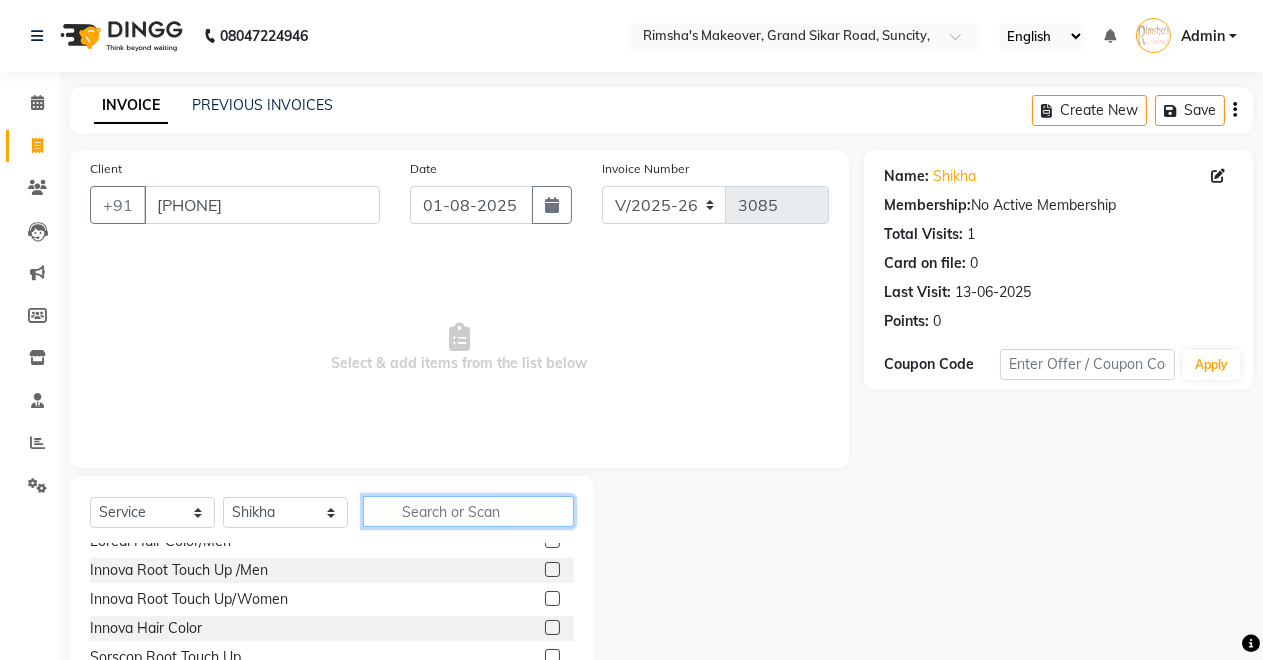 click 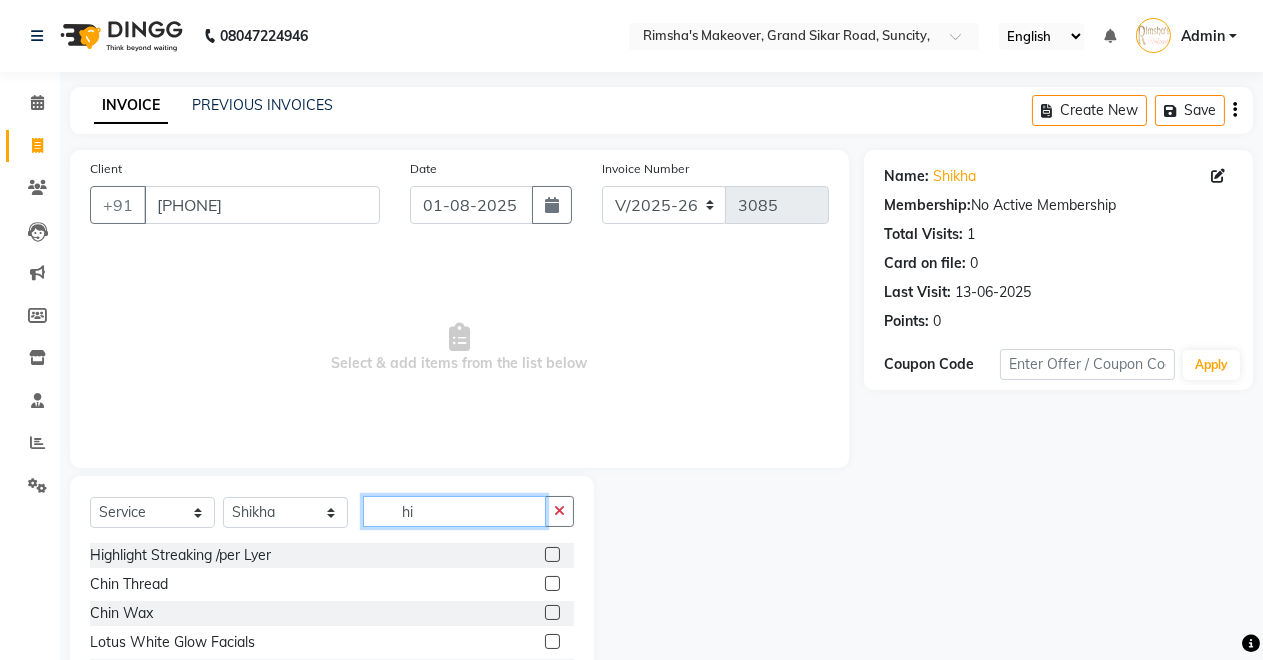 scroll, scrollTop: 0, scrollLeft: 0, axis: both 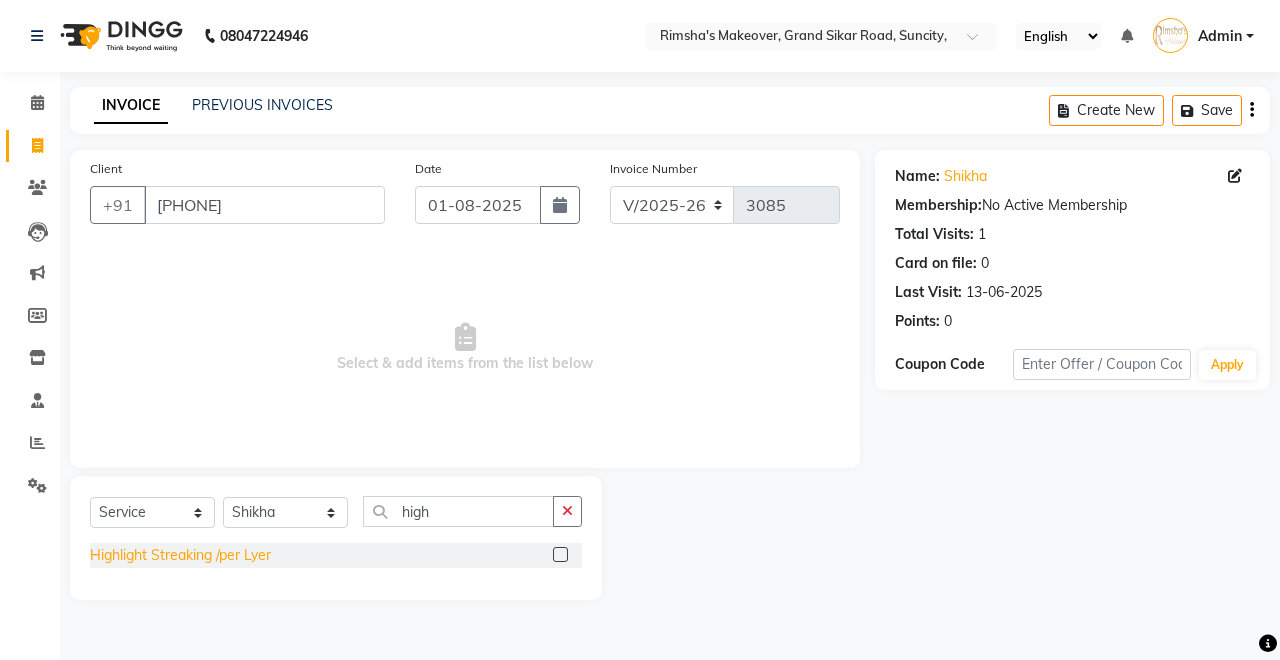 click on "Highlight Streaking /per Lyer" 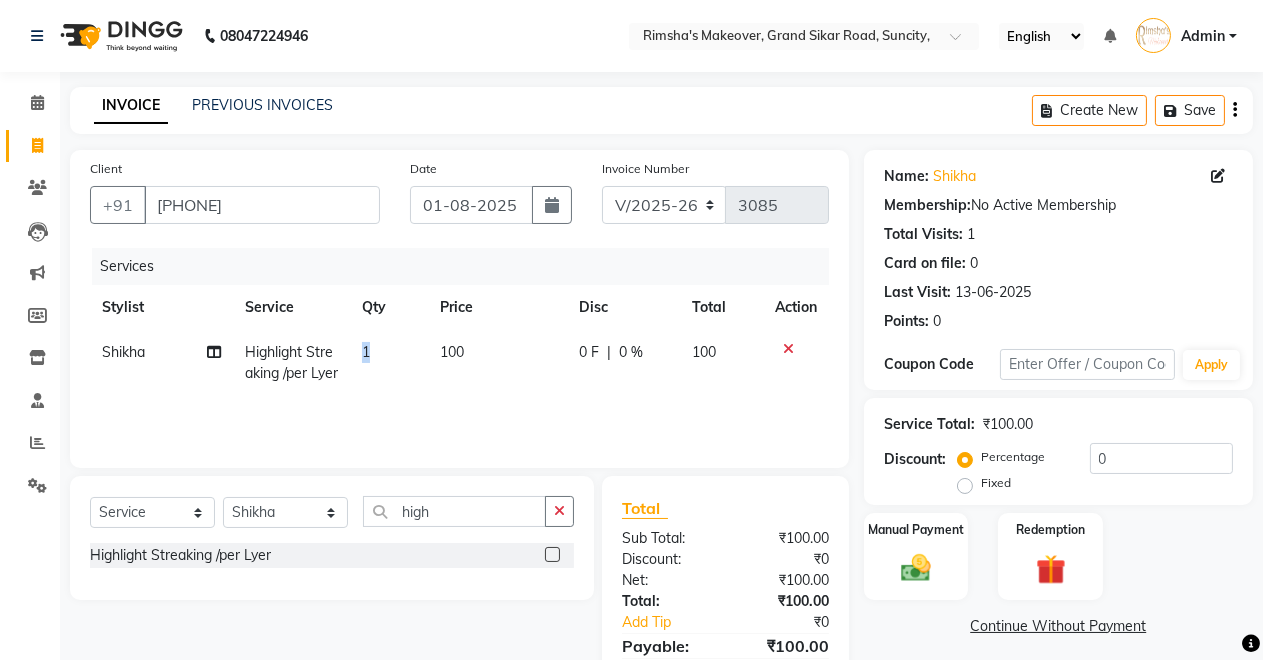 click on "1" 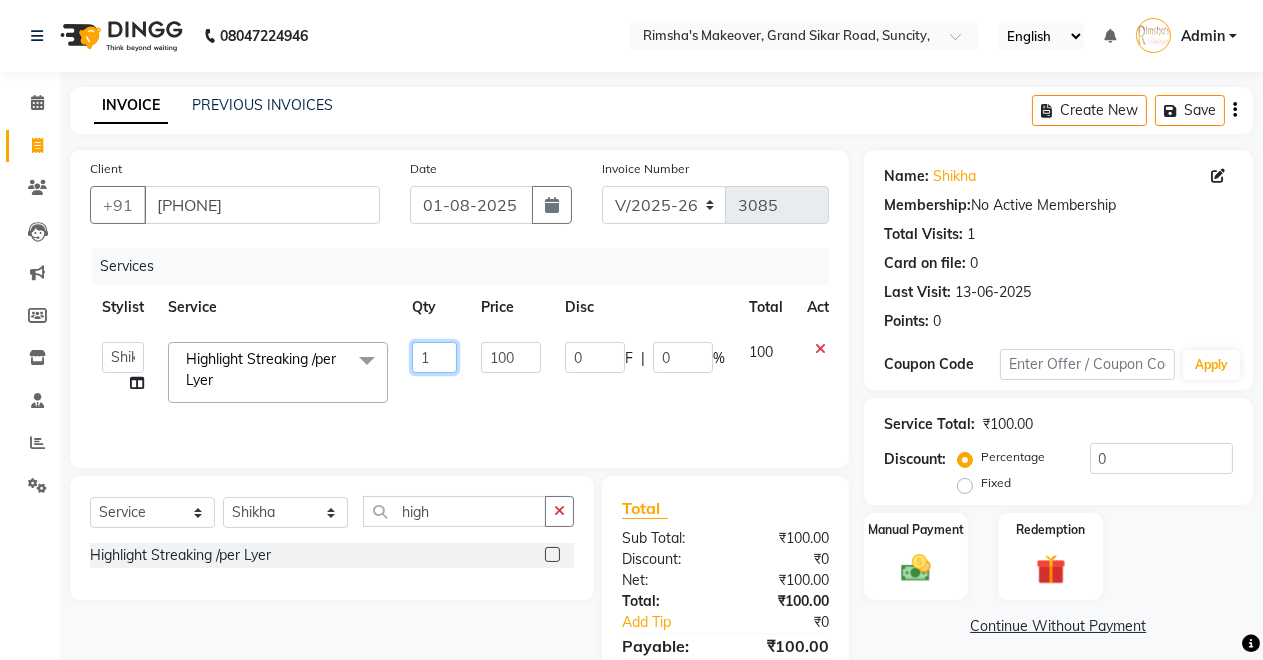 click on "1" 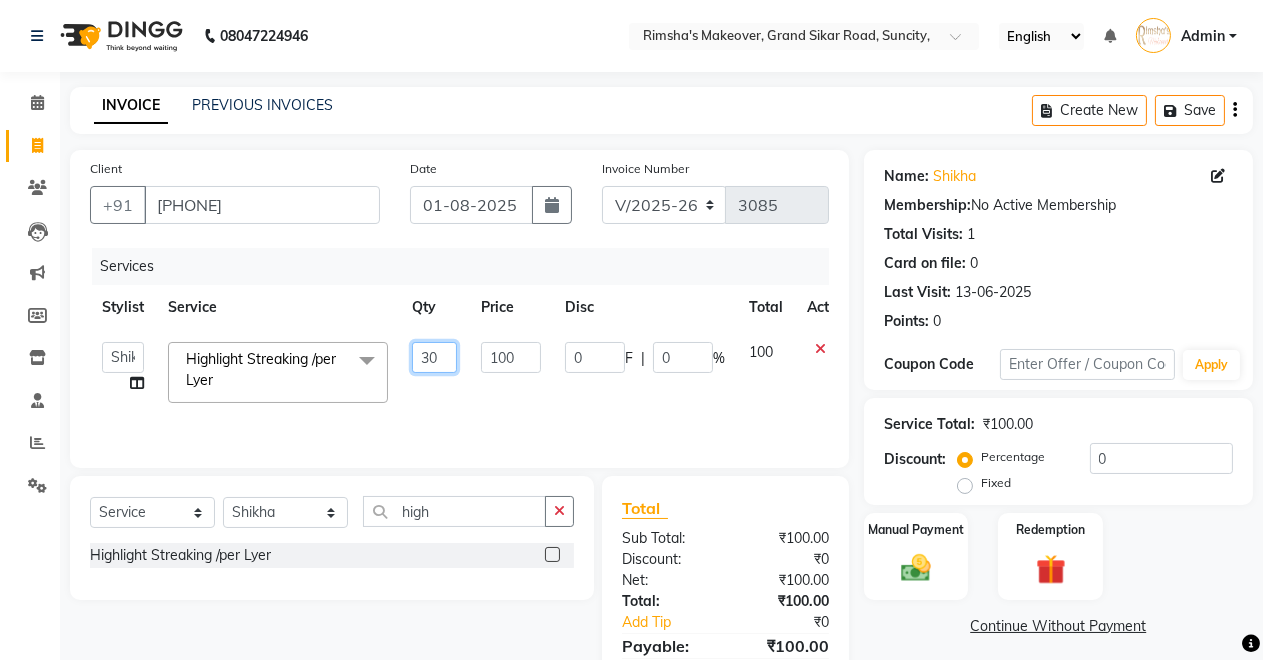 scroll, scrollTop: 97, scrollLeft: 0, axis: vertical 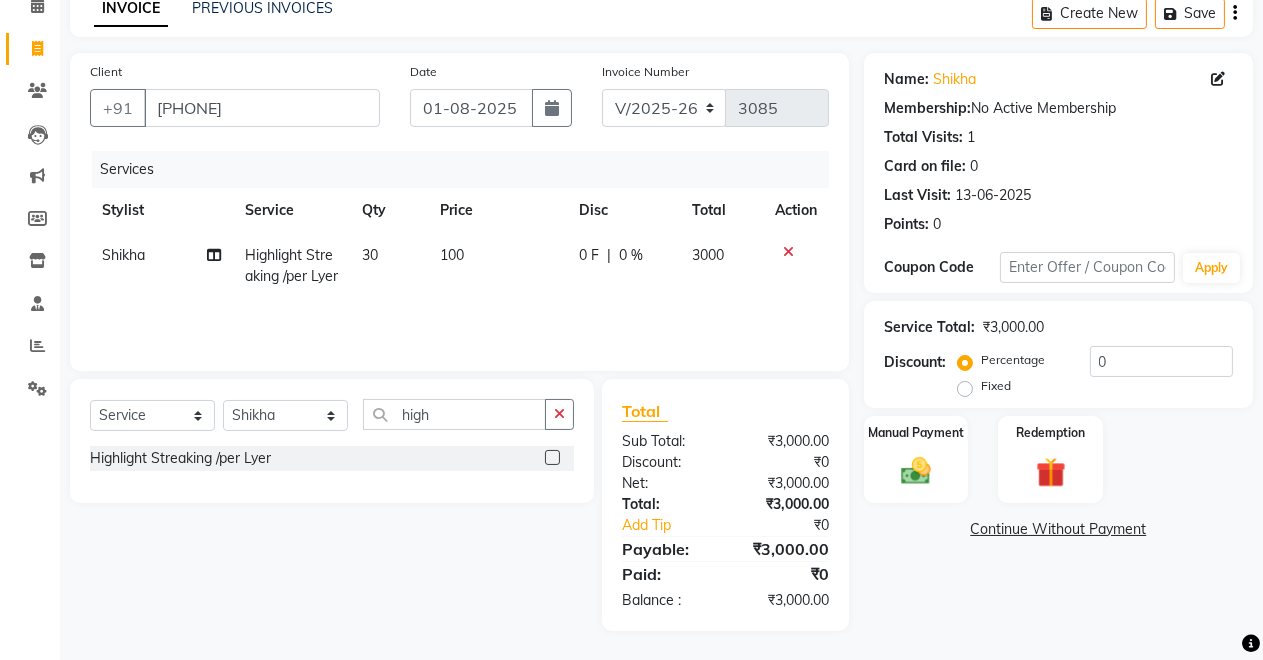 click on "0 F | 0 %" 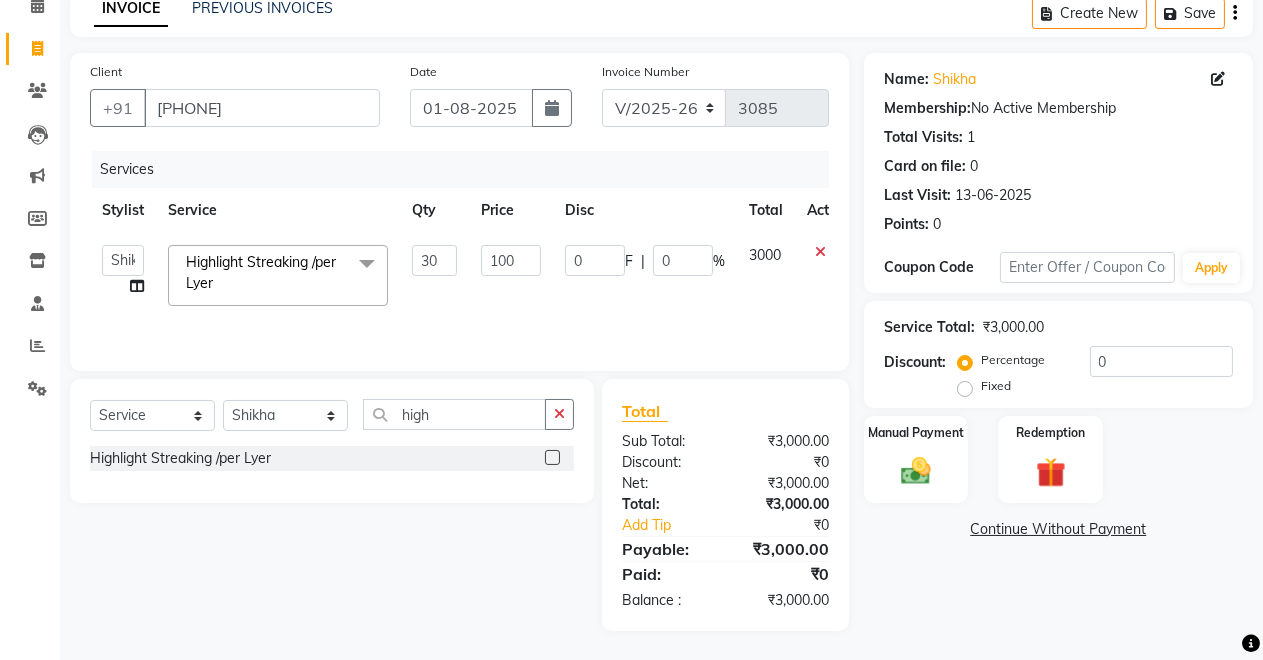 scroll, scrollTop: 0, scrollLeft: 0, axis: both 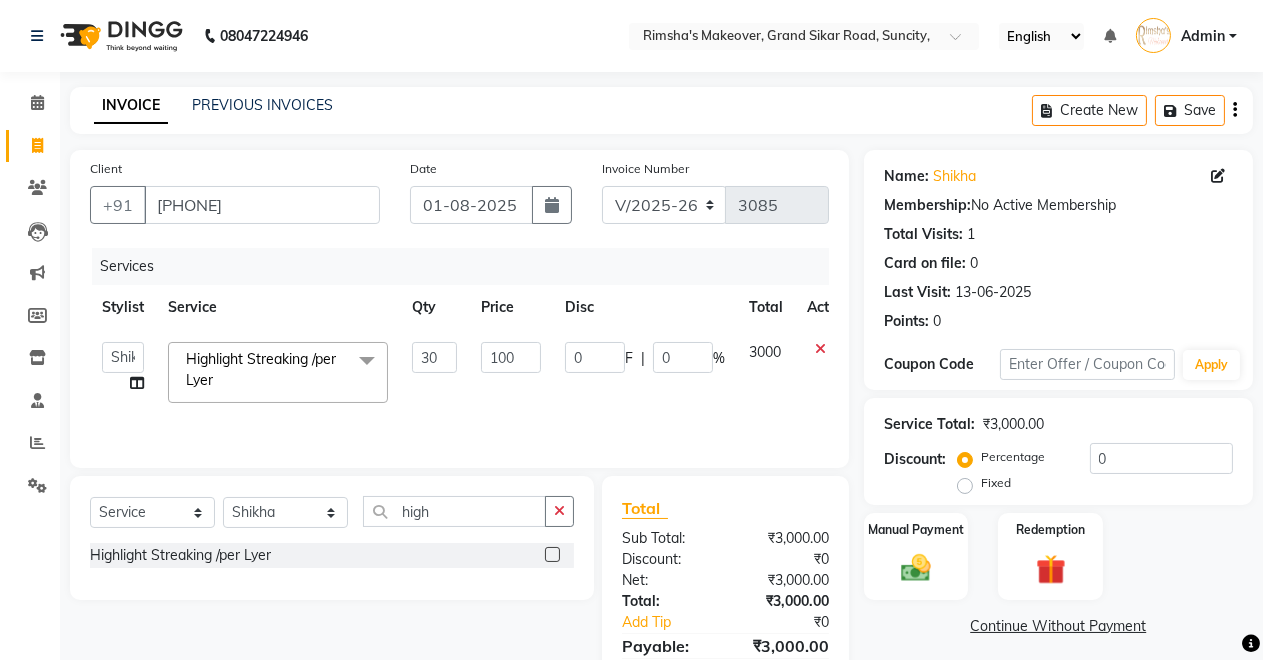 click 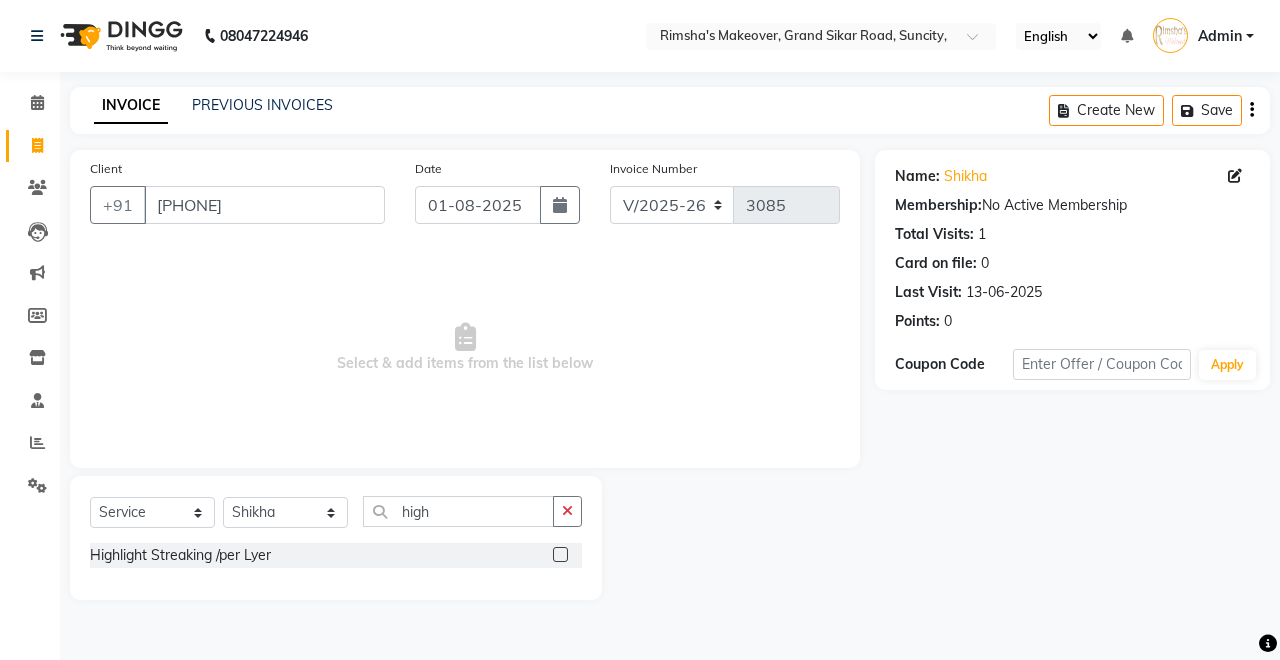 click 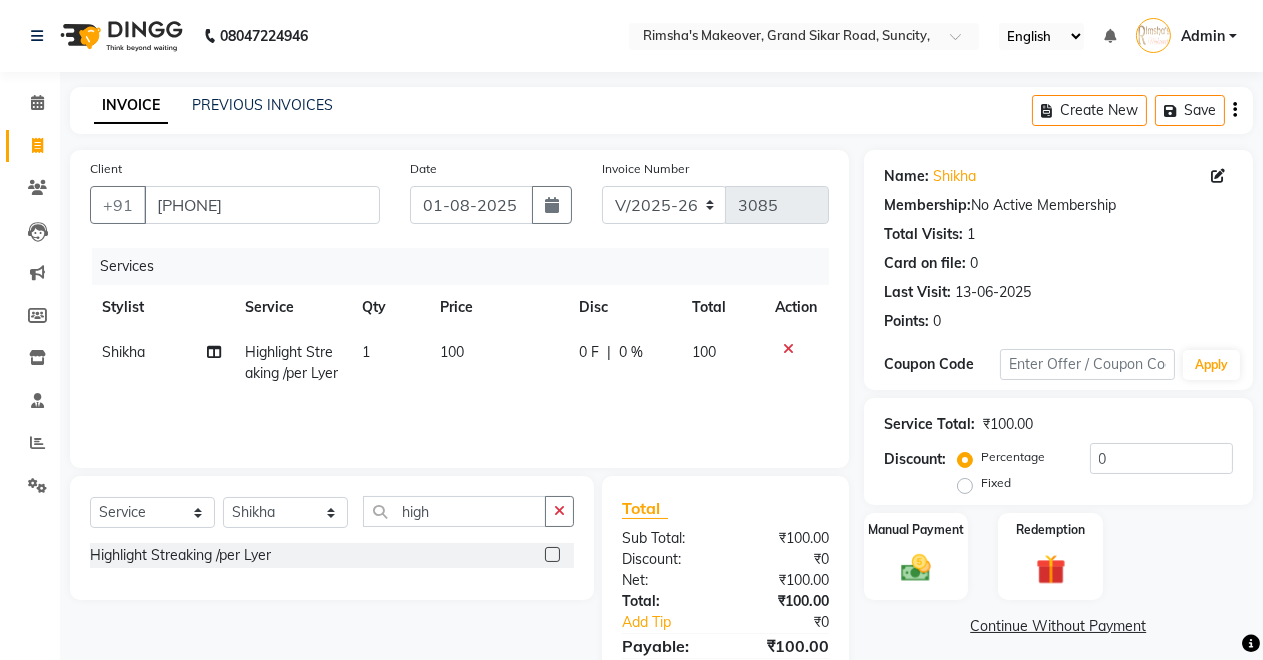 scroll, scrollTop: 99, scrollLeft: 0, axis: vertical 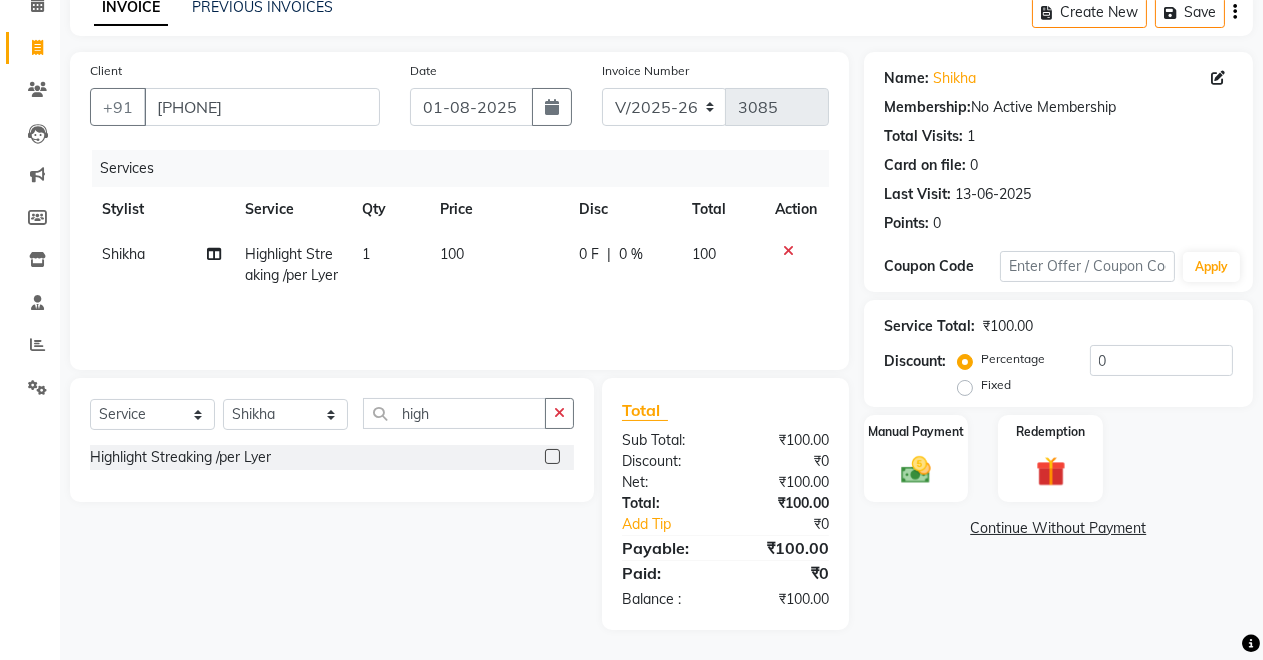 click on "1" 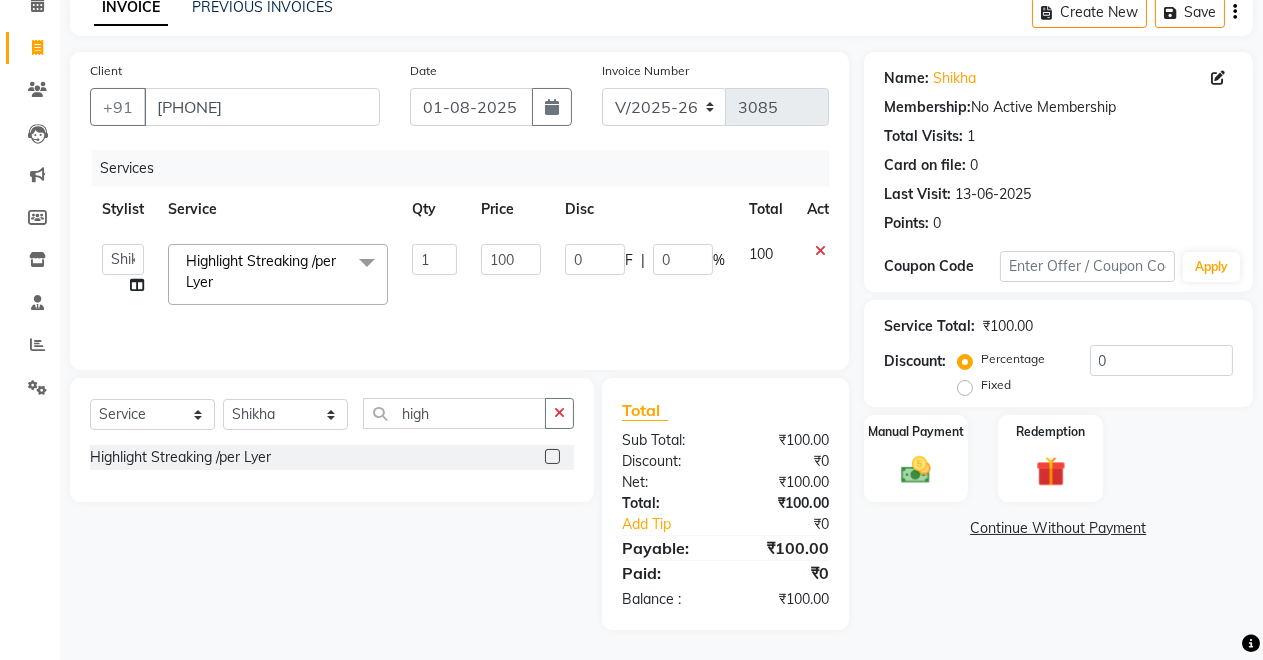 scroll, scrollTop: 97, scrollLeft: 0, axis: vertical 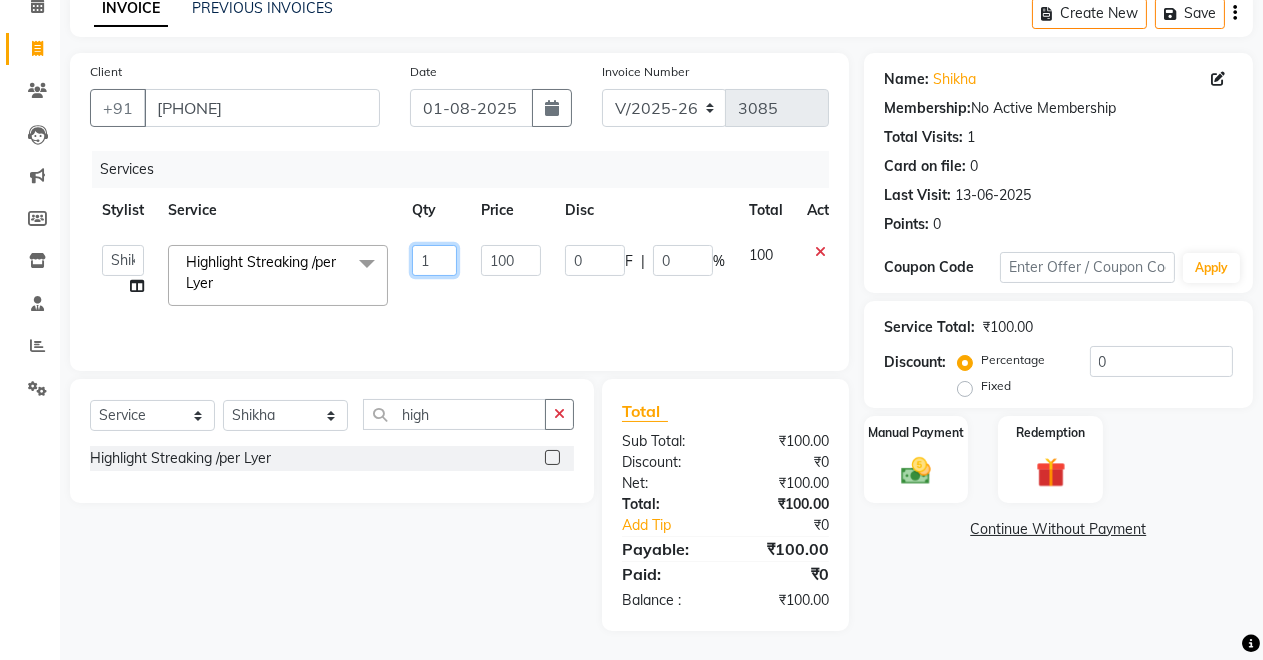 click on "1" 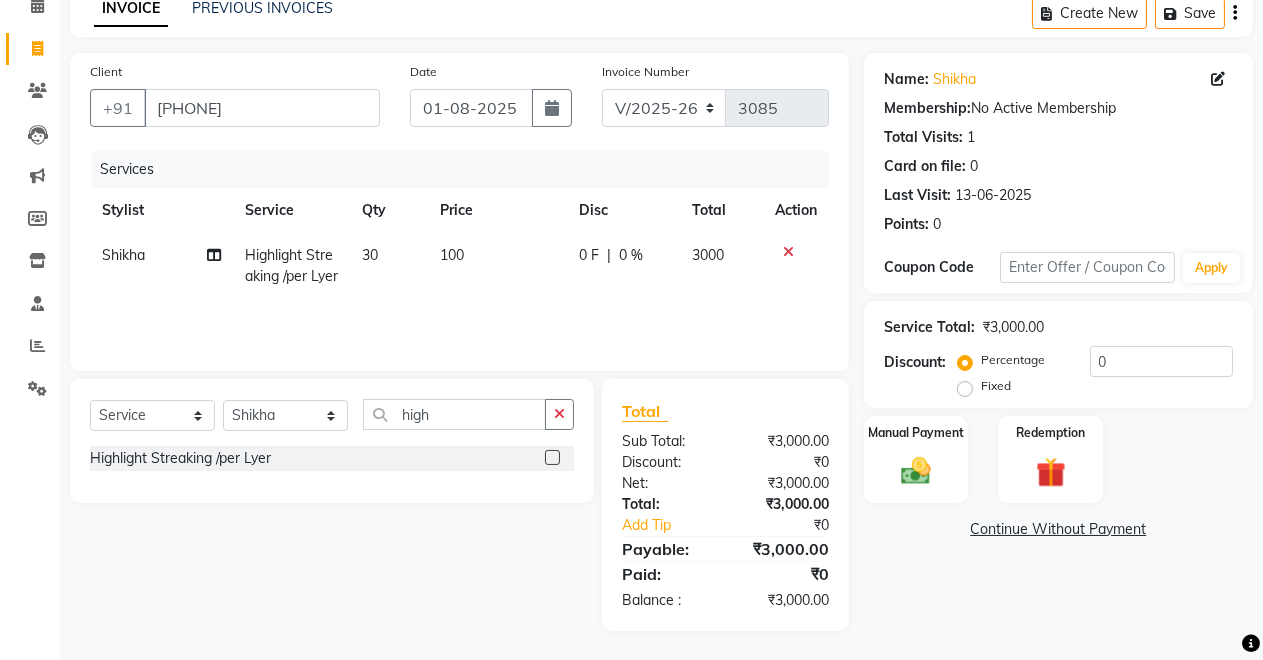 click on "3000" 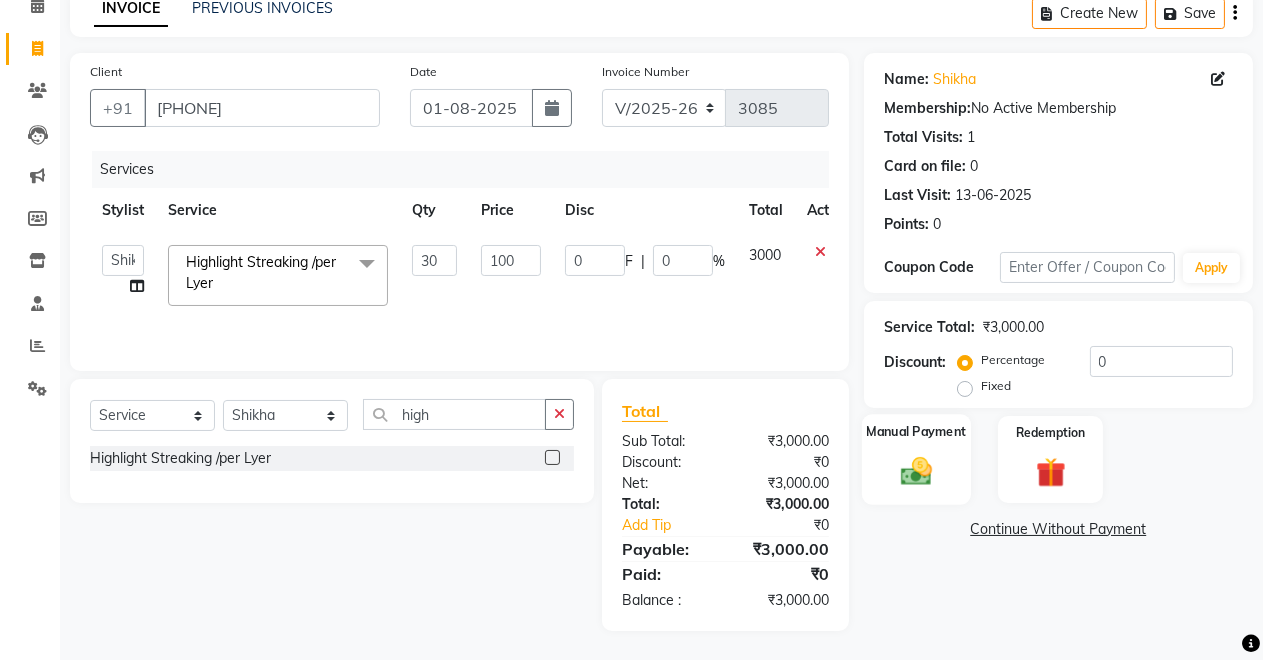 click 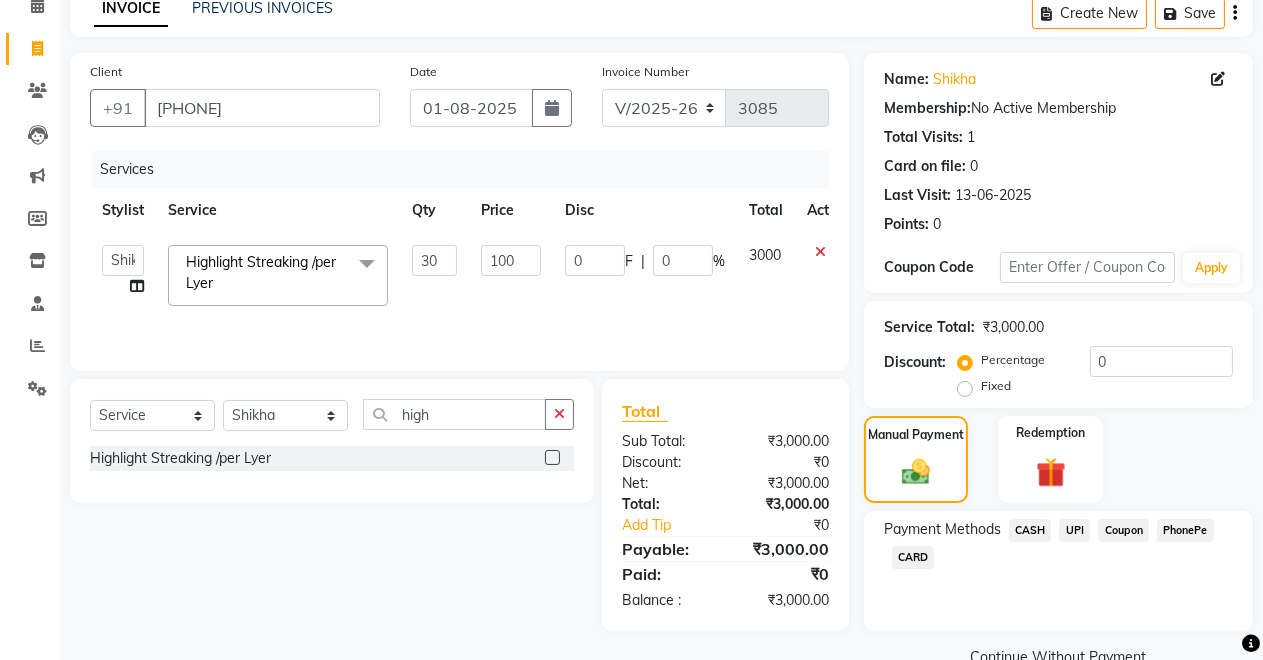 click on "UPI" 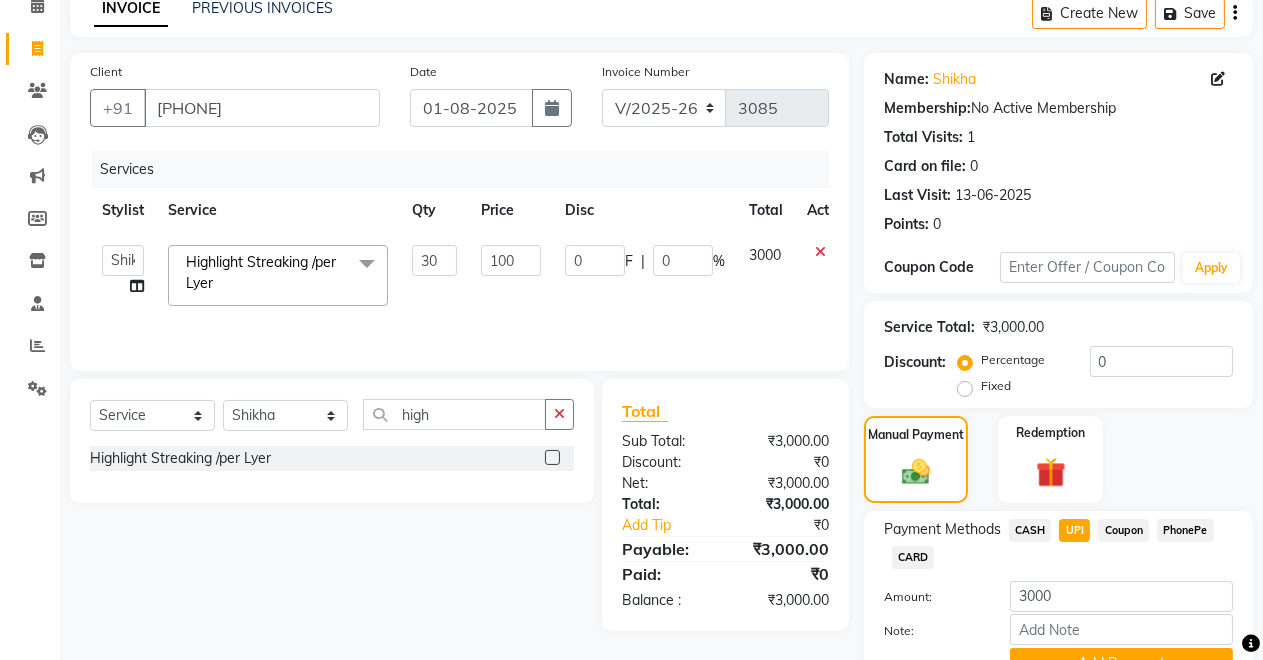 scroll, scrollTop: 194, scrollLeft: 0, axis: vertical 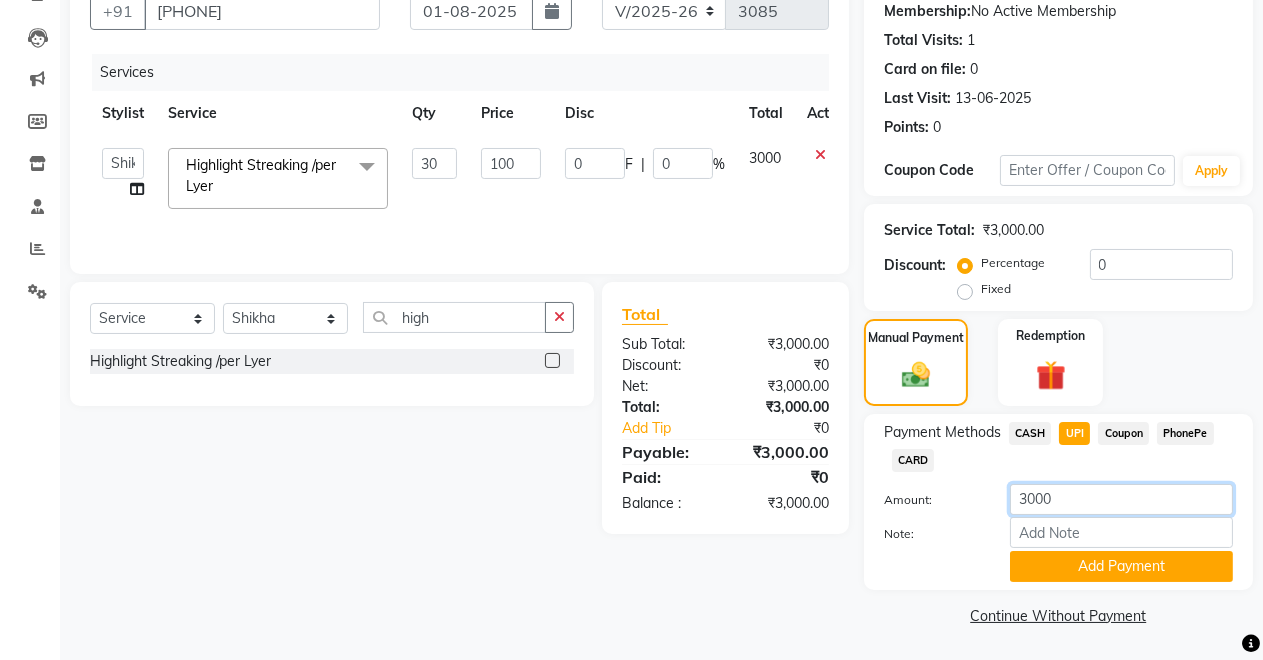 click on "3000" 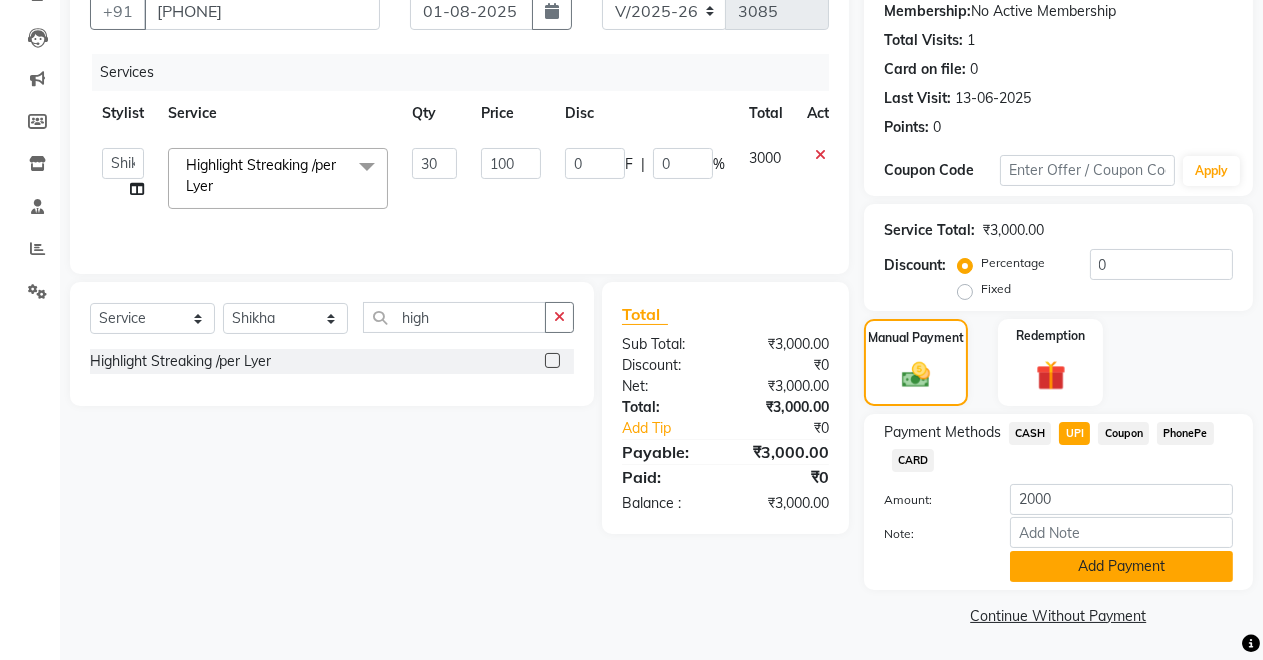click on "Add Payment" 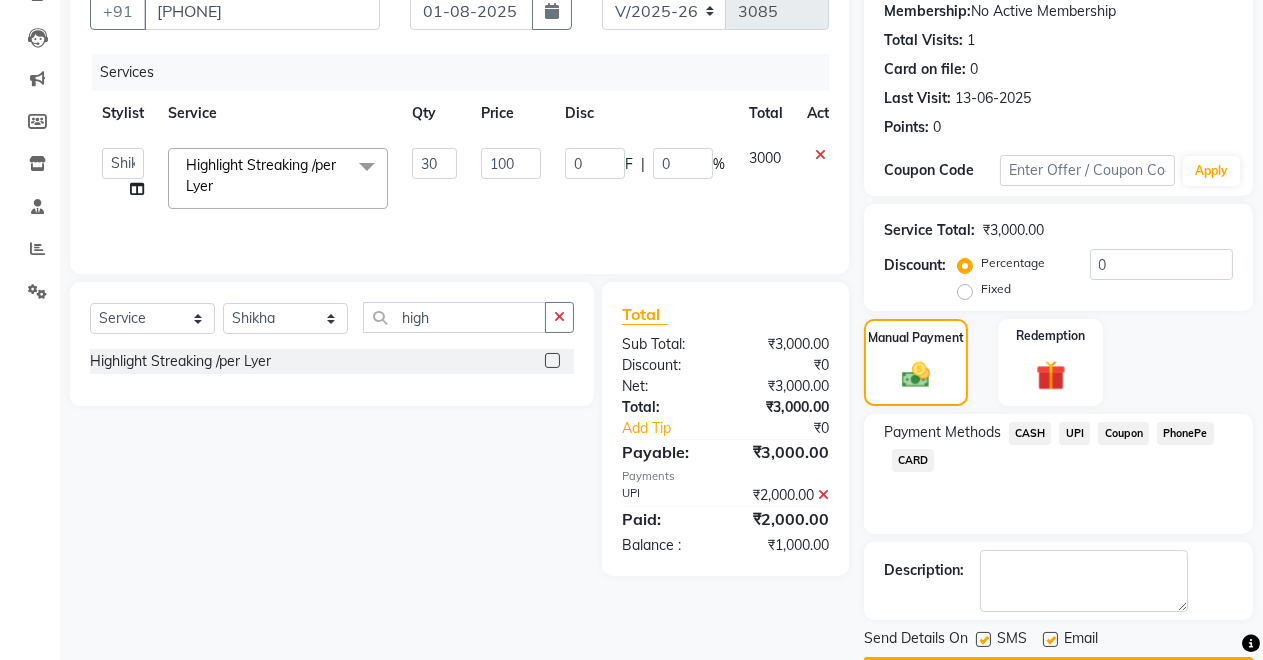 scroll, scrollTop: 251, scrollLeft: 0, axis: vertical 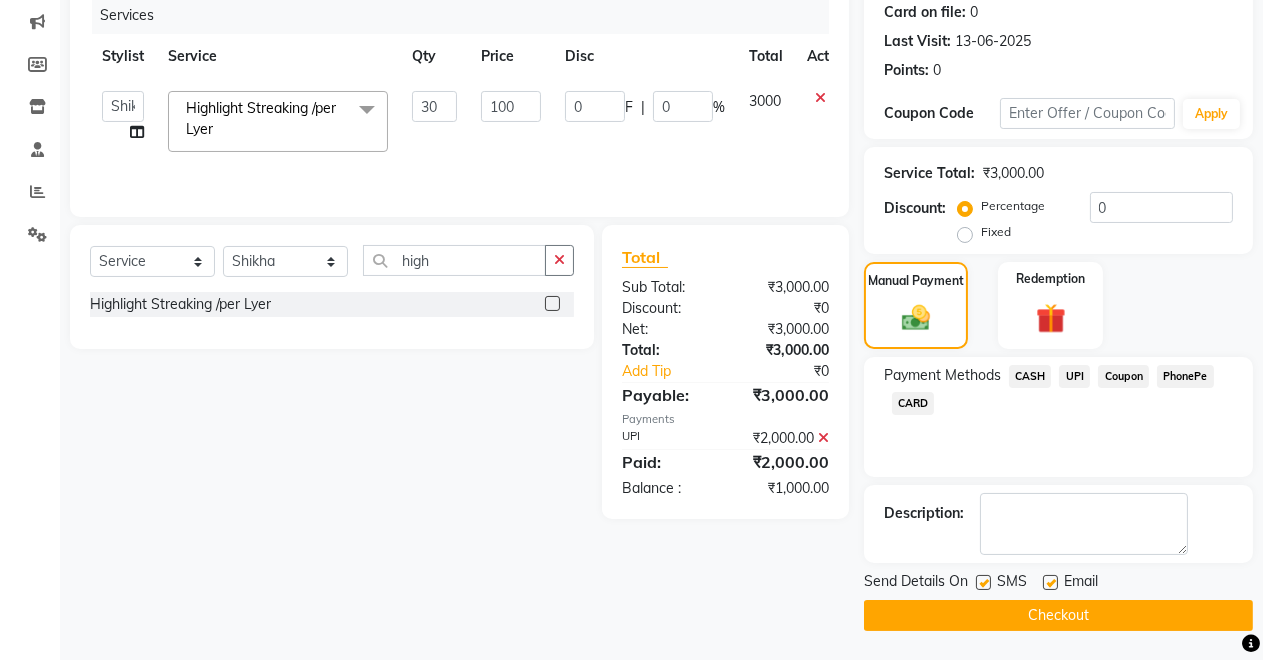 click on "CASH" 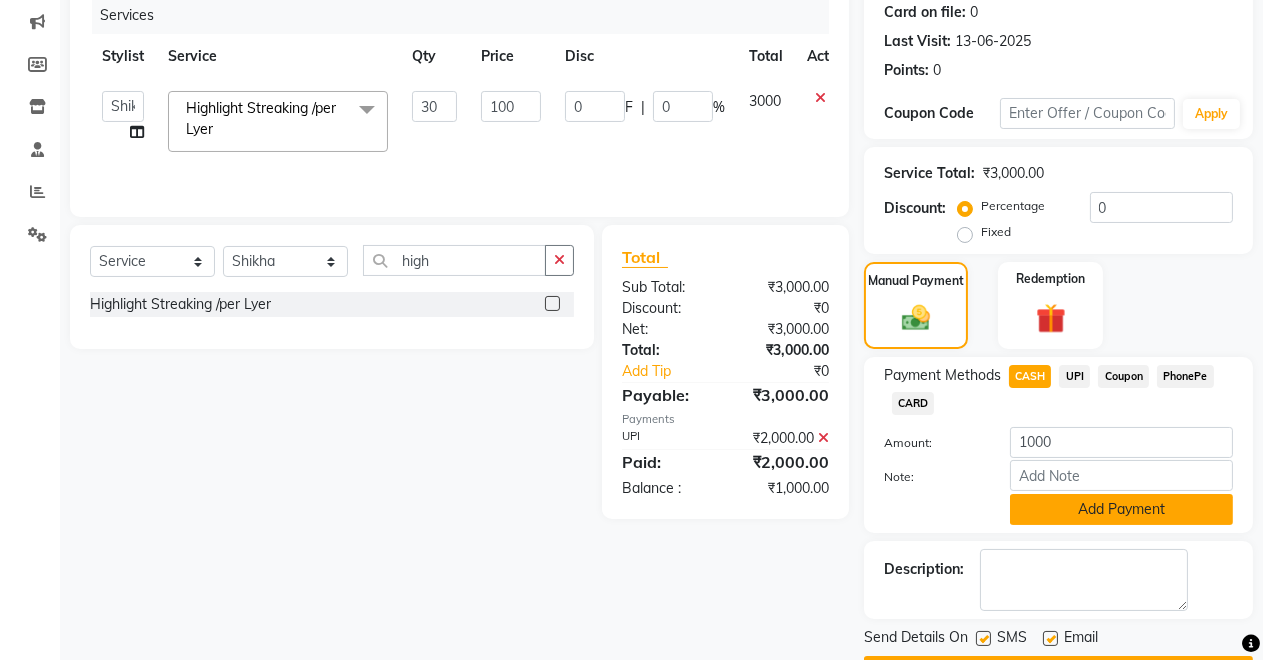 click on "Add Payment" 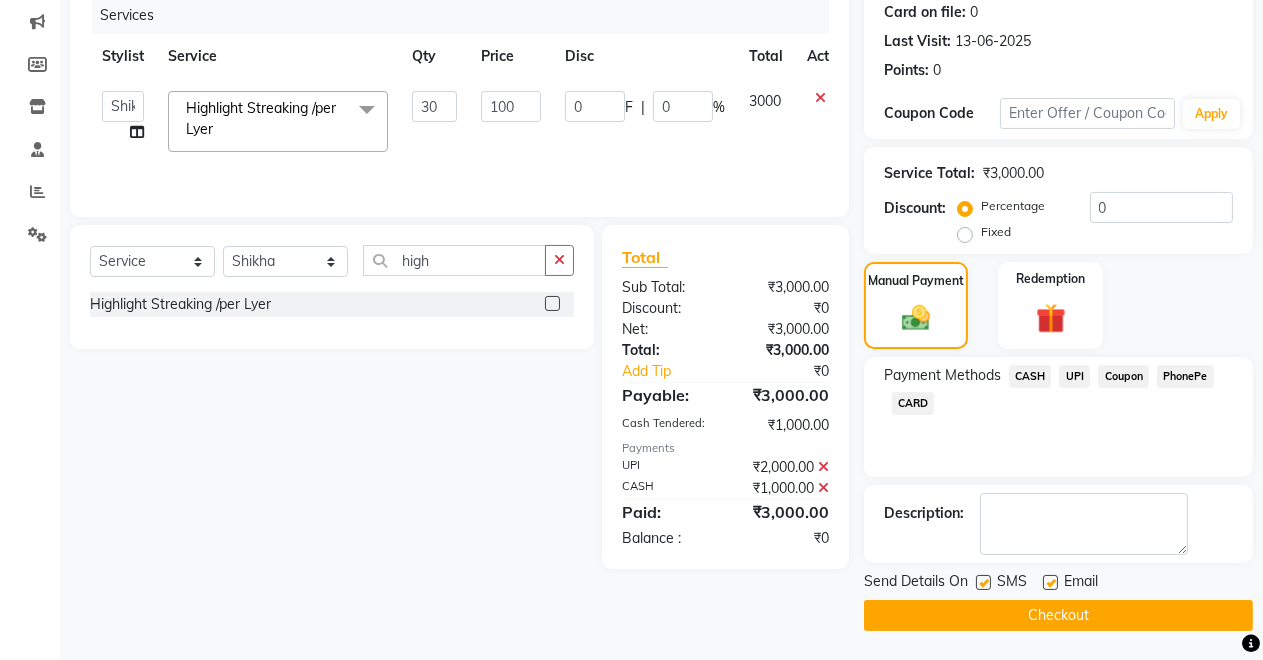 scroll, scrollTop: 0, scrollLeft: 0, axis: both 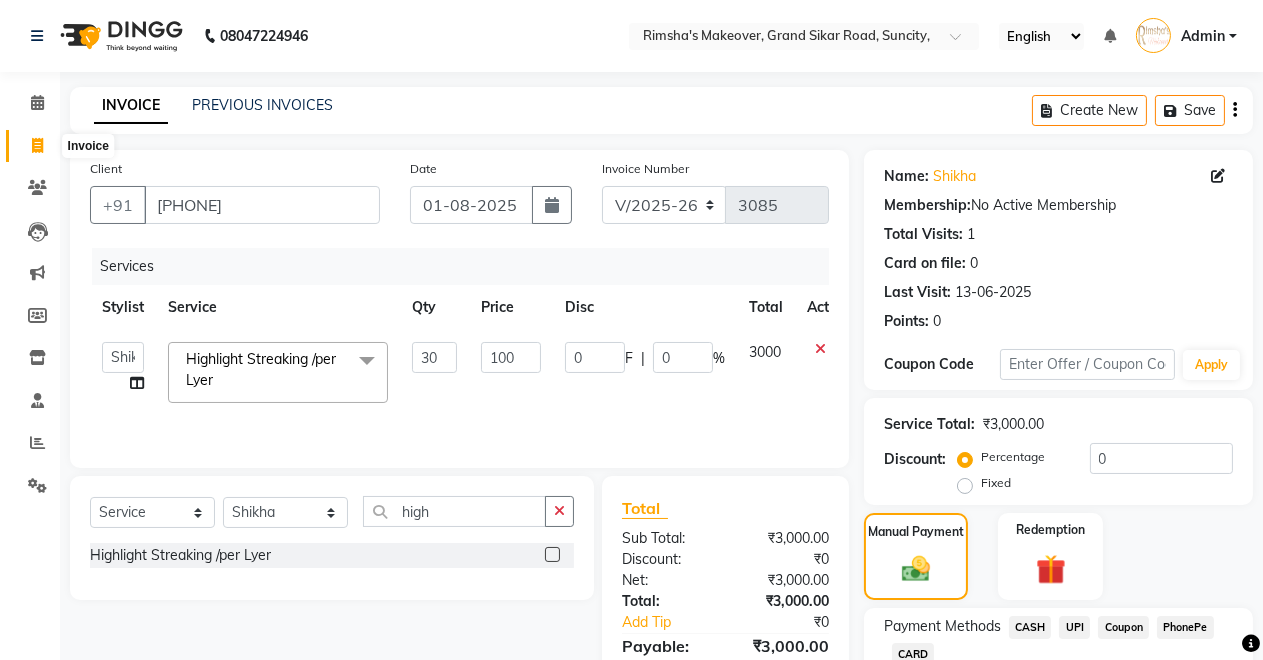 click 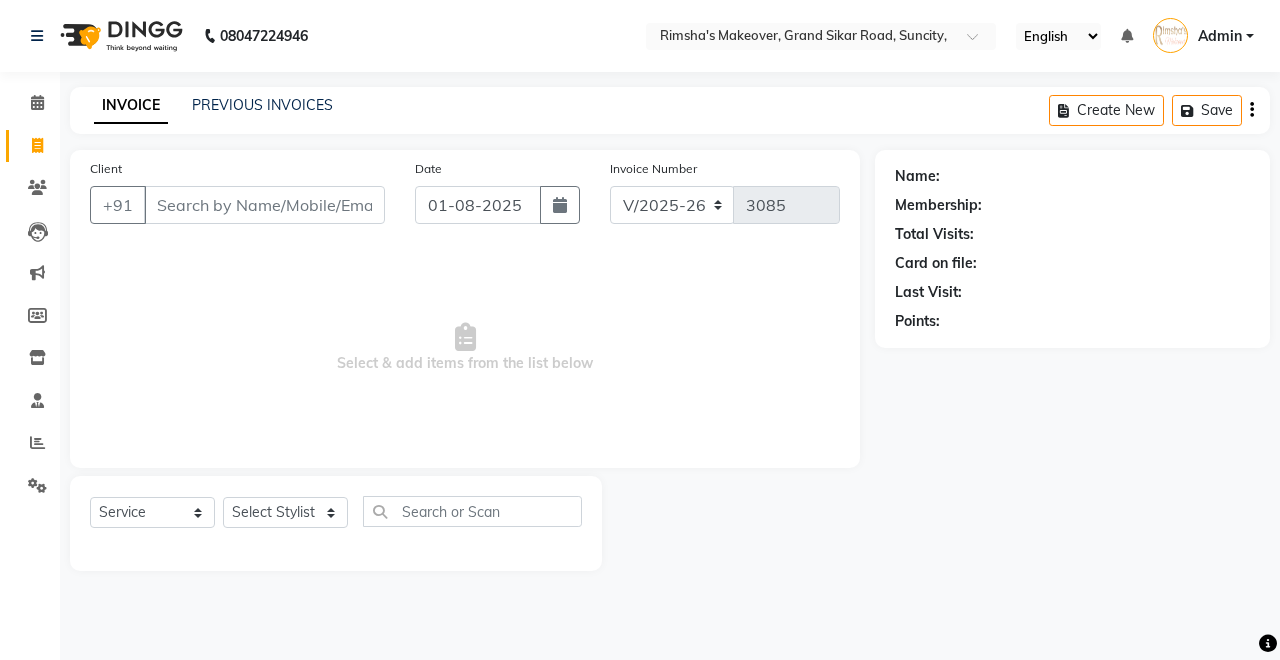 click on "Client +91" 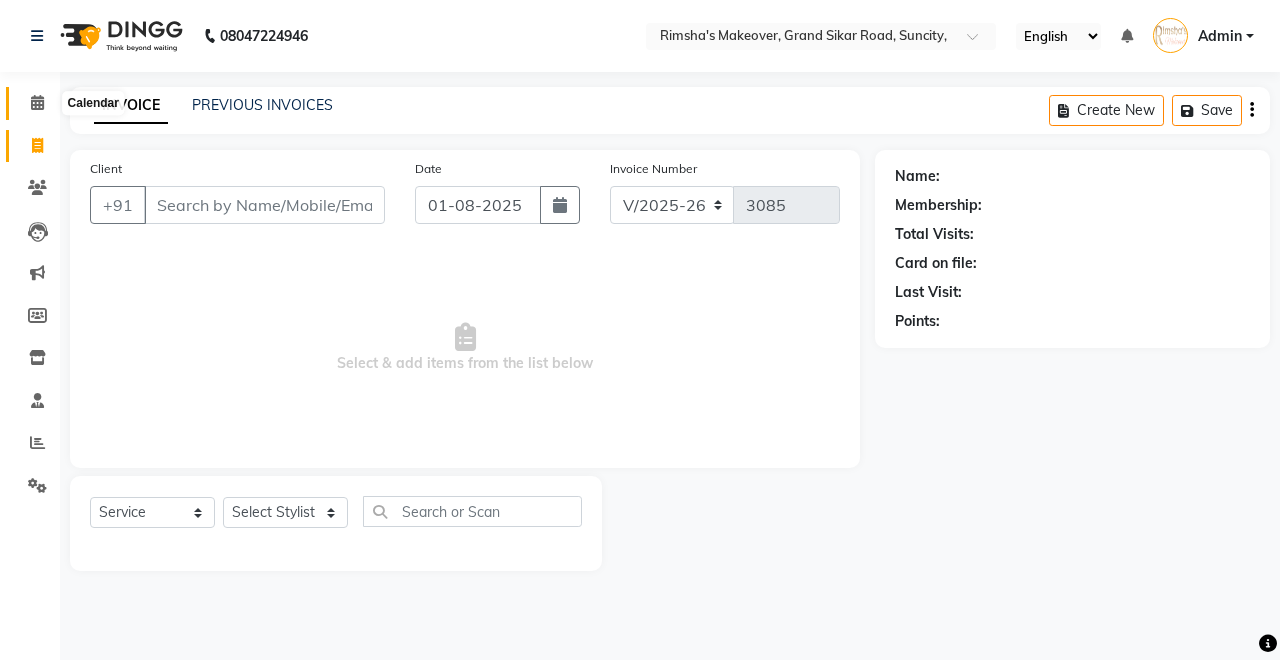 click 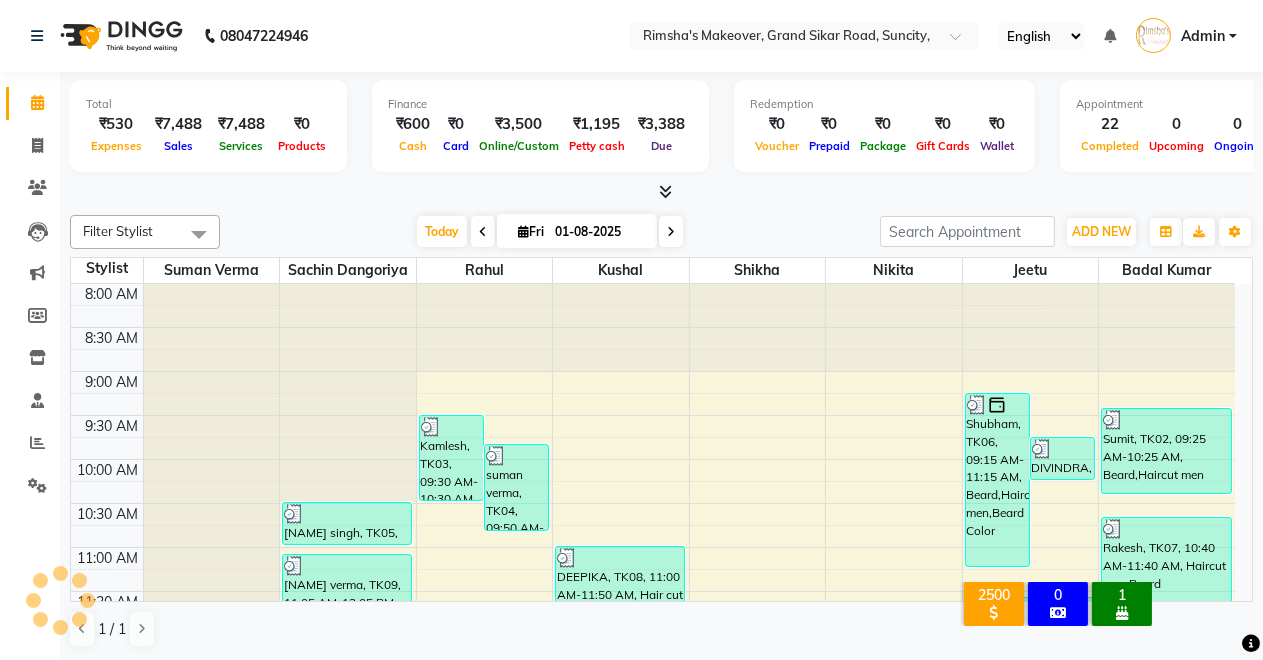 scroll, scrollTop: 0, scrollLeft: 0, axis: both 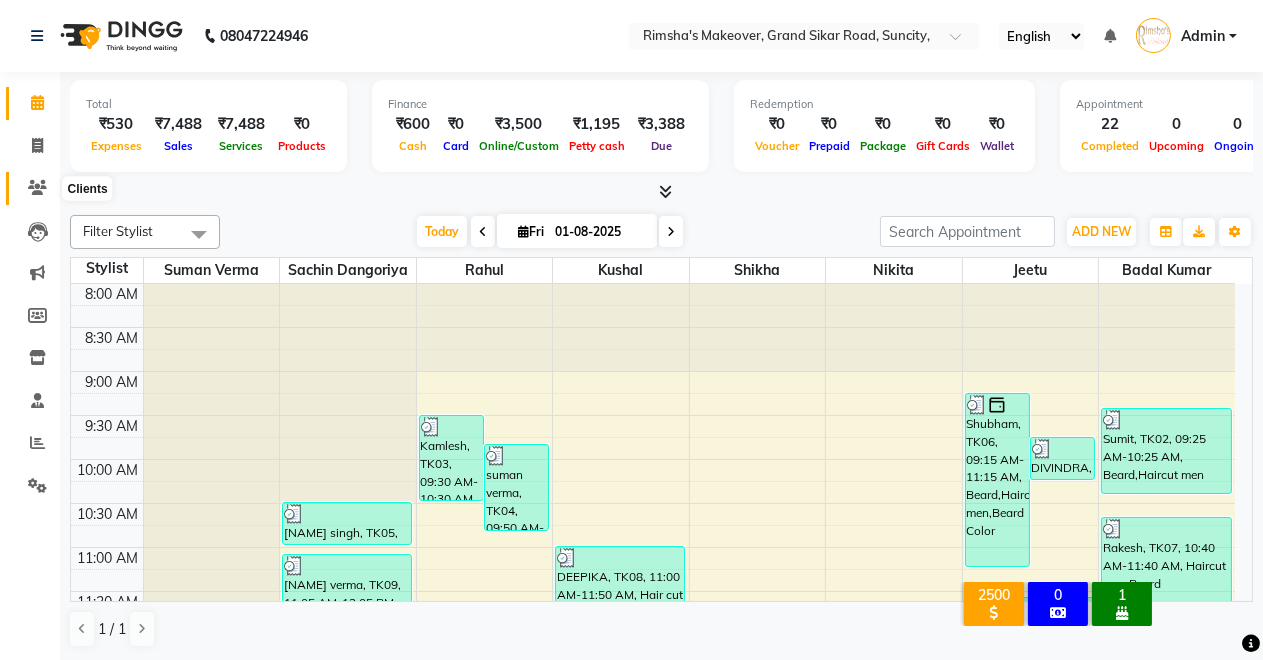 click 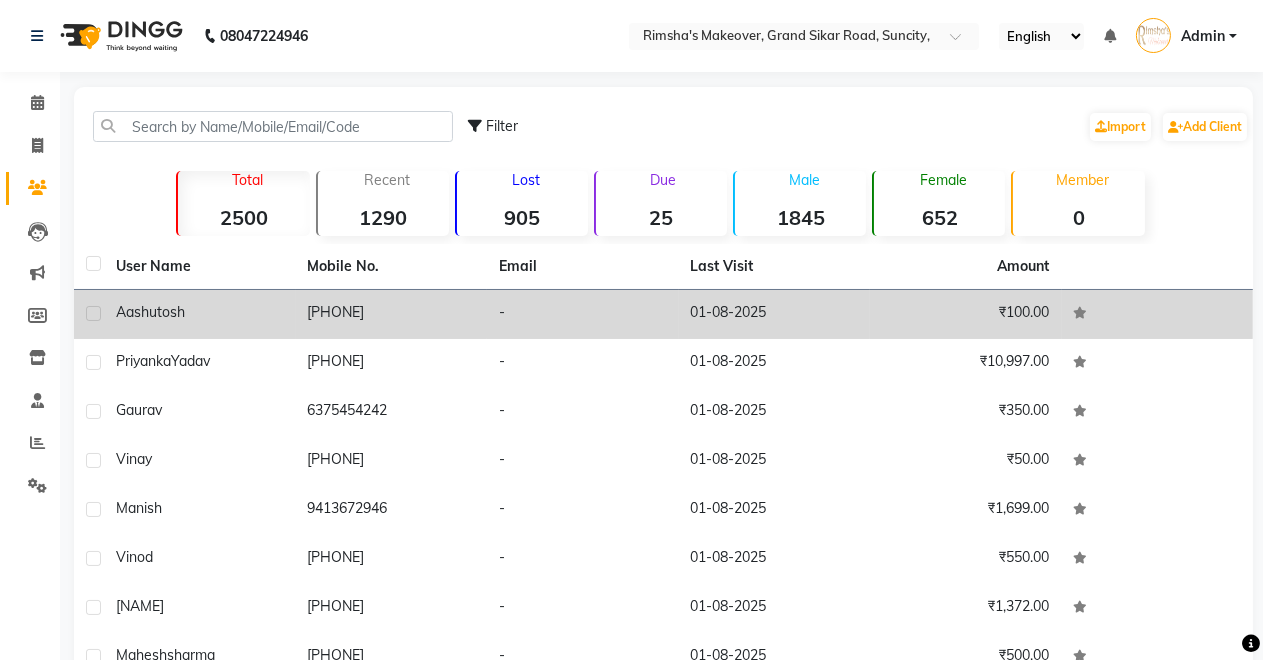 click on "aashu" 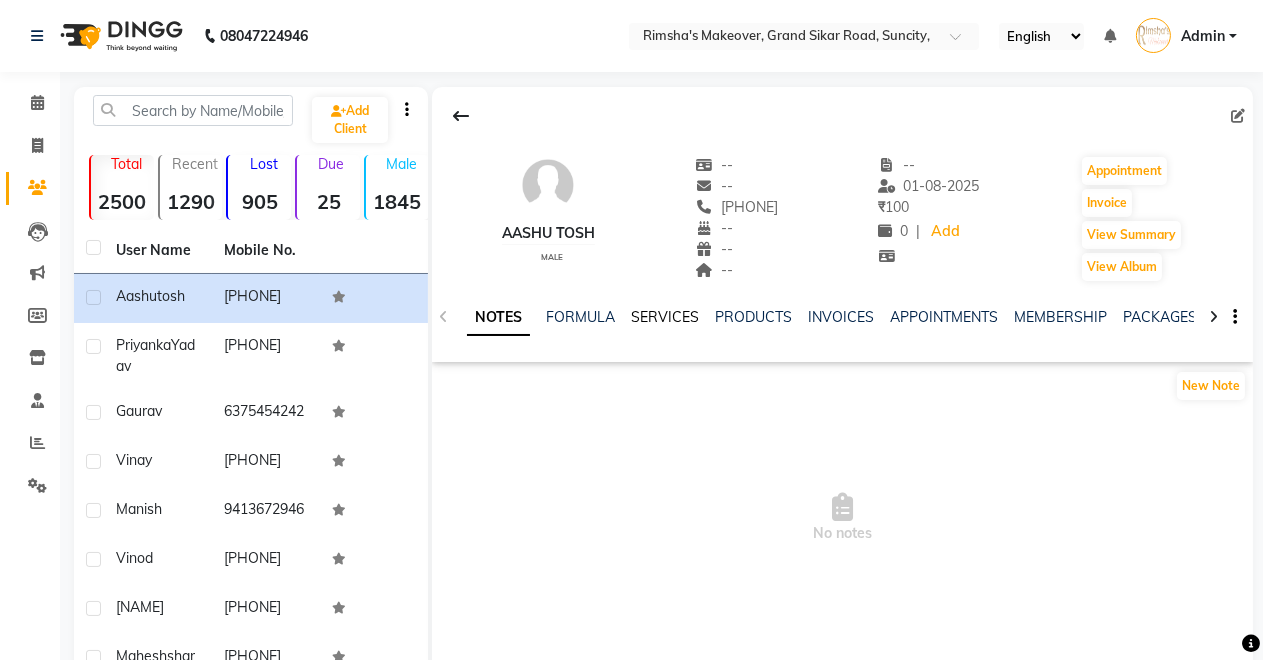 click on "SERVICES" 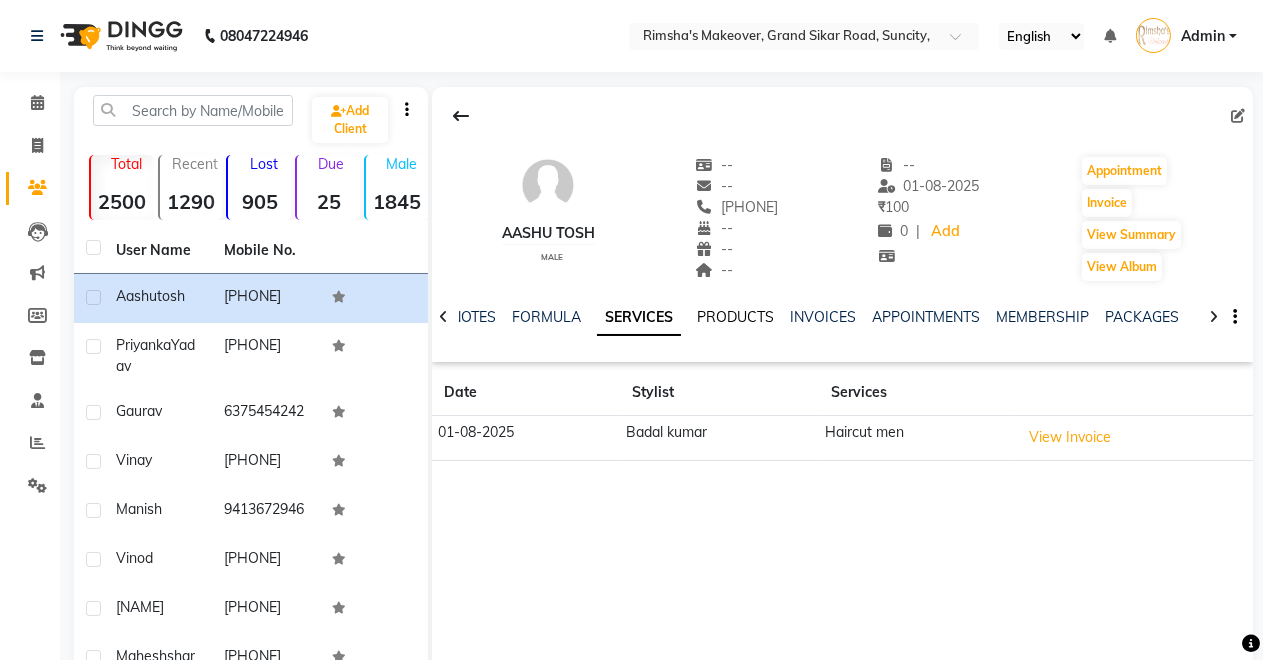 click on "PRODUCTS" 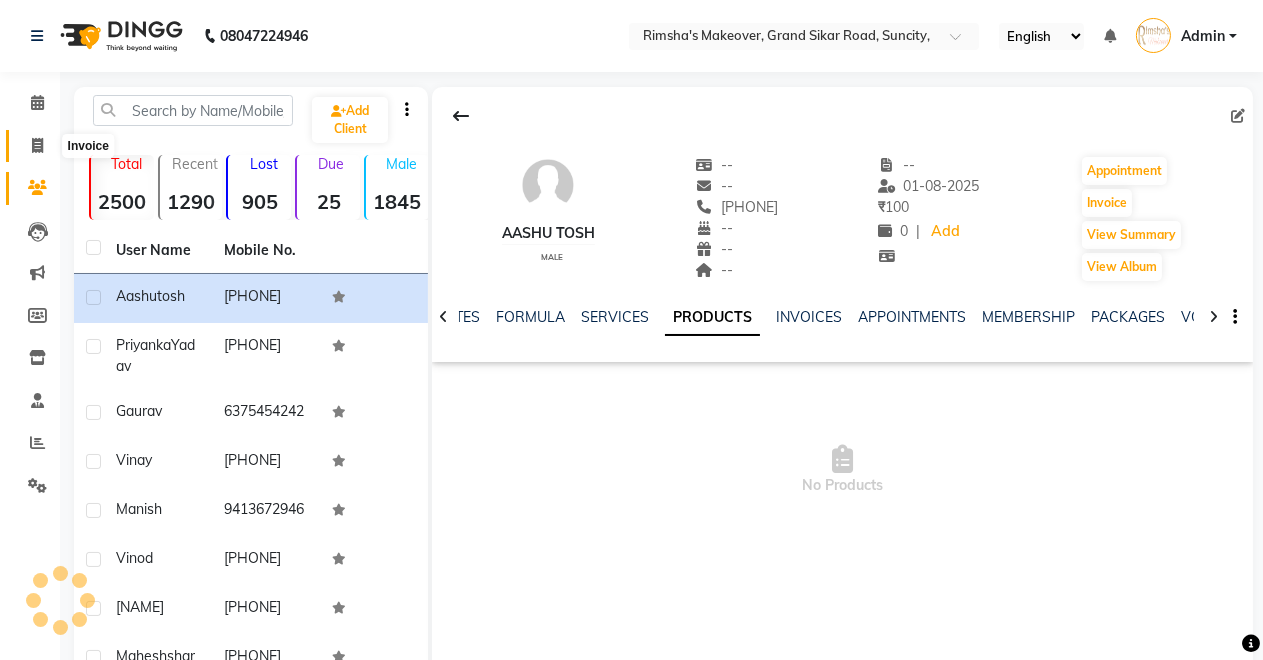 click 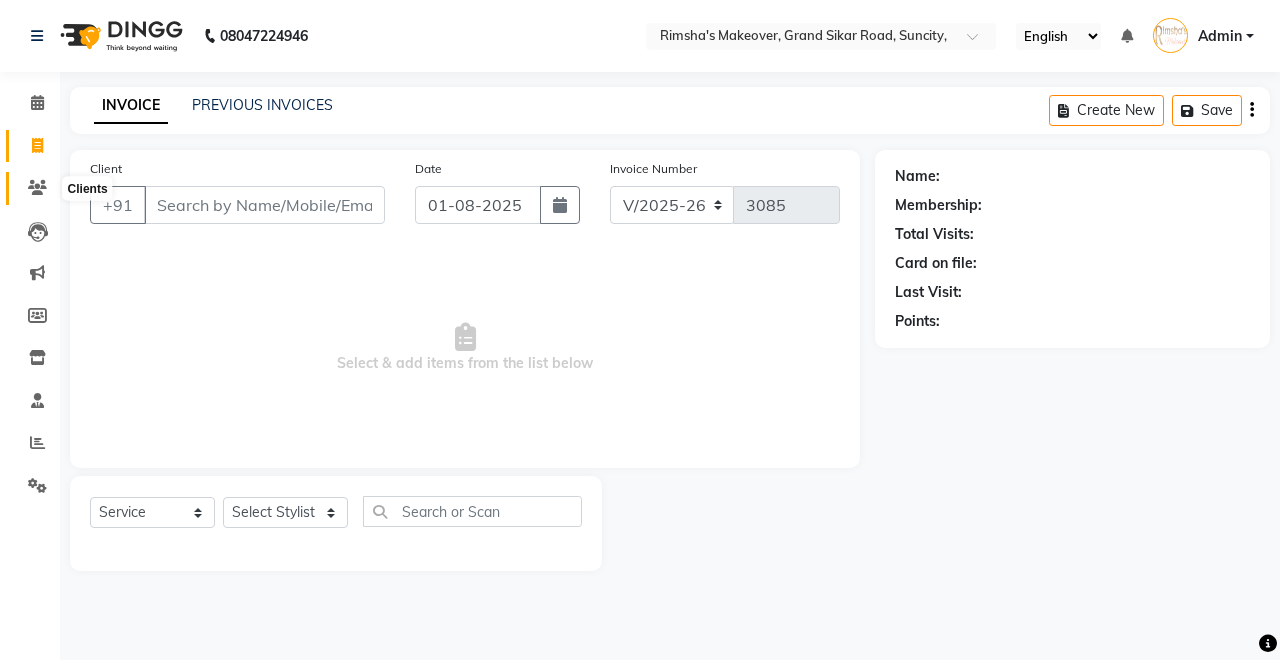 click 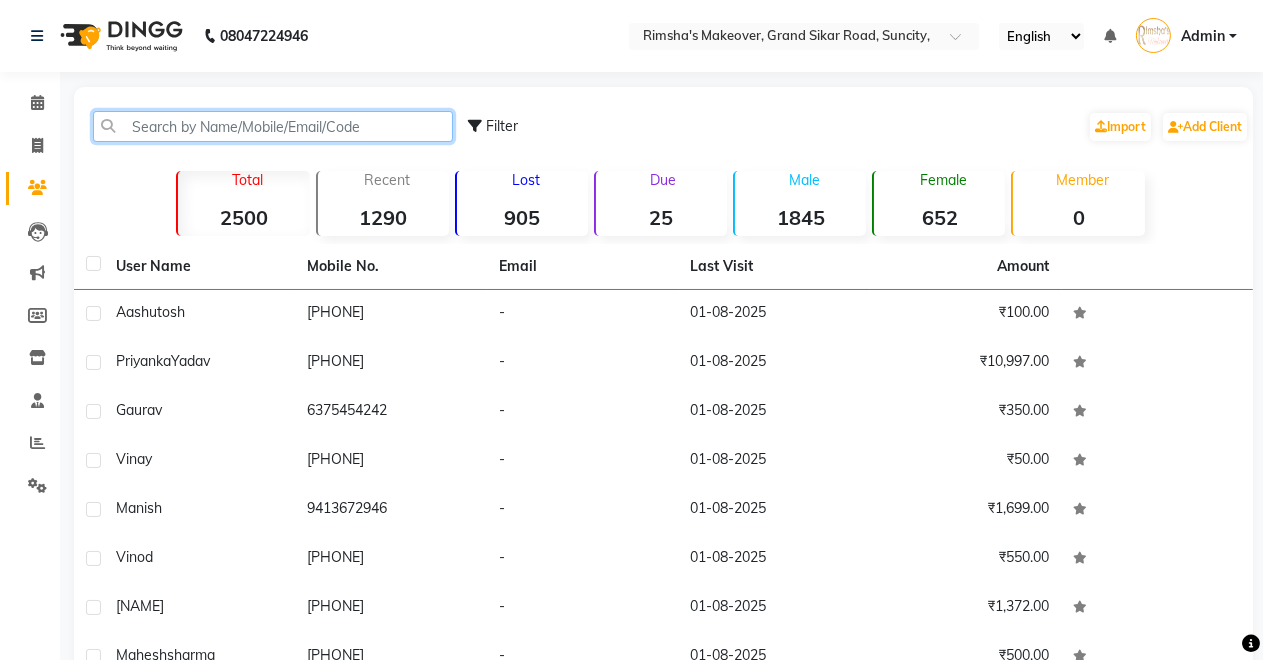 click 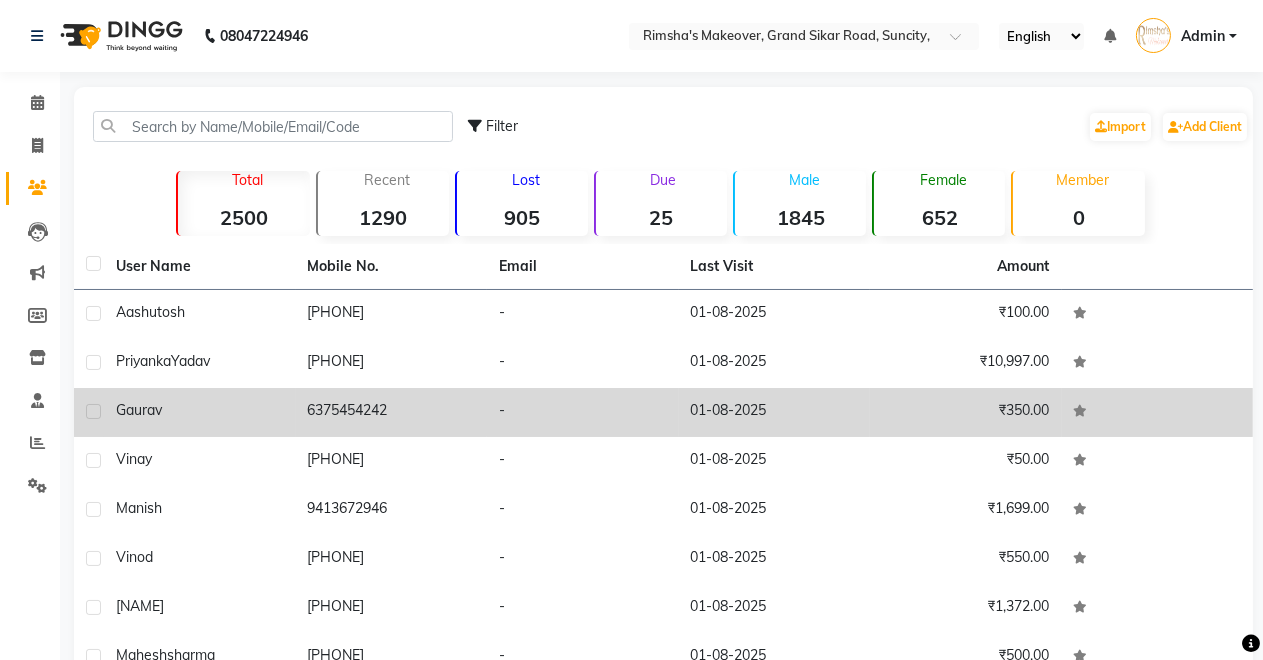 click on "6375454242" 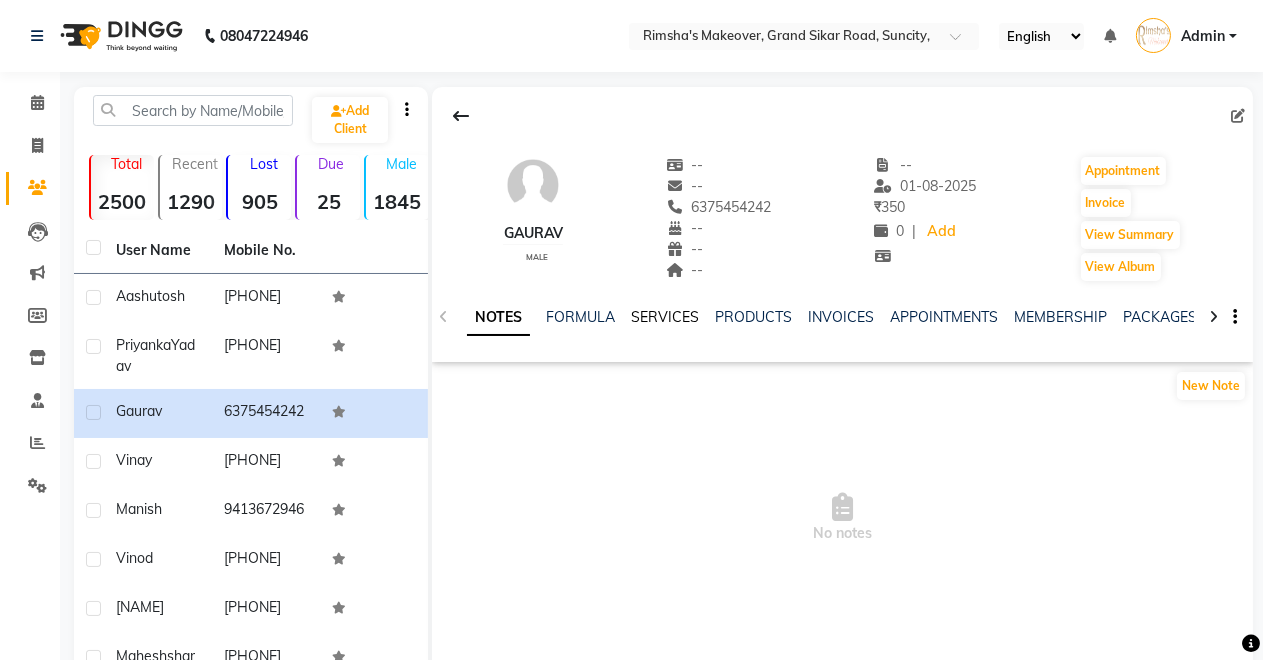 click on "SERVICES" 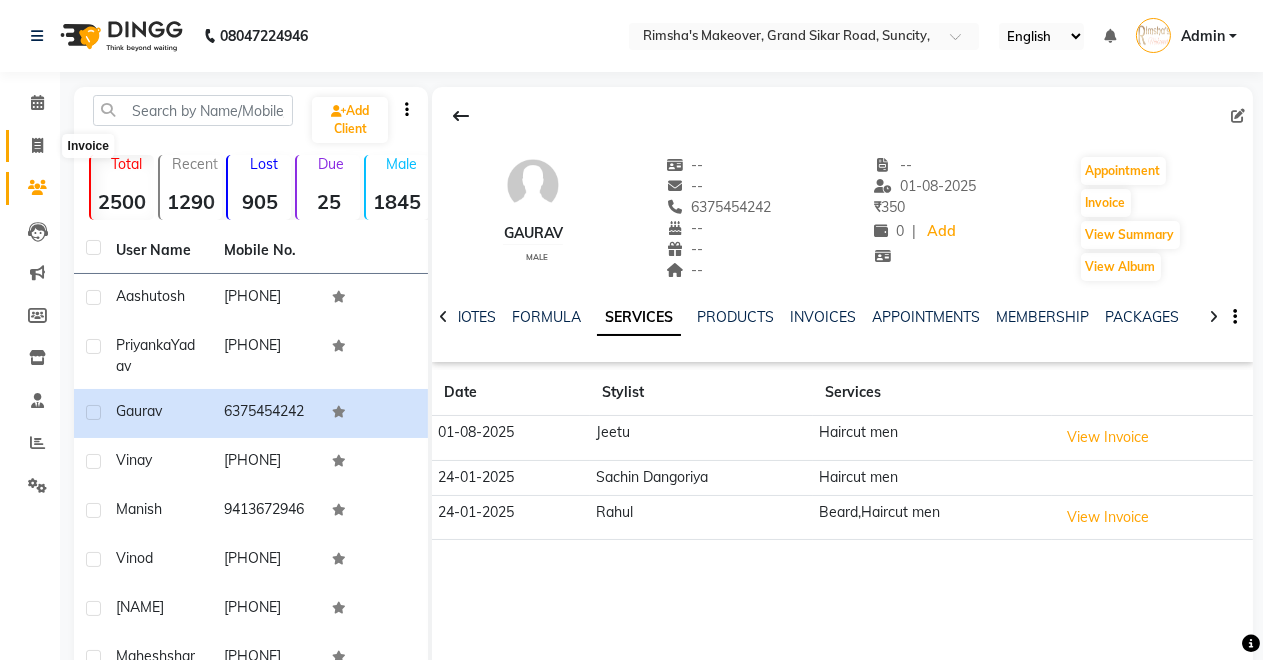 click 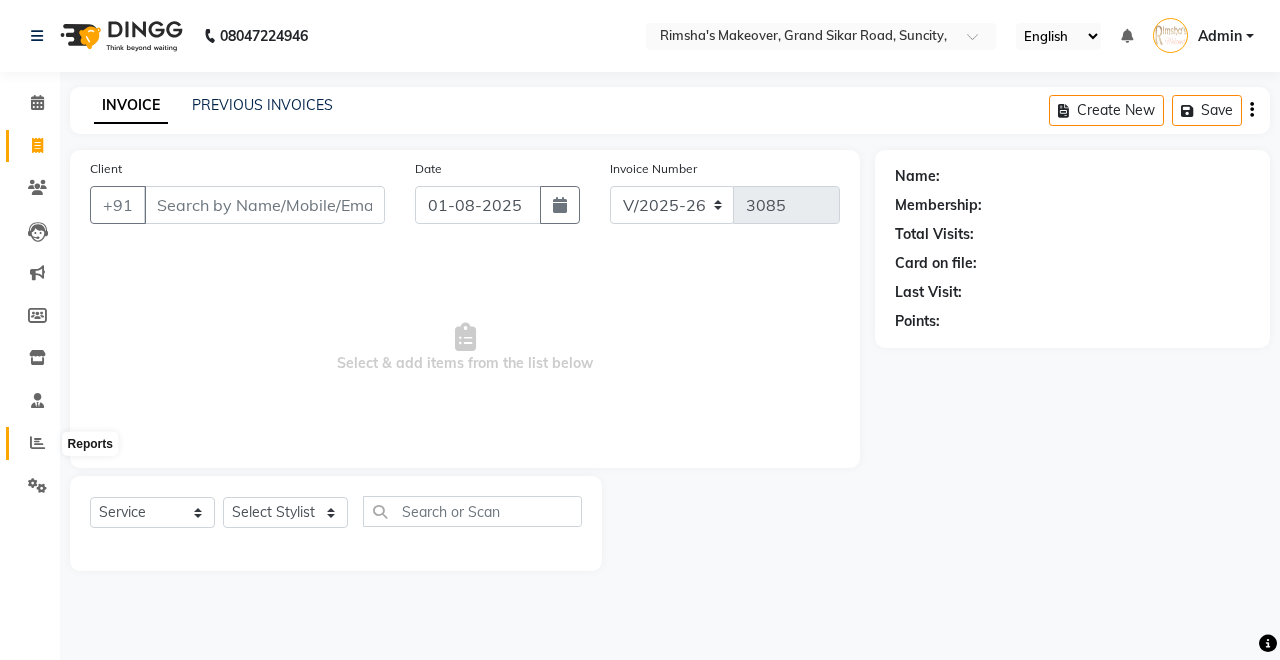 click 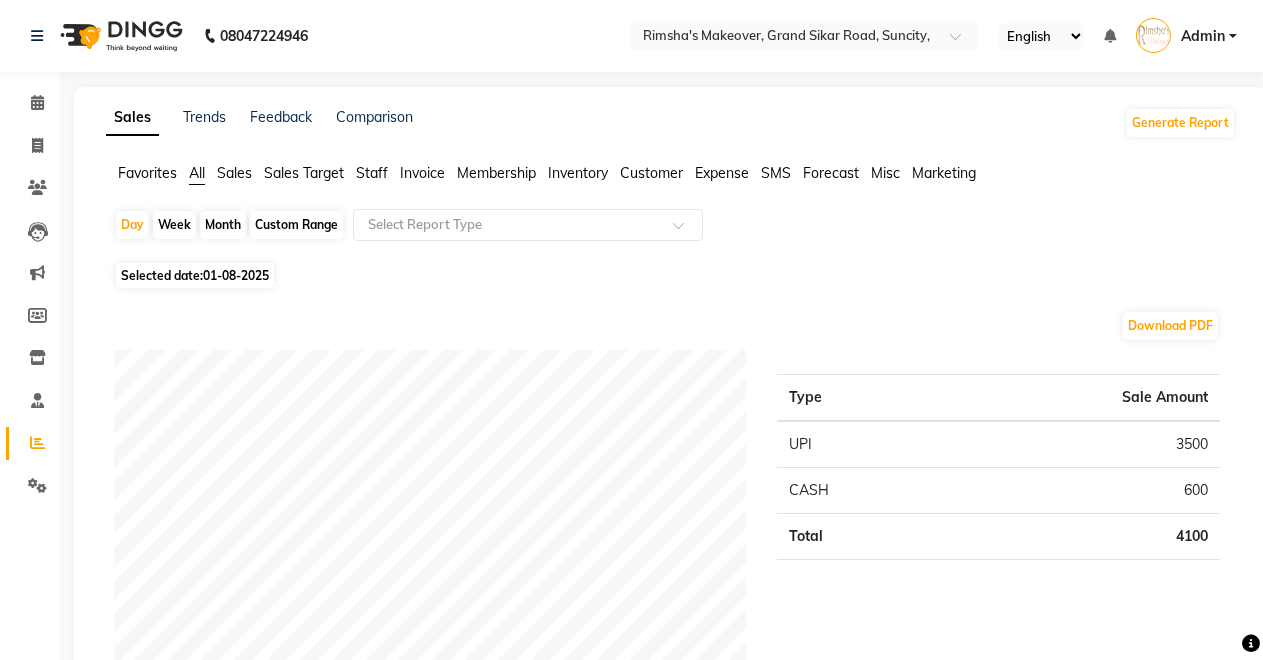 click on "Expense" 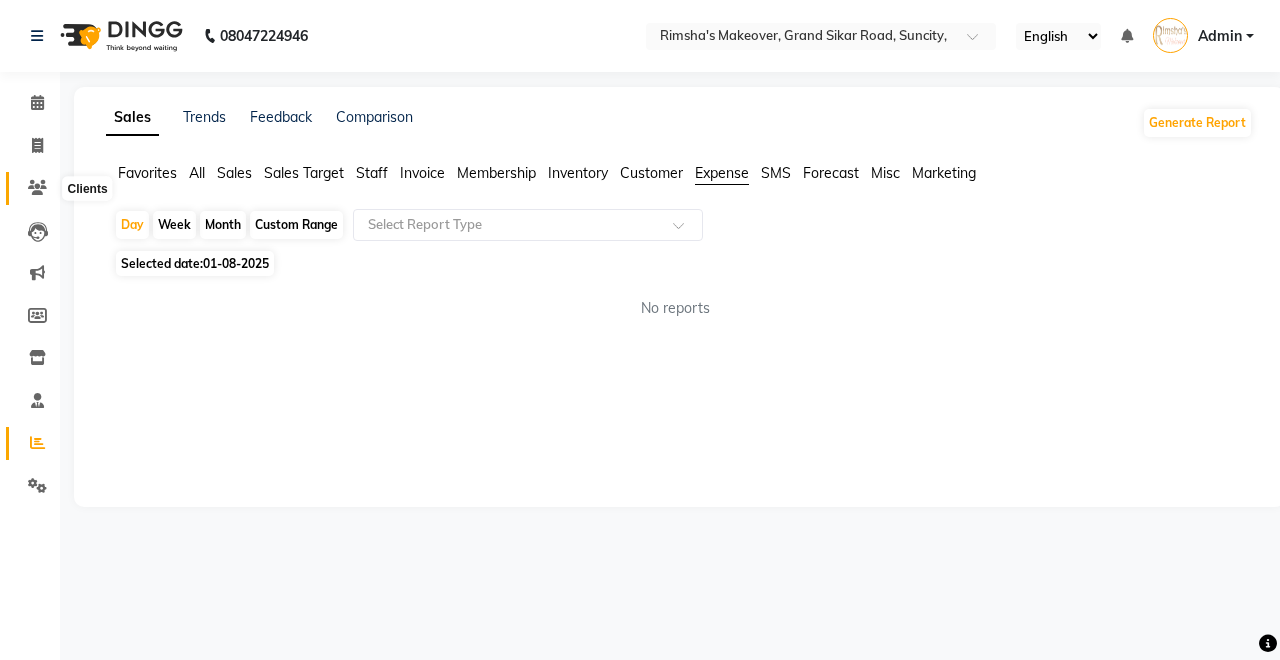 click 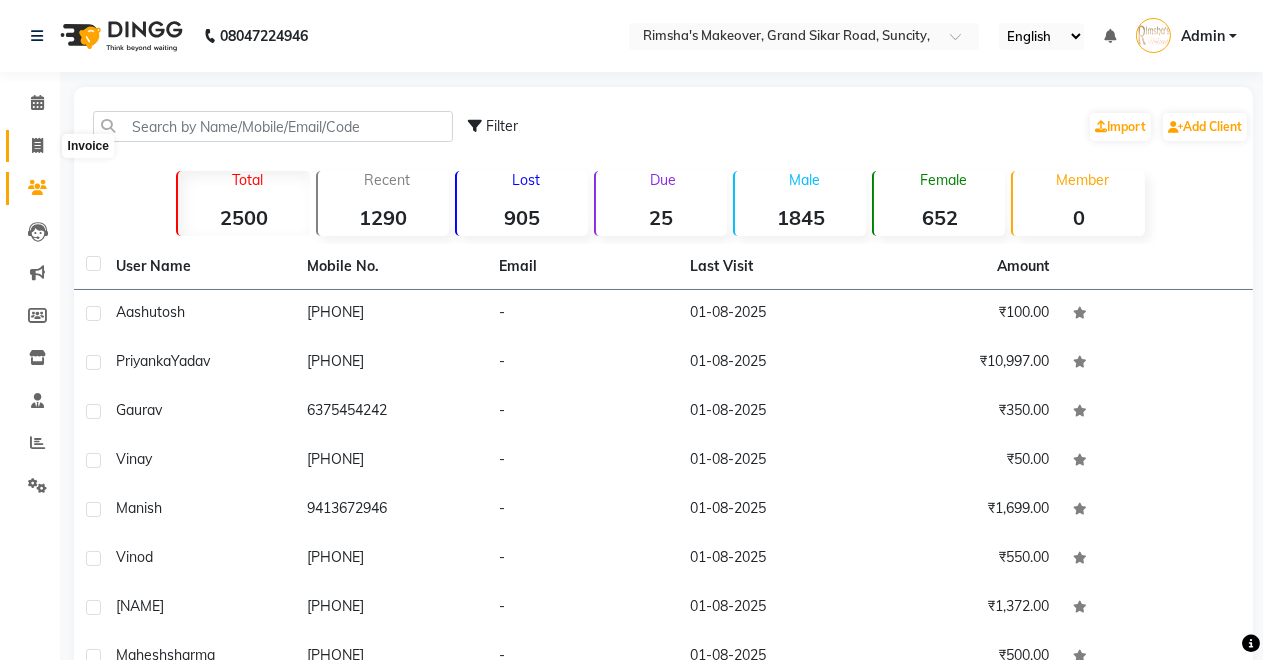 click 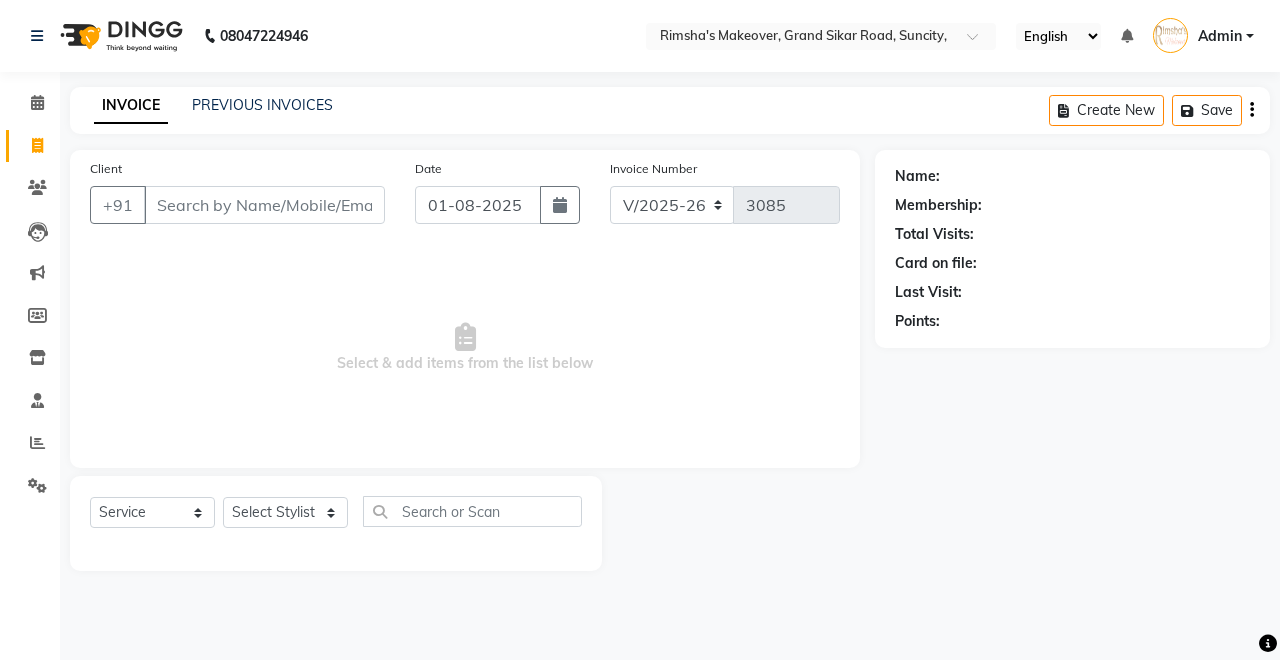 click on "Client" at bounding box center (264, 205) 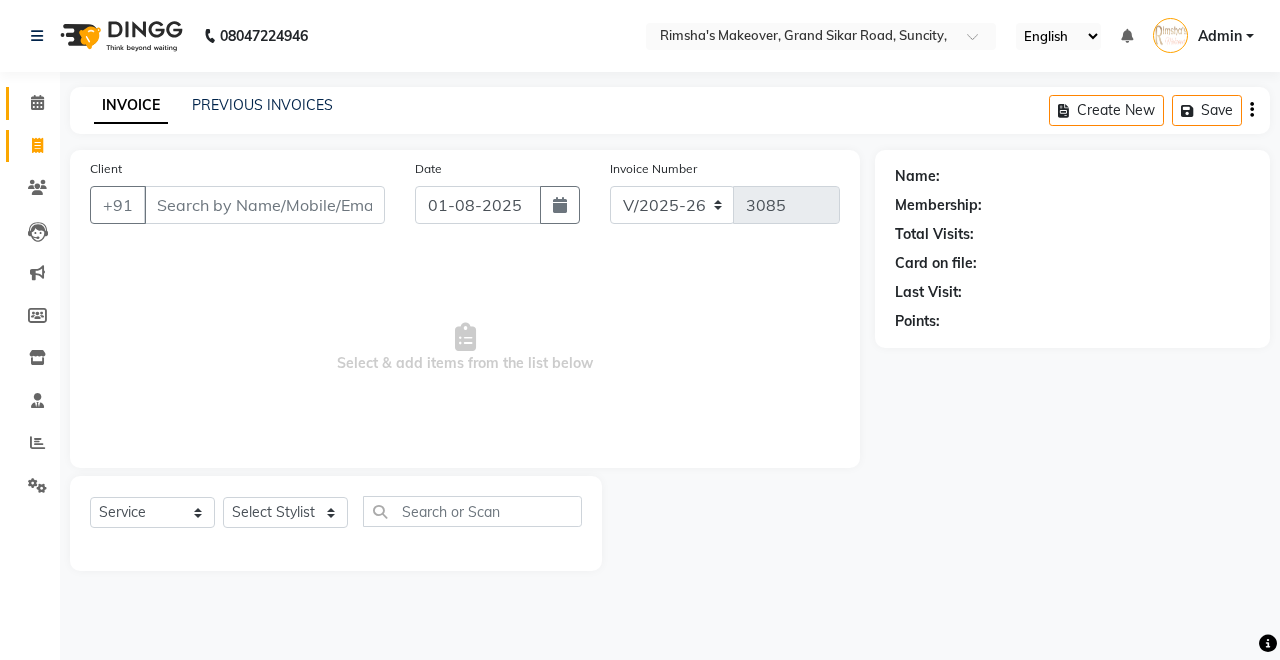 click 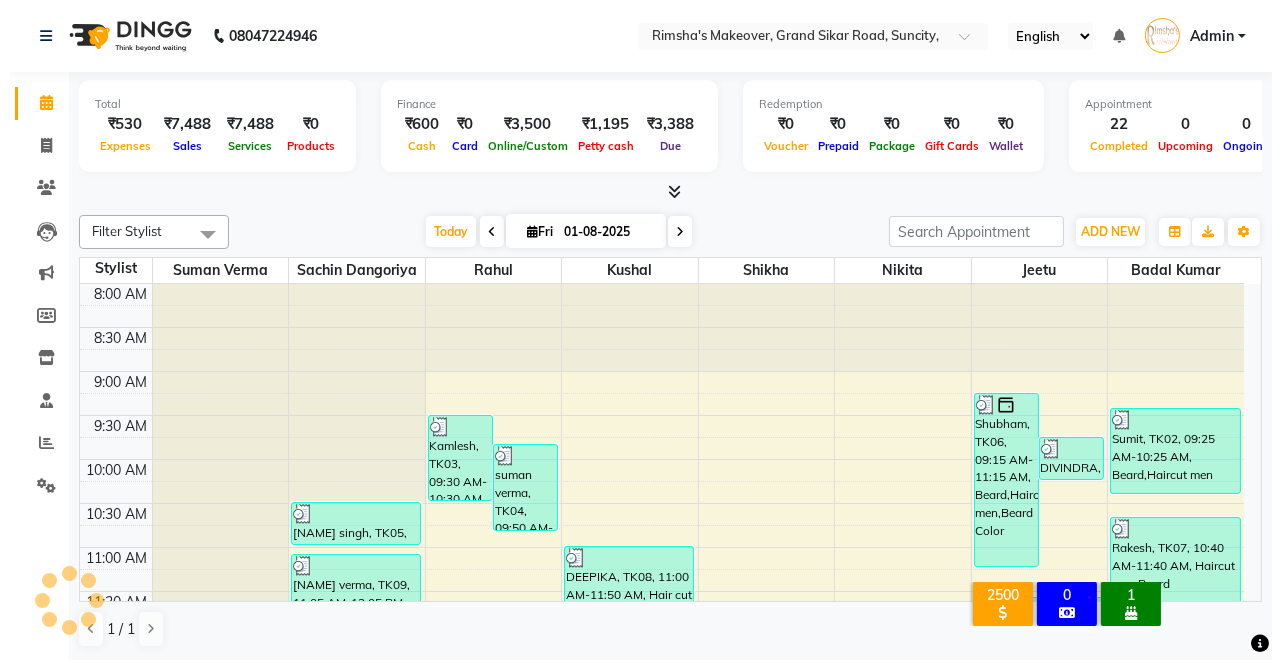 scroll, scrollTop: 0, scrollLeft: 0, axis: both 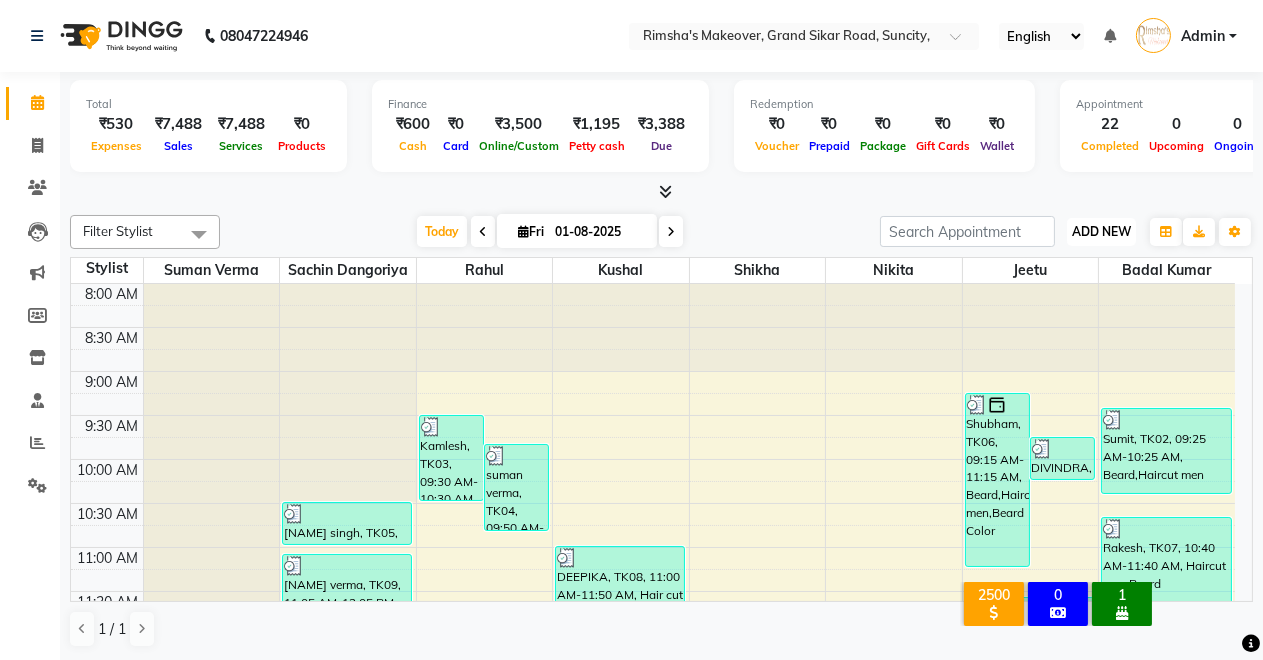 click on "ADD NEW" at bounding box center [1101, 231] 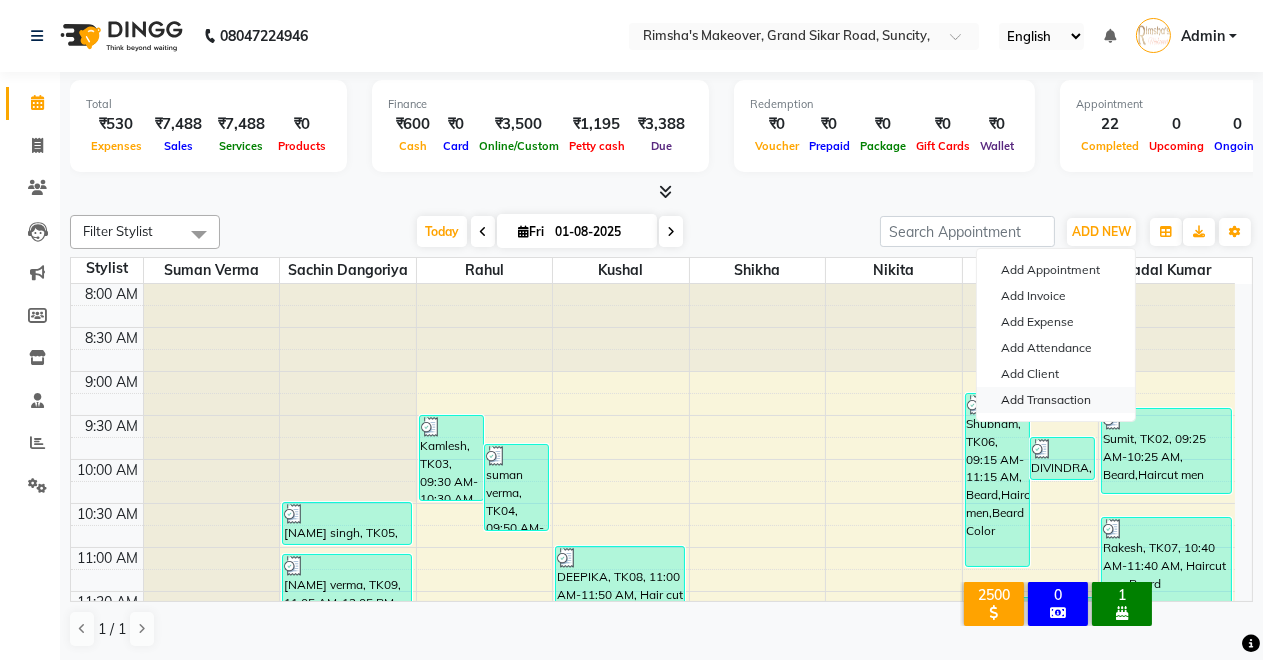 click on "Add Transaction" at bounding box center (1056, 400) 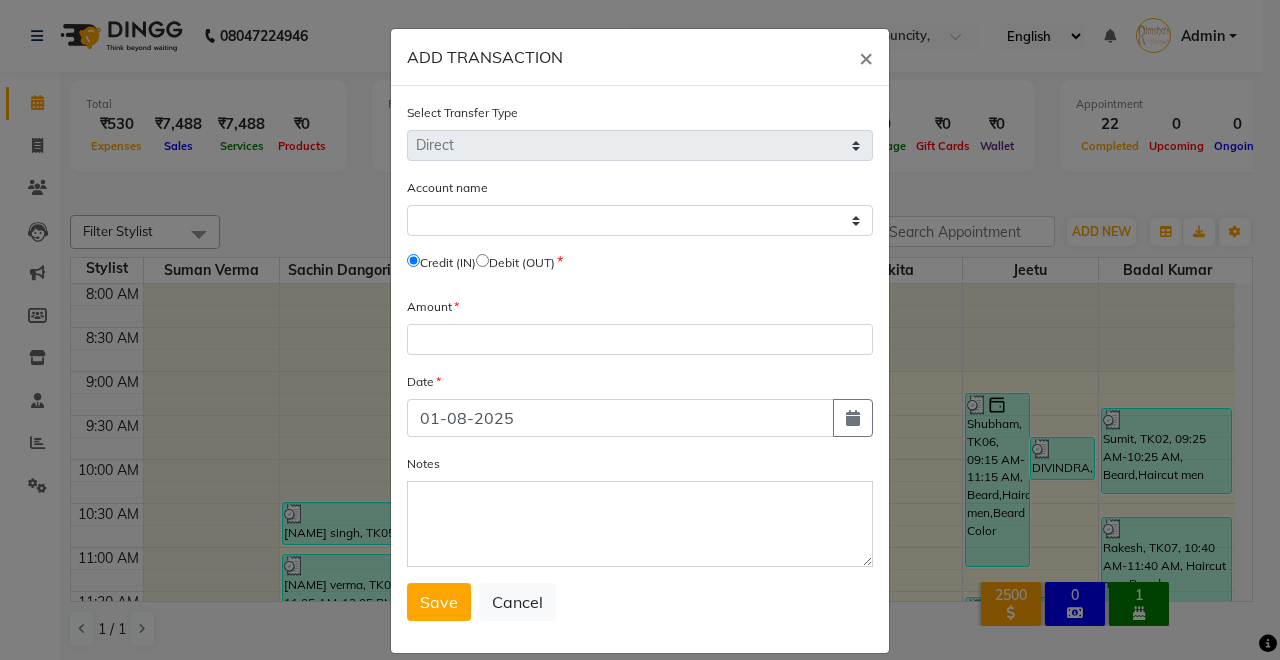 click on "ADD TRANSACTION × Select Transfer Type Select Direct Internal Account name Select Petty Cash Default Account Upi Account   Credit (IN)    Debit (OUT) Amount Date 01-08-2025 Notes  Save   Cancel" 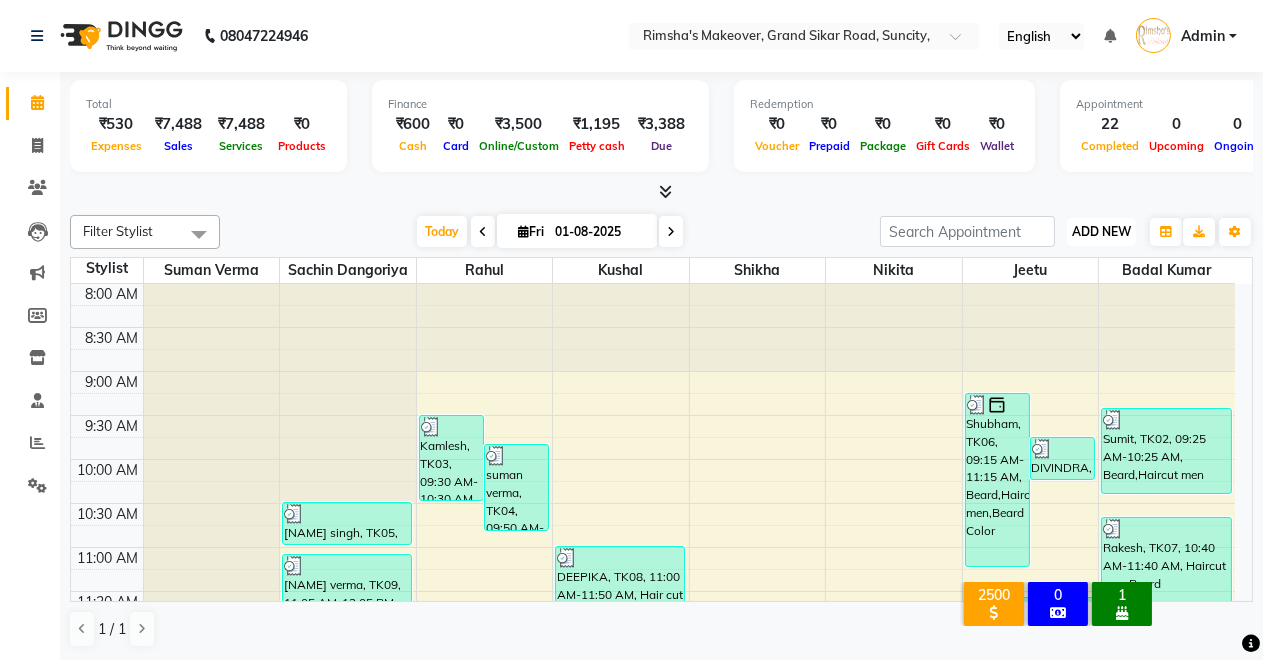 click on "ADD NEW Toggle Dropdown" at bounding box center (1101, 232) 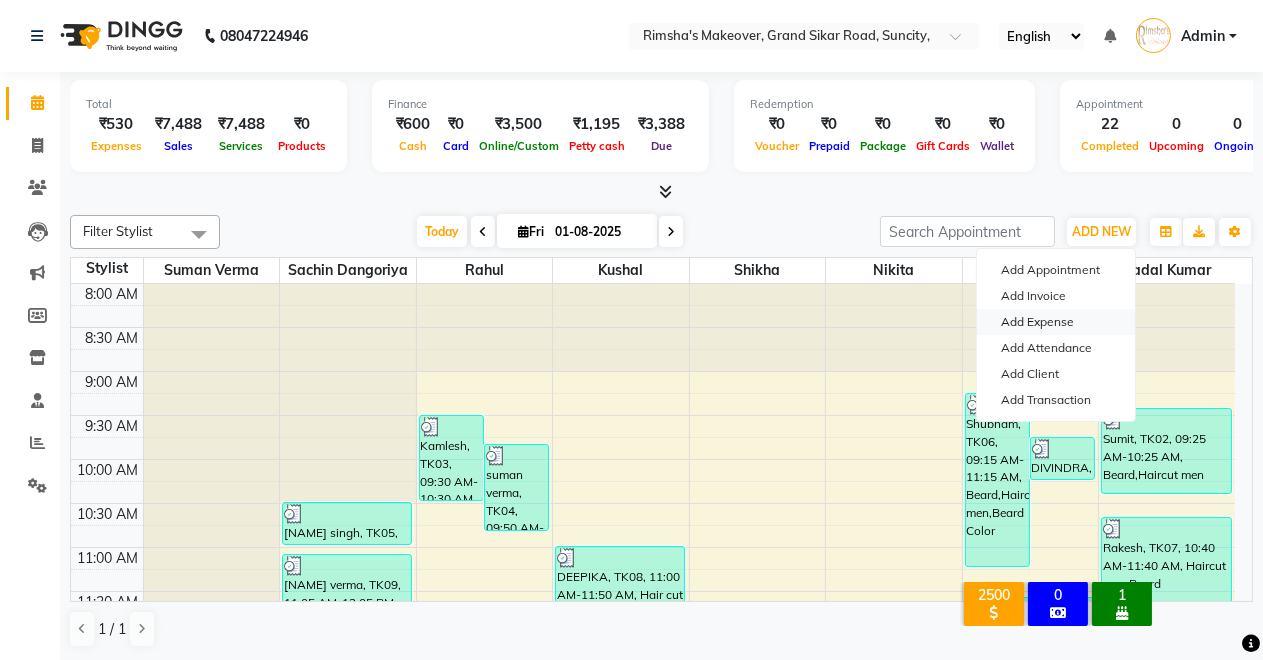 click on "Add Expense" at bounding box center [1056, 322] 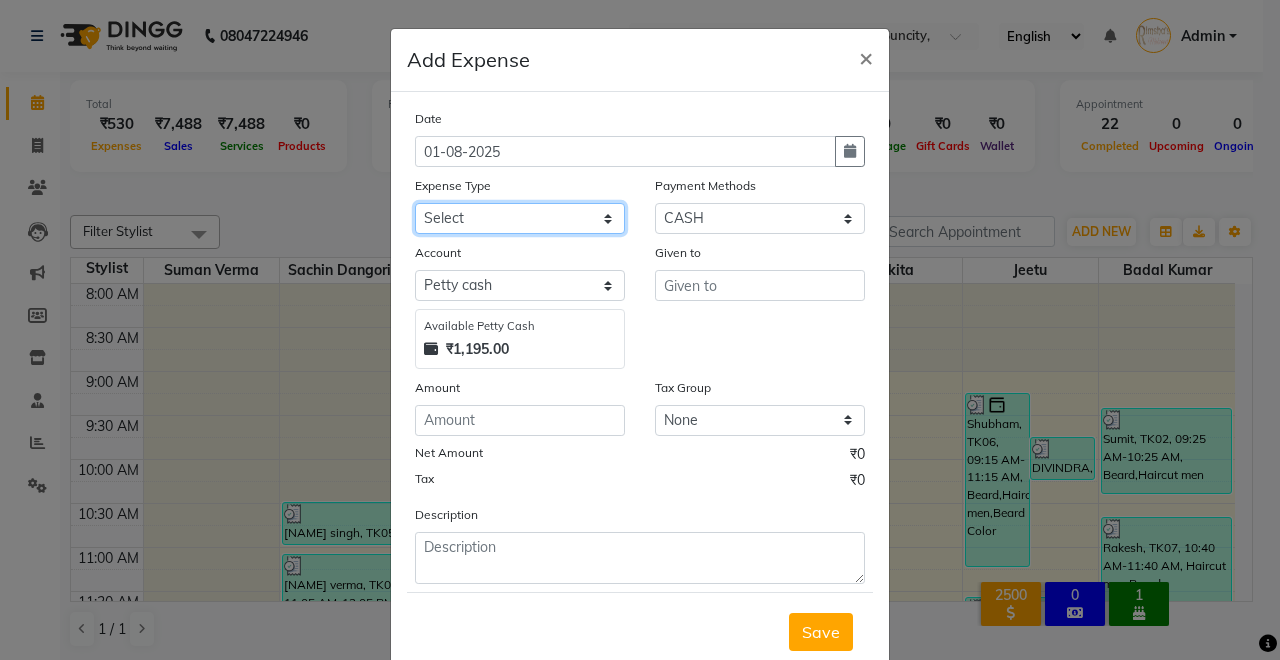 click on "Select Advance Salary Baba Bank Service Charges CLEANING Clinical charges DM SIR DUSTBIN electricity bill Other PAMPHLETS Pandit G Priyanka mam Product Rent Salary SOFA Staff Snacks Tax Tea & Refreshment T SHIRT PRINT Utilities Water Bottle" 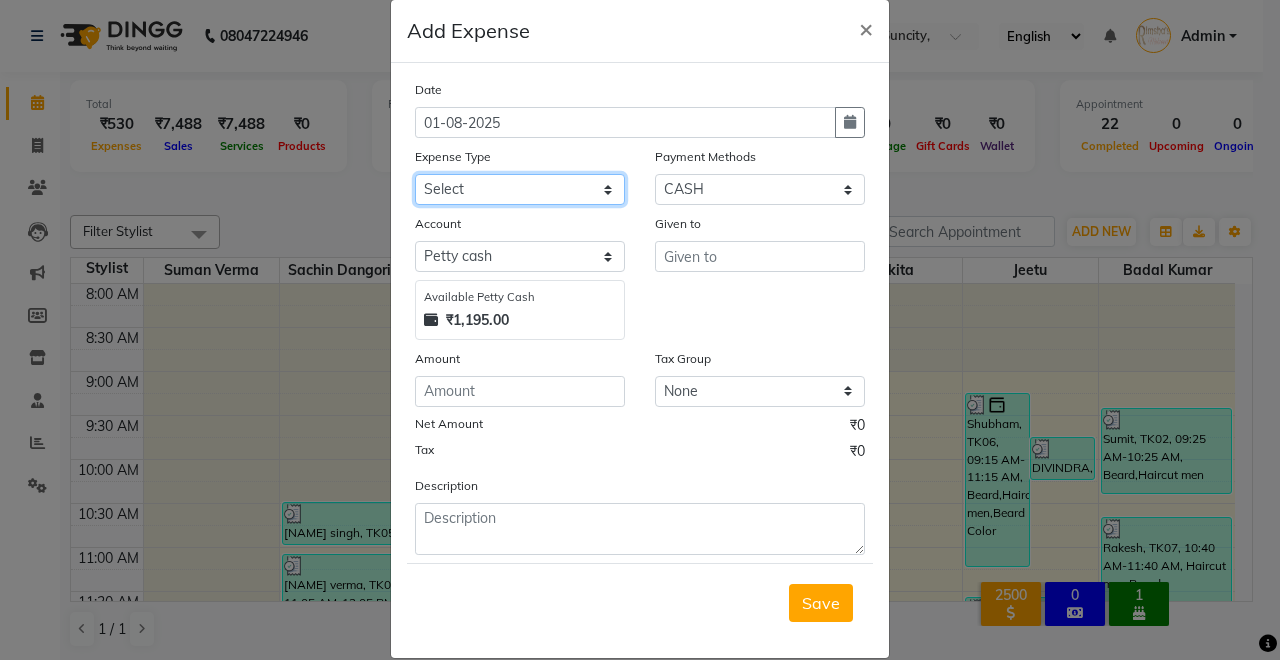 scroll, scrollTop: 54, scrollLeft: 0, axis: vertical 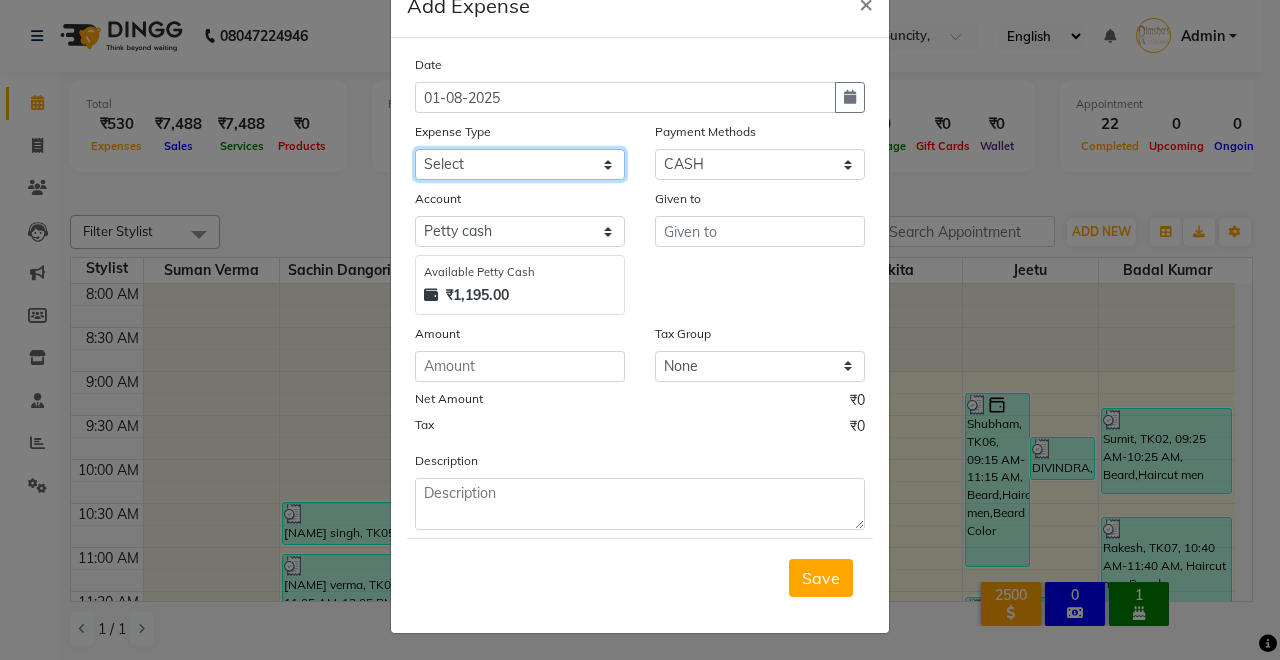 click on "Select Advance Salary Baba Bank Service Charges CLEANING Clinical charges DM SIR DUSTBIN electricity bill Other PAMPHLETS Pandit G Priyanka mam Product Rent Salary SOFA Staff Snacks Tax Tea & Refreshment T SHIRT PRINT Utilities Water Bottle" 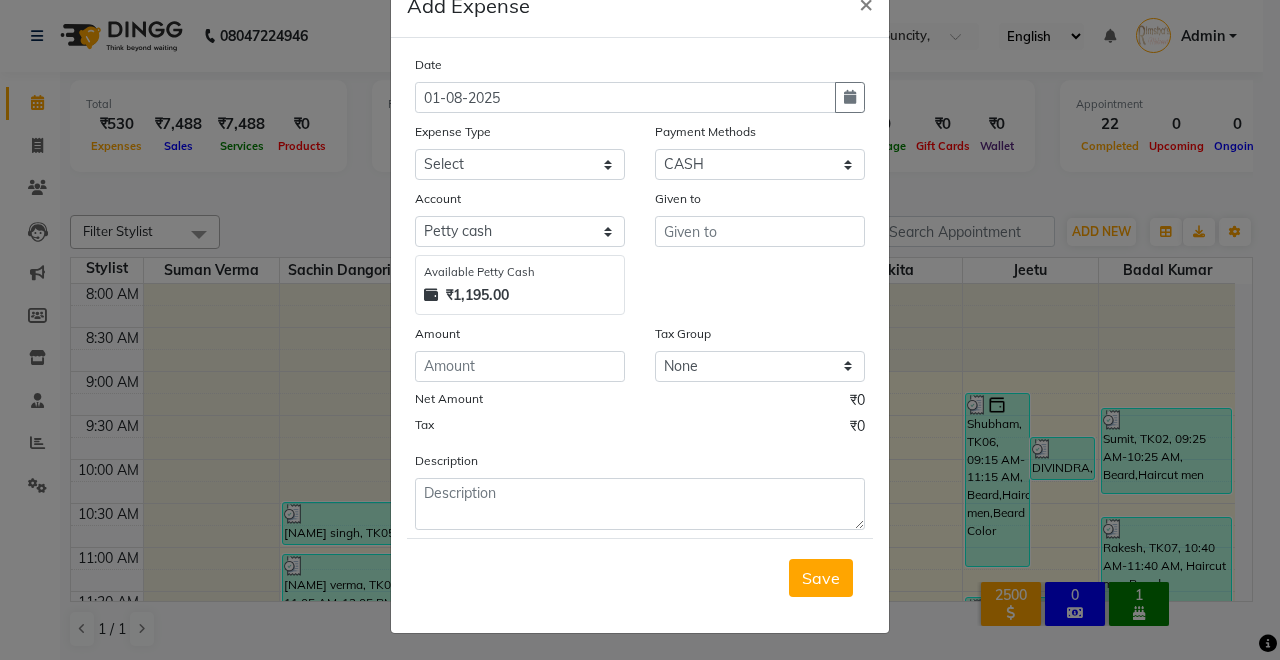 click on "Add Expense  × Date 01-08-2025 Expense Type Select Advance Salary Baba Bank Service Charges CLEANING Clinical charges DM SIR DUSTBIN electricity bill Other PAMPHLETS Pandit G Priyanka mam Product Rent Salary SOFA Staff Snacks Tax Tea & Refreshment T SHIRT PRINT Utilities Water Bottle Payment Methods Select CASH UPI Coupon PhonePe Points Gift Card Wallet CARD Prepaid Voucher Package Account Select Petty cash Default account UPI ACCOUNT Available Petty Cash ₹1,195.00 Given to Amount Tax Group None GST Net Amount ₹0 Tax ₹0 Description  Save" 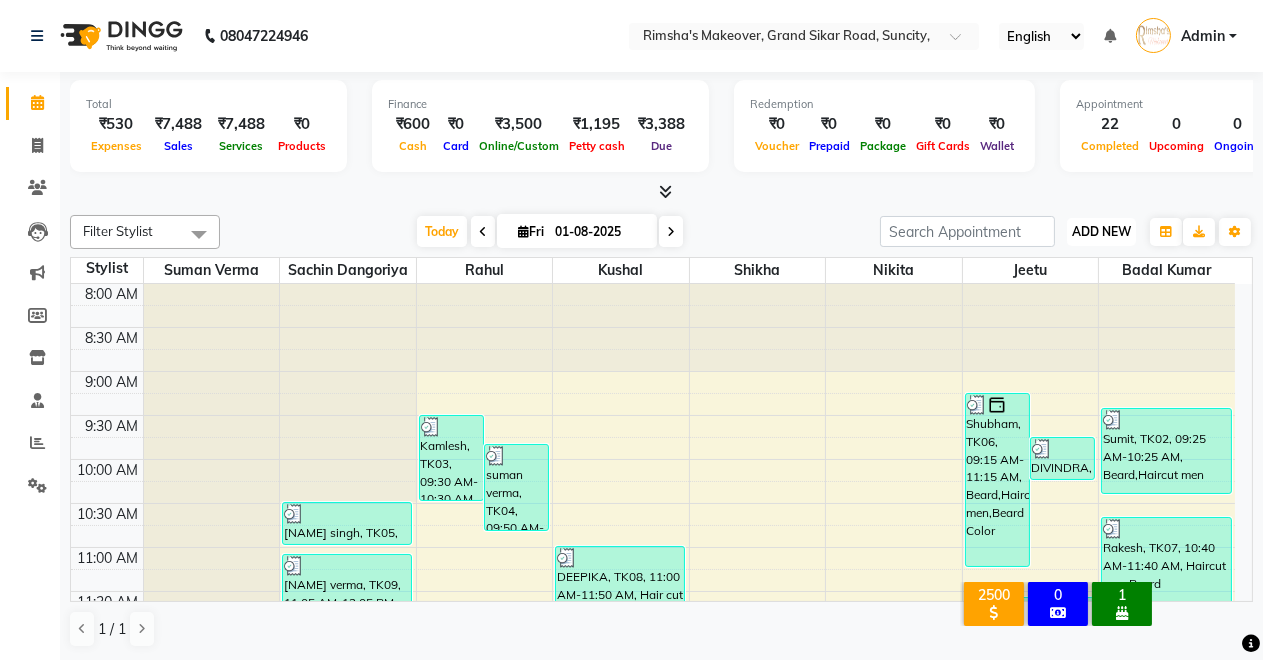 click on "ADD NEW" at bounding box center (1101, 231) 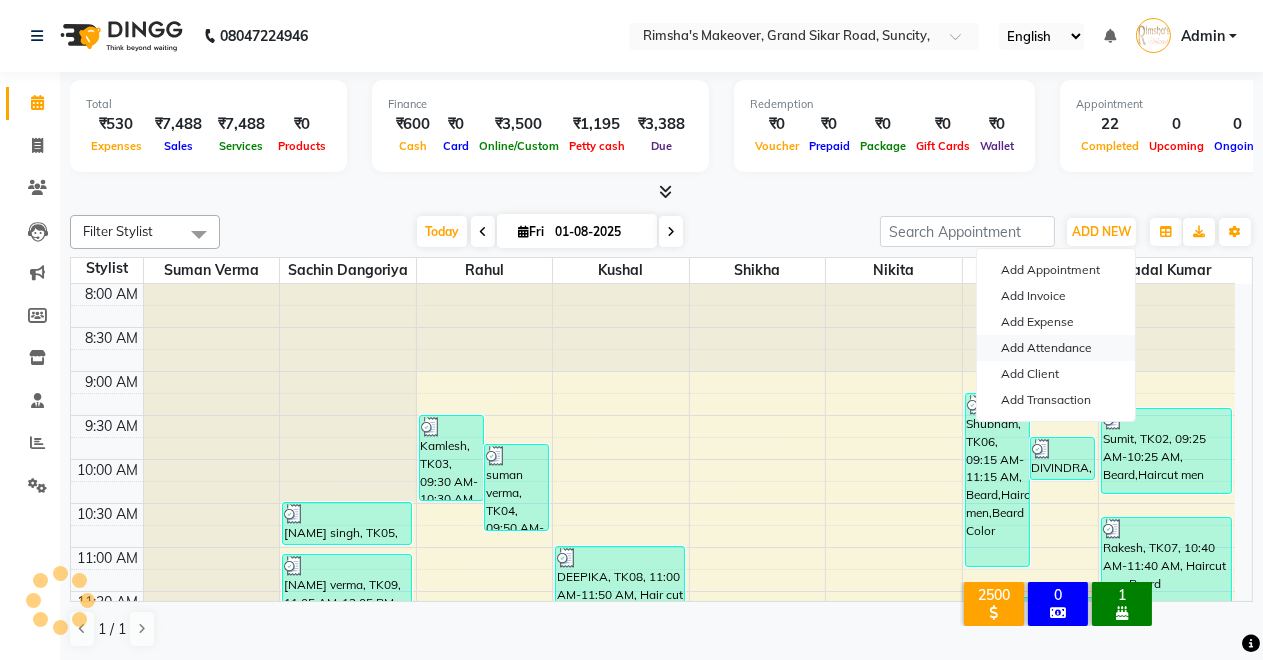 click on "Add Attendance" at bounding box center [1056, 348] 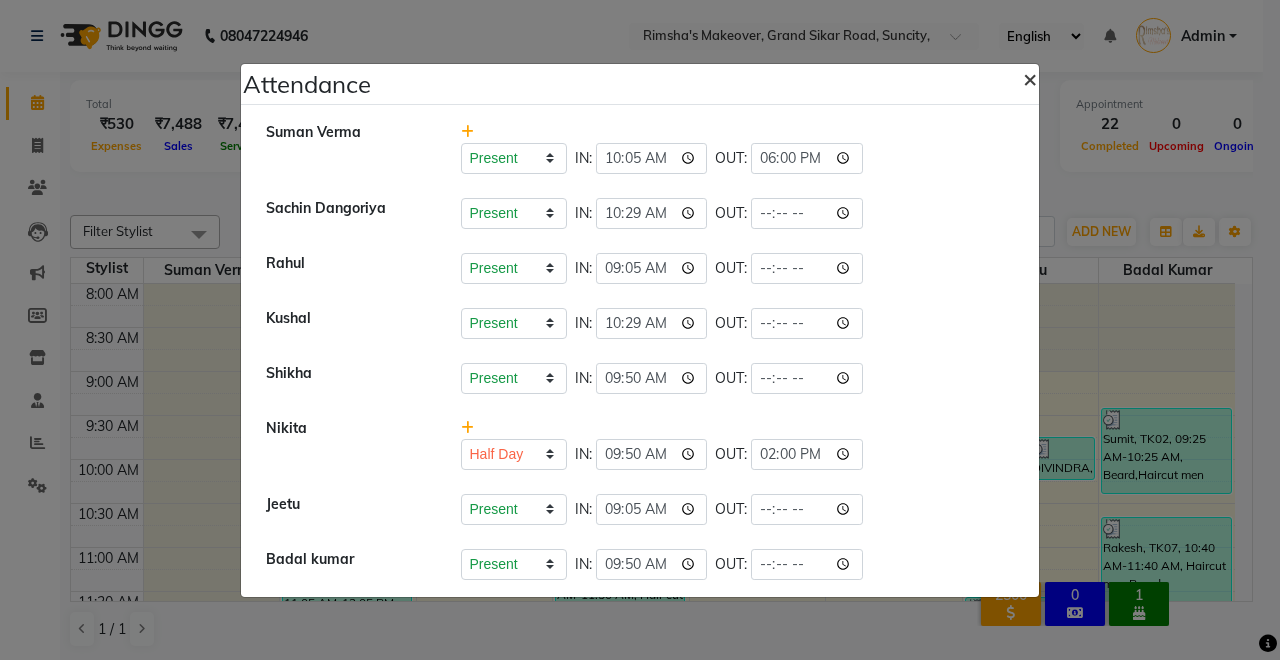 click on "×" 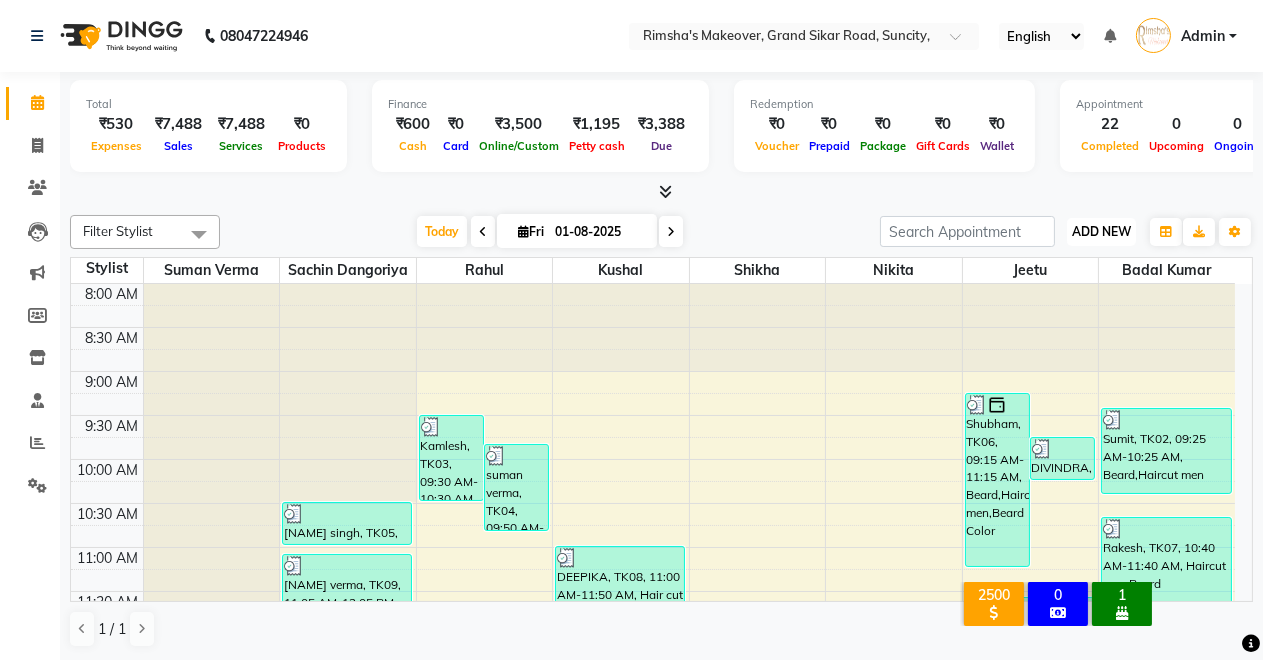 click on "ADD NEW" at bounding box center [1101, 231] 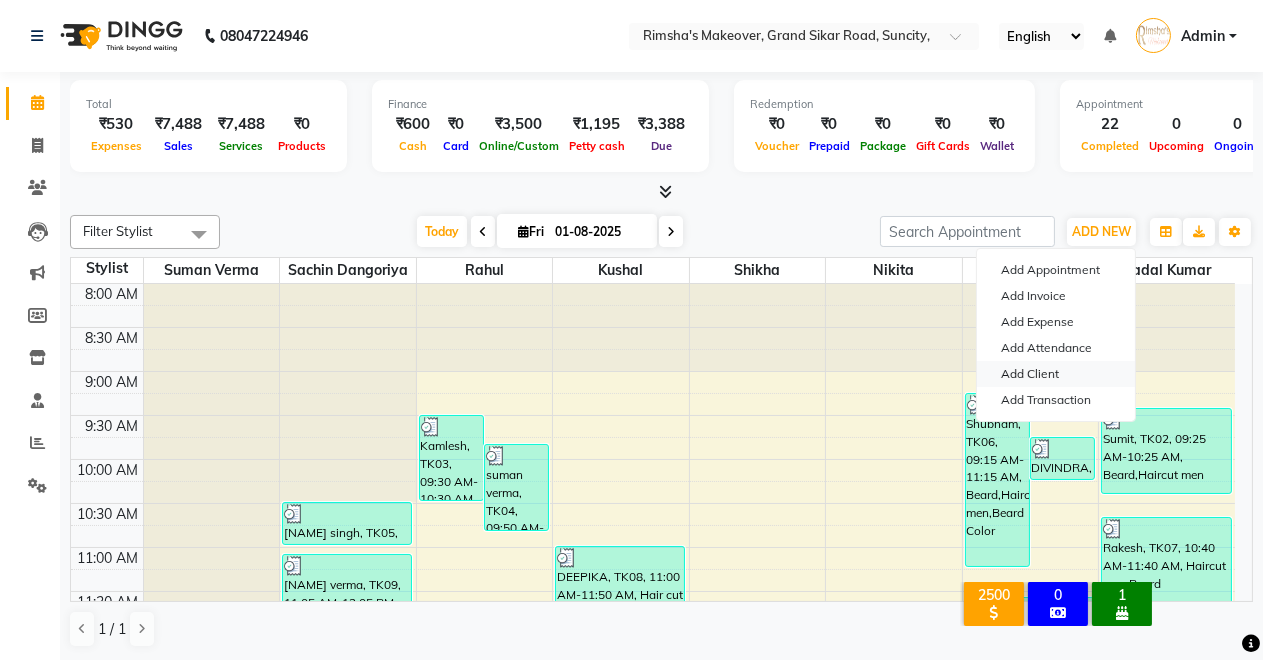 click on "Add Client" at bounding box center [1056, 374] 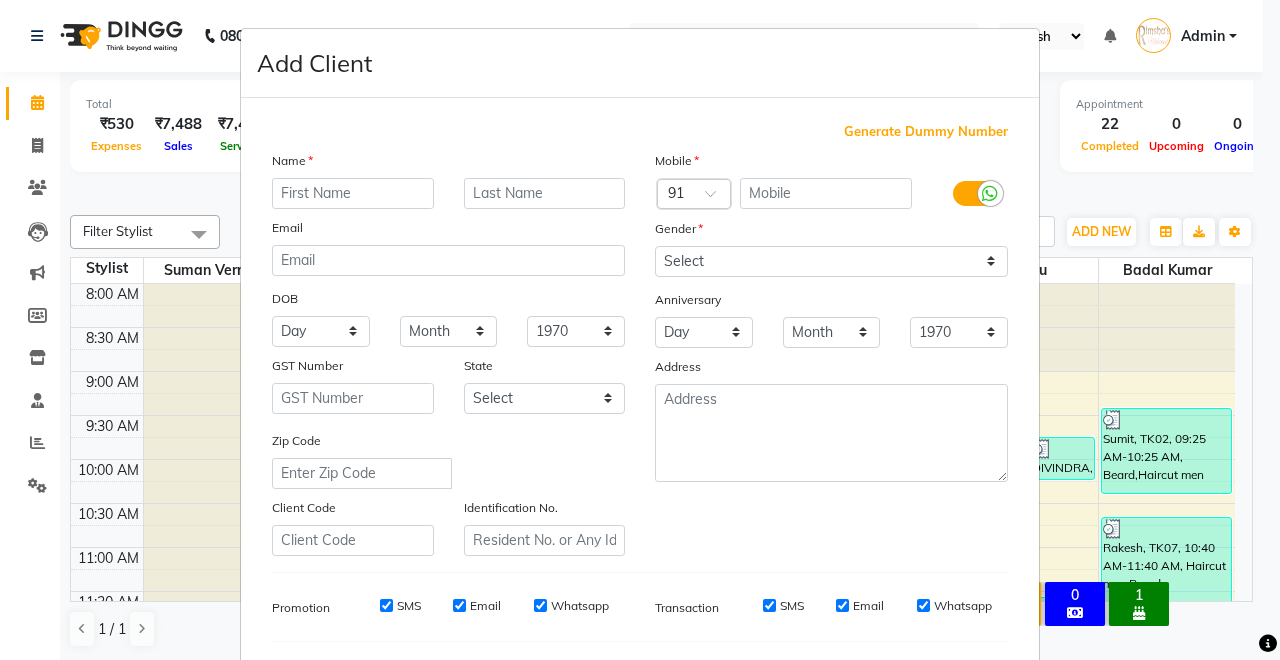 click on "Add Client Generate Dummy Number Name Email DOB Day 01 02 03 04 05 06 07 08 09 10 11 12 13 14 15 16 17 18 19 20 21 22 23 24 25 26 27 28 29 30 31 Month January February March April May June July August September October November December 1940 1941 1942 1943 1944 1945 1946 1947 1948 1949 1950 1951 1952 1953 1954 1955 1956 1957 1958 1959 1960 1961 1962 1963 1964 1965 1966 1967 1968 1969 1970 1971 1972 1973 1974 1975 1976 1977 1978 1979 1980 1981 1982 1983 1984 1985 1986 1987 1988 1989 1990 1991 1992 1993 1994 1995 1996 1997 1998 1999 2000 2001 2002 2003 2004 2005 2006 2007 2008 2009 2010 2011 2012 2013 2014 2015 2016 2017 2018 2019 2020 2021 2022 2023 2024 GST Number State Select Andaman and Nicobar Islands Andhra Pradesh Arunachal Pradesh Assam Bihar Chandigarh Chhattisgarh Dadra and Nagar Haveli Daman and Diu Delhi Goa Gujarat Haryana Himachal Pradesh Jammu and Kashmir Jharkhand Karnataka Kerala Lakshadweep Madhya Pradesh Maharashtra Manipur Meghalaya Mizoram Nagaland Odisha Pondicherry Punjab Rajasthan Sikkim" at bounding box center [640, 330] 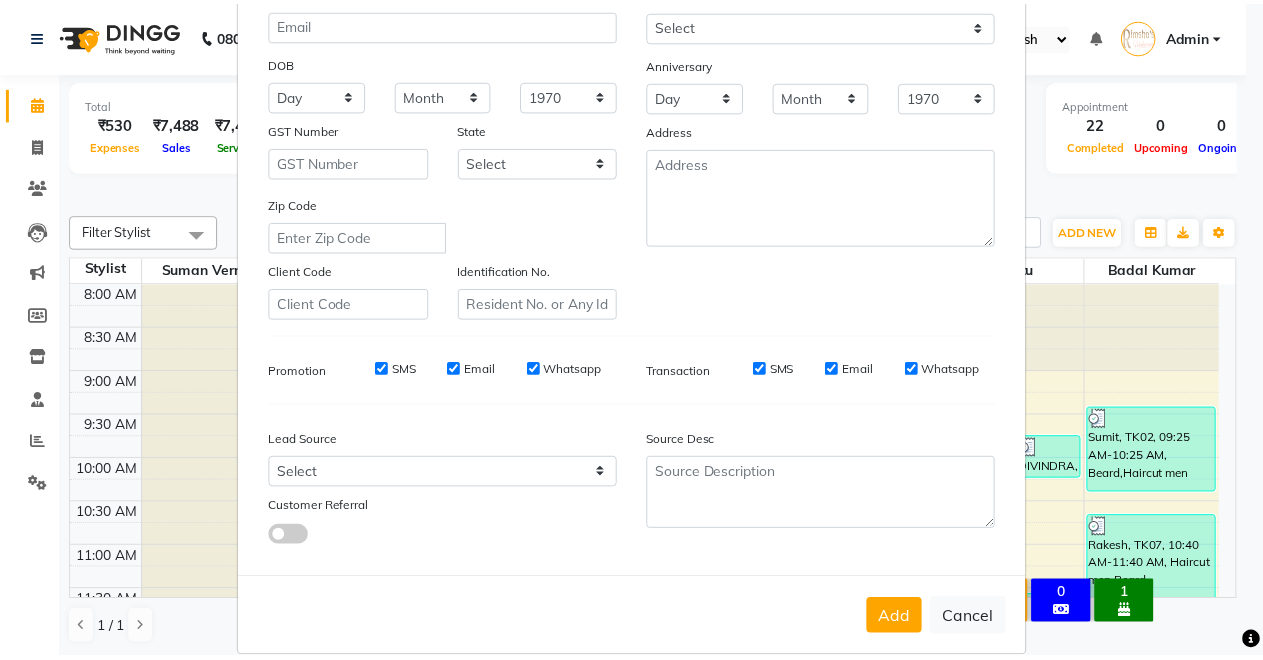 scroll, scrollTop: 259, scrollLeft: 0, axis: vertical 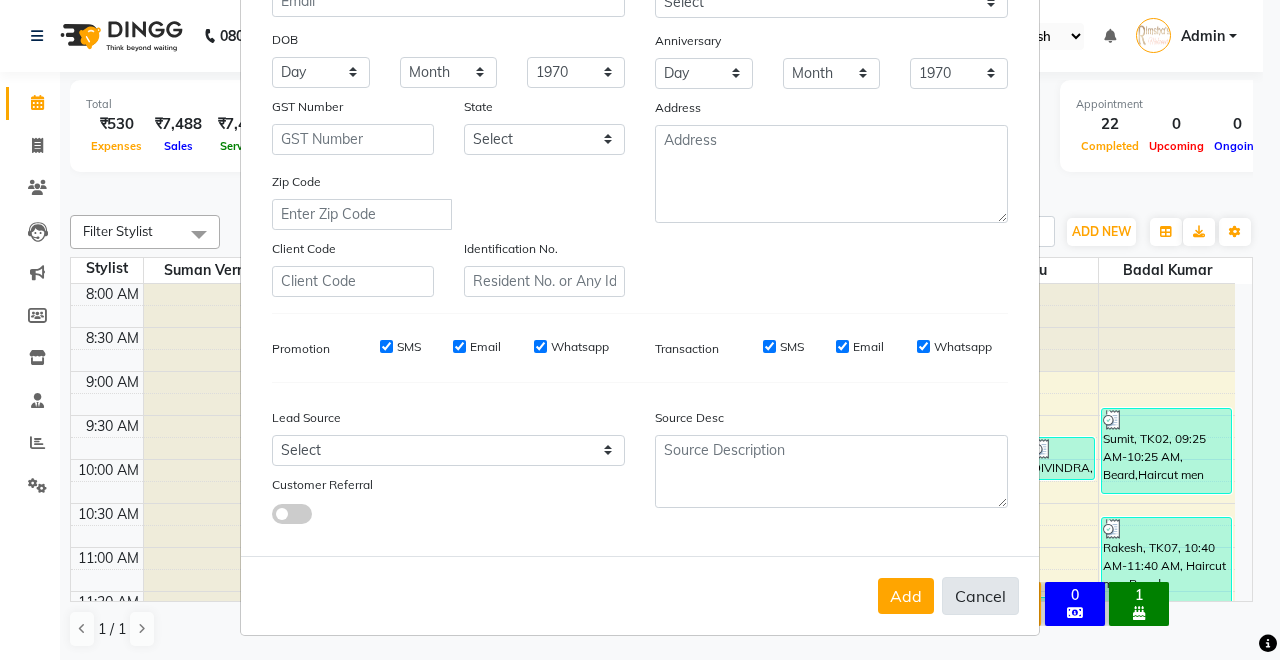 click on "Cancel" at bounding box center (980, 596) 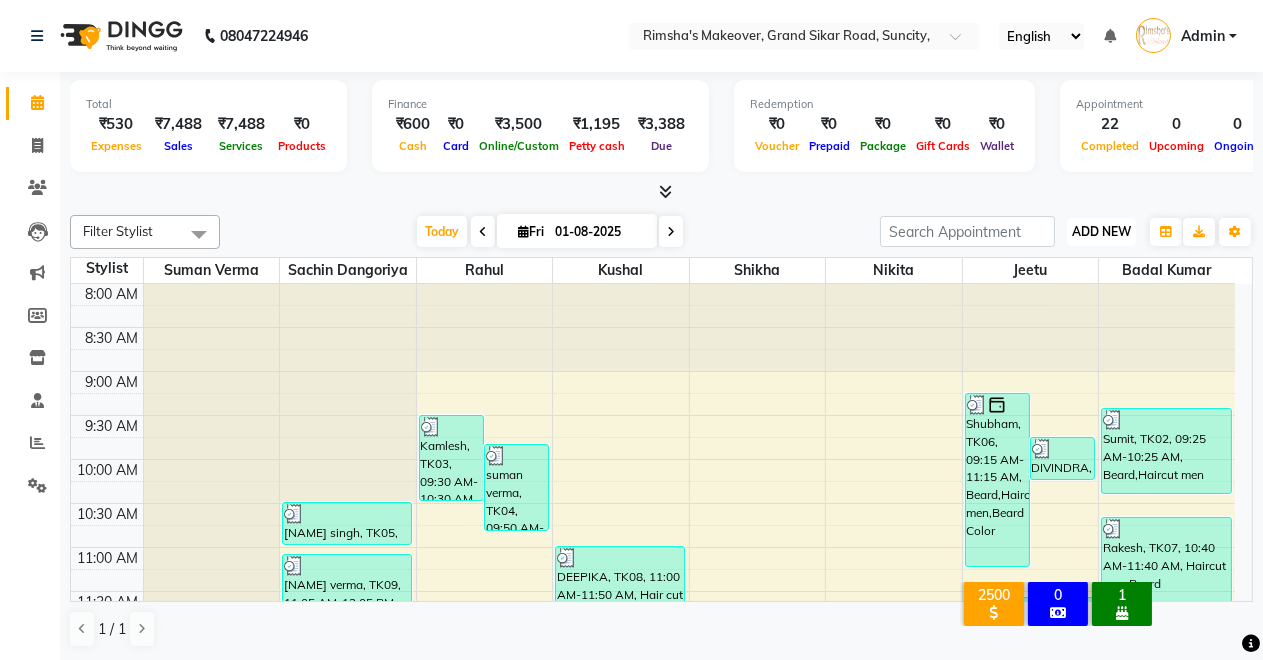 click on "ADD NEW" at bounding box center [1101, 231] 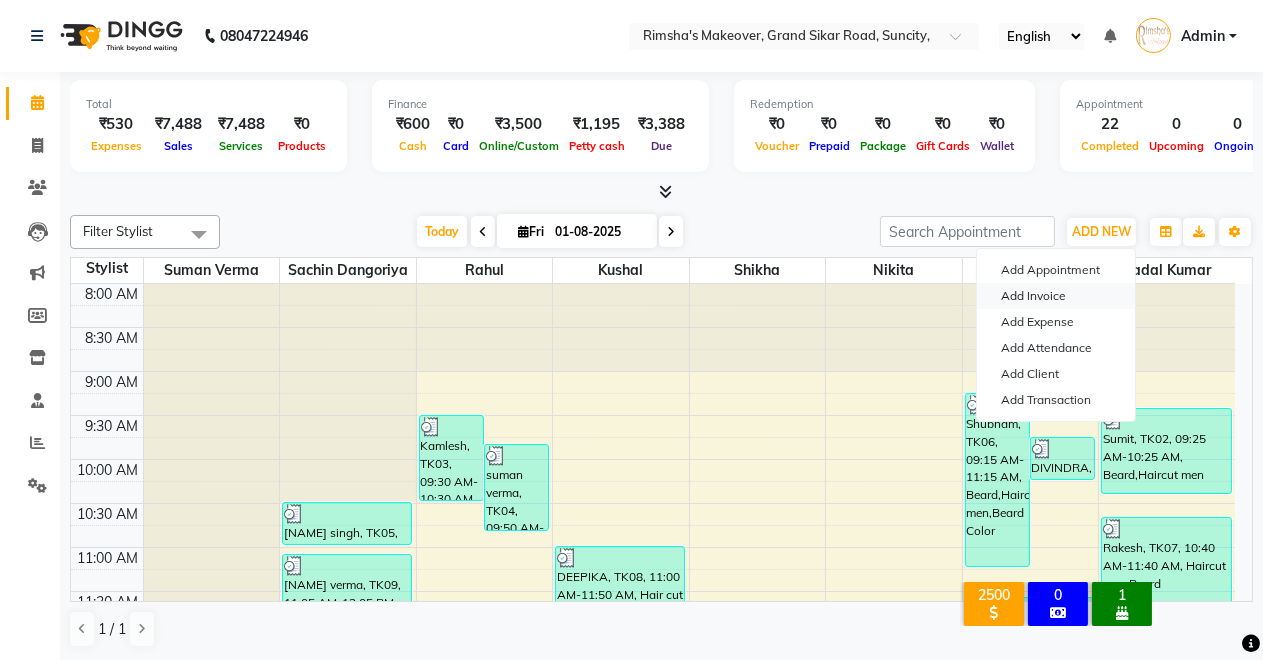 click on "Add Invoice" at bounding box center [1056, 296] 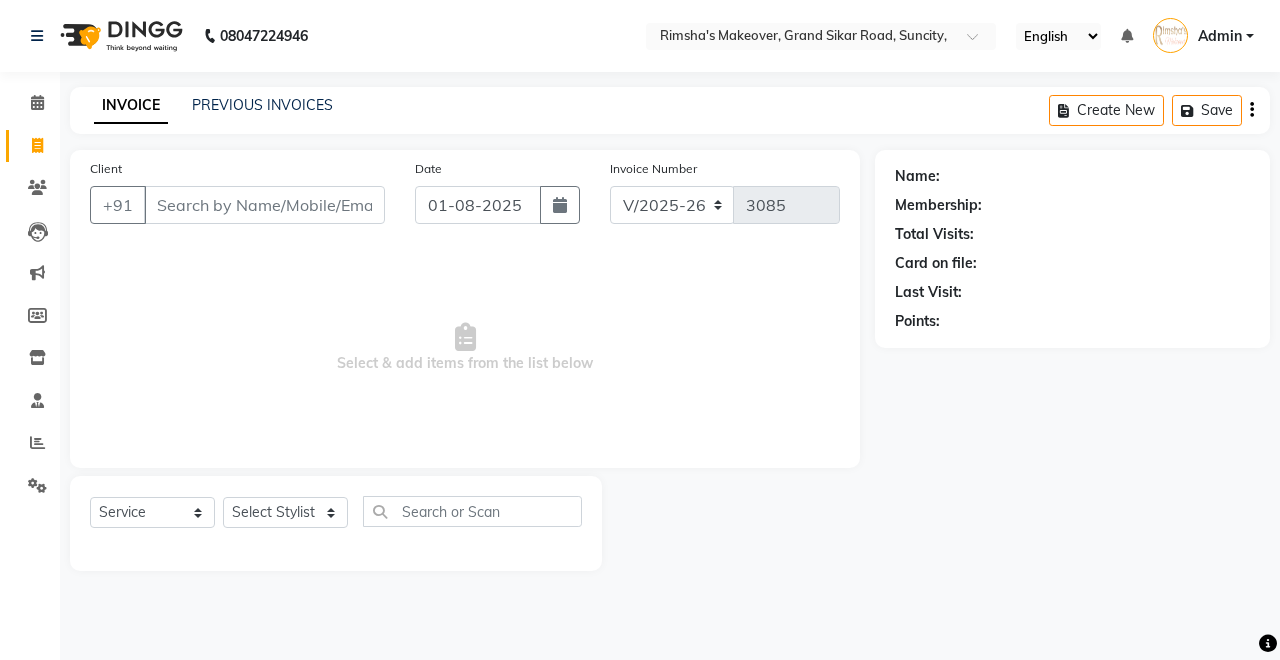 click on "Invoice" 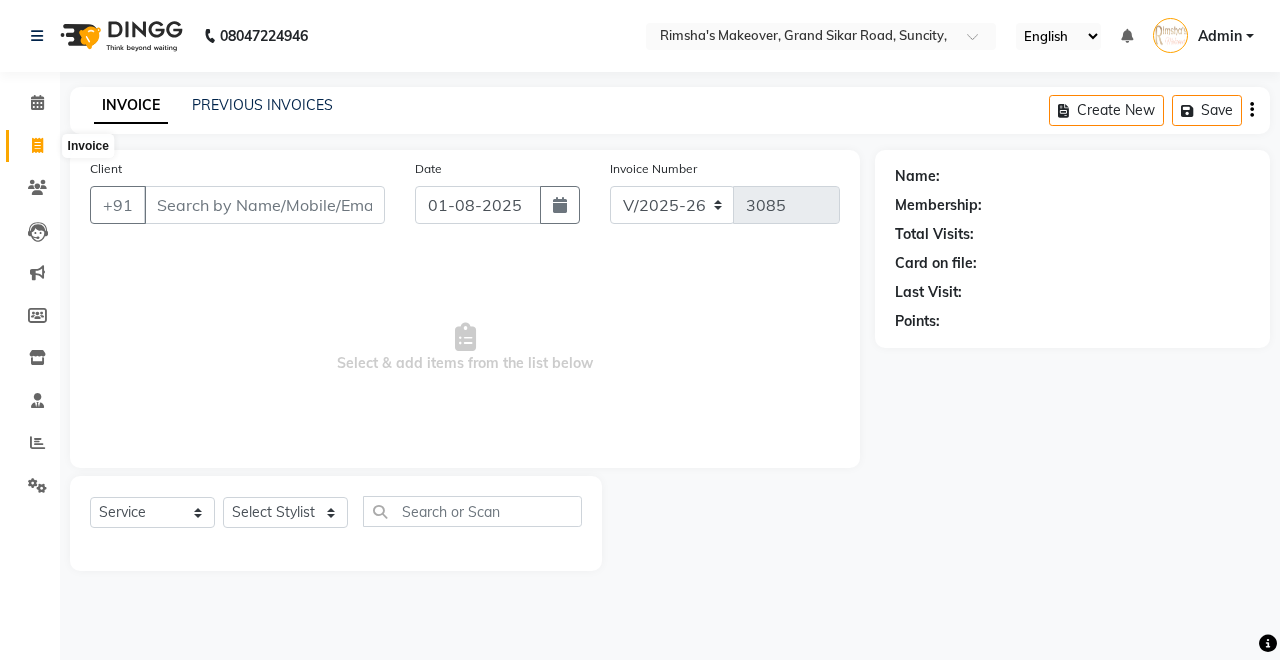 click 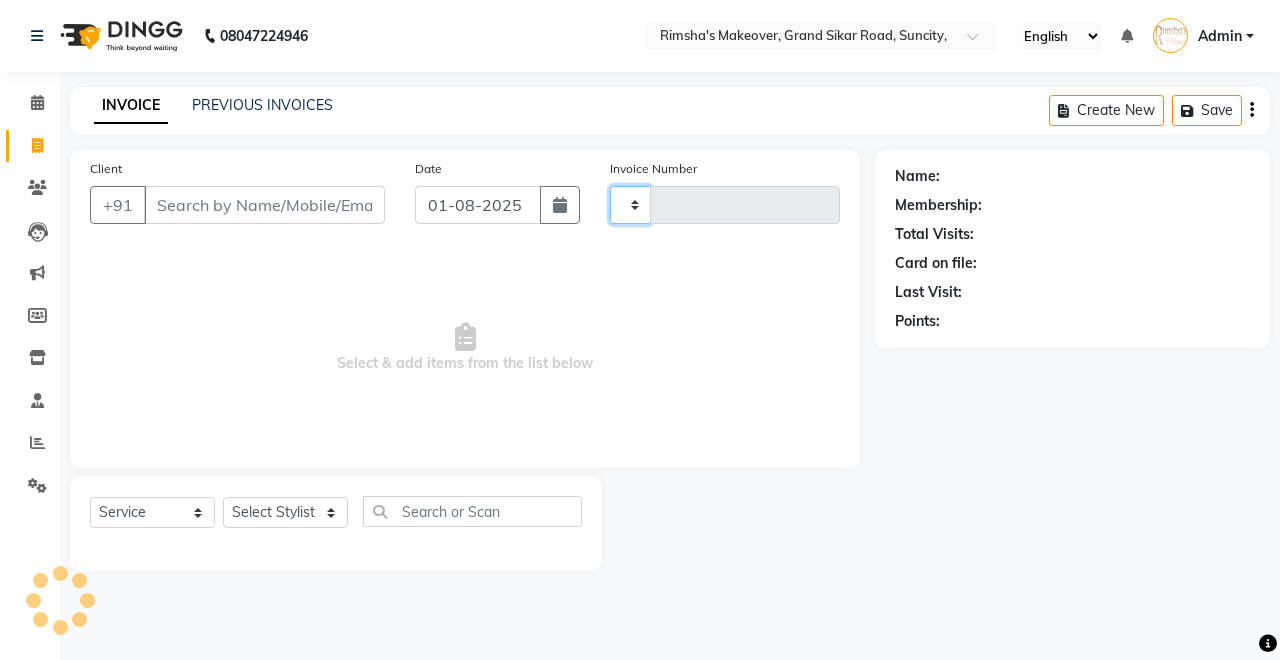 click 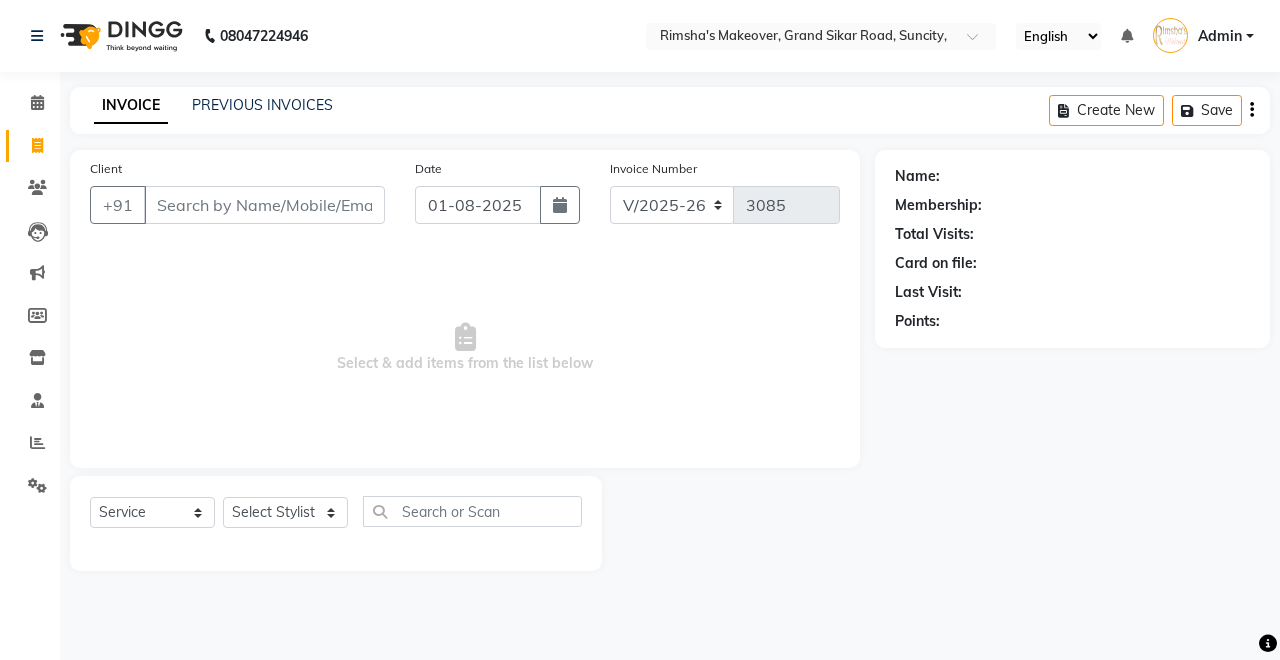 click on "INVOICE PREVIOUS INVOICES Create New   Save" 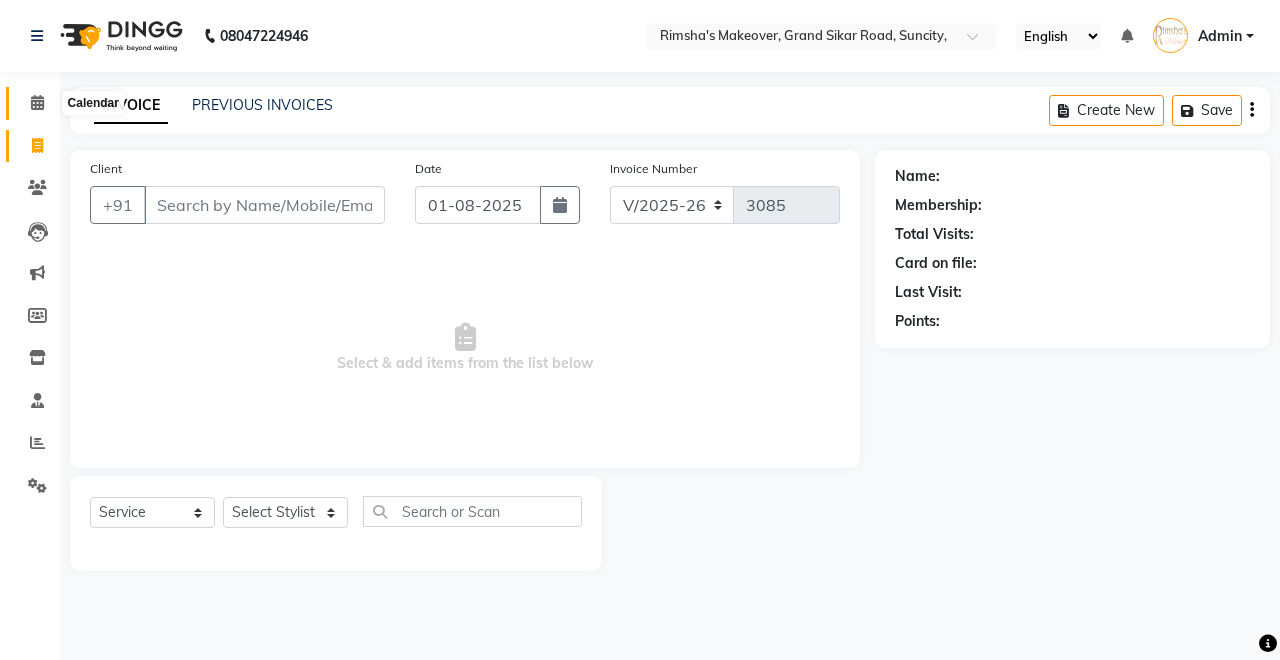click 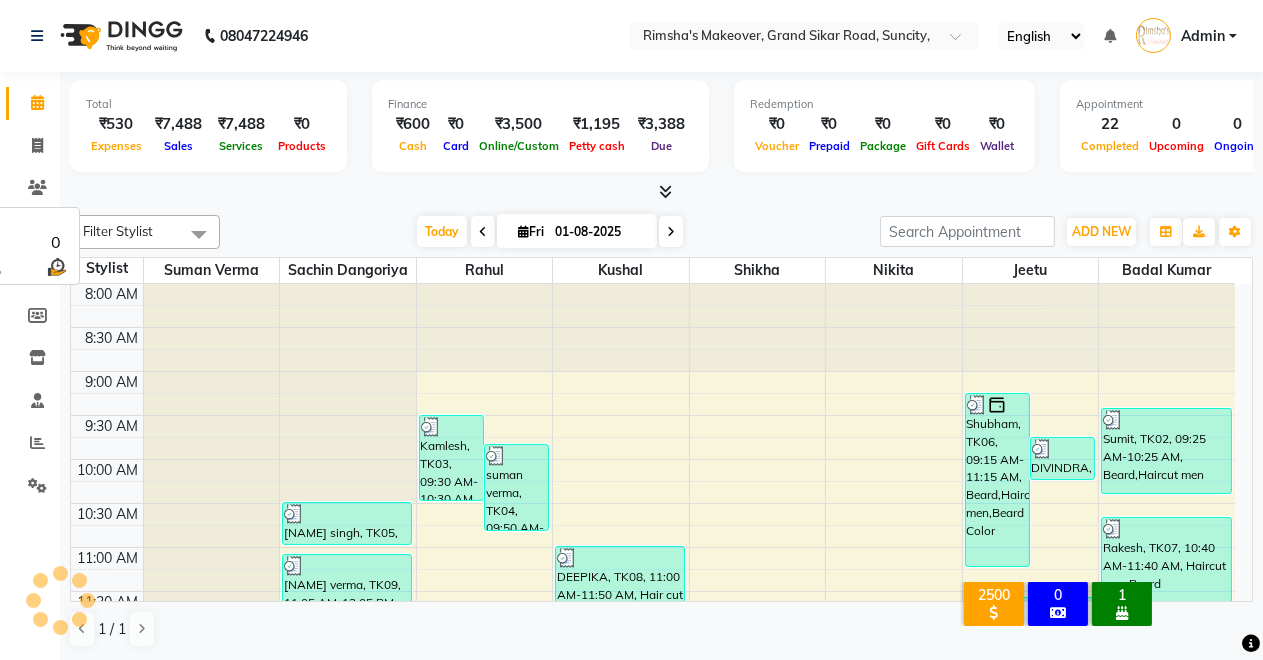 scroll, scrollTop: 0, scrollLeft: 0, axis: both 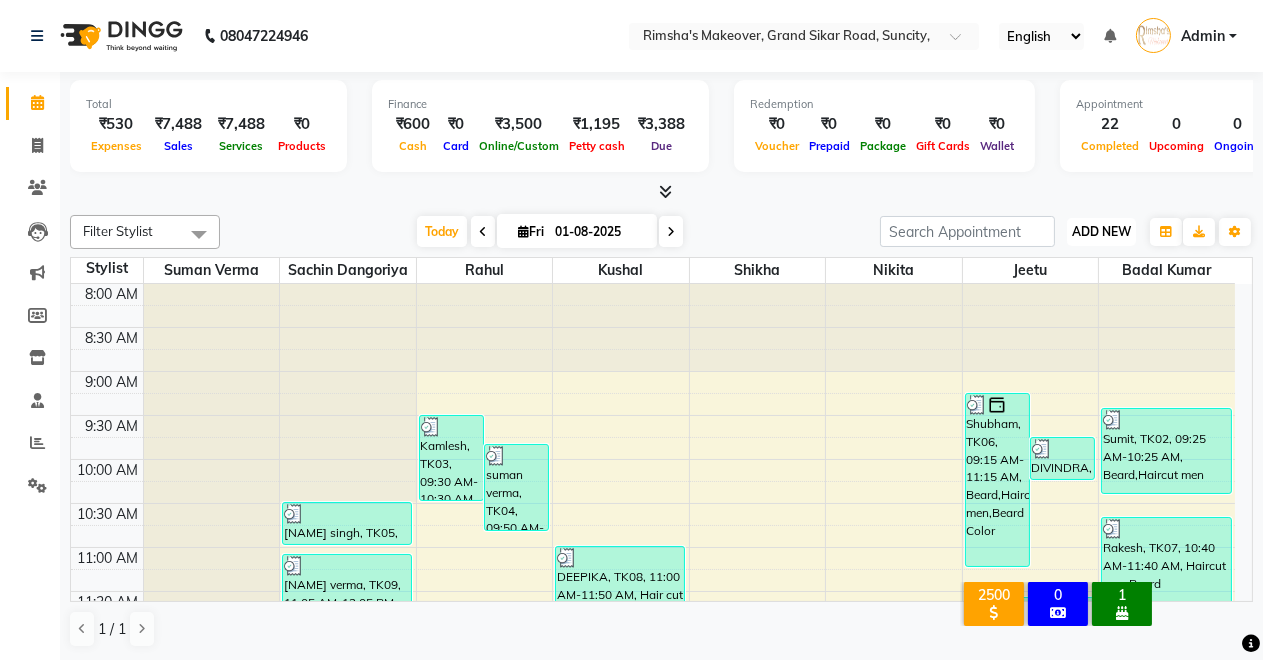 click on "ADD NEW" at bounding box center (1101, 231) 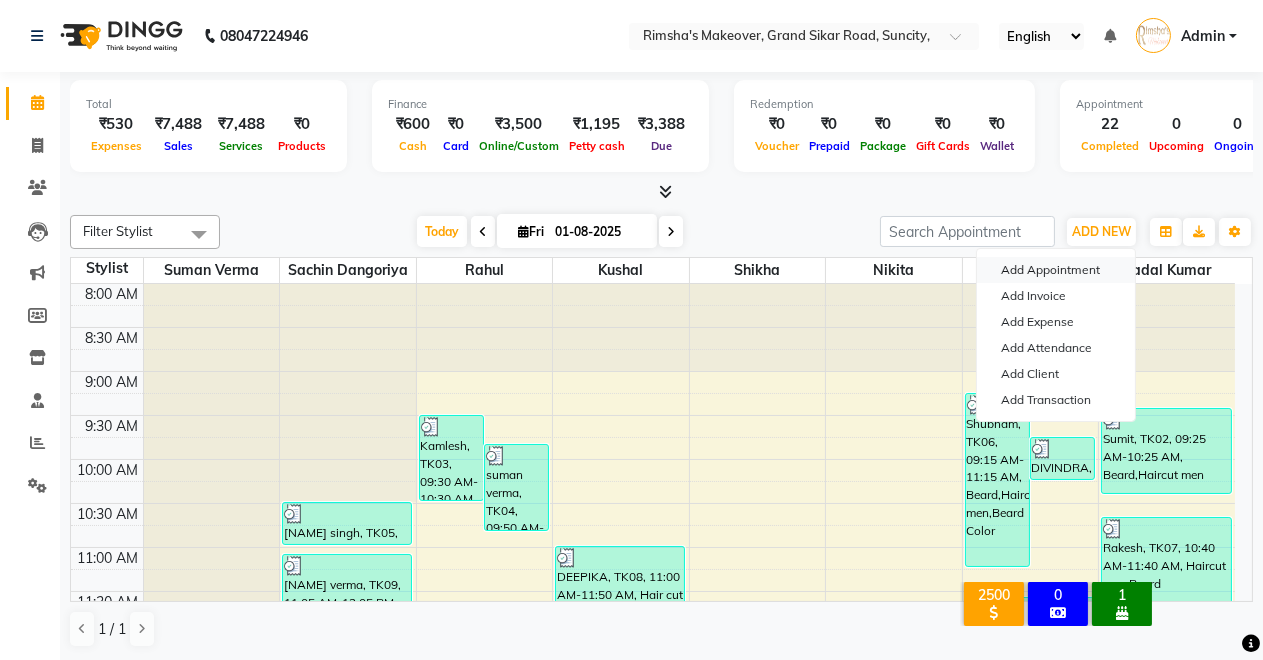 click on "Add Appointment" at bounding box center (1056, 270) 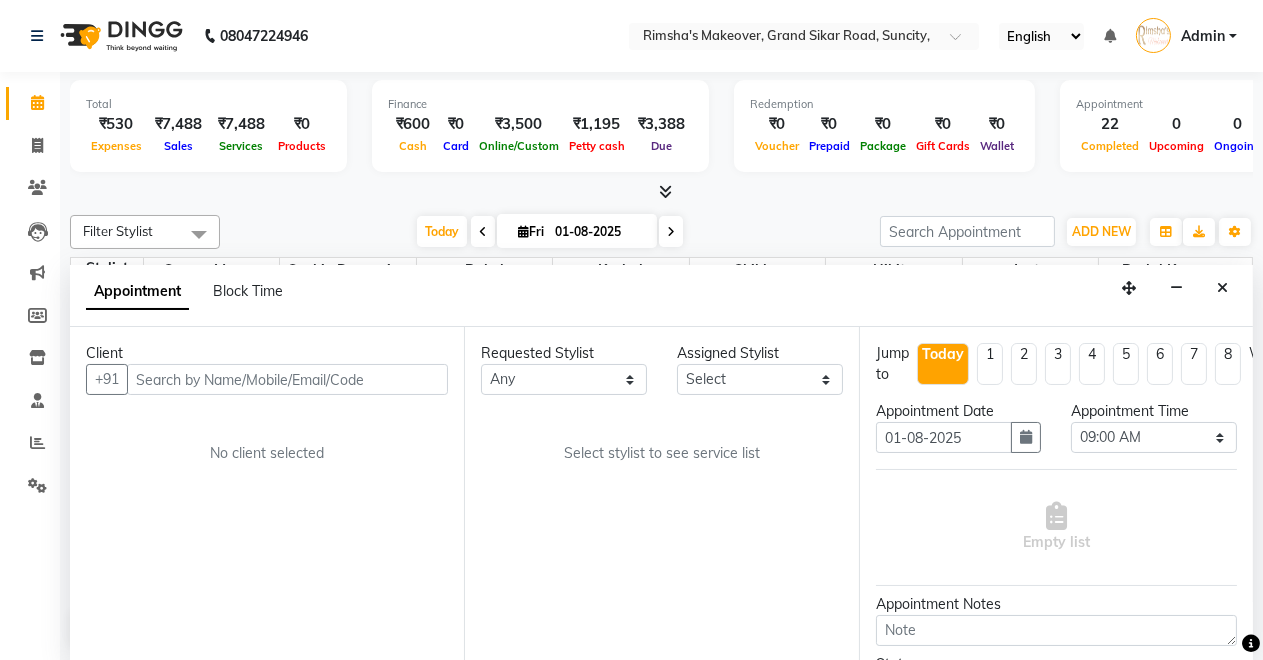 scroll, scrollTop: 1, scrollLeft: 0, axis: vertical 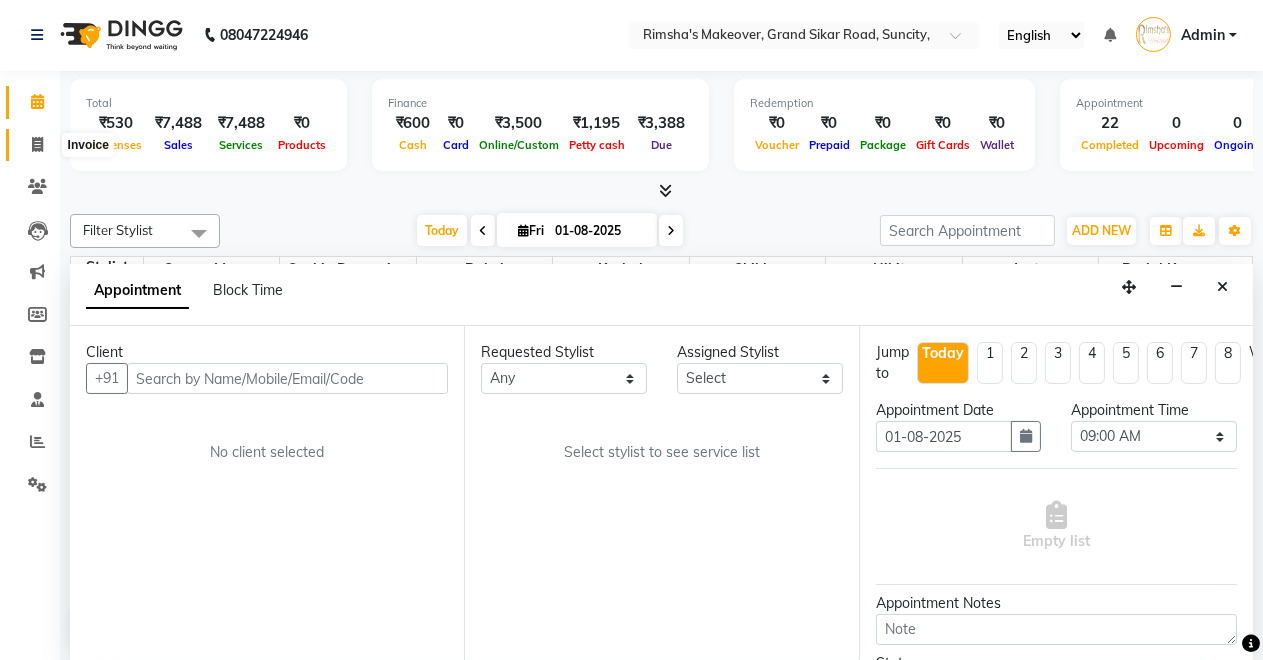click 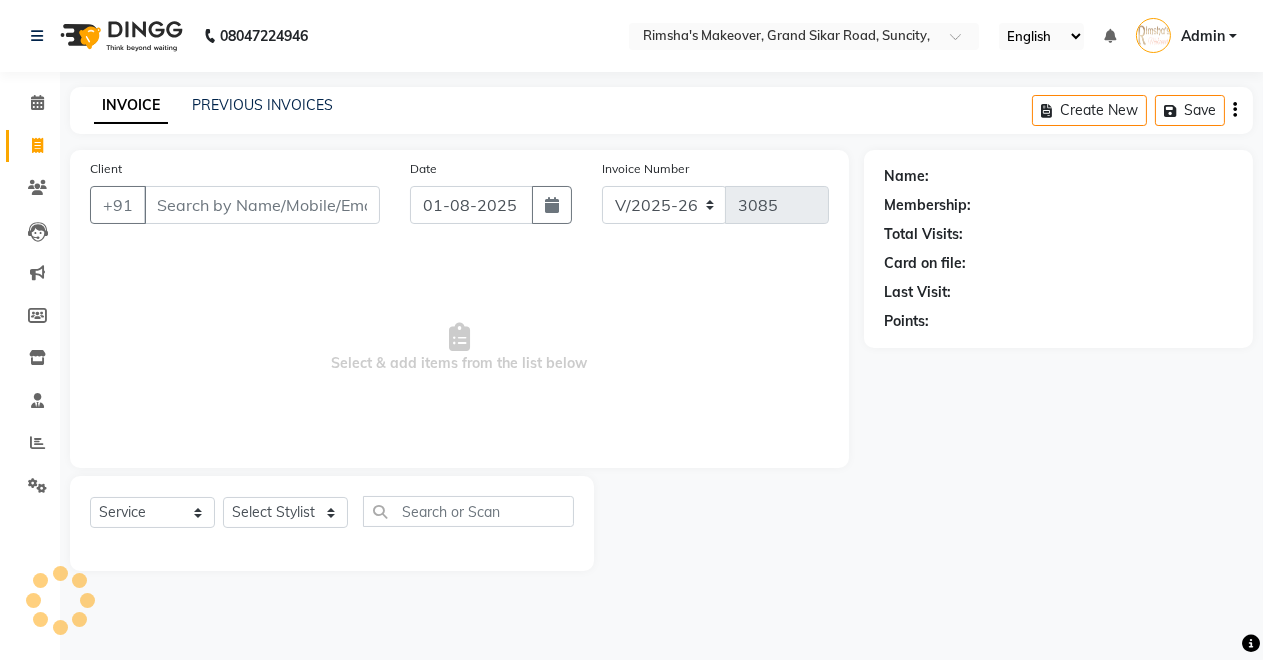 scroll, scrollTop: 0, scrollLeft: 0, axis: both 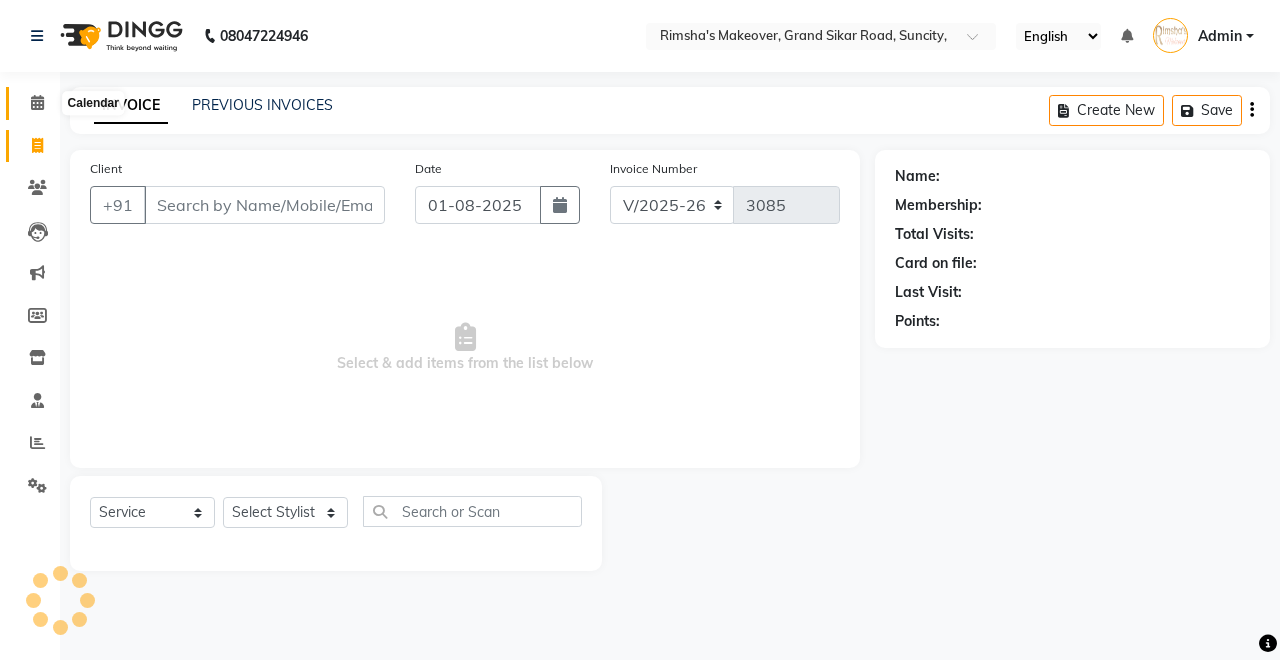 click 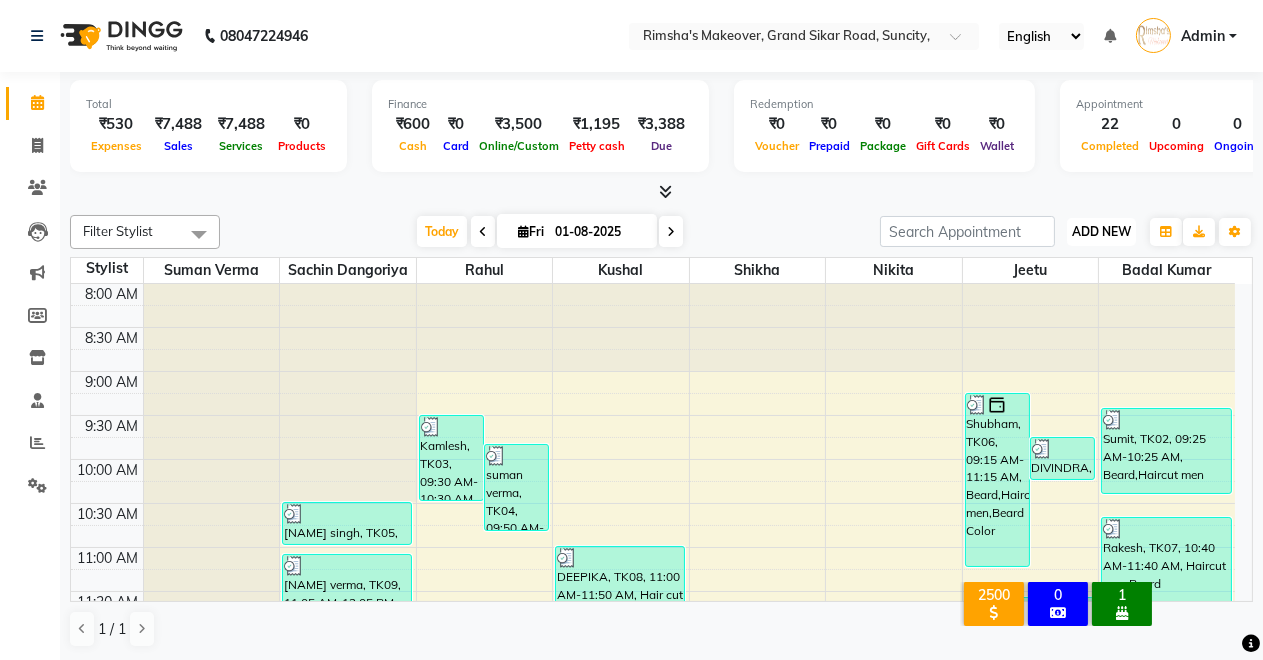 click on "ADD NEW Toggle Dropdown" at bounding box center (1101, 232) 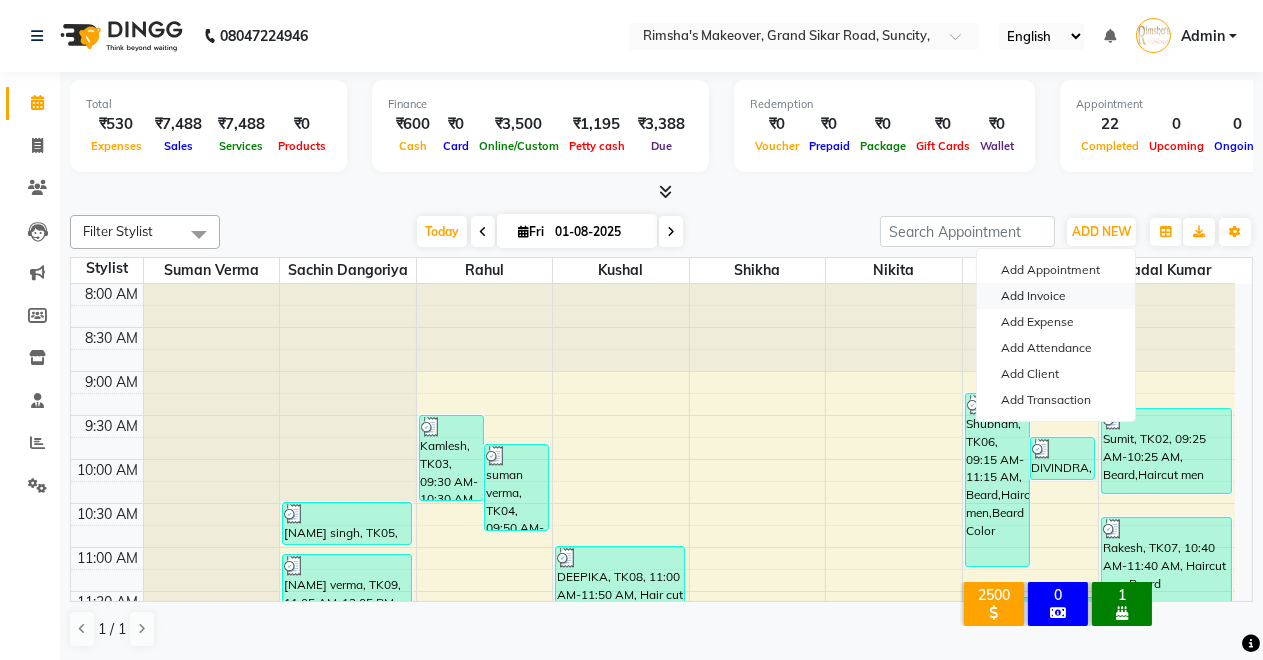 click on "Add Invoice" at bounding box center (1056, 296) 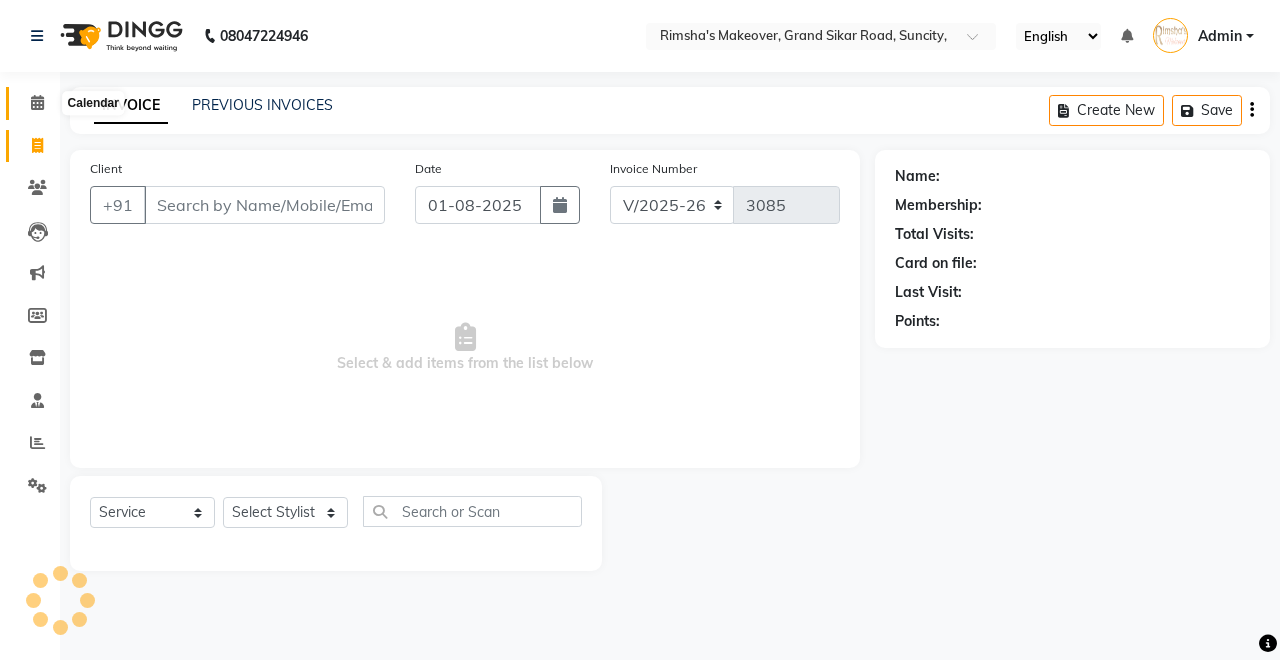 click 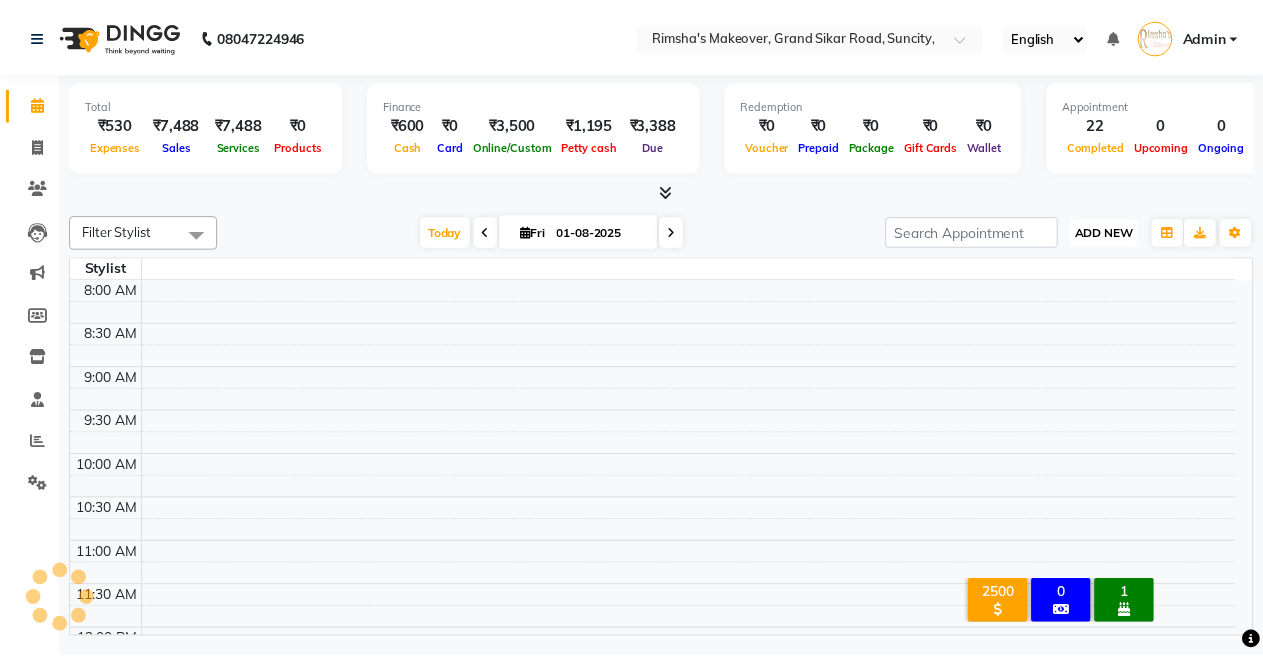 scroll, scrollTop: 0, scrollLeft: 0, axis: both 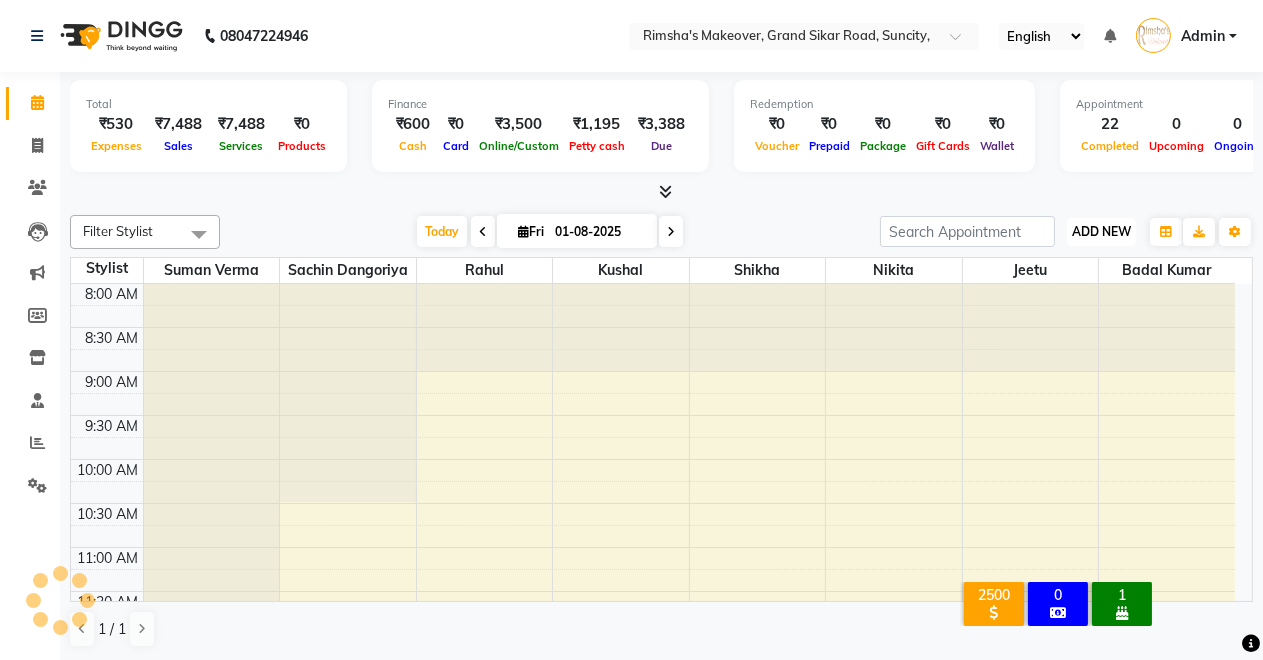 click on "ADD NEW Toggle Dropdown" at bounding box center (1101, 232) 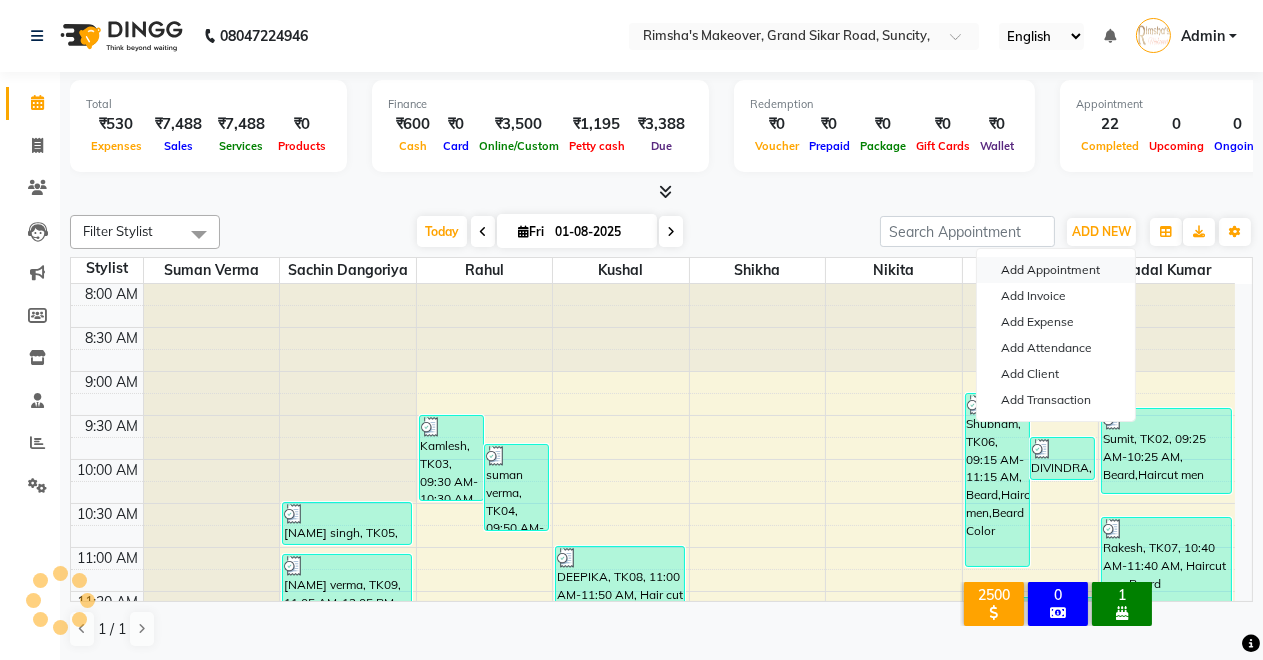 click on "Add Appointment" at bounding box center [1056, 270] 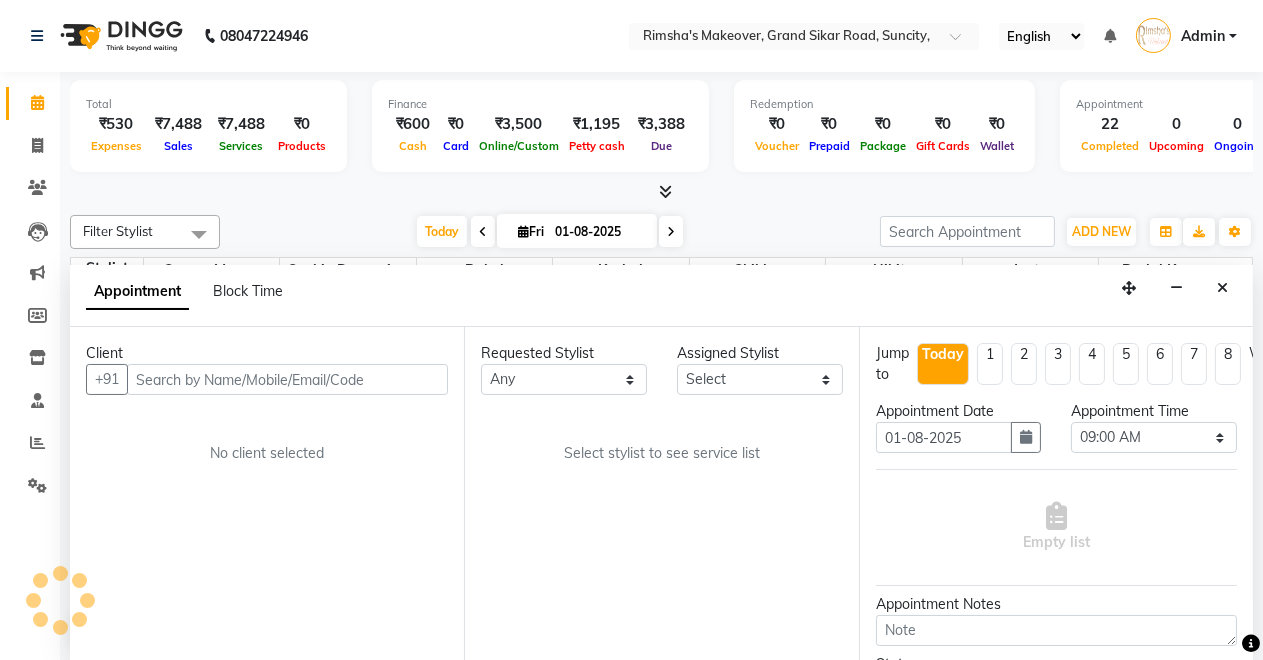 scroll, scrollTop: 1, scrollLeft: 0, axis: vertical 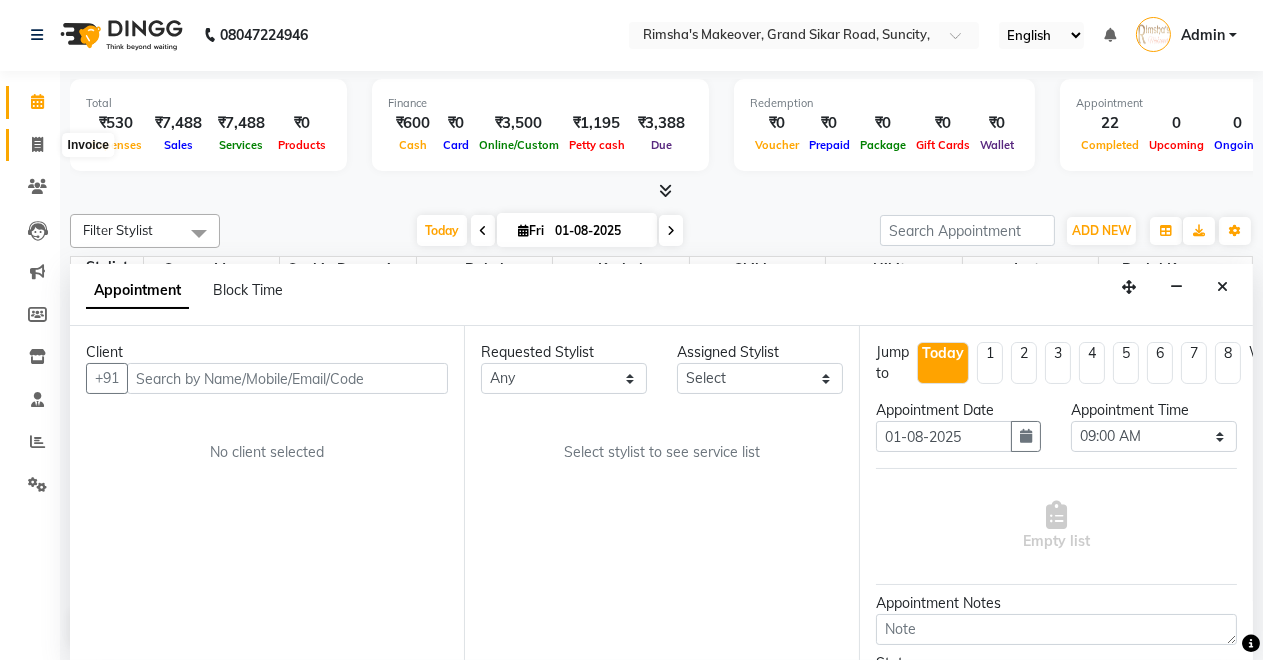 click 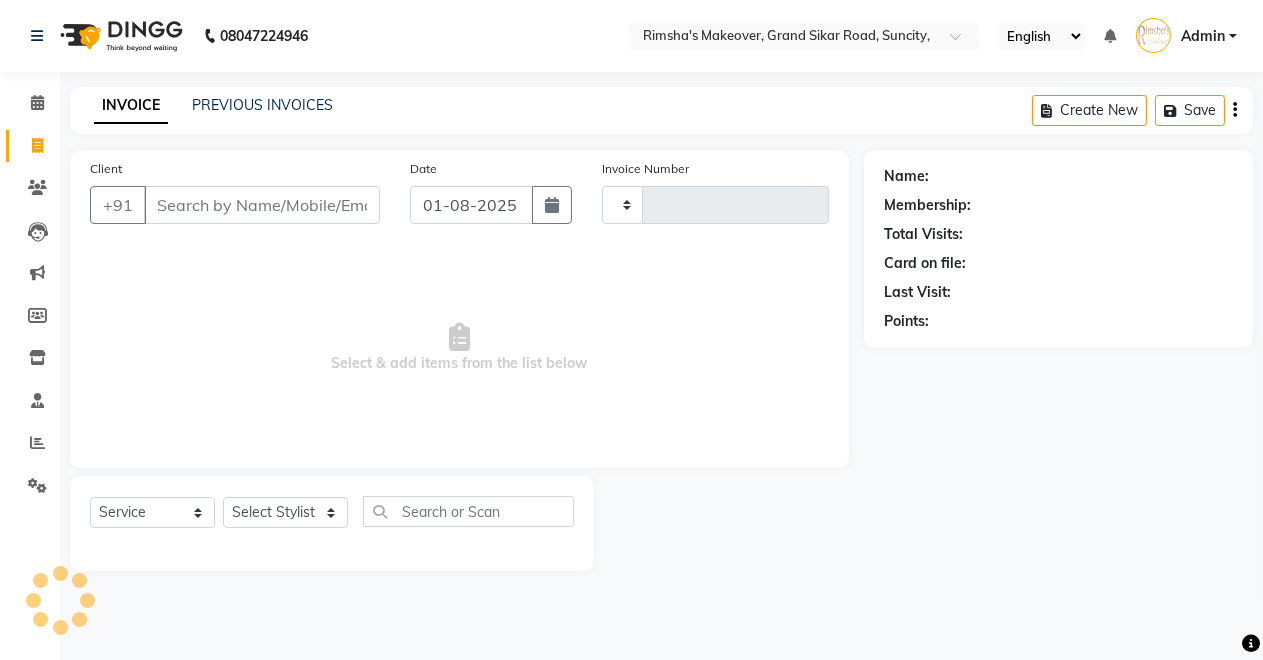 scroll, scrollTop: 0, scrollLeft: 0, axis: both 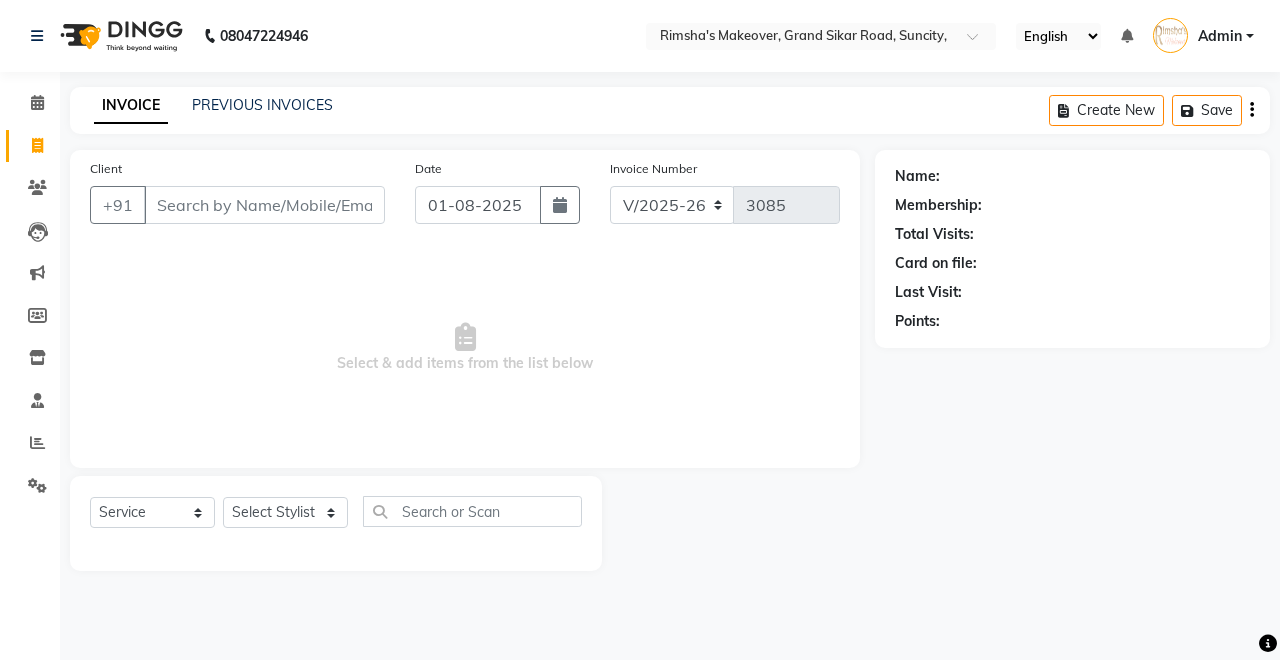 click on "Client" at bounding box center [264, 205] 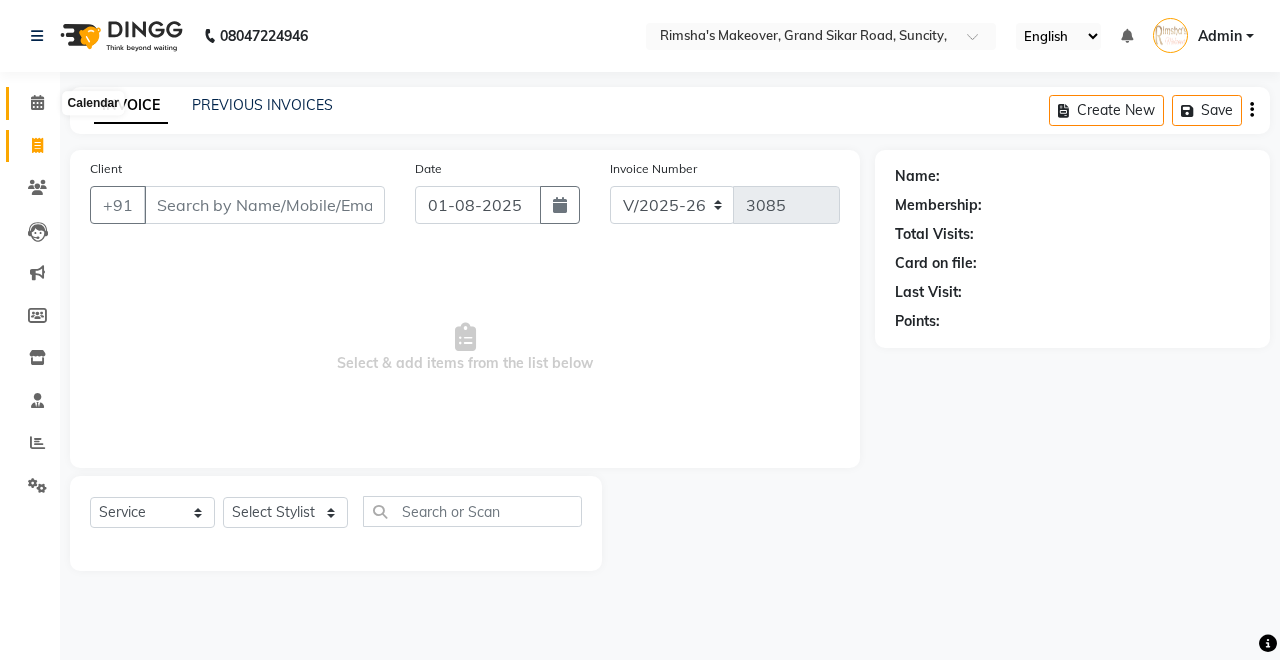 click 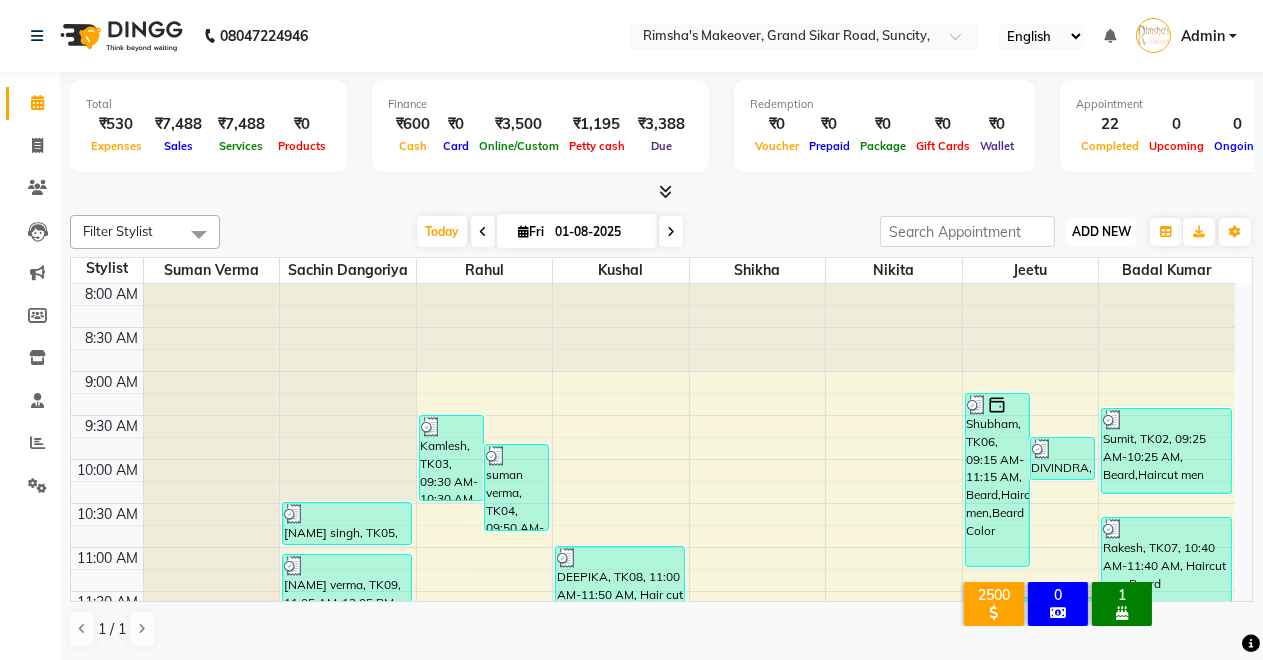 click on "ADD NEW" at bounding box center (1101, 231) 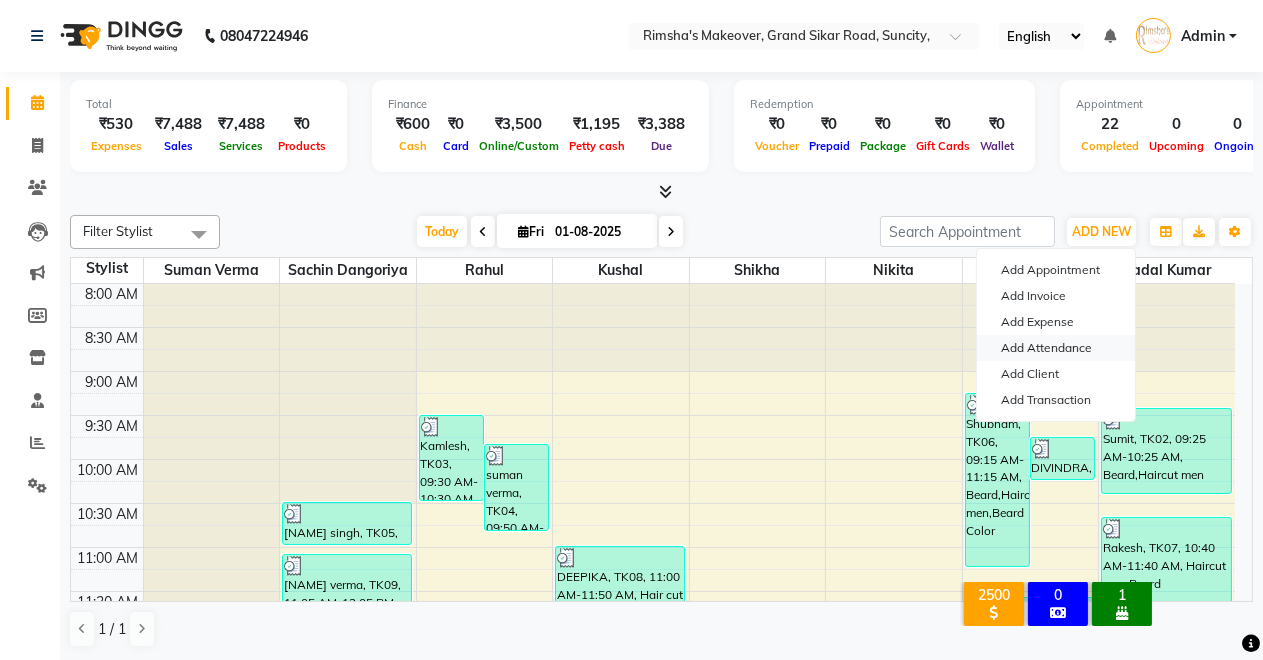 click on "Add Attendance" at bounding box center (1056, 348) 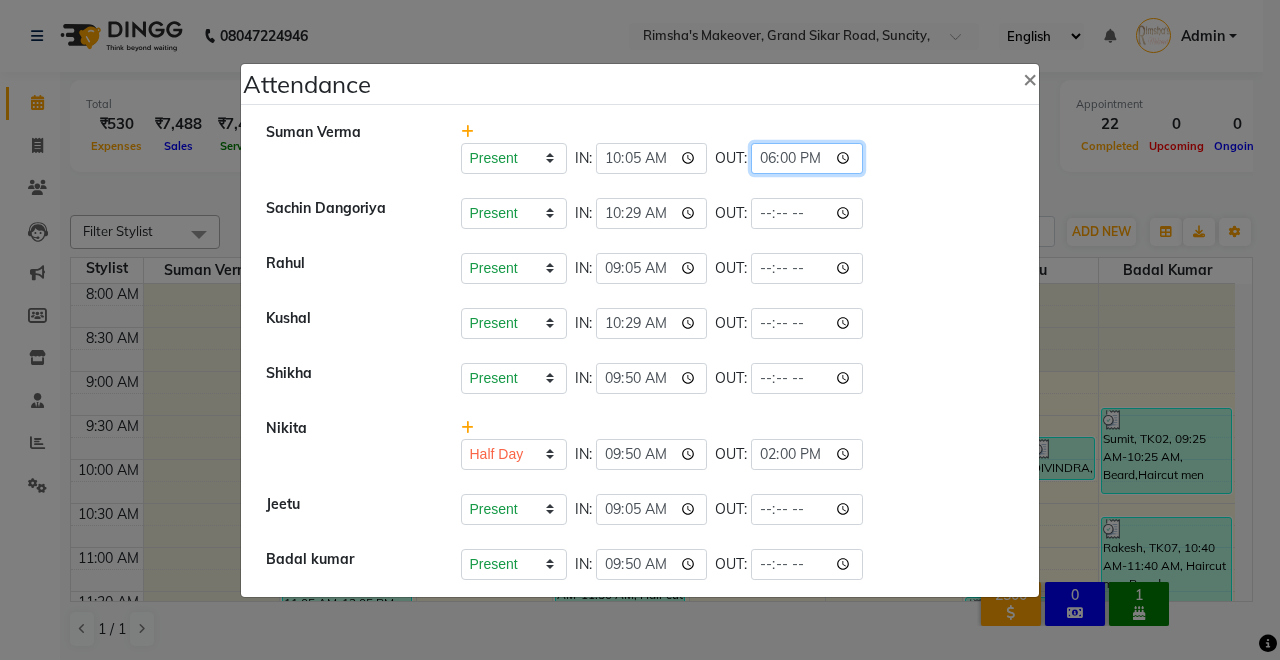 click on "18:00" 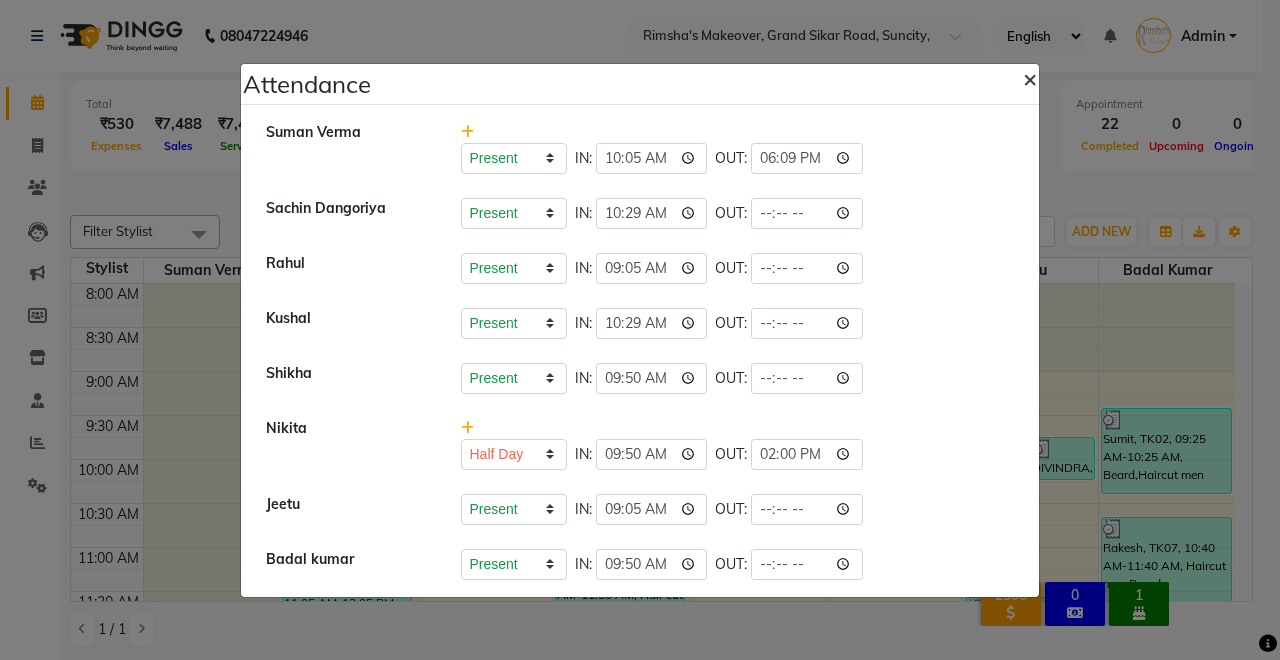 click on "×" 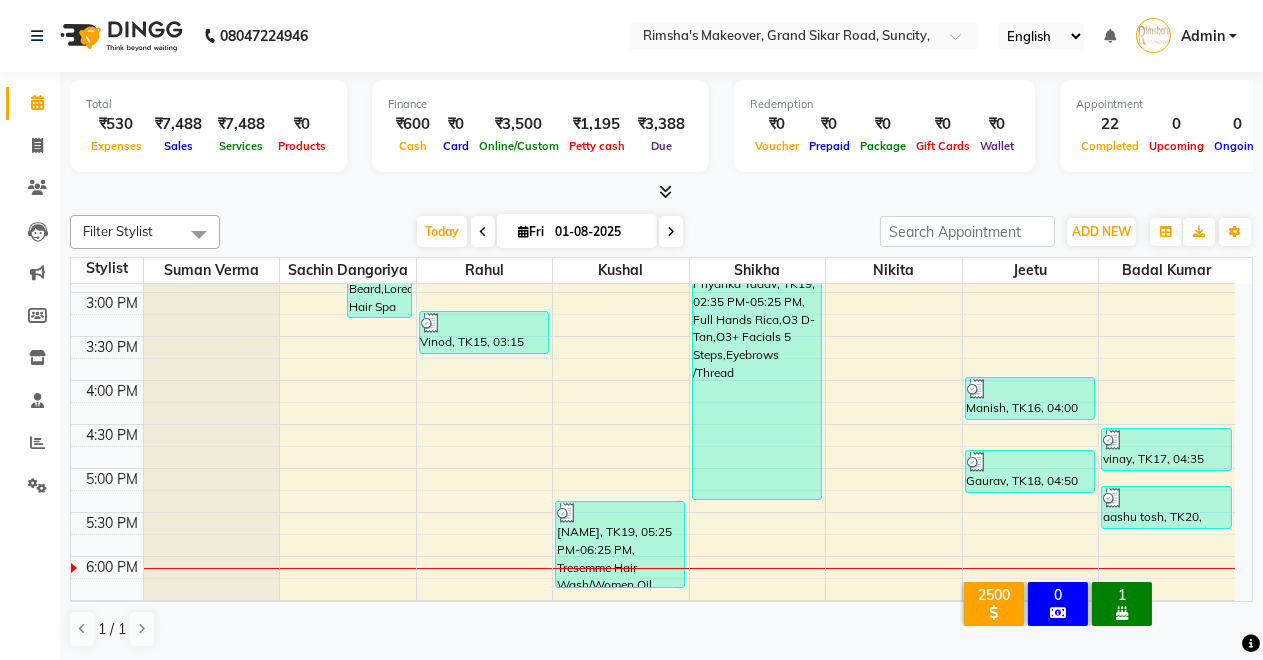 scroll, scrollTop: 573, scrollLeft: 0, axis: vertical 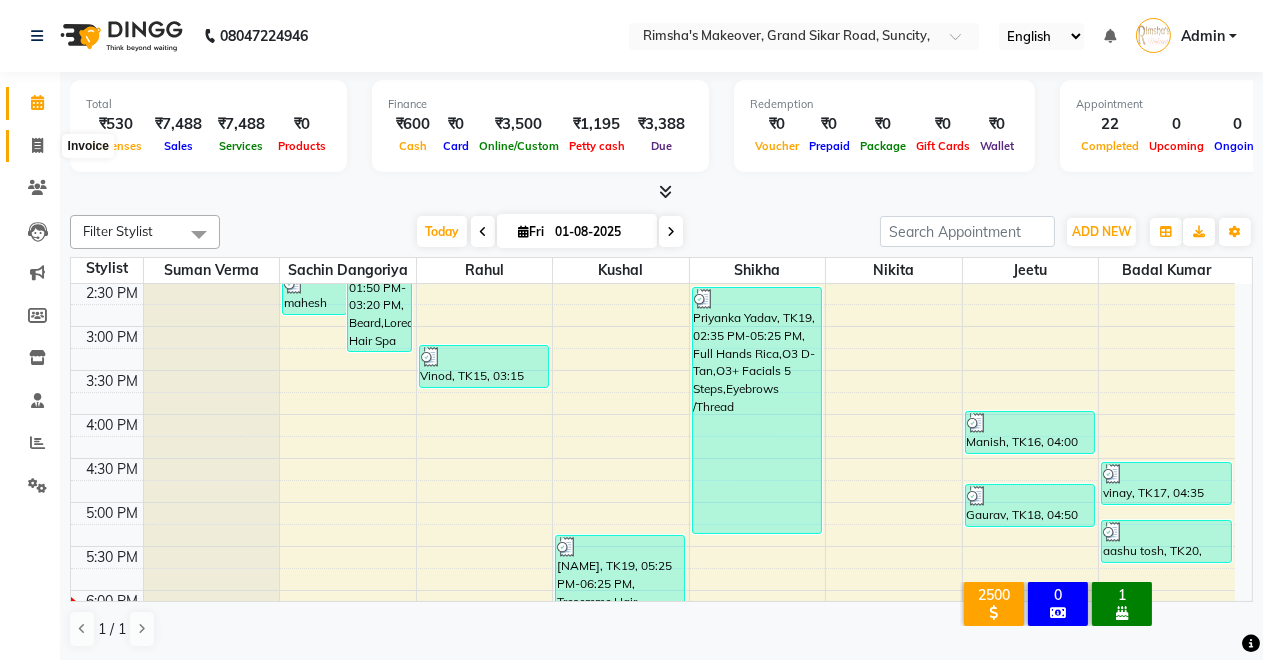 click 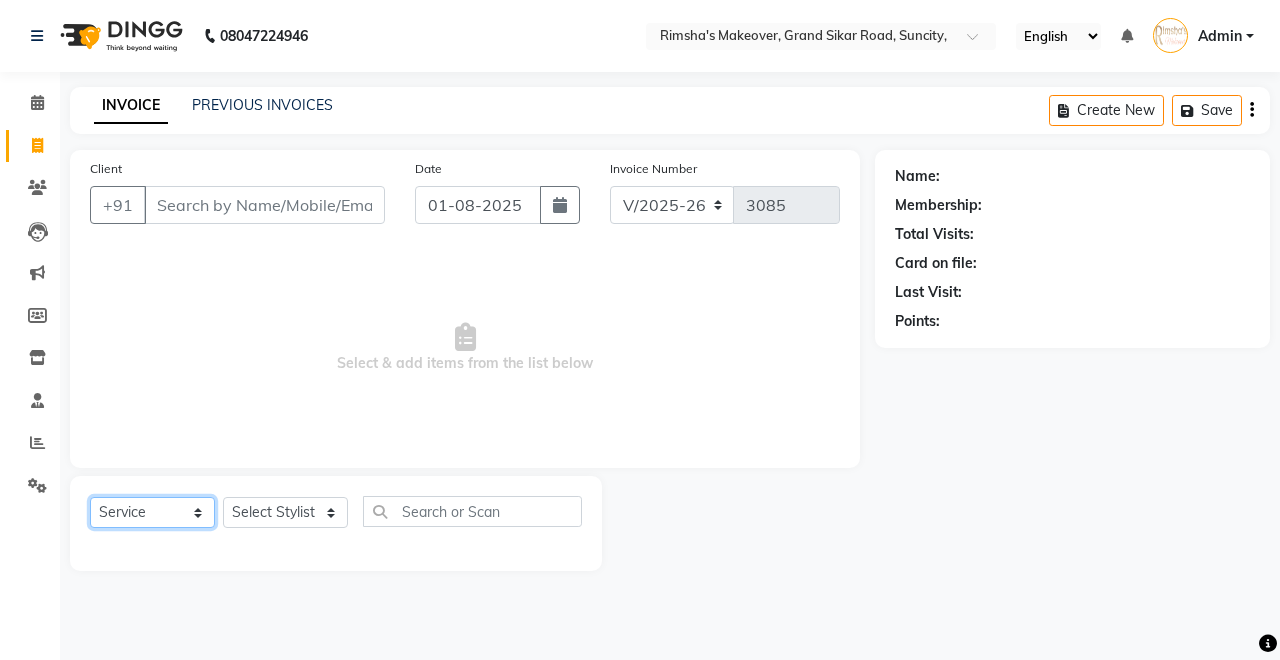 click on "Select  Service  Product  Membership  Package Voucher Prepaid Gift Card" 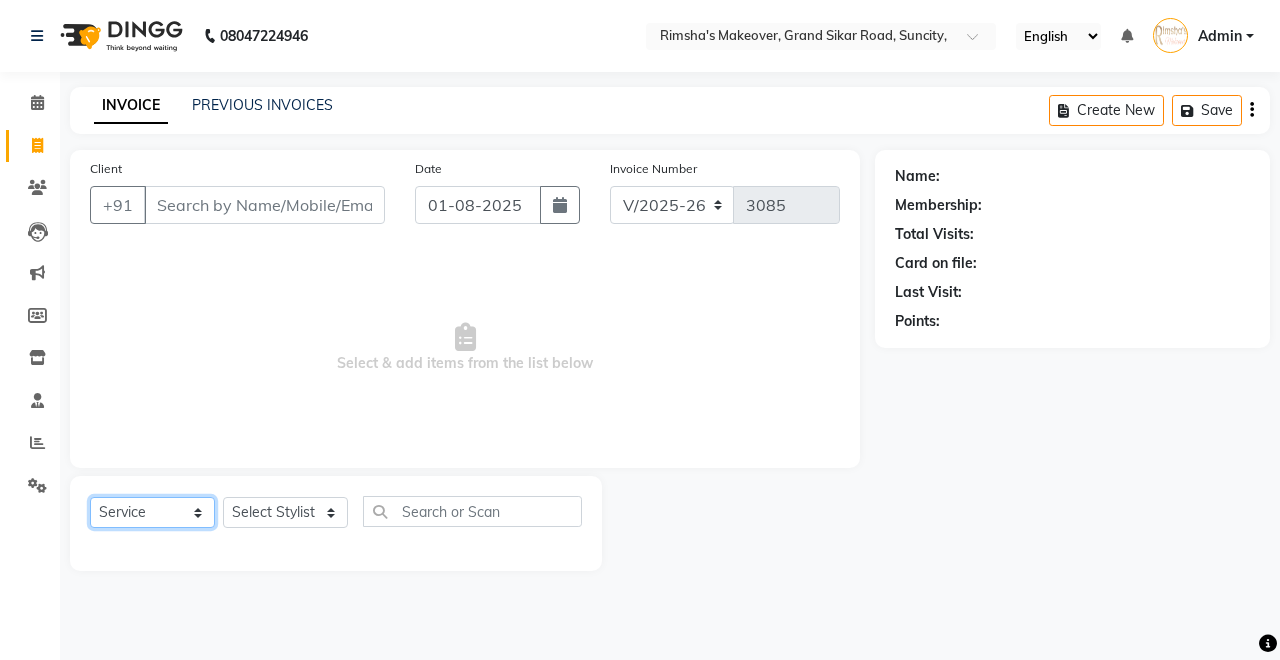 click on "Select  Service  Product  Membership  Package Voucher Prepaid Gift Card" 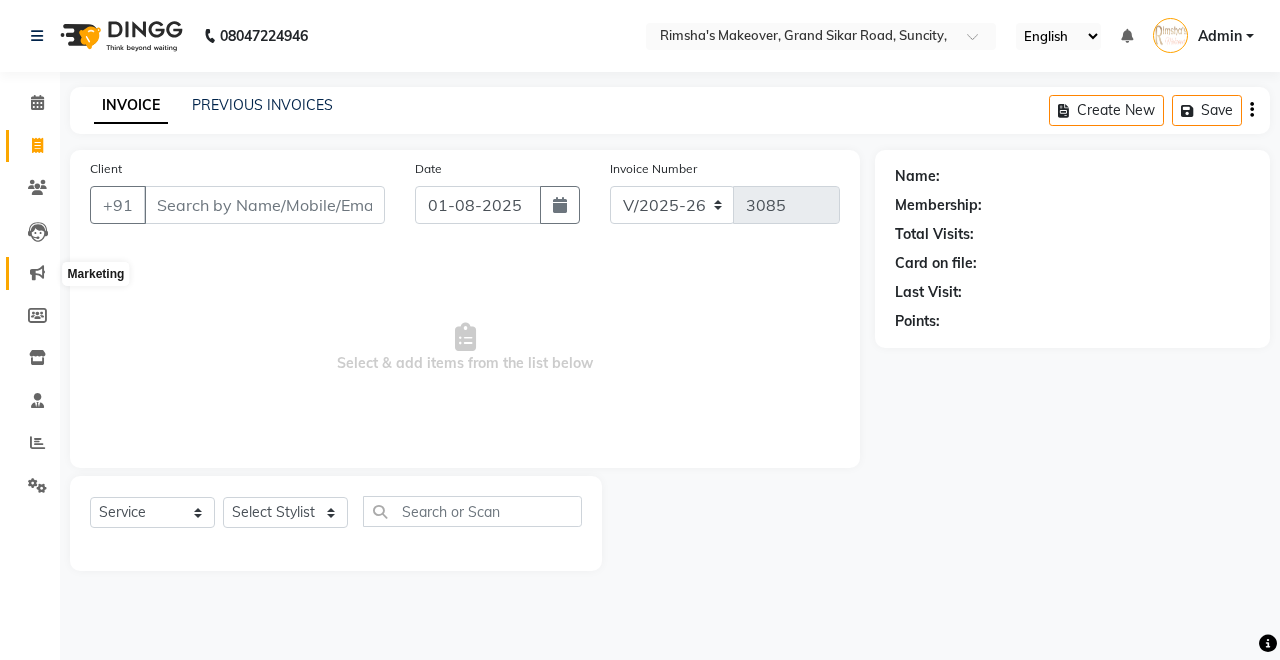 click 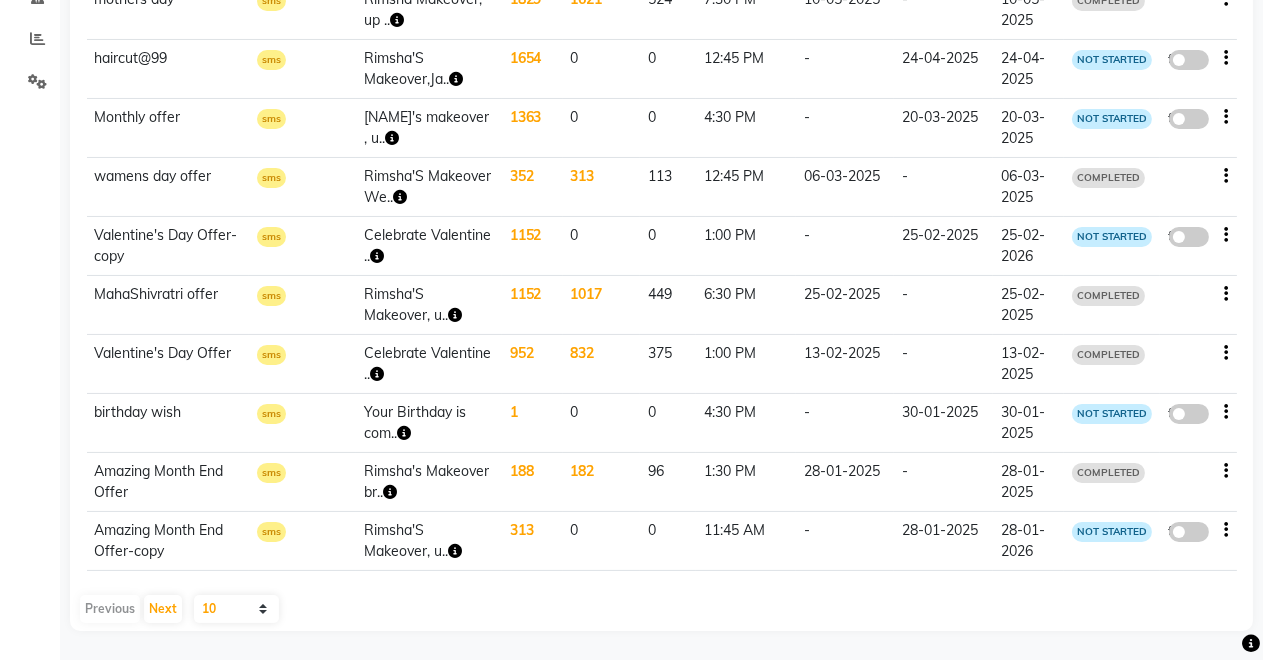 scroll, scrollTop: 0, scrollLeft: 0, axis: both 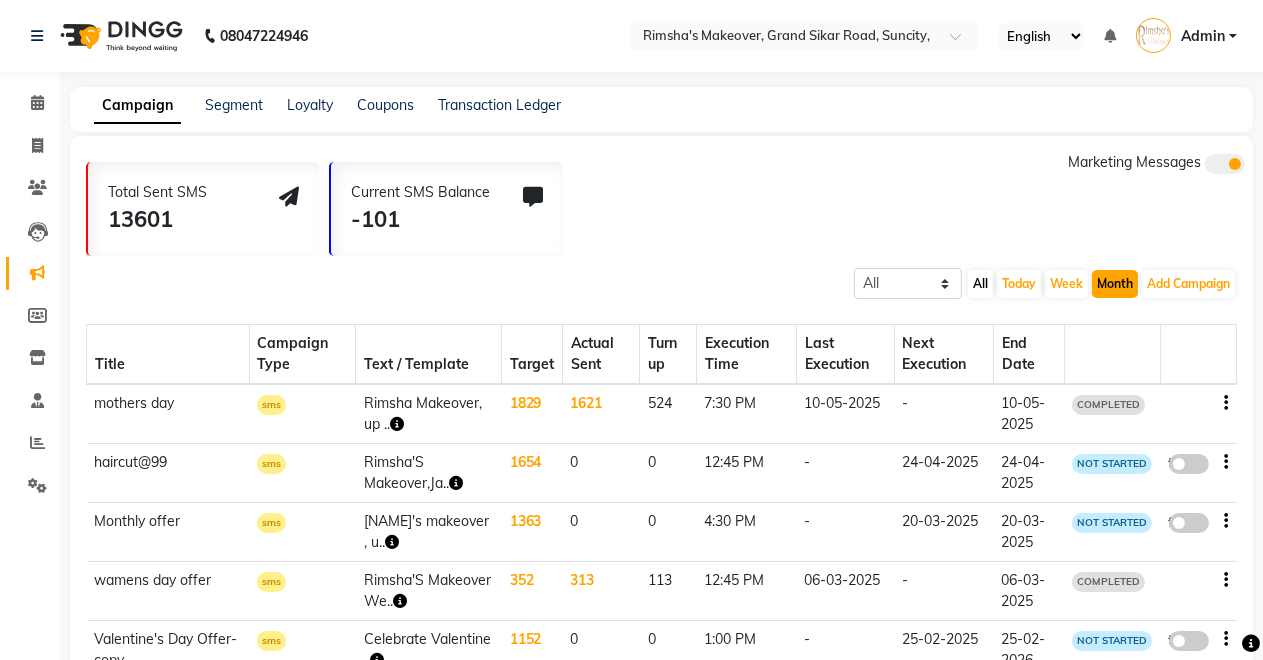 click on "Month" 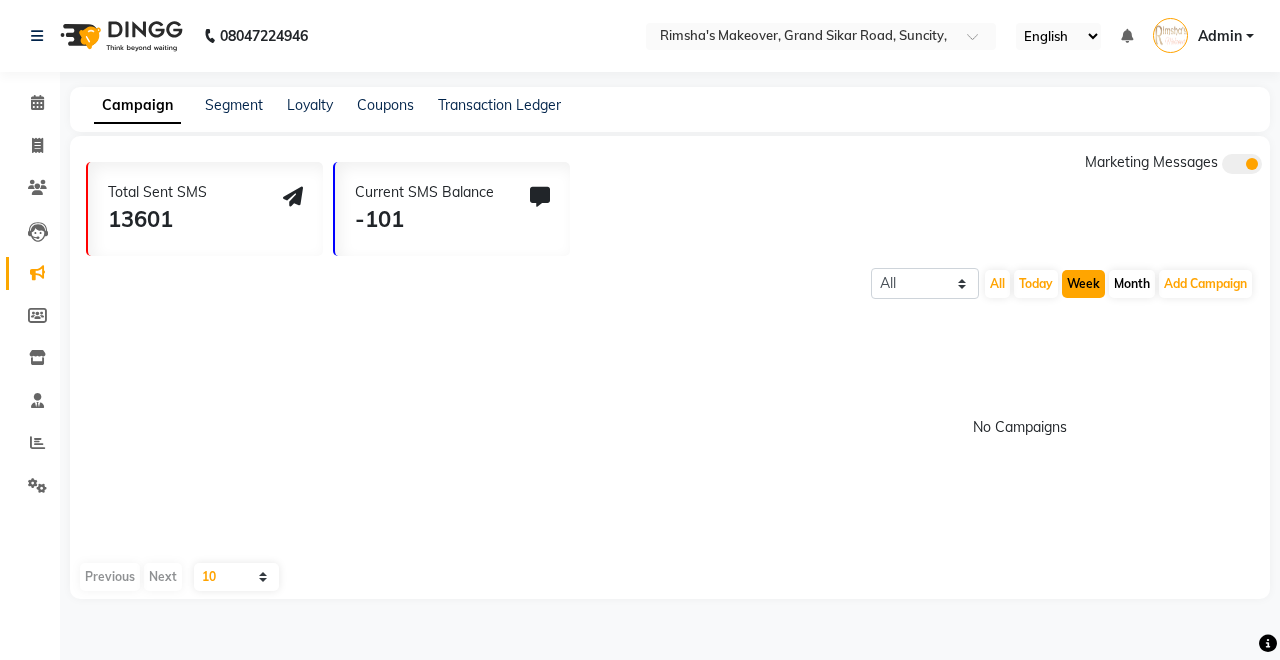click on "Week" 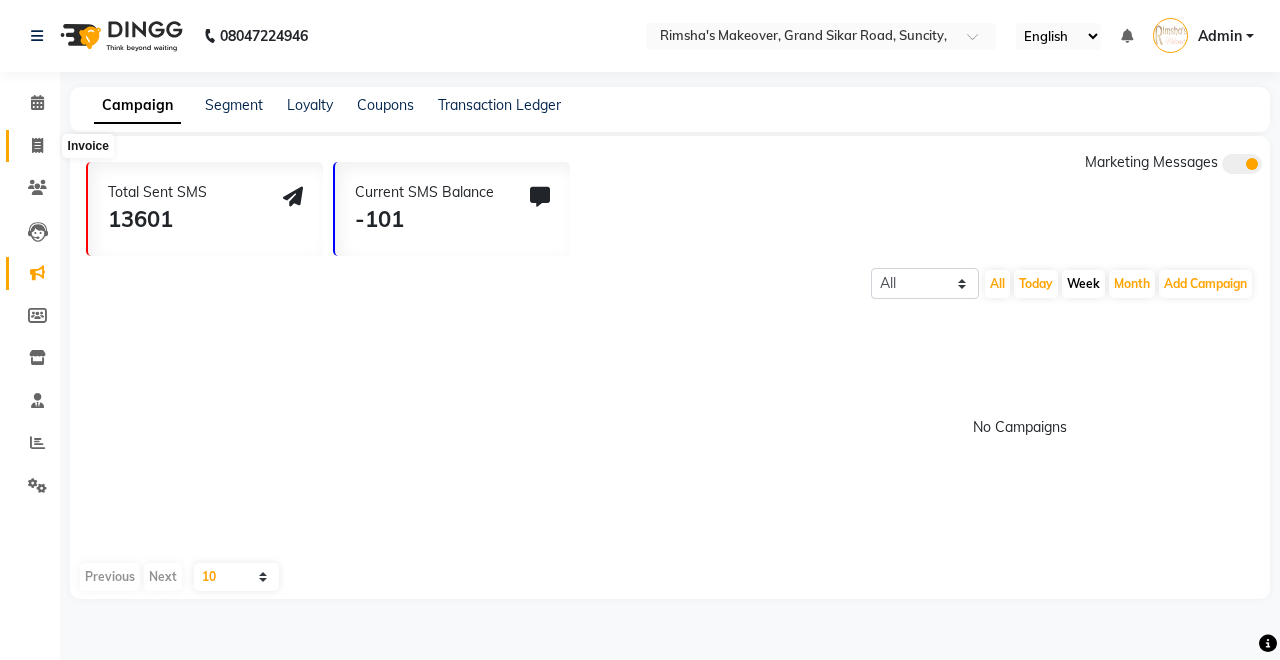 click 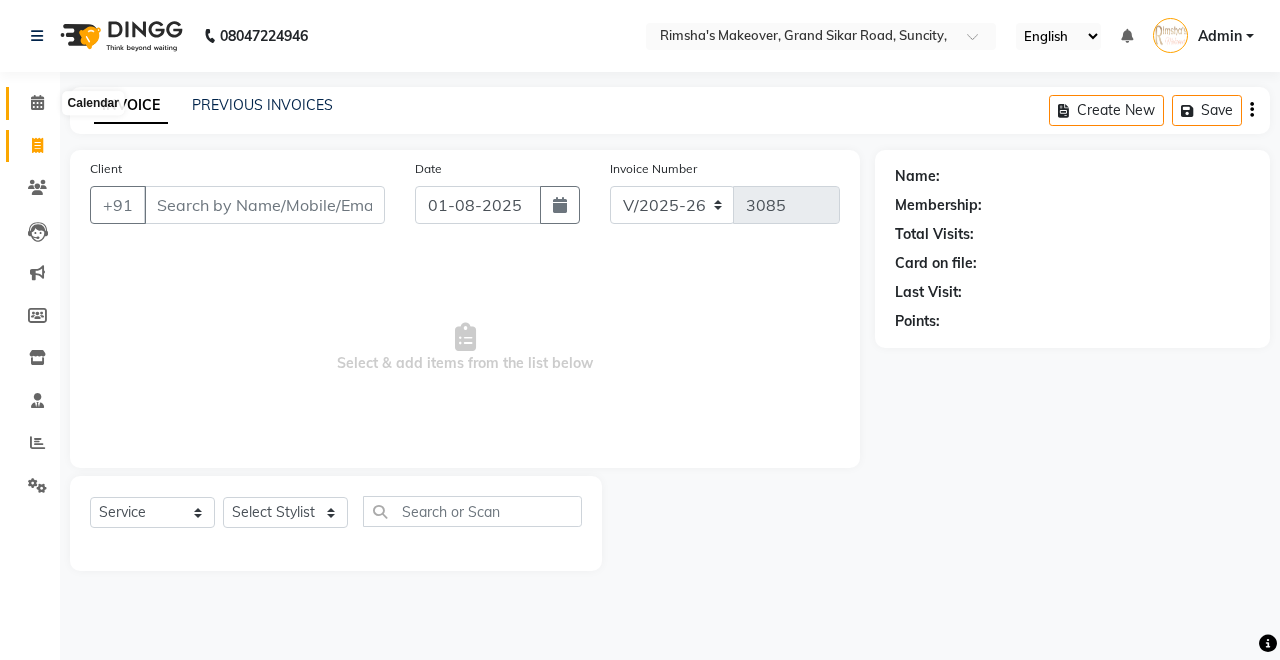 click 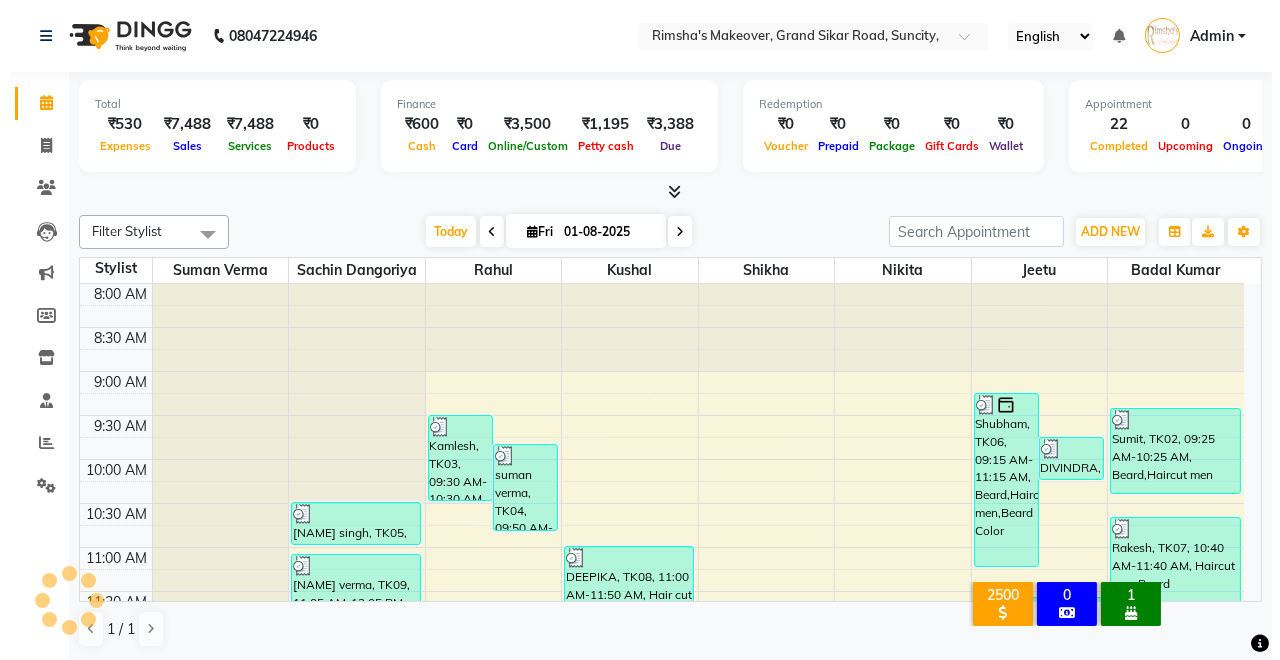 scroll, scrollTop: 0, scrollLeft: 0, axis: both 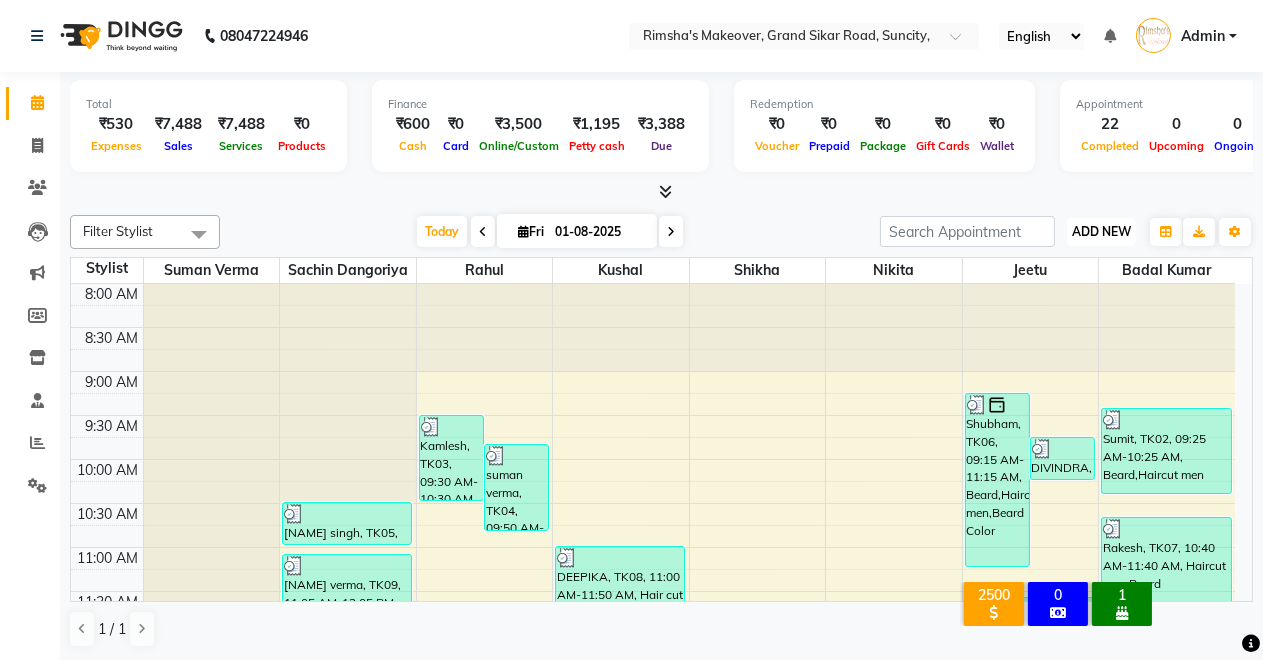 click on "ADD NEW" at bounding box center [1101, 231] 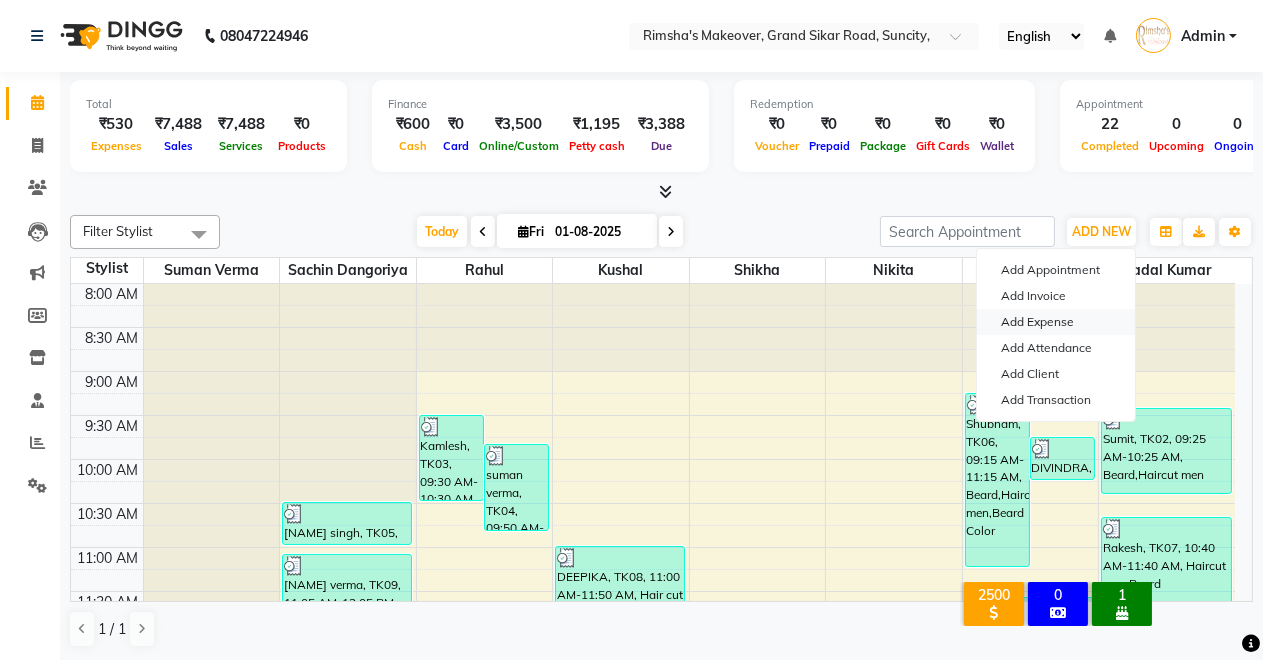 click on "Add Expense" at bounding box center (1056, 322) 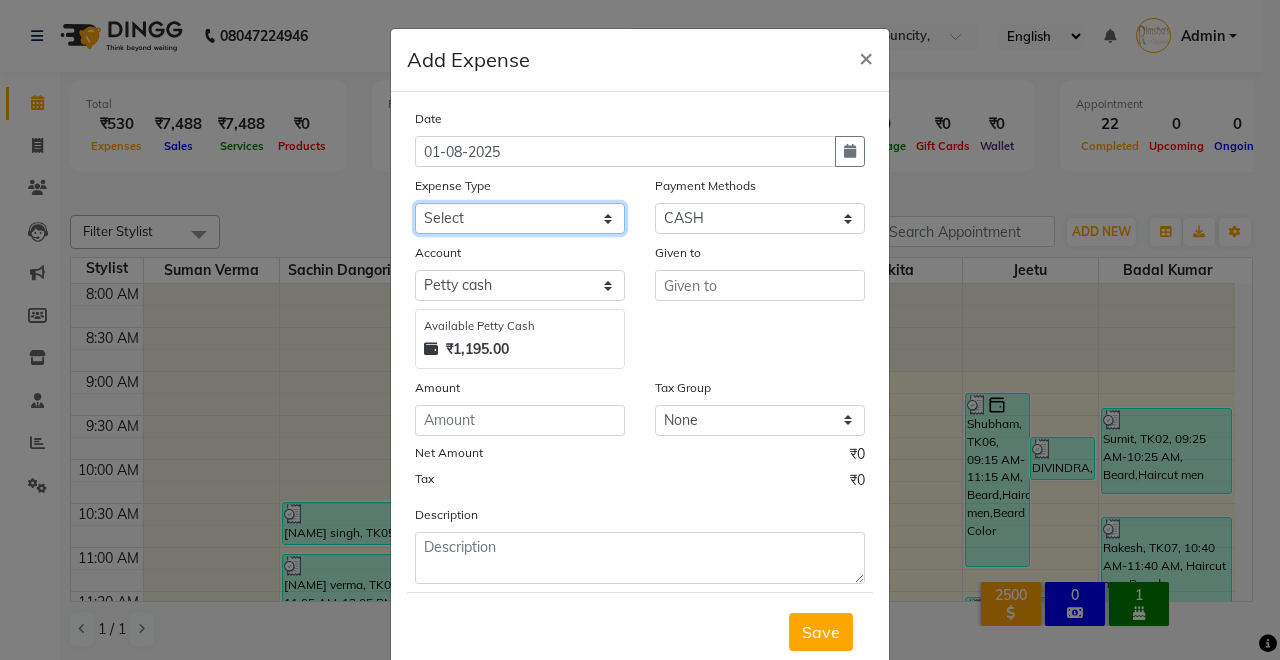 click on "Select Advance Salary Baba Bank Service Charges CLEANING Clinical charges DM SIR DUSTBIN electricity bill Other PAMPHLETS Pandit G Priyanka mam Product Rent Salary SOFA Staff Snacks Tax Tea & Refreshment T SHIRT PRINT Utilities Water Bottle" 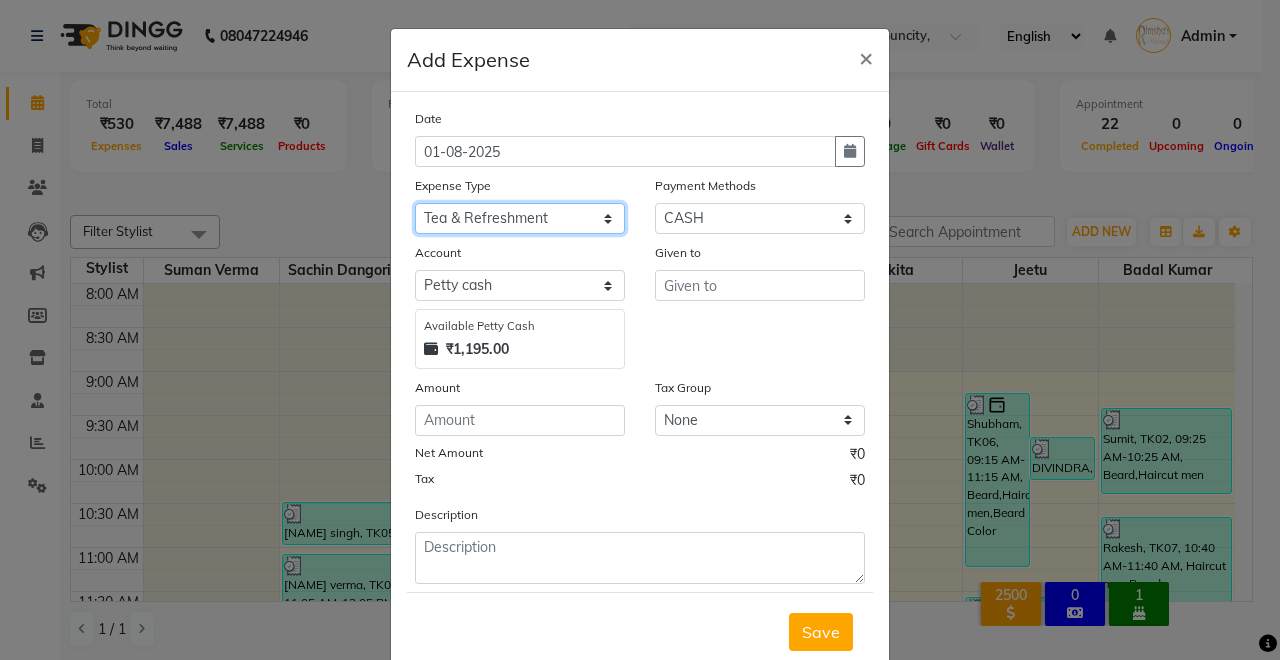 click on "Select Advance Salary Baba Bank Service Charges CLEANING Clinical charges DM SIR DUSTBIN electricity bill Other PAMPHLETS Pandit G Priyanka mam Product Rent Salary SOFA Staff Snacks Tax Tea & Refreshment T SHIRT PRINT Utilities Water Bottle" 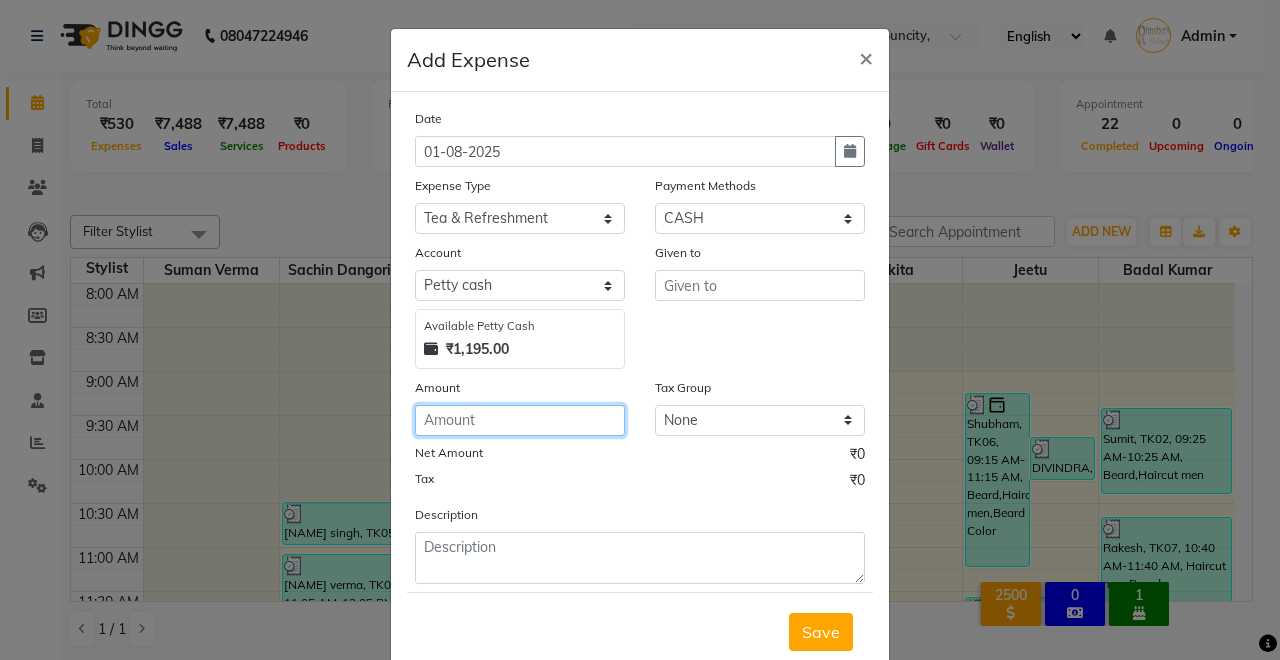 click 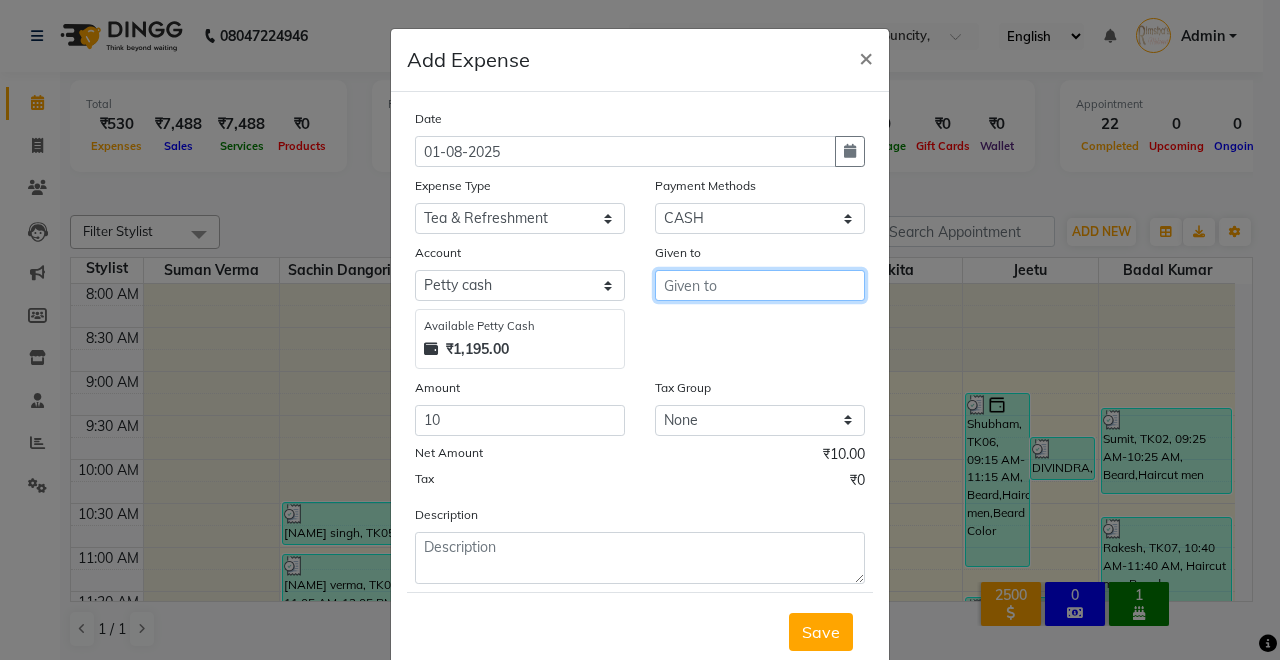 click at bounding box center (760, 285) 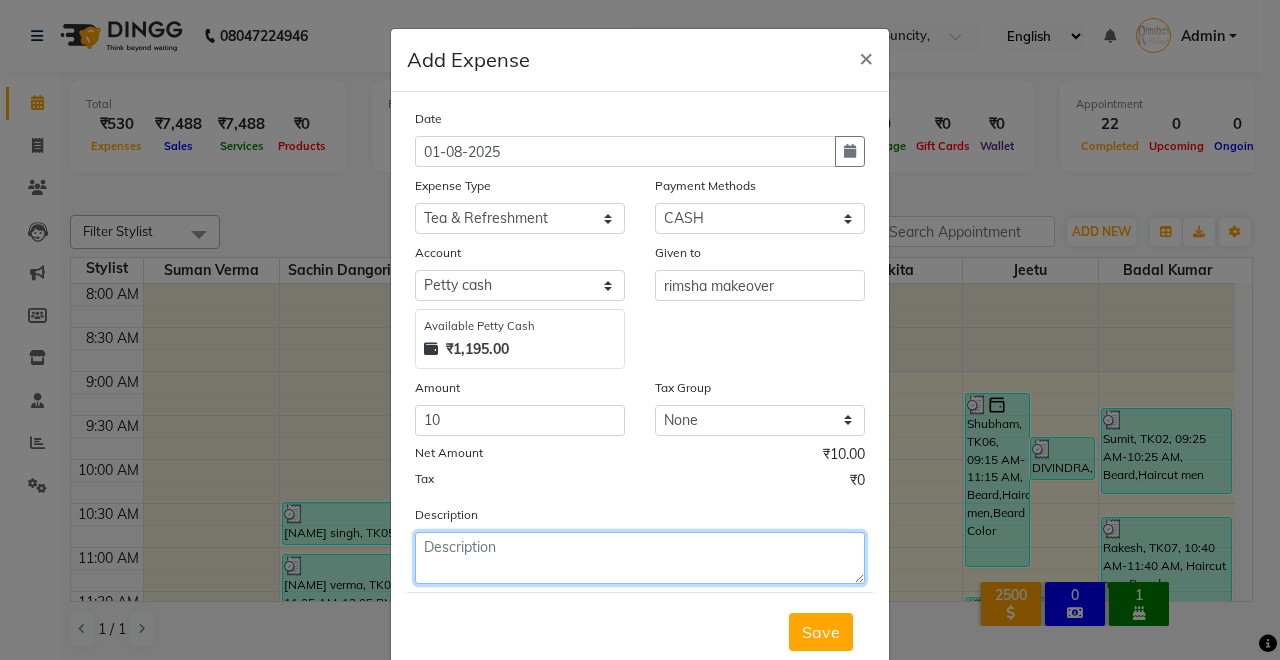 click 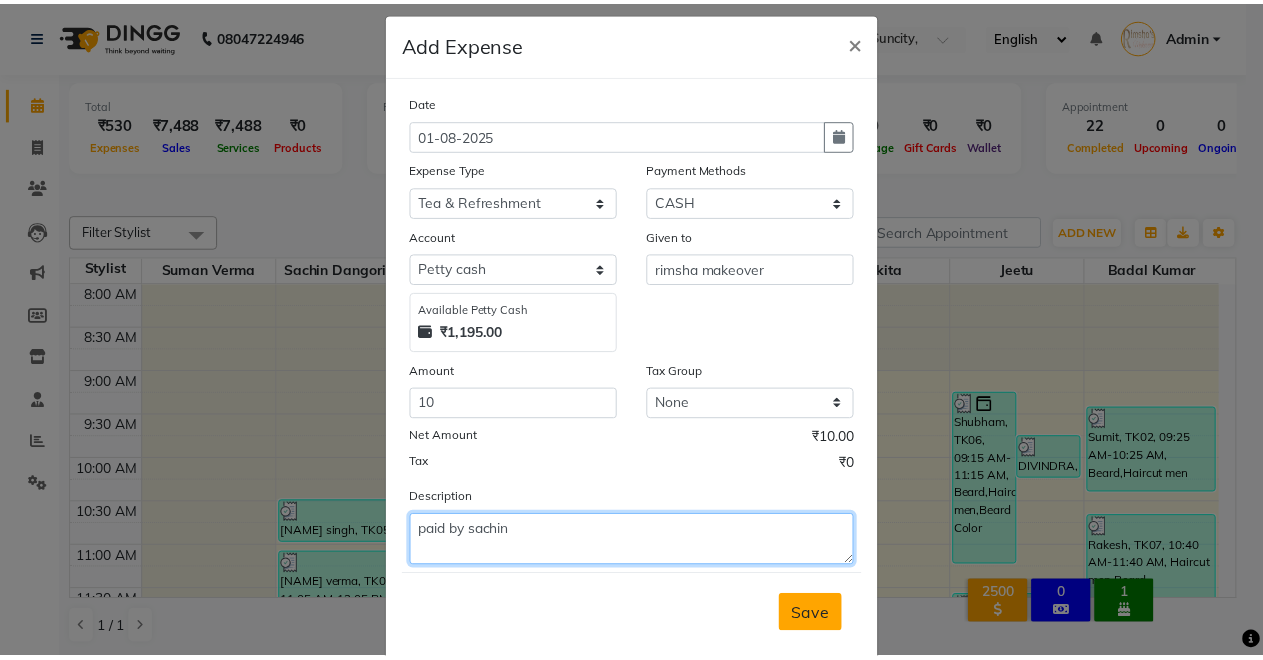 scroll, scrollTop: 0, scrollLeft: 0, axis: both 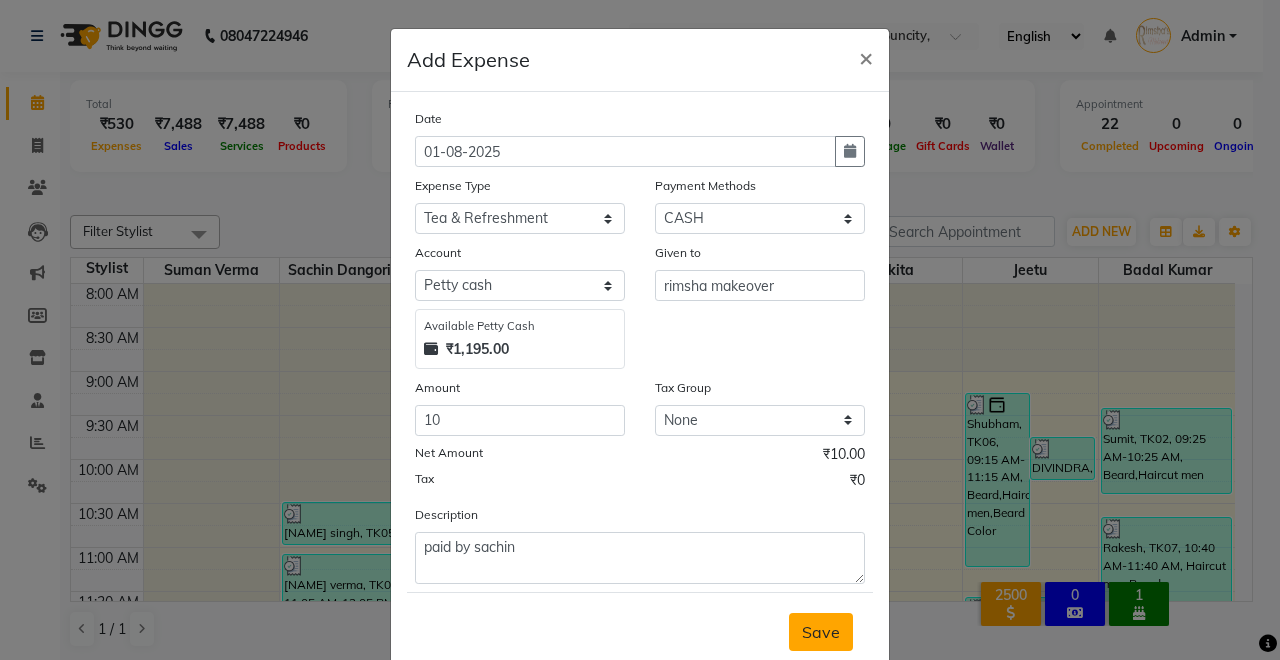click on "Save" at bounding box center (821, 632) 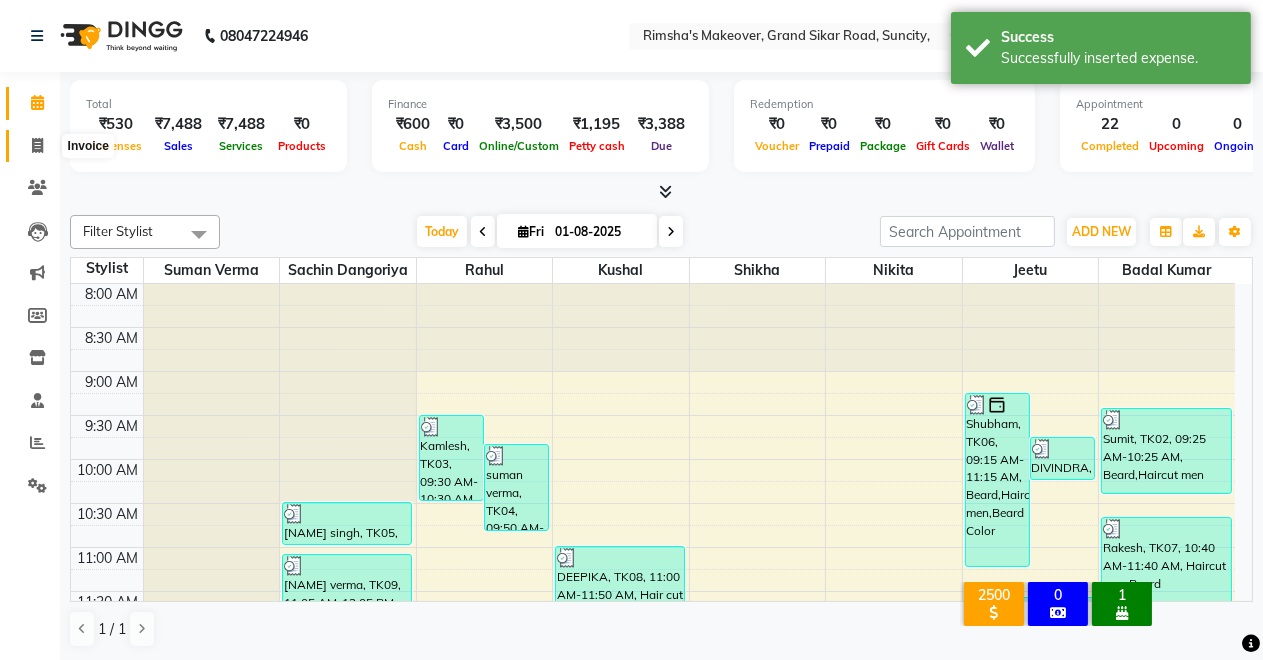 click 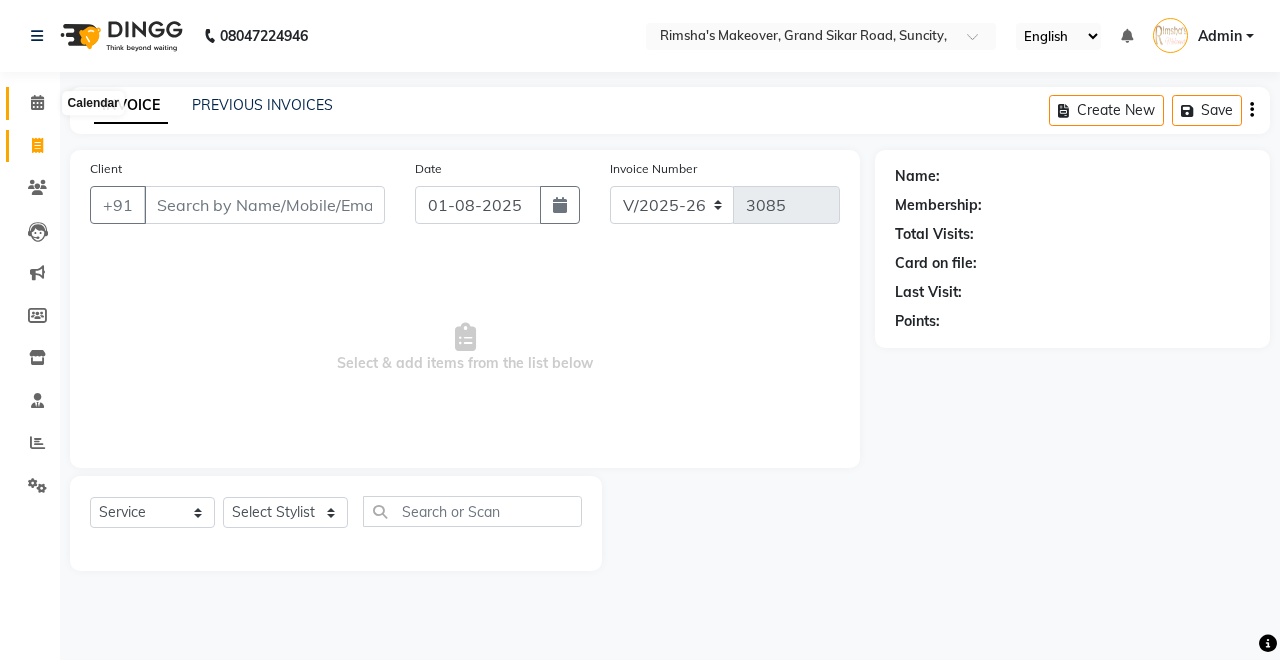 click 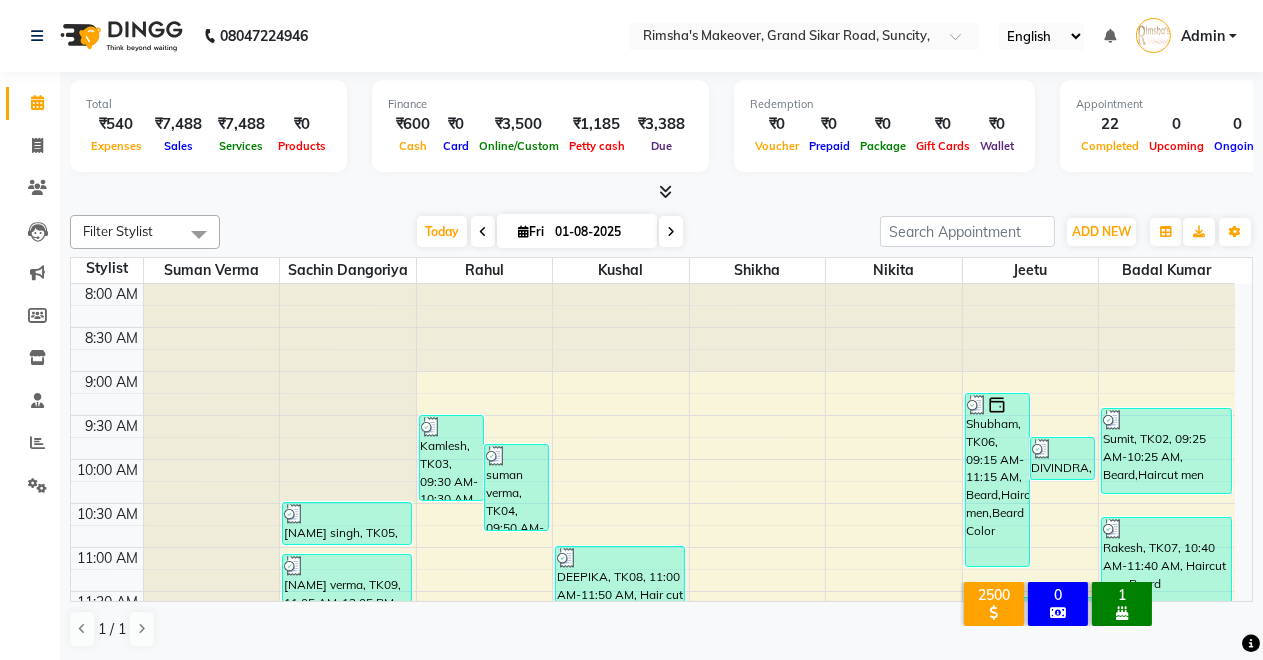 scroll, scrollTop: 1, scrollLeft: 0, axis: vertical 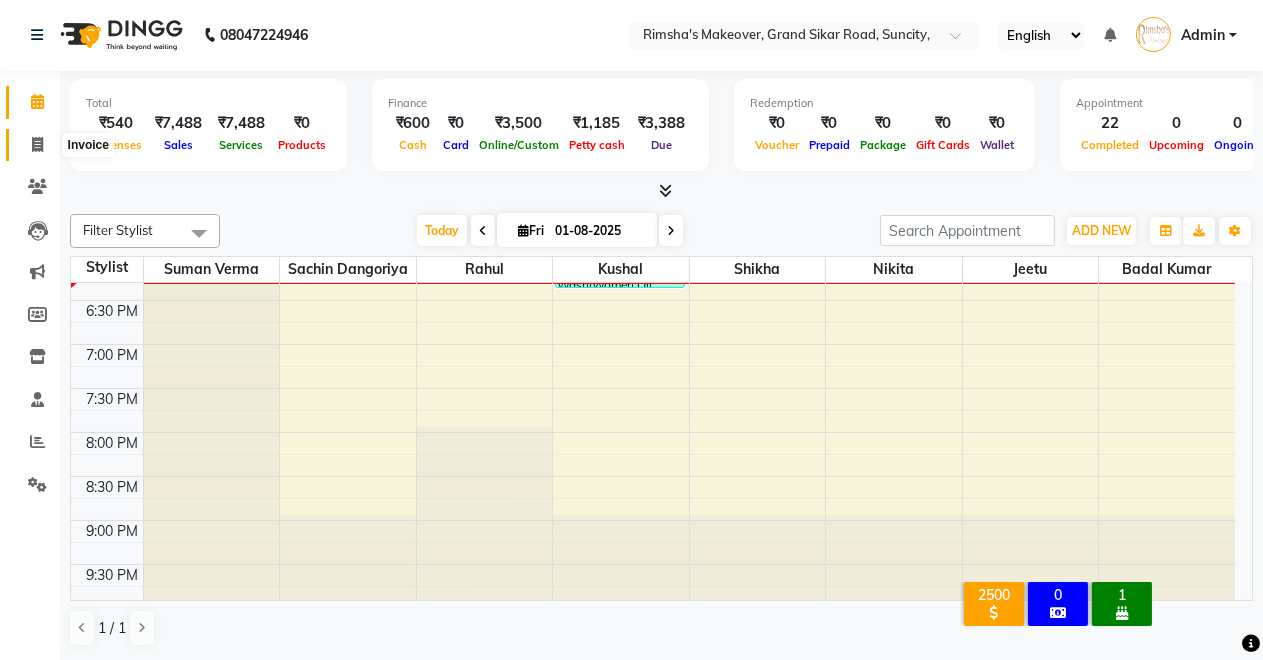 click 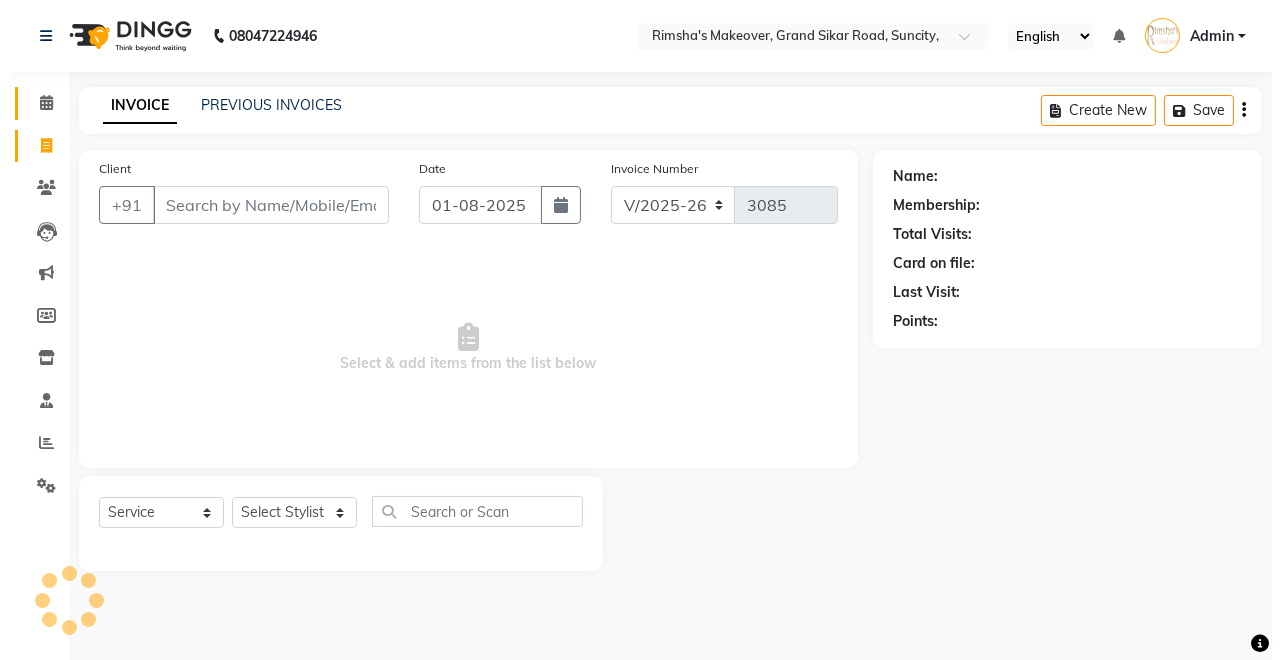 scroll, scrollTop: 0, scrollLeft: 0, axis: both 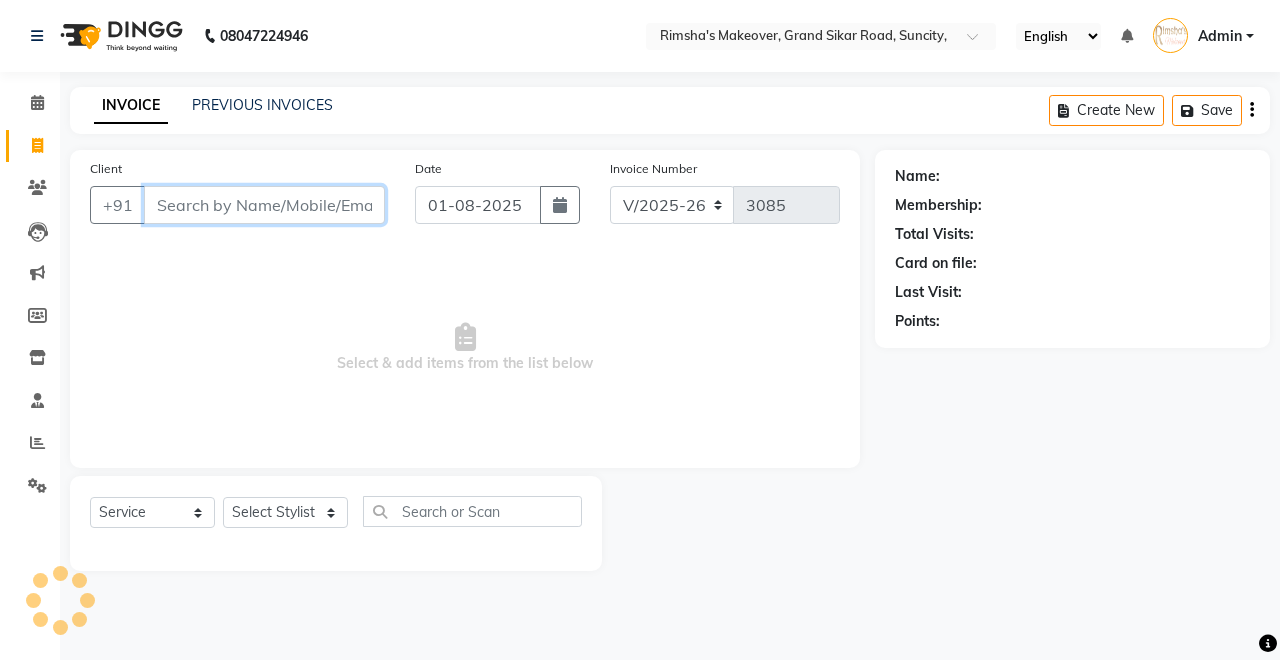 click on "Client" at bounding box center [264, 205] 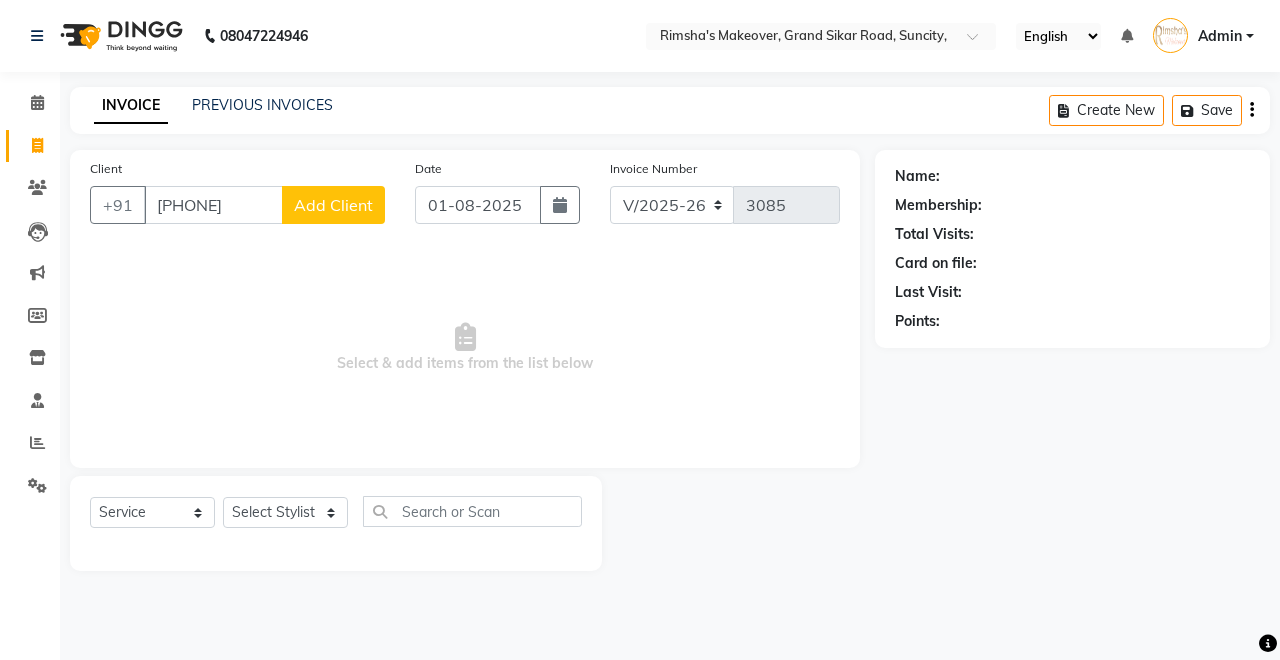 click on "Add Client" 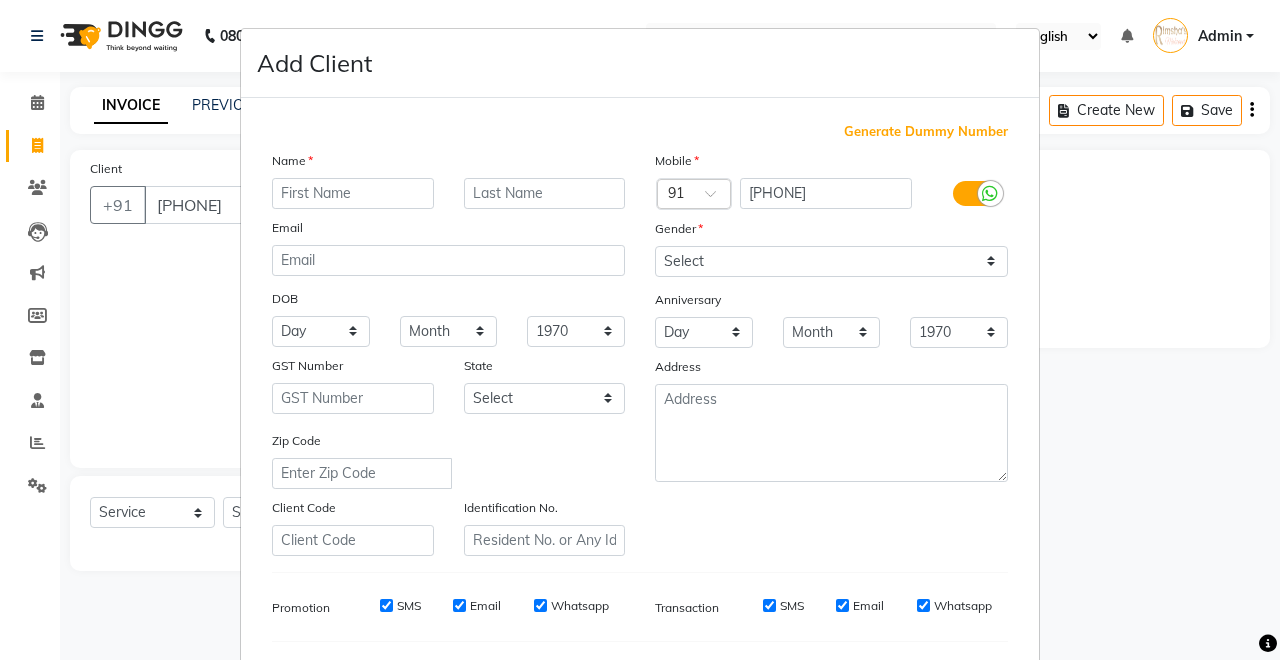 click at bounding box center [353, 193] 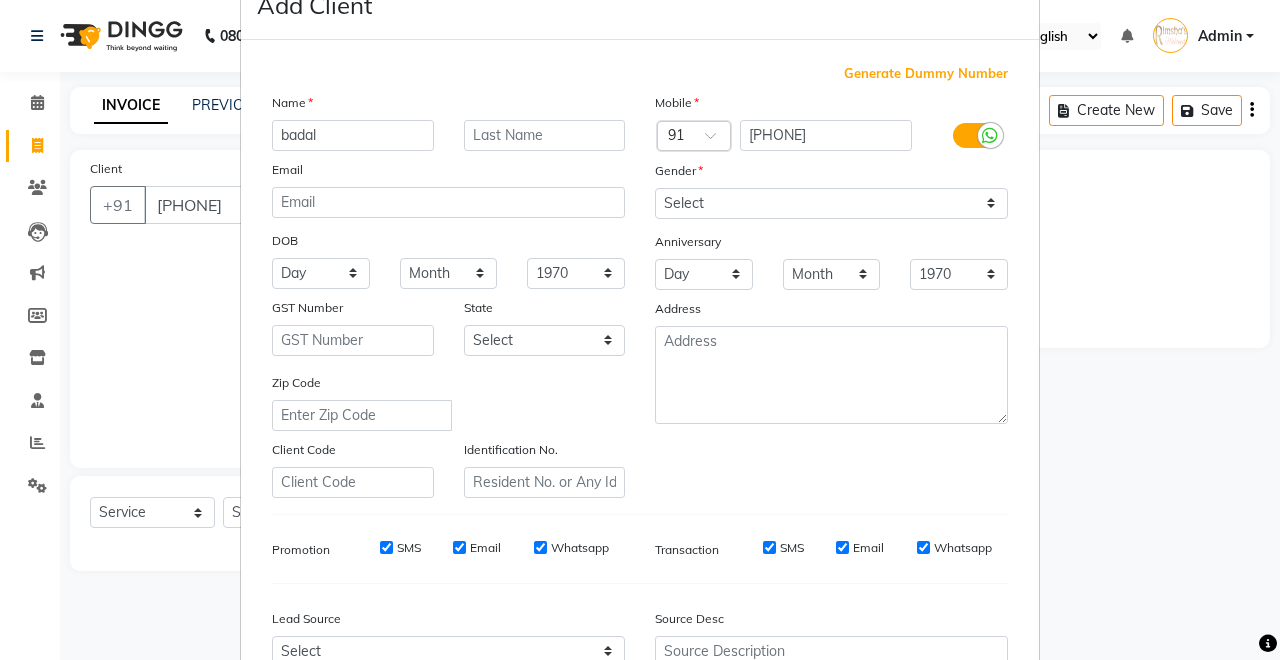 scroll, scrollTop: 0, scrollLeft: 0, axis: both 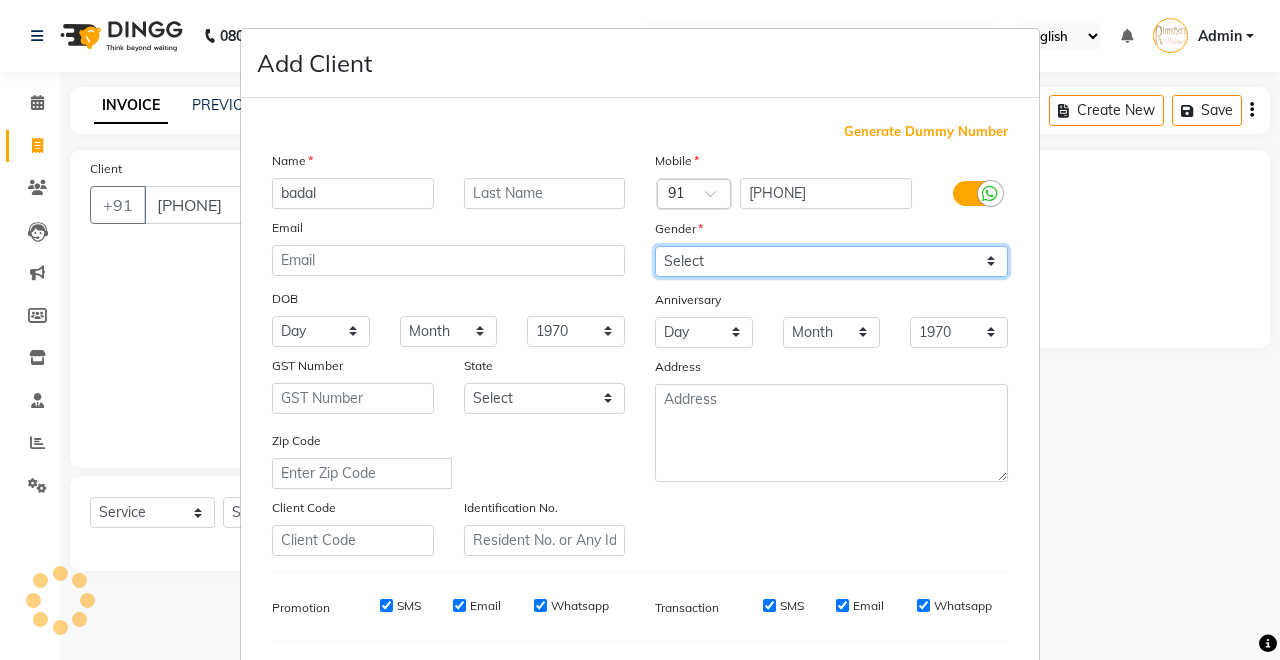 click on "Select Male Female Other Prefer Not To Say" at bounding box center [831, 261] 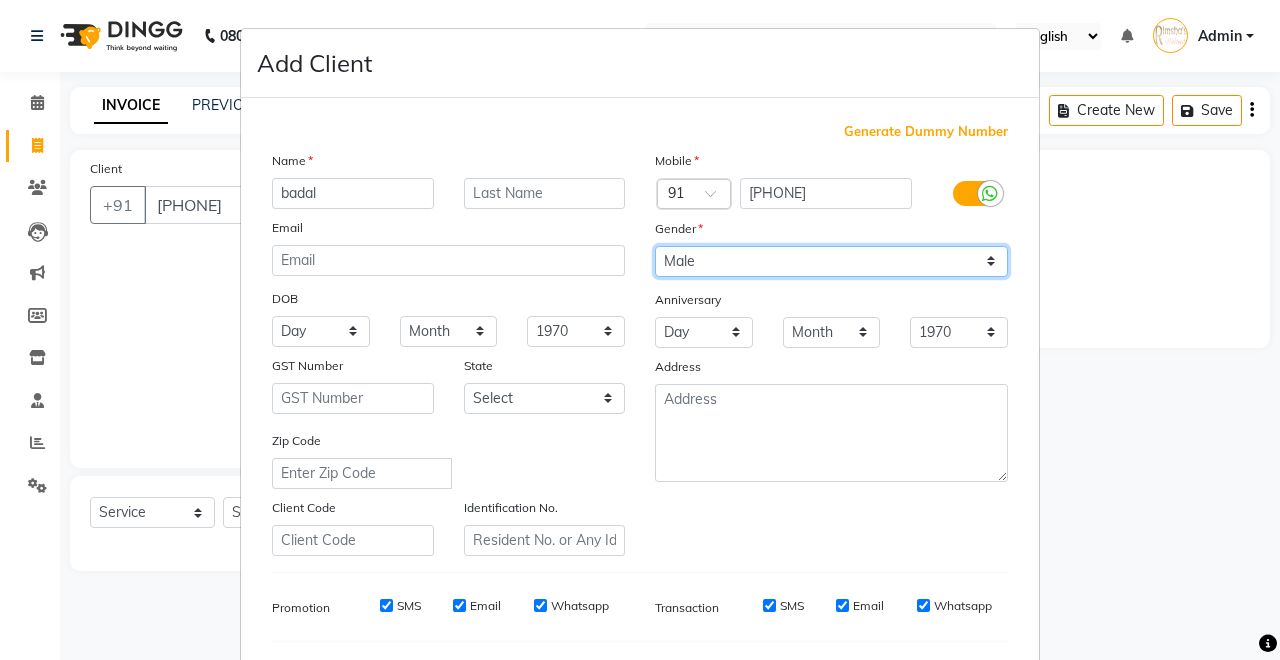 click on "Select Male Female Other Prefer Not To Say" at bounding box center (831, 261) 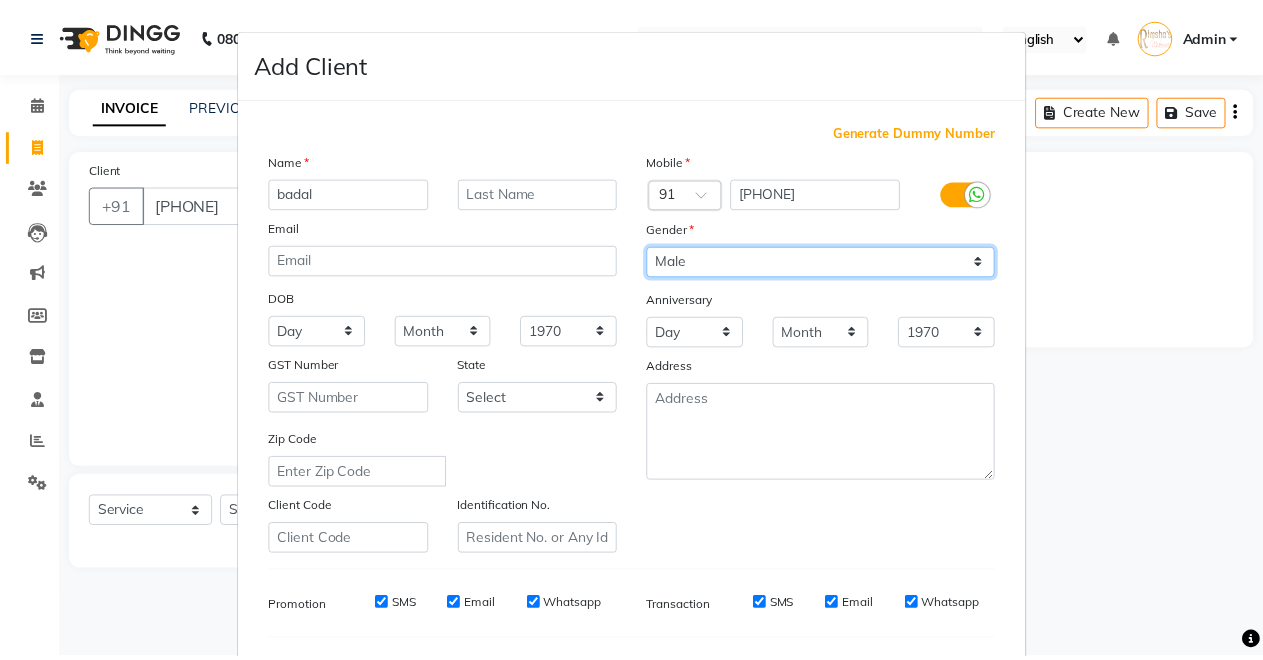 scroll, scrollTop: 259, scrollLeft: 0, axis: vertical 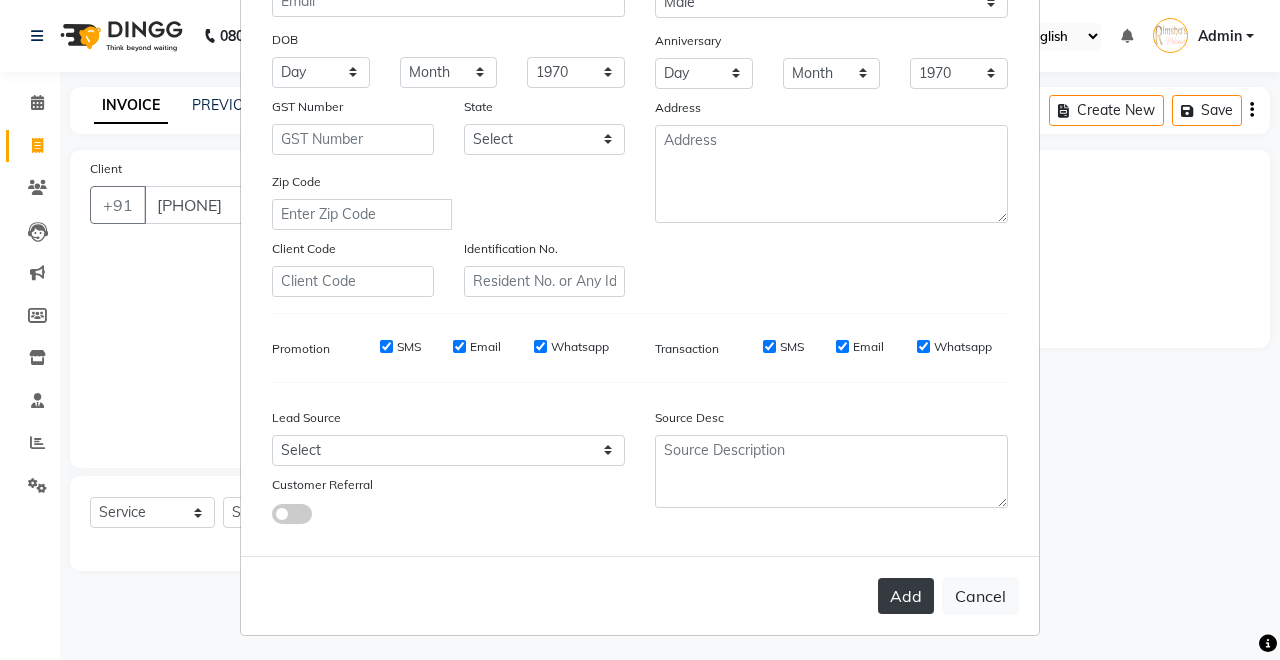 click on "Add" at bounding box center [906, 596] 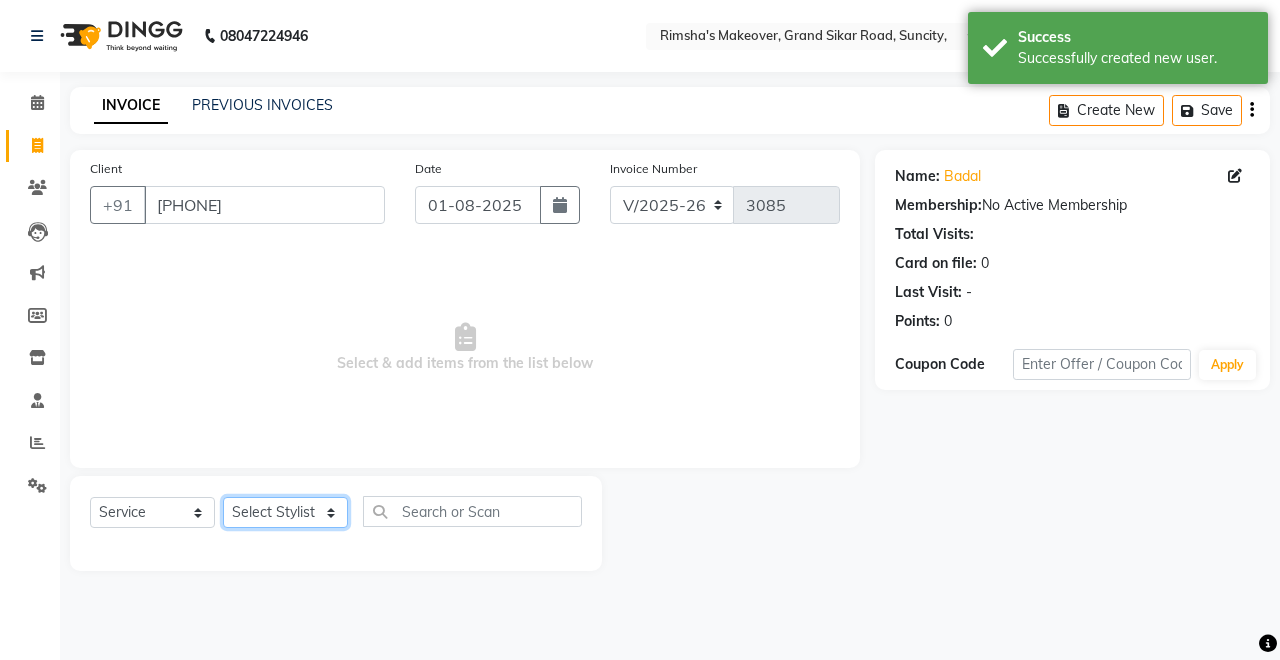 click on "Select Stylist Badal kumar Jeetu Kushal Nikita Rahul Sachin Dangoriya Shikha Suman Verma" 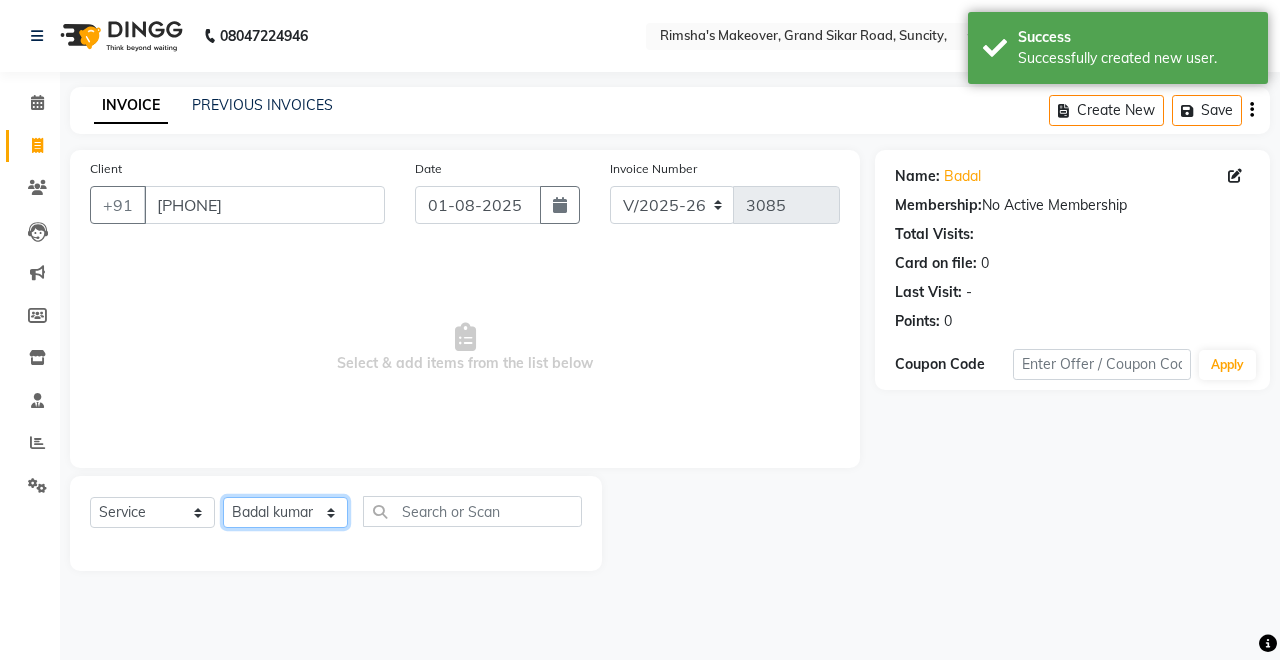 click on "Select Stylist Badal kumar Jeetu Kushal Nikita Rahul Sachin Dangoriya Shikha Suman Verma" 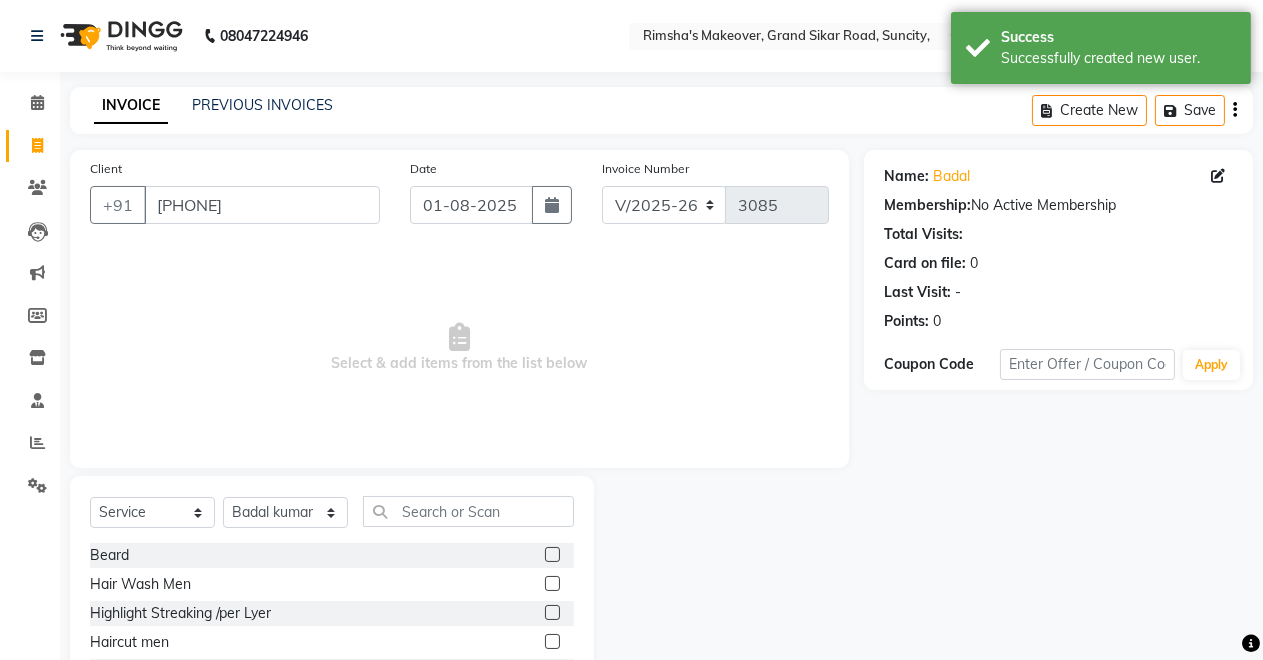 click 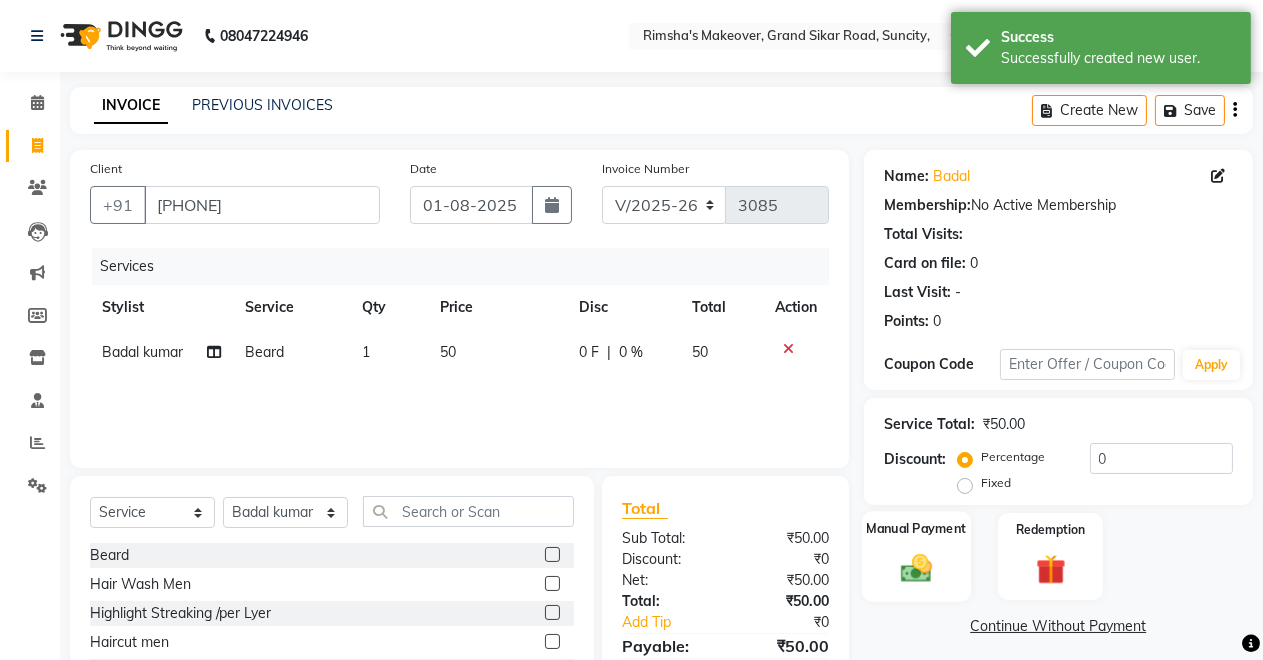 click on "Manual Payment" 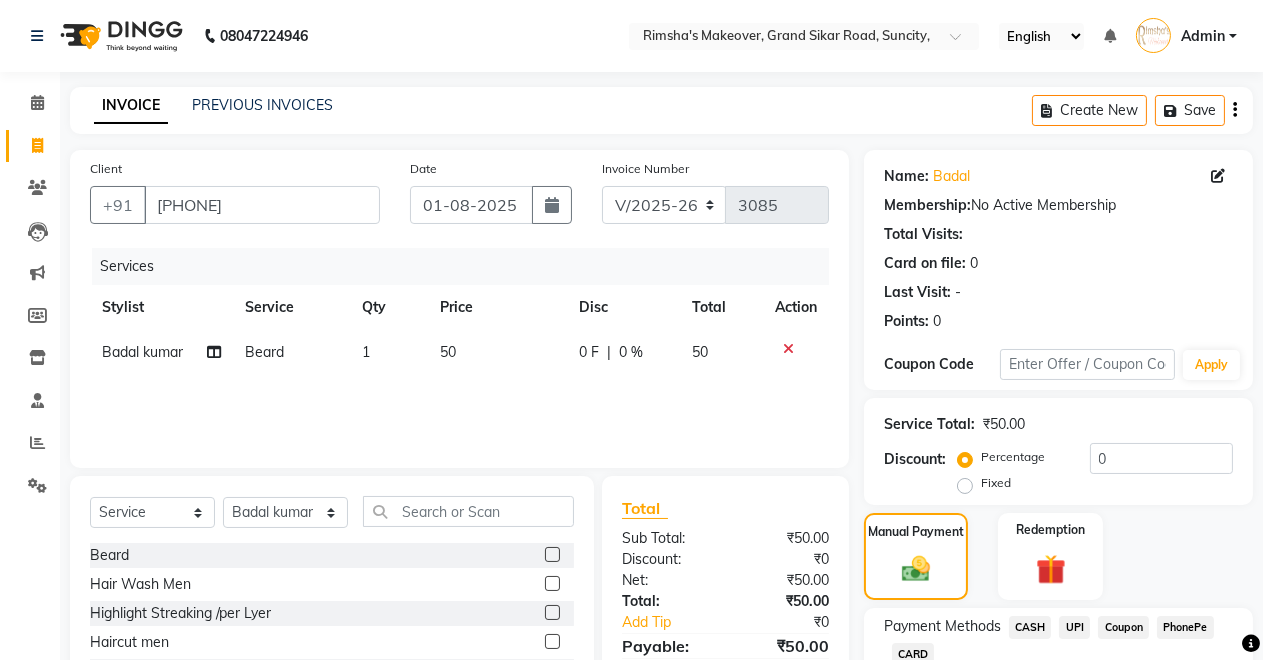 scroll, scrollTop: 141, scrollLeft: 0, axis: vertical 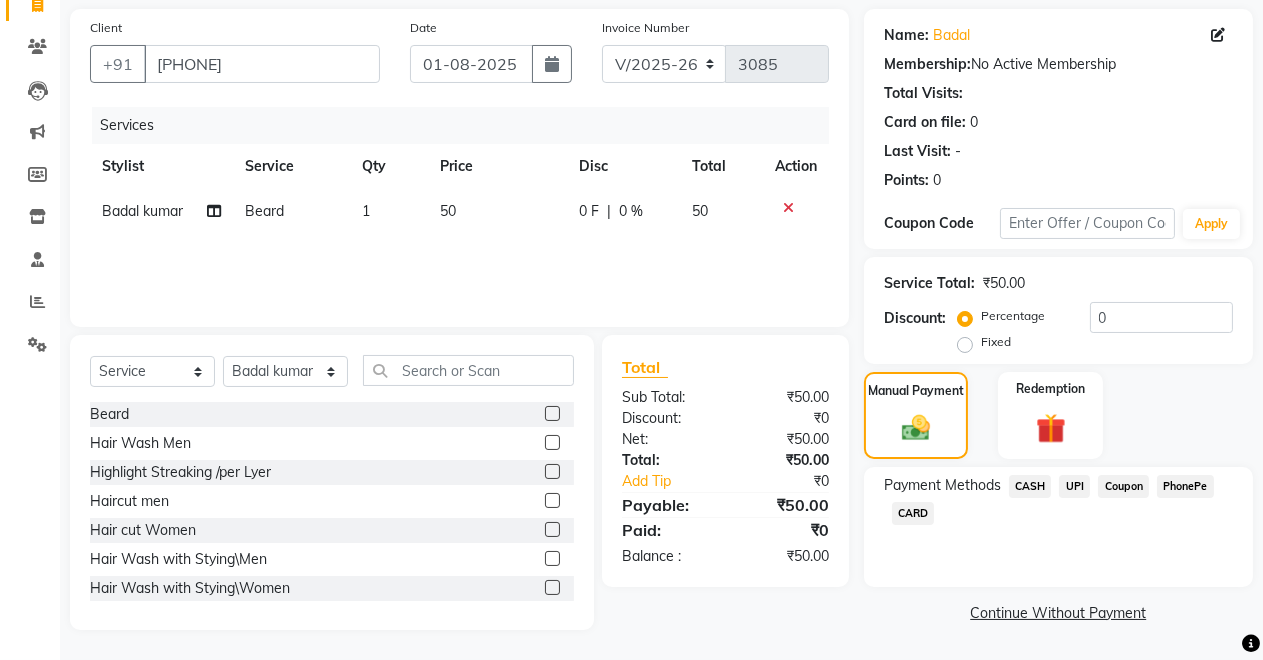 click on "CASH" 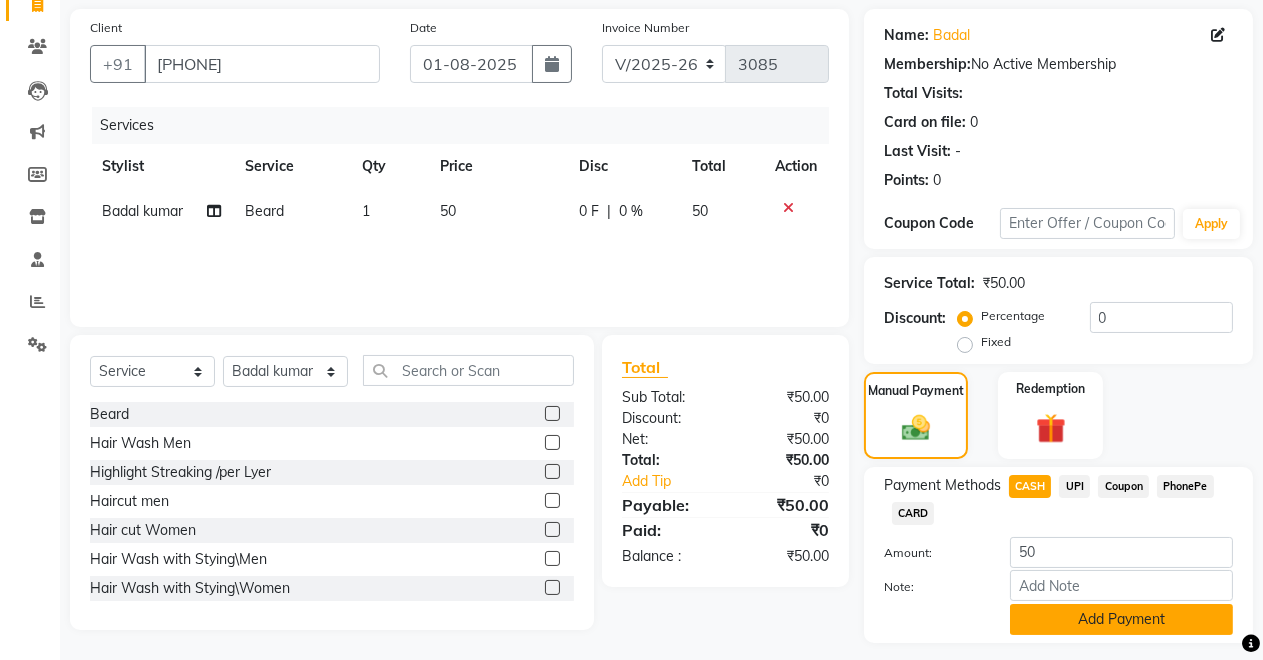 click on "Add Payment" 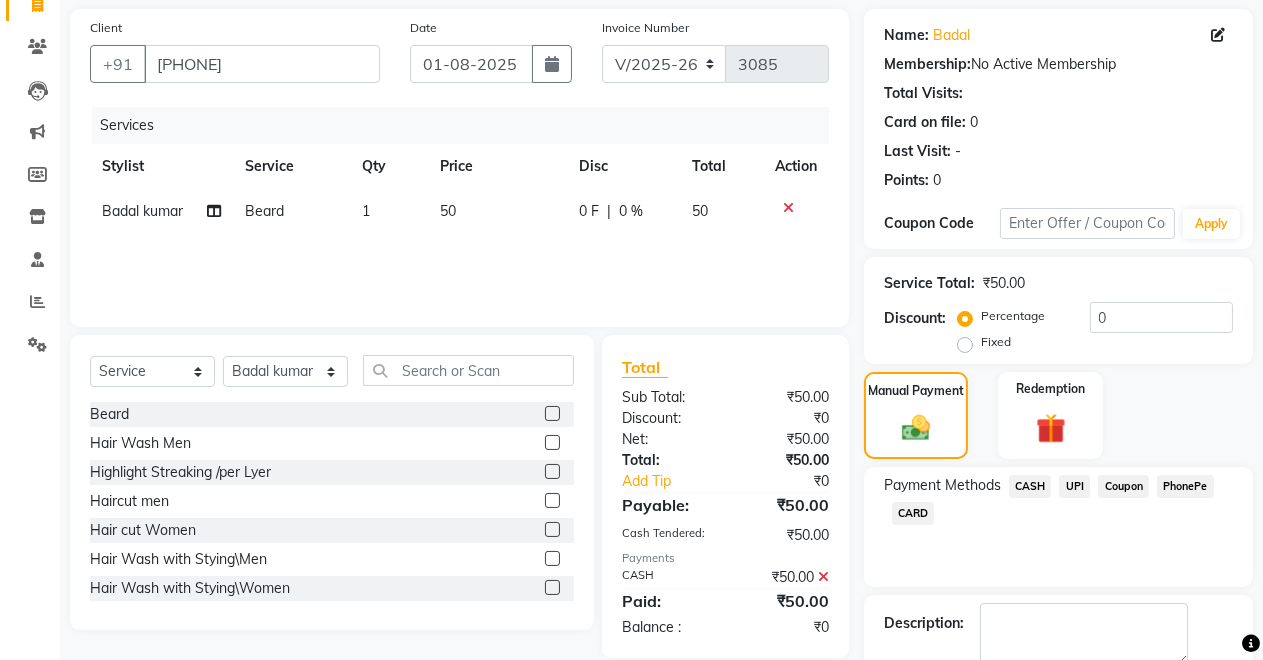 scroll, scrollTop: 251, scrollLeft: 0, axis: vertical 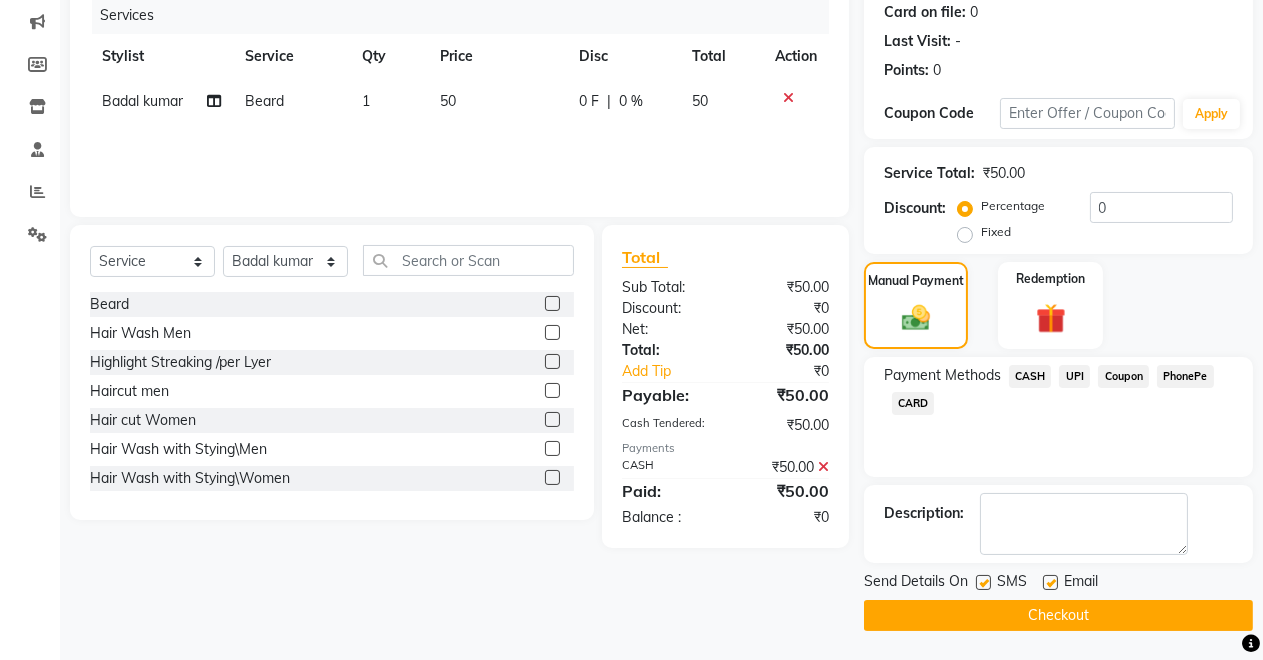 click on "Checkout" 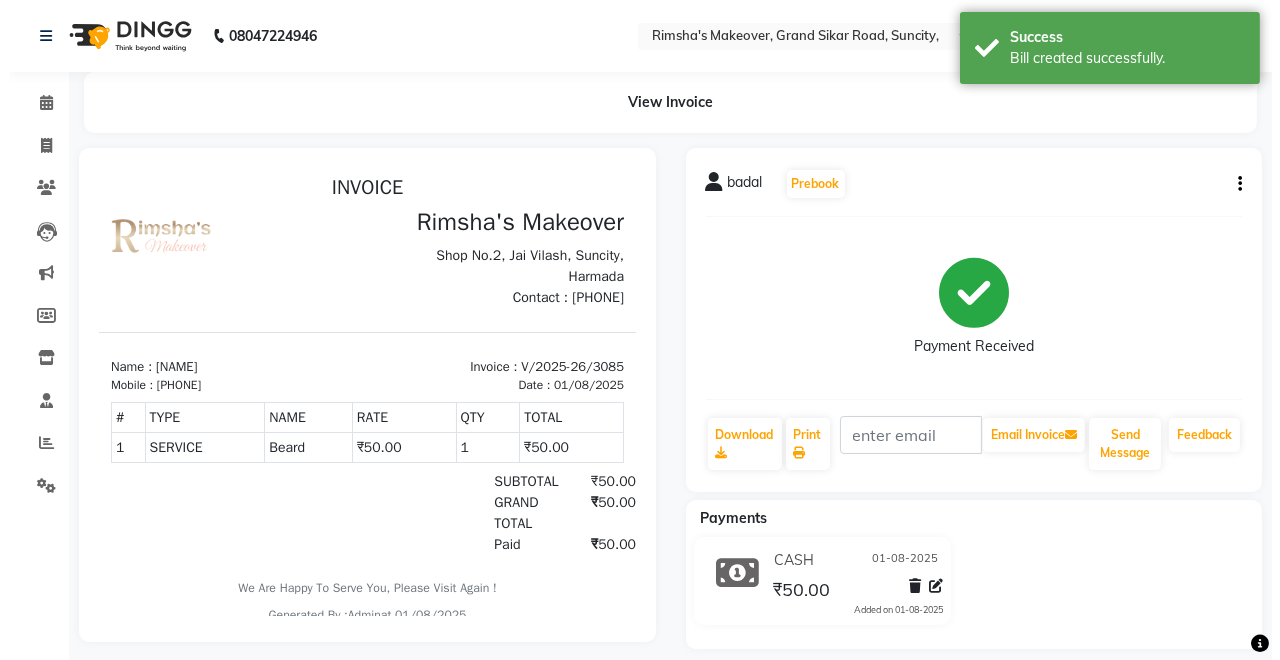 scroll, scrollTop: 0, scrollLeft: 0, axis: both 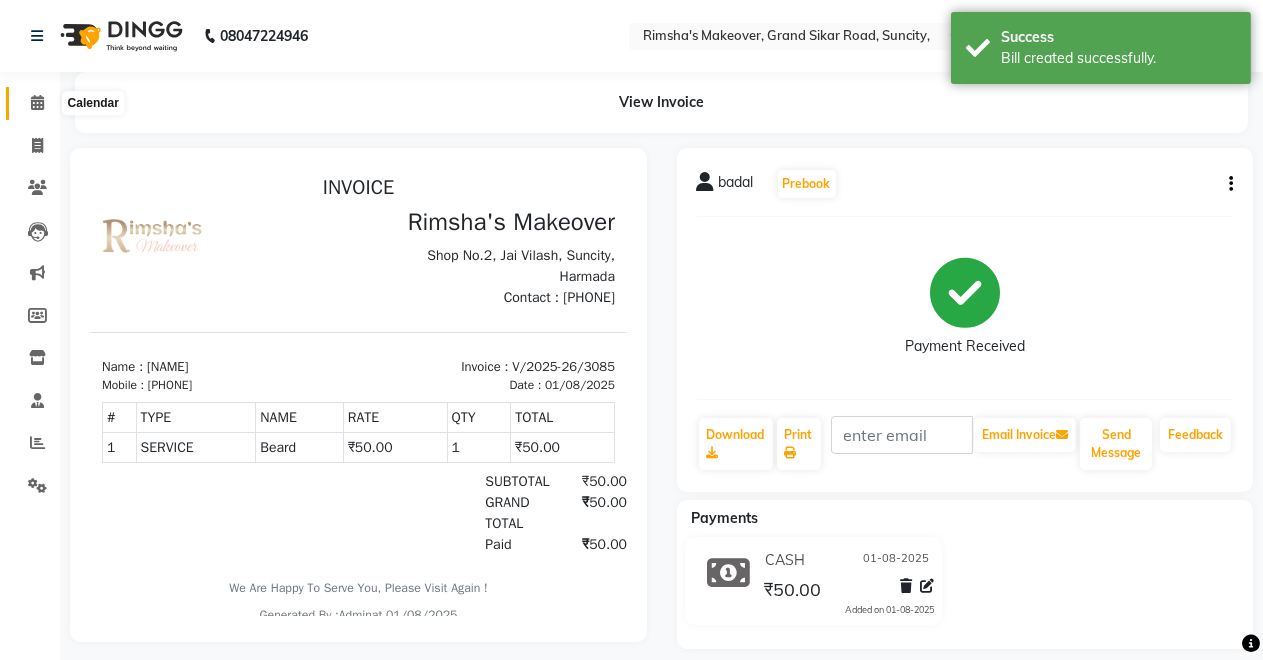 click 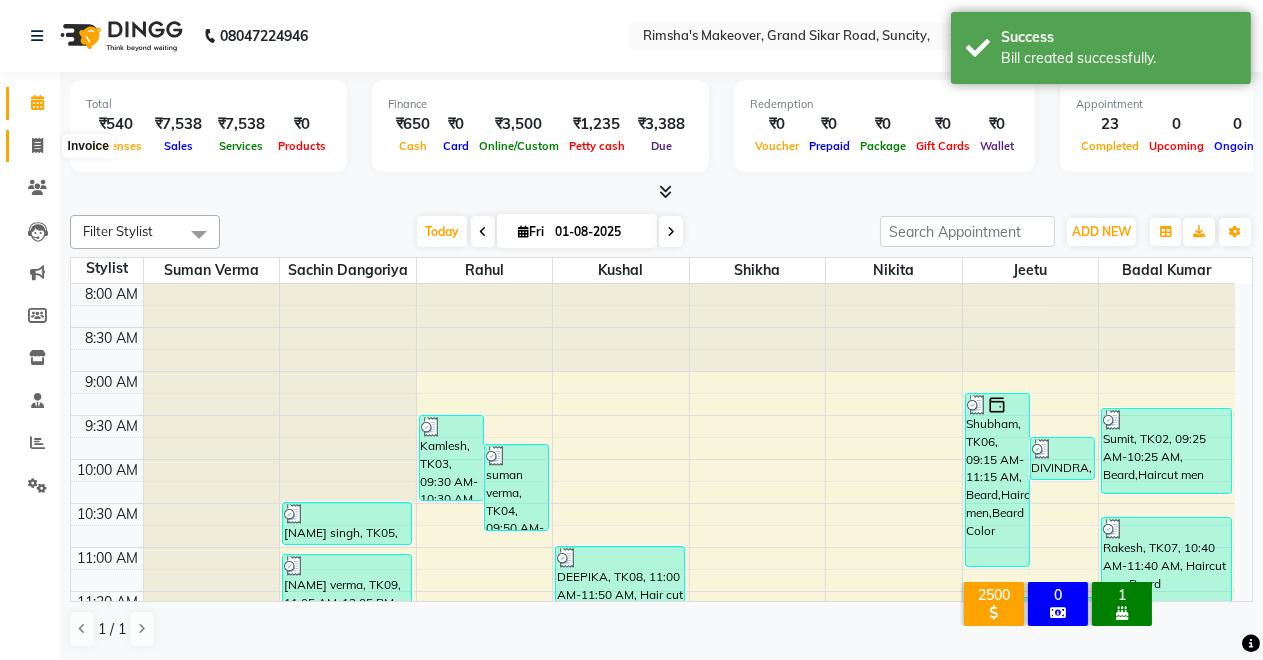 click 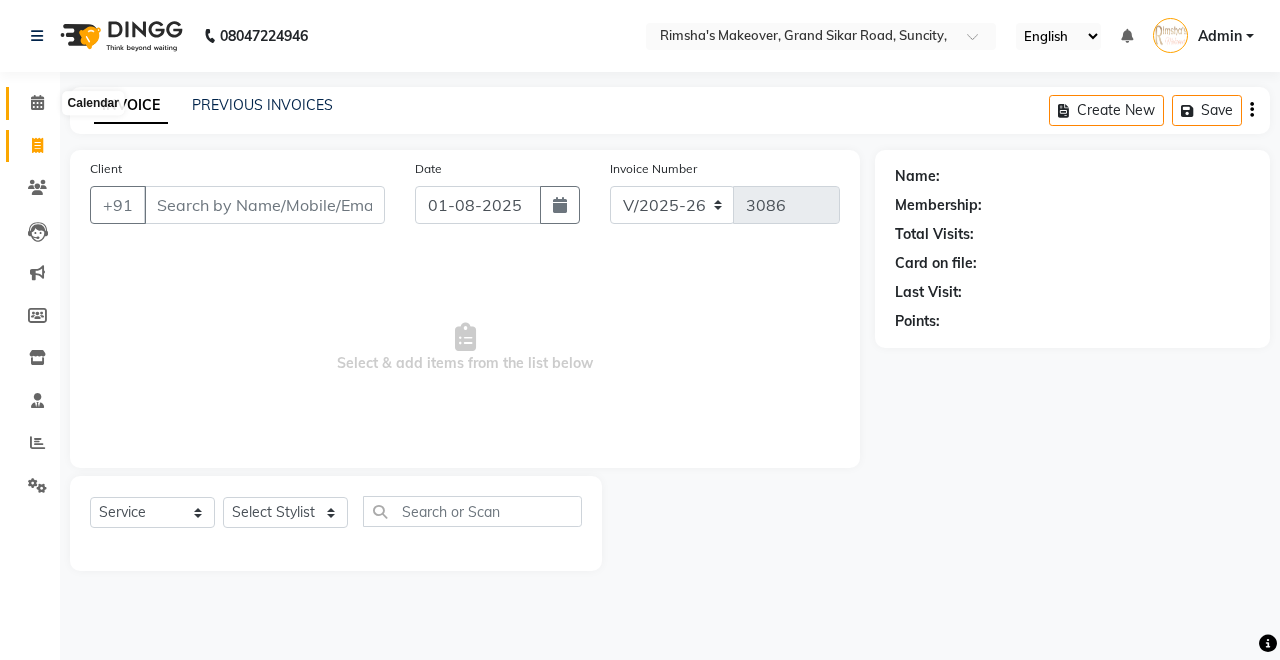 click 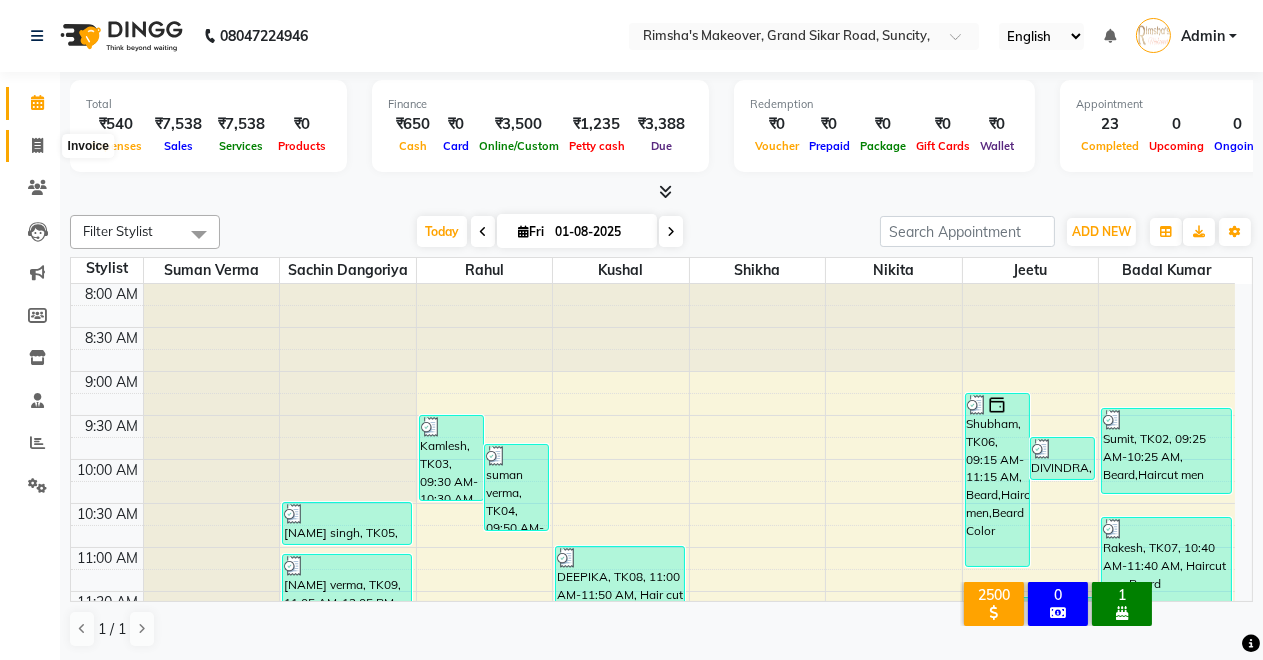 click 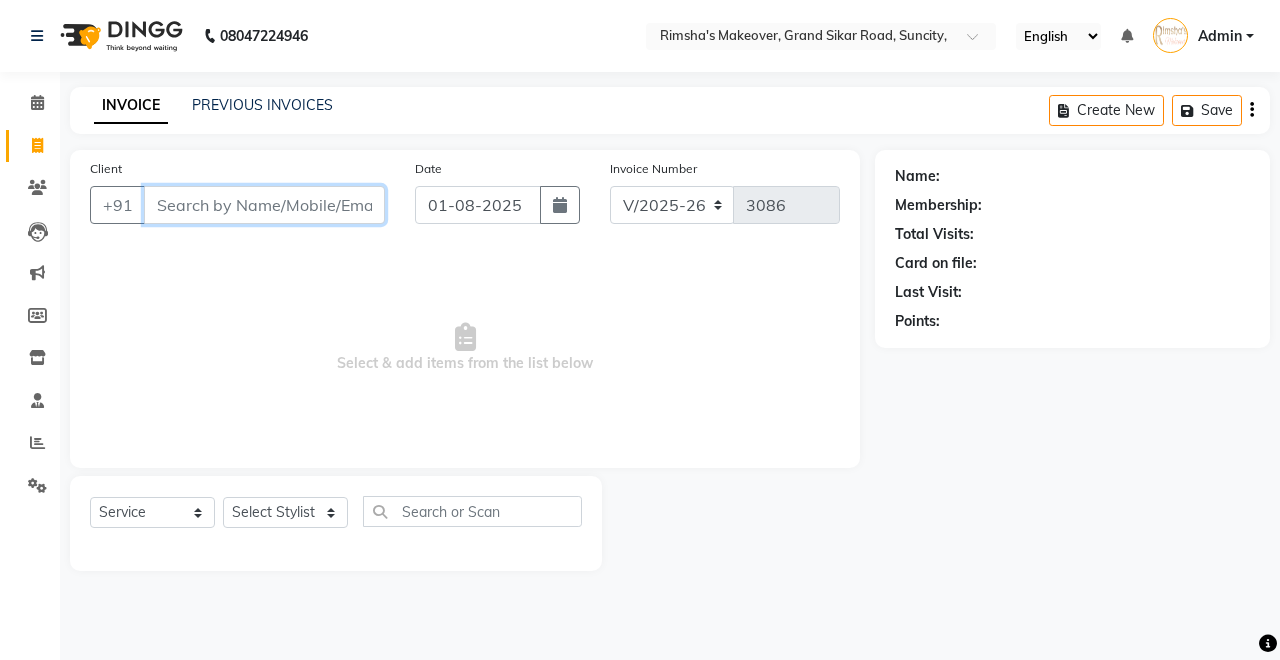 click on "Client" at bounding box center [264, 205] 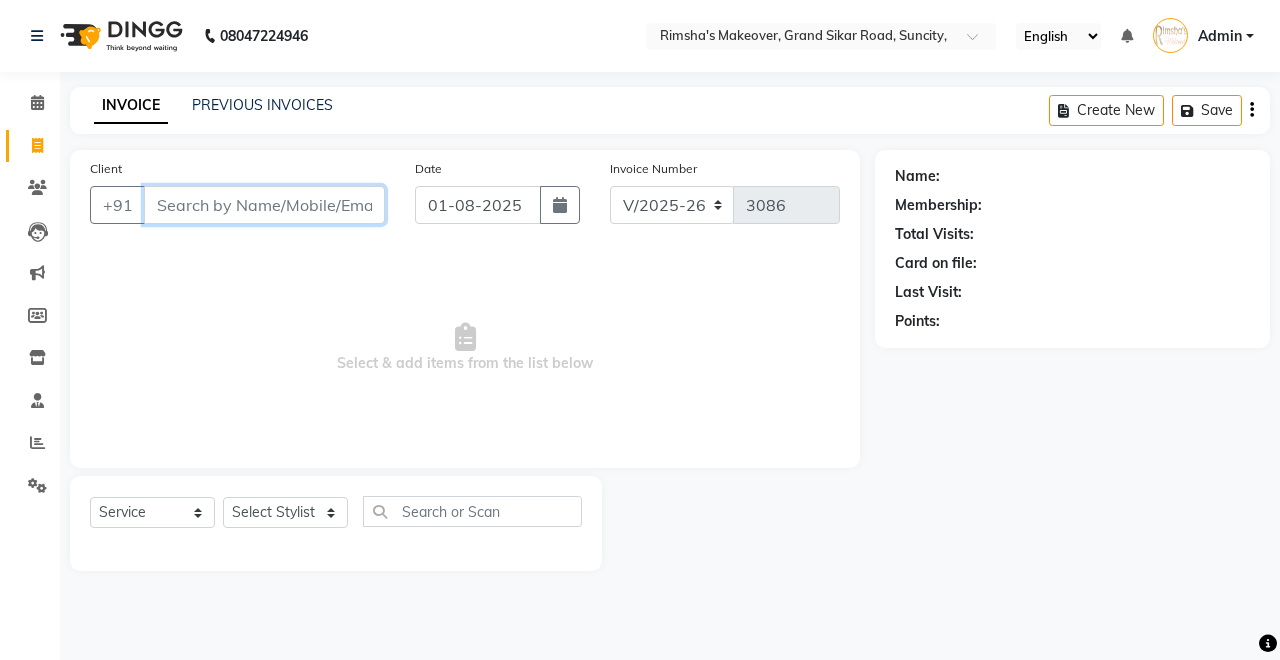 click on "Client" at bounding box center [264, 205] 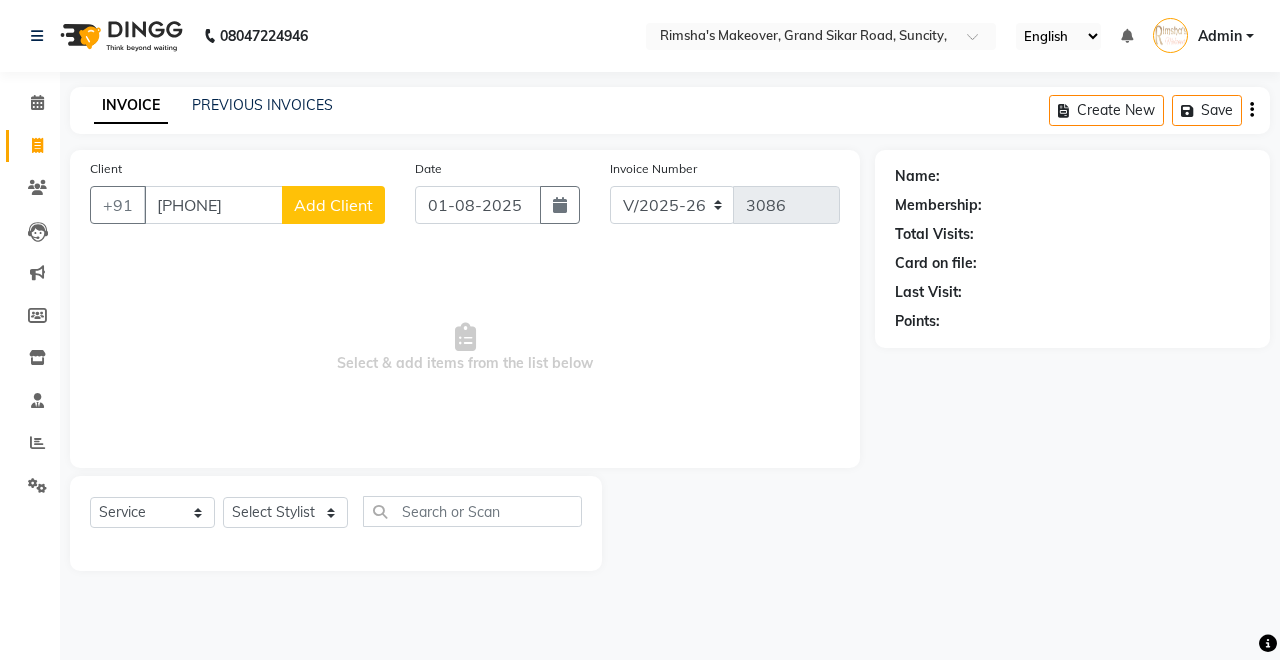 click on "Add Client" 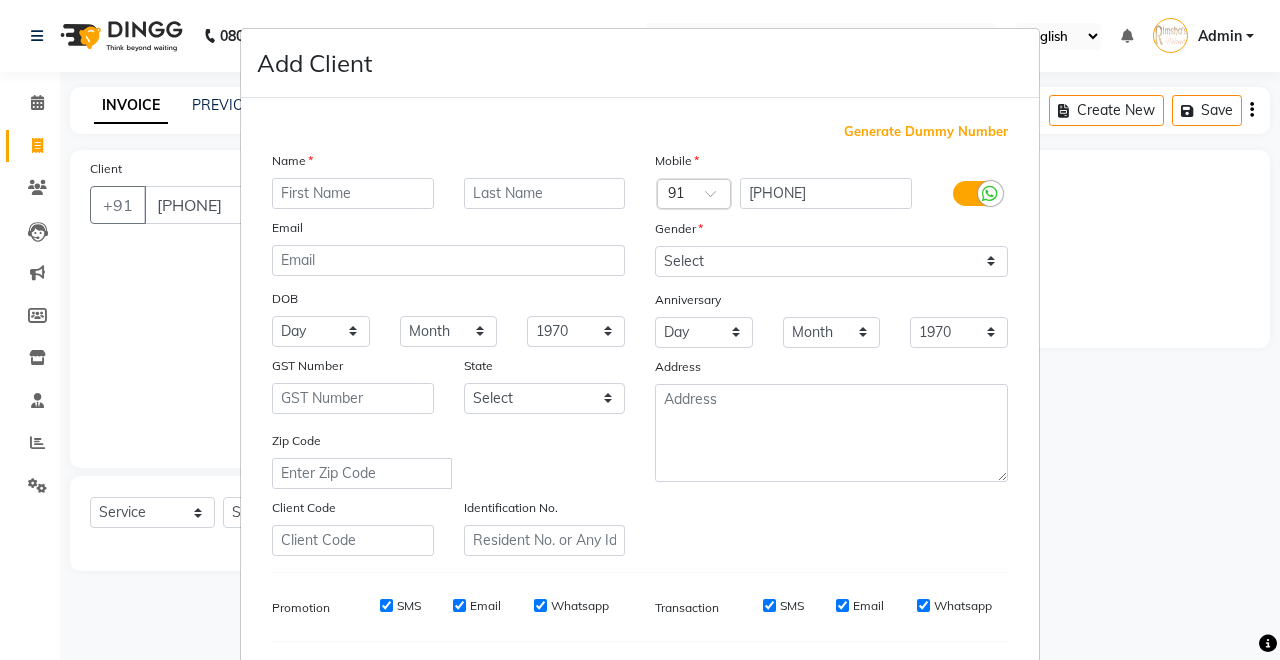 click at bounding box center [353, 193] 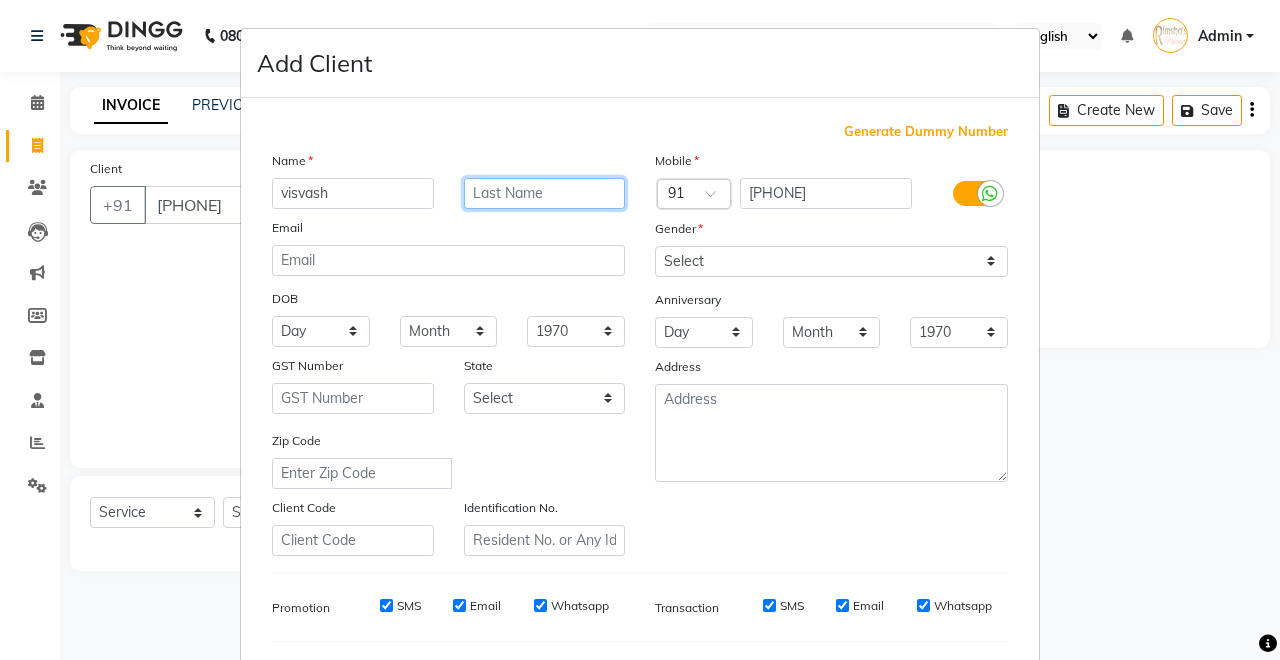 click at bounding box center (545, 193) 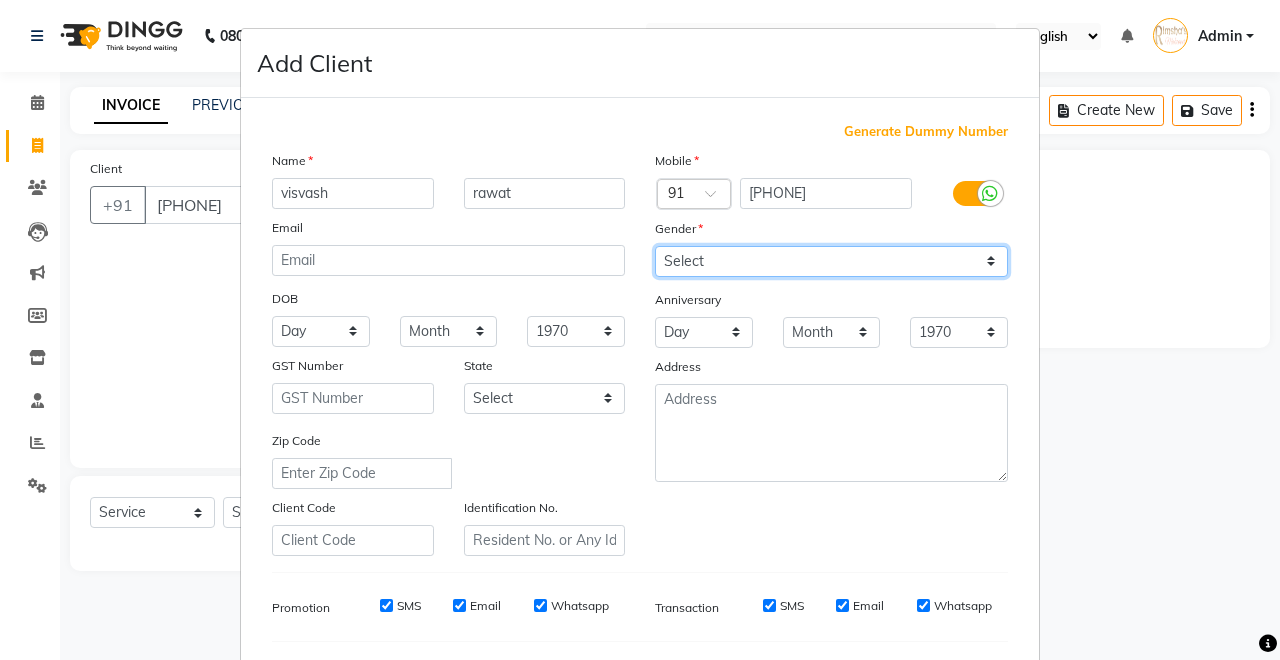 click on "Select Male Female Other Prefer Not To Say" at bounding box center [831, 261] 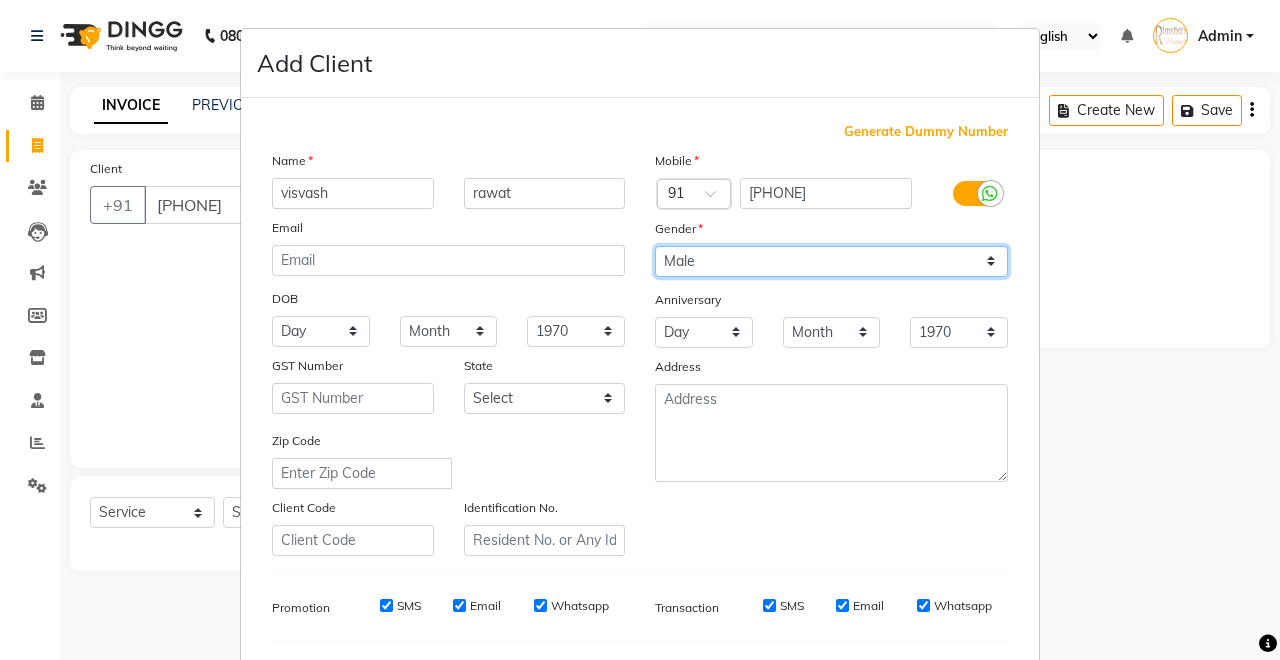 click on "Select Male Female Other Prefer Not To Say" at bounding box center (831, 261) 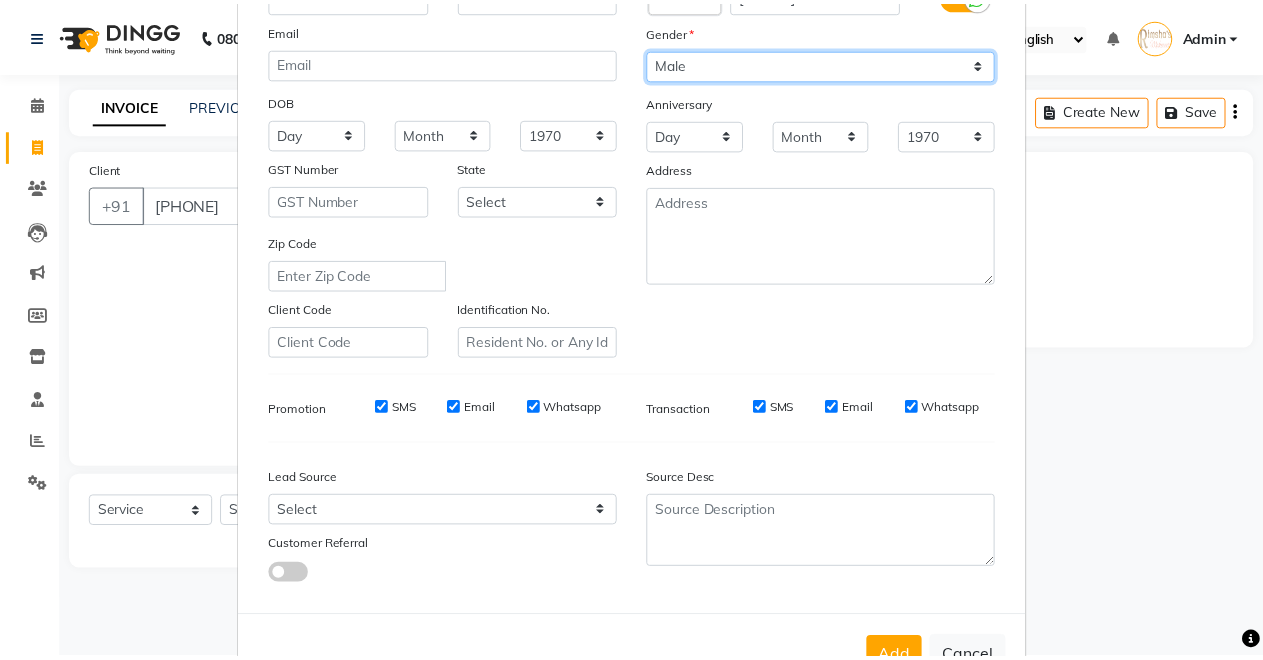 scroll, scrollTop: 259, scrollLeft: 0, axis: vertical 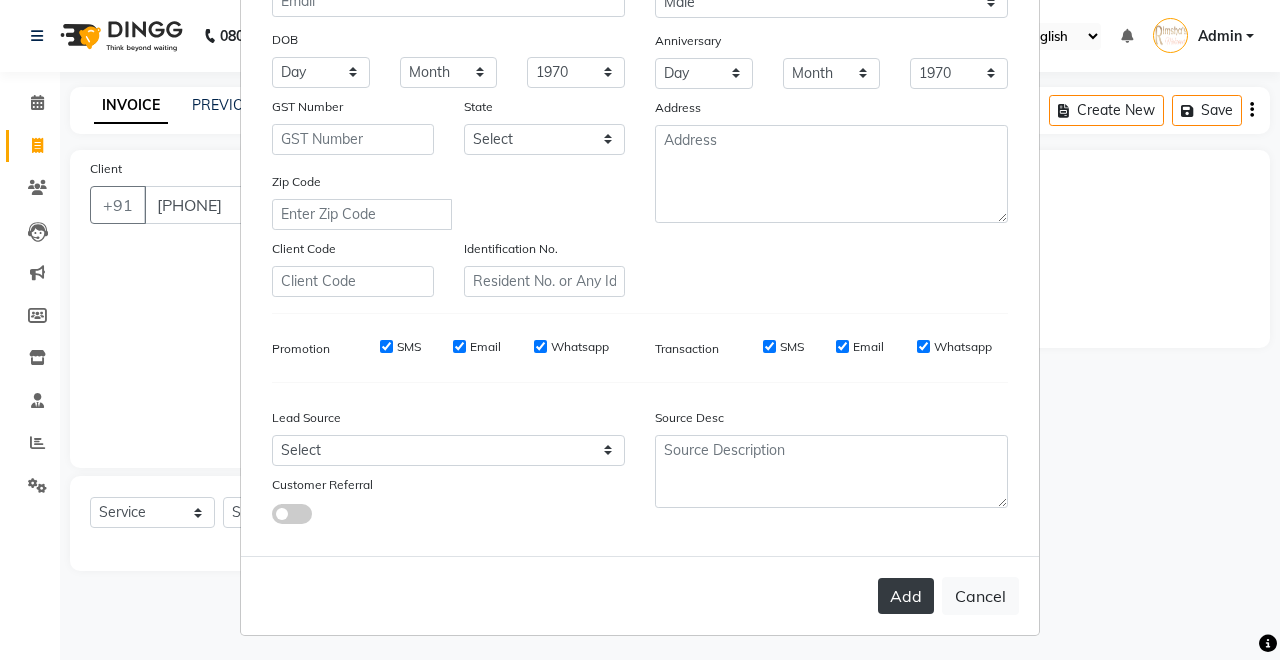 click on "Add" at bounding box center (906, 596) 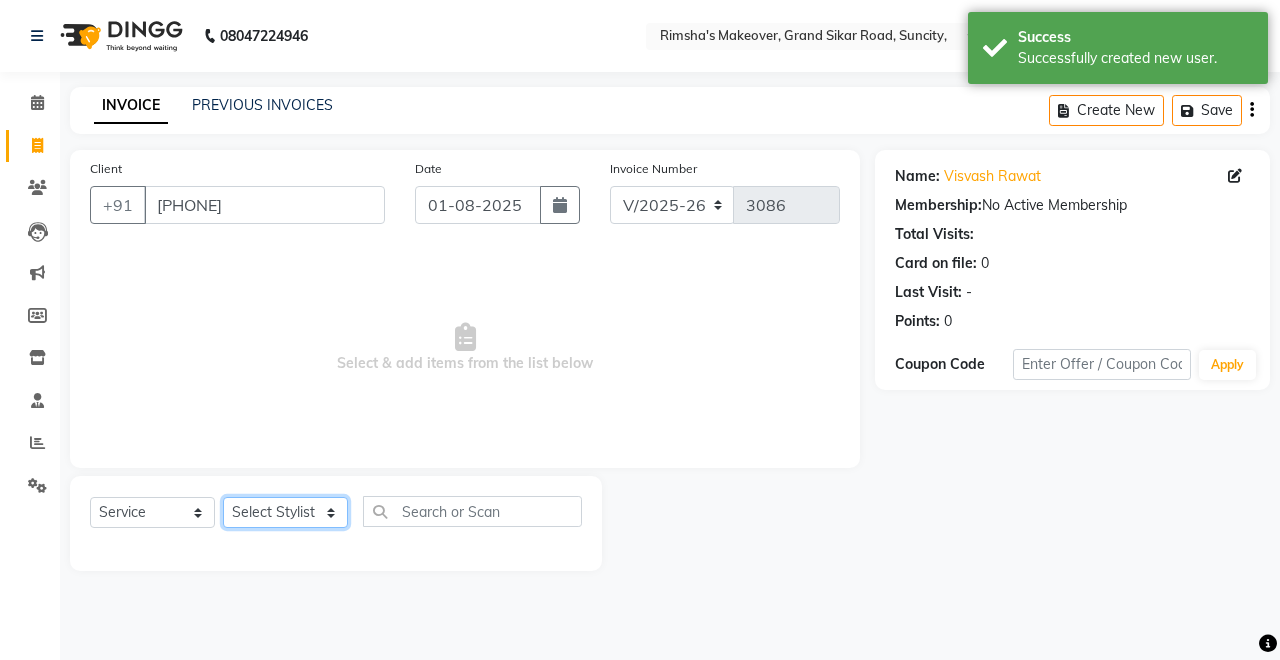 click on "Select Stylist Badal kumar Jeetu Kushal Nikita Rahul Sachin Dangoriya Shikha Suman Verma" 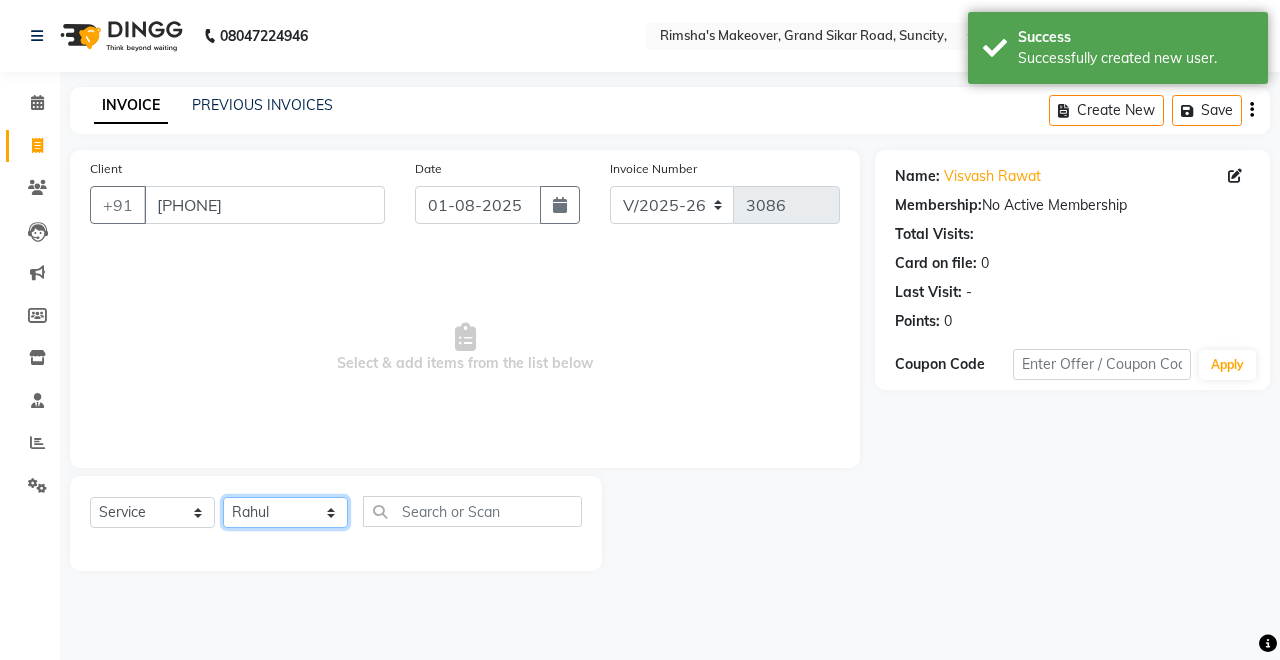 click on "Select Stylist Badal kumar Jeetu Kushal Nikita Rahul Sachin Dangoriya Shikha Suman Verma" 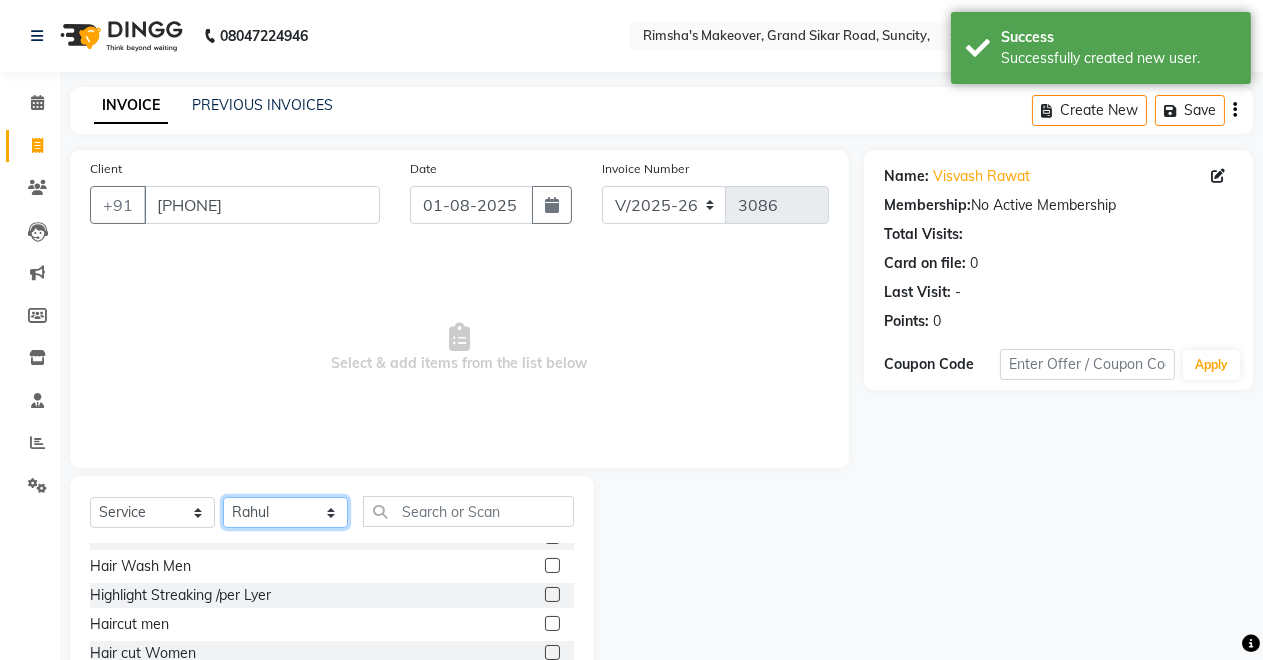 scroll, scrollTop: 0, scrollLeft: 0, axis: both 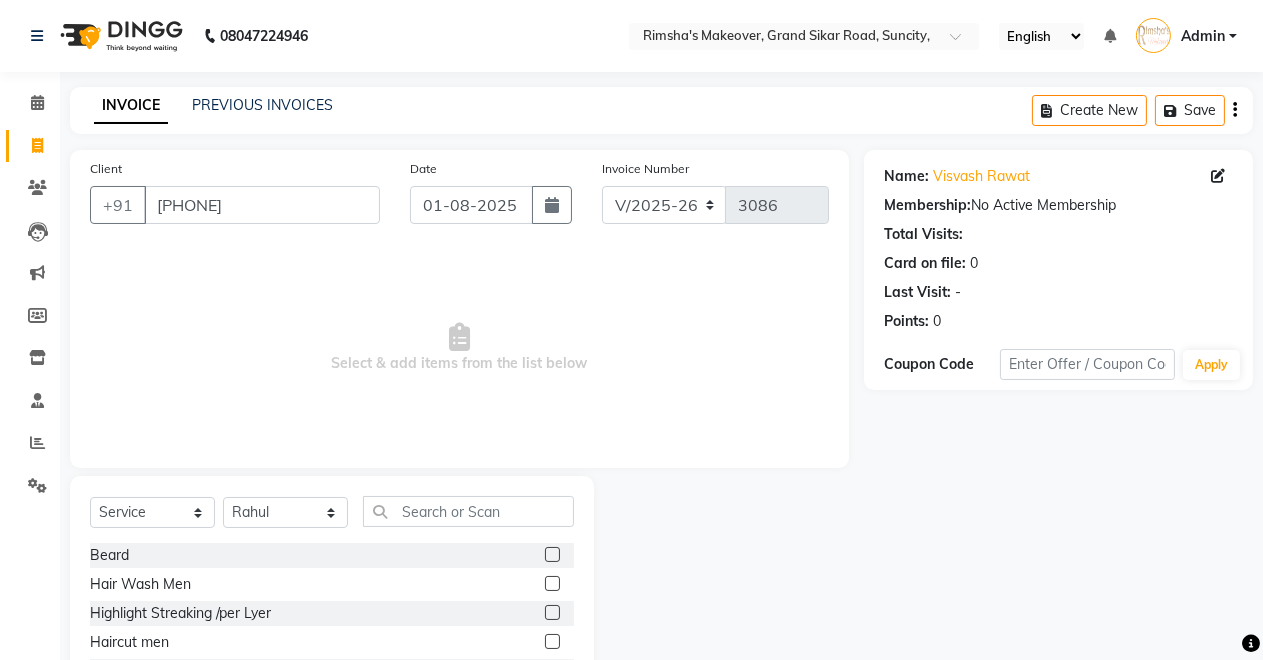 click 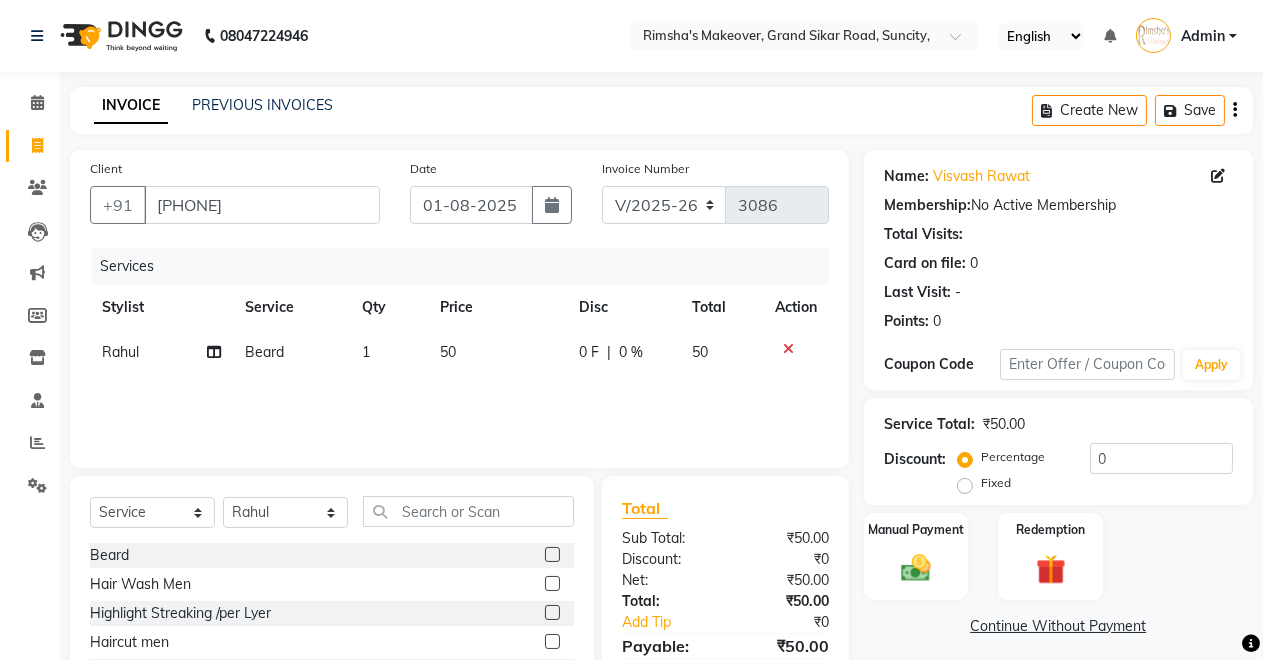 click 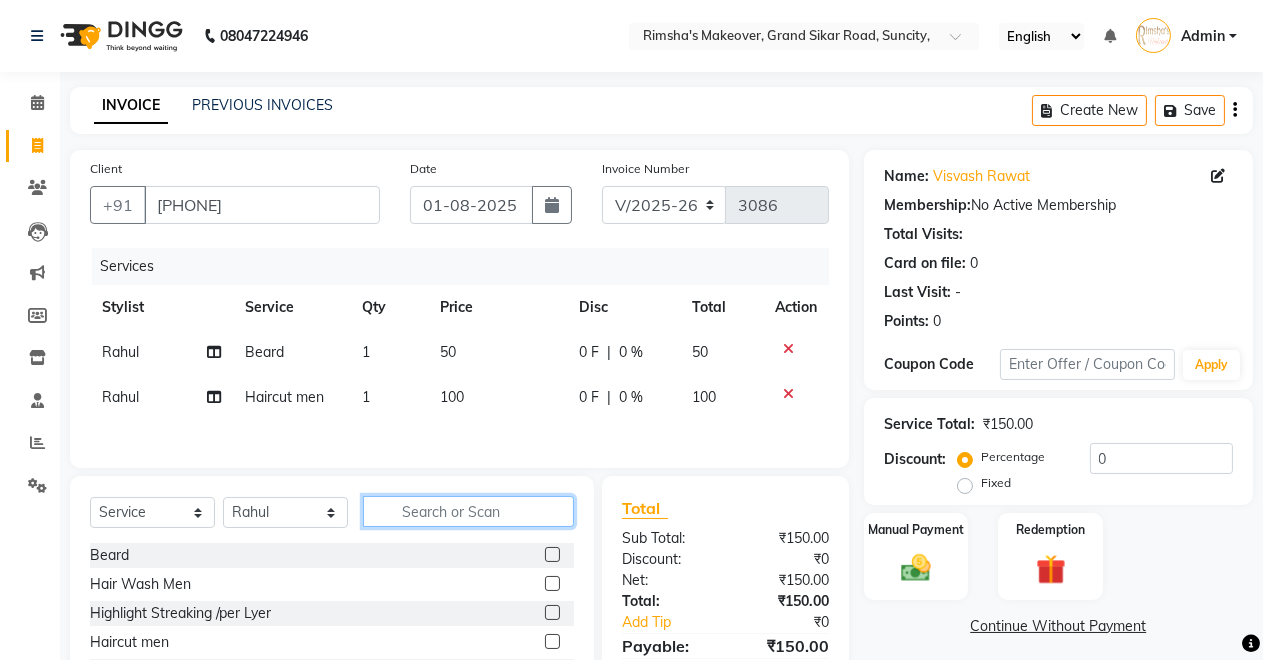 click 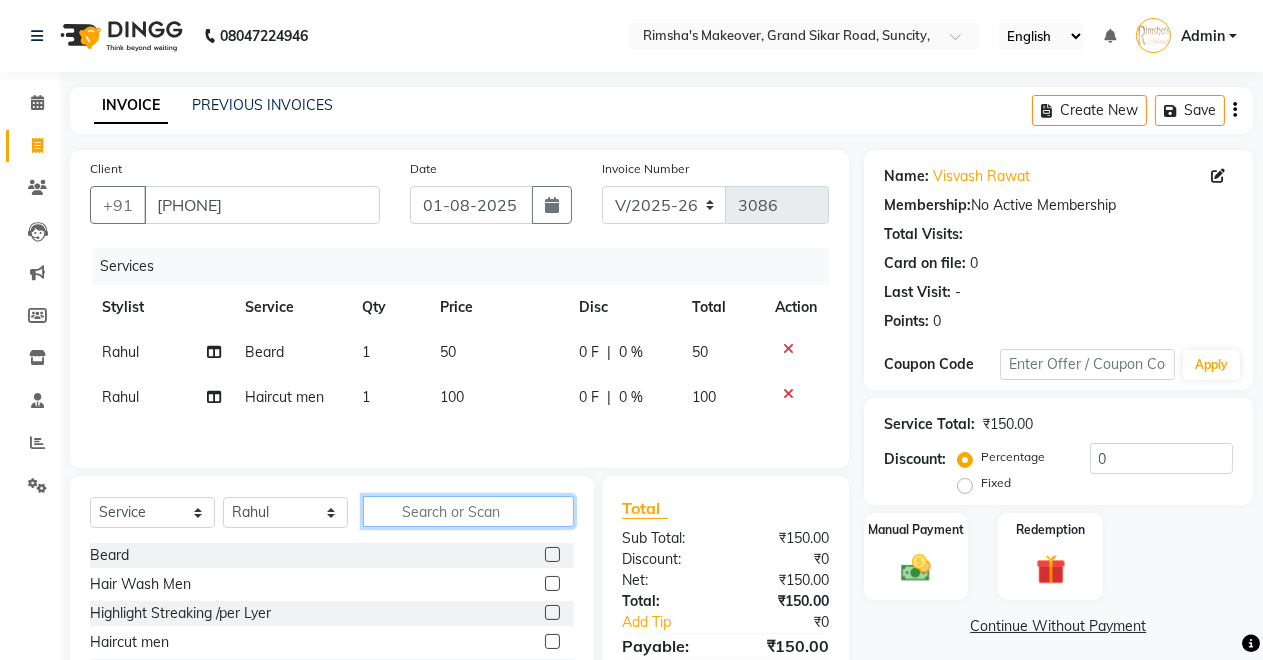 click 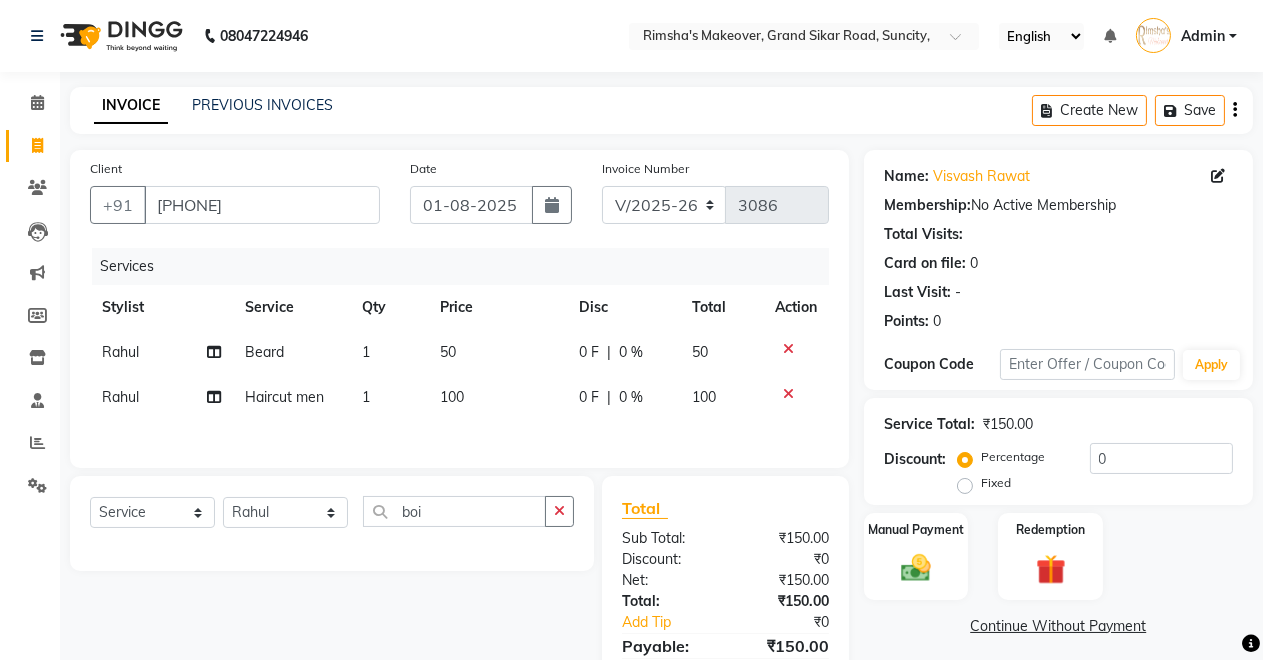 click 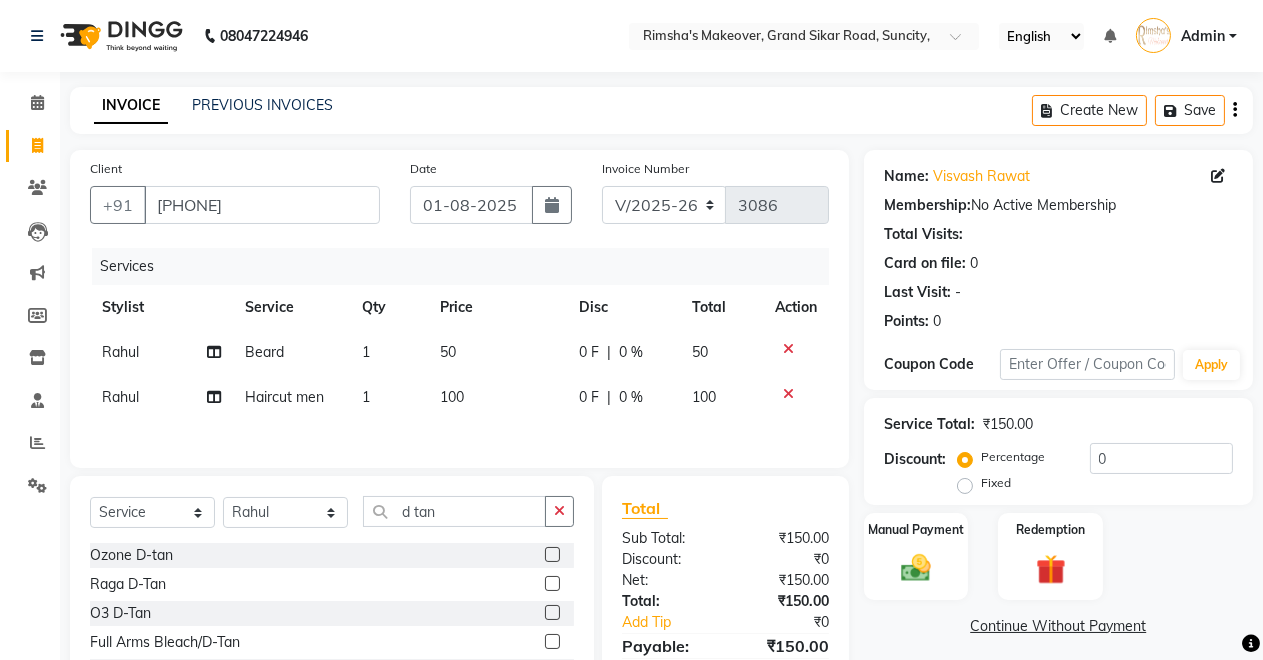 click 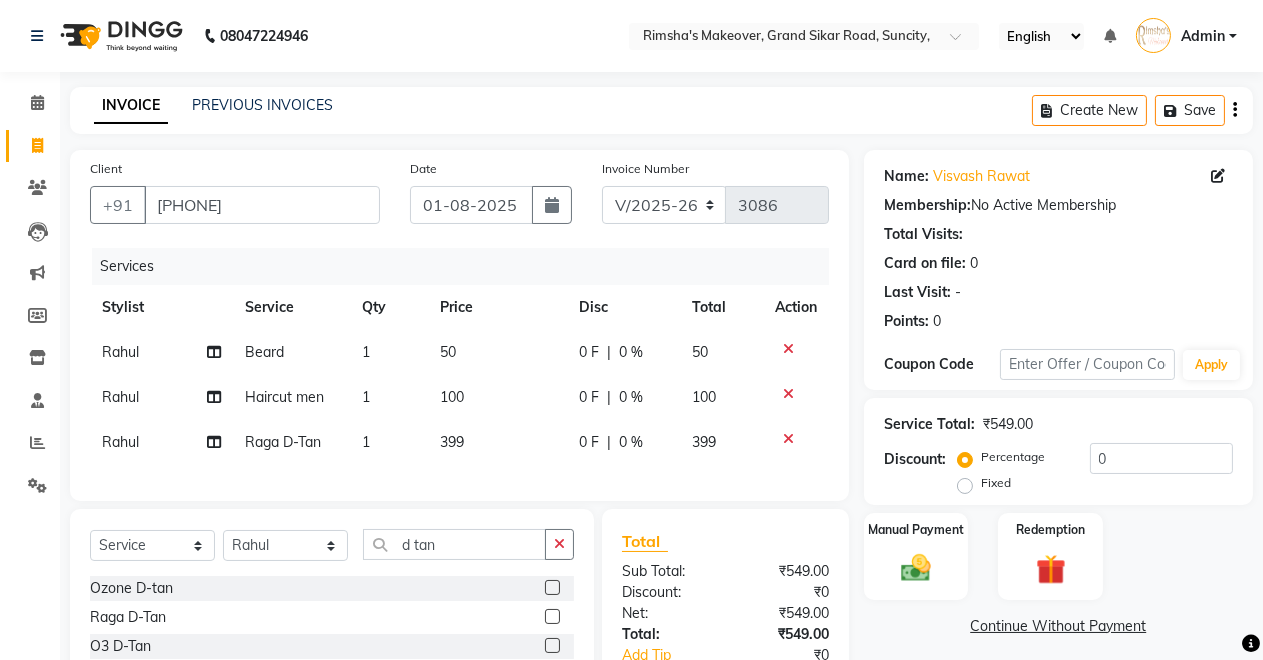 click 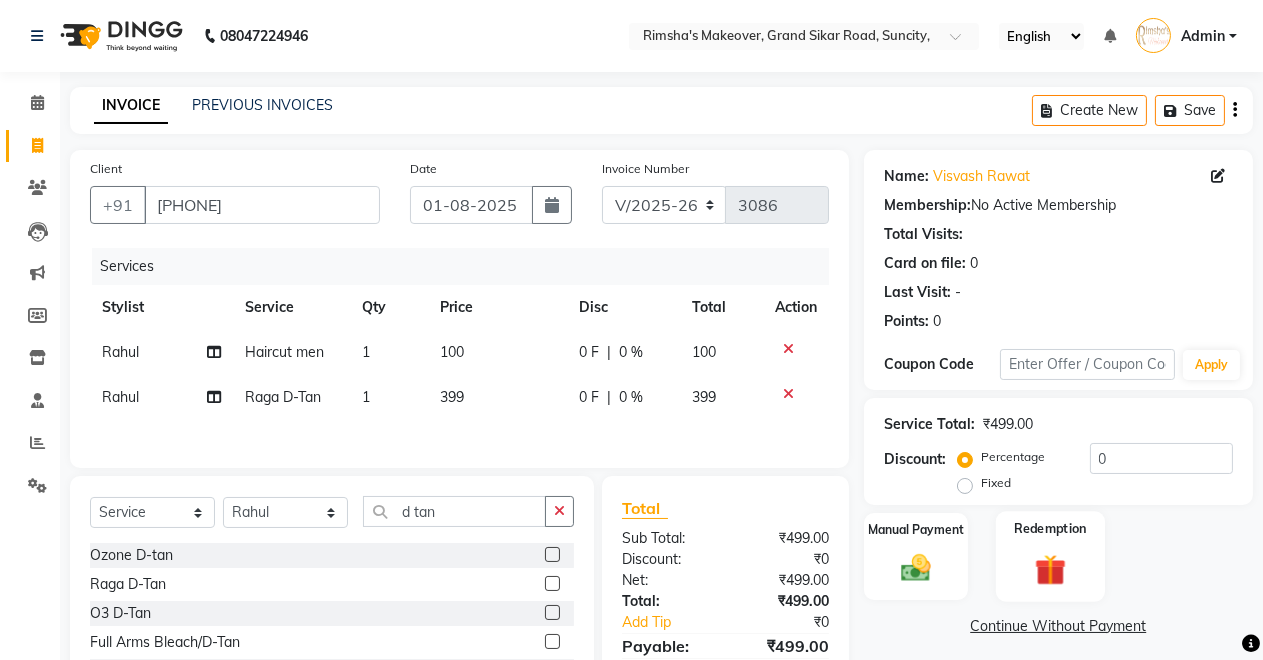 click 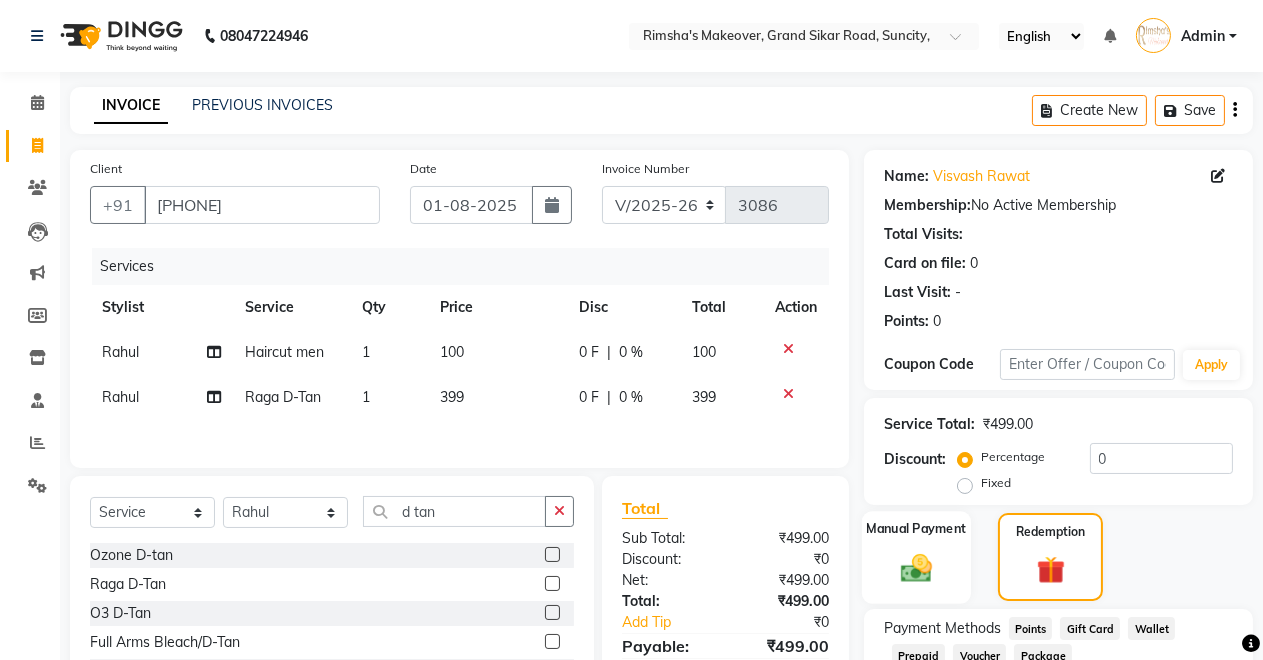 click on "Manual Payment" 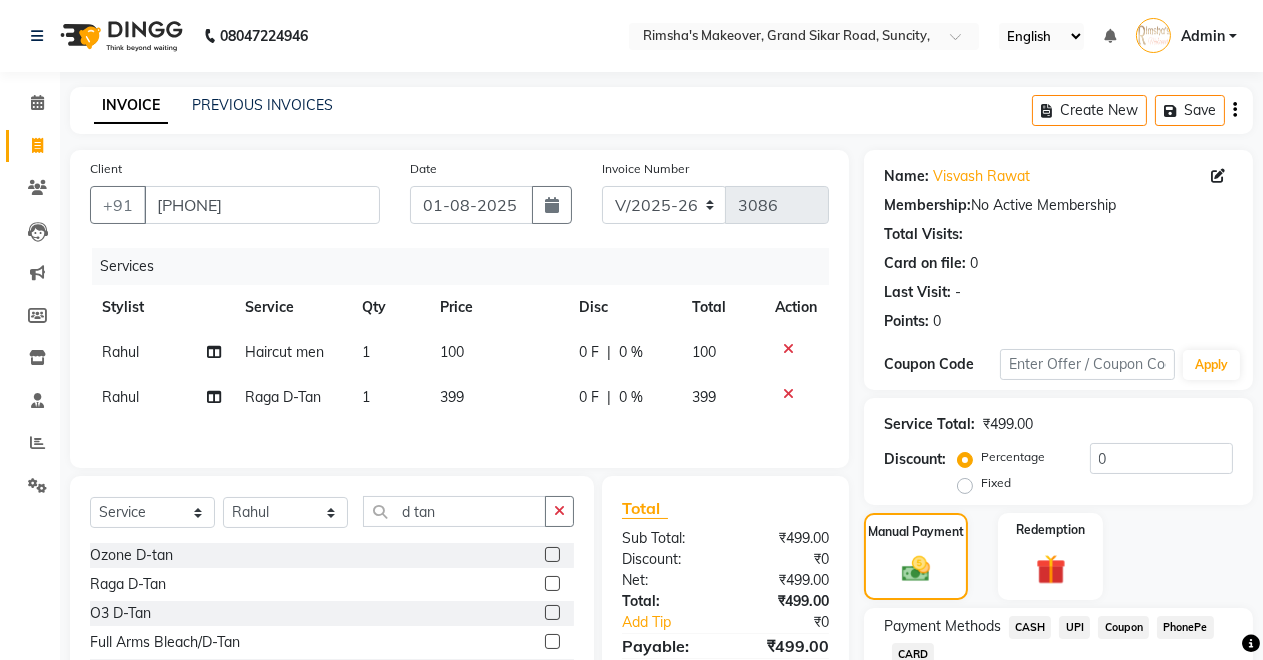 scroll, scrollTop: 139, scrollLeft: 0, axis: vertical 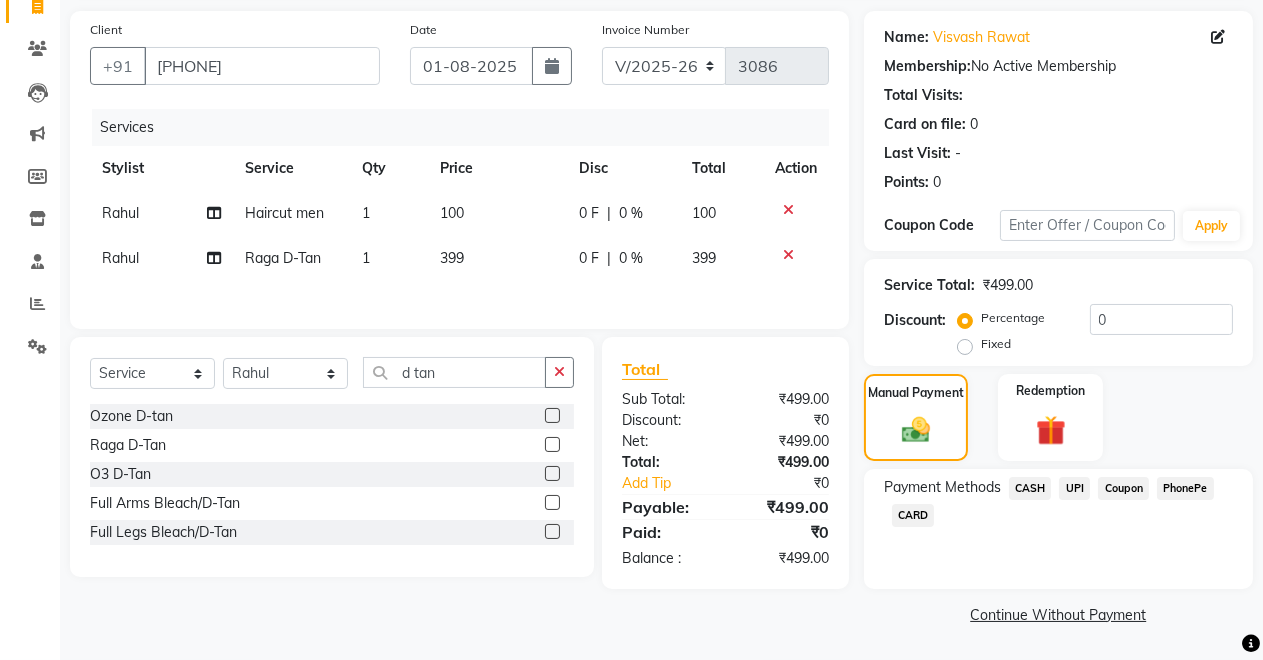 click on "UPI" 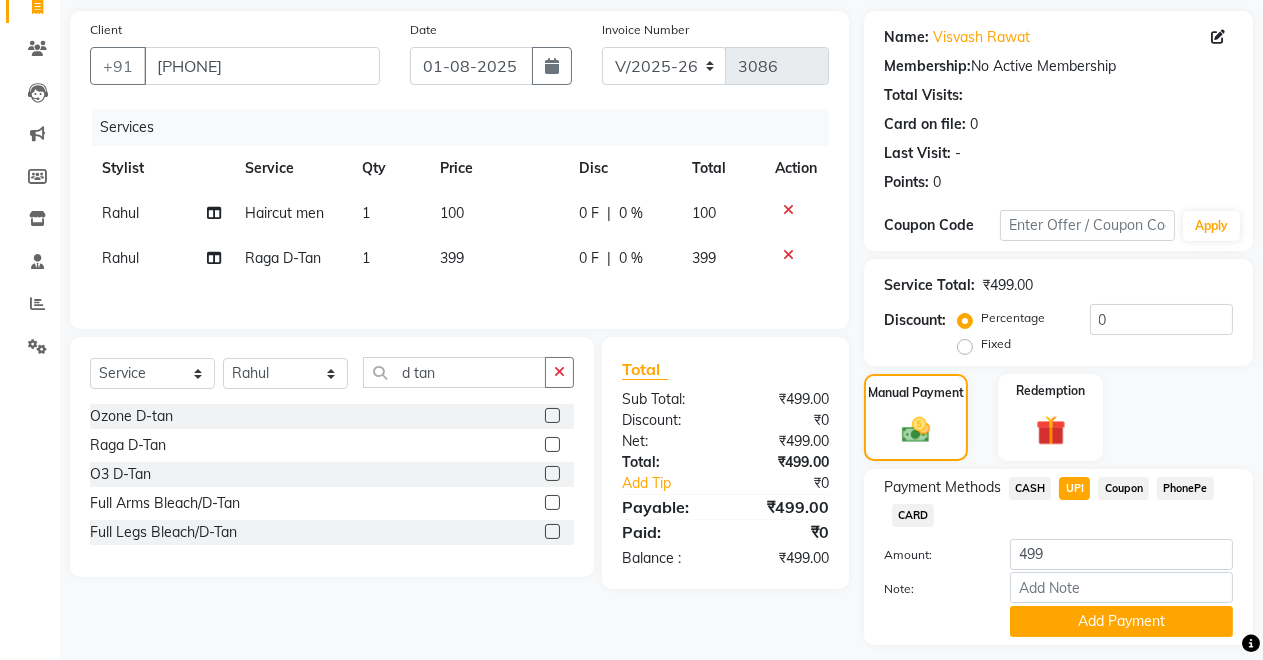 scroll, scrollTop: 194, scrollLeft: 0, axis: vertical 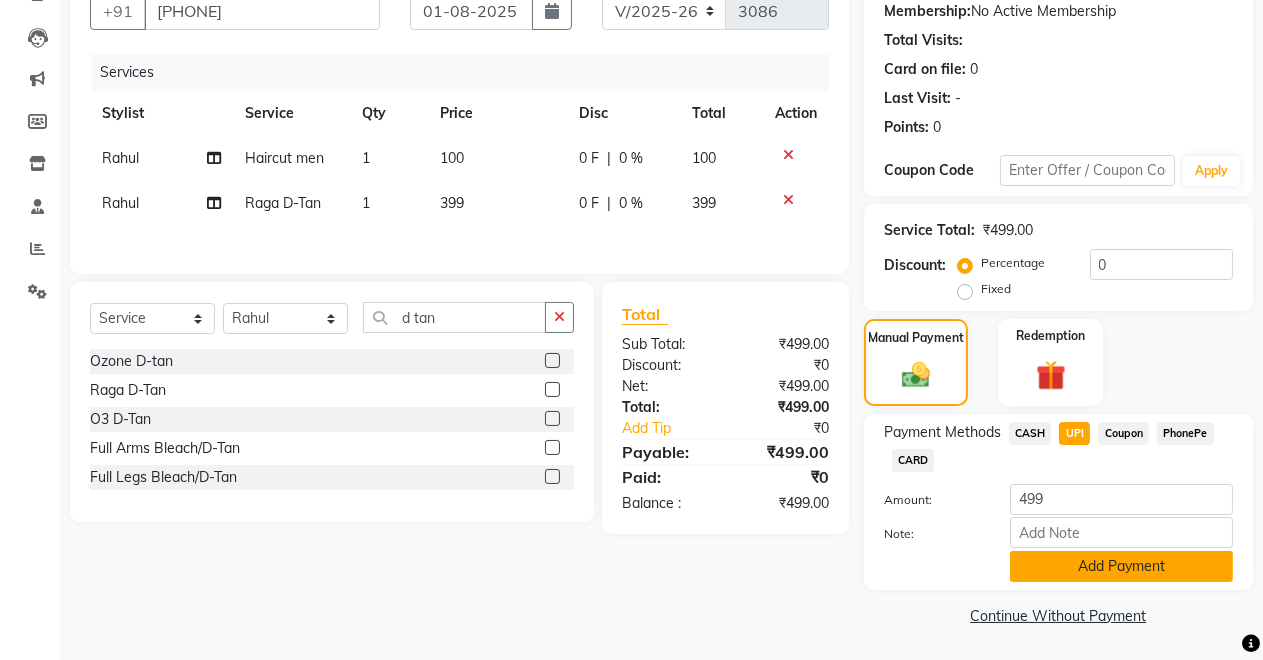 click on "Add Payment" 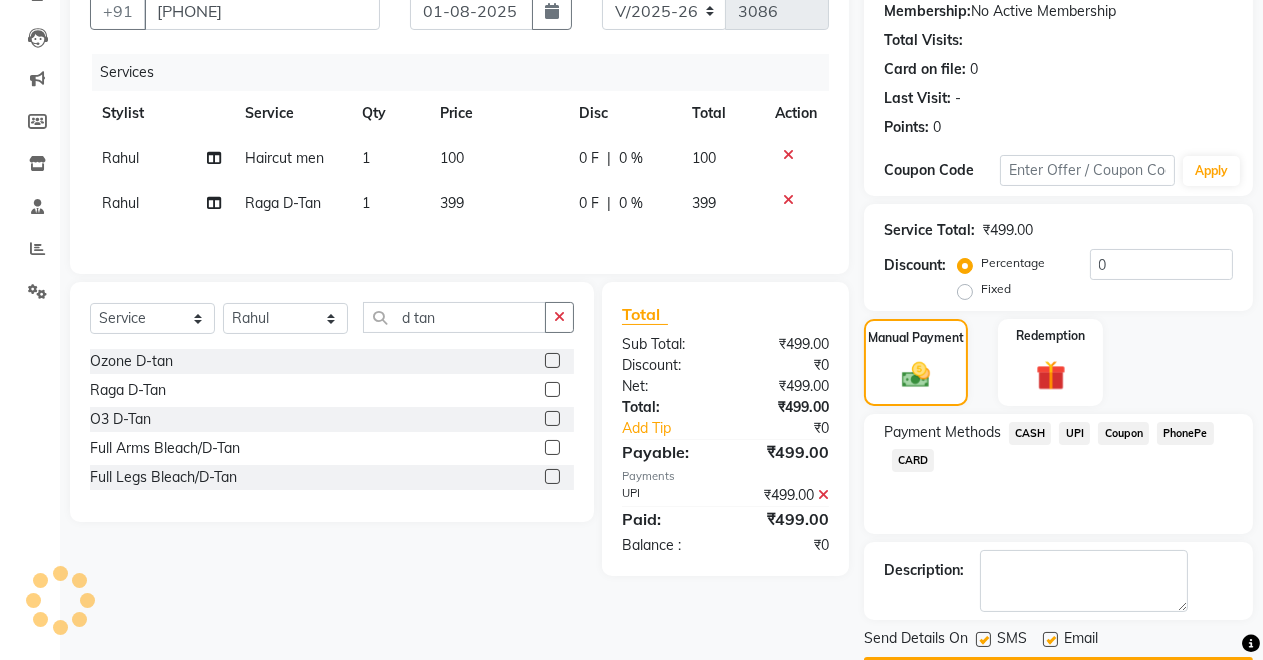 scroll, scrollTop: 251, scrollLeft: 0, axis: vertical 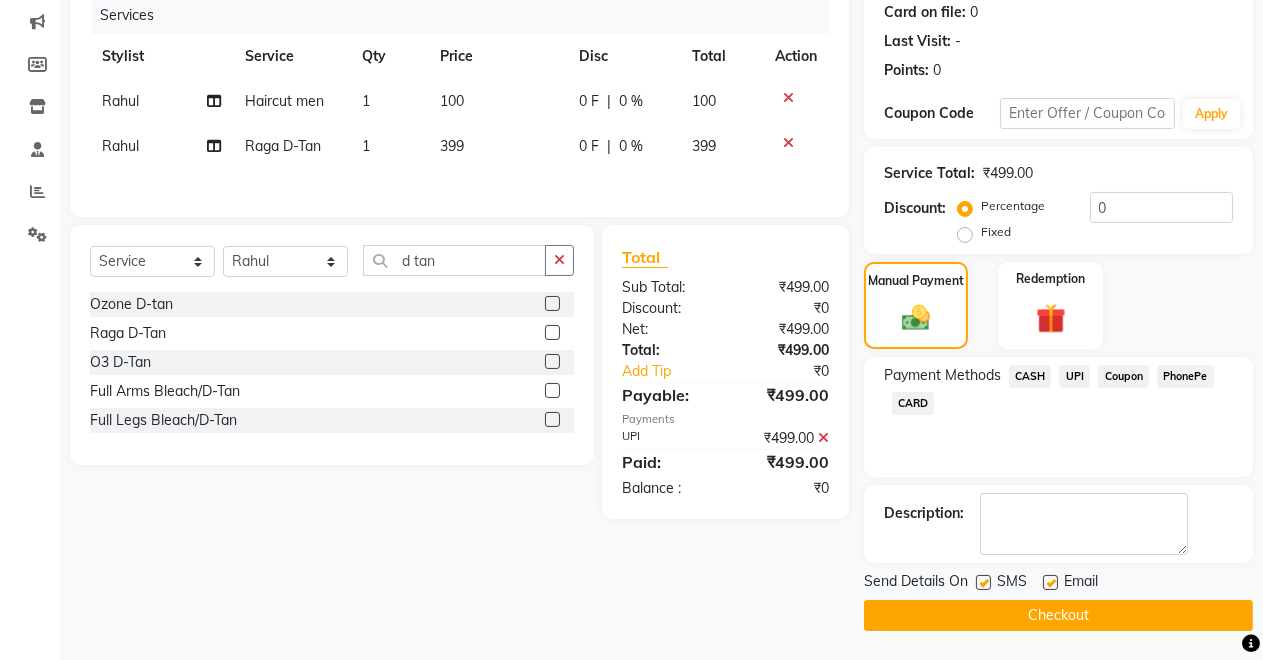 click on "Checkout" 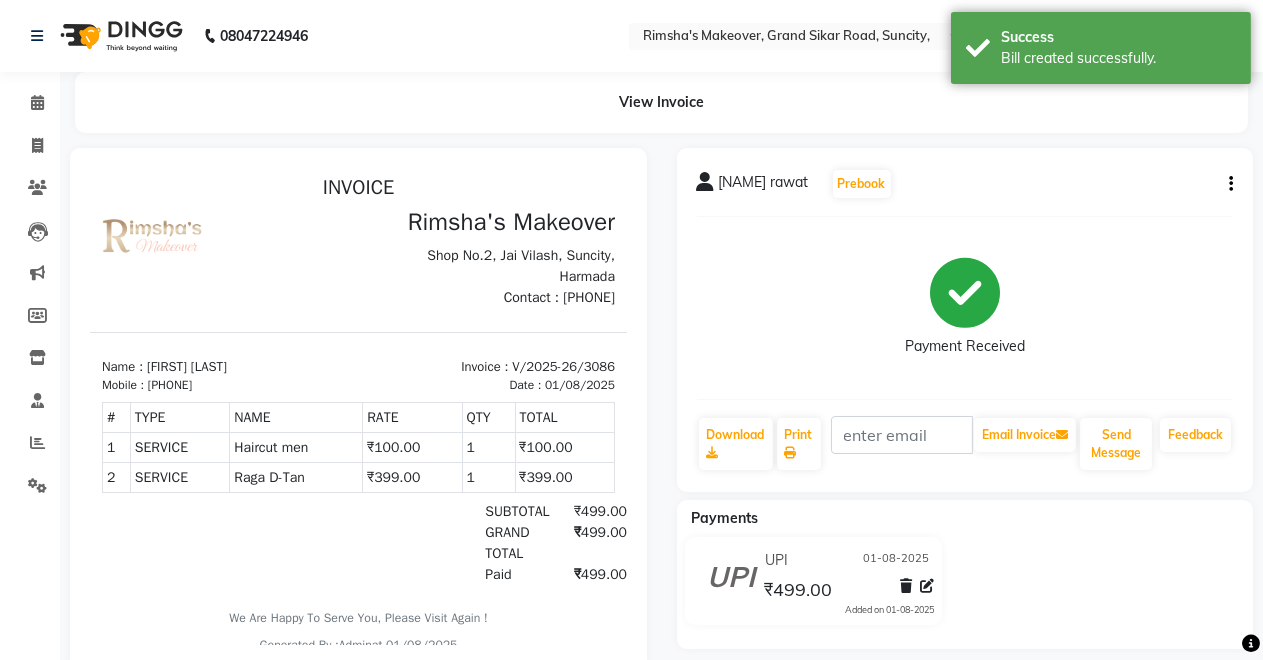 scroll, scrollTop: 0, scrollLeft: 0, axis: both 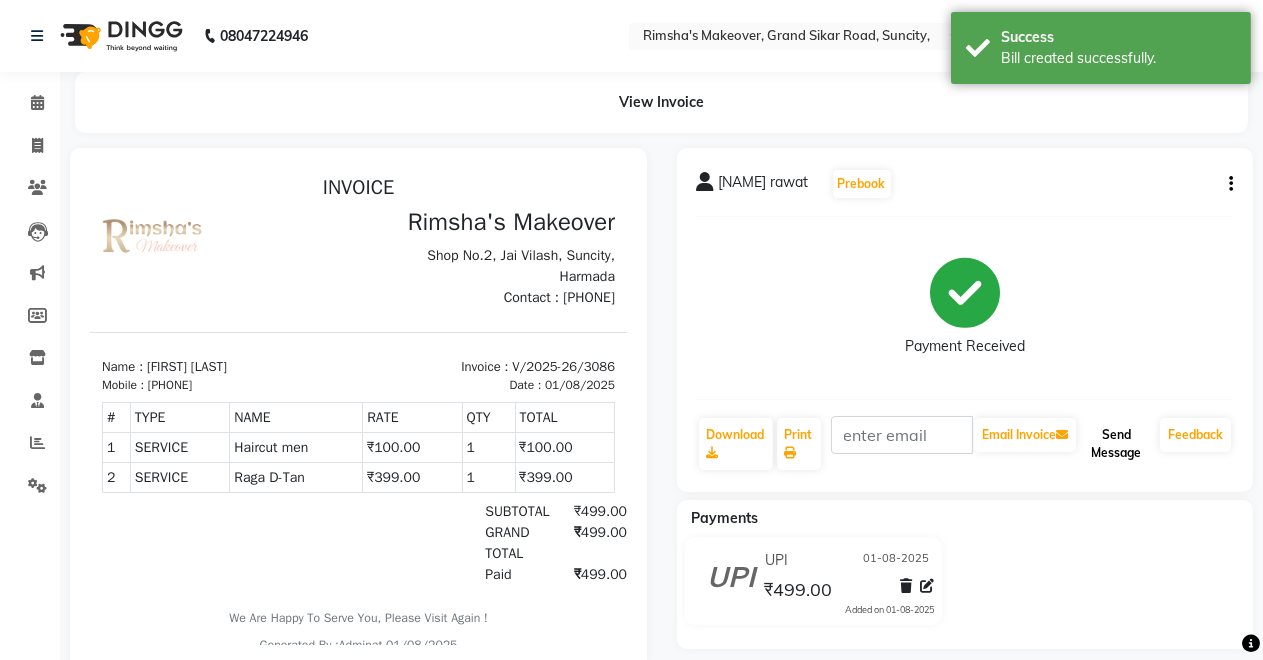 drag, startPoint x: 1110, startPoint y: 437, endPoint x: 425, endPoint y: 435, distance: 685.0029 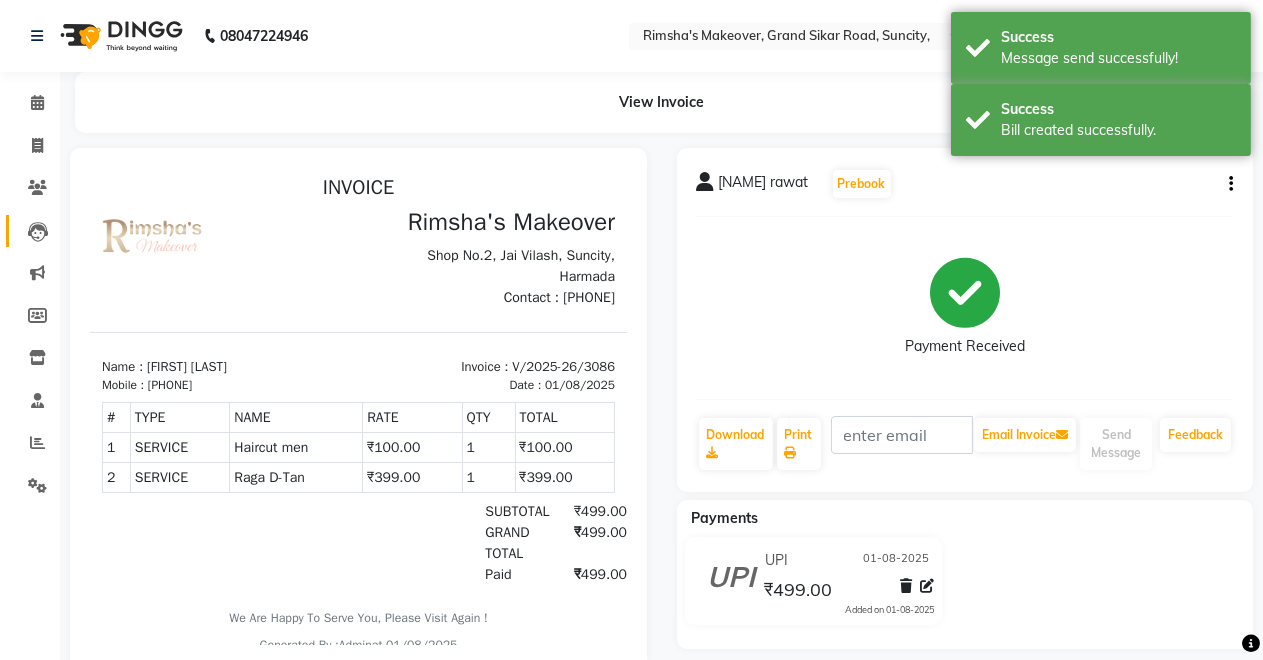 drag, startPoint x: 29, startPoint y: 202, endPoint x: 0, endPoint y: 130, distance: 77.62087 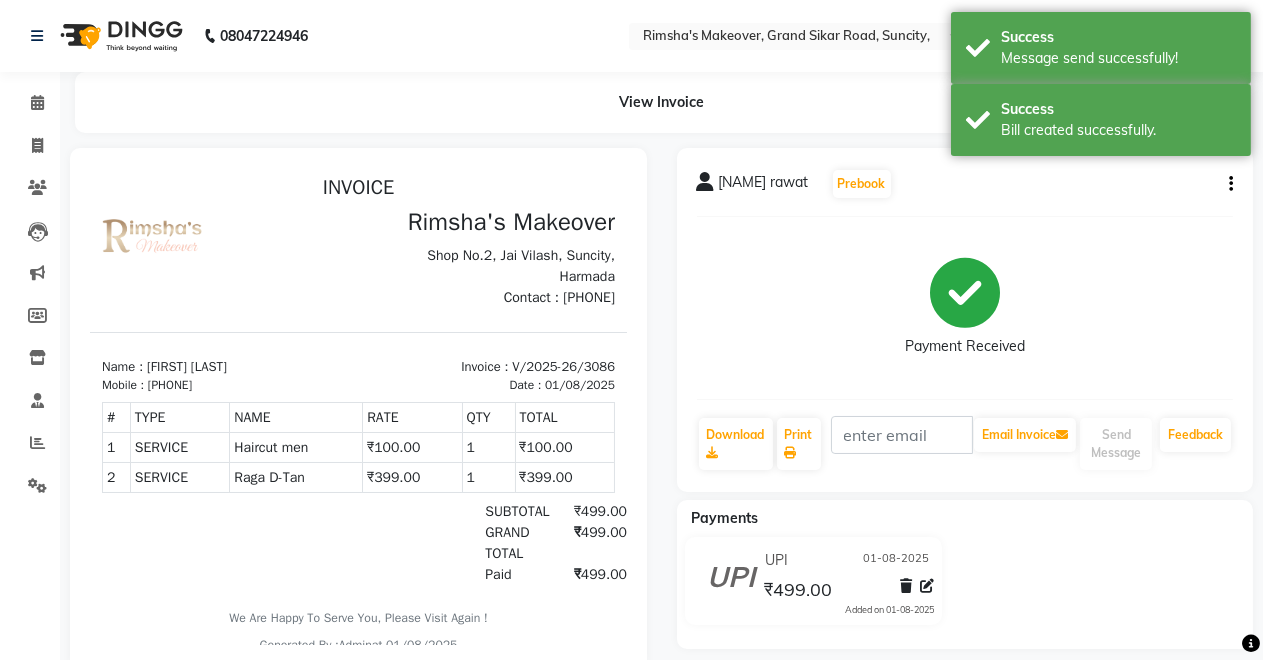 drag, startPoint x: 0, startPoint y: 130, endPoint x: 556, endPoint y: 85, distance: 557.81805 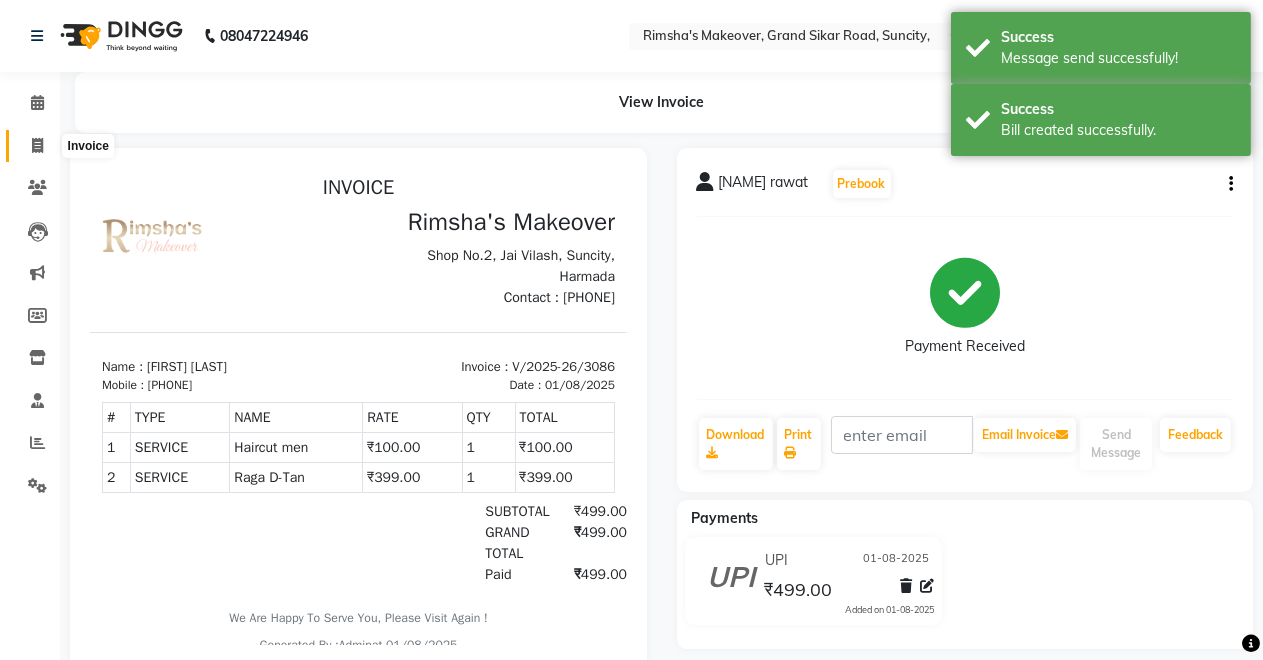 click 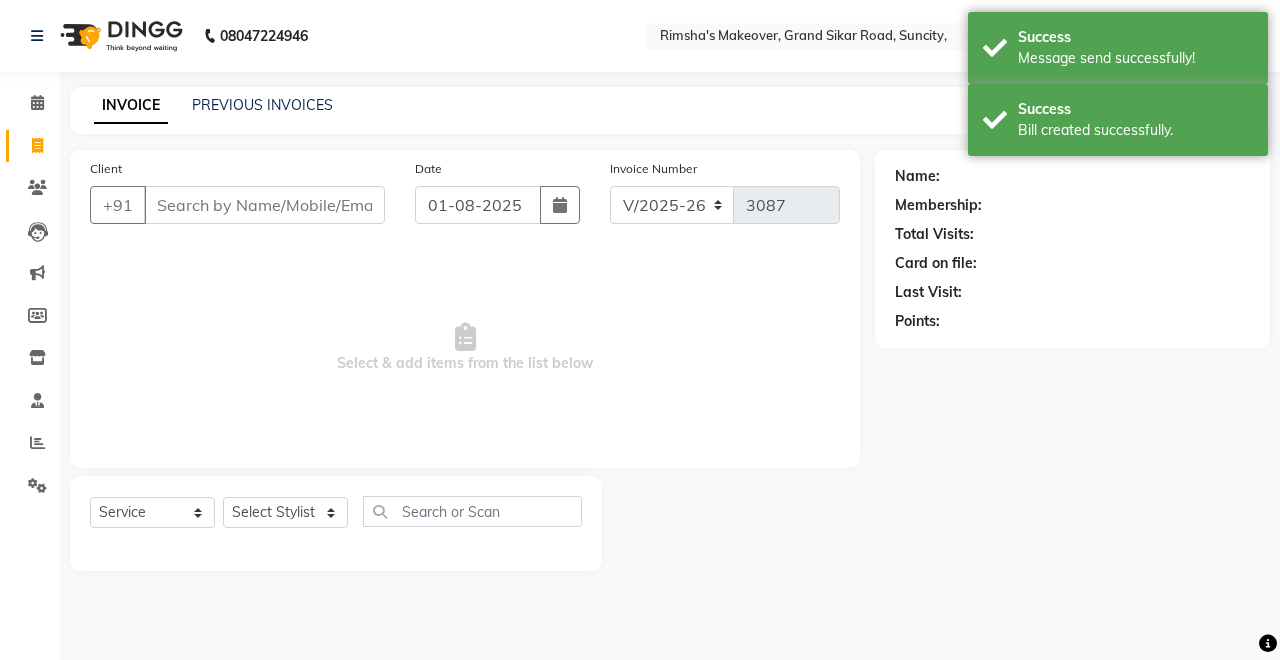 click on "Client" at bounding box center (264, 205) 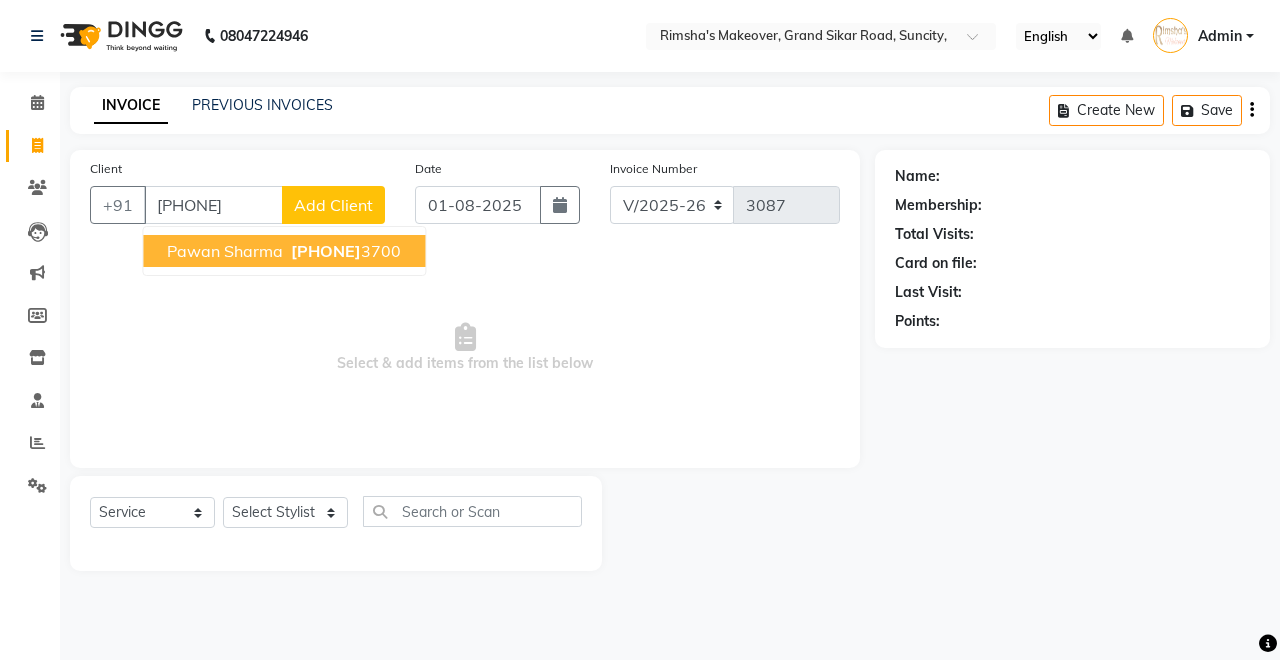 click on "Pawan Sharma" at bounding box center [225, 251] 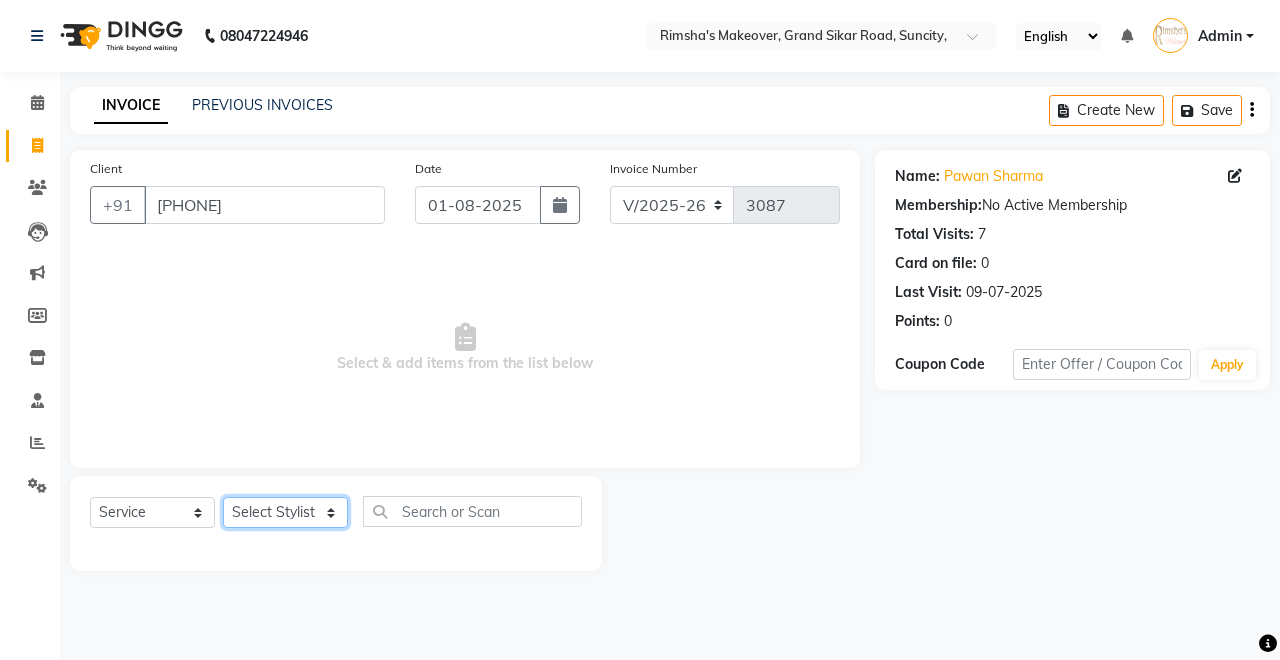 click on "Select Stylist Badal kumar Jeetu Kushal Nikita Rahul Sachin Dangoriya Shikha Suman Verma" 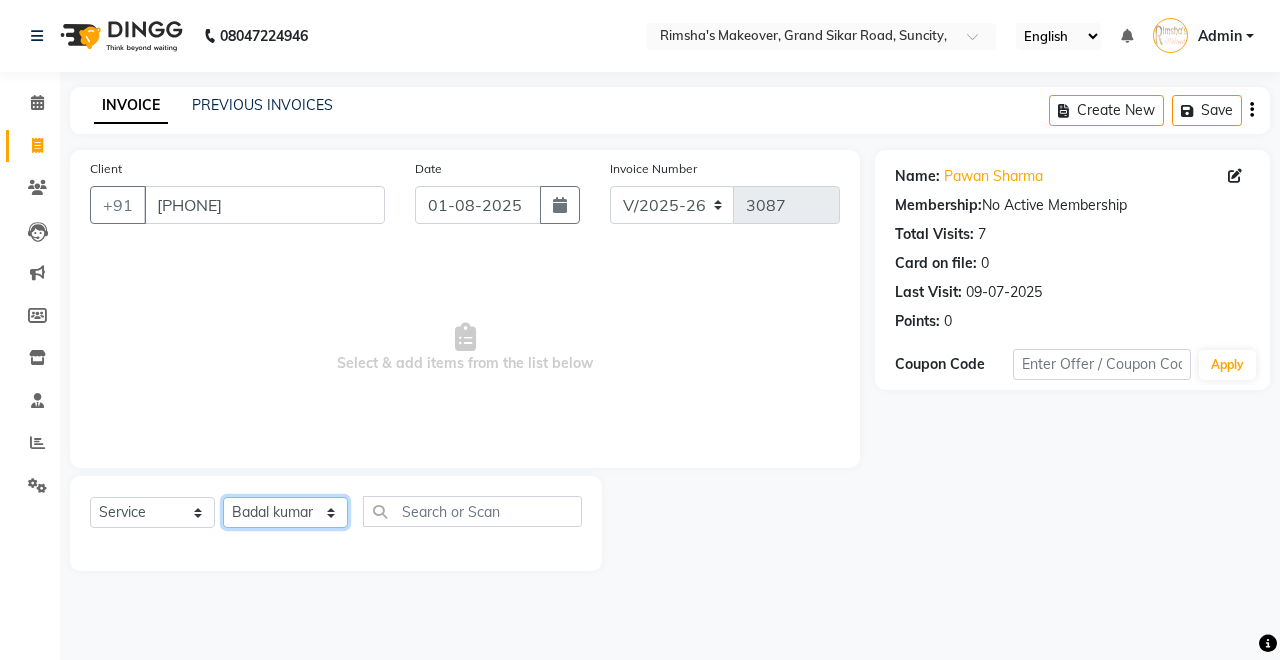 click on "Select Stylist Badal kumar Jeetu Kushal Nikita Rahul Sachin Dangoriya Shikha Suman Verma" 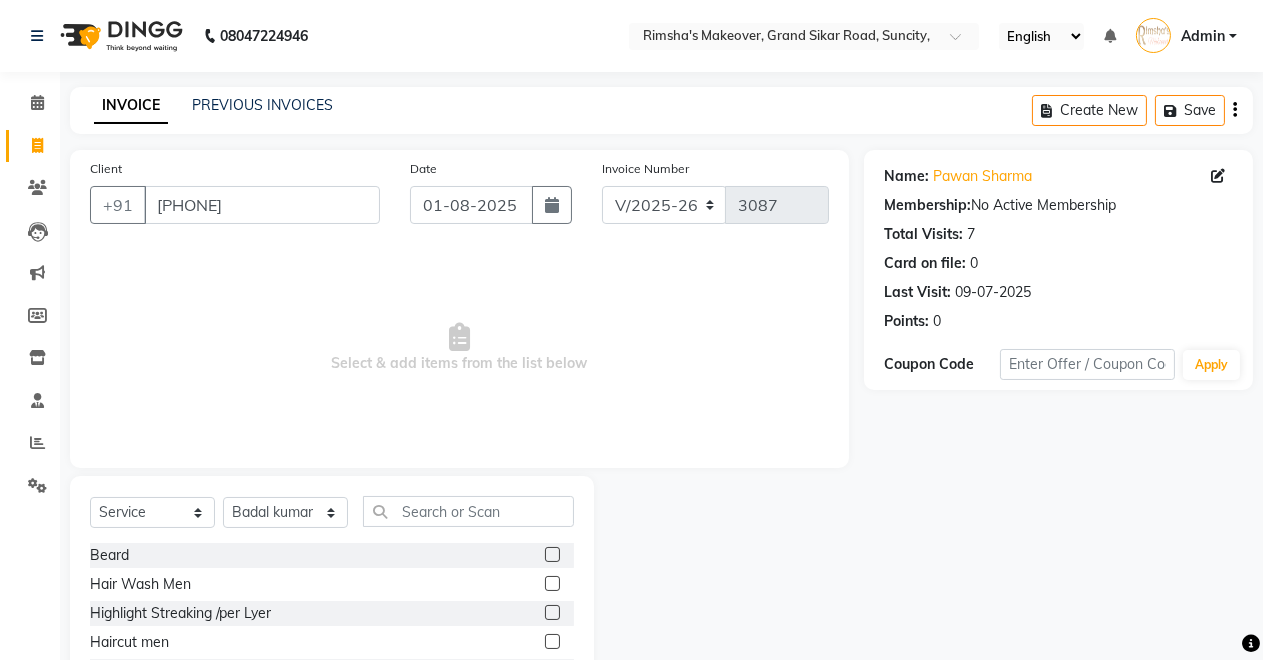 drag, startPoint x: 532, startPoint y: 550, endPoint x: 496, endPoint y: 610, distance: 69.97142 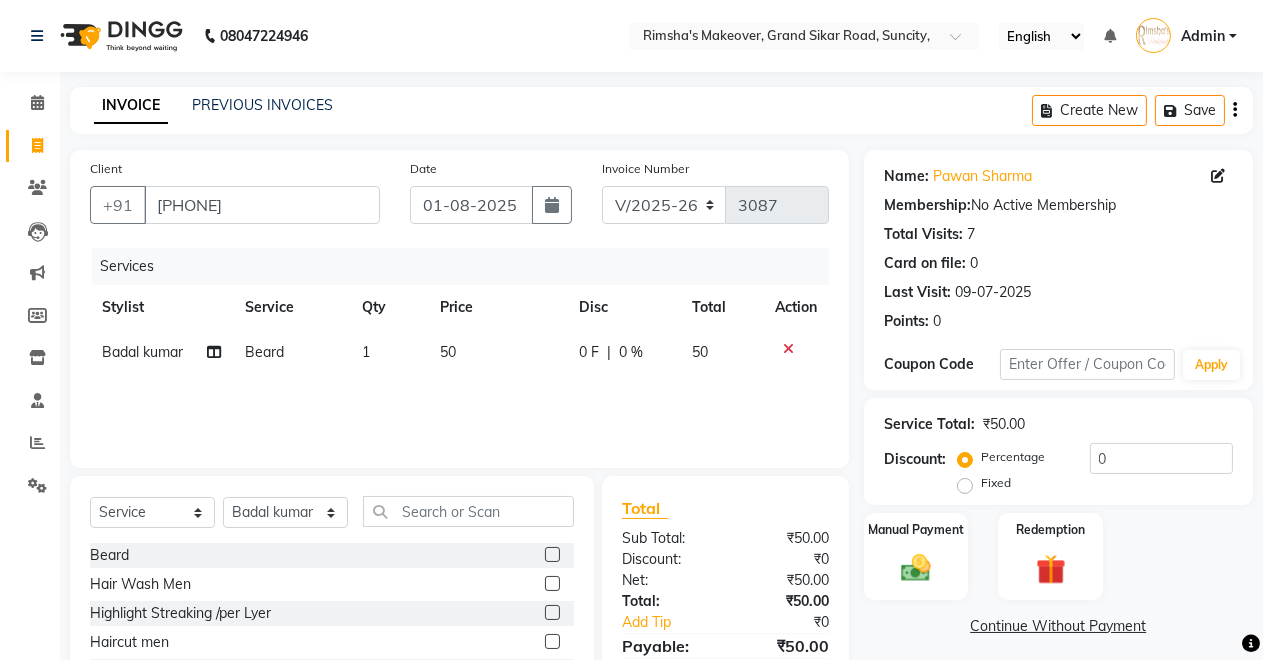 click 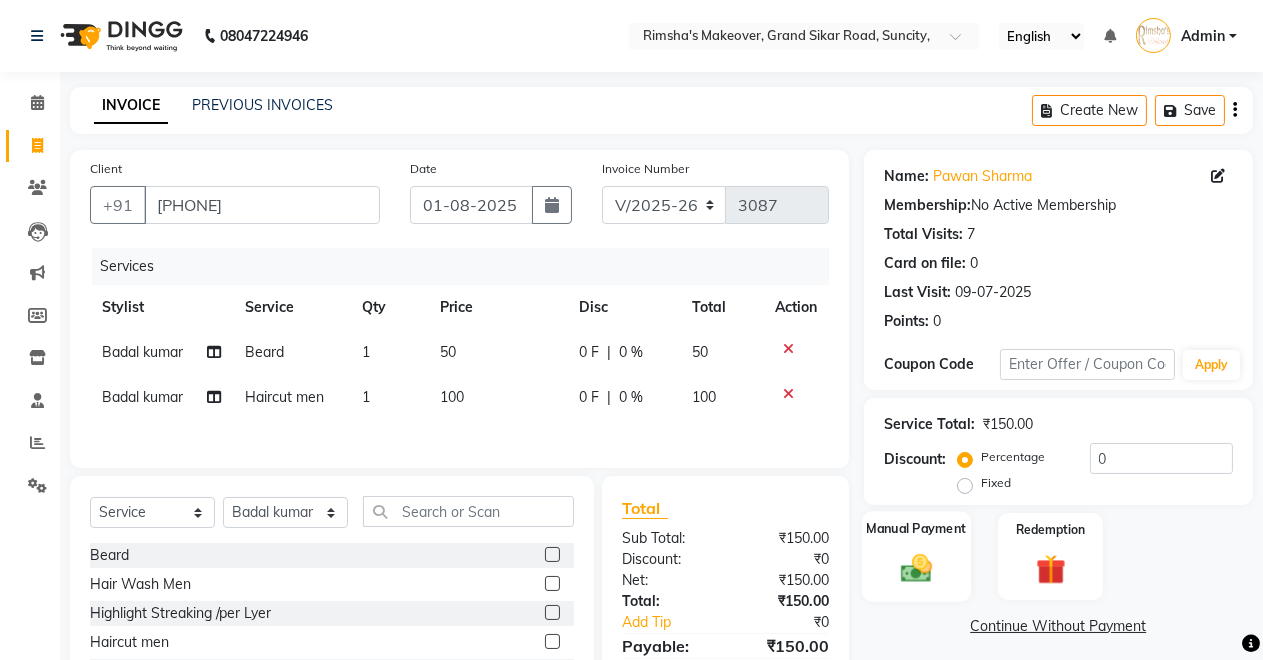click on "Manual Payment" 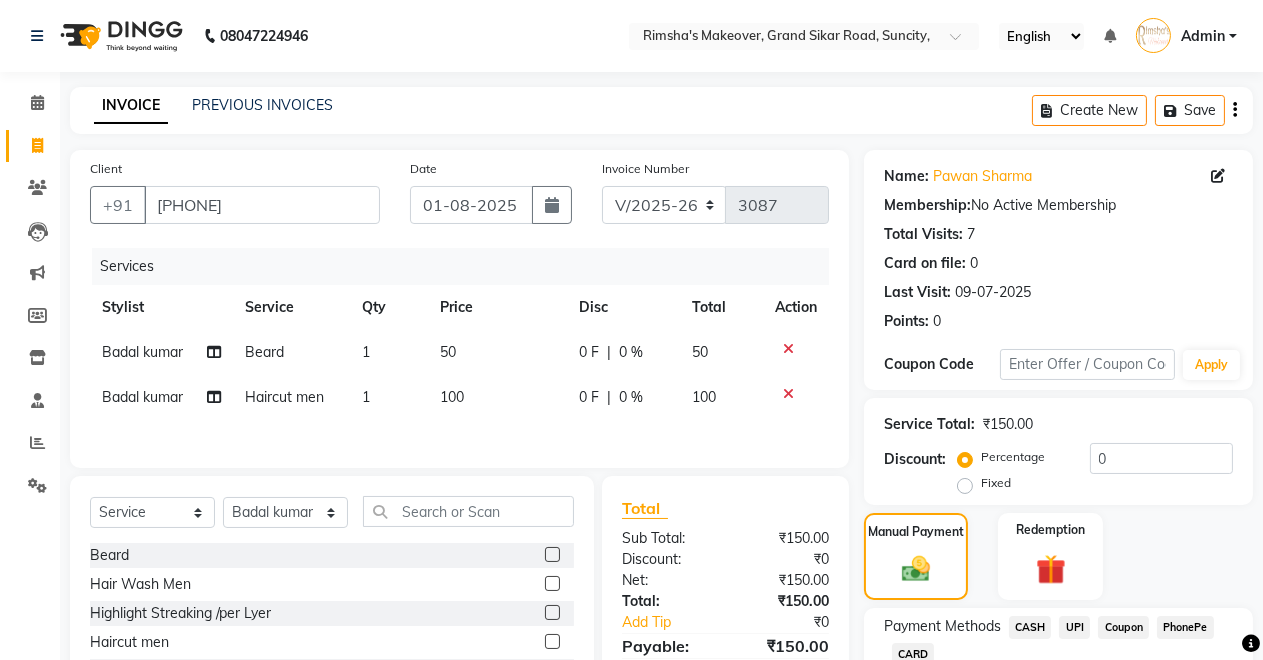 scroll, scrollTop: 145, scrollLeft: 0, axis: vertical 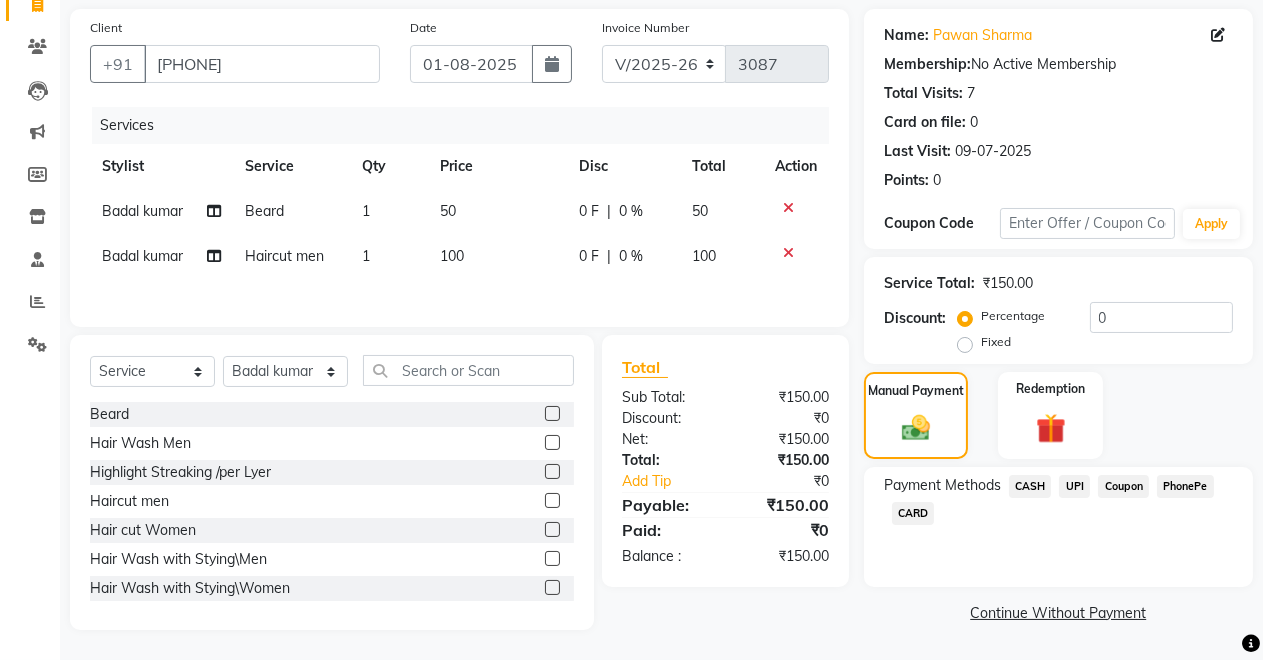 click on "UPI" 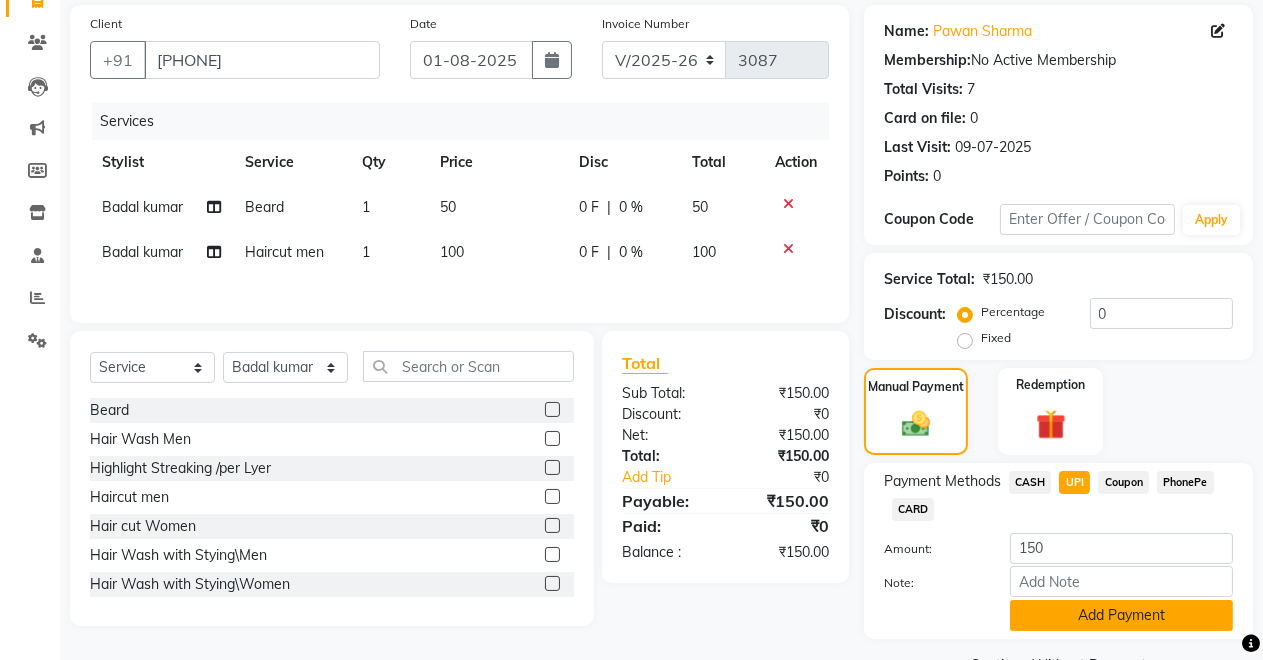 scroll, scrollTop: 194, scrollLeft: 0, axis: vertical 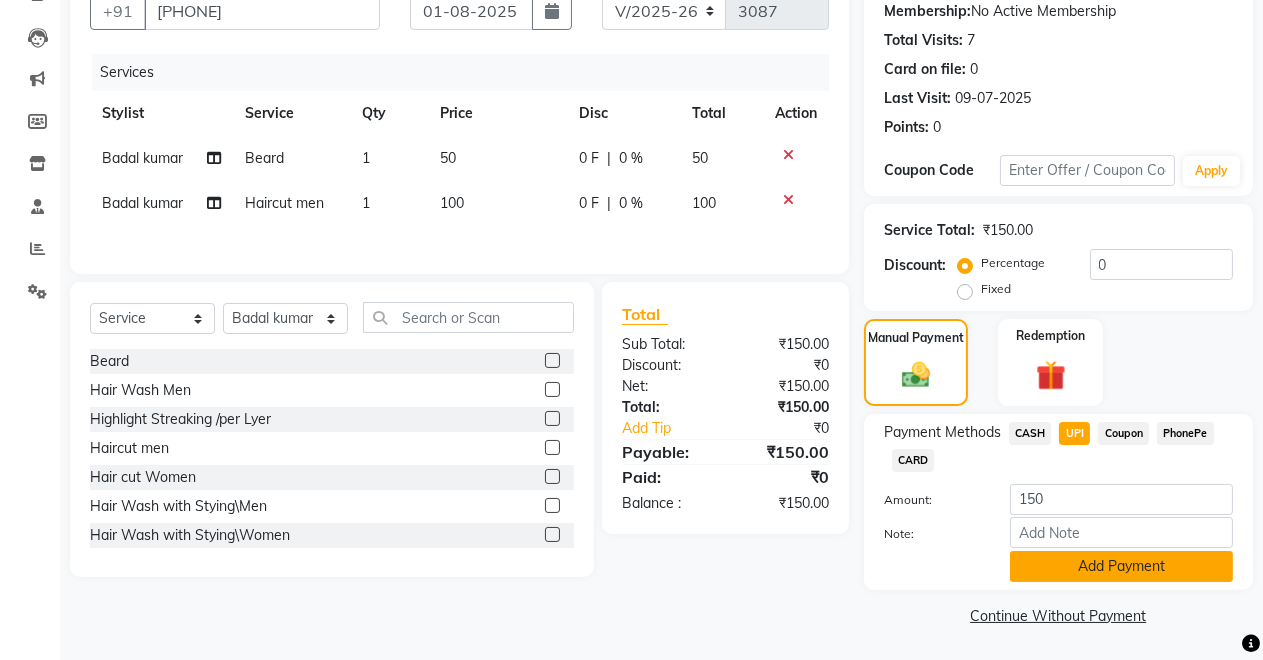 click on "Add Payment" 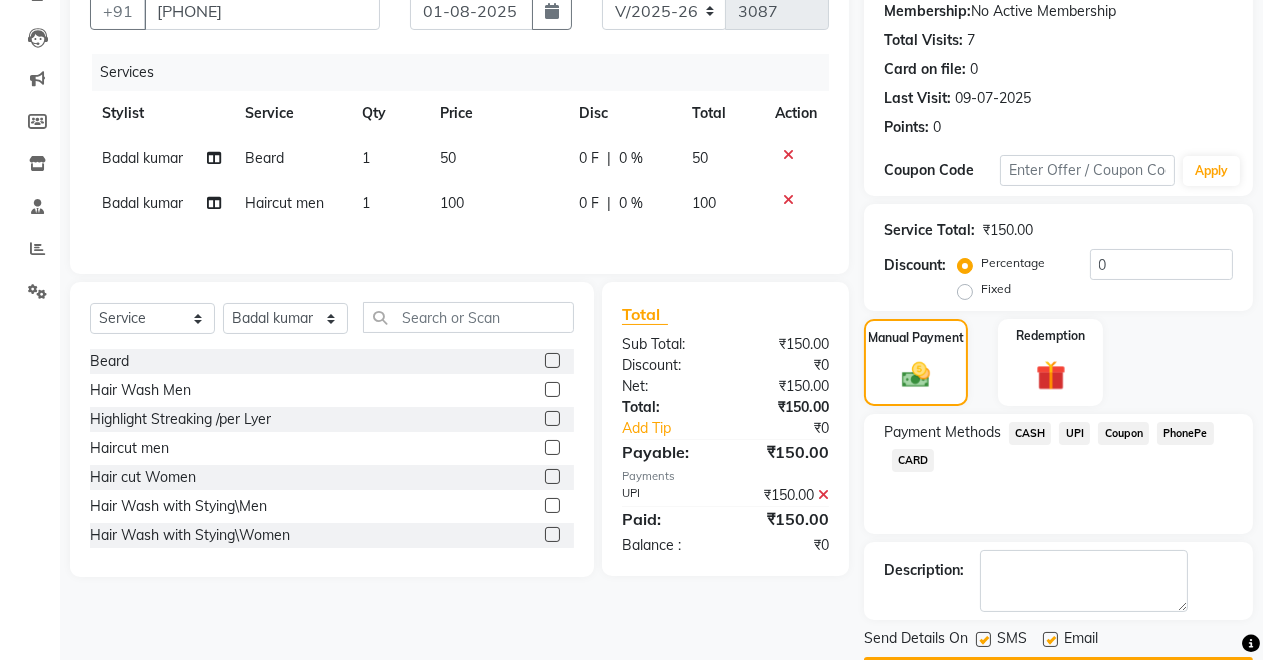 scroll, scrollTop: 251, scrollLeft: 0, axis: vertical 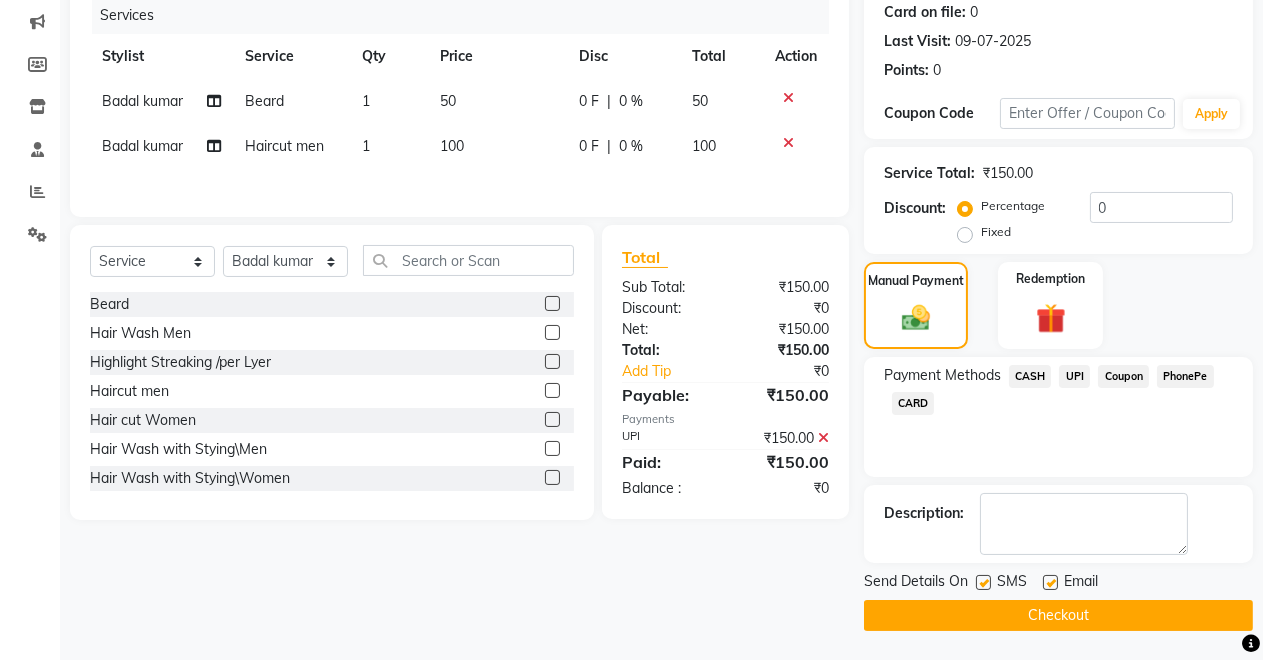 click on "Checkout" 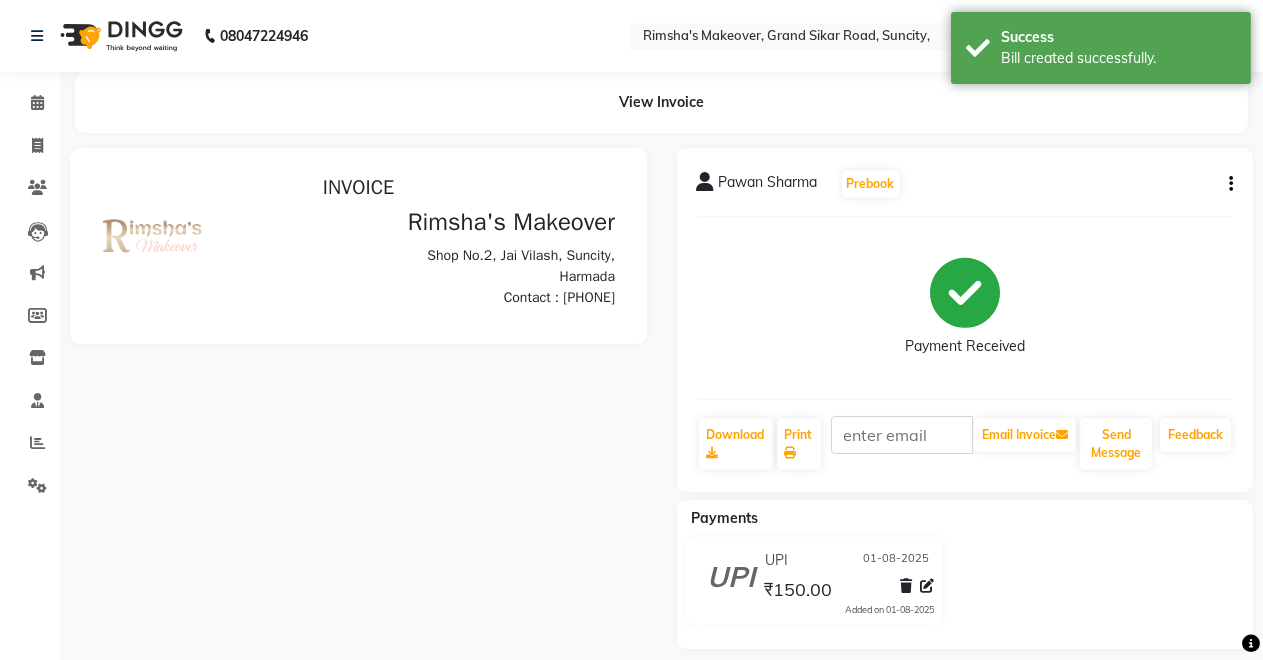 scroll, scrollTop: 0, scrollLeft: 0, axis: both 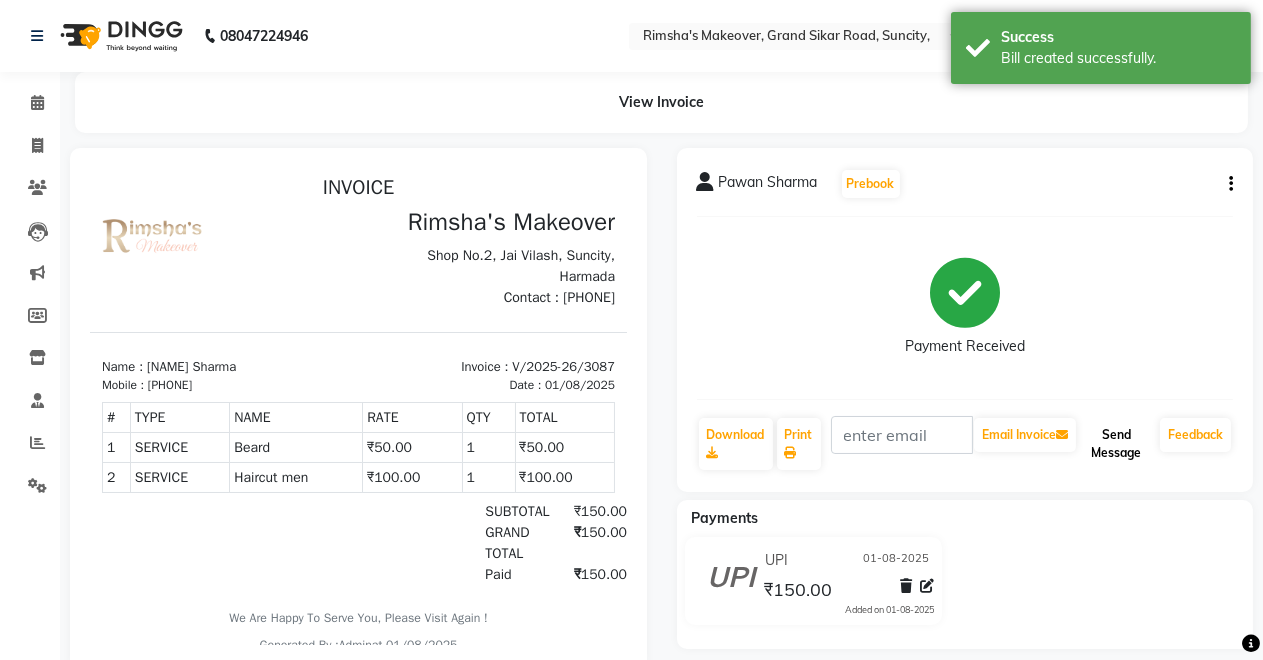 click on "Send Message" 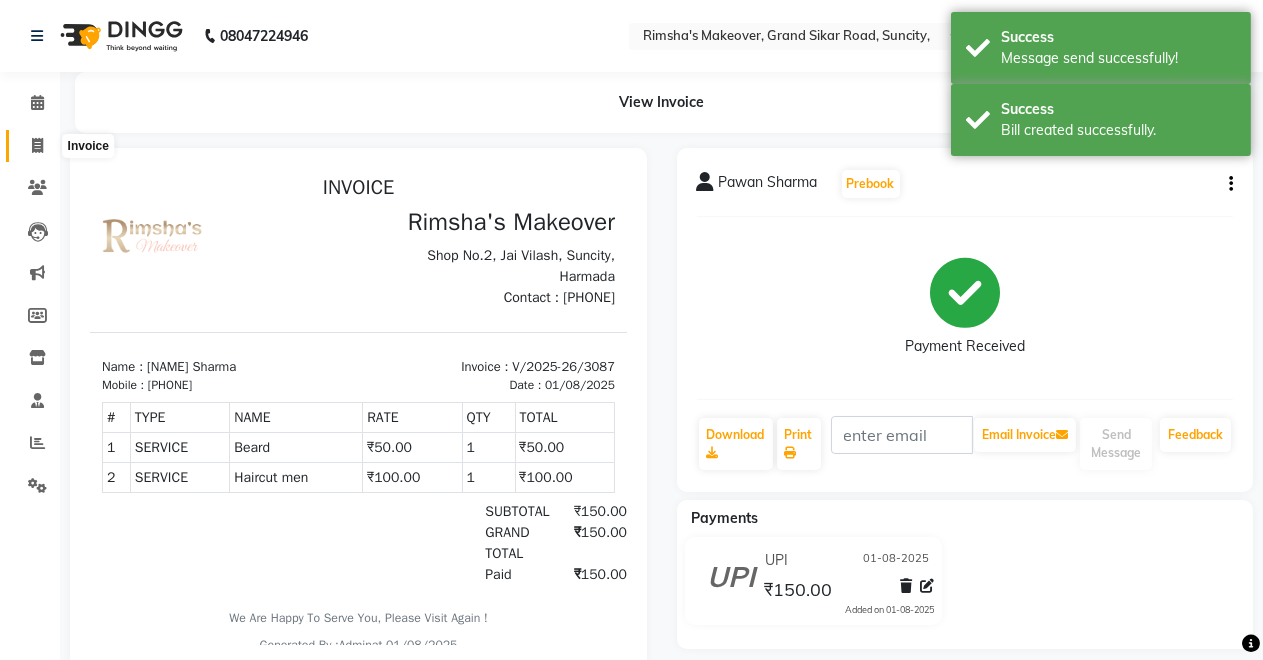 click 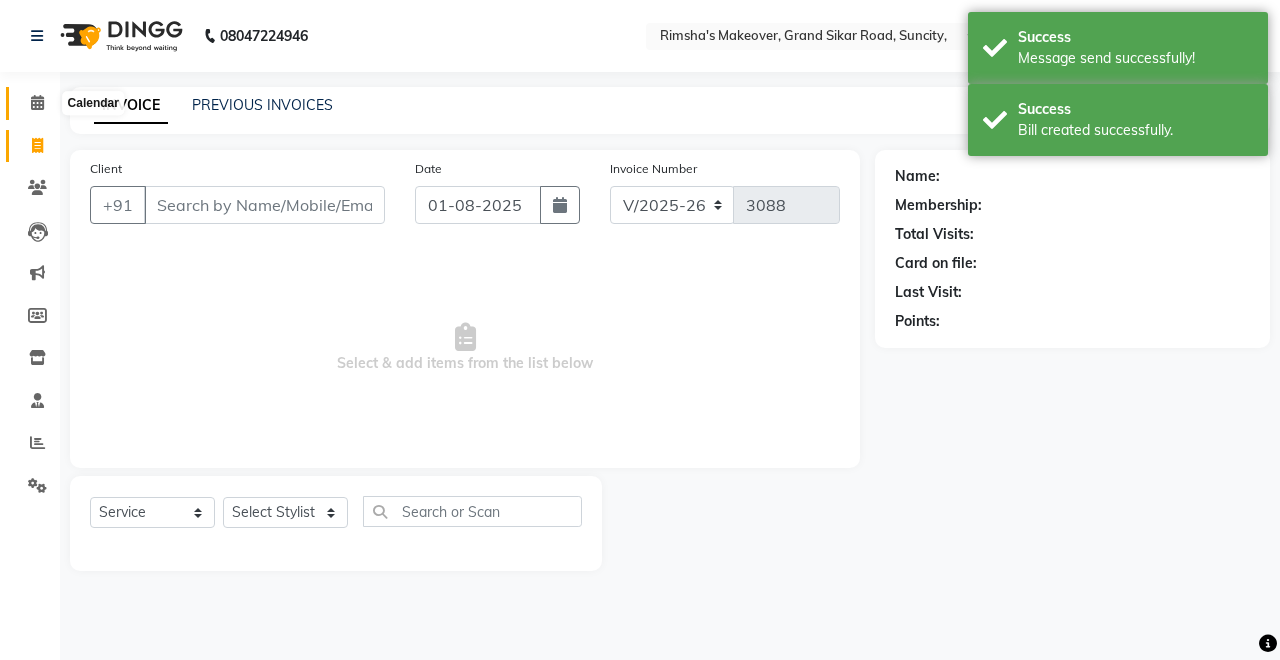 click 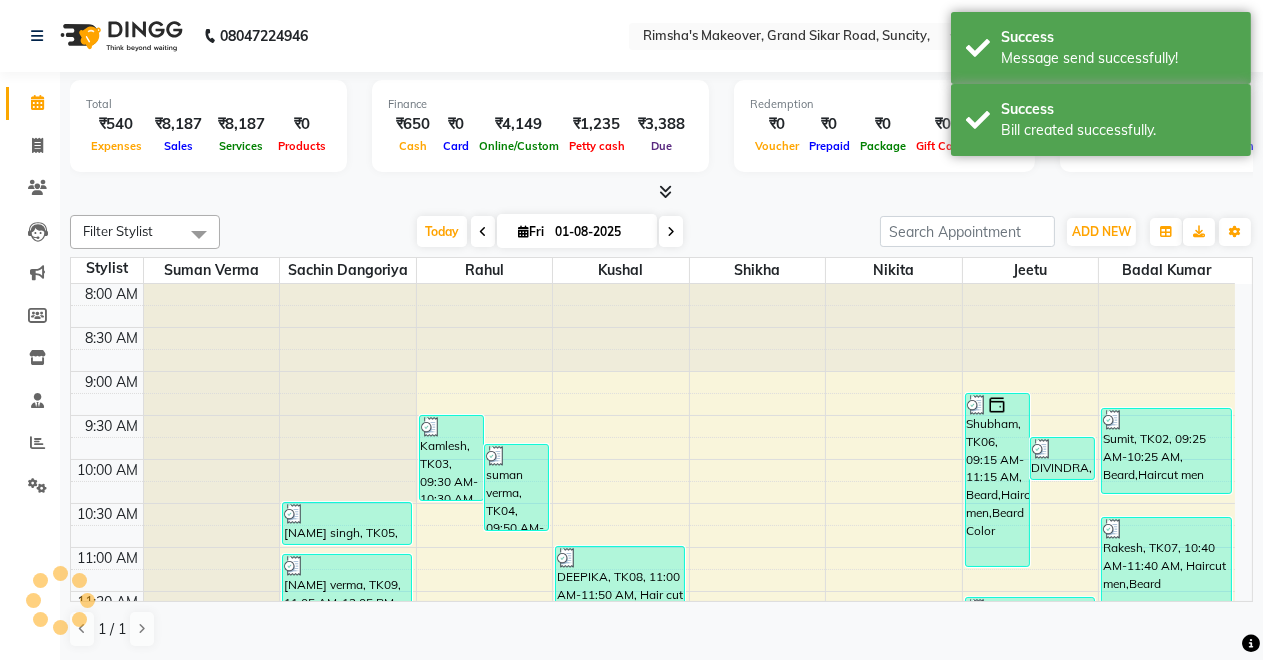 scroll, scrollTop: 0, scrollLeft: 0, axis: both 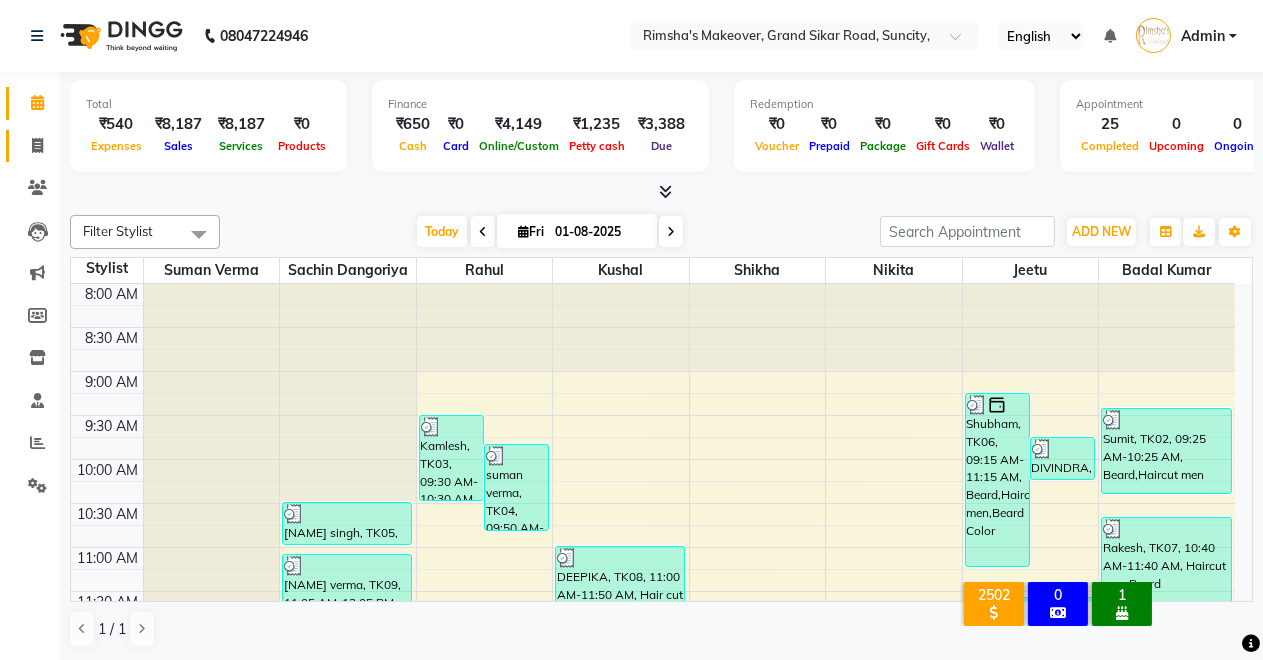 click on "Invoice" 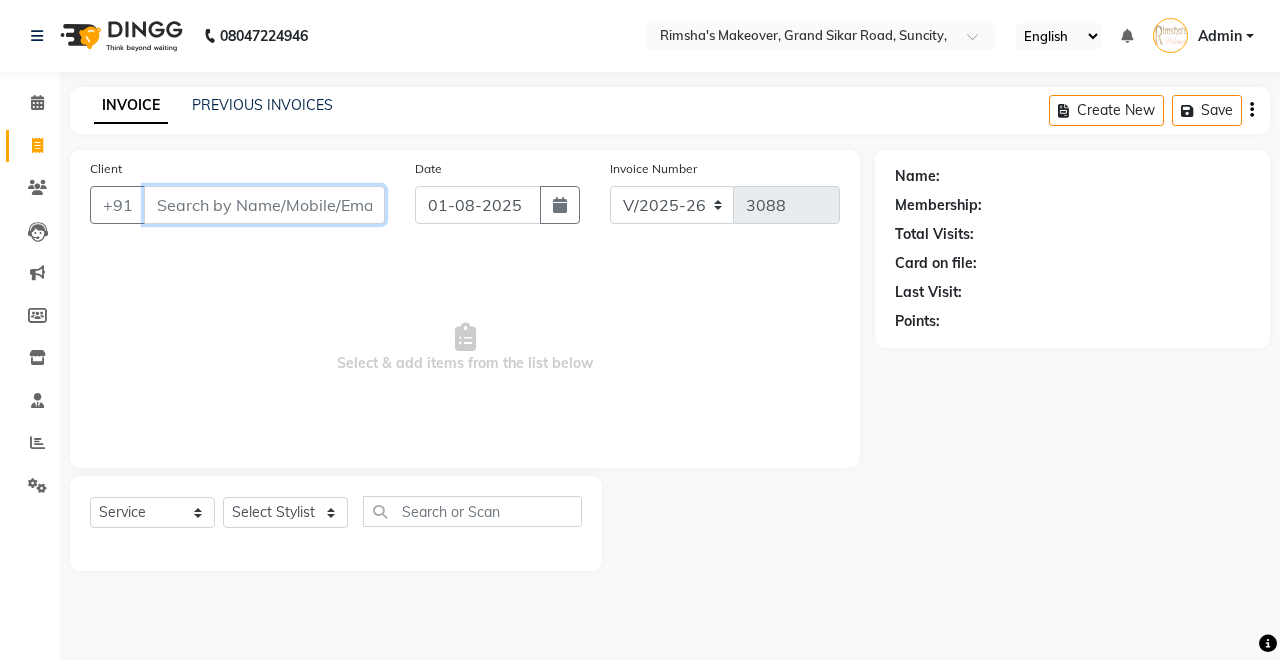 click on "Client" at bounding box center [264, 205] 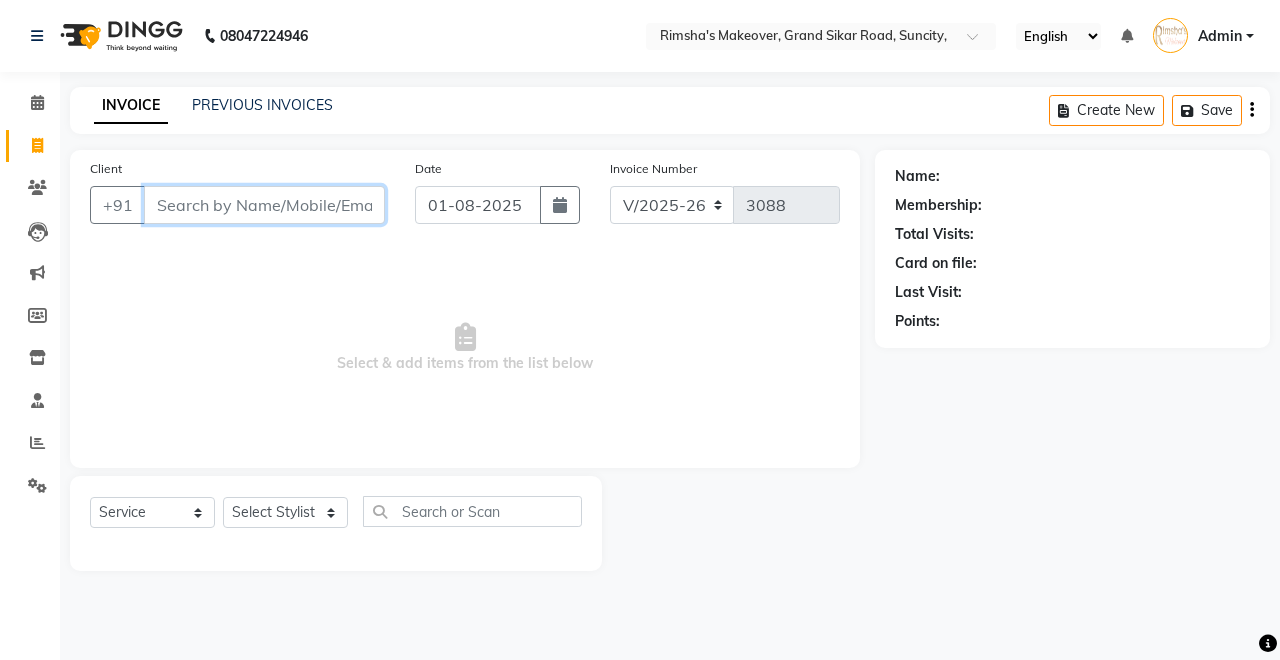 click on "Client" at bounding box center (264, 205) 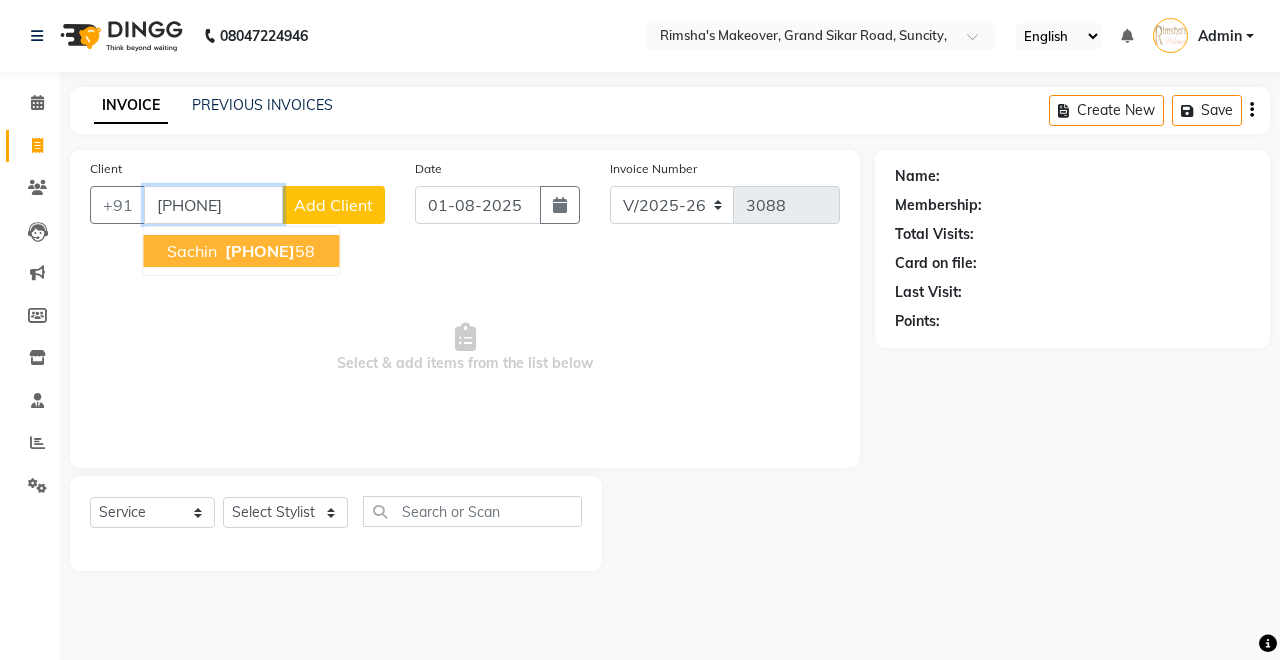 click on "Sachin" at bounding box center (192, 251) 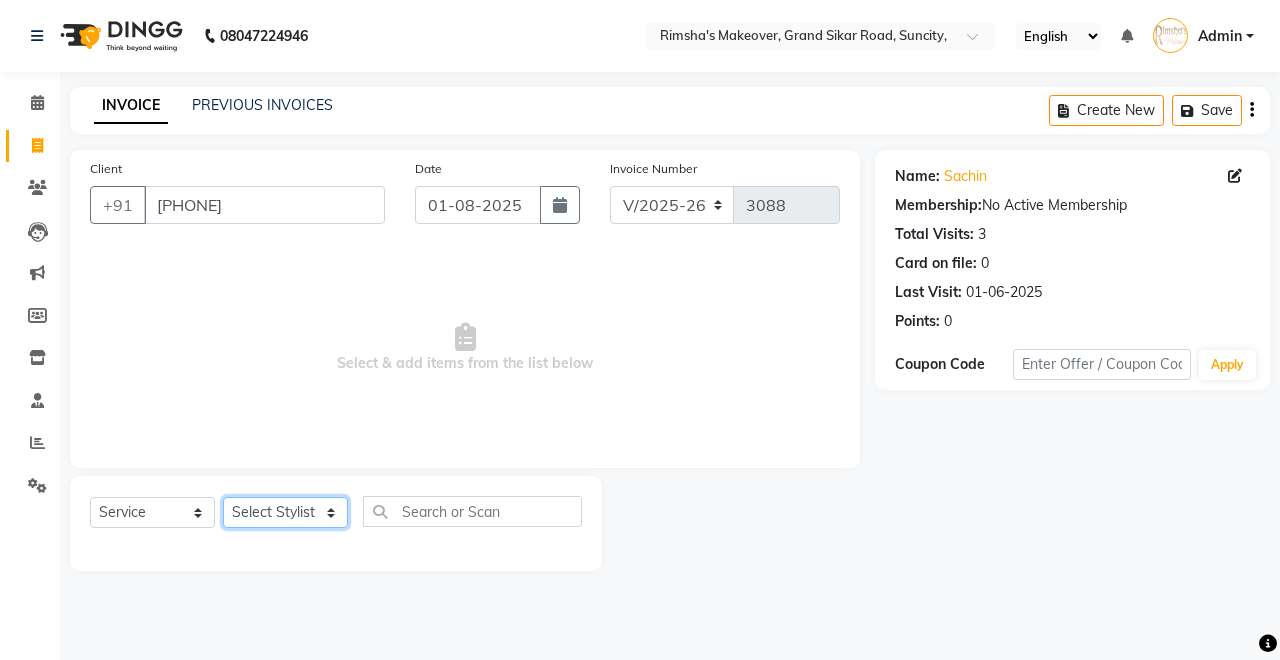 click on "Select Stylist Badal kumar Jeetu Kushal Nikita Rahul Sachin Dangoriya Shikha Suman Verma" 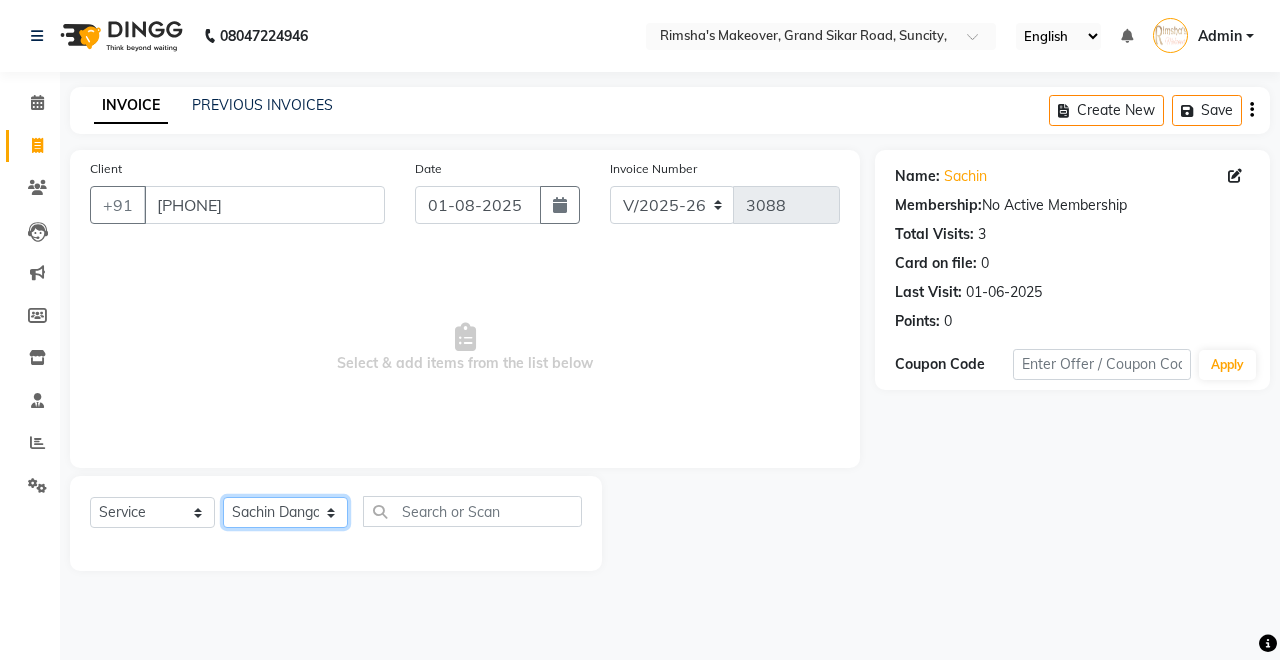 click on "Select Stylist Badal kumar Jeetu Kushal Nikita Rahul Sachin Dangoriya Shikha Suman Verma" 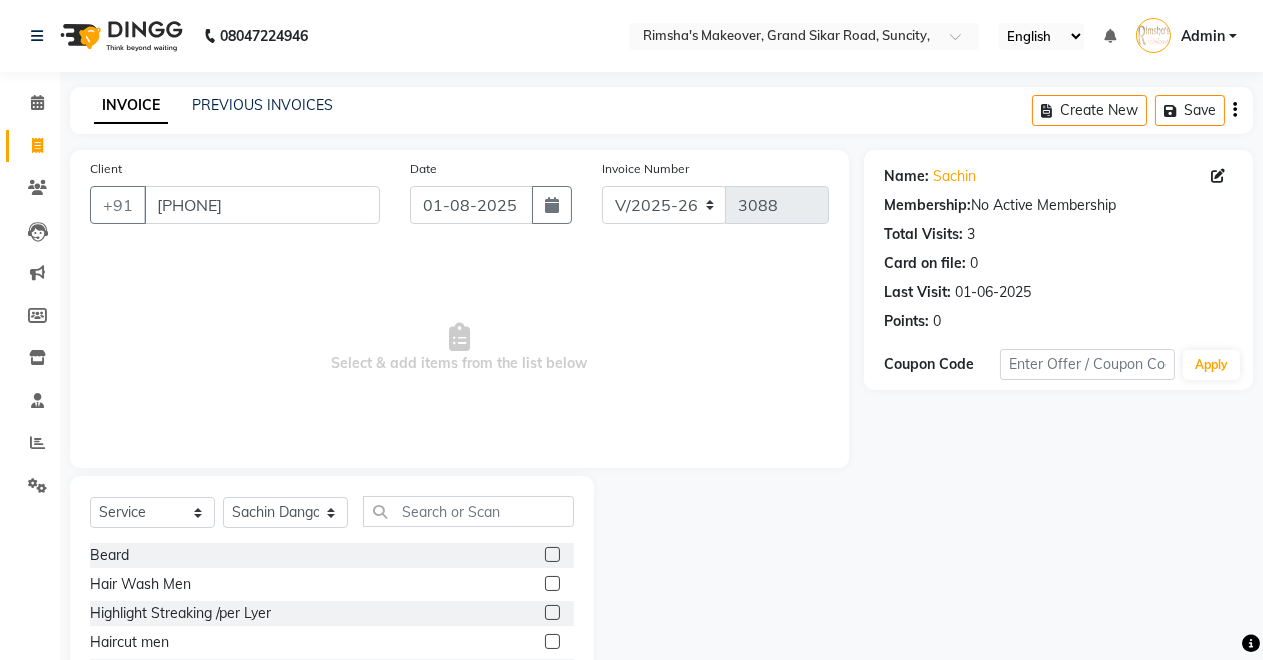 click 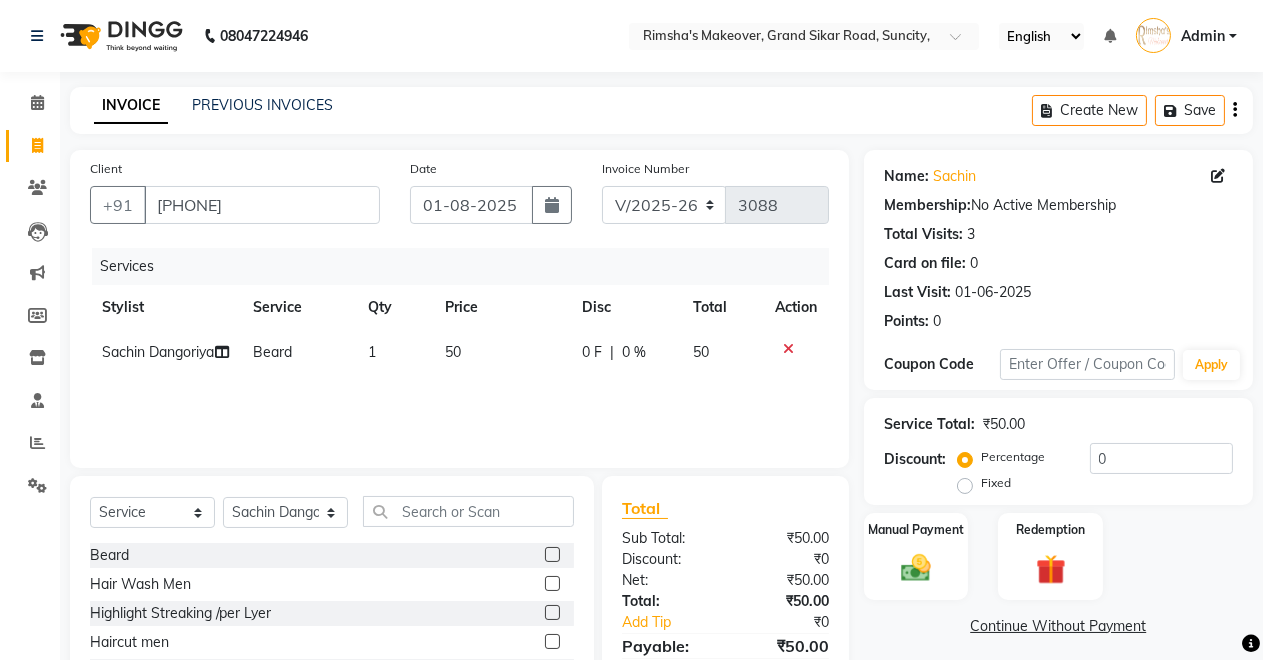 click 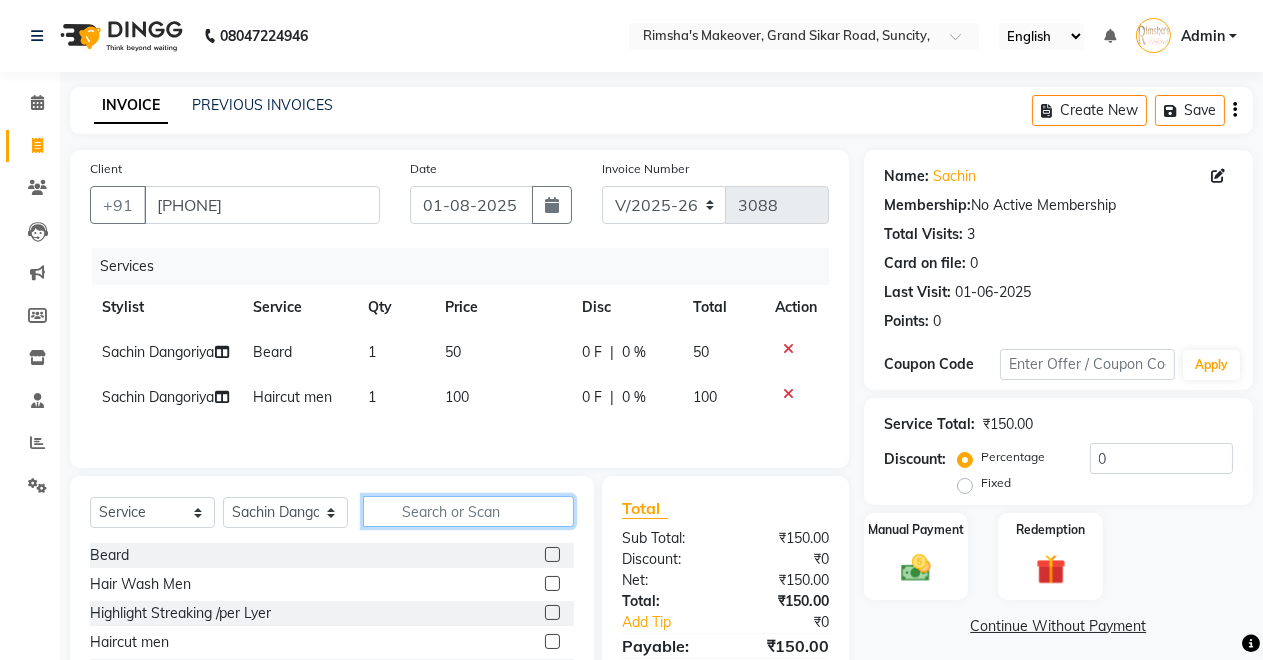 click 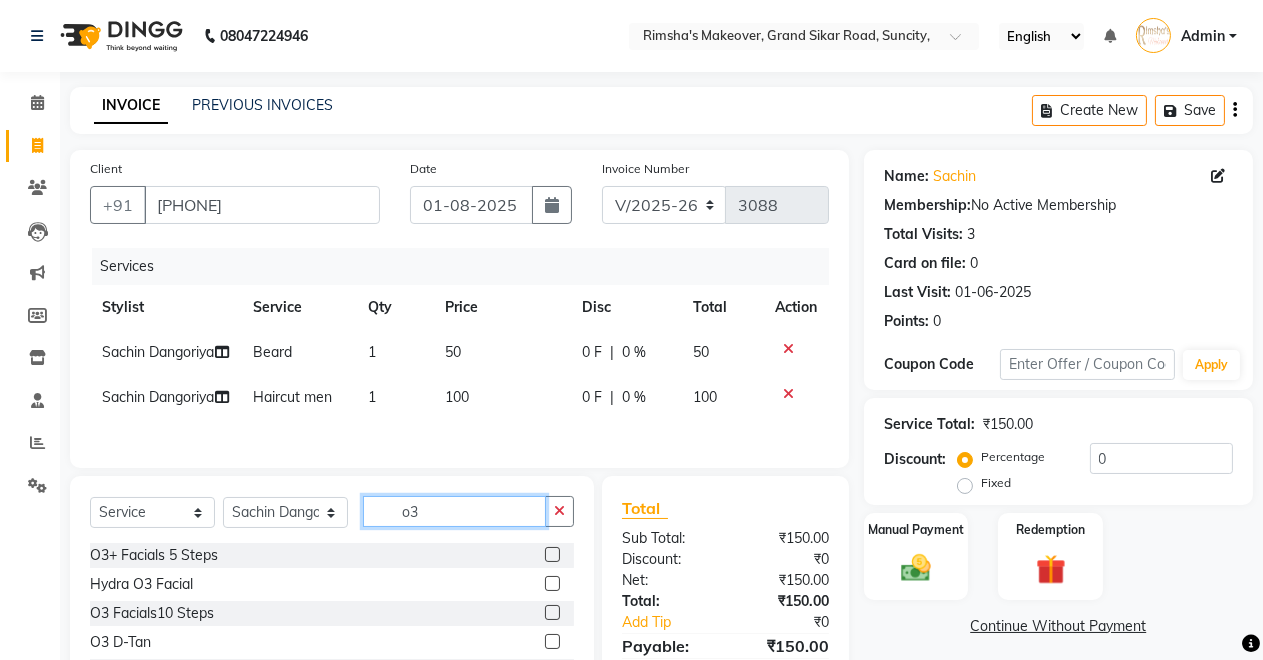 scroll, scrollTop: 144, scrollLeft: 0, axis: vertical 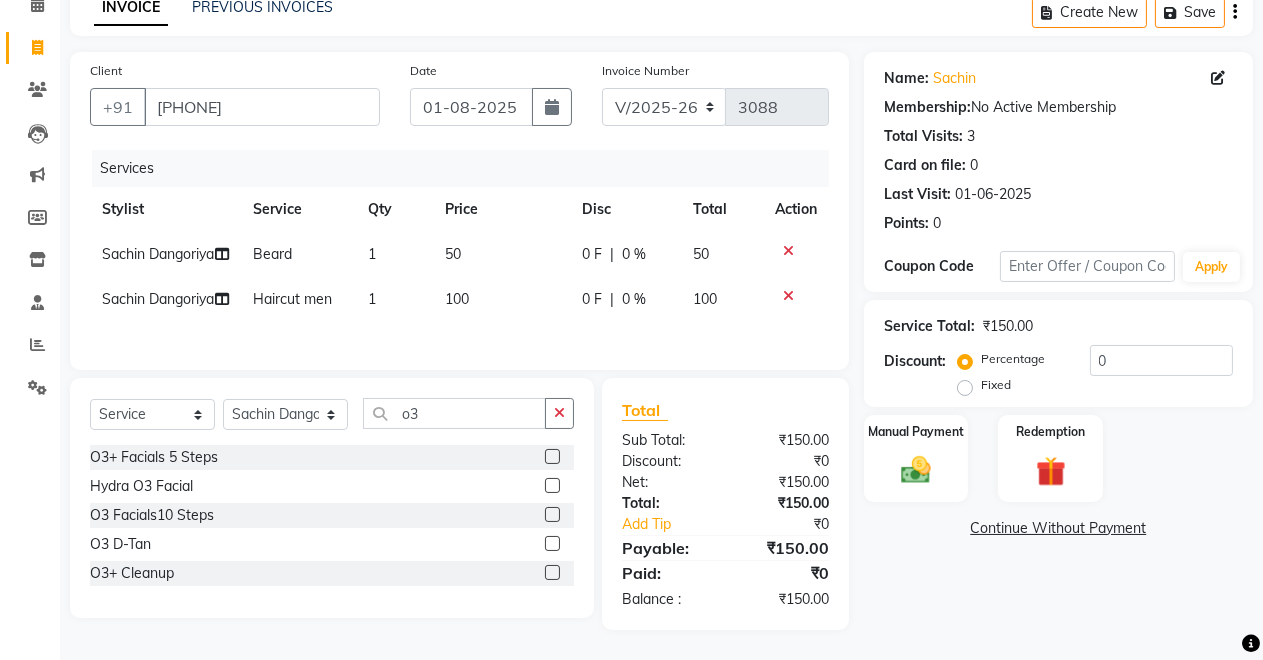 click 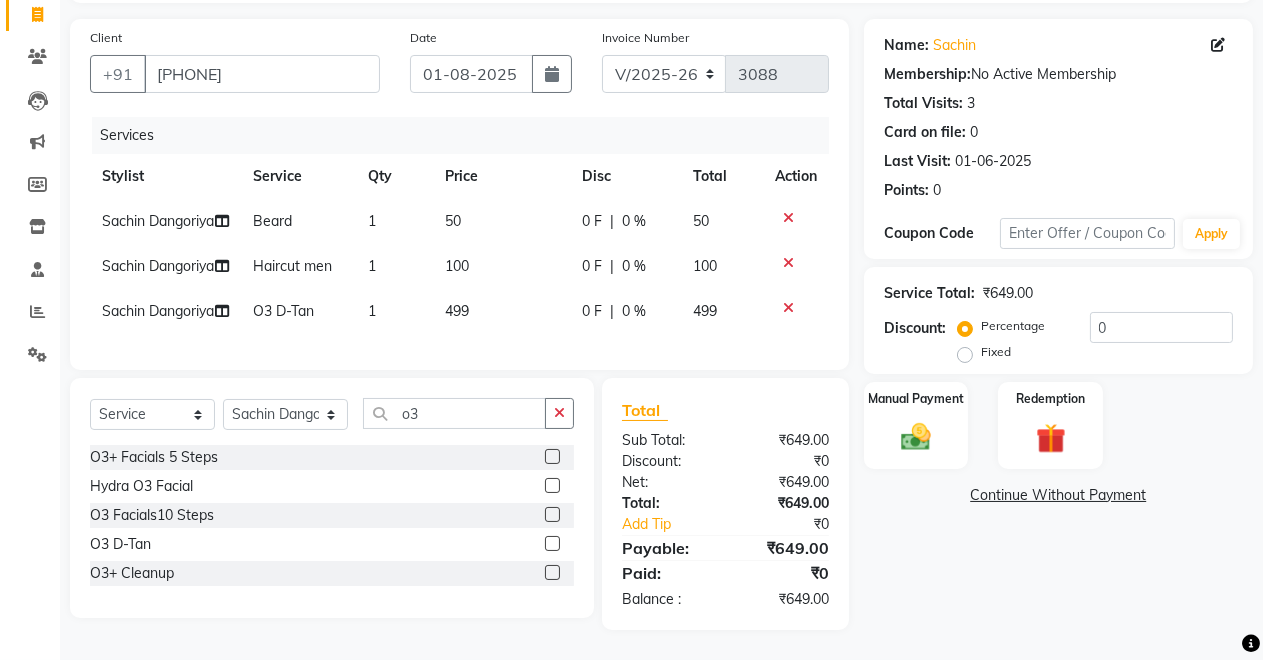 scroll, scrollTop: 0, scrollLeft: 0, axis: both 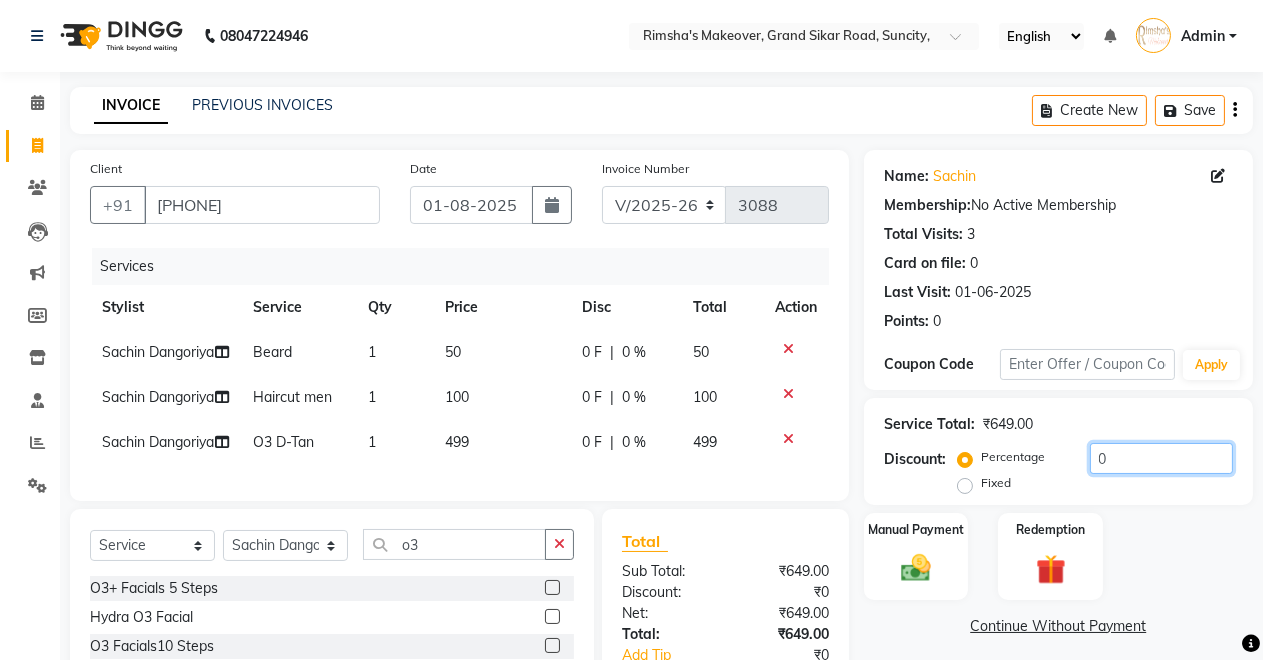 click on "0" 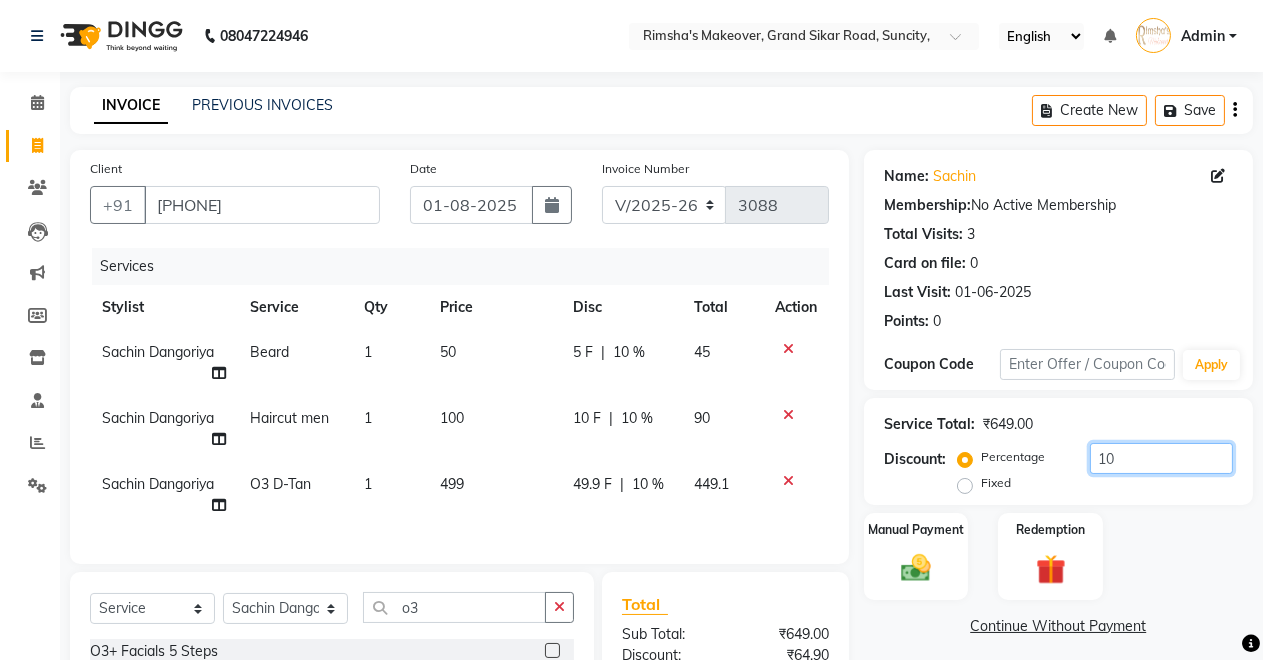 scroll, scrollTop: 232, scrollLeft: 0, axis: vertical 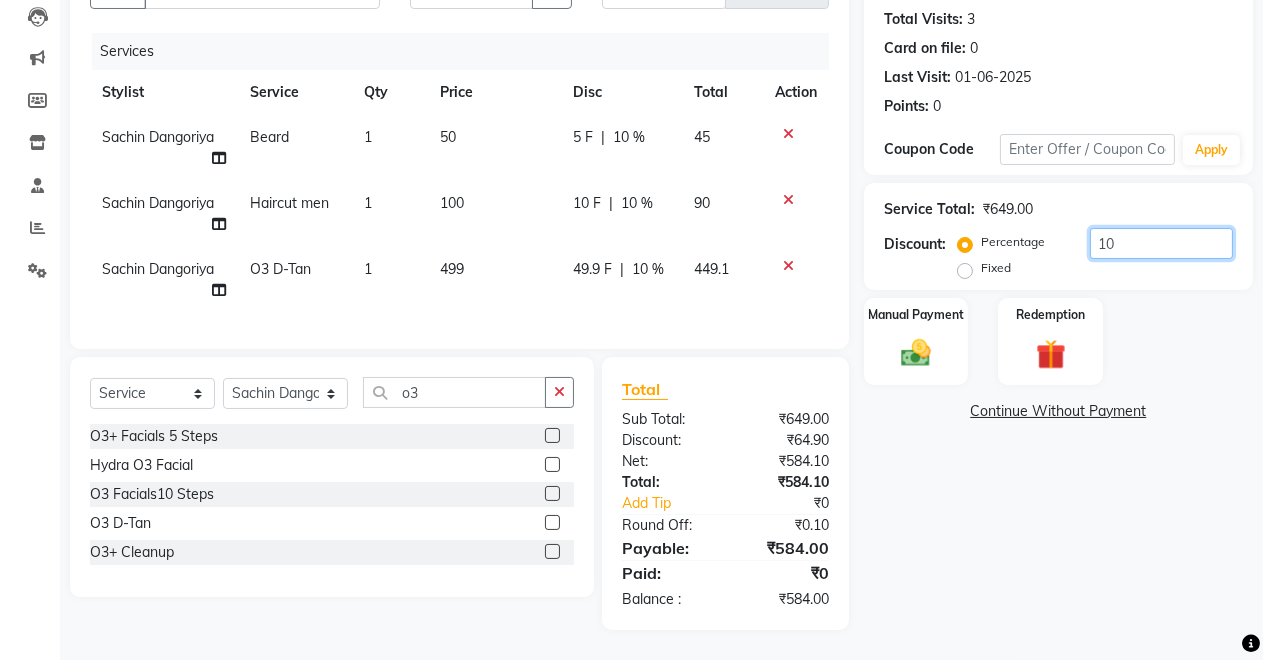 click on "10" 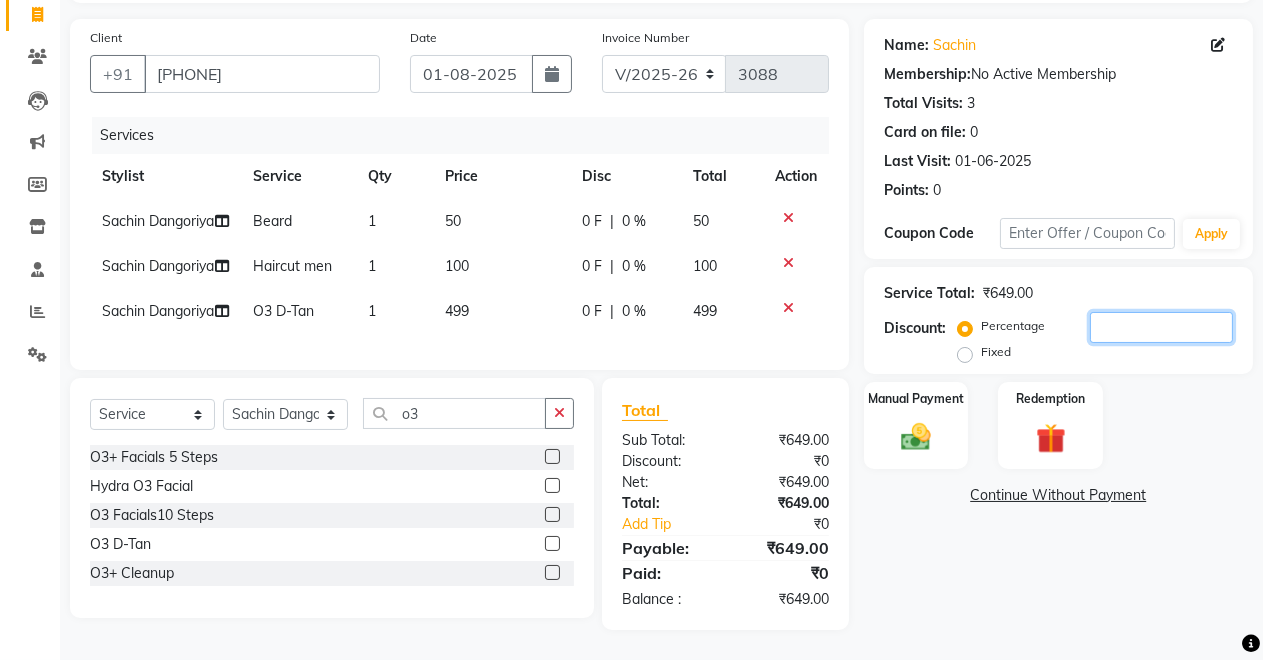 scroll, scrollTop: 210, scrollLeft: 0, axis: vertical 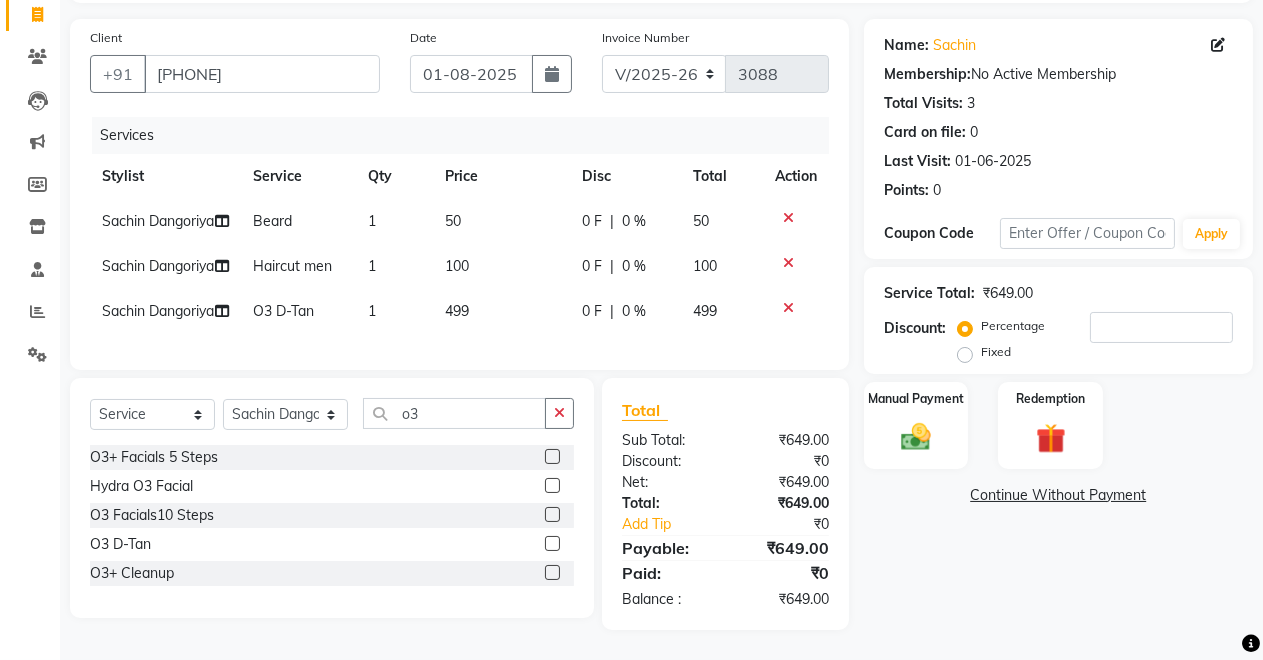 click 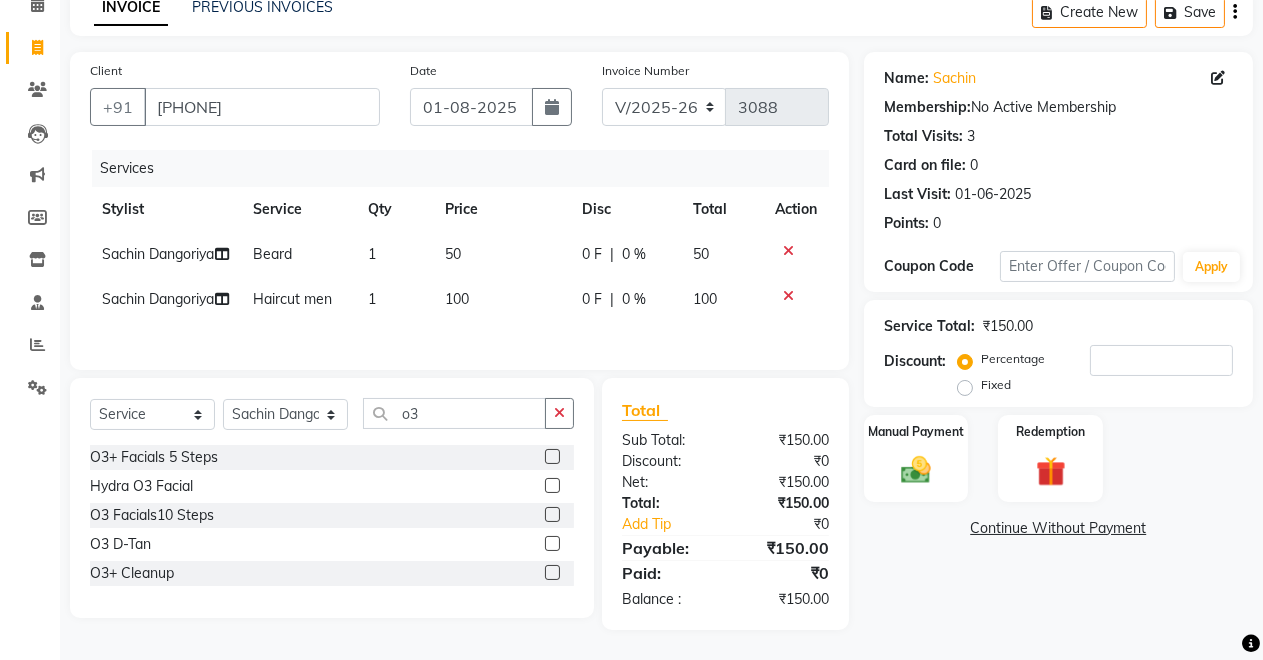 scroll, scrollTop: 144, scrollLeft: 0, axis: vertical 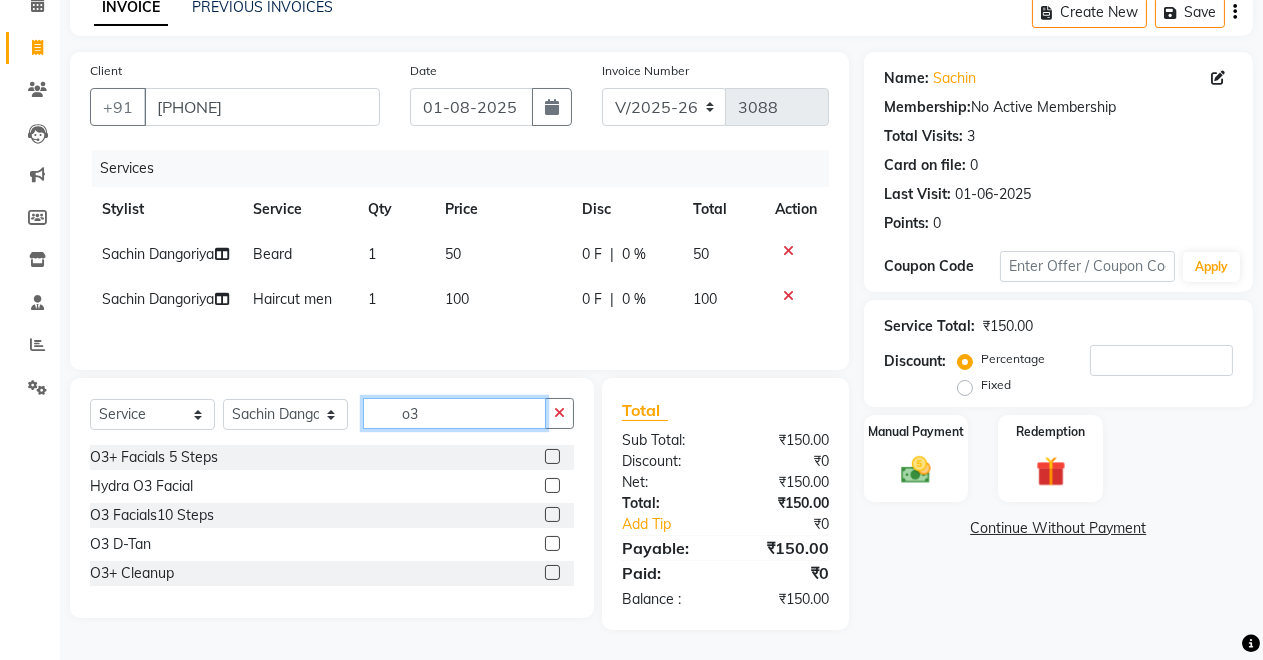 click on "o3" 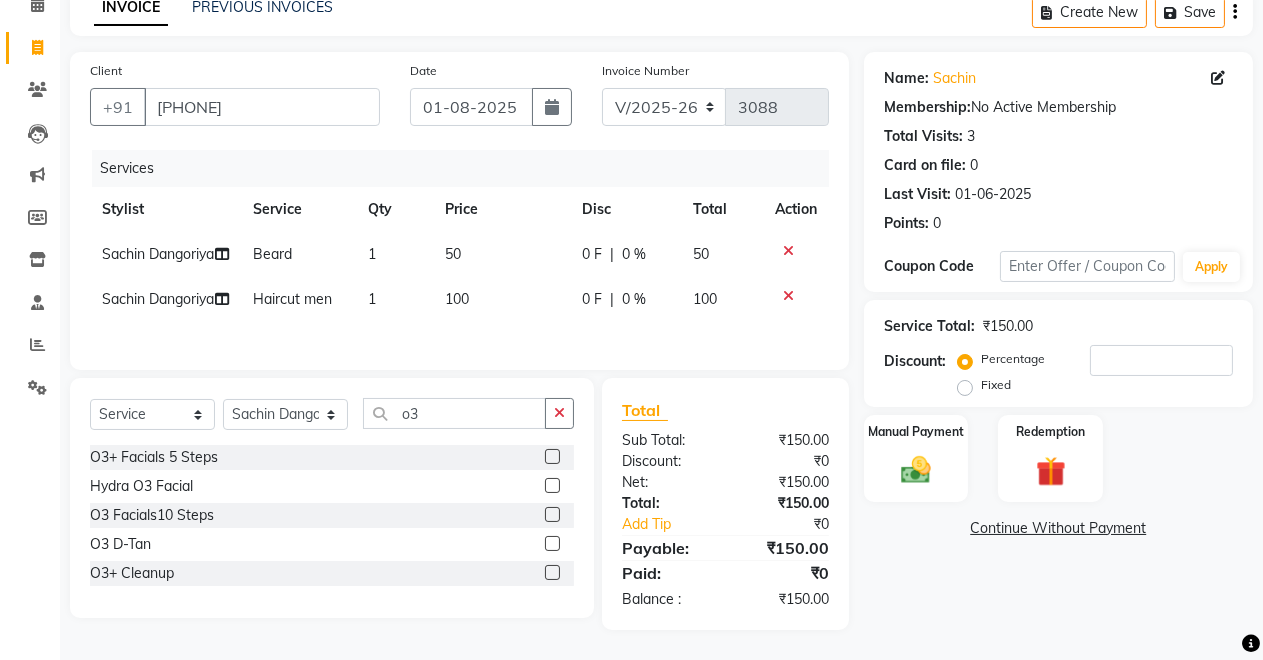 click 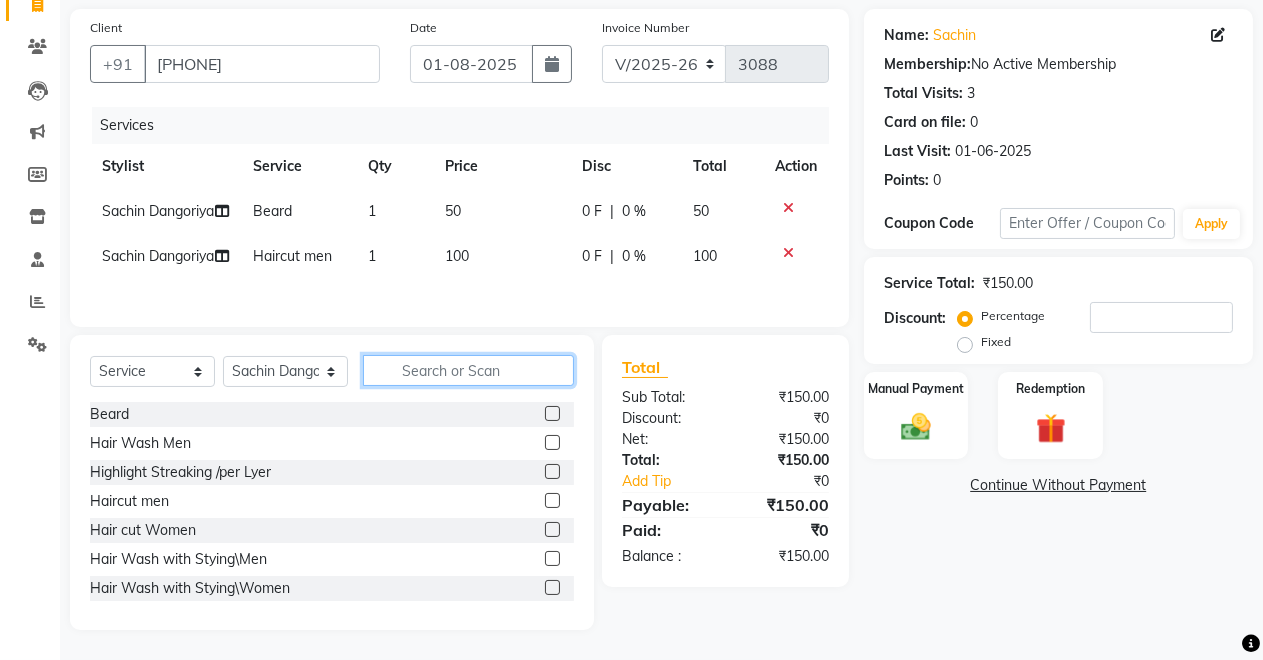 click 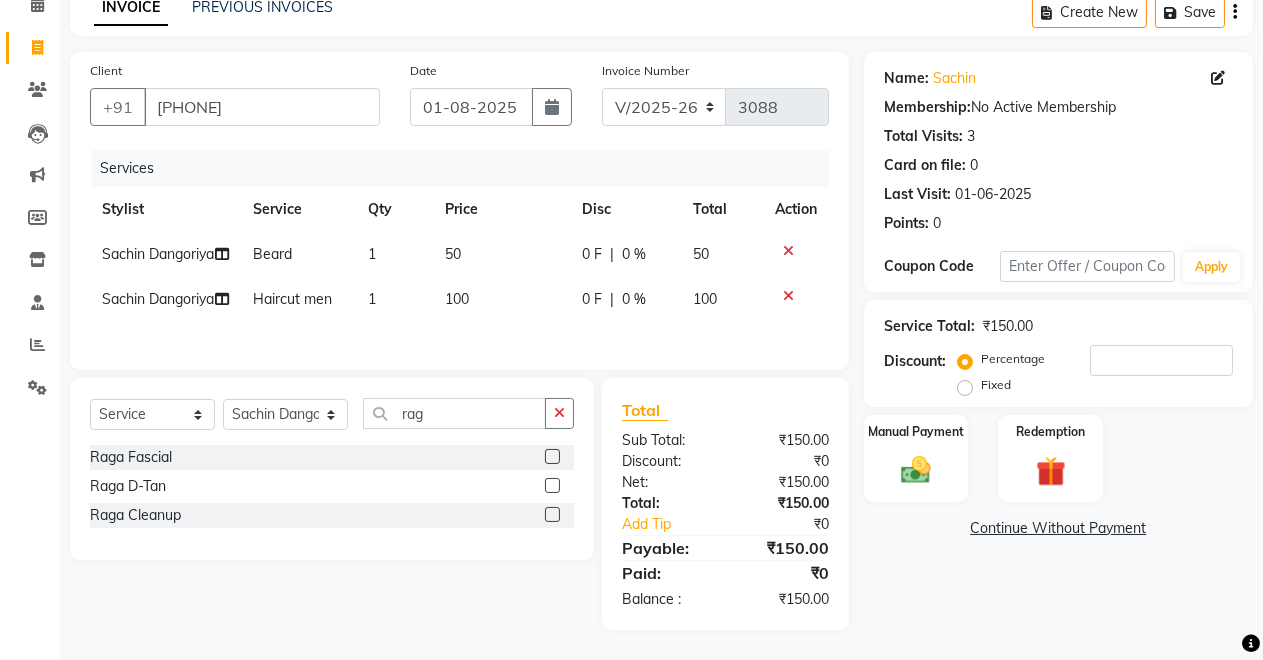 click 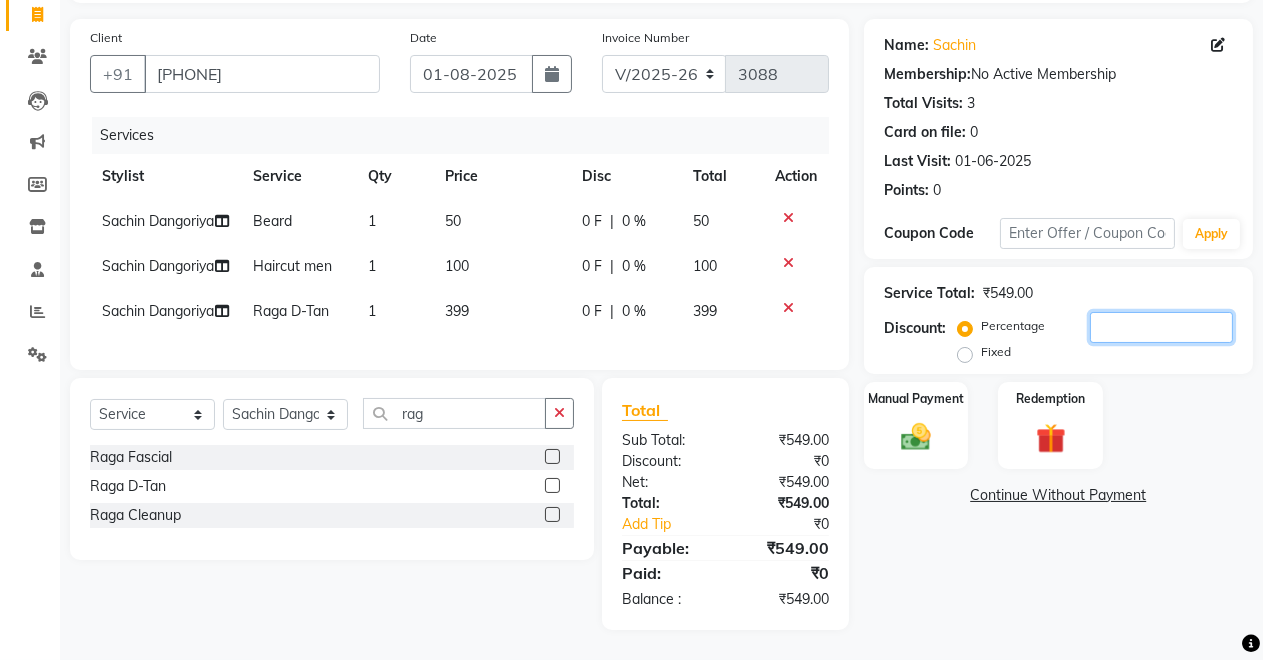 click 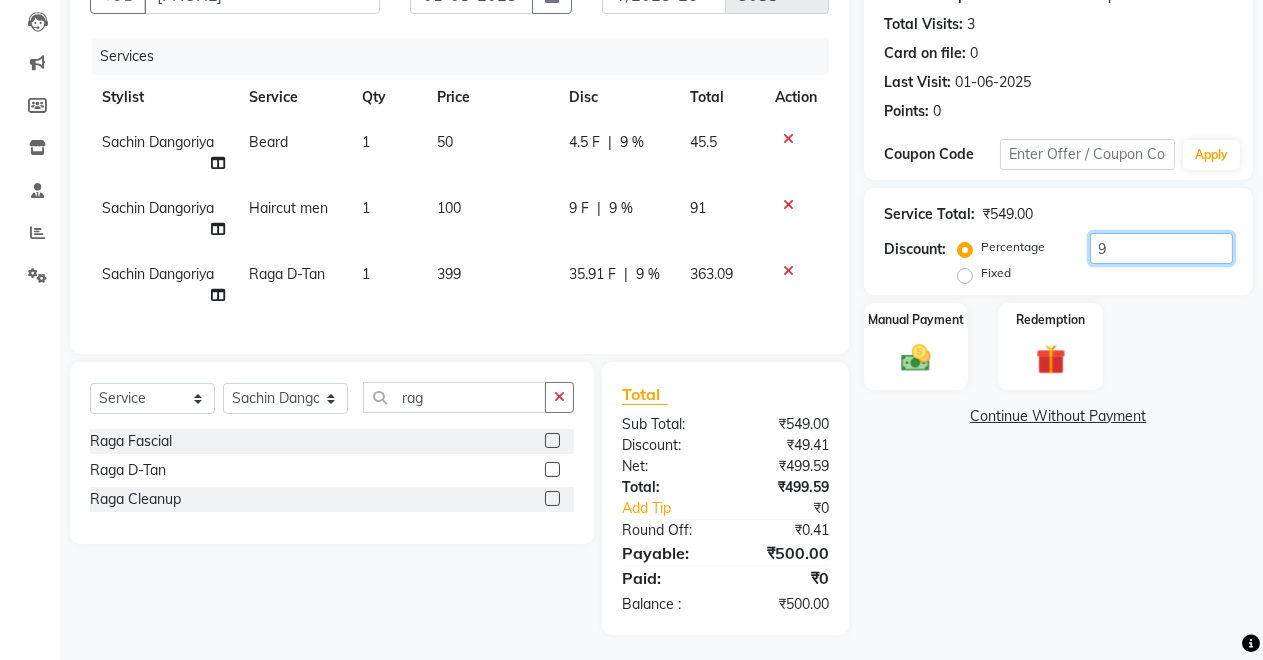 scroll, scrollTop: 232, scrollLeft: 0, axis: vertical 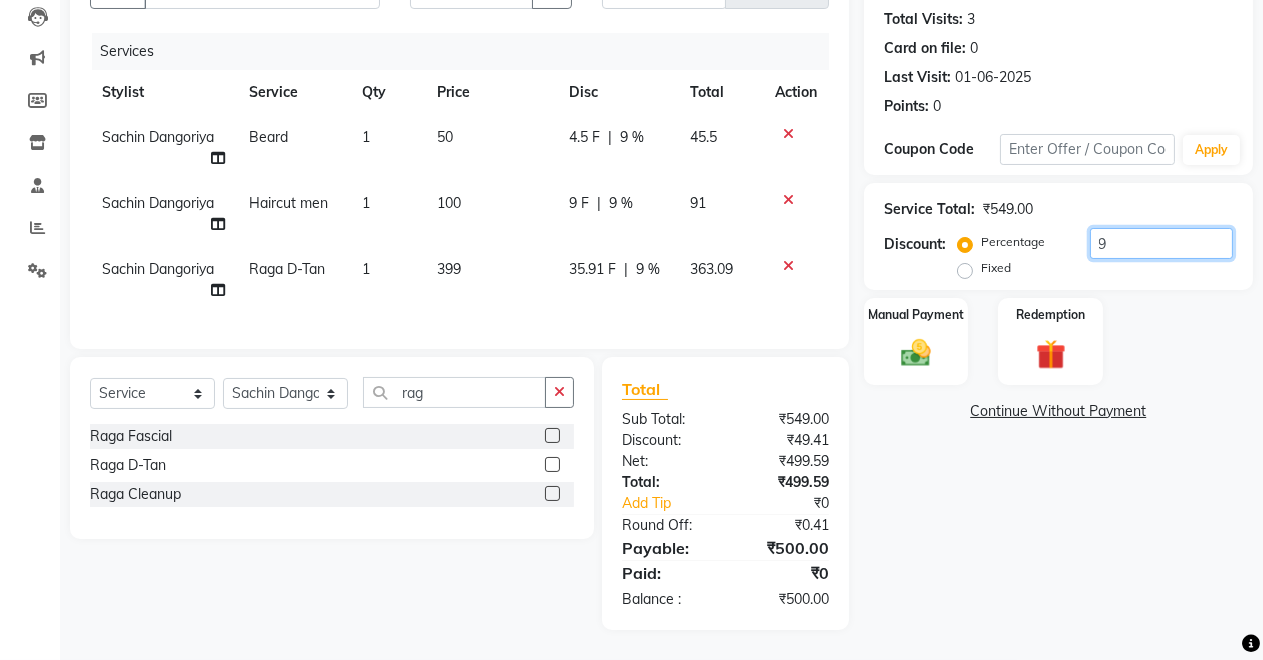 click on "9" 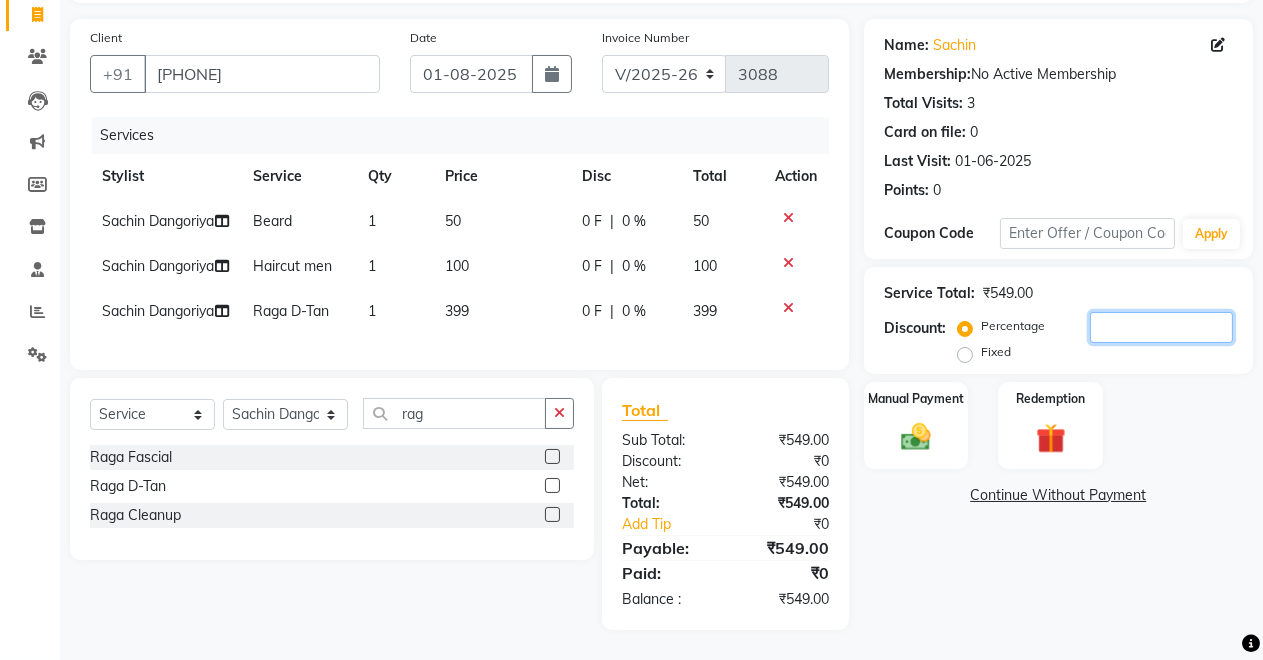 scroll, scrollTop: 210, scrollLeft: 0, axis: vertical 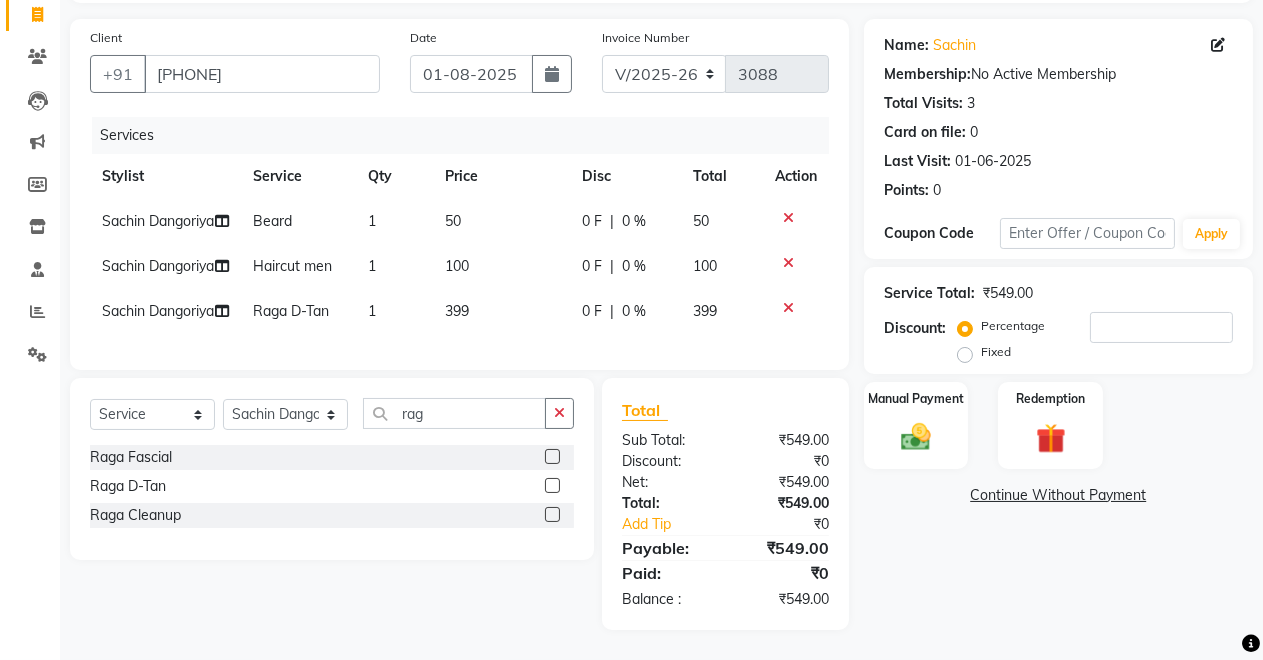 click 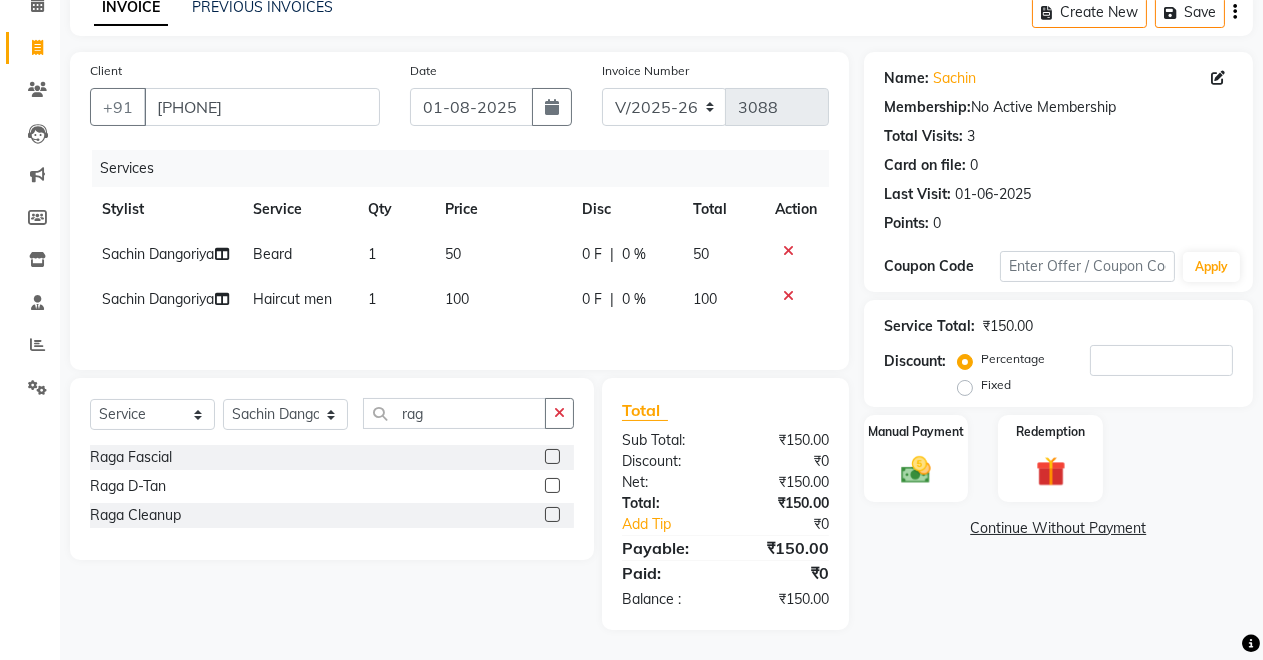 scroll, scrollTop: 144, scrollLeft: 0, axis: vertical 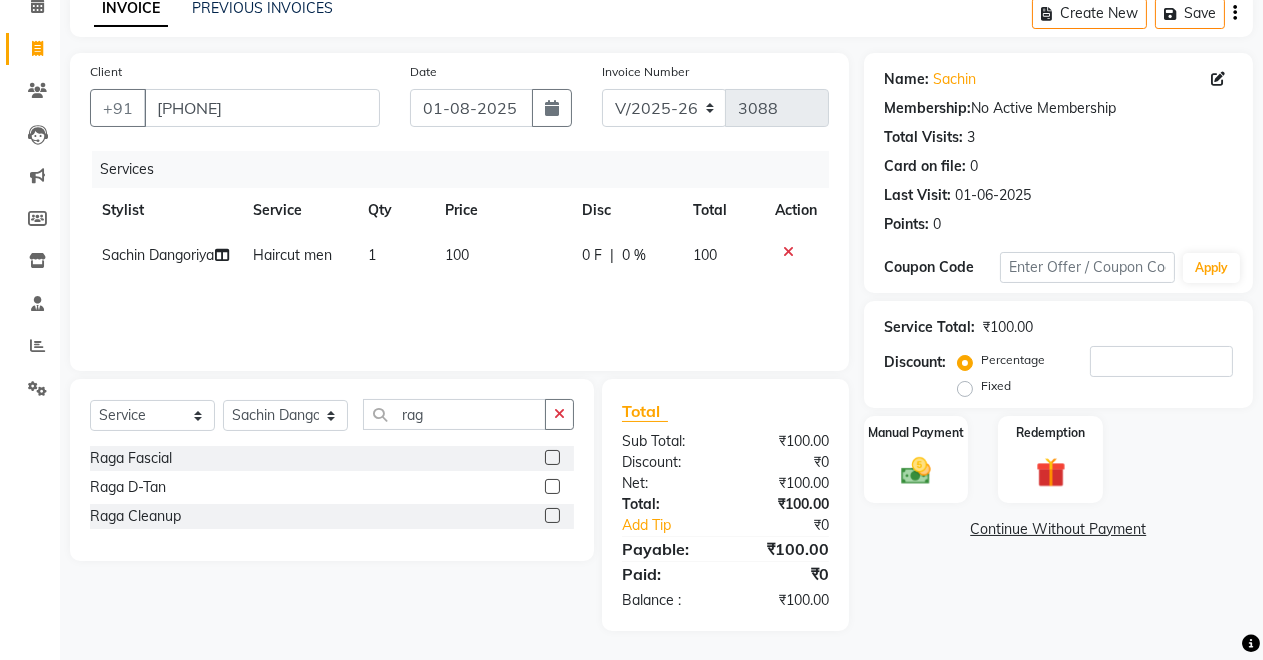 click 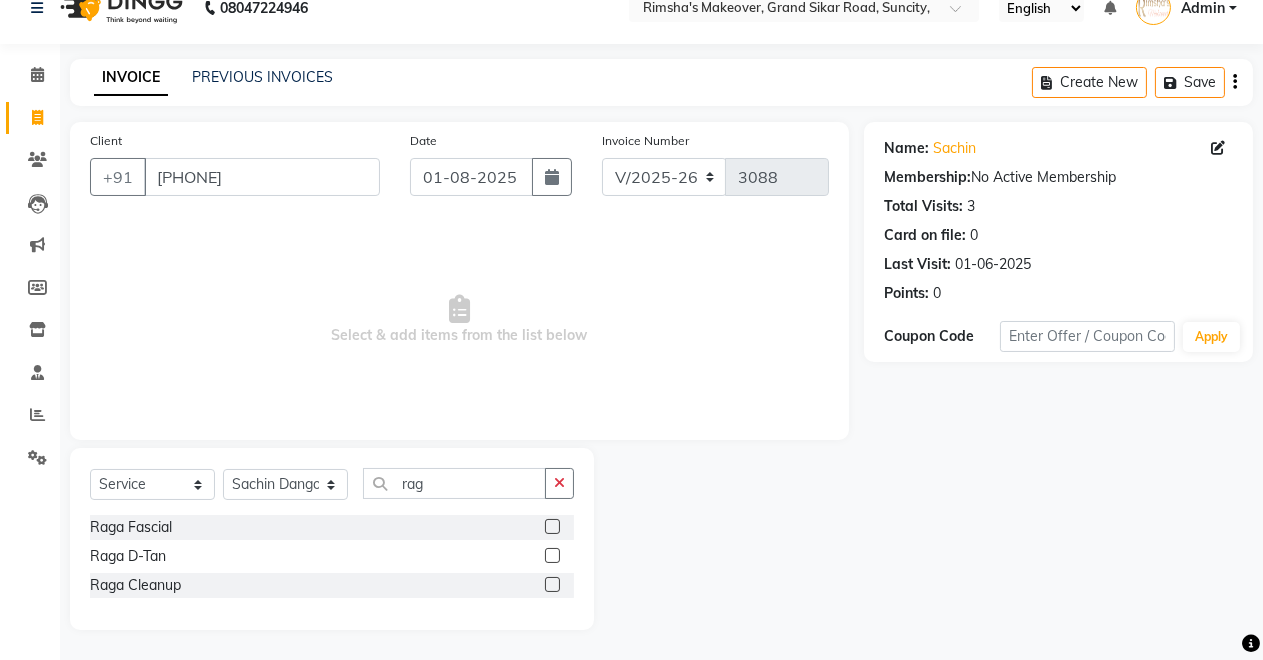 scroll, scrollTop: 28, scrollLeft: 0, axis: vertical 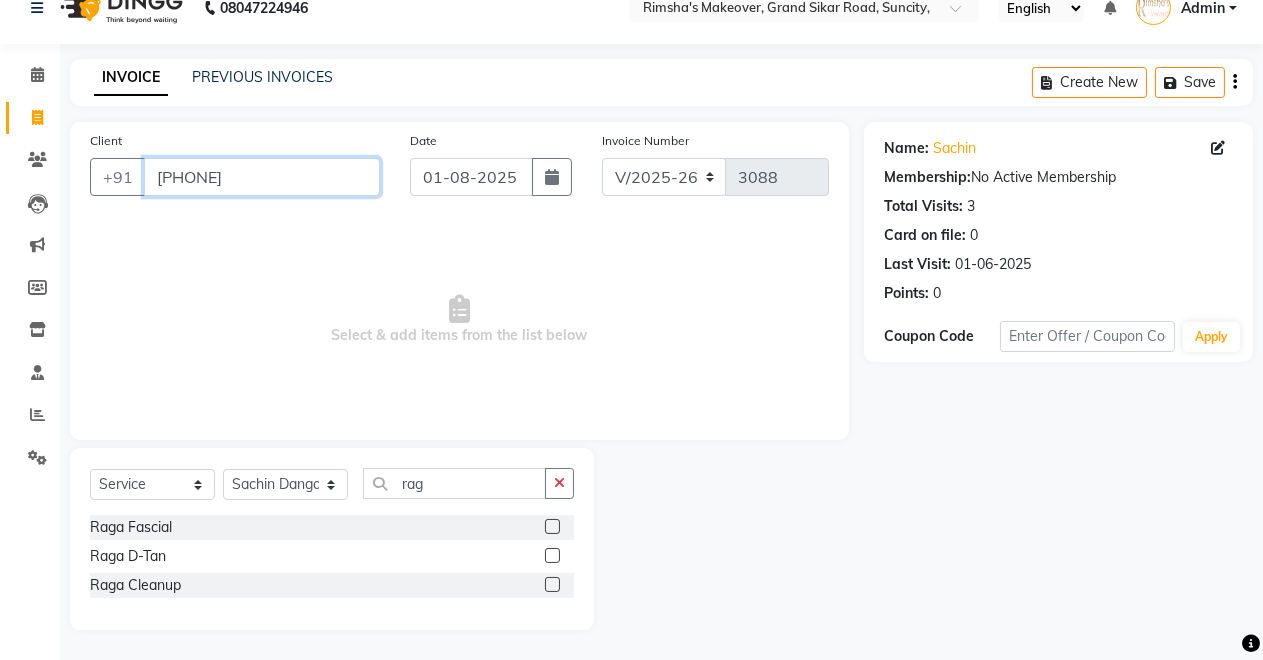 click on "[PHONE]" at bounding box center (262, 177) 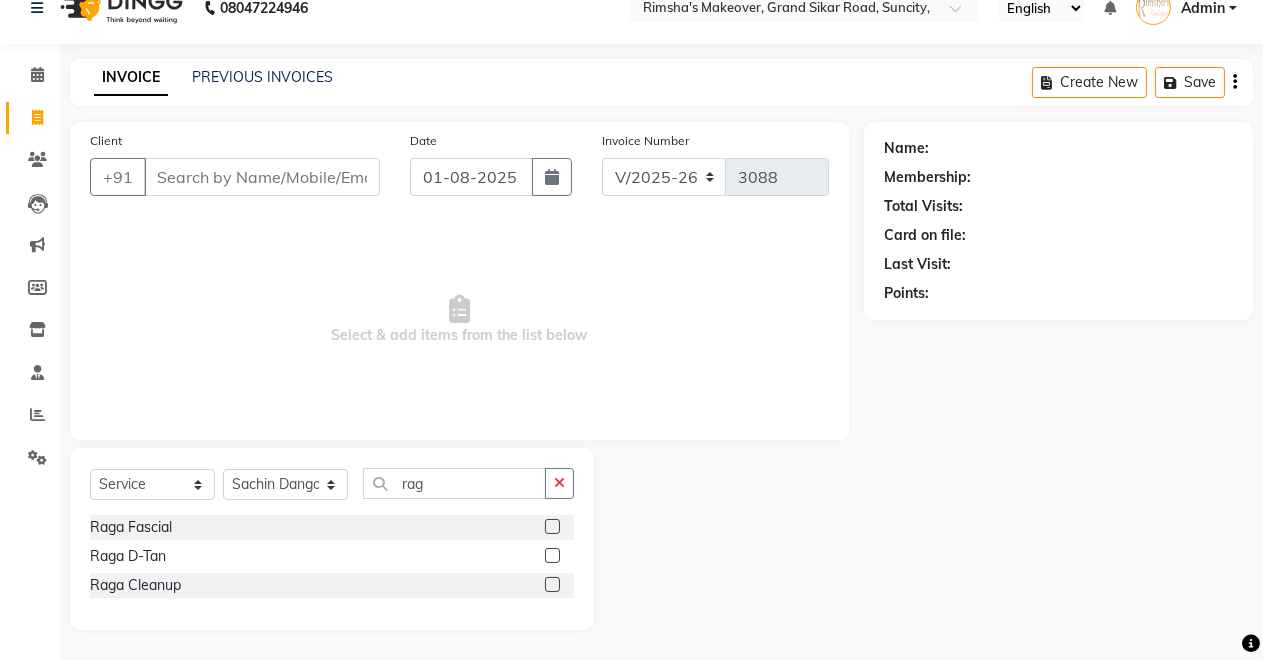 click 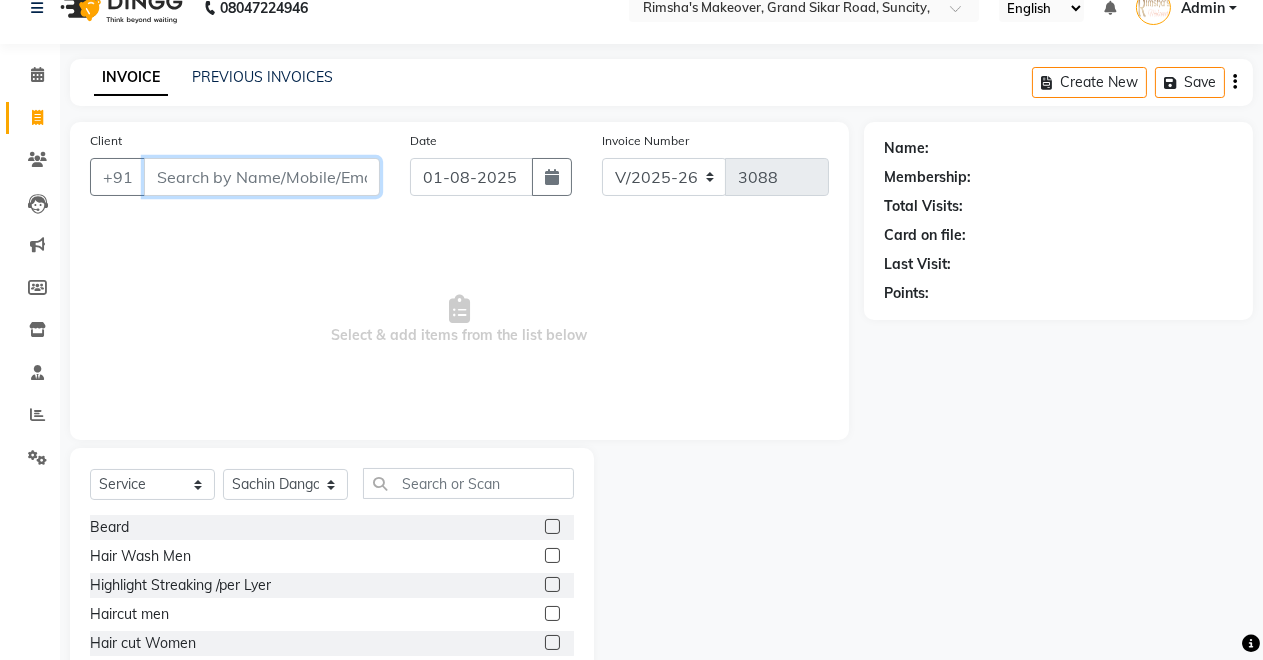 click on "Client" at bounding box center [262, 177] 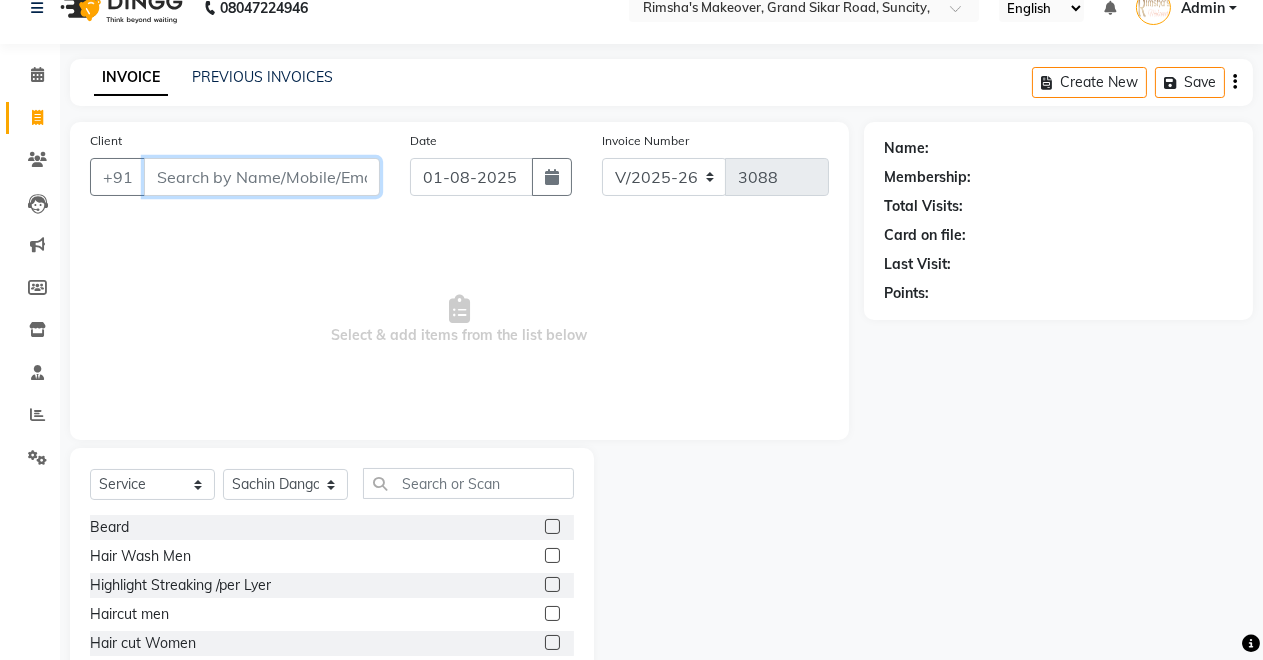 click on "Client" at bounding box center [262, 177] 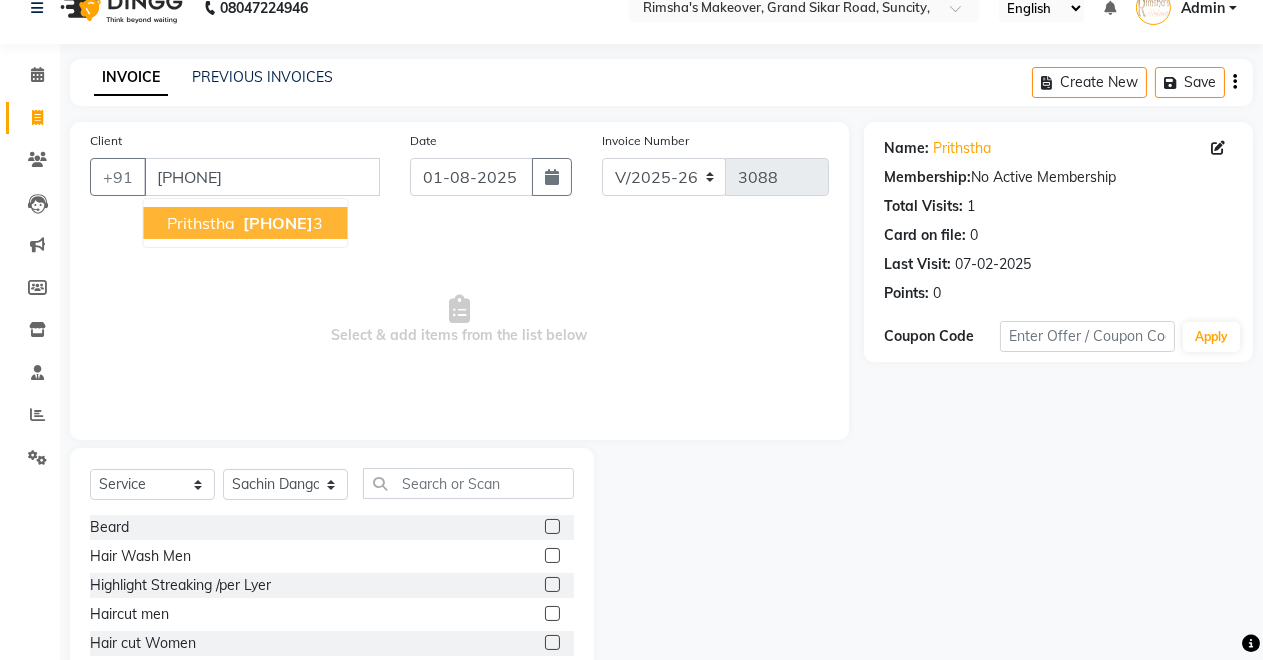 click on "[PHONE]" at bounding box center [278, 223] 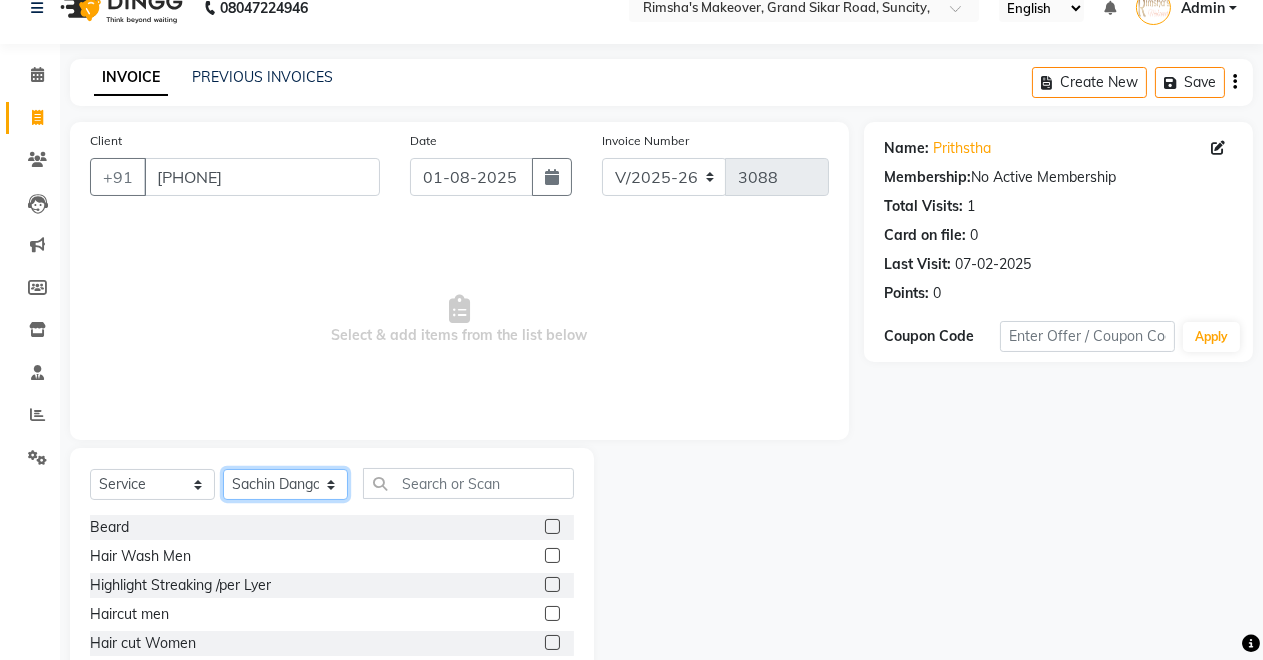 click on "Select Stylist Badal kumar Jeetu Kushal Nikita Rahul Sachin Dangoriya Shikha Suman Verma" 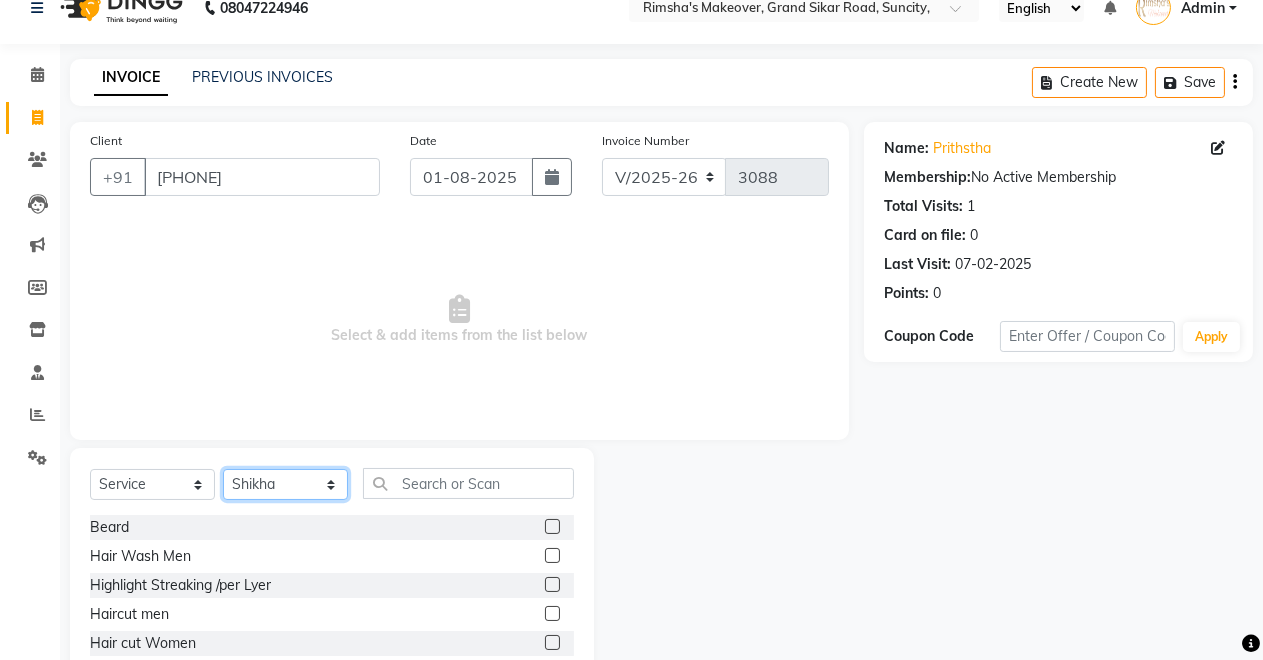 click on "Select Stylist Badal kumar Jeetu Kushal Nikita Rahul Sachin Dangoriya Shikha Suman Verma" 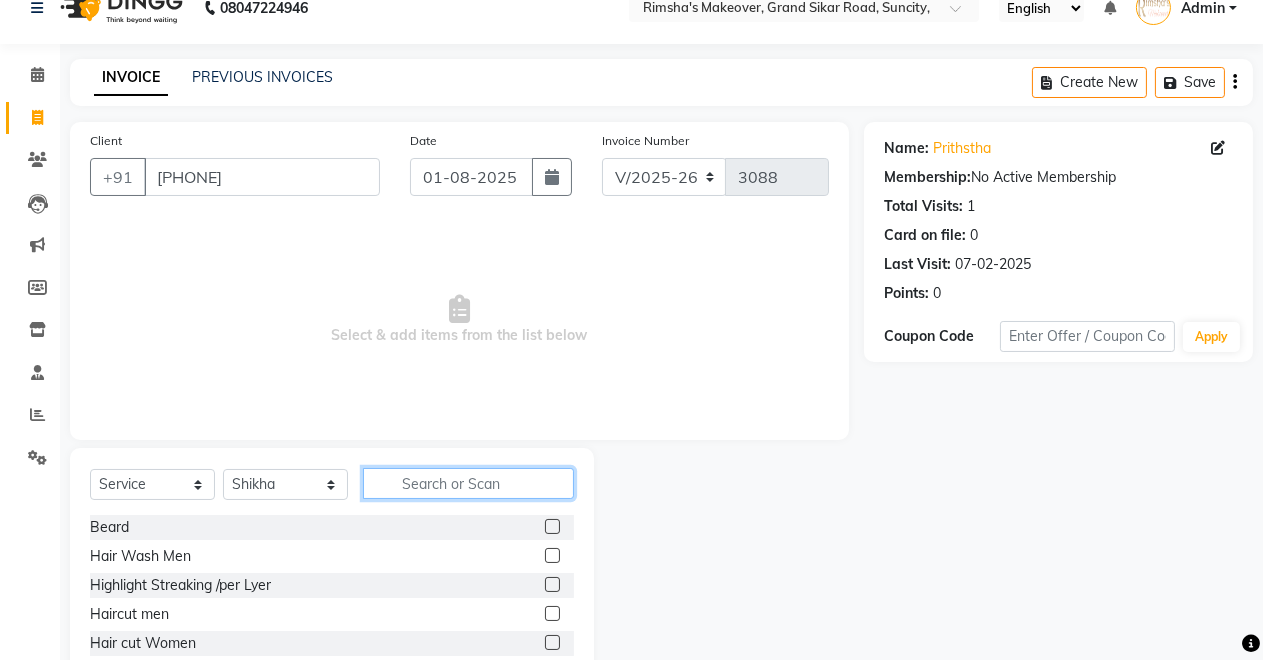 click 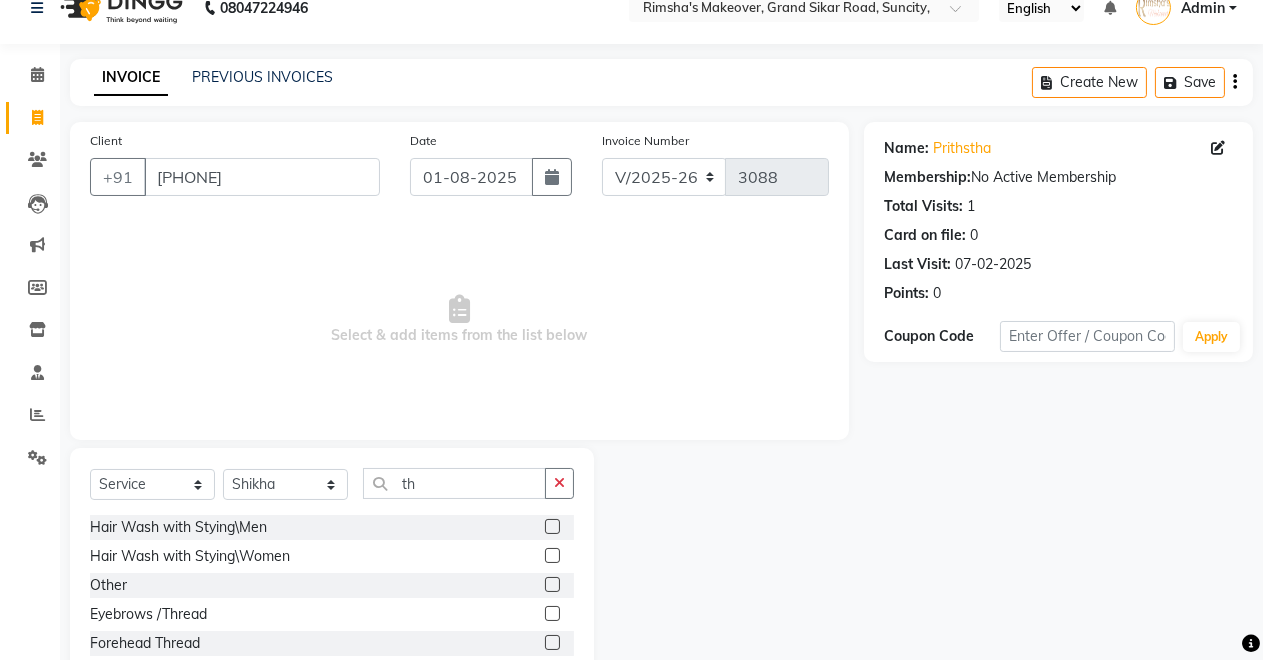 click 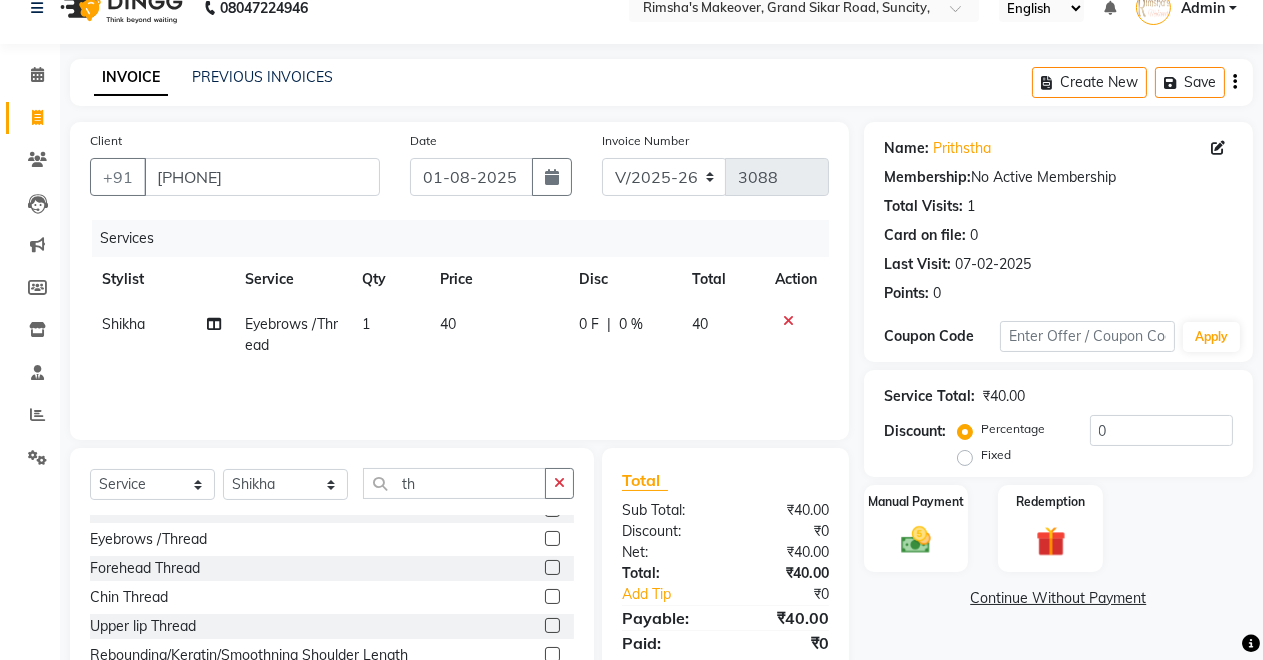 scroll, scrollTop: 119, scrollLeft: 0, axis: vertical 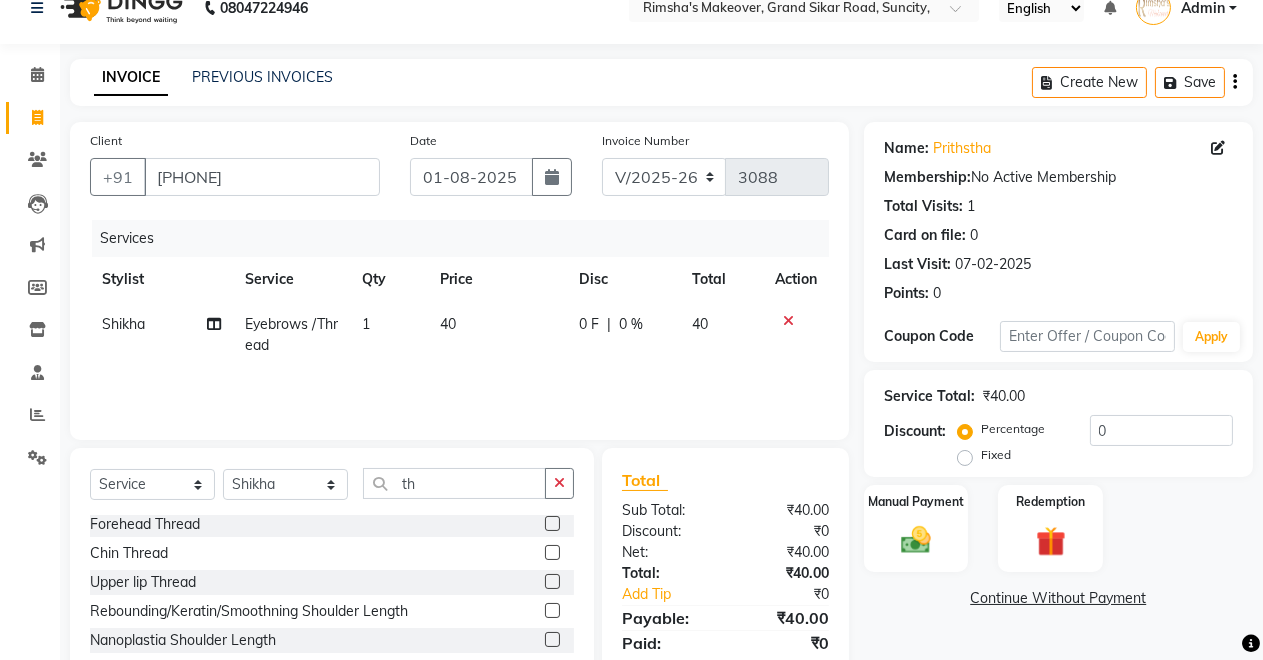 click 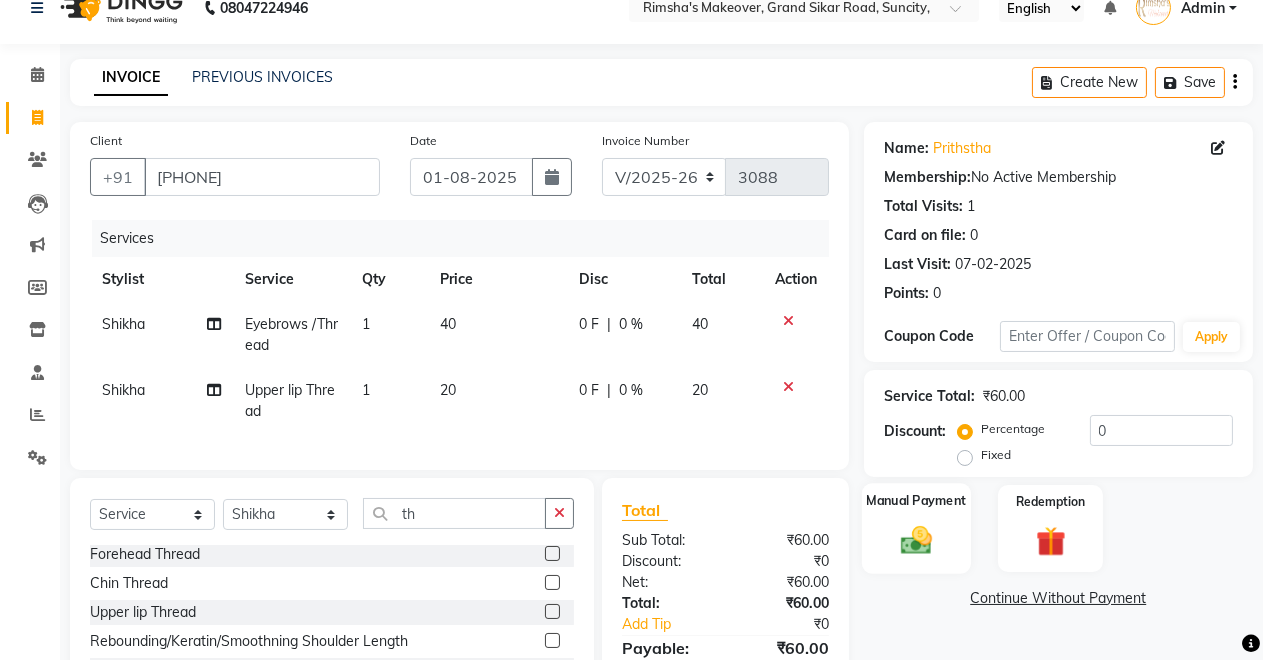 click 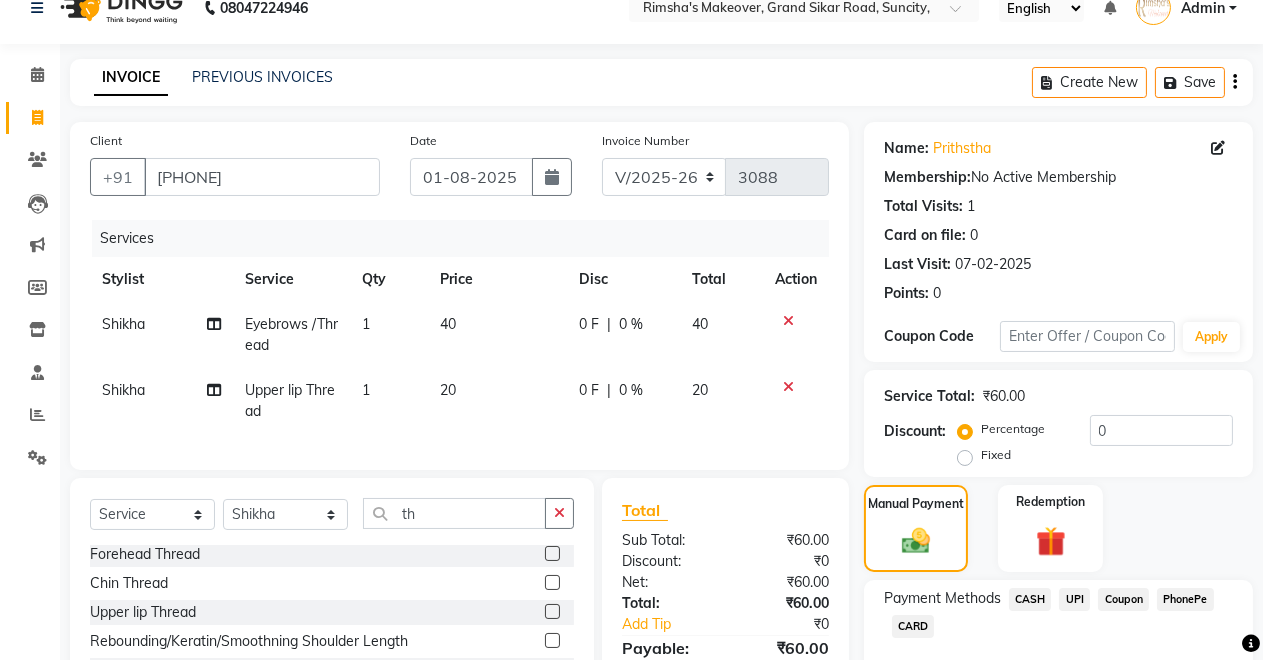 scroll, scrollTop: 187, scrollLeft: 0, axis: vertical 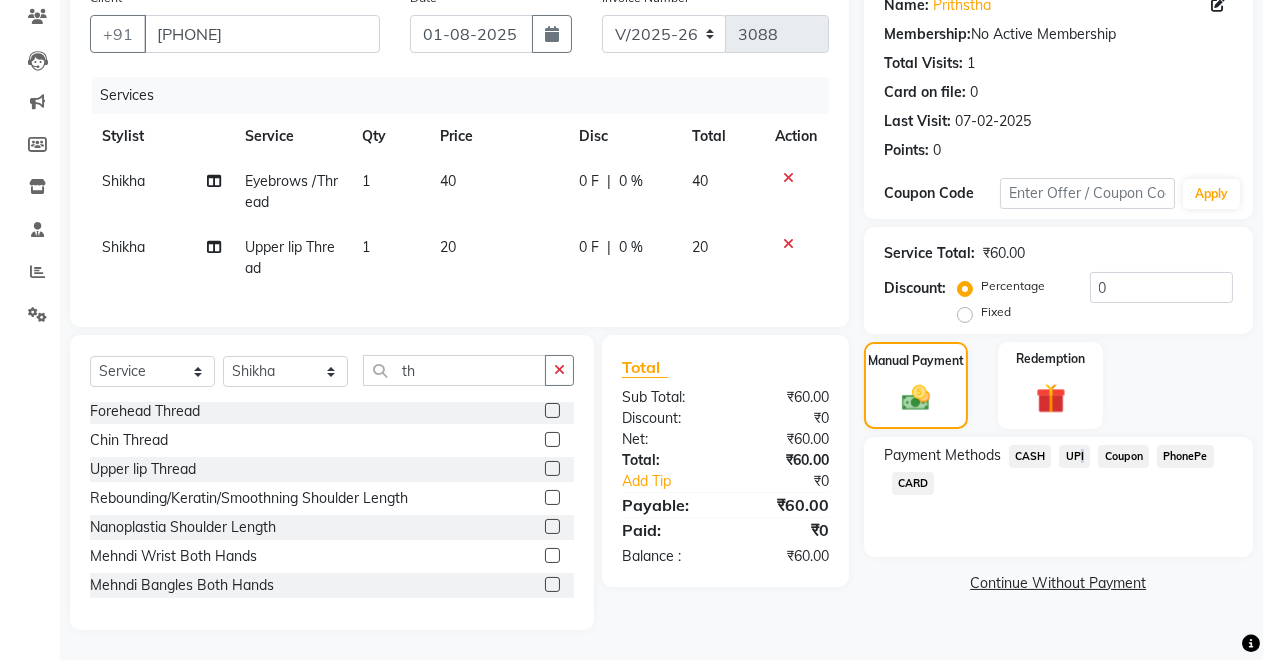 click on "UPI" 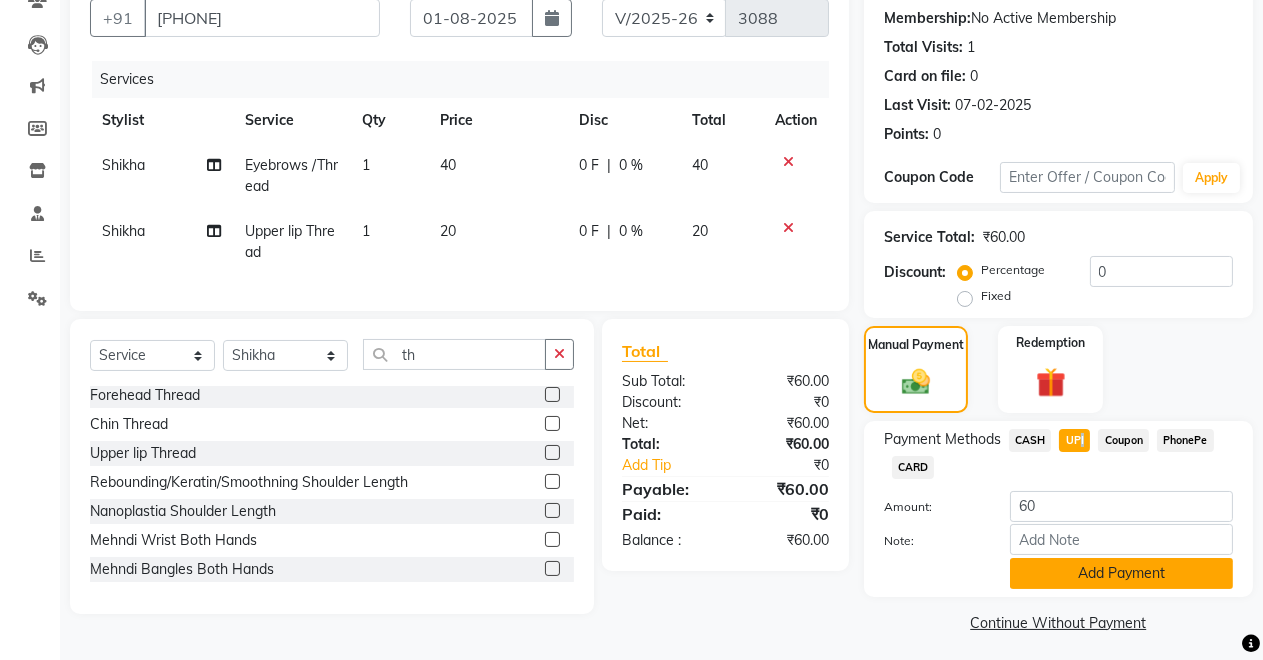 click on "Add Payment" 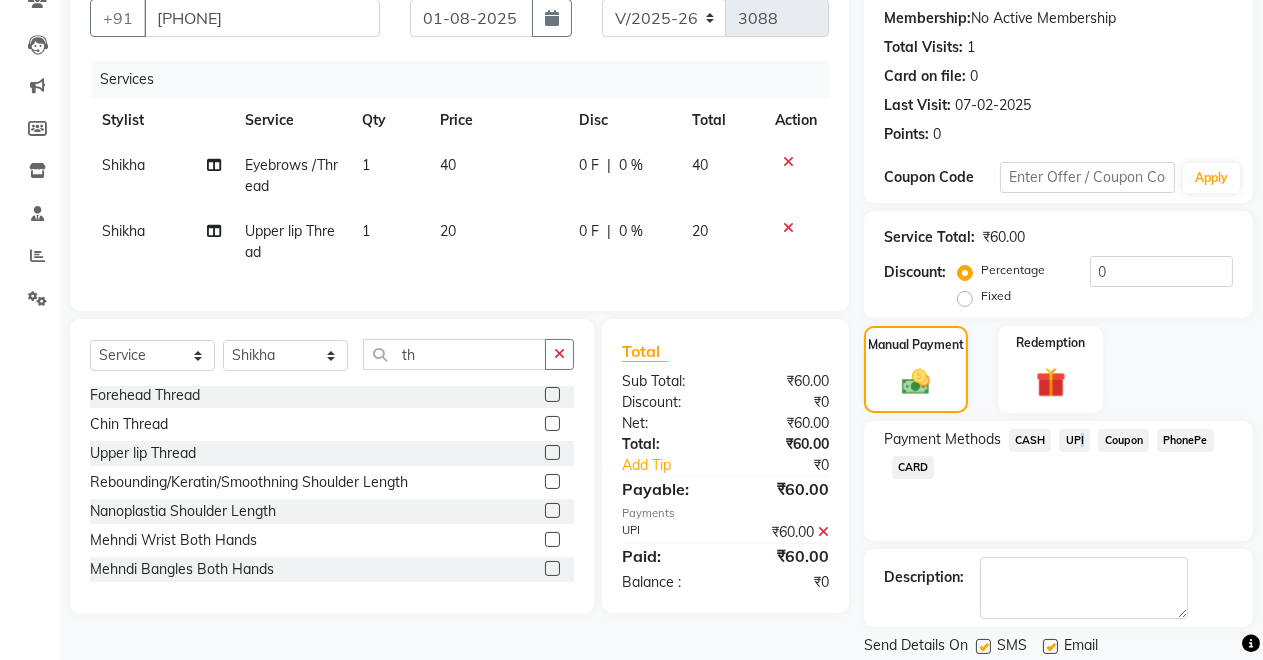 scroll, scrollTop: 251, scrollLeft: 0, axis: vertical 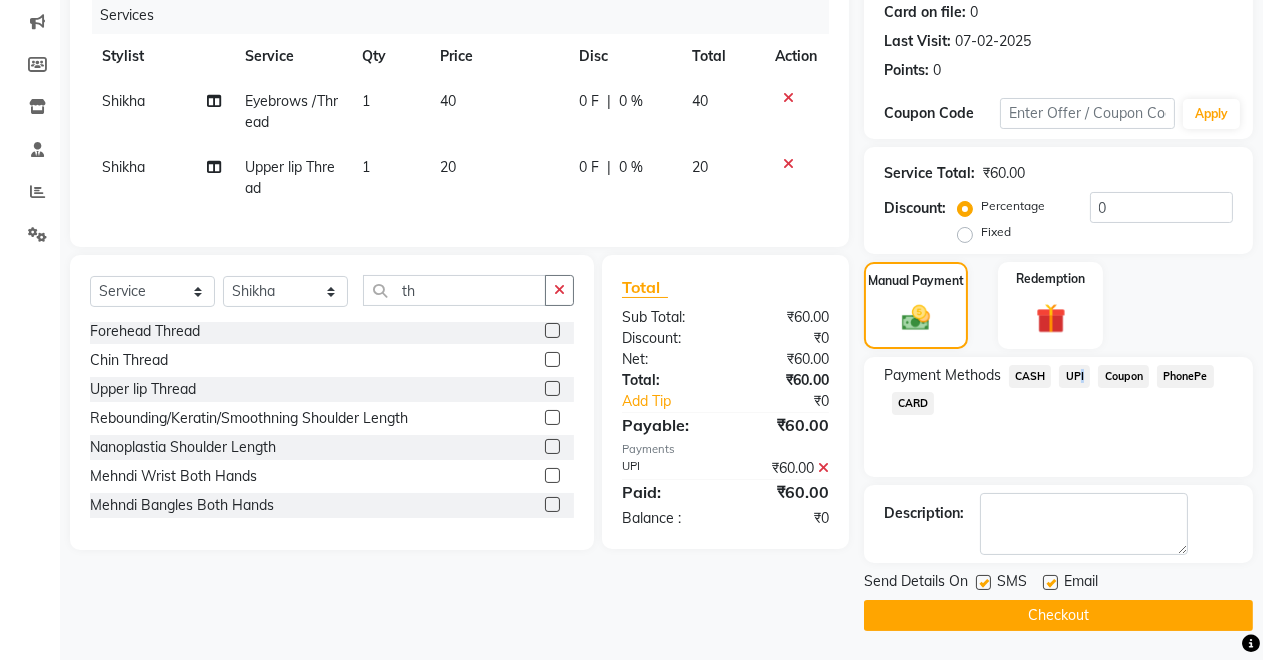 click on "Checkout" 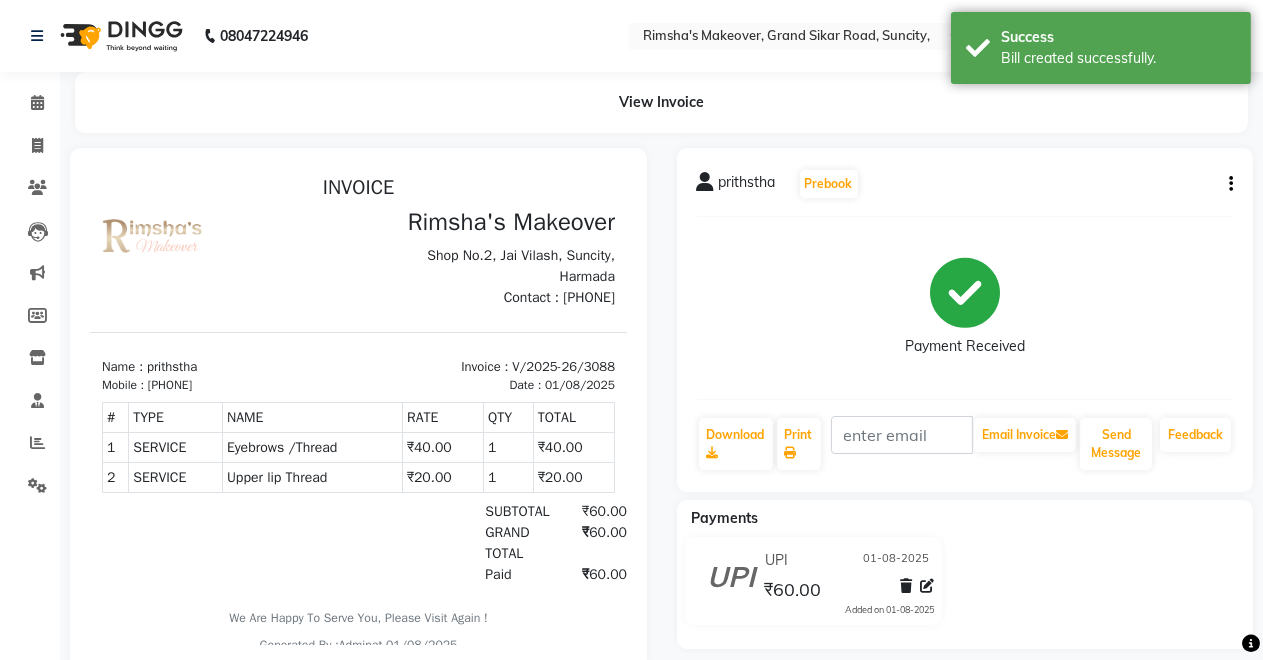 scroll, scrollTop: 0, scrollLeft: 0, axis: both 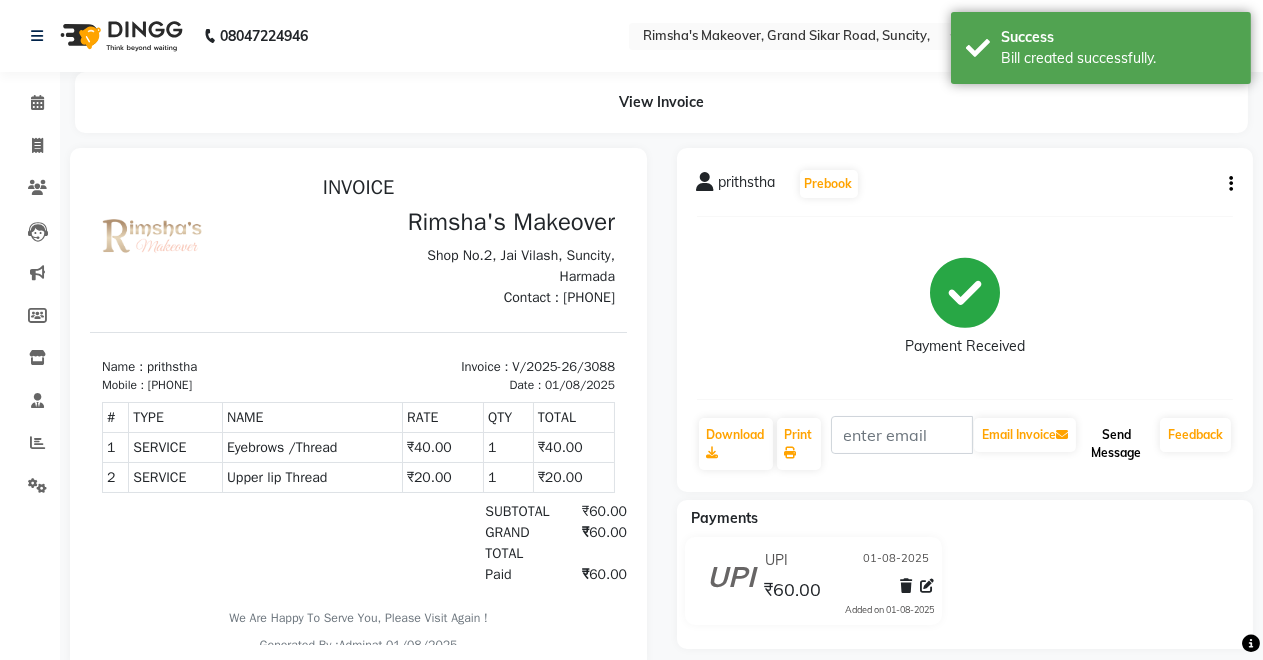 click on "Send Message" 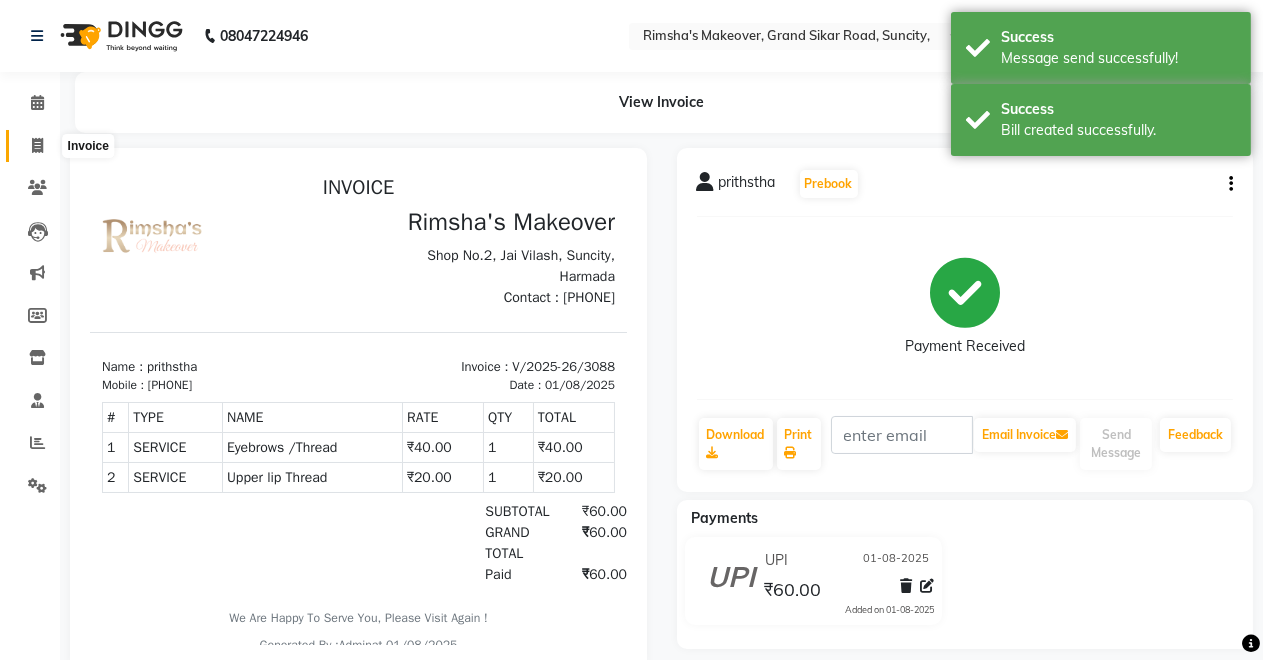 click 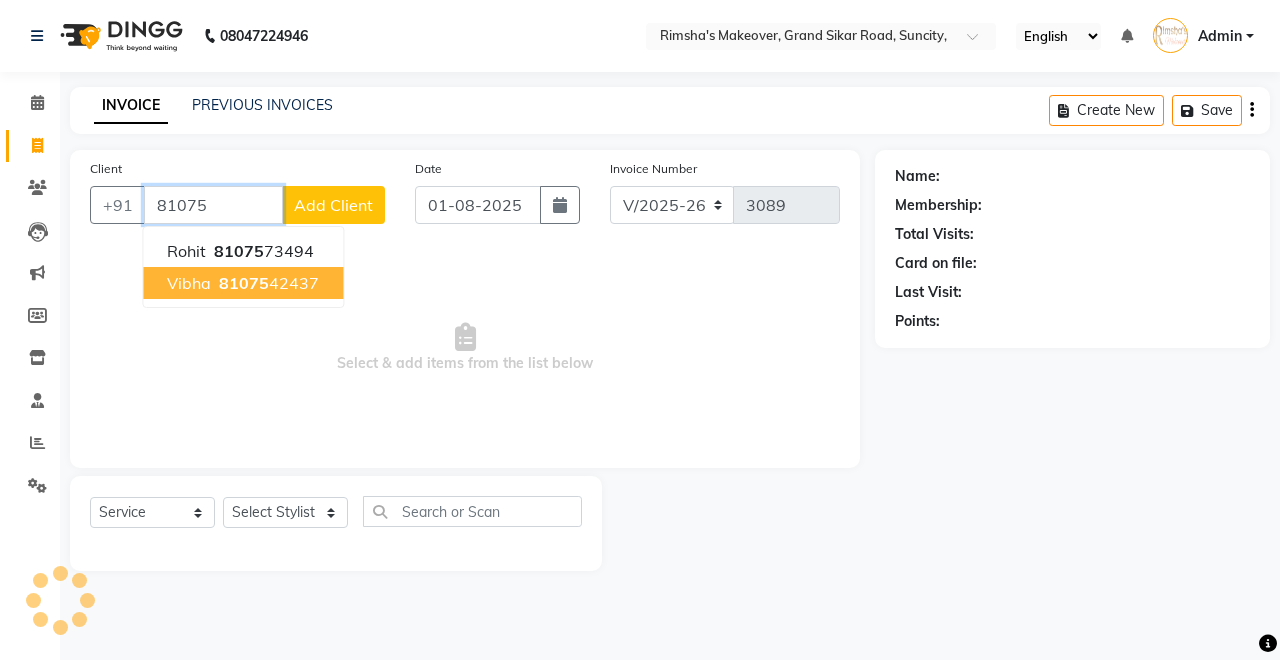 click on "vibha" at bounding box center (189, 283) 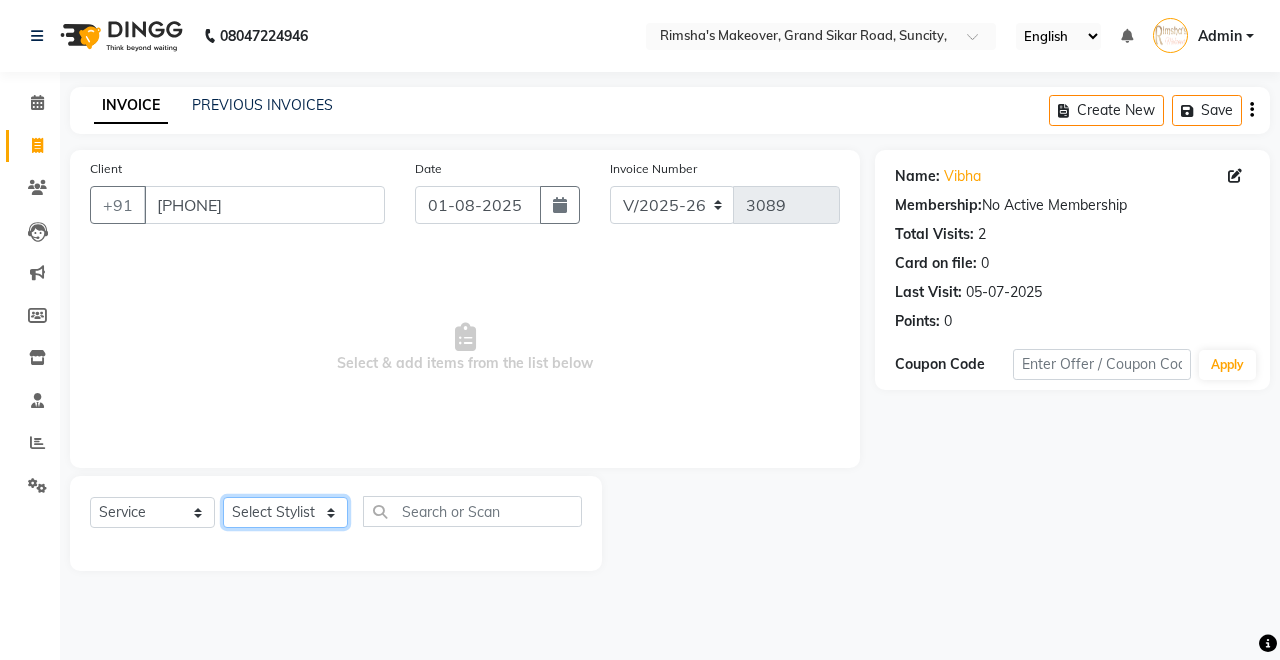 click on "Select Stylist Badal kumar Jeetu Kushal Nikita Rahul Sachin Dangoriya Shikha Suman Verma" 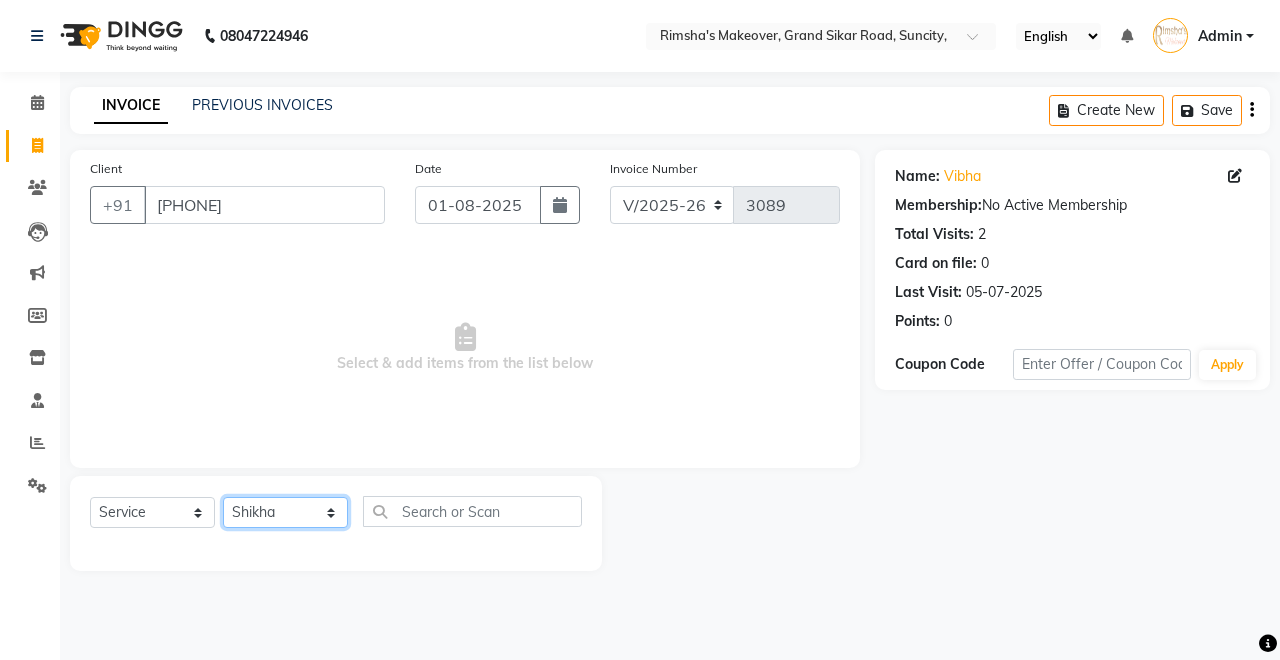 click on "Select Stylist Badal kumar Jeetu Kushal Nikita Rahul Sachin Dangoriya Shikha Suman Verma" 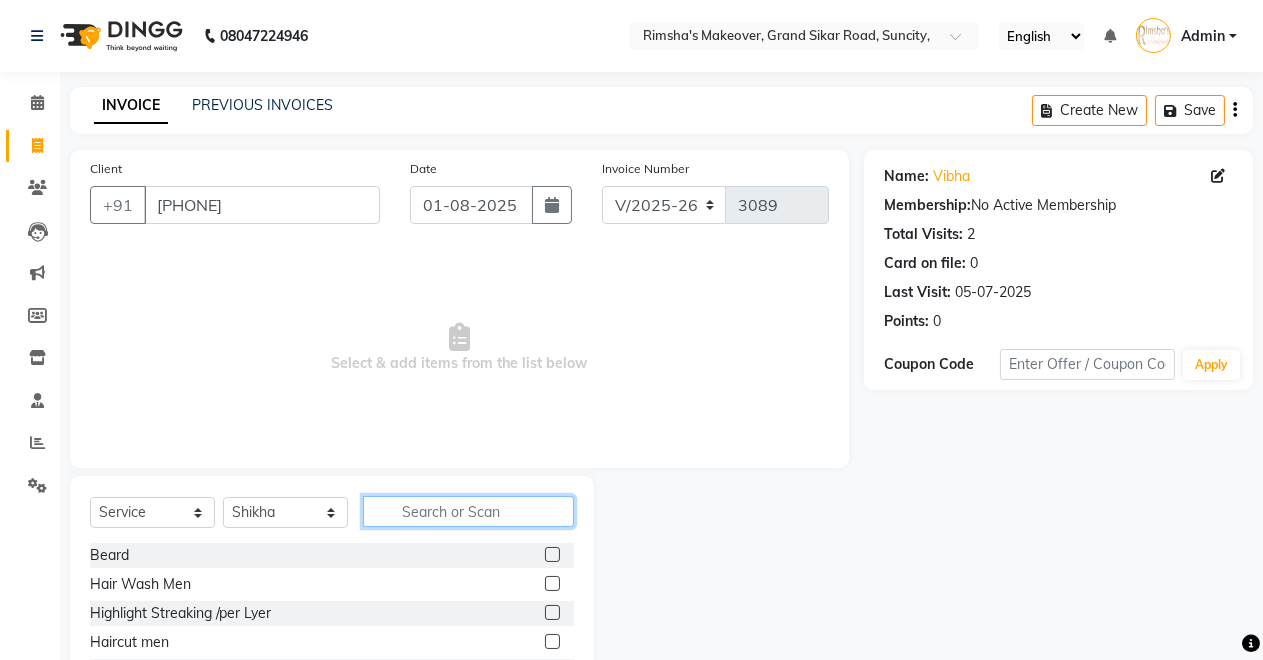 click 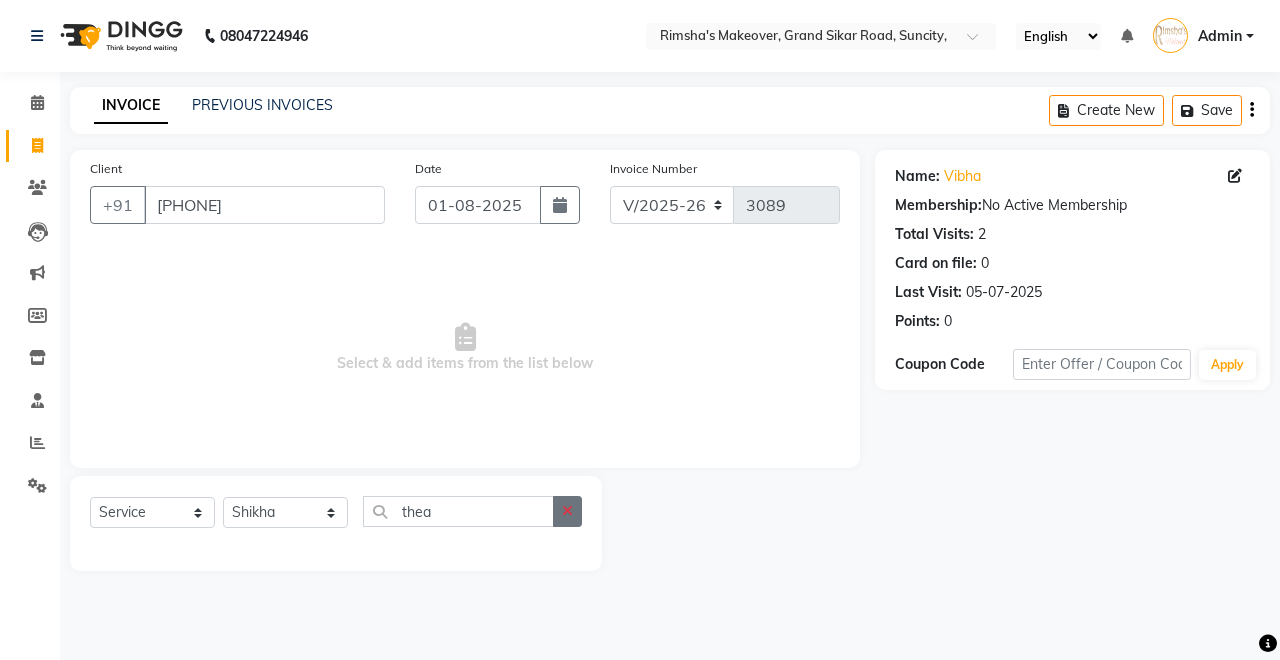 click 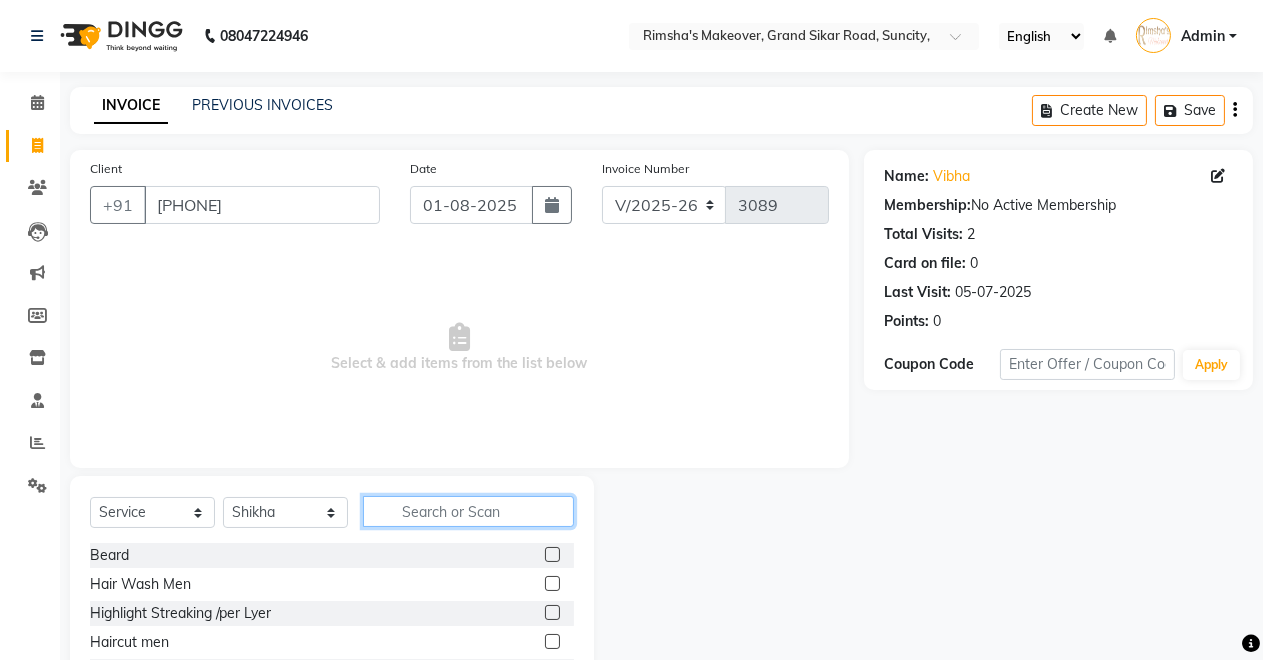 scroll, scrollTop: 141, scrollLeft: 0, axis: vertical 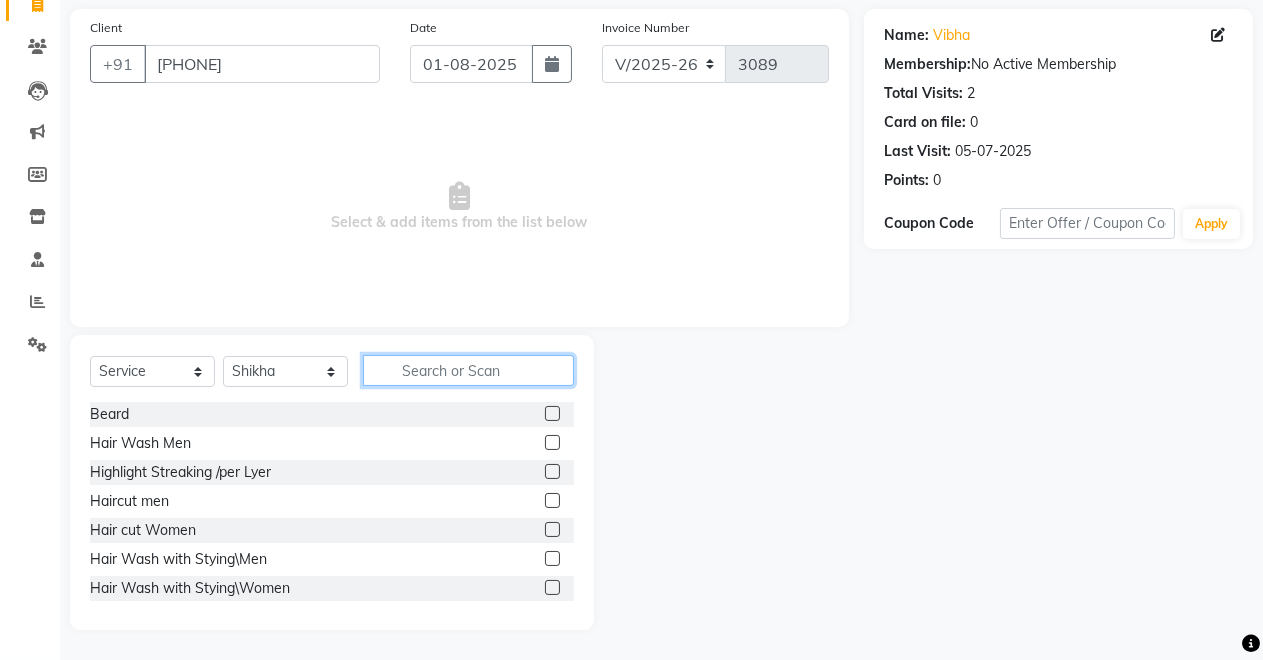 click 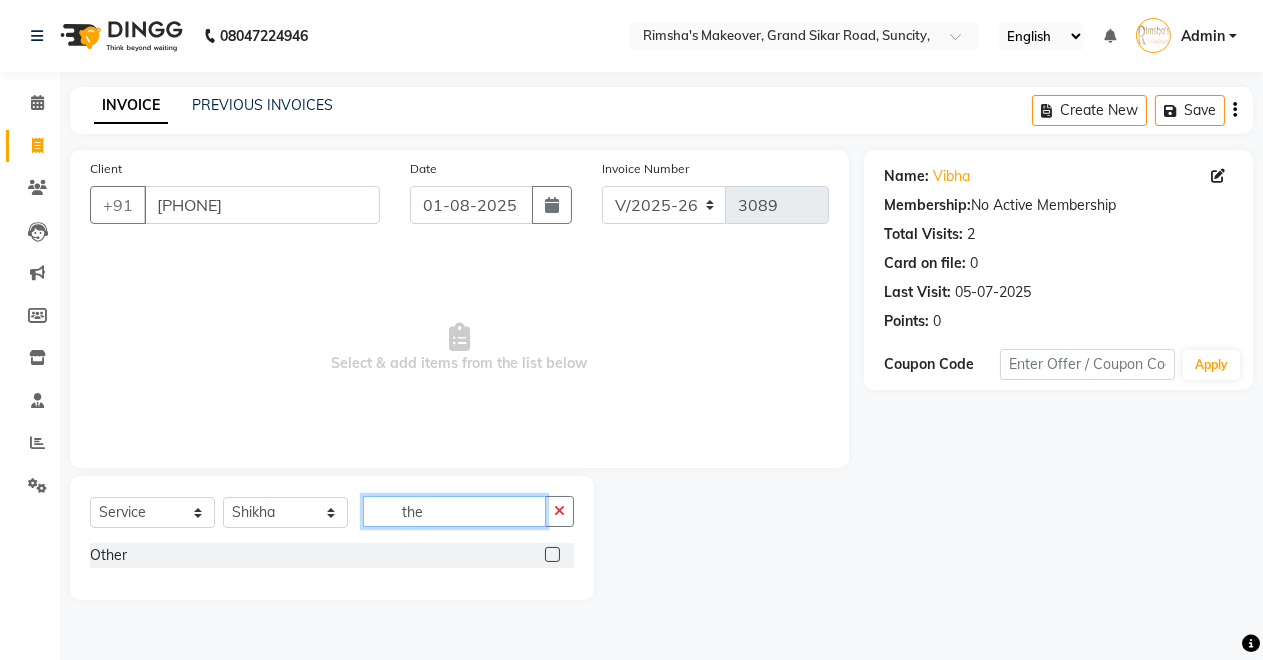 scroll, scrollTop: 0, scrollLeft: 0, axis: both 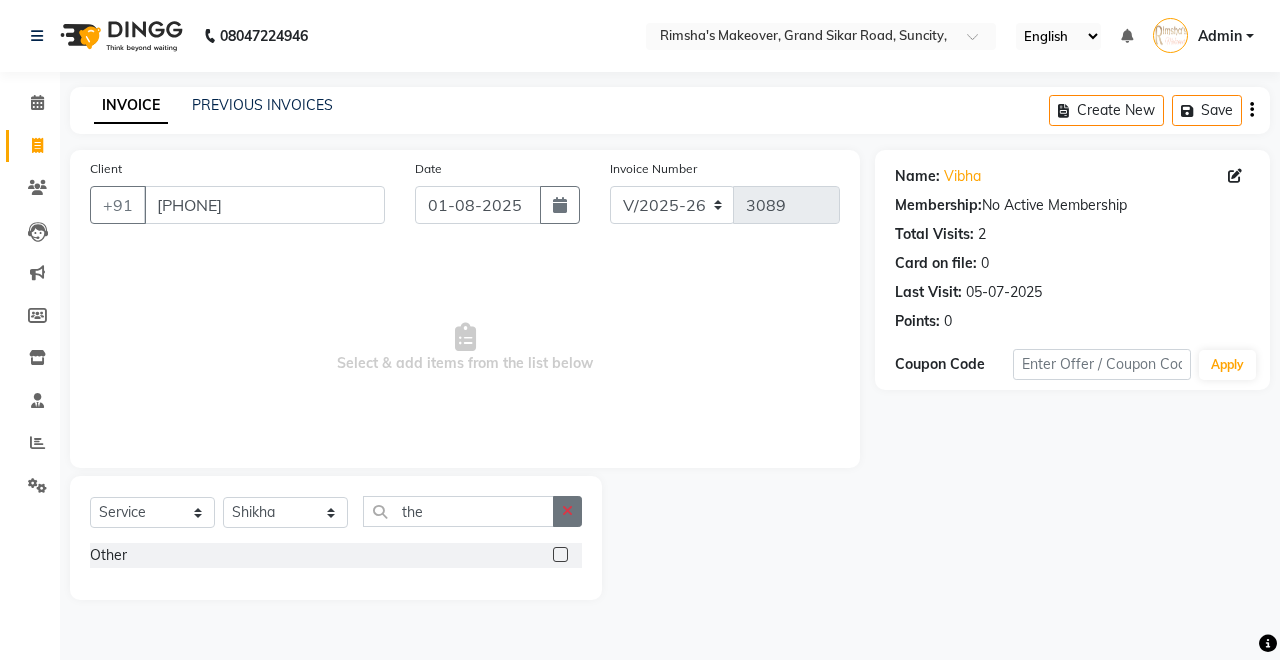 click 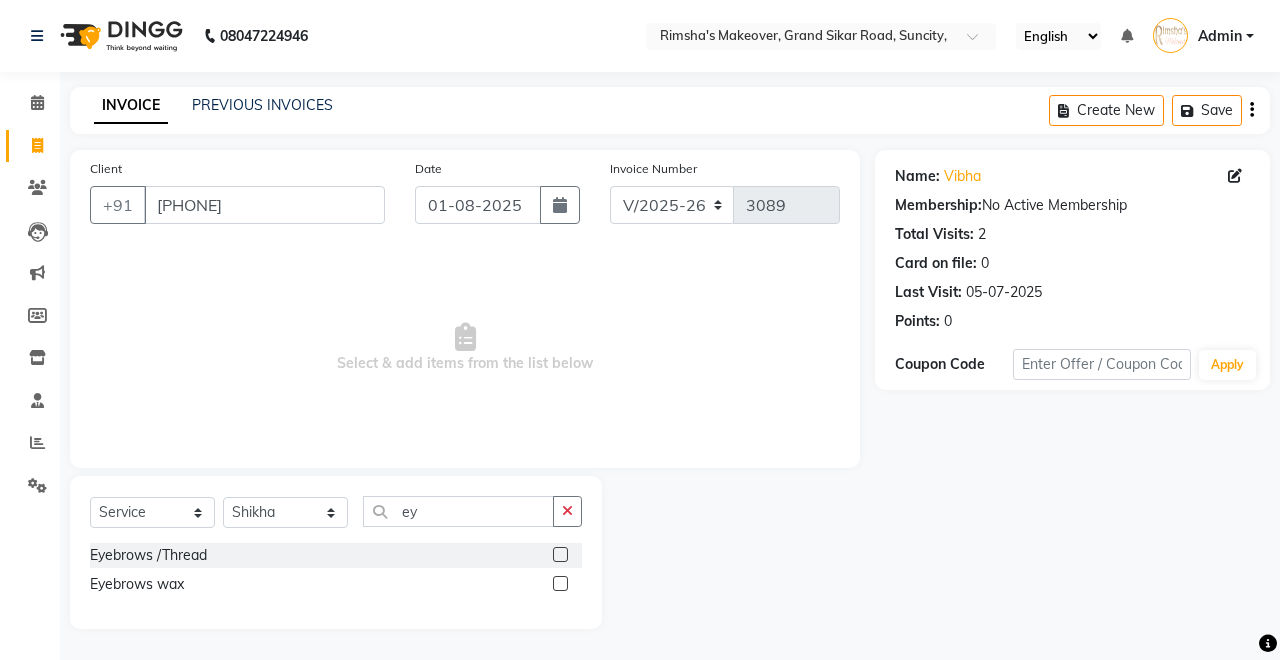 click 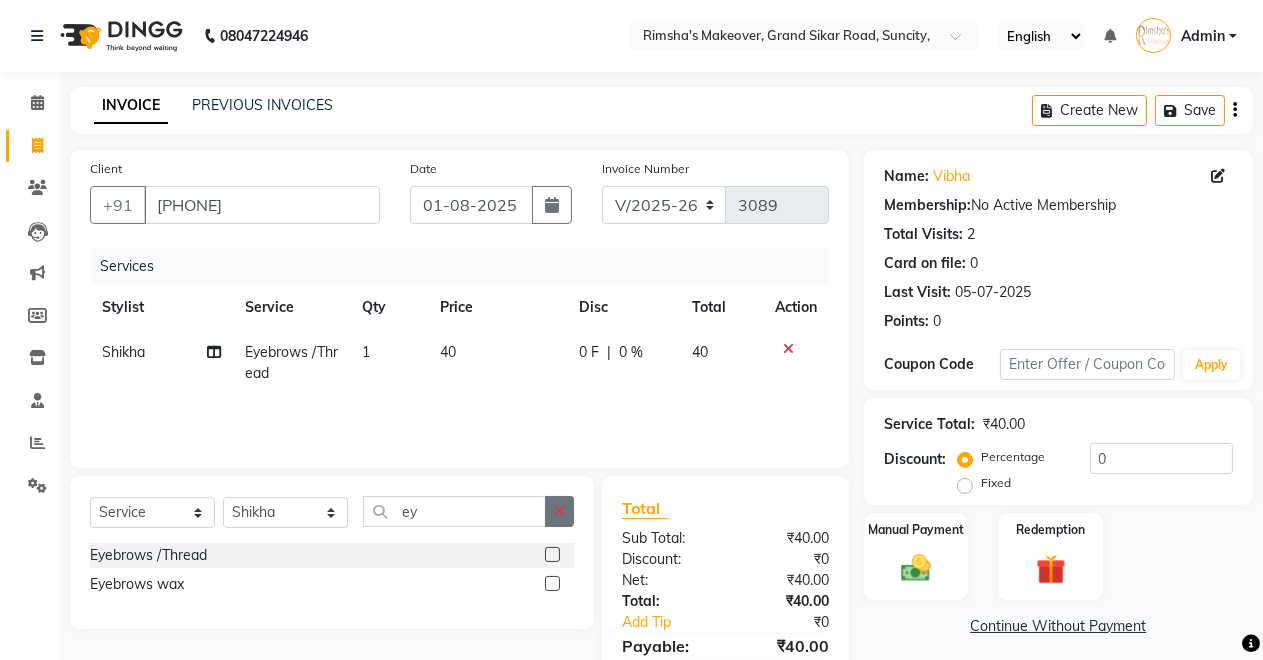 click 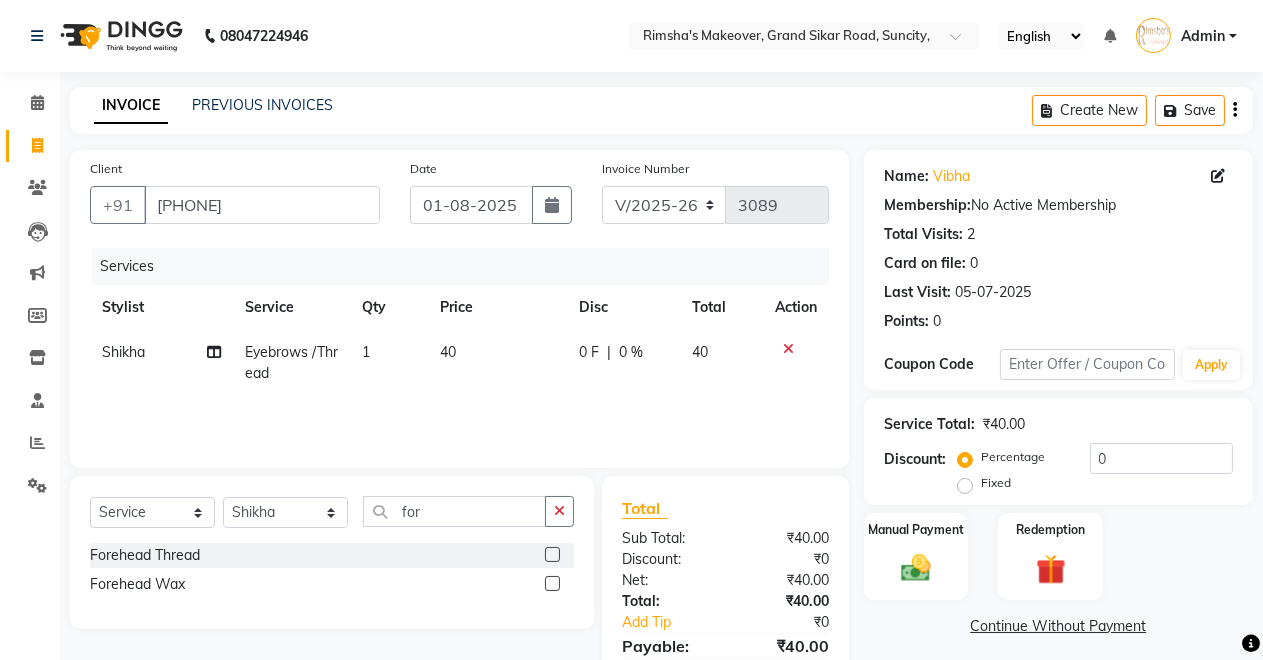 click 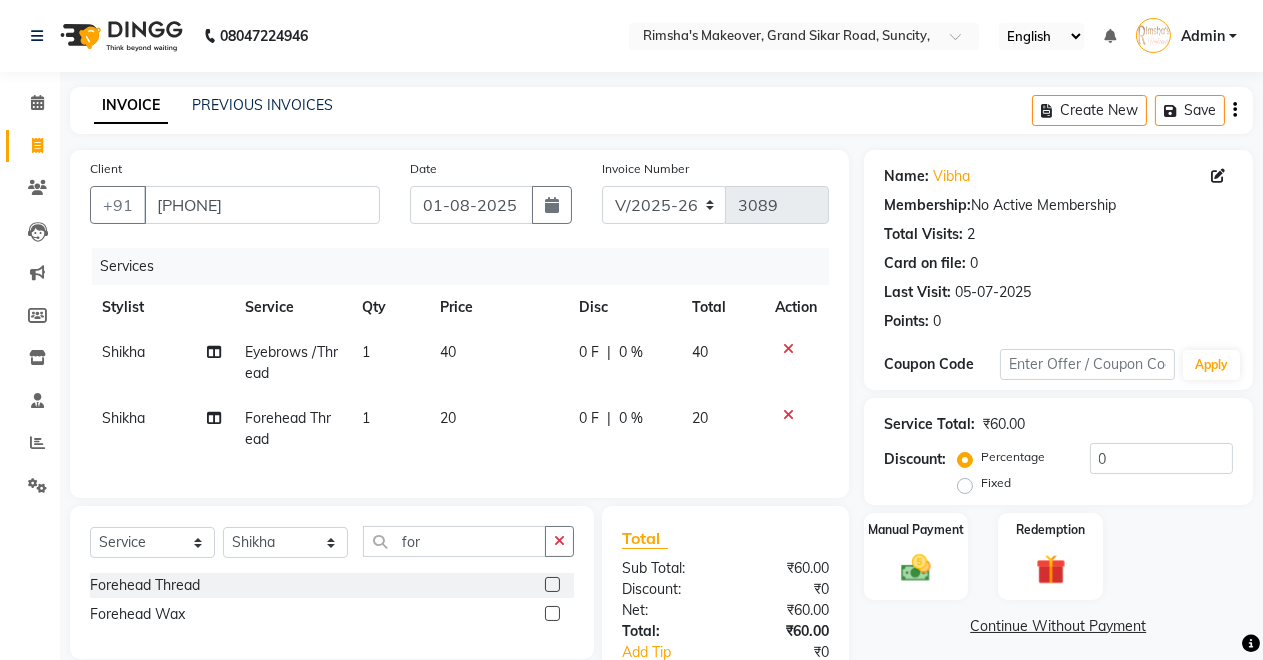 click 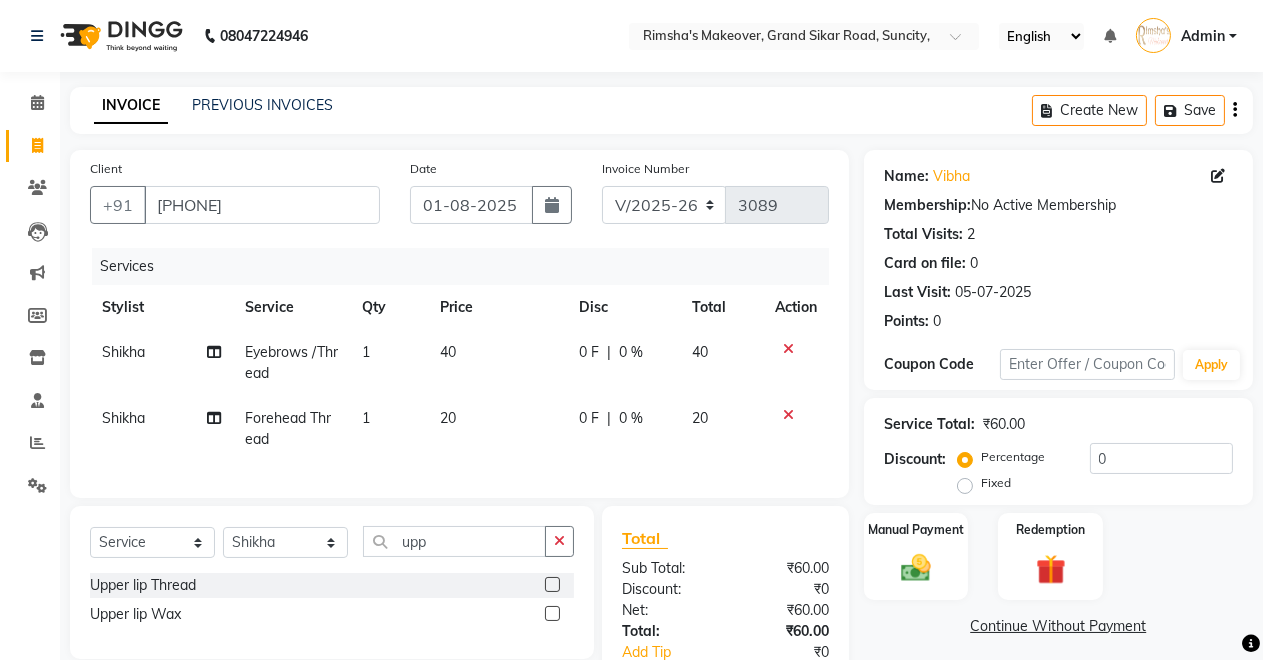 click 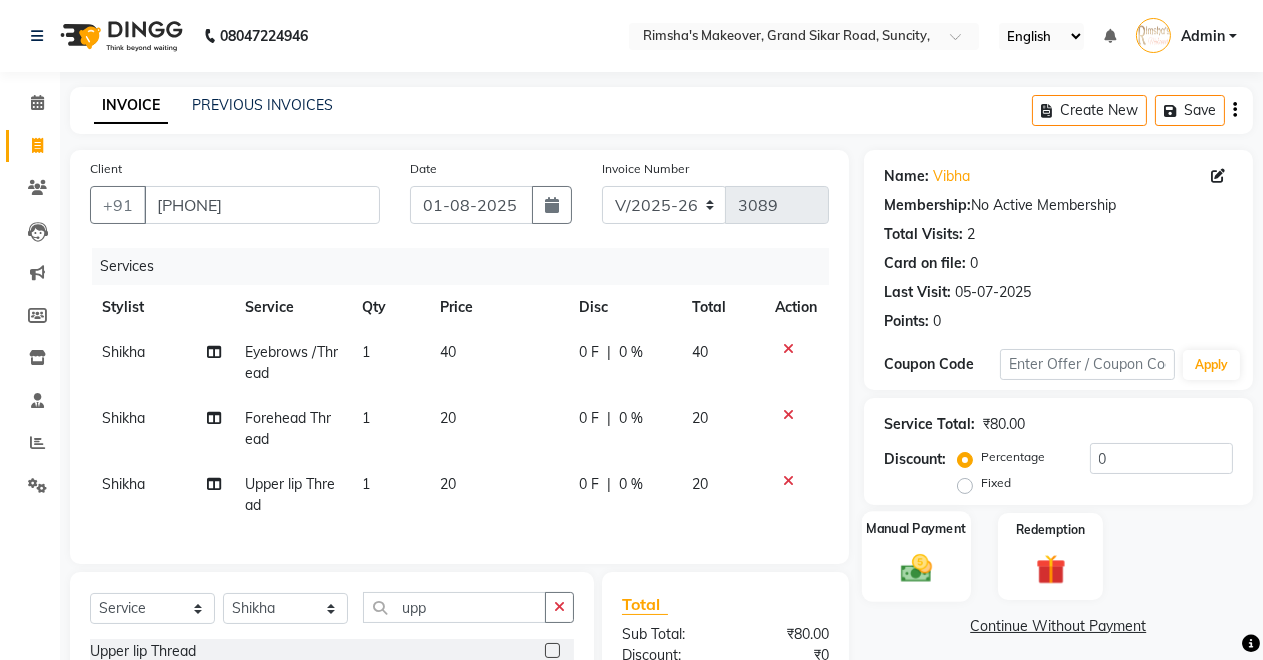 scroll, scrollTop: 210, scrollLeft: 0, axis: vertical 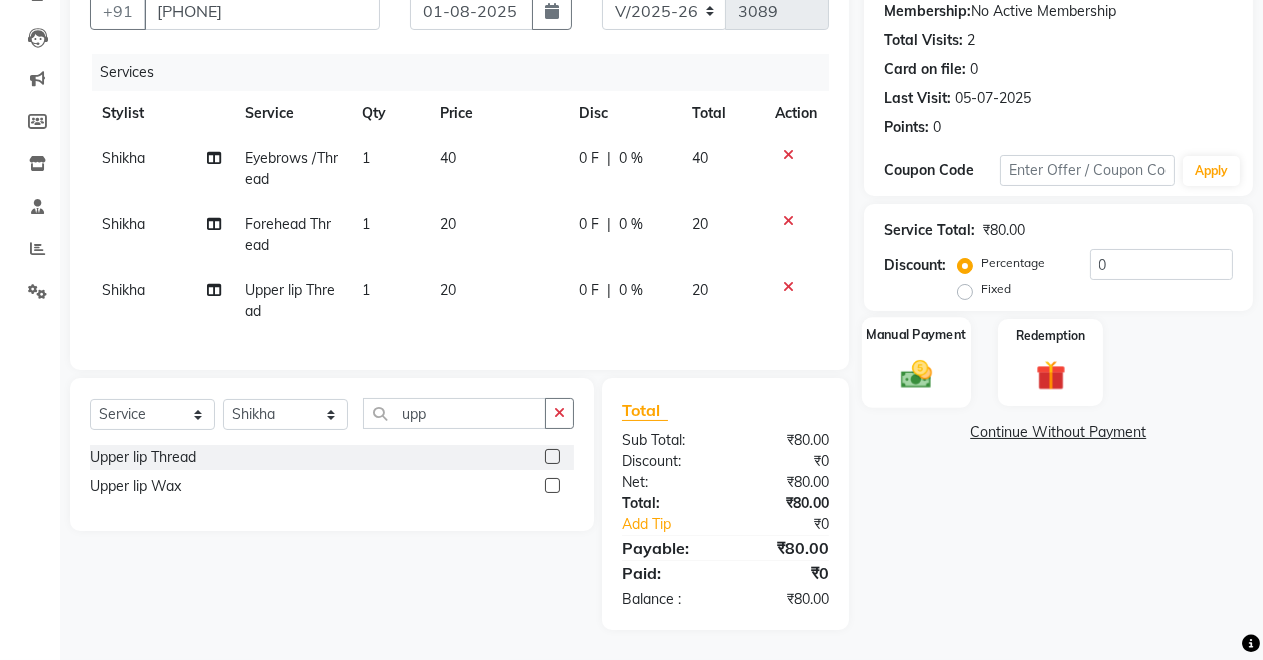 click 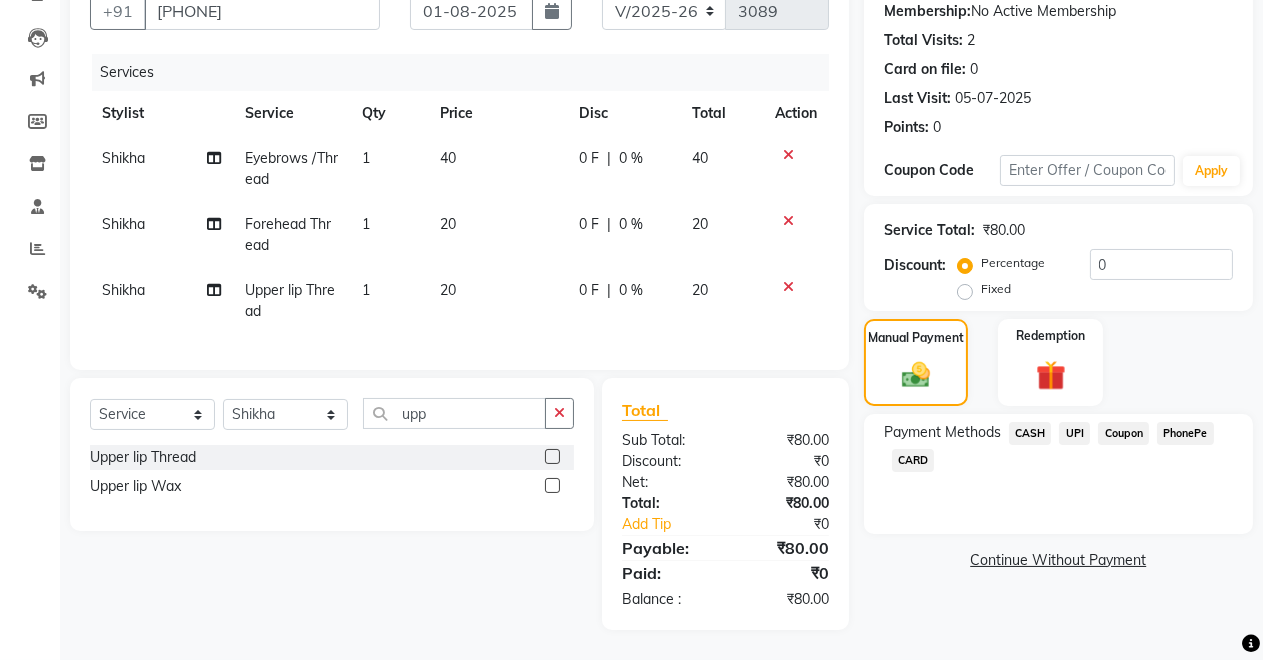 click on "UPI" 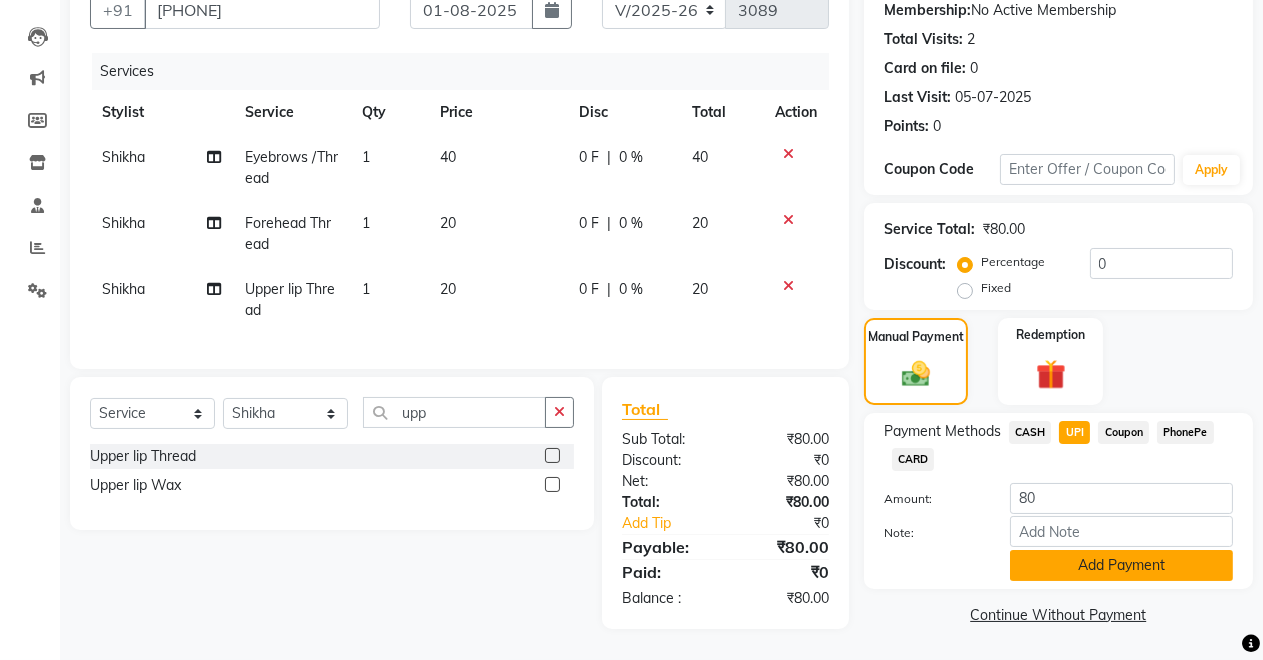 click on "Add Payment" 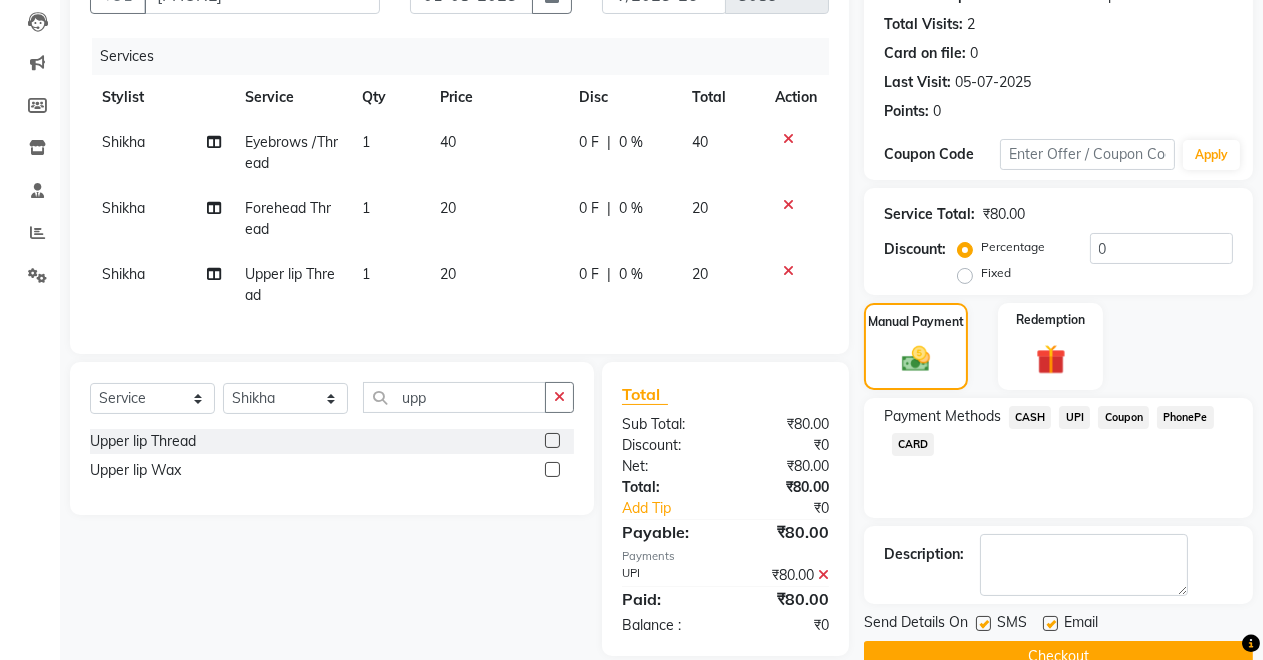 scroll, scrollTop: 252, scrollLeft: 0, axis: vertical 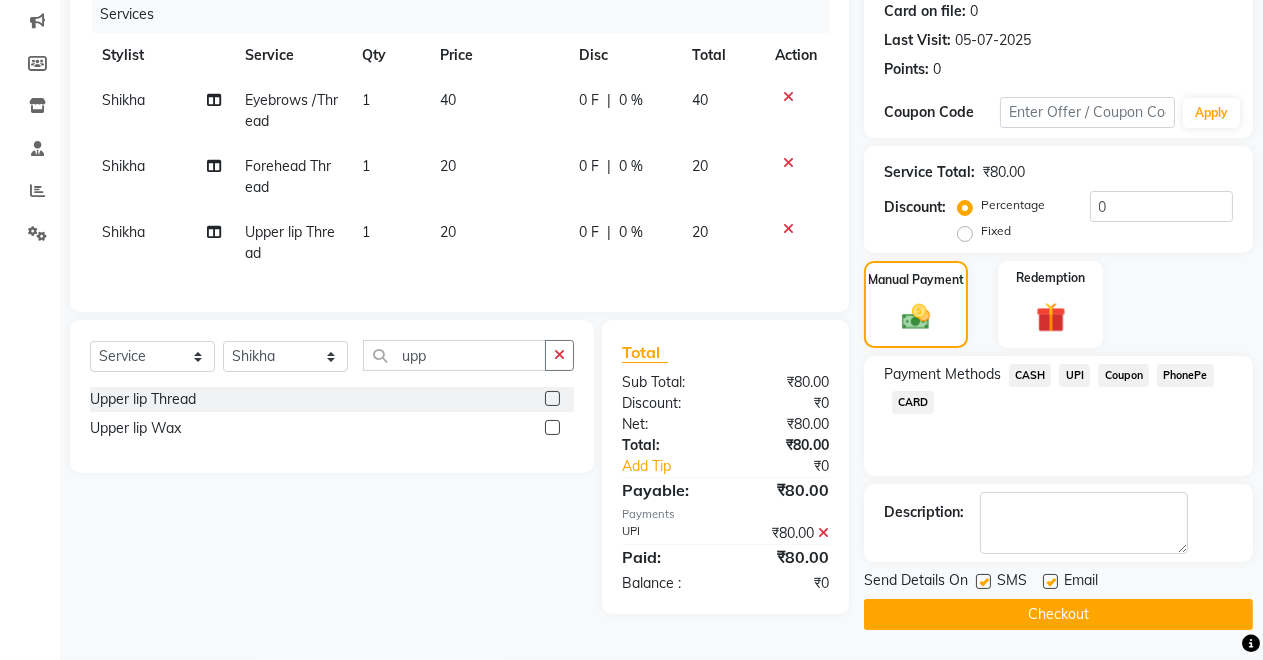 click on "Checkout" 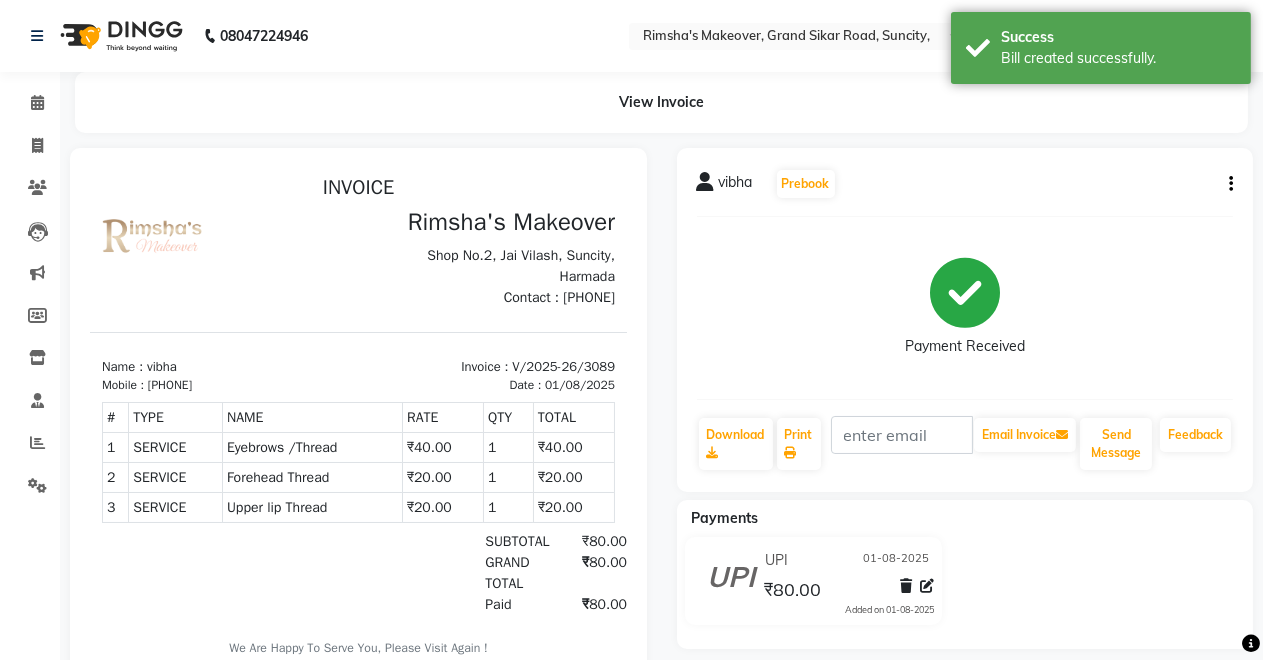 scroll, scrollTop: 0, scrollLeft: 0, axis: both 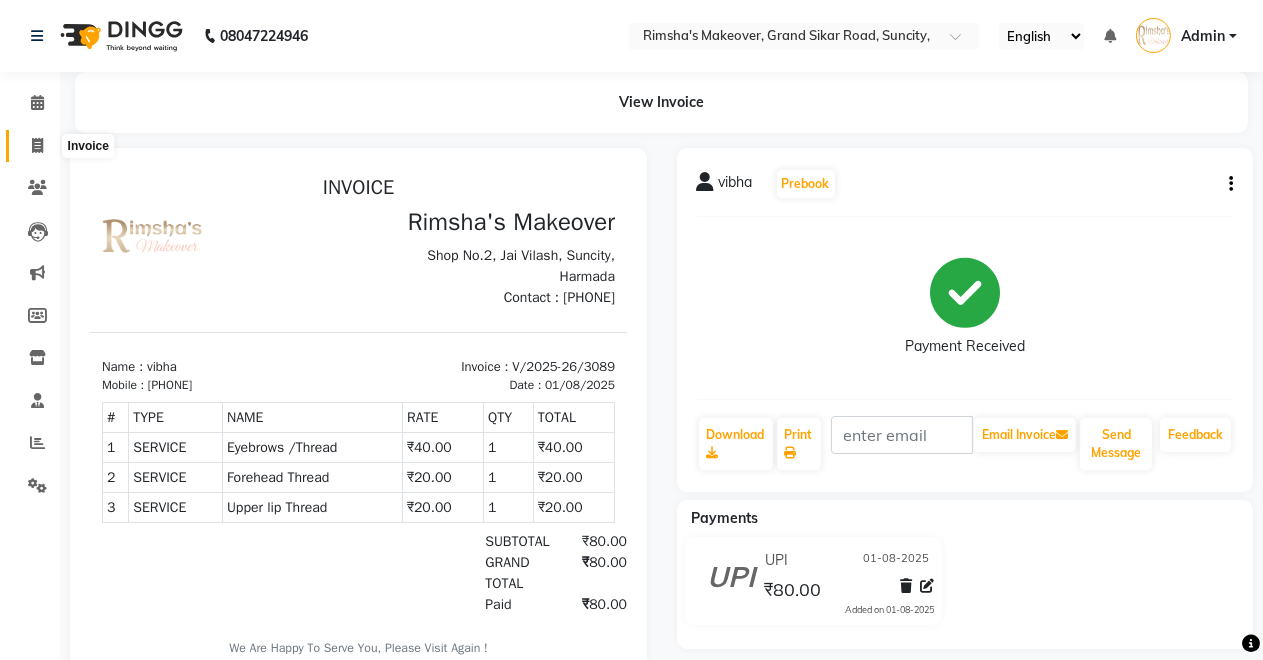 click 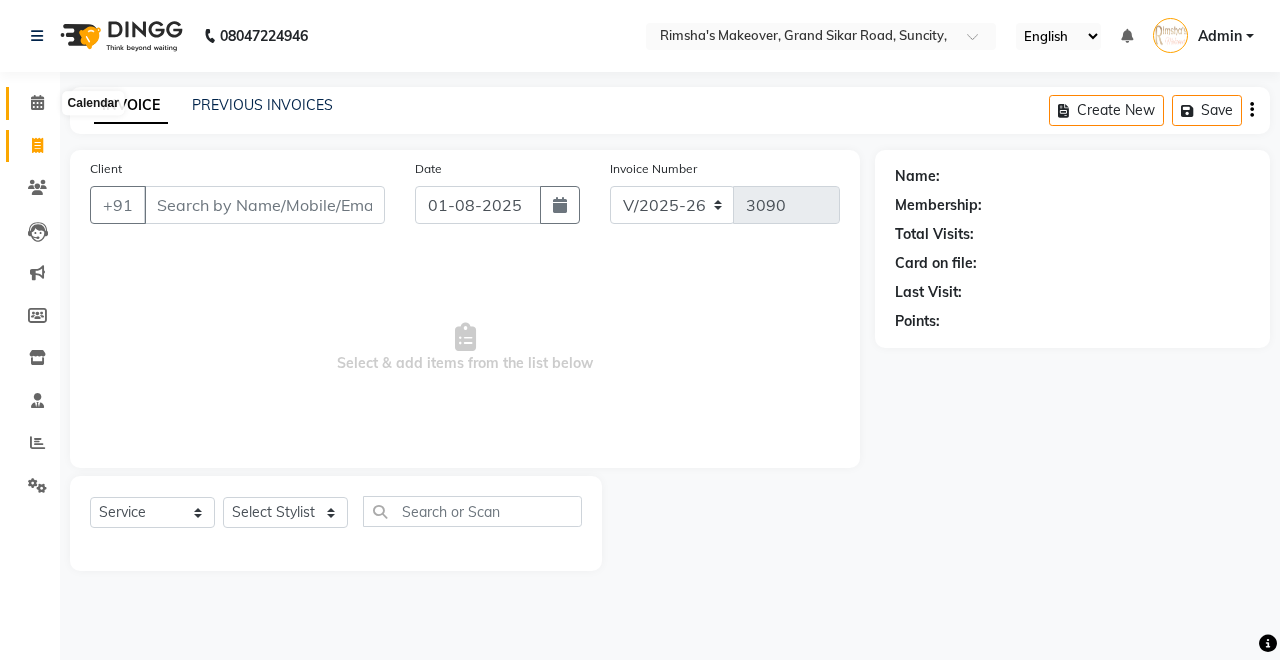 click 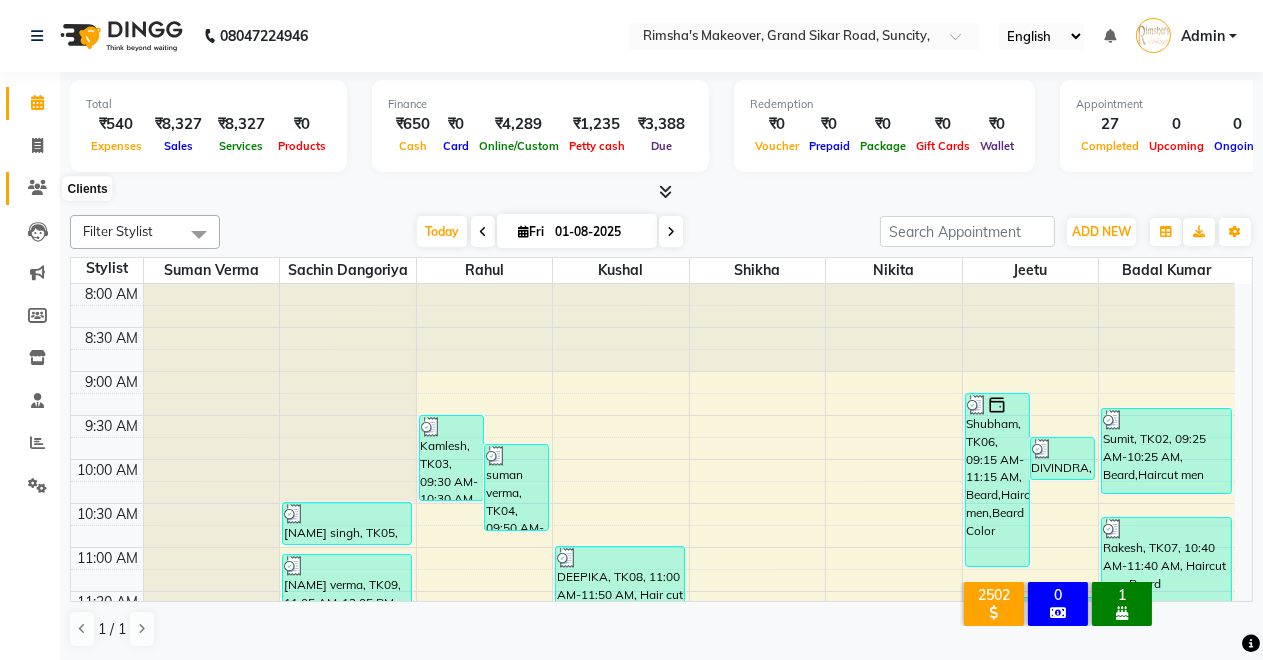 click 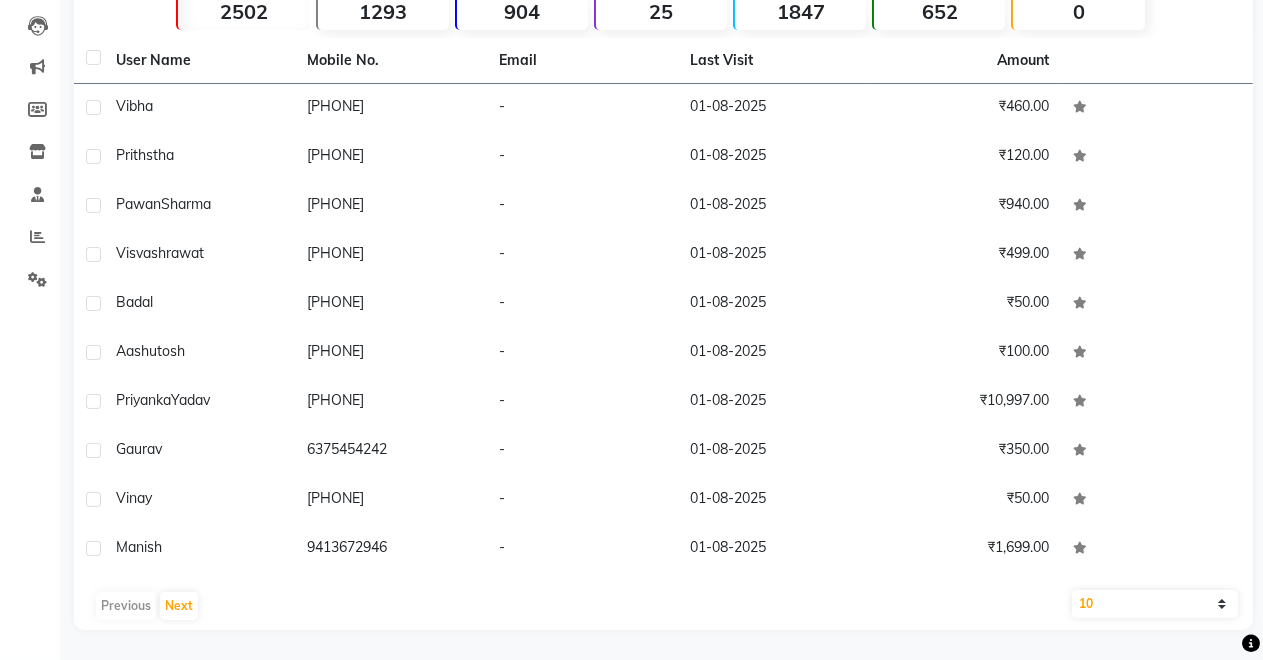scroll, scrollTop: 0, scrollLeft: 0, axis: both 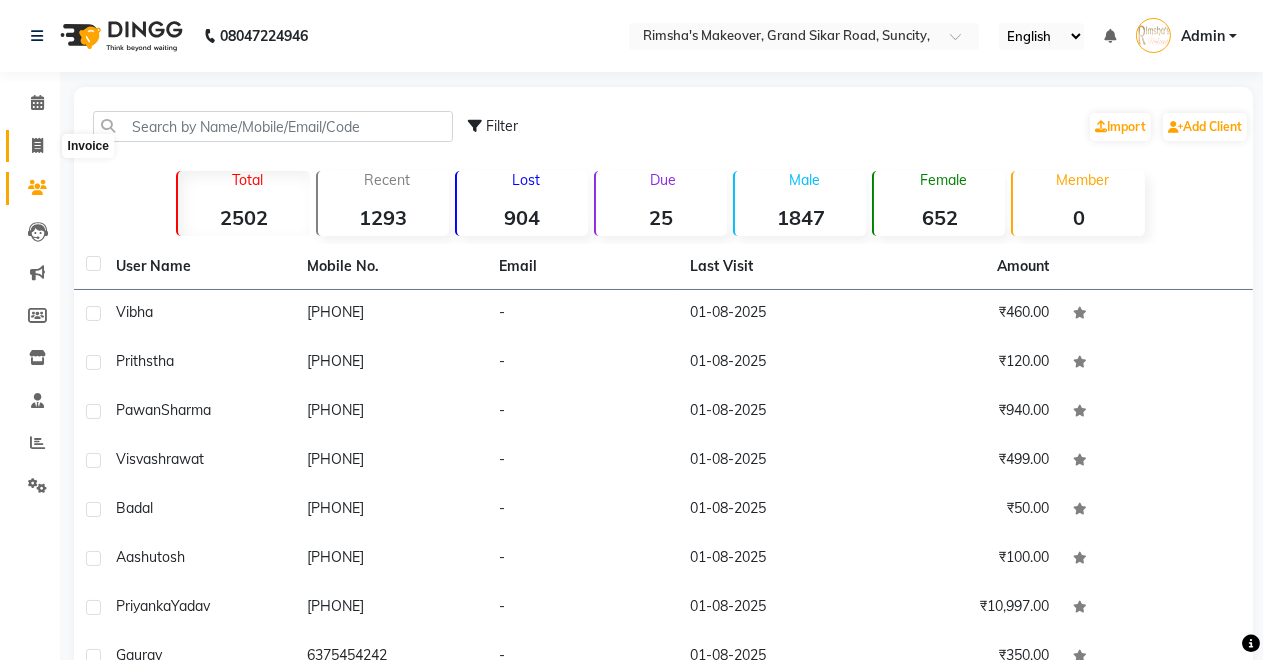 click 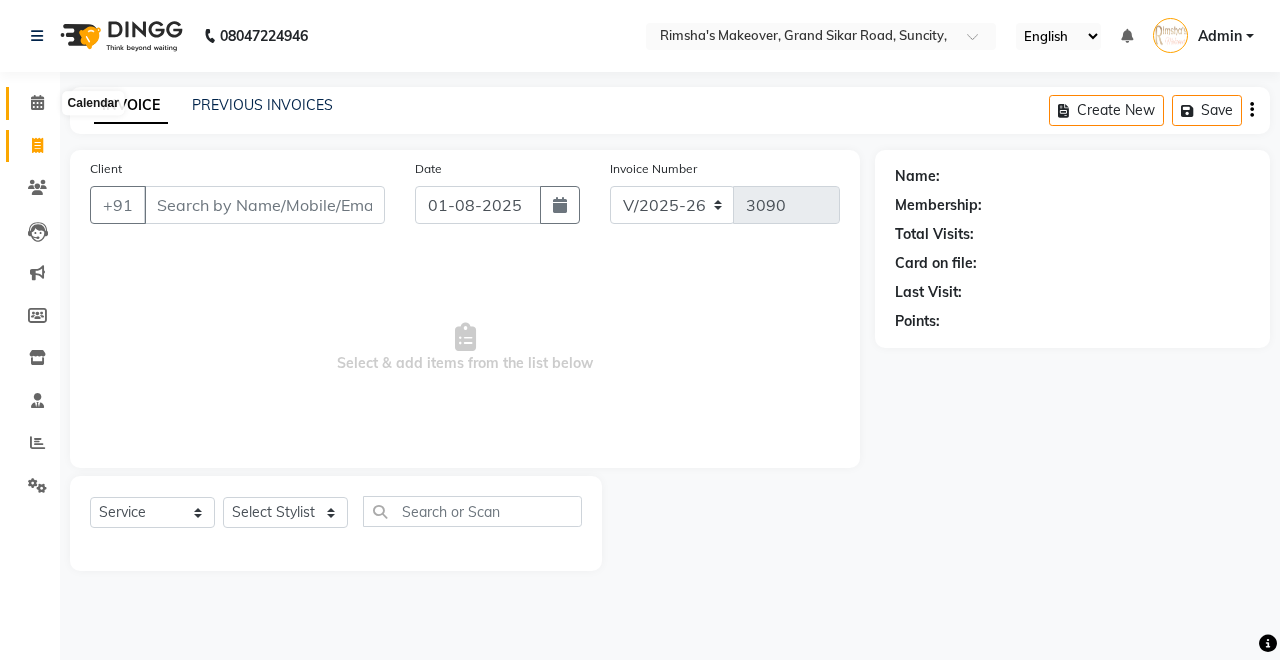 click 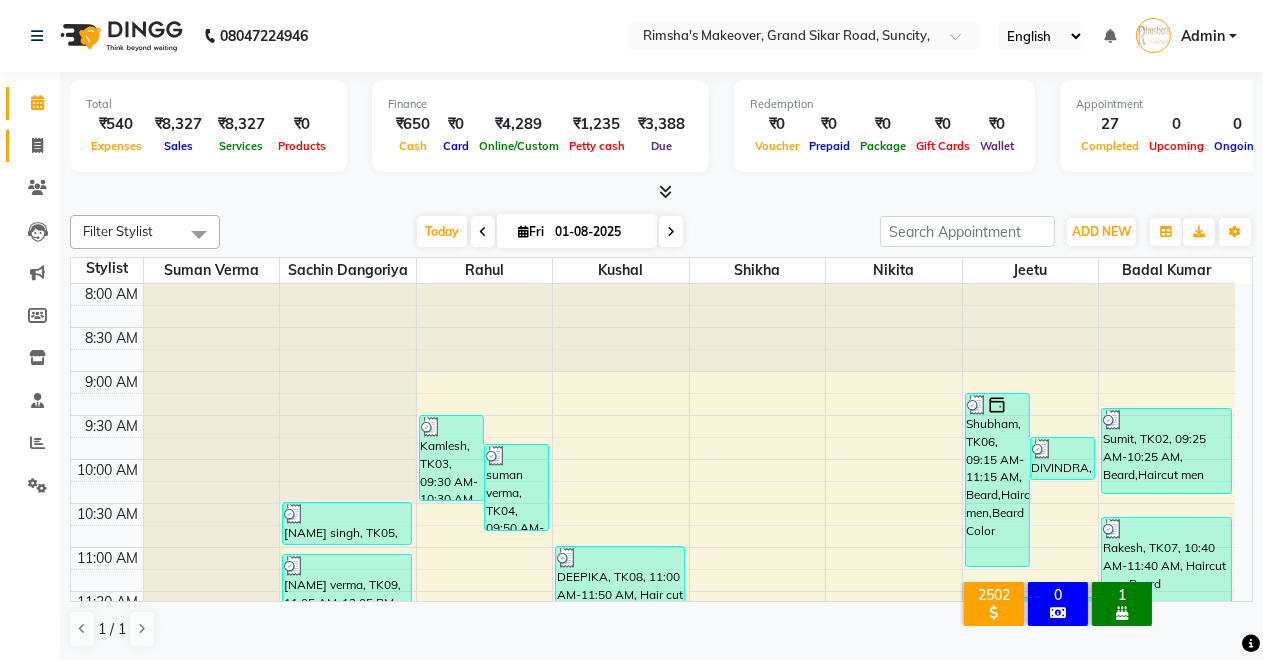 click on "Invoice" 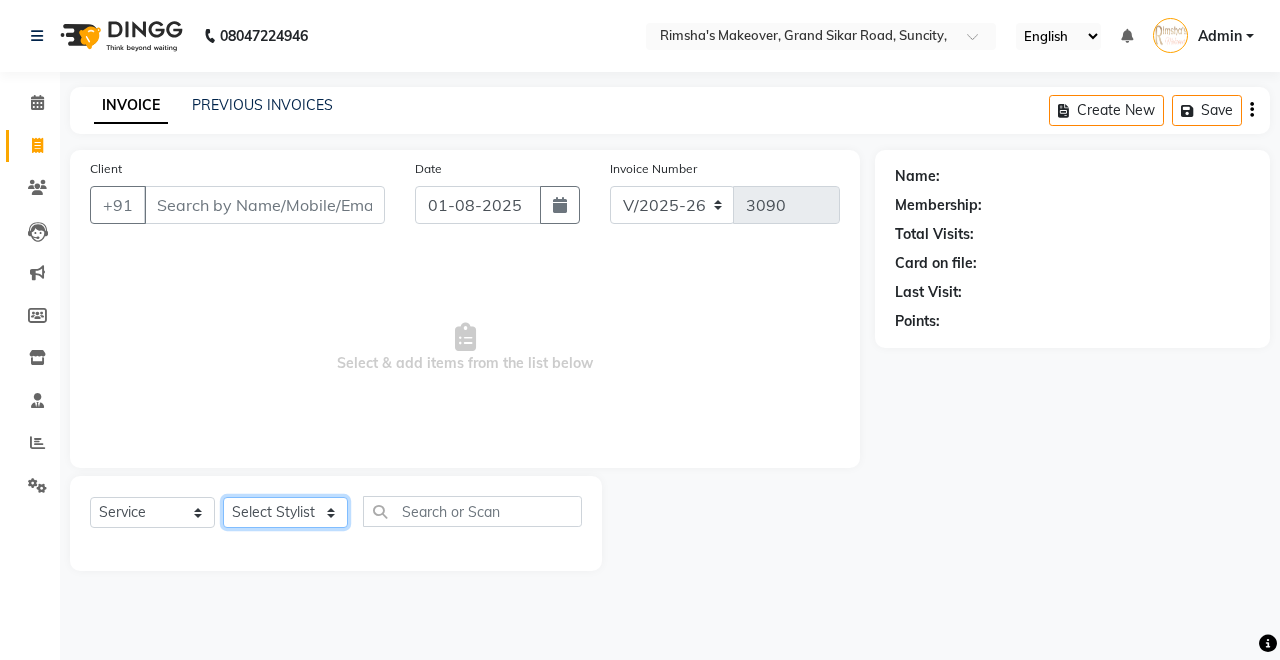 click on "Select Stylist Badal kumar Jeetu Kushal Nikita Rahul Sachin Dangoriya Shikha Suman Verma" 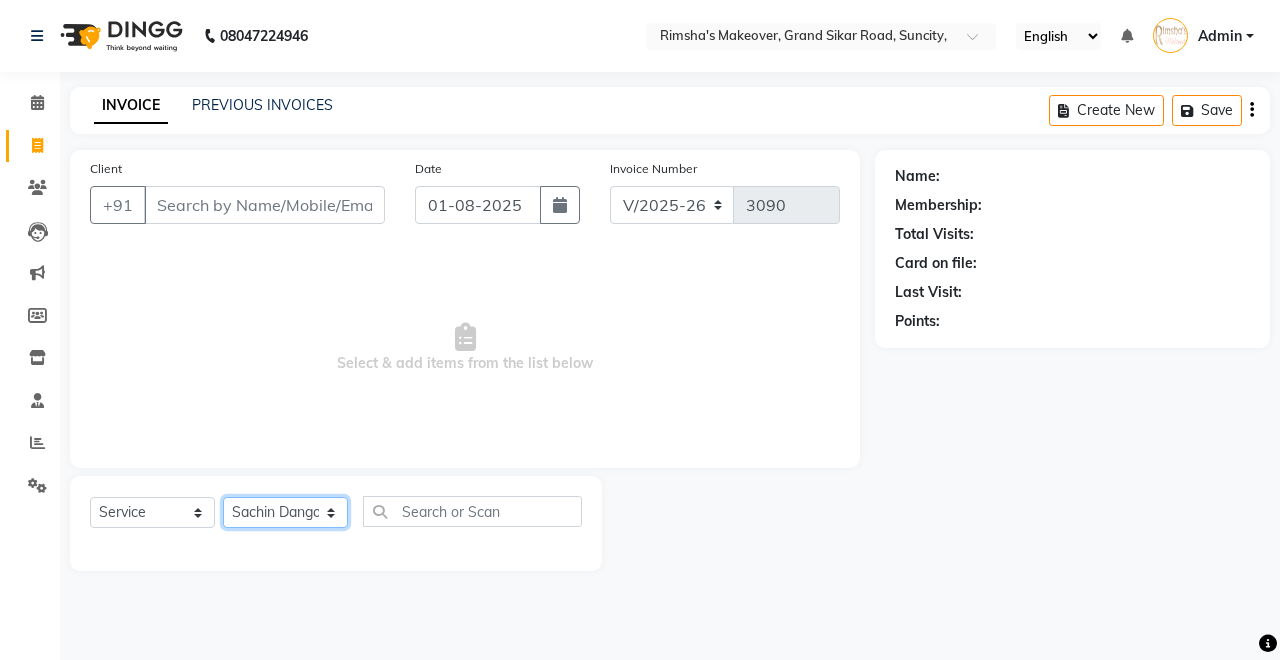 click on "Select Stylist Badal kumar Jeetu Kushal Nikita Rahul Sachin Dangoriya Shikha Suman Verma" 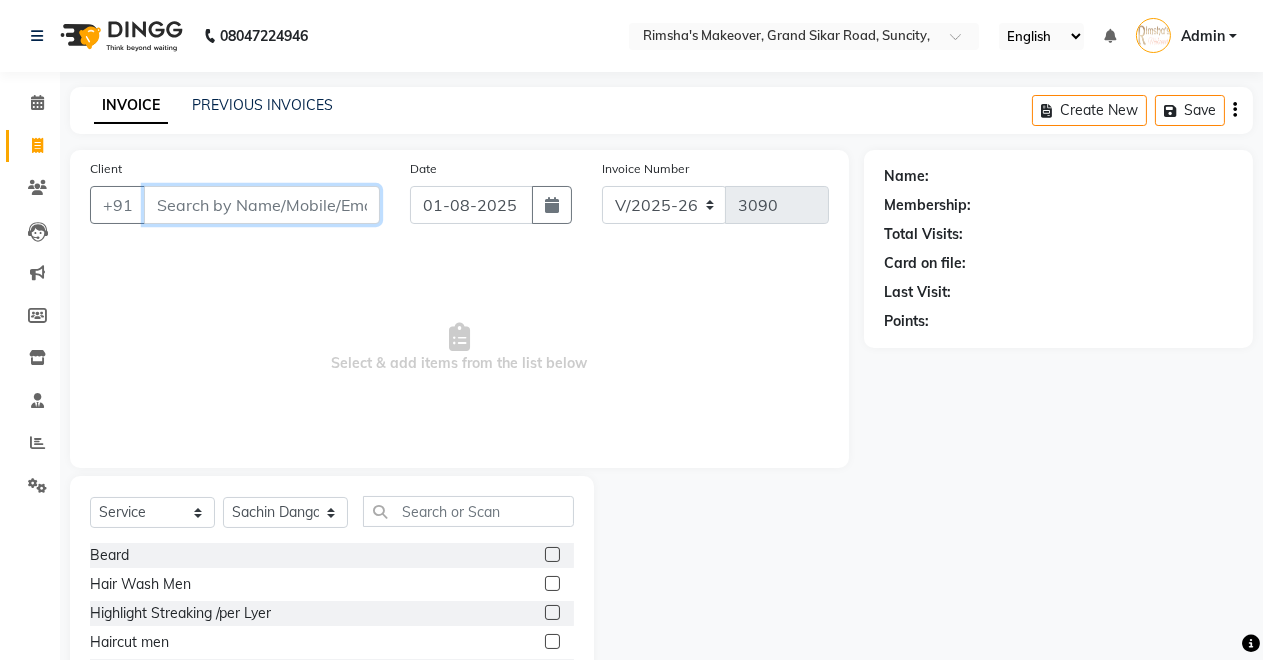 click on "Client" at bounding box center (262, 205) 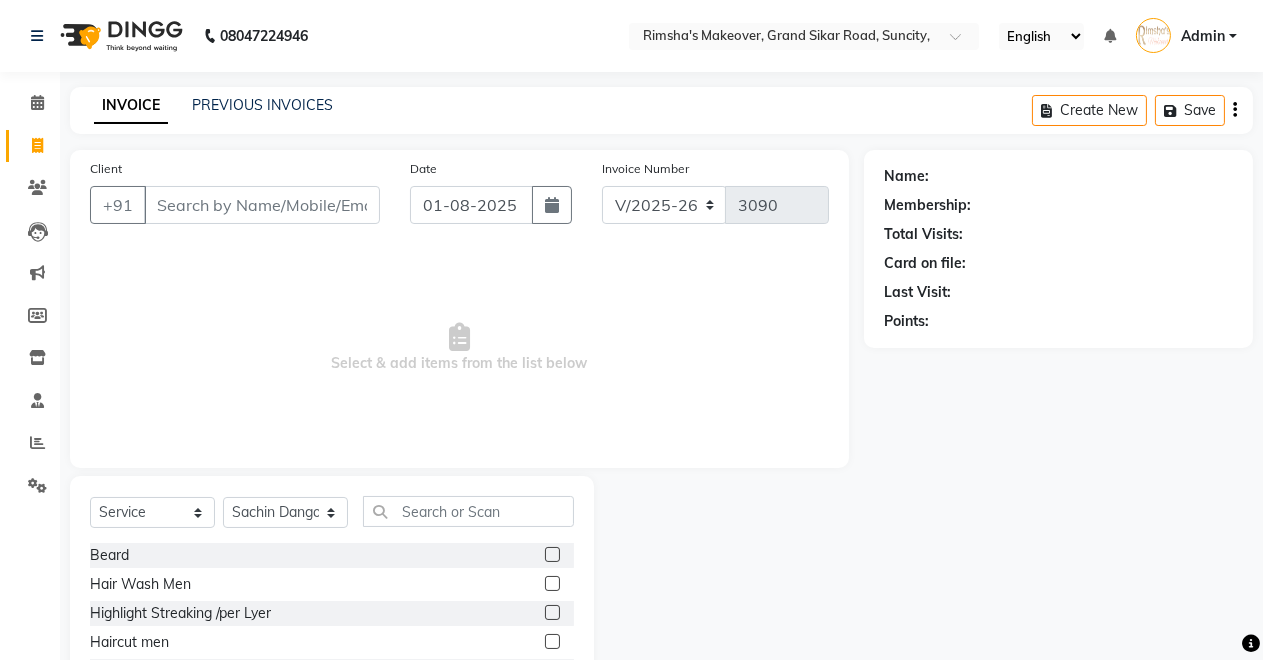 click 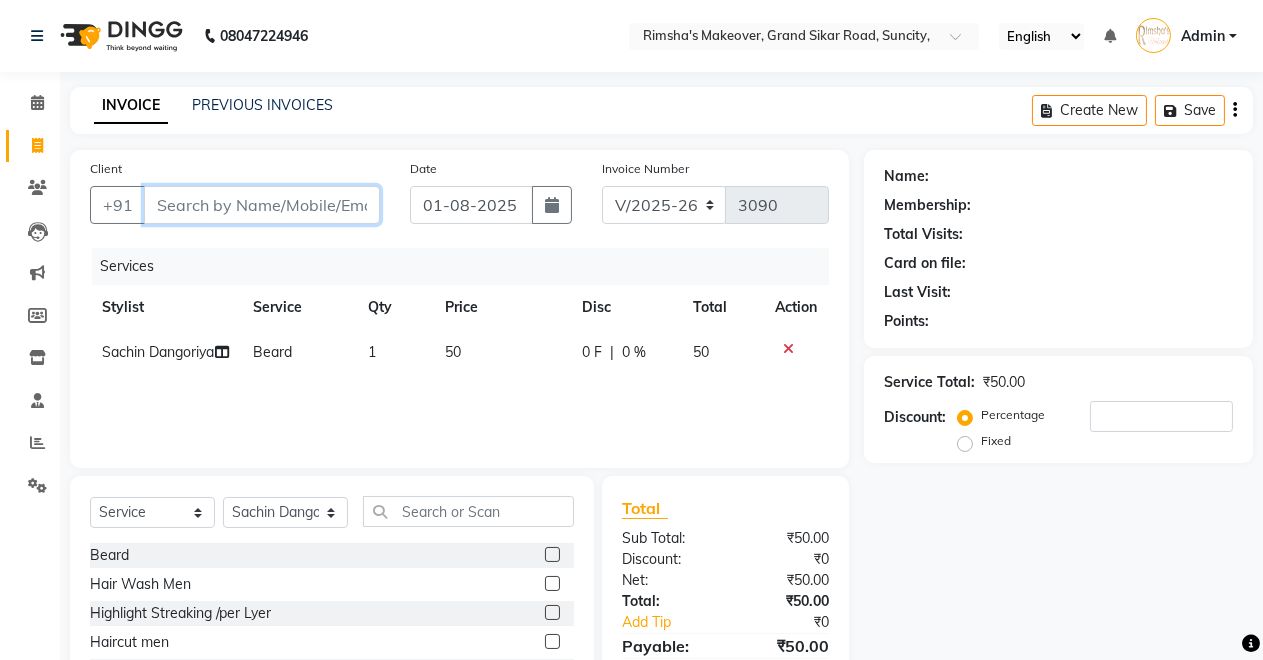 drag, startPoint x: 272, startPoint y: 204, endPoint x: 288, endPoint y: 203, distance: 16.03122 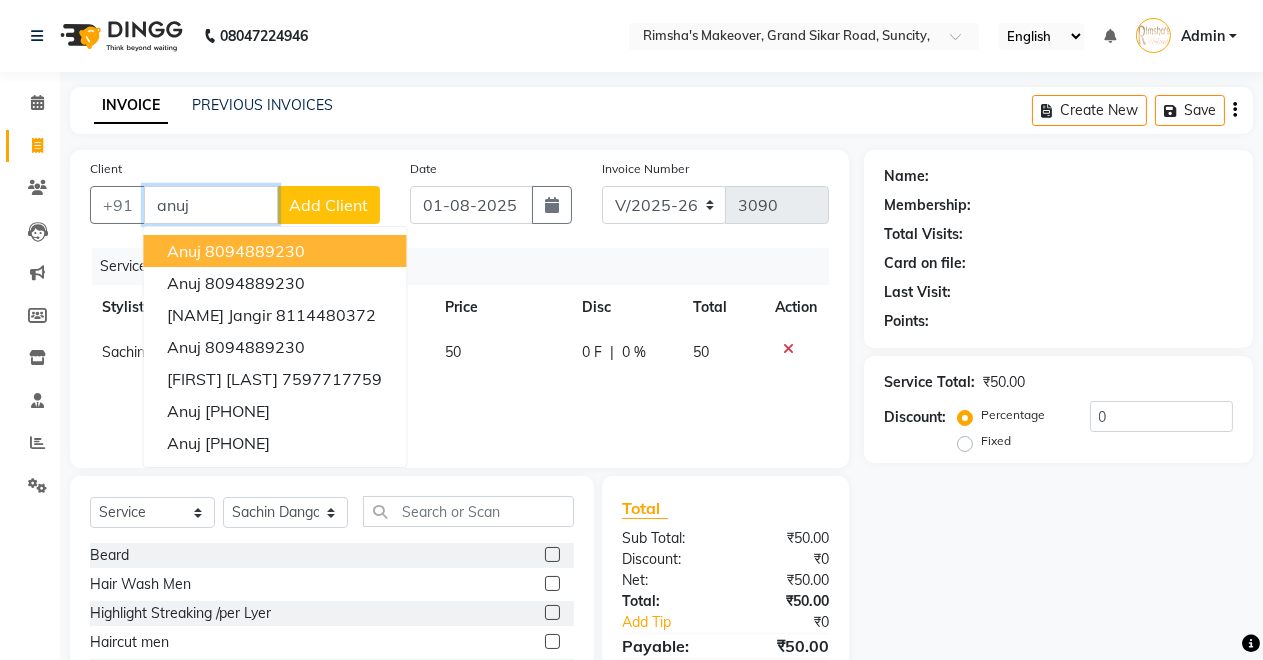 click on "[NAME]  [PHONE]" at bounding box center [274, 251] 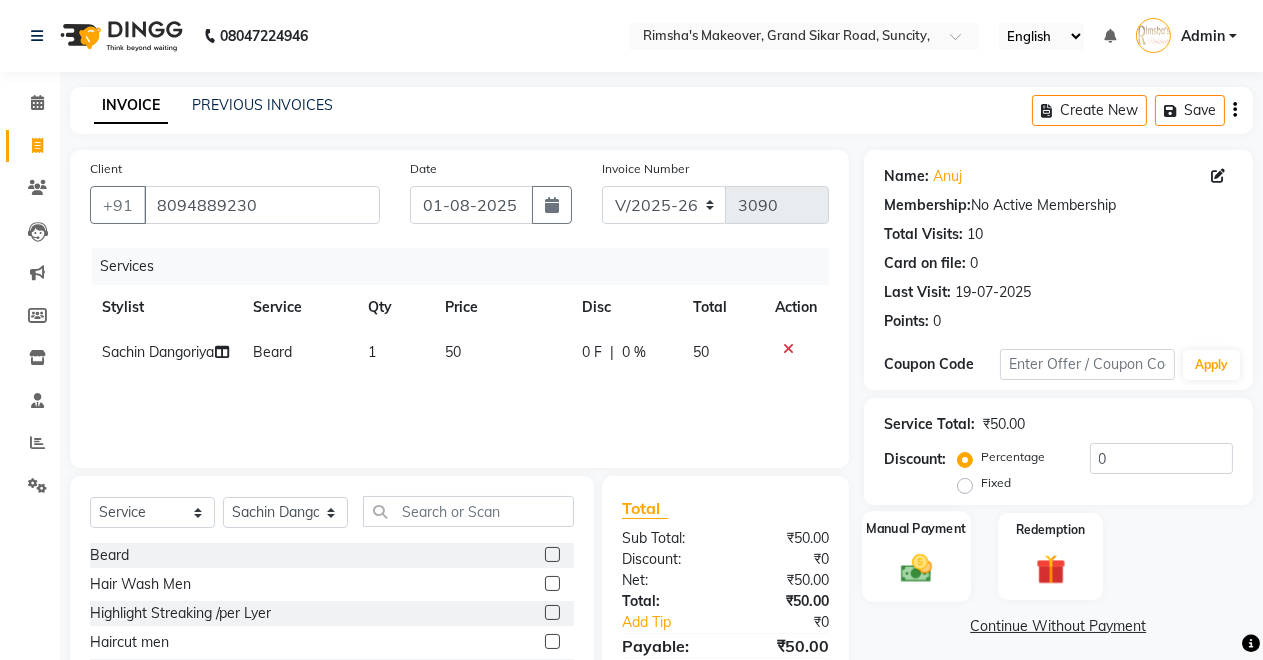 click on "Manual Payment" 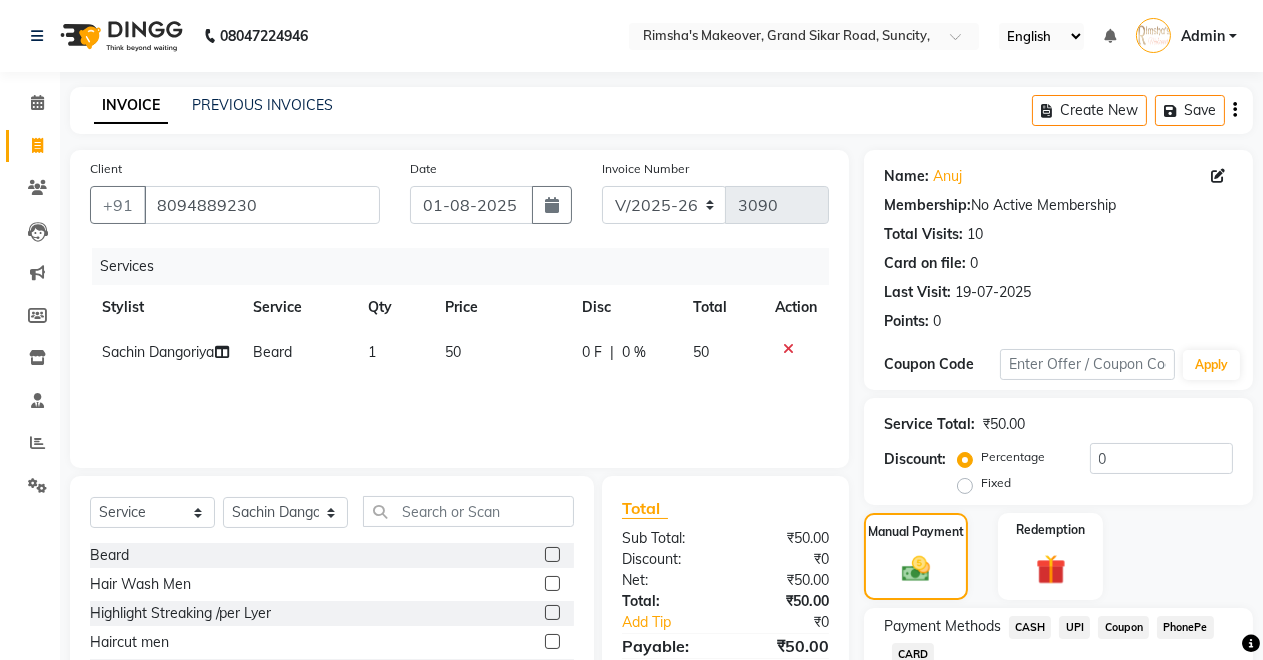scroll, scrollTop: 141, scrollLeft: 0, axis: vertical 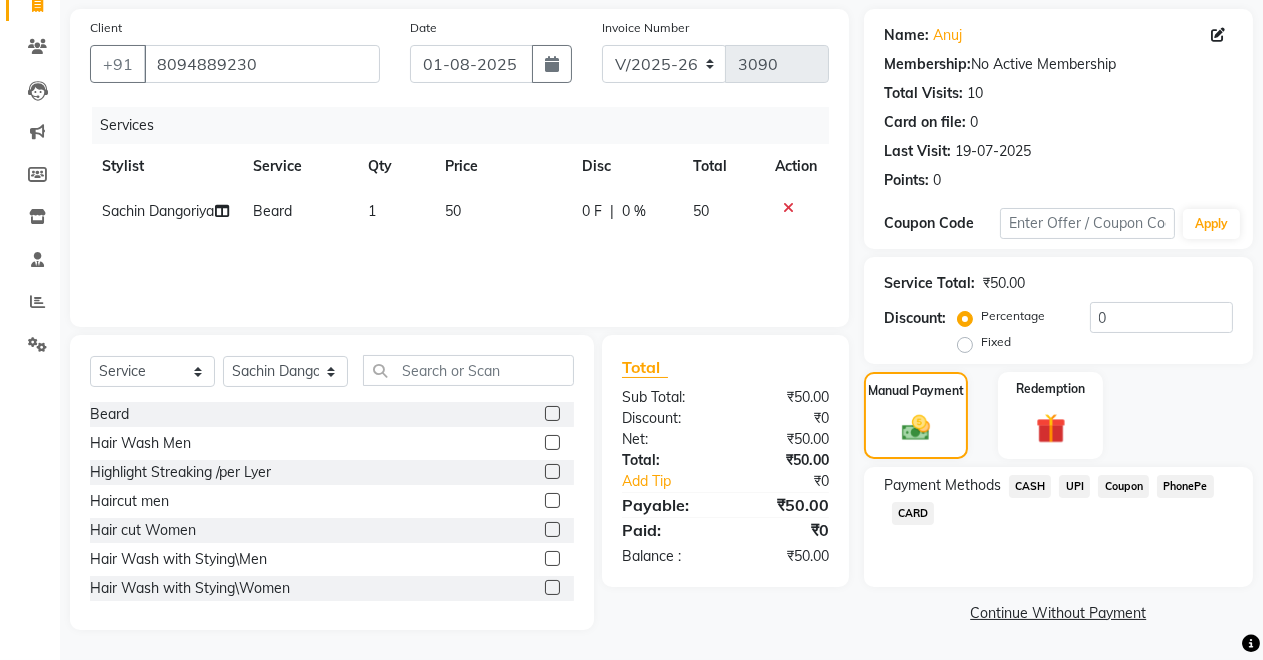 click on "CASH" 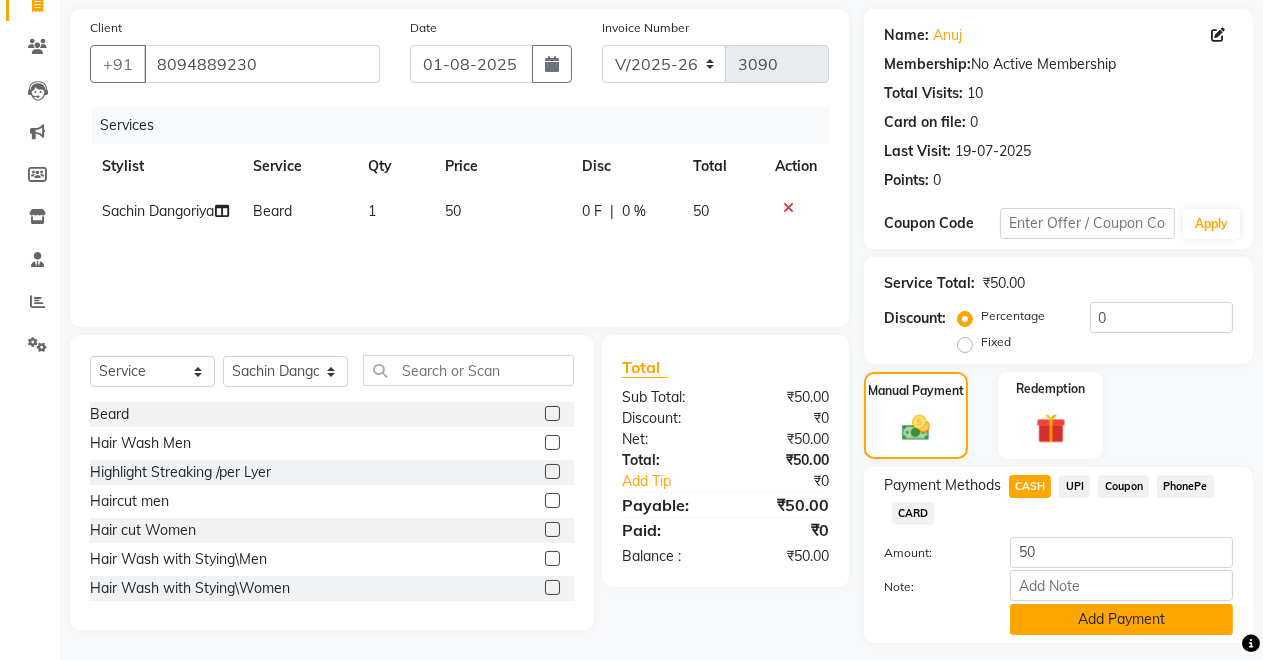 scroll, scrollTop: 194, scrollLeft: 0, axis: vertical 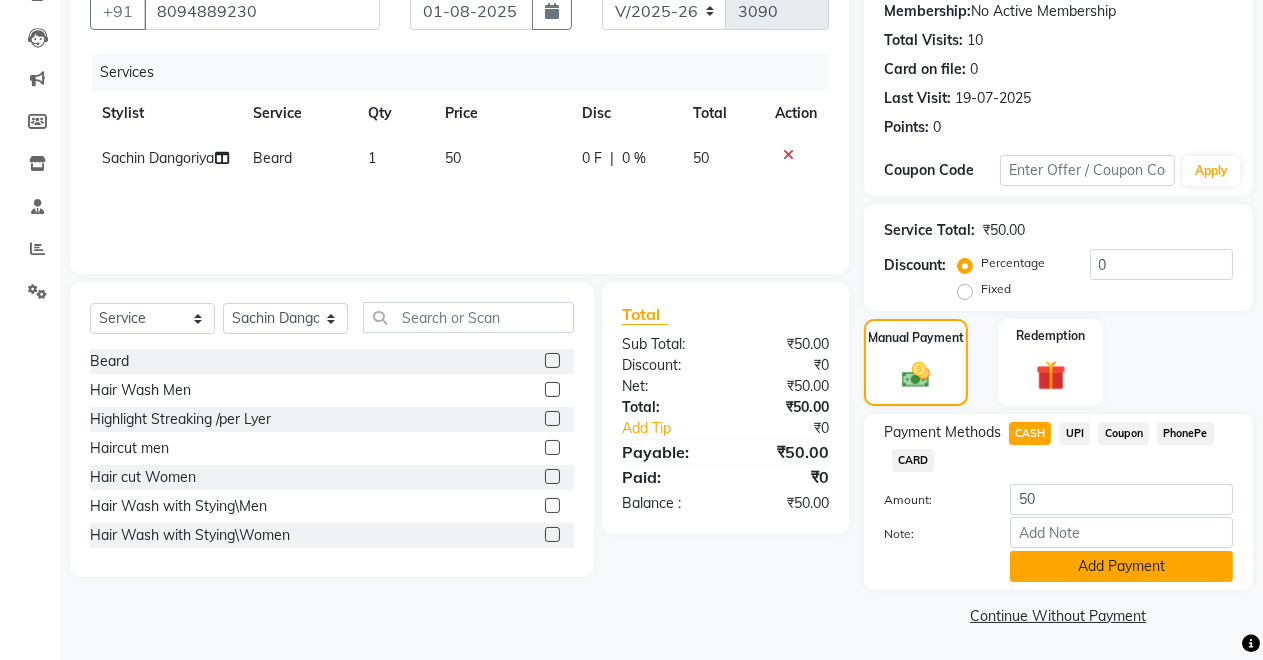 click on "Add Payment" 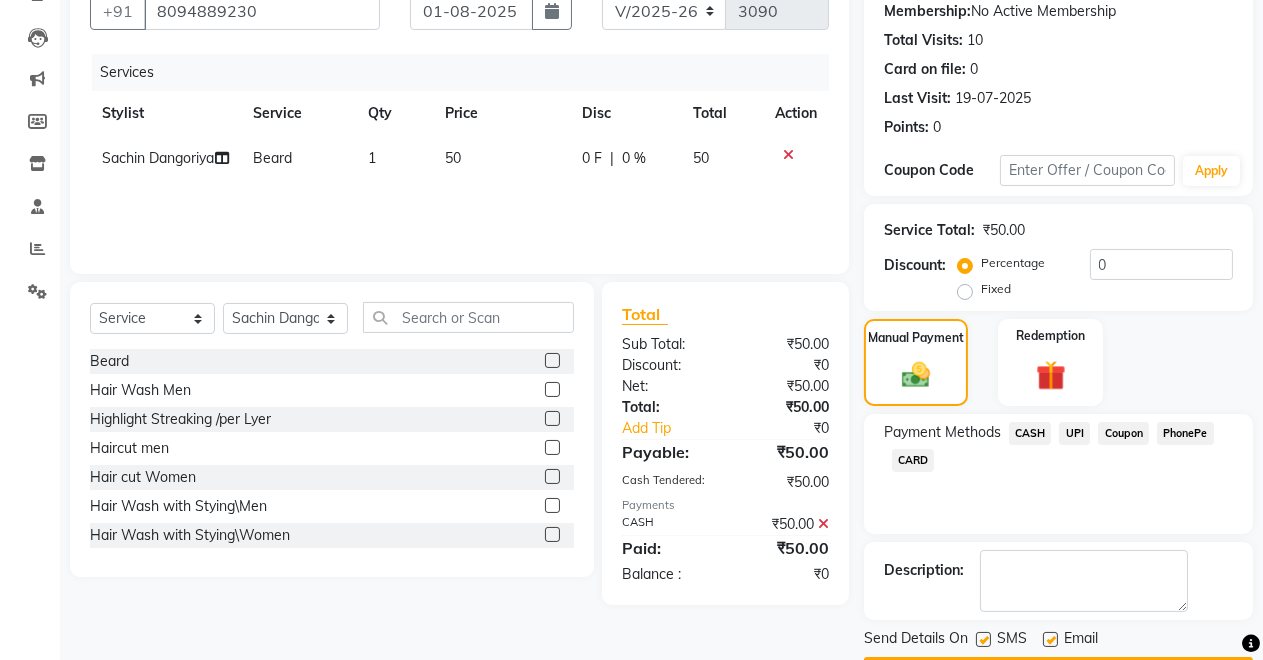 scroll, scrollTop: 251, scrollLeft: 0, axis: vertical 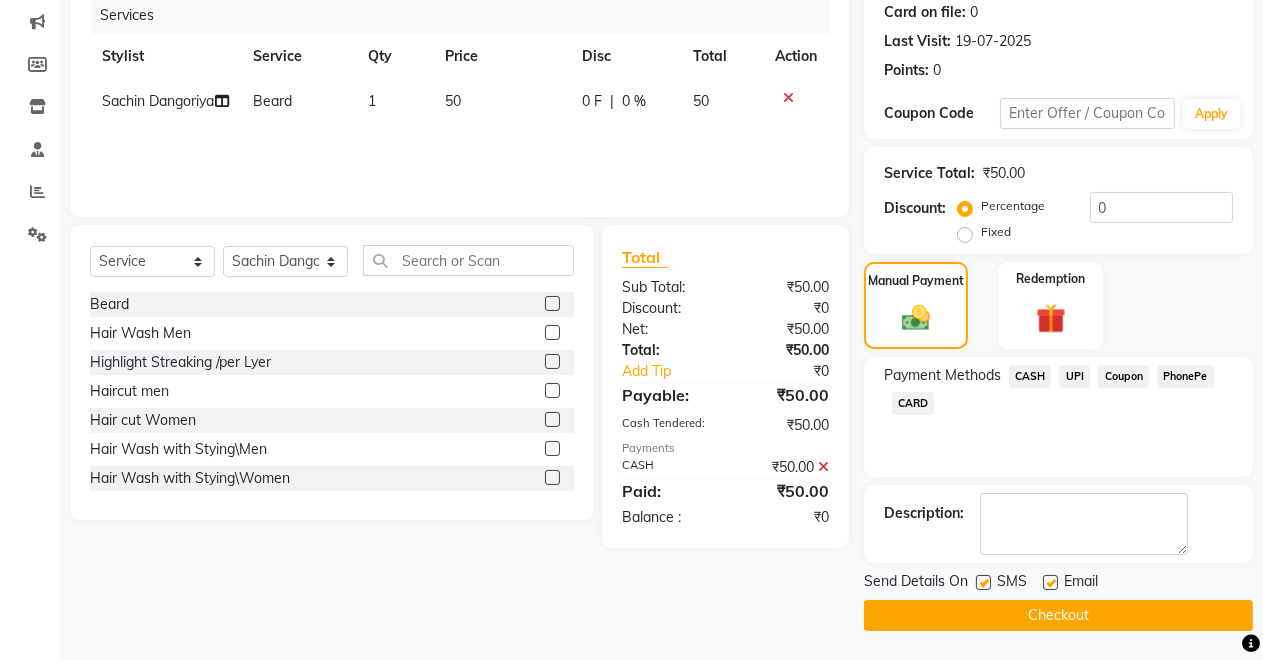 click on "Checkout" 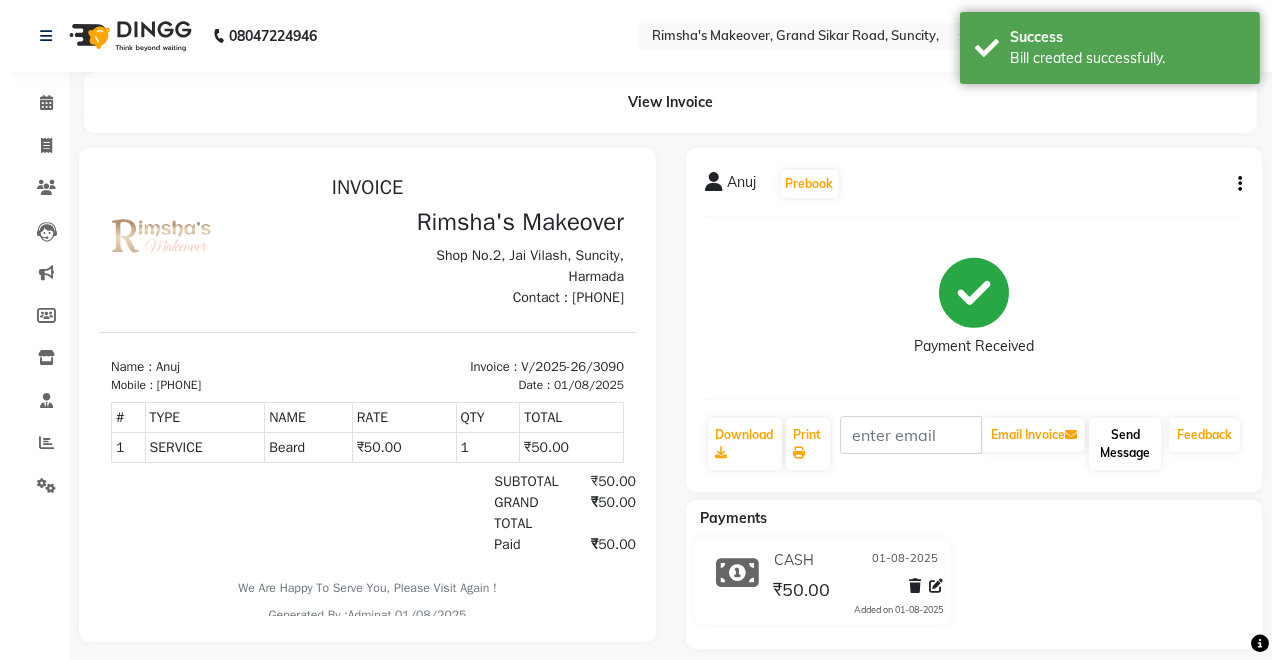 scroll, scrollTop: 0, scrollLeft: 0, axis: both 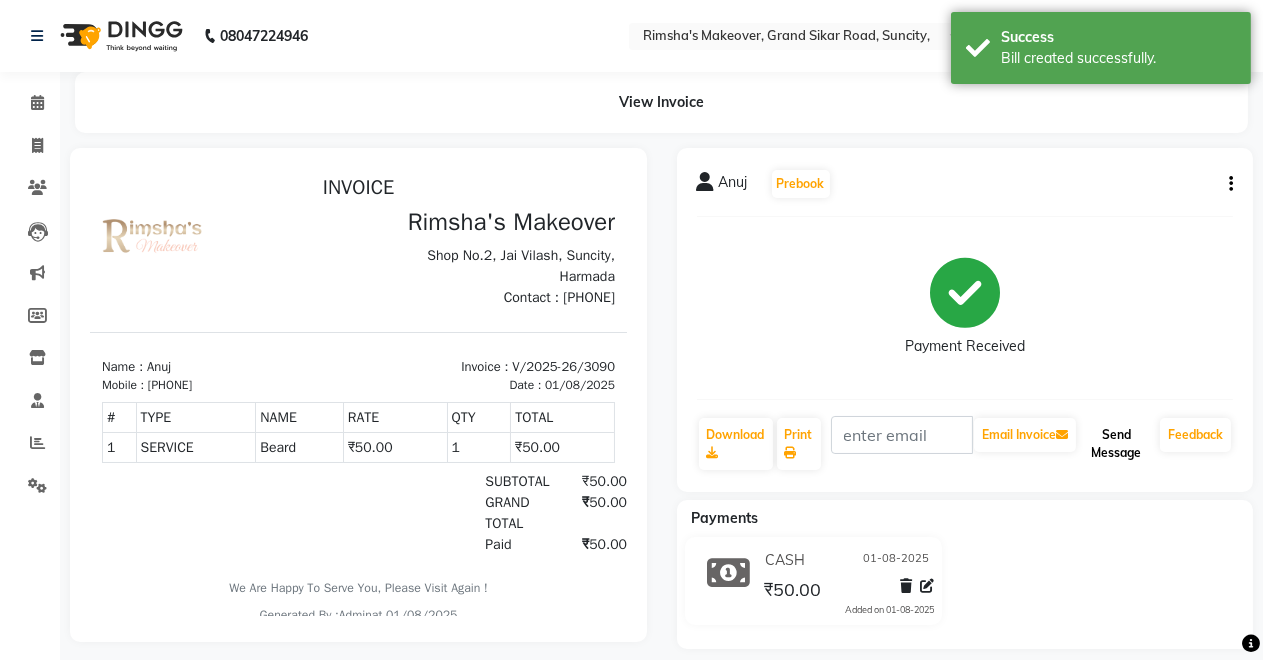 click on "Send Message" 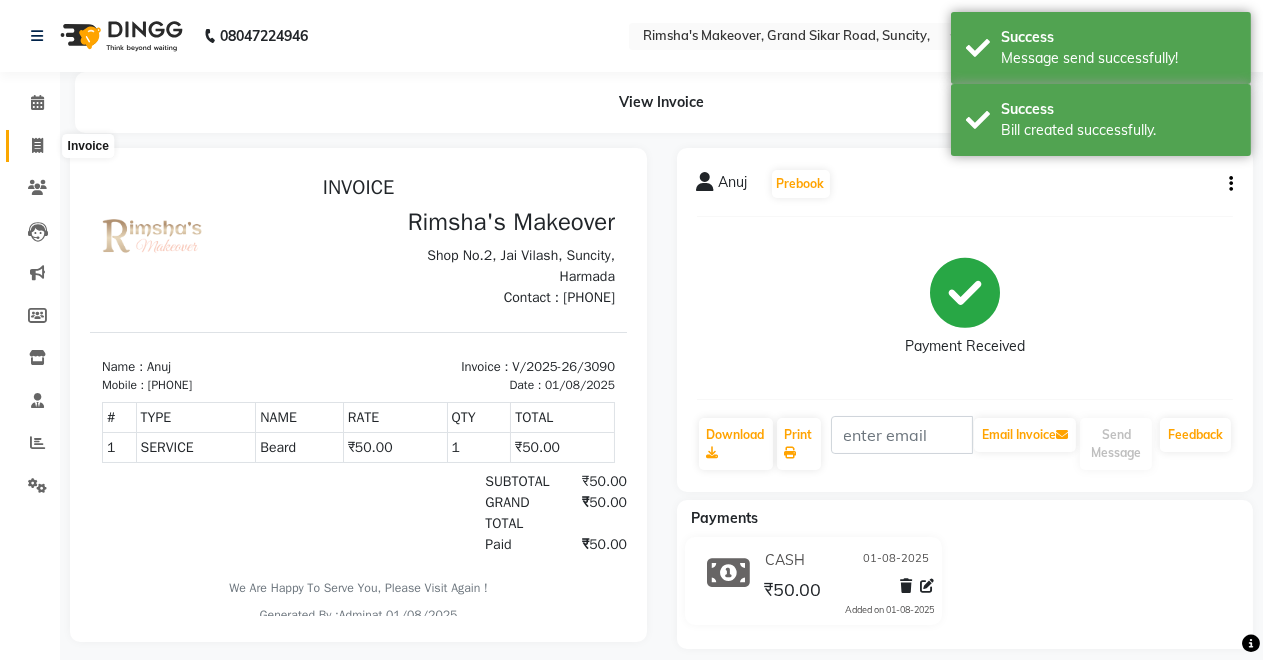click 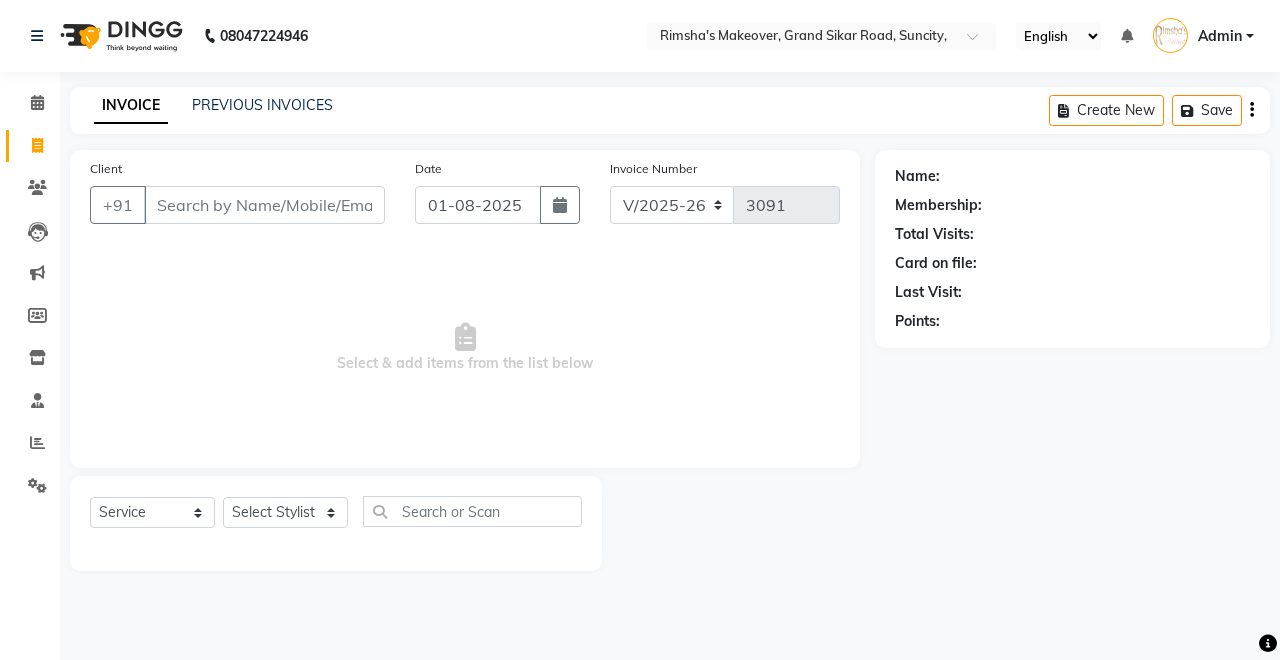 click on "Client" at bounding box center [264, 205] 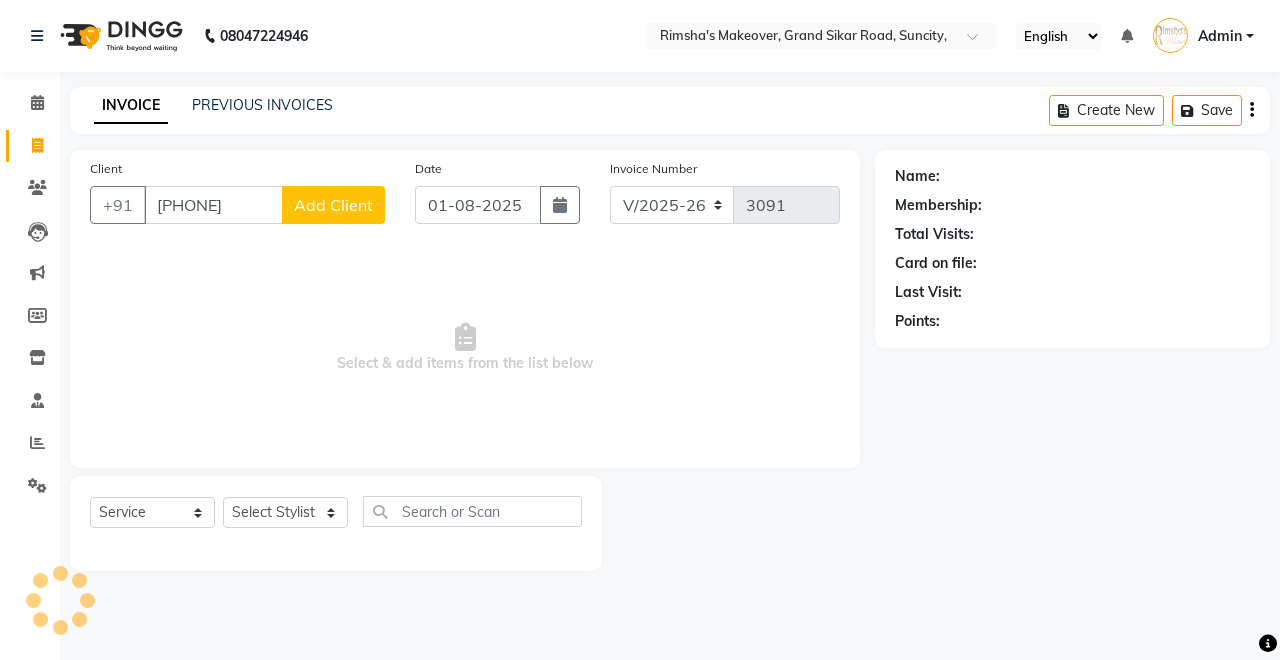 click on "Add Client" 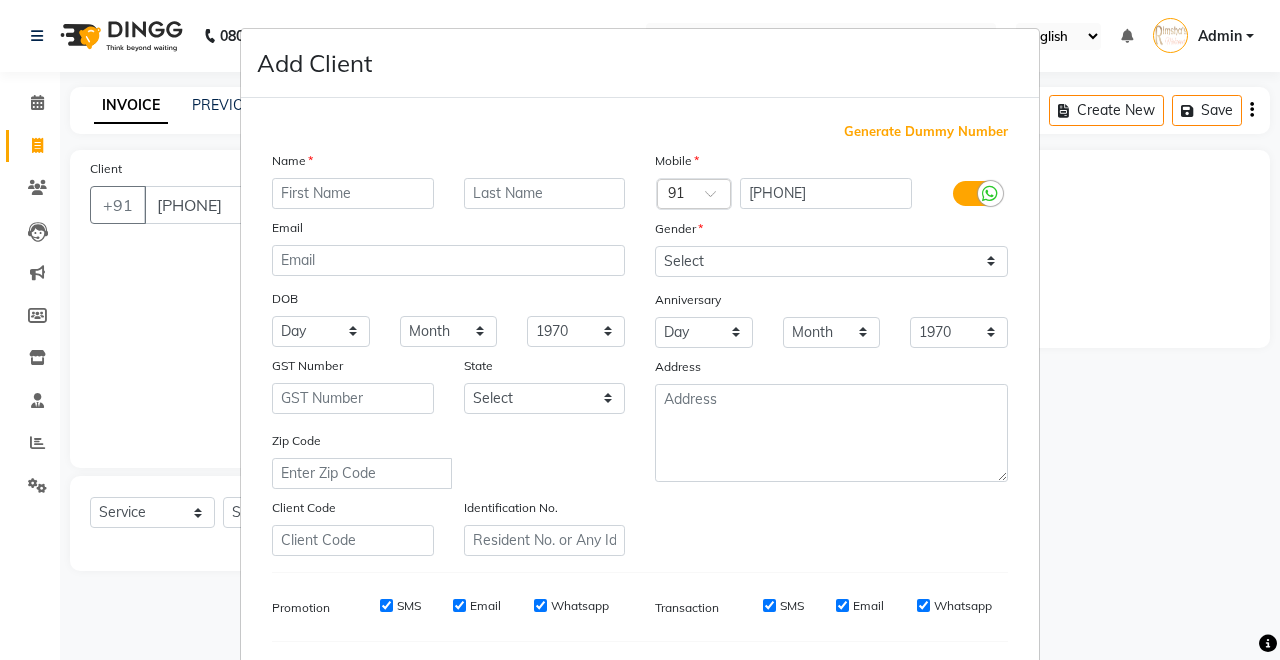 click at bounding box center (353, 193) 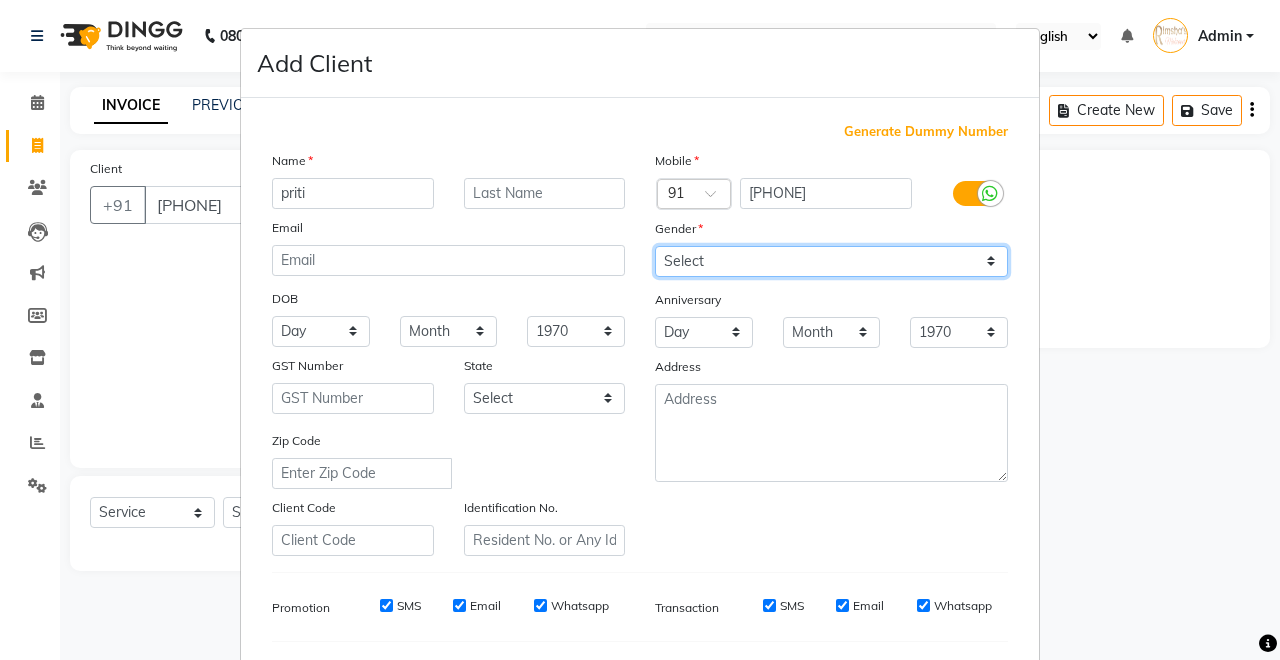 click on "Select Male Female Other Prefer Not To Say" at bounding box center (831, 261) 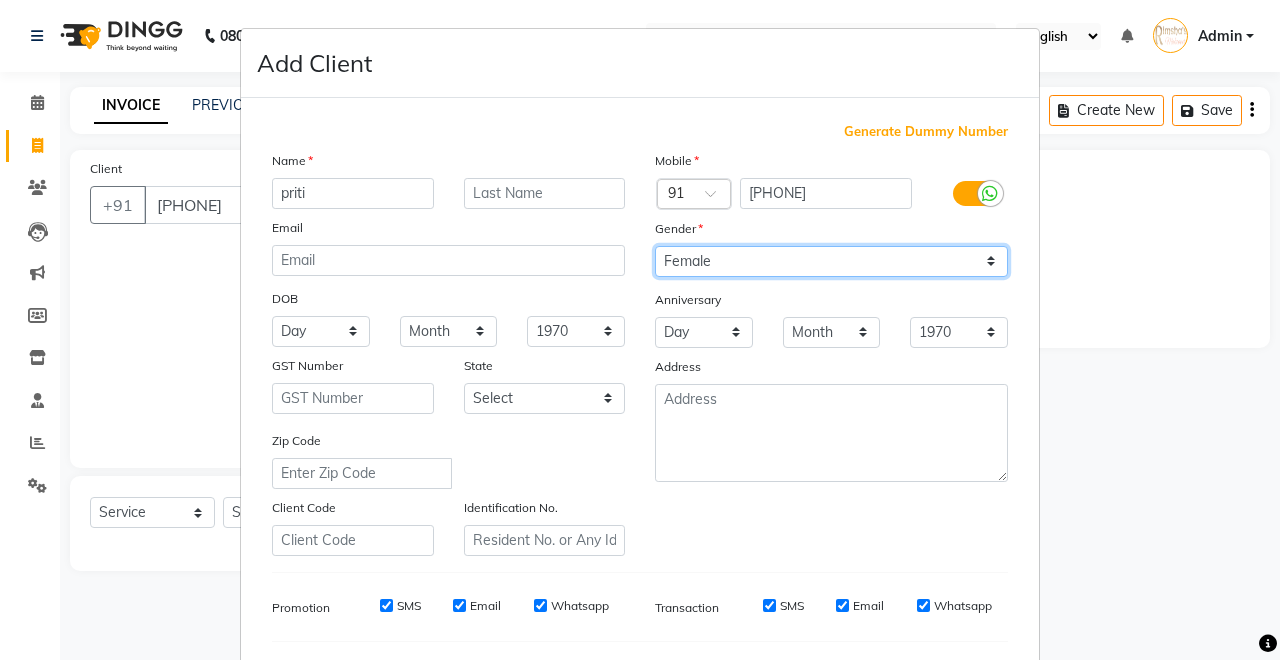 click on "Select Male Female Other Prefer Not To Say" at bounding box center [831, 261] 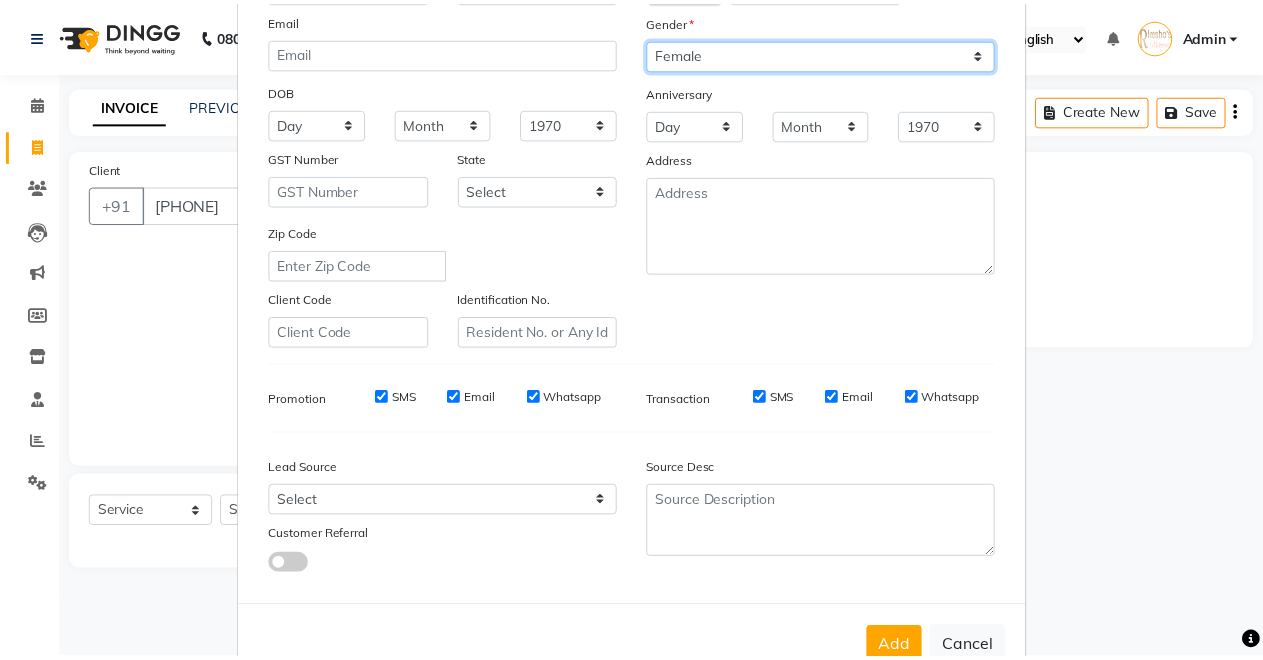scroll, scrollTop: 259, scrollLeft: 0, axis: vertical 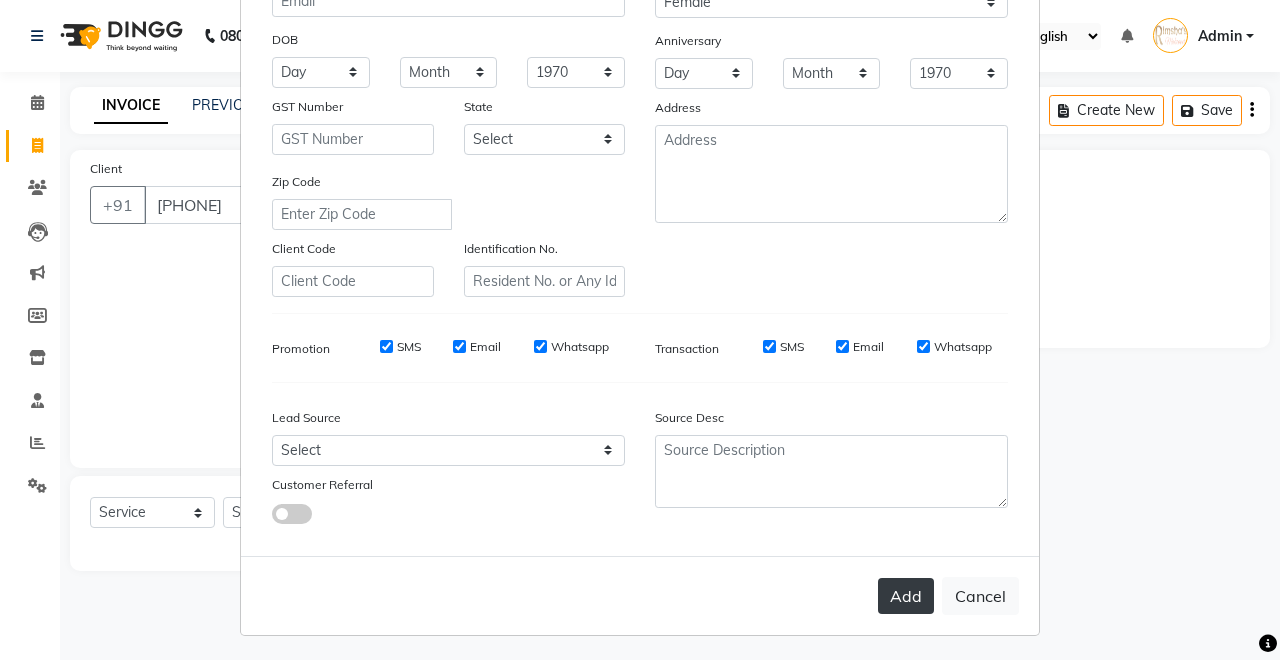 click on "Add" at bounding box center (906, 596) 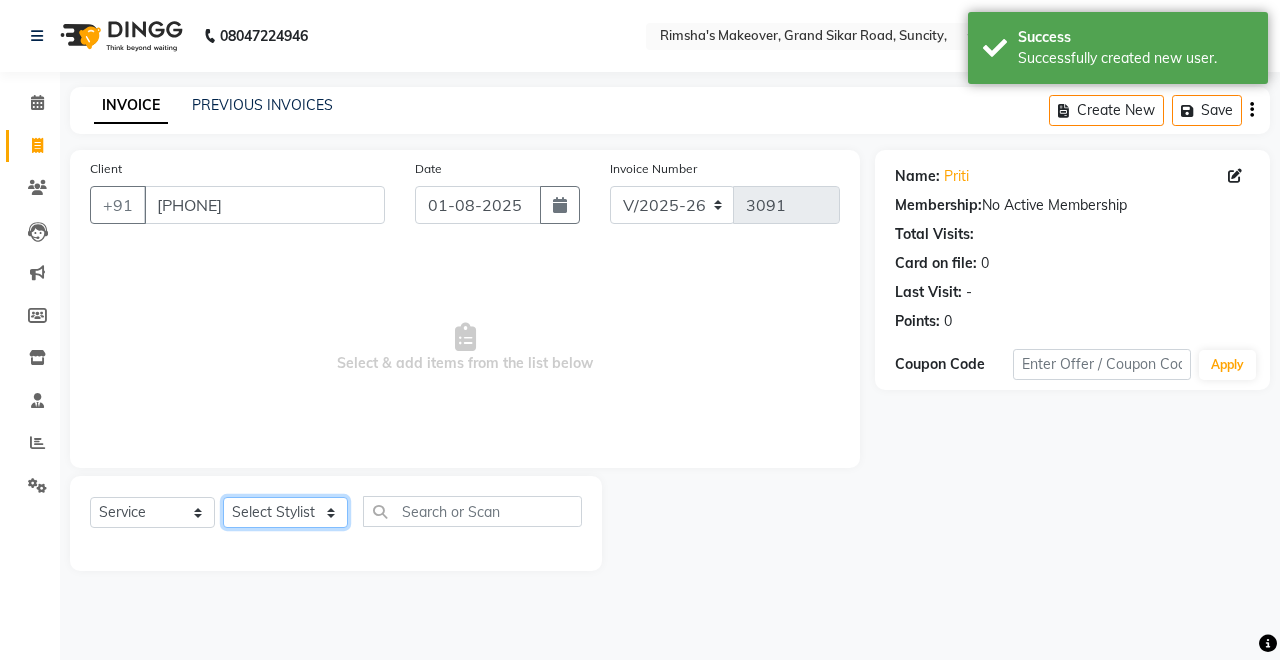 click on "Select Stylist" 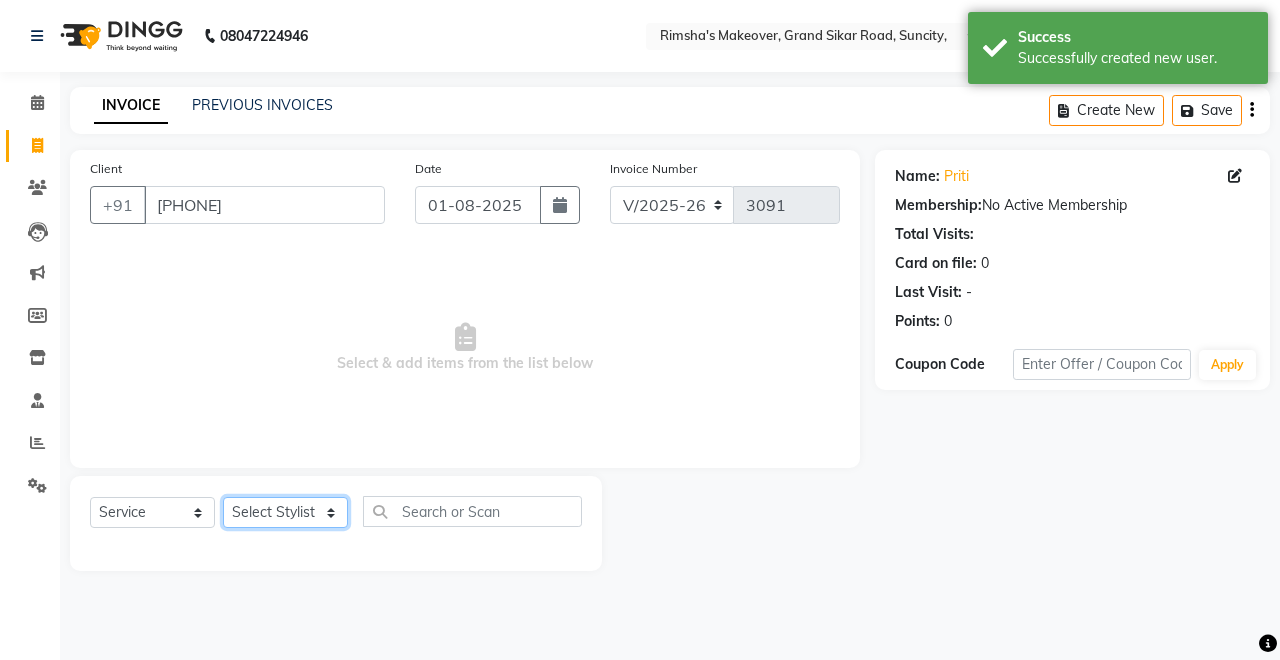 click on "Select Stylist" 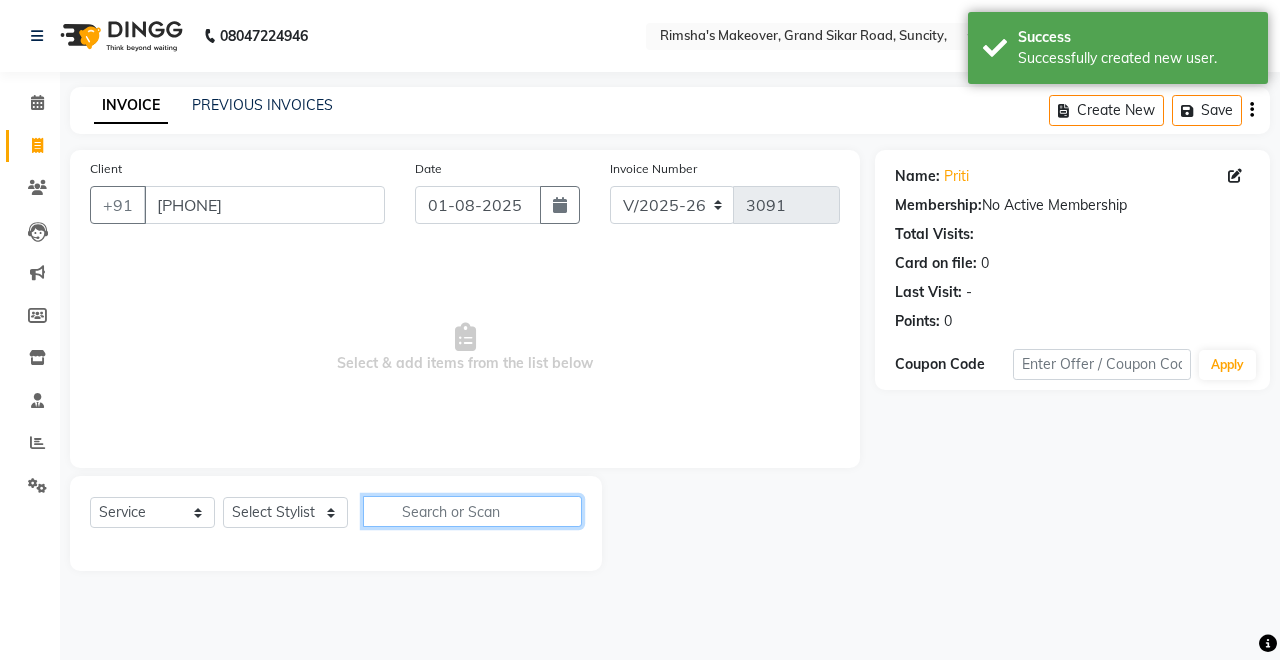 click 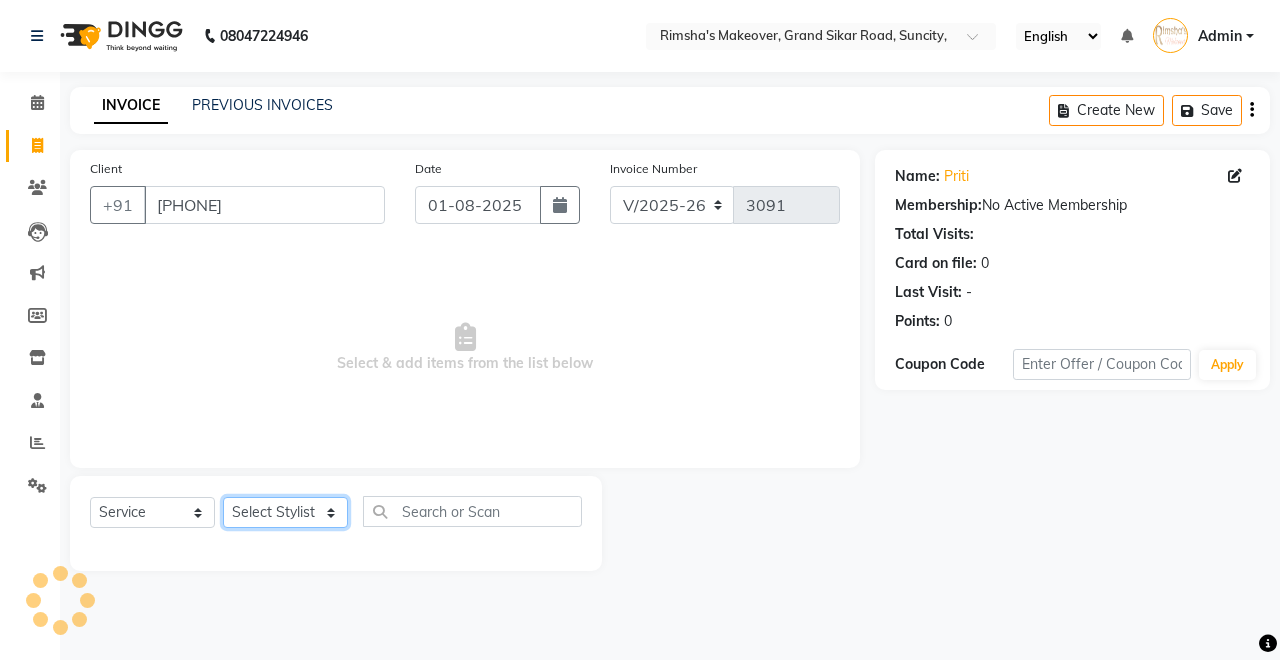 click on "Select Stylist" 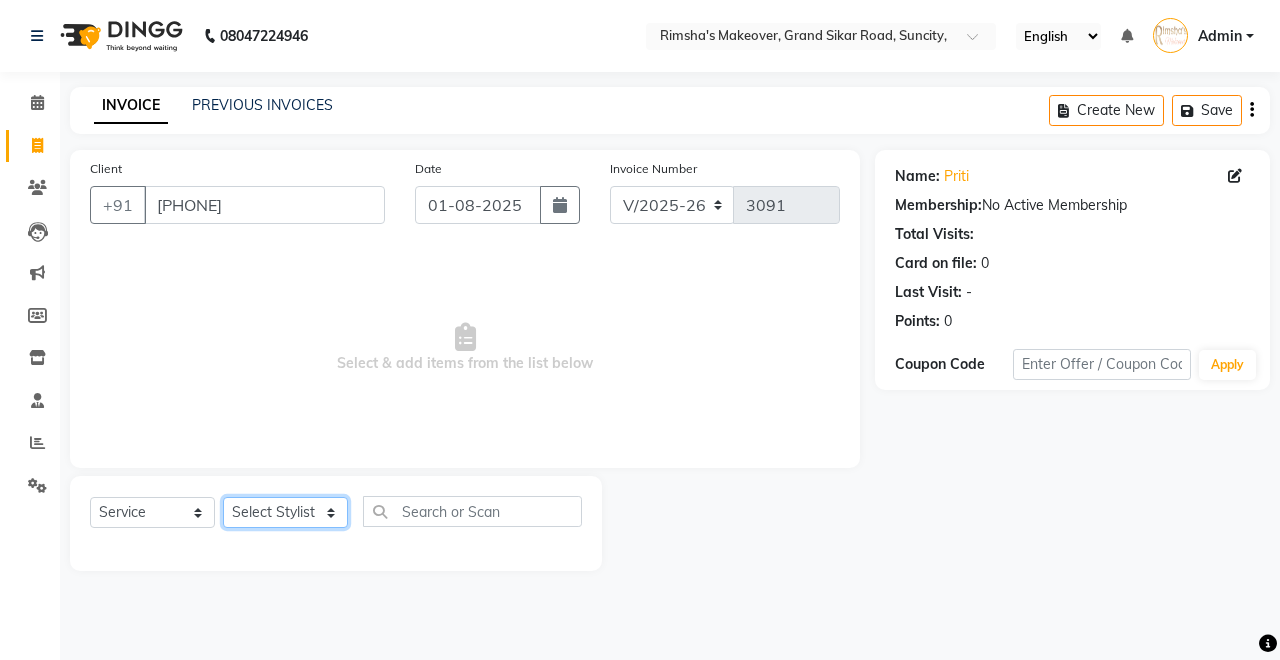 click on "Select Stylist" 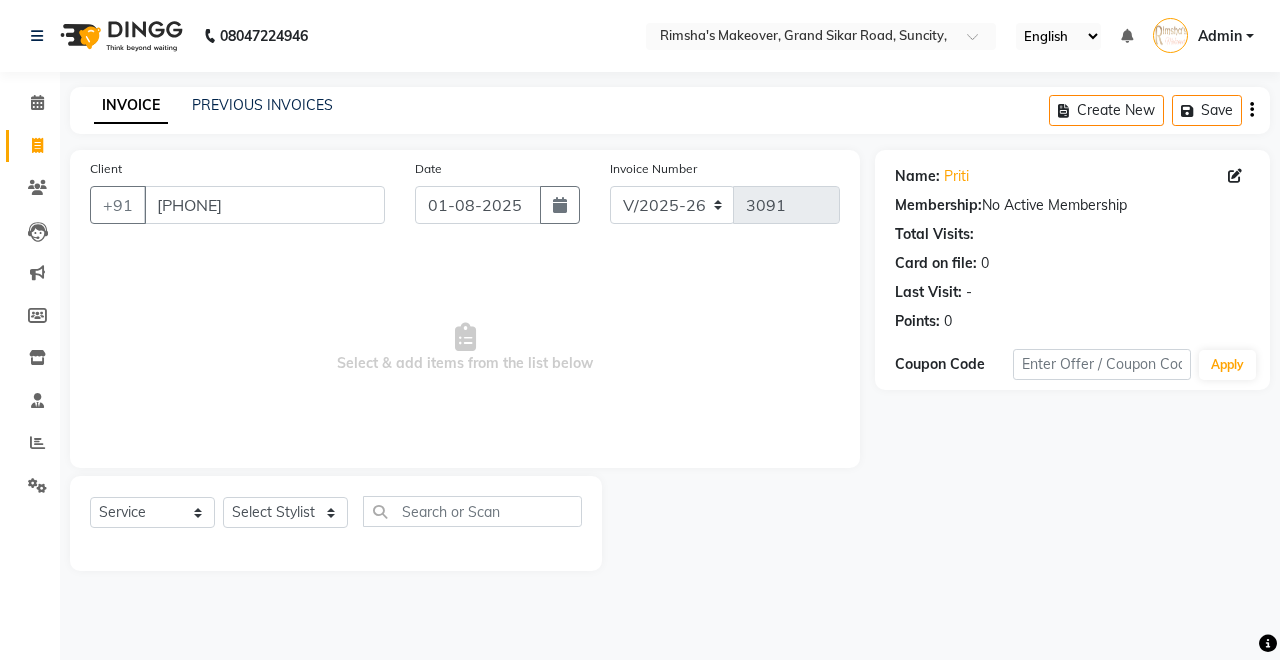 click on "Select  Service  Product  Membership  Package Voucher Prepaid Gift Card  Select Stylist" 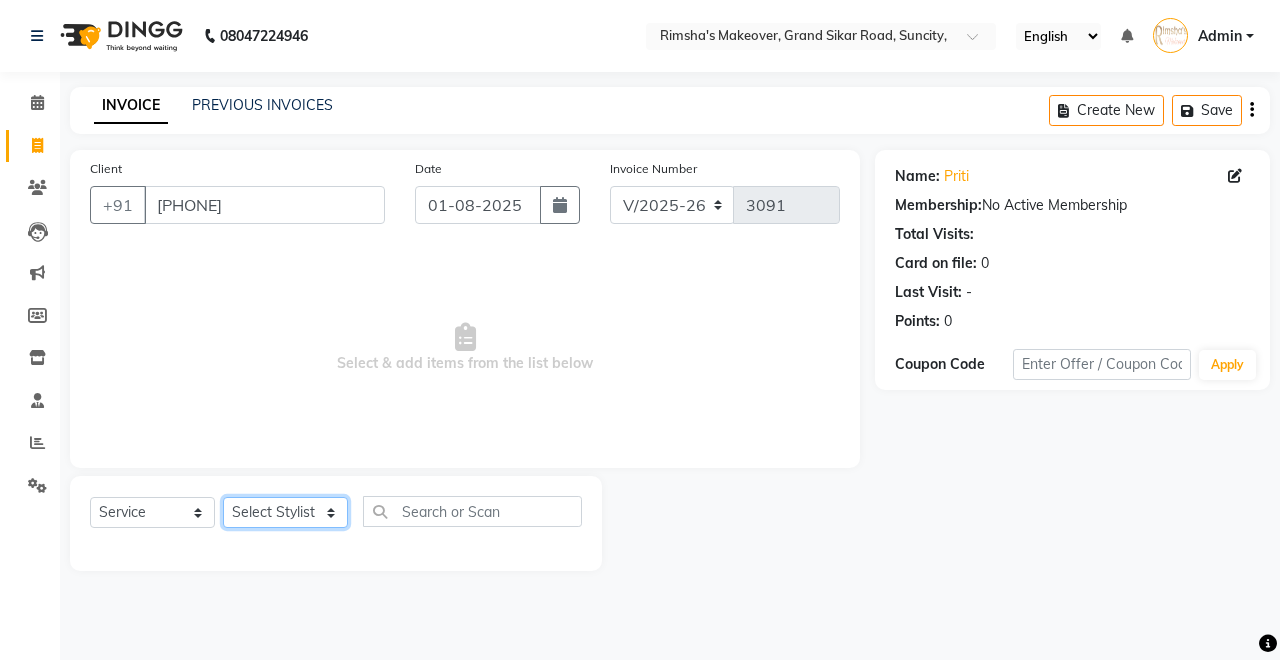click on "Select Stylist" 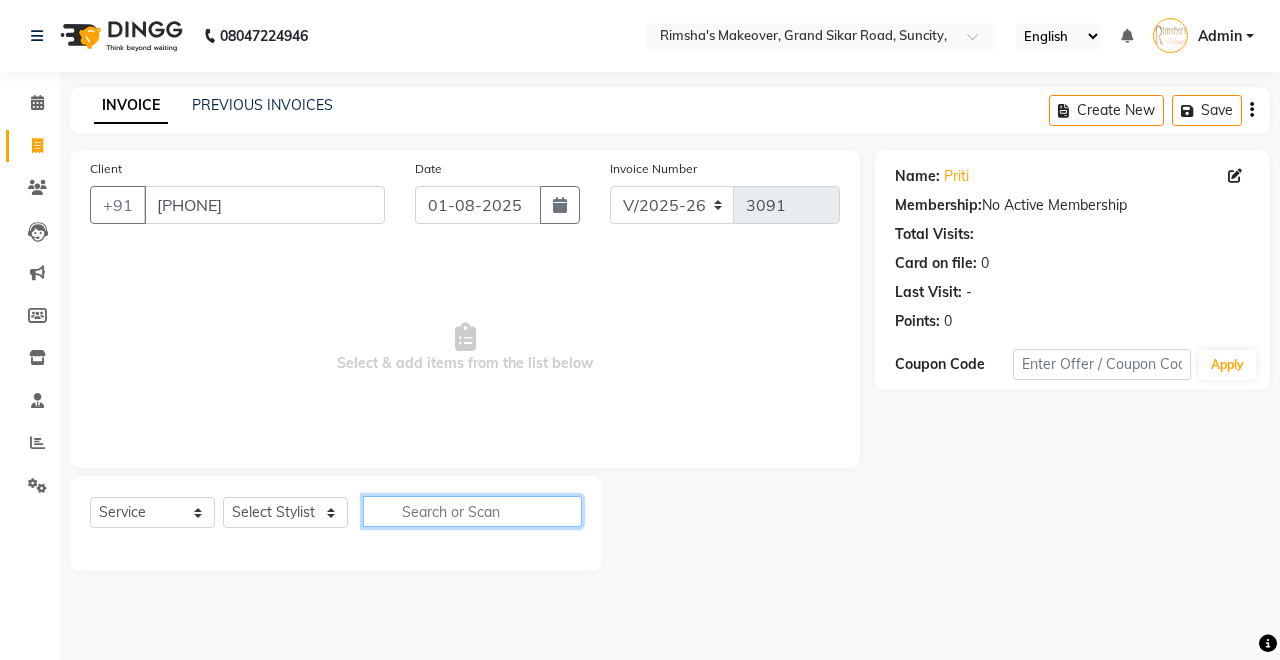 click 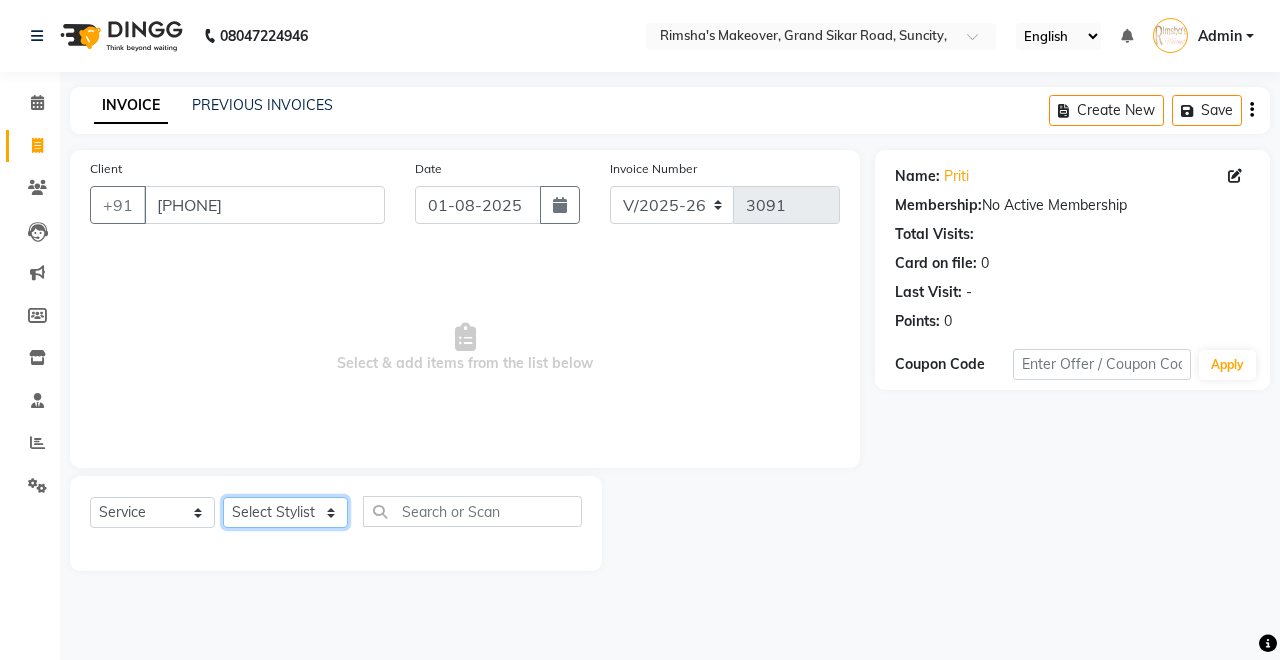 click on "Select Stylist" 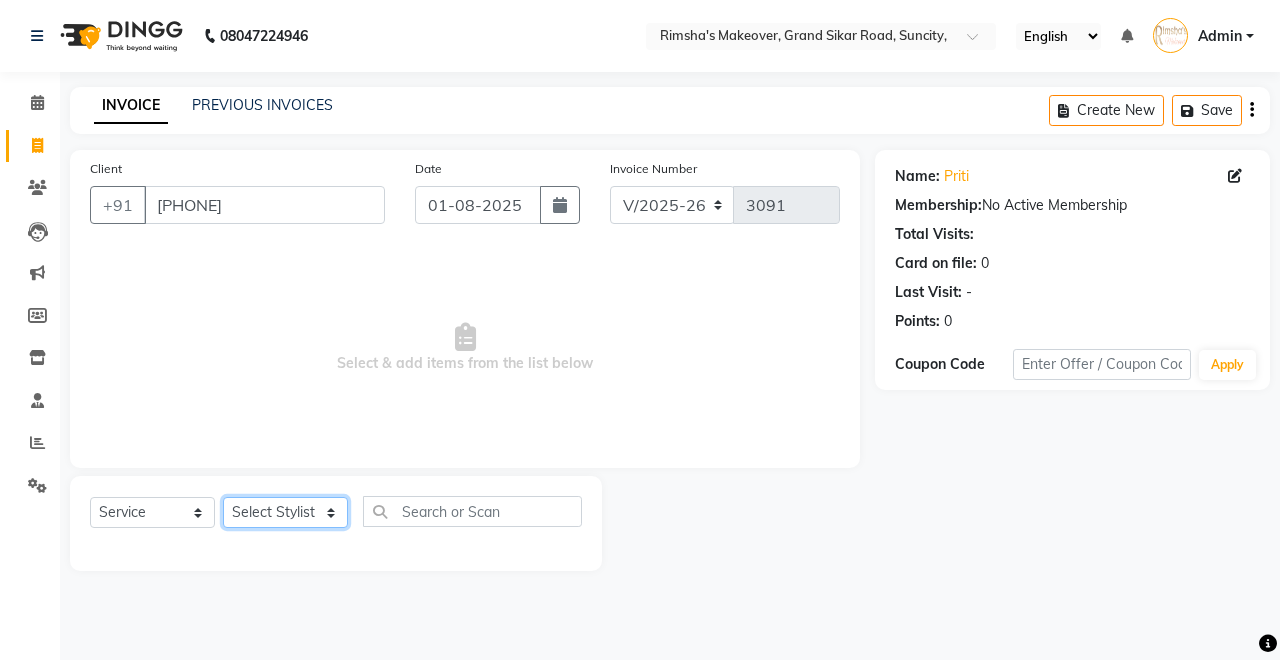 click on "Select Stylist" 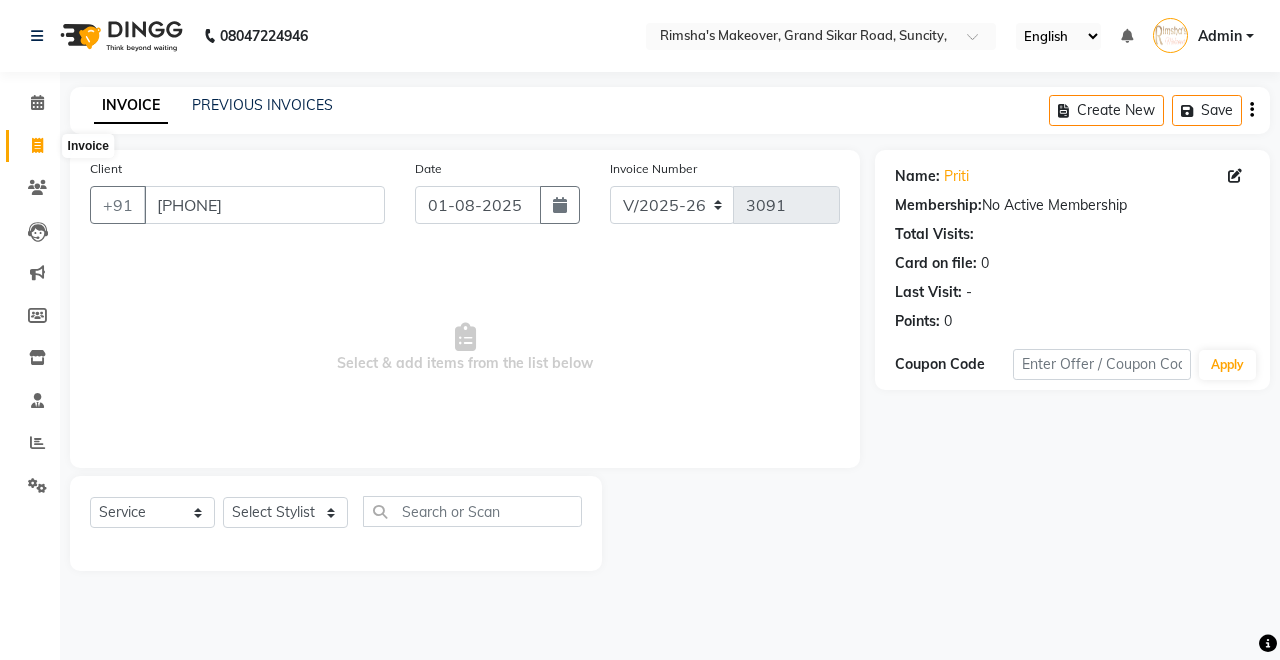 click 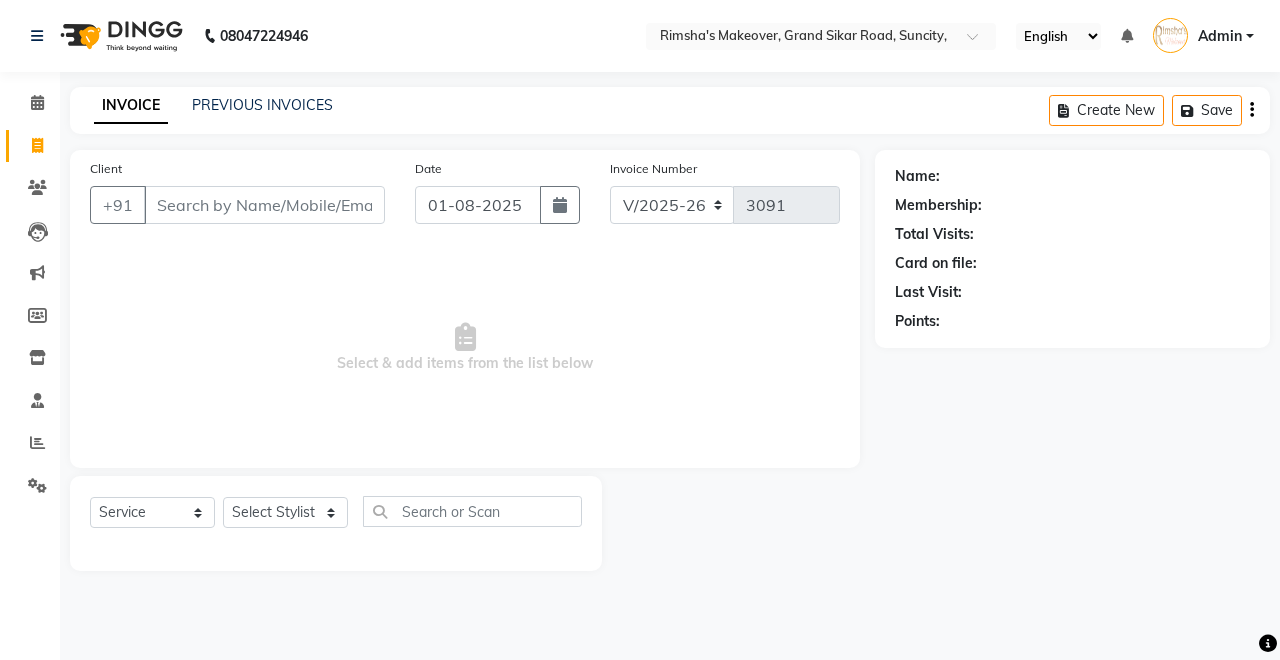 click on "Client" at bounding box center [264, 205] 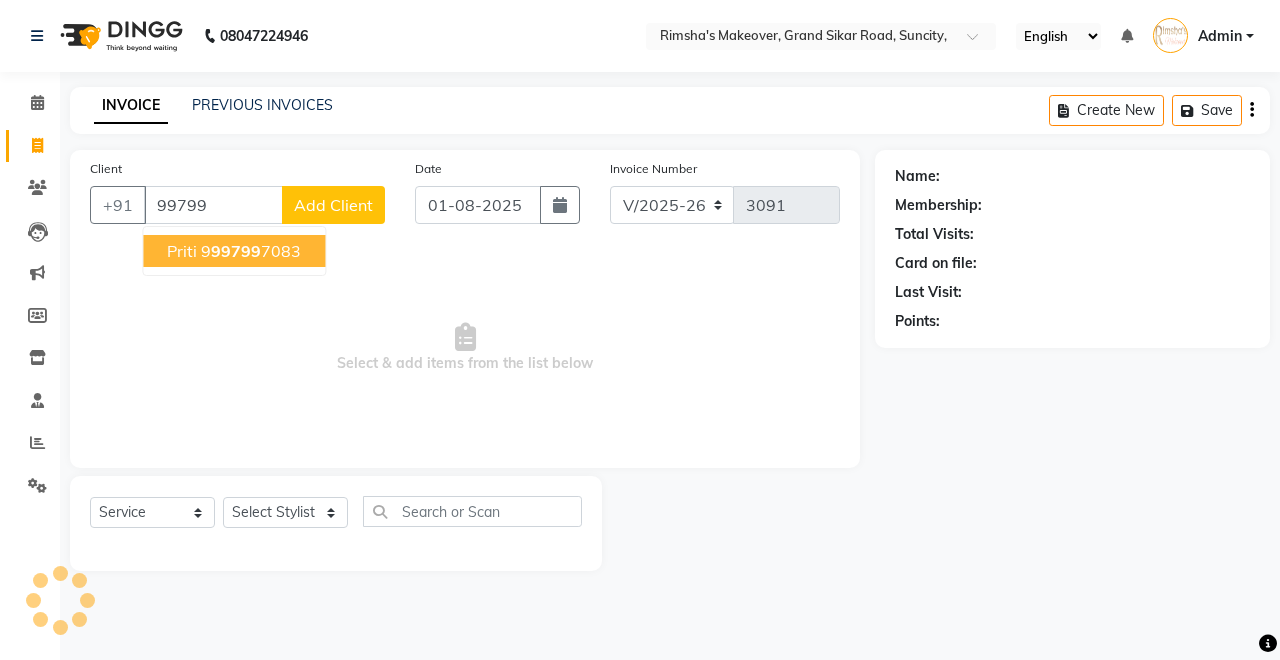 click on "[PHONE]" at bounding box center (251, 251) 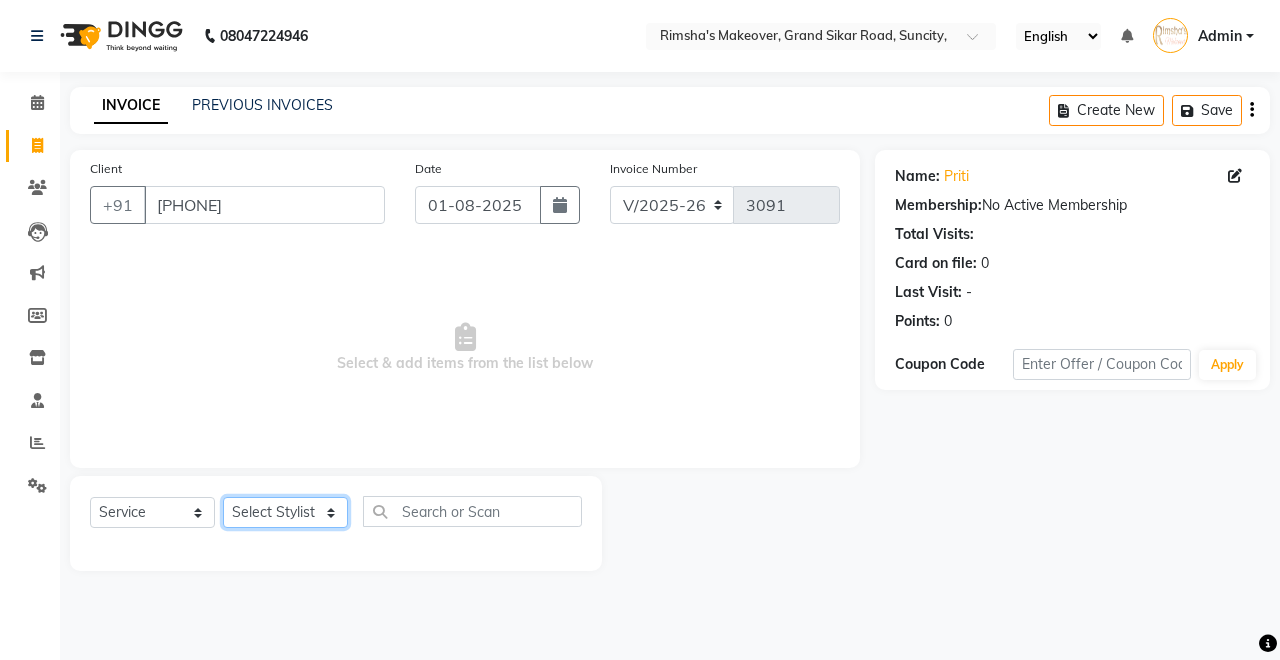 click on "Select Stylist Badal kumar Jeetu Kushal Nikita Rahul Sachin Dangoriya Shikha Suman Verma" 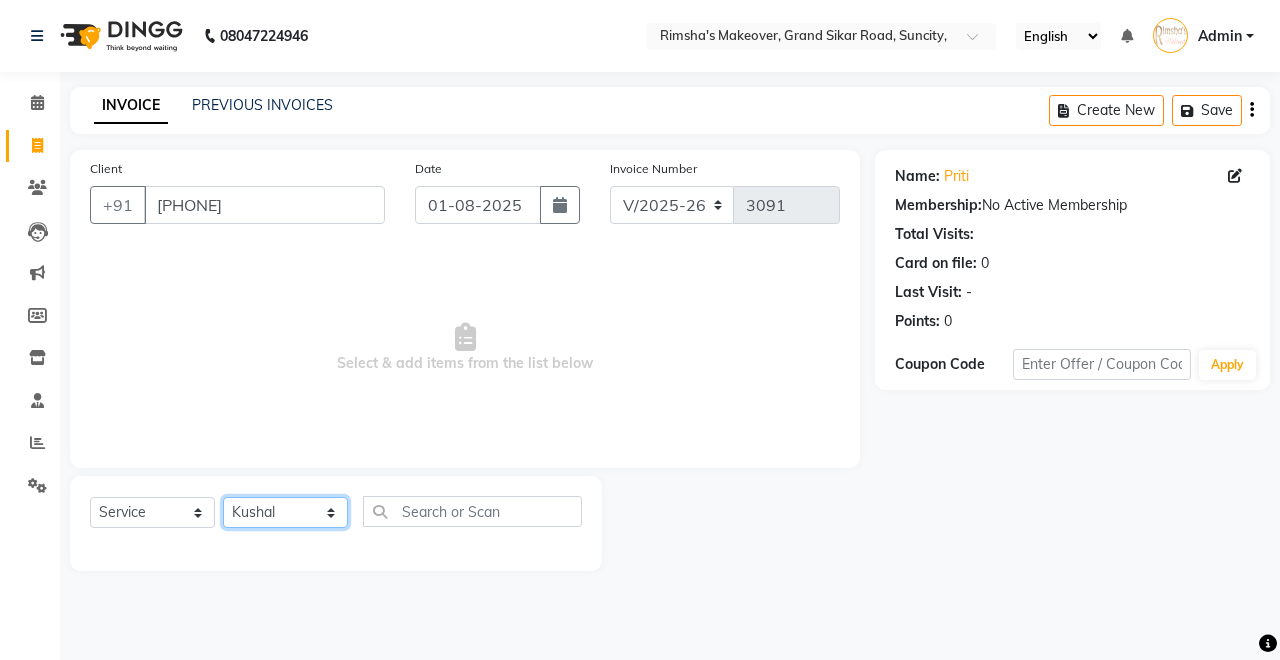 click on "Select Stylist Badal kumar Jeetu Kushal Nikita Rahul Sachin Dangoriya Shikha Suman Verma" 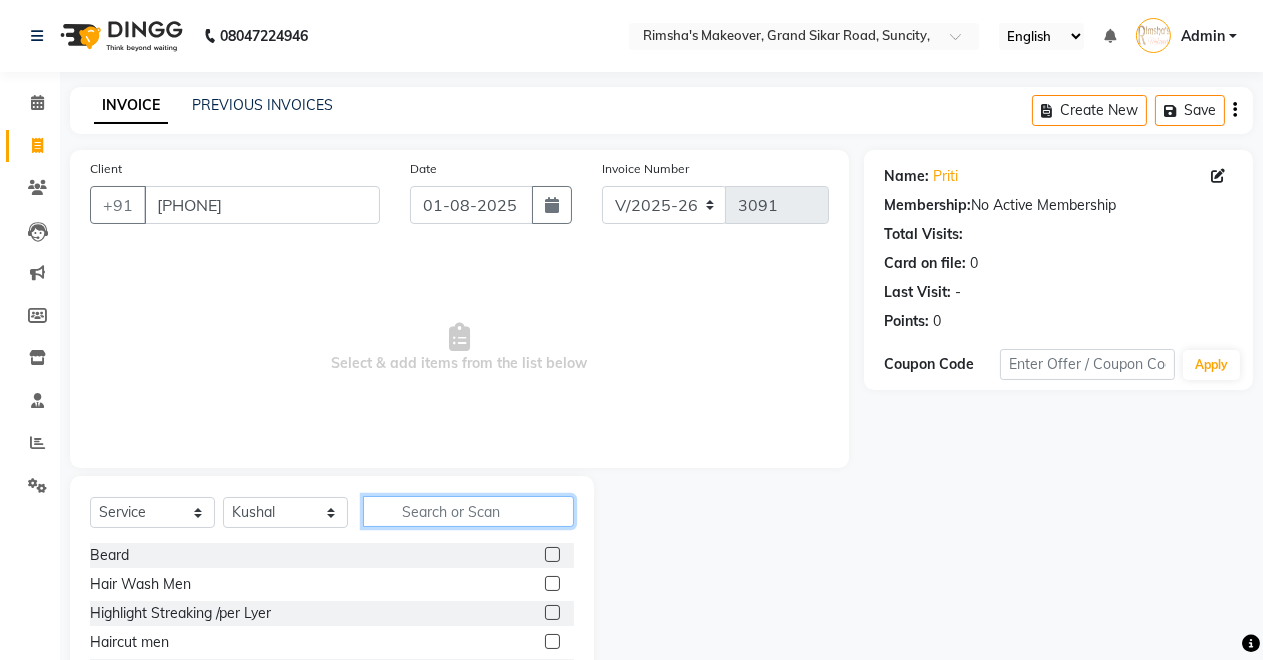 click 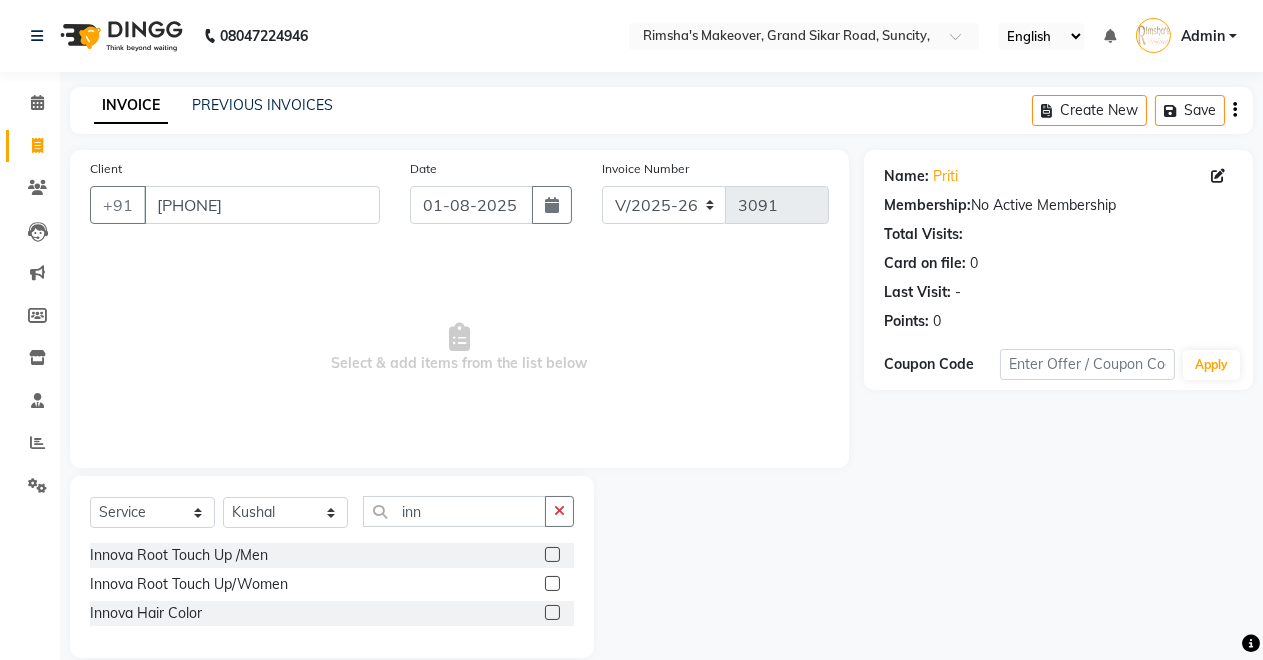 click 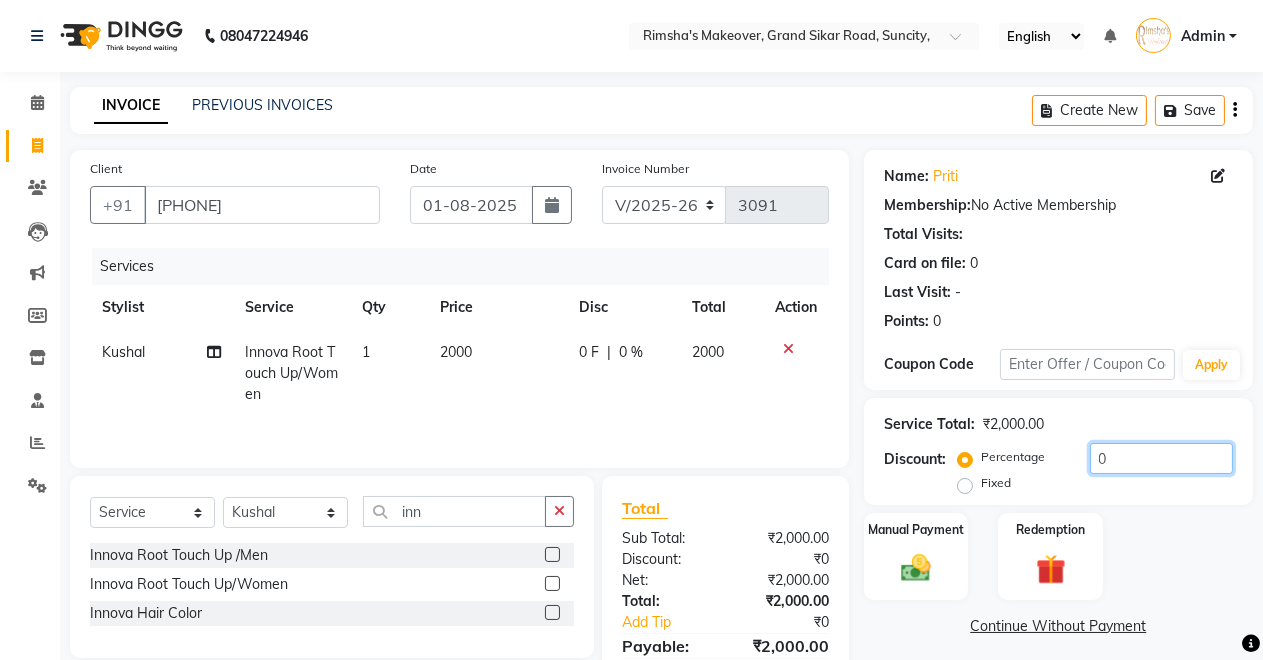 click on "0" 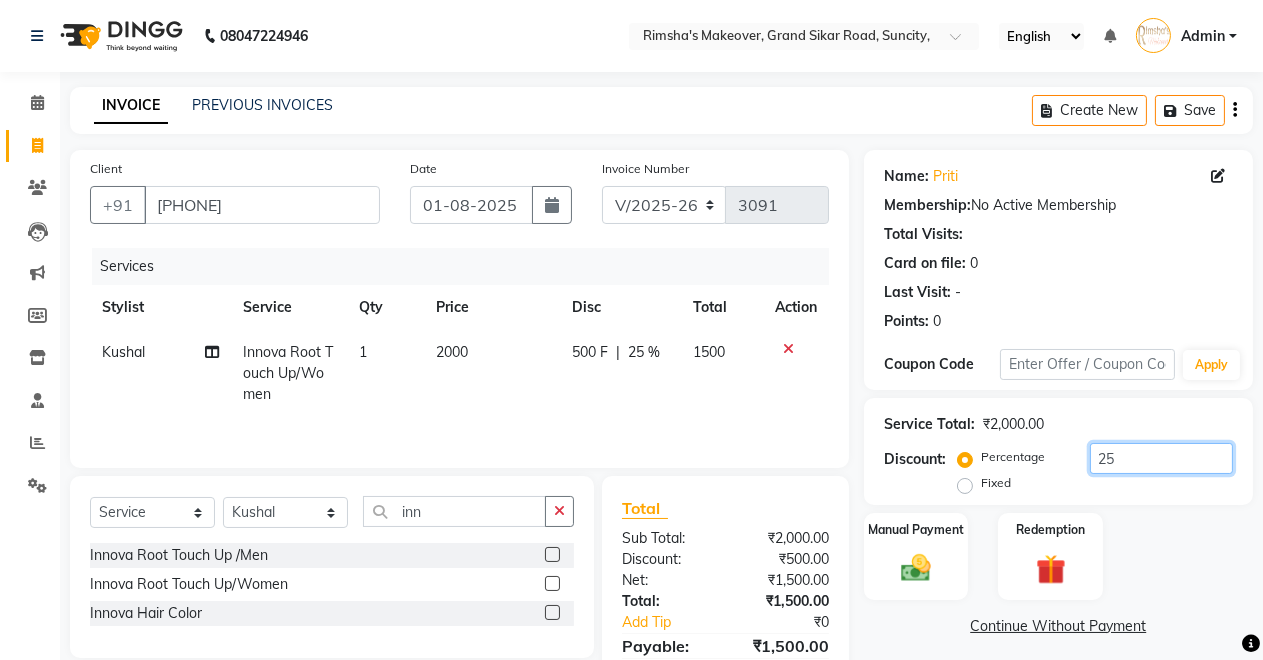 scroll, scrollTop: 99, scrollLeft: 0, axis: vertical 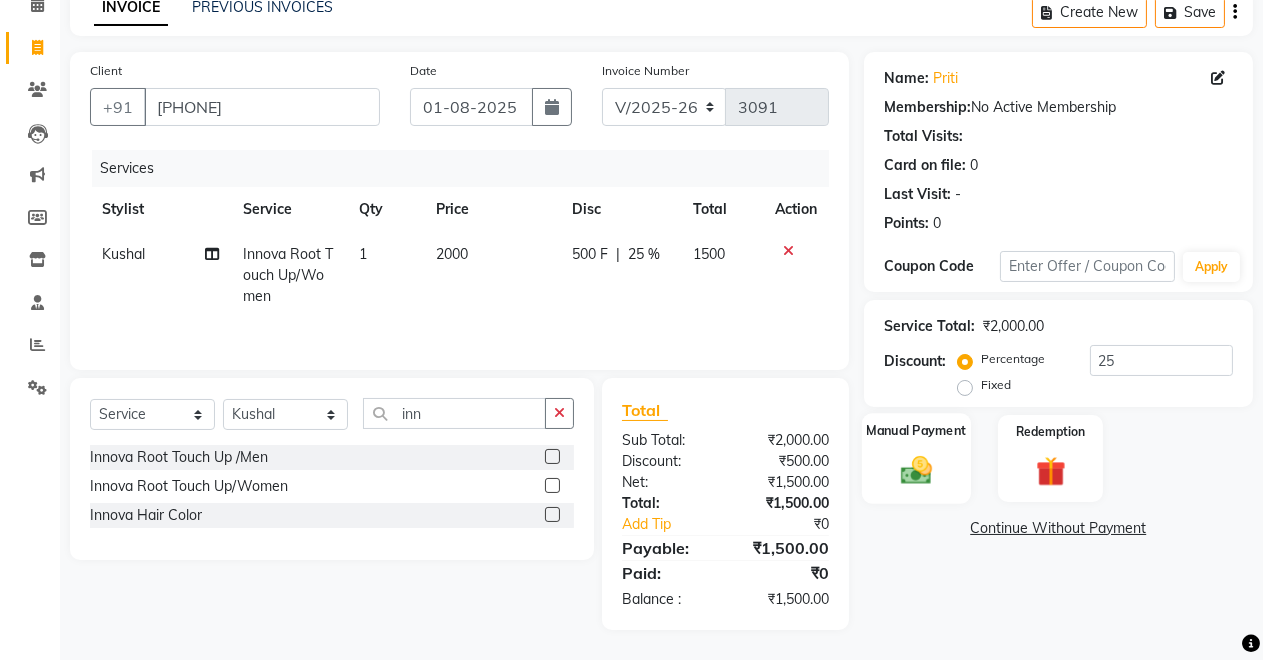 click 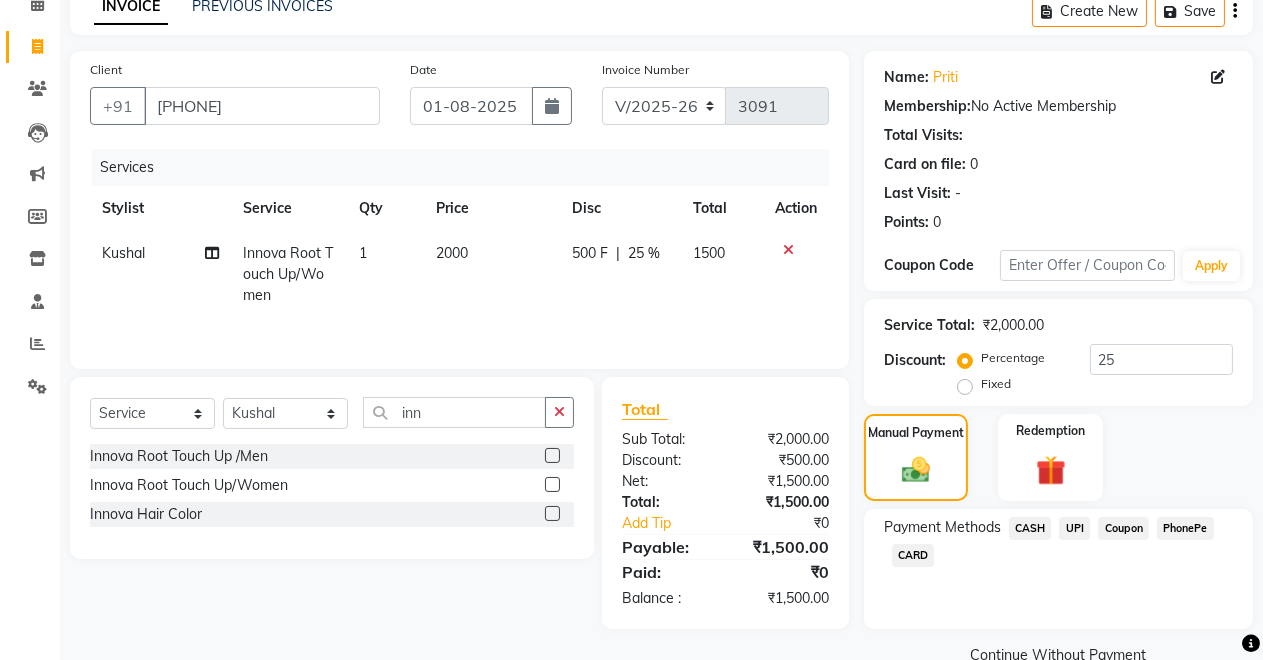 click on "CASH" 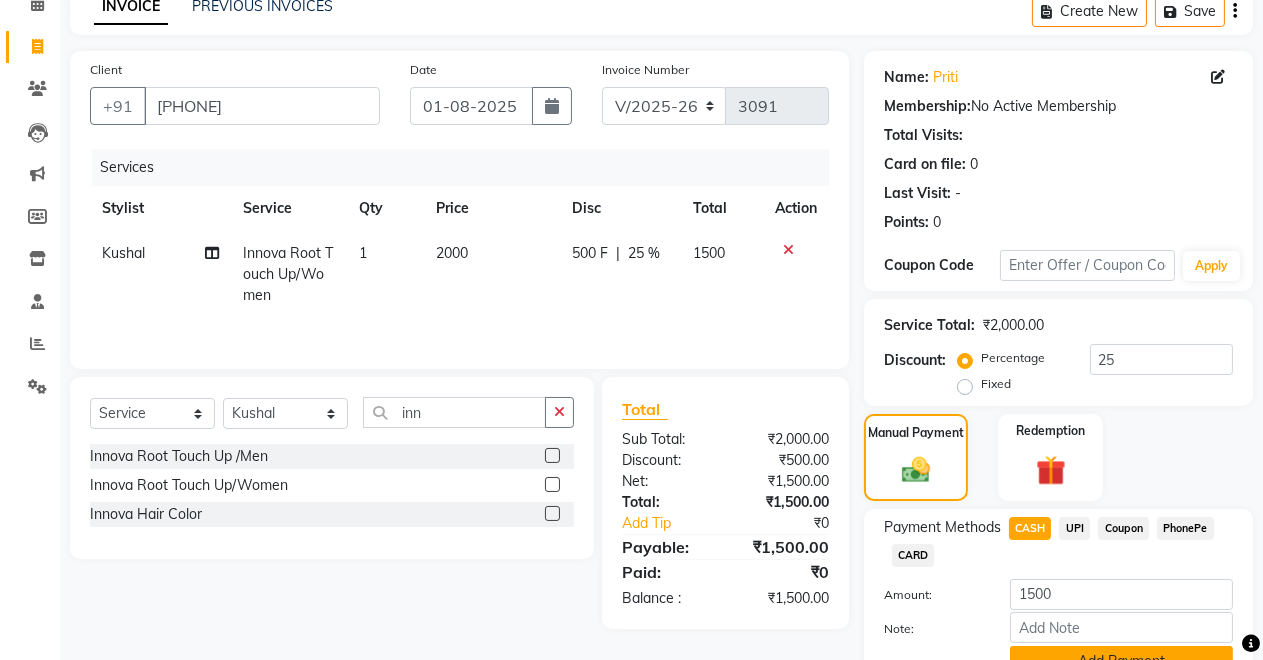 scroll, scrollTop: 194, scrollLeft: 0, axis: vertical 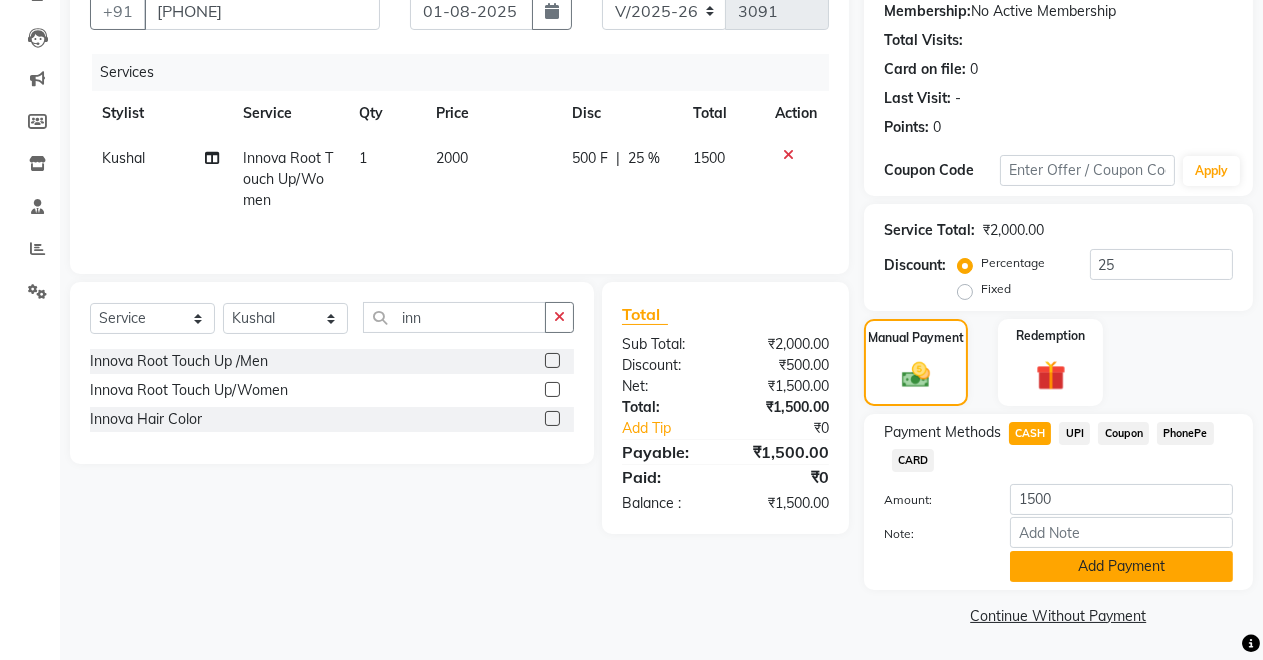 click on "Add Payment" 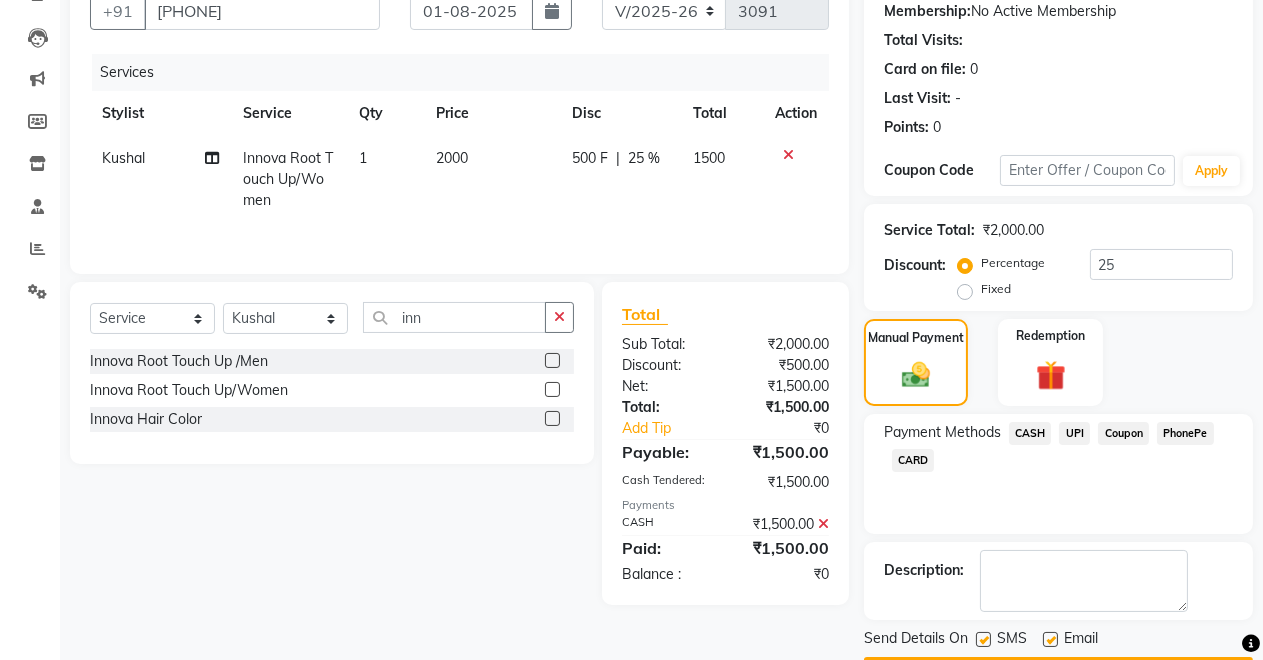 scroll, scrollTop: 251, scrollLeft: 0, axis: vertical 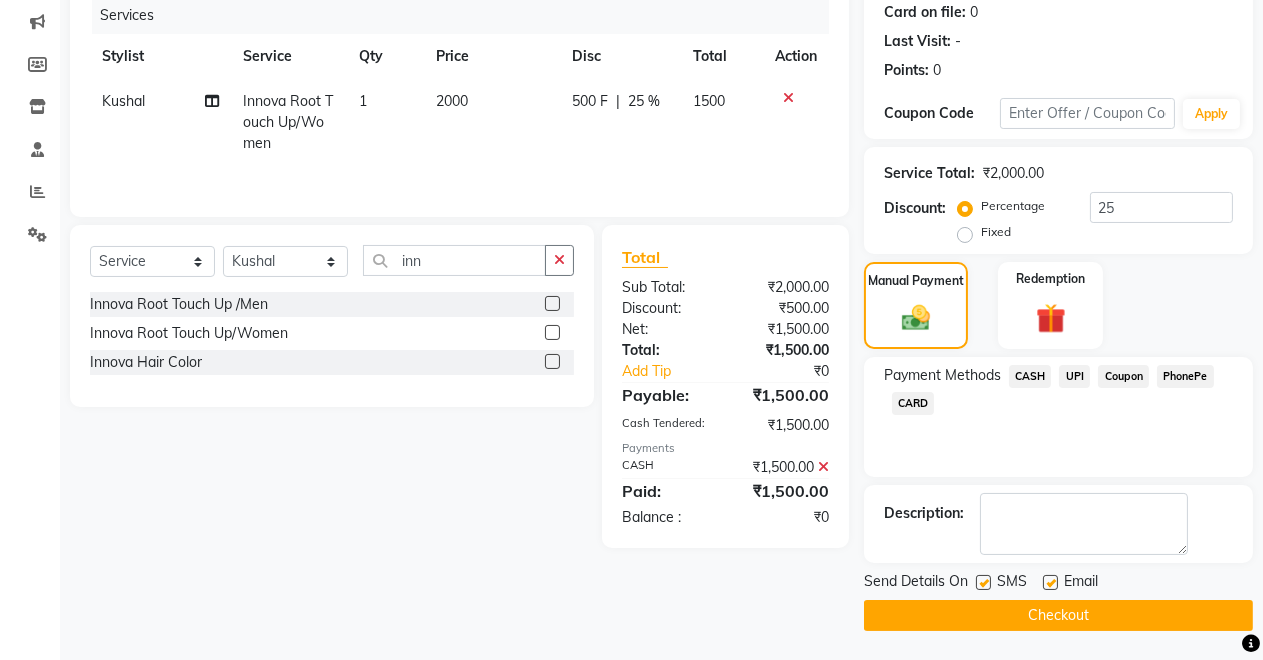 click on "Checkout" 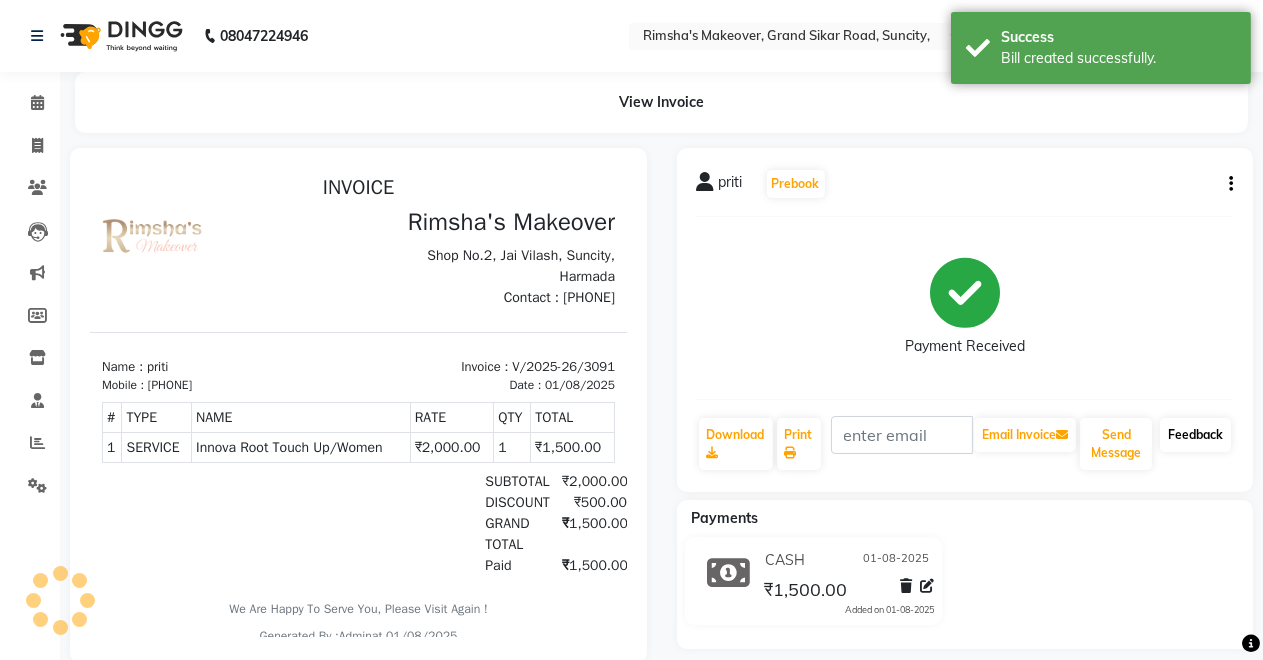 scroll, scrollTop: 0, scrollLeft: 0, axis: both 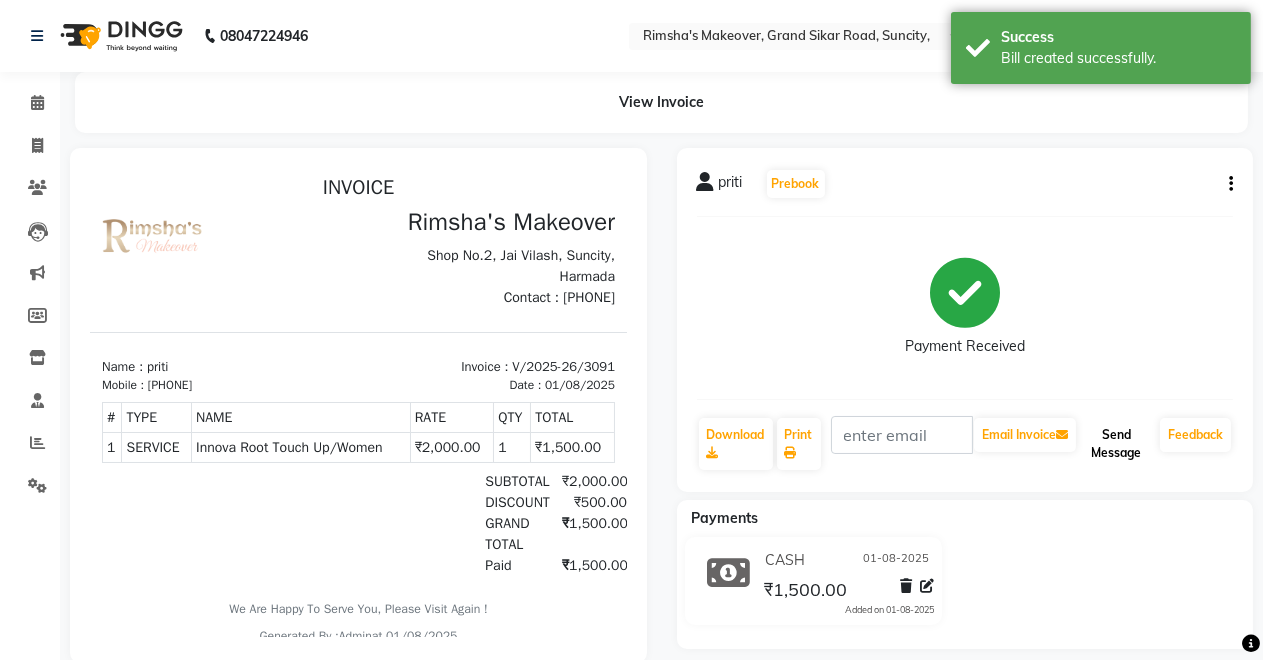 click on "Send Message" 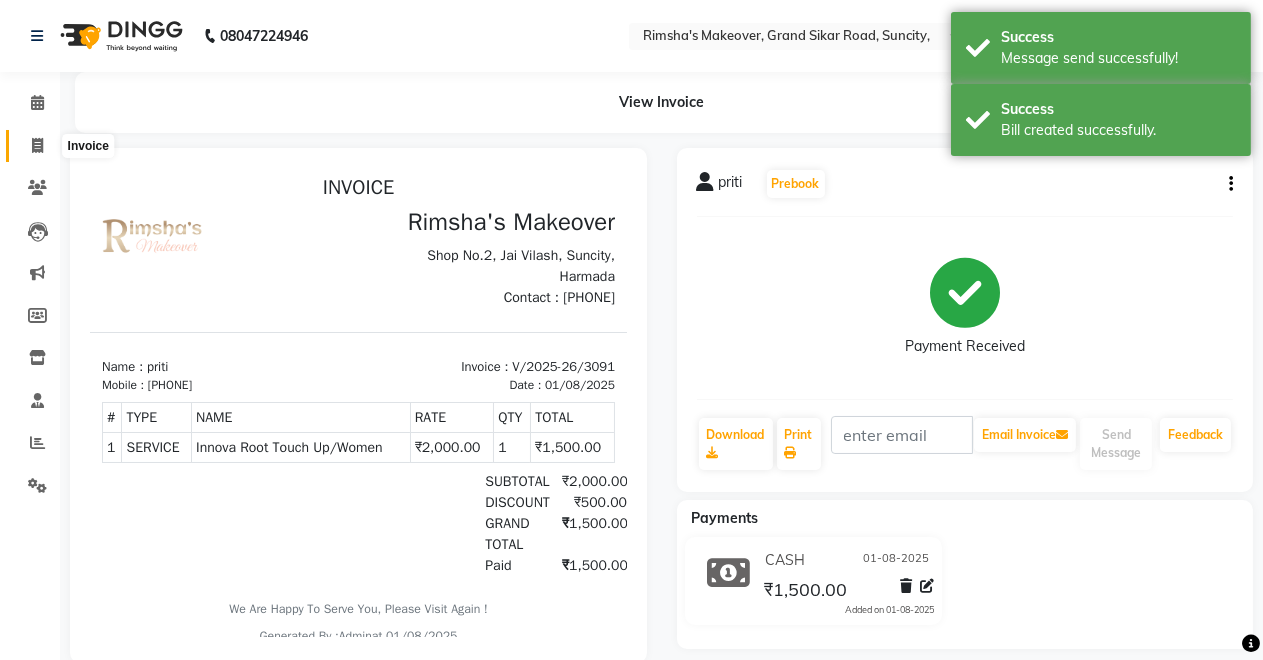 click 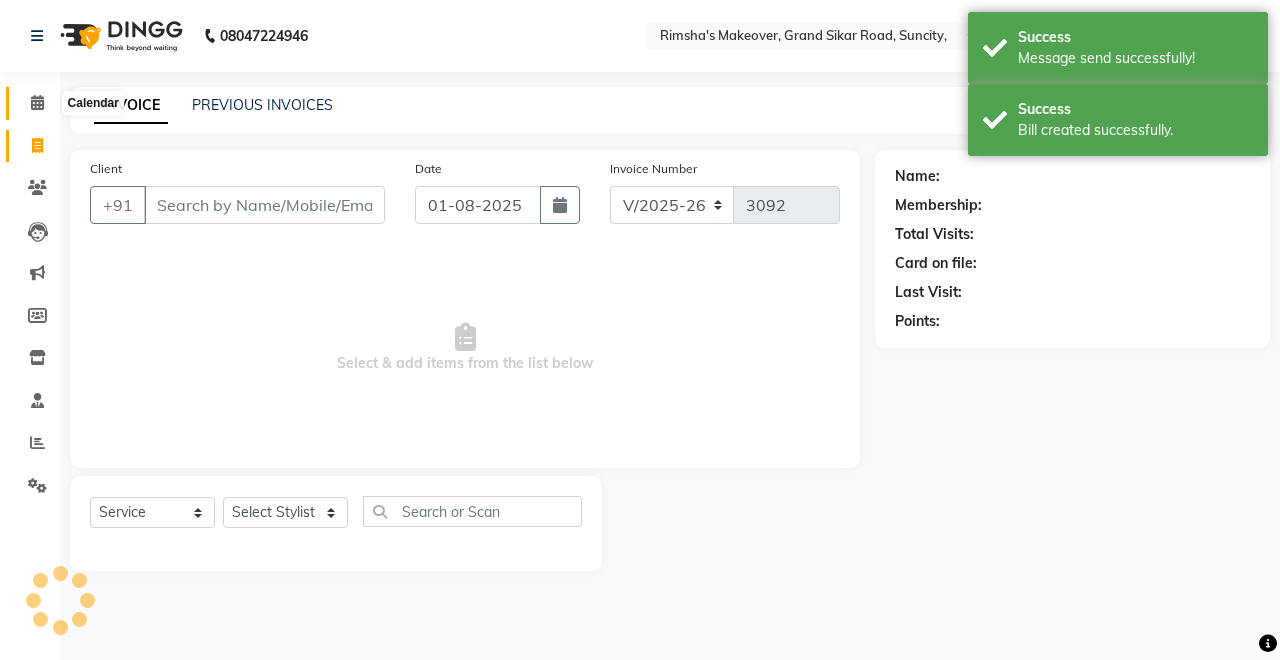 click 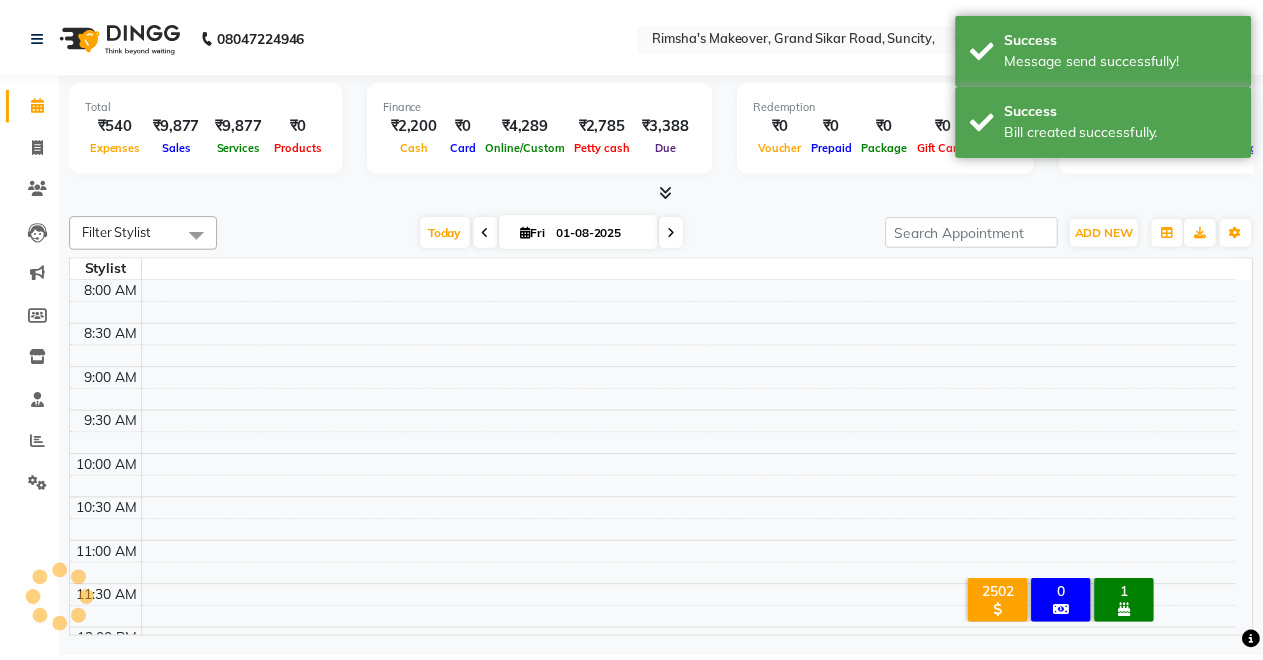 scroll, scrollTop: 0, scrollLeft: 0, axis: both 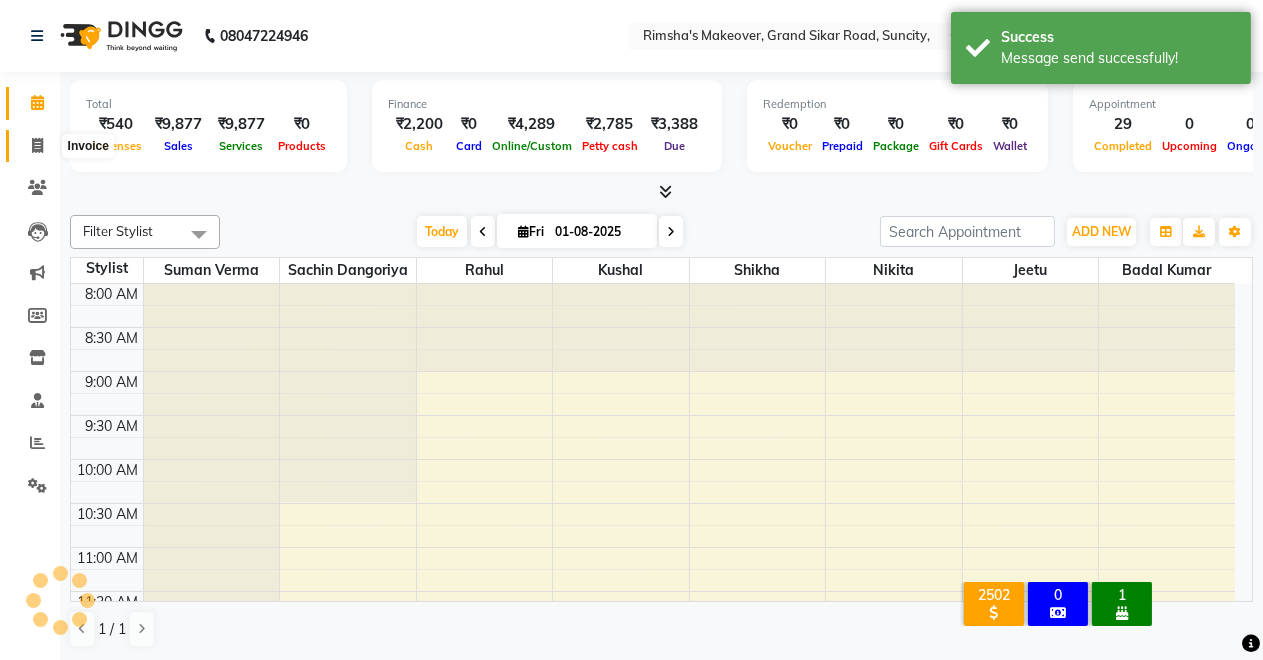 click 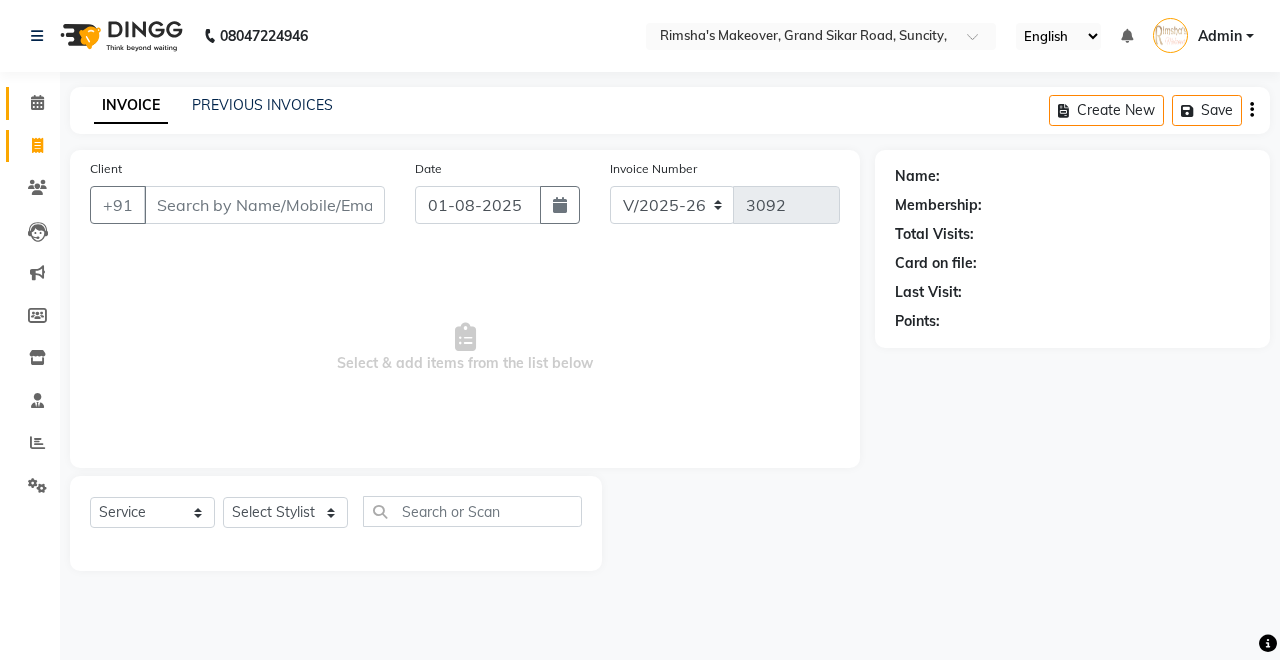 click on "Calendar" 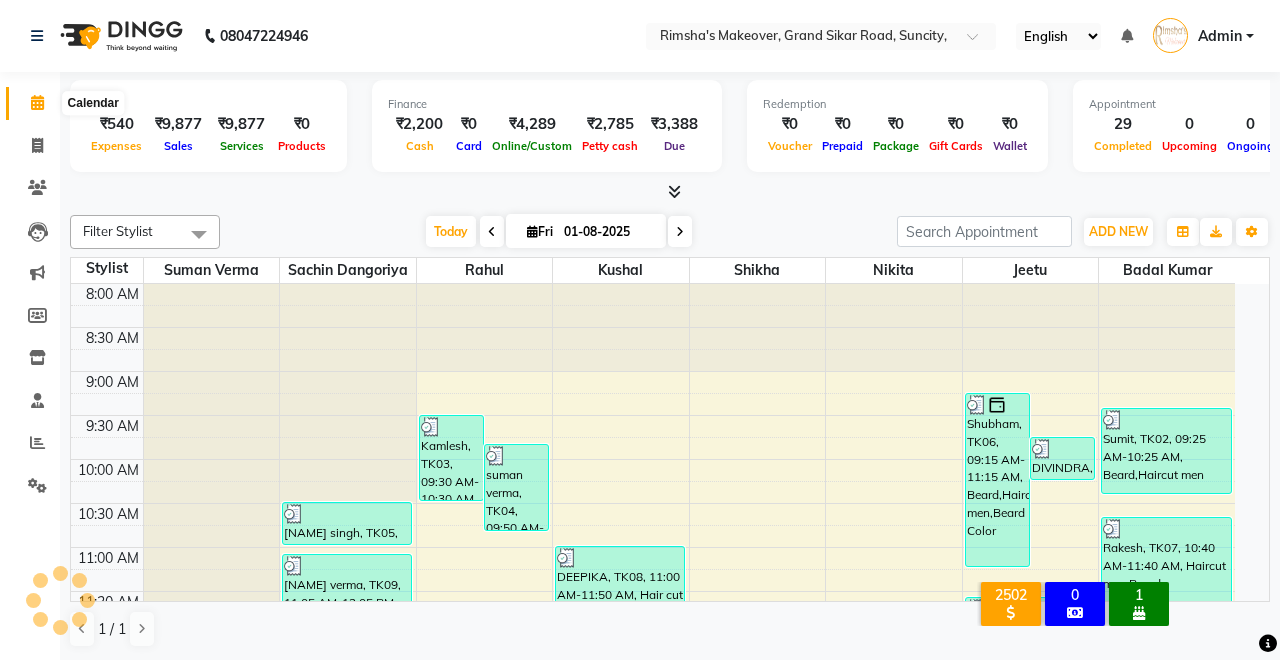 scroll, scrollTop: 0, scrollLeft: 0, axis: both 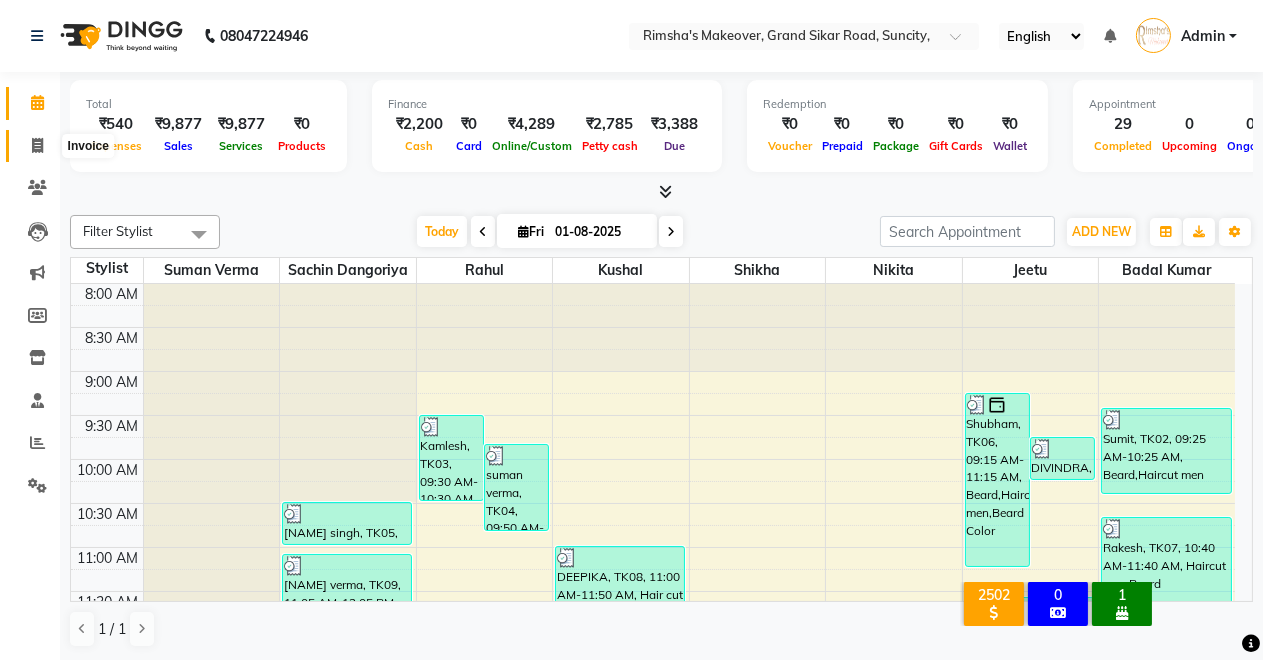 click 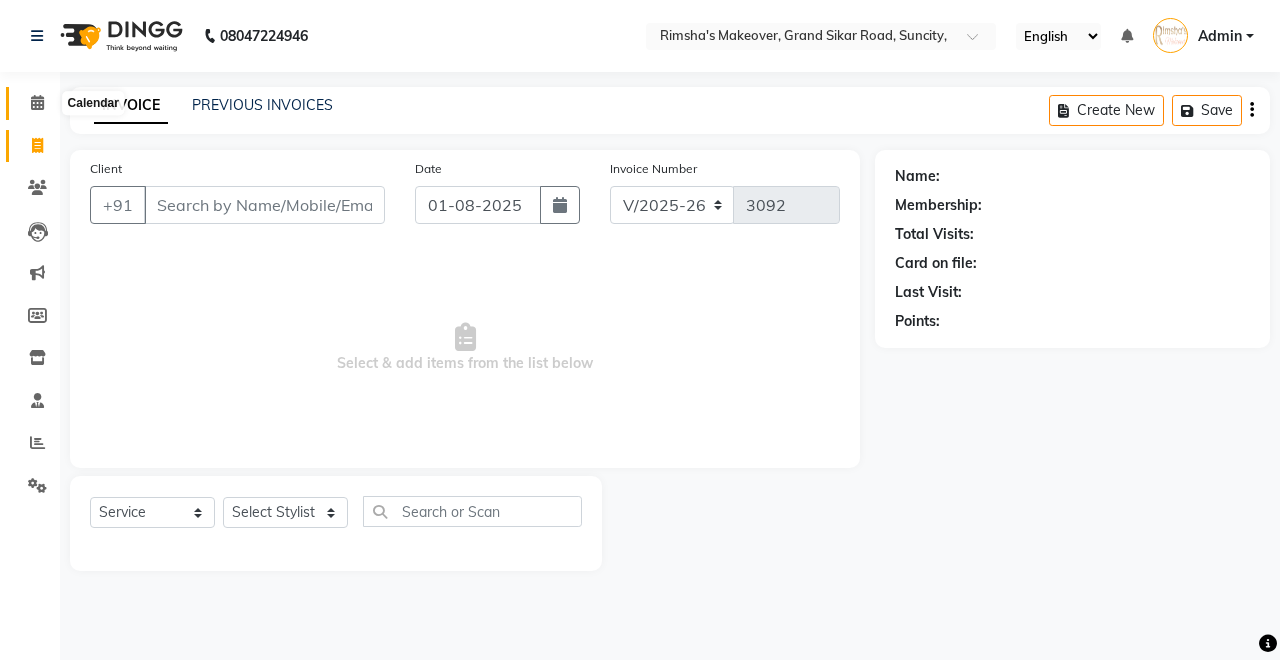 click 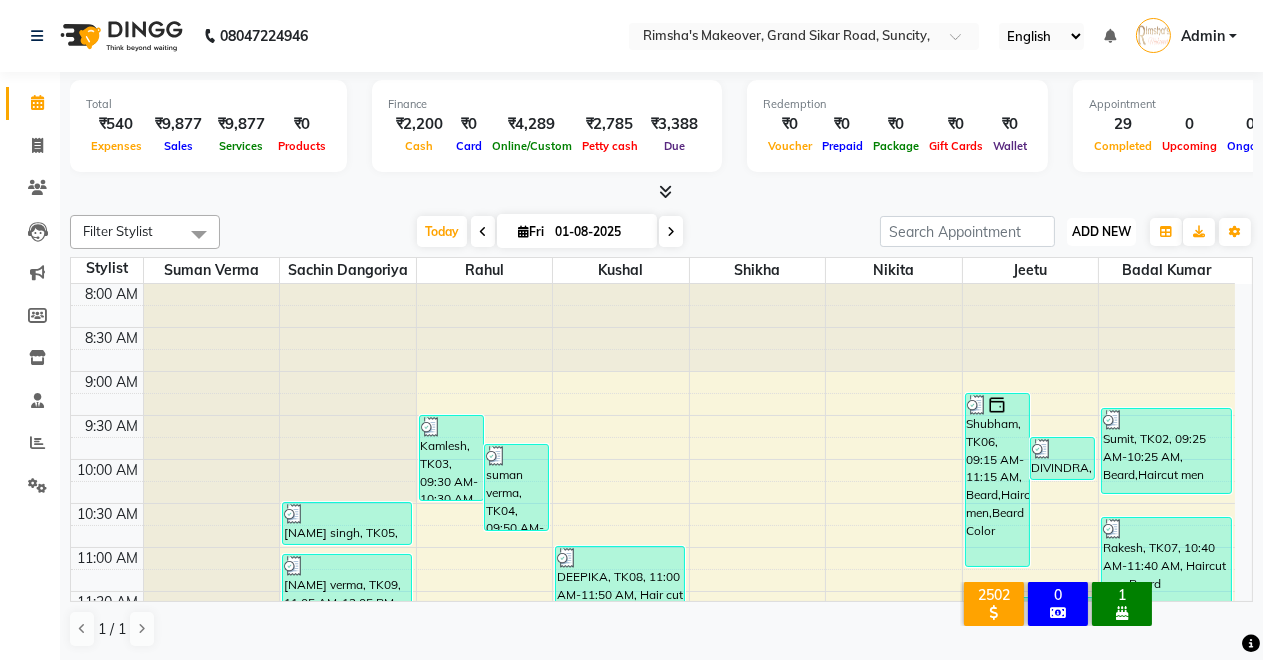click on "ADD NEW" at bounding box center [1101, 231] 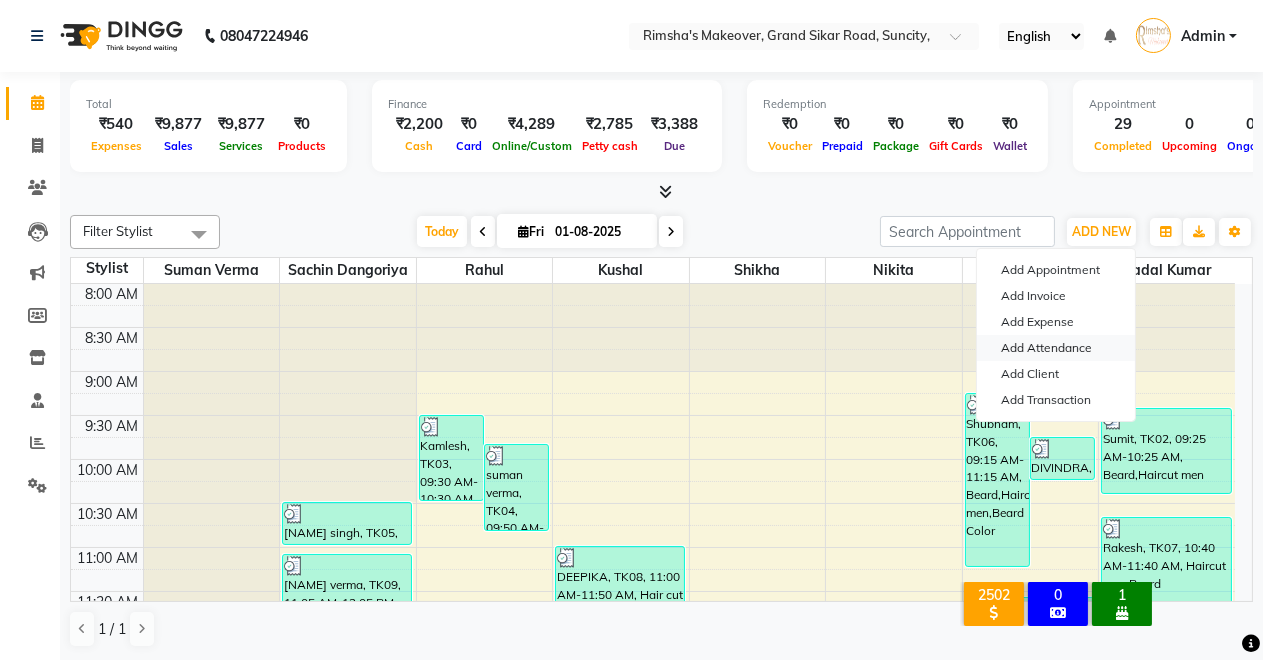 click on "Add Attendance" at bounding box center [1056, 348] 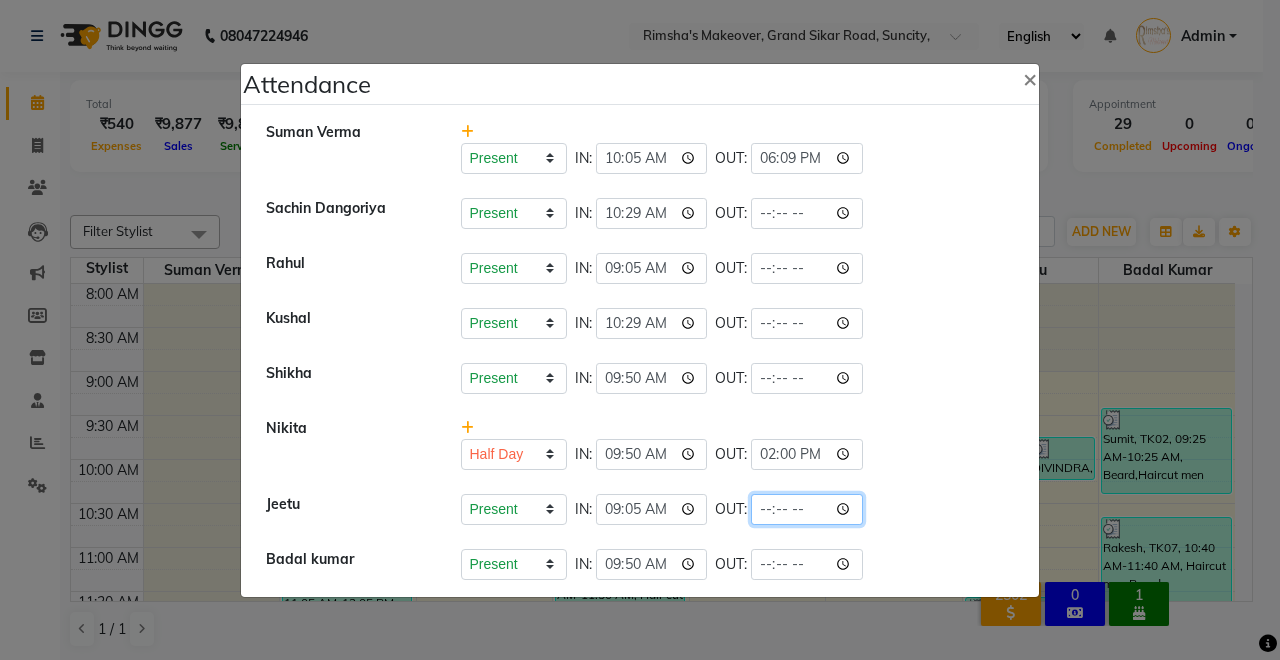 click 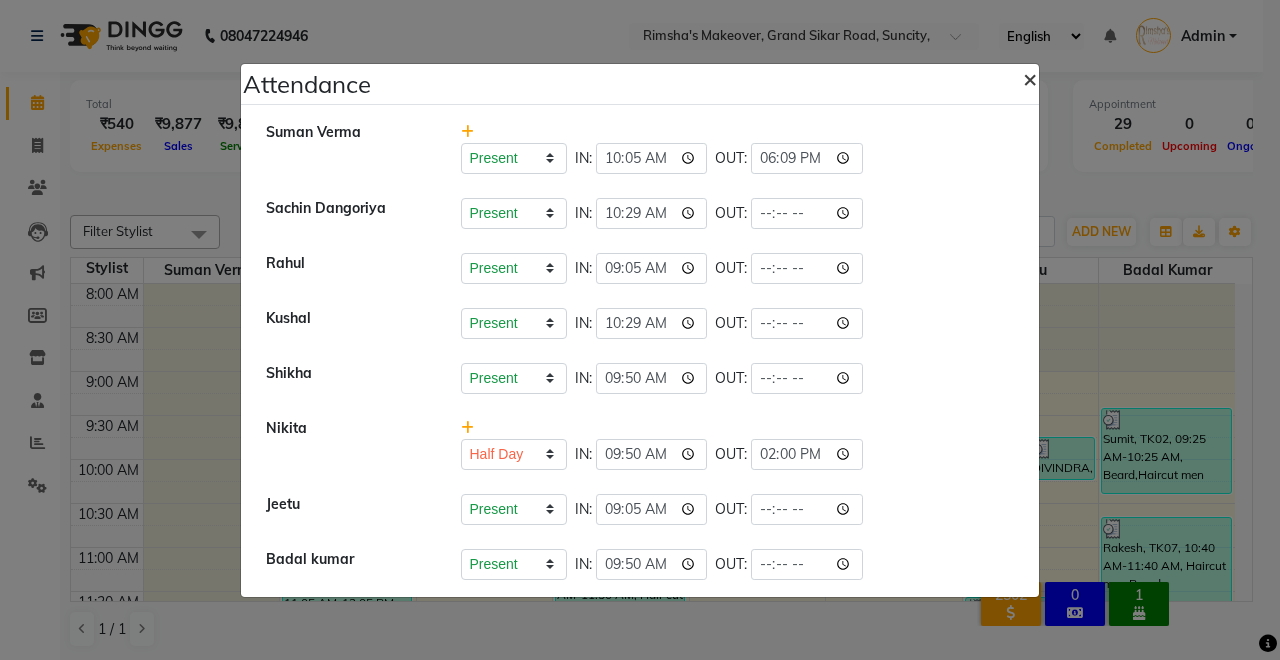 click on "×" 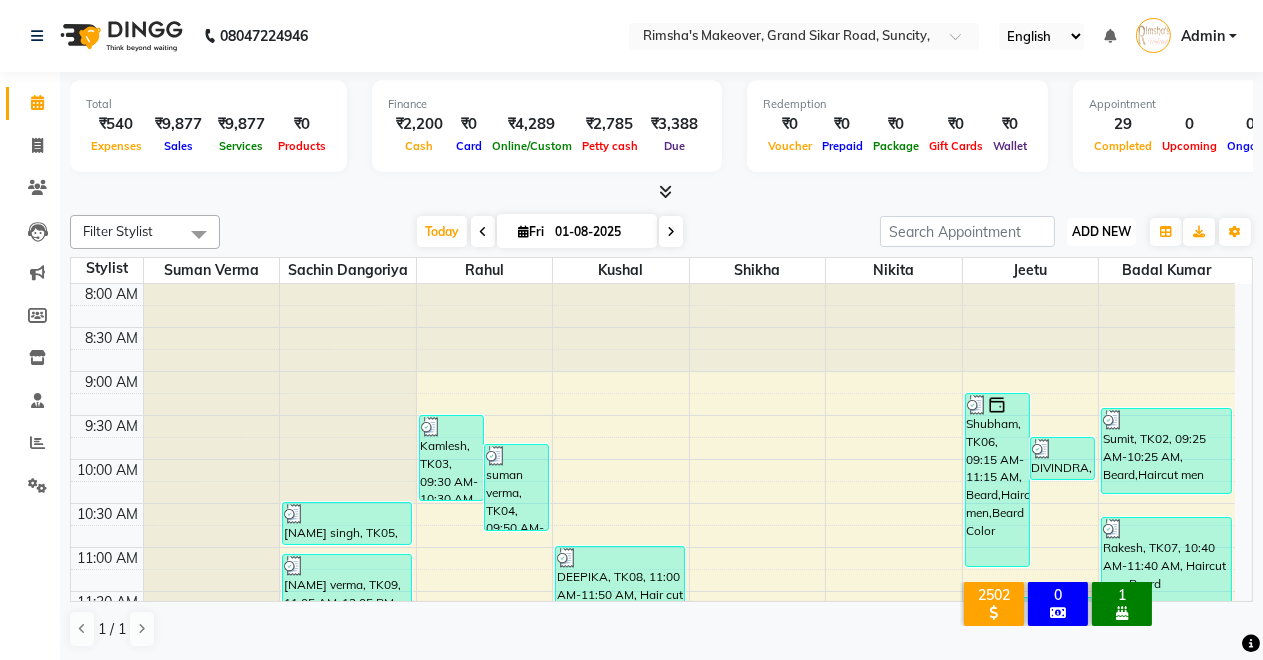 click on "ADD NEW Toggle Dropdown" at bounding box center [1101, 232] 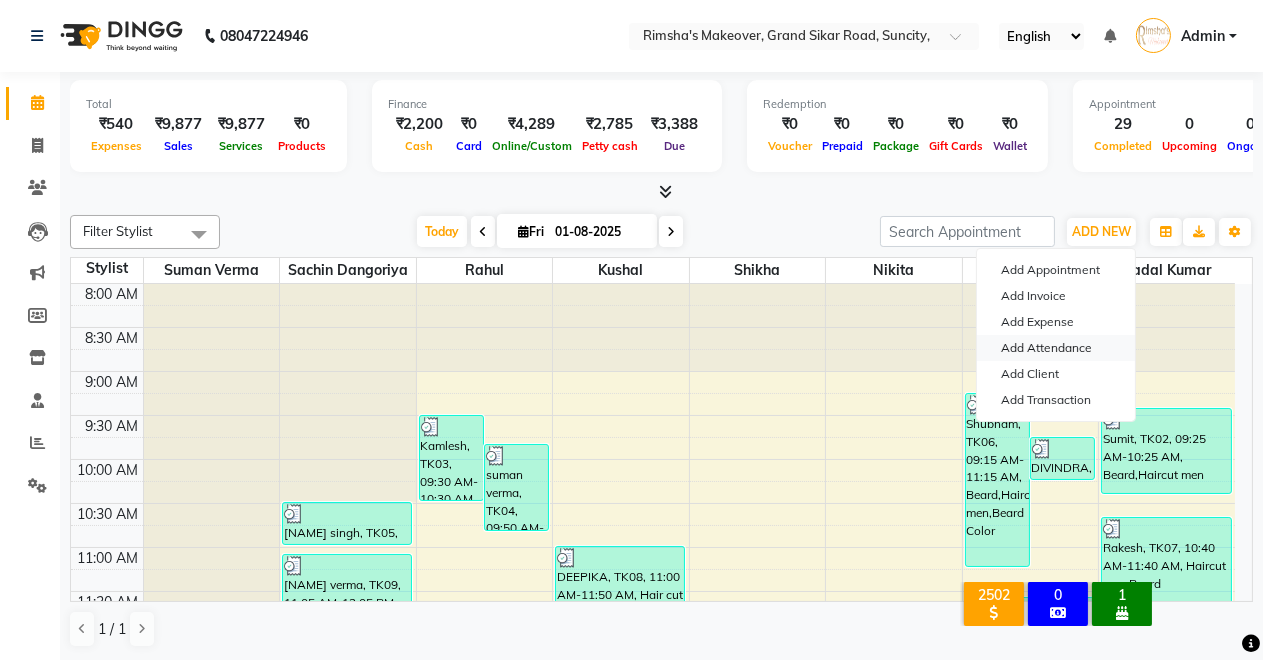 click on "Add Attendance" at bounding box center (1056, 348) 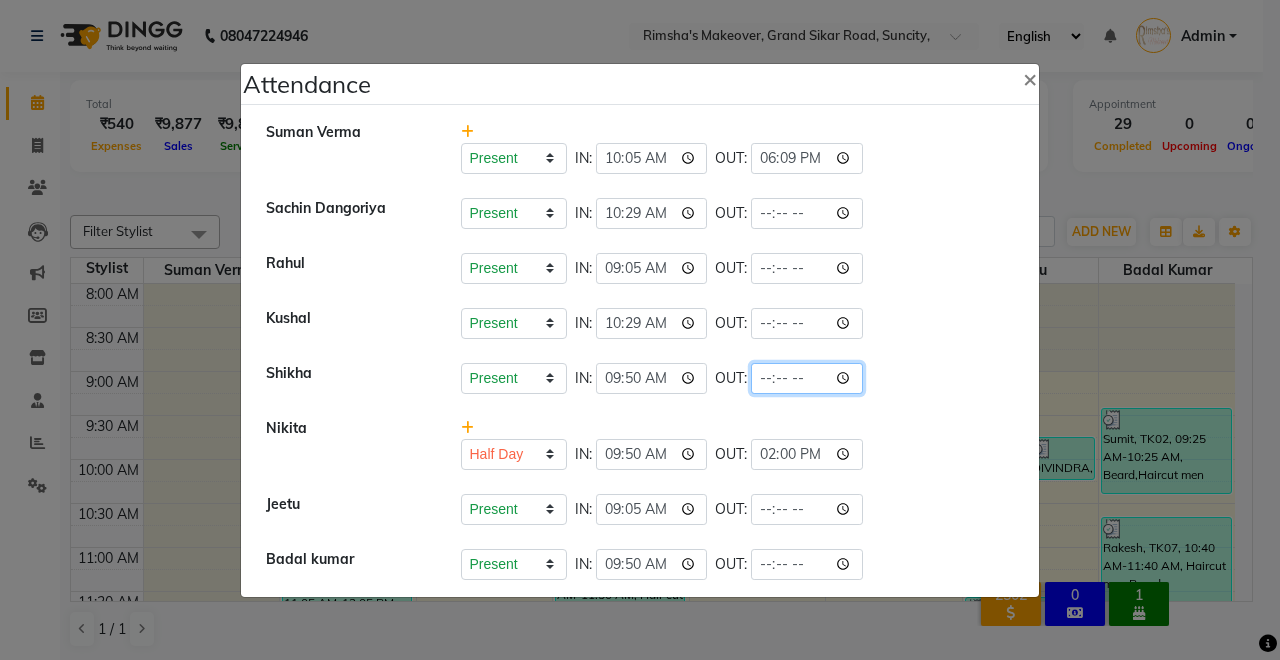 click 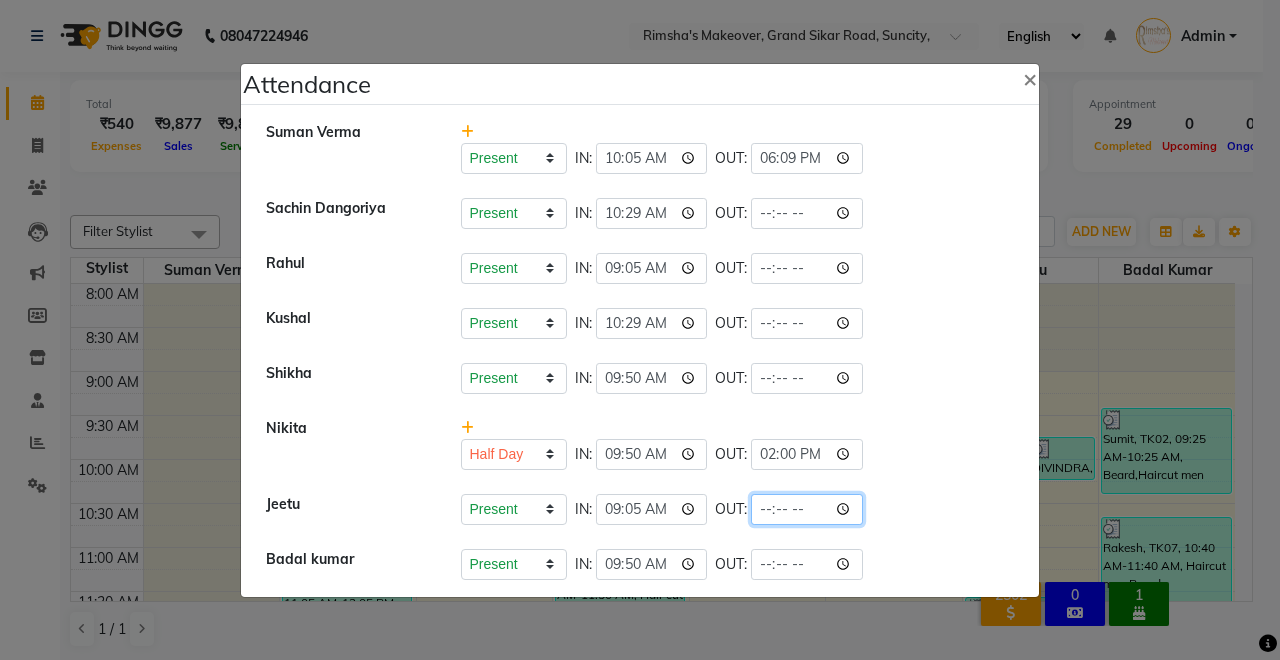 click 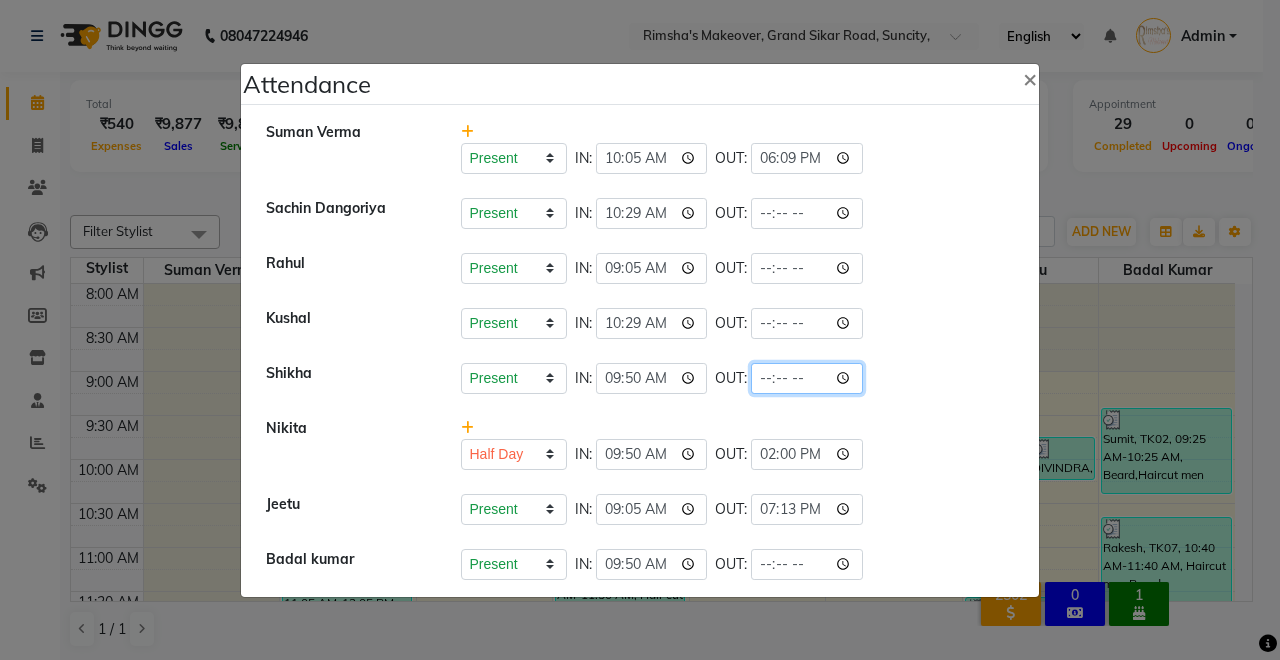 click 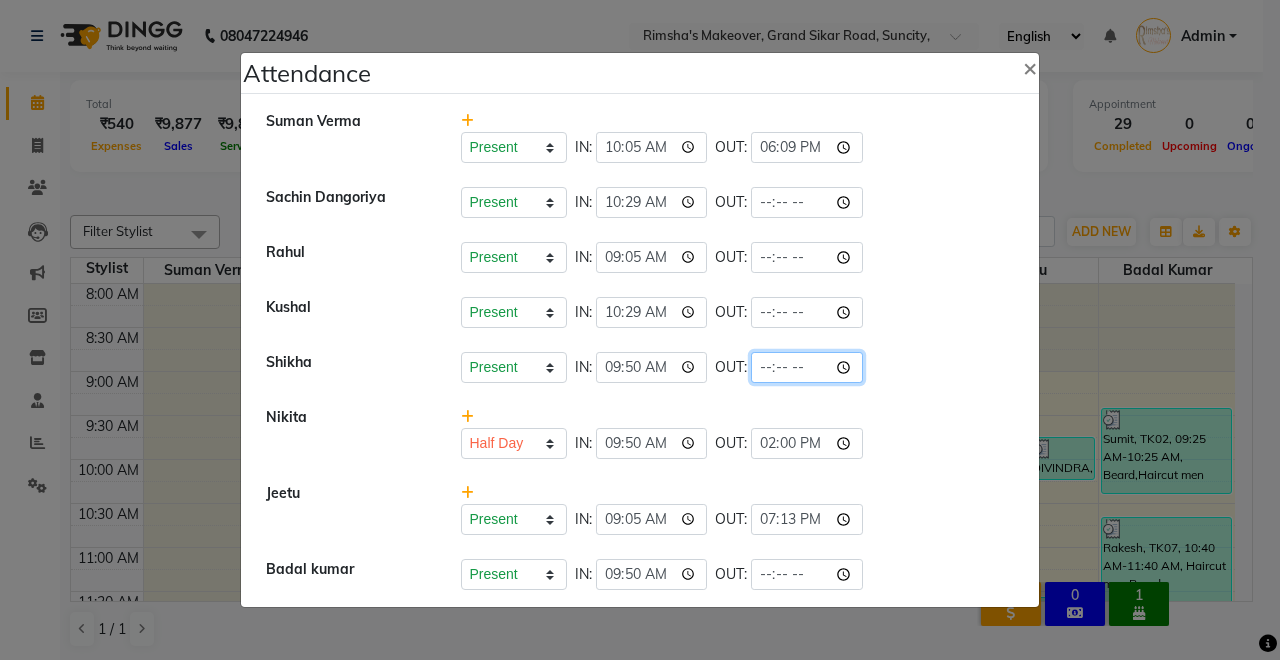 click 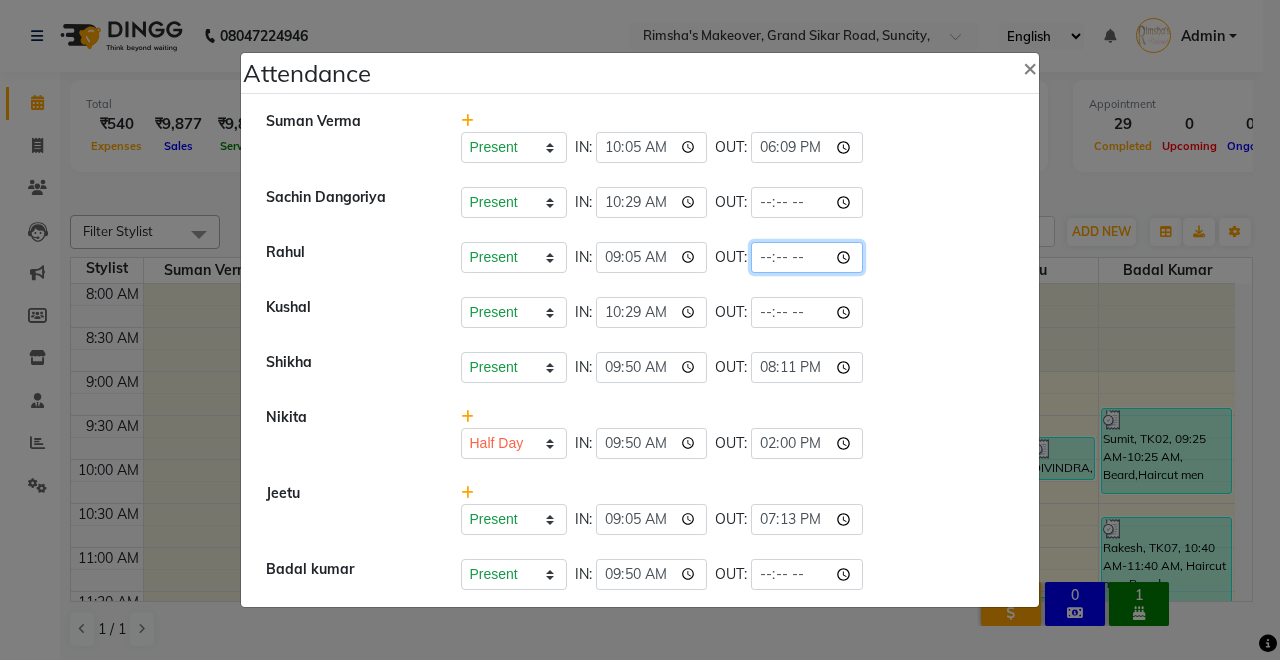 click 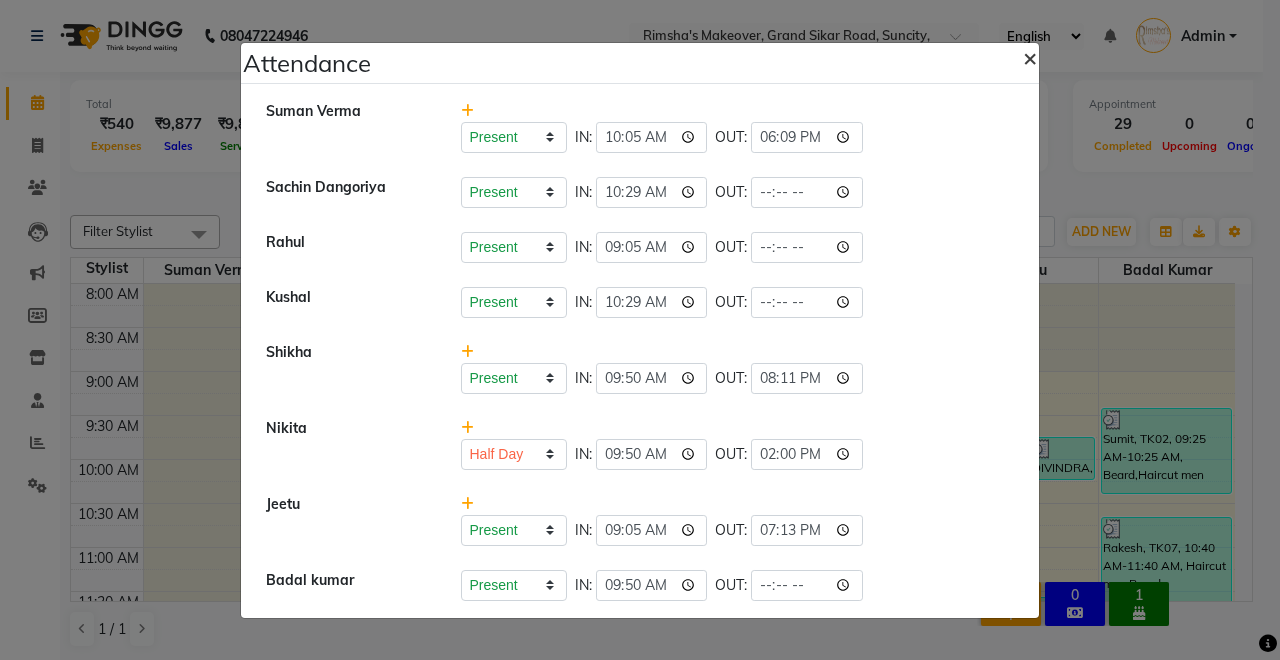 click on "×" 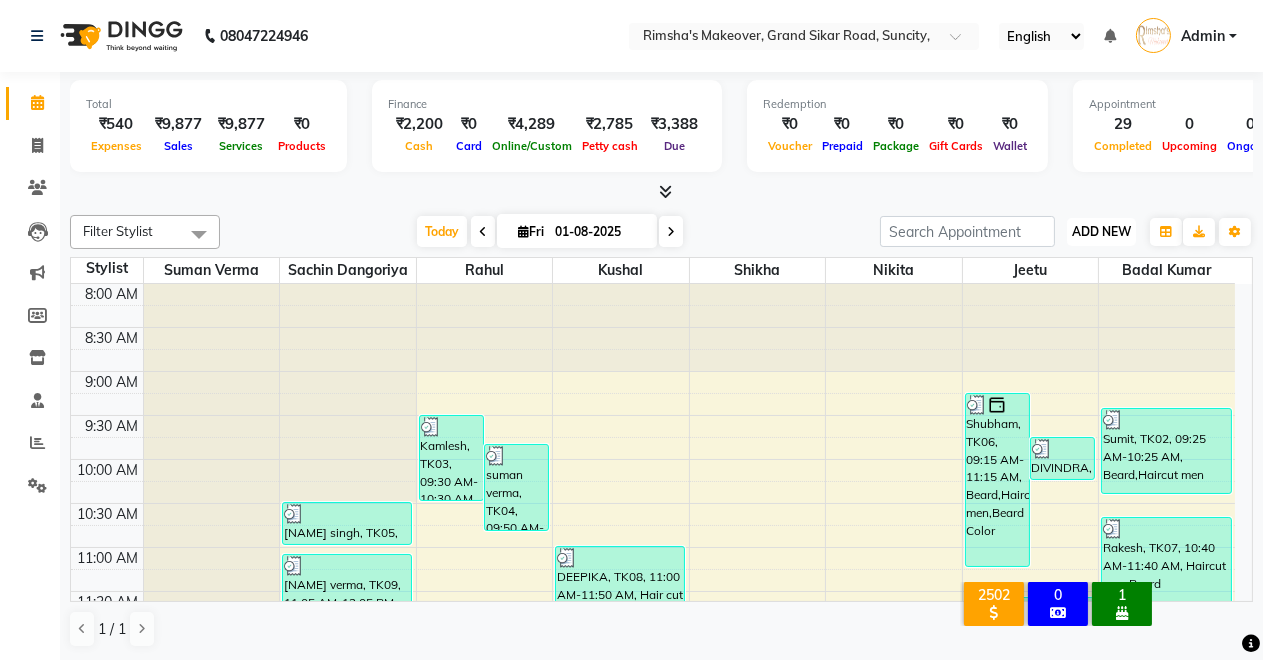 click on "ADD NEW" at bounding box center (1101, 231) 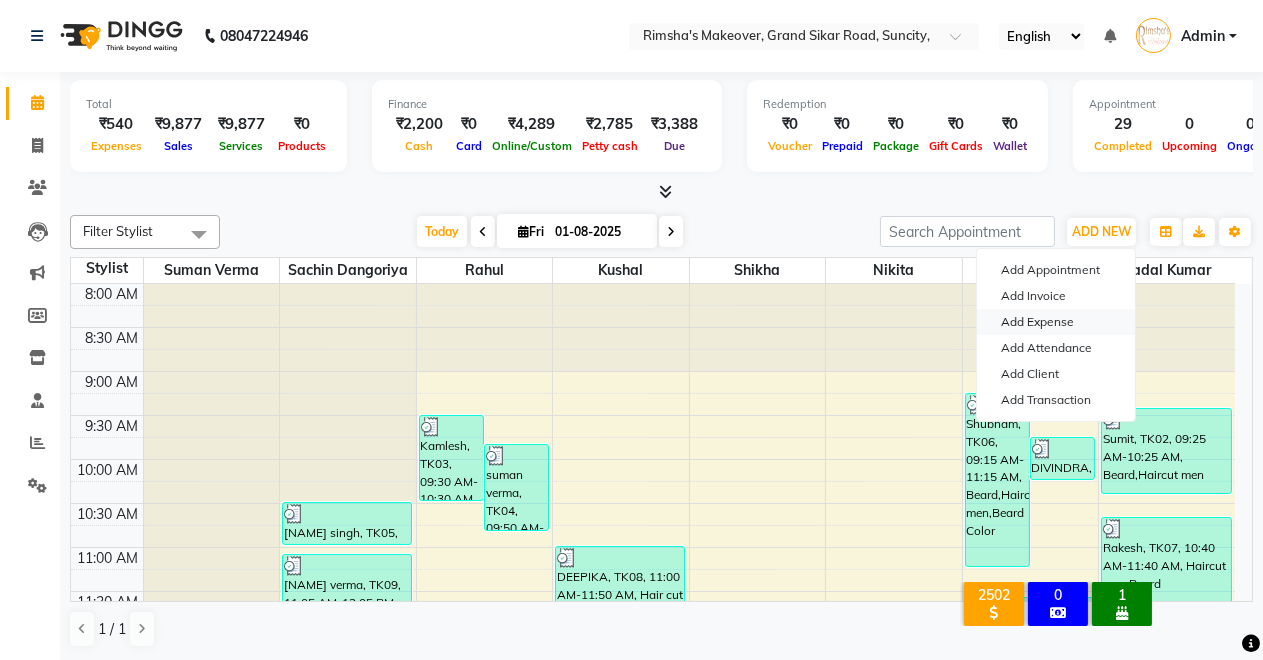 click on "Add Expense" at bounding box center [1056, 322] 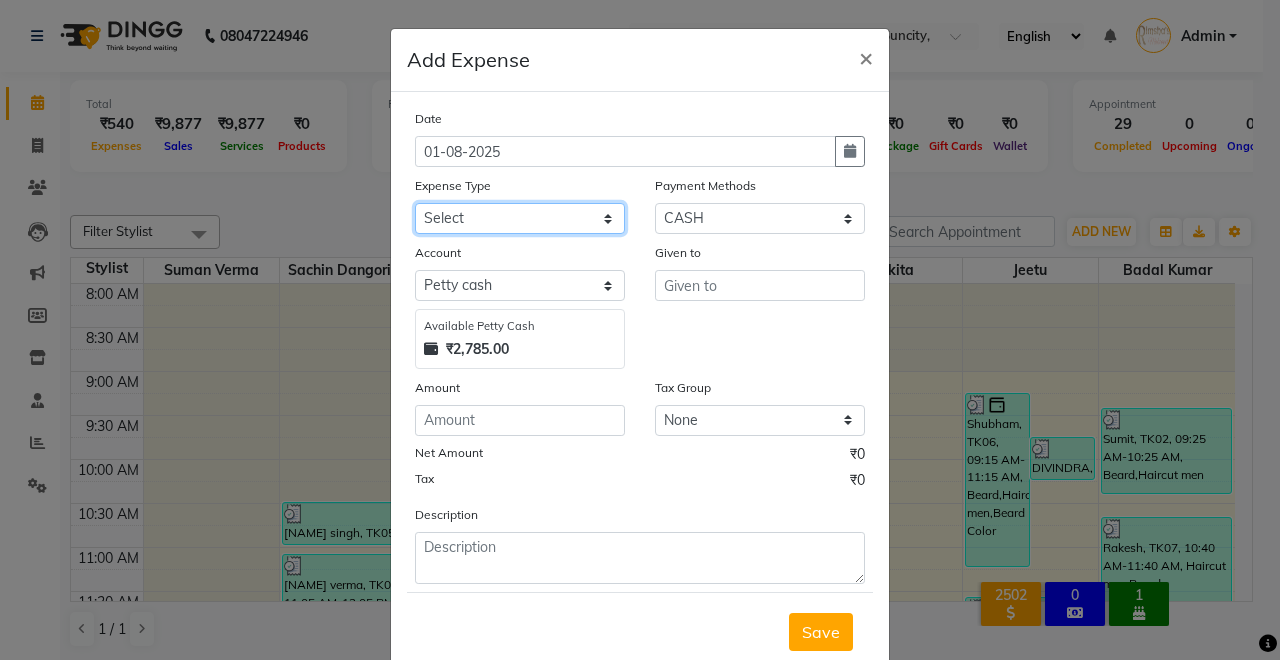 click on "Select Advance Salary Baba Bank Service Charges CLEANING Clinical charges DM SIR DUSTBIN electricity bill Other PAMPHLETS Pandit G Priyanka mam Product Rent Salary SOFA Staff Snacks Tax Tea & Refreshment T SHIRT PRINT Utilities Water Bottle" 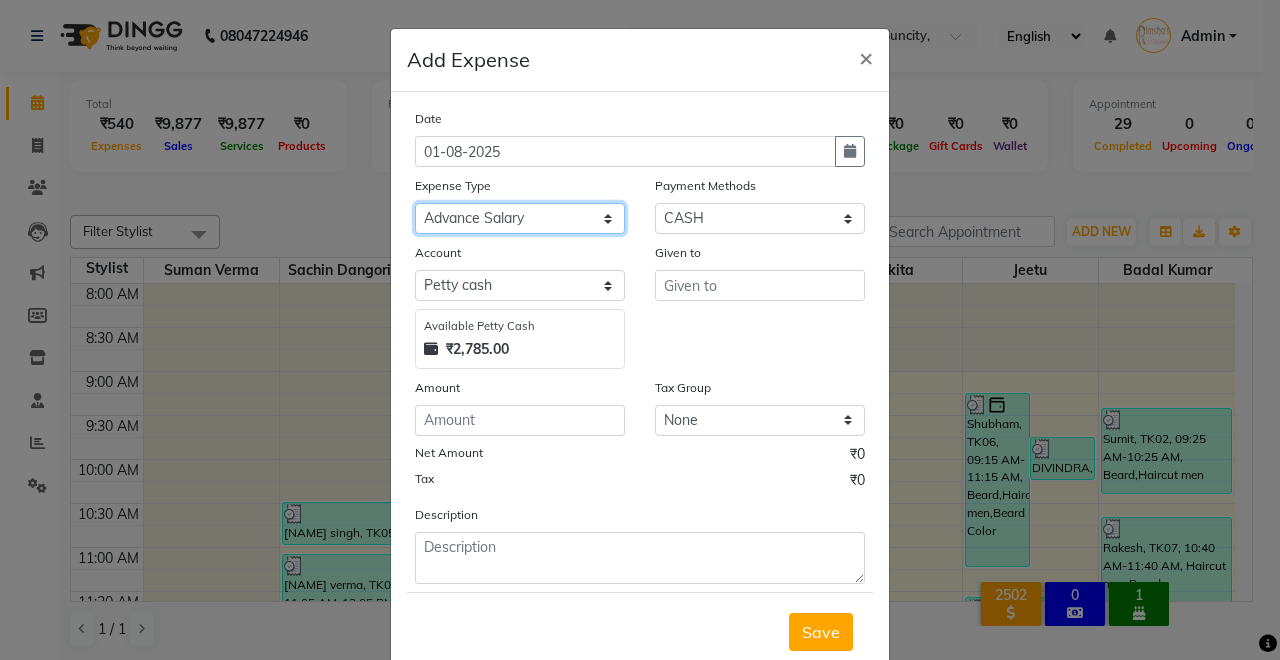 click on "Select Advance Salary Baba Bank Service Charges CLEANING Clinical charges DM SIR DUSTBIN electricity bill Other PAMPHLETS Pandit G Priyanka mam Product Rent Salary SOFA Staff Snacks Tax Tea & Refreshment T SHIRT PRINT Utilities Water Bottle" 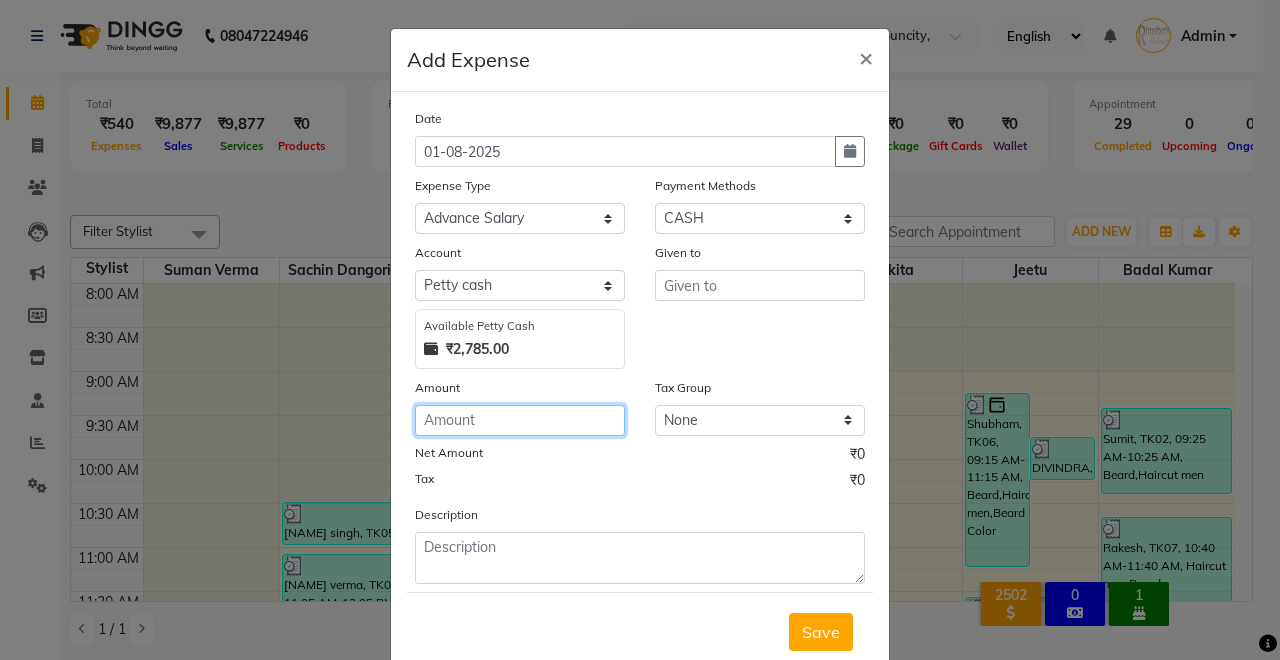 click 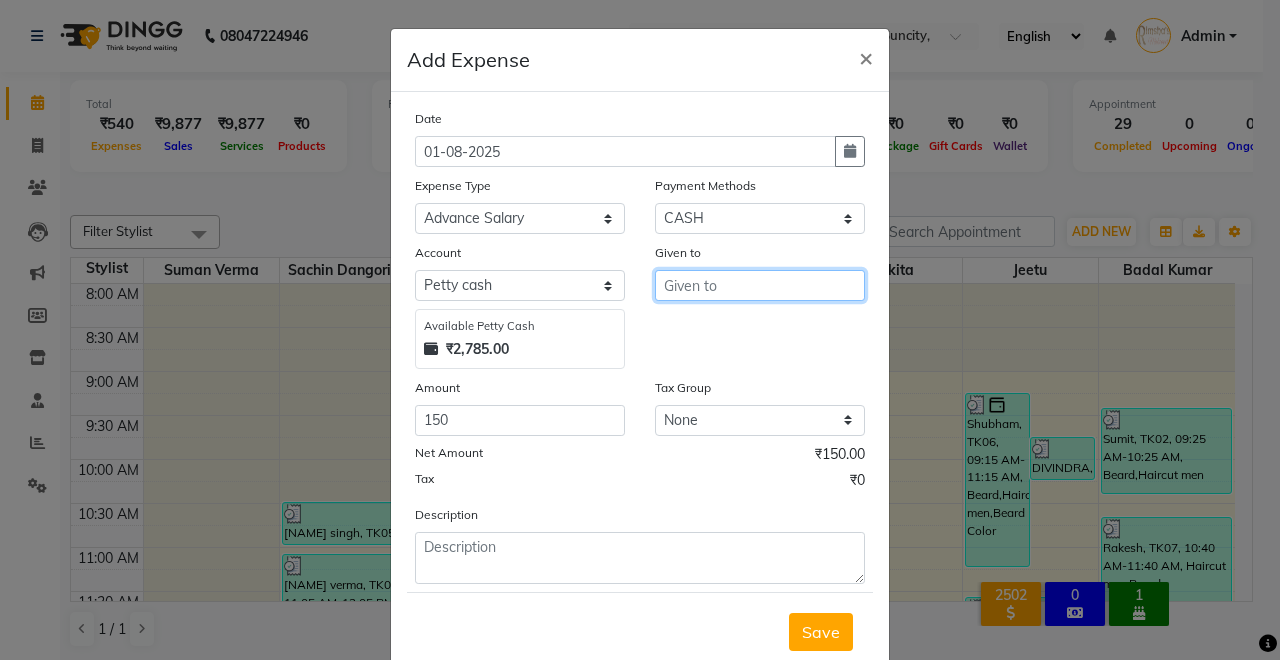 click at bounding box center (760, 285) 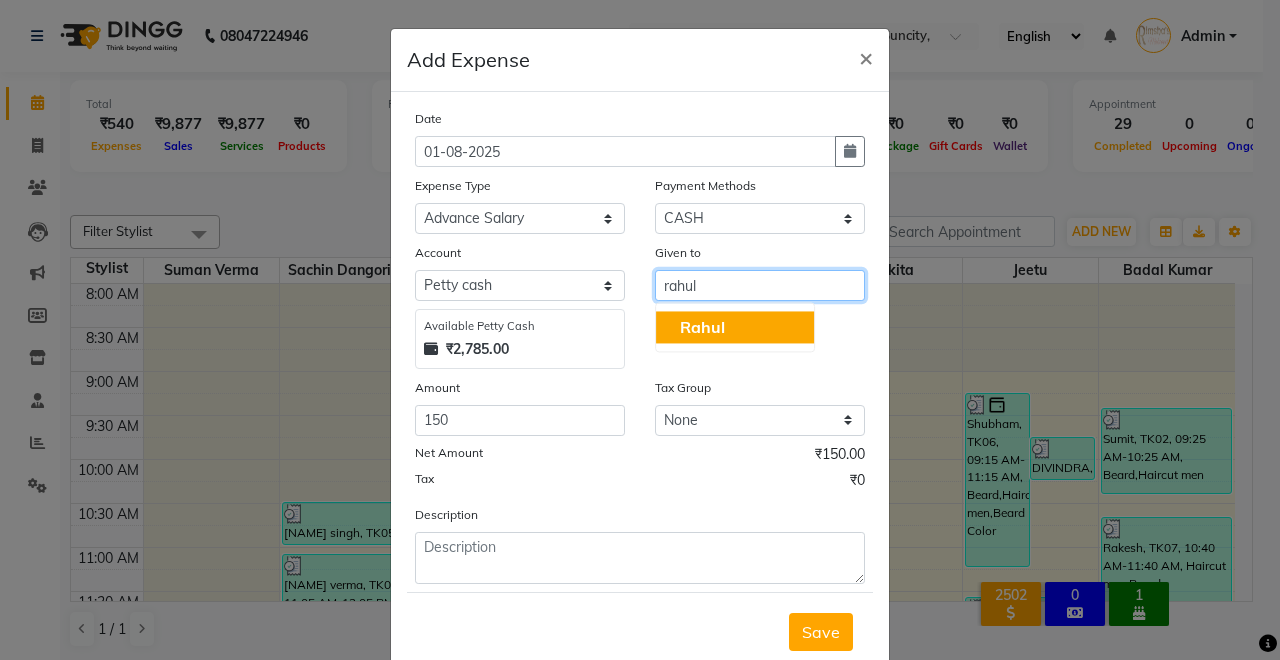 click on "Rahul" 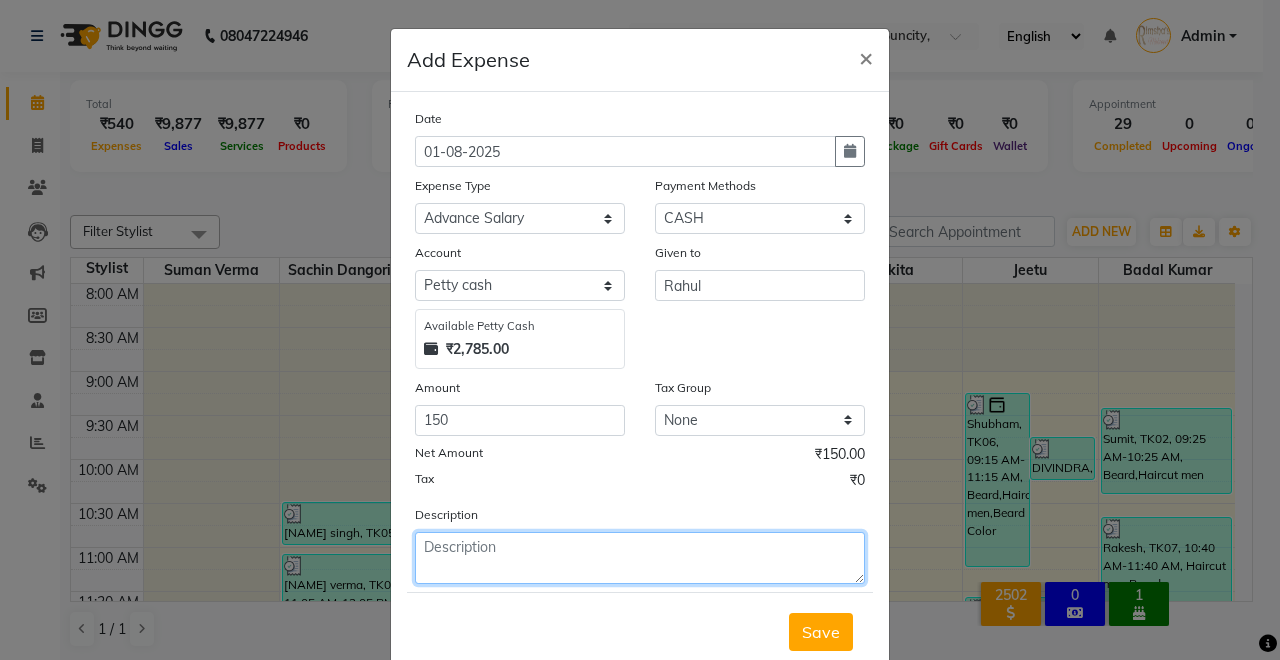 click 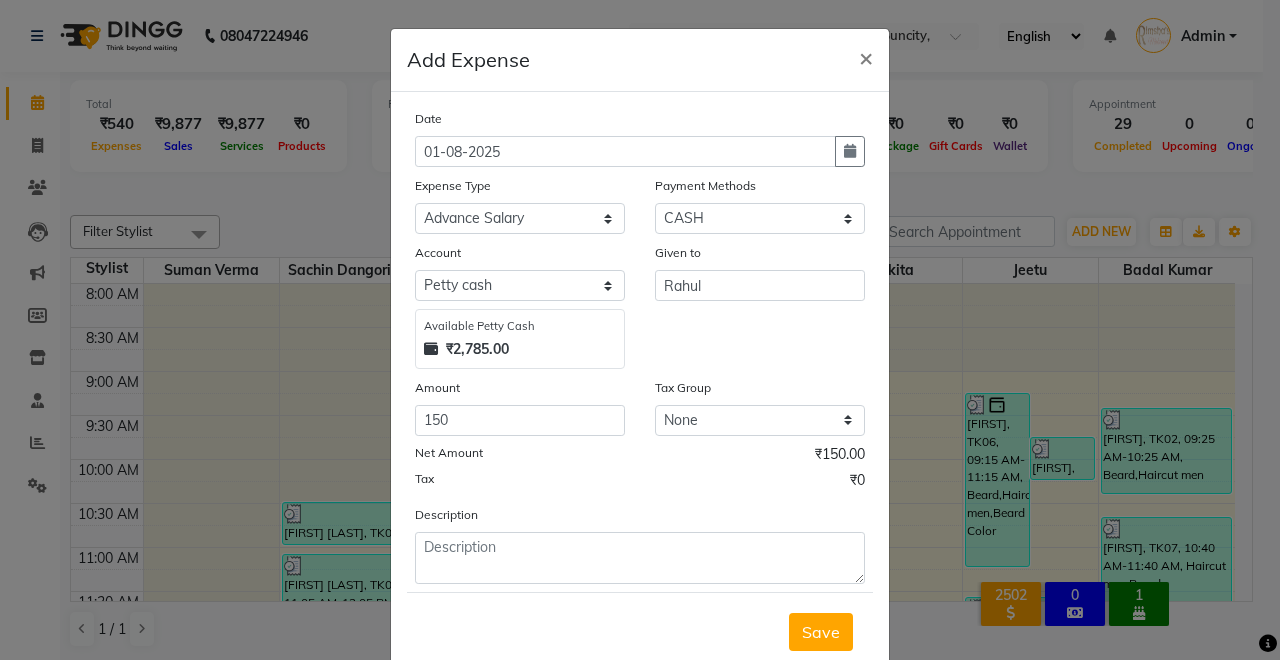select on "19380" 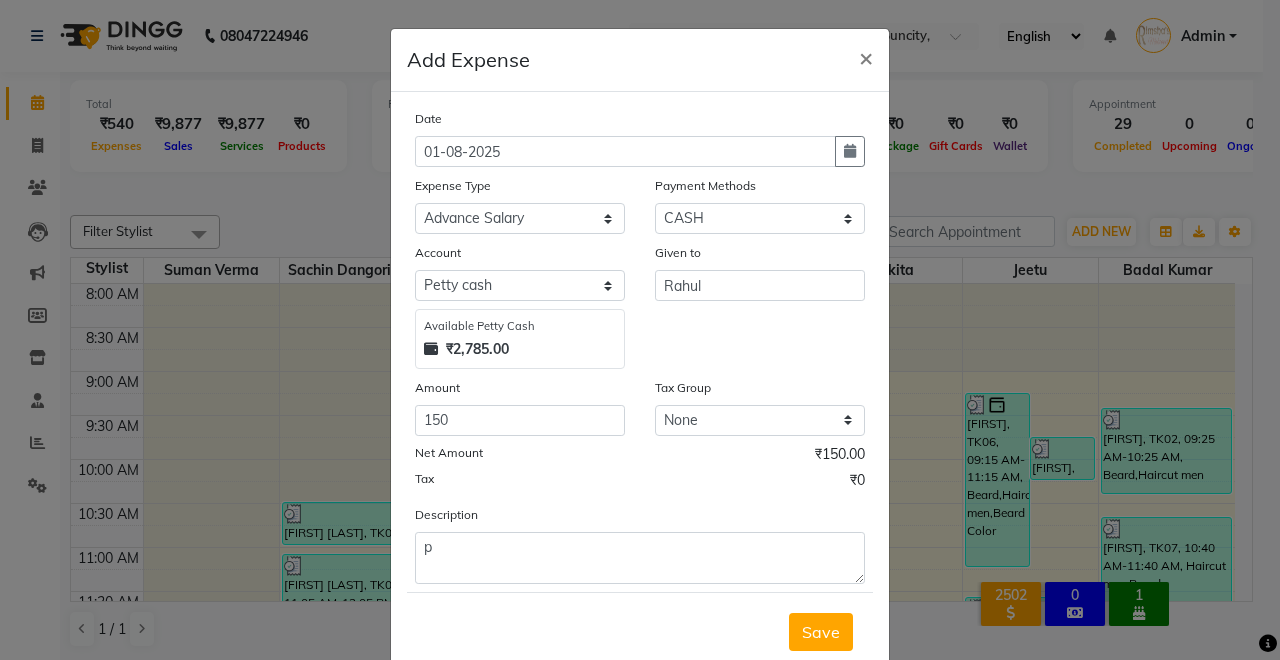 scroll, scrollTop: 0, scrollLeft: 0, axis: both 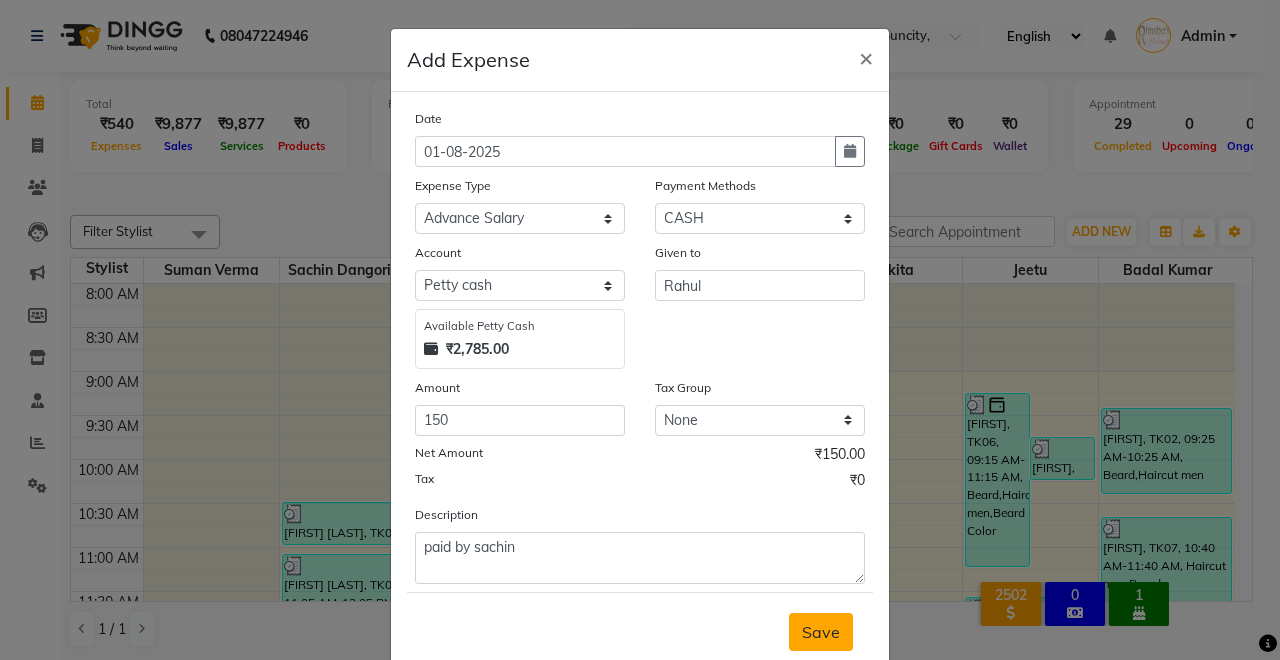 type on "paid by sachin" 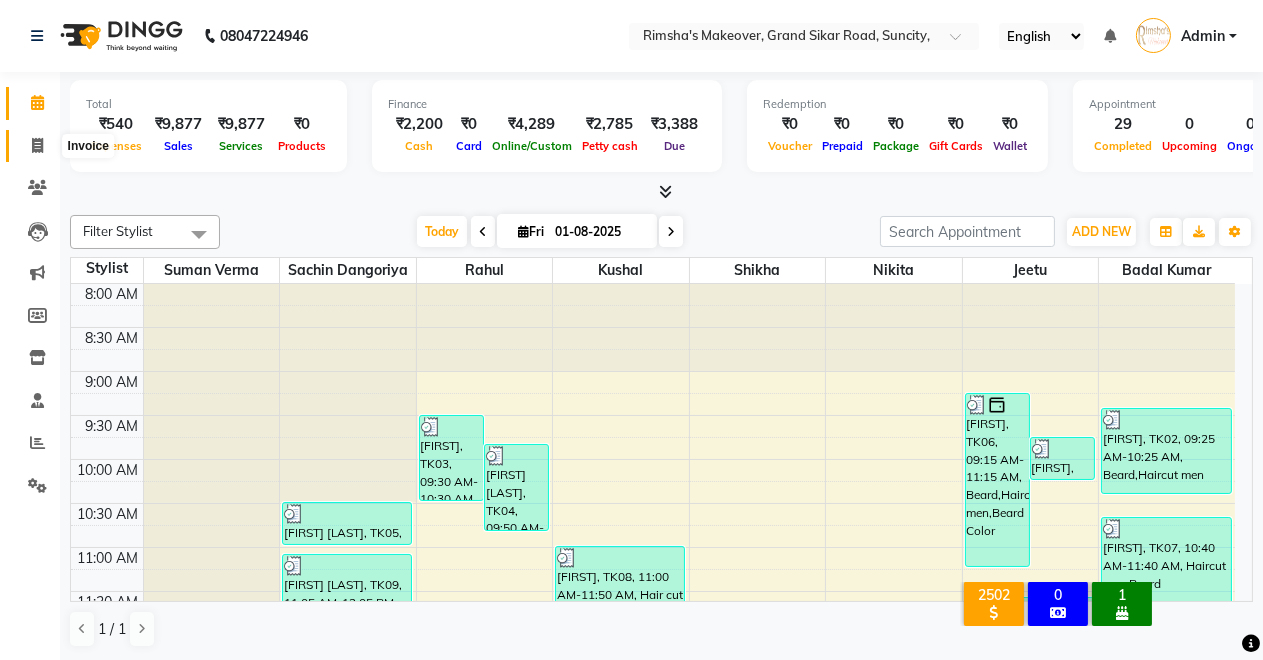 click 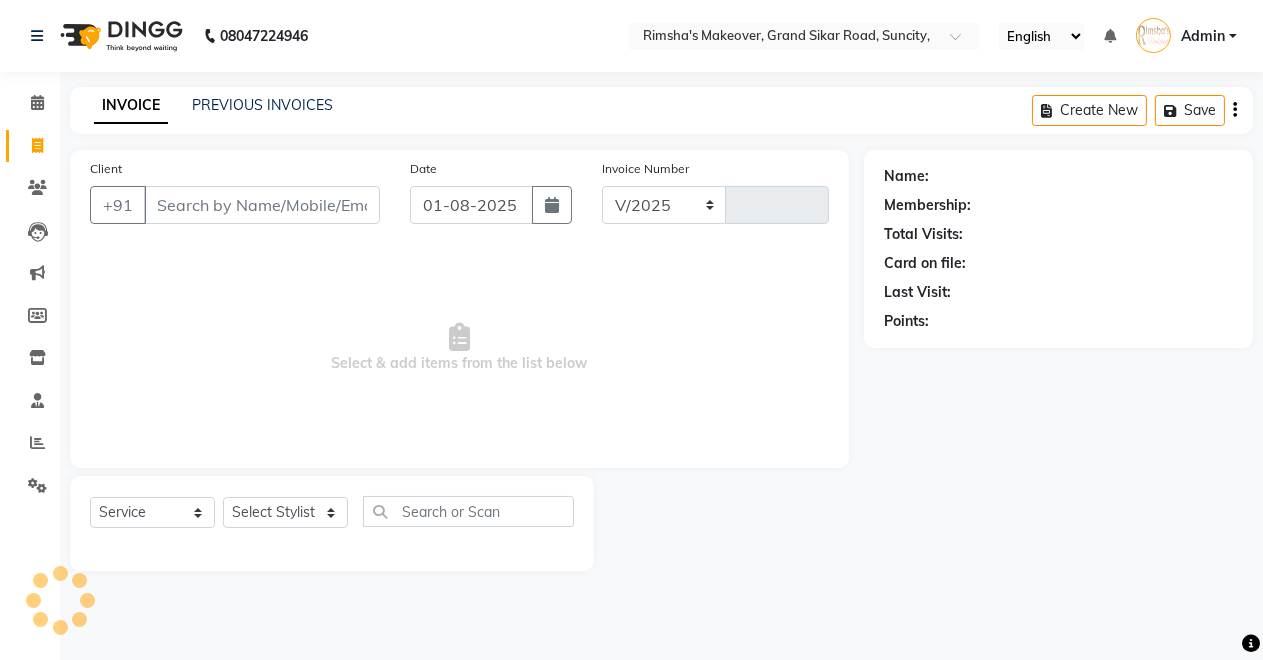 select on "7317" 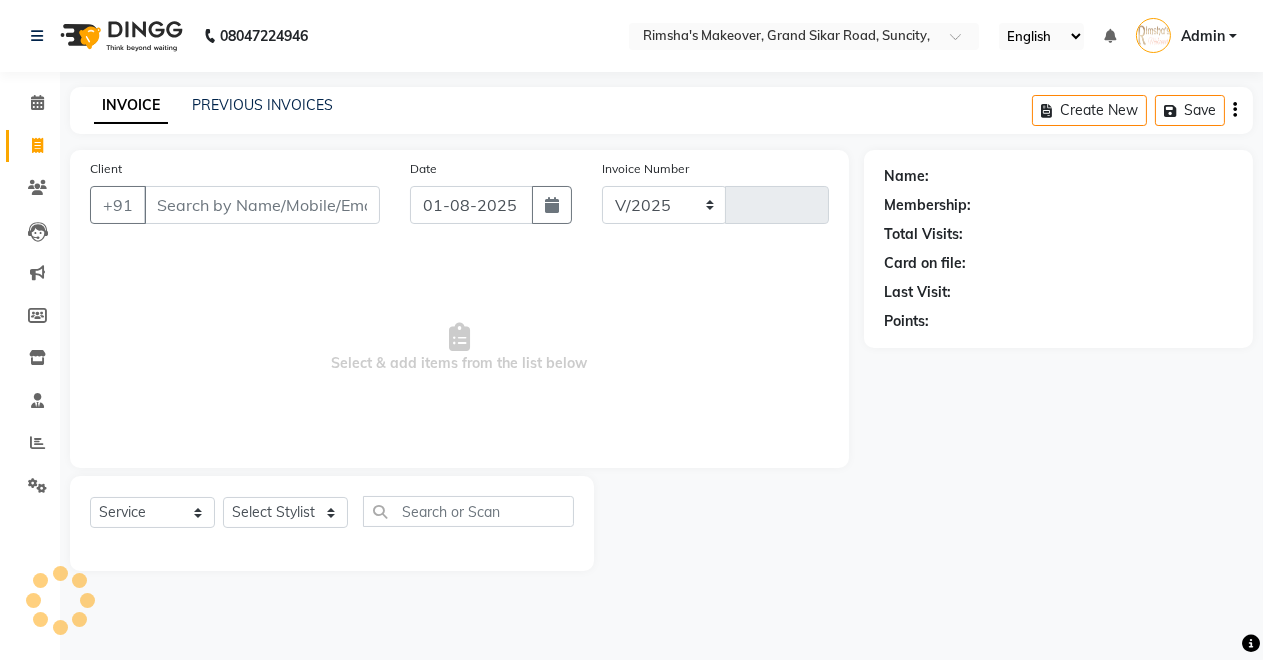 type on "3092" 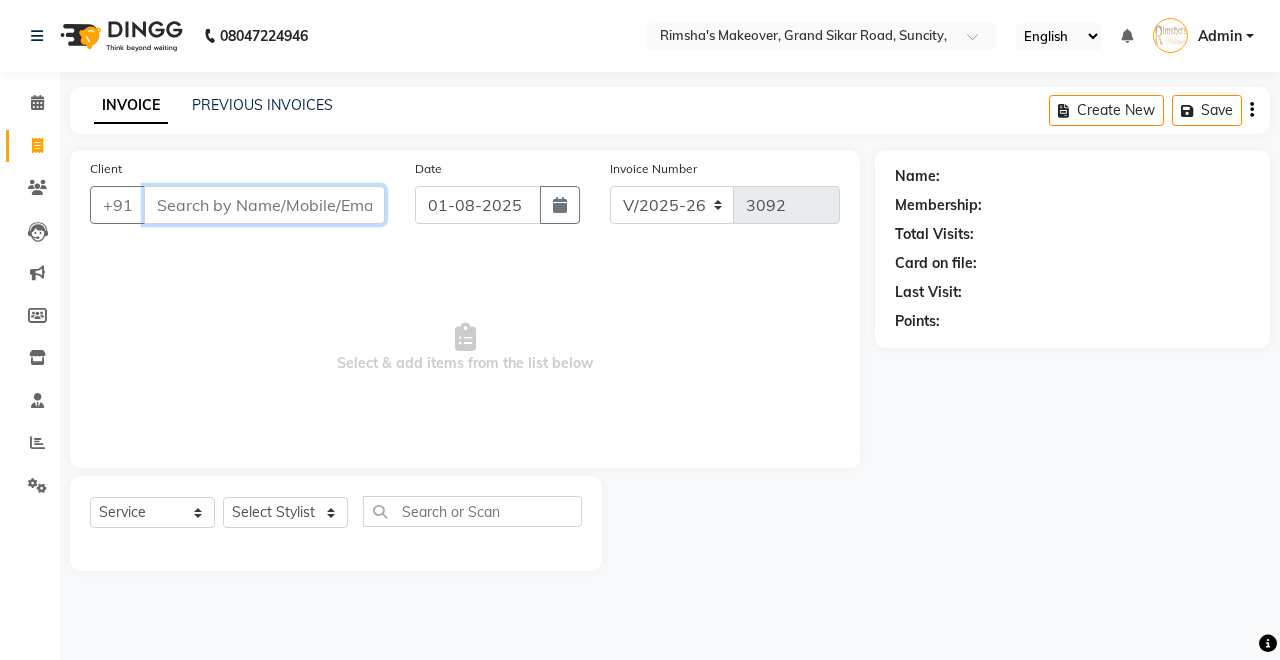 click on "Client" at bounding box center [264, 205] 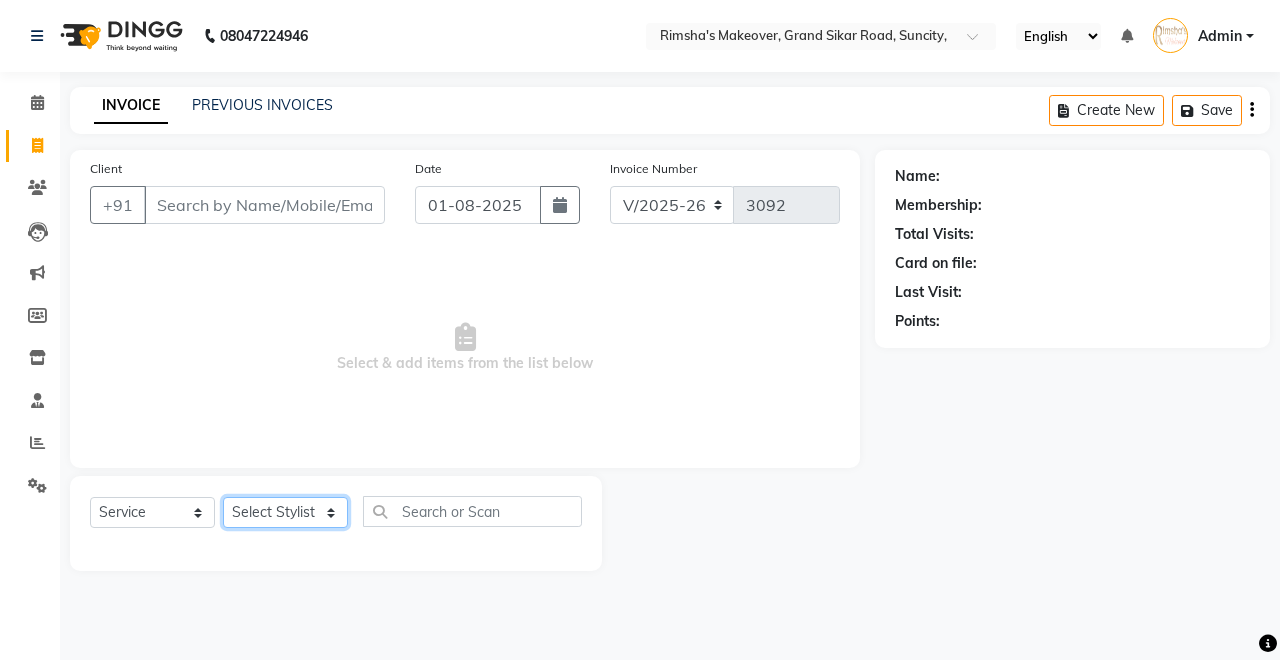 click on "Select Stylist Badal kumar Jeetu Kushal Nikita Rahul Sachin Dangoriya Shikha Suman Verma" 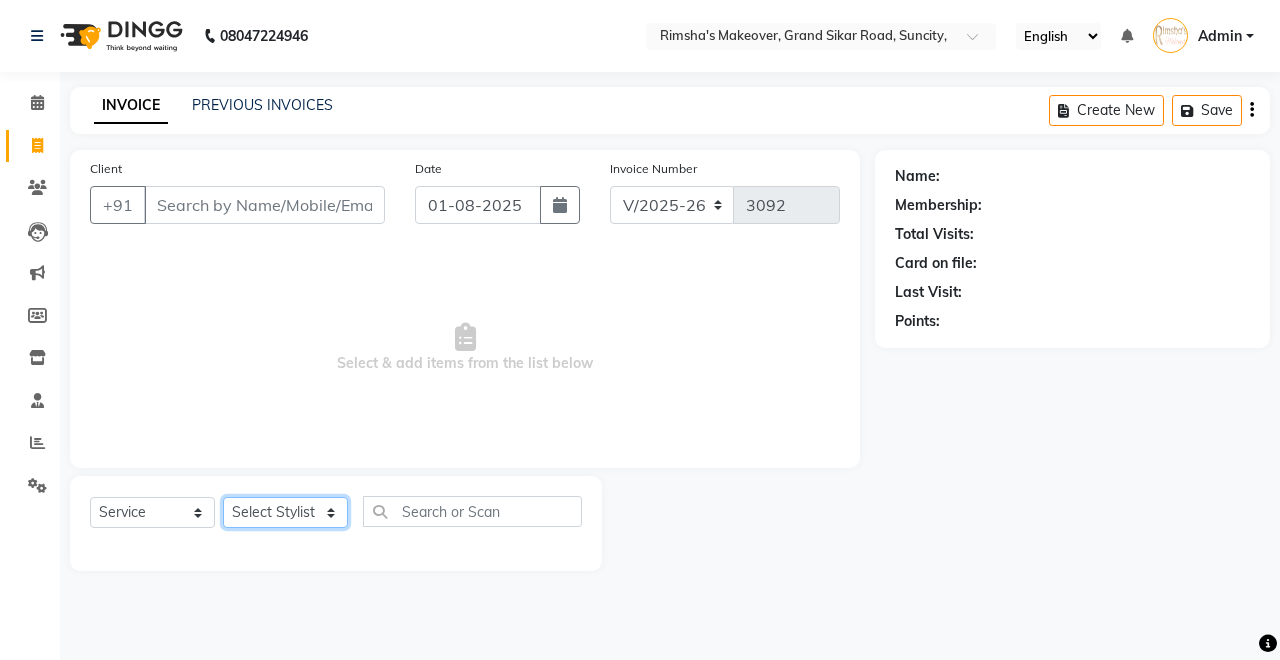 select on "64880" 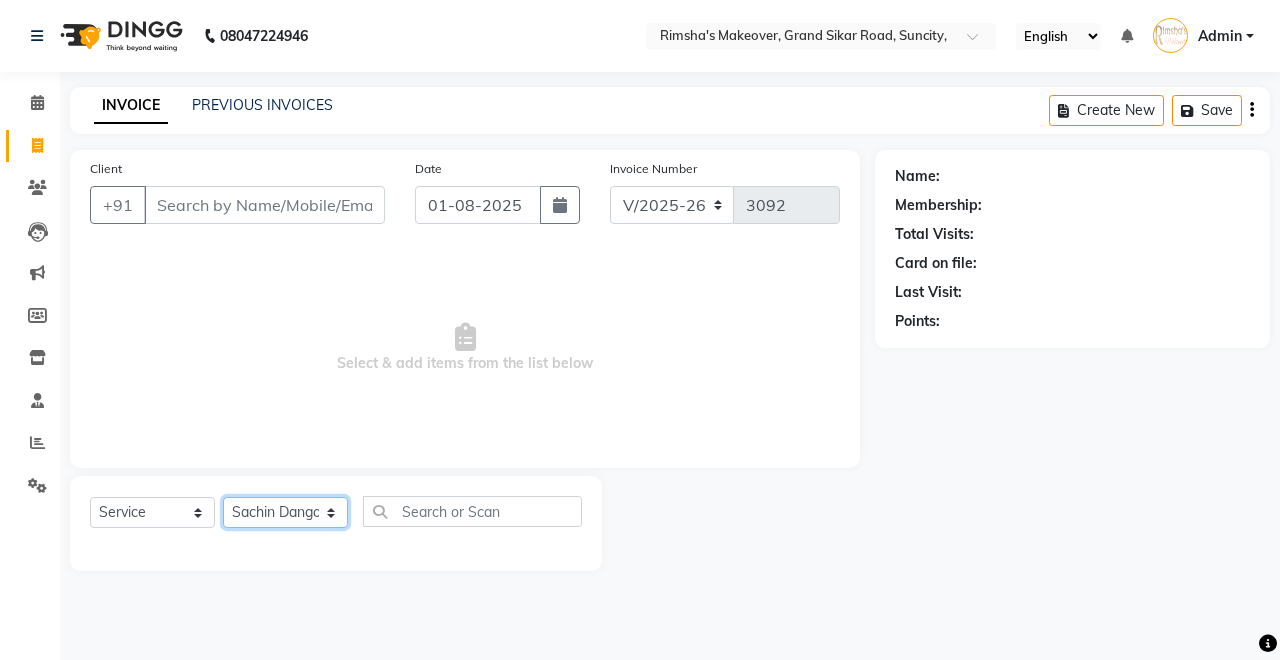 click on "Select Stylist Badal kumar Jeetu Kushal Nikita Rahul Sachin Dangoriya Shikha Suman Verma" 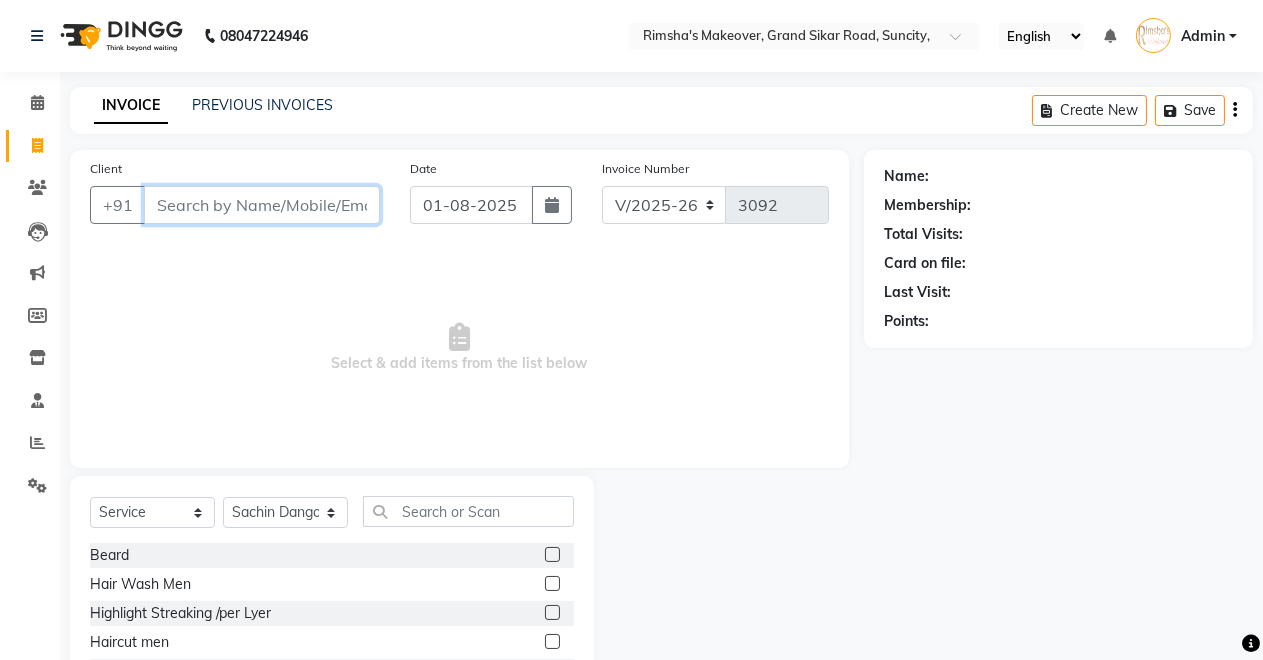 click on "Client" at bounding box center (262, 205) 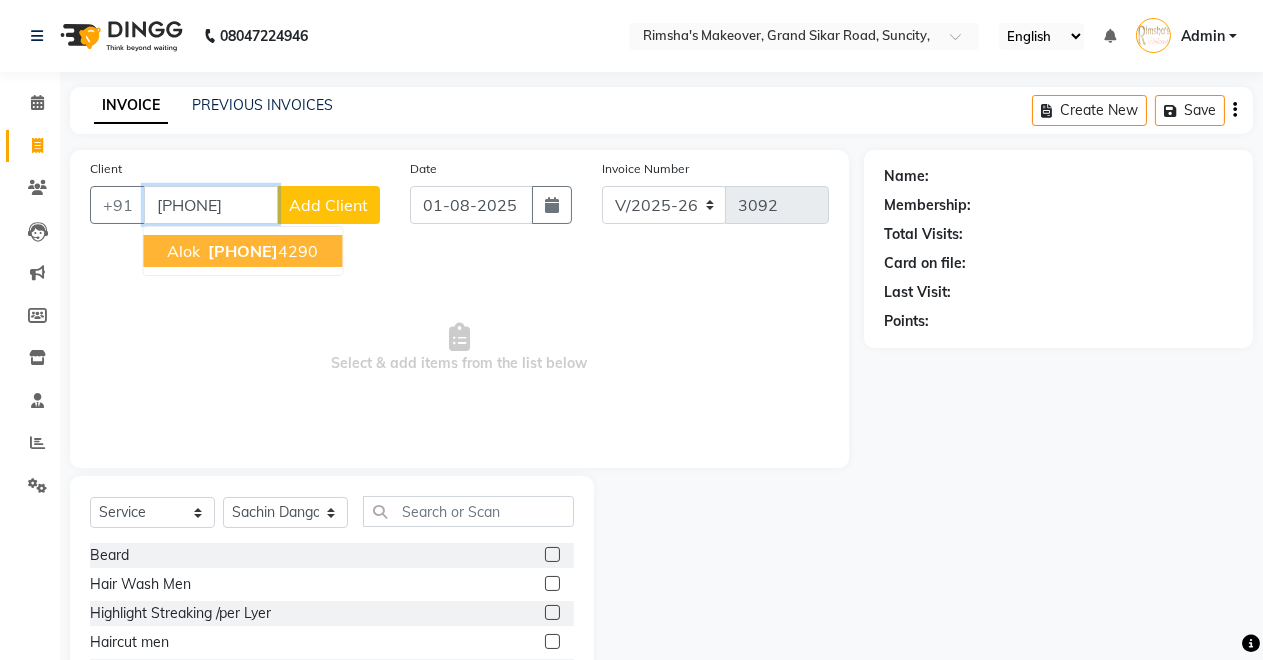 click on "[PHONE]" at bounding box center (261, 251) 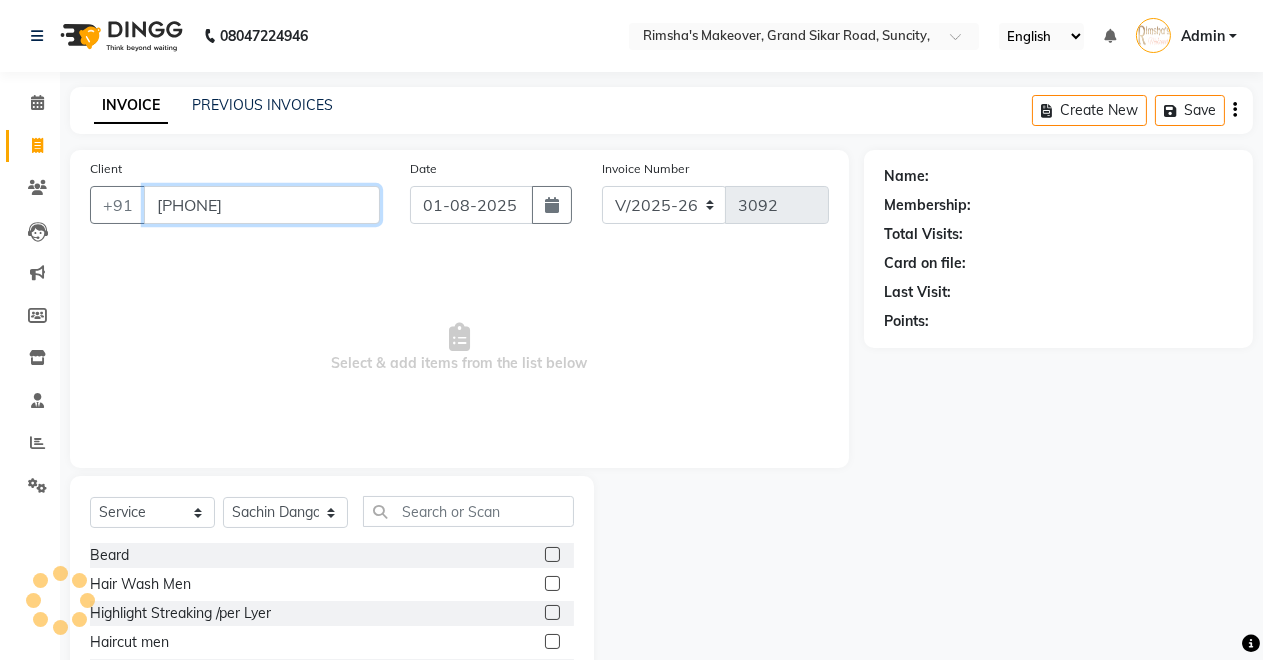 type on "[PHONE]" 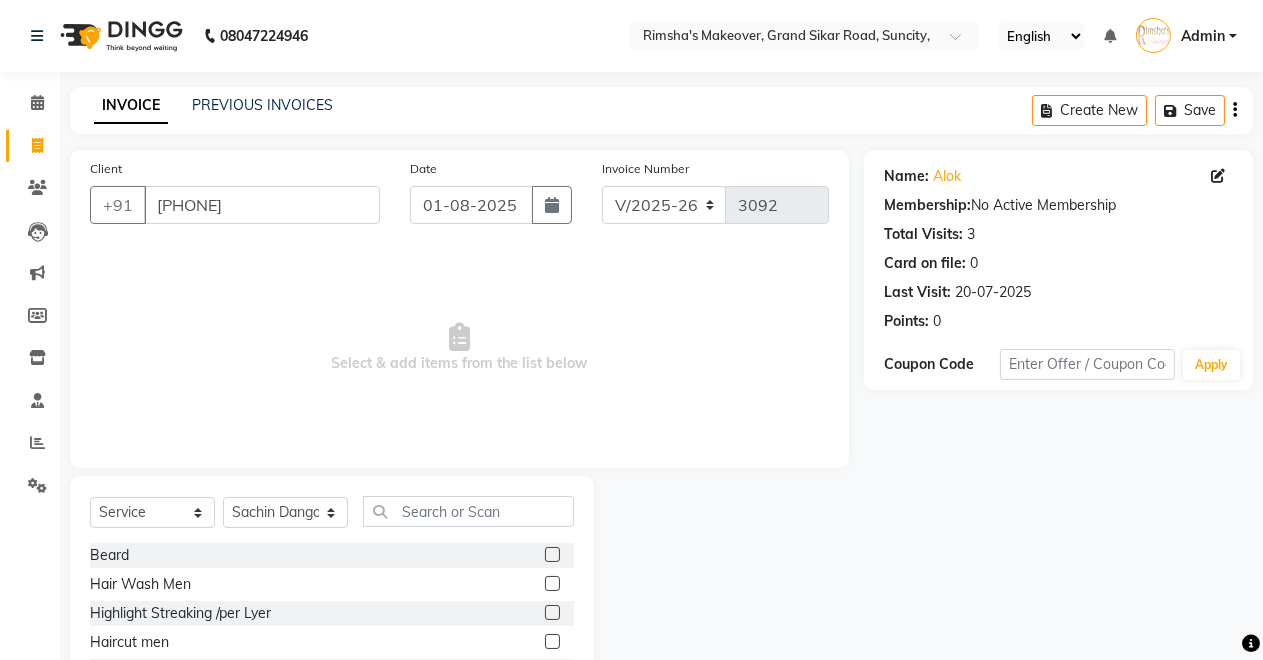 click 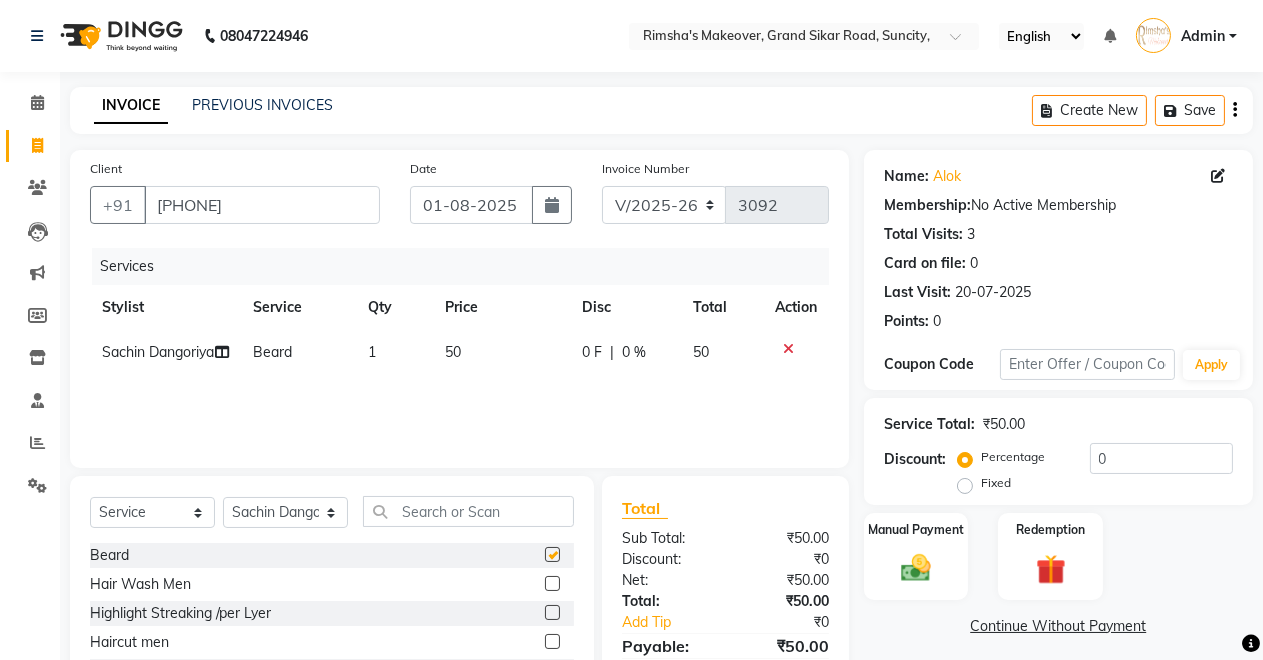 checkbox on "false" 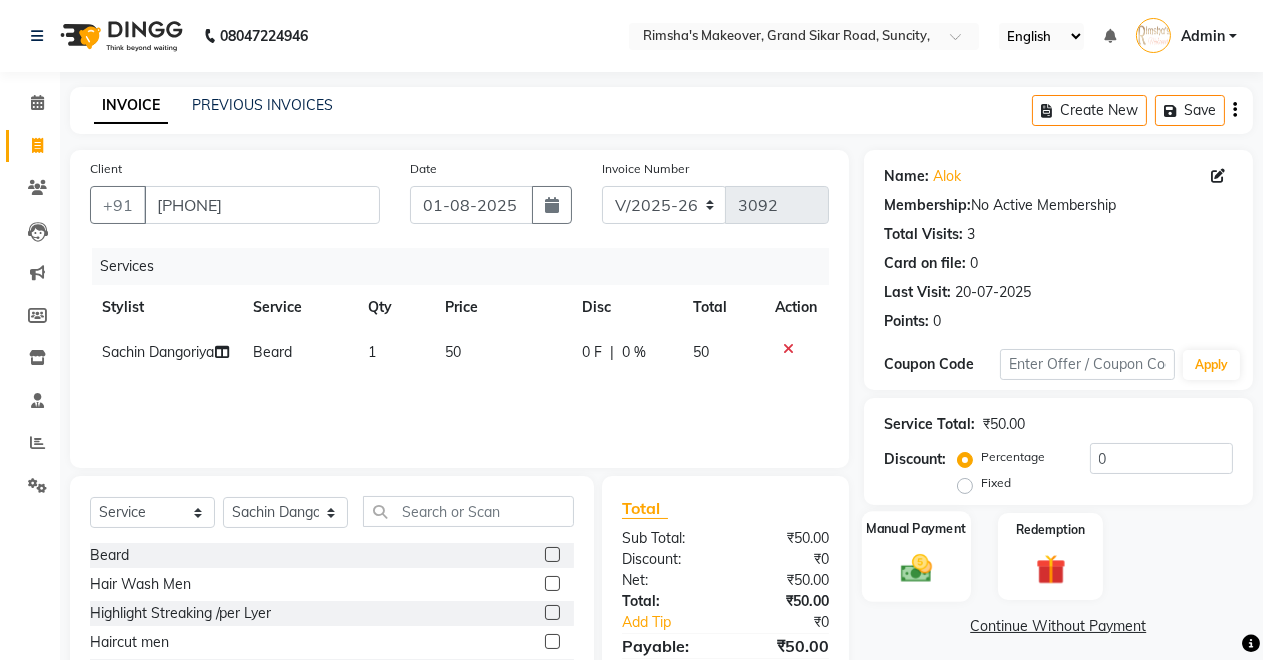 scroll, scrollTop: 141, scrollLeft: 0, axis: vertical 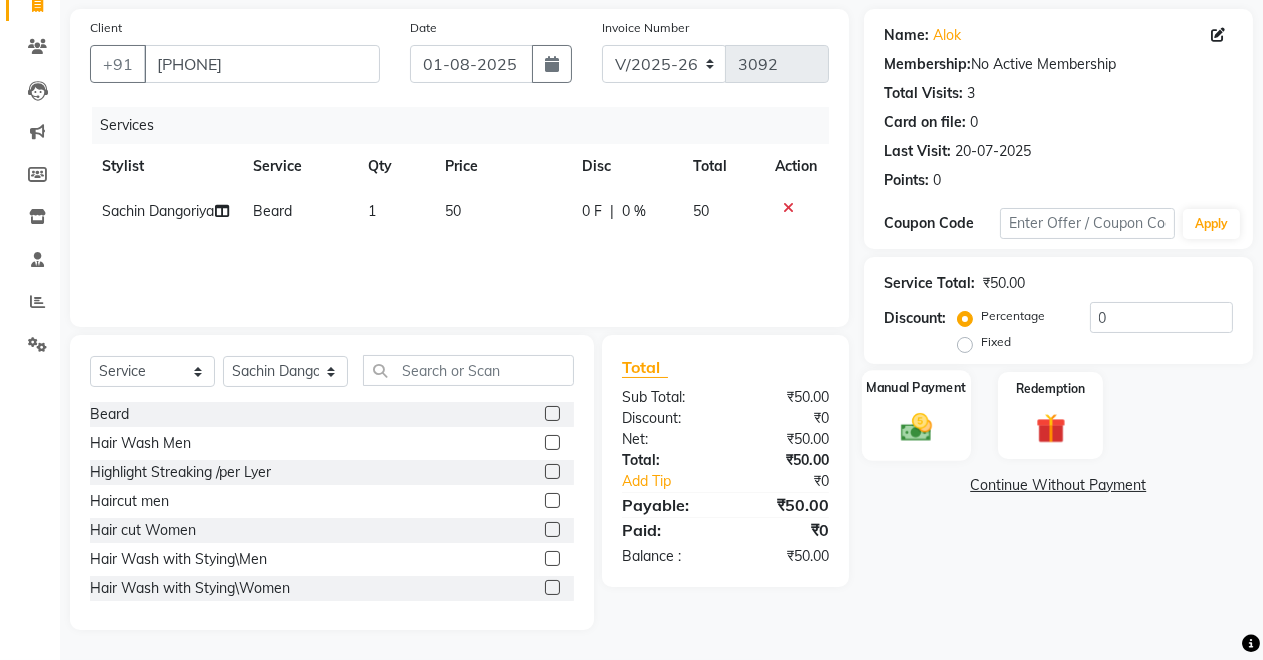click 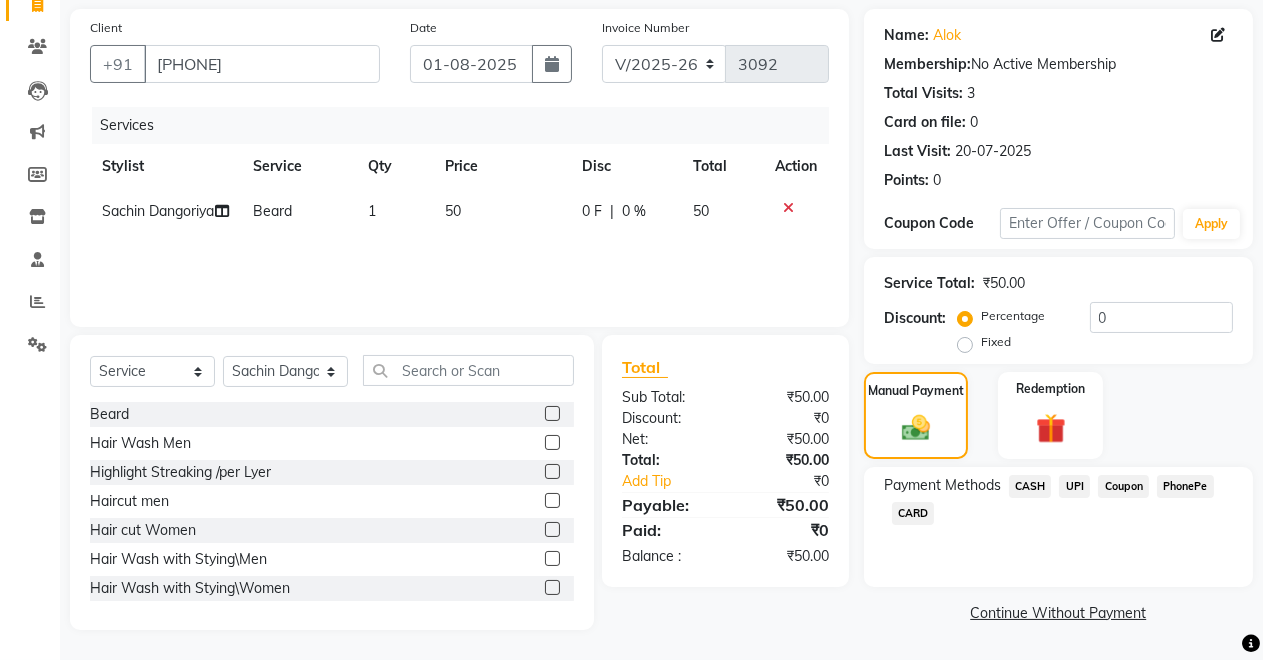 click on "UPI" 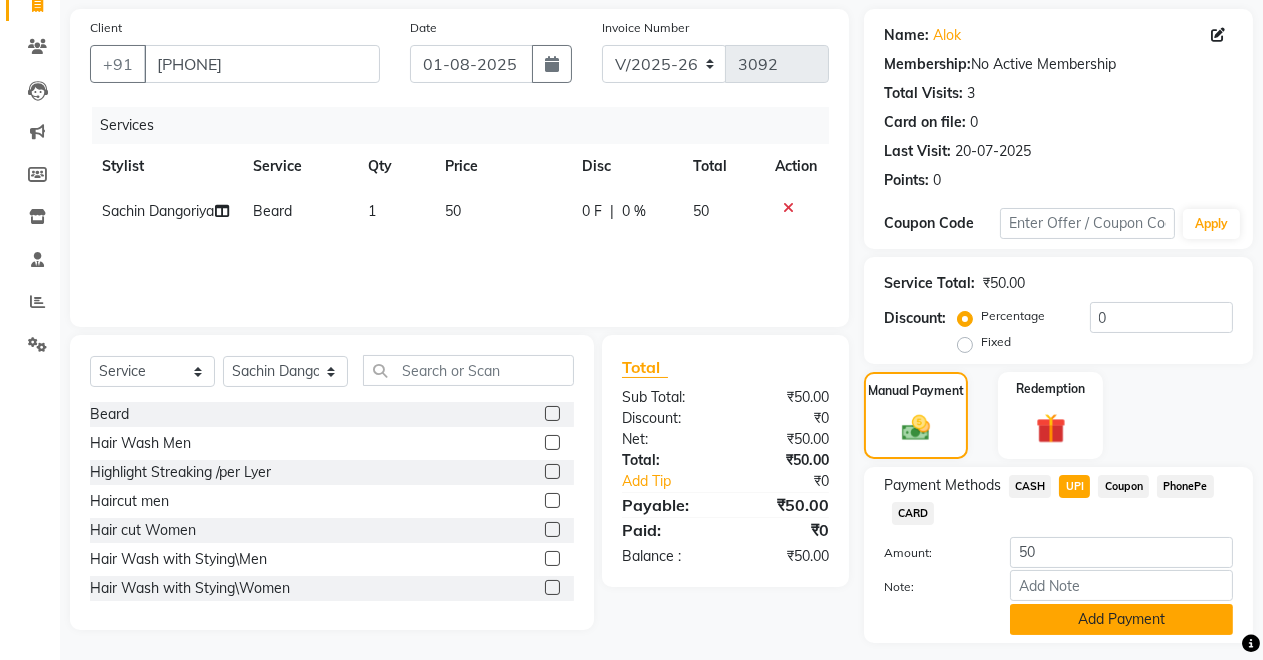 click on "Add Payment" 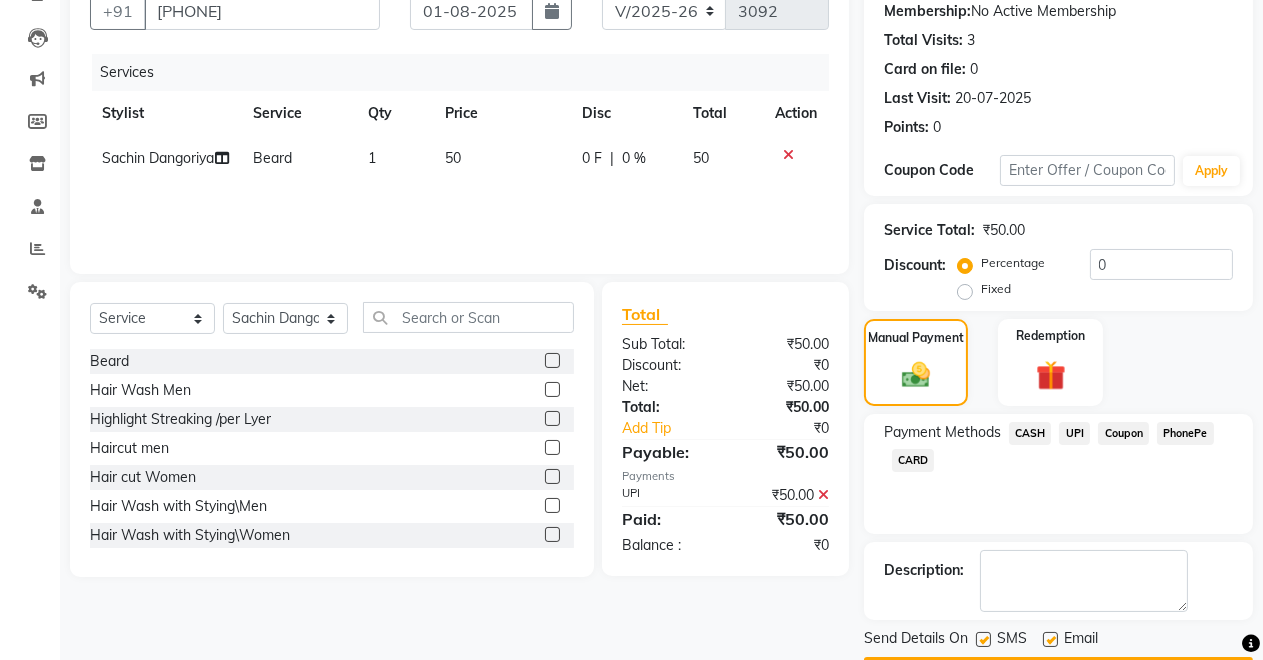 scroll, scrollTop: 251, scrollLeft: 0, axis: vertical 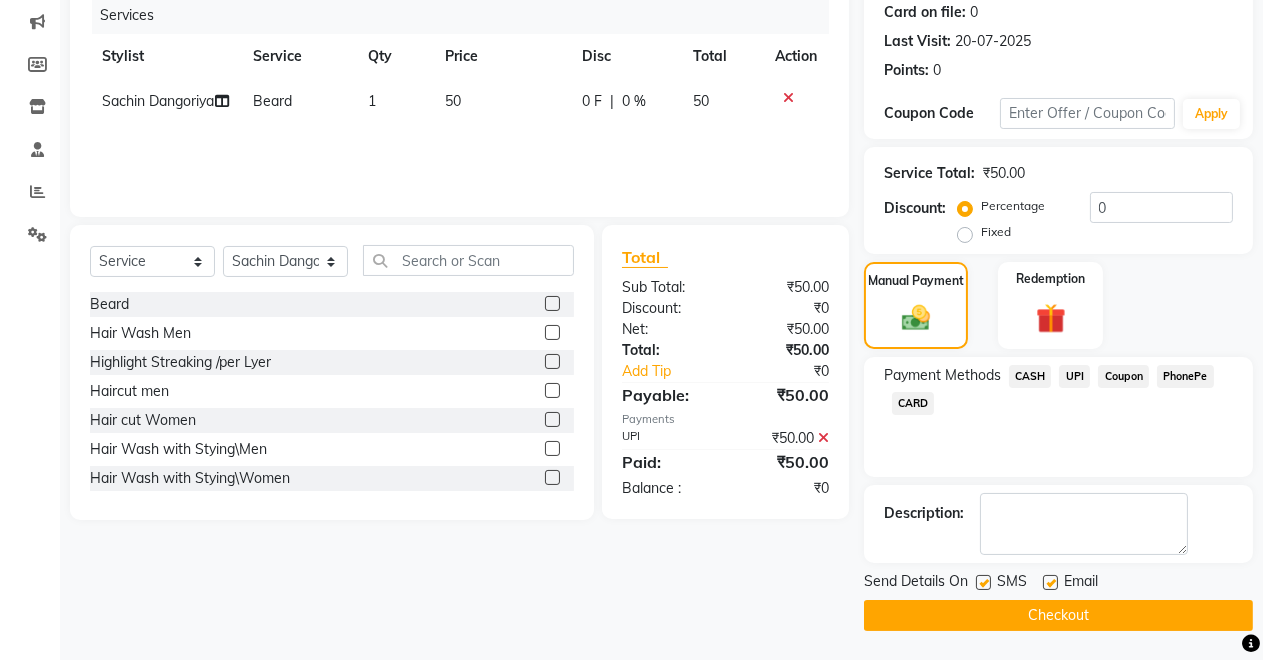 click on "Checkout" 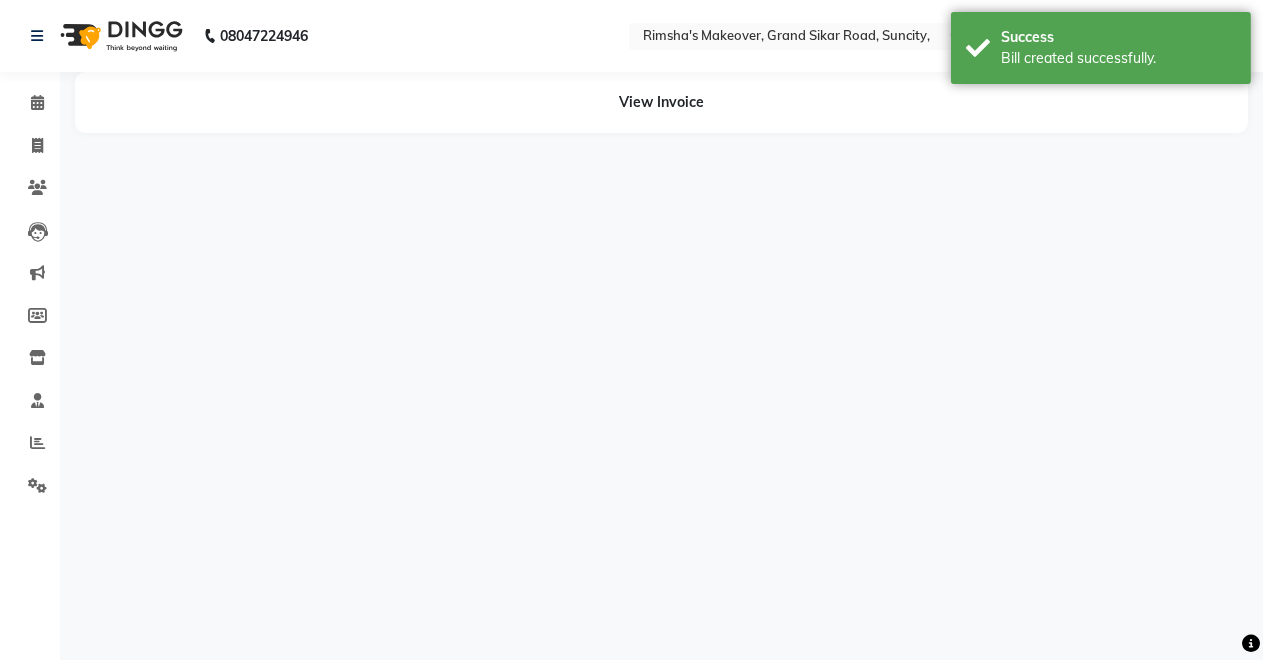 scroll, scrollTop: 0, scrollLeft: 0, axis: both 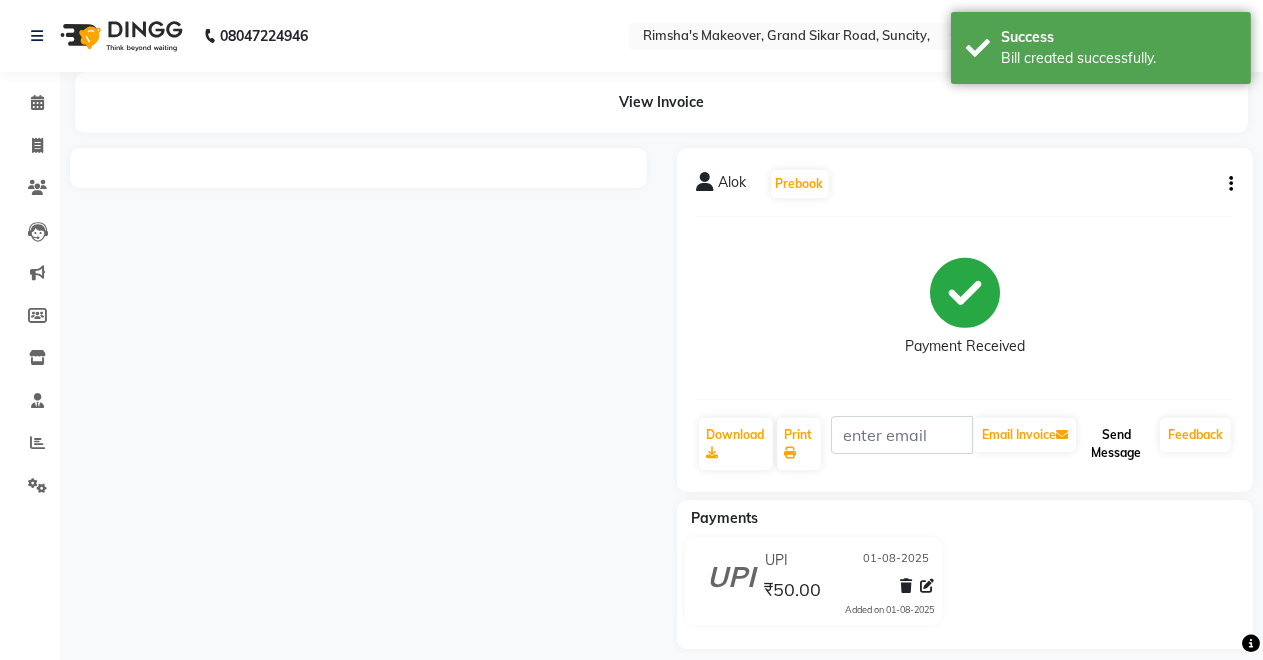 click on "Send Message" 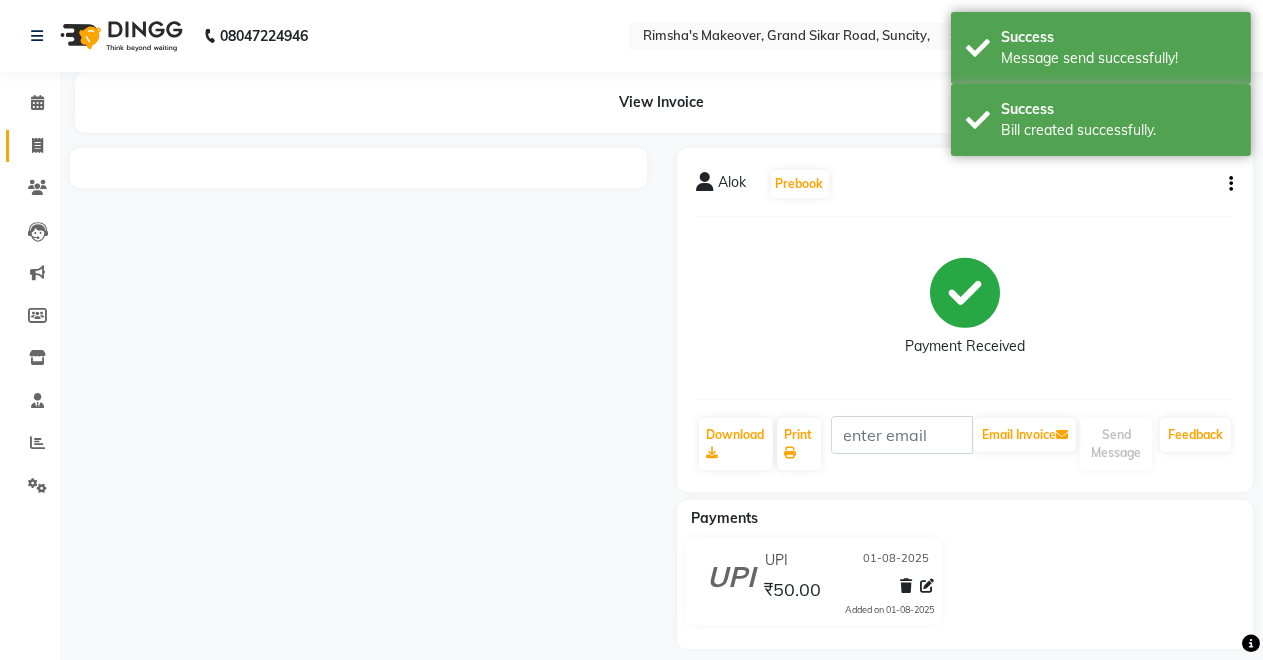 click 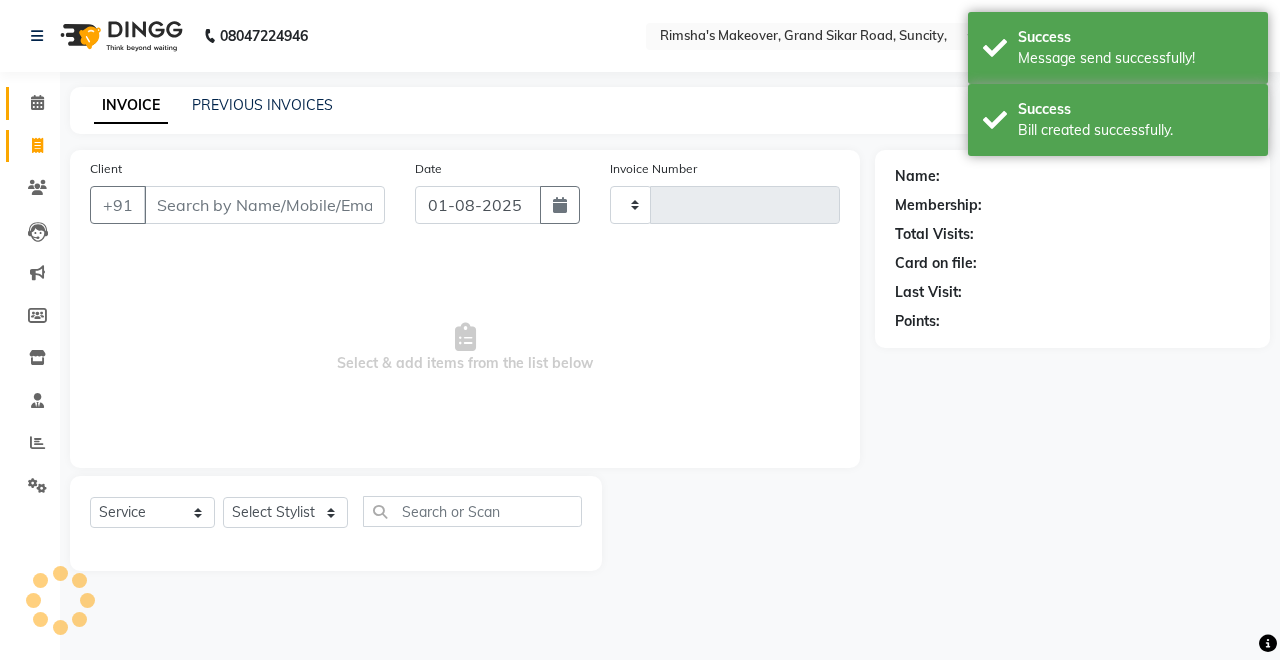 type on "3093" 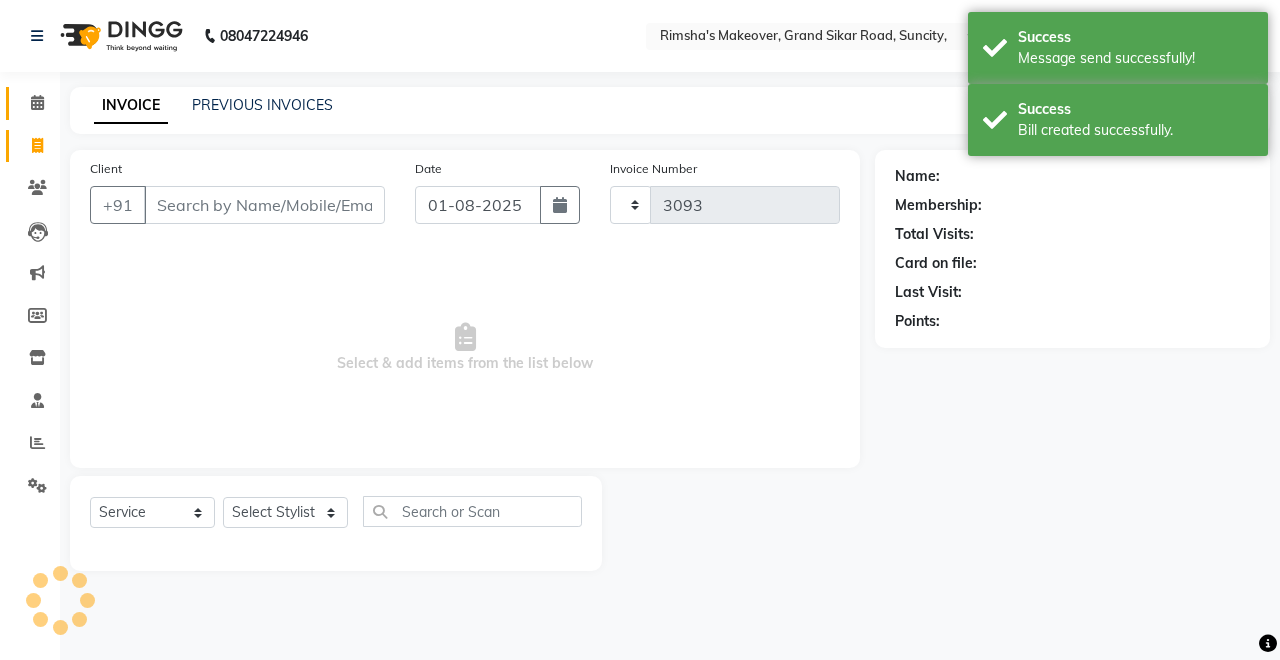 select on "7317" 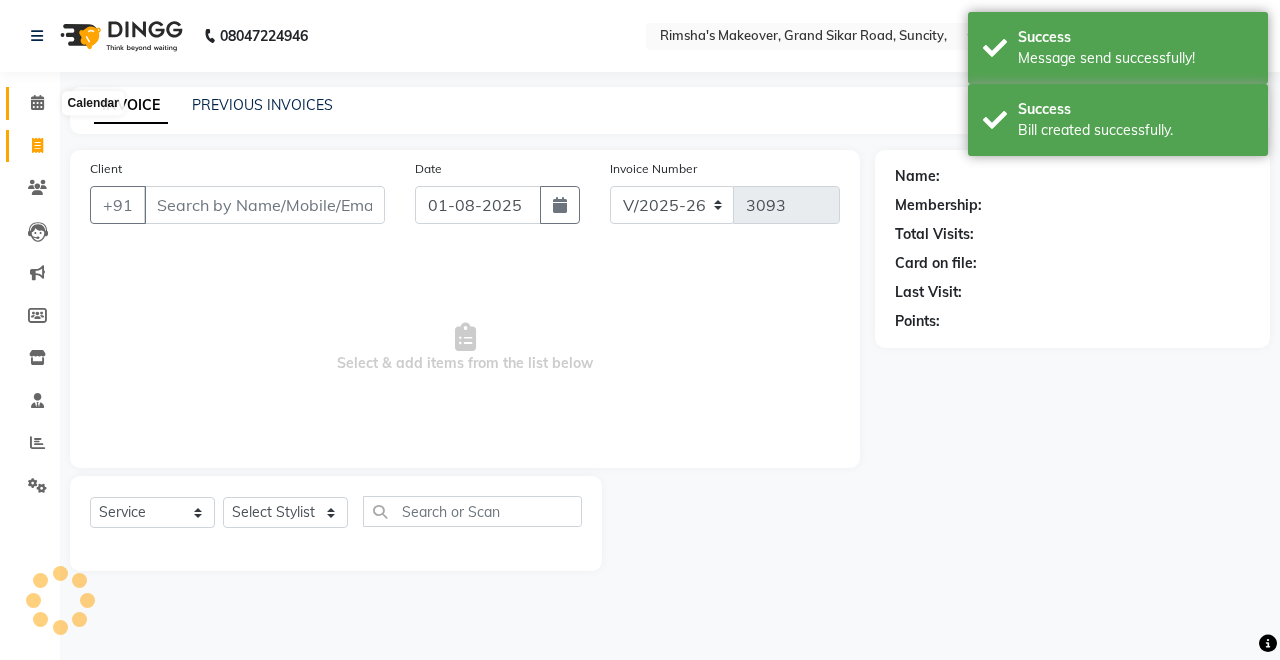 click 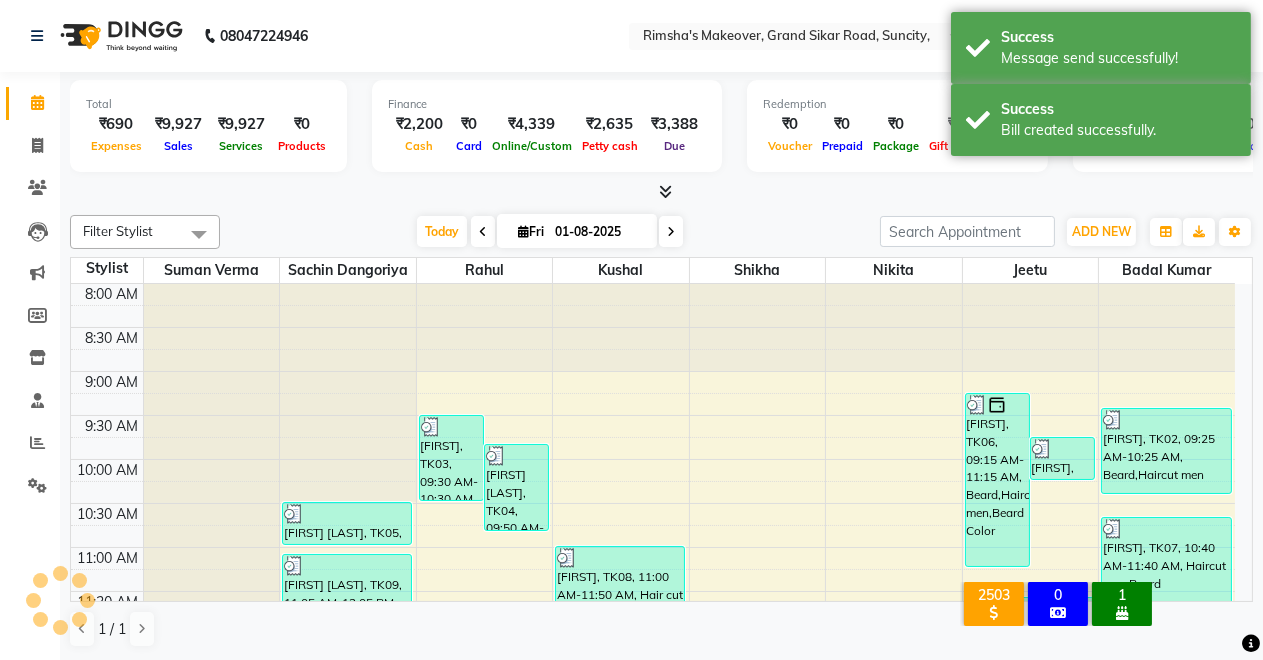 scroll, scrollTop: 0, scrollLeft: 0, axis: both 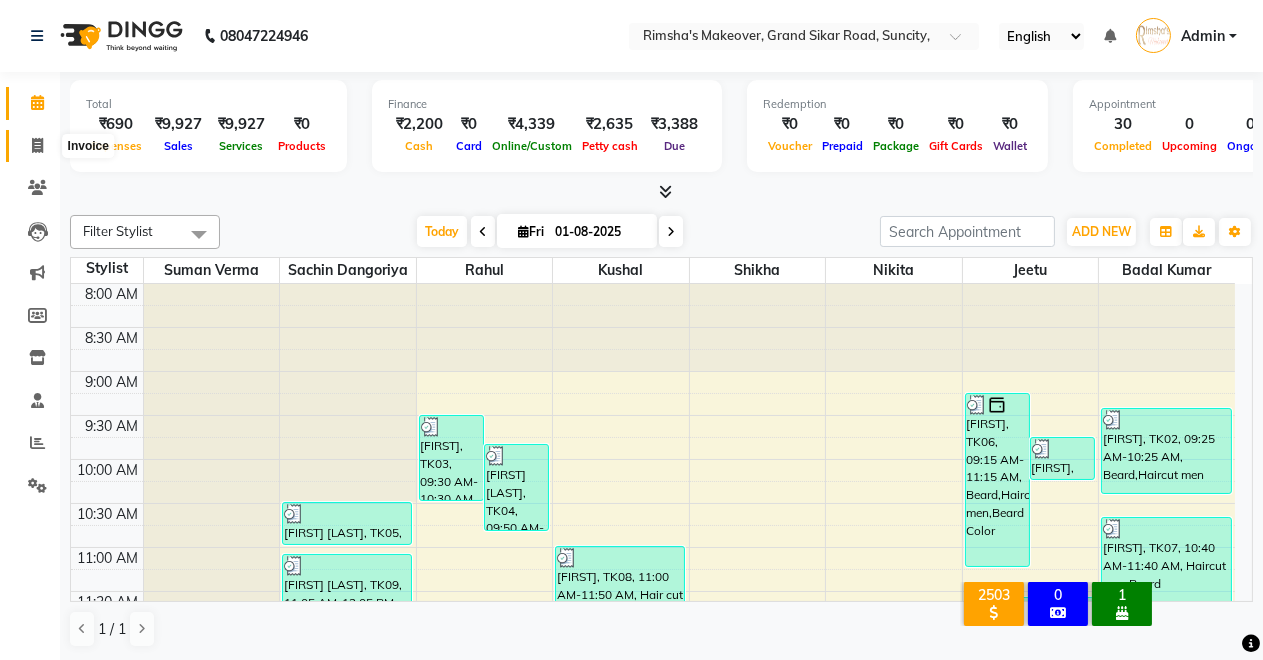 click 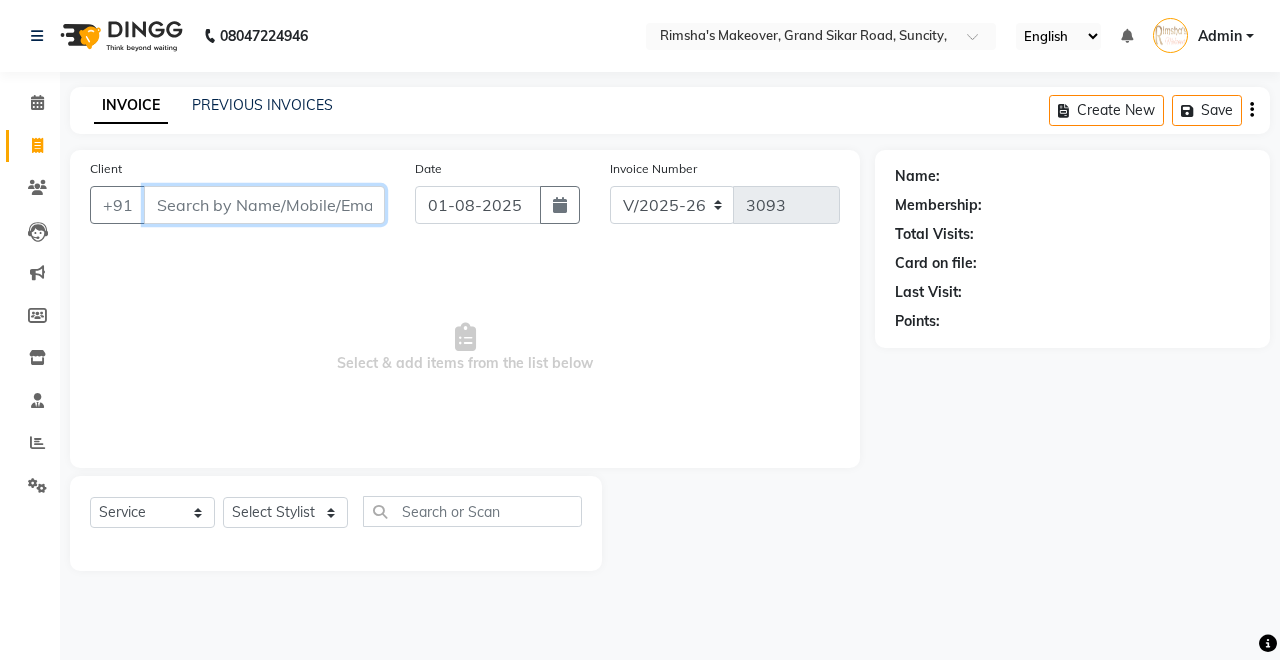 click on "Client" at bounding box center [264, 205] 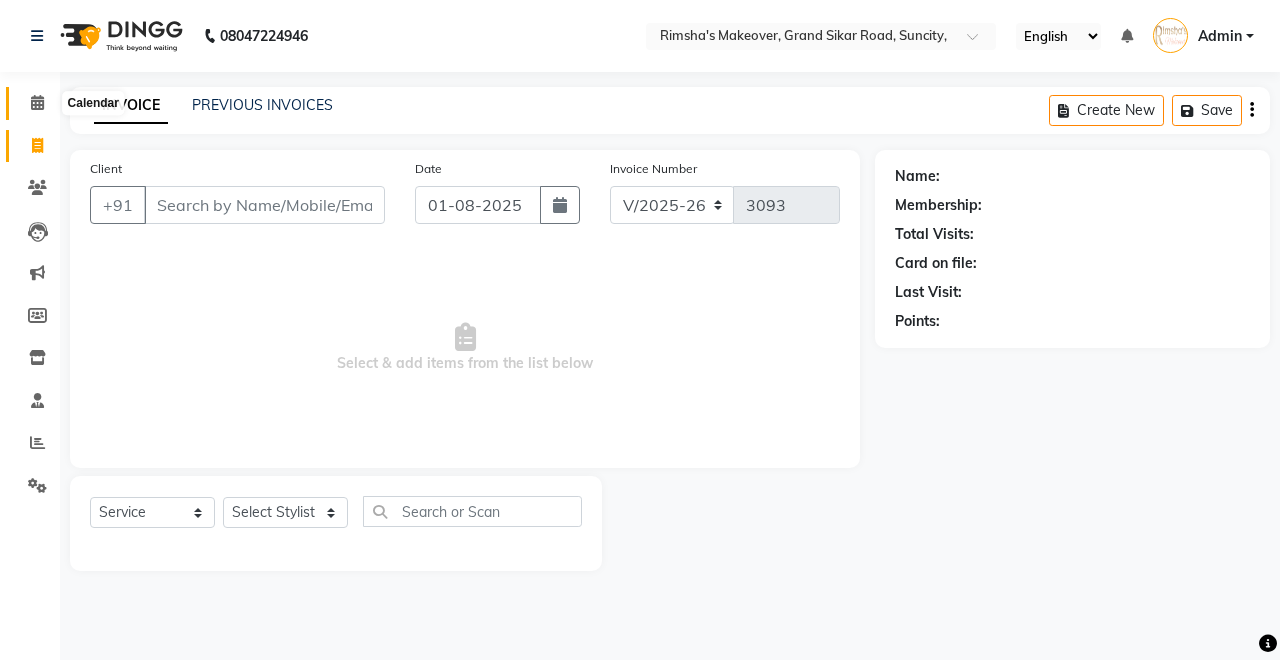 click 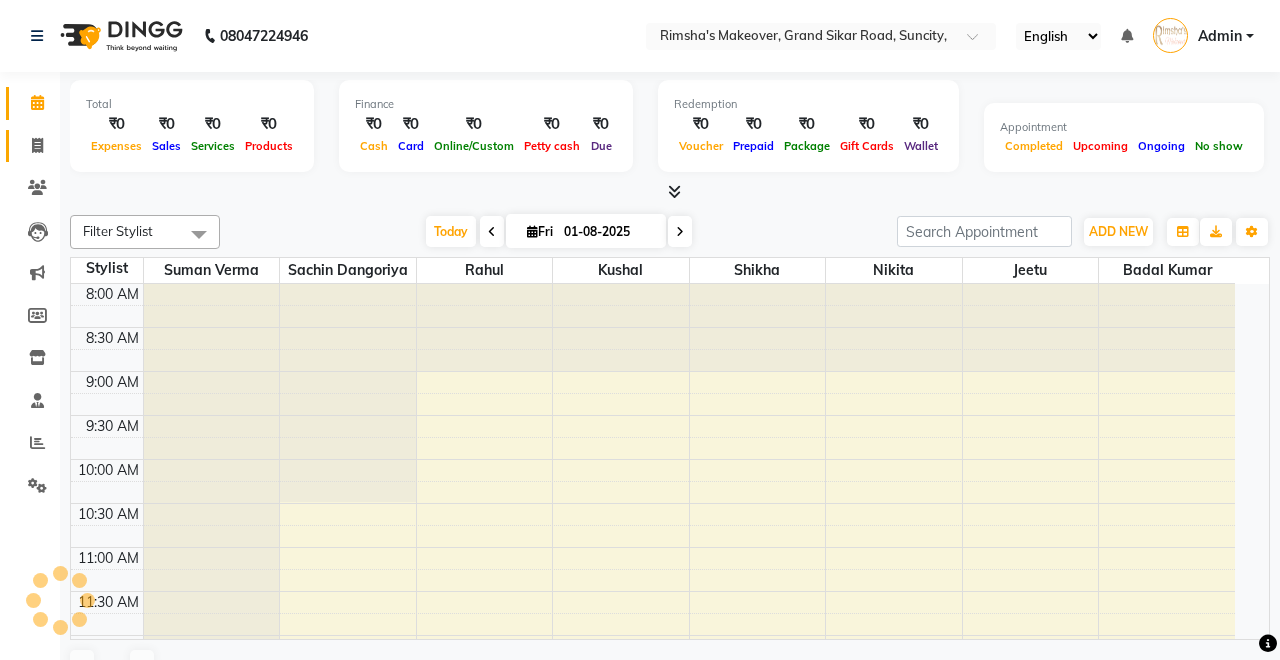 click 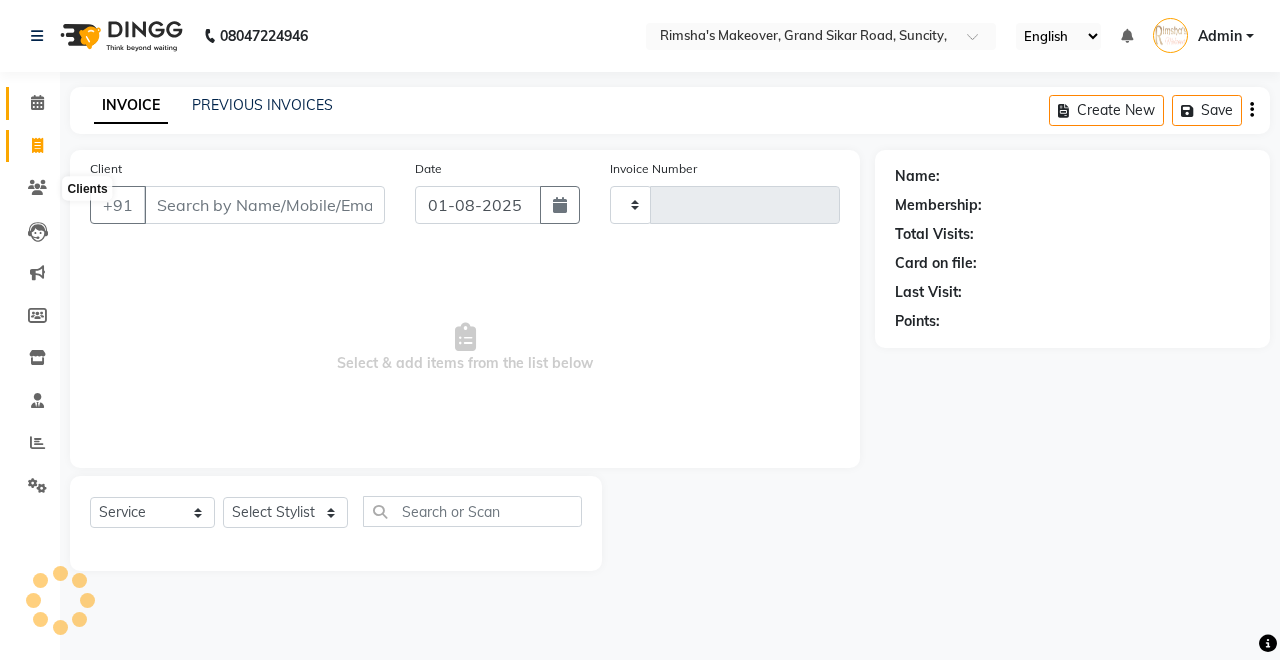 type on "3093" 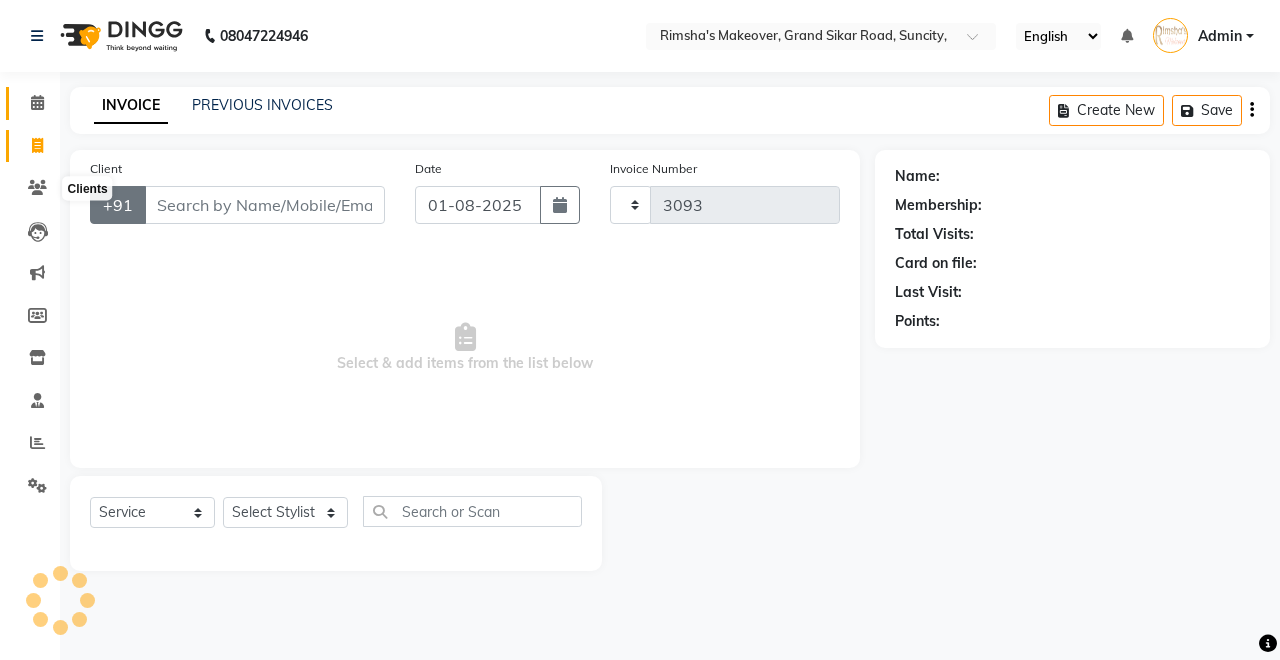 select on "7317" 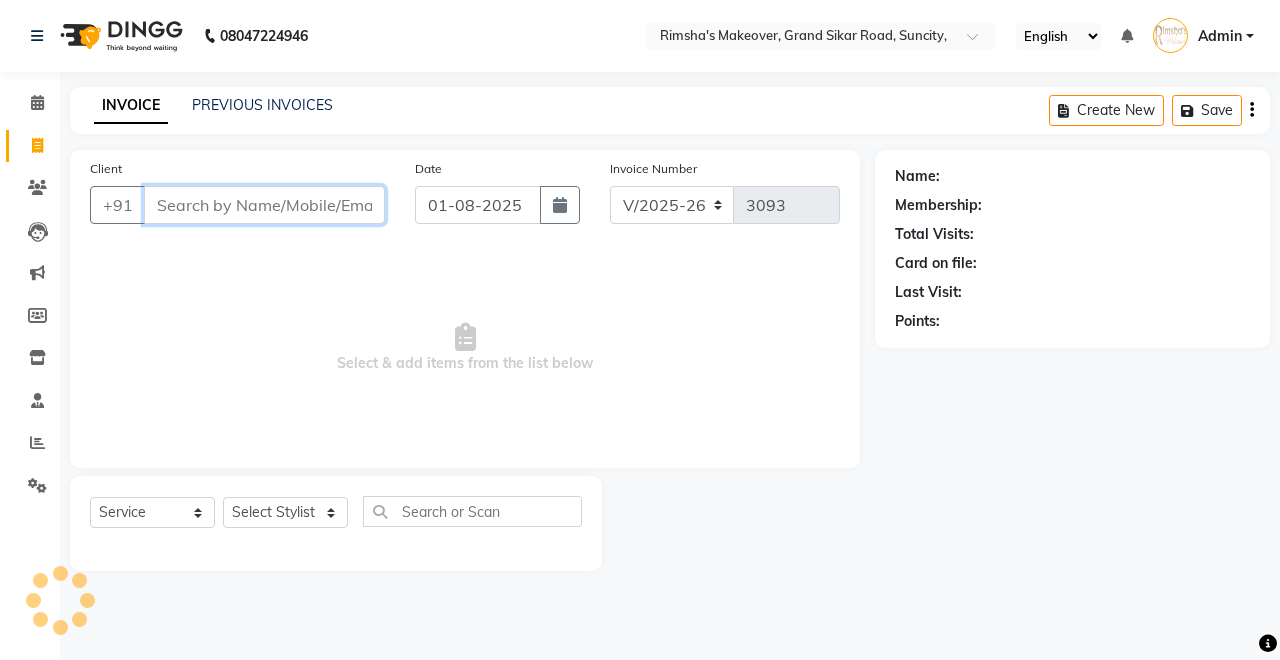 click on "Client" at bounding box center (264, 205) 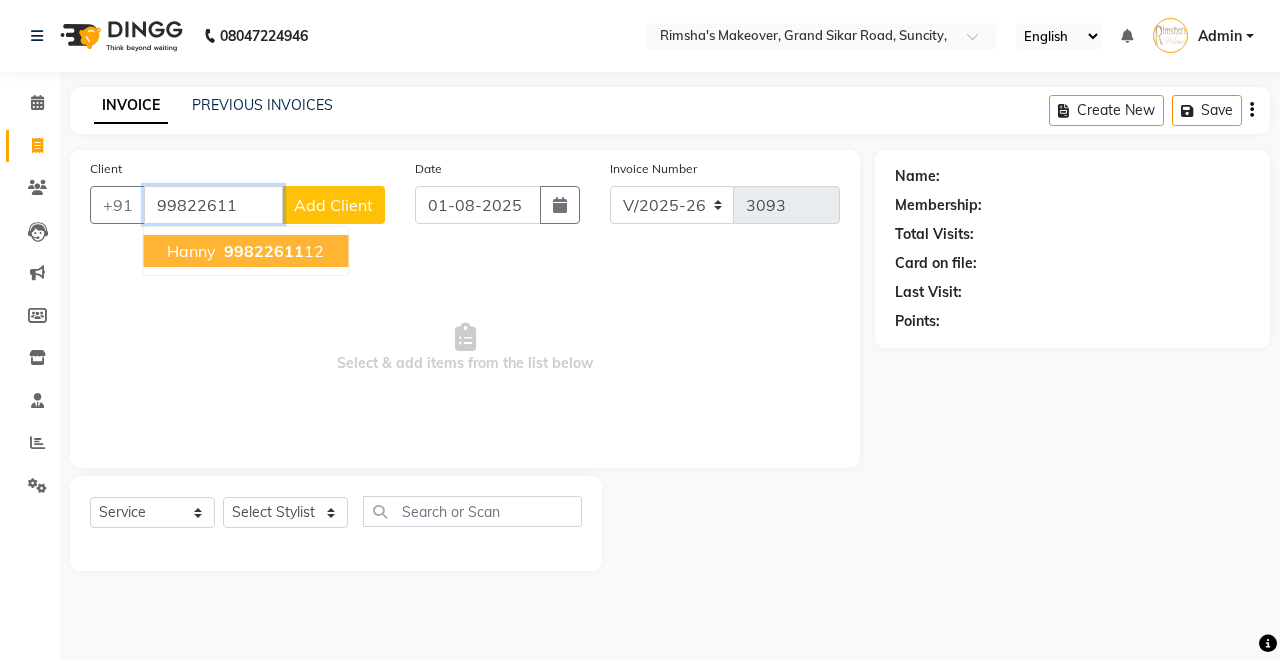 click on "99822611" at bounding box center (264, 251) 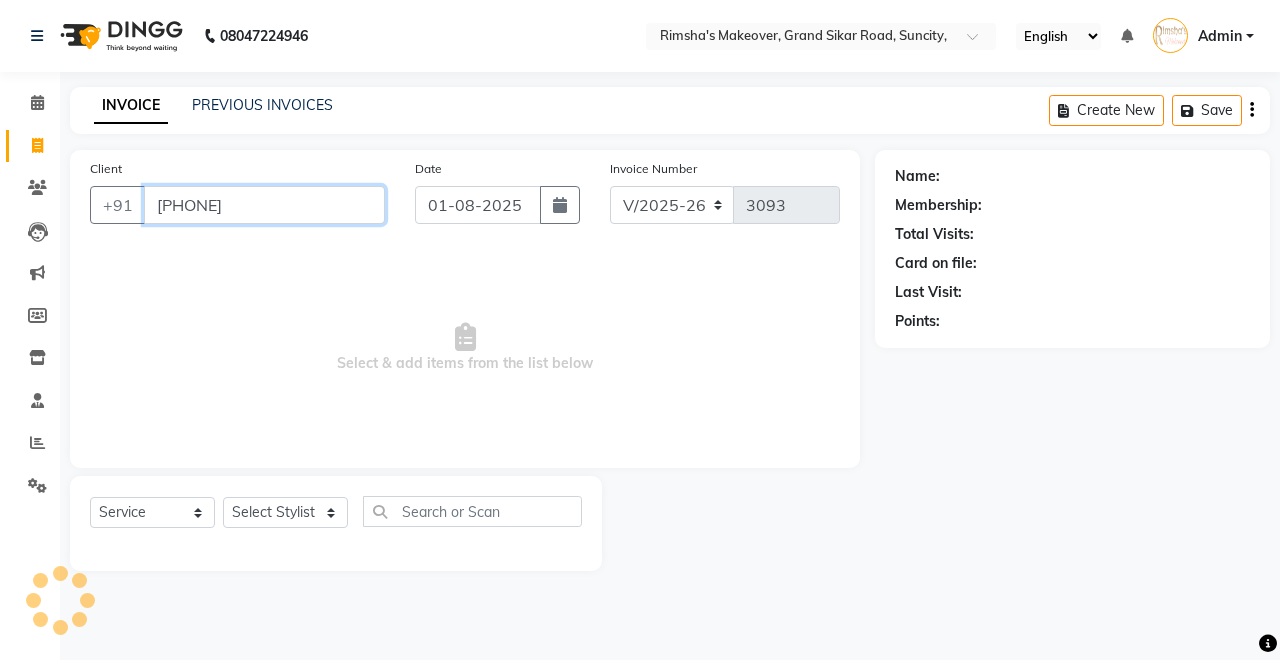 type on "9982261112" 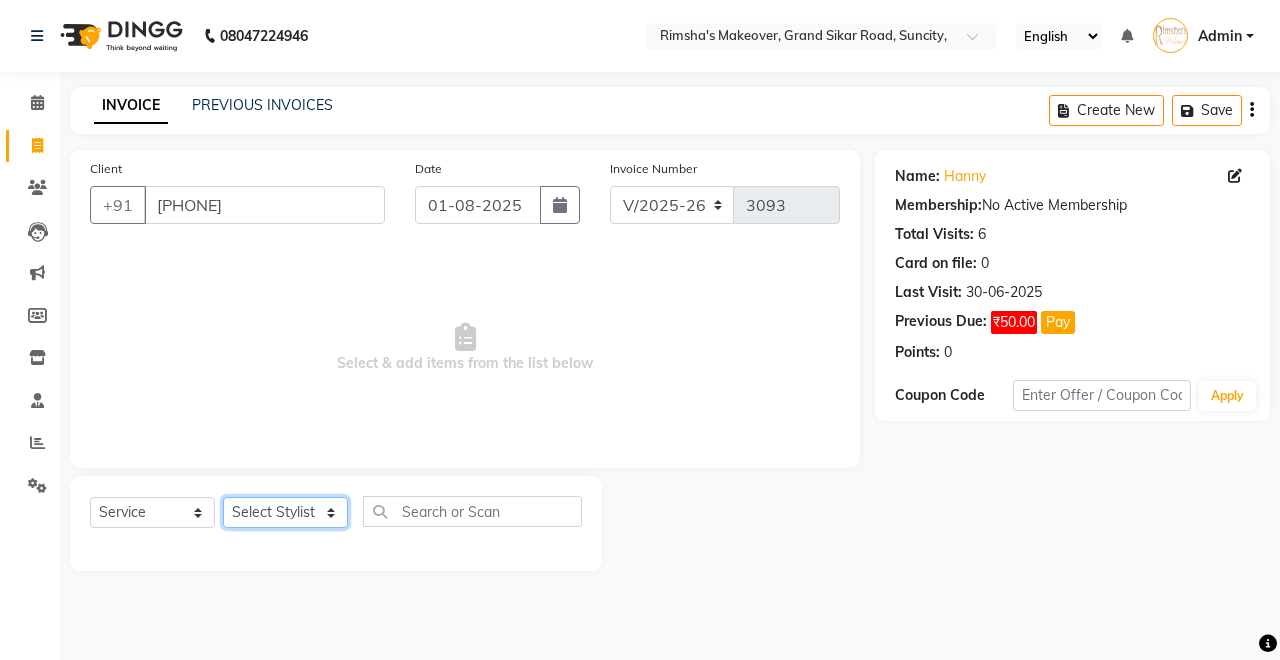 click on "Select Stylist Badal kumar Jeetu Kushal Nikita Rahul Sachin Dangoriya Shikha Suman Verma" 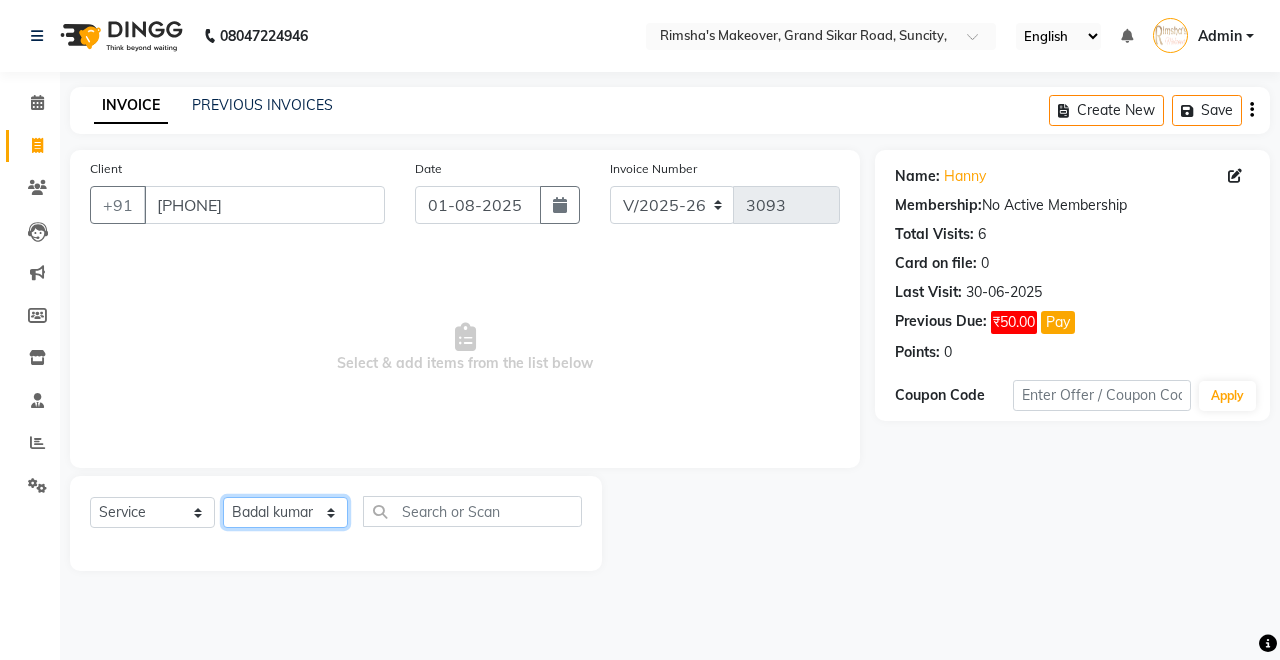 click on "Select Stylist Badal kumar Jeetu Kushal Nikita Rahul Sachin Dangoriya Shikha Suman Verma" 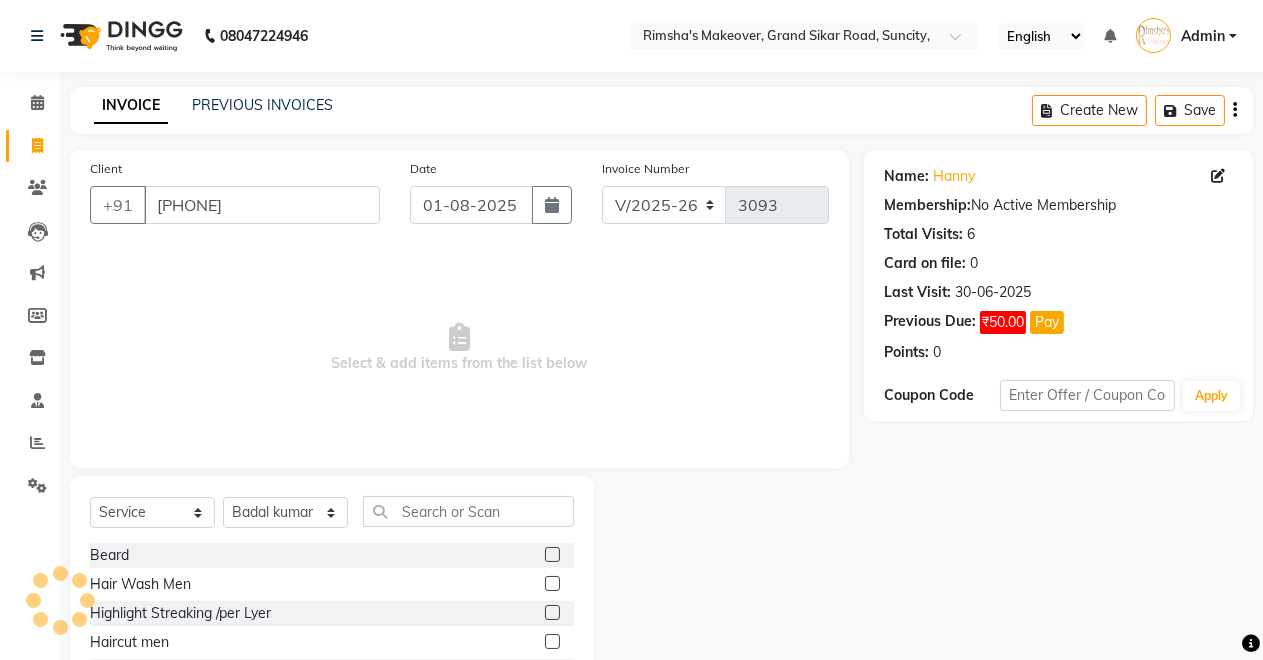 drag, startPoint x: 531, startPoint y: 551, endPoint x: 538, endPoint y: 568, distance: 18.384777 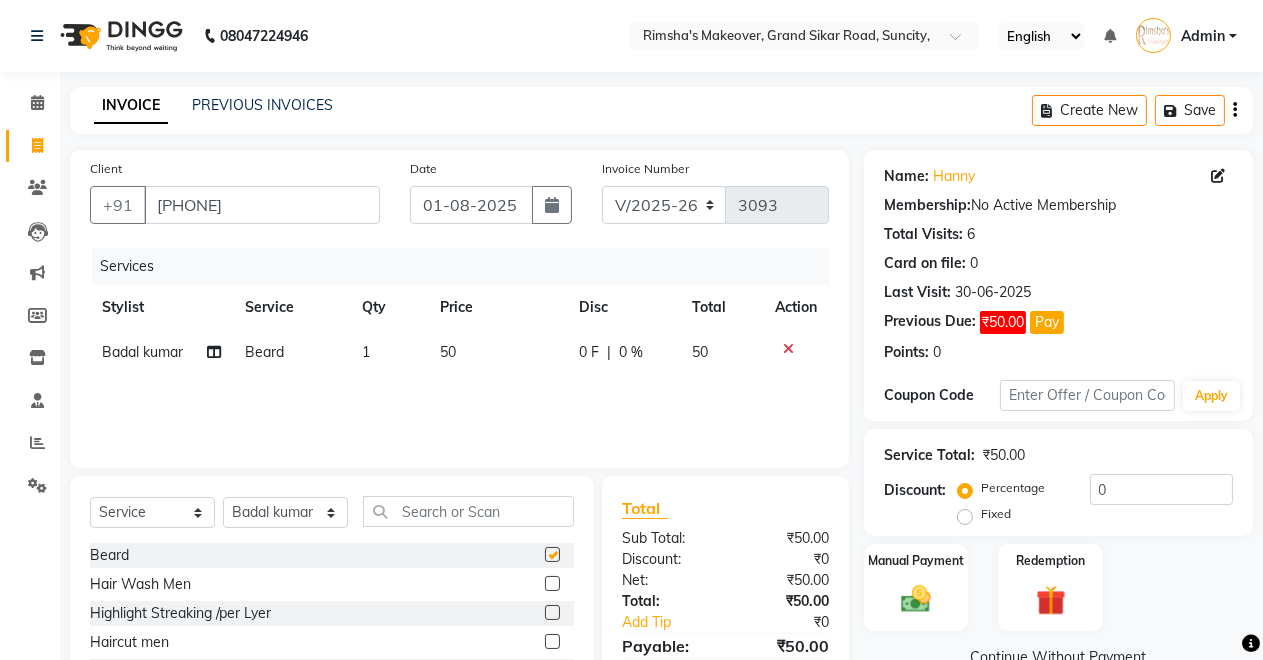 checkbox on "false" 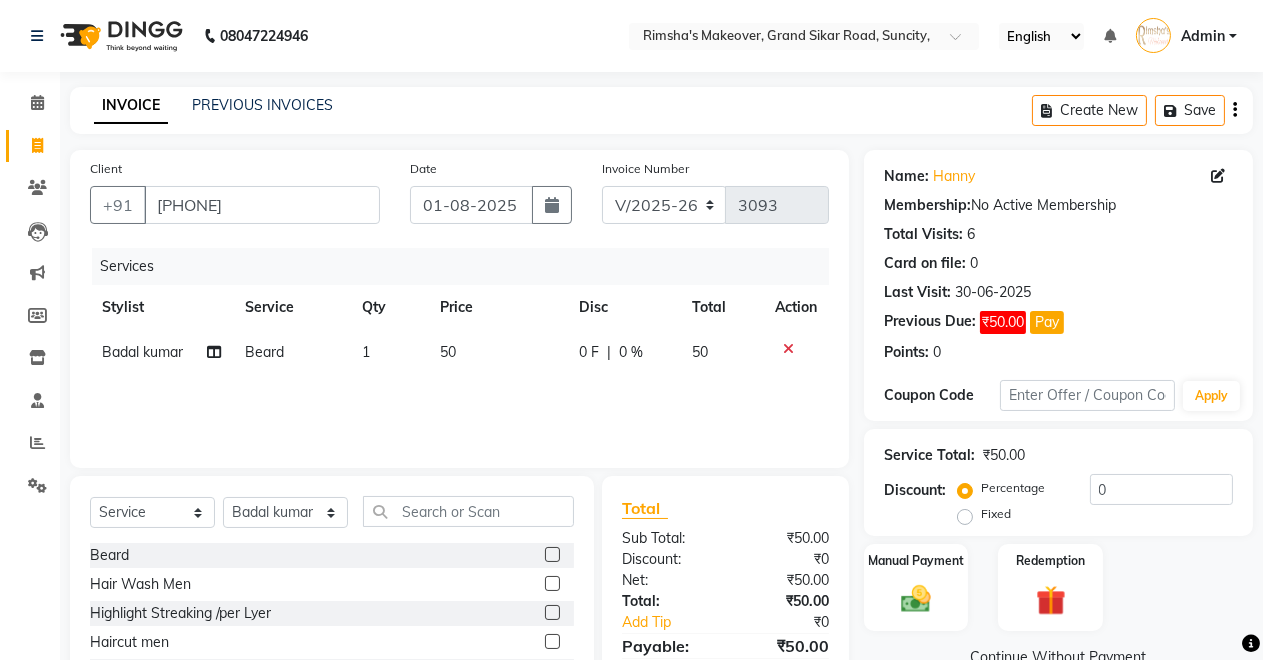 click 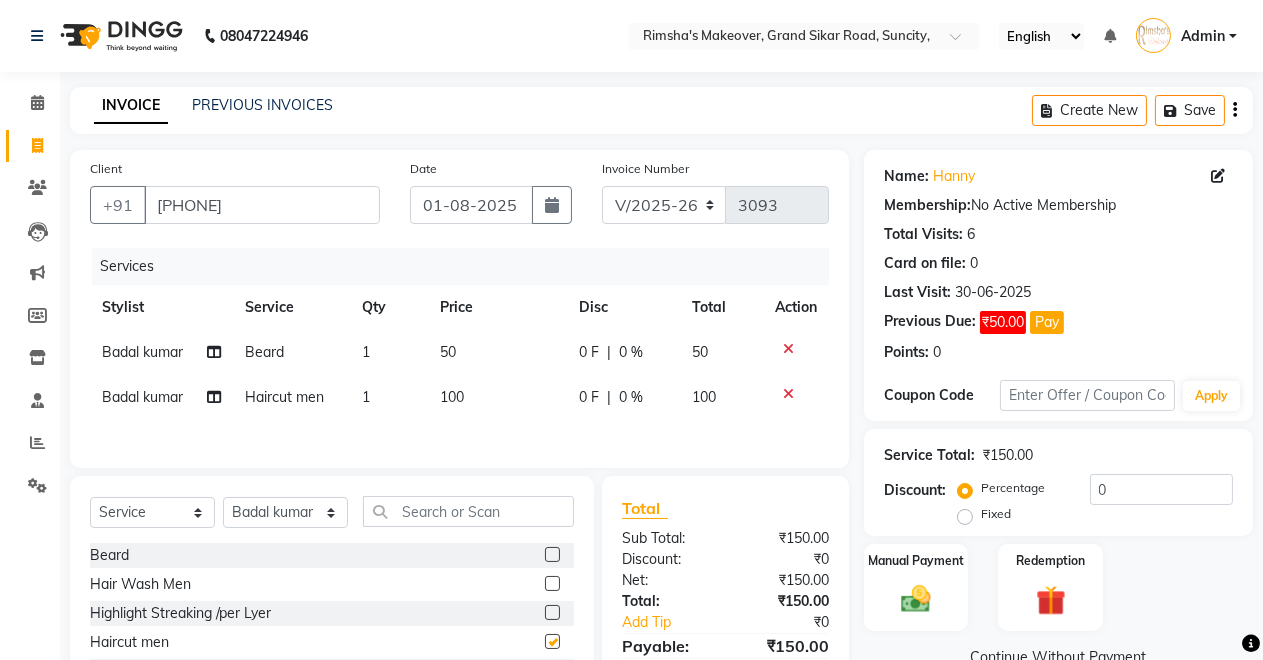 checkbox on "false" 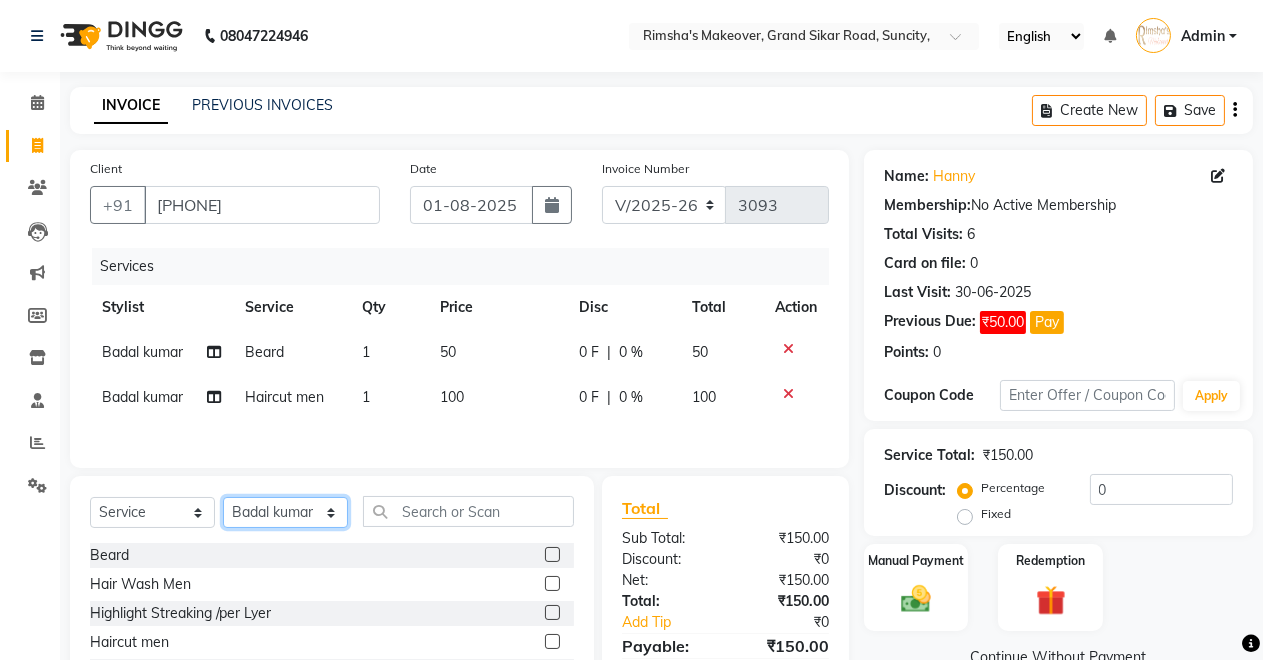 click on "Select Stylist Badal kumar Jeetu Kushal Nikita Rahul Sachin Dangoriya Shikha Suman Verma" 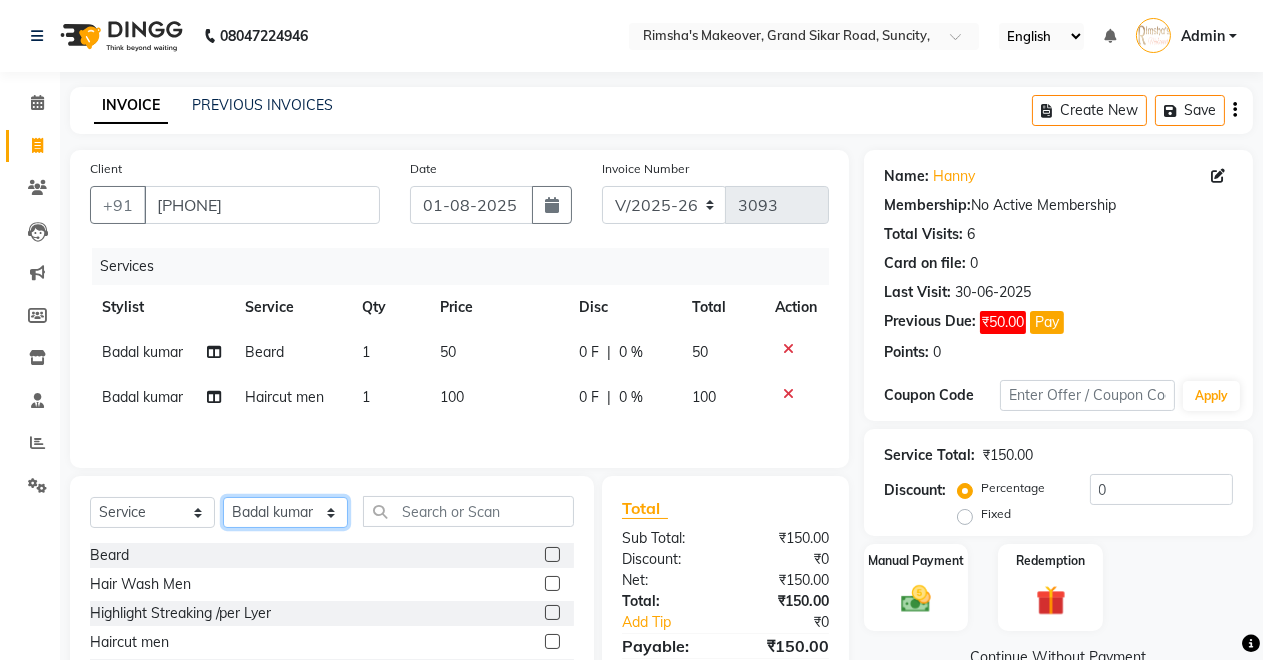 select on "84062" 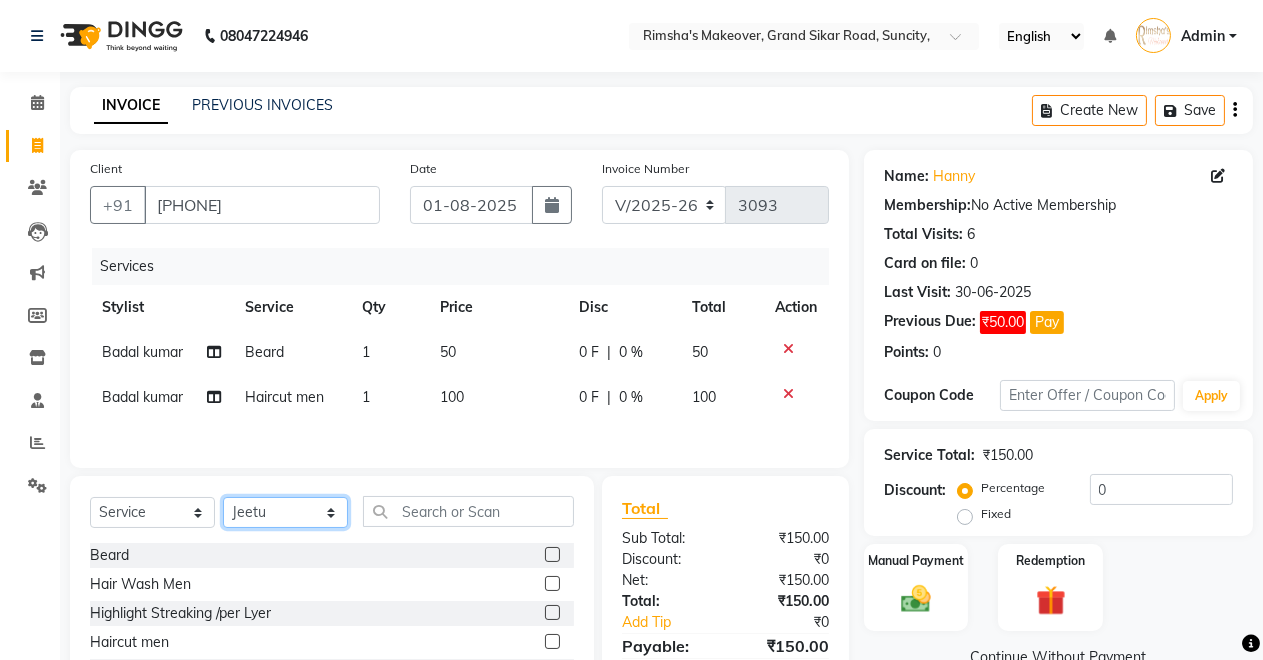 click on "Select Stylist Badal kumar Jeetu Kushal Nikita Rahul Sachin Dangoriya Shikha Suman Verma" 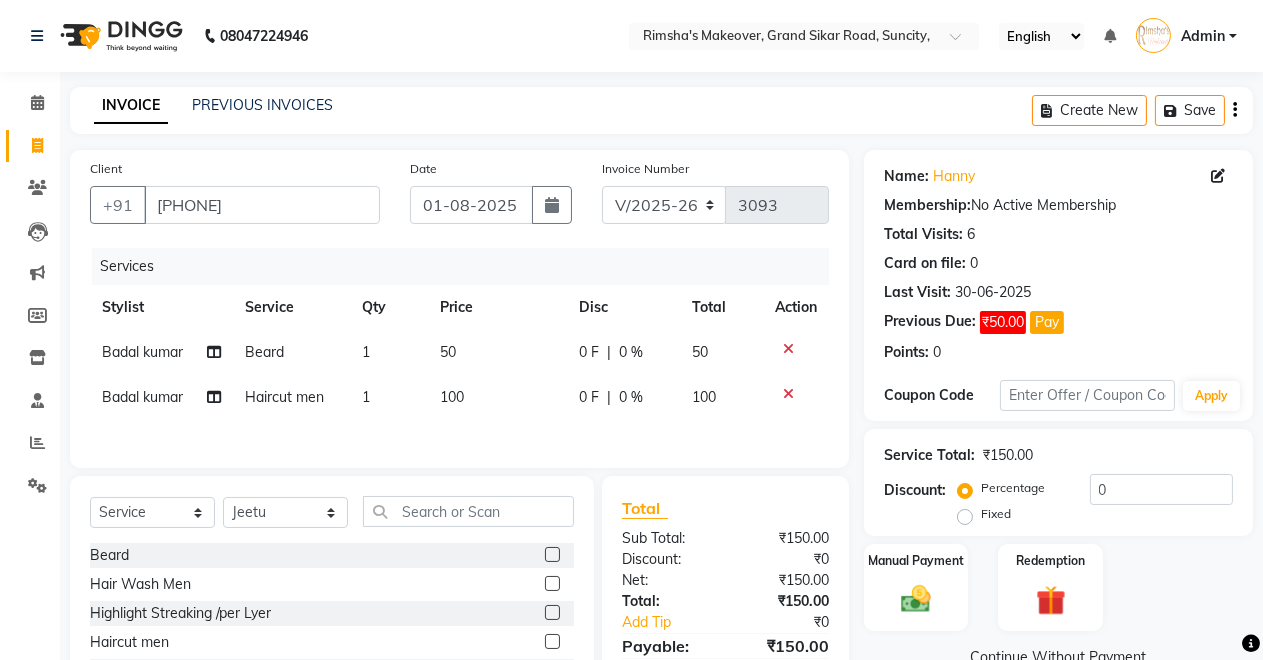 click 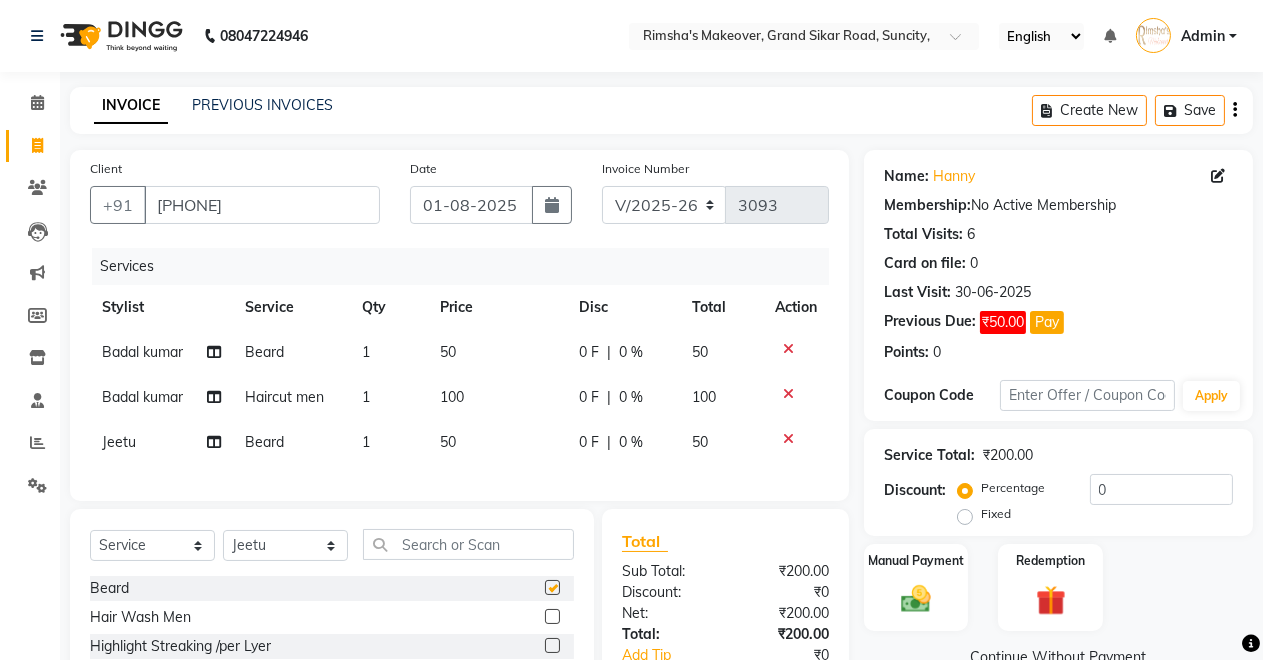 checkbox on "false" 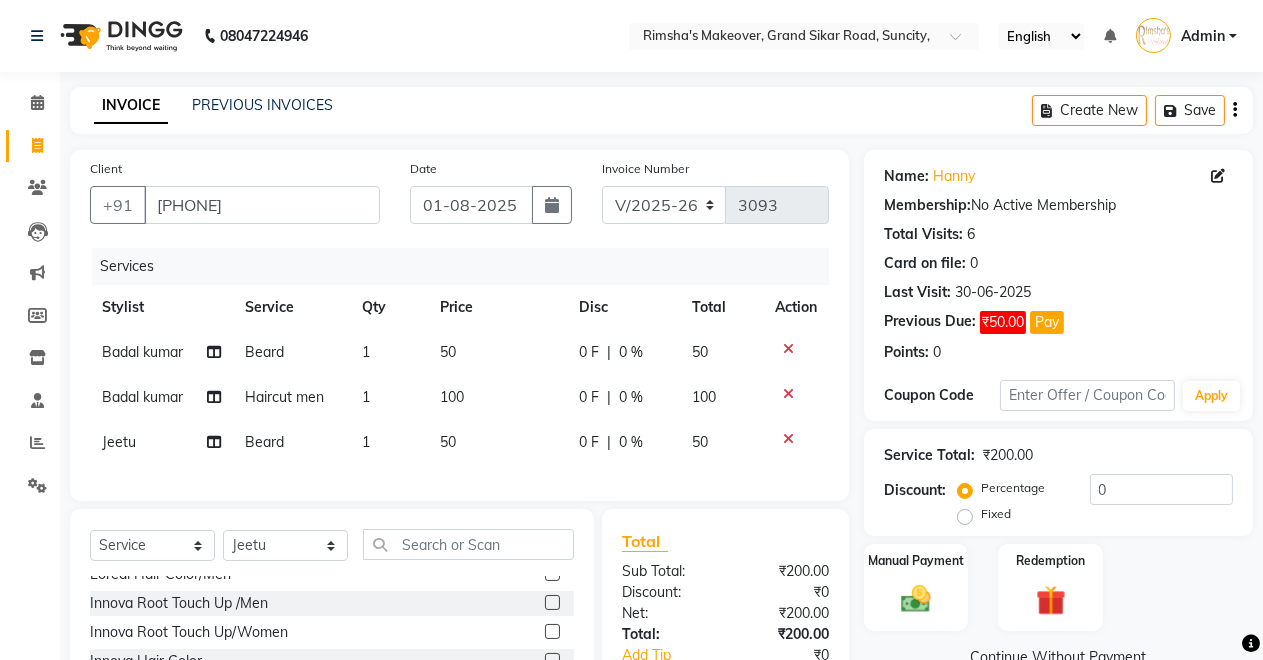 scroll, scrollTop: 0, scrollLeft: 0, axis: both 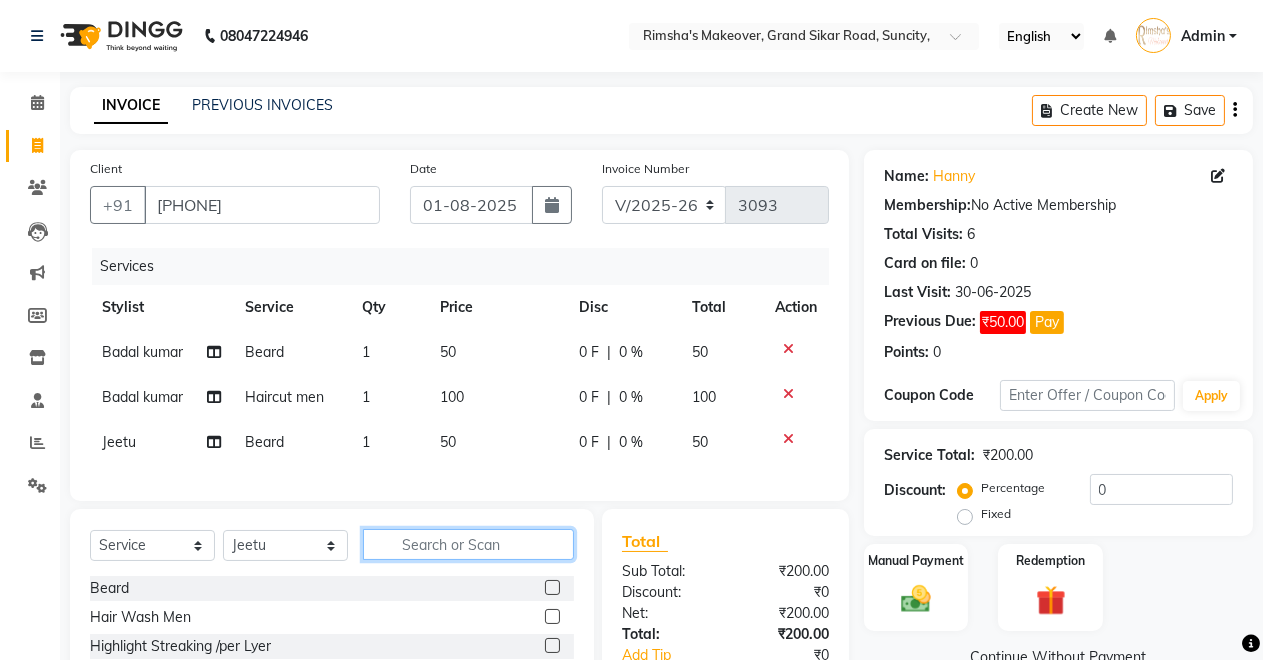 click 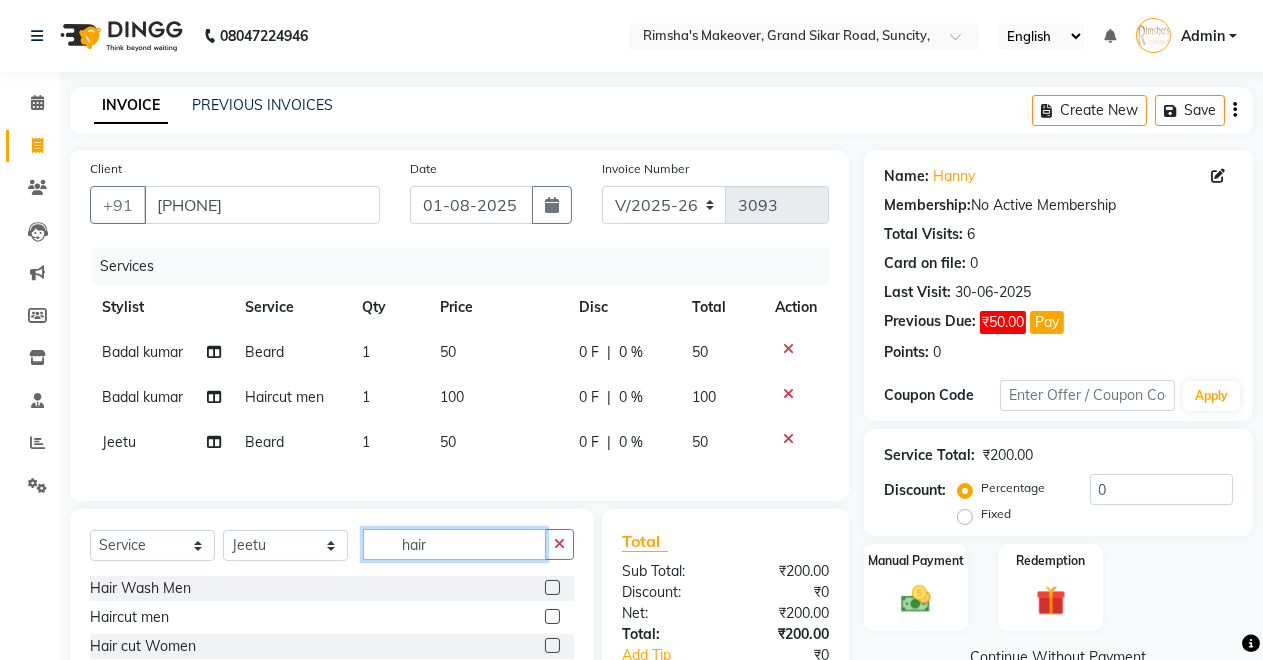 type on "hair" 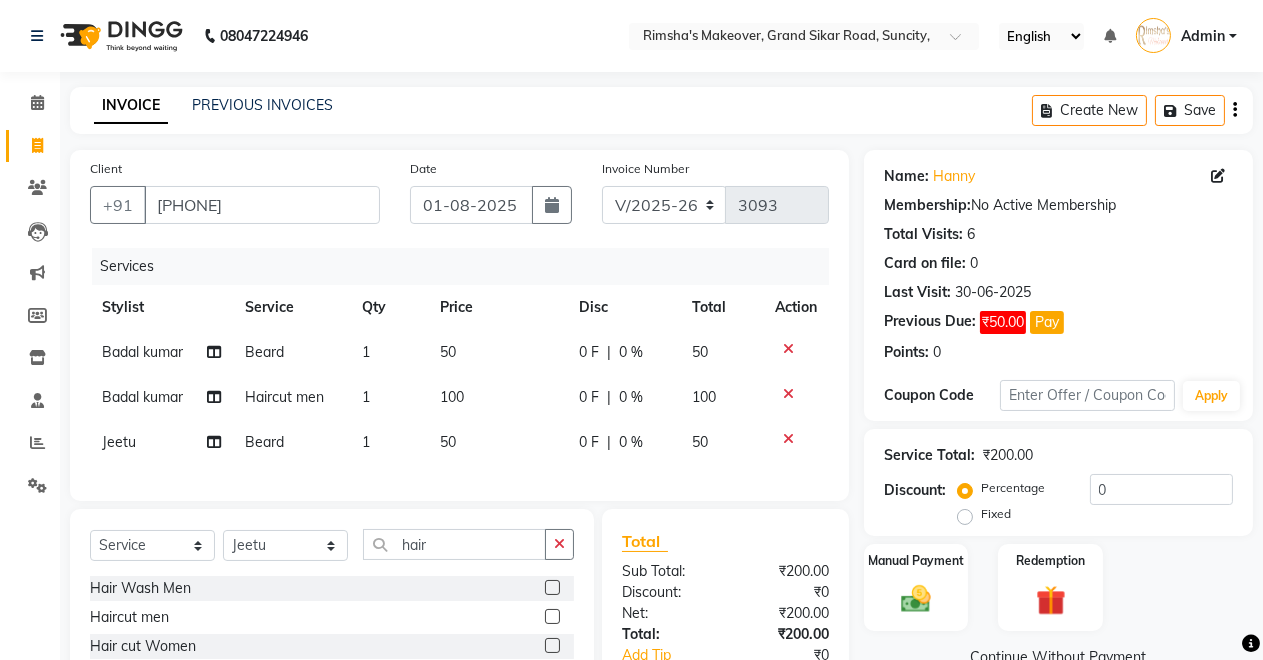 click 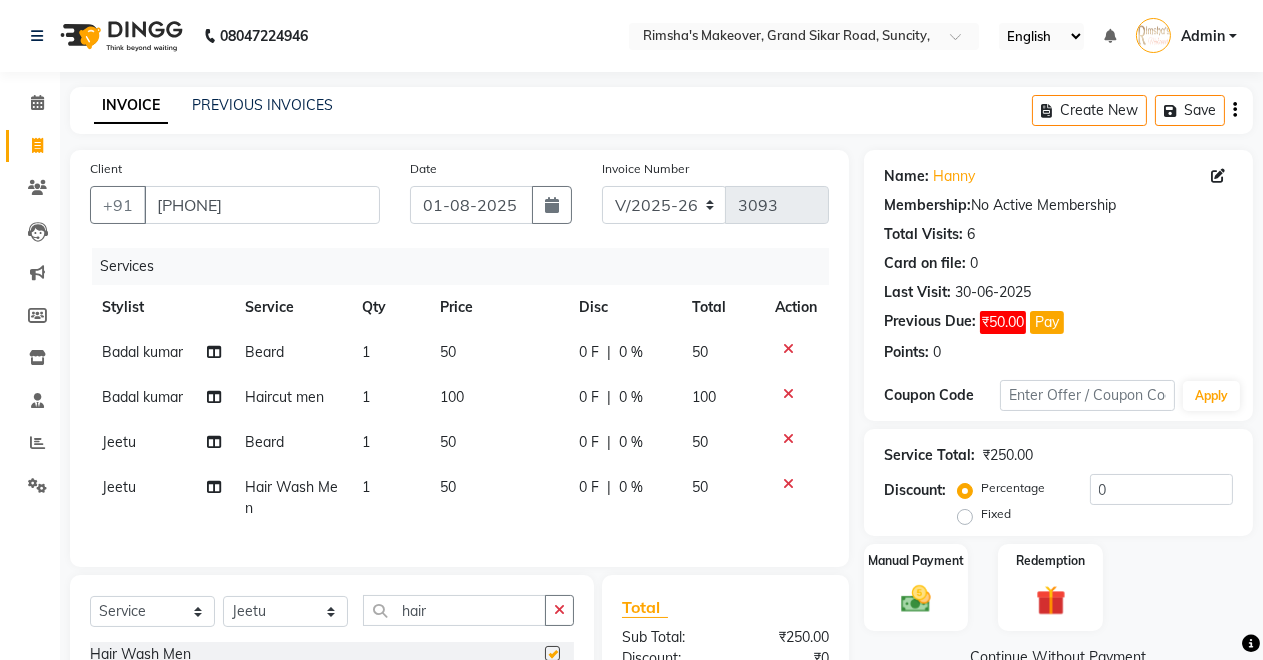 checkbox on "false" 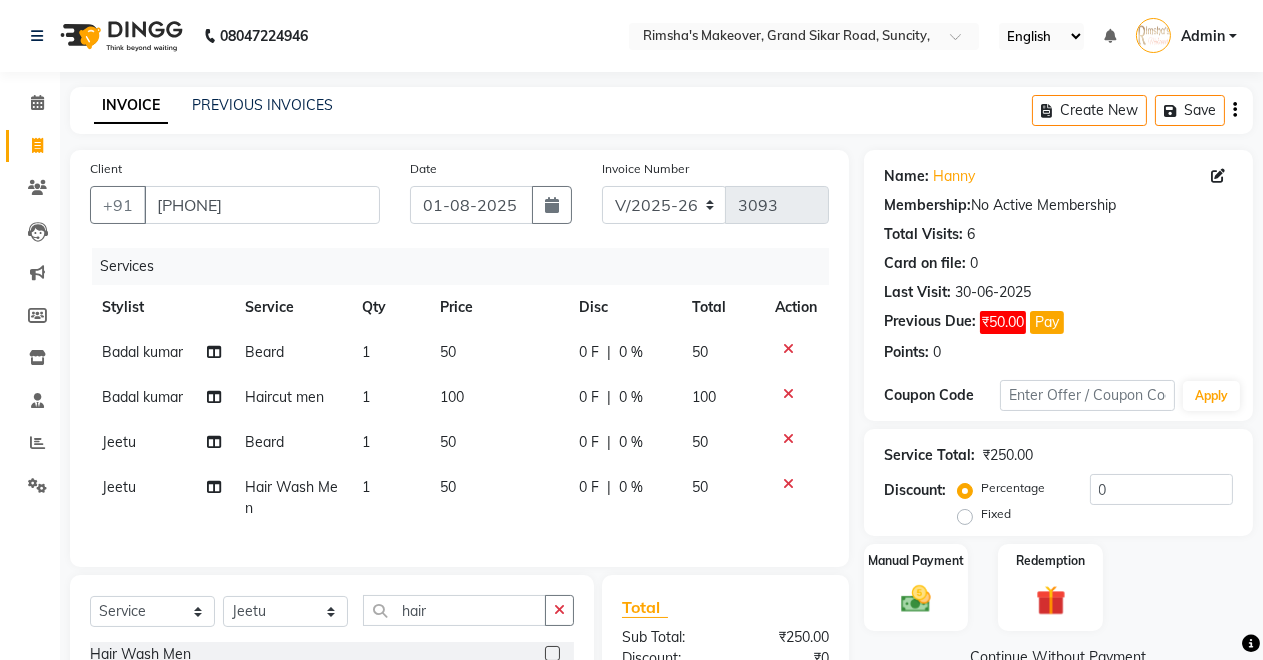click 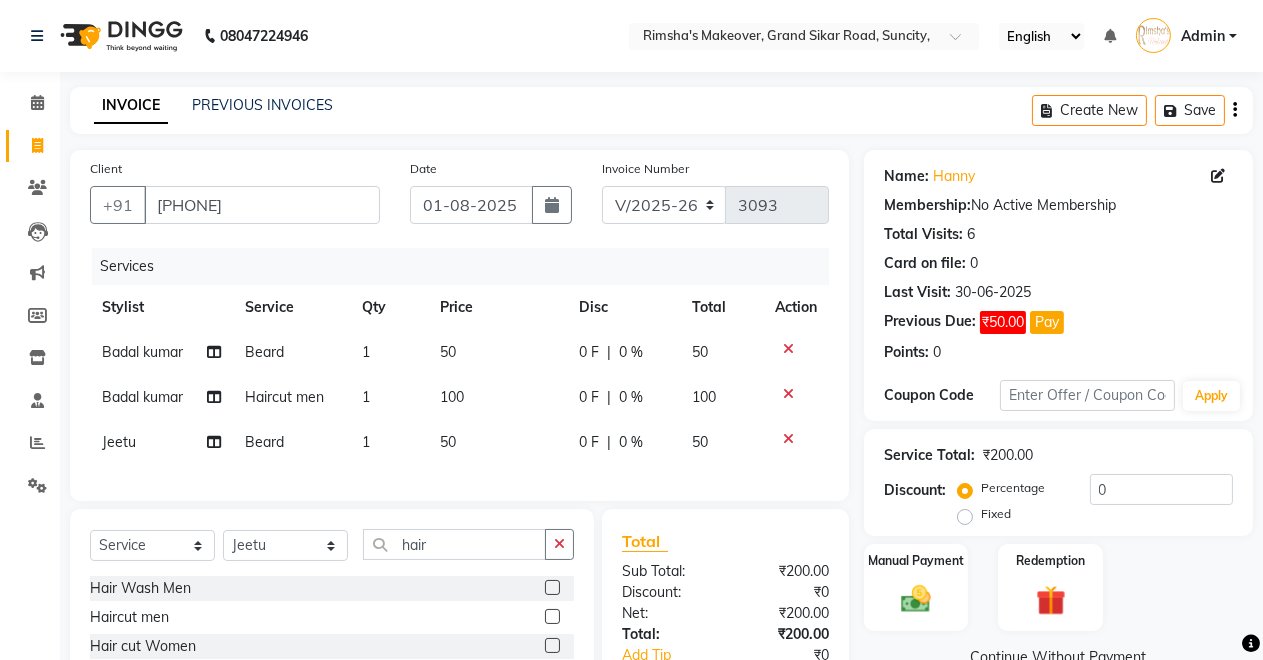 click 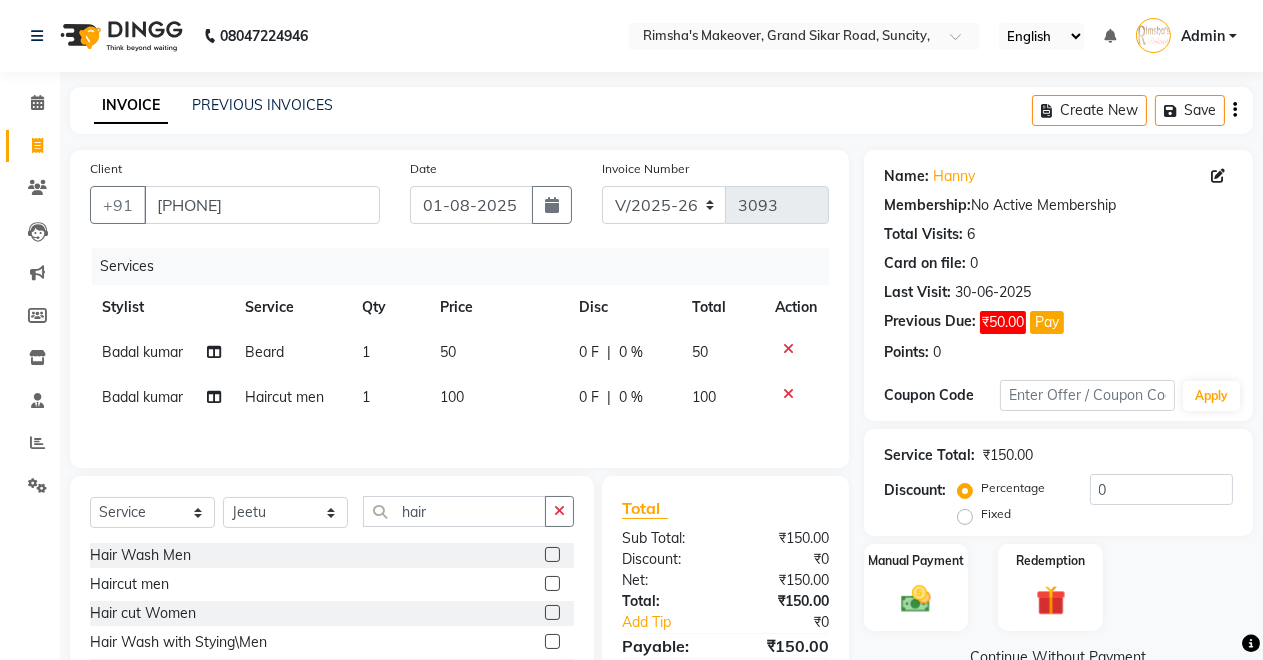 drag, startPoint x: 789, startPoint y: 388, endPoint x: 788, endPoint y: 375, distance: 13.038404 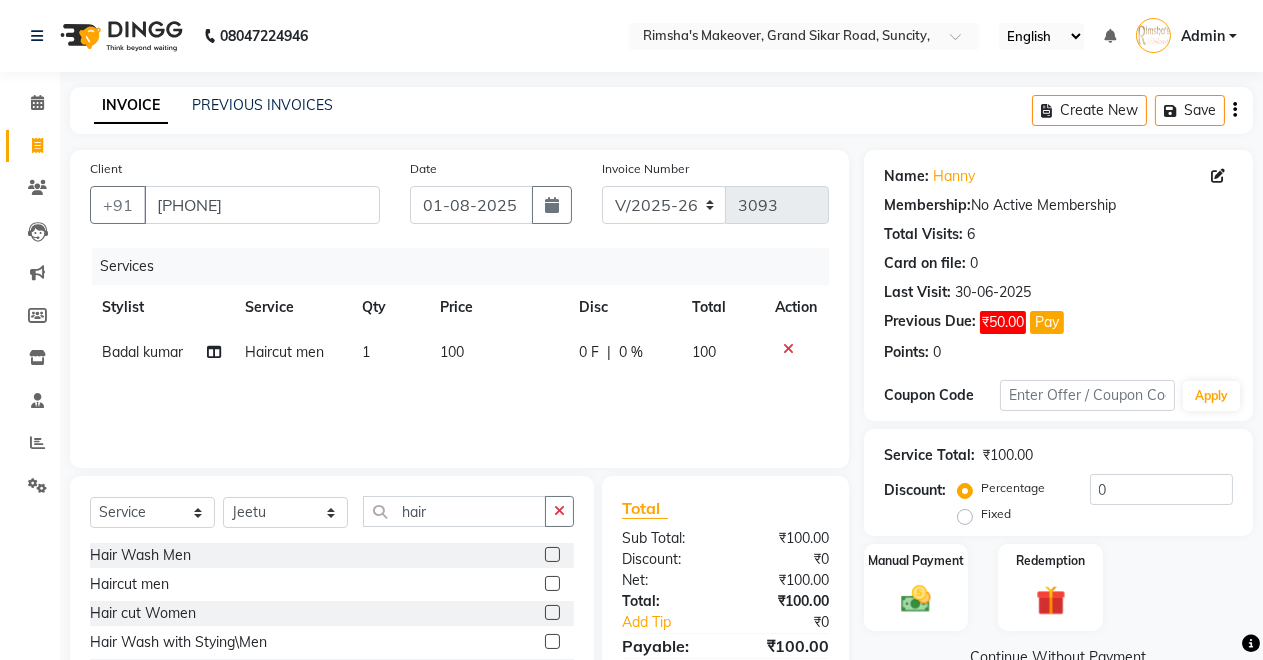 click 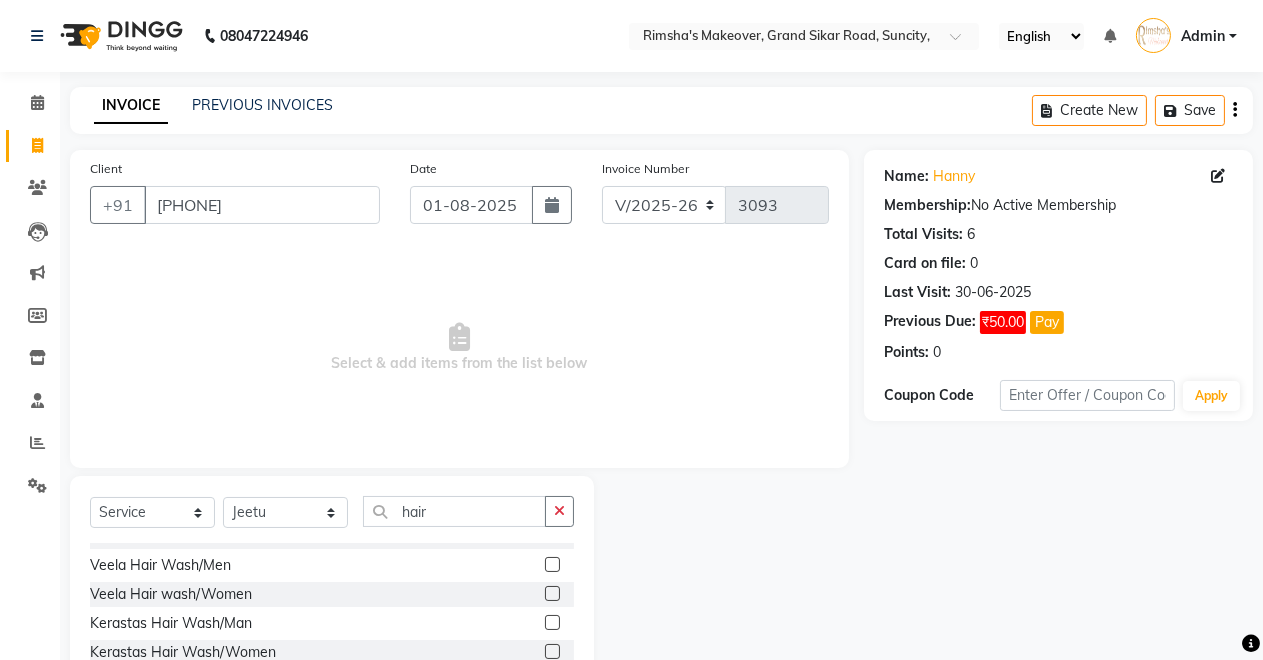 scroll, scrollTop: 815, scrollLeft: 0, axis: vertical 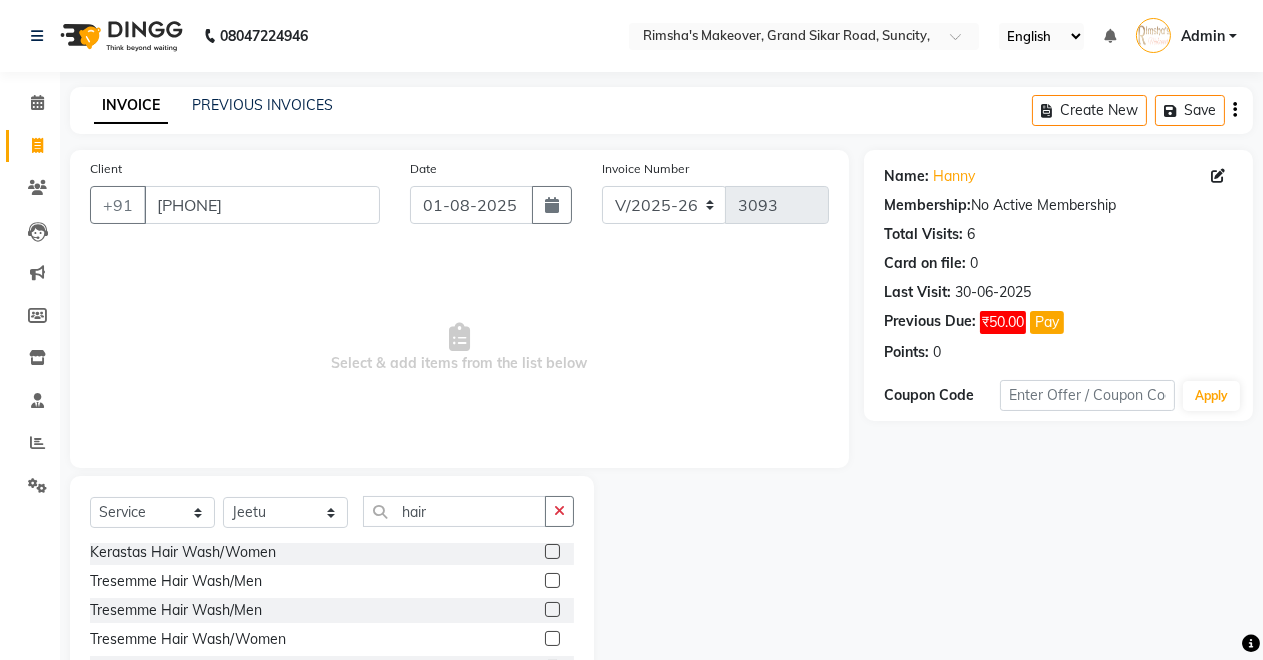 click 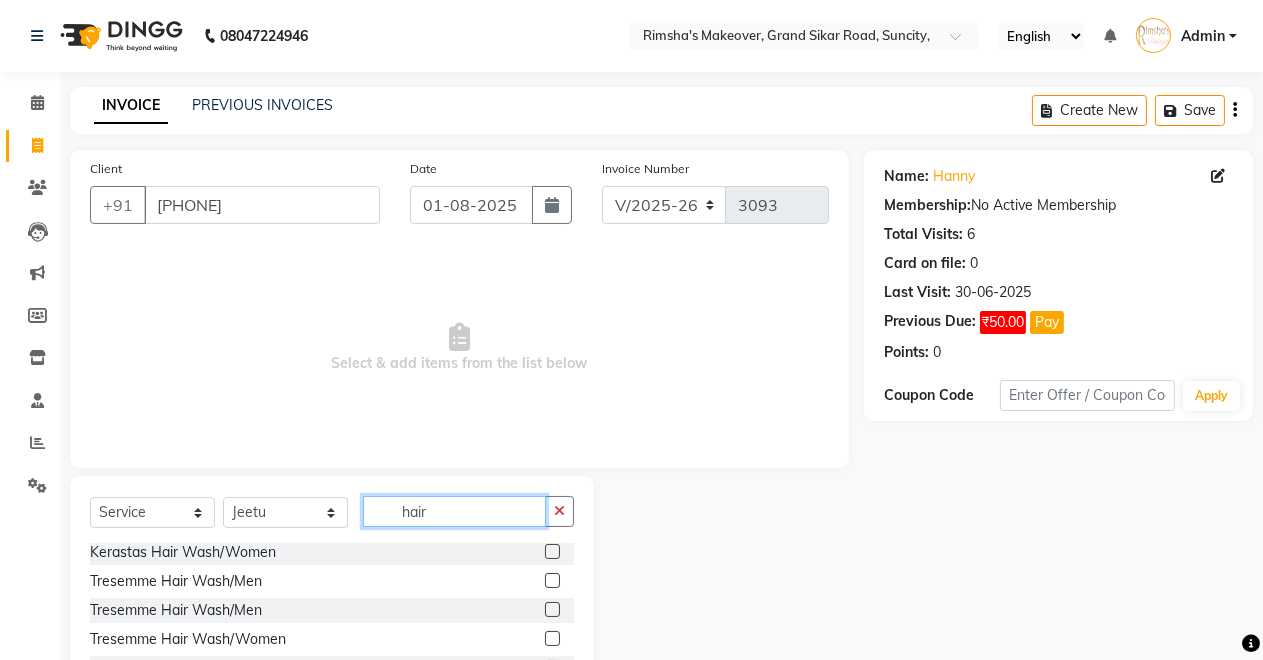 type 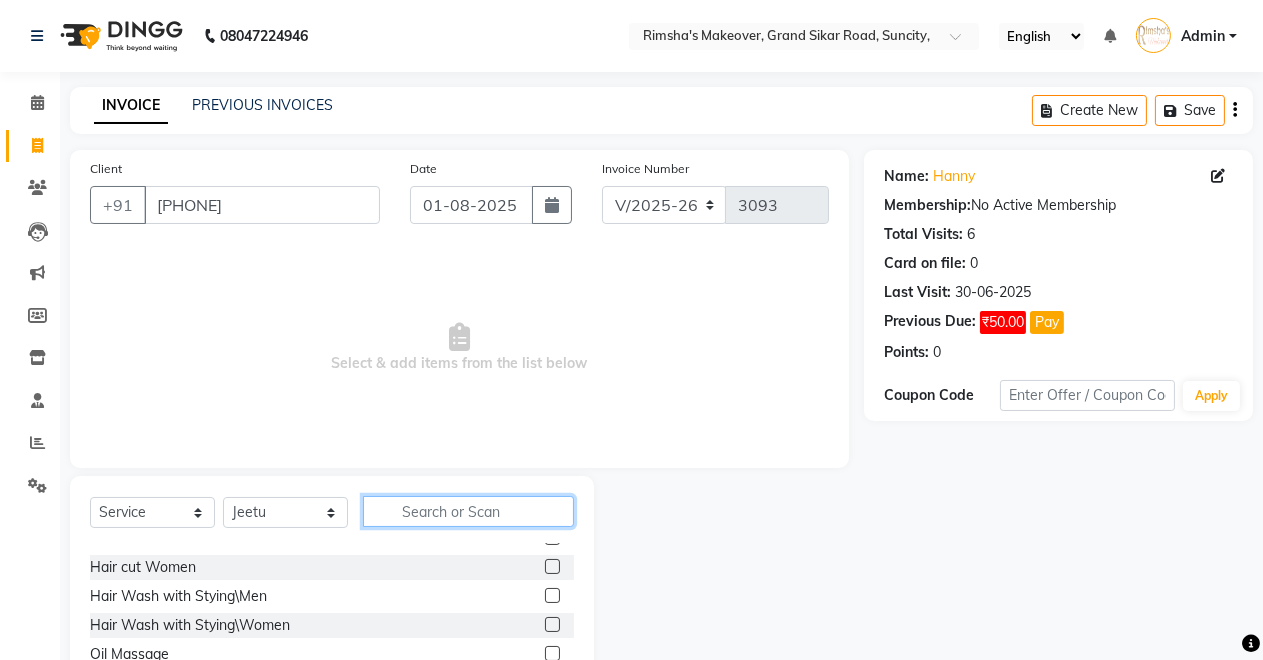 scroll, scrollTop: 0, scrollLeft: 0, axis: both 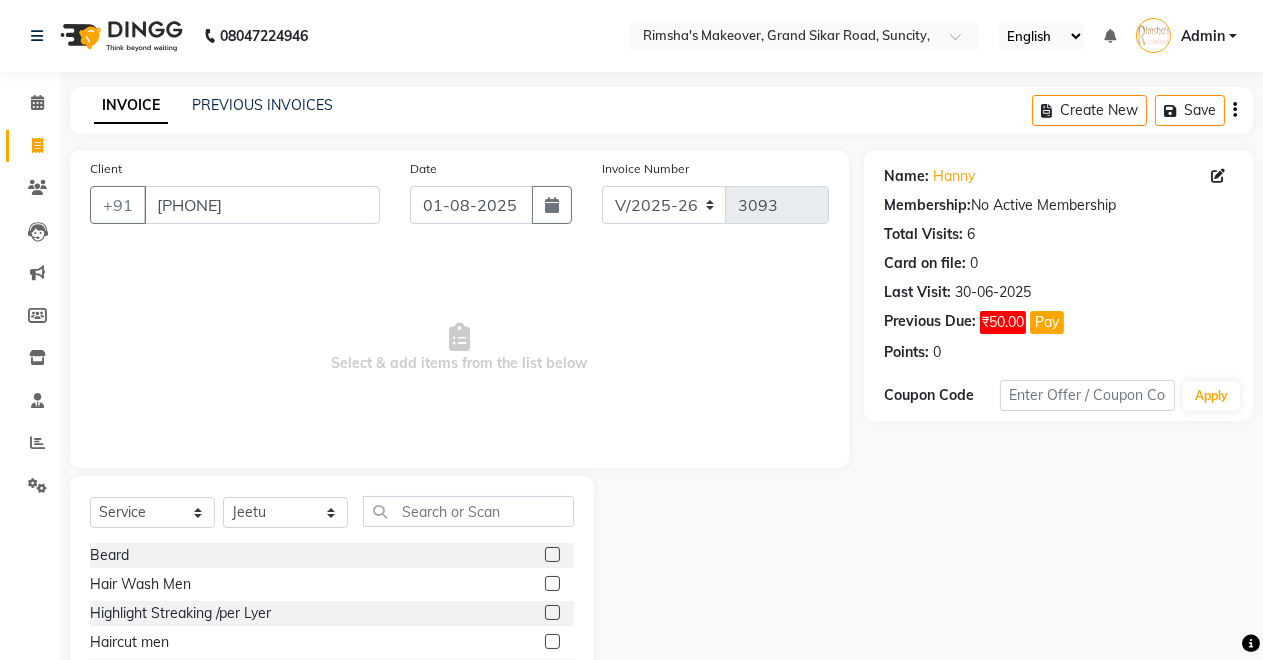 click 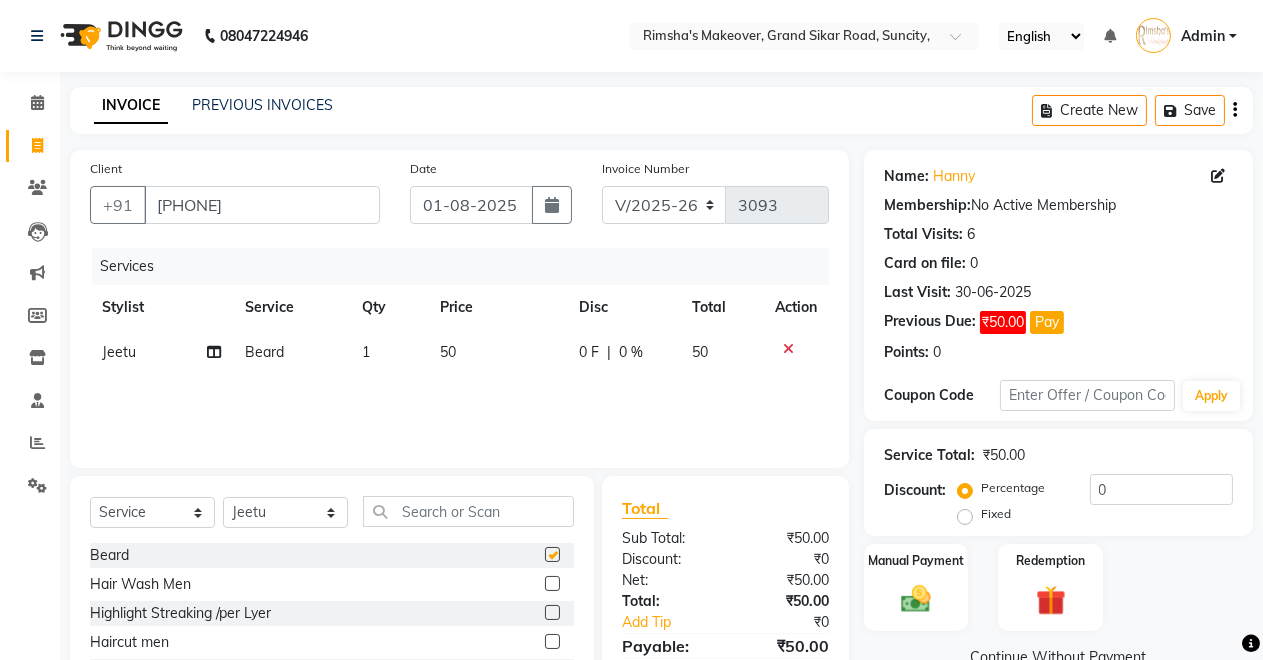 checkbox on "false" 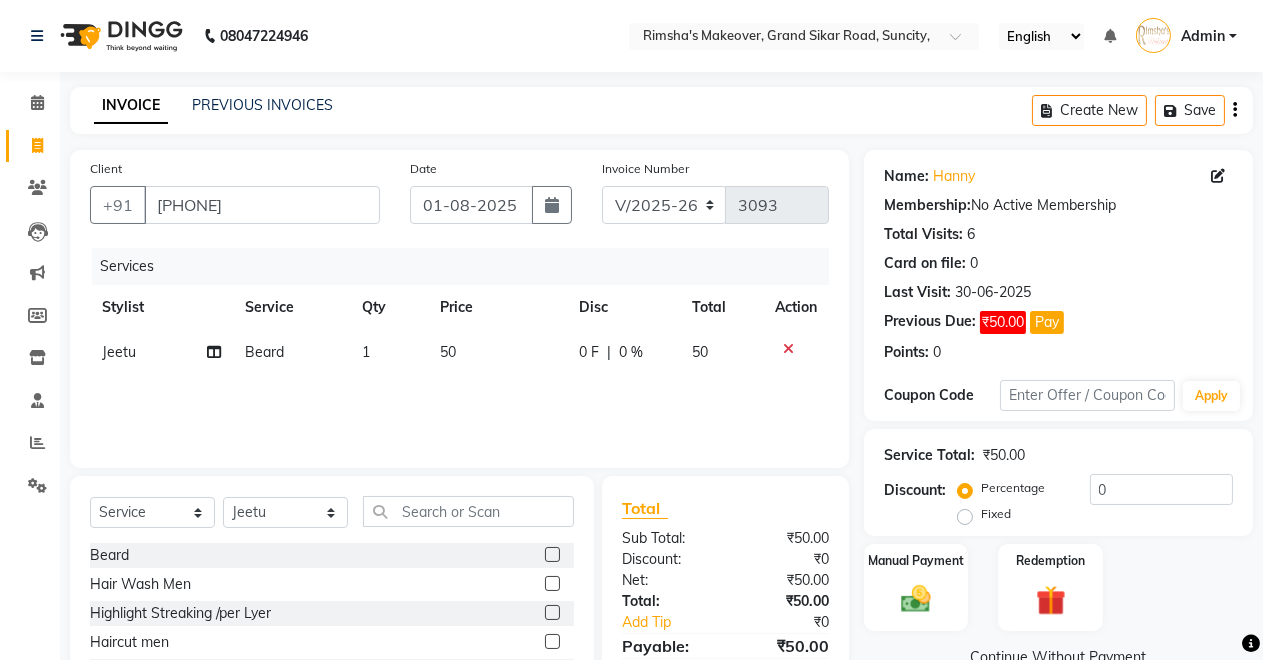 click 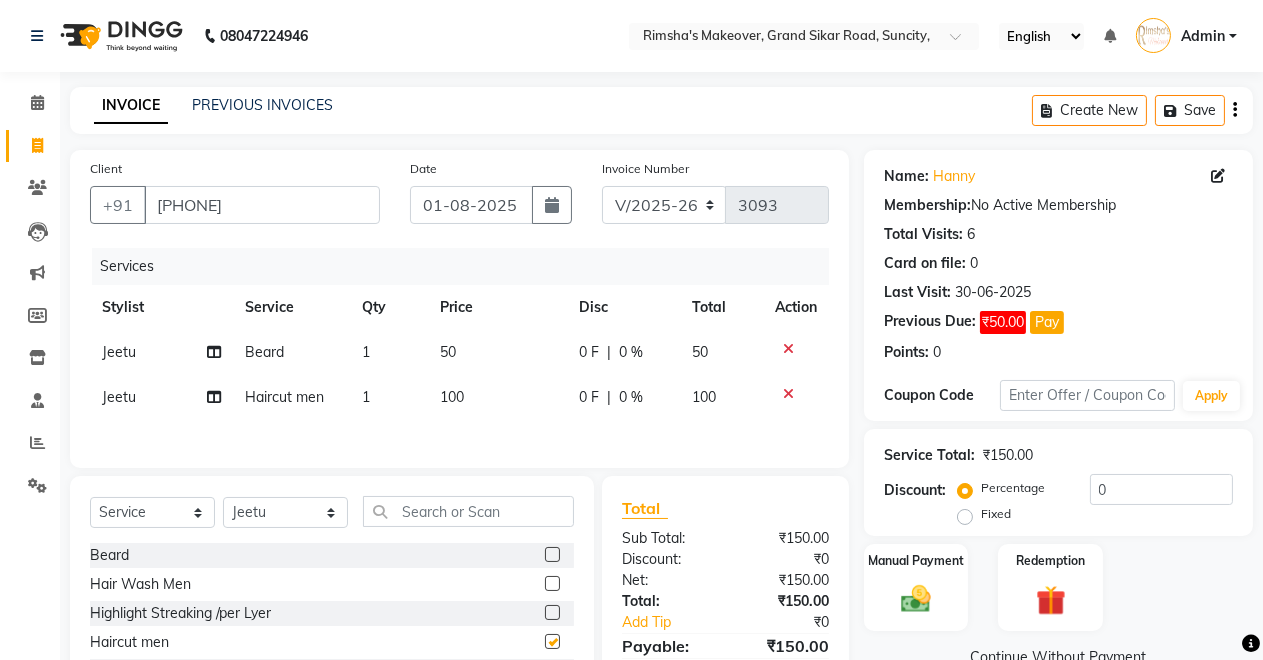 checkbox on "false" 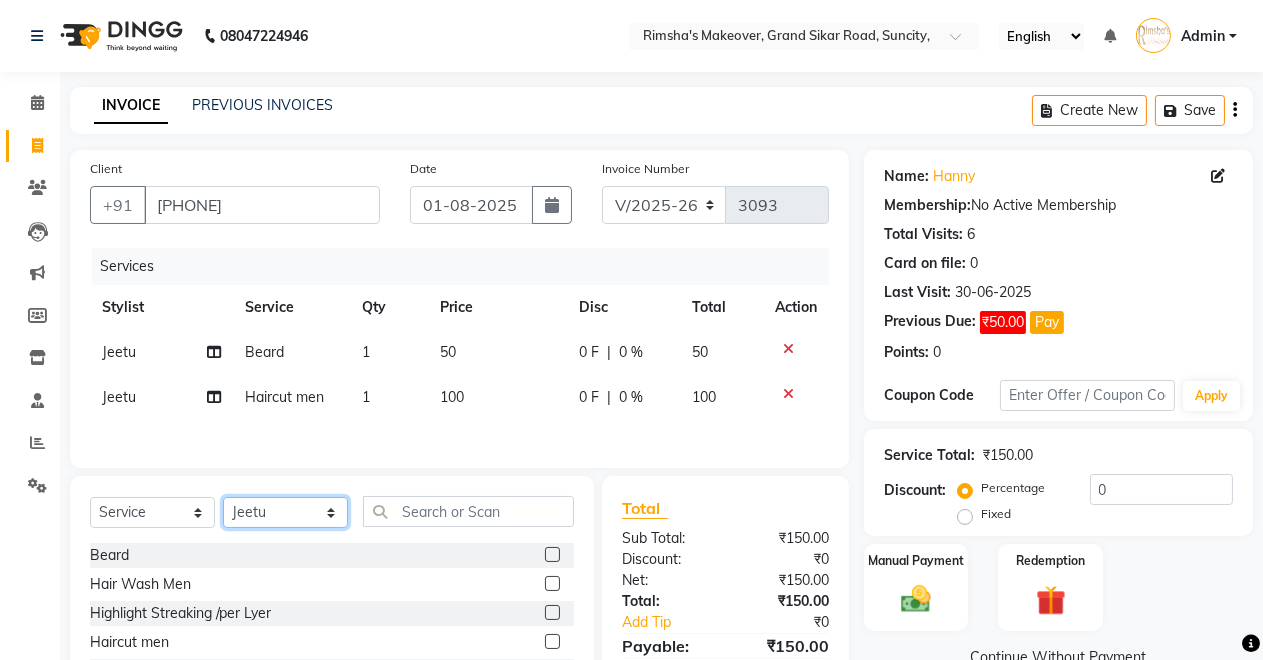 click on "Select Stylist Badal kumar Jeetu Kushal Nikita Rahul Sachin Dangoriya Shikha Suman Verma" 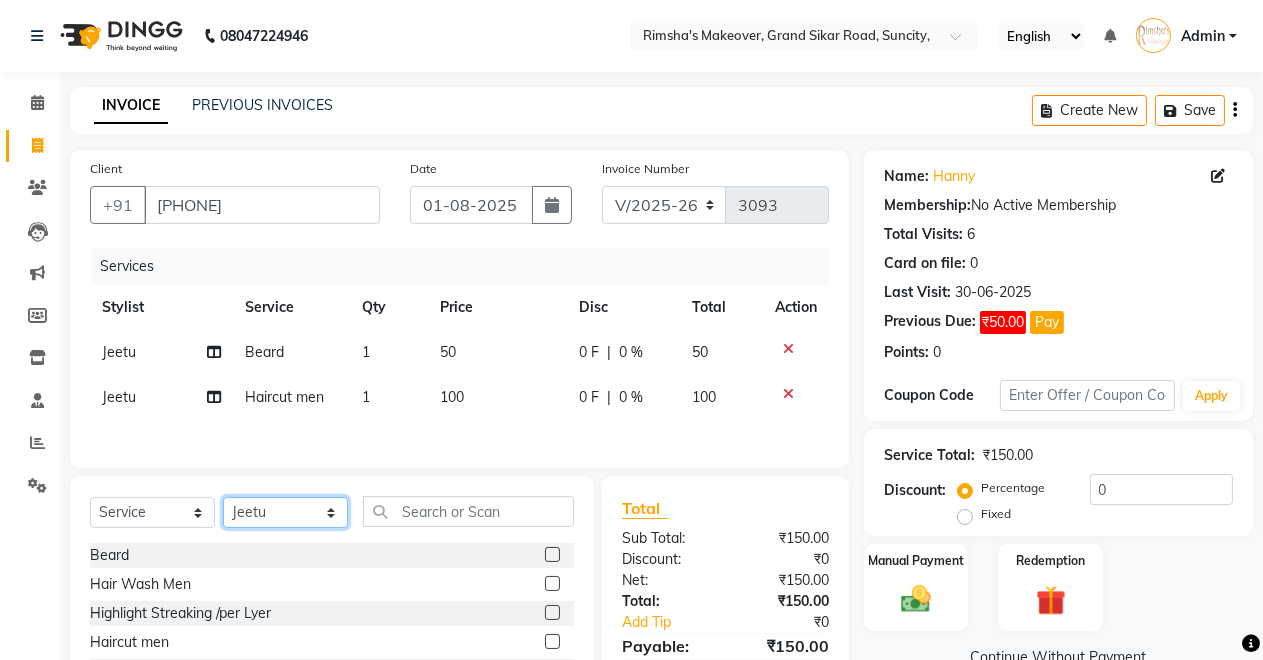 select on "65689" 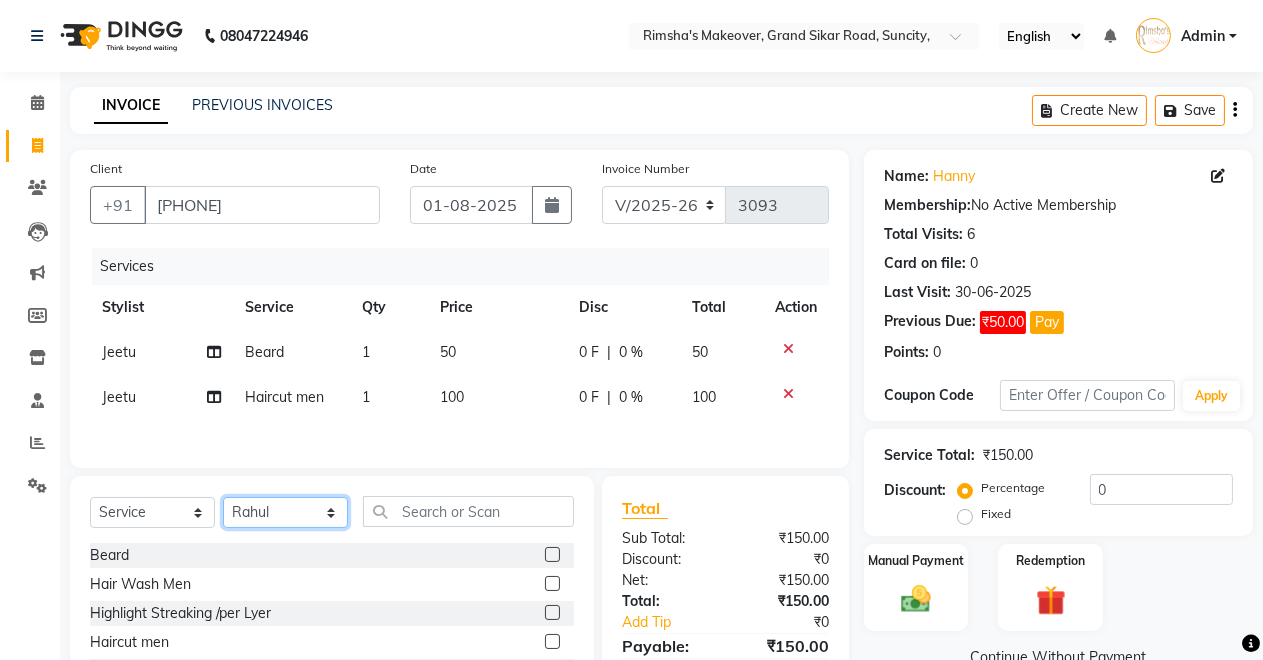 click on "Select Stylist Badal kumar Jeetu Kushal Nikita Rahul Sachin Dangoriya Shikha Suman Verma" 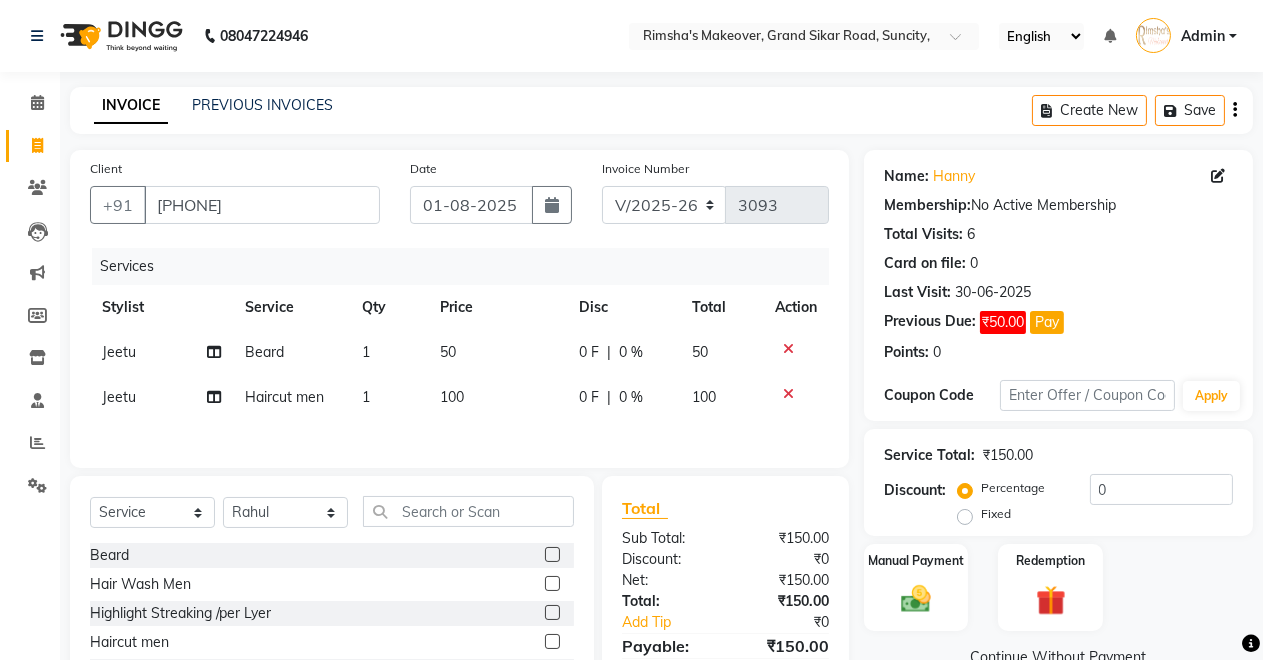 click 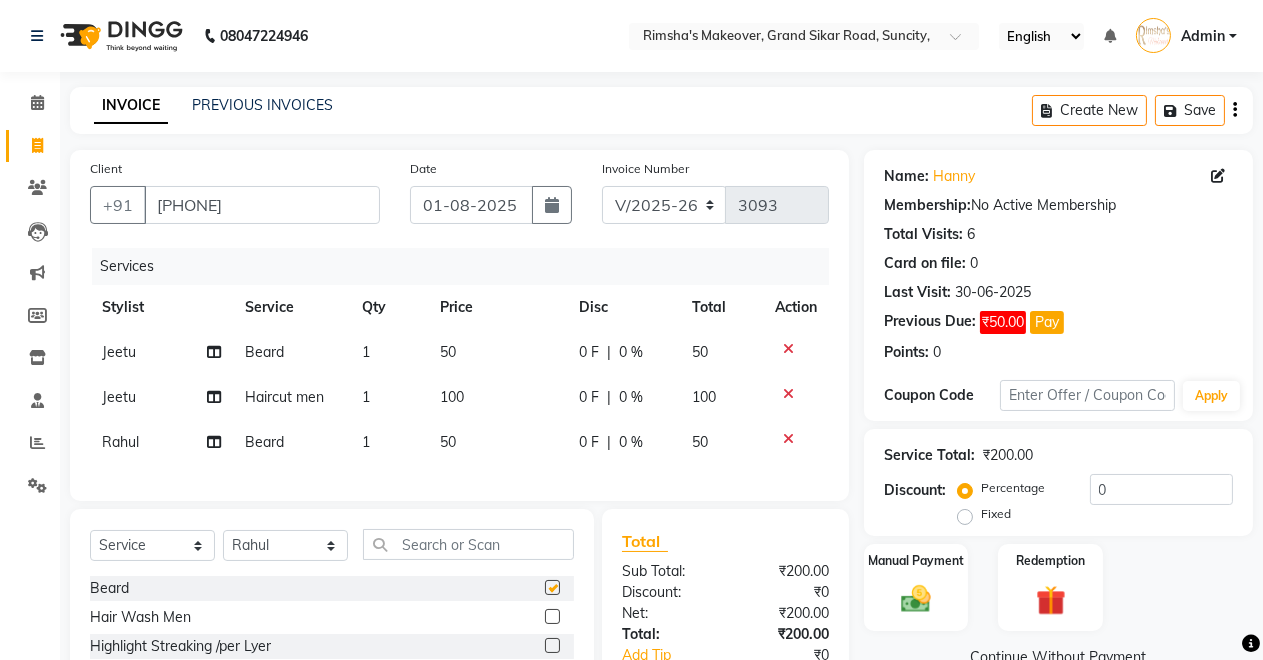 checkbox on "false" 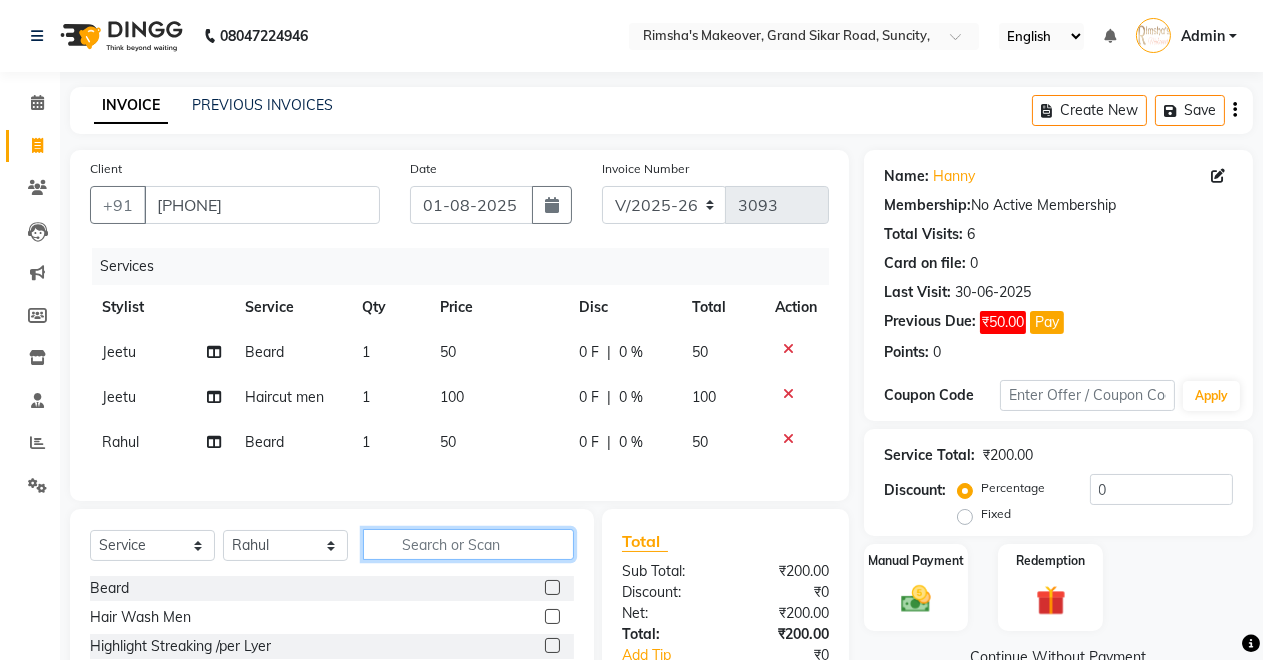 click 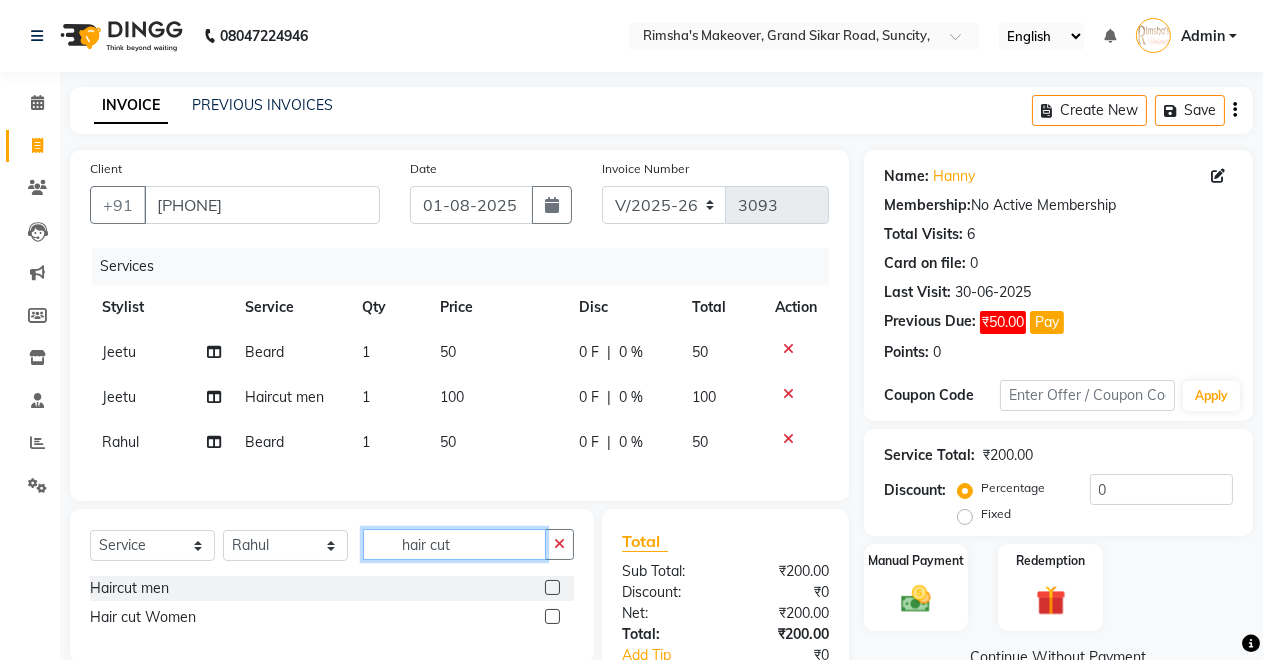type on "hair cut" 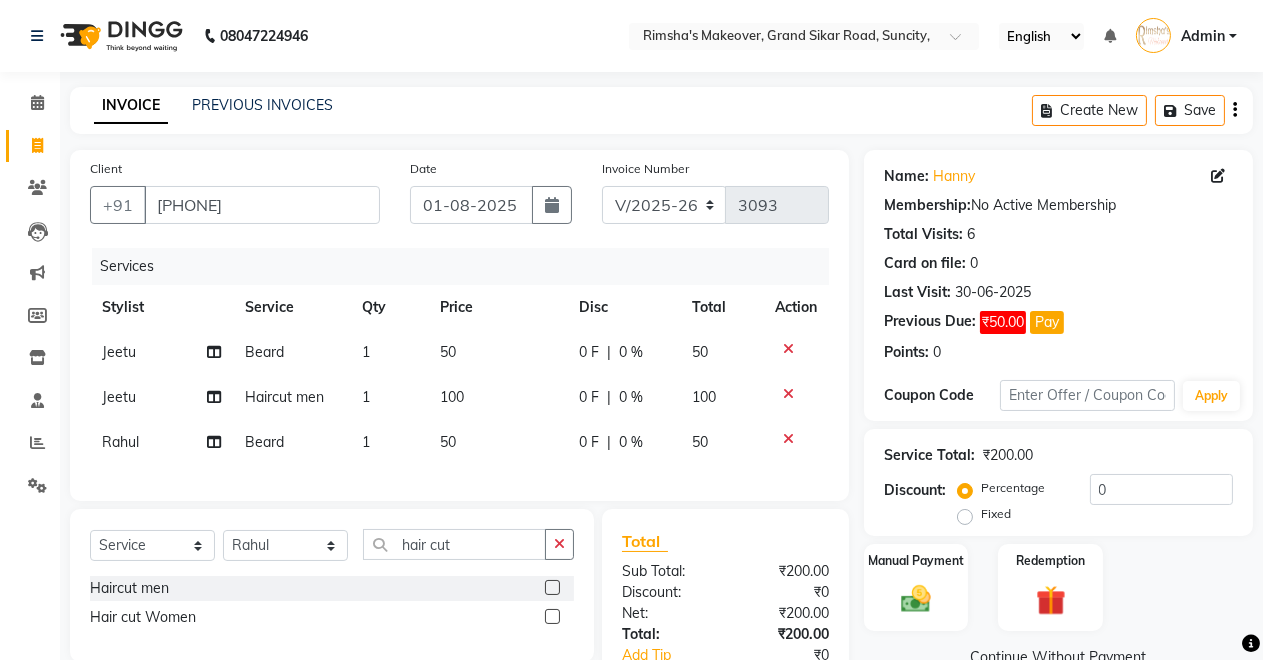 click 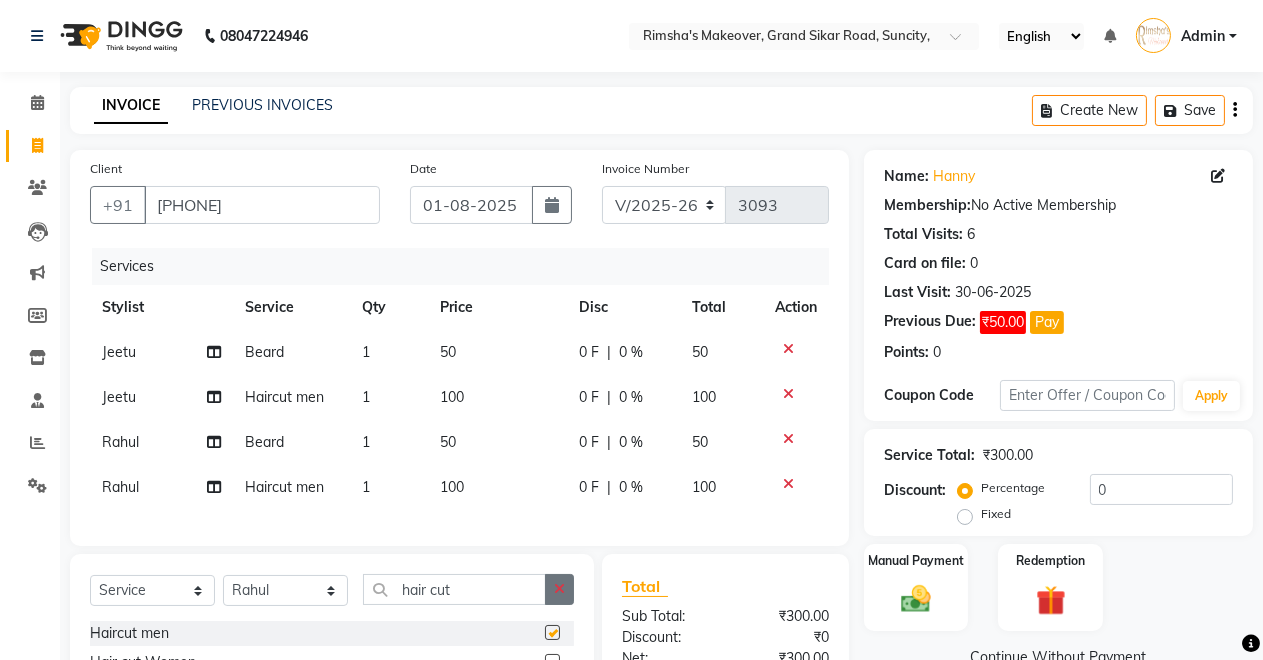 checkbox on "false" 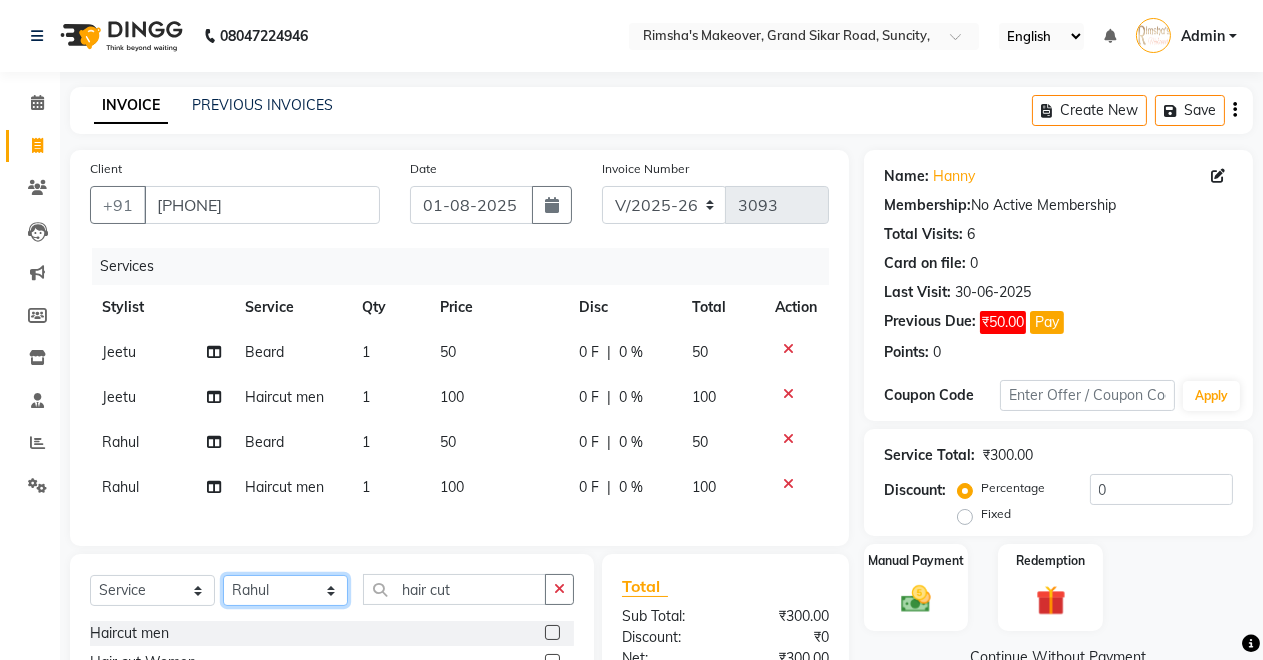 click on "Select Stylist Badal kumar Jeetu Kushal Nikita Rahul Sachin Dangoriya Shikha Suman Verma" 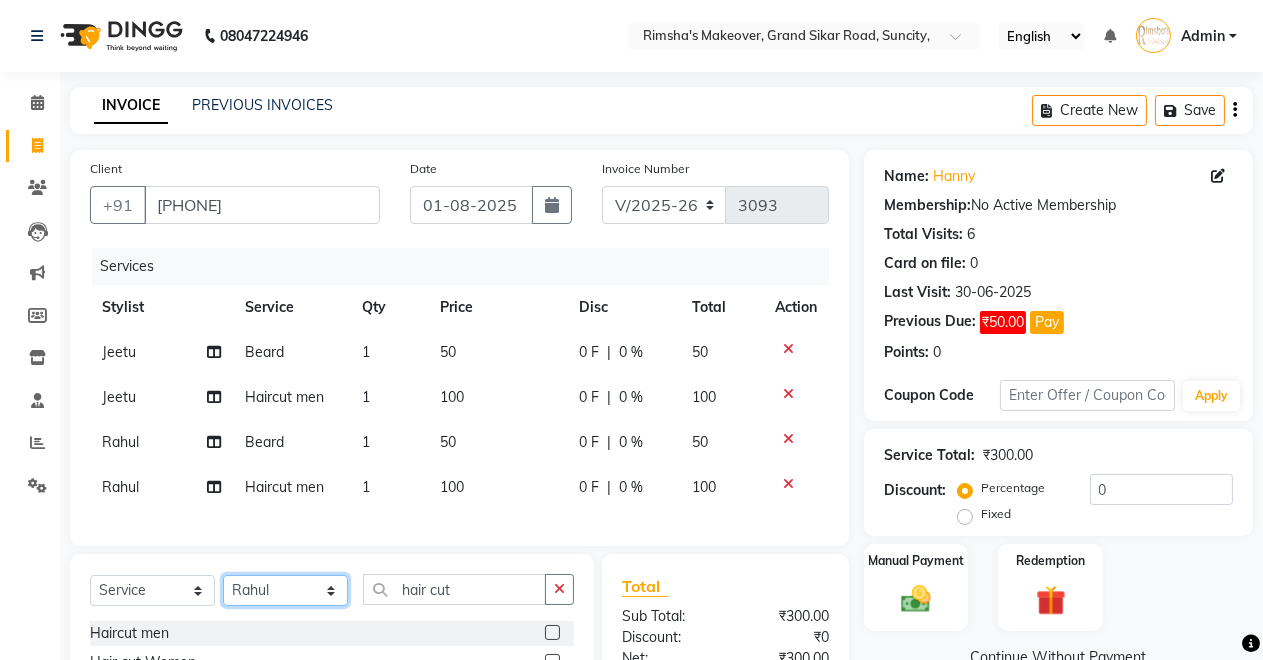 select on "85198" 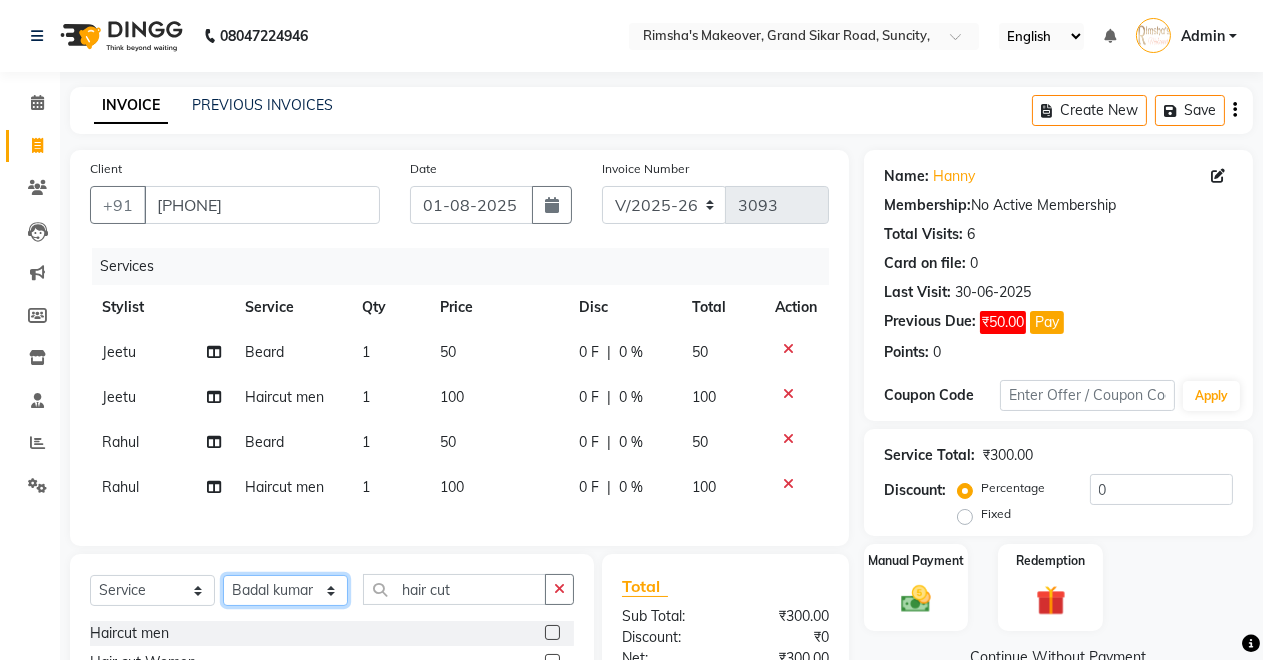 click on "Select Stylist Badal kumar Jeetu Kushal Nikita Rahul Sachin Dangoriya Shikha Suman Verma" 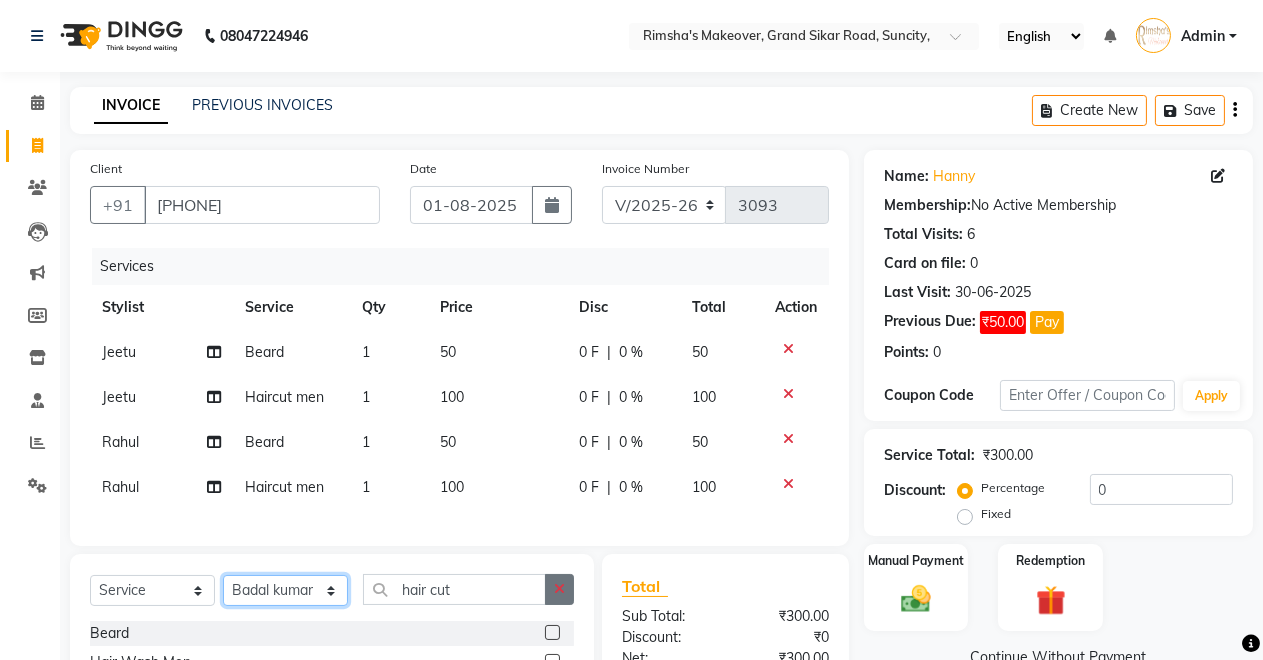 scroll, scrollTop: 235, scrollLeft: 0, axis: vertical 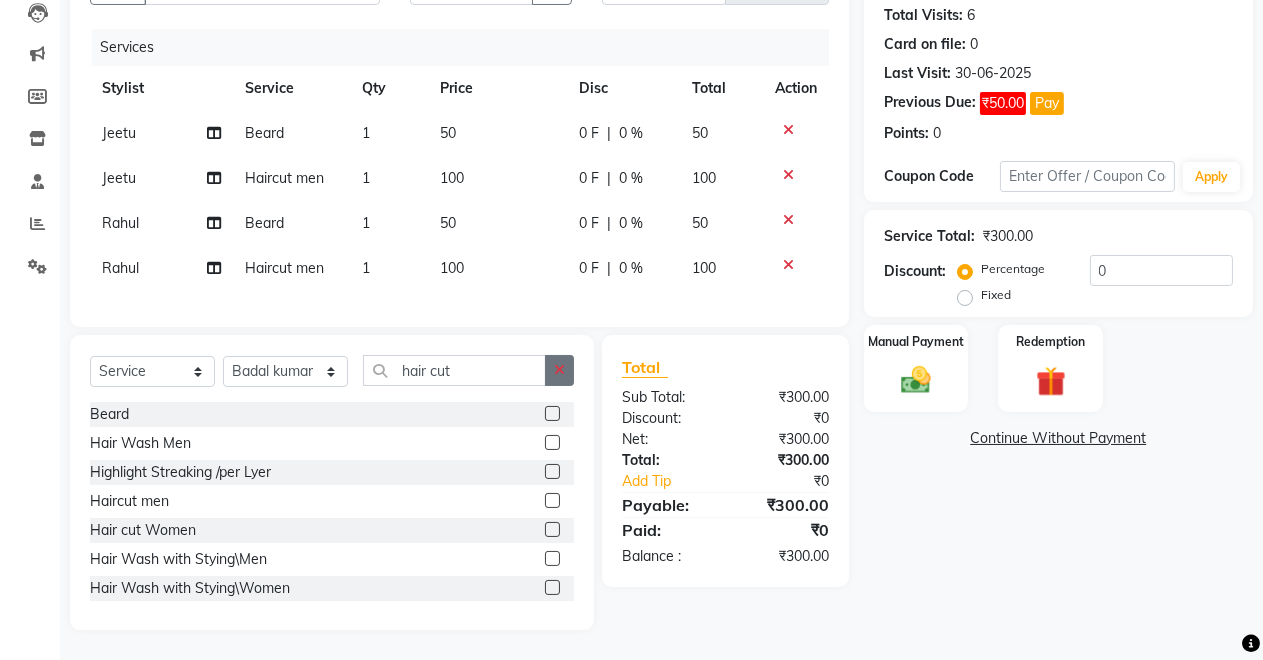 click 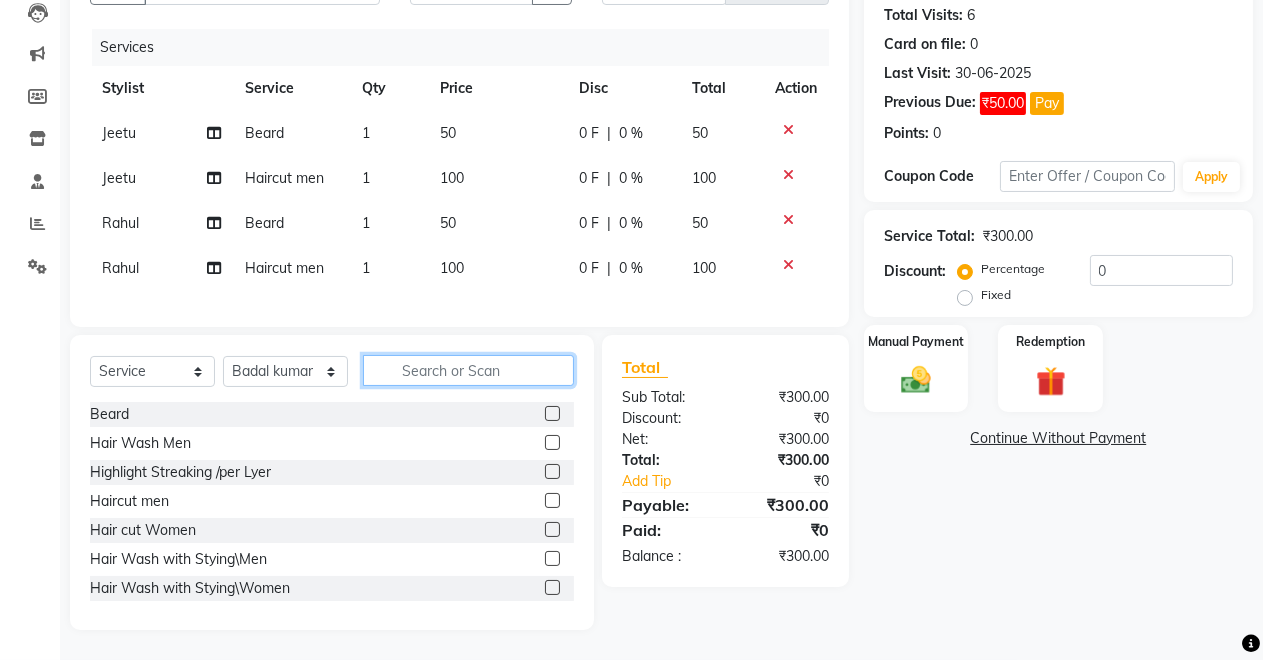 click 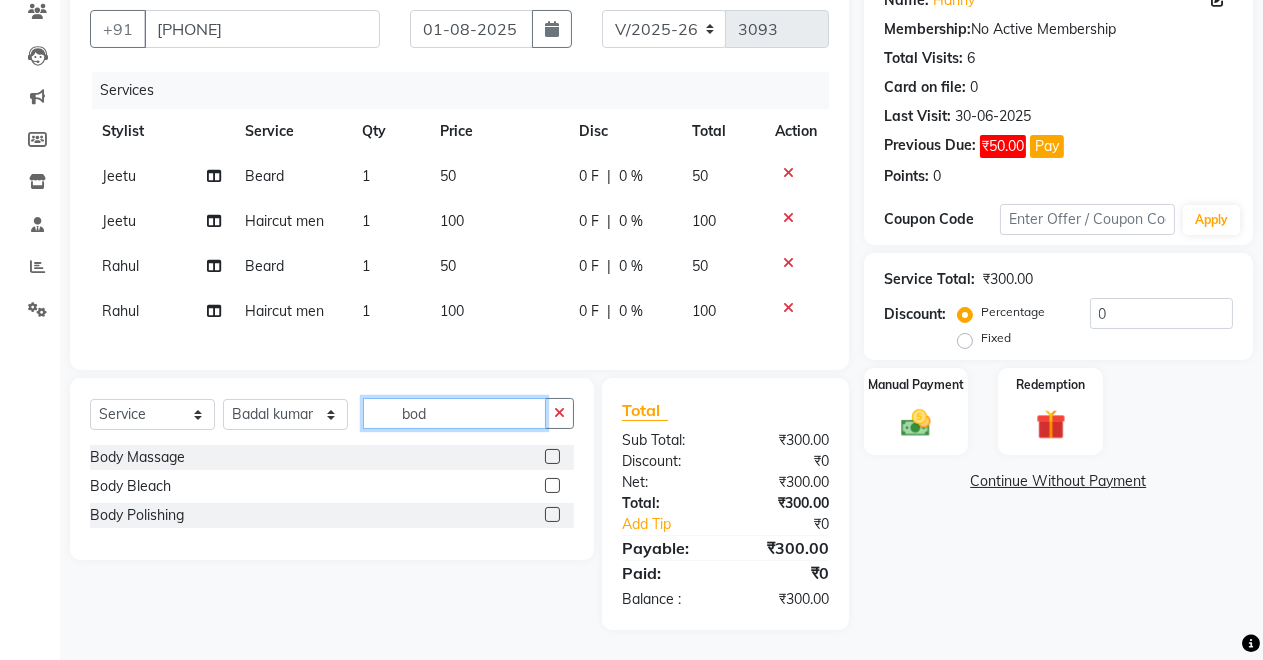 scroll, scrollTop: 192, scrollLeft: 0, axis: vertical 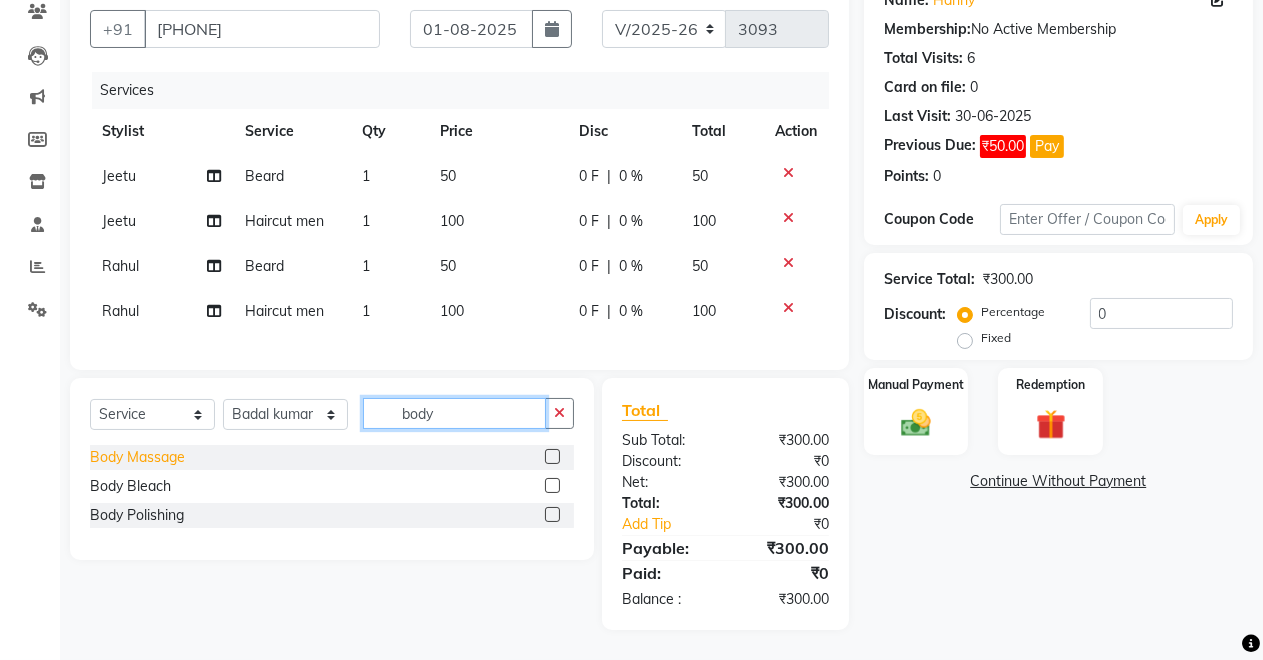 type on "body" 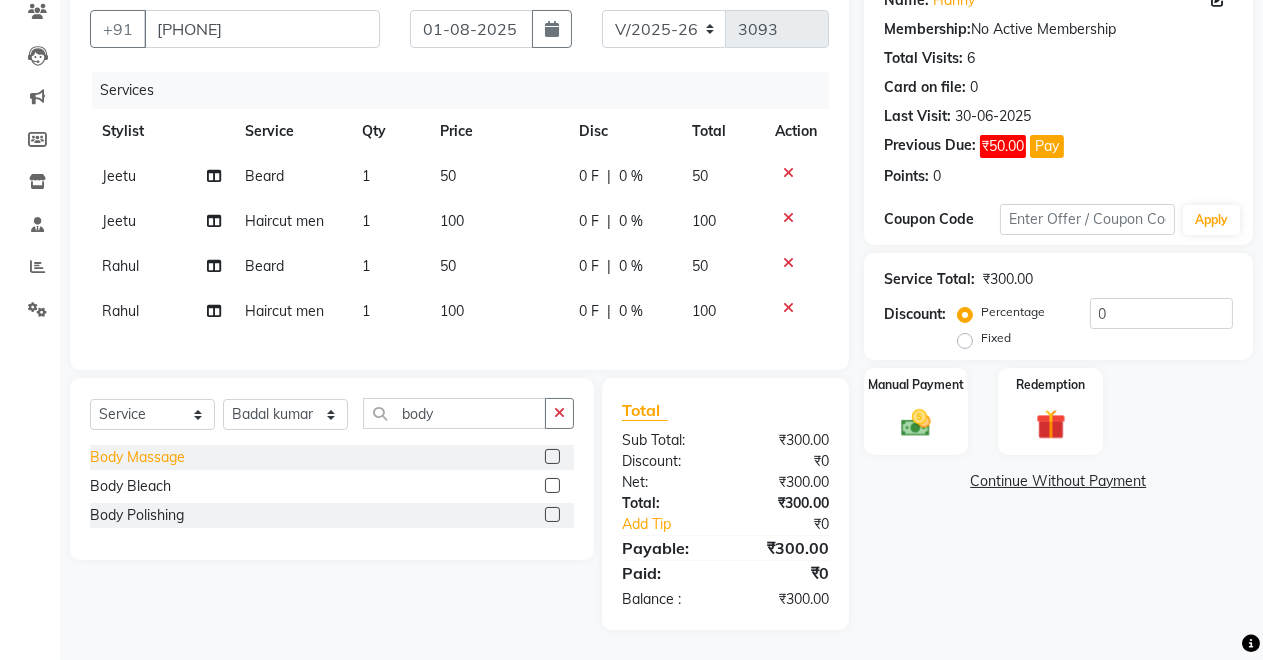 click on "Body Massage" 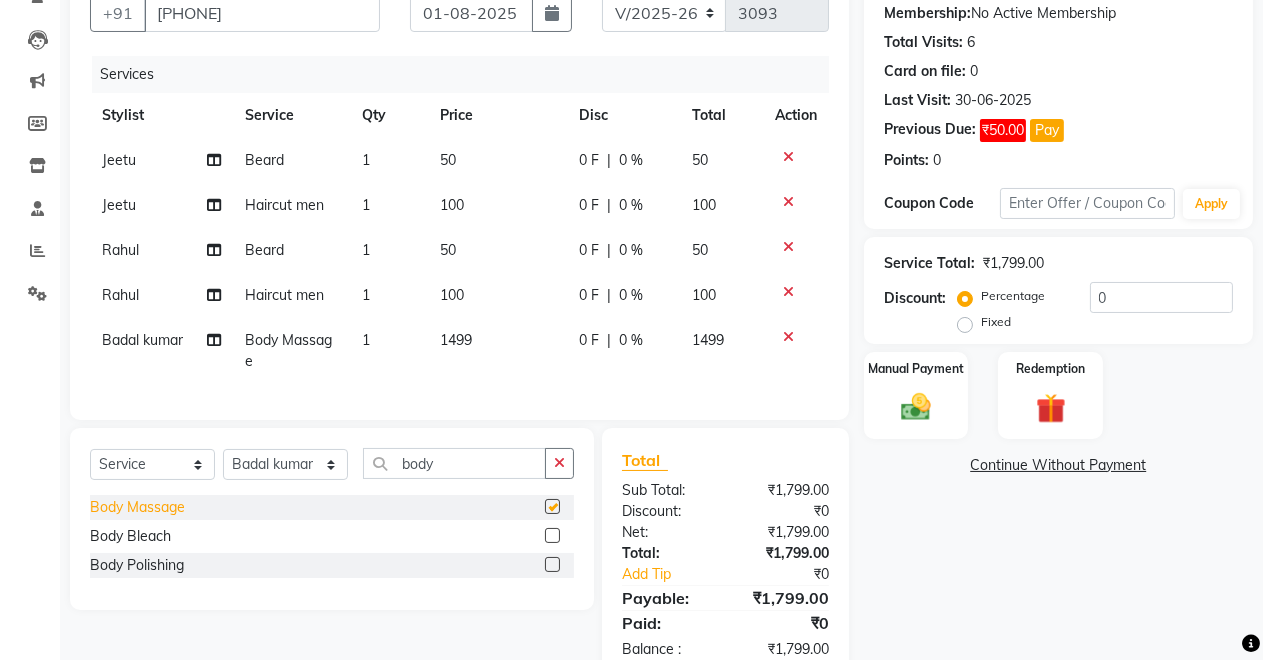 checkbox on "false" 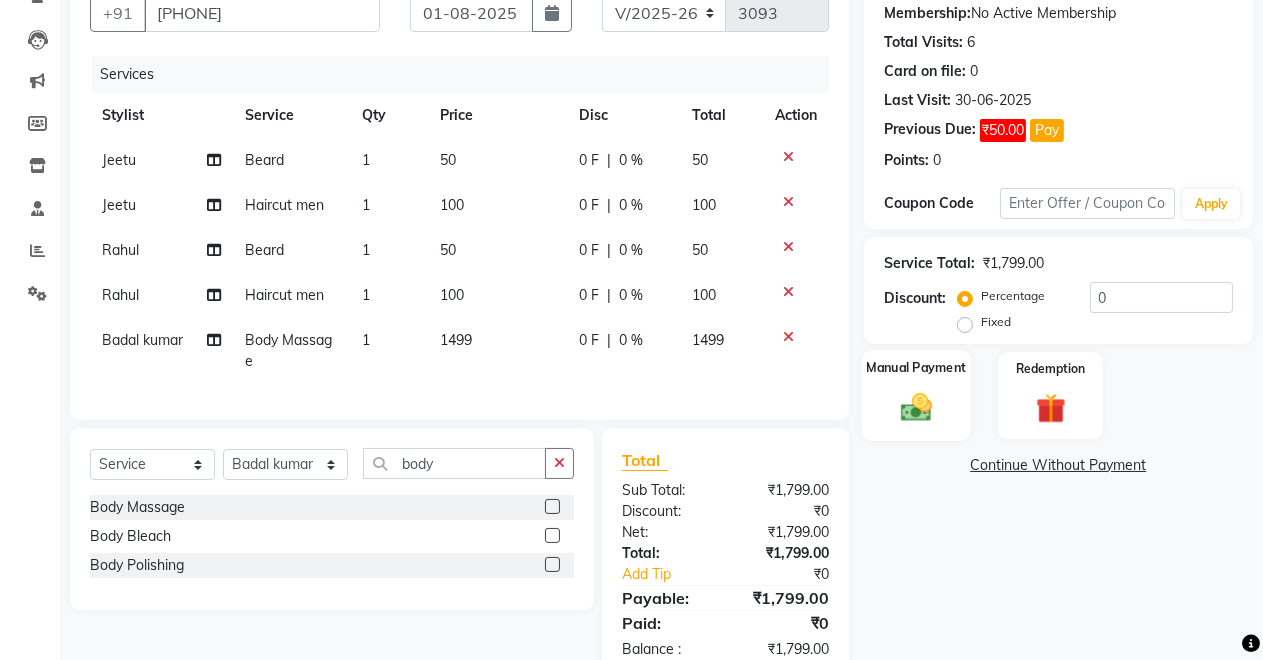 click 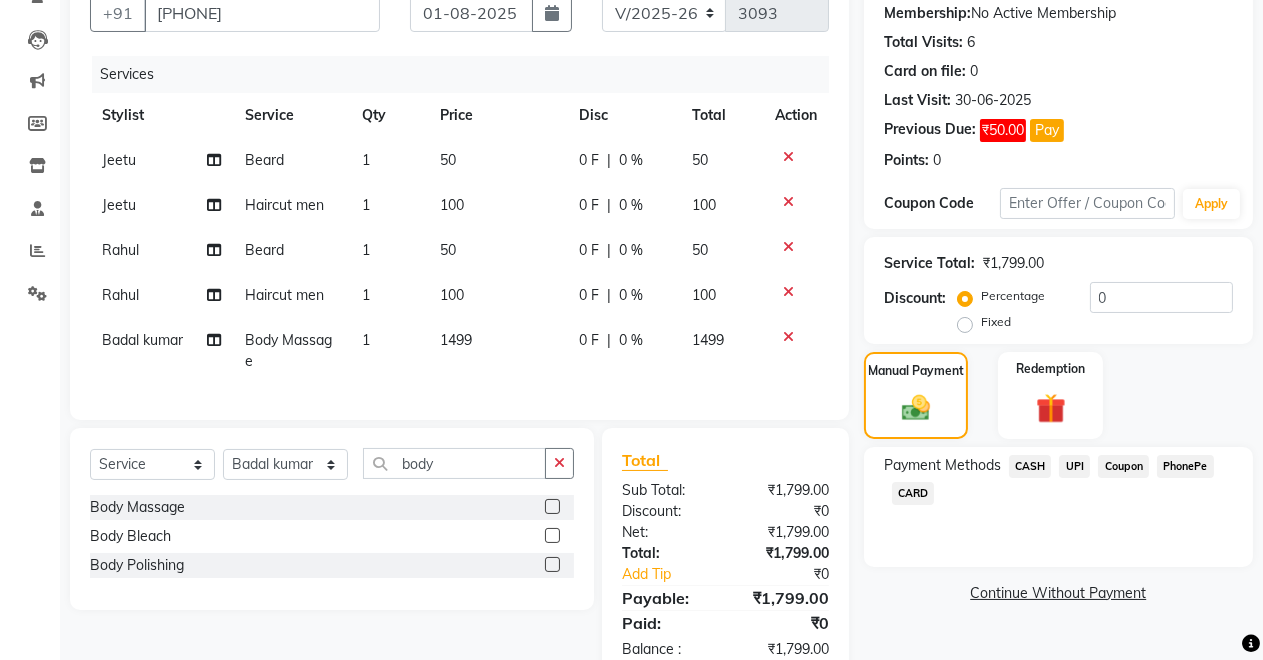 click on "UPI" 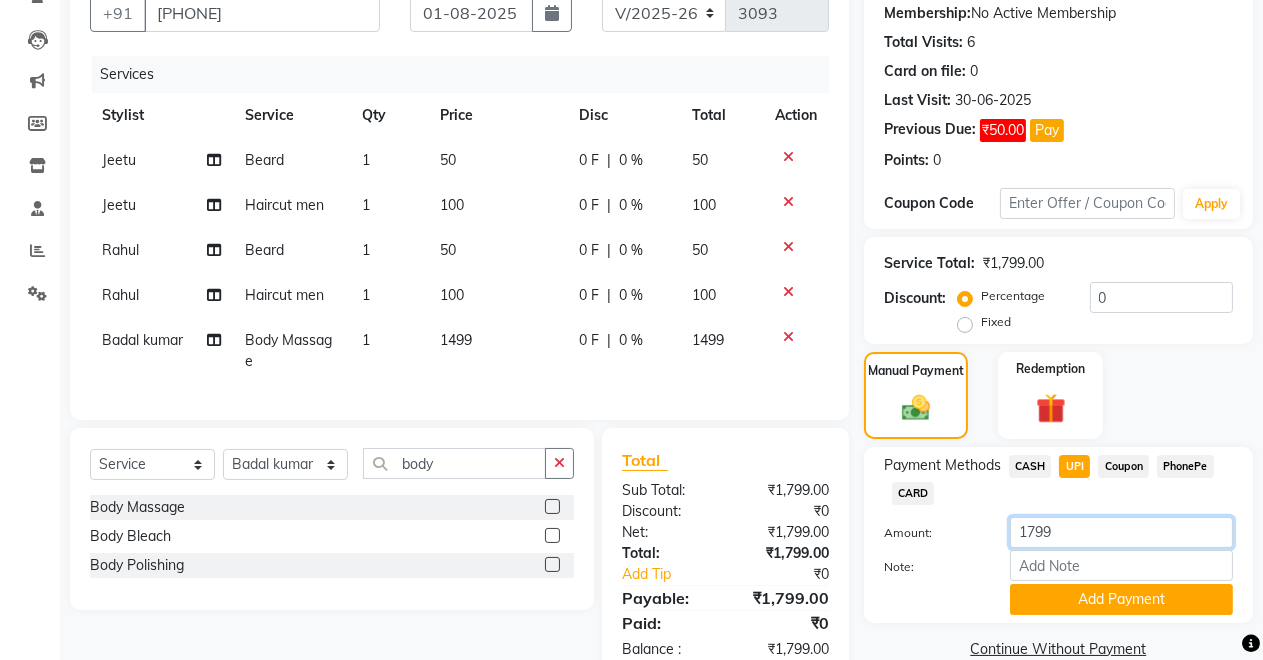 click on "1799" 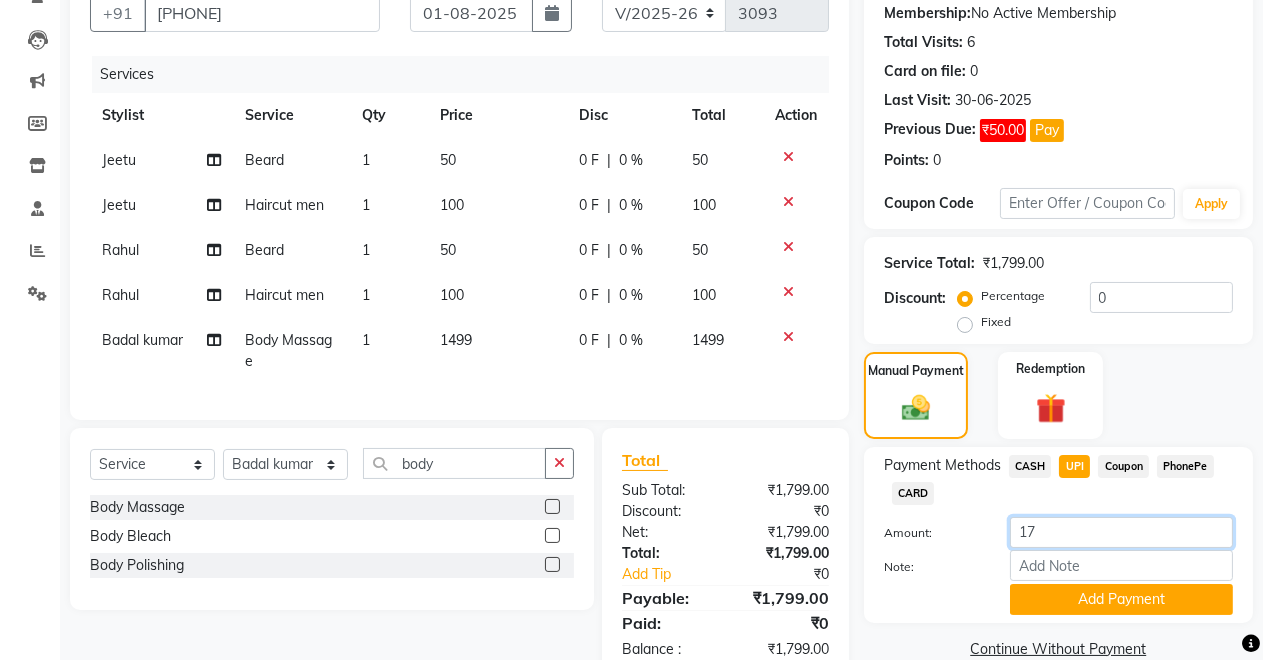 type on "1" 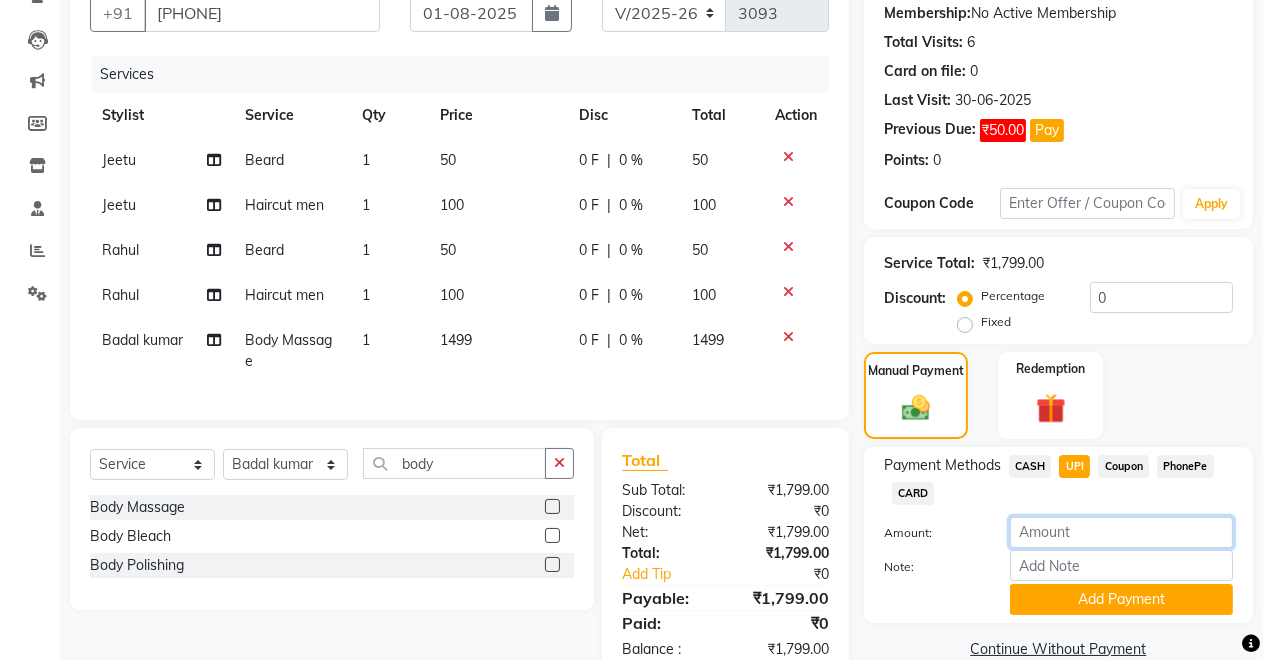 click 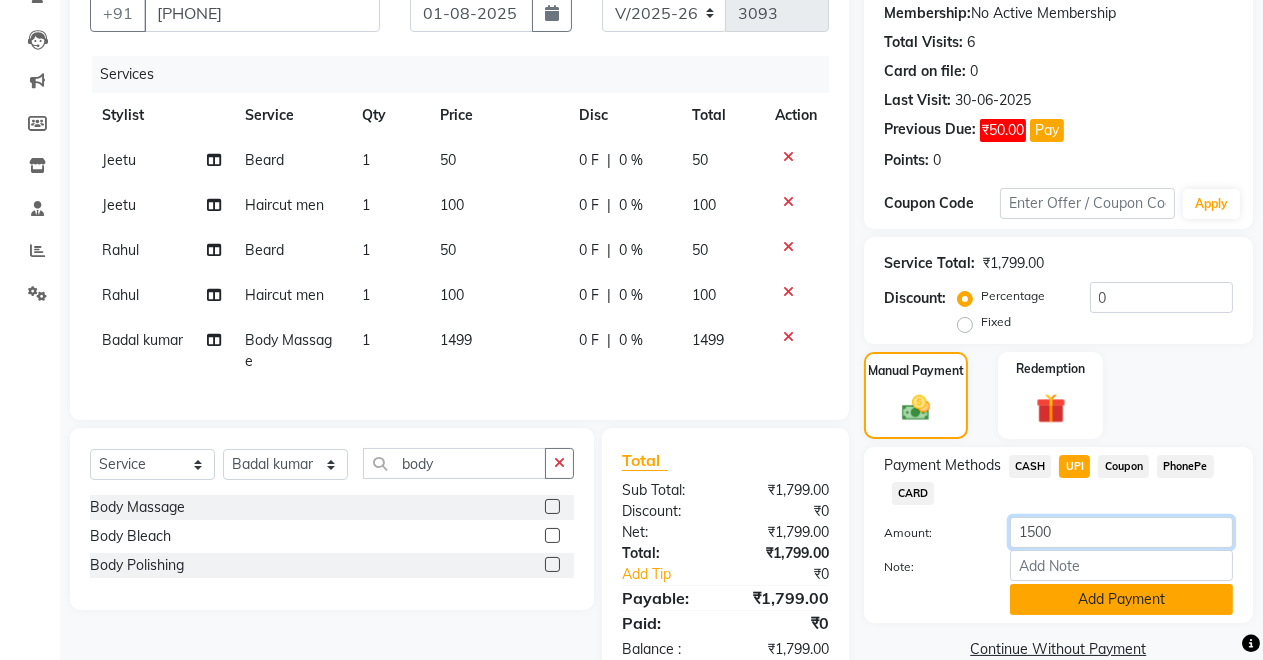 type on "1500" 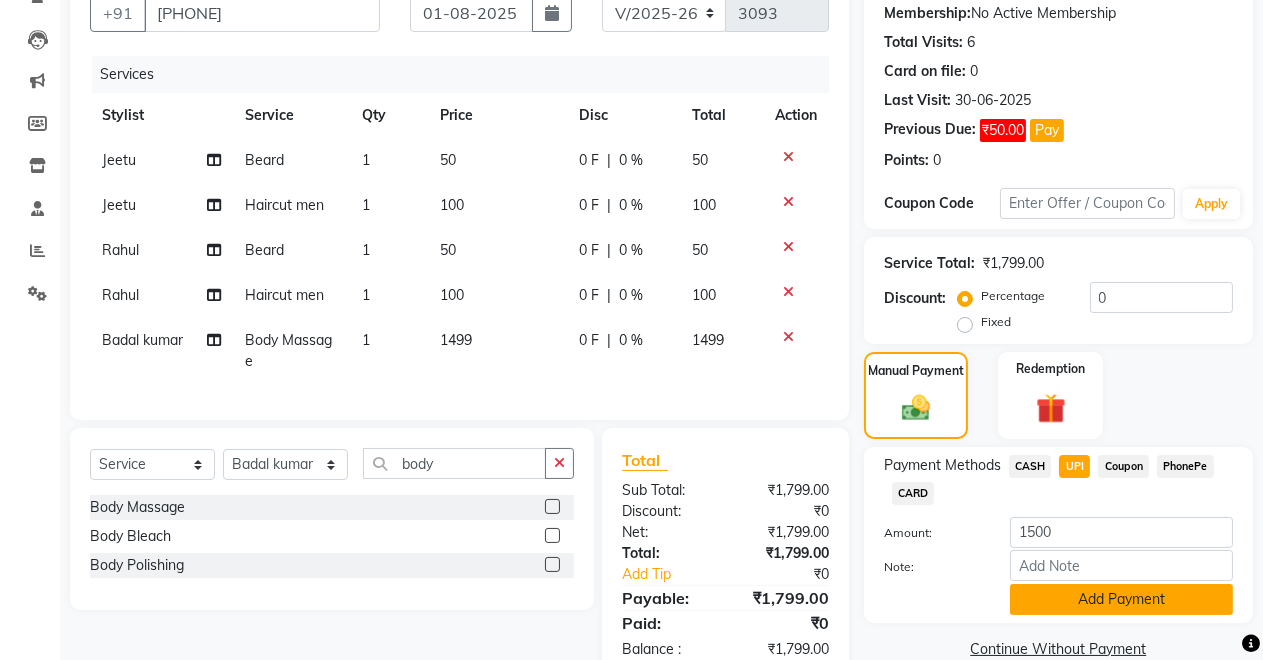 click on "Add Payment" 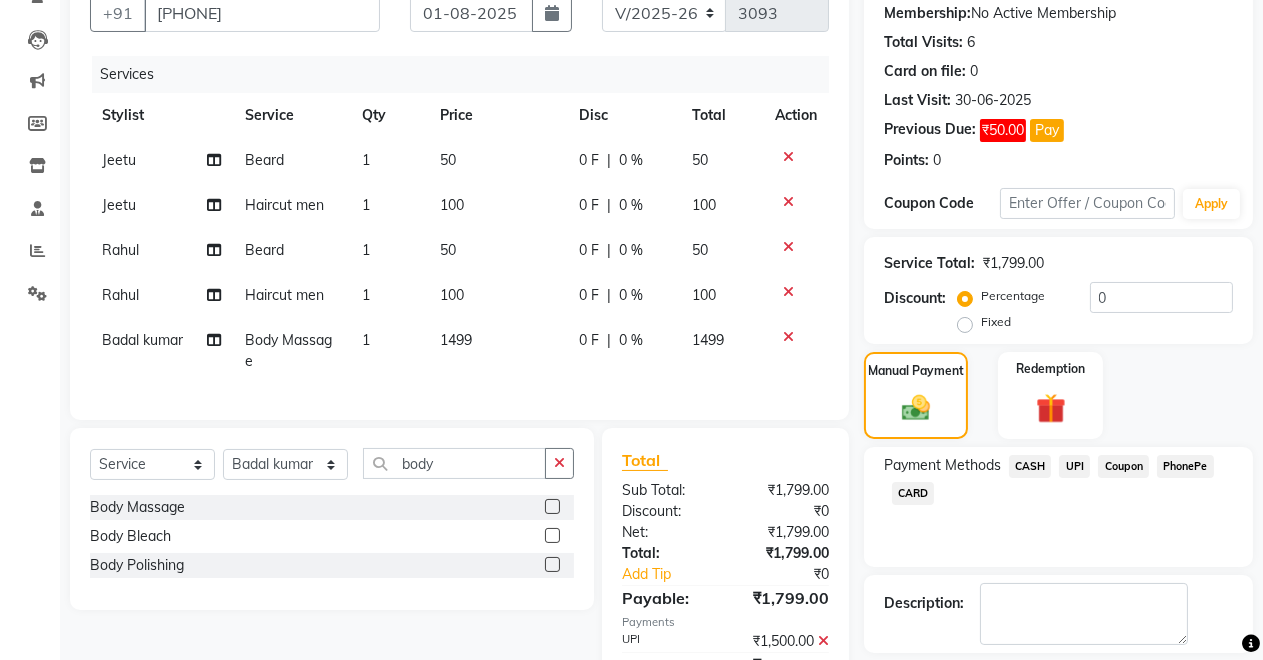 click on "CASH" 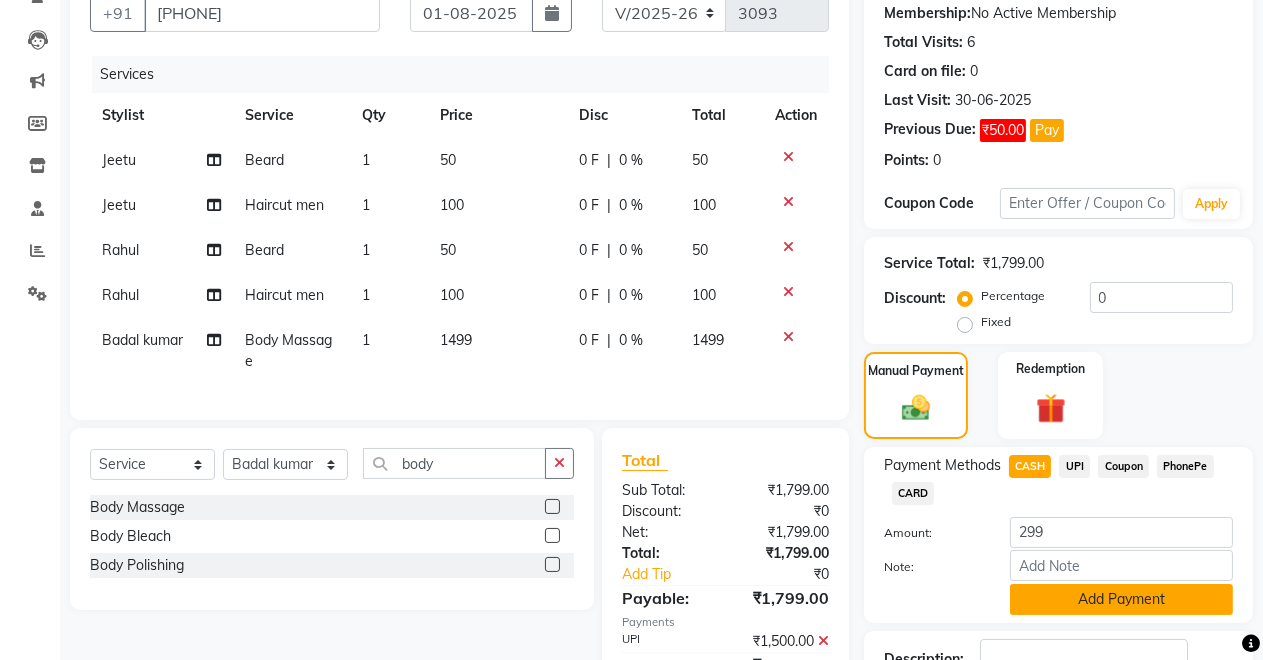 click on "Add Payment" 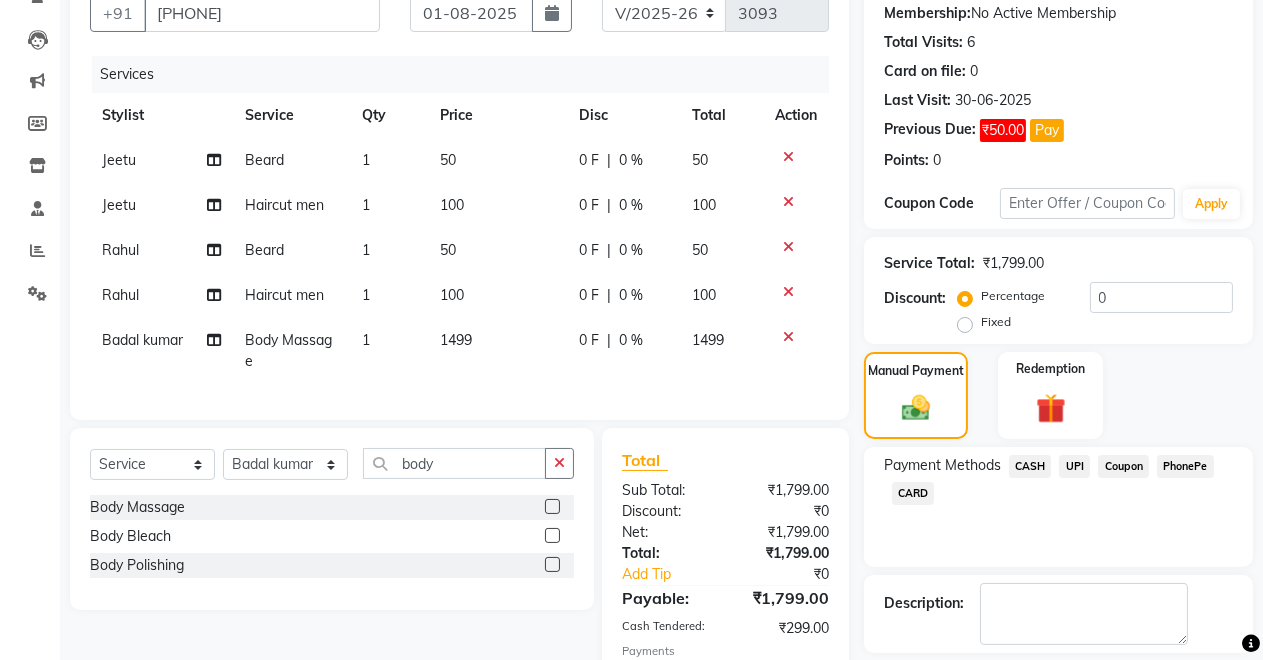 scroll, scrollTop: 350, scrollLeft: 0, axis: vertical 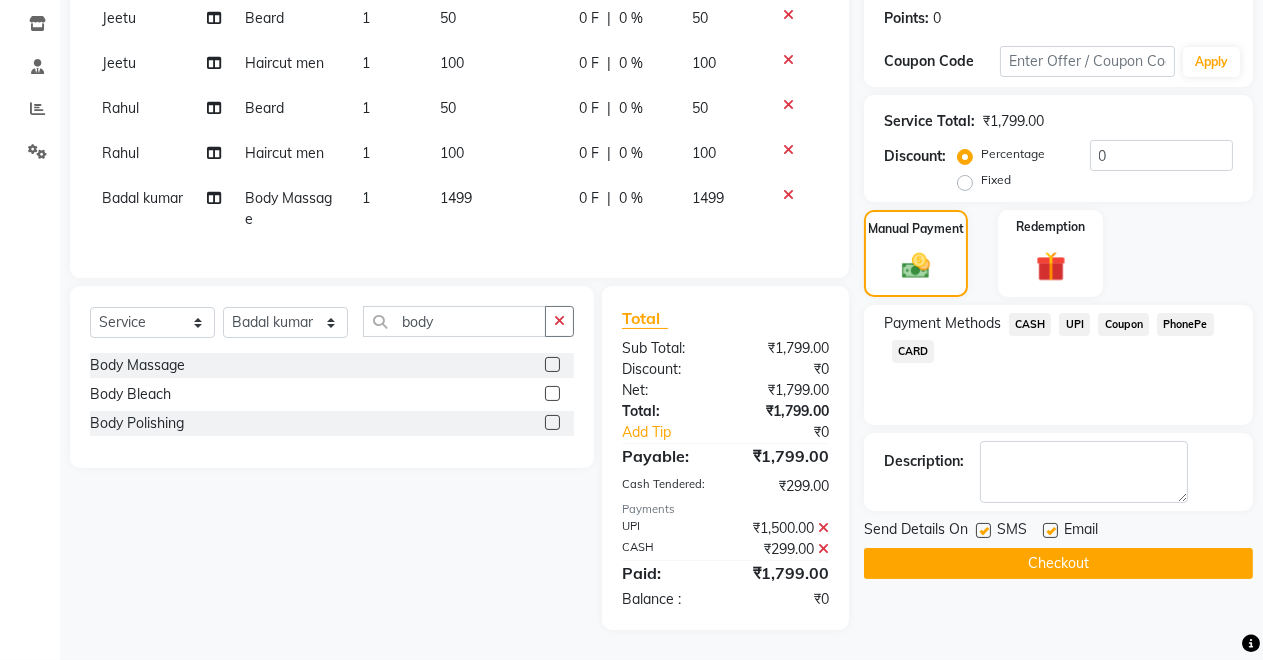 click on "Checkout" 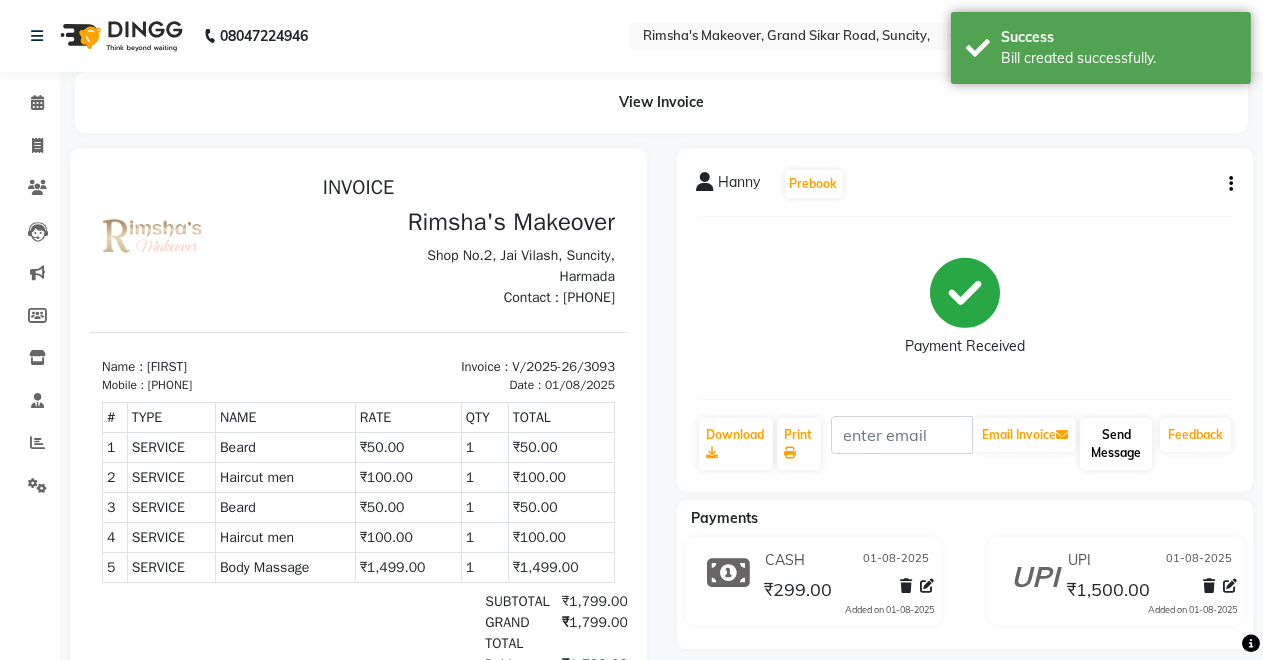 scroll, scrollTop: 0, scrollLeft: 0, axis: both 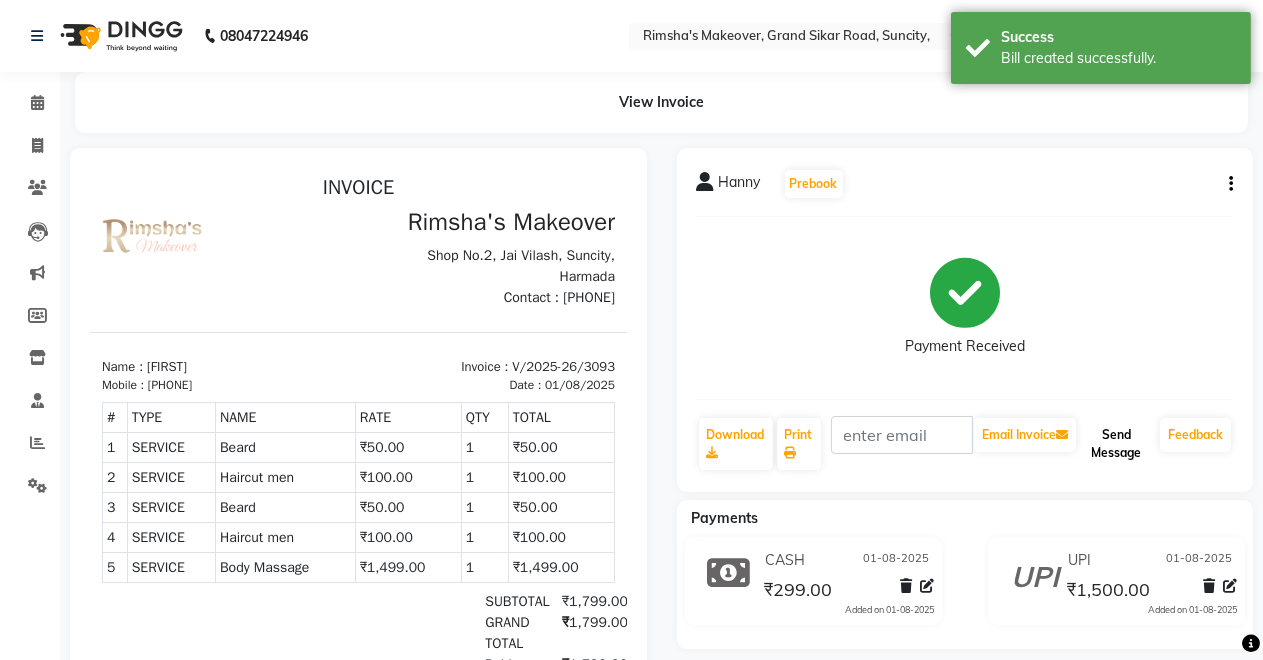 click on "Send Message" 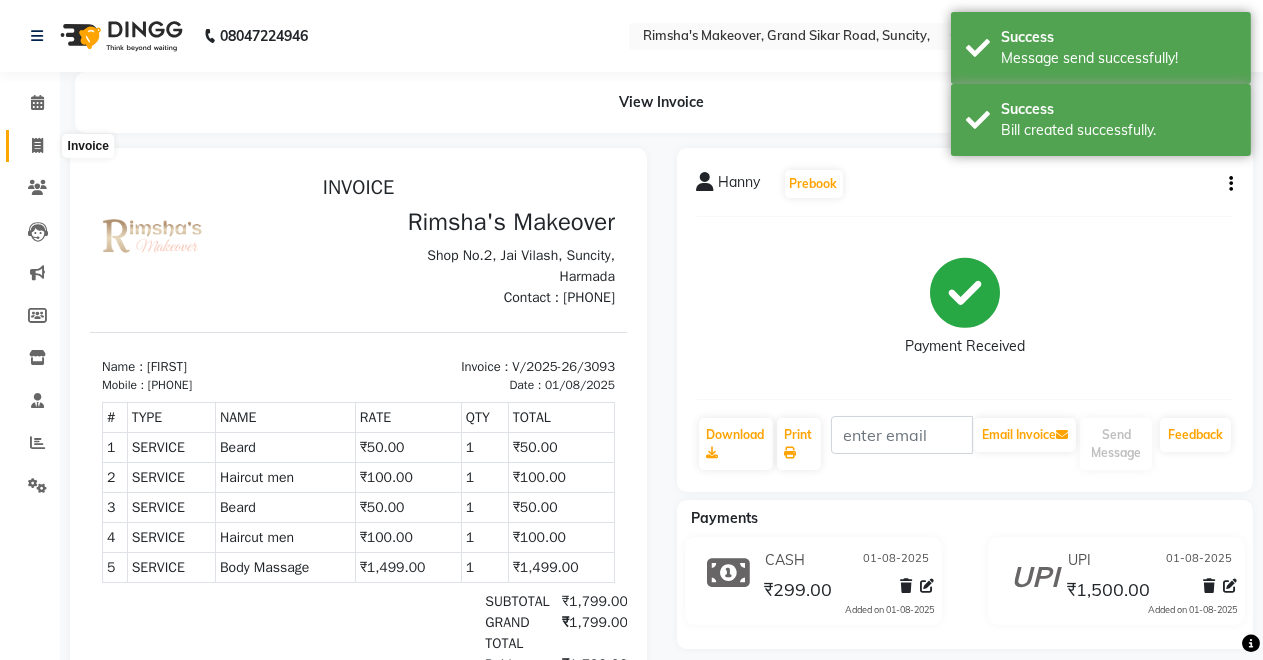 click 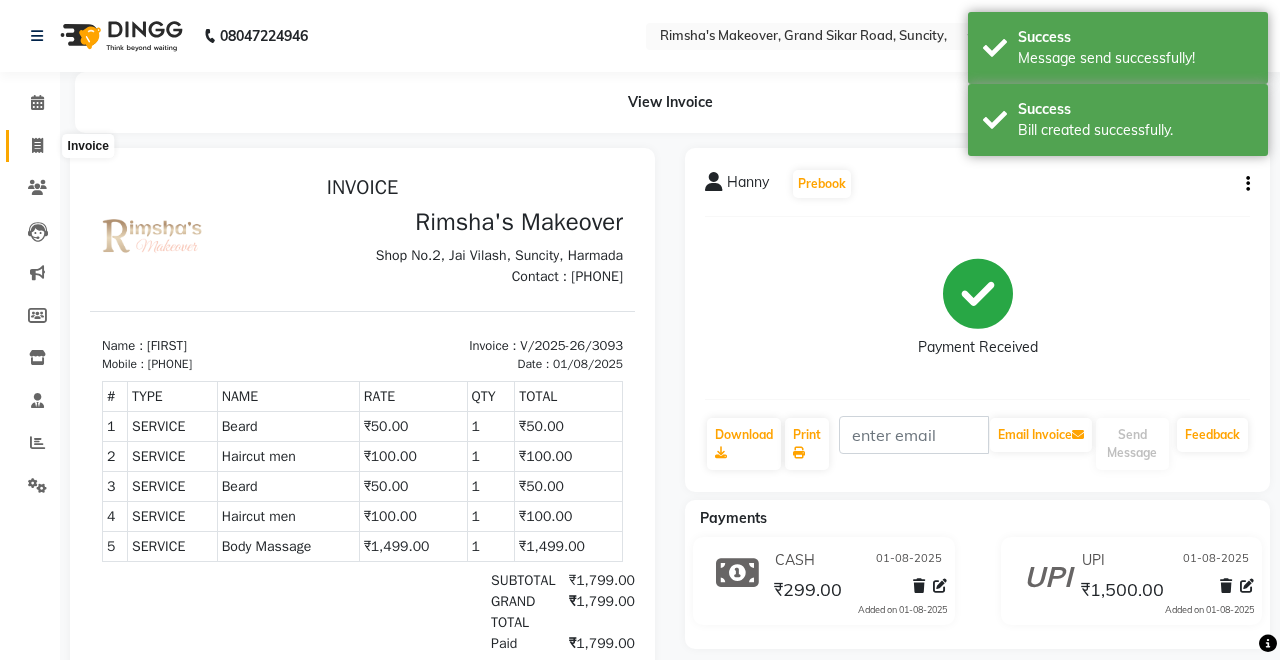 select on "service" 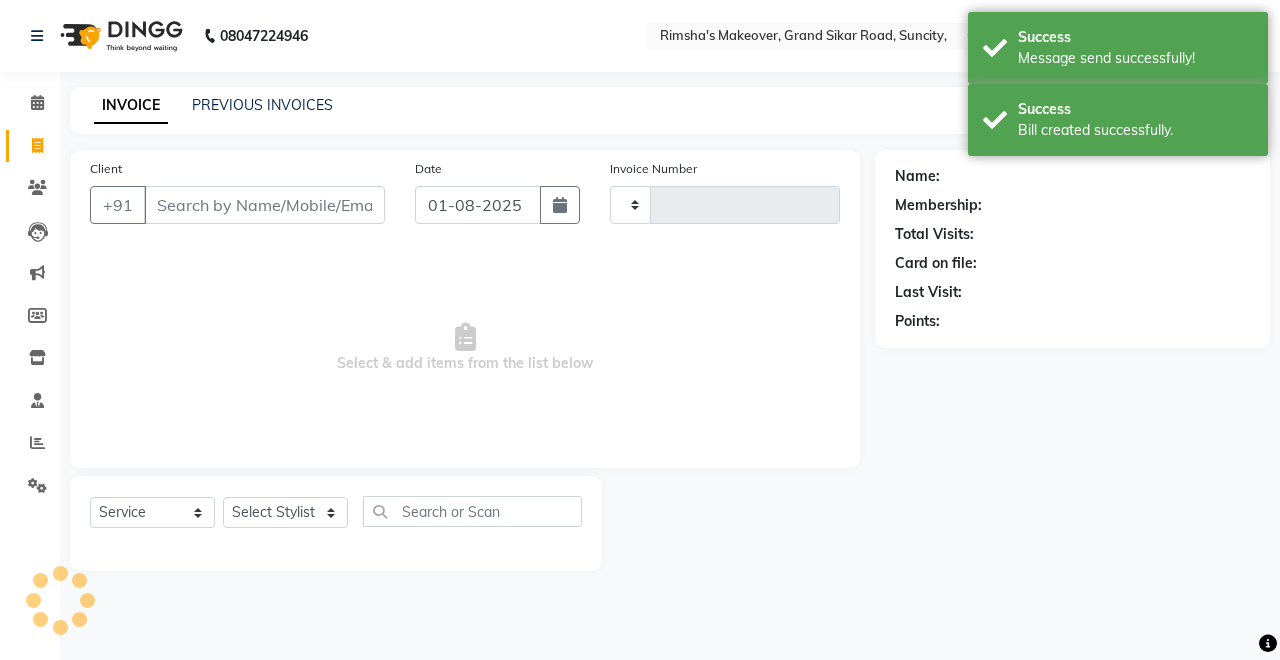 type on "3094" 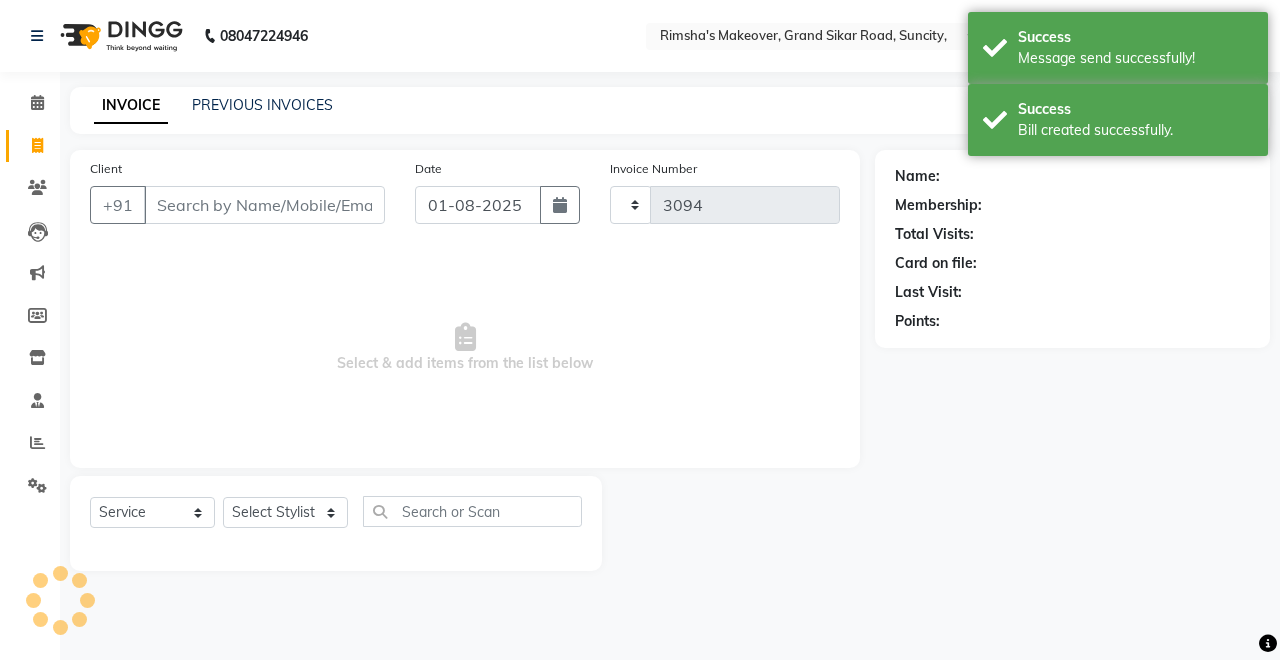 select on "7317" 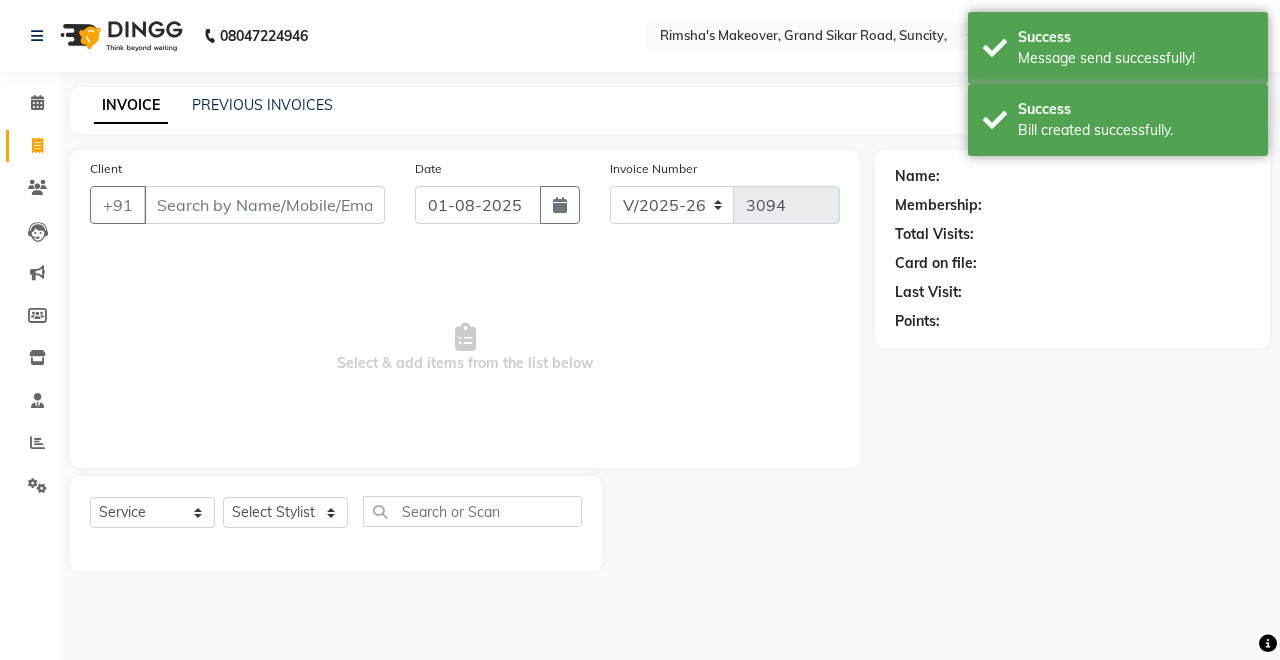 click on "Client" at bounding box center [264, 205] 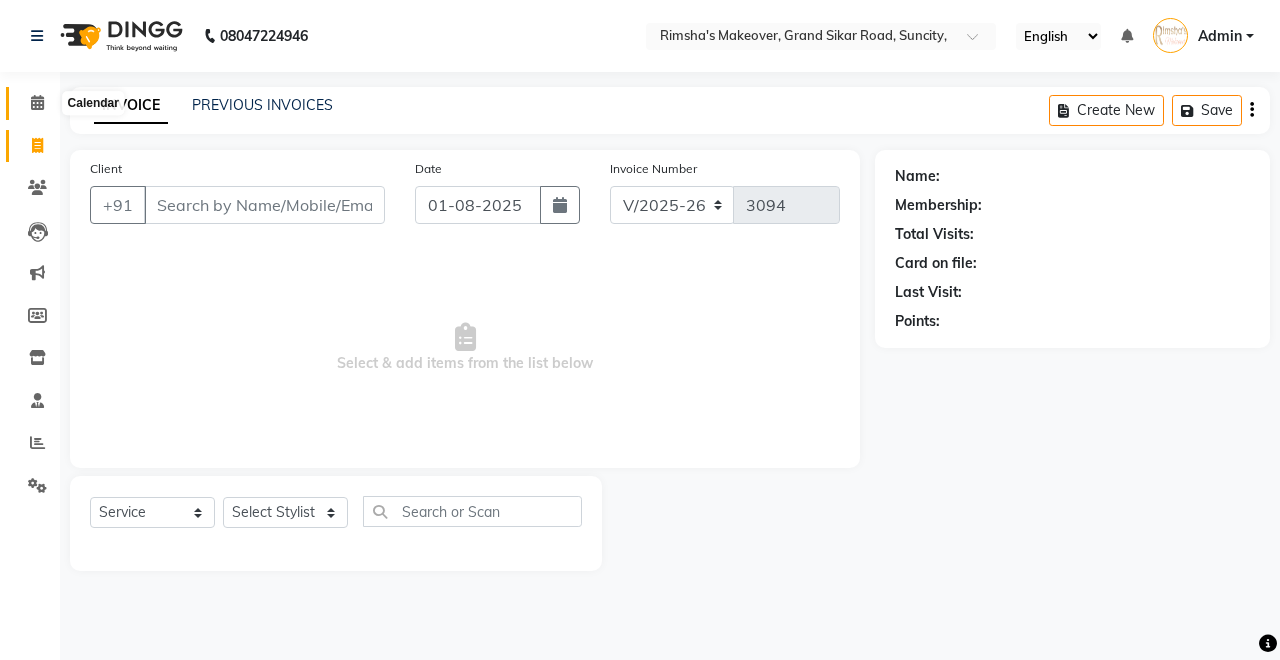 click 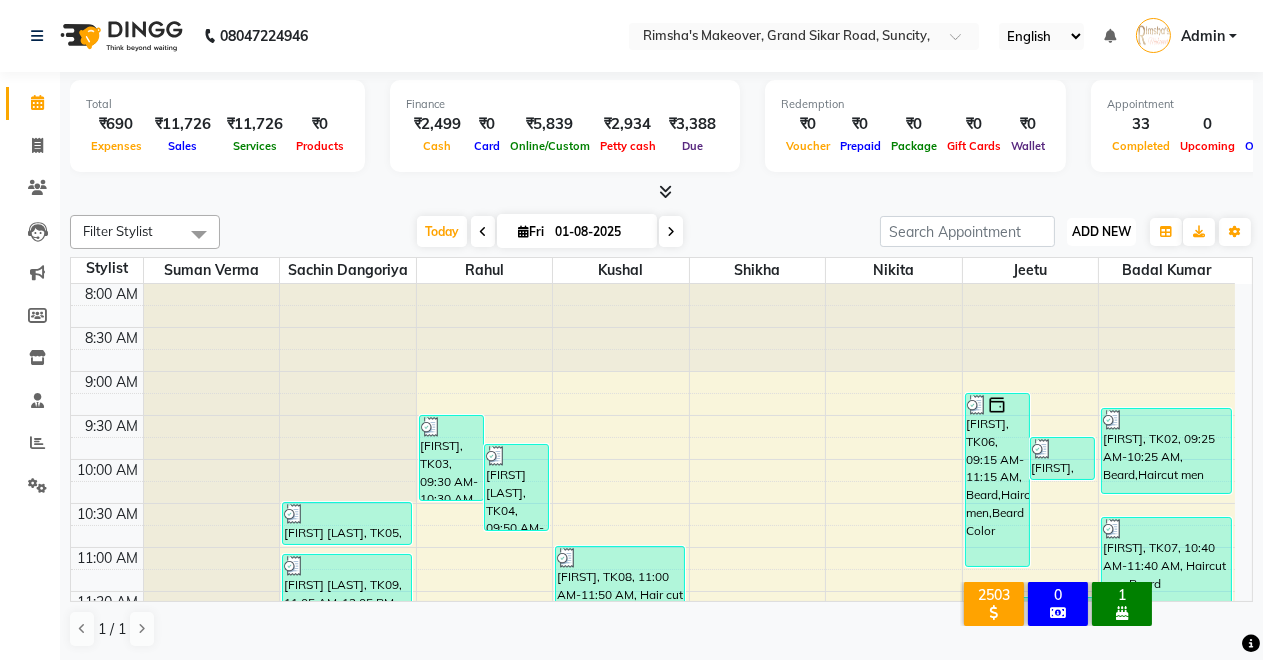 click on "ADD NEW" at bounding box center (1101, 231) 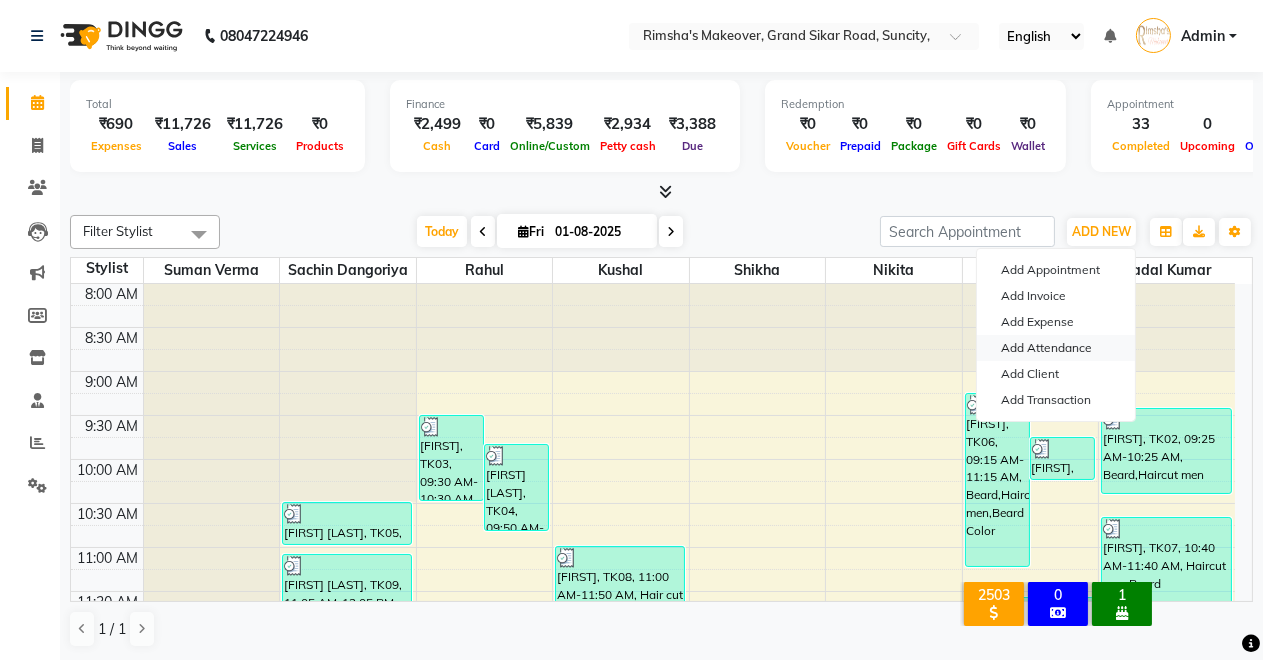 click on "Add Attendance" at bounding box center [1056, 348] 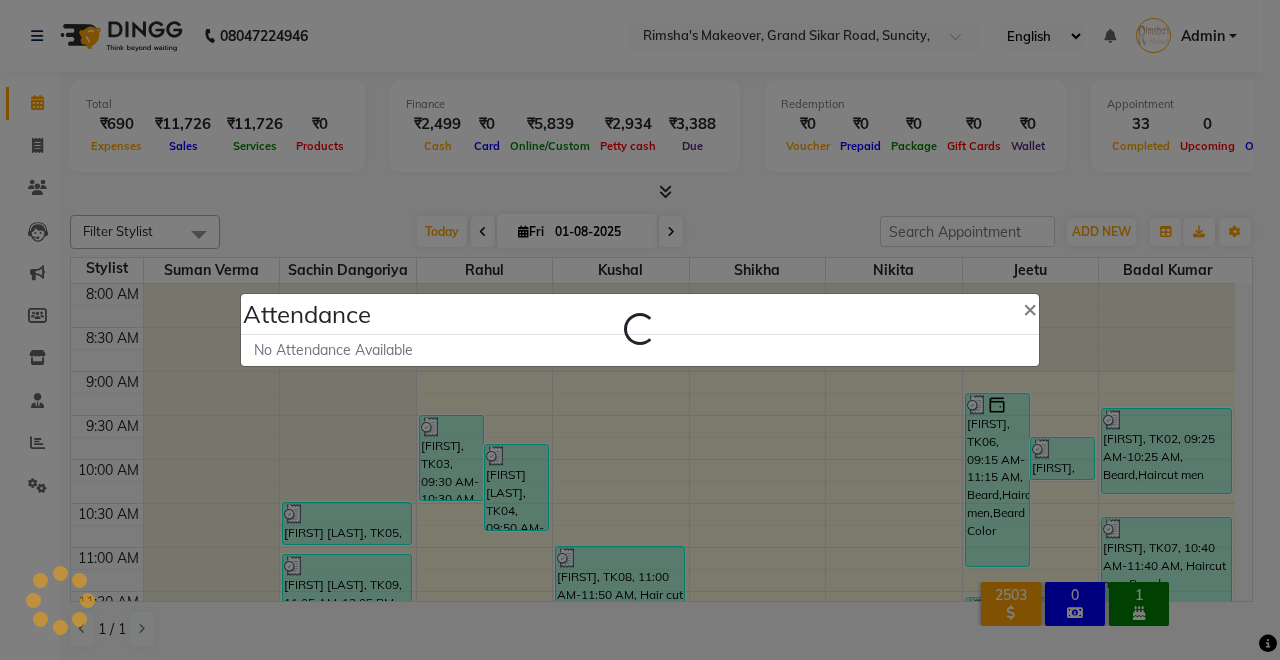 select on "H" 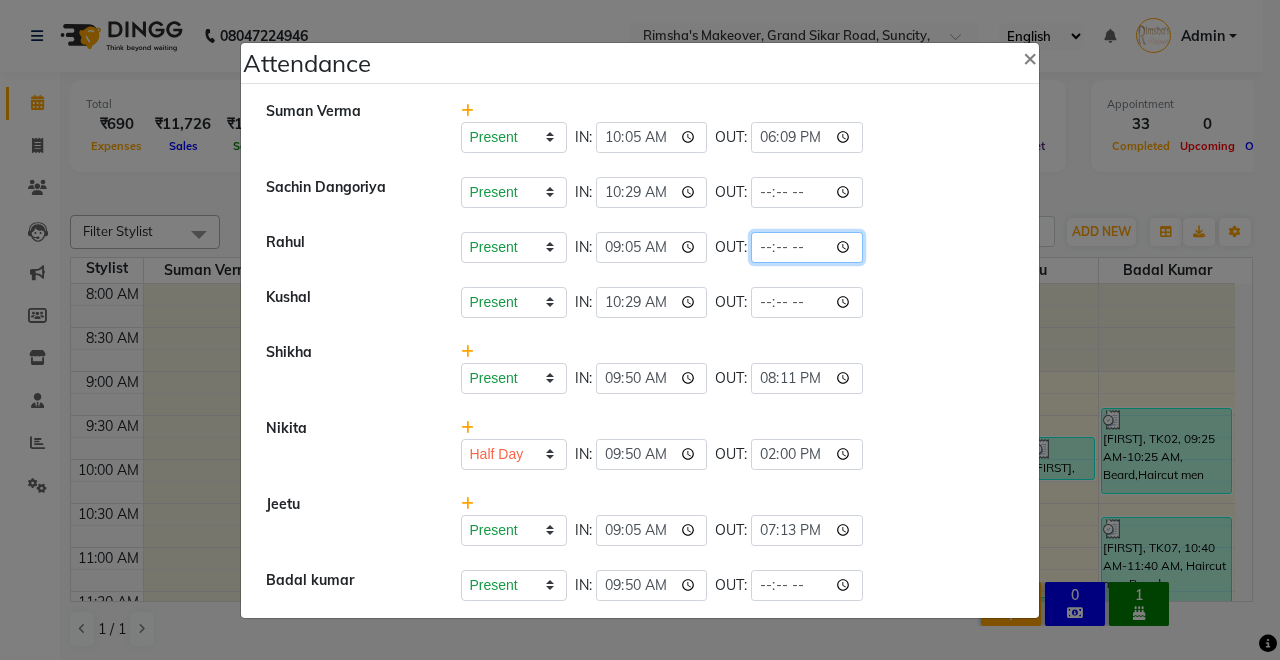click 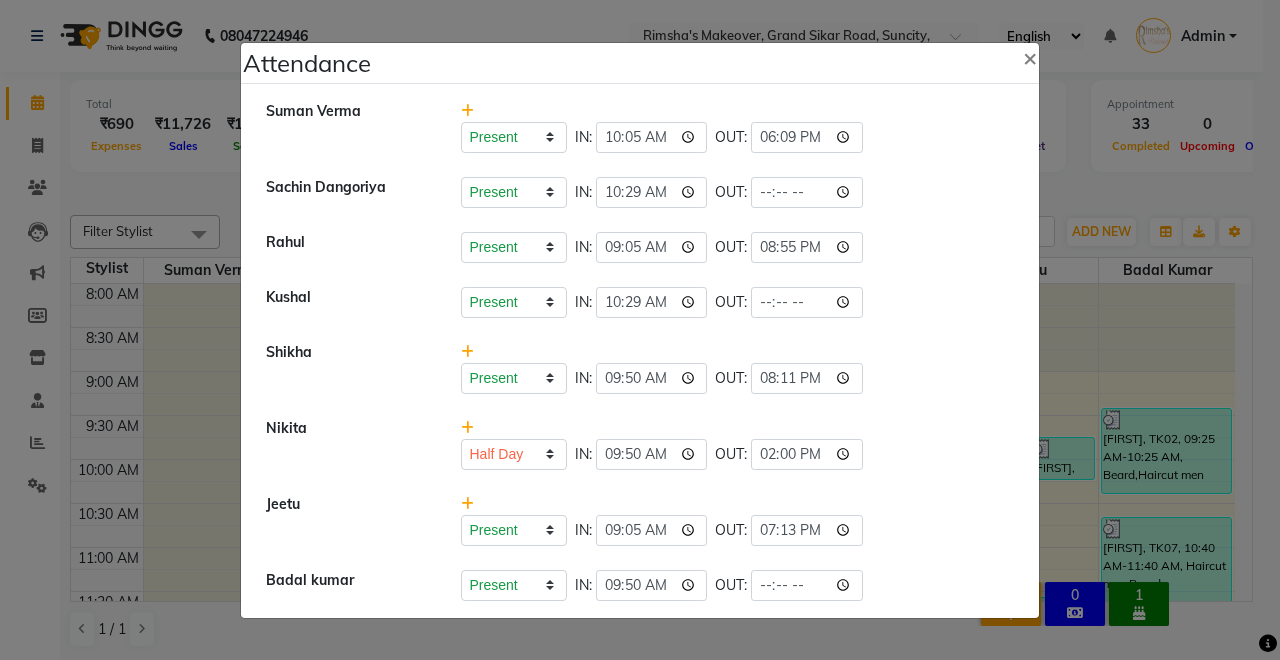 type on "20:55" 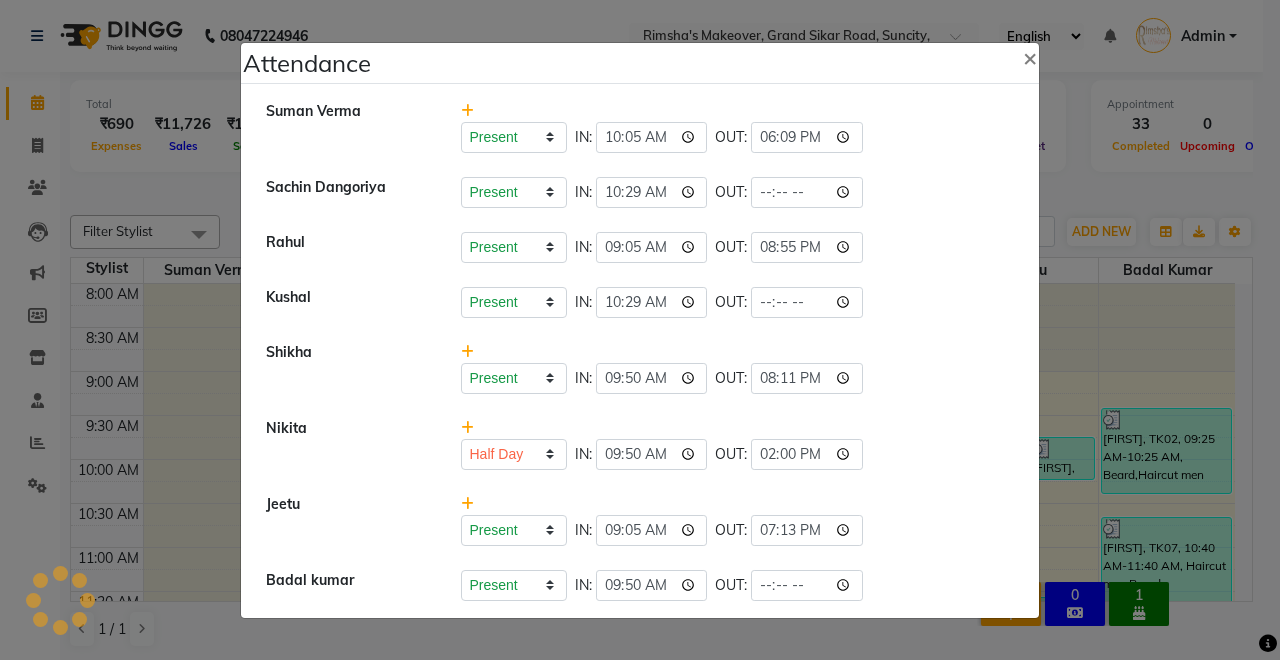 click on "Rahul   Present   Absent   Late   Half Day   Weekly Off  IN:  09:05 OUT:  20:55" 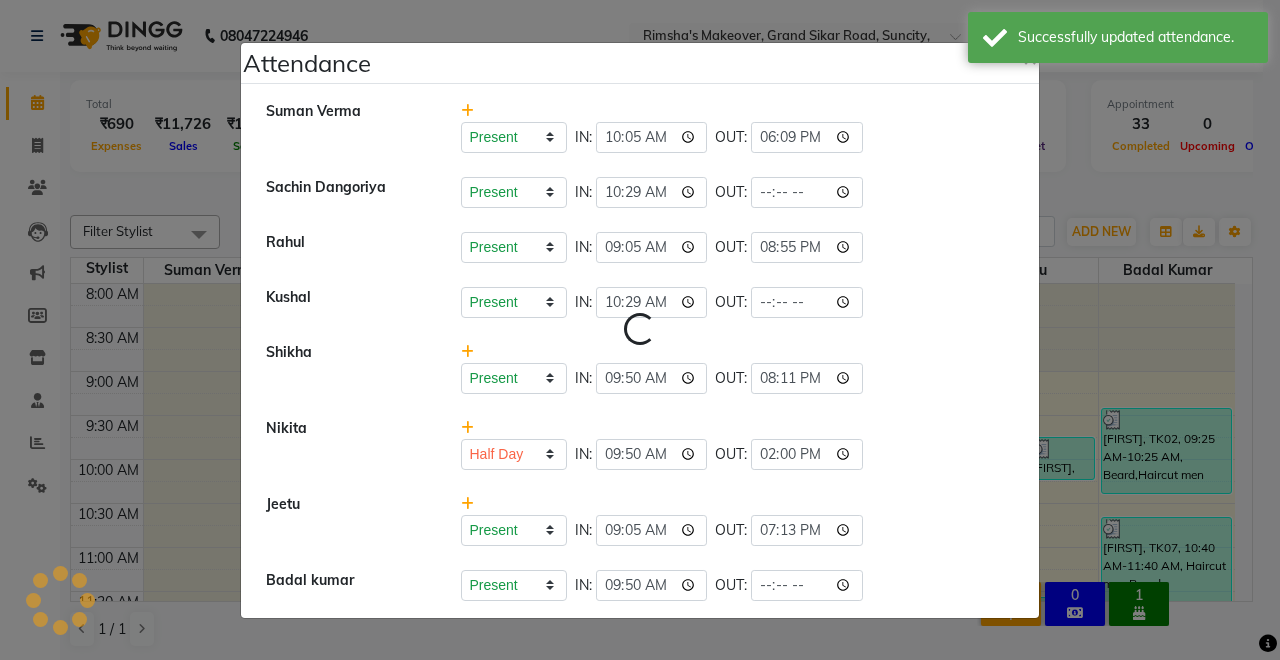 select on "H" 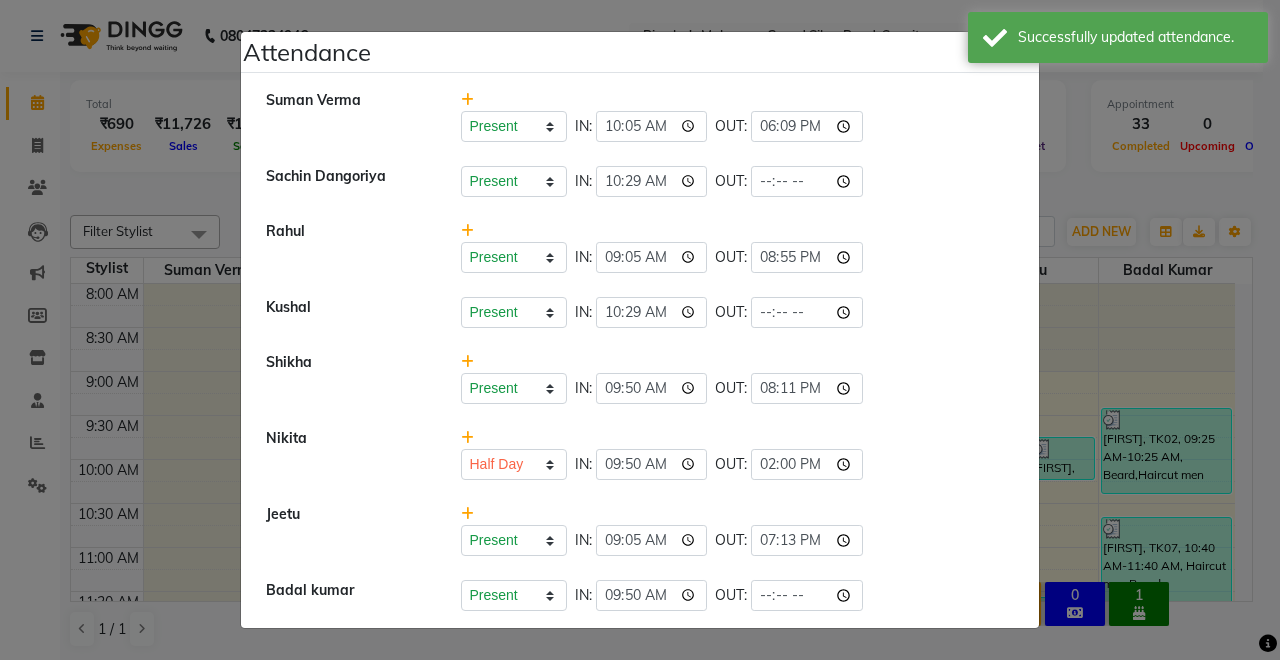 click on "Attendance ×  Suman Verma   Present   Absent   Late   Half Day   Weekly Off  IN:  10:05 OUT:  18:09  Sachin Dangoriya   Present   Absent   Late   Half Day   Weekly Off  IN:  10:29 OUT:   Rahul   Present   Absent   Late   Half Day   Weekly Off  IN:  09:05 OUT:  20:55  Kushal   Present   Absent   Late   Half Day   Weekly Off  IN:  10:29 OUT:   Shikha   Present   Absent   Late   Half Day   Weekly Off  IN:  09:50 OUT:  20:11  Nikita   Present   Absent   Late   Half Day   Weekly Off  IN:  09:50 OUT:  14:00  Jeetu   Present   Absent   Late   Half Day   Weekly Off  IN:  09:05 OUT:  19:13  Badal kumar   Present   Absent   Late   Half Day   Weekly Off  IN:  09:50 OUT:" 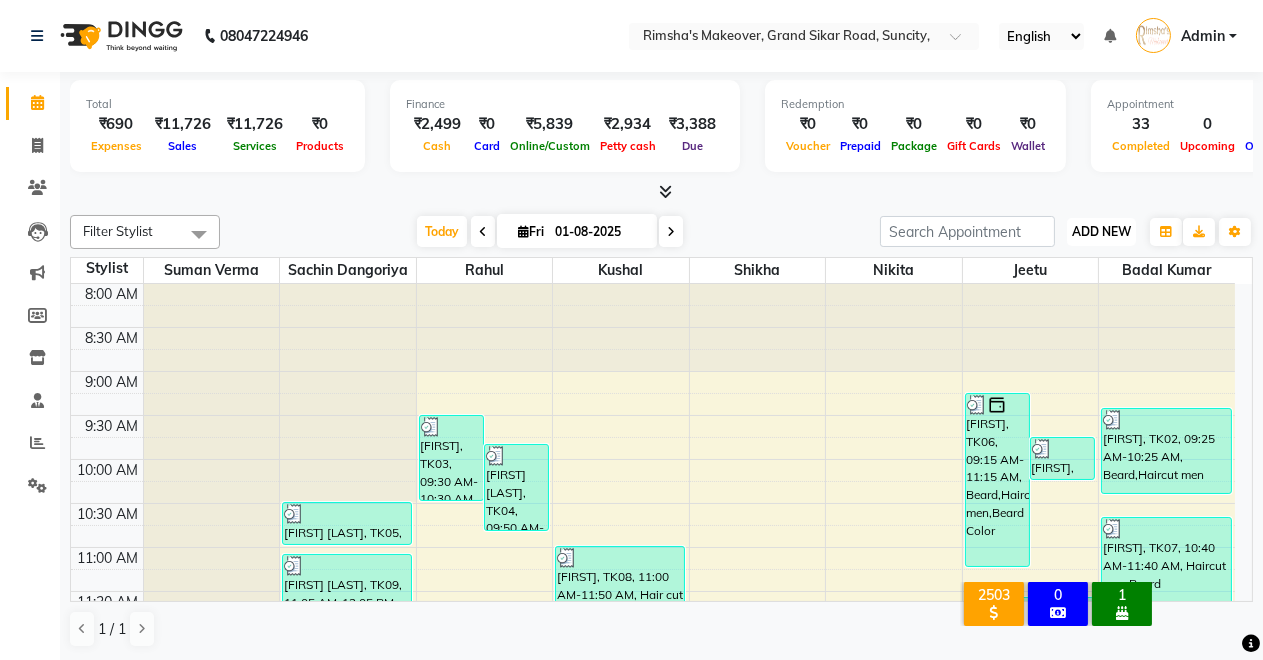 click on "ADD NEW Toggle Dropdown" at bounding box center (1101, 232) 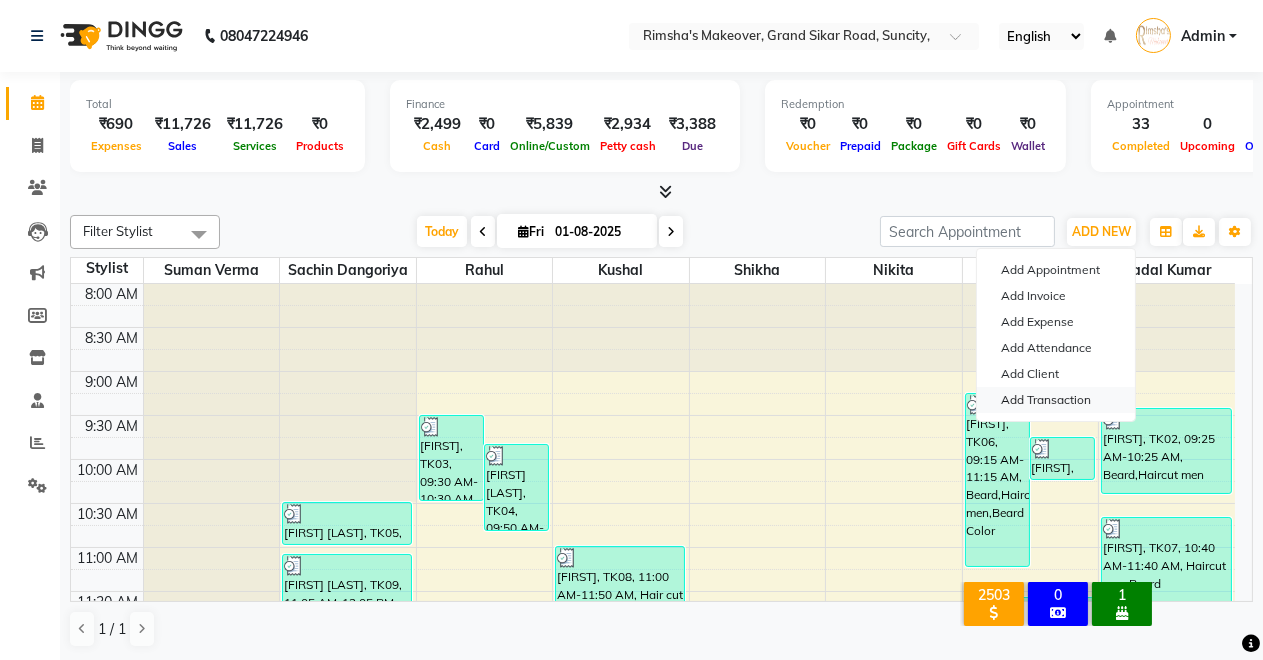 click on "Add Transaction" at bounding box center [1056, 400] 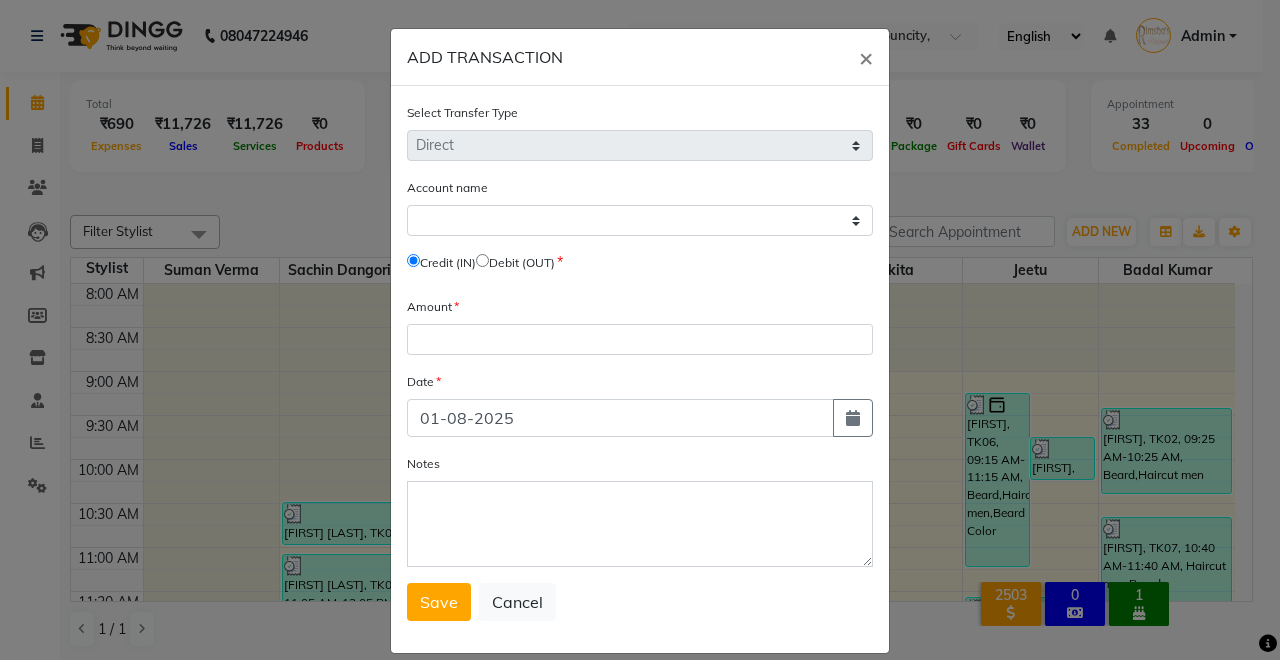 click on "ADD TRANSACTION × Select Transfer Type Select Direct Internal Account name Select Petty Cash Default Account Upi Account   Credit (IN)    Debit (OUT) Amount Date 01-08-2025 Notes  Save   Cancel" 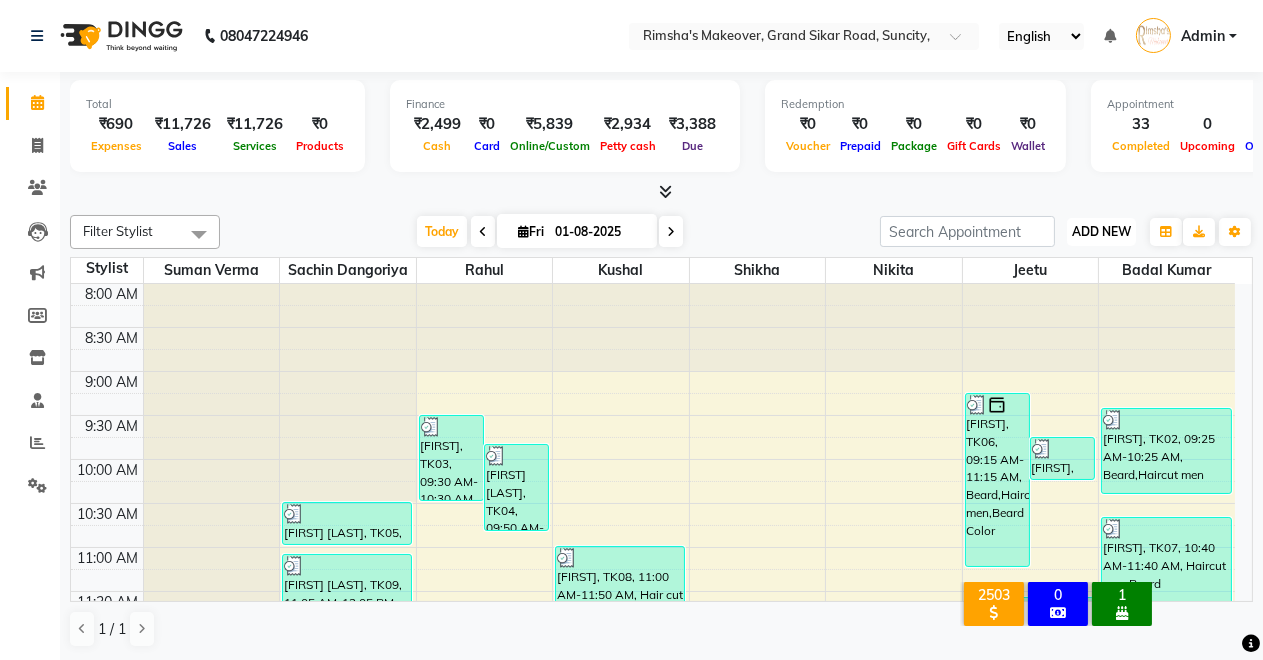 click on "ADD NEW Toggle Dropdown" at bounding box center (1101, 232) 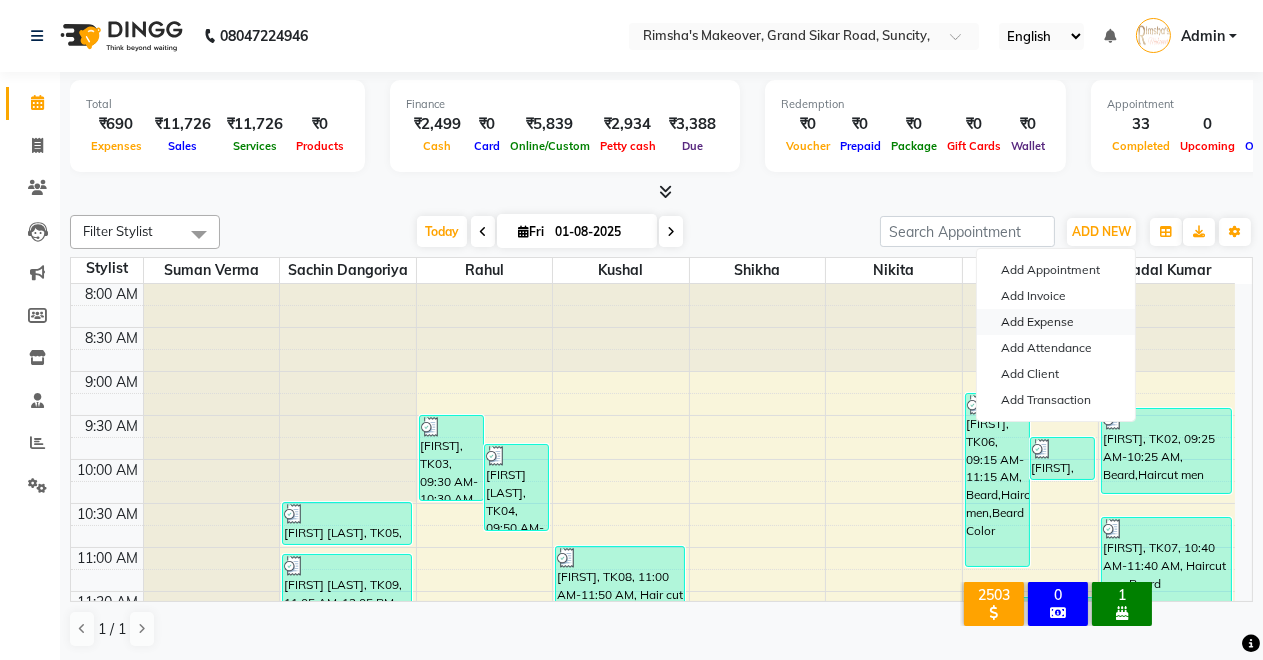 click on "Add Expense" at bounding box center (1056, 322) 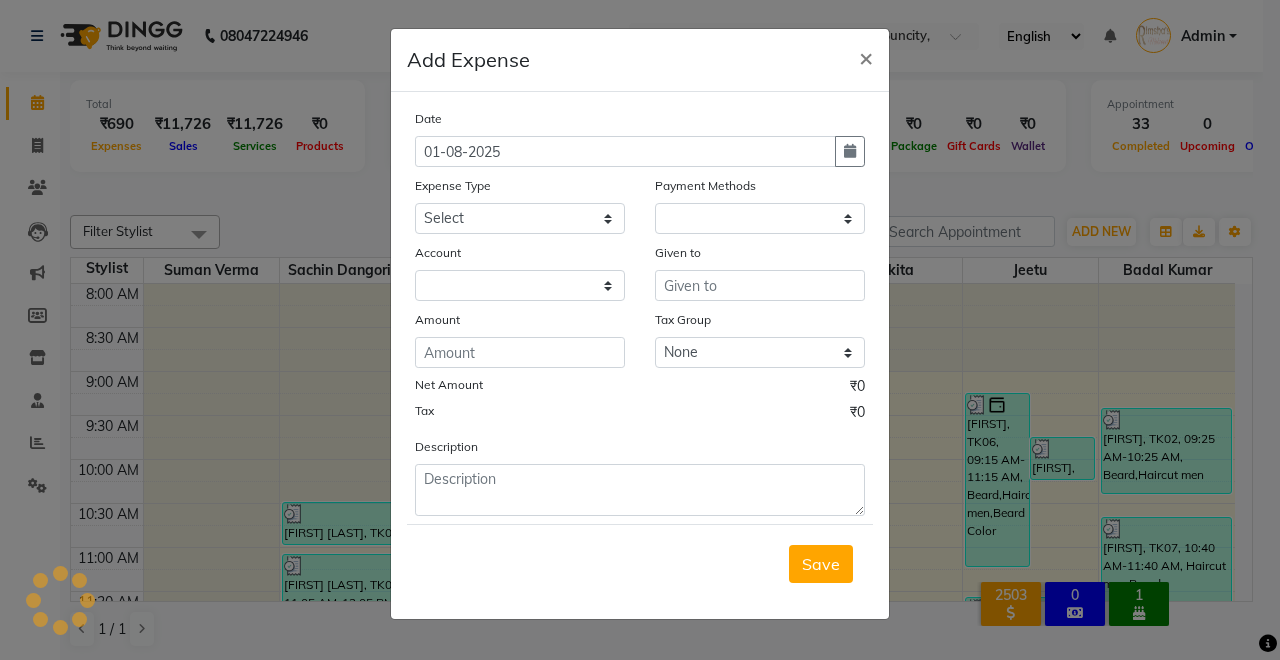select on "1" 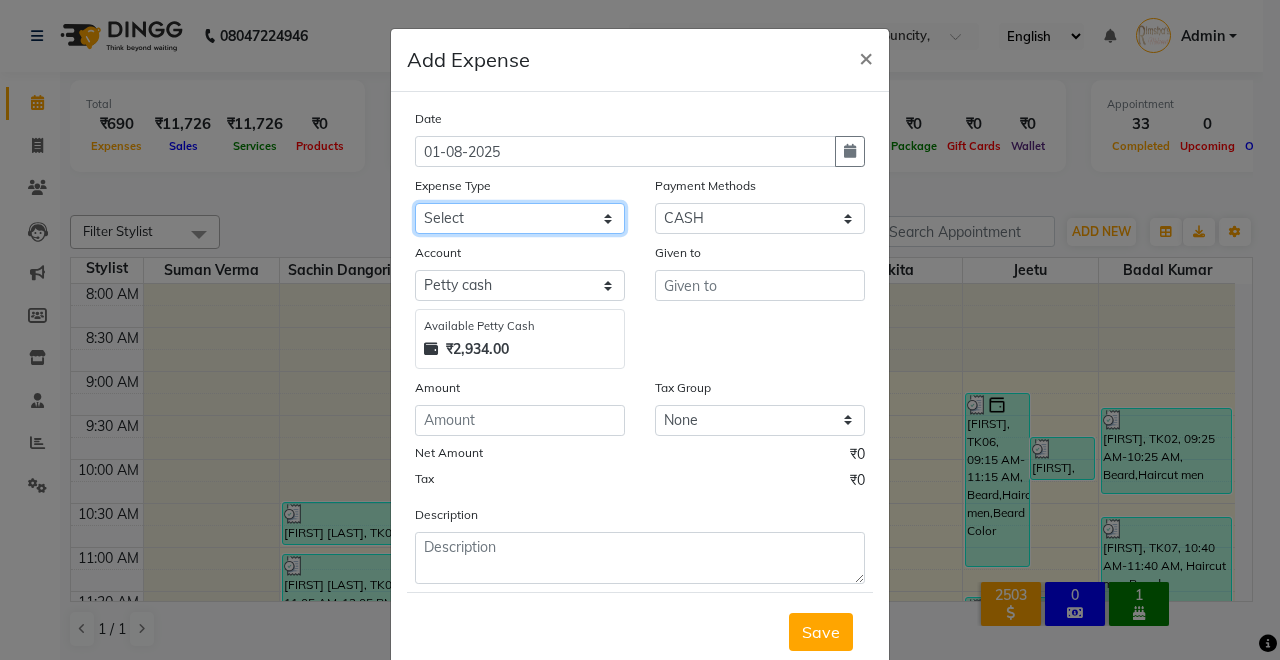 click on "Select Advance Salary Baba Bank Service Charges CLEANING Clinical charges DM SIR DUSTBIN electricity bill Other PAMPHLETS Pandit G Priyanka mam Product Rent Salary SOFA Staff Snacks Tax Tea & Refreshment T SHIRT PRINT Utilities Water Bottle" 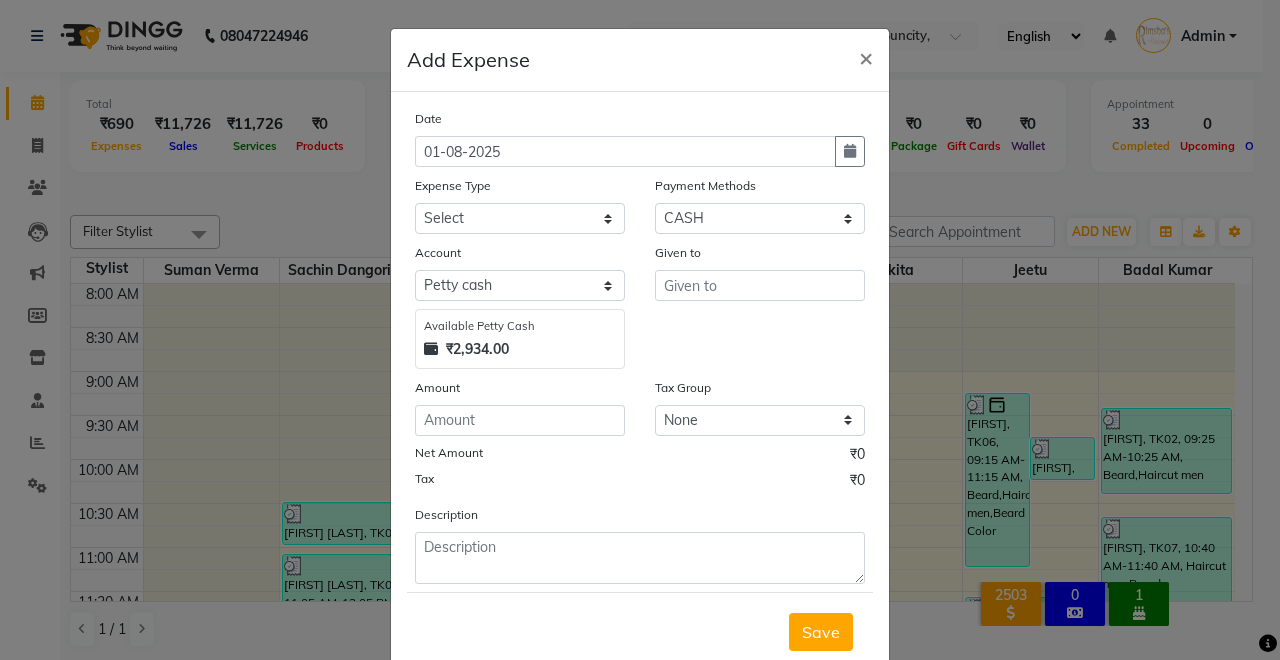 click on "Add Expense  × Date 01-08-2025 Expense Type Select Advance Salary Baba Bank Service Charges CLEANING Clinical charges DM SIR DUSTBIN electricity bill Other PAMPHLETS Pandit G Priyanka mam Product Rent Salary SOFA Staff Snacks Tax Tea & Refreshment T SHIRT PRINT Utilities Water Bottle Payment Methods Select CASH UPI Coupon PhonePe Points Gift Card Wallet CARD Prepaid Voucher Package Account Select Petty cash Default account UPI ACCOUNT Available Petty Cash ₹2,934.00 Given to Amount Tax Group None GST Net Amount ₹0 Tax ₹0 Description  Save" 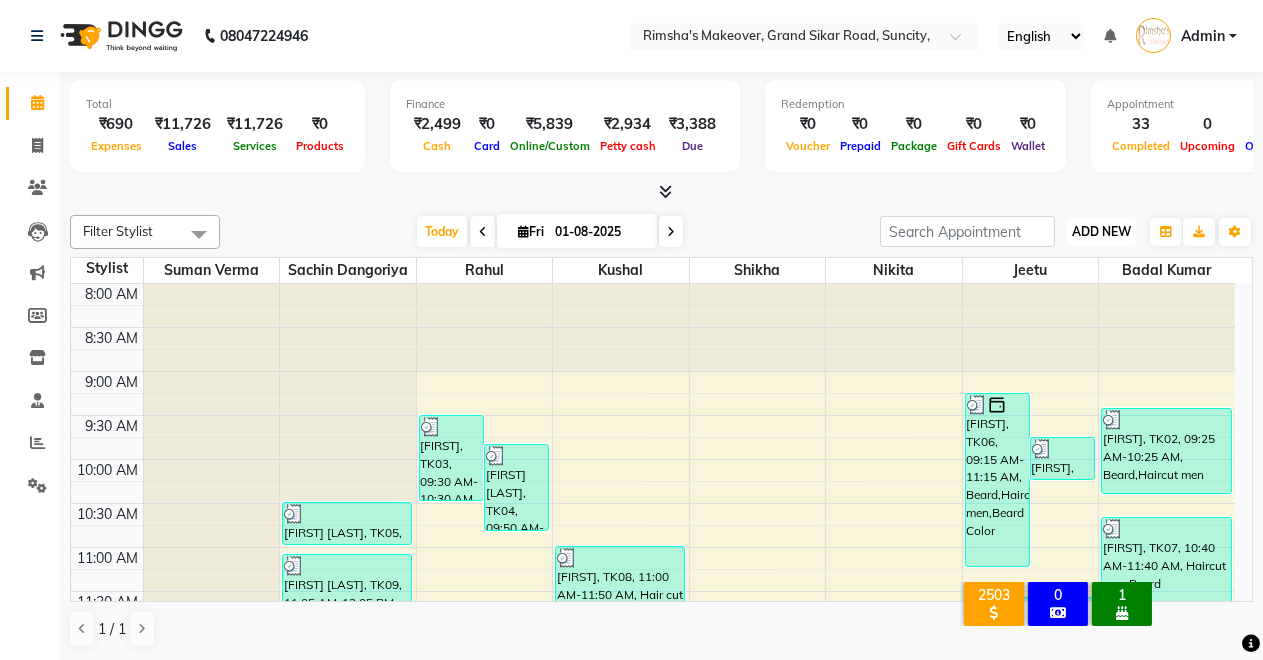 click on "ADD NEW Toggle Dropdown" at bounding box center (1101, 232) 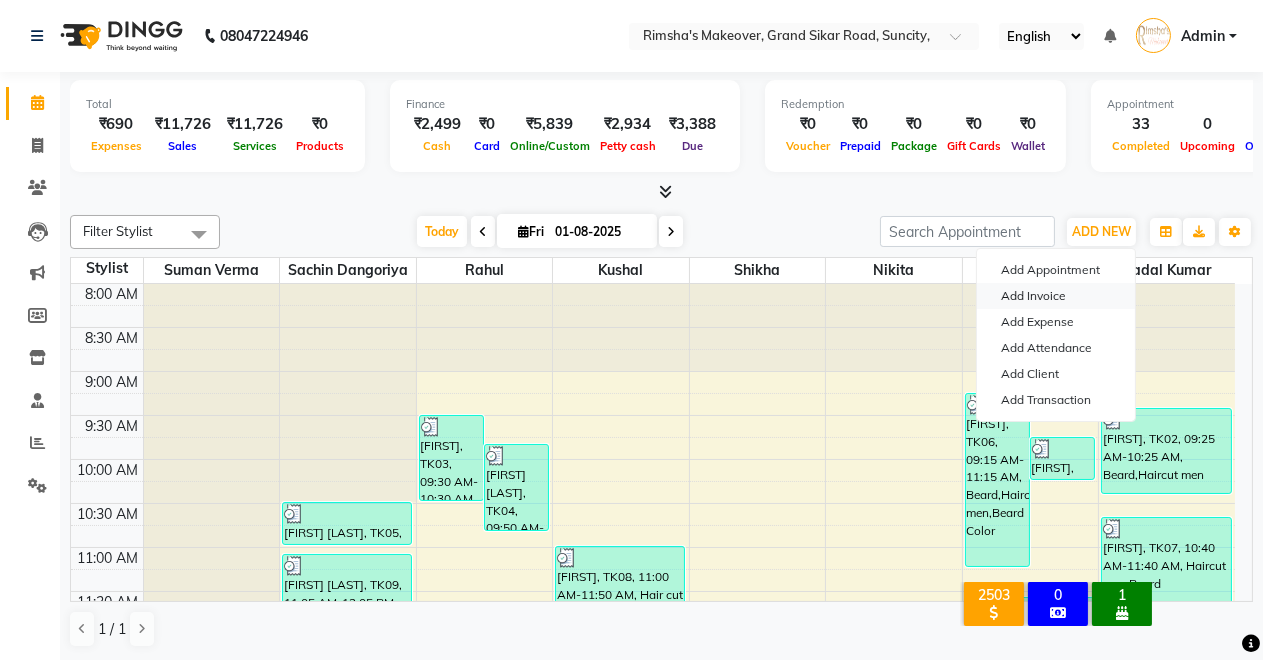 click on "Add Invoice" at bounding box center (1056, 296) 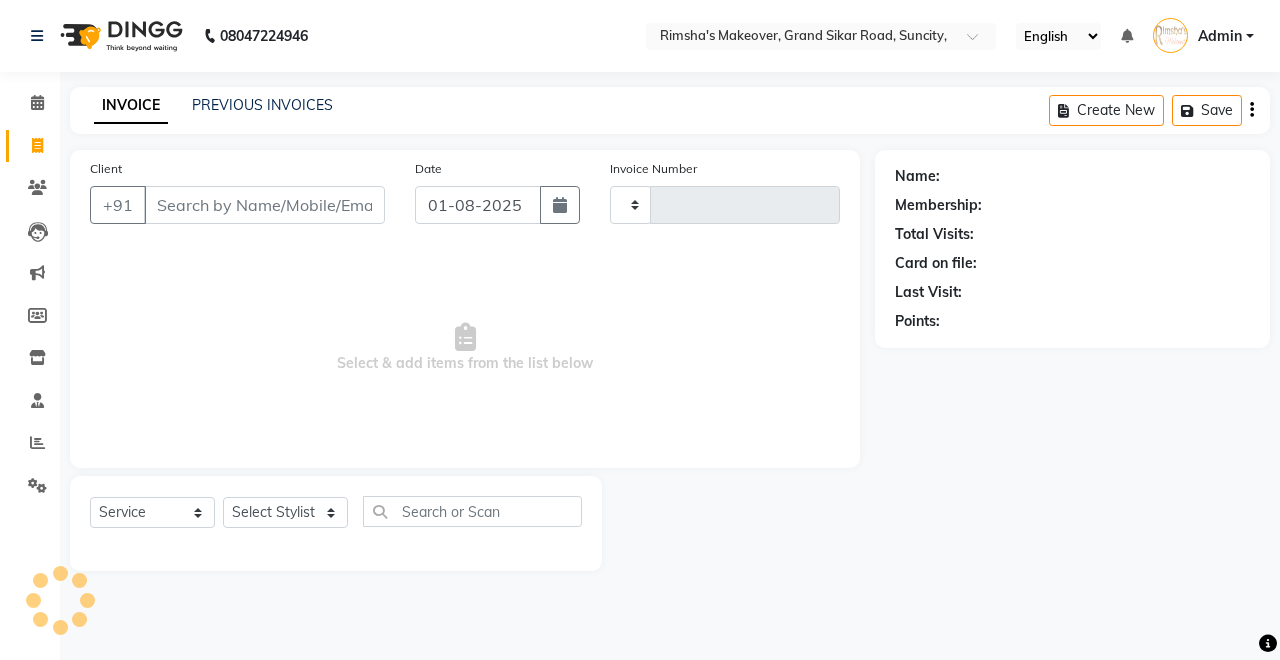 type on "3094" 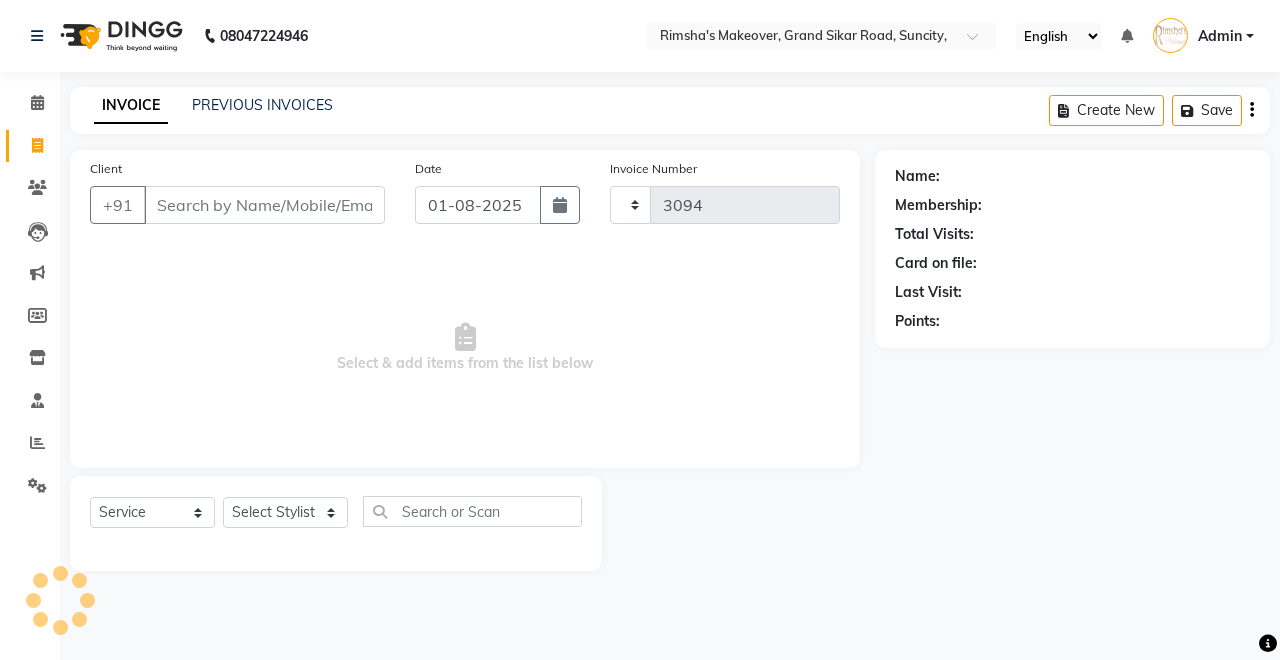 select on "7317" 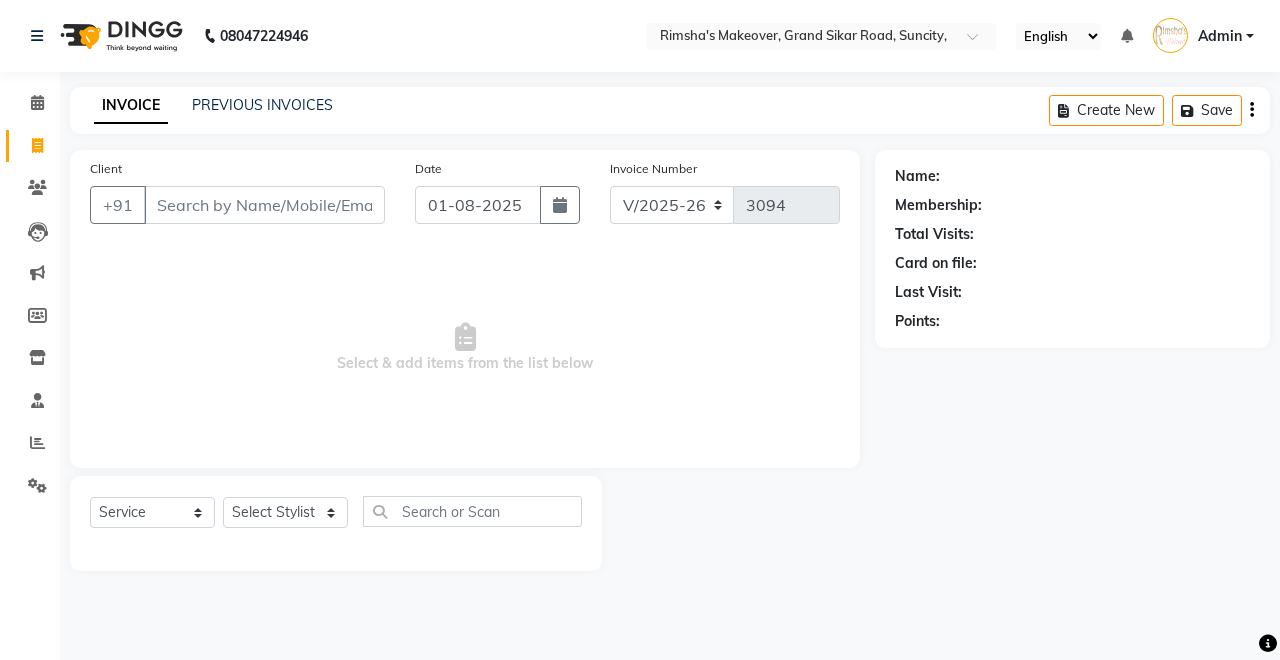 click on "Invoice" 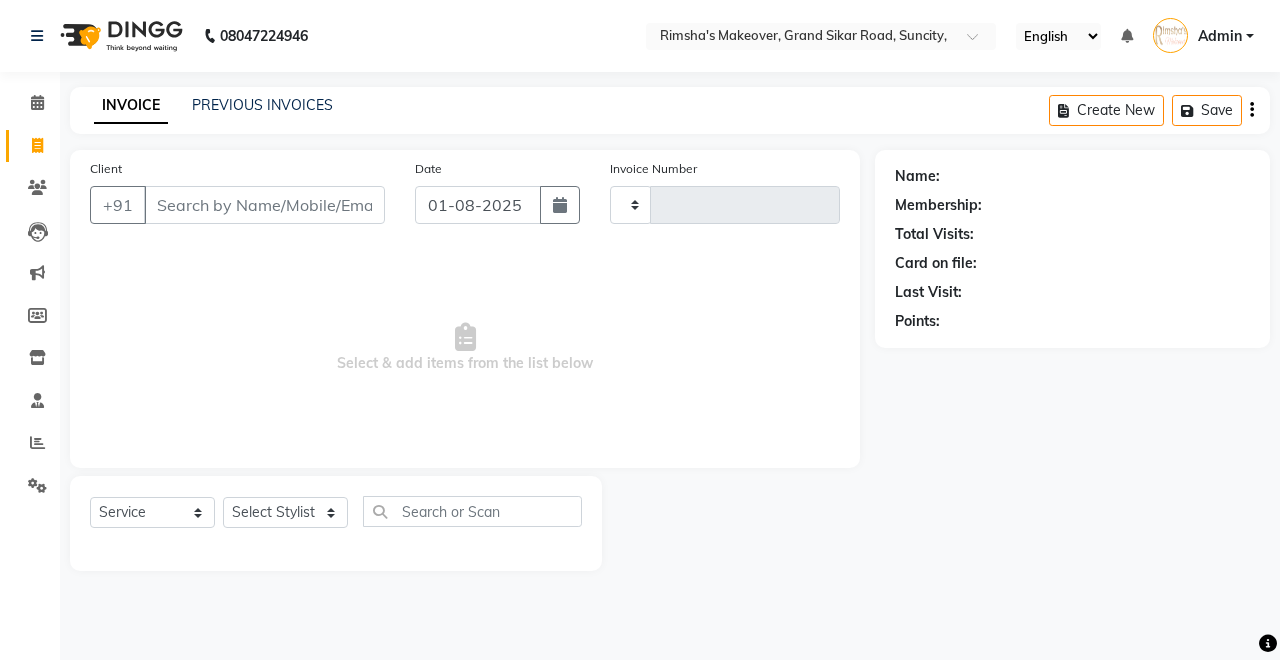 type on "3094" 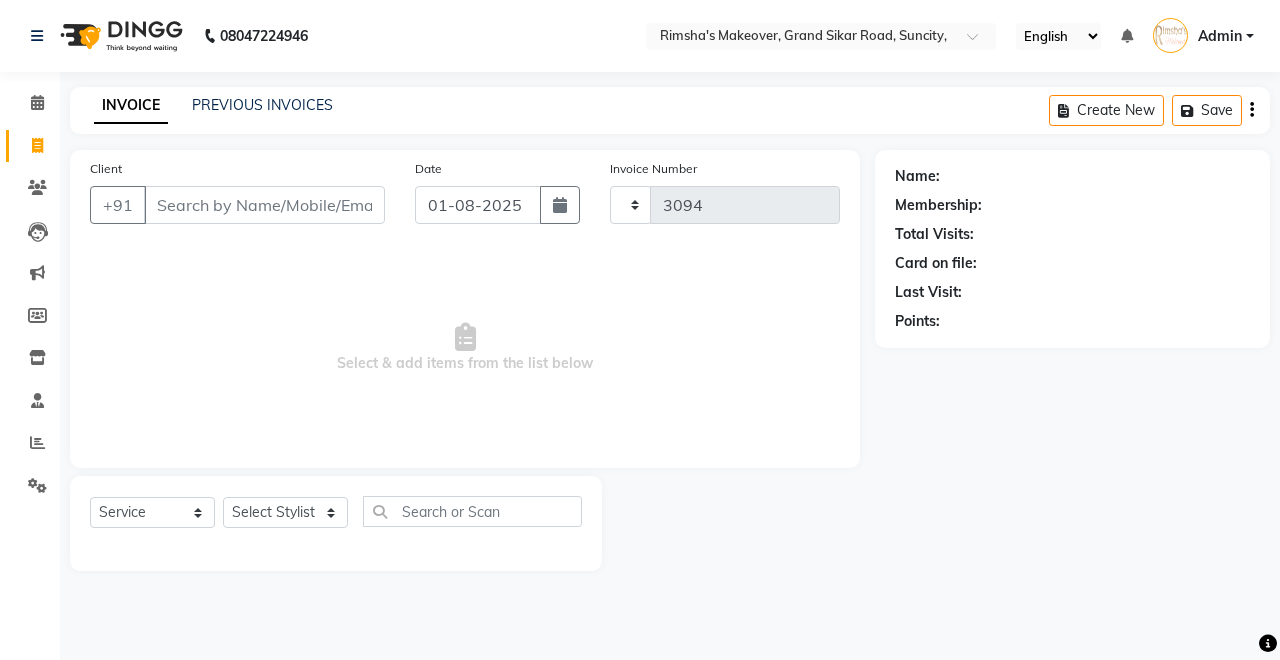 select on "7317" 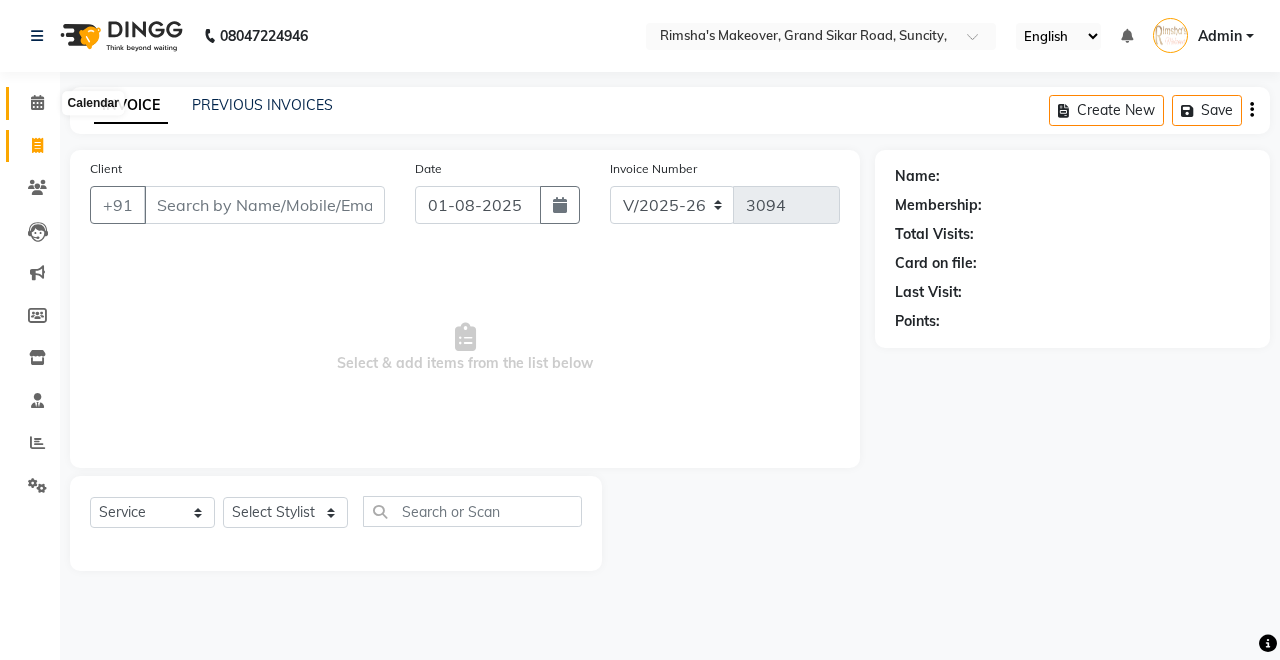click 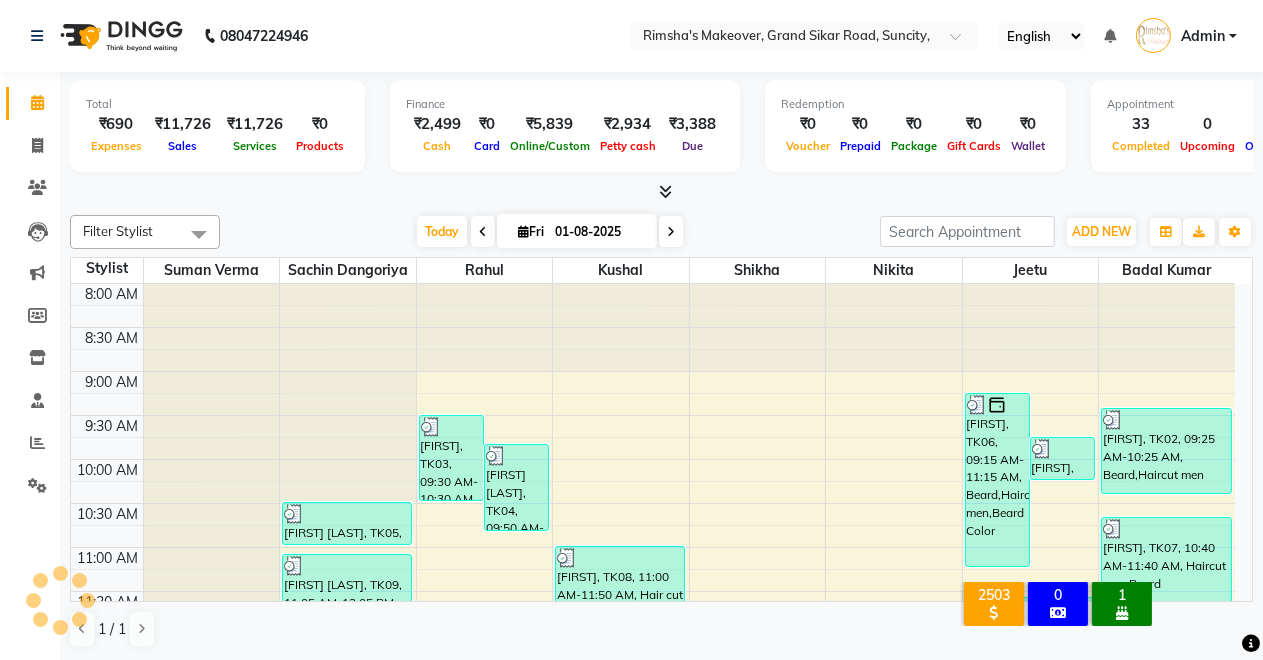 scroll, scrollTop: 0, scrollLeft: 0, axis: both 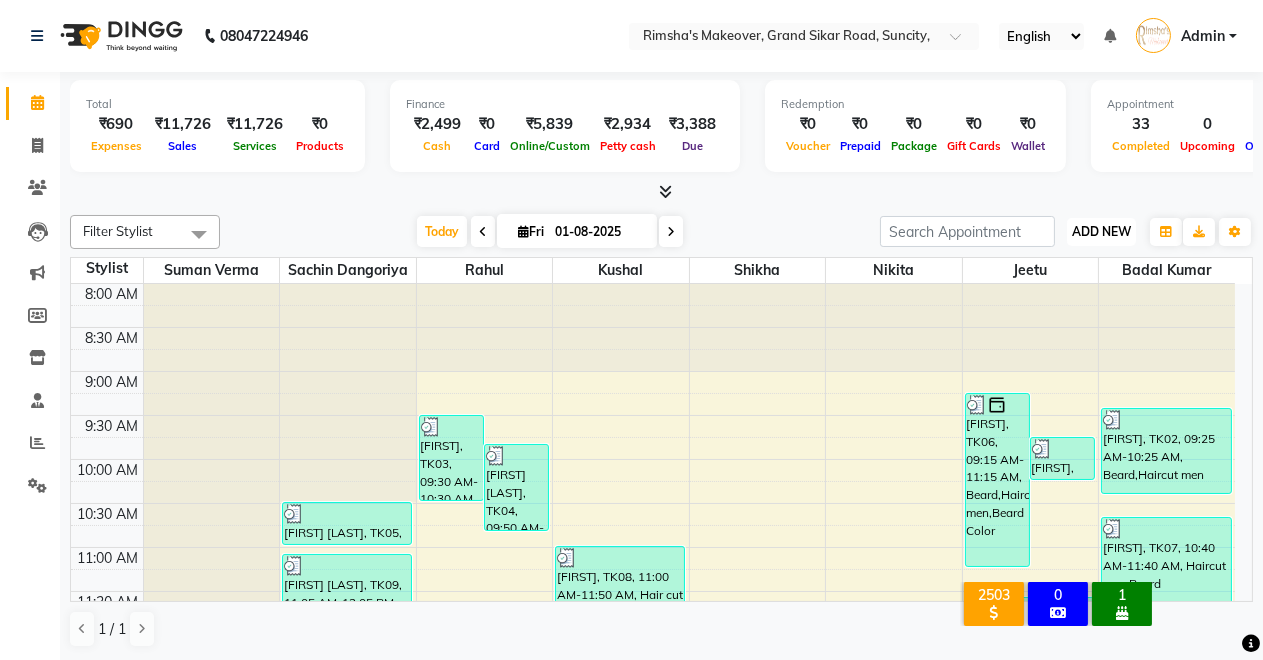 click on "ADD NEW" at bounding box center (1101, 231) 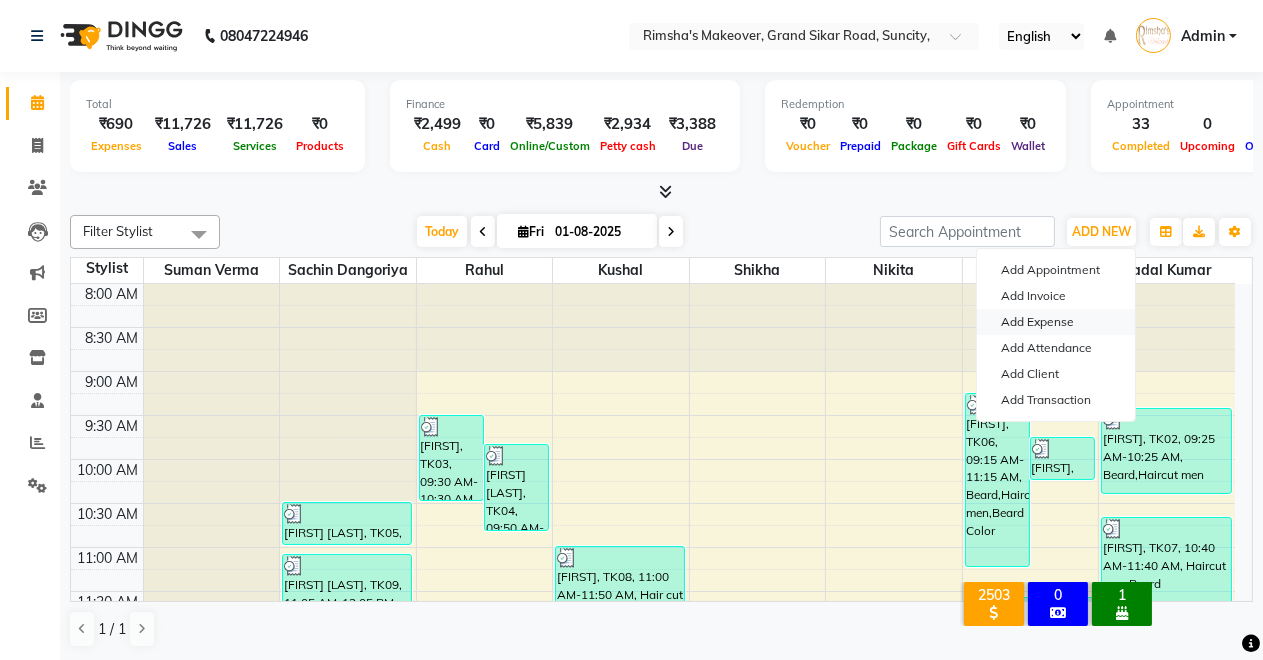 click on "Add Expense" at bounding box center [1056, 322] 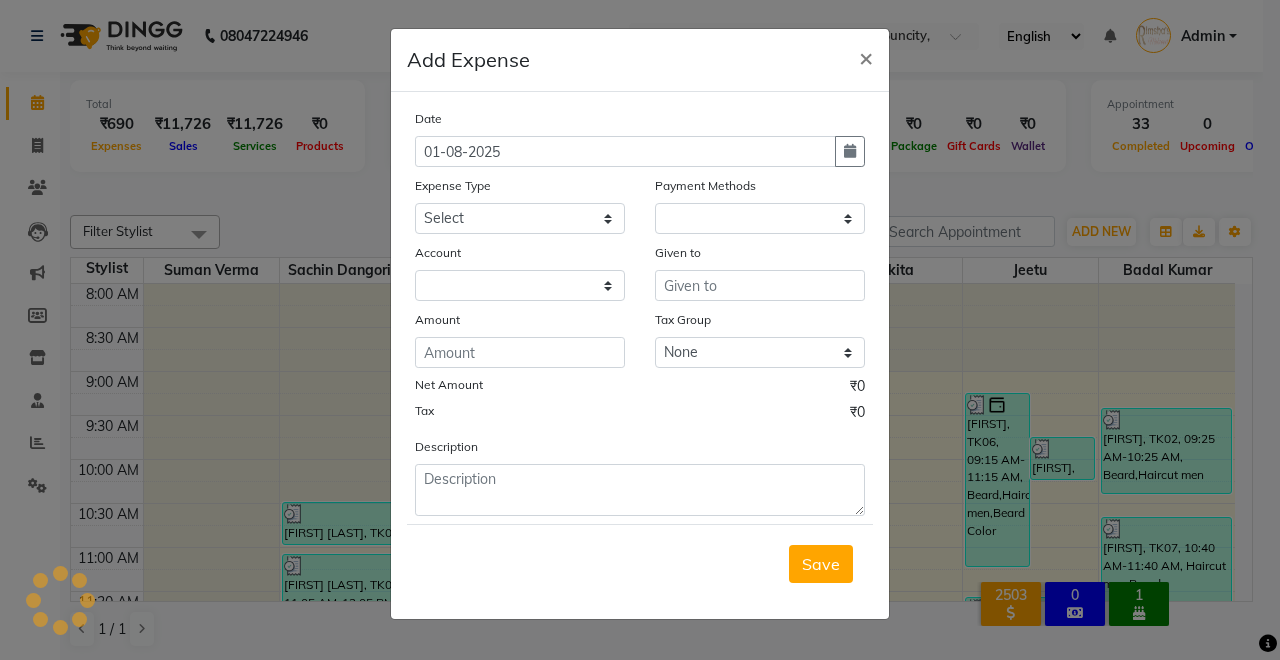 select on "1" 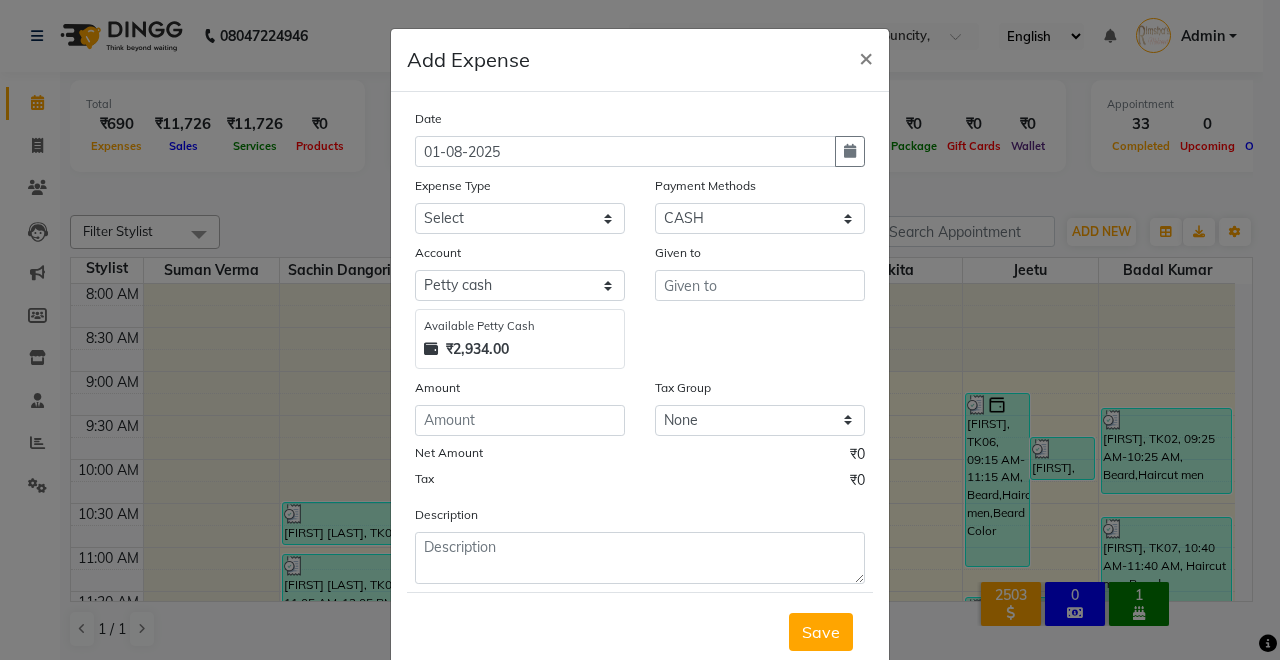 click on "Add Expense  × Date 01-08-2025 Expense Type Select Advance Salary Baba Bank Service Charges CLEANING Clinical charges DM SIR DUSTBIN electricity bill Other PAMPHLETS Pandit G Priyanka mam Product Rent Salary SOFA Staff Snacks Tax Tea & Refreshment T SHIRT PRINT Utilities Water Bottle Payment Methods Select CASH UPI Coupon PhonePe Points Gift Card Wallet CARD Prepaid Voucher Package Account Select Petty cash Default account UPI ACCOUNT Available Petty Cash ₹2,934.00 Given to Amount Tax Group None GST Net Amount ₹0 Tax ₹0 Description  Save" 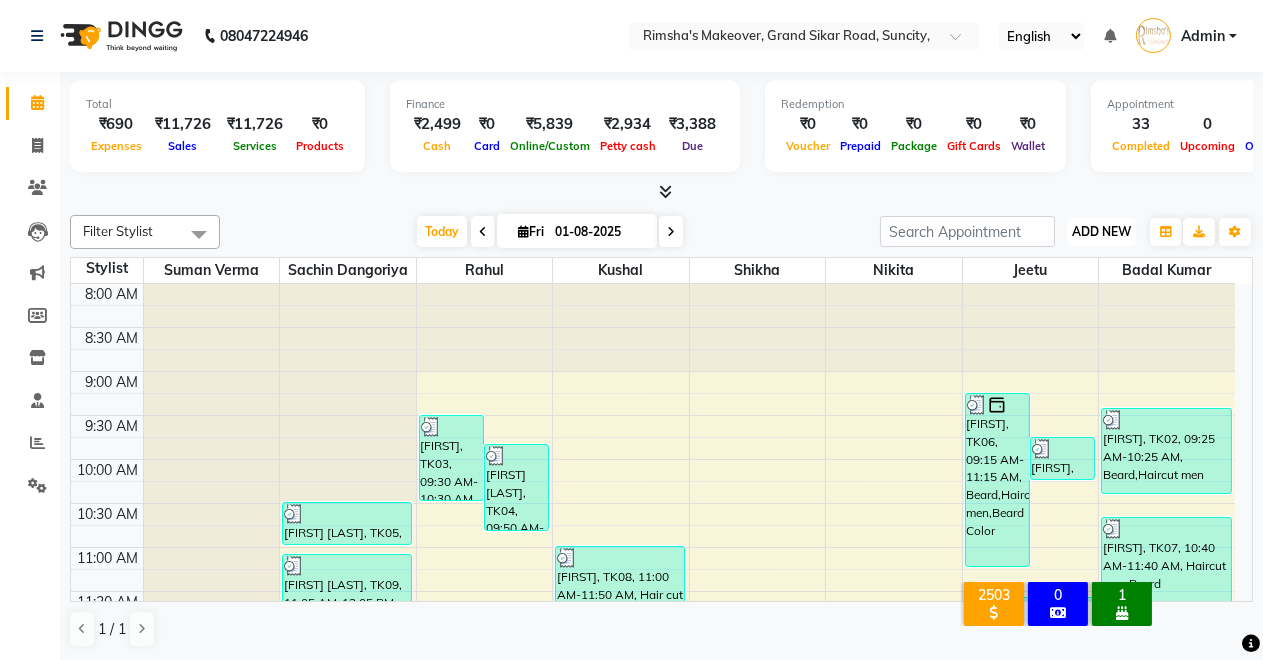 click on "ADD NEW Toggle Dropdown" at bounding box center [1101, 232] 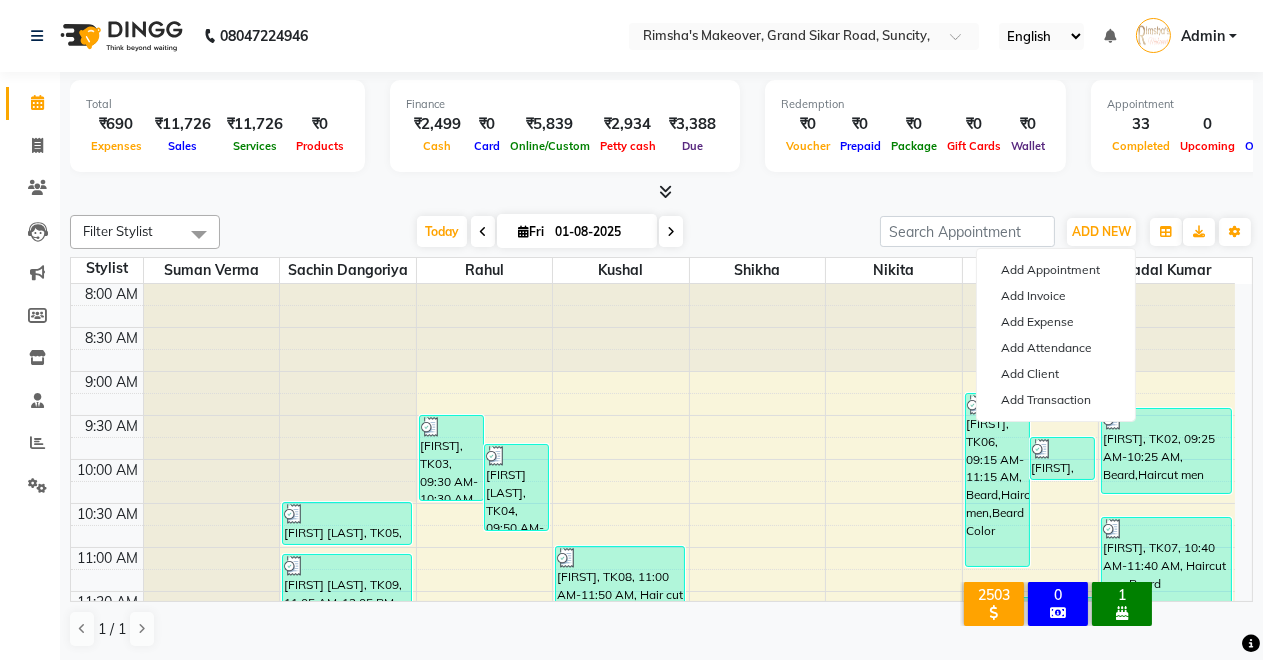 click at bounding box center (661, 192) 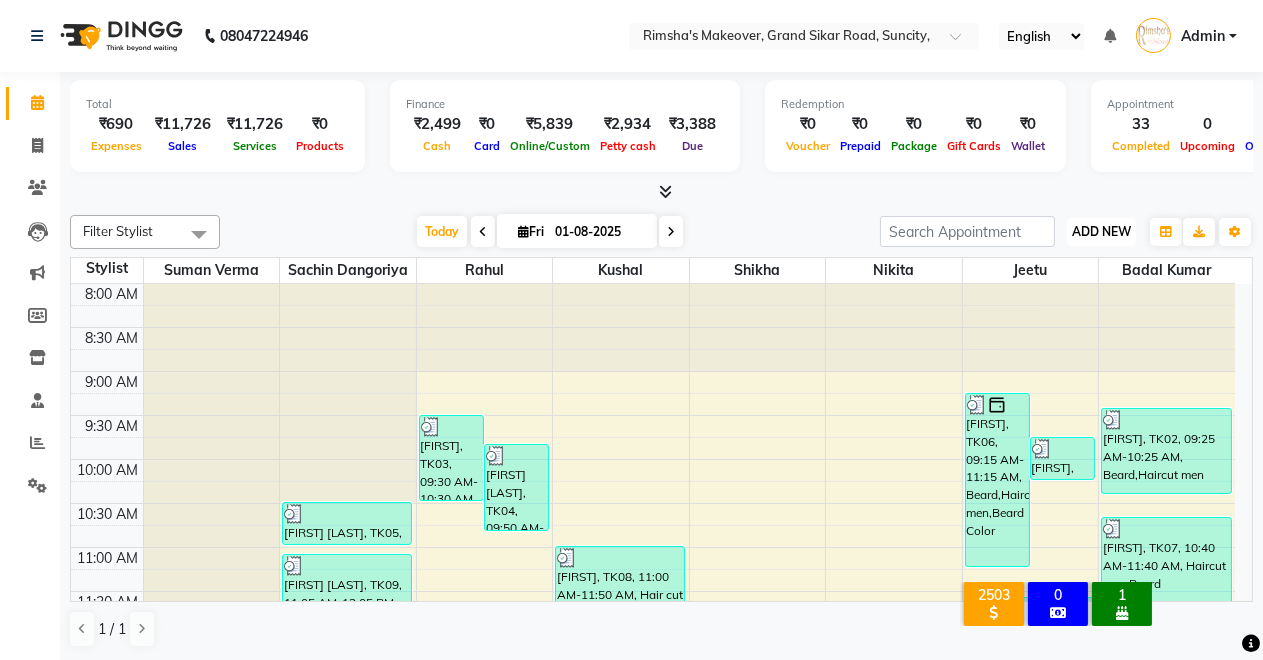 click on "ADD NEW" at bounding box center (1101, 231) 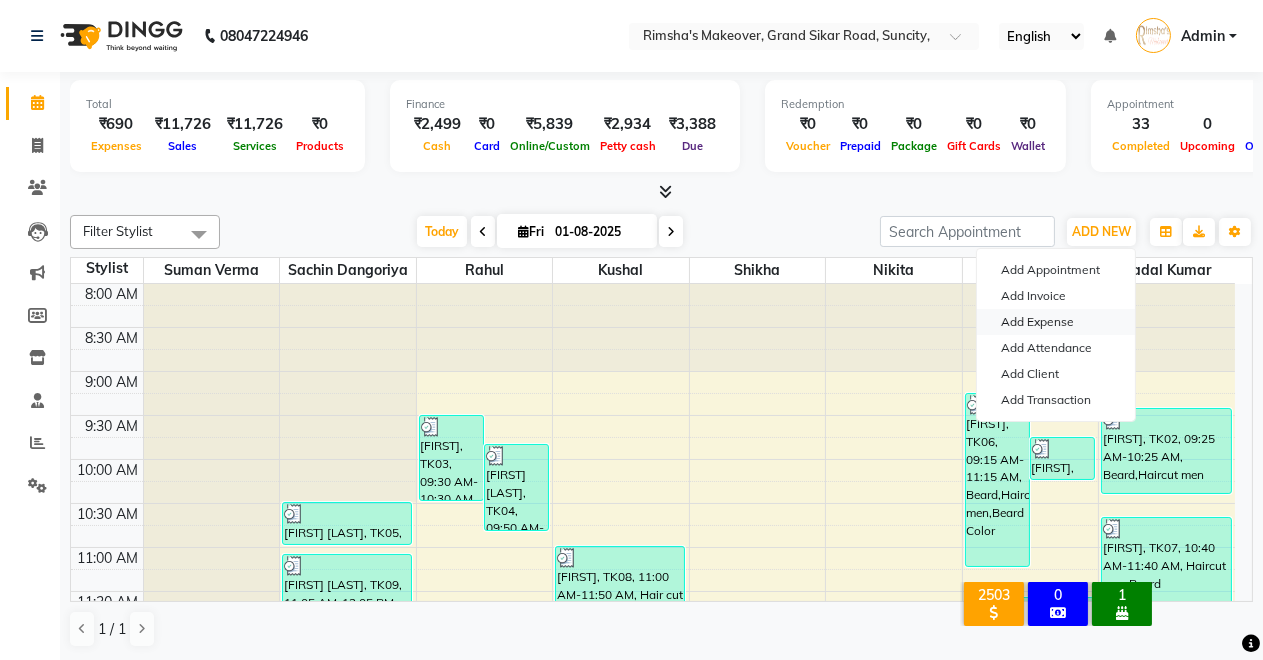 click on "Add Expense" at bounding box center [1056, 322] 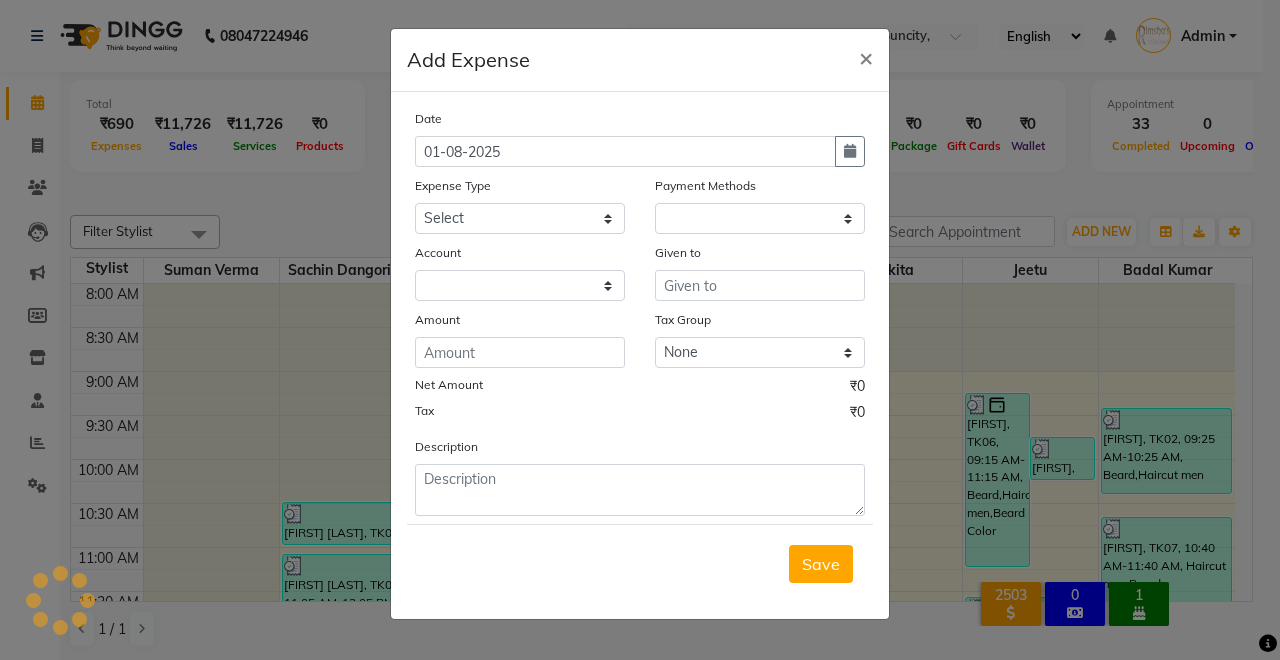 select on "1" 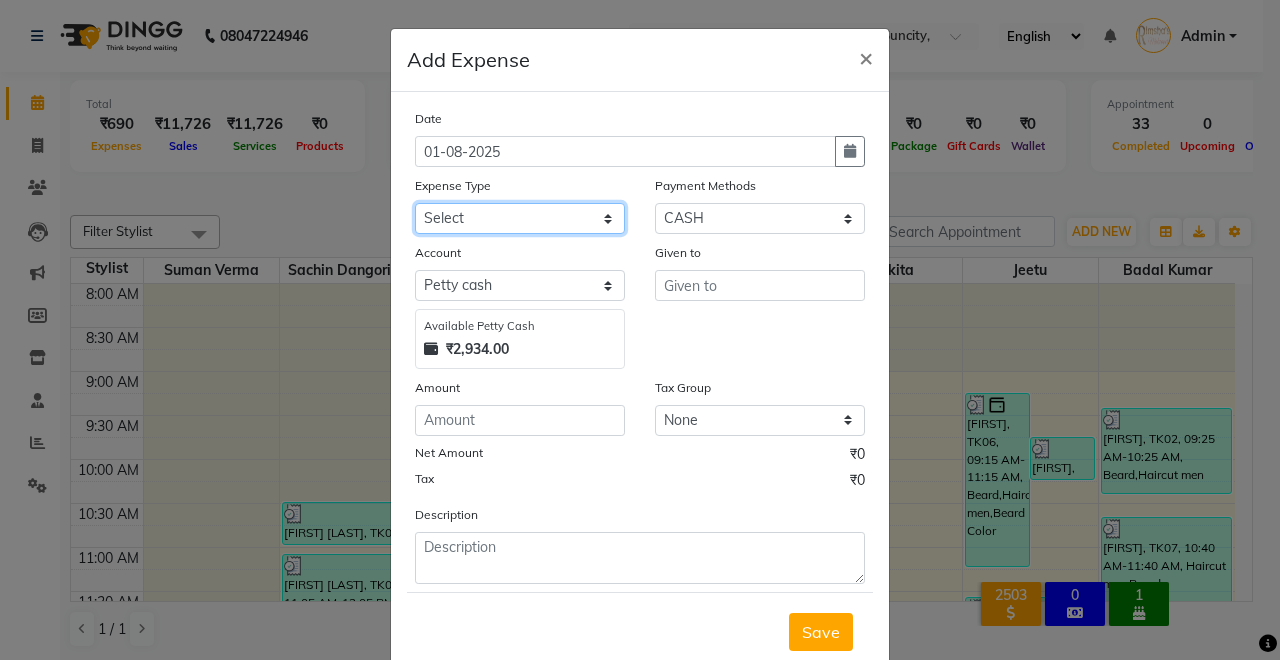 click on "Select Advance Salary Baba Bank Service Charges CLEANING Clinical charges DM SIR DUSTBIN electricity bill Other PAMPHLETS Pandit G Priyanka mam Product Rent Salary SOFA Staff Snacks Tax Tea & Refreshment T SHIRT PRINT Utilities Water Bottle" 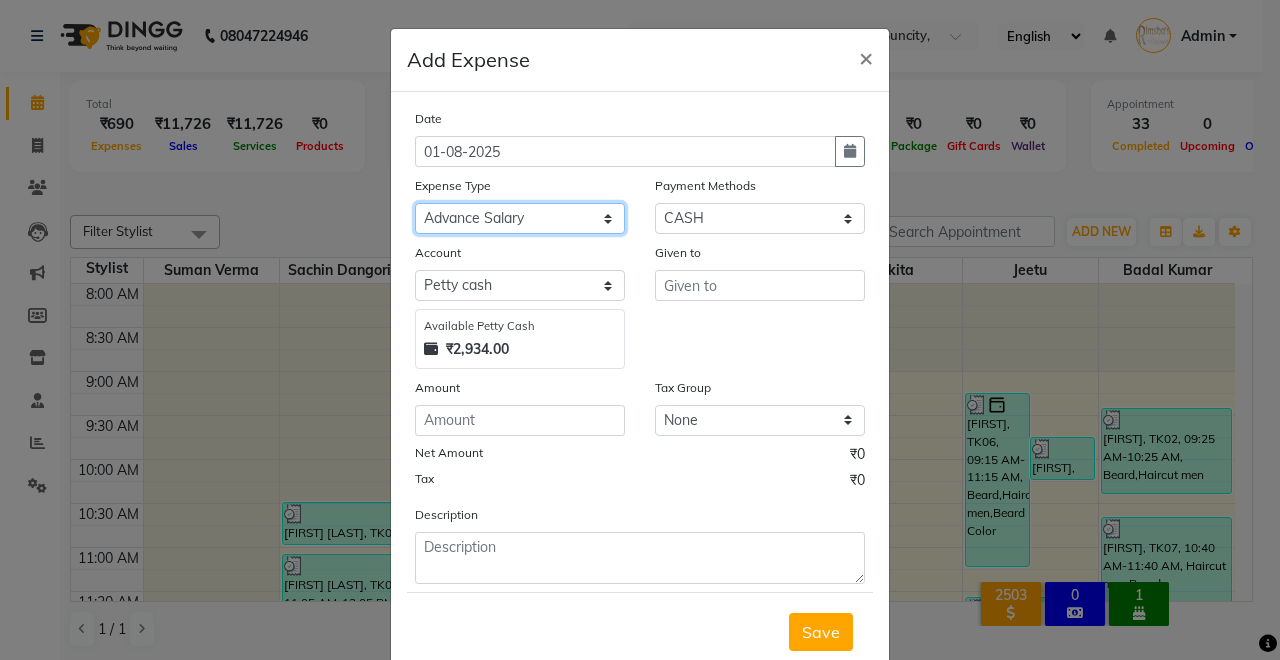 click on "Select Advance Salary Baba Bank Service Charges CLEANING Clinical charges DM SIR DUSTBIN electricity bill Other PAMPHLETS Pandit G Priyanka mam Product Rent Salary SOFA Staff Snacks Tax Tea & Refreshment T SHIRT PRINT Utilities Water Bottle" 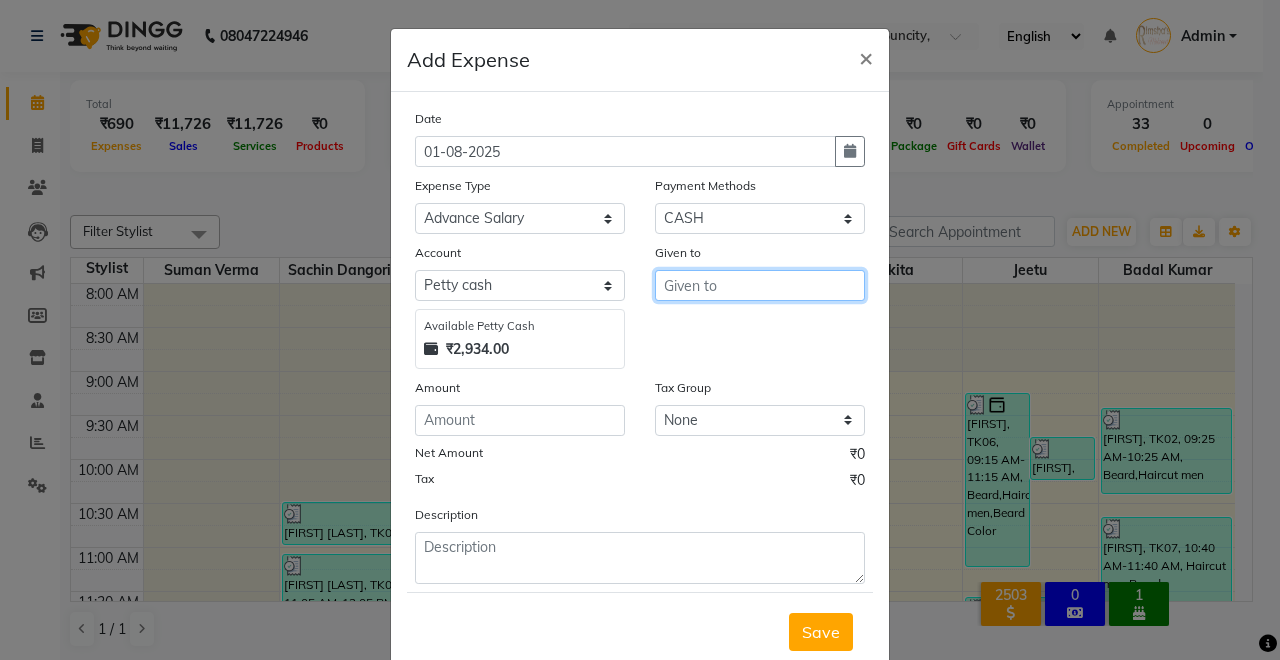 click at bounding box center [760, 285] 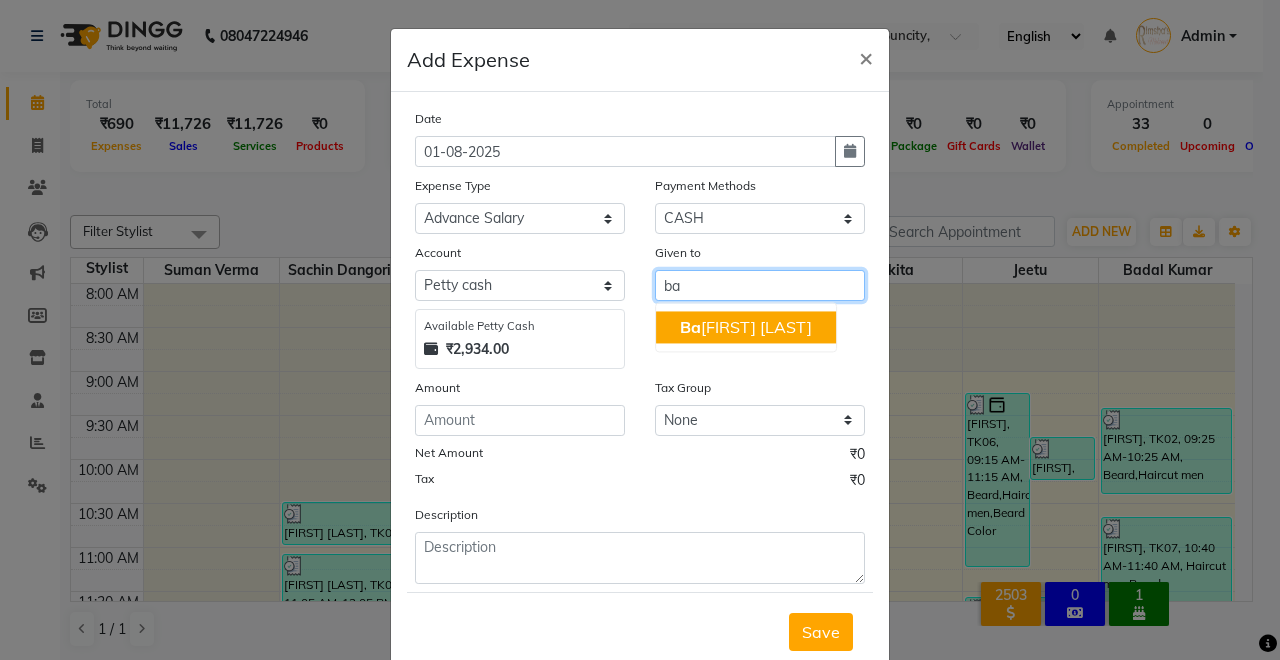 click on "Ba dal kumar" at bounding box center (746, 327) 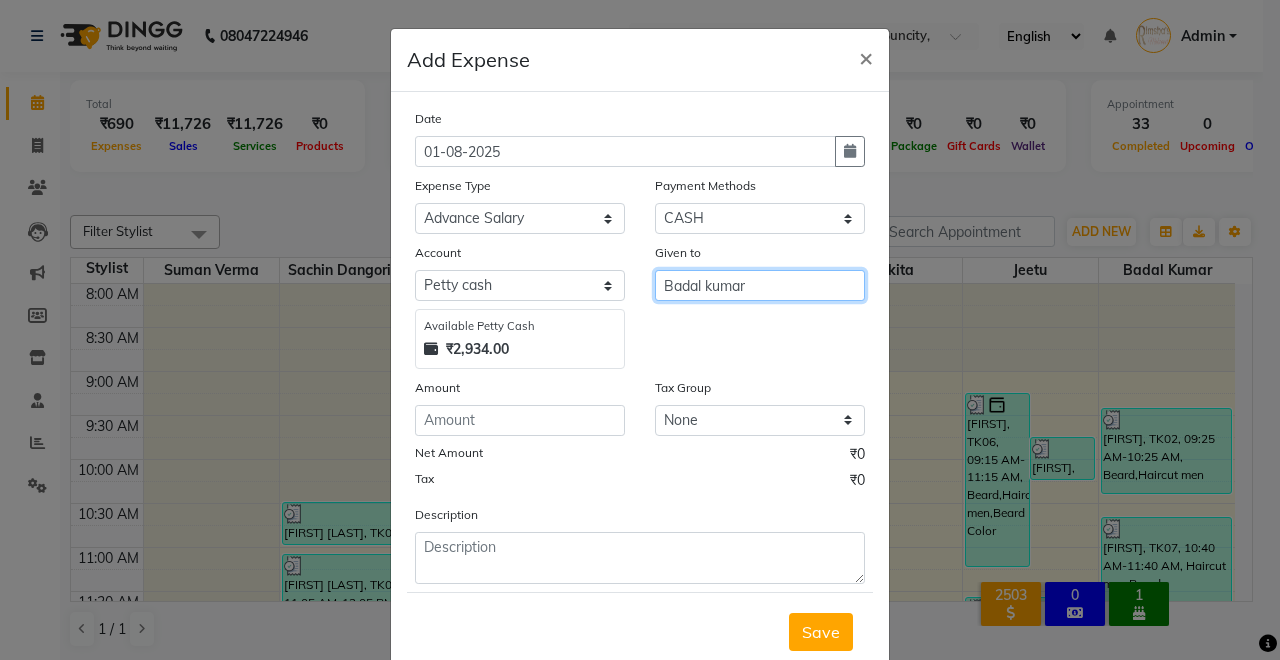 type on "Badal kumar" 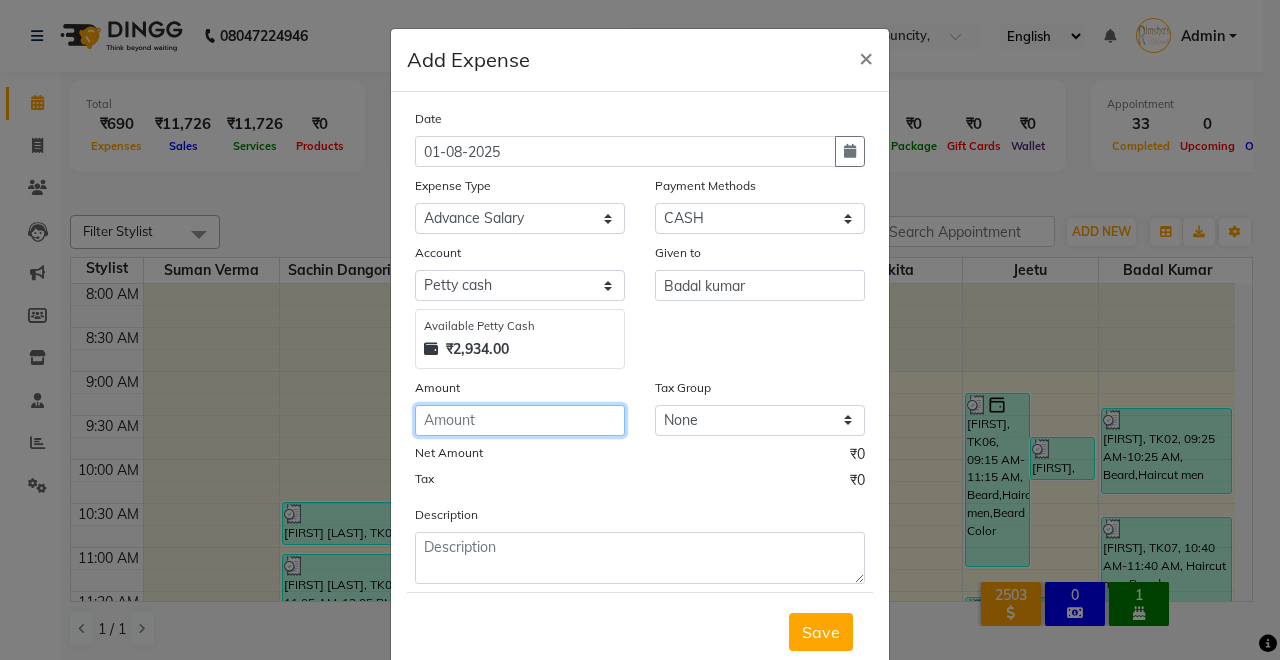 click 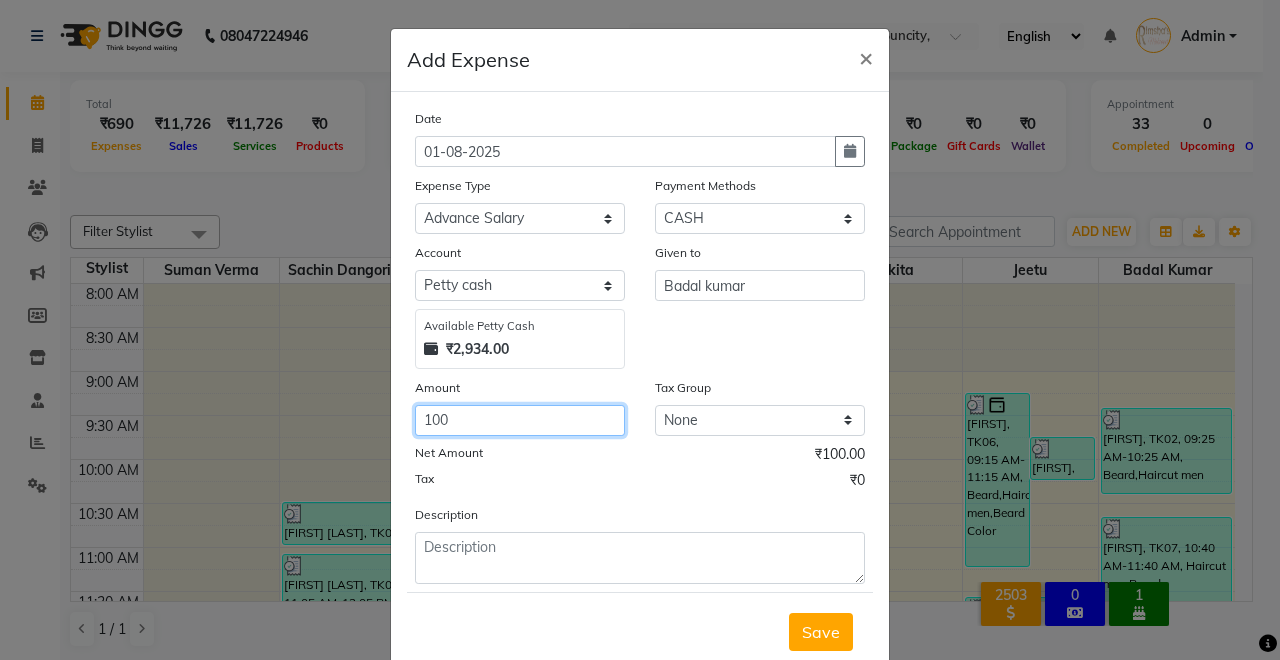 type on "100" 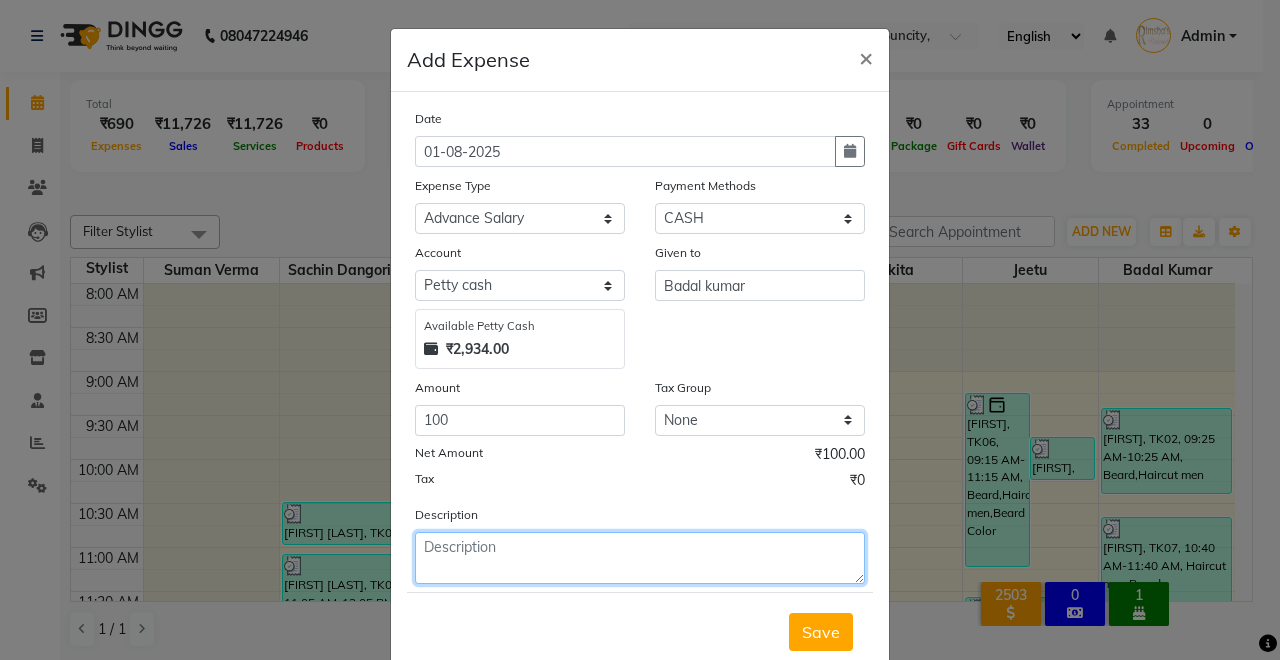 click 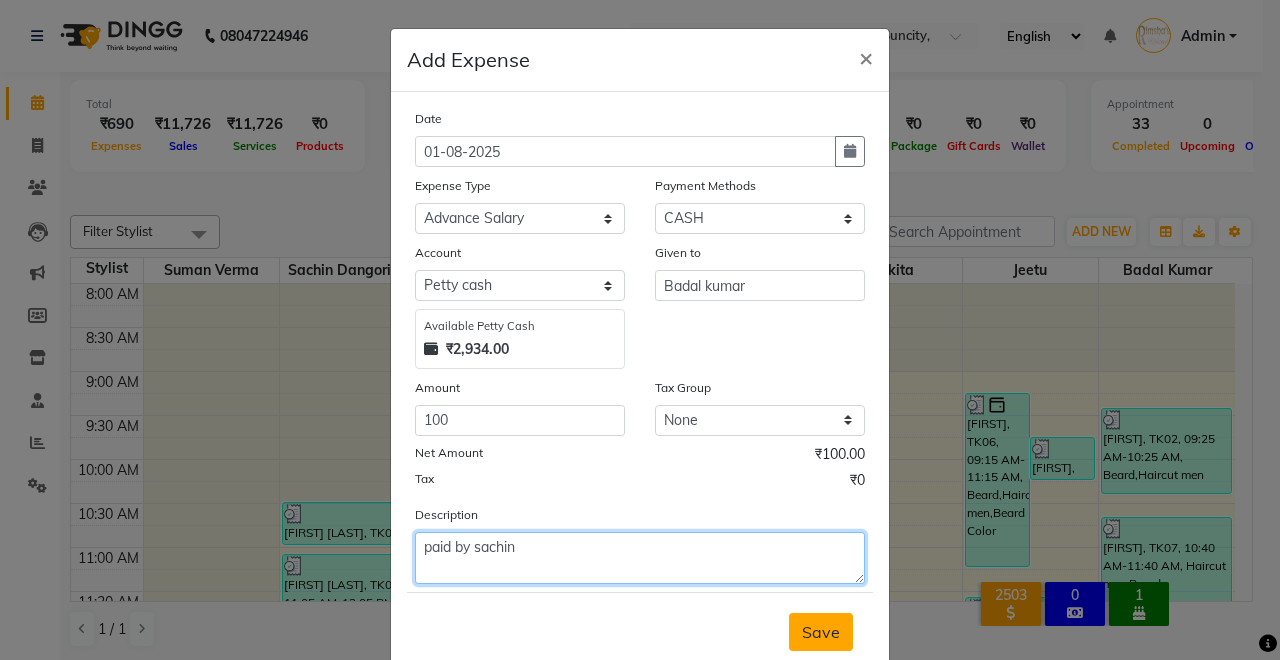 type on "paid by sachin" 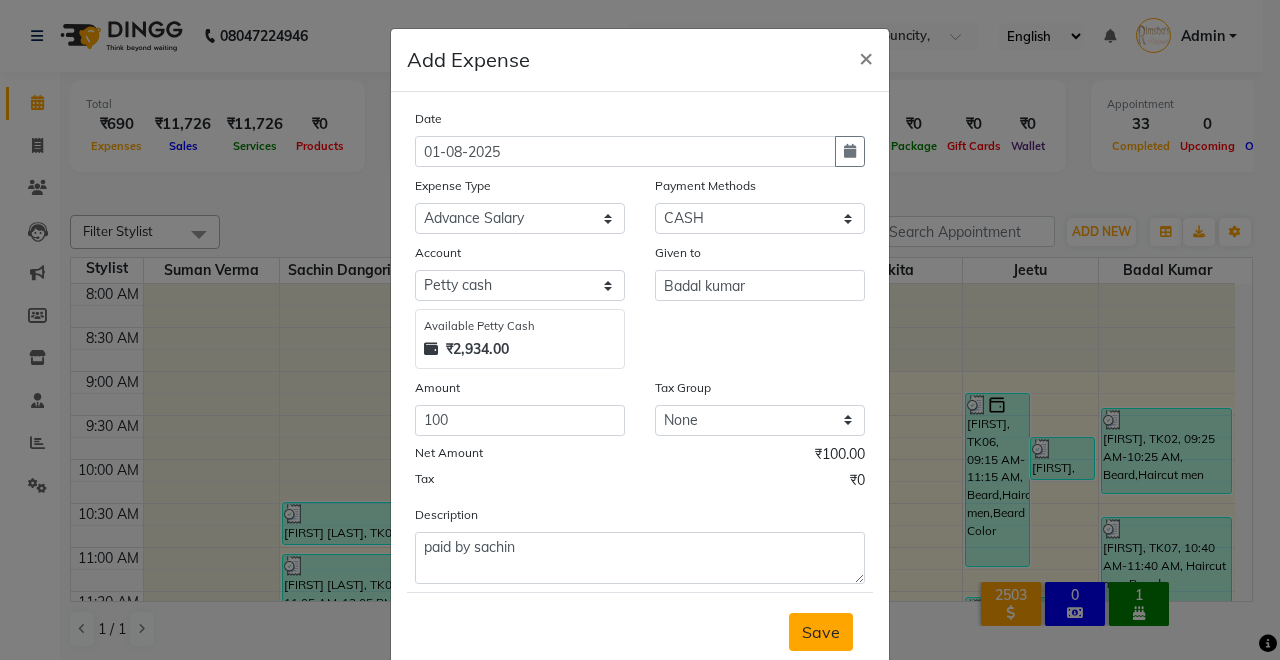 click on "Save" at bounding box center (821, 632) 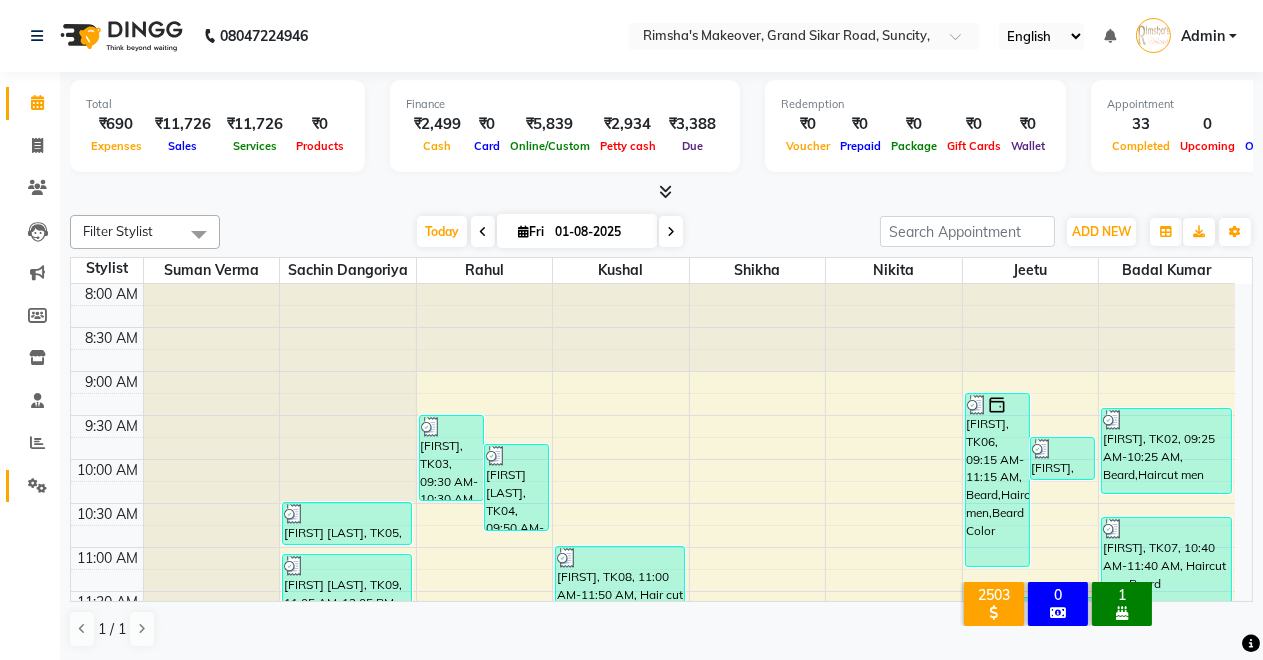click on "Settings" 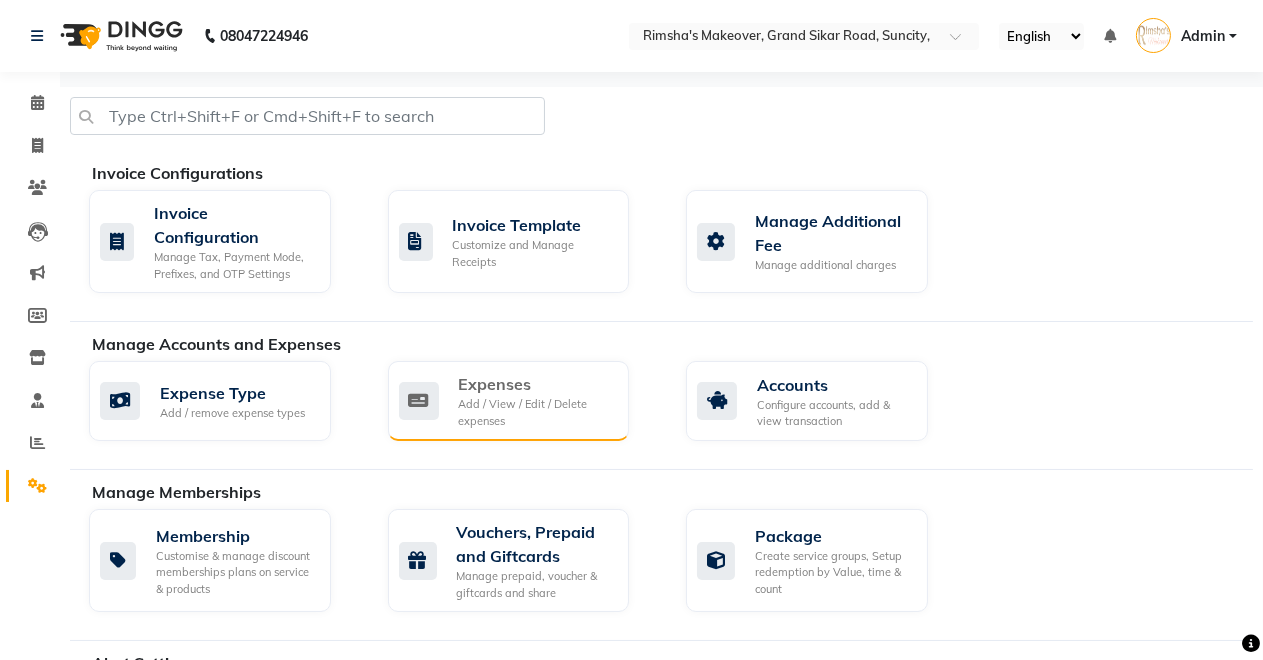 click on "Add / View / Edit / Delete expenses" 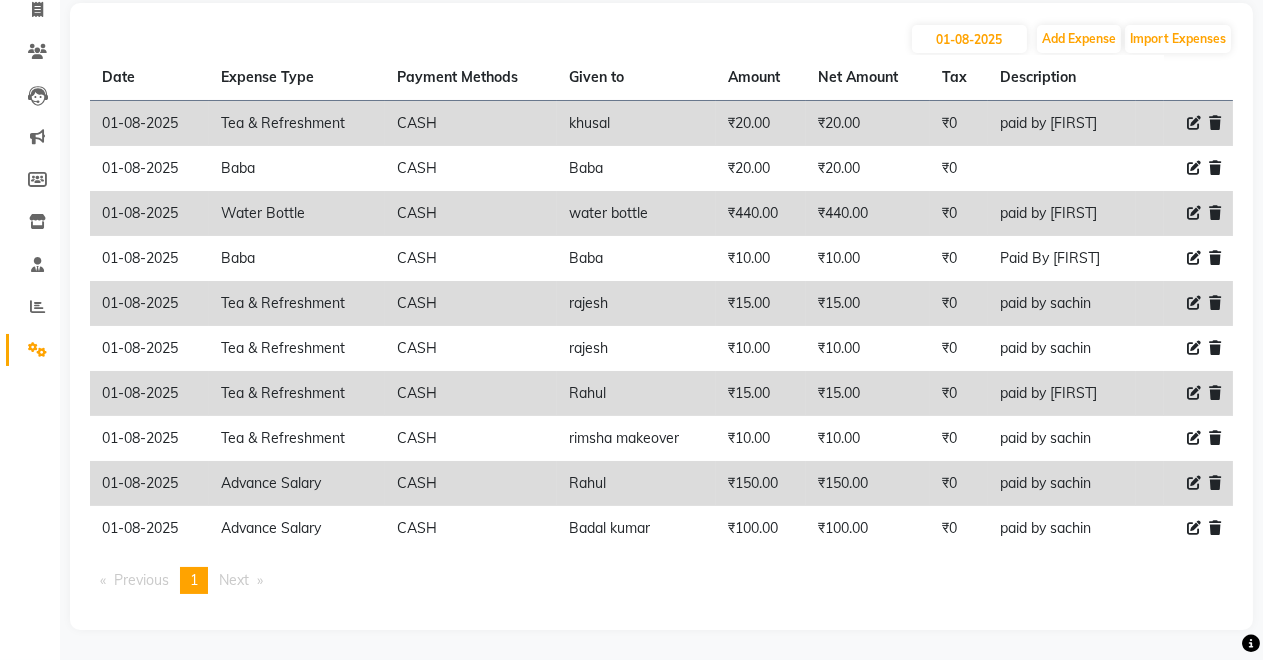 scroll, scrollTop: 0, scrollLeft: 0, axis: both 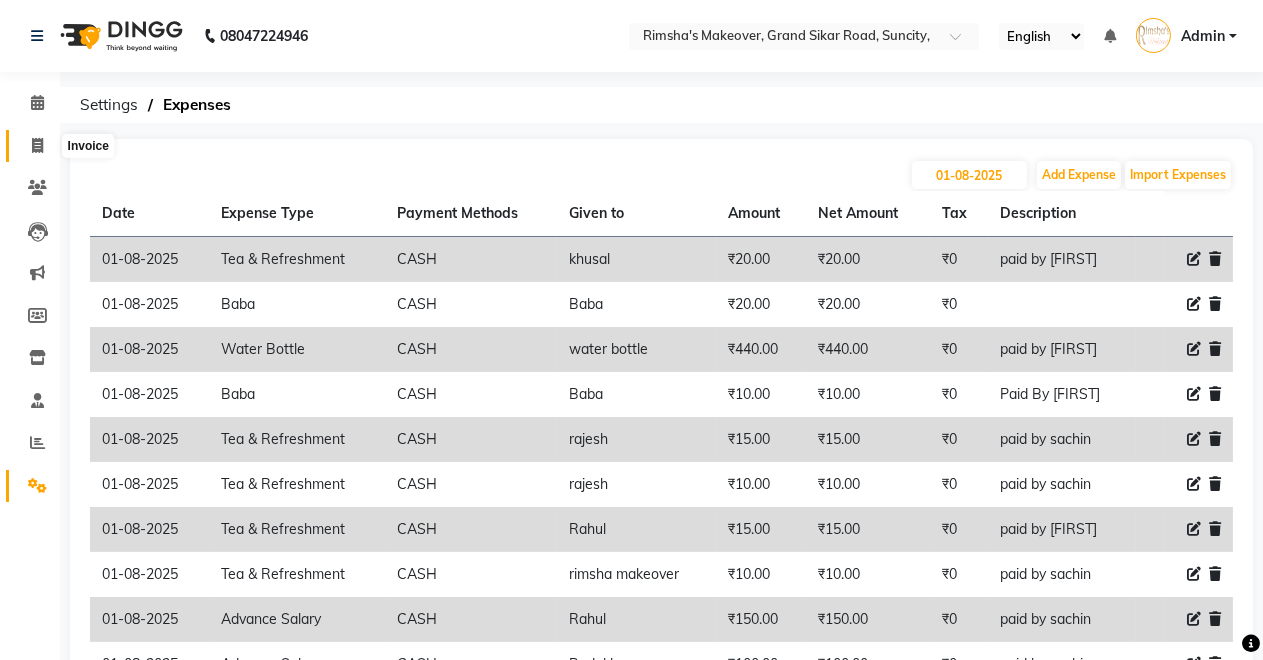 click 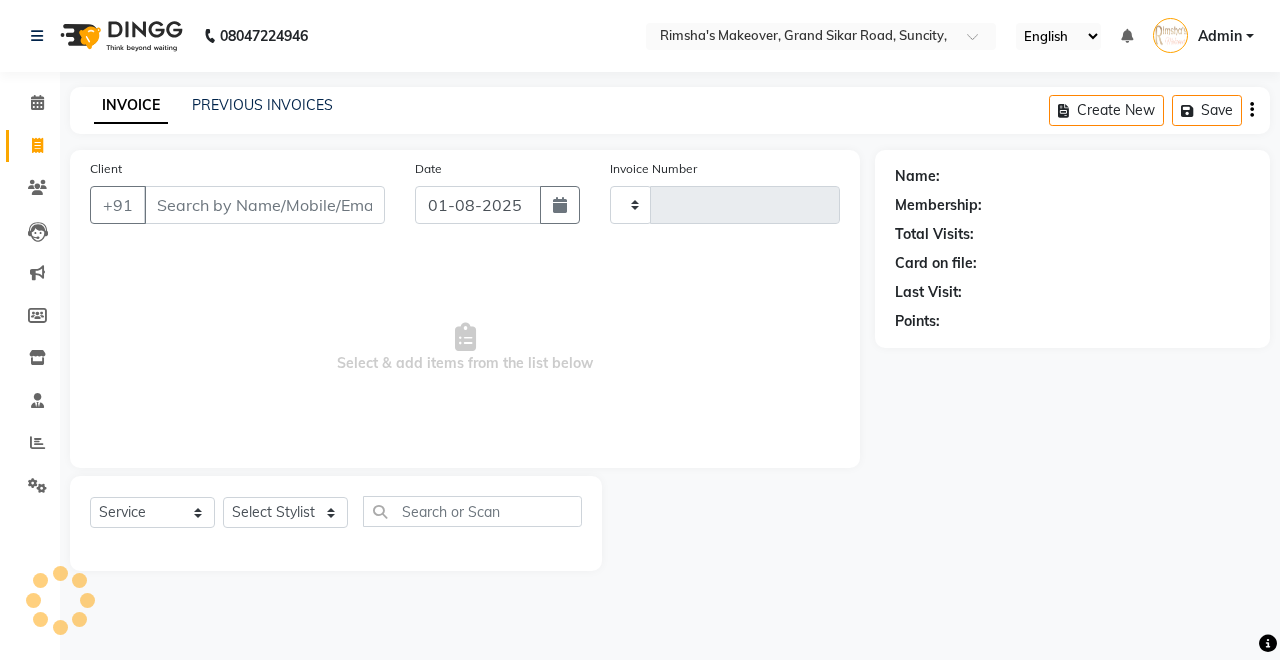 type on "3094" 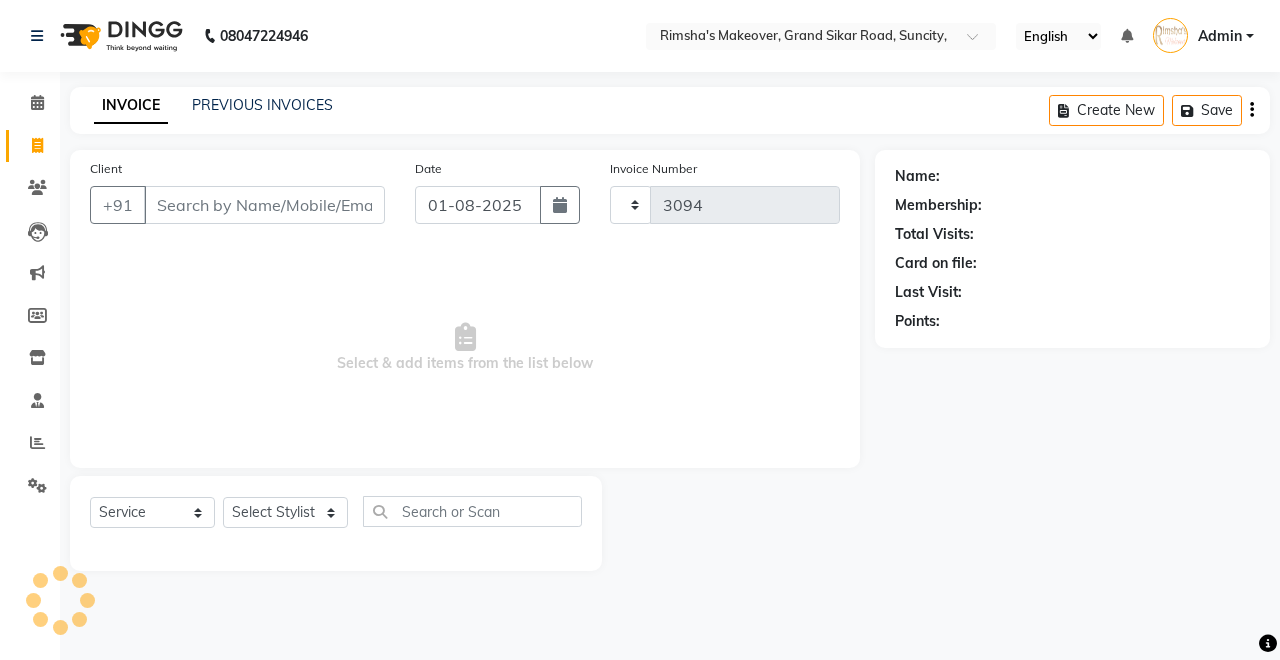 select on "7317" 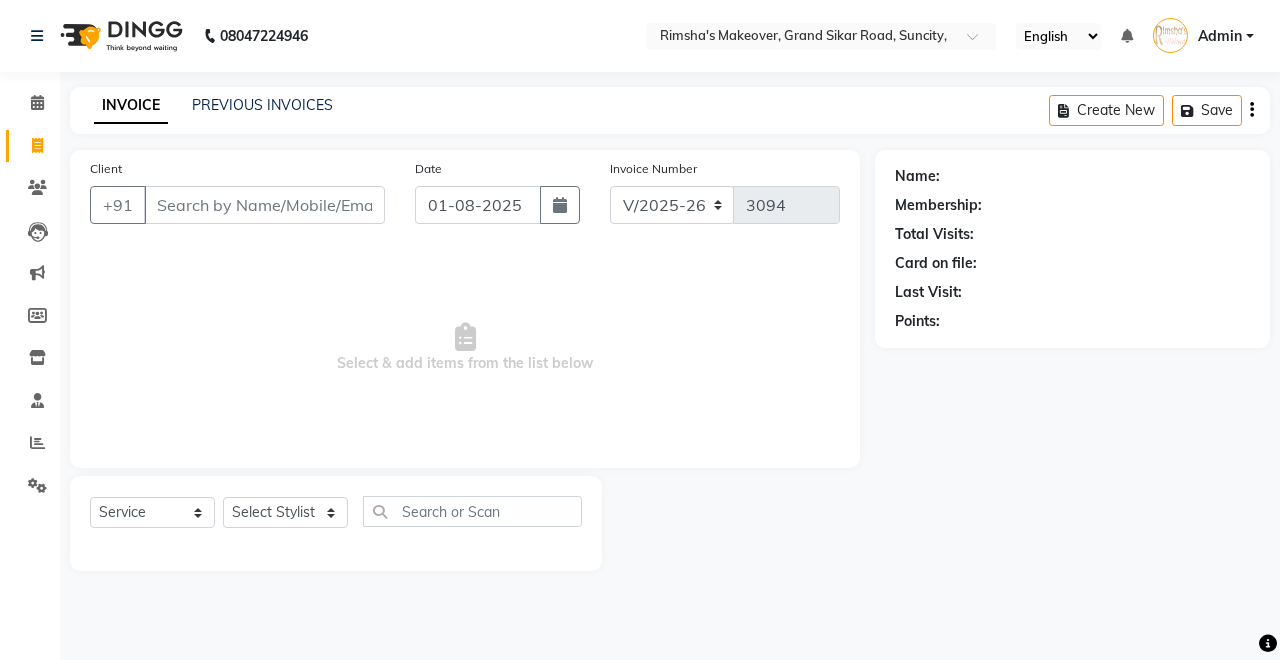 click on "Client" at bounding box center (264, 205) 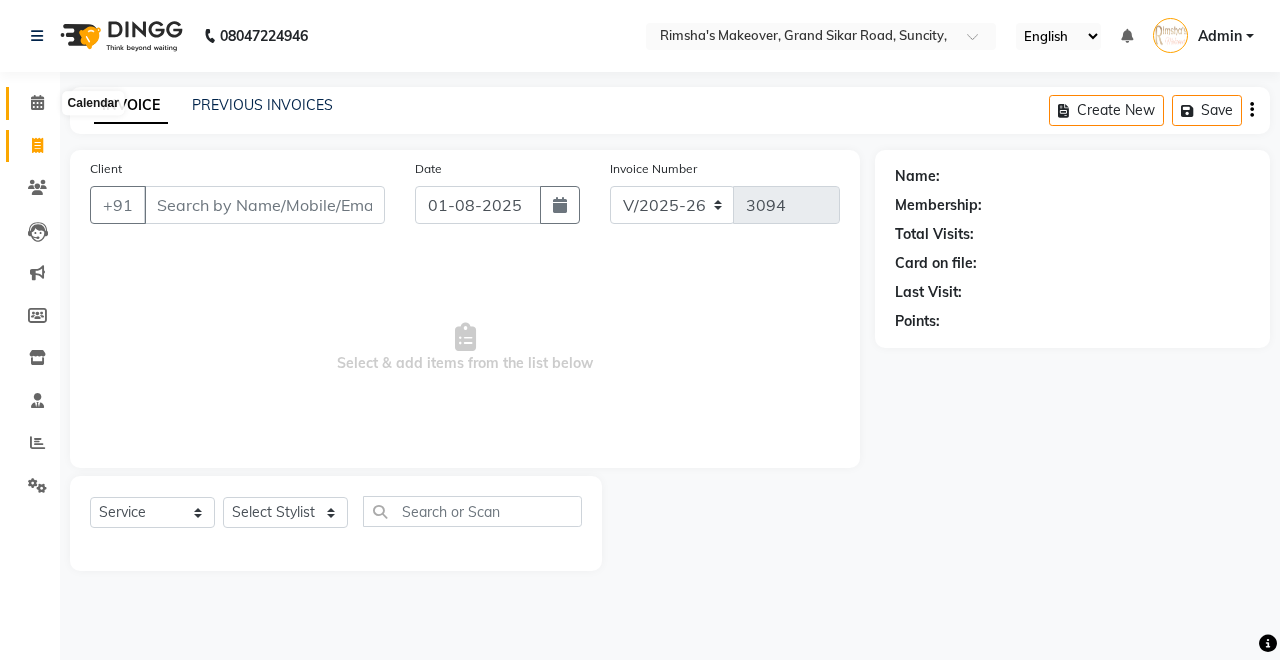 click 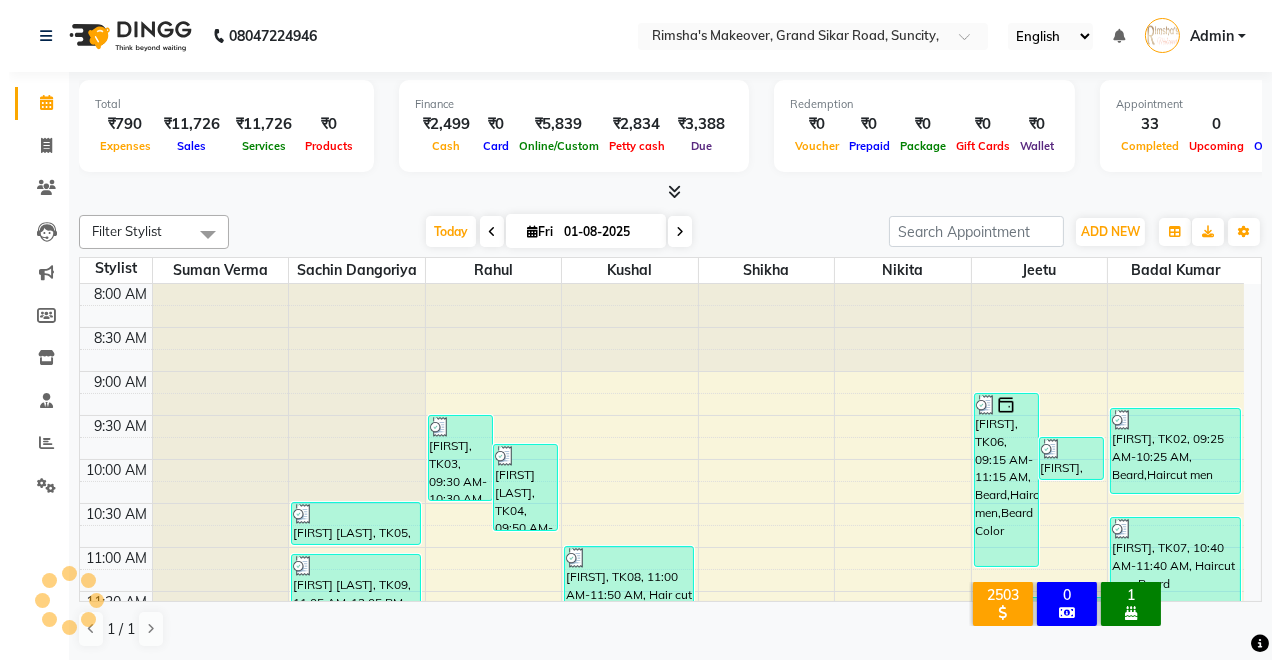 scroll, scrollTop: 869, scrollLeft: 0, axis: vertical 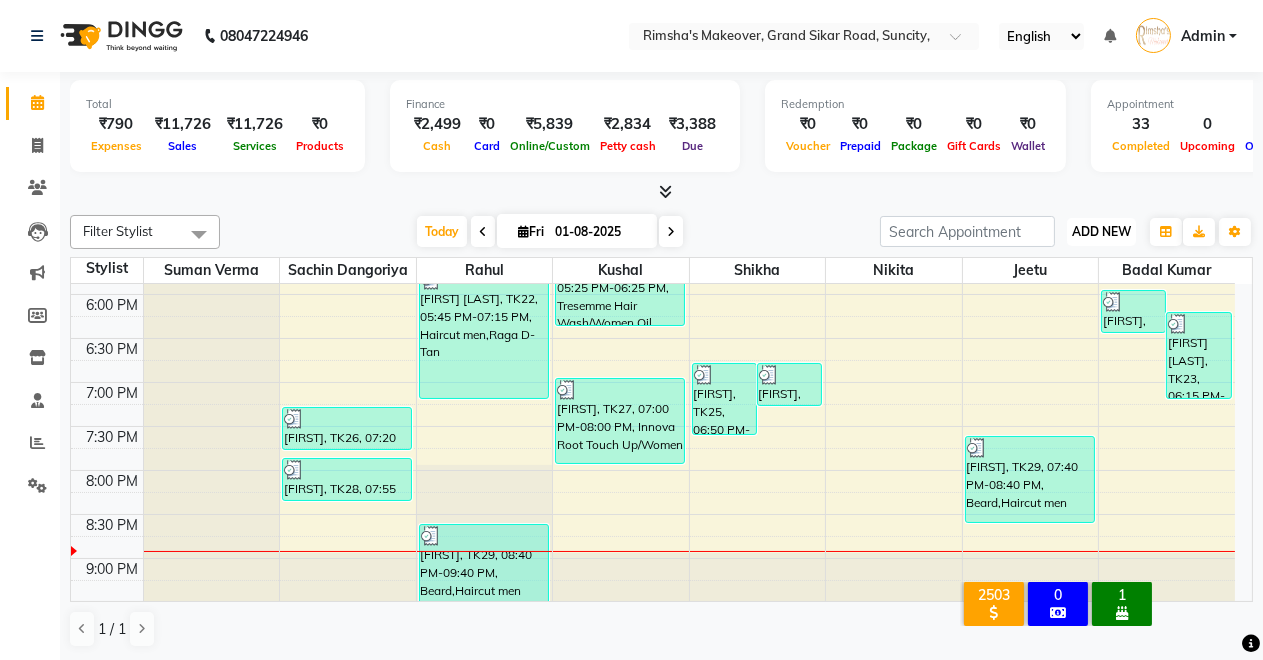 click on "ADD NEW" at bounding box center (1101, 231) 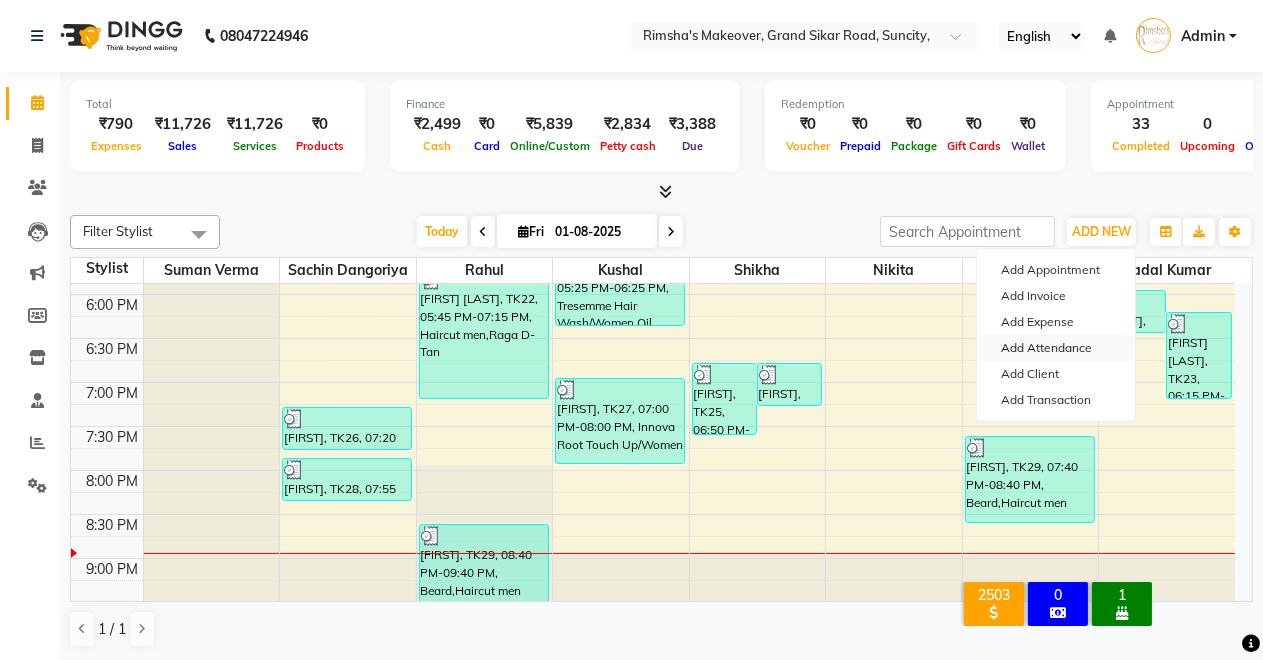 click on "Add Attendance" at bounding box center (1056, 348) 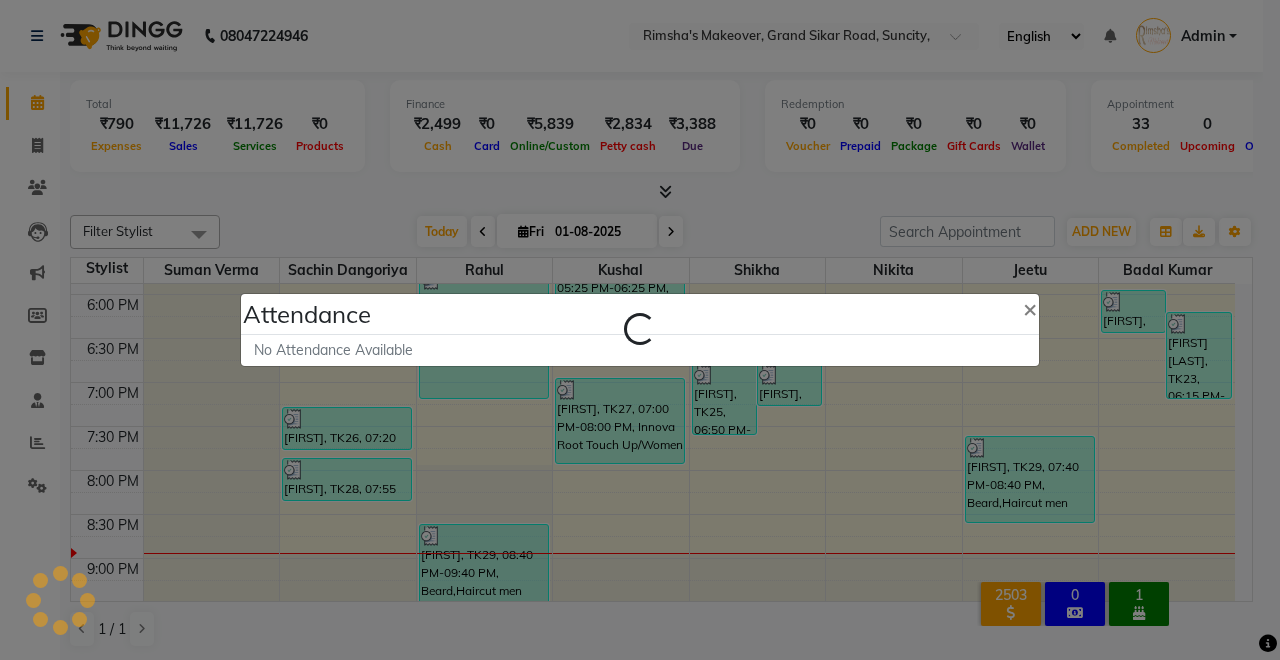 select on "H" 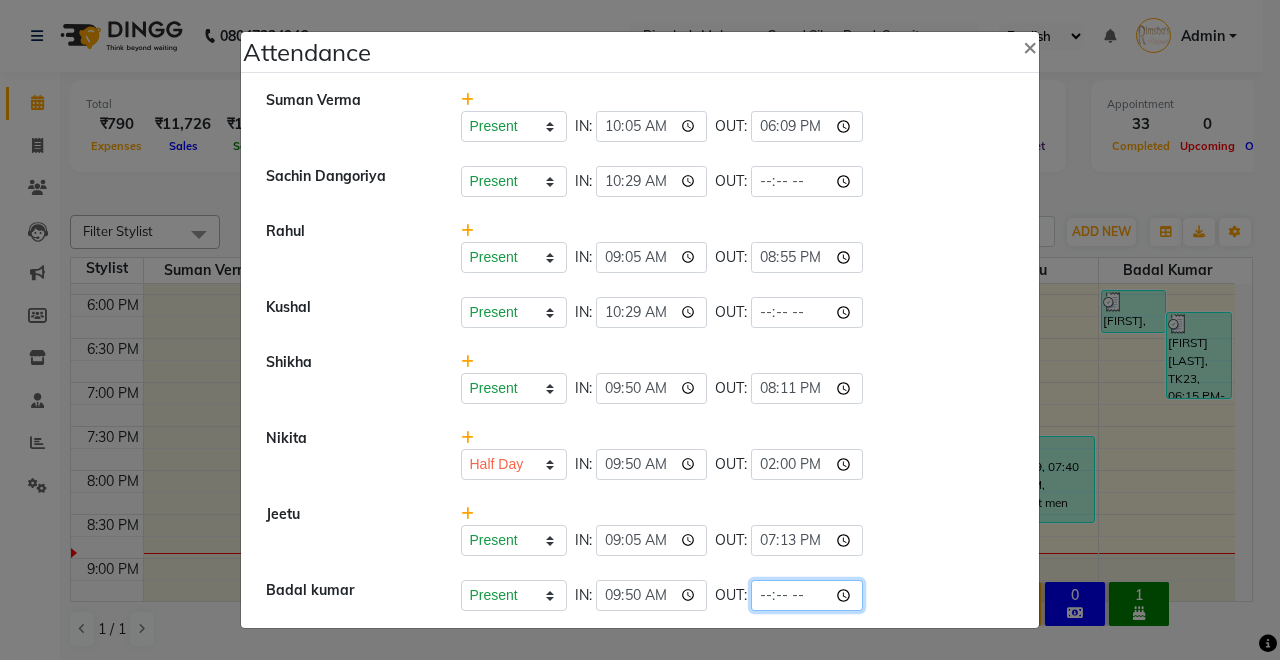 click 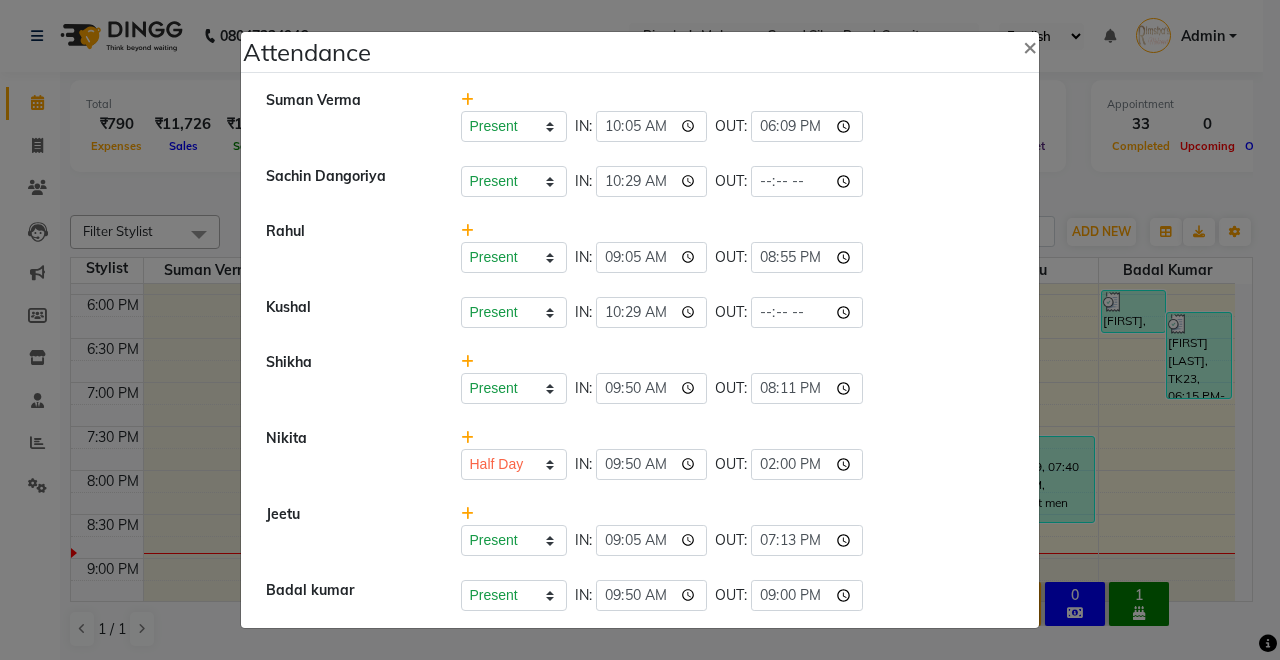 type on "21:00" 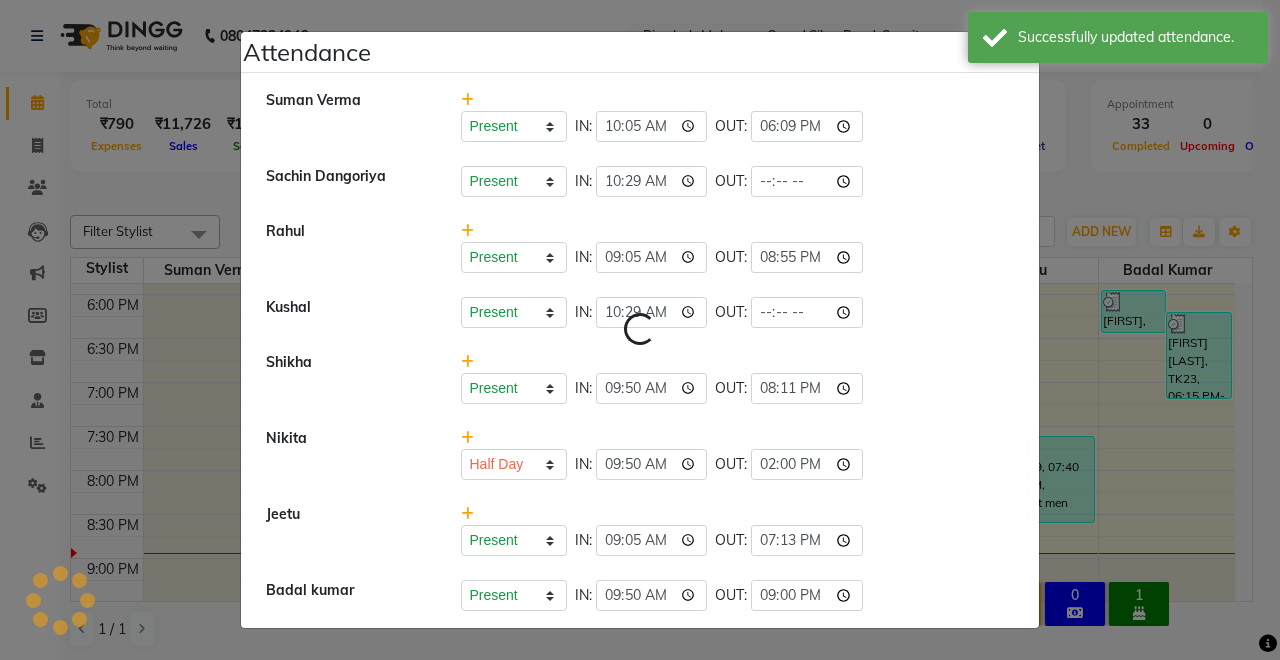 select on "H" 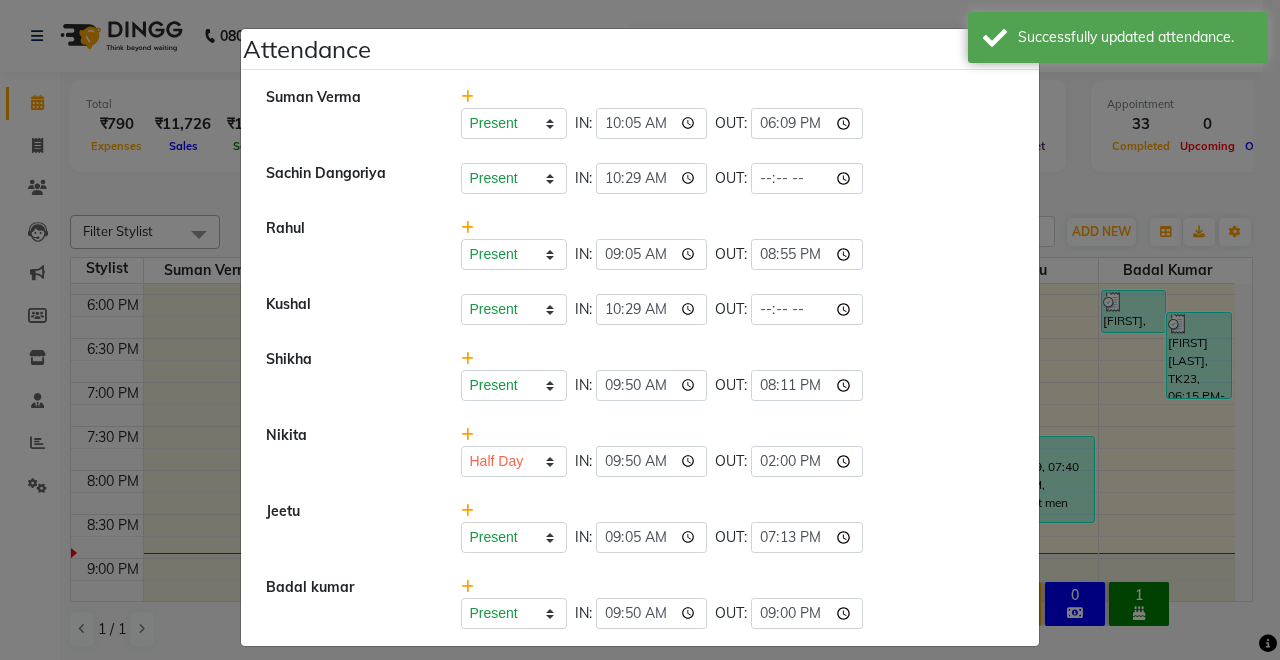 click on "Attendance ×  Suman Verma   Present   Absent   Late   Half Day   Weekly Off  IN:  10:05 OUT:  18:09  Sachin Dangoriya   Present   Absent   Late   Half Day   Weekly Off  IN:  10:29 OUT:   Rahul   Present   Absent   Late   Half Day   Weekly Off  IN:  09:05 OUT:  20:55  Kushal   Present   Absent   Late   Half Day   Weekly Off  IN:  10:29 OUT:   Shikha   Present   Absent   Late   Half Day   Weekly Off  IN:  09:50 OUT:  20:11  Nikita   Present   Absent   Late   Half Day   Weekly Off  IN:  09:50 OUT:  14:00  Jeetu   Present   Absent   Late   Half Day   Weekly Off  IN:  09:05 OUT:  19:13  Badal kumar   Present   Absent   Late   Half Day   Weekly Off  IN:  09:50 OUT:  21:00" 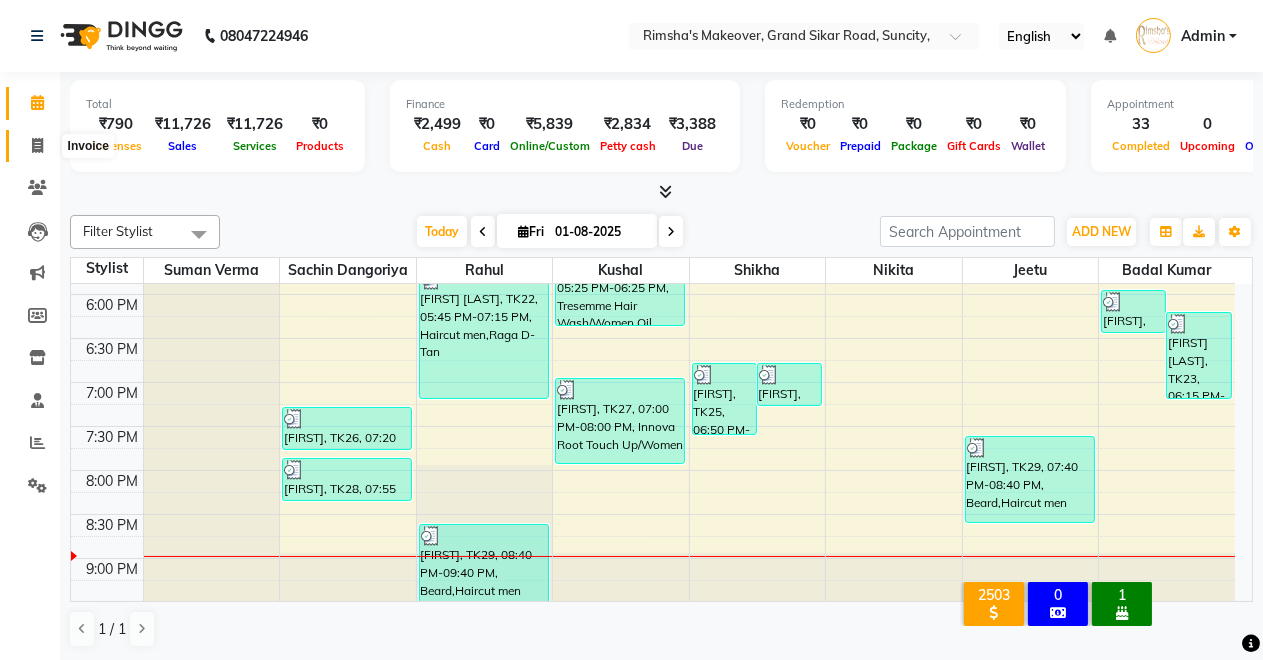 click 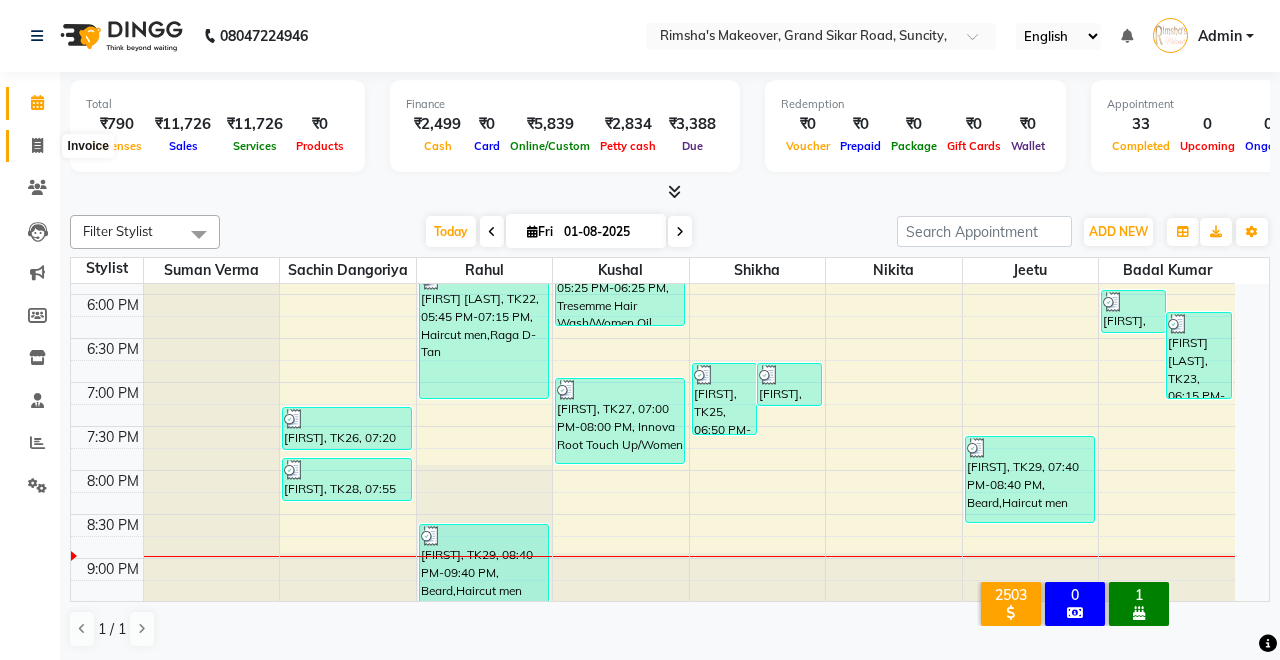 select on "7317" 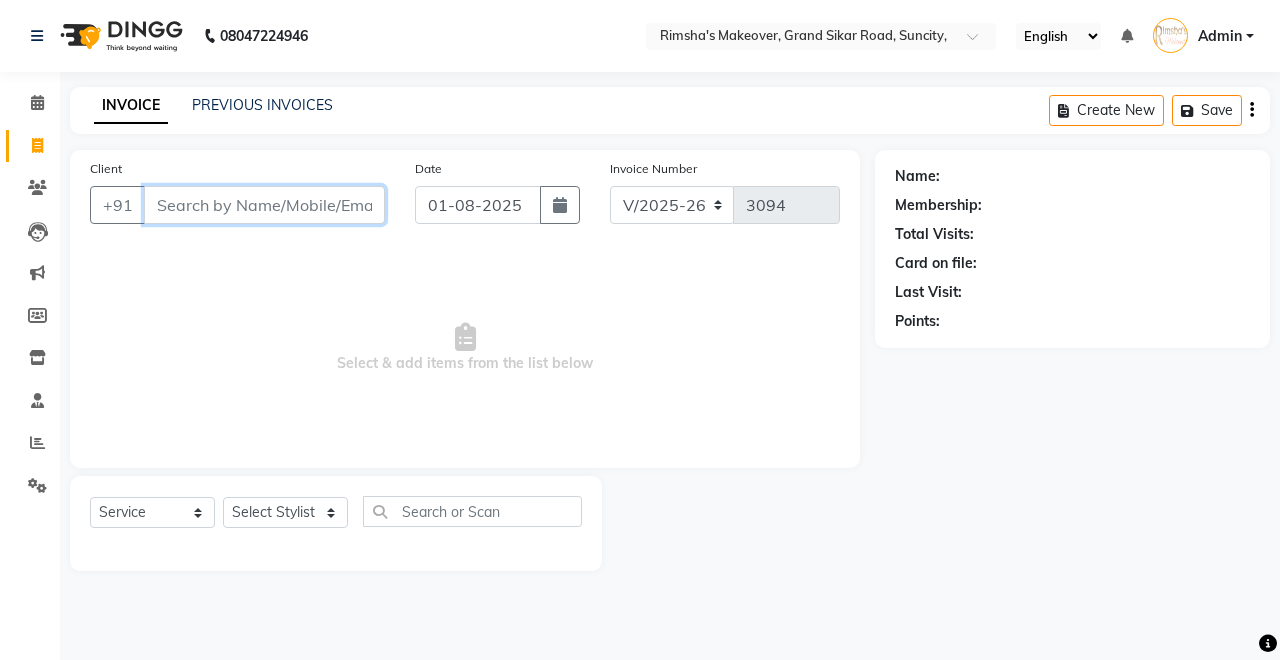 click on "Client" at bounding box center [264, 205] 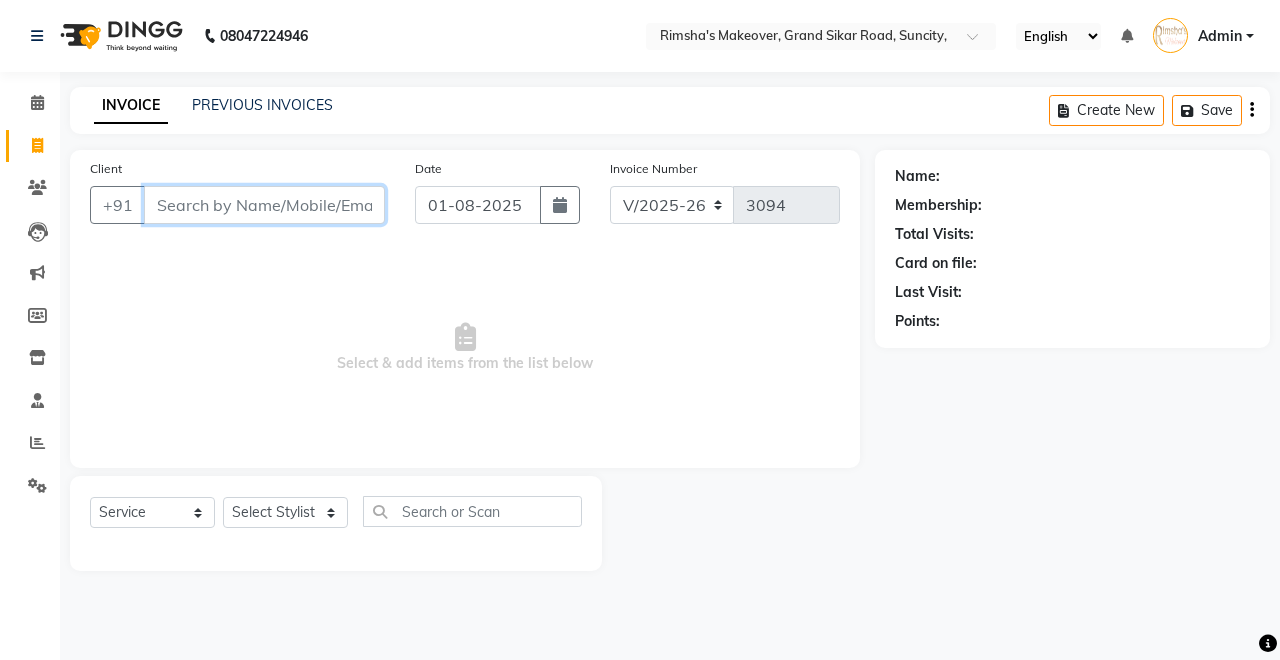 click on "Client" at bounding box center (264, 205) 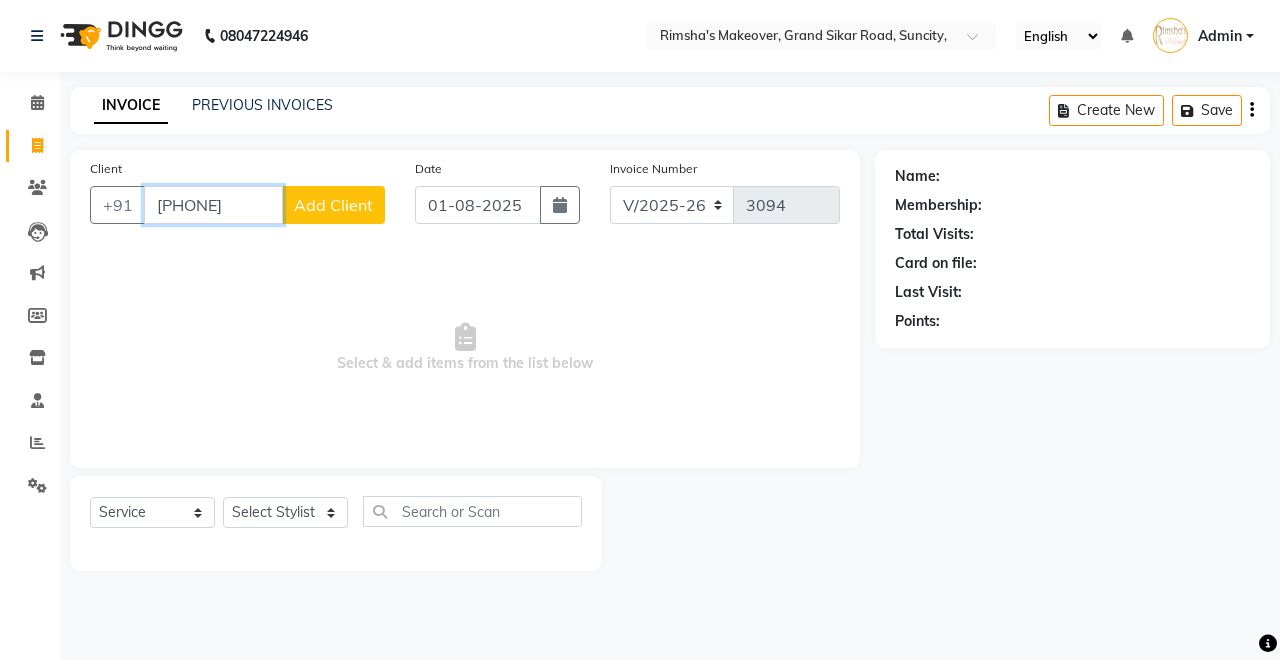 type on "8005606934" 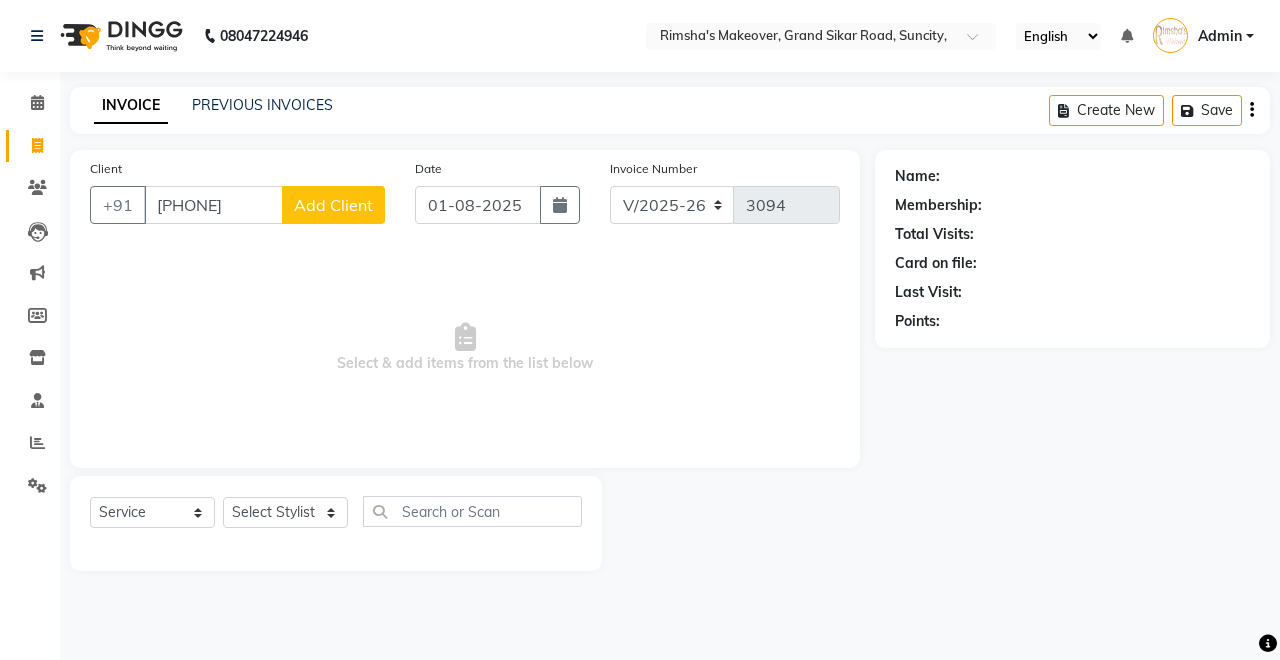 click on "Add Client" 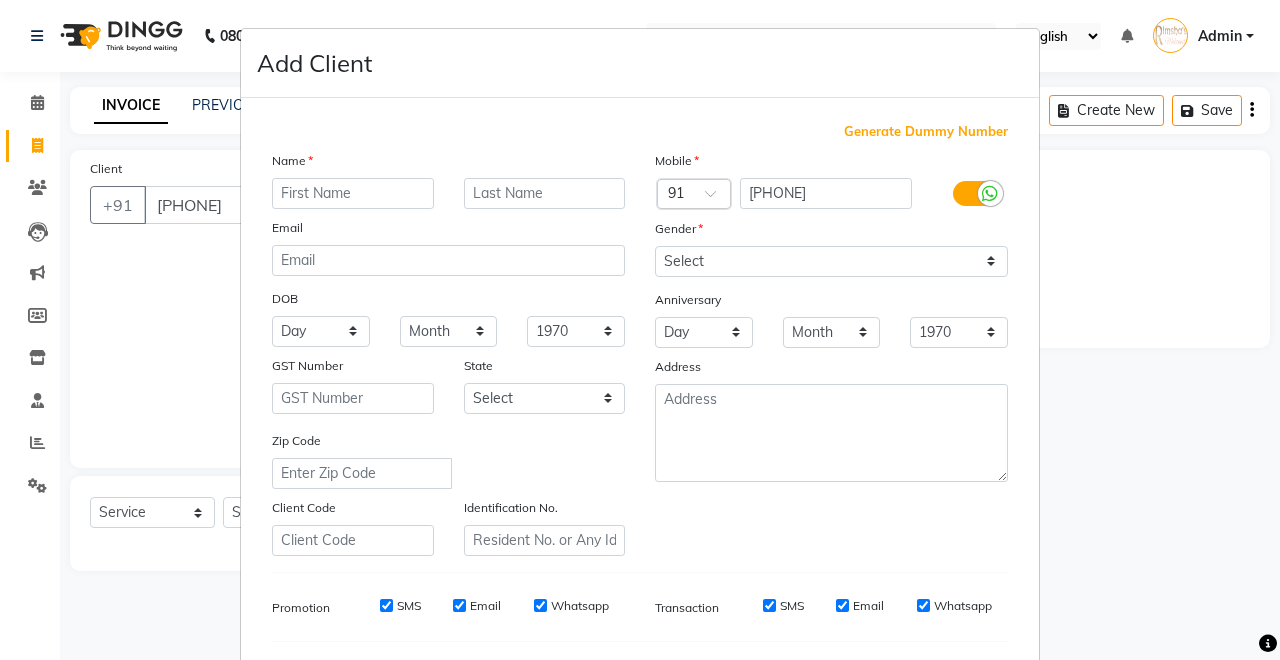 click at bounding box center (353, 193) 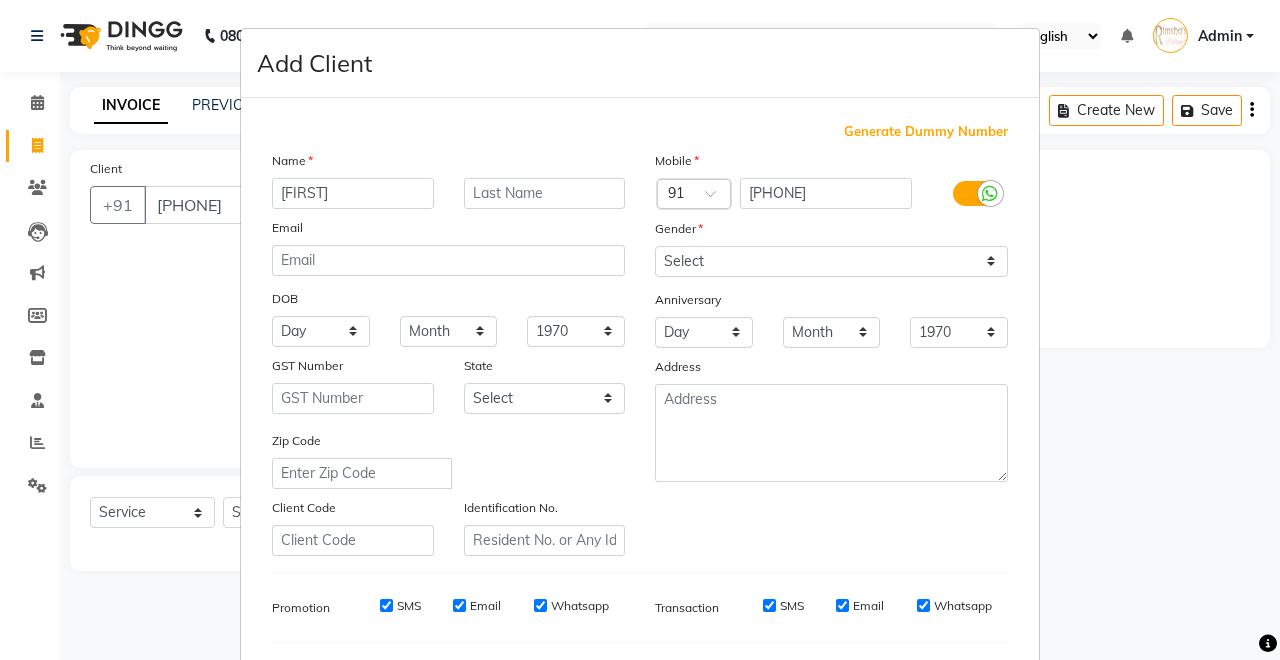 type on "pardeep" 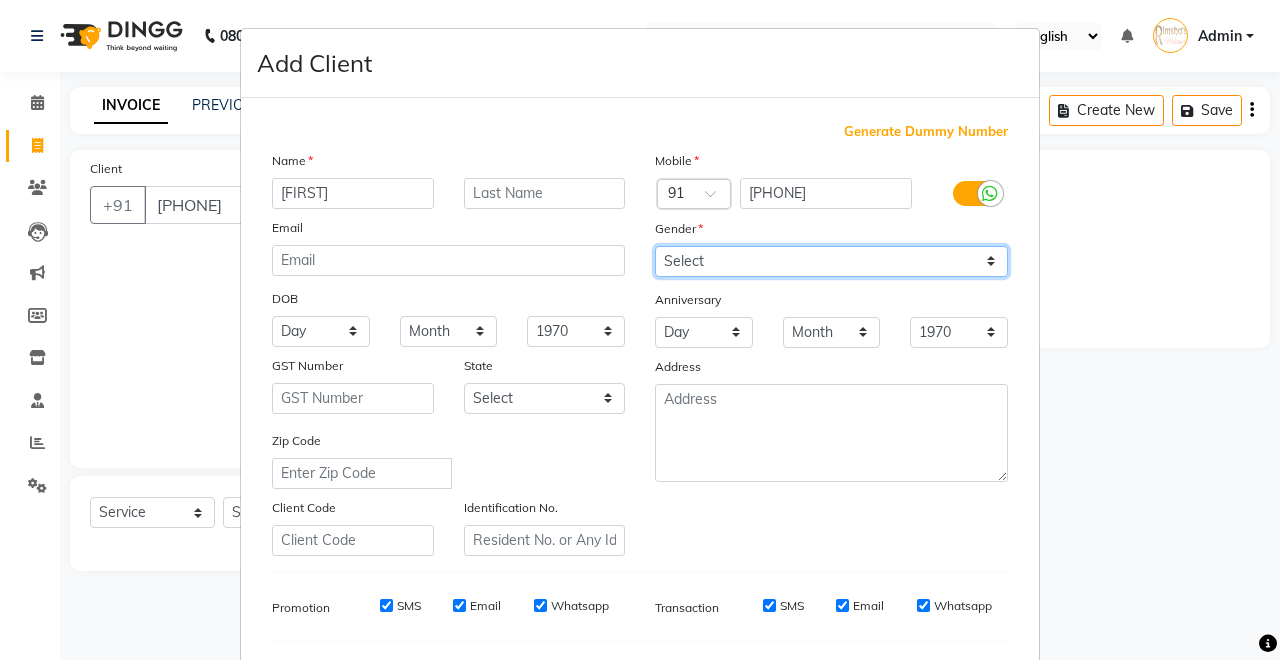 click on "Select Male Female Other Prefer Not To Say" at bounding box center [831, 261] 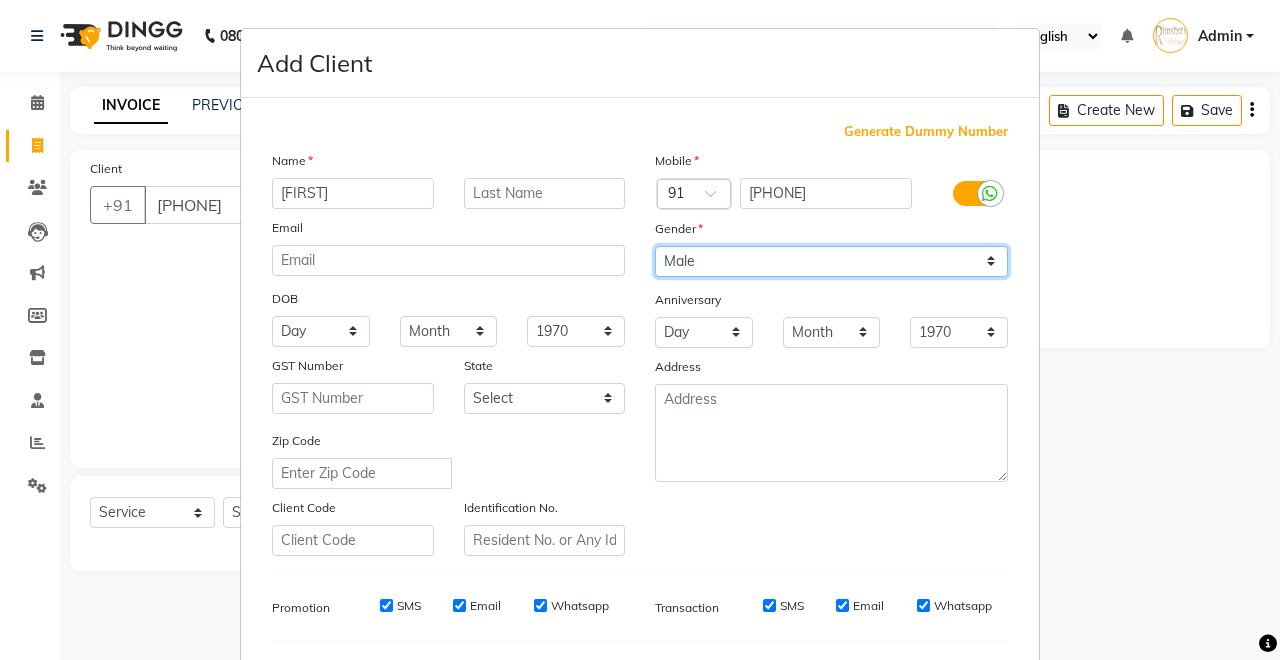 click on "Select Male Female Other Prefer Not To Say" at bounding box center (831, 261) 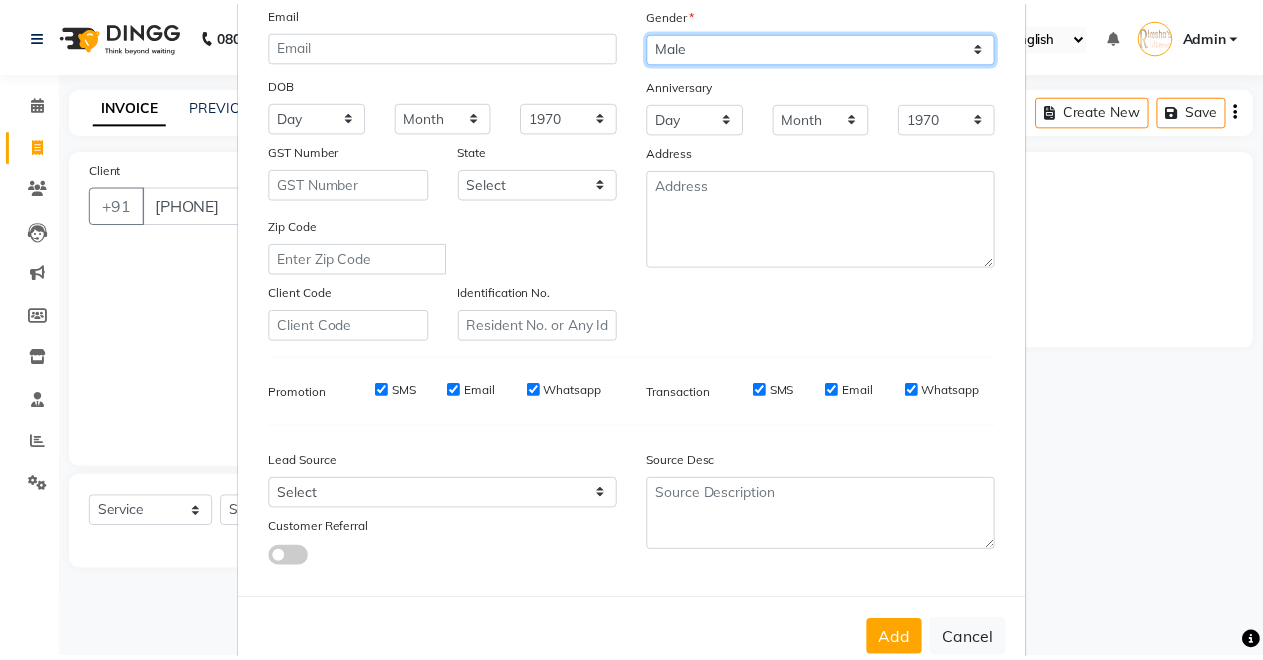 scroll, scrollTop: 259, scrollLeft: 0, axis: vertical 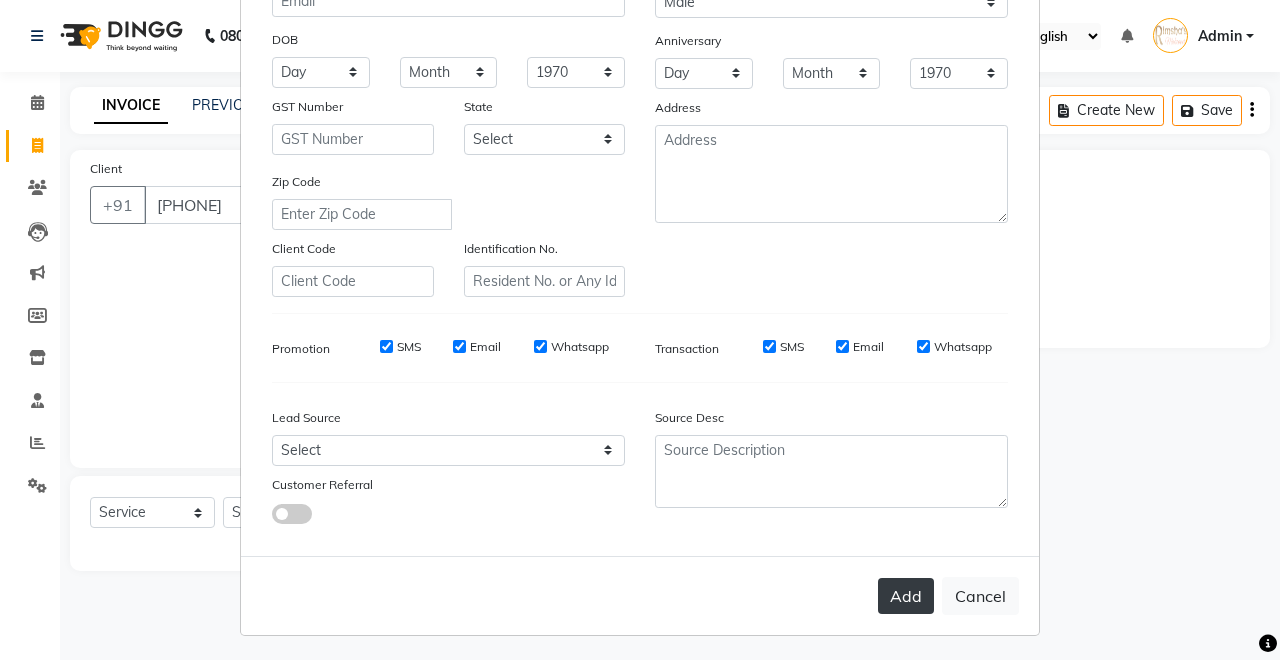 click on "Add" at bounding box center (906, 596) 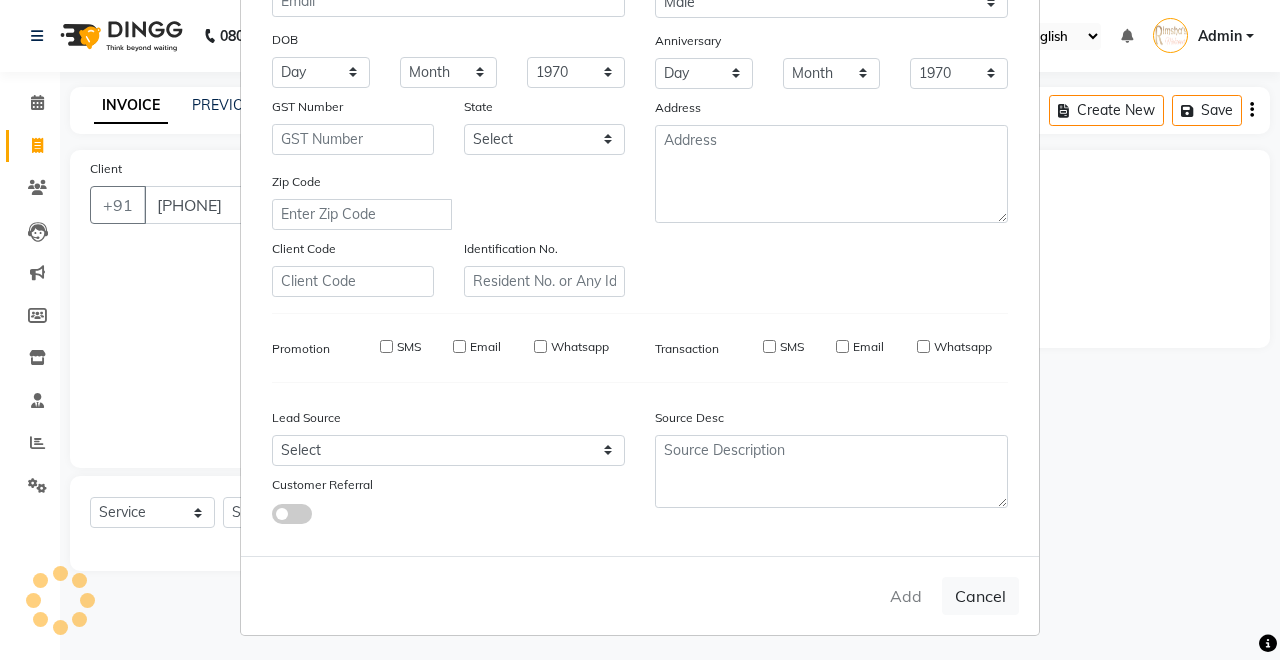 type 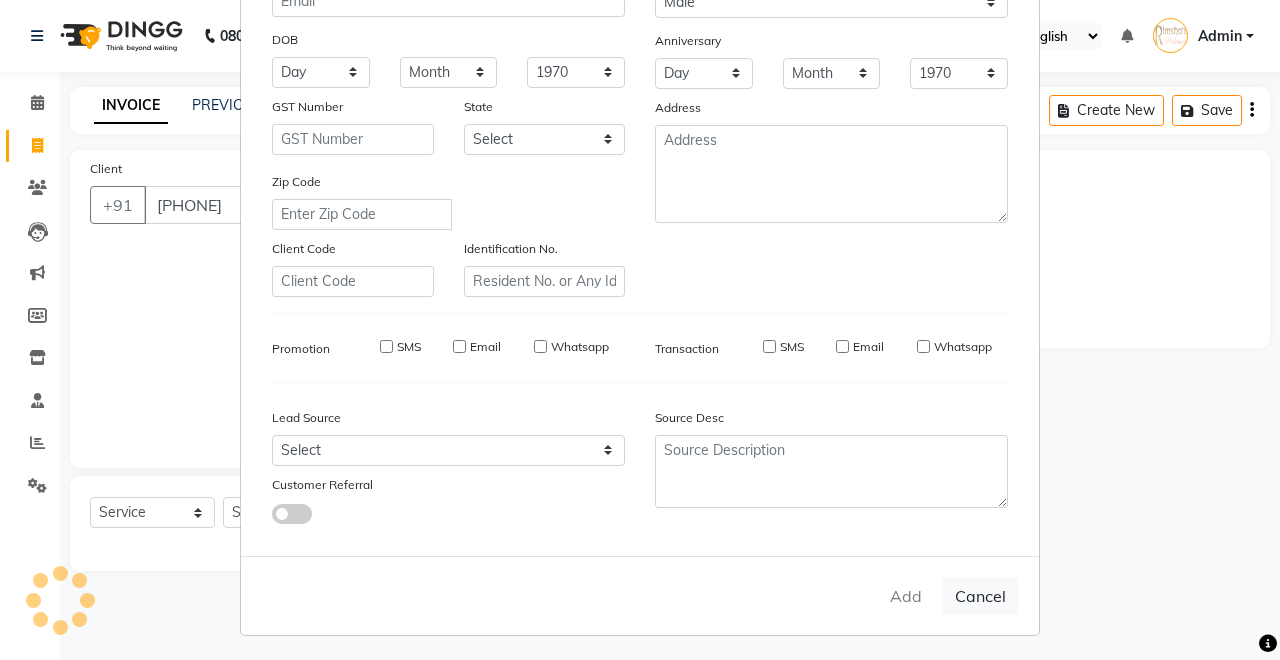 select 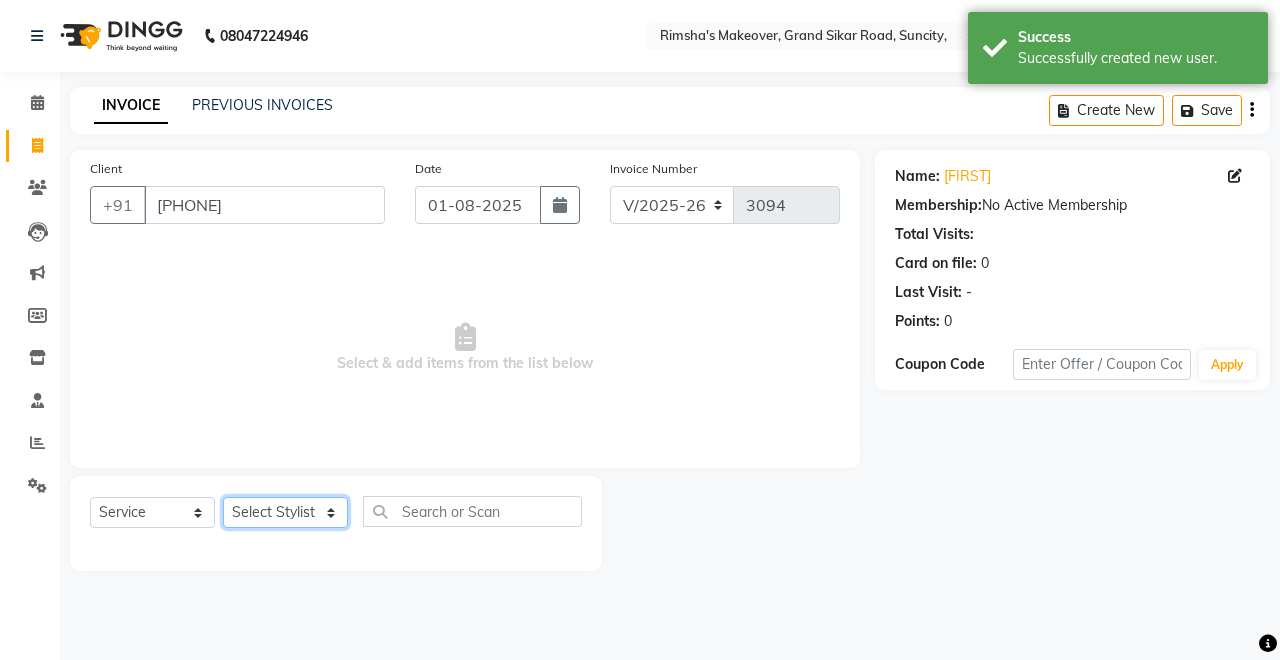click on "Select Stylist Badal kumar Jeetu Kushal Nikita Rahul Sachin Dangoriya Shikha Suman Verma" 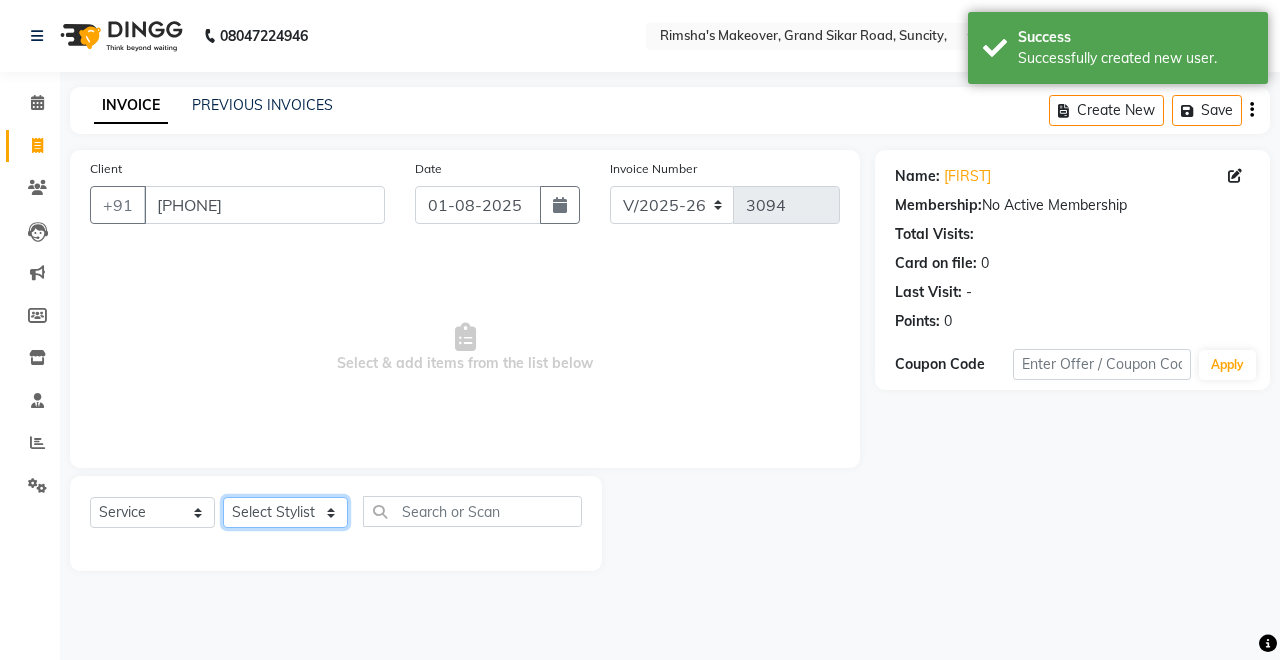 select on "85198" 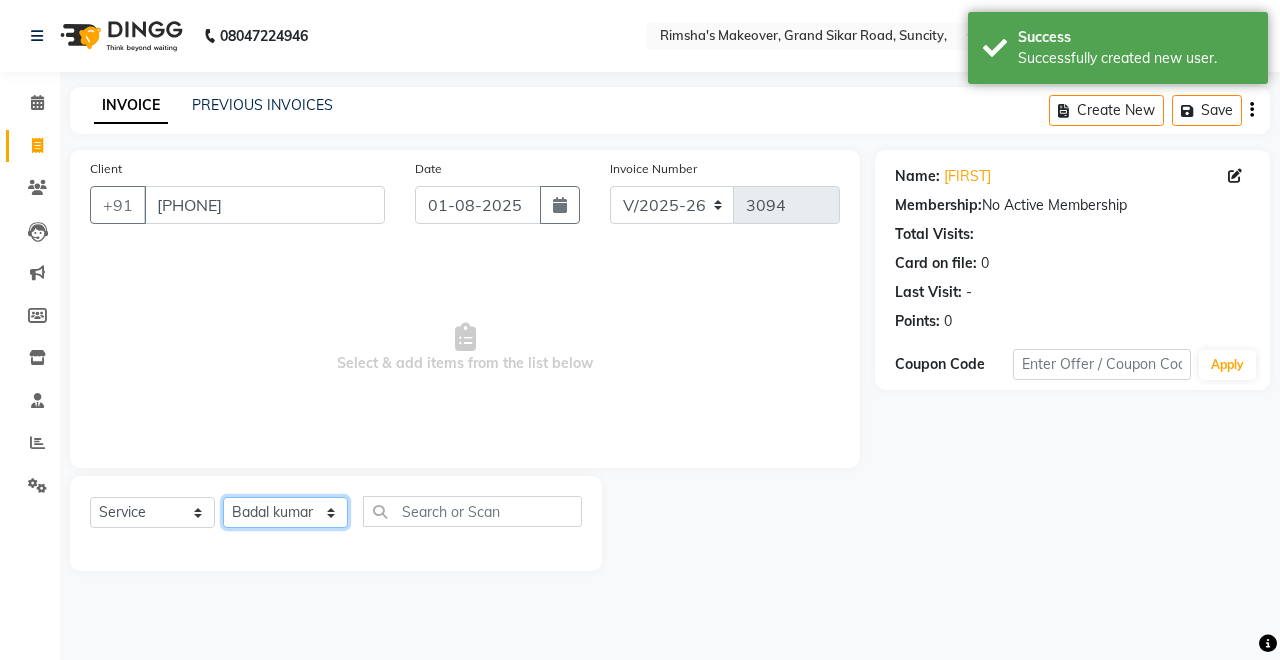 click on "Select Stylist Badal kumar Jeetu Kushal Nikita Rahul Sachin Dangoriya Shikha Suman Verma" 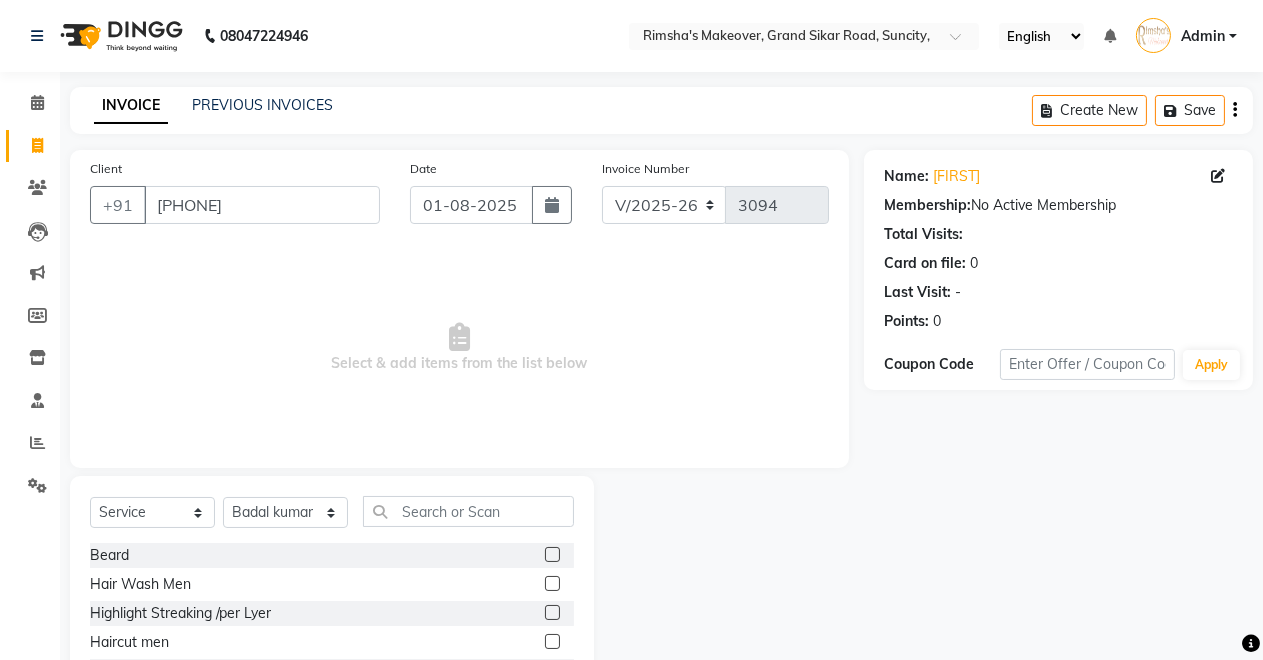 click 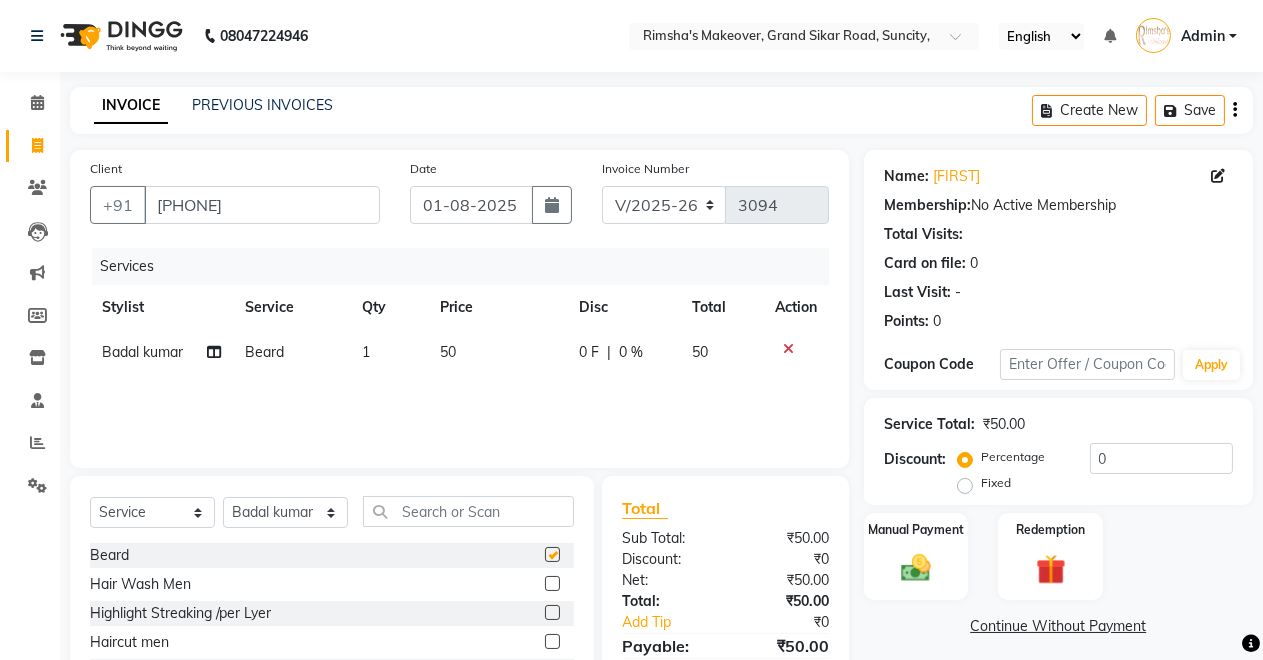checkbox on "false" 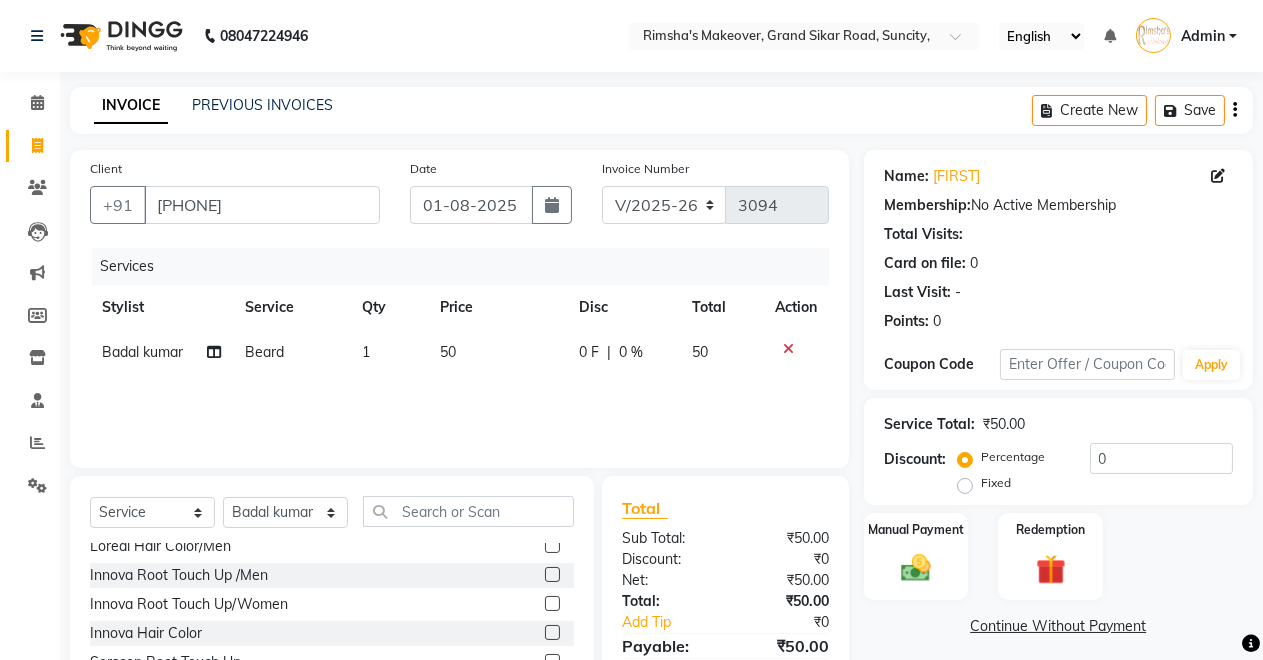 scroll, scrollTop: 333, scrollLeft: 0, axis: vertical 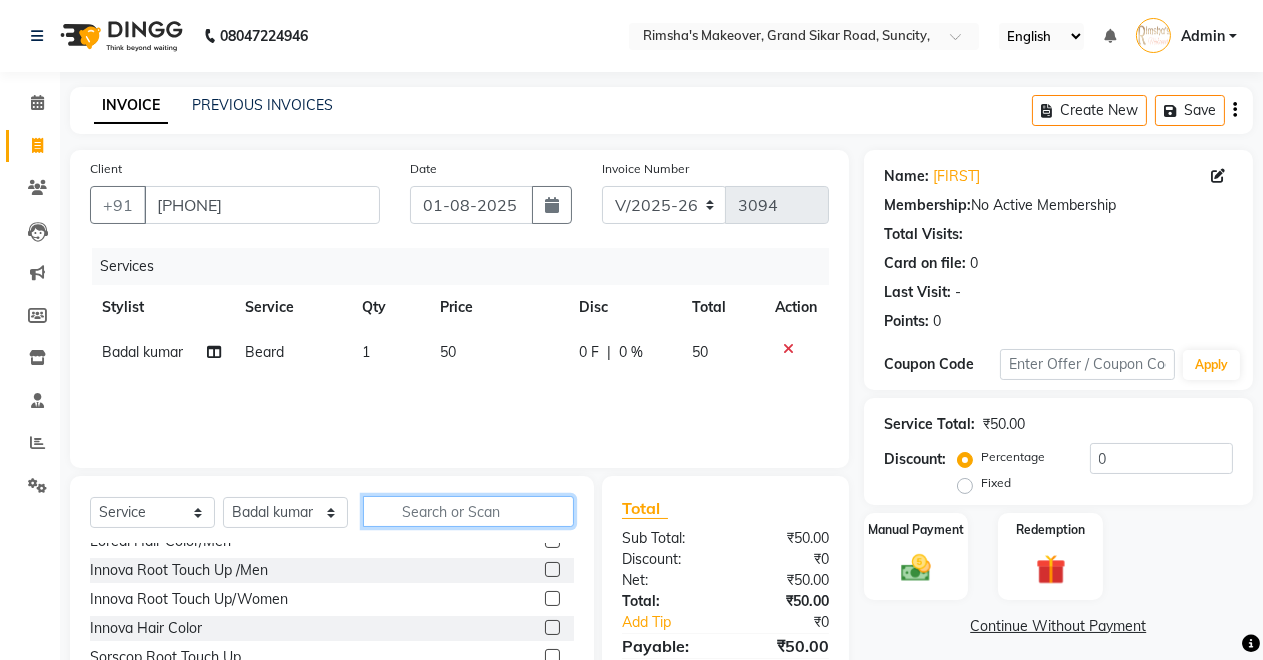 click 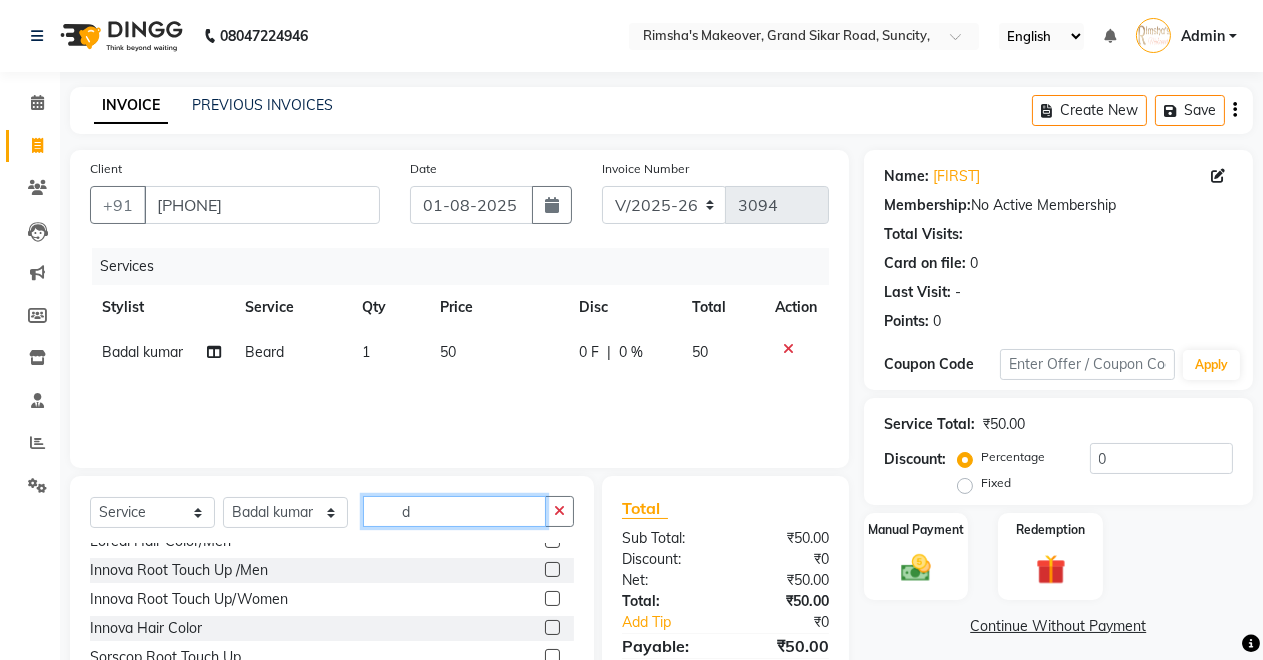 scroll, scrollTop: 0, scrollLeft: 0, axis: both 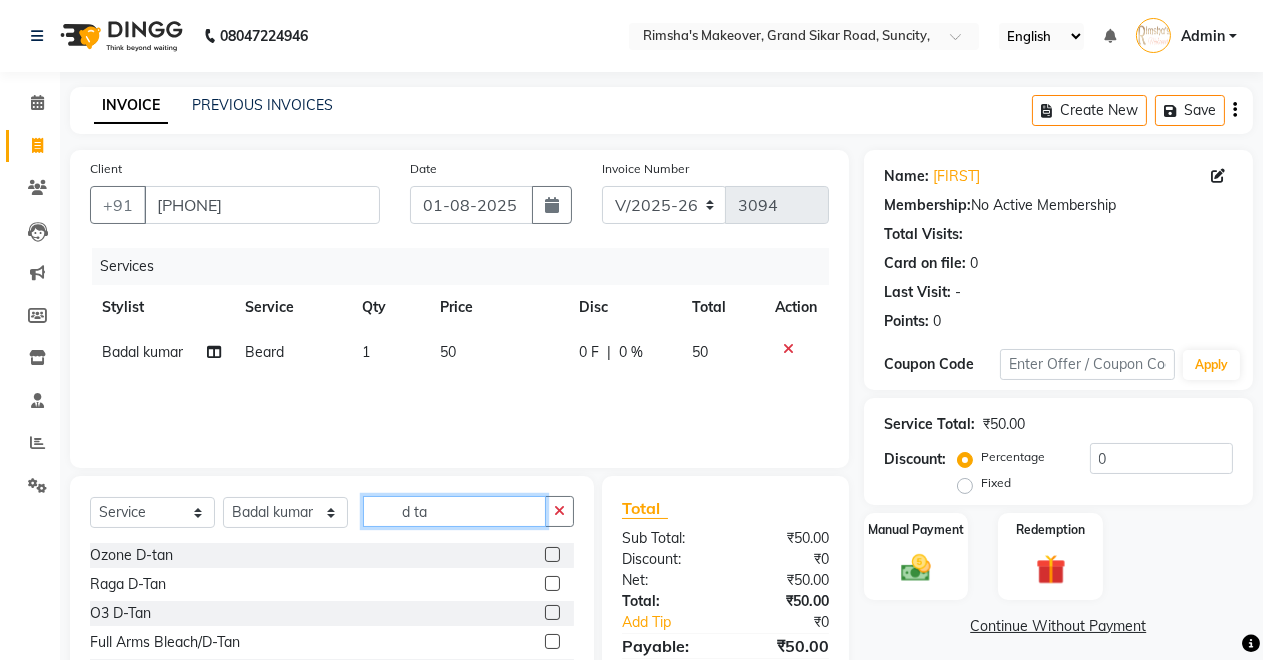 type on "d ta" 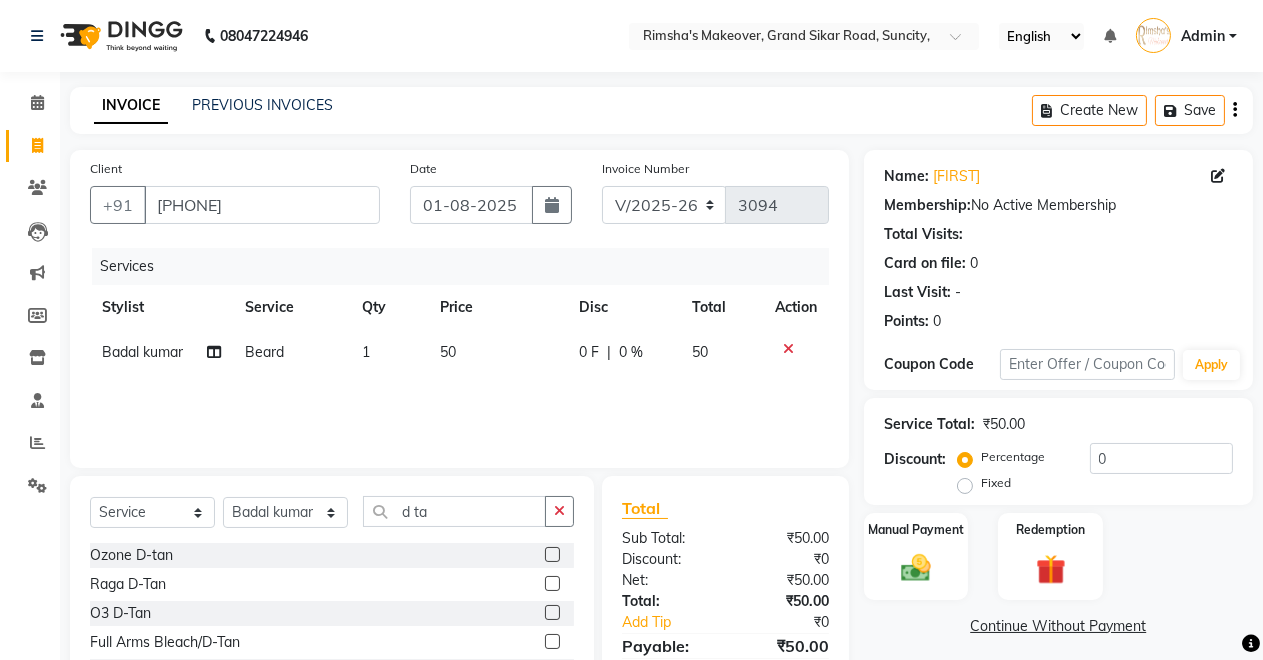 click 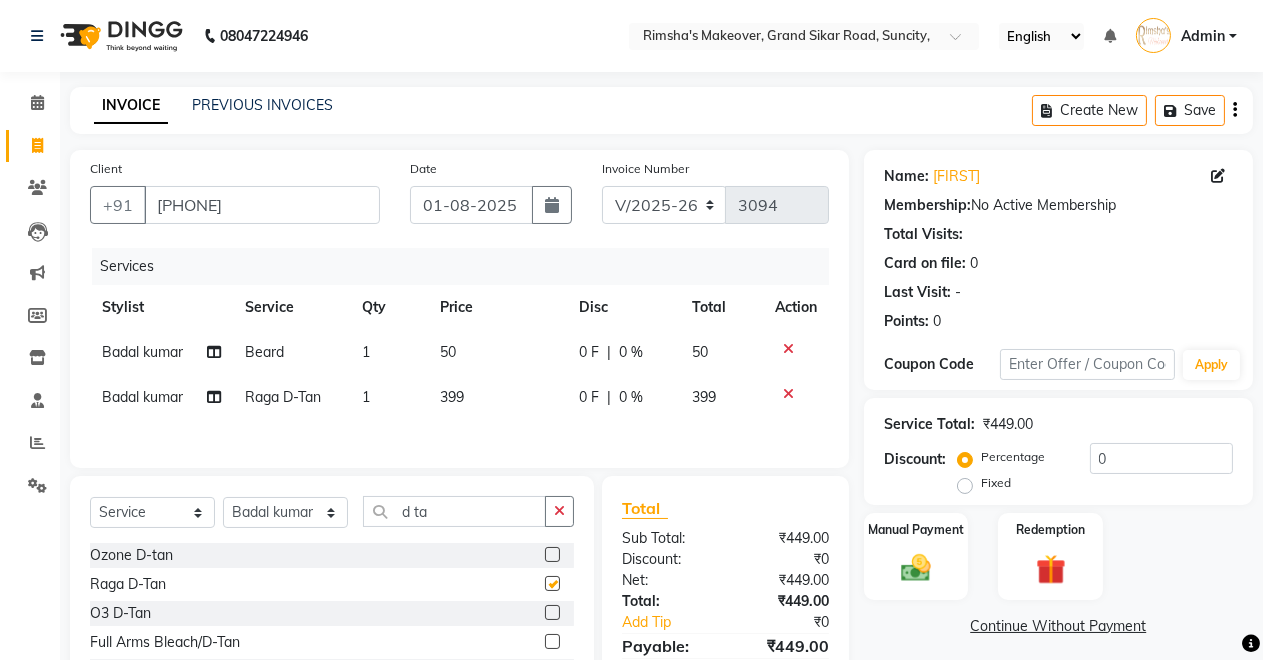 checkbox on "false" 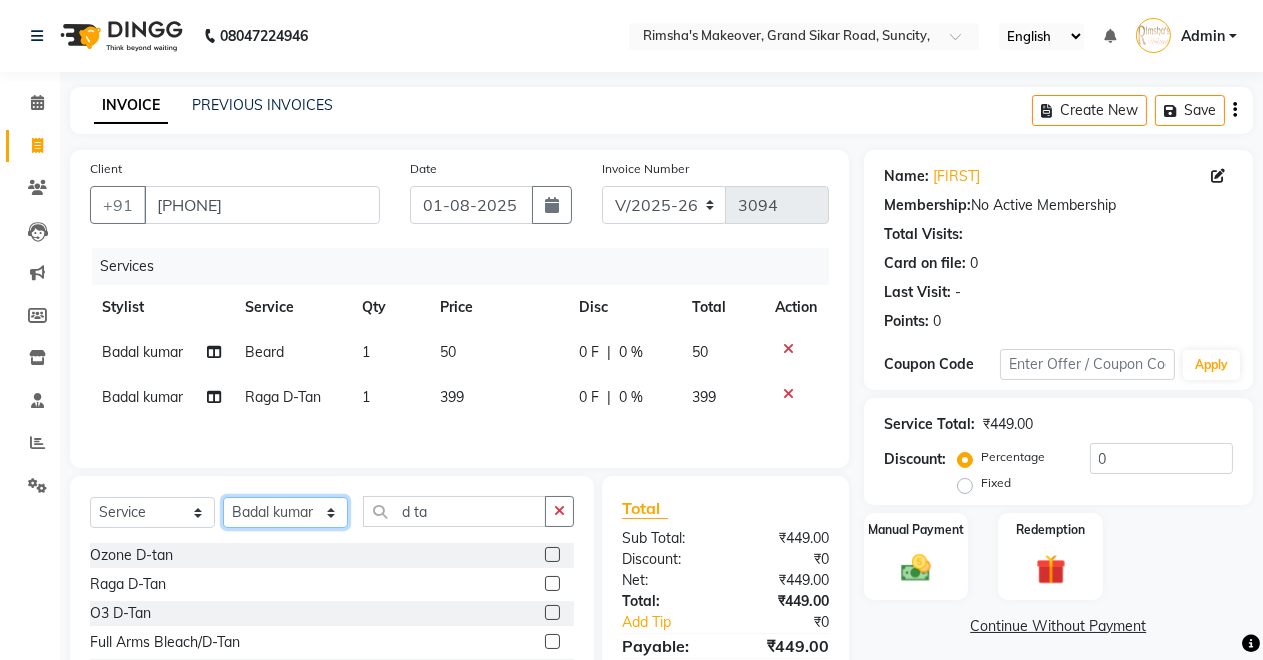 click on "Select Stylist Badal kumar Jeetu Kushal Nikita Rahul Sachin Dangoriya Shikha Suman Verma" 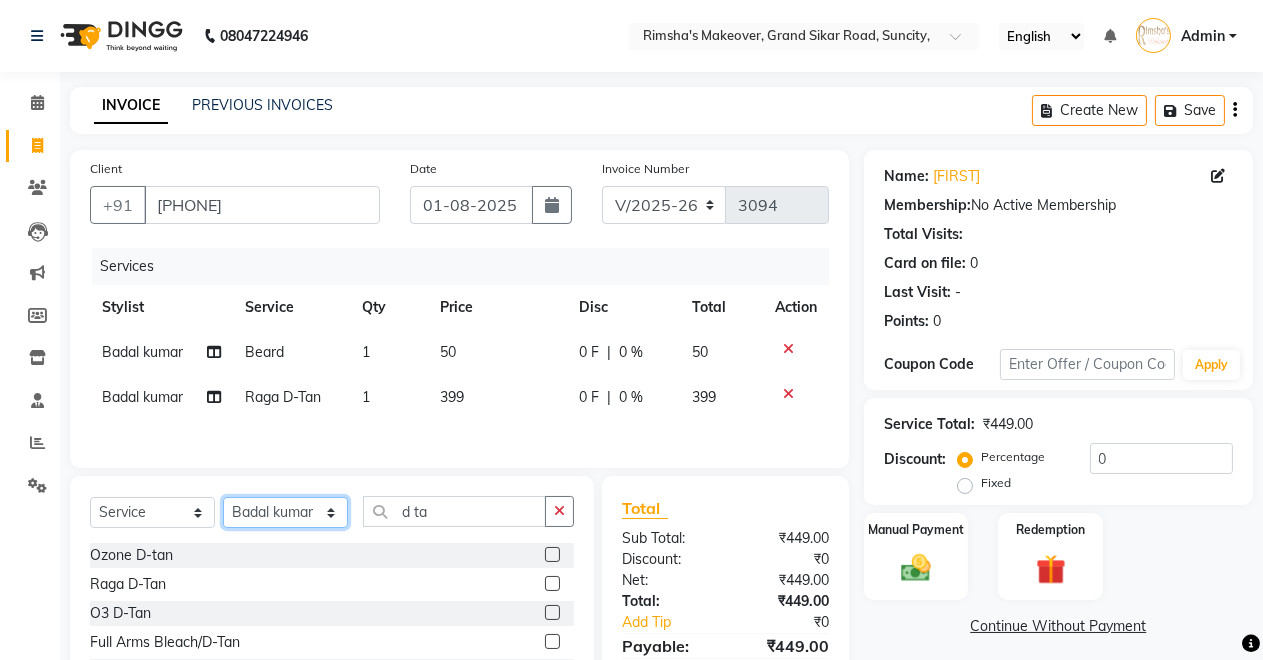 select on "64880" 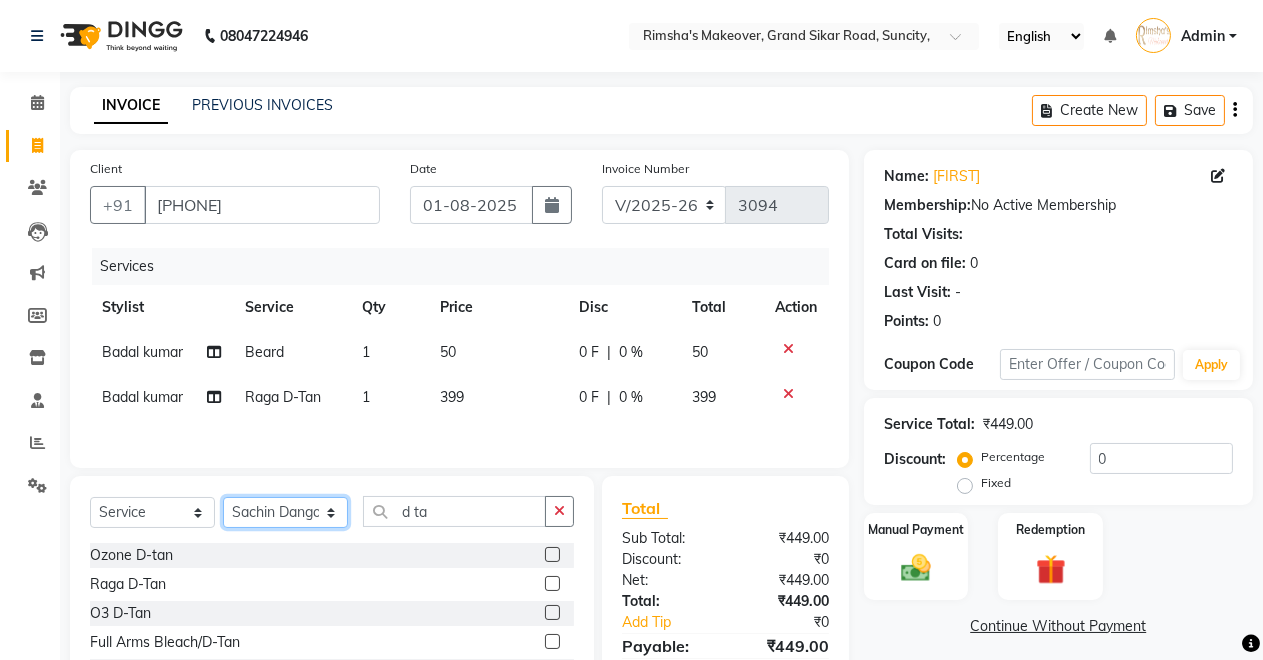 click on "Select Stylist Badal kumar Jeetu Kushal Nikita Rahul Sachin Dangoriya Shikha Suman Verma" 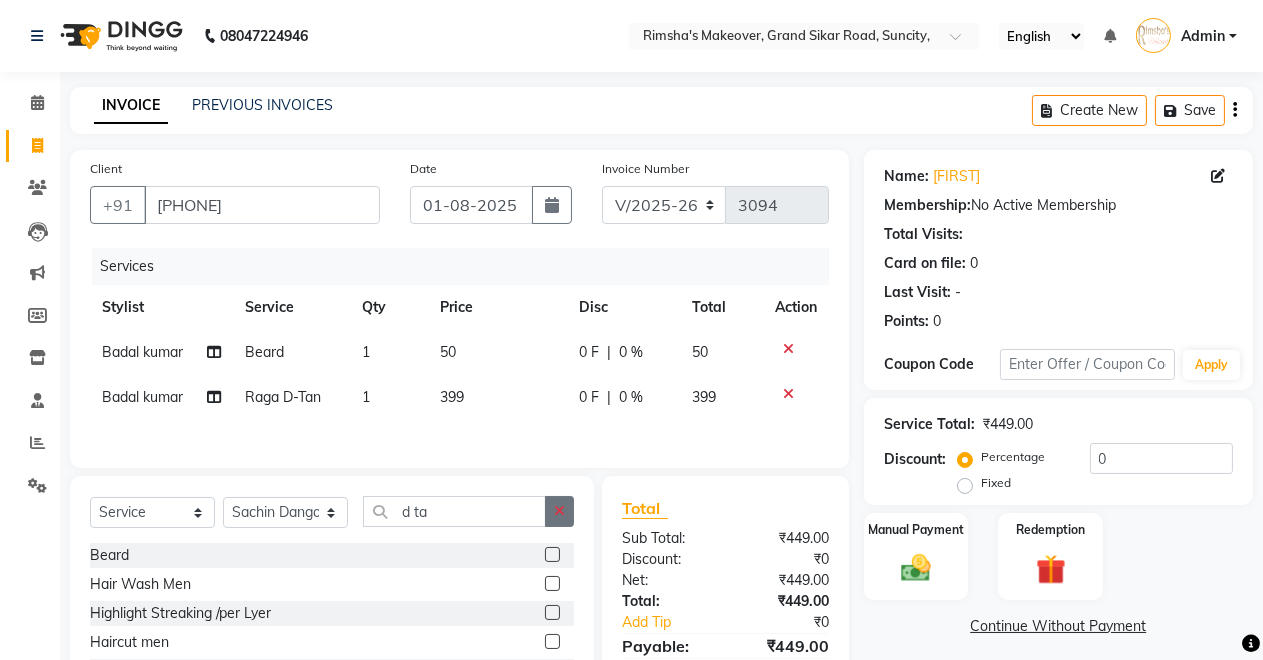click 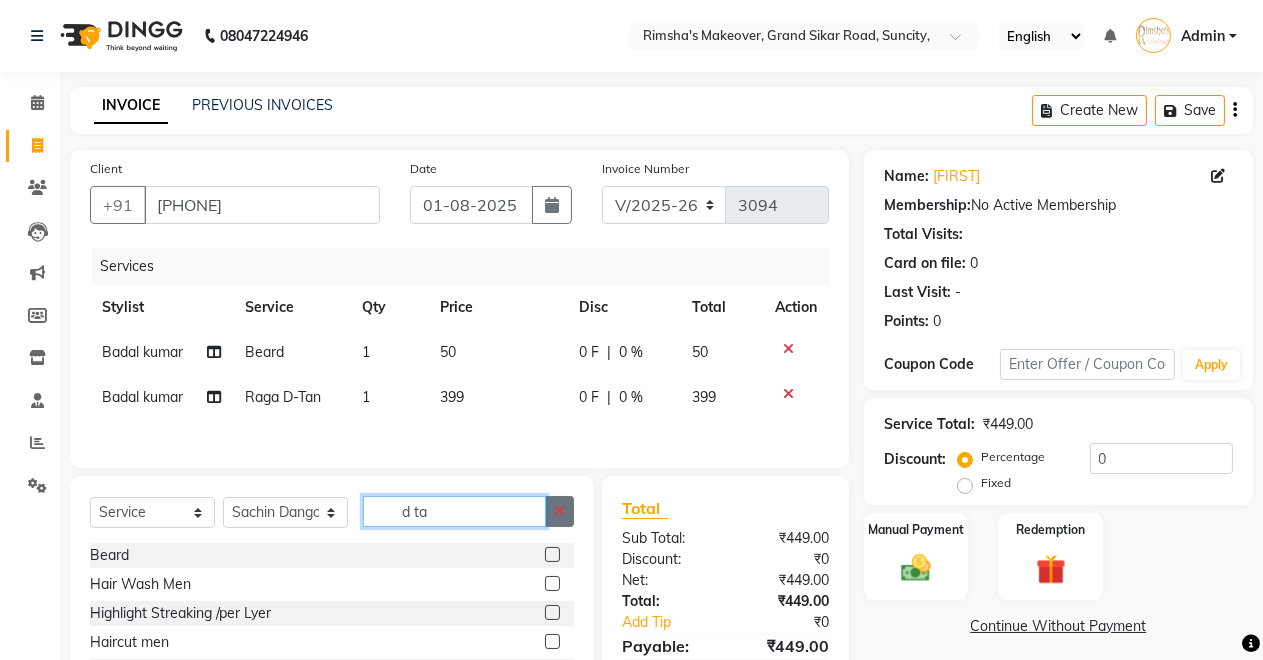 type 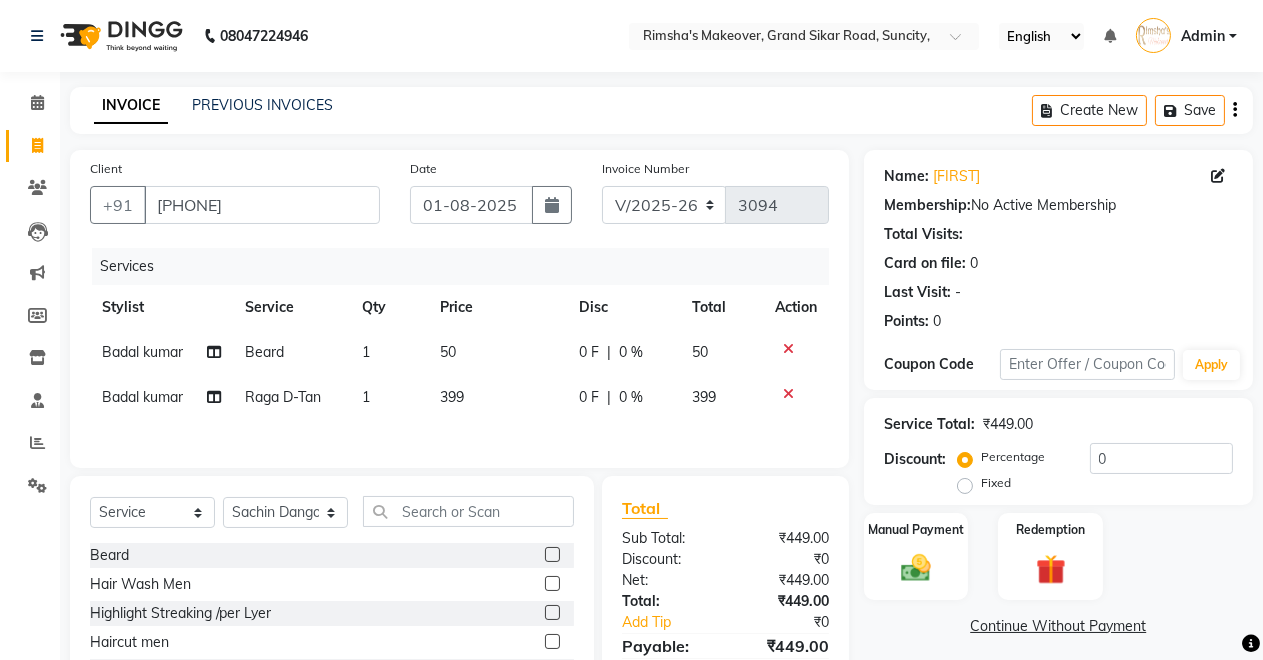 click 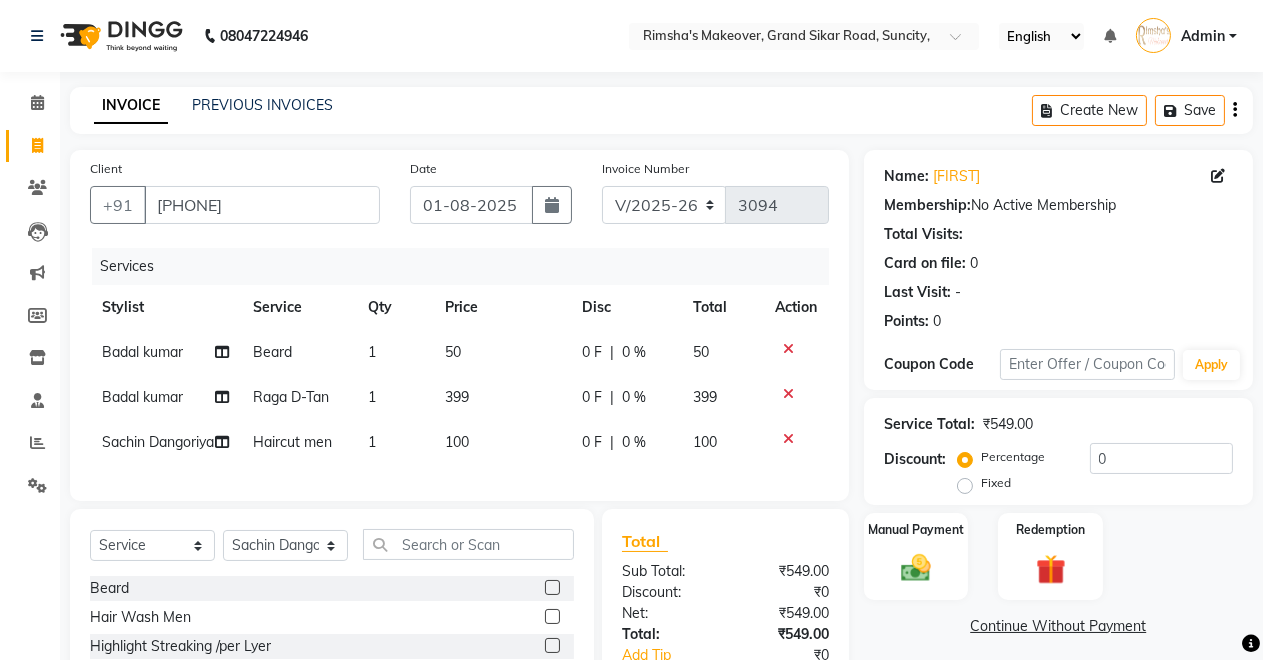 checkbox on "false" 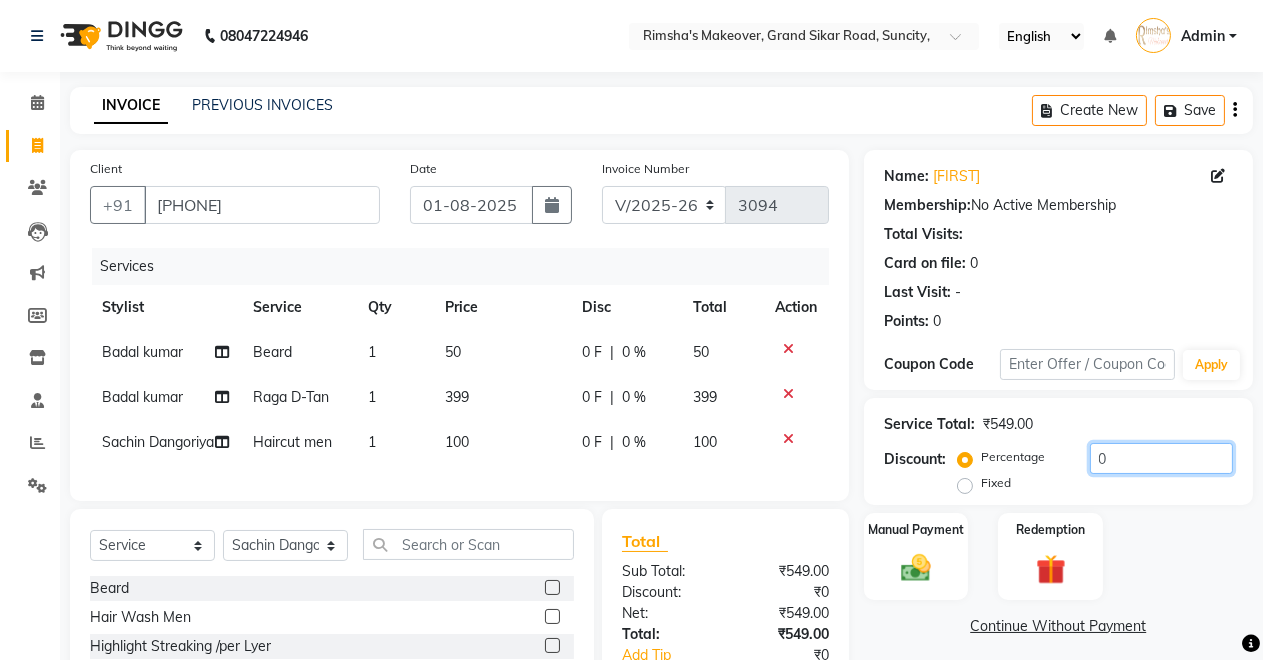 click on "0" 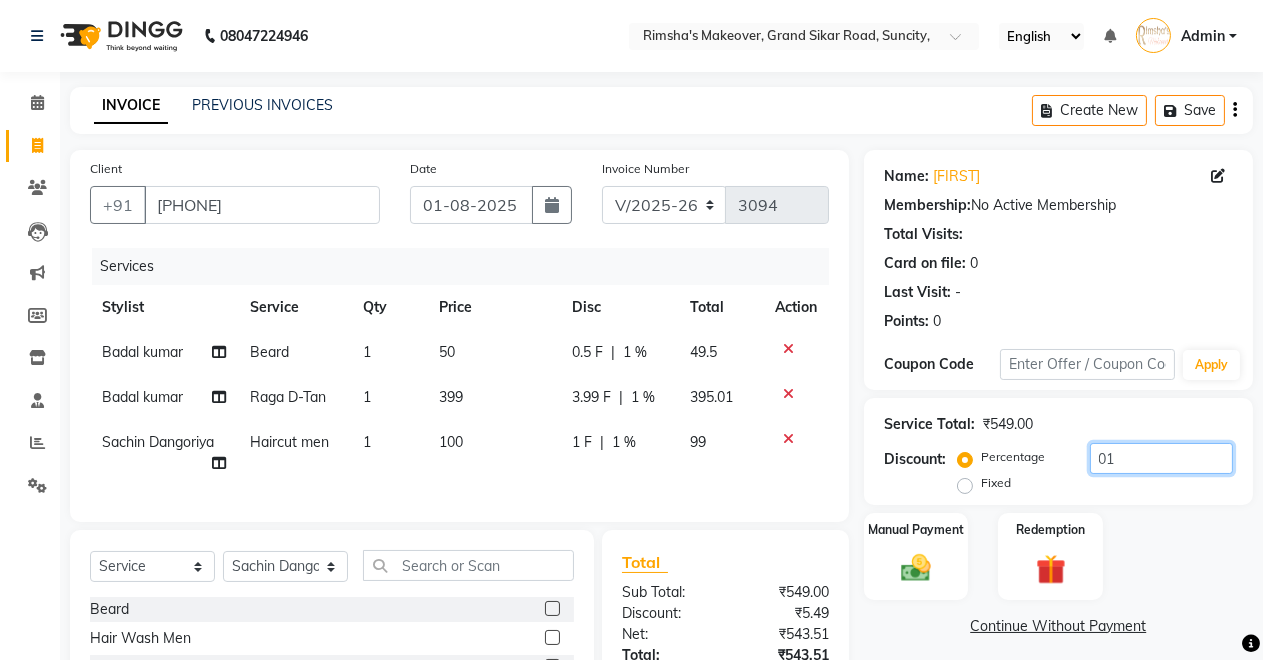 type on "0" 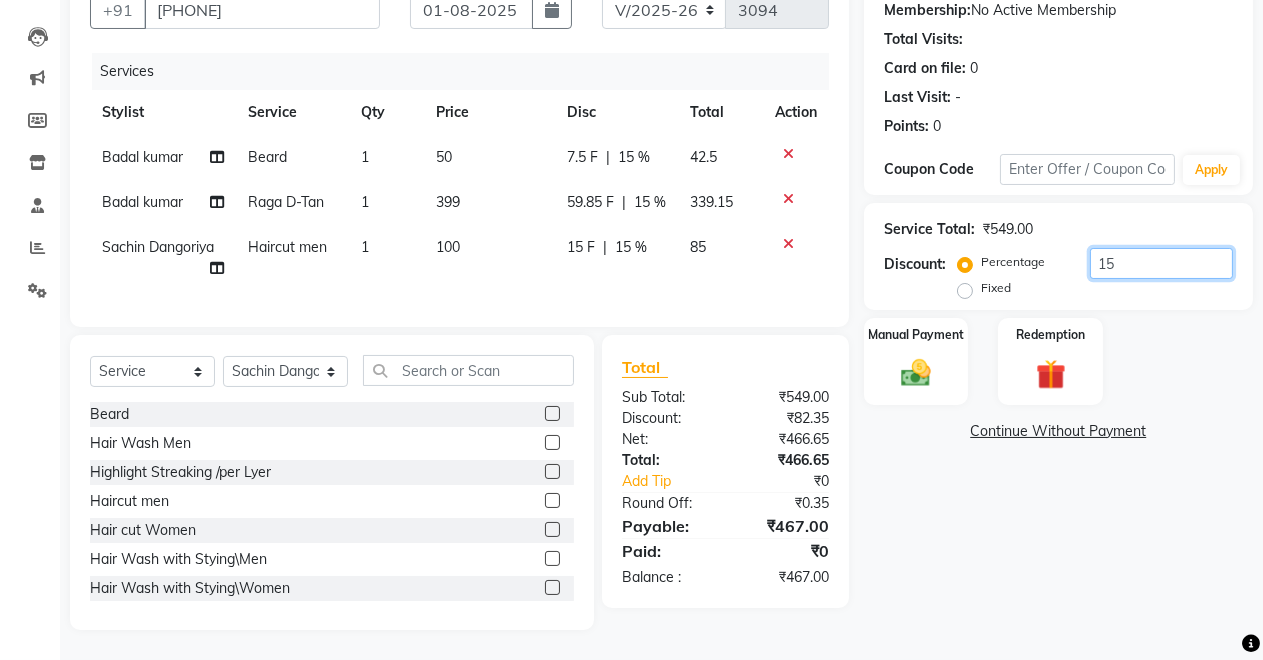 scroll, scrollTop: 0, scrollLeft: 0, axis: both 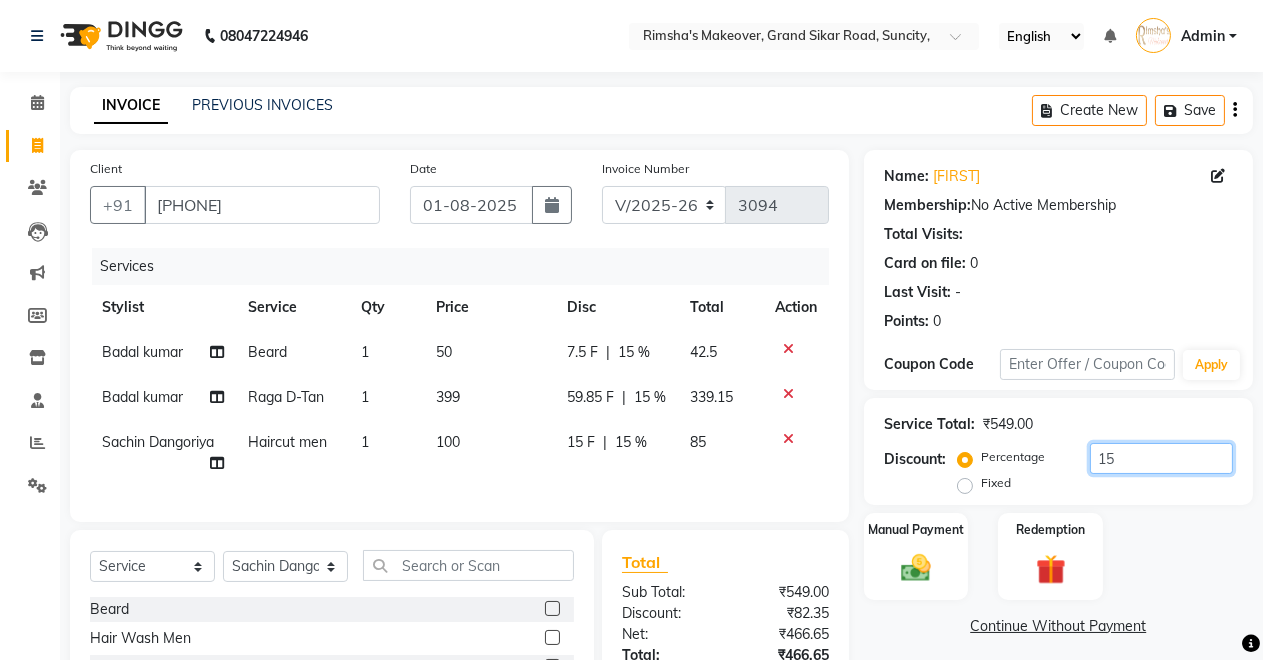 click on "15" 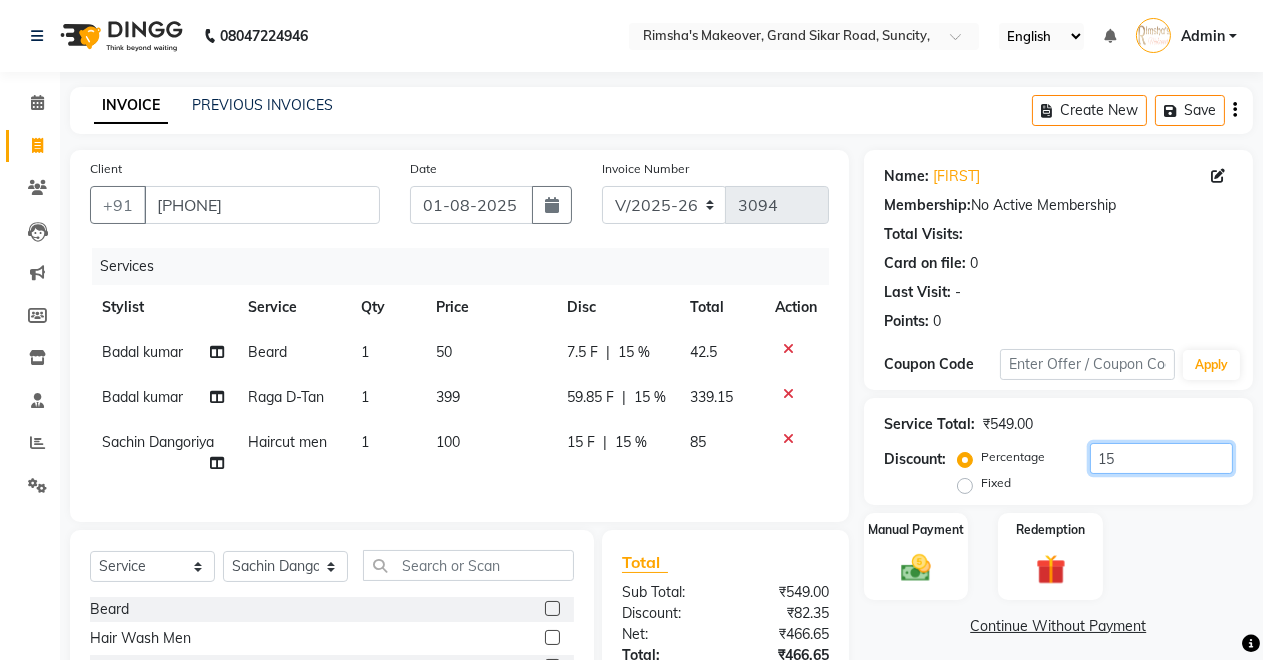 type on "1" 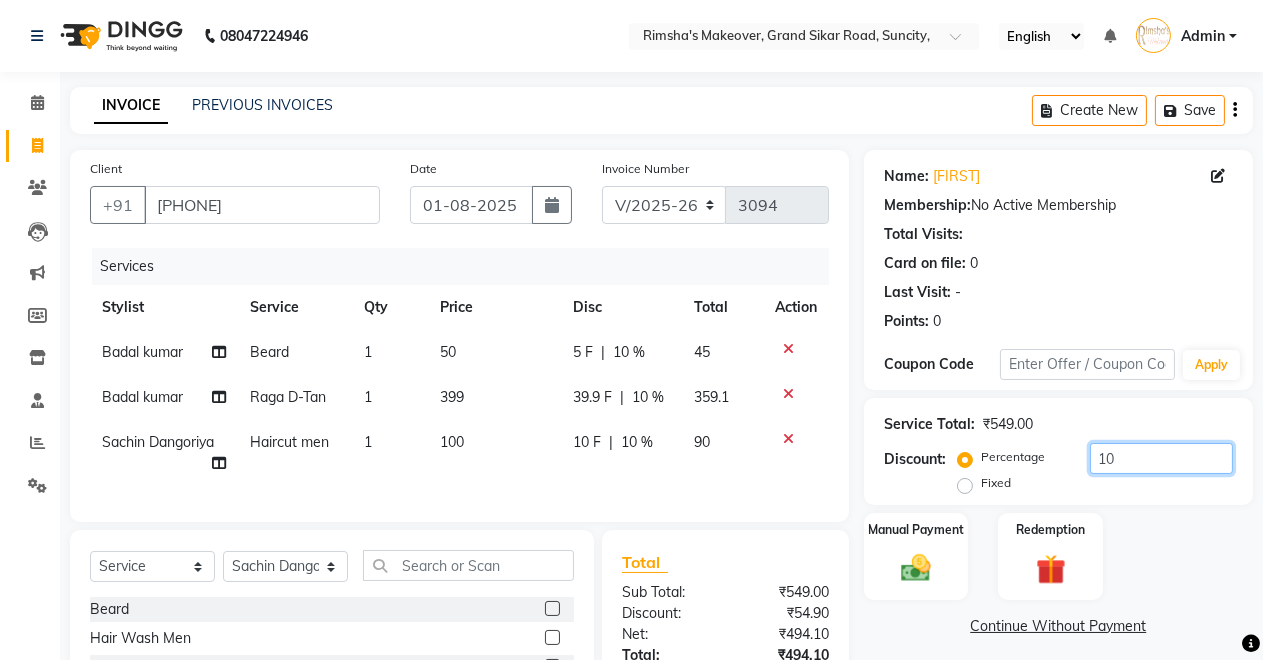 scroll, scrollTop: 211, scrollLeft: 0, axis: vertical 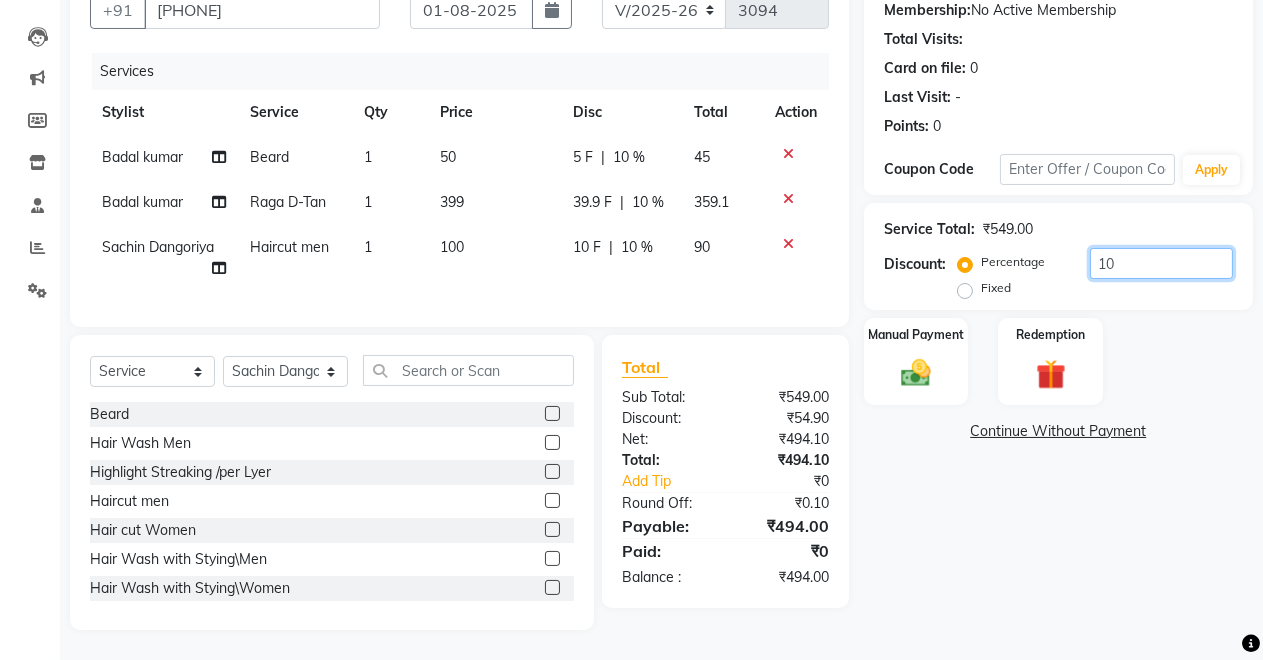 type on "1" 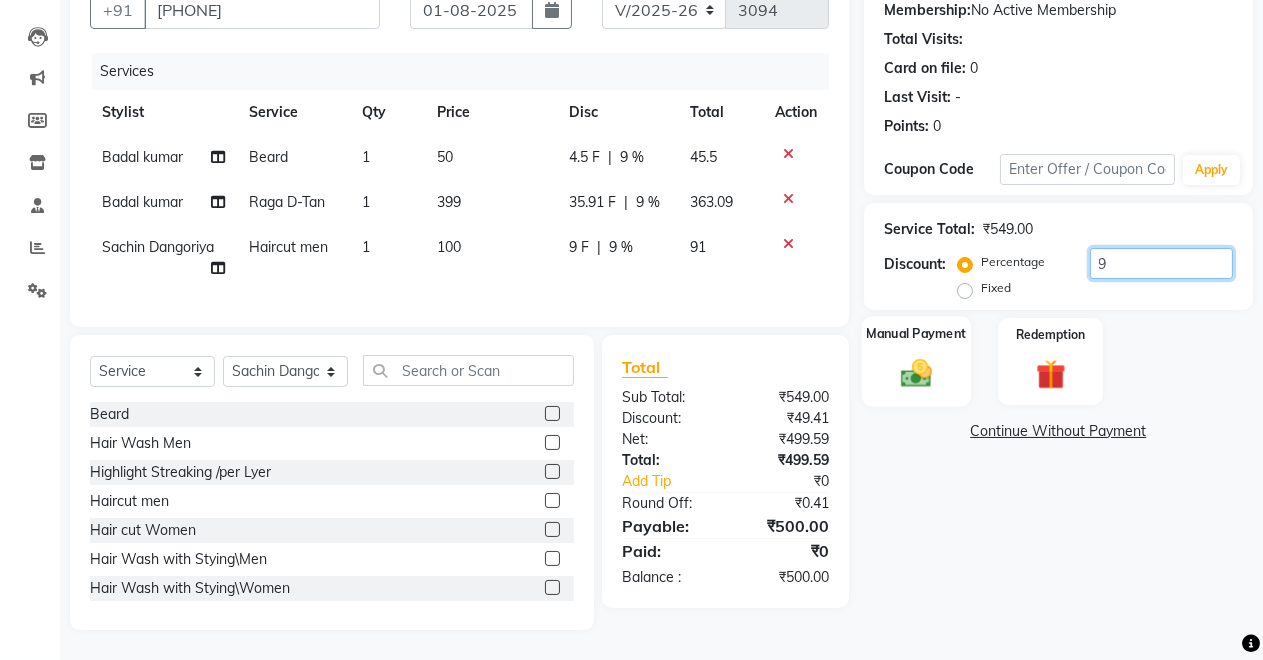 type on "9" 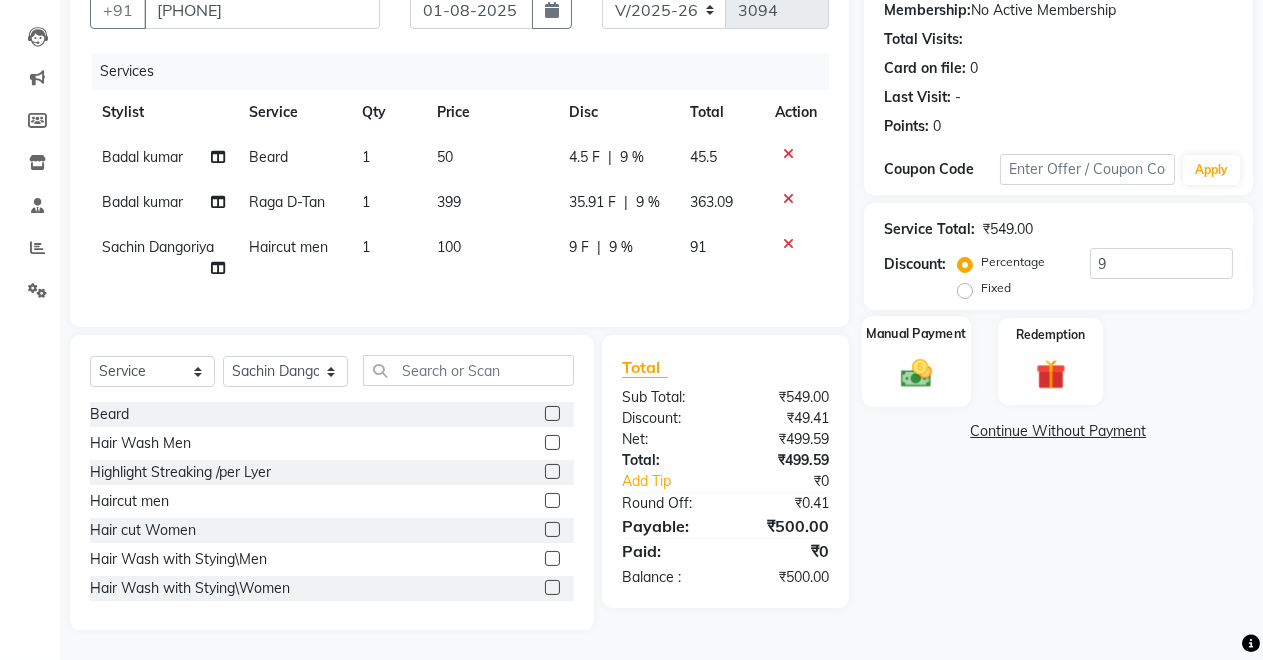 click on "Manual Payment" 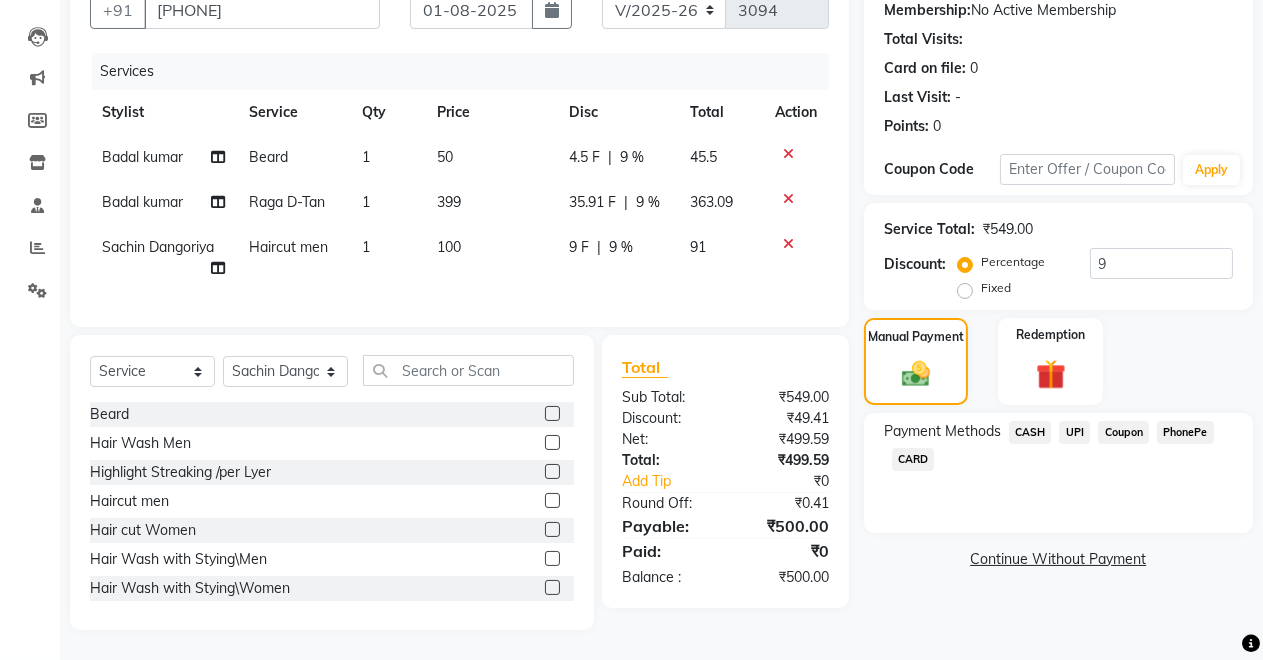 click on "CASH" 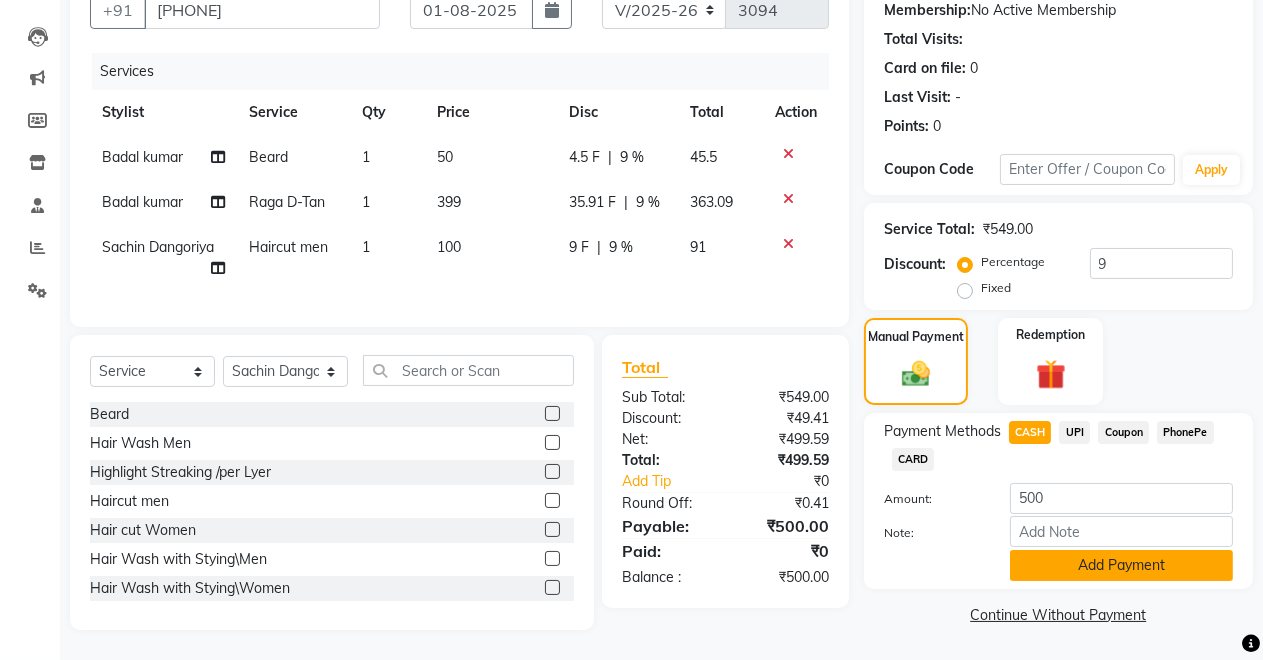 click on "Add Payment" 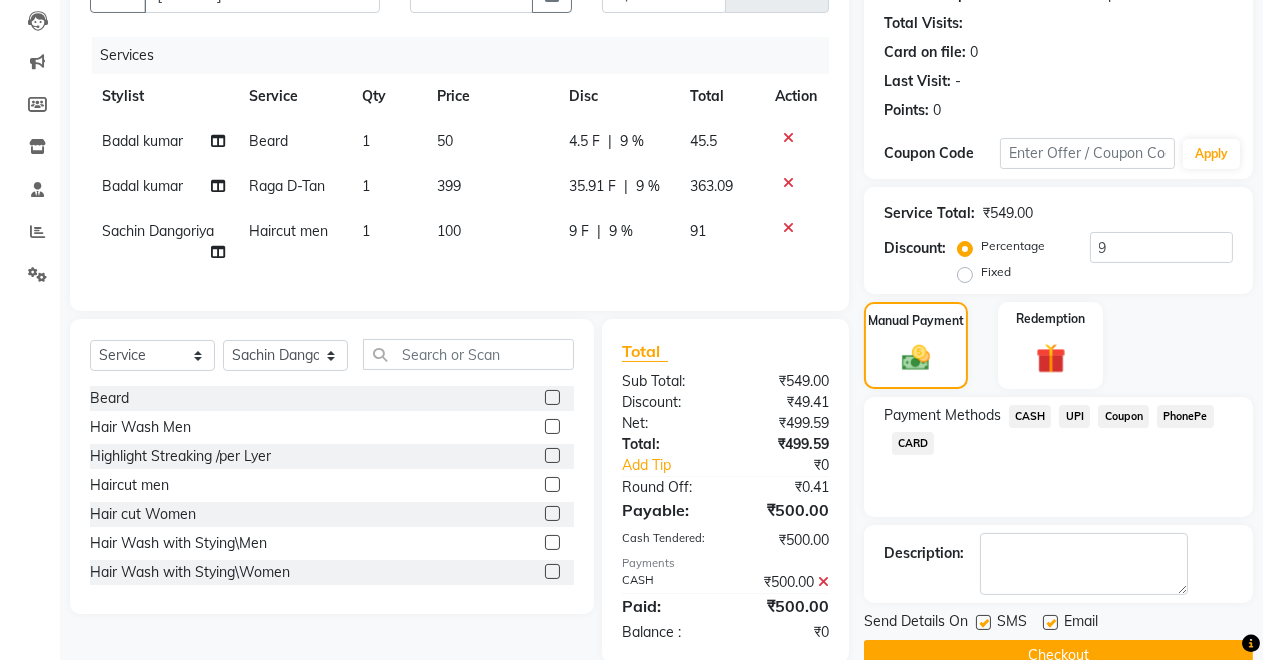 scroll, scrollTop: 260, scrollLeft: 0, axis: vertical 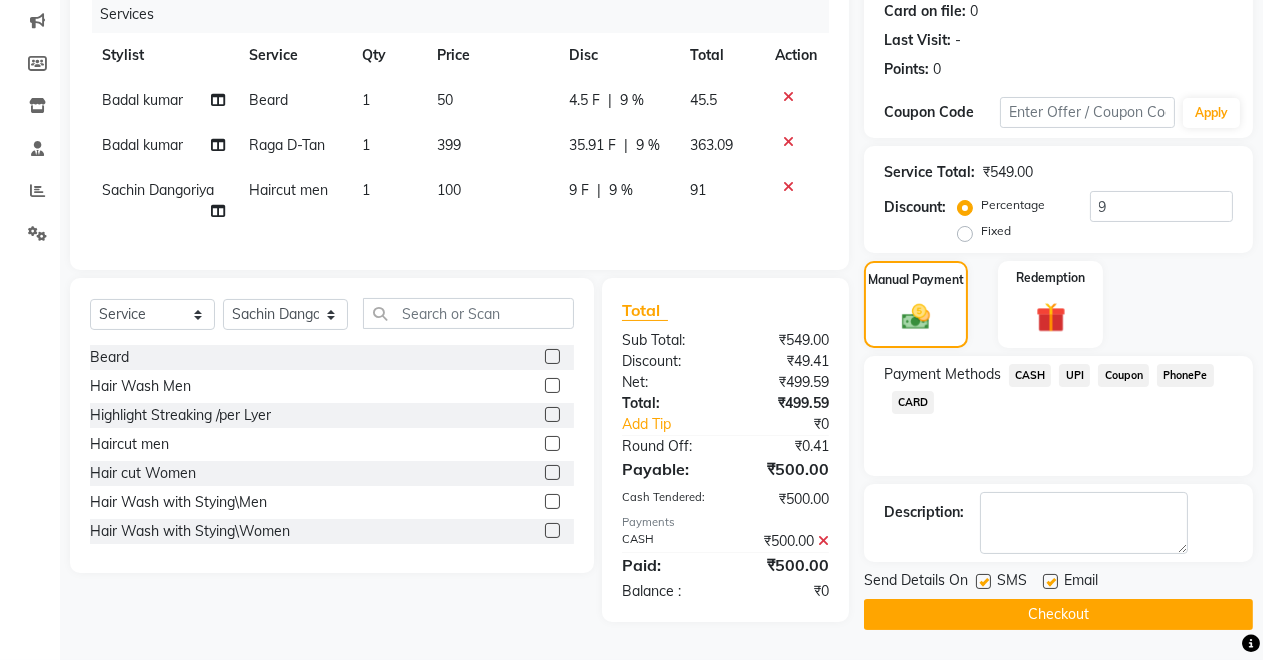 click on "Checkout" 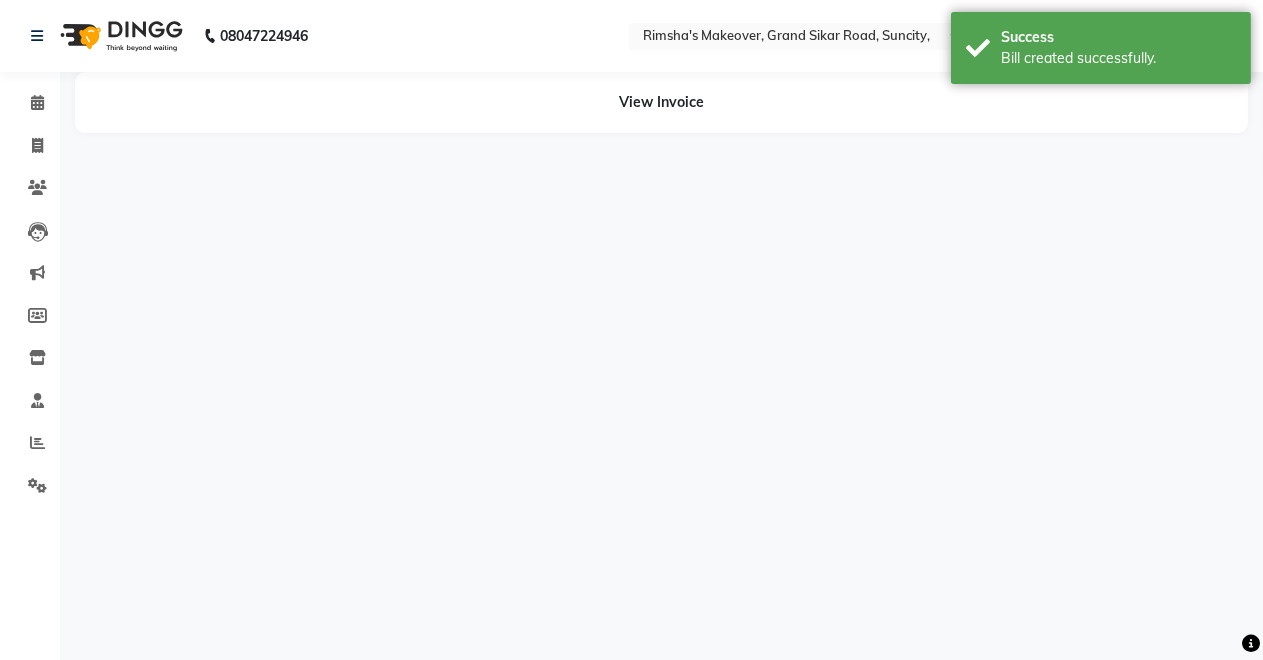 scroll, scrollTop: 0, scrollLeft: 0, axis: both 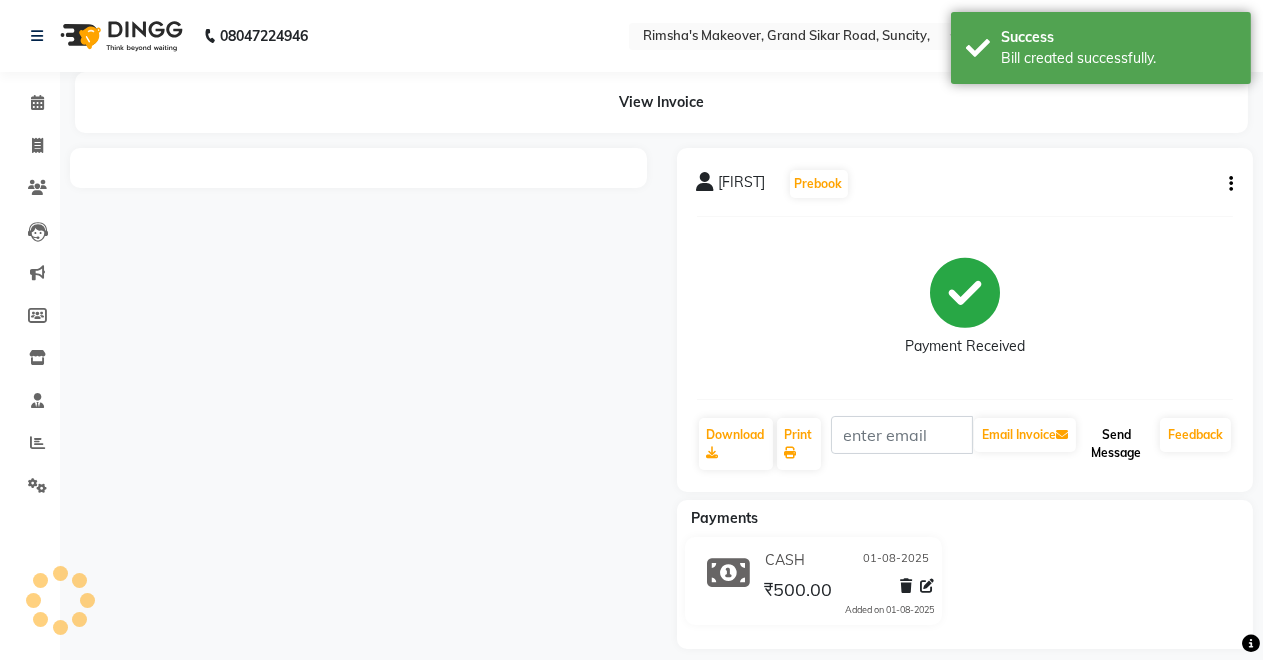 click on "Send Message" 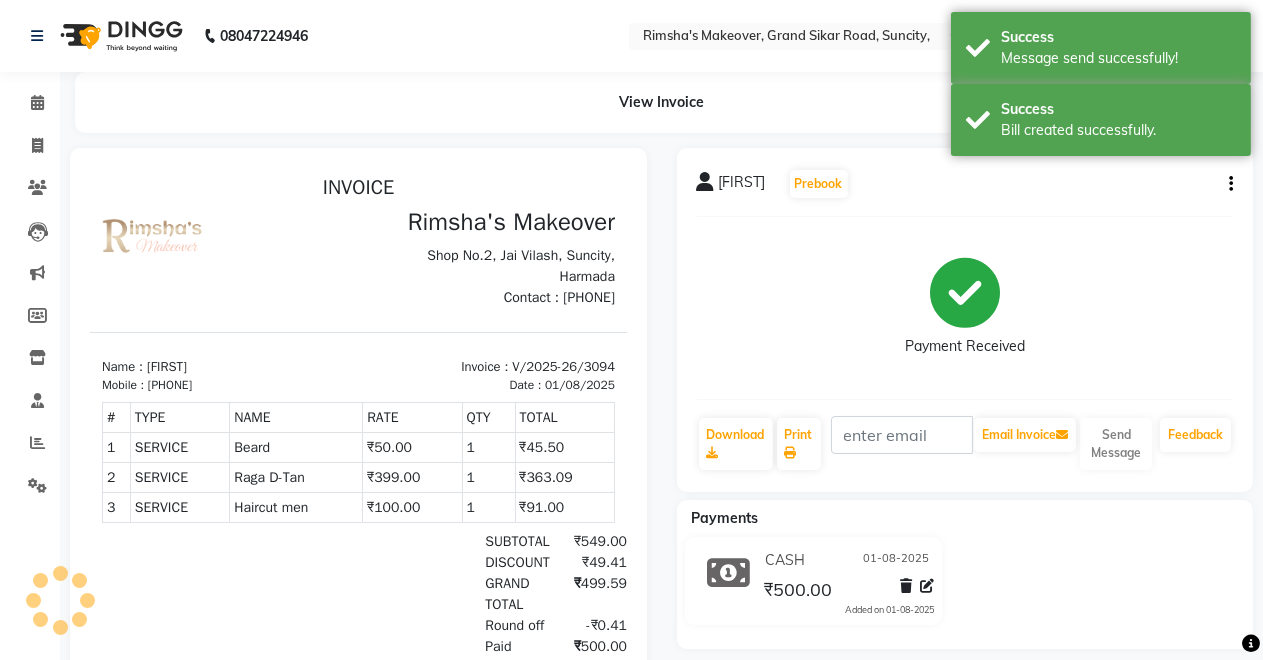 scroll, scrollTop: 0, scrollLeft: 0, axis: both 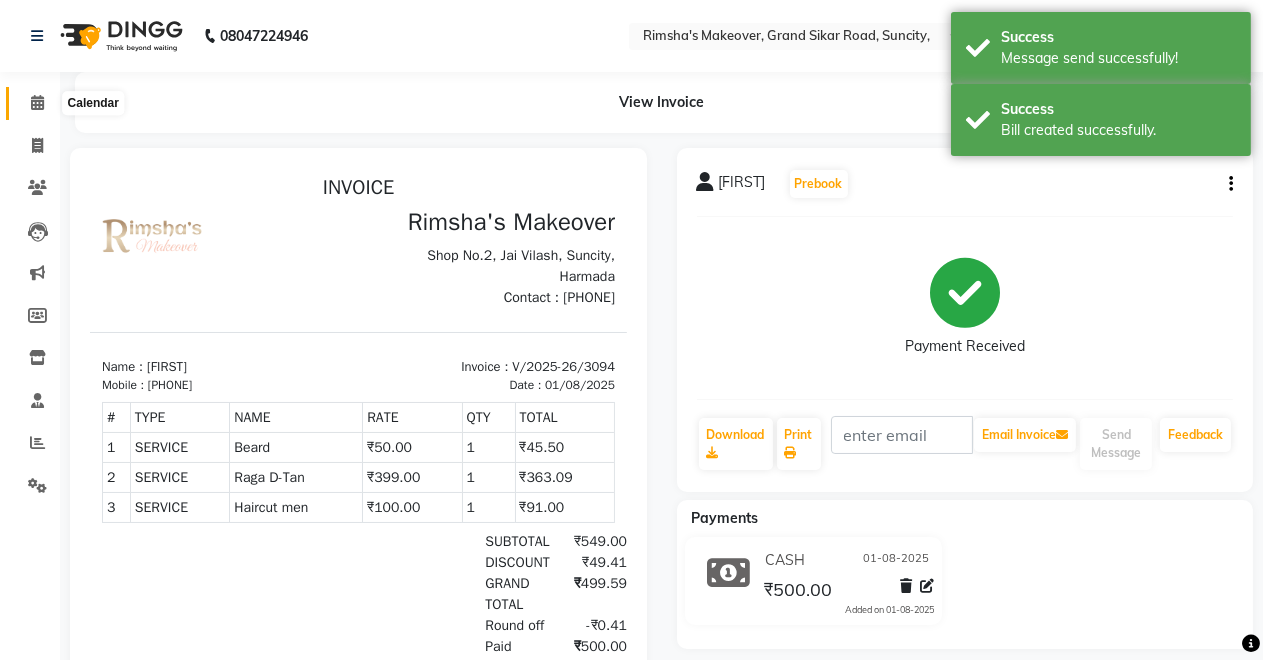 click 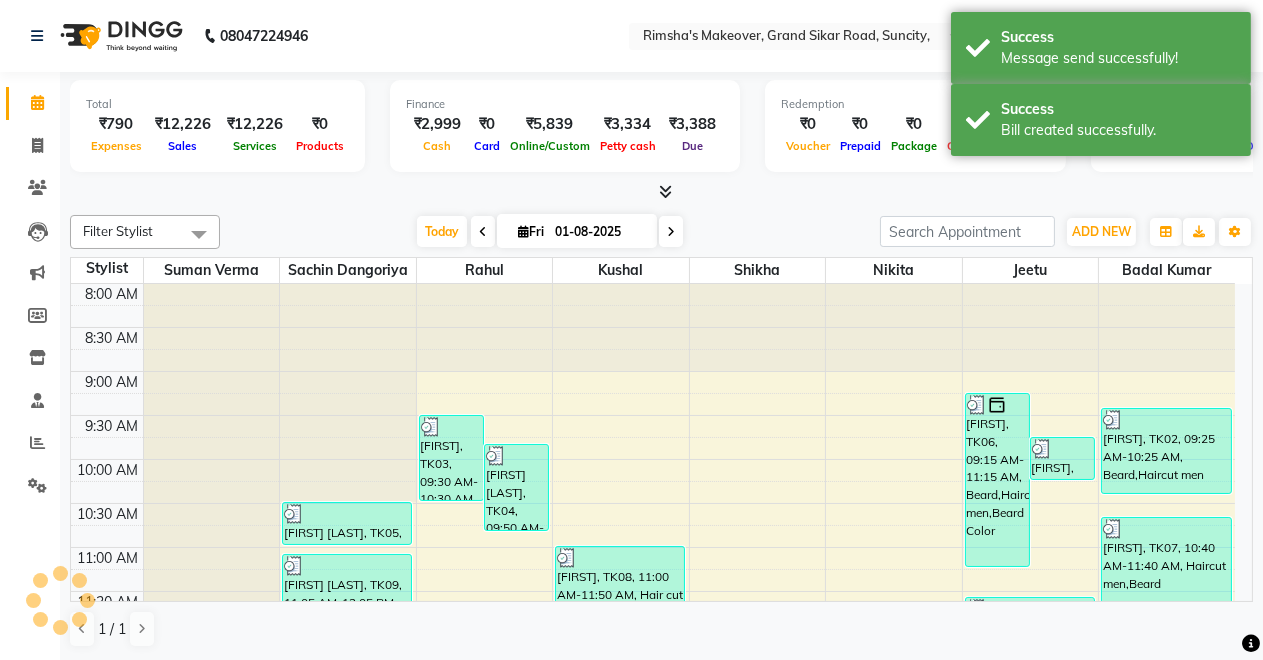 scroll, scrollTop: 0, scrollLeft: 0, axis: both 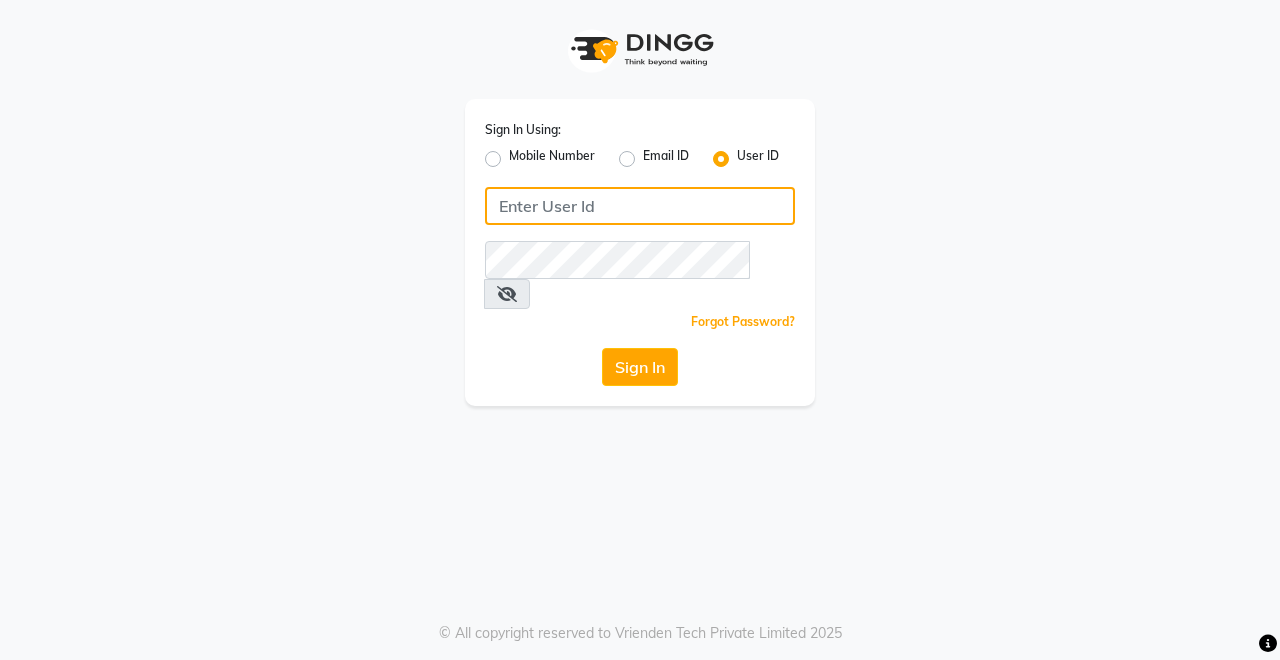type on "Rimshamakeover123" 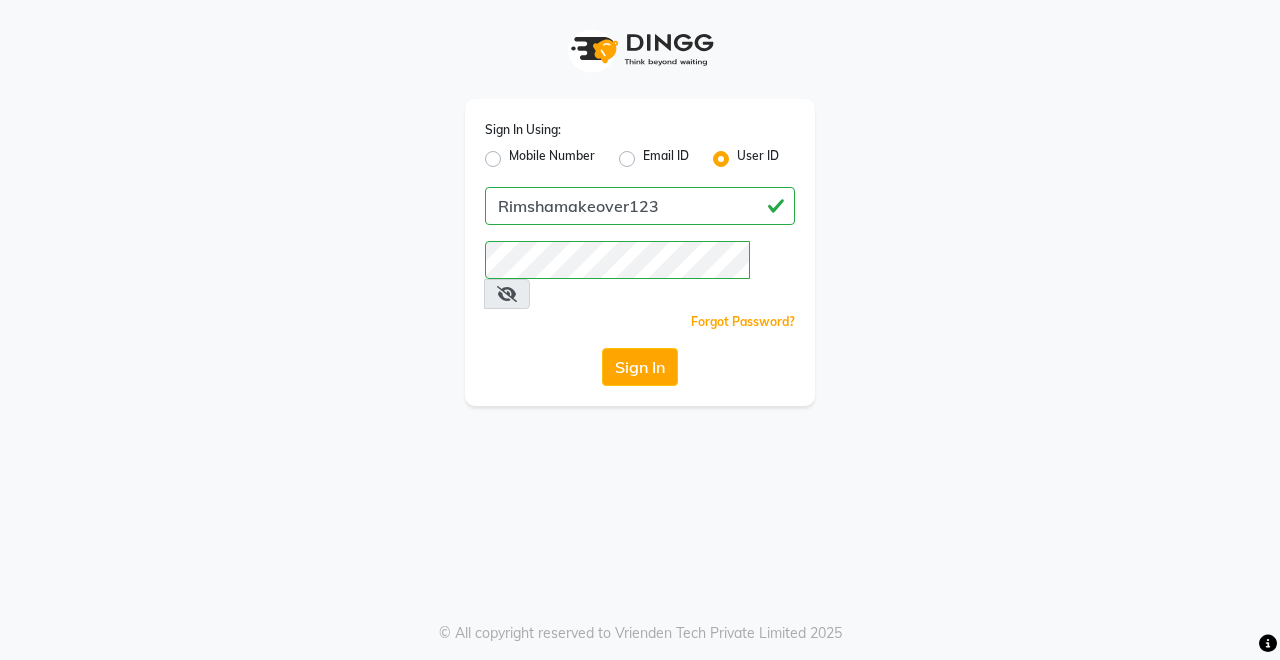 click on "Sign In" 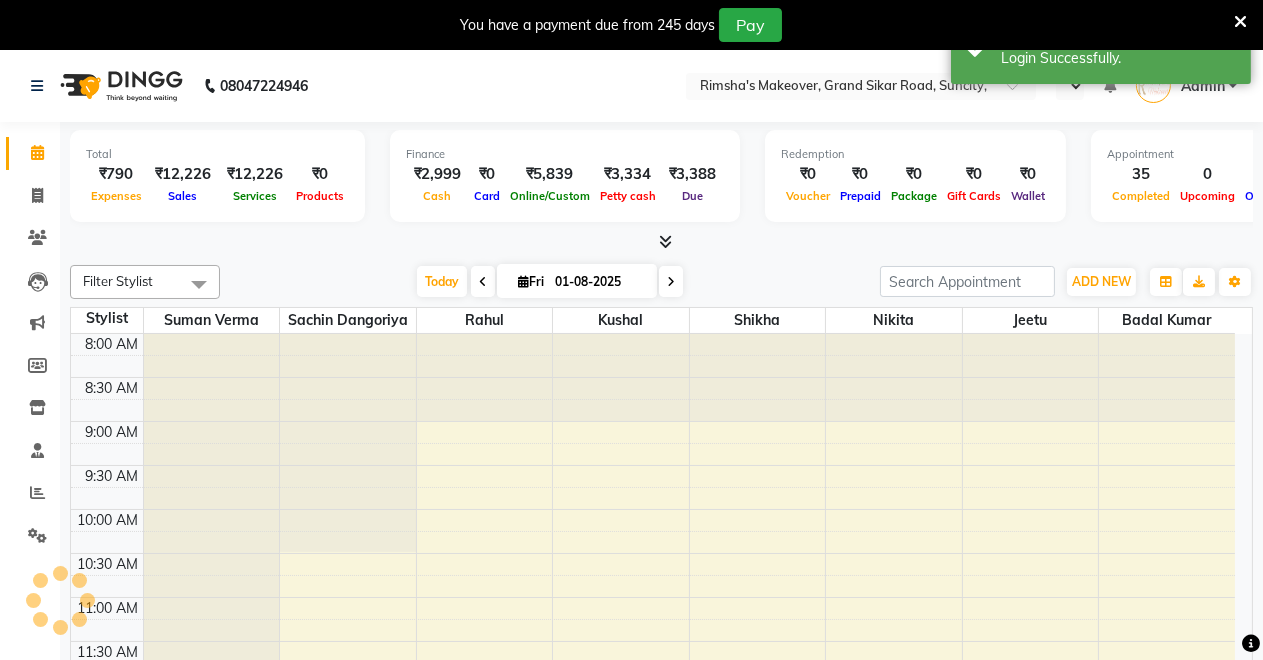 select on "en" 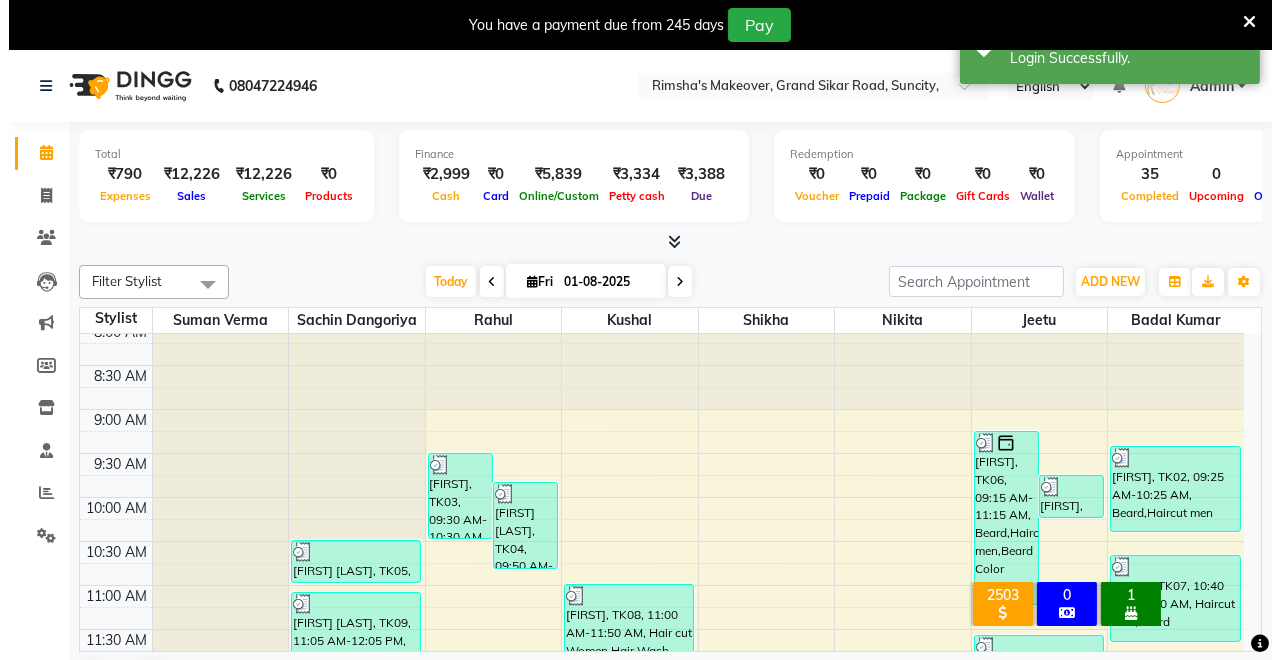 scroll, scrollTop: 0, scrollLeft: 0, axis: both 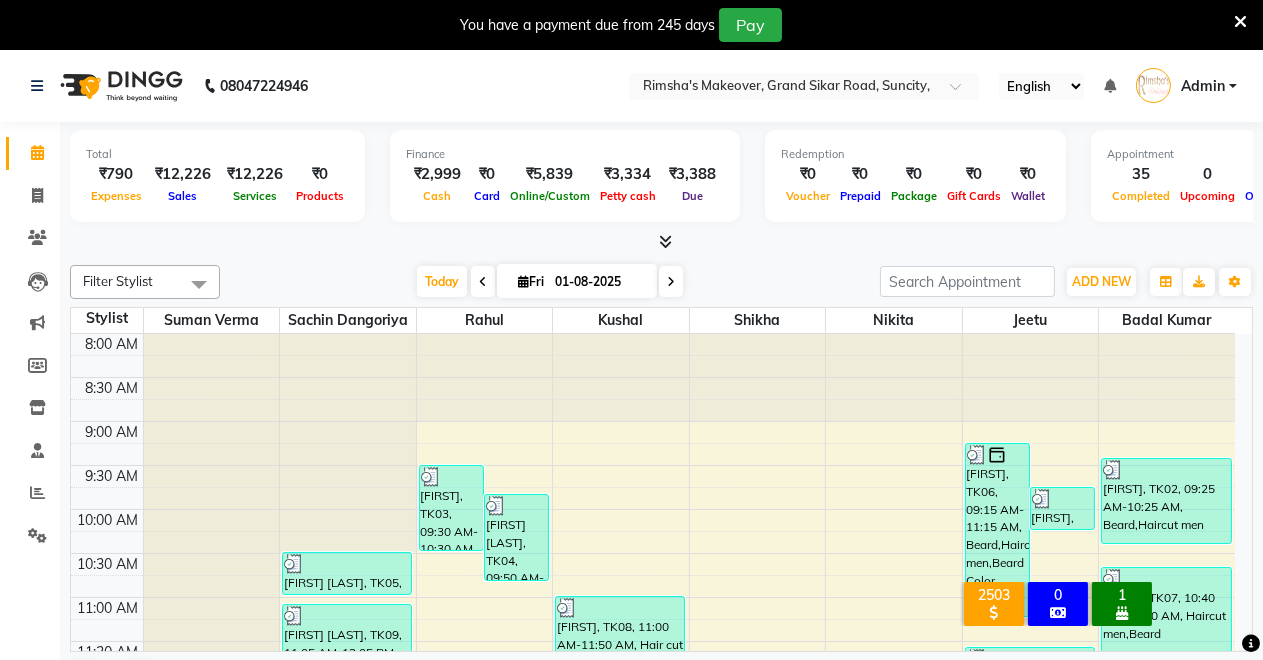 click on "ADD NEW Toggle Dropdown Add Appointment Add Invoice Add Expense Add Attendance Add Client Add Transaction" at bounding box center [1101, 282] 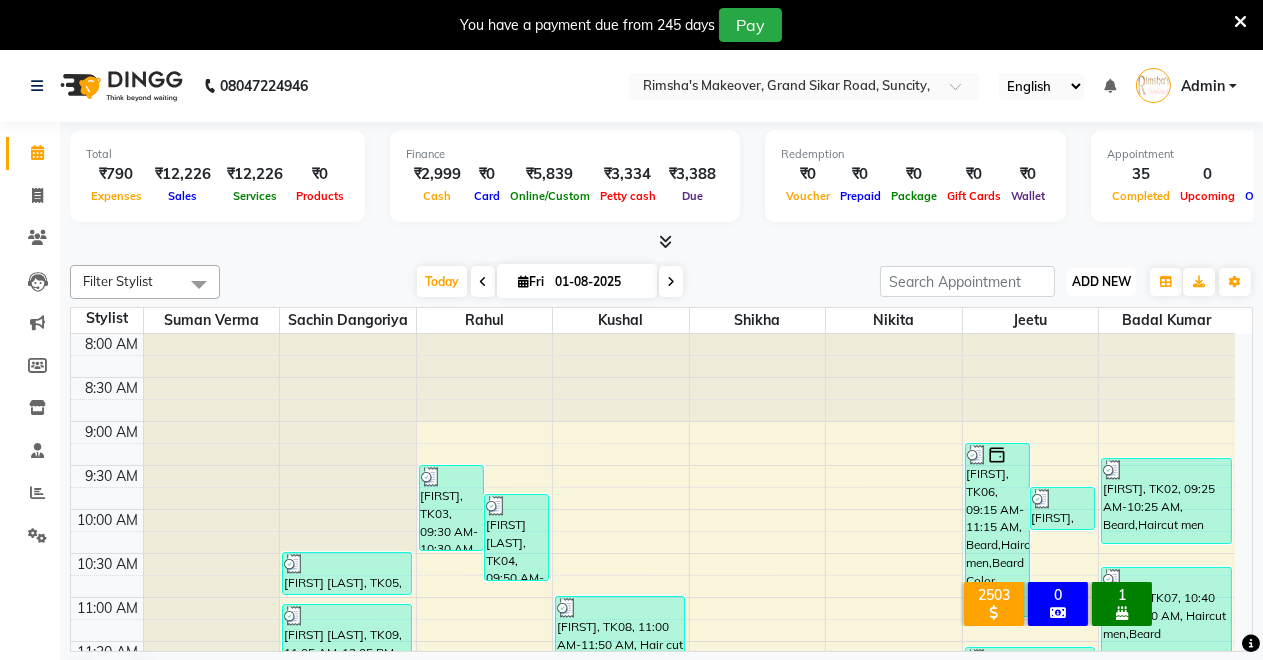 click on "ADD NEW" at bounding box center (1101, 281) 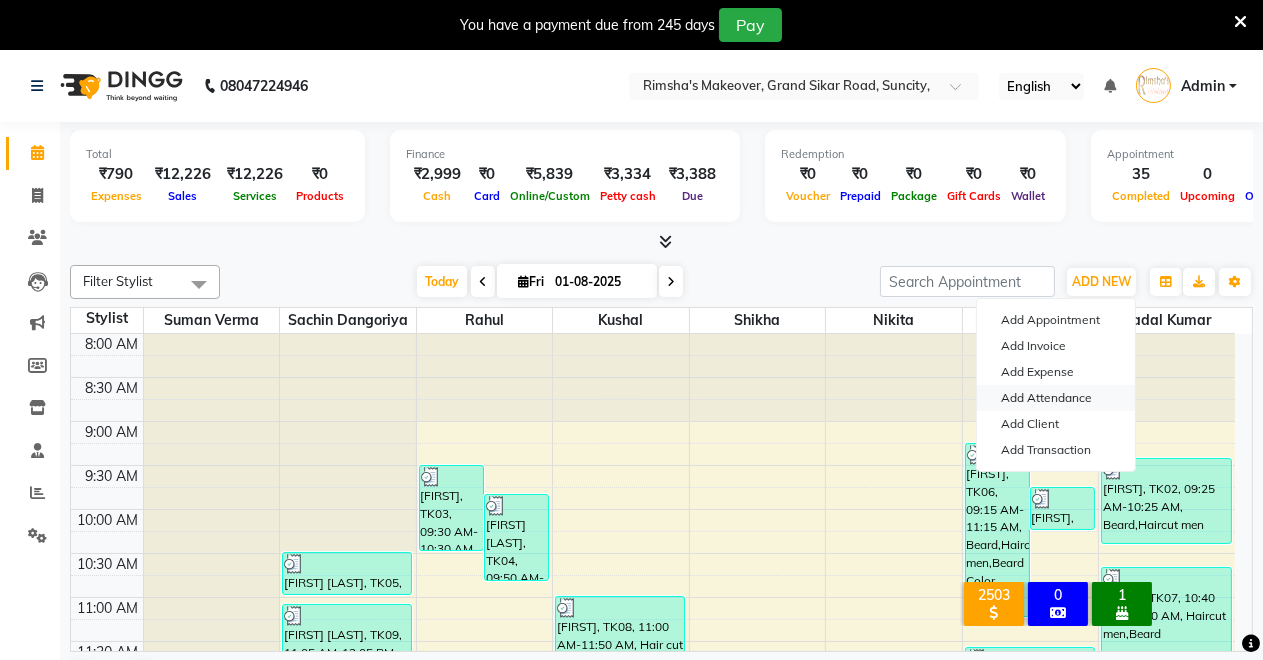 click on "Add Attendance" at bounding box center (1056, 398) 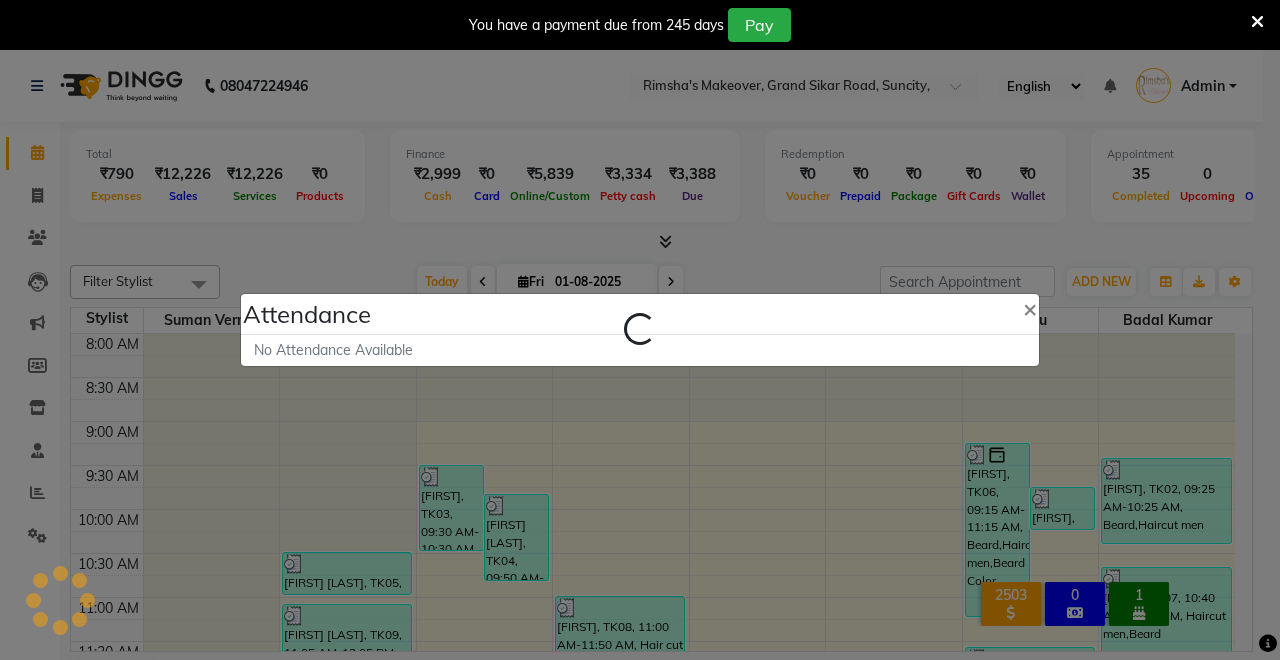 select on "H" 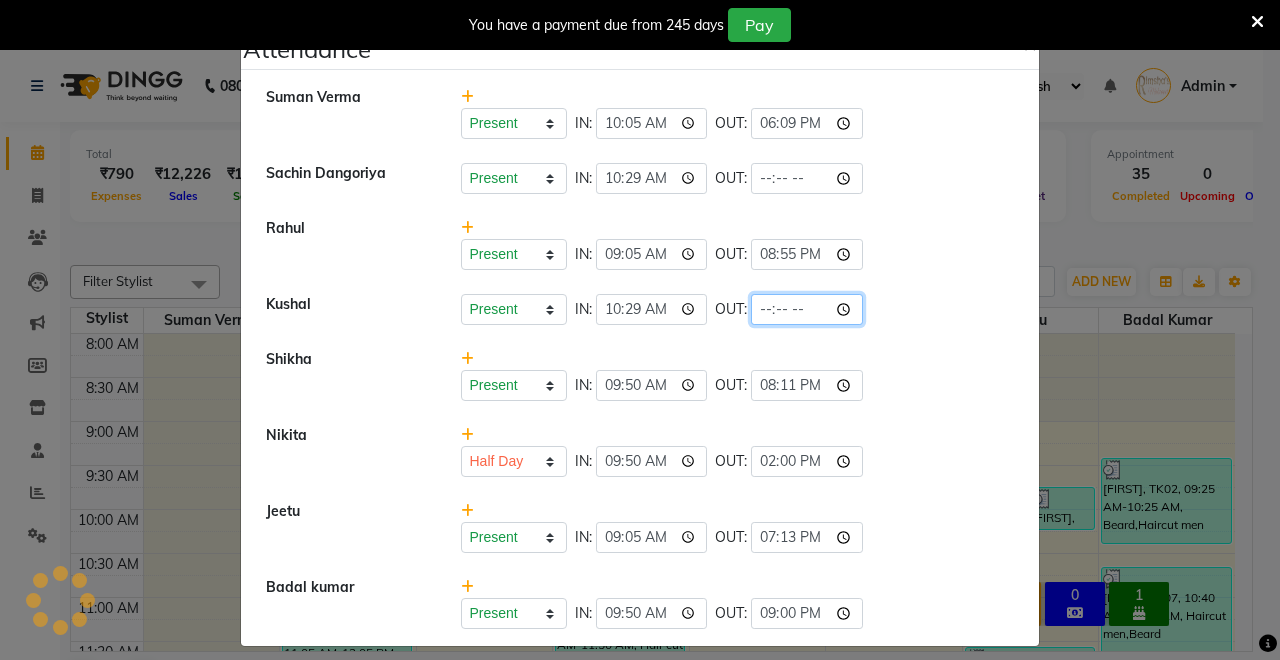 click 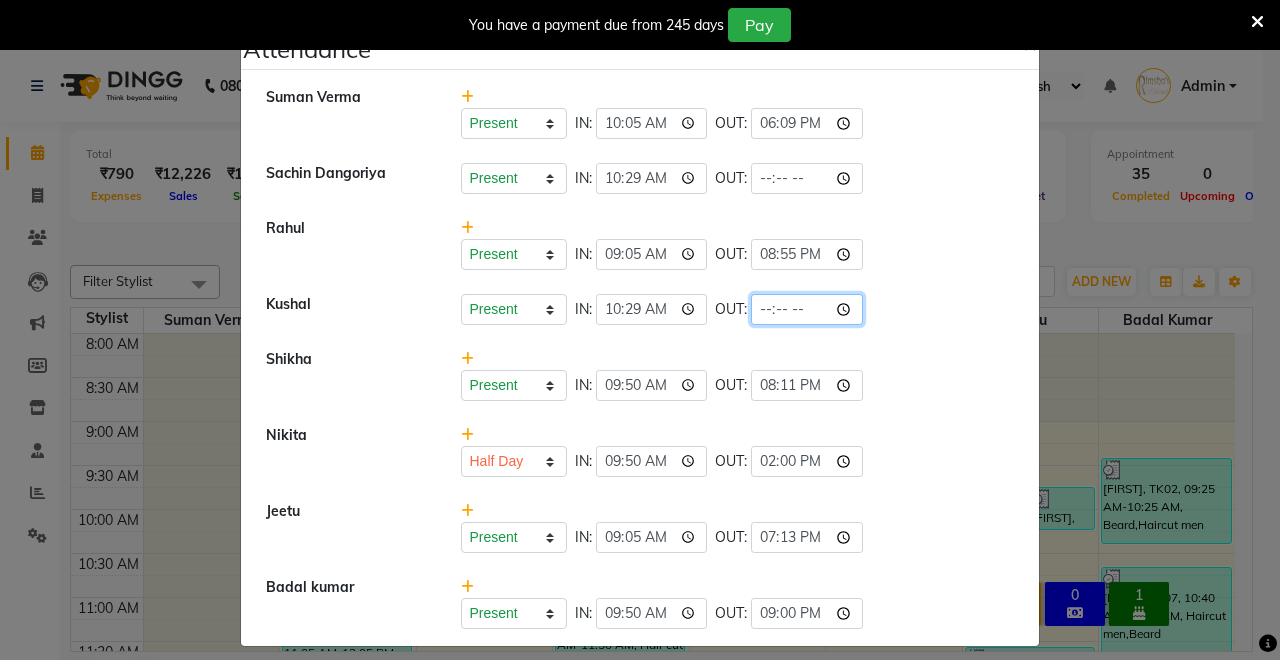 click 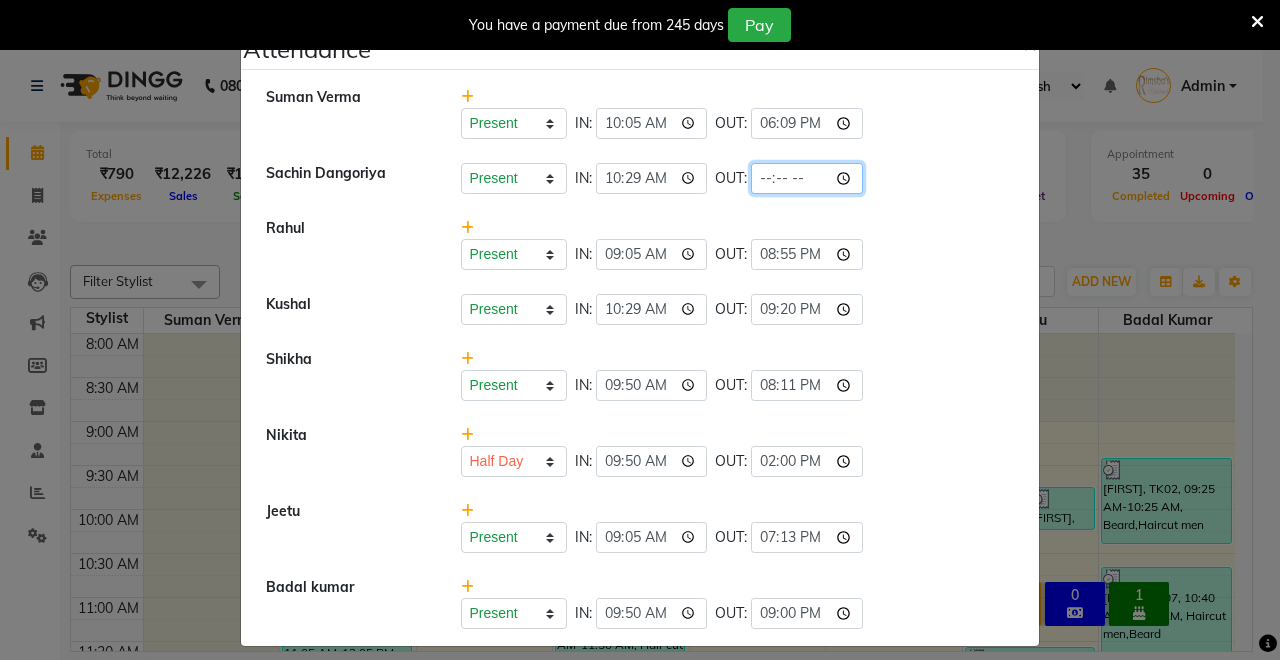 type on "21:20" 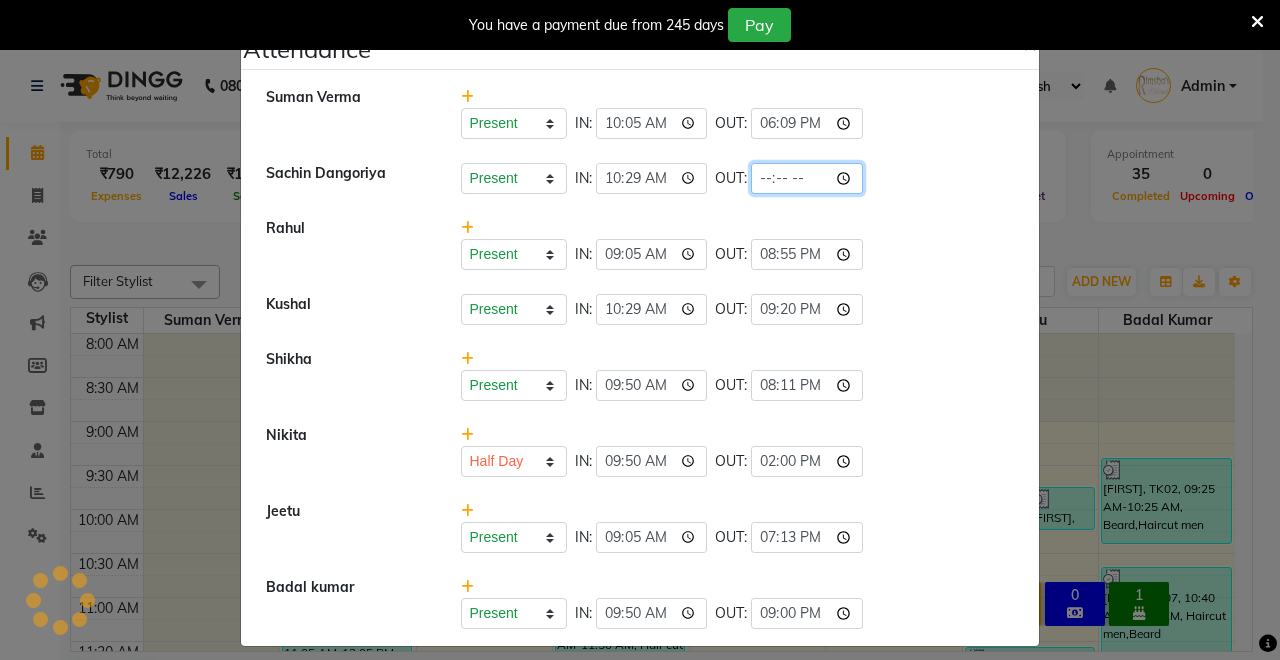 click 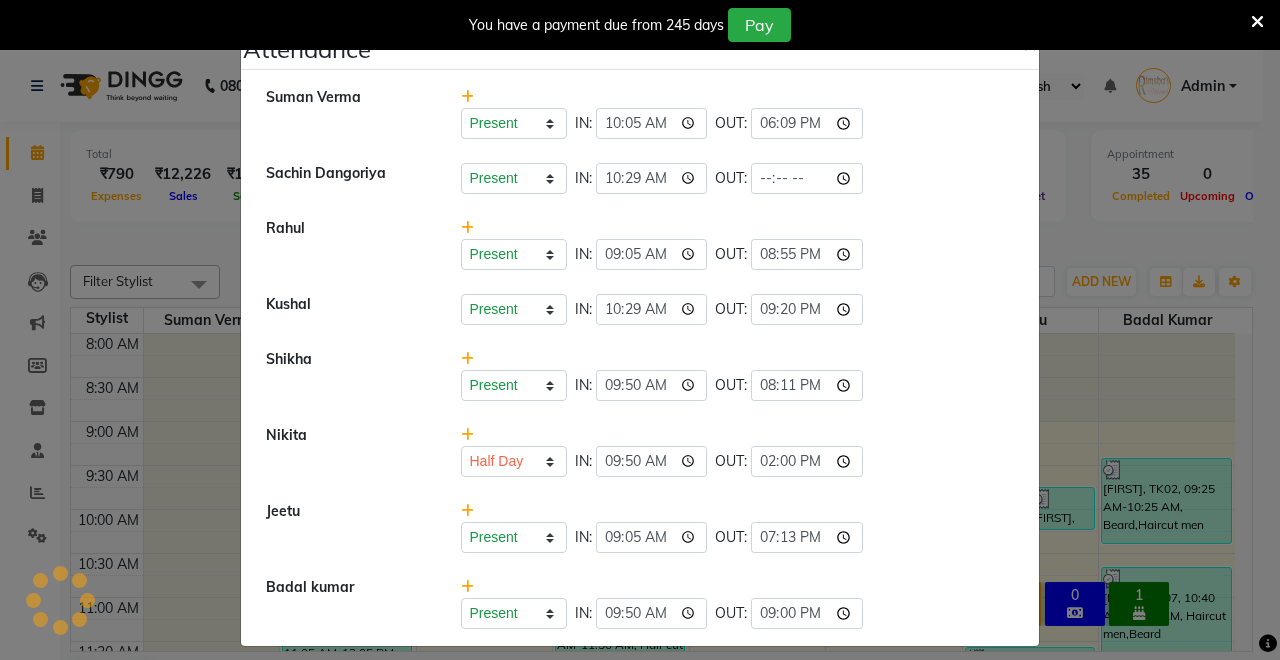 select on "H" 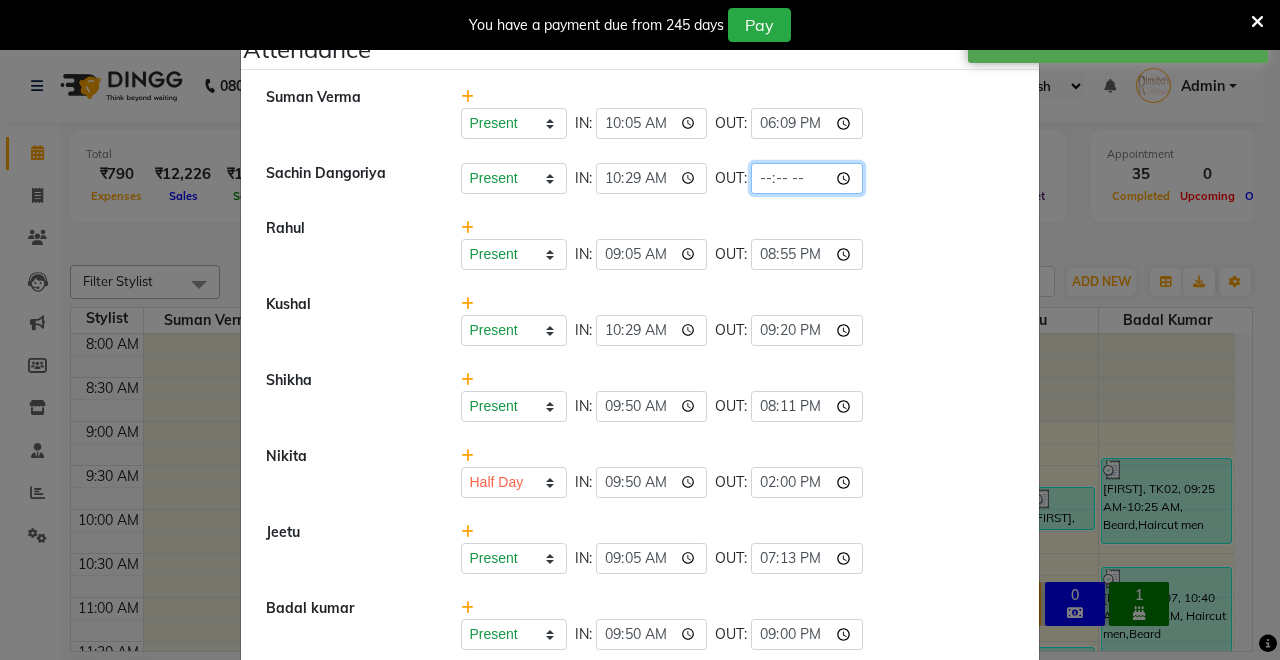 click 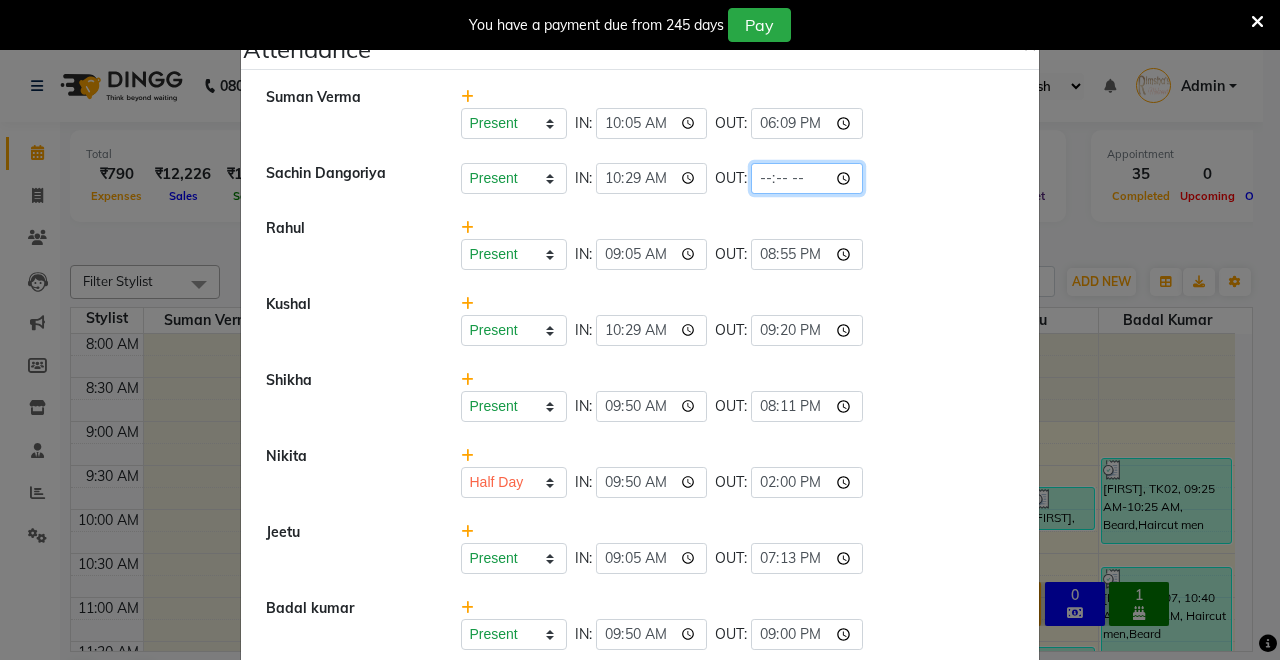 click 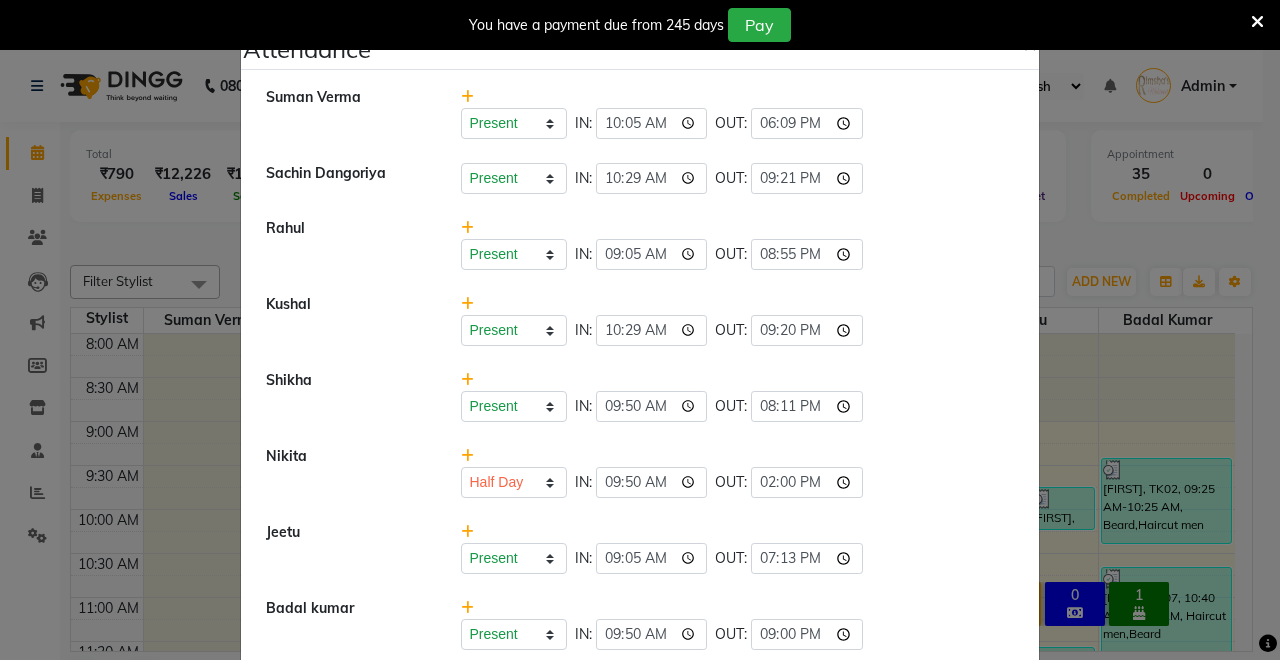 type on "21:21" 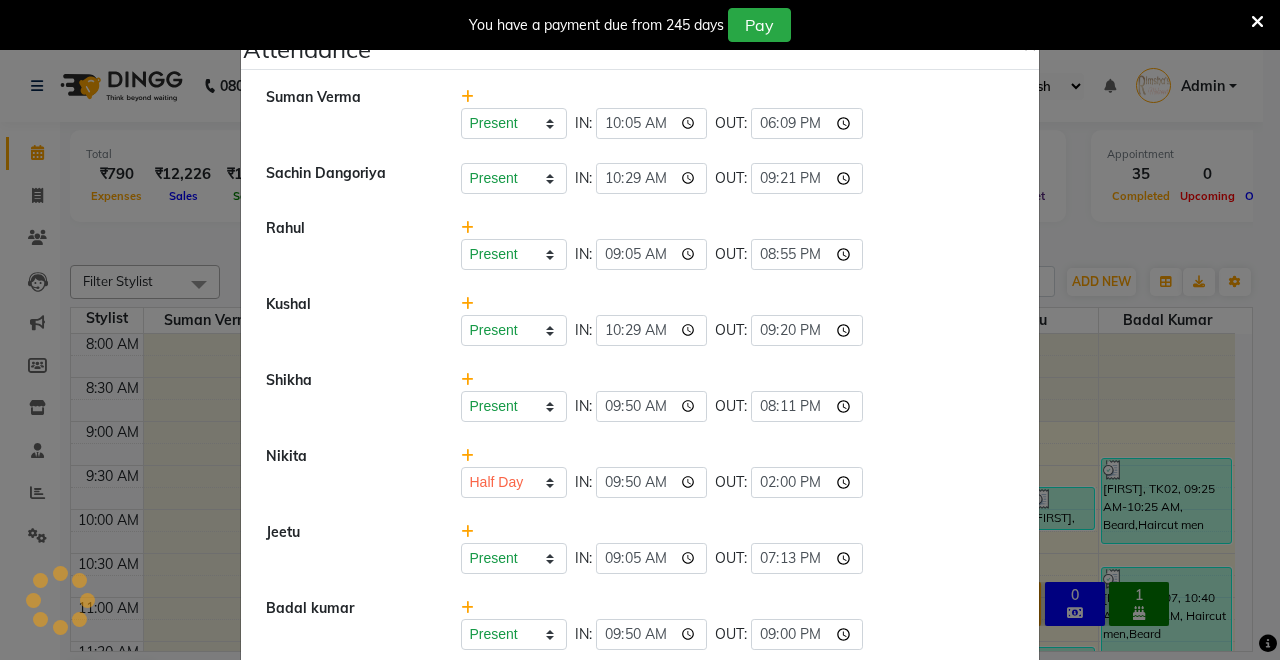 click on "Present   Absent   Late   Half Day   Weekly Off  IN:  10:29 OUT:  21:21" 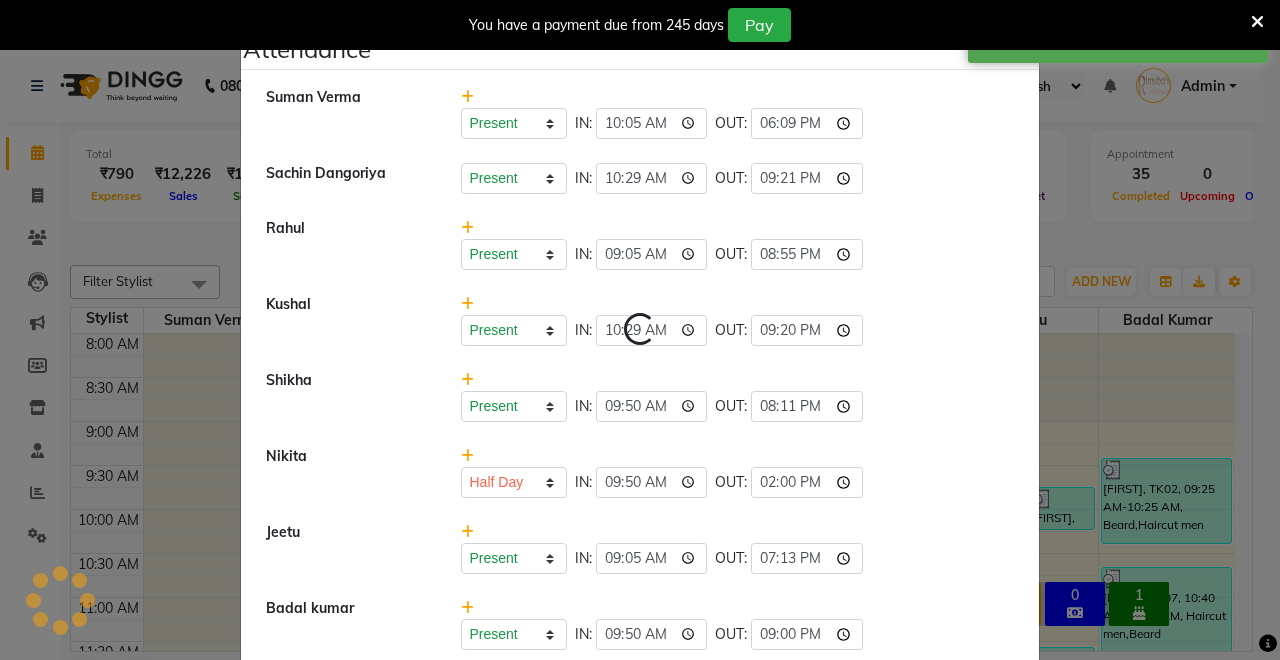 select on "H" 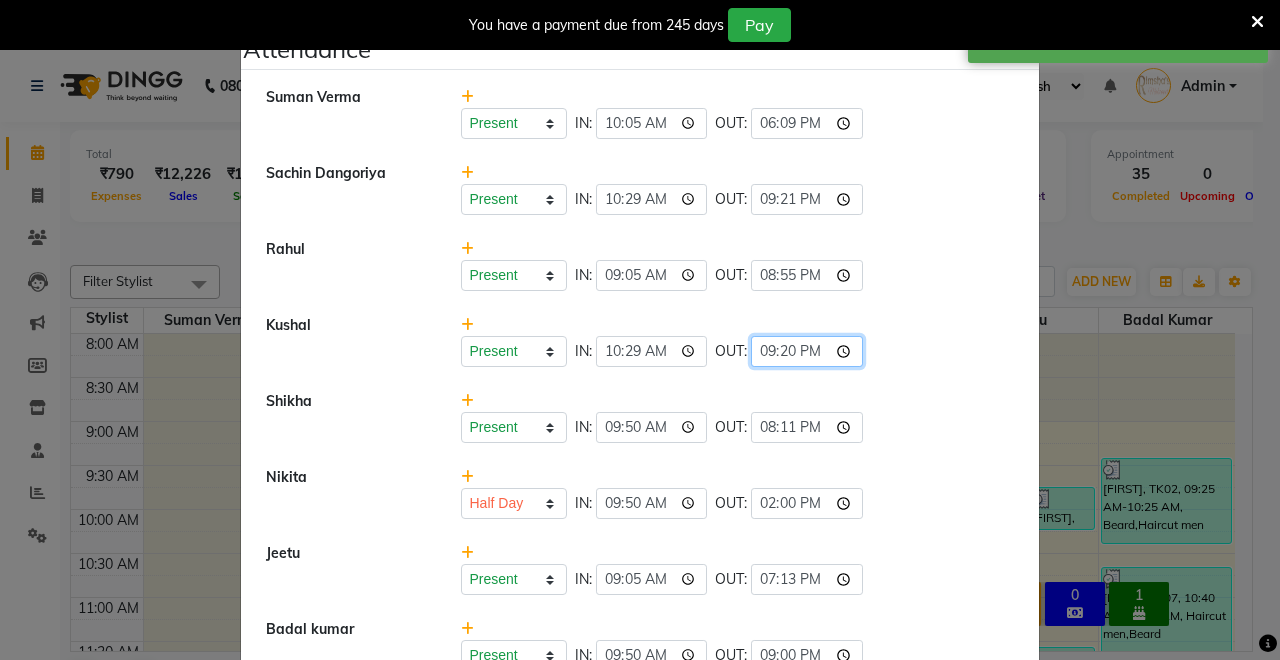 click on "21:20" 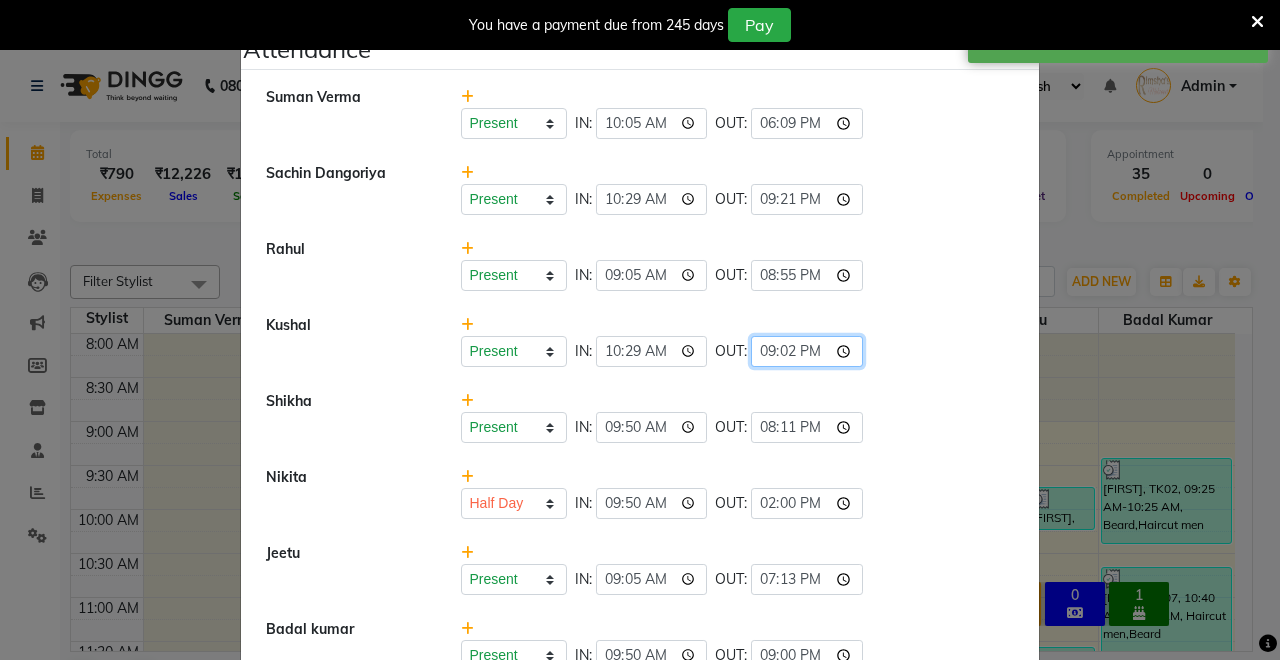 type on "21:21" 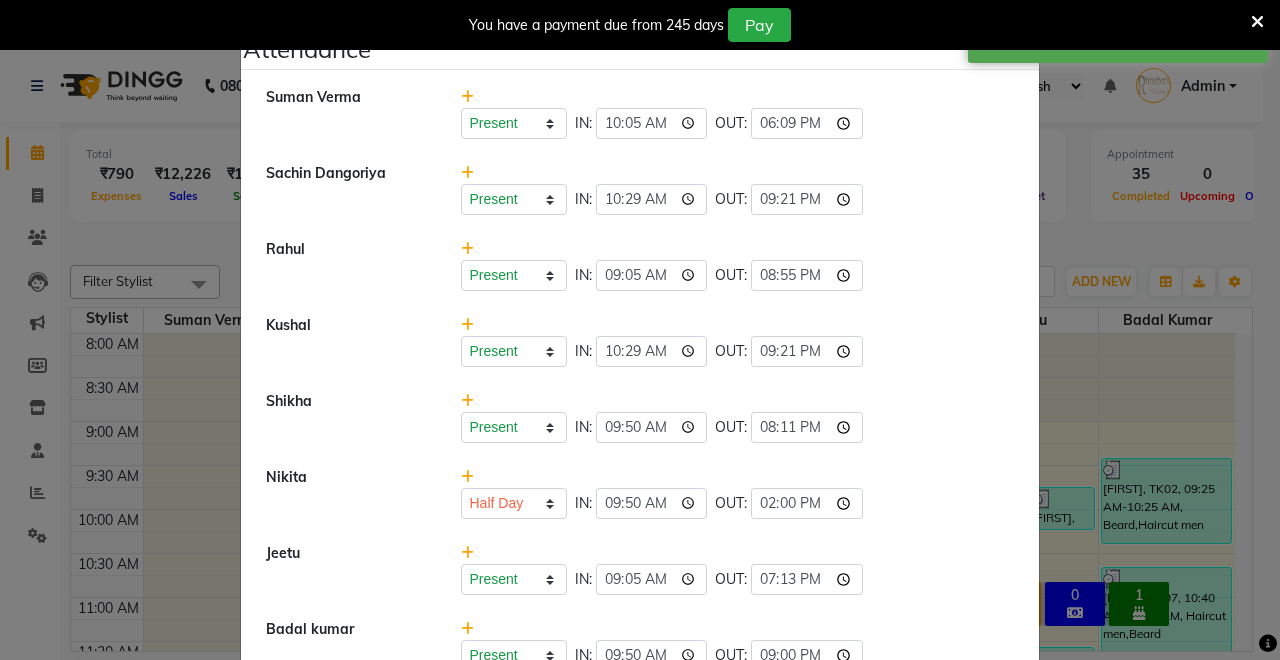 click on "Present   Absent   Late   Half Day   Weekly Off  IN:  10:29 OUT:  21:21" 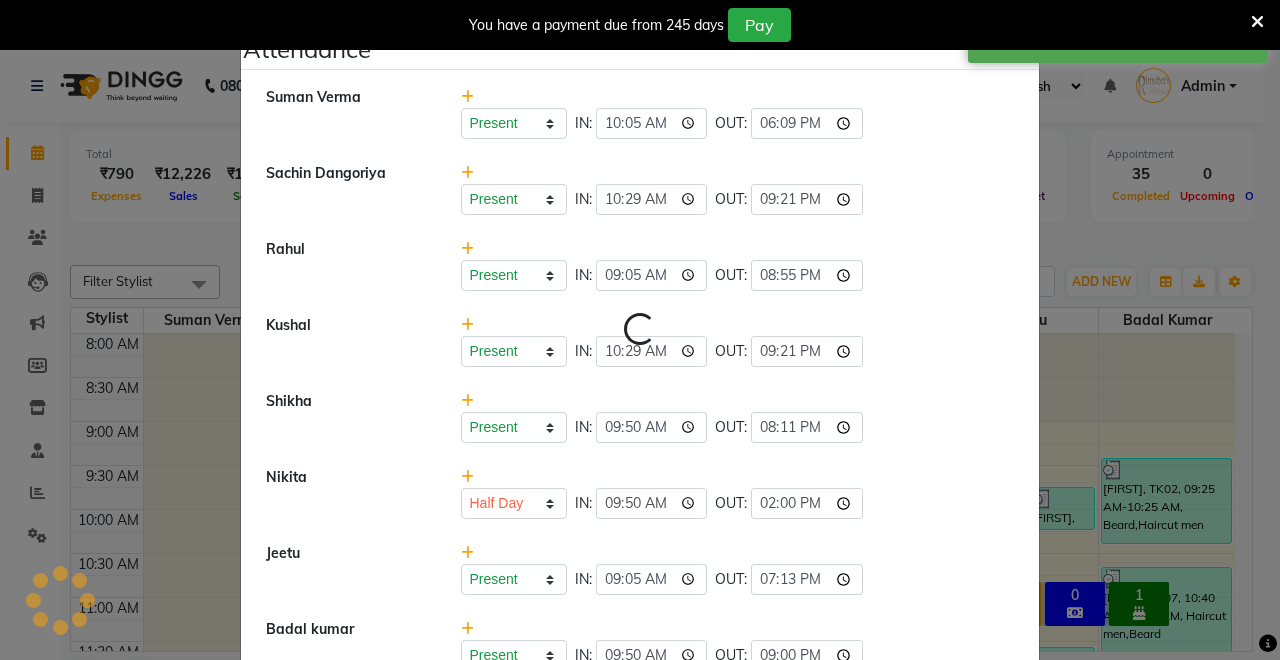 select on "H" 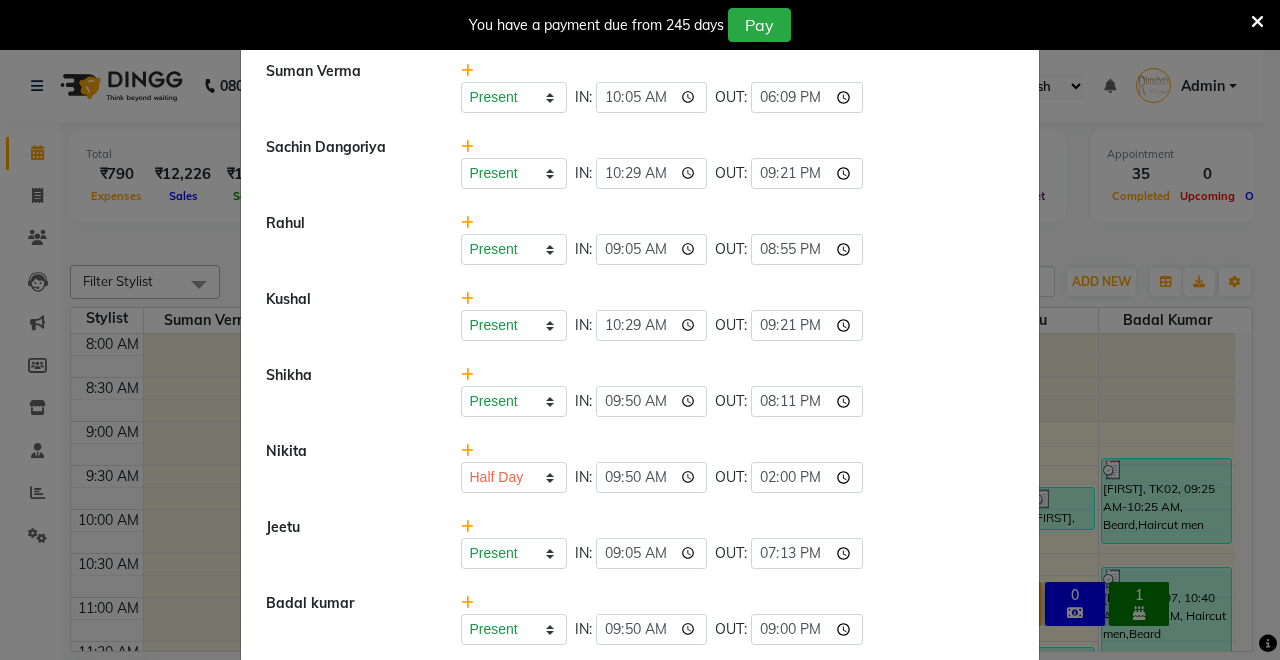 scroll, scrollTop: 0, scrollLeft: 0, axis: both 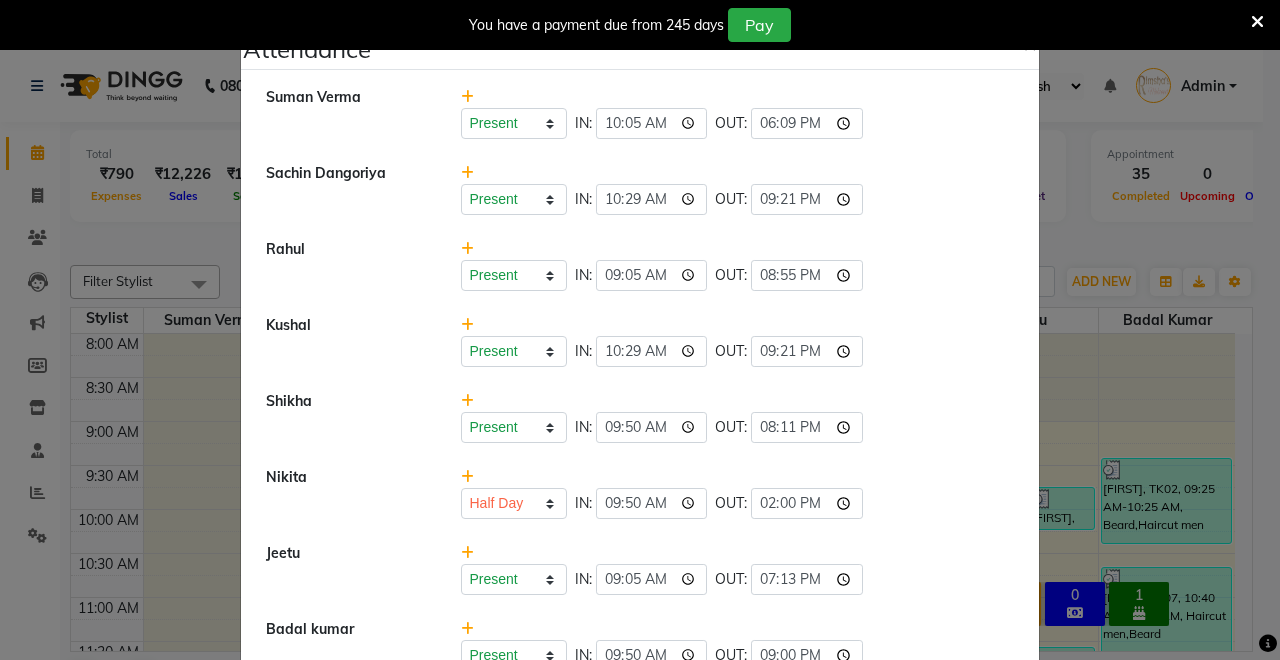 click at bounding box center (1257, 22) 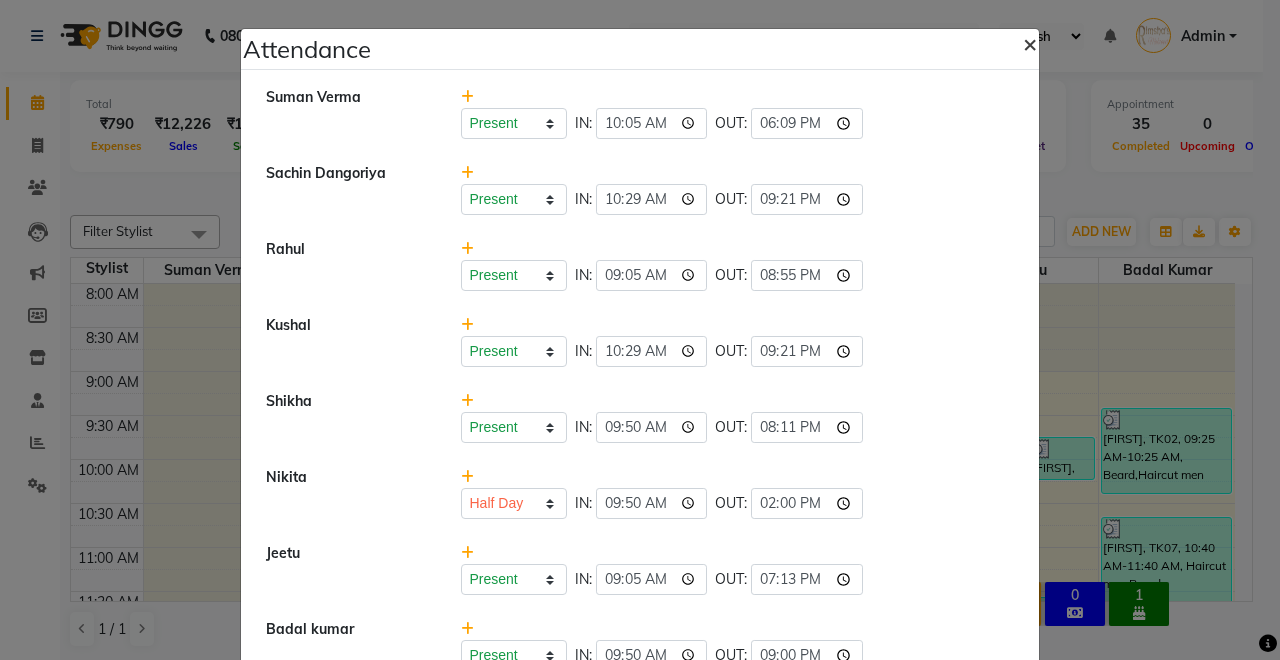 click on "×" 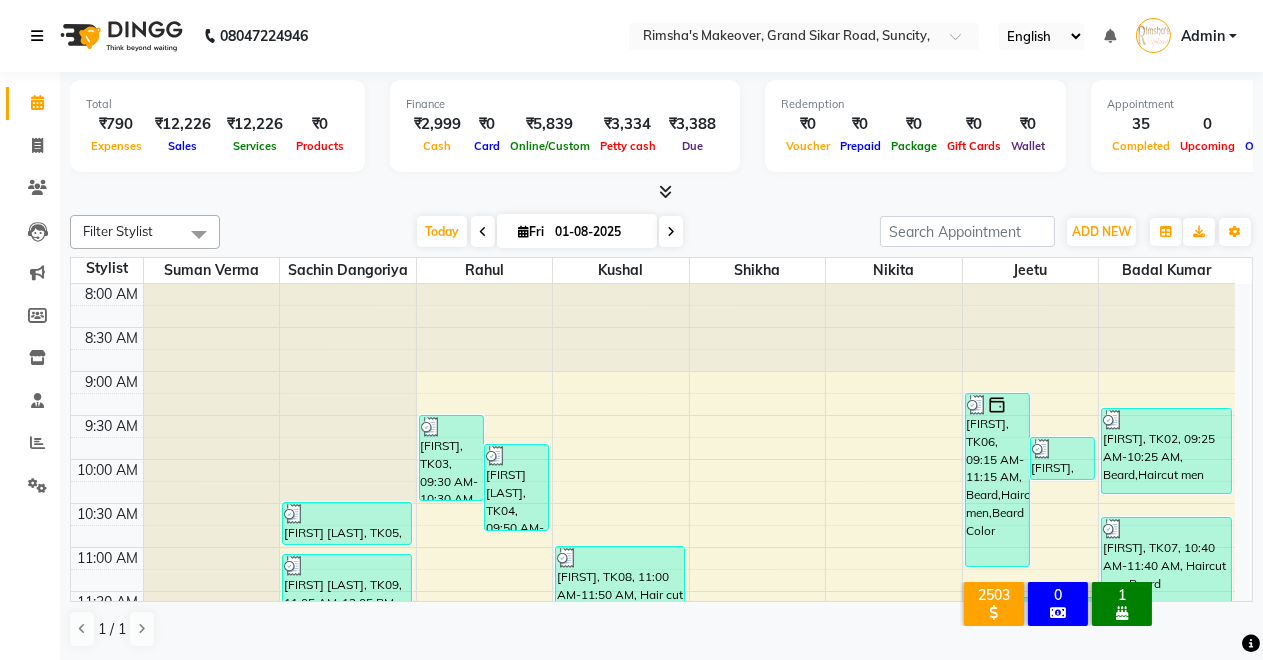 click at bounding box center (37, 36) 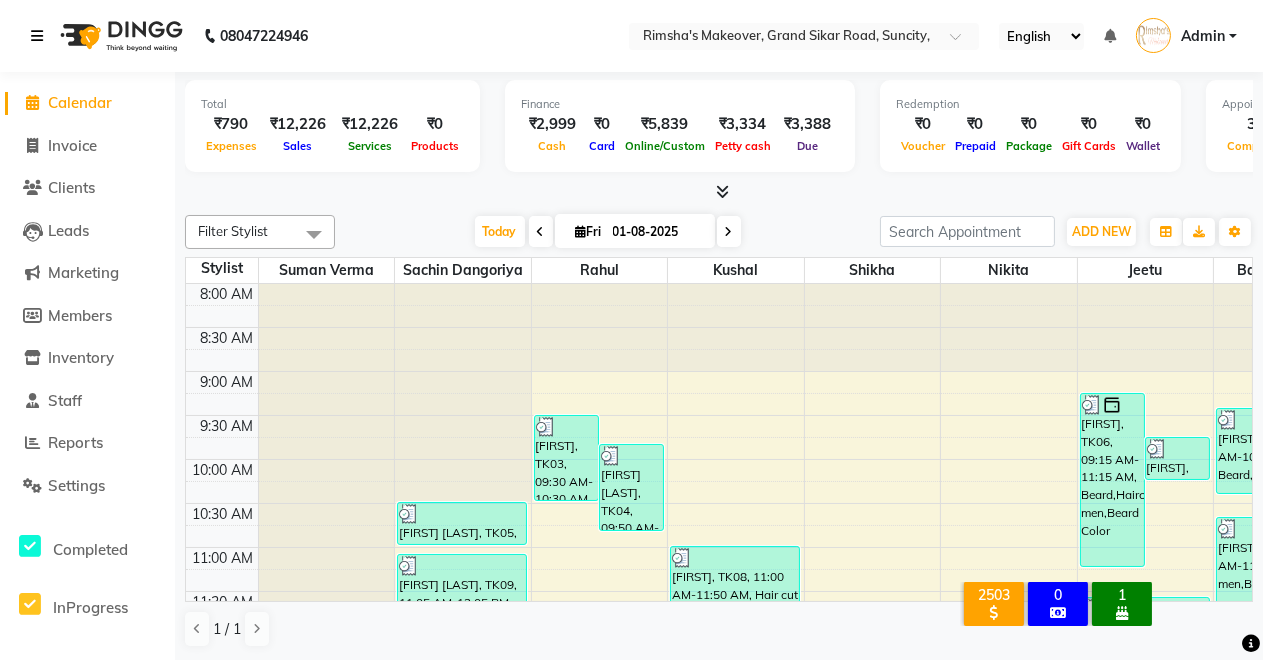 click at bounding box center [463, 393] 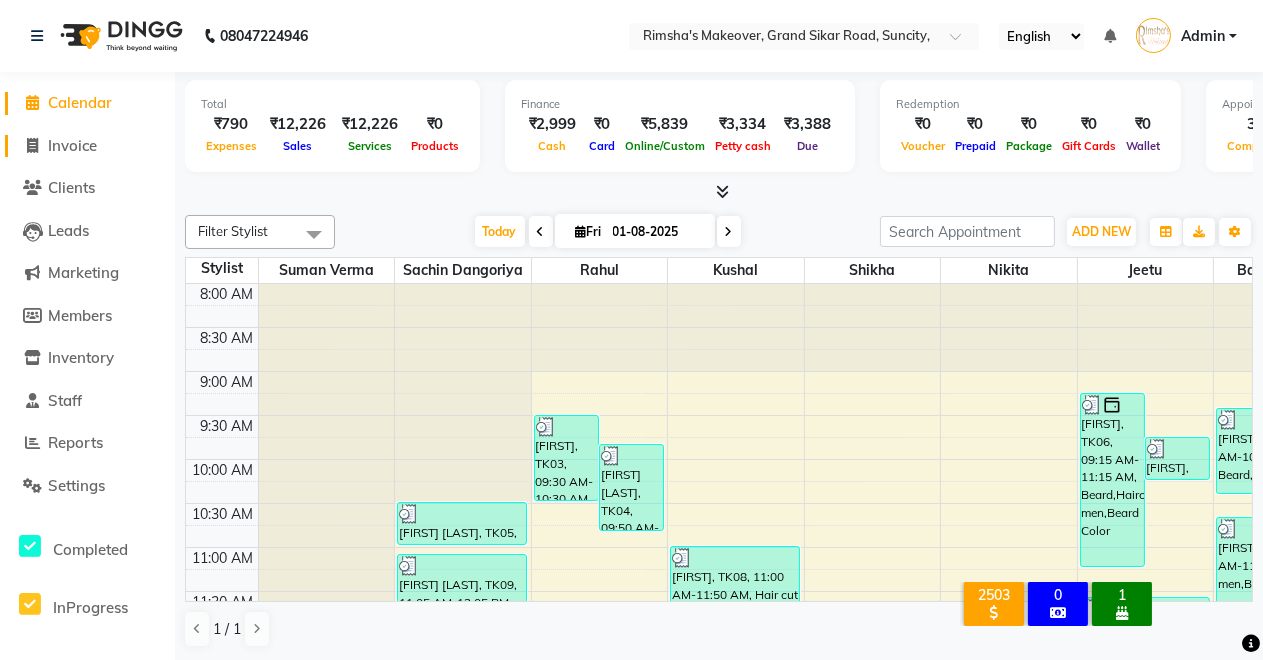 click on "Invoice" 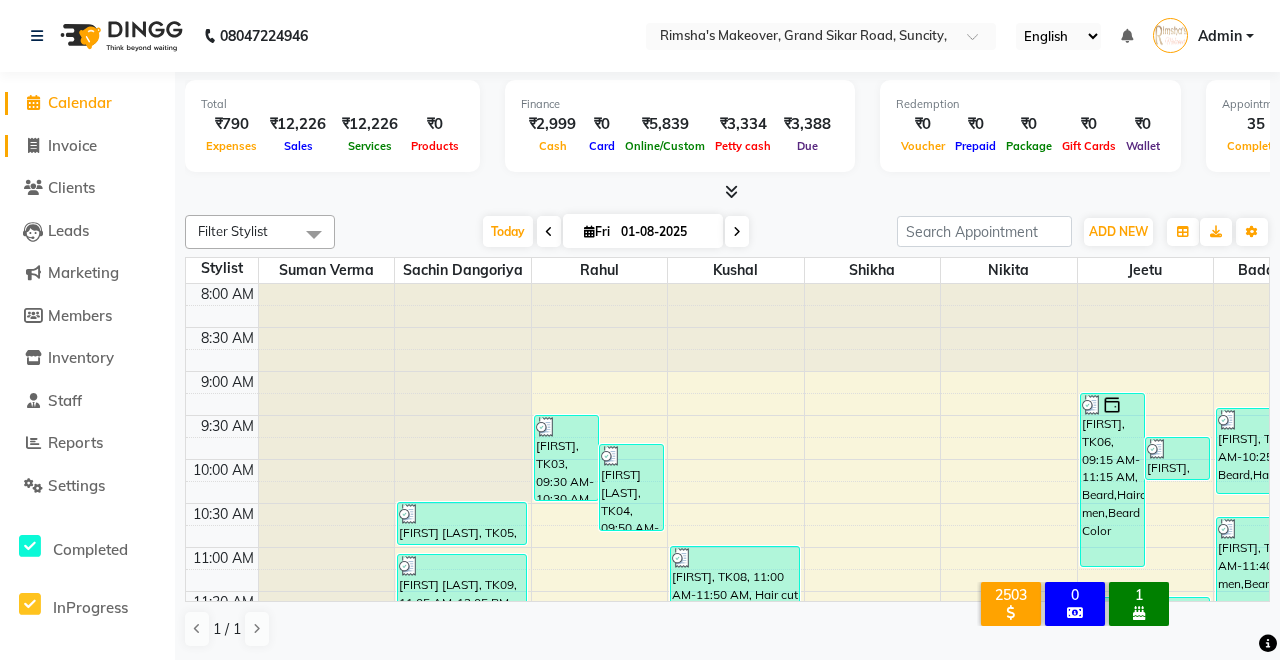 select on "7317" 